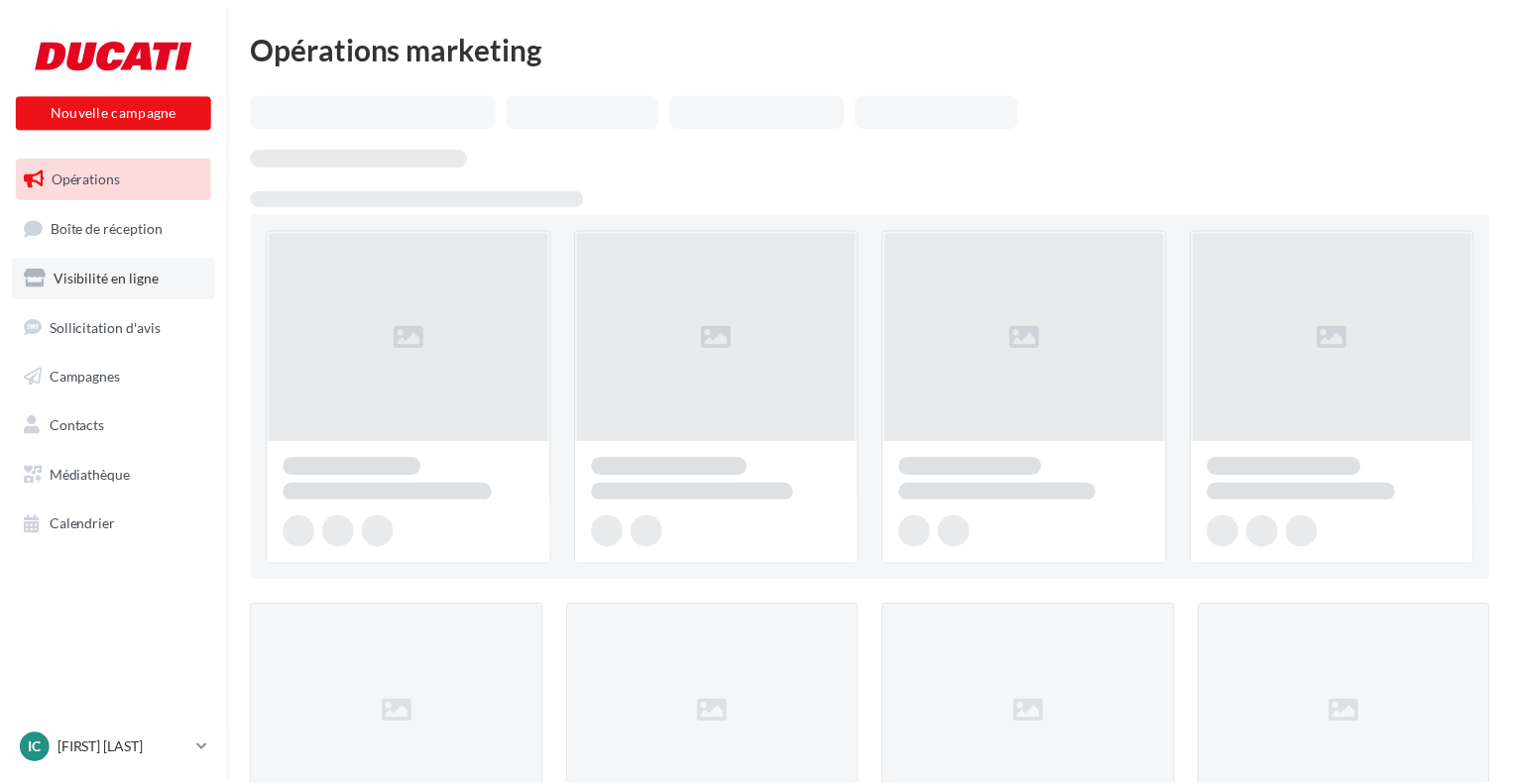scroll, scrollTop: 0, scrollLeft: 0, axis: both 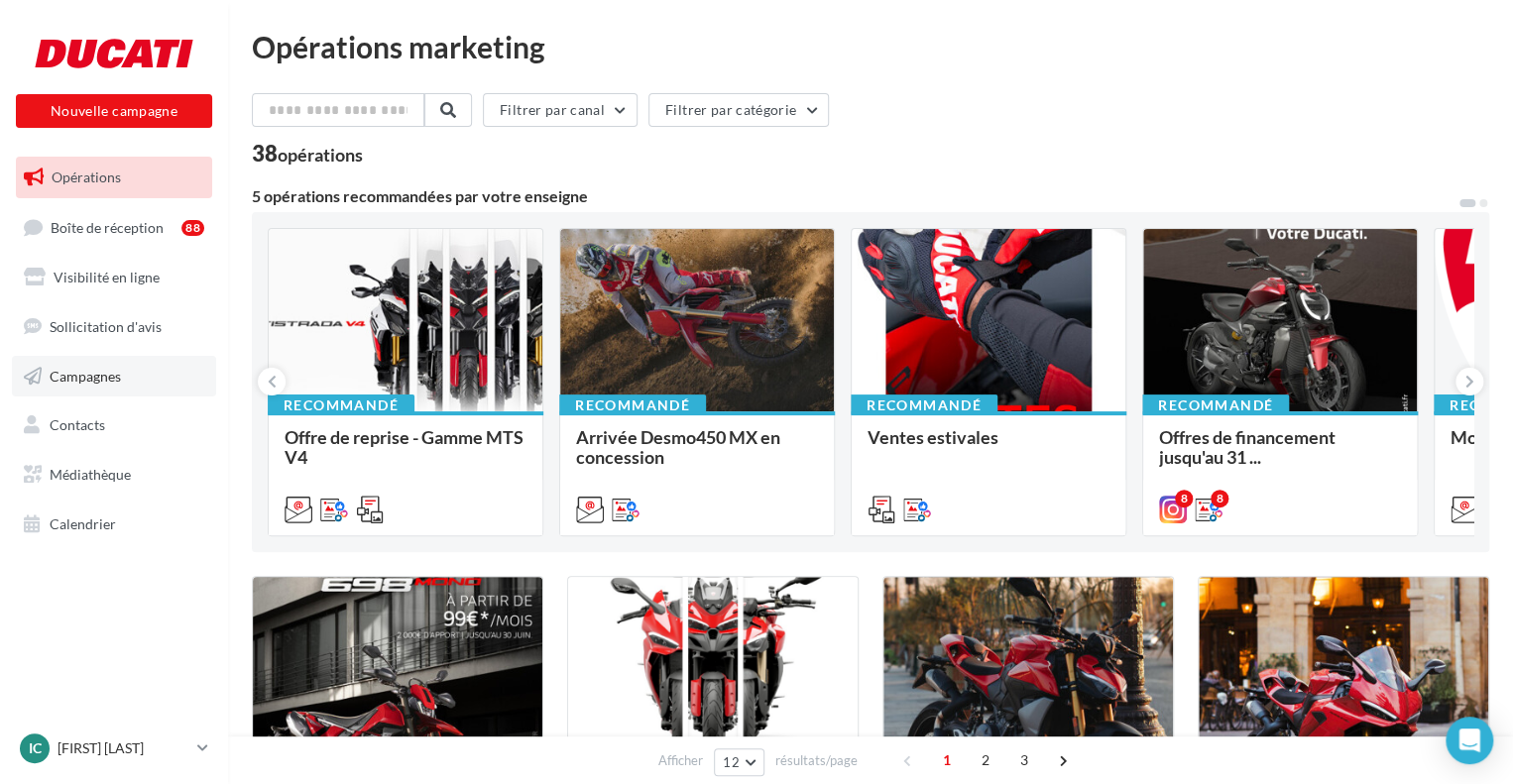 click on "Campagnes" at bounding box center (114, 377) 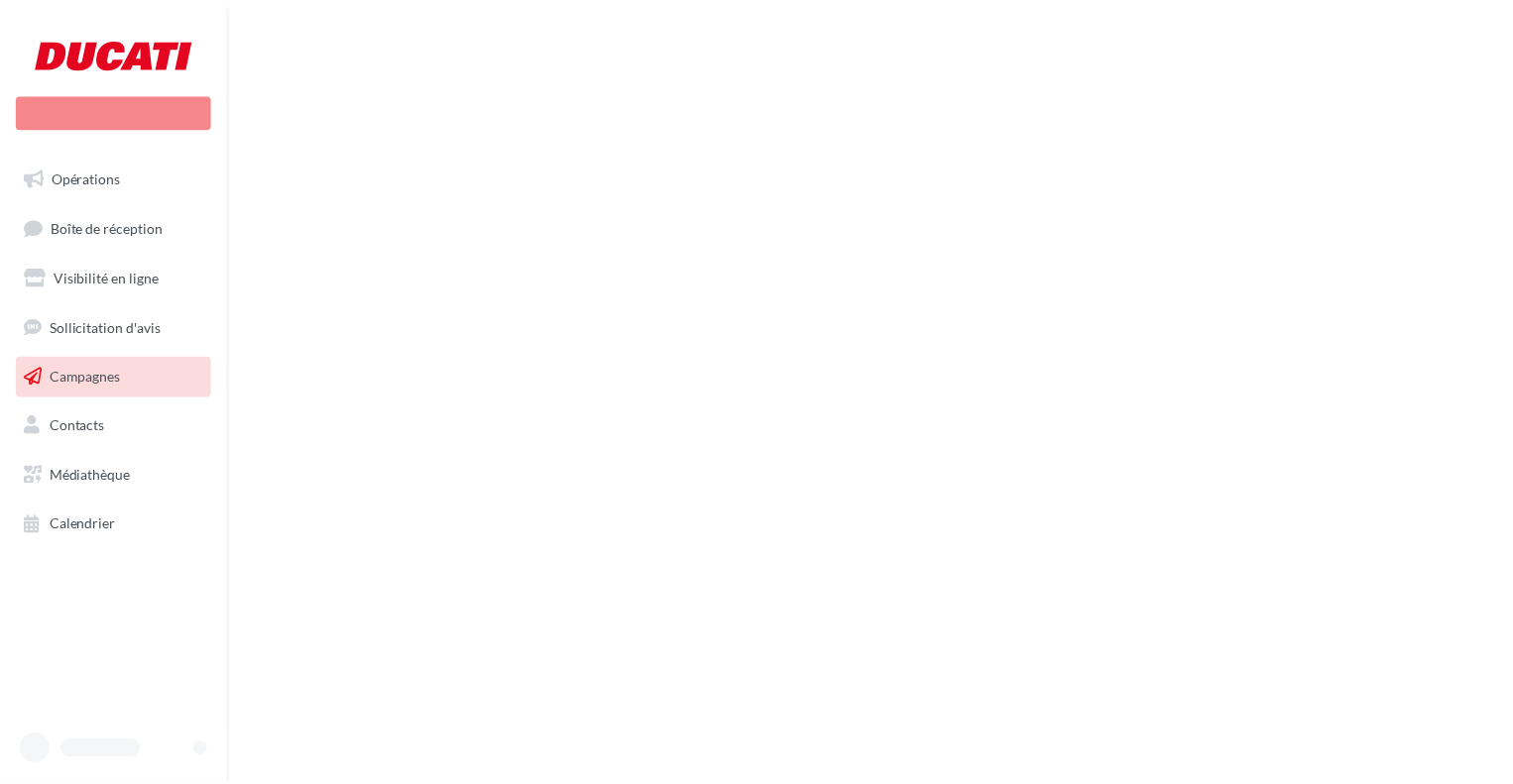 scroll, scrollTop: 0, scrollLeft: 0, axis: both 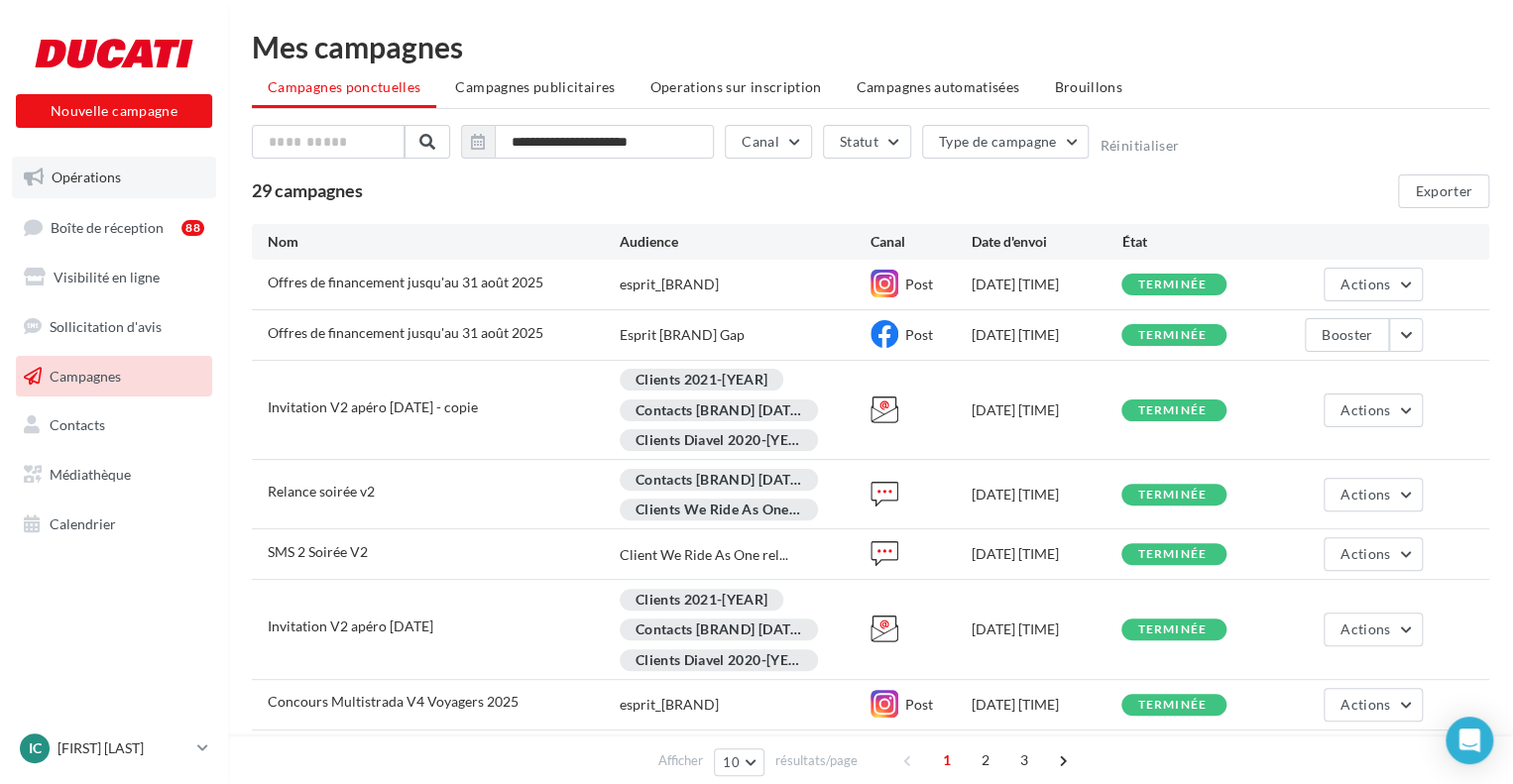 click on "Opérations" at bounding box center (114, 177) 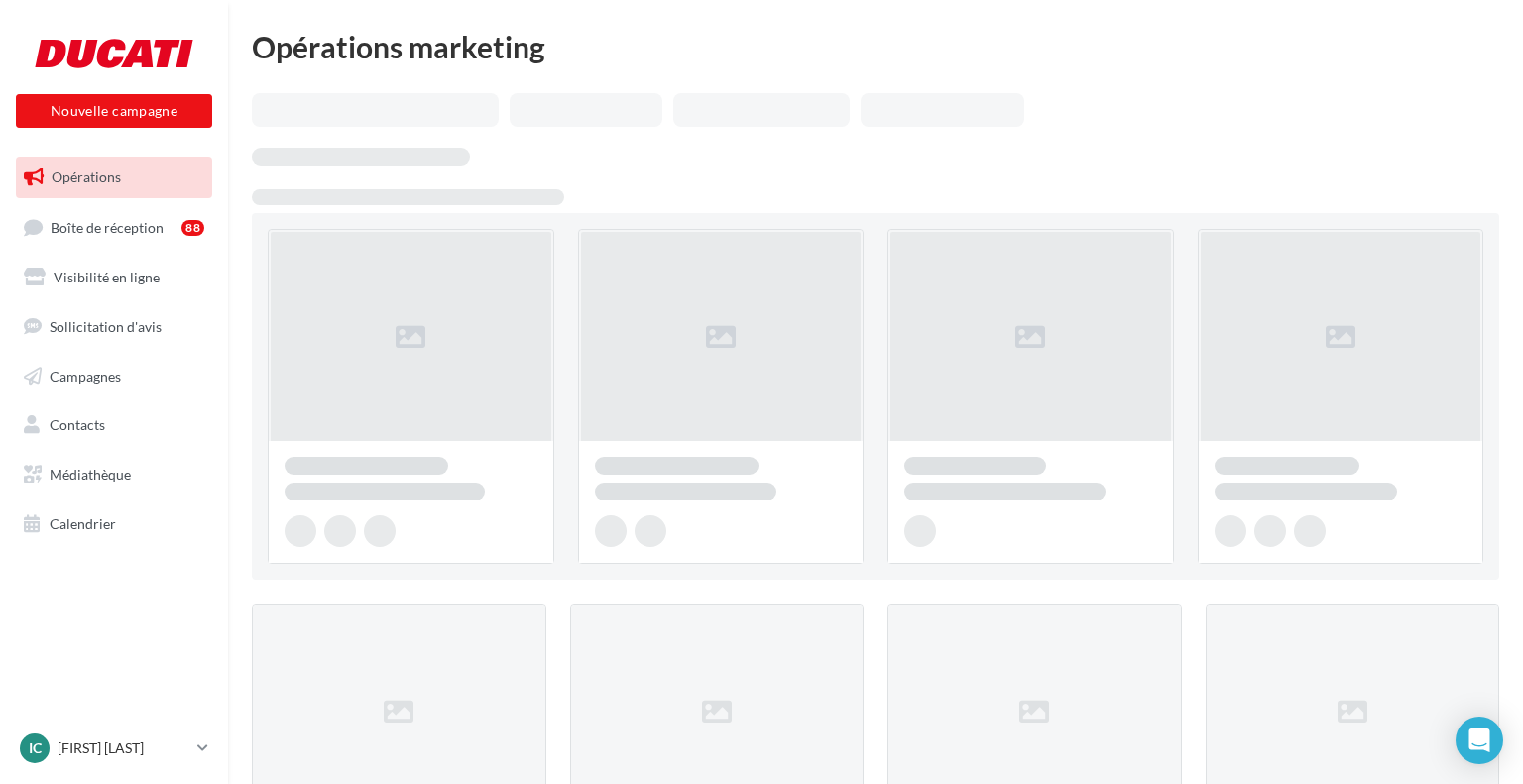 scroll, scrollTop: 0, scrollLeft: 0, axis: both 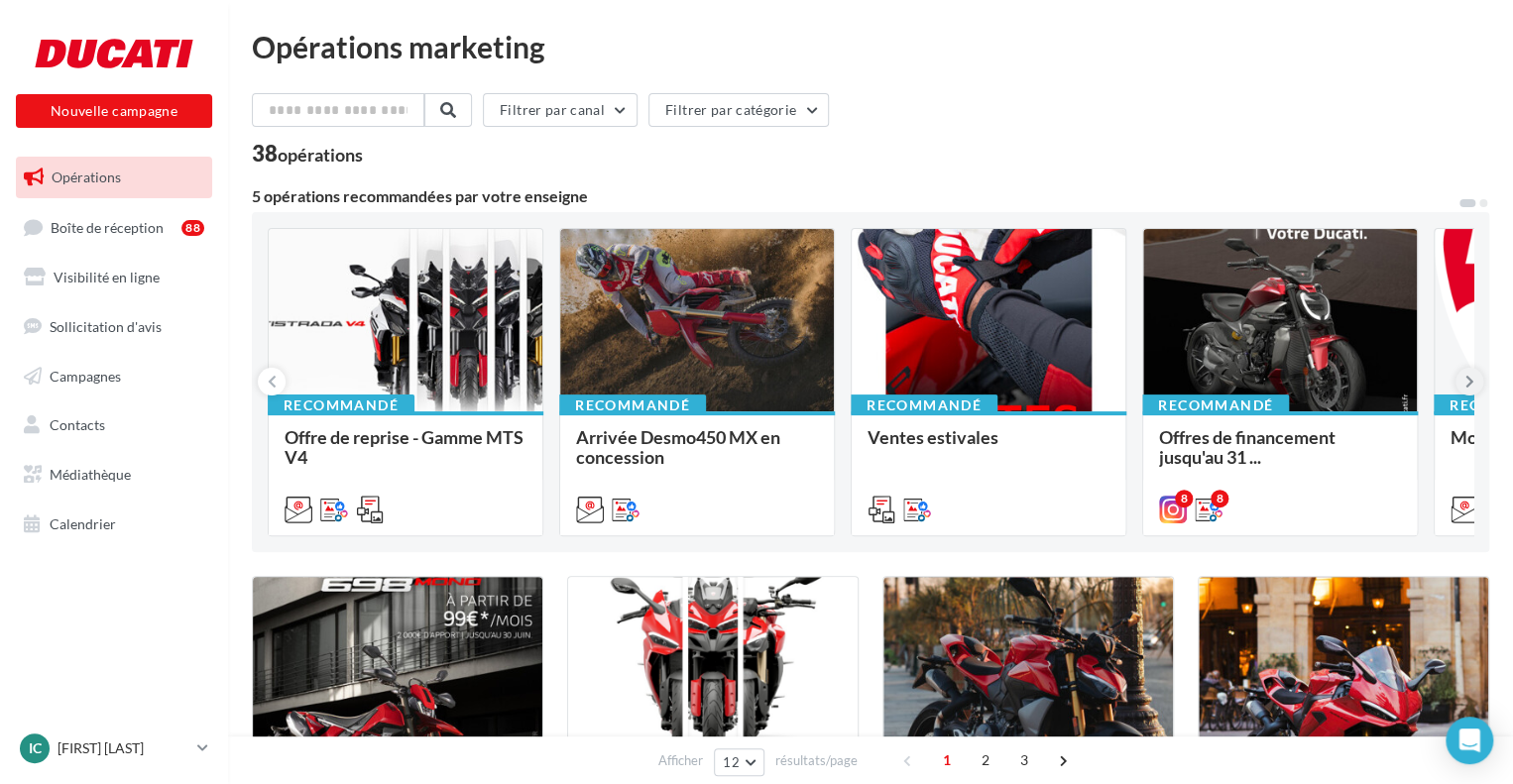 click at bounding box center (1469, 382) 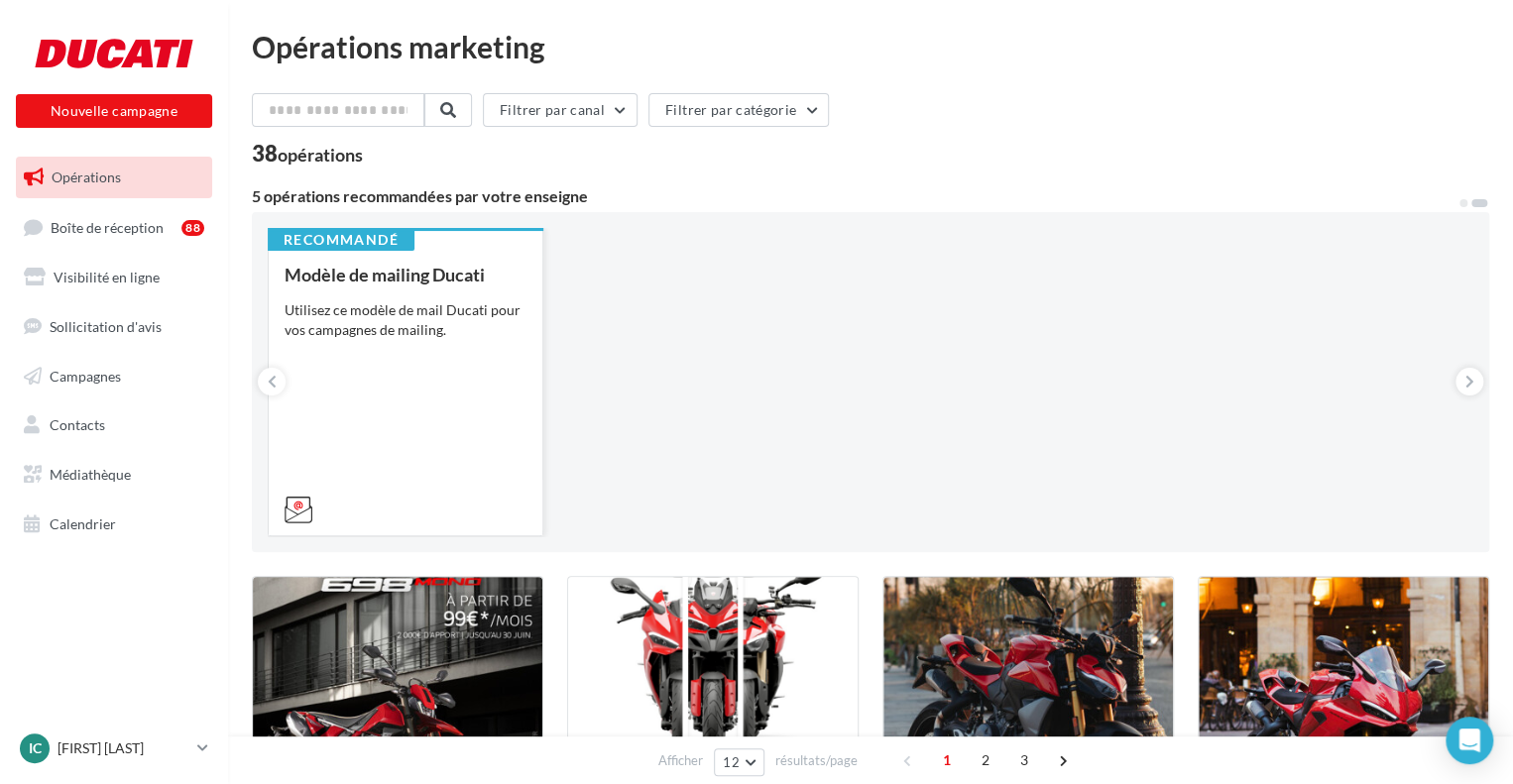 click on "Modèle de mailing Ducati        Utilisez ce modèle de mail Ducati pour vos campagnes de mailing." at bounding box center [406, 391] 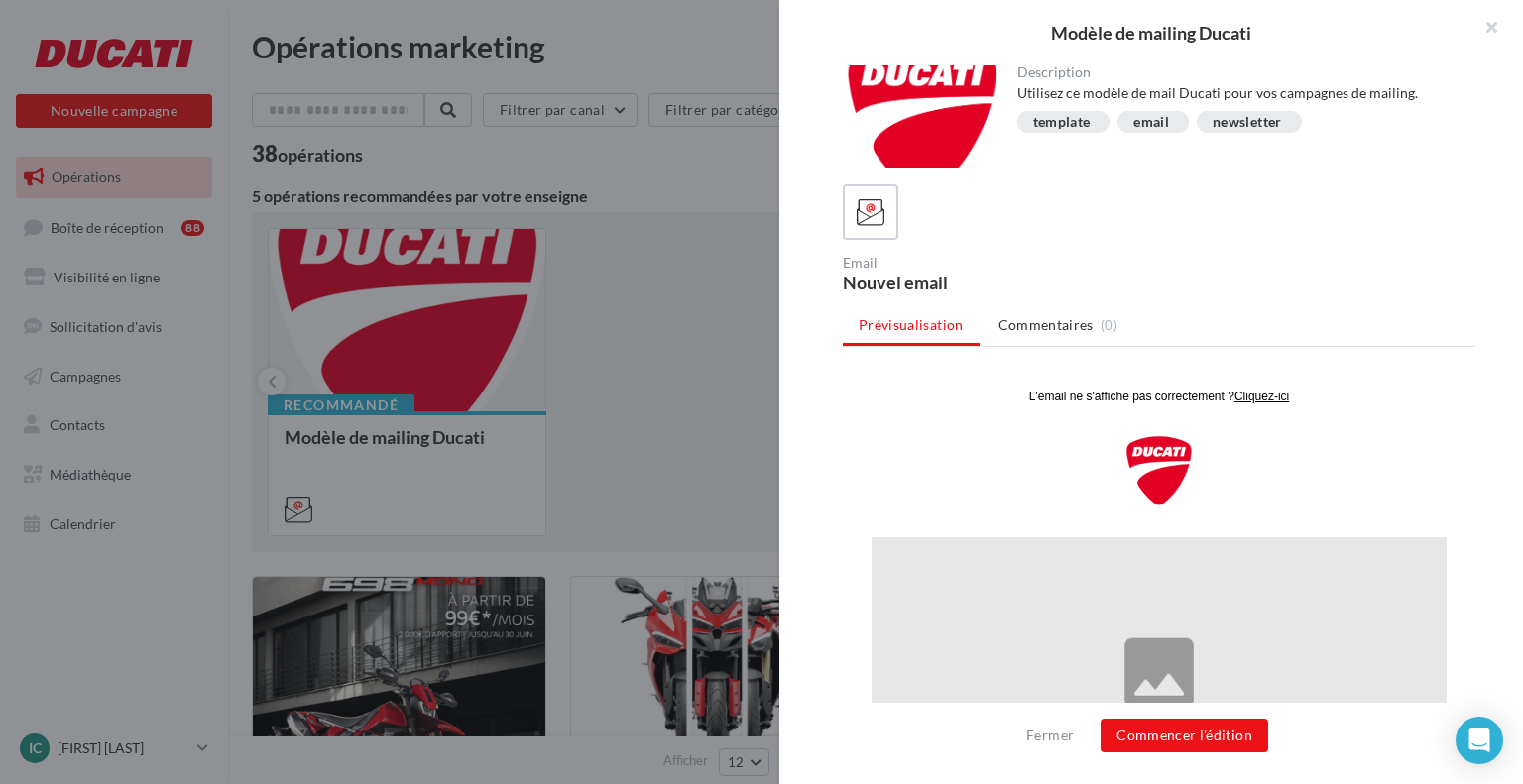 scroll, scrollTop: 0, scrollLeft: 0, axis: both 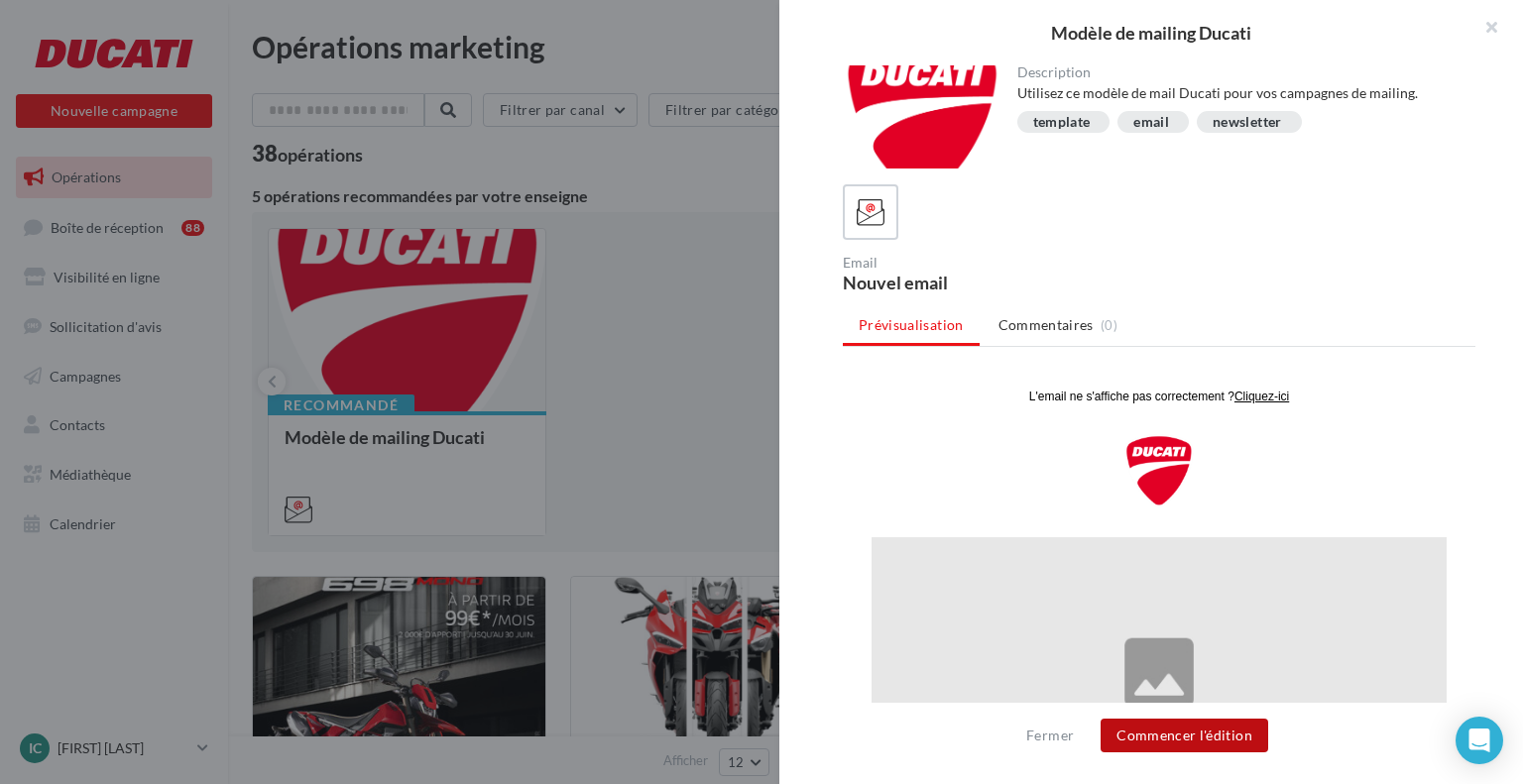click on "Commencer l'édition" at bounding box center (1184, 735) 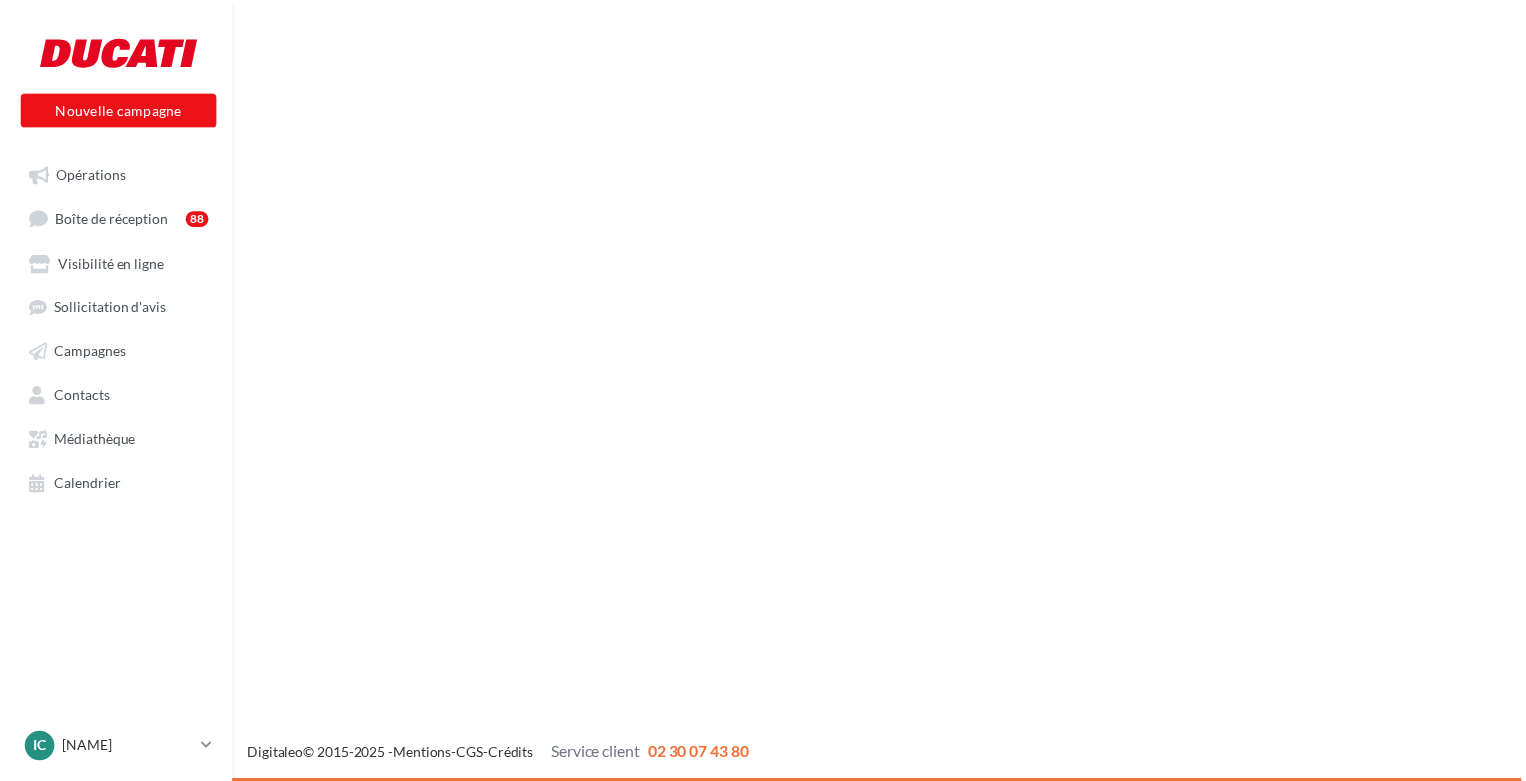 scroll, scrollTop: 0, scrollLeft: 0, axis: both 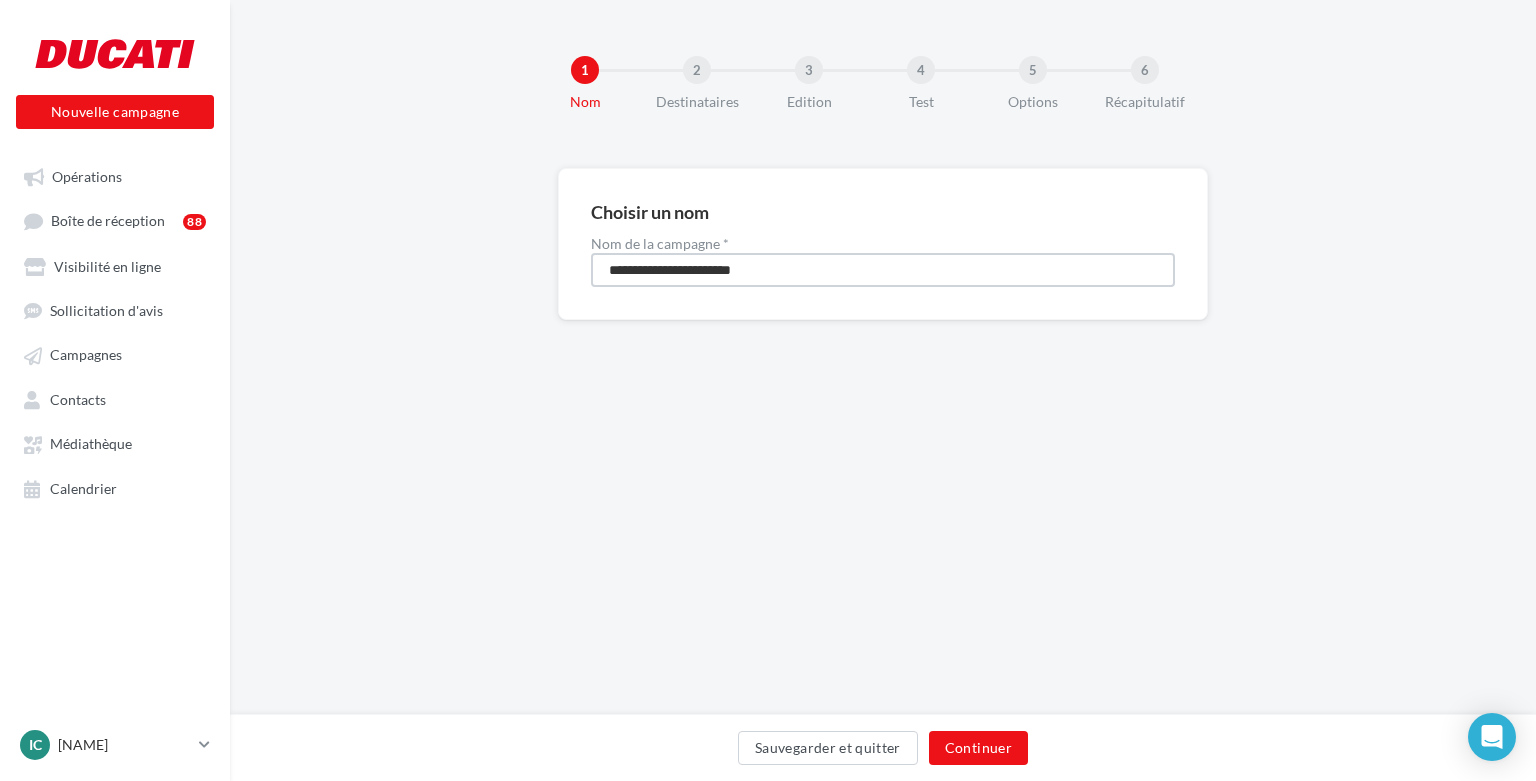click on "**********" at bounding box center [883, 270] 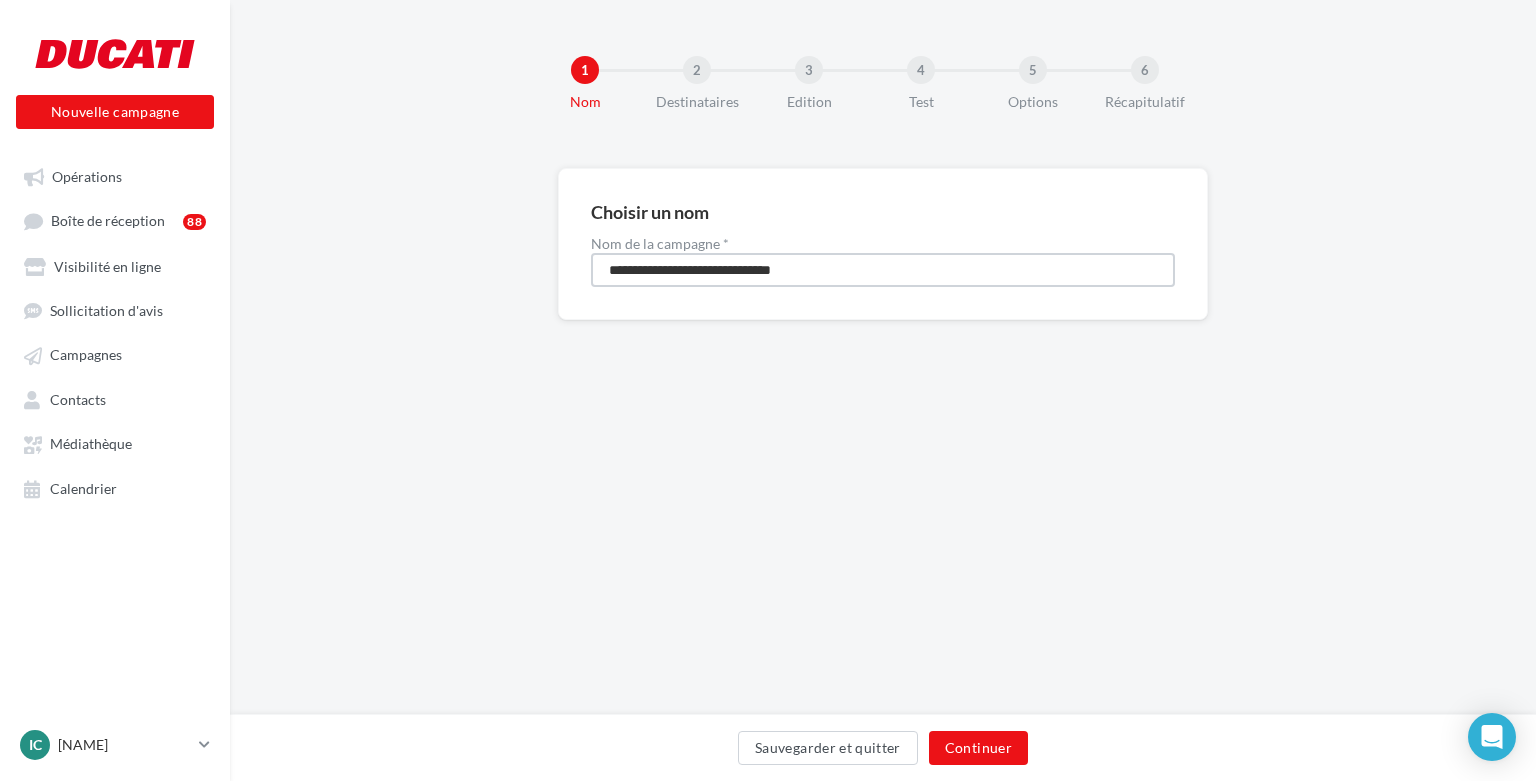 type on "**********" 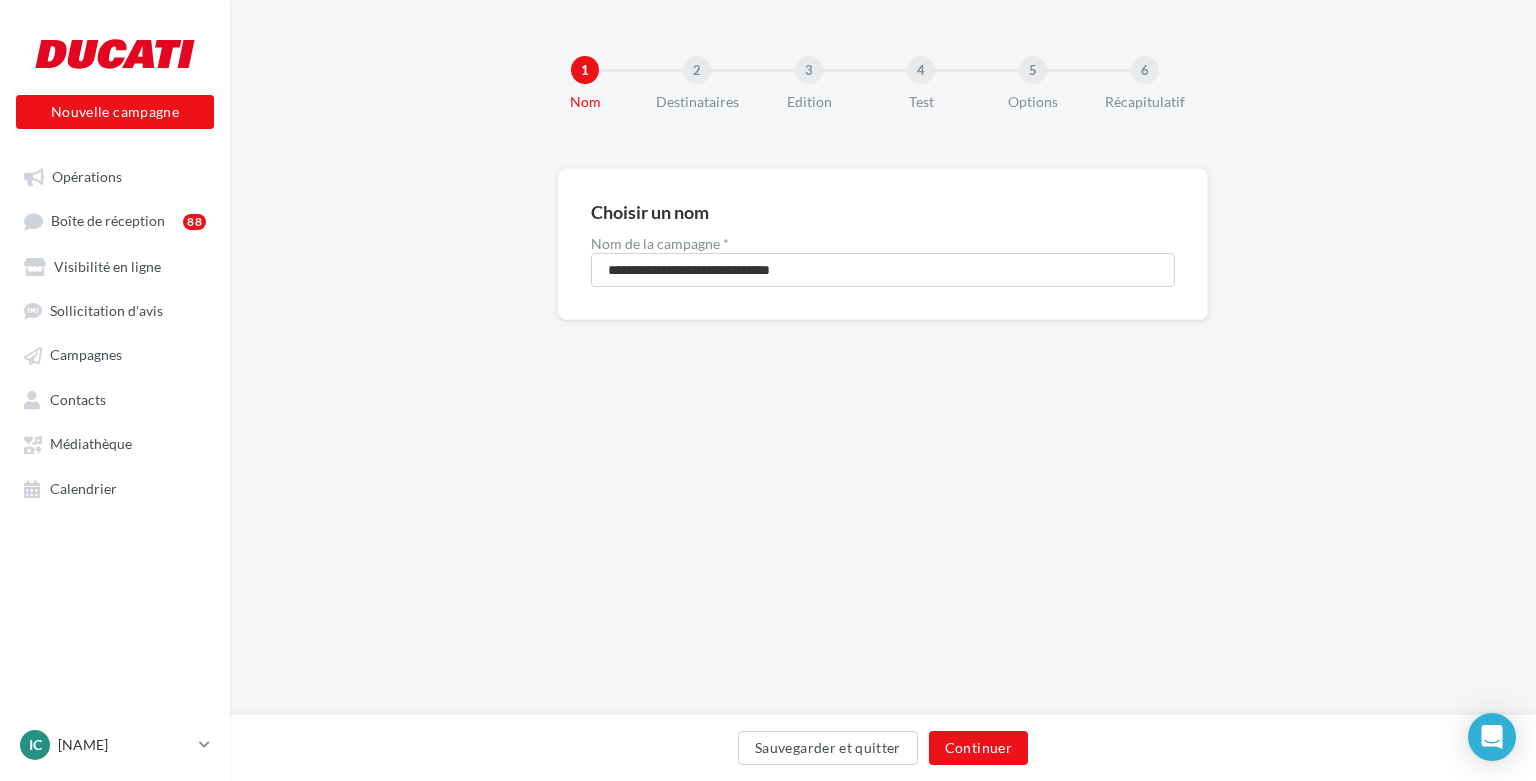click on "Sauvegarder et quitter      Continuer" at bounding box center (883, 747) 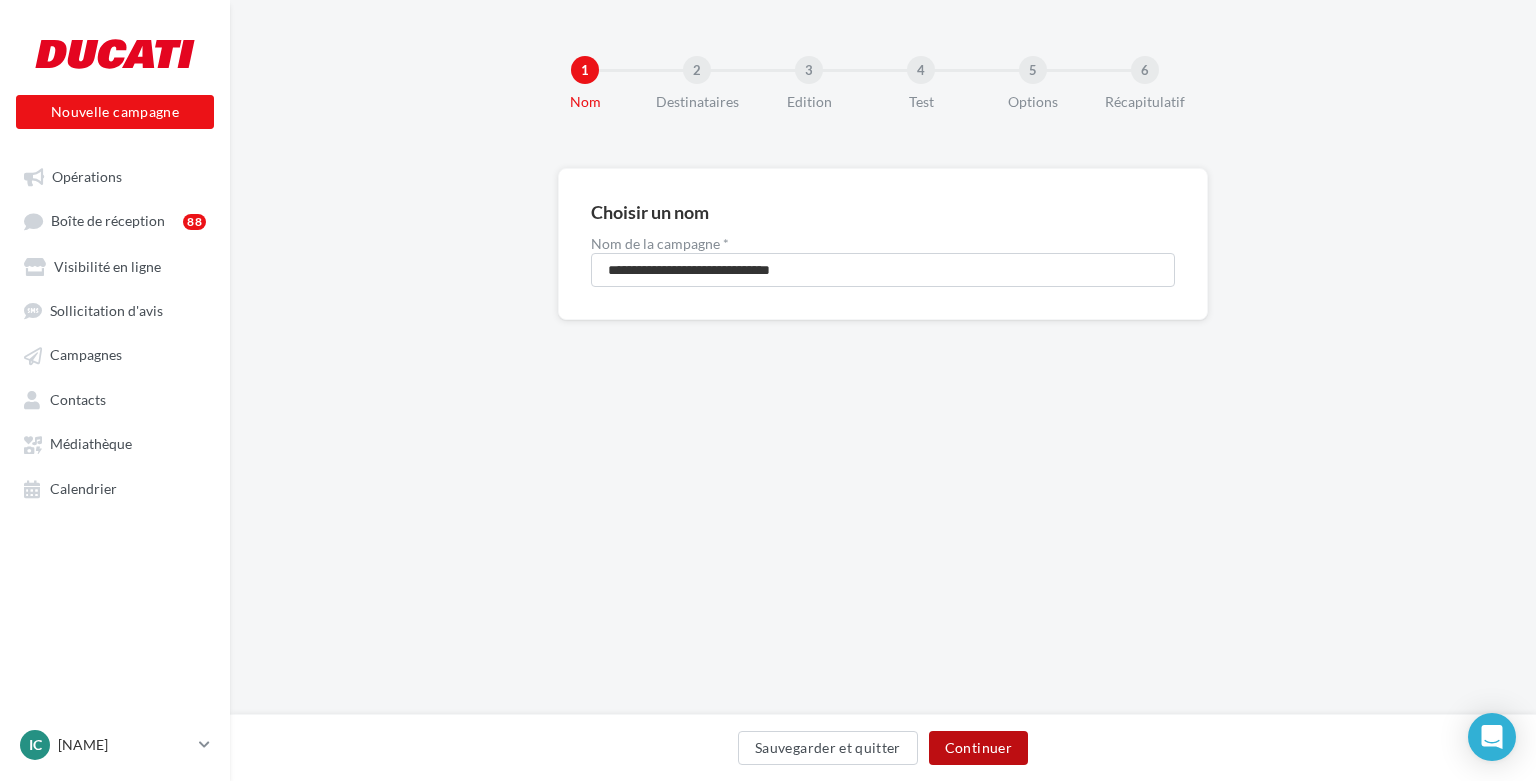 click on "Continuer" at bounding box center [978, 748] 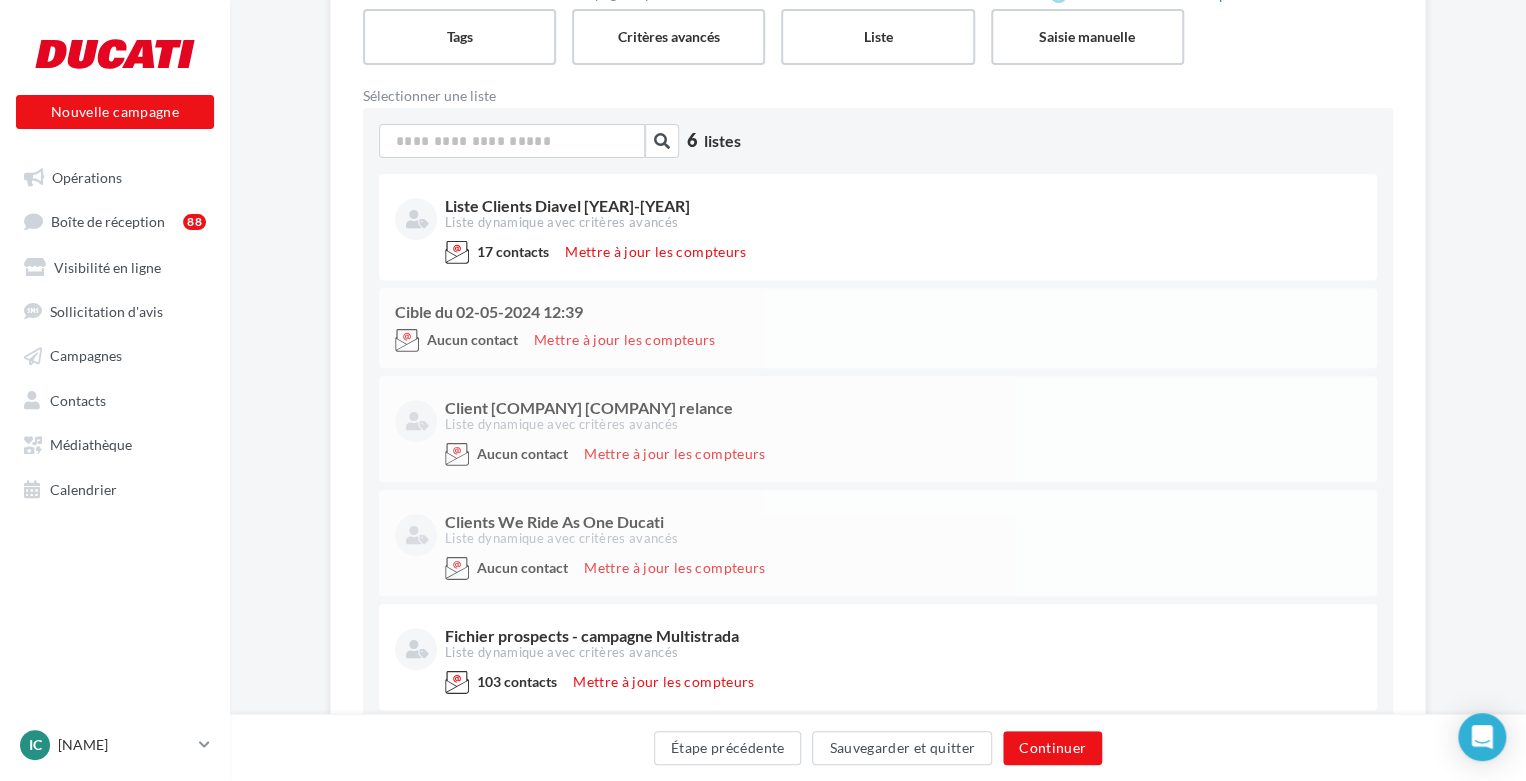 scroll, scrollTop: 372, scrollLeft: 0, axis: vertical 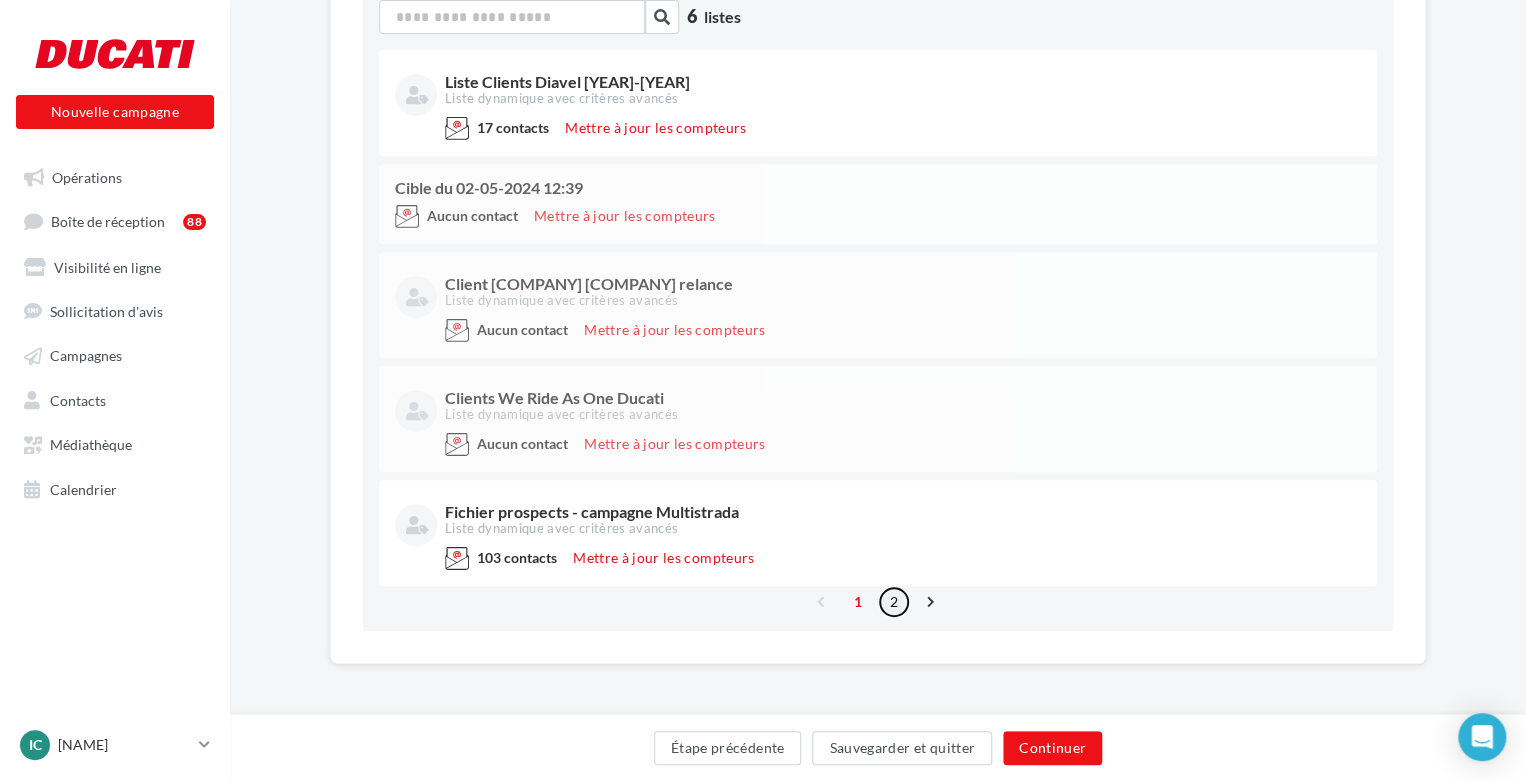 click on "2" at bounding box center (894, 602) 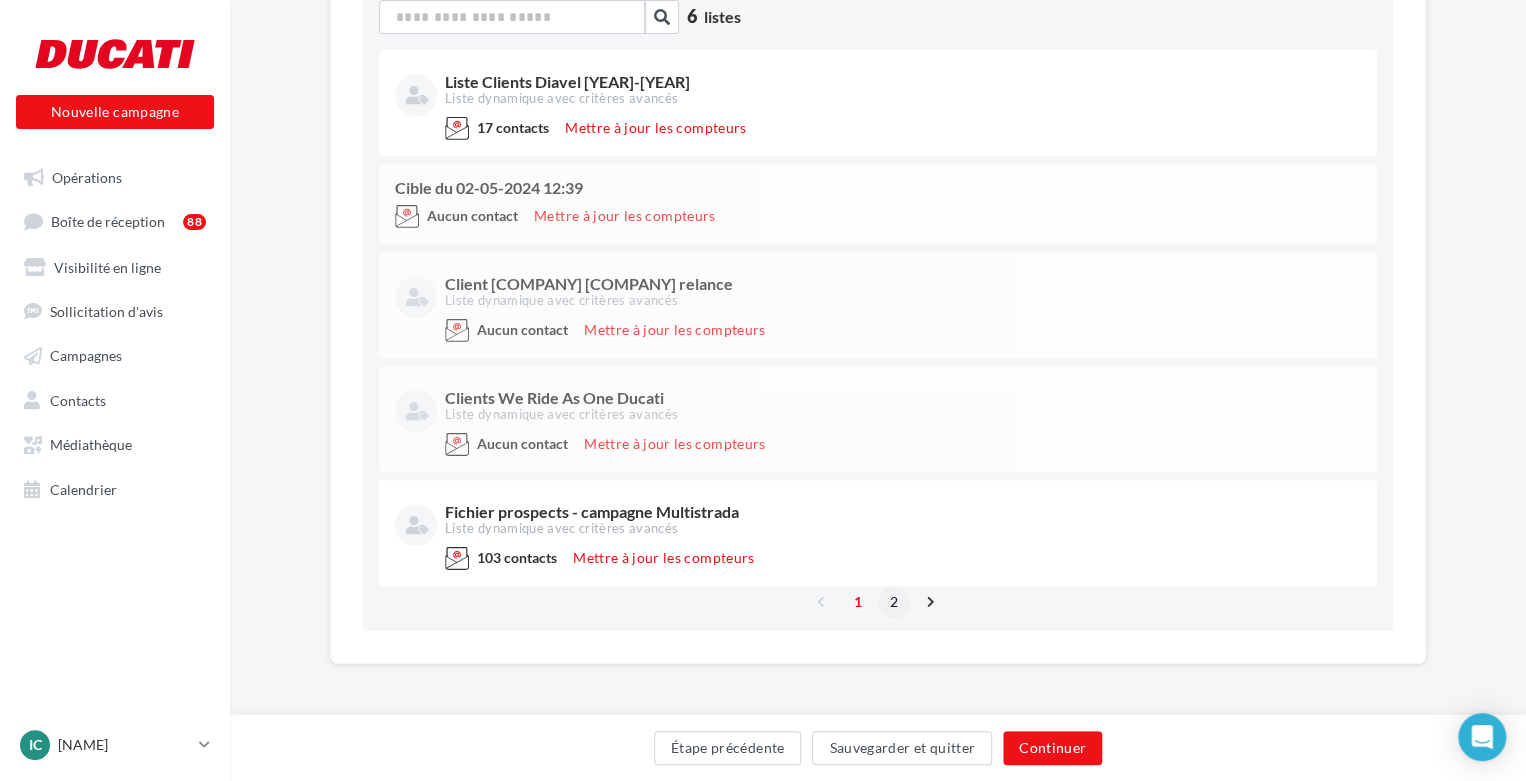 scroll, scrollTop: 0, scrollLeft: 0, axis: both 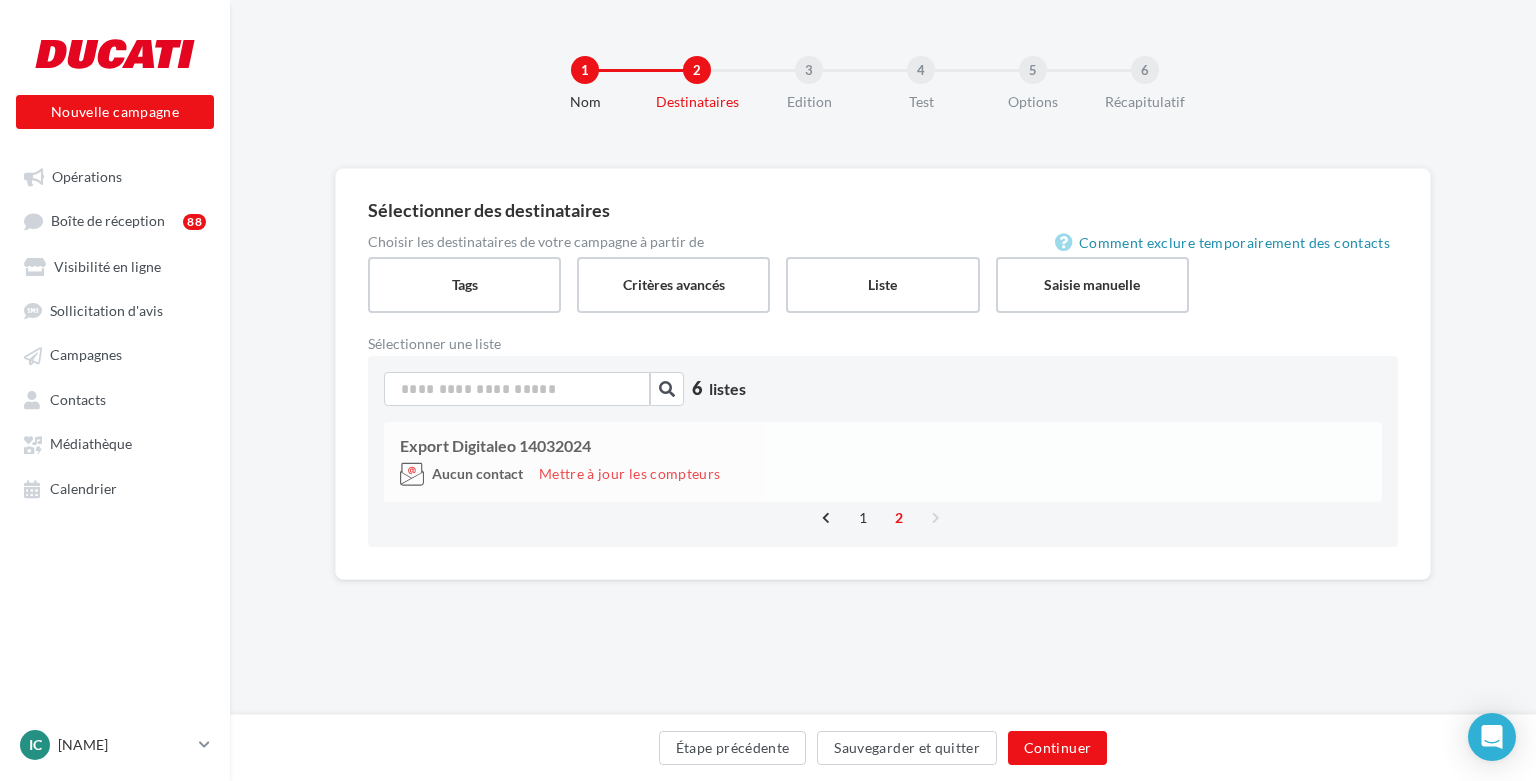 click on "Export Digitaleo 14032024" at bounding box center (883, 446) 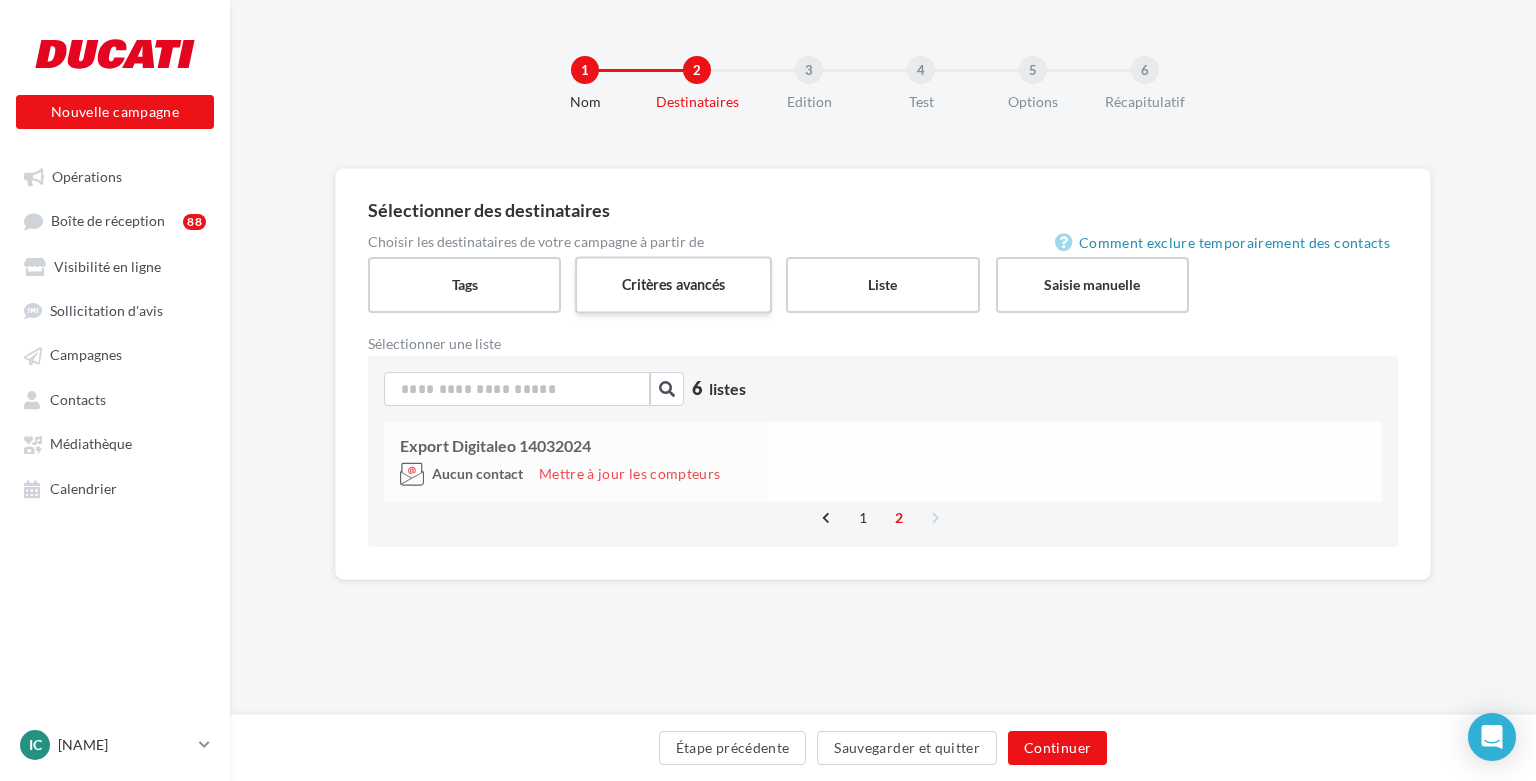 click on "Critères avancés" at bounding box center (673, 284) 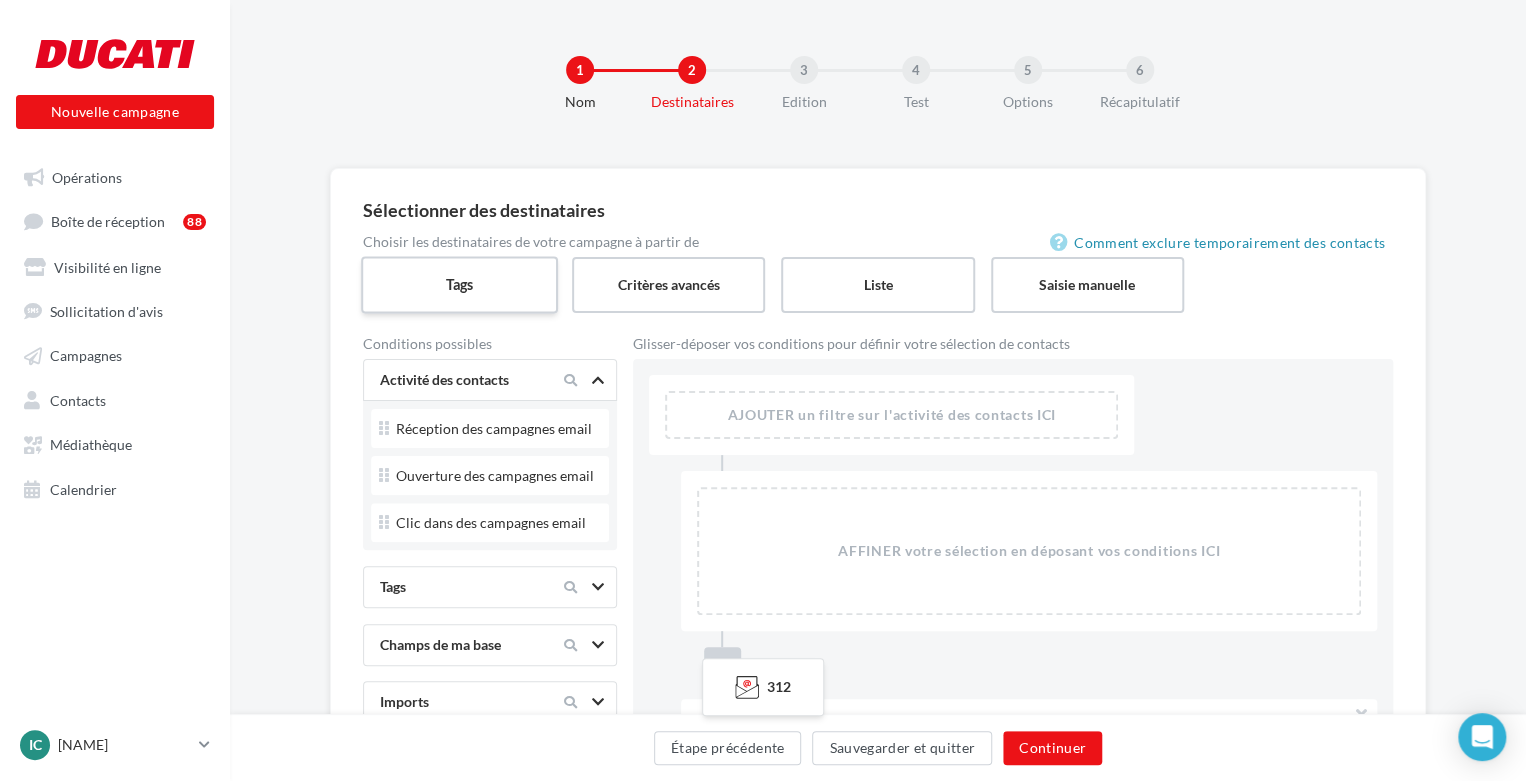 click on "Tags" at bounding box center (459, 284) 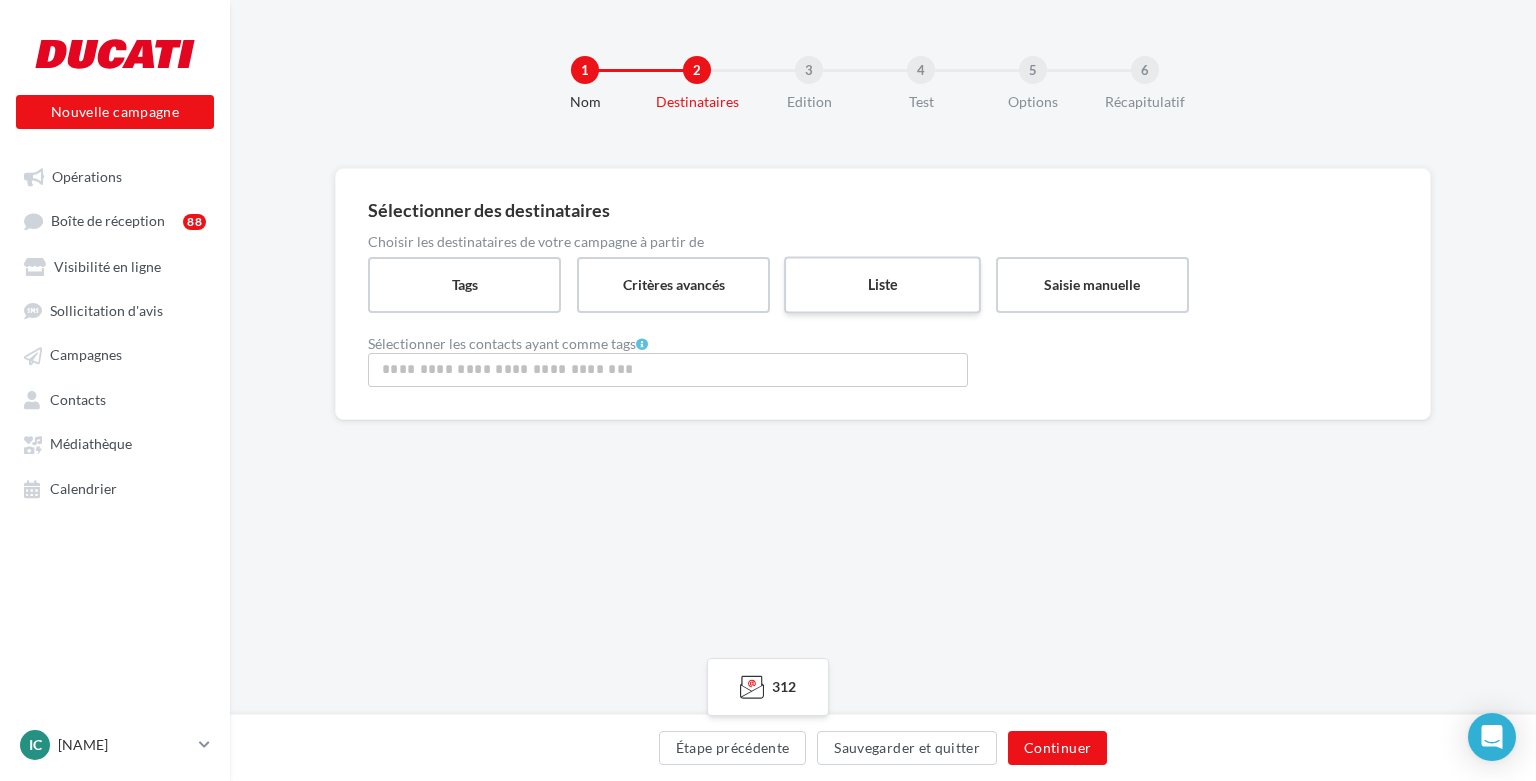 click on "Liste" at bounding box center [882, 284] 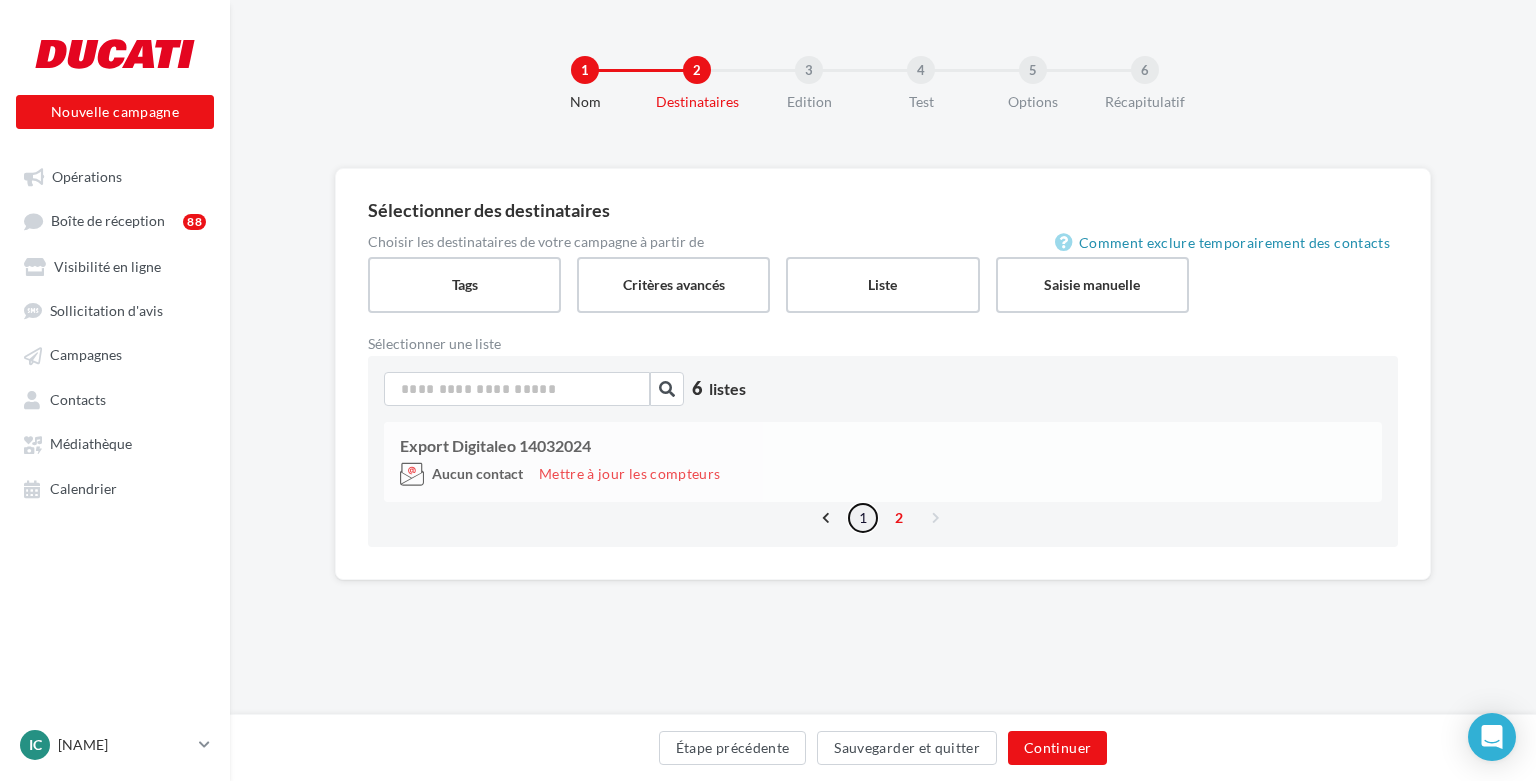 click on "1" at bounding box center [863, 518] 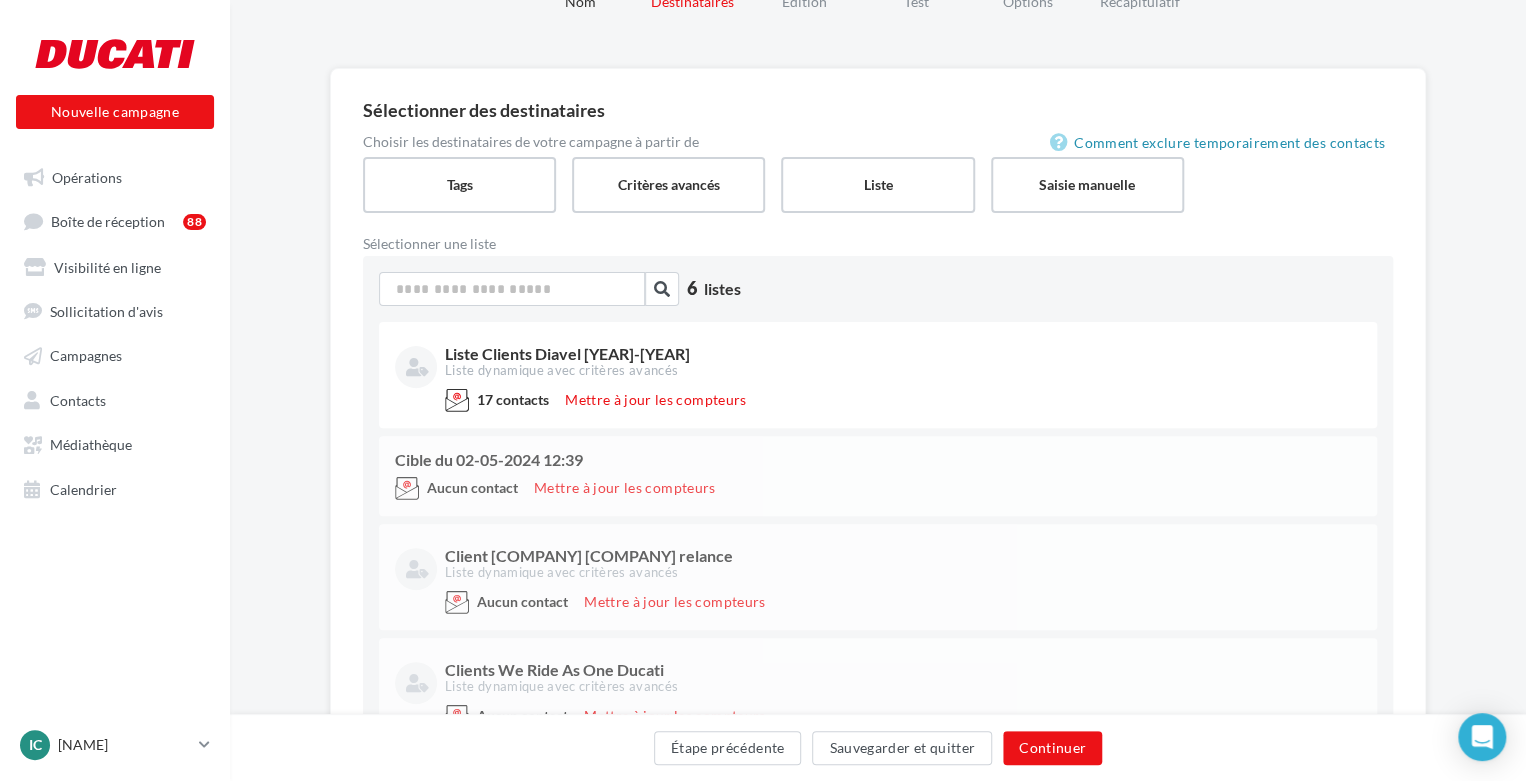 scroll, scrollTop: 372, scrollLeft: 0, axis: vertical 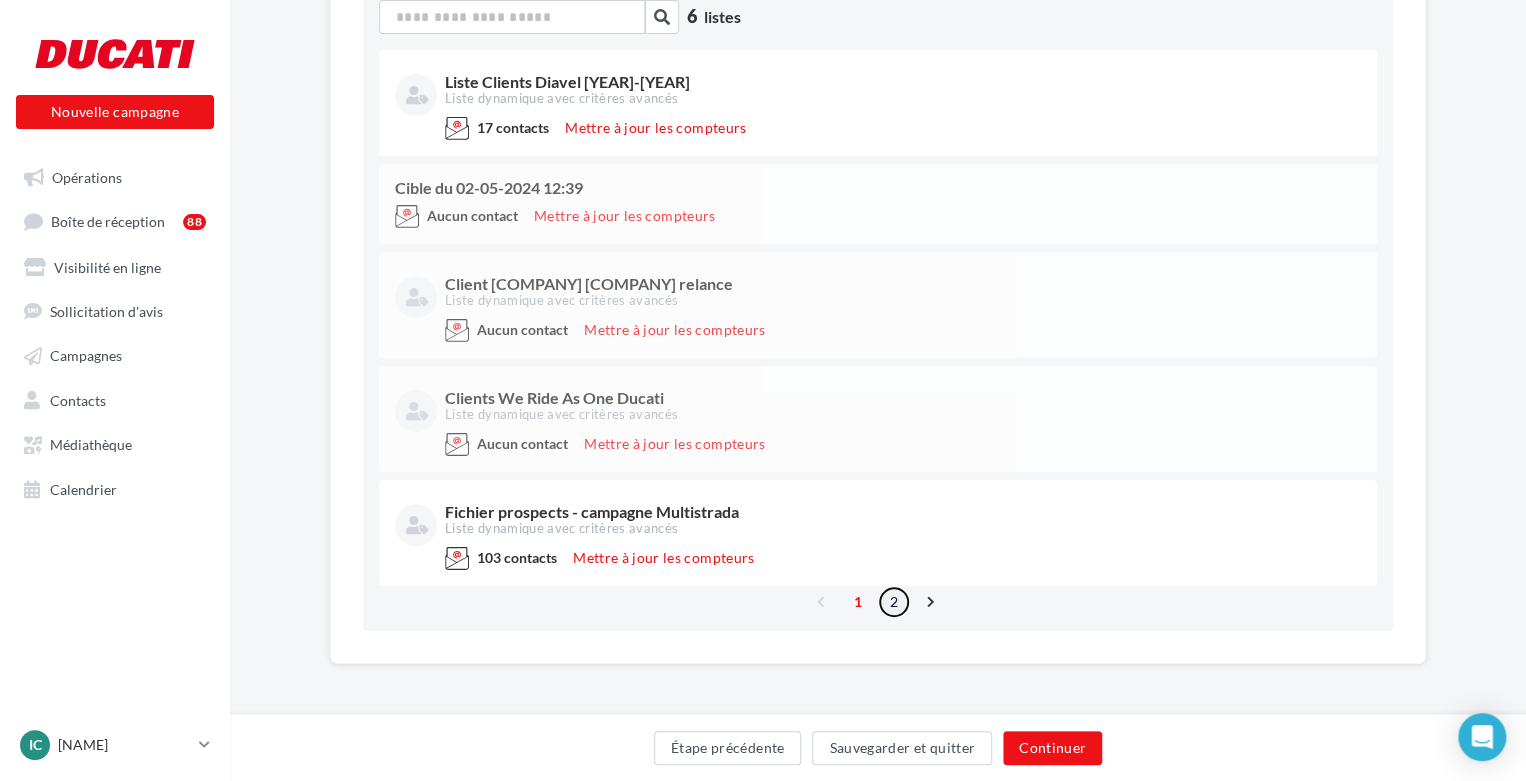 click on "2" at bounding box center [894, 602] 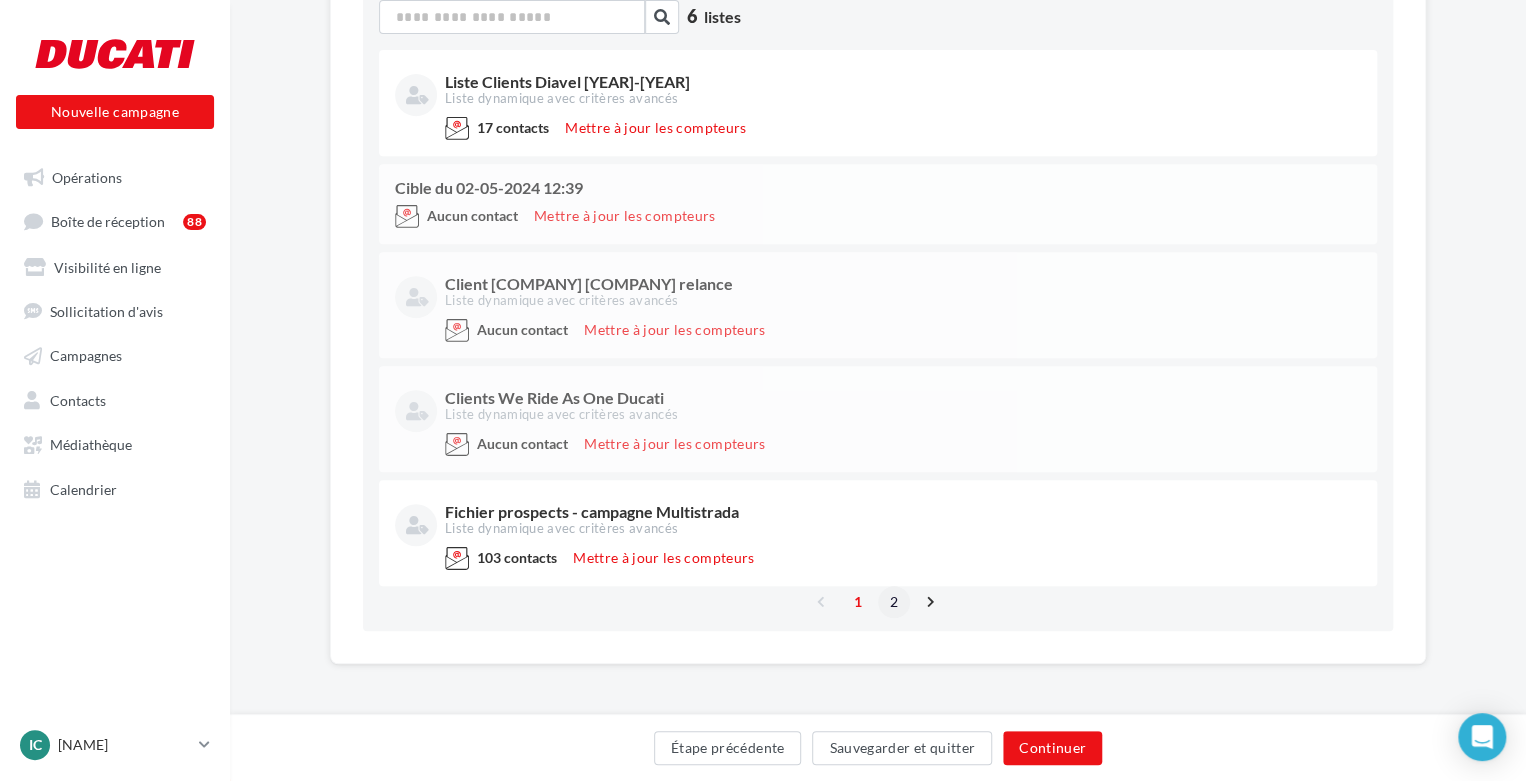 scroll, scrollTop: 0, scrollLeft: 0, axis: both 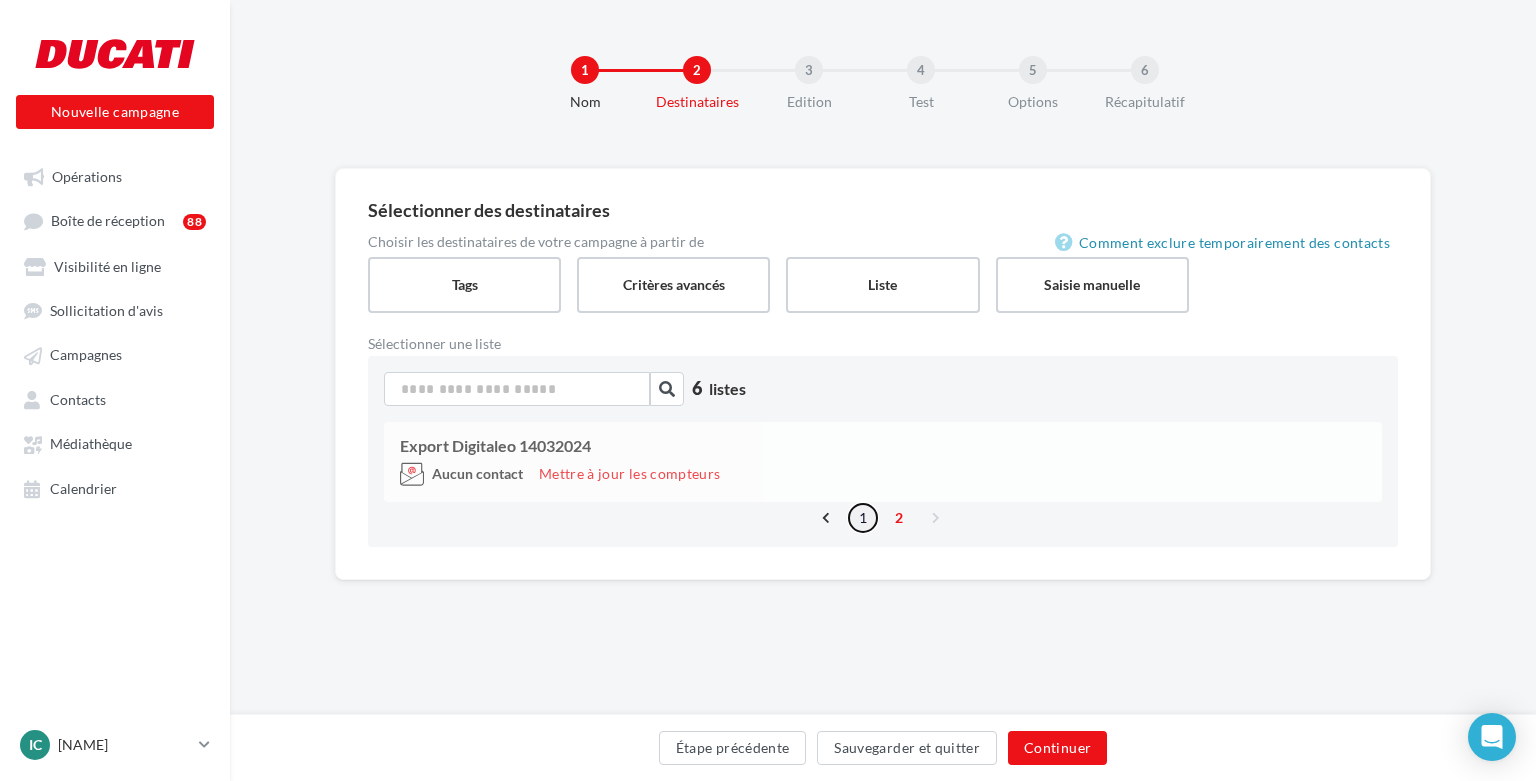 click on "1" at bounding box center [863, 518] 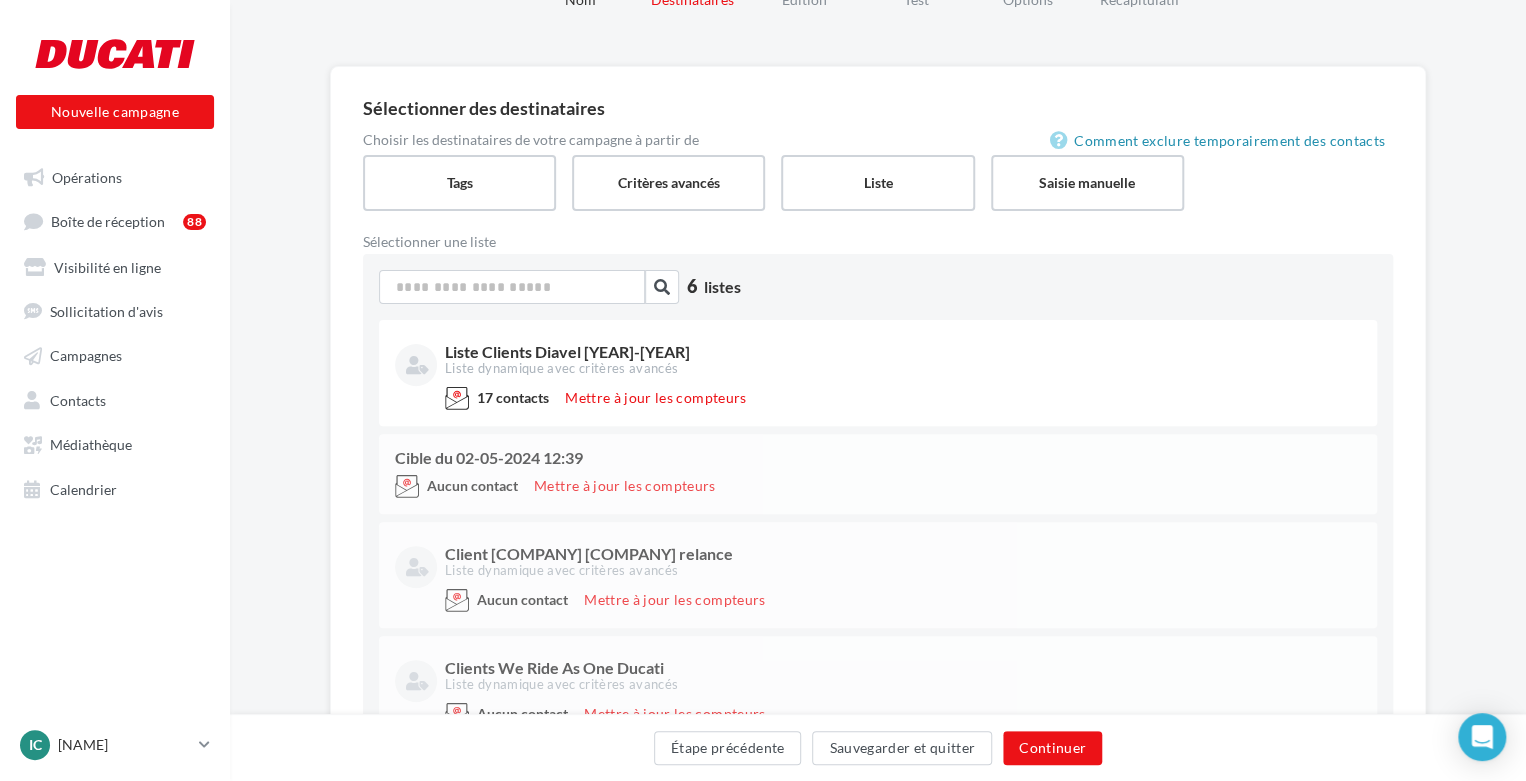 scroll, scrollTop: 300, scrollLeft: 0, axis: vertical 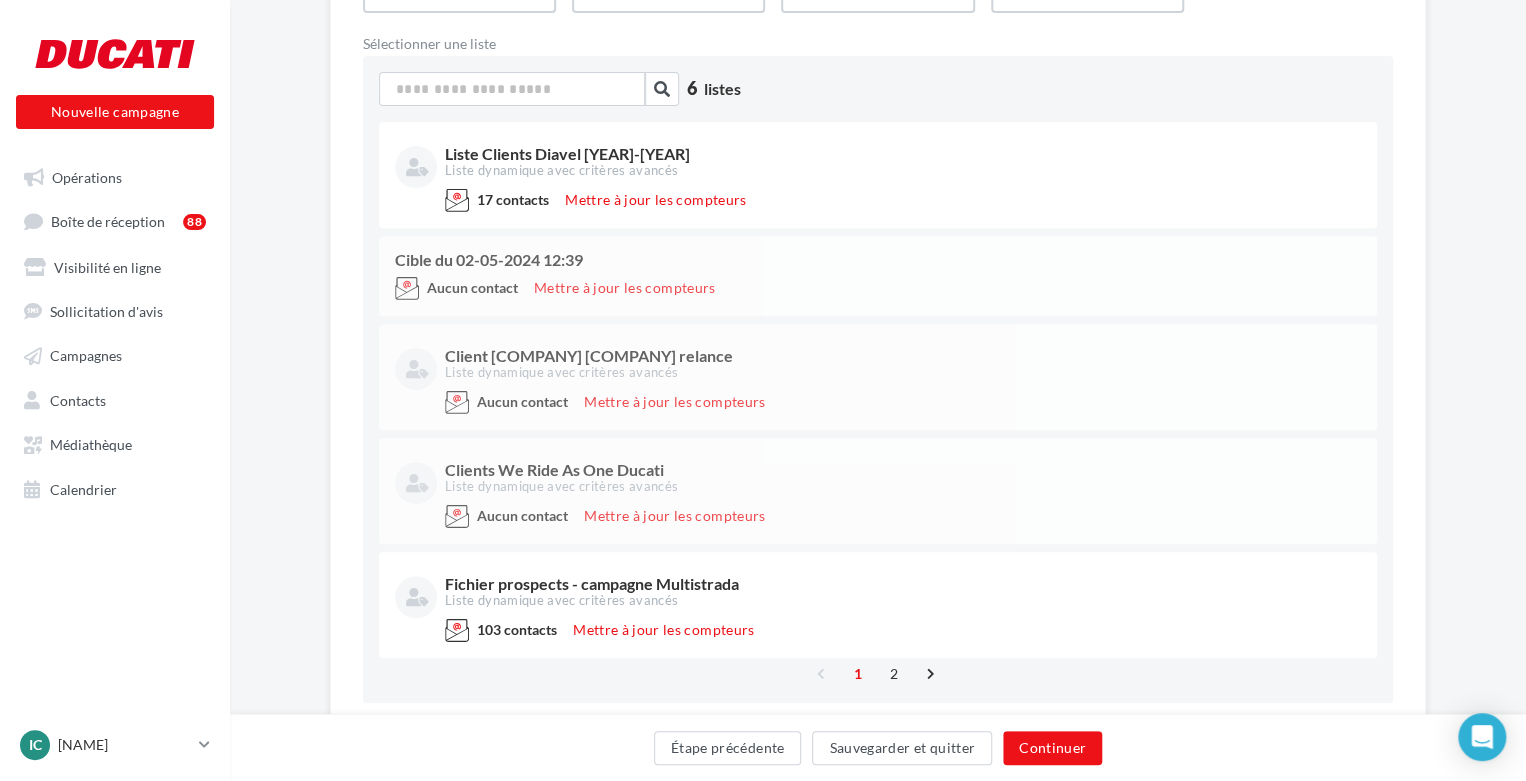 click on "Fichier prospects - campagne Multistrada Liste dynamique avec critères avancés" at bounding box center (878, 593) 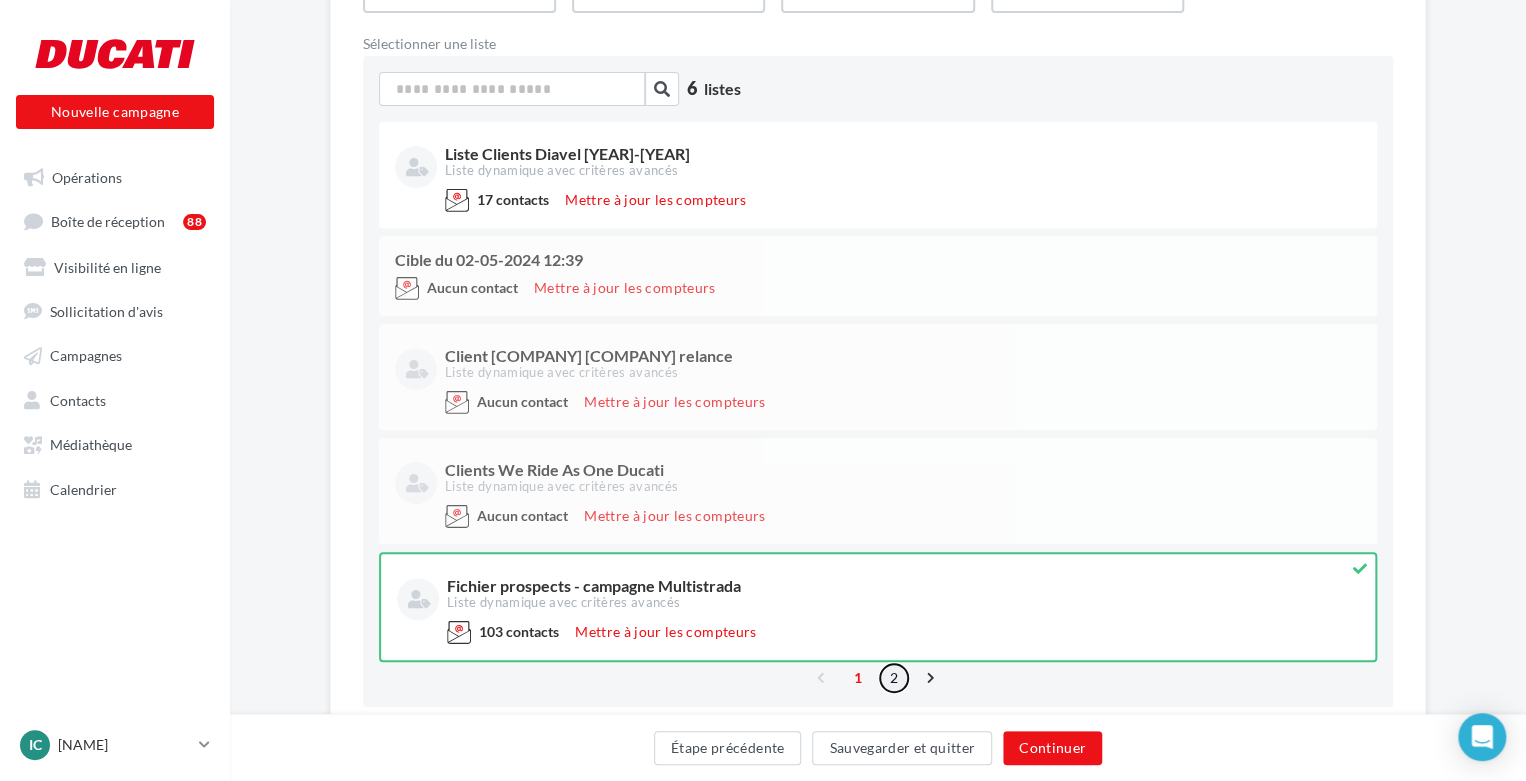 click on "2" at bounding box center (894, 678) 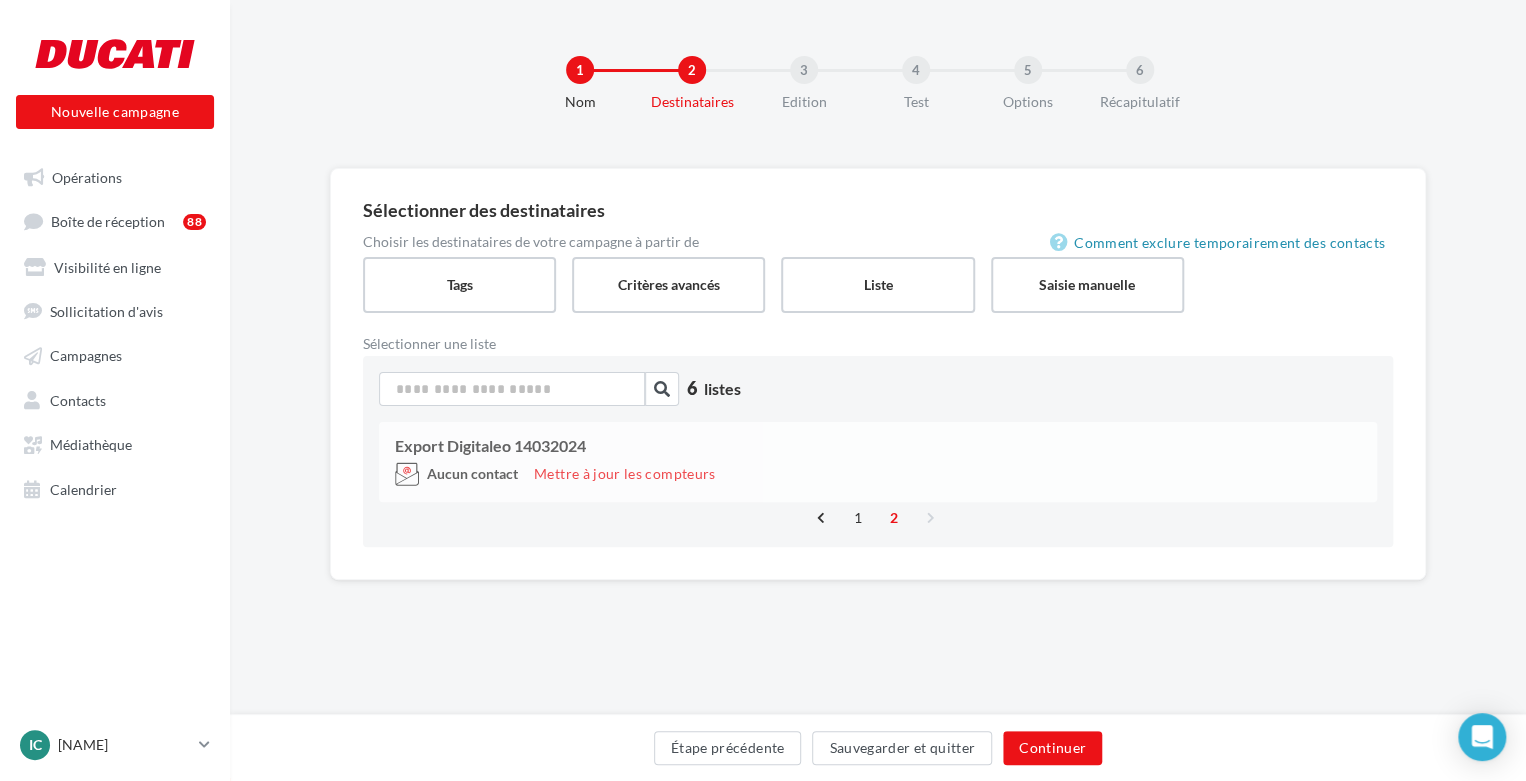 scroll, scrollTop: 0, scrollLeft: 0, axis: both 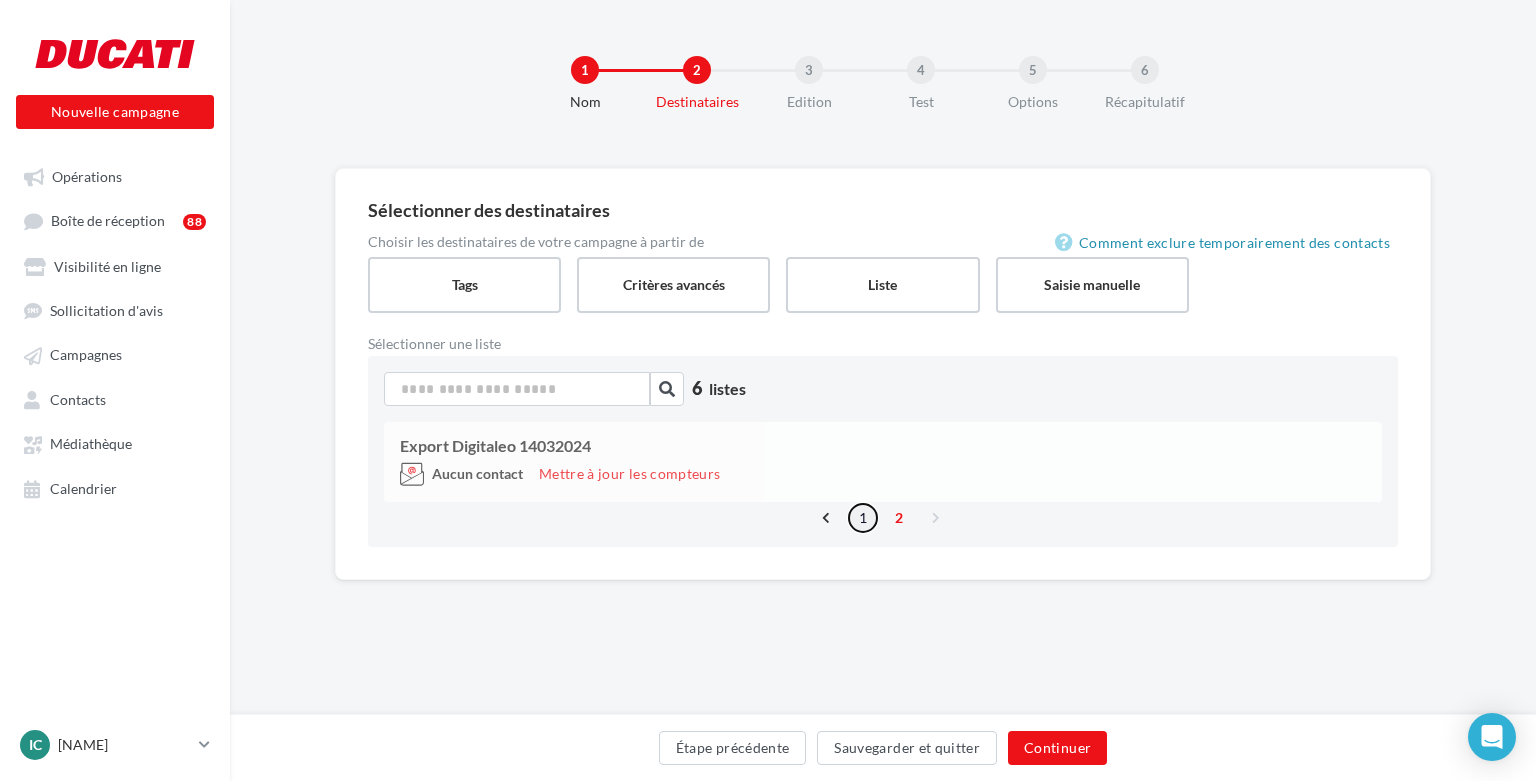 click on "1" at bounding box center (863, 518) 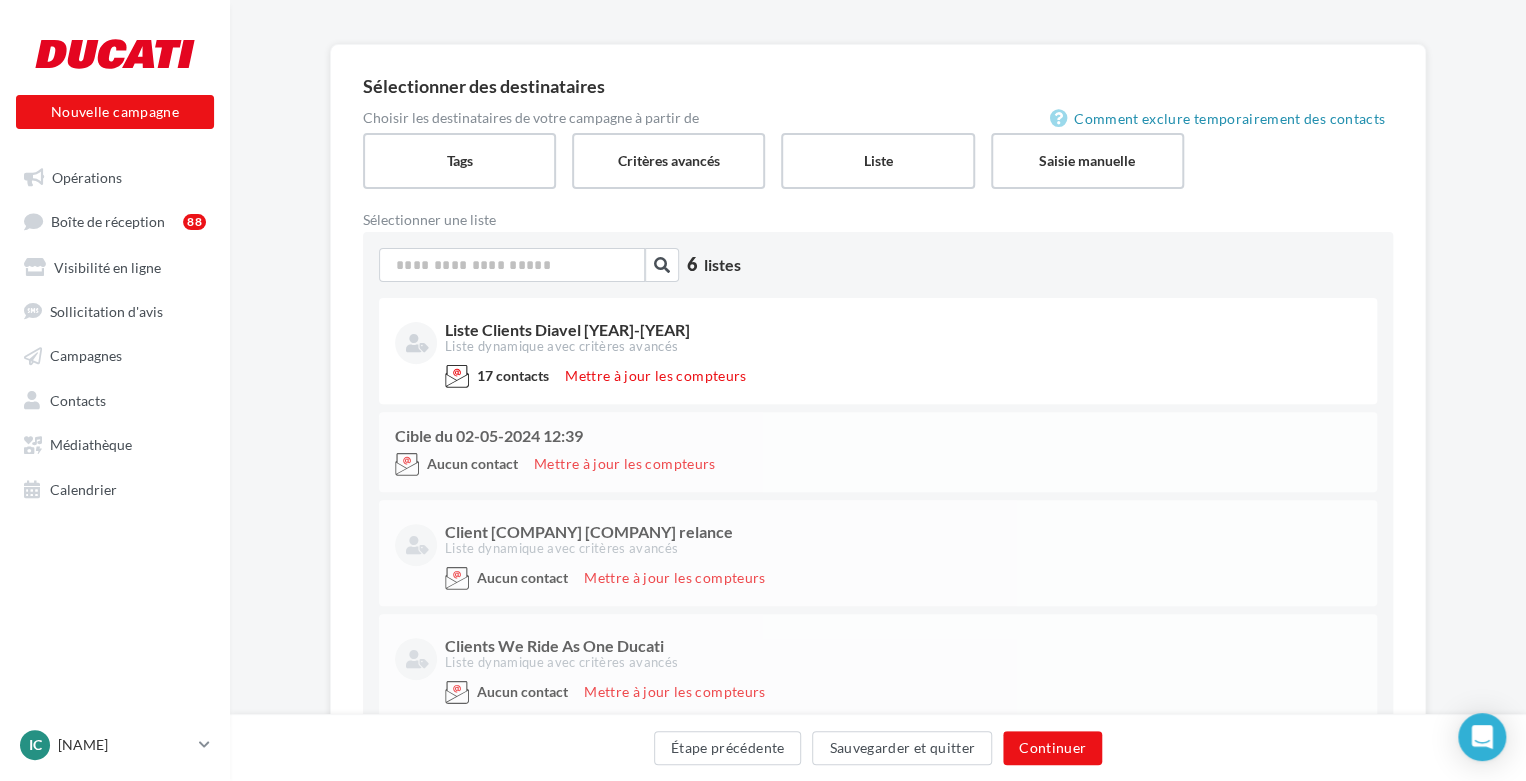 scroll, scrollTop: 75, scrollLeft: 0, axis: vertical 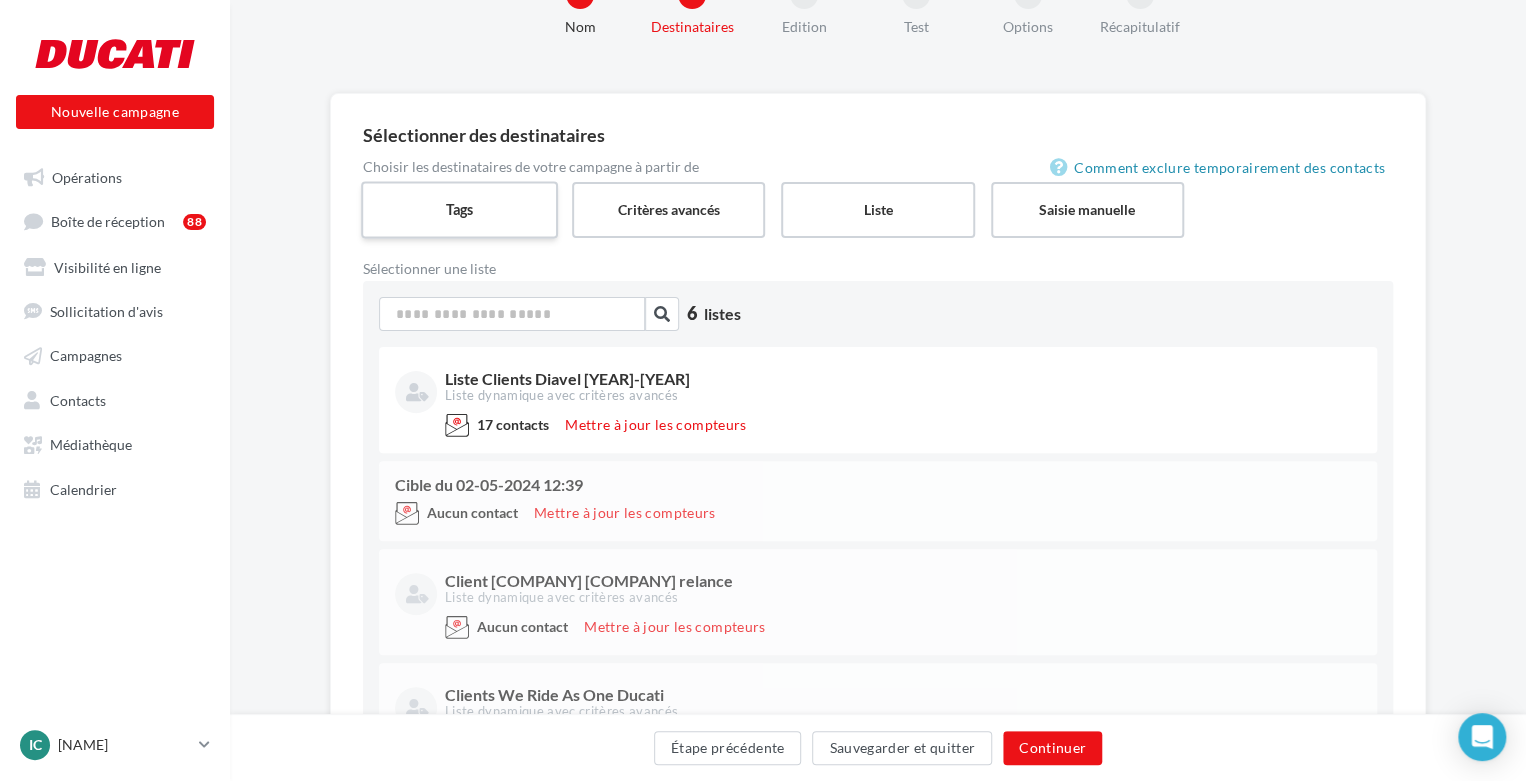click on "Tags" at bounding box center [459, 209] 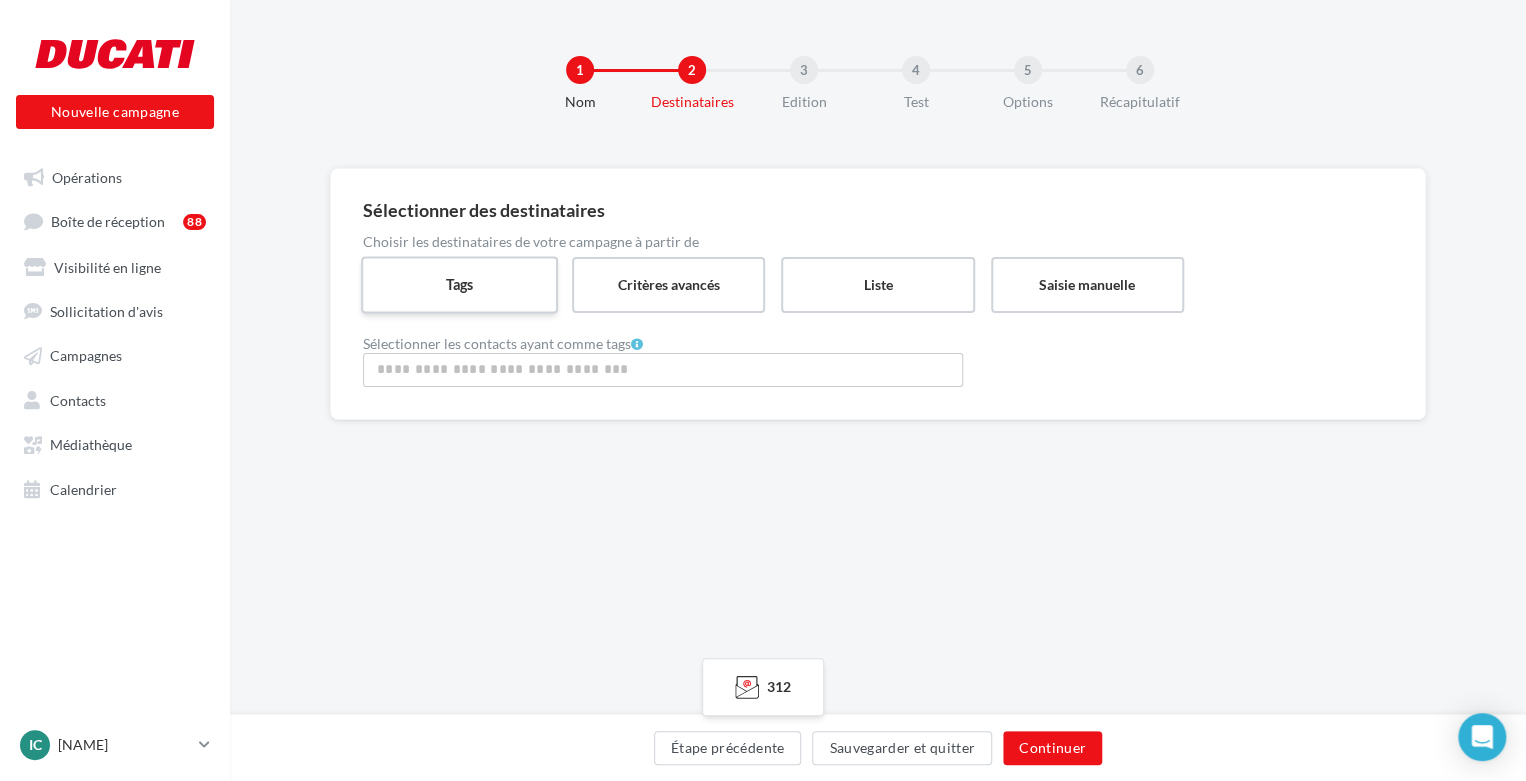 scroll, scrollTop: 0, scrollLeft: 0, axis: both 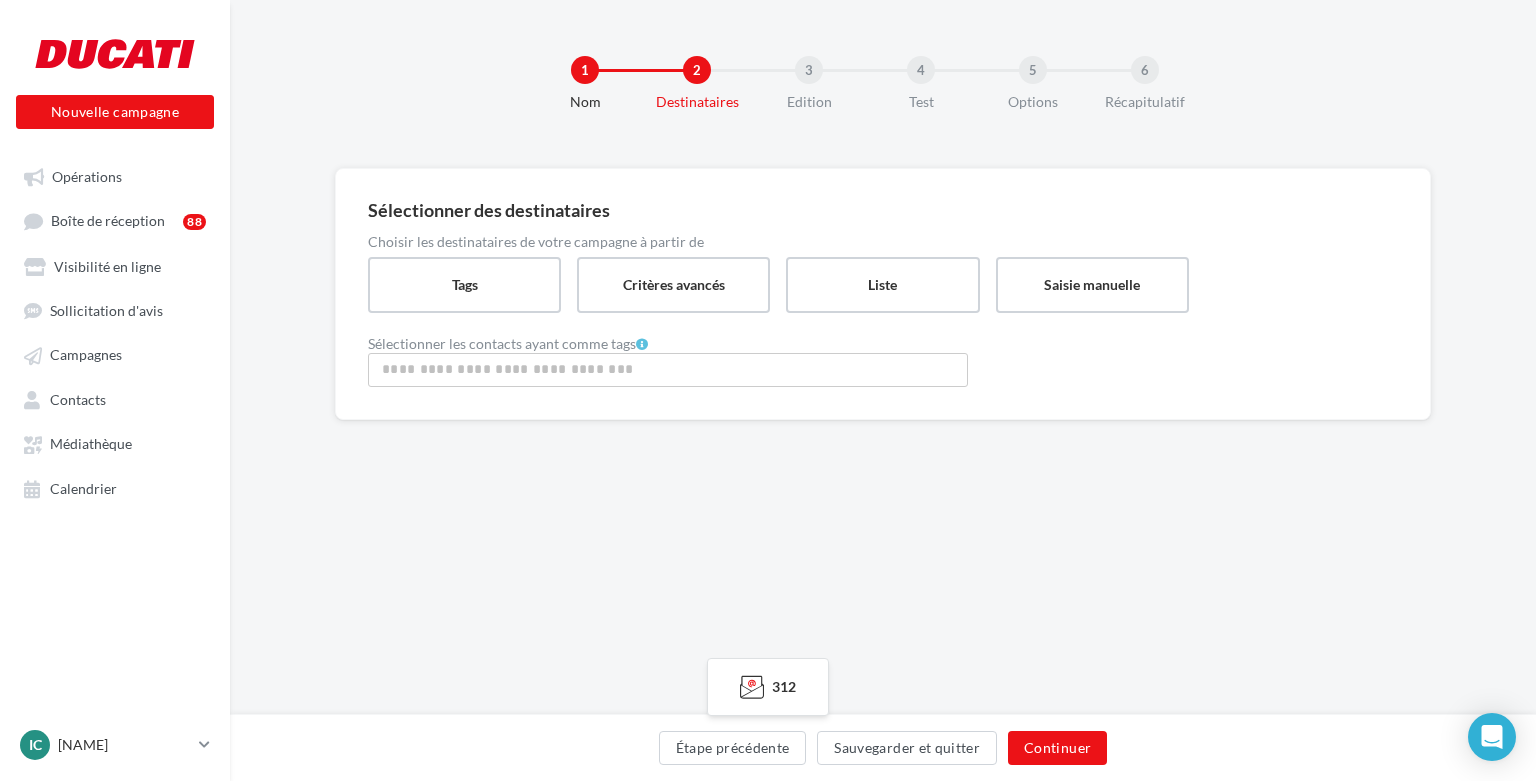 click at bounding box center (668, 369) 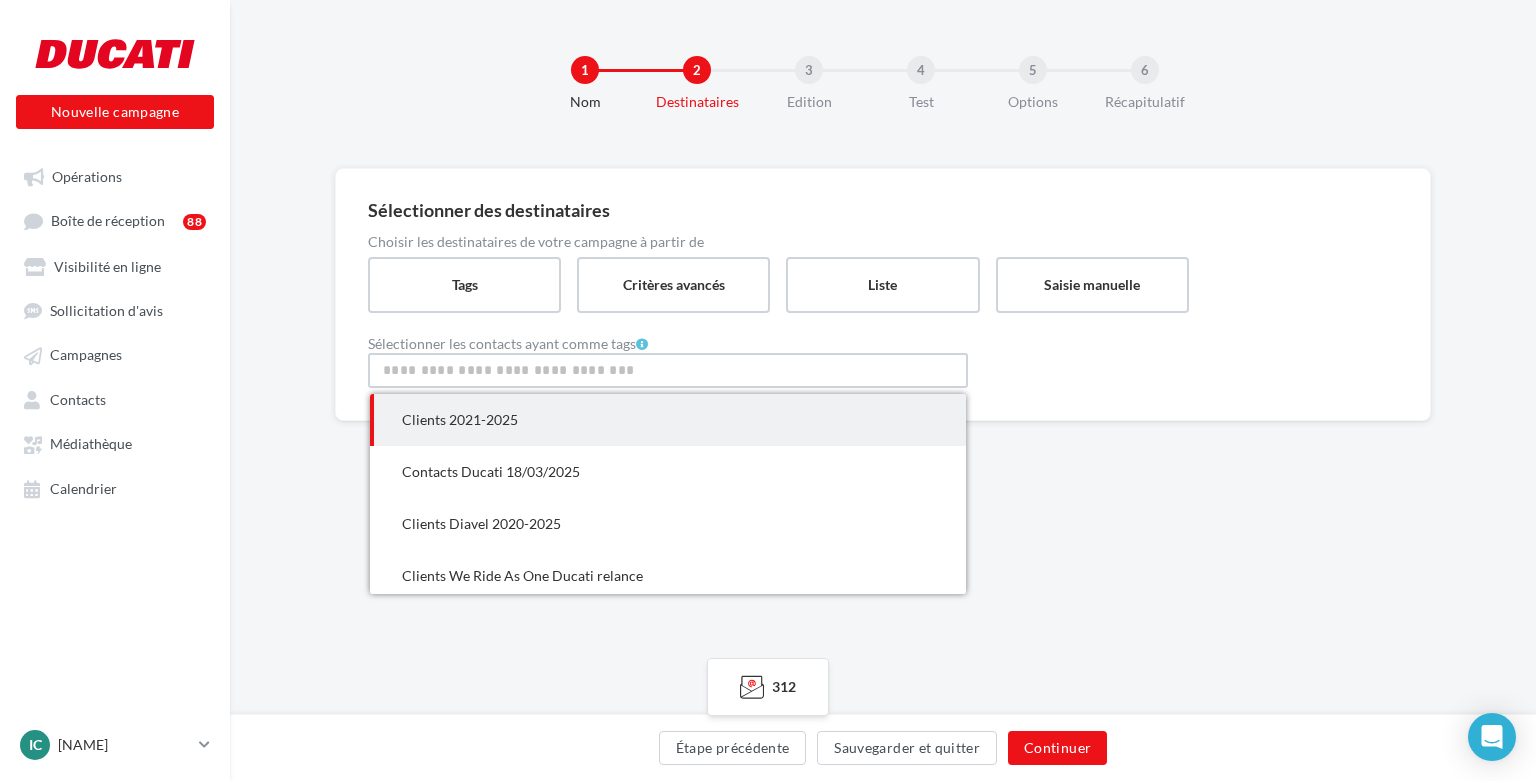 click on "Clients 2021-2025" at bounding box center (460, 419) 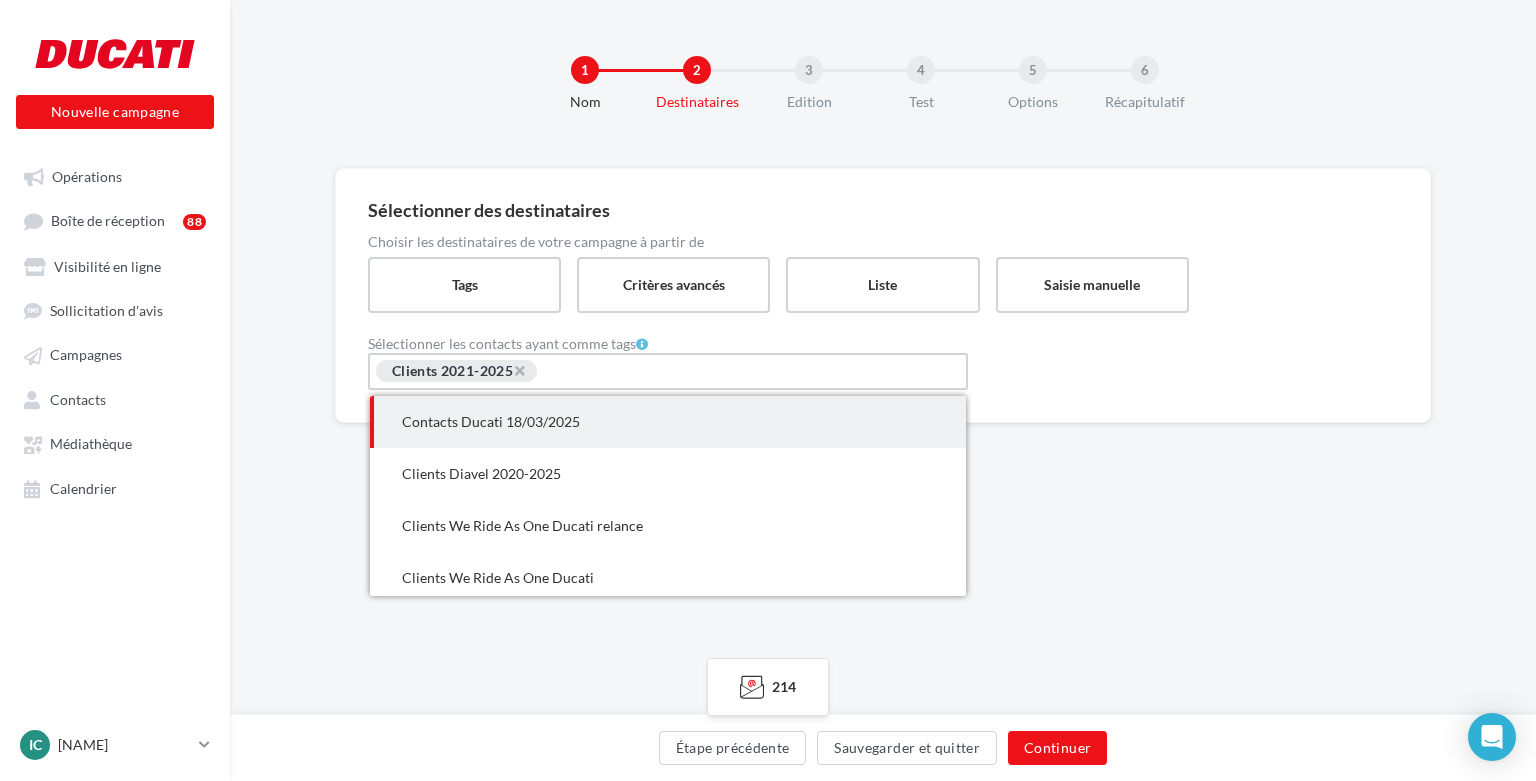 click on "×   Clients 2021-2025 Contacts Ducati 18/03/2025 Clients Diavel 2020-2025 Clients We Ride As One Ducati relance Clients We Ride As One Ducati Clients campagne Multistrada Aucun tag ne correspond à votre recherche." at bounding box center [668, 371] 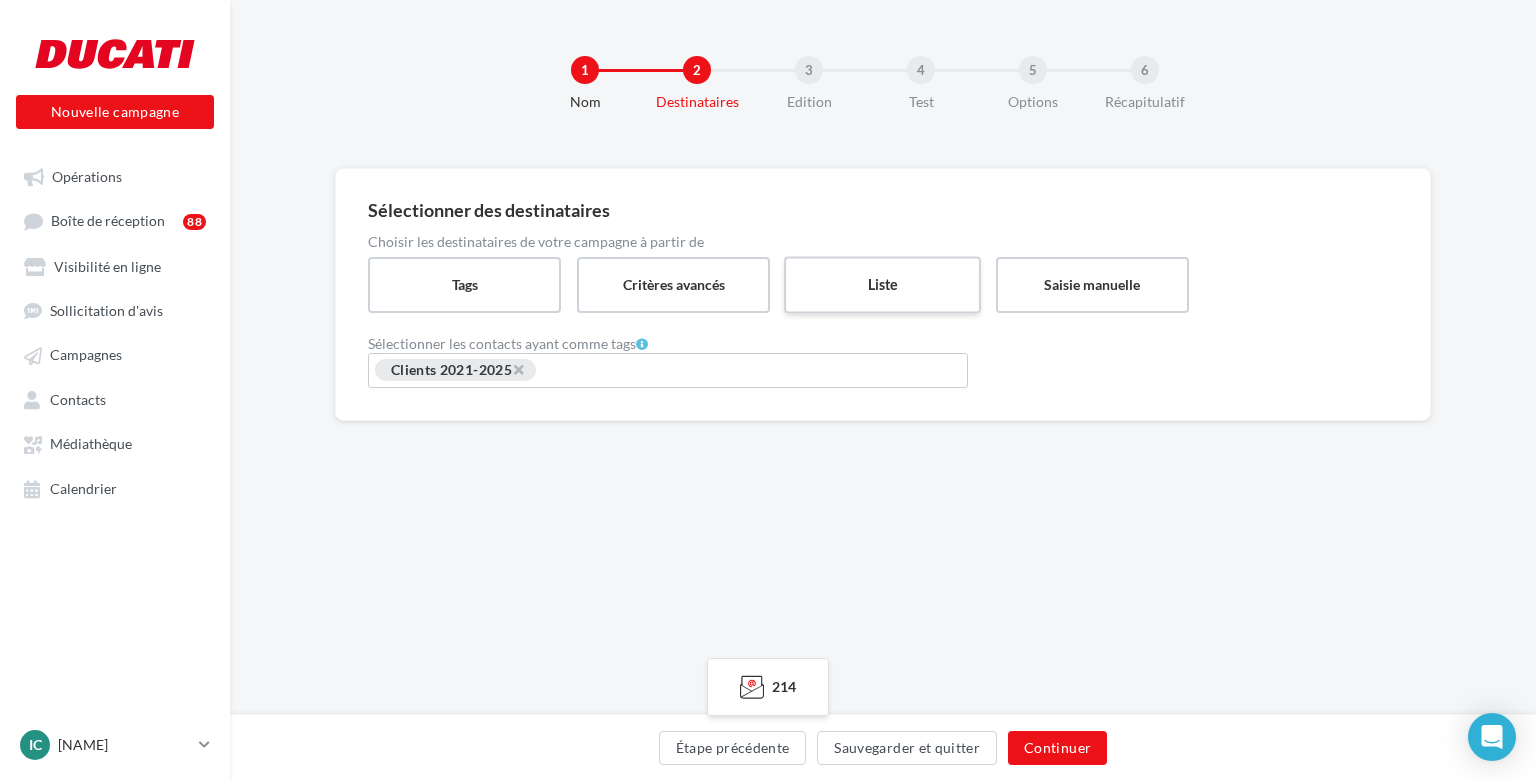 click on "Liste" at bounding box center [882, 284] 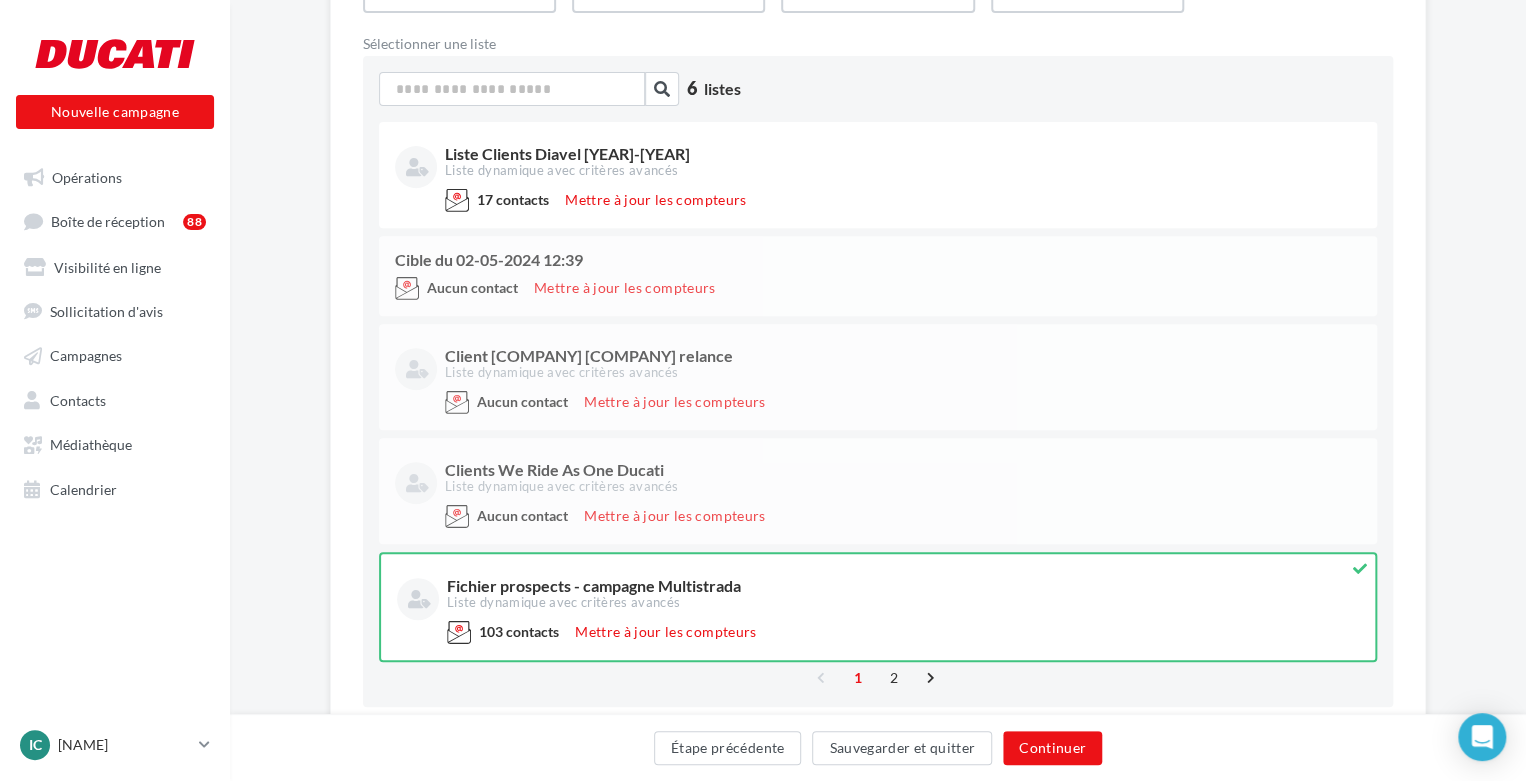 scroll, scrollTop: 375, scrollLeft: 0, axis: vertical 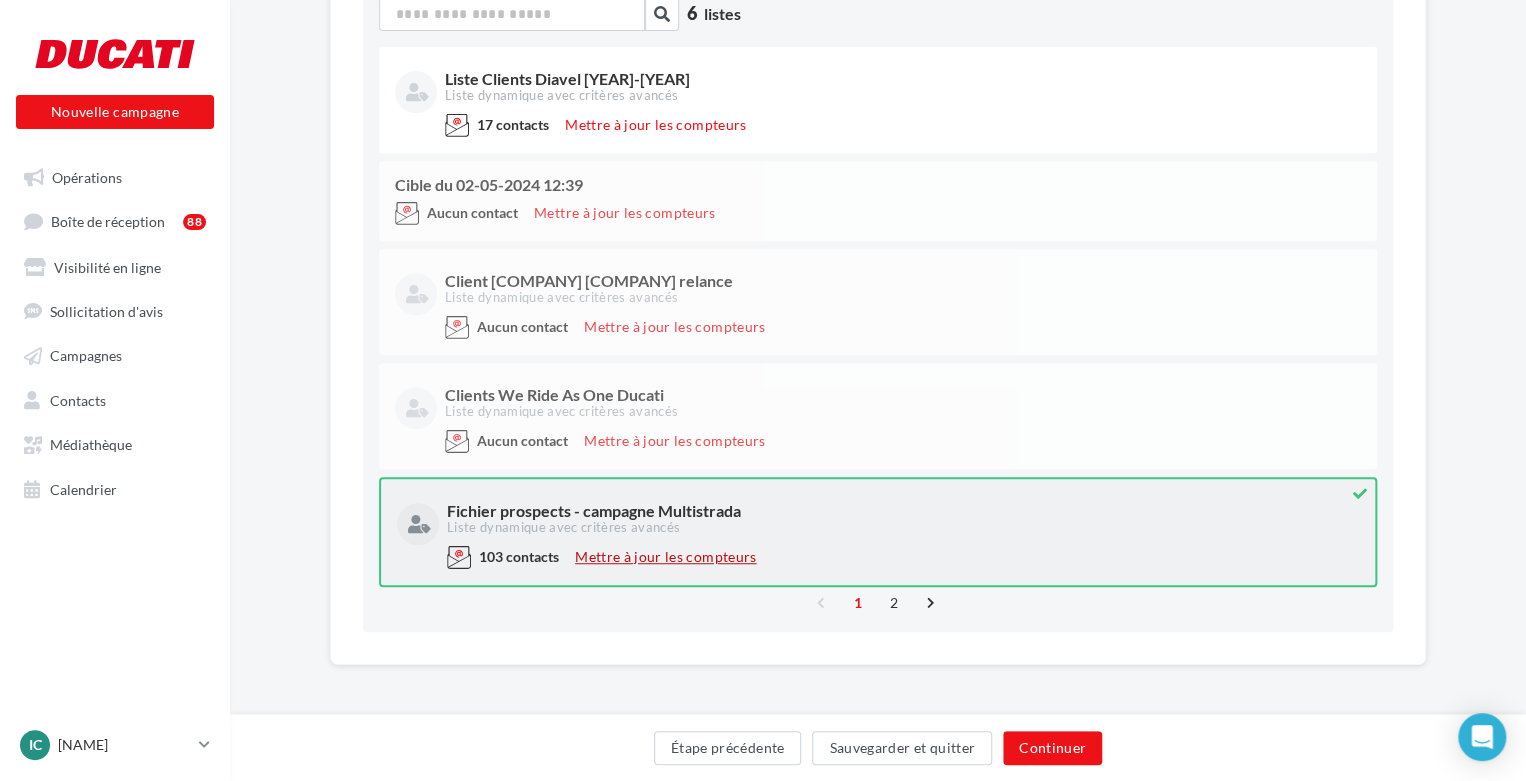 click on "Mettre à jour les compteurs" at bounding box center [665, 557] 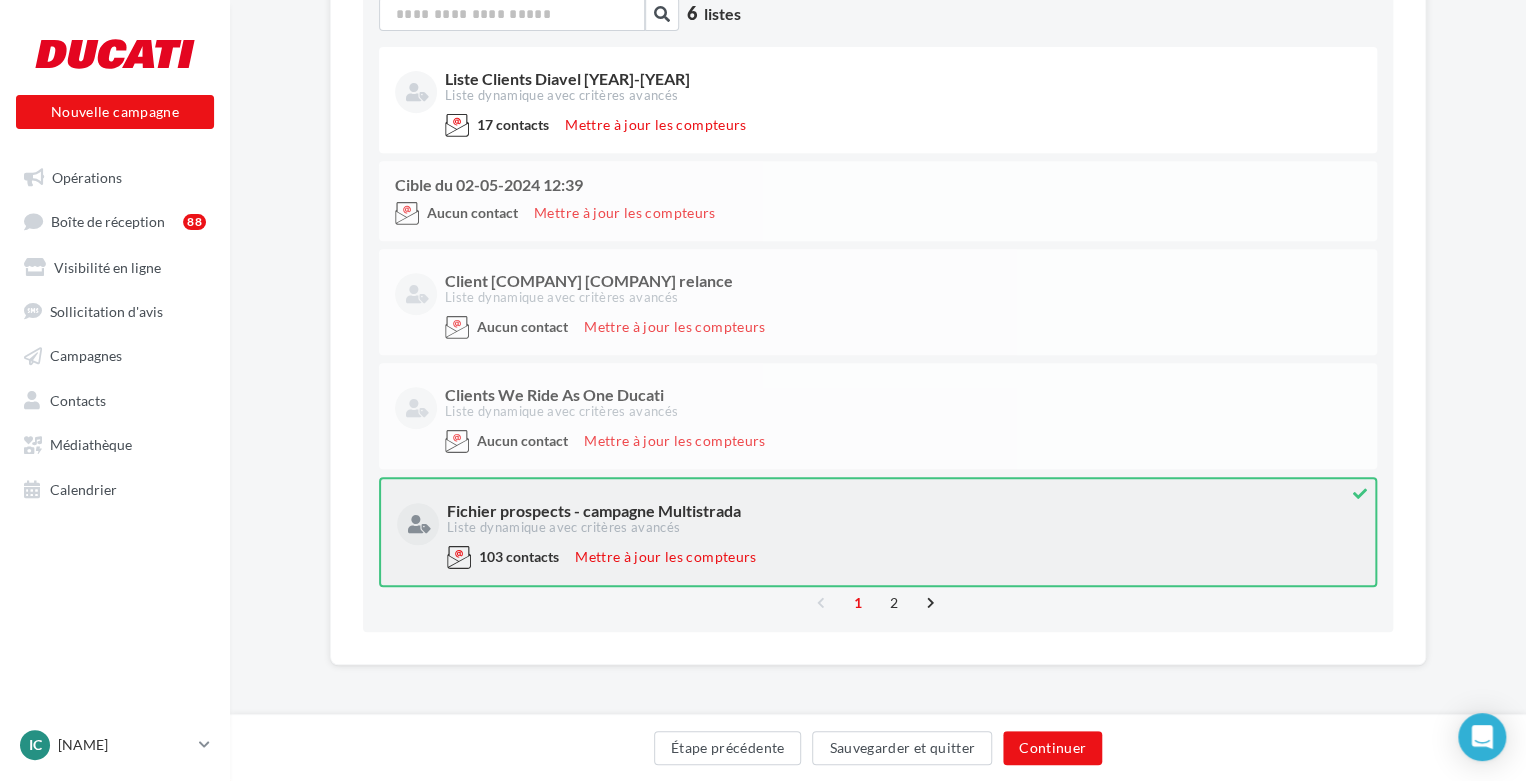 click on "Liste dynamique avec critères avancés" at bounding box center [901, 528] 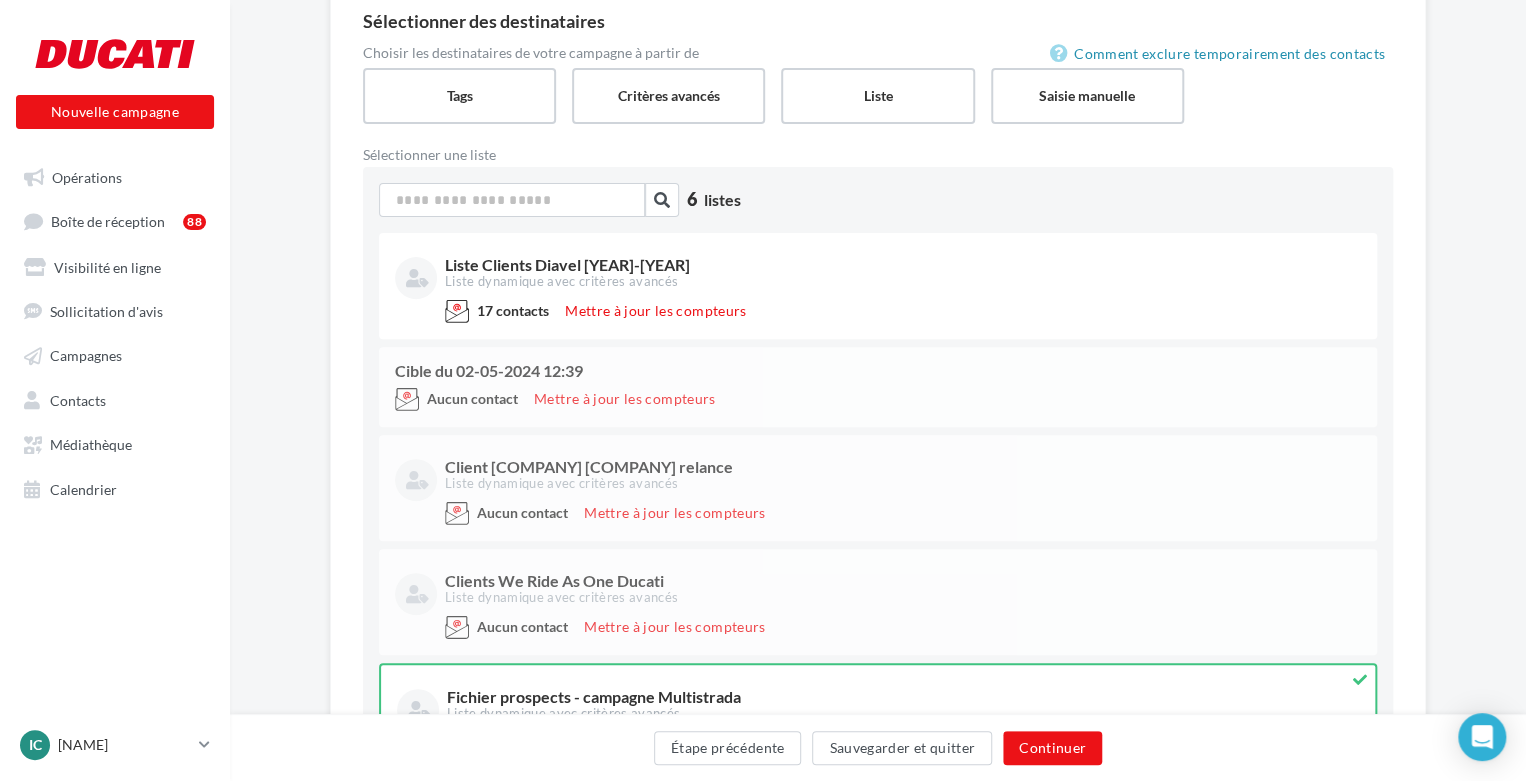 scroll, scrollTop: 75, scrollLeft: 0, axis: vertical 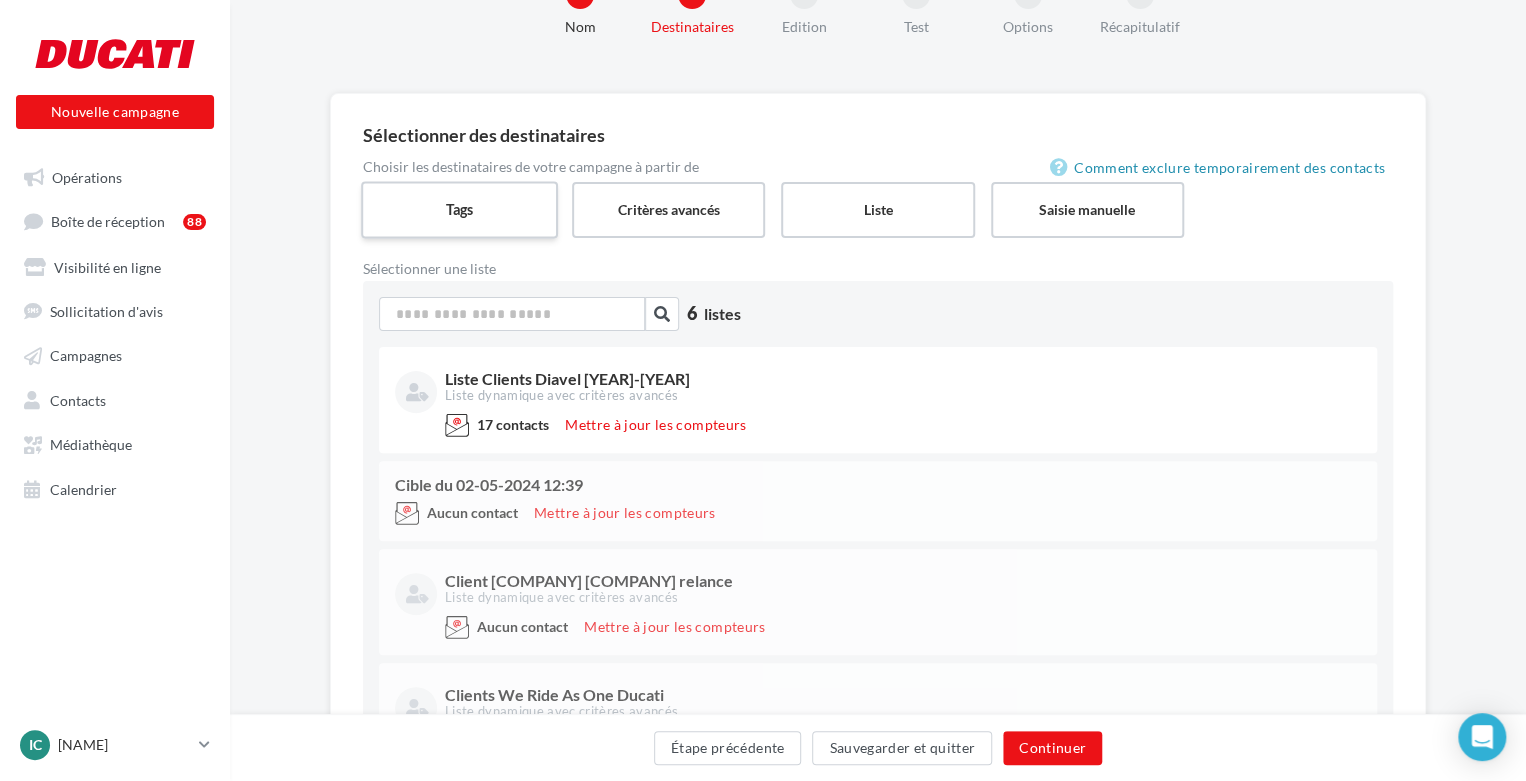 click on "Tags" at bounding box center [459, 209] 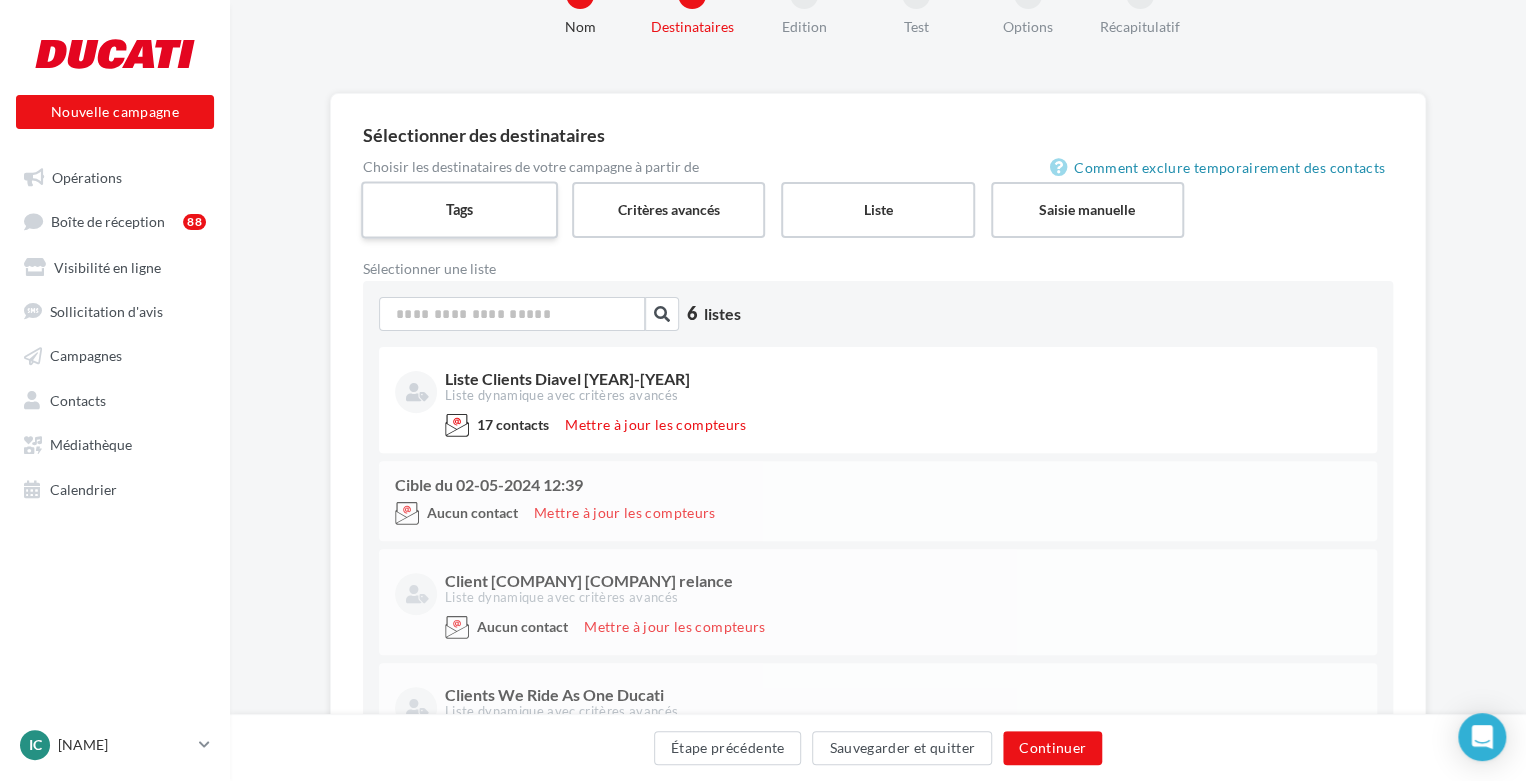 scroll, scrollTop: 0, scrollLeft: 0, axis: both 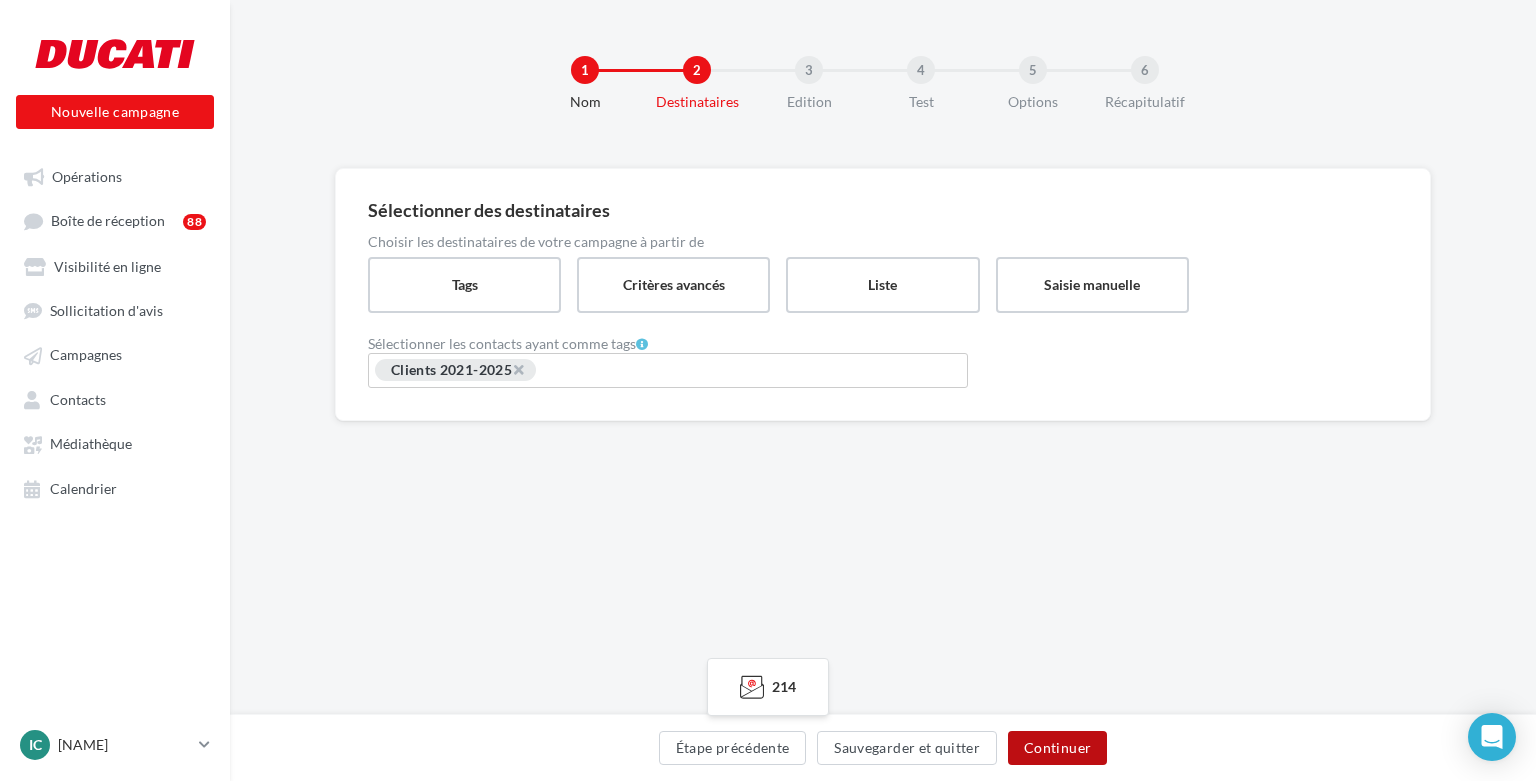 click on "Continuer" at bounding box center [1057, 748] 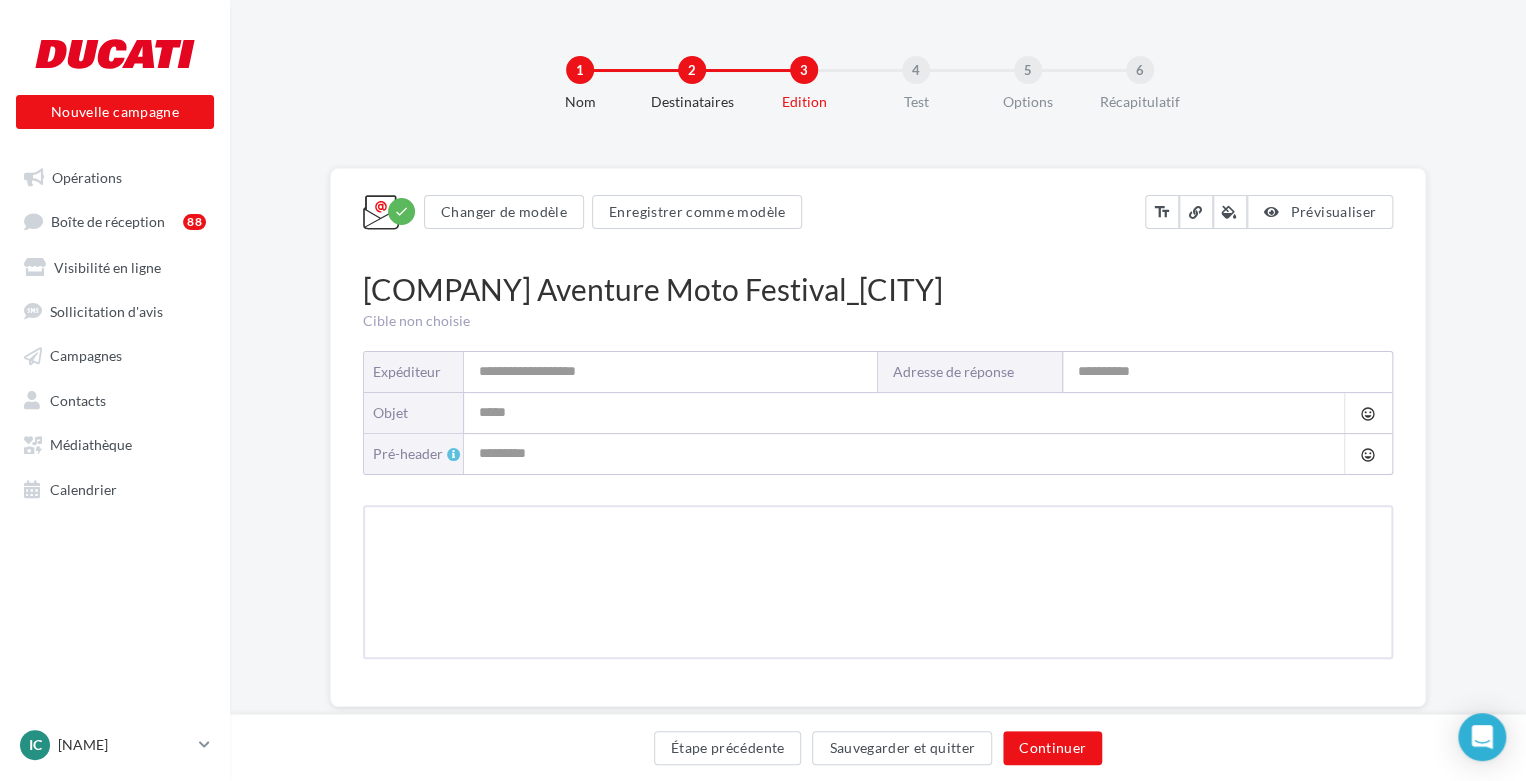 type on "**********" 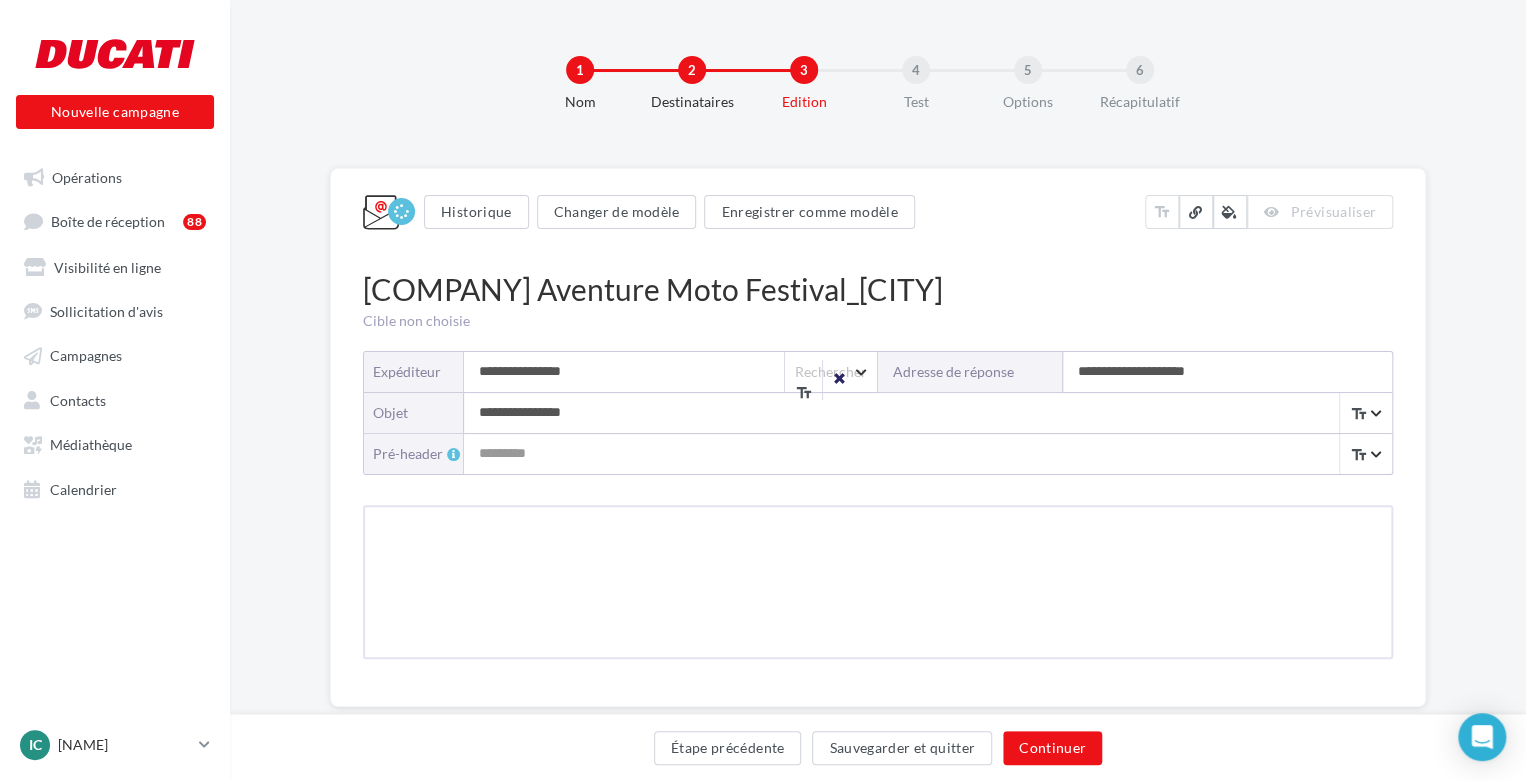 type on "**********" 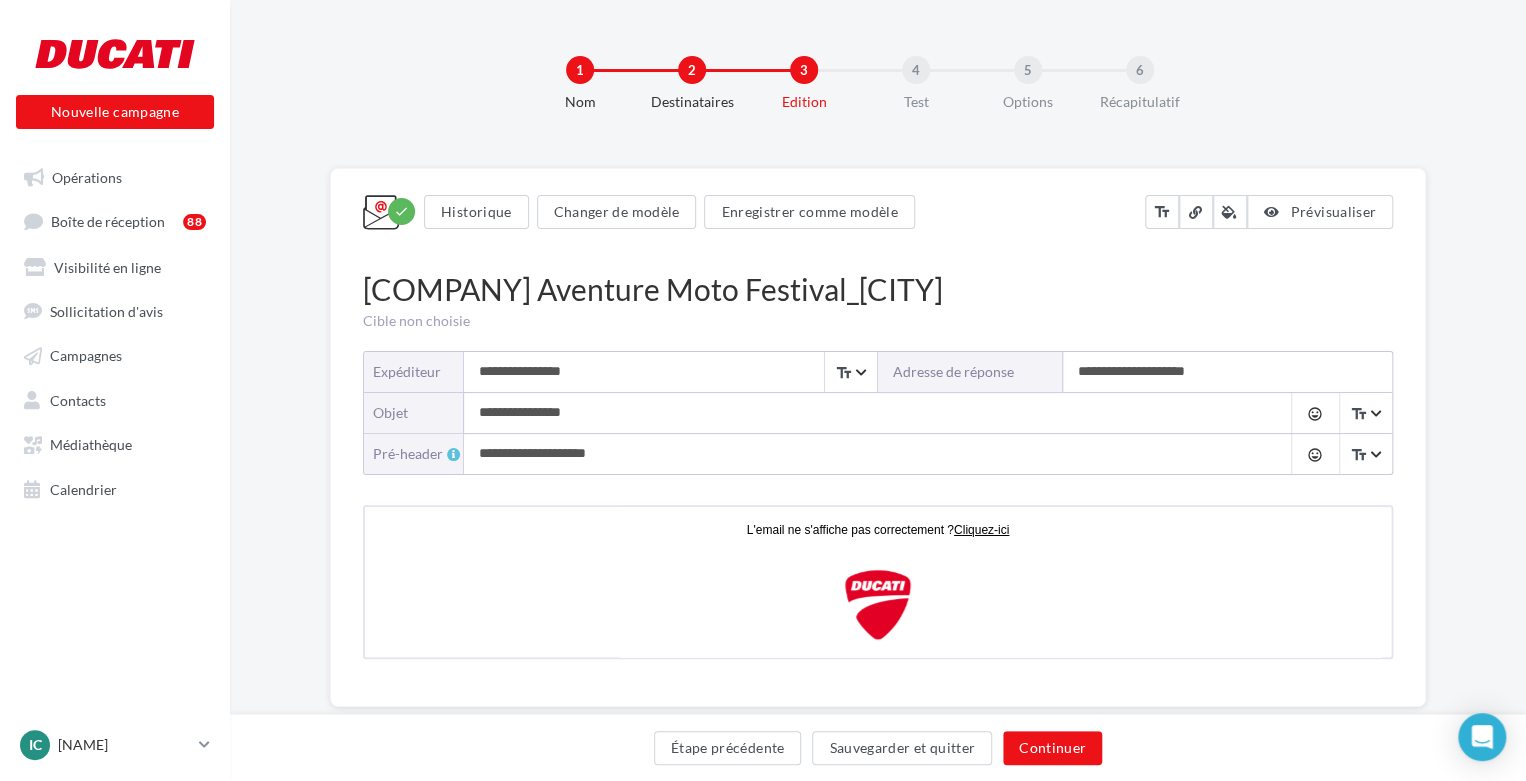 scroll, scrollTop: 0, scrollLeft: 0, axis: both 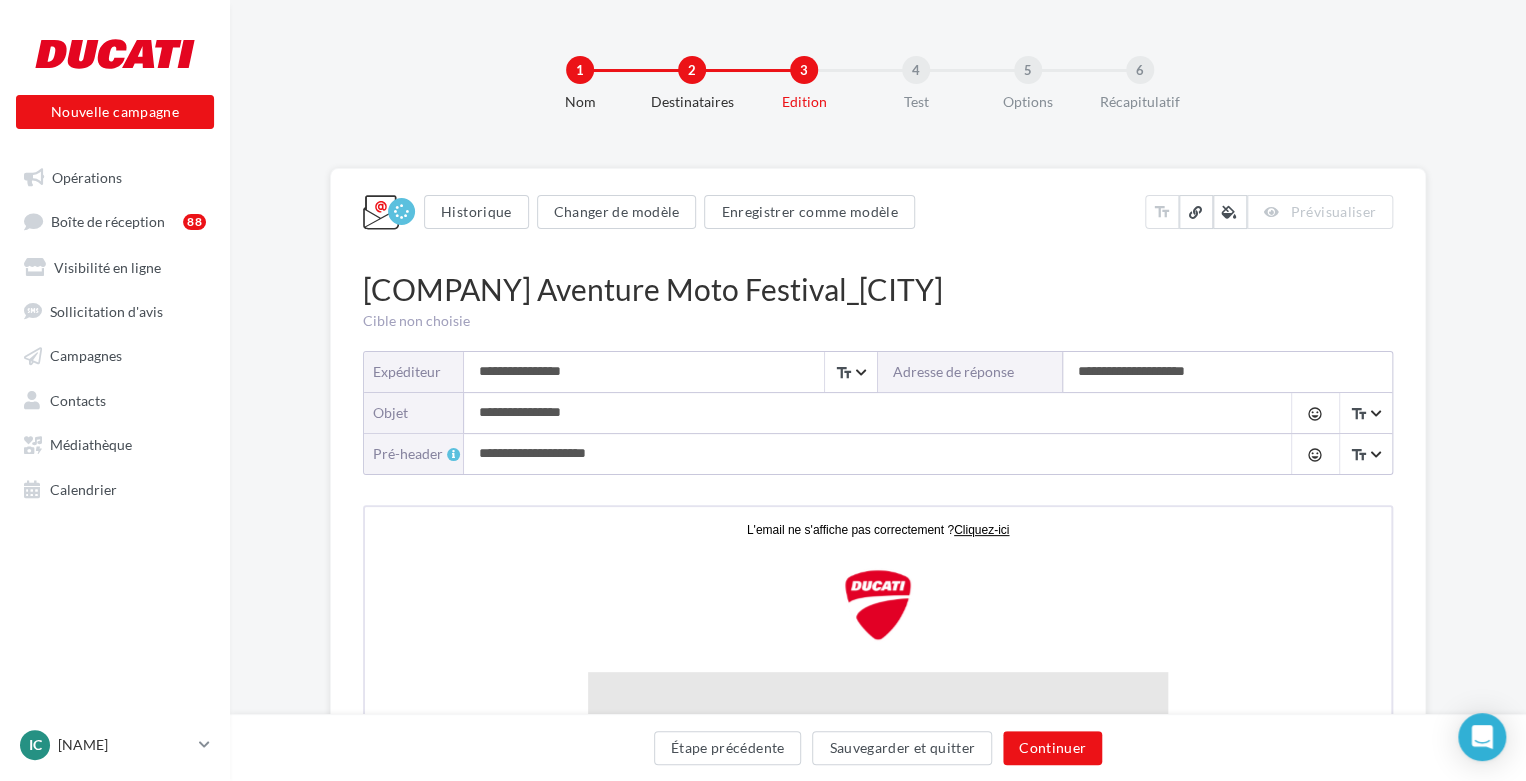 click on "**********" at bounding box center (858, 413) 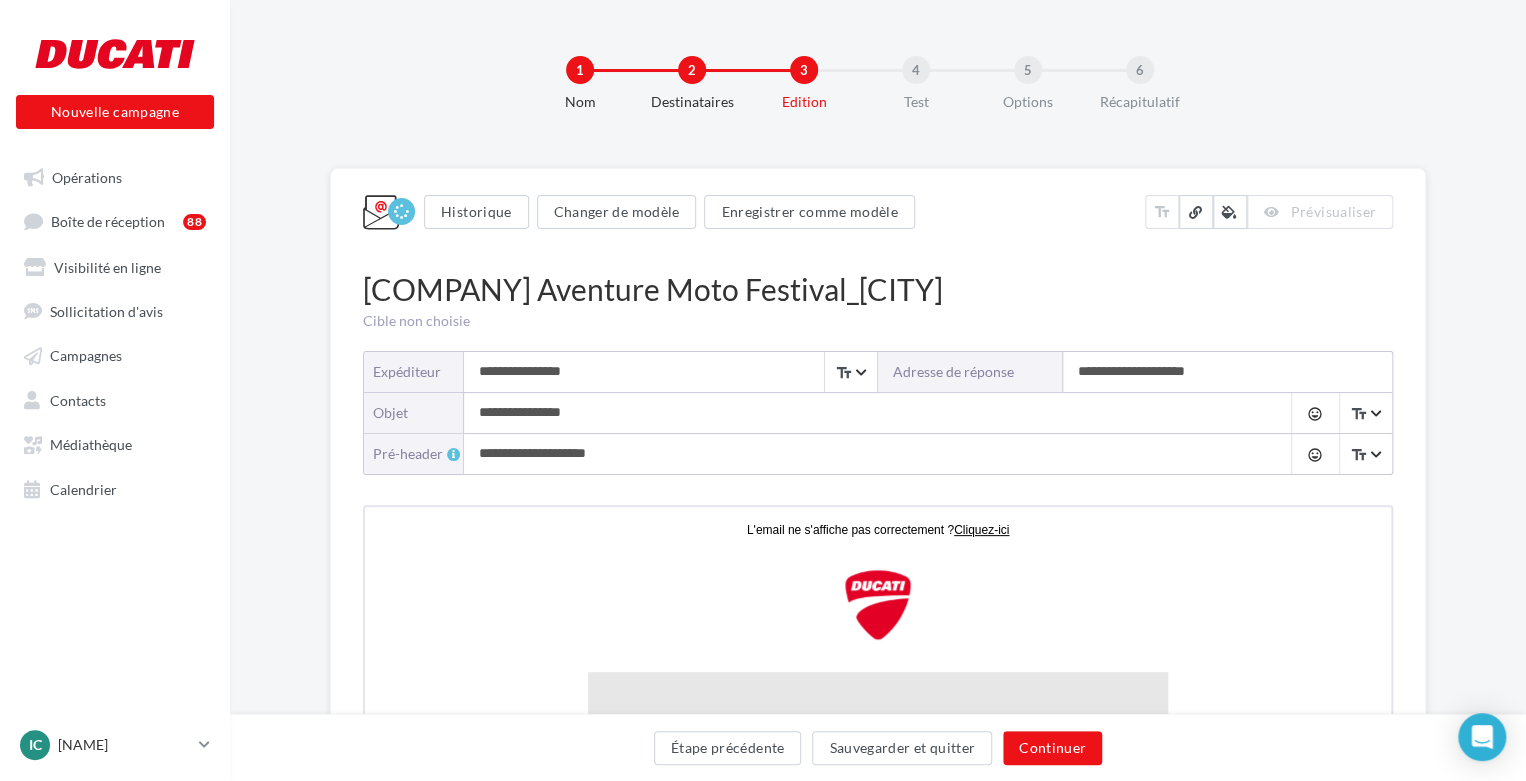 click on "**********" at bounding box center [858, 413] 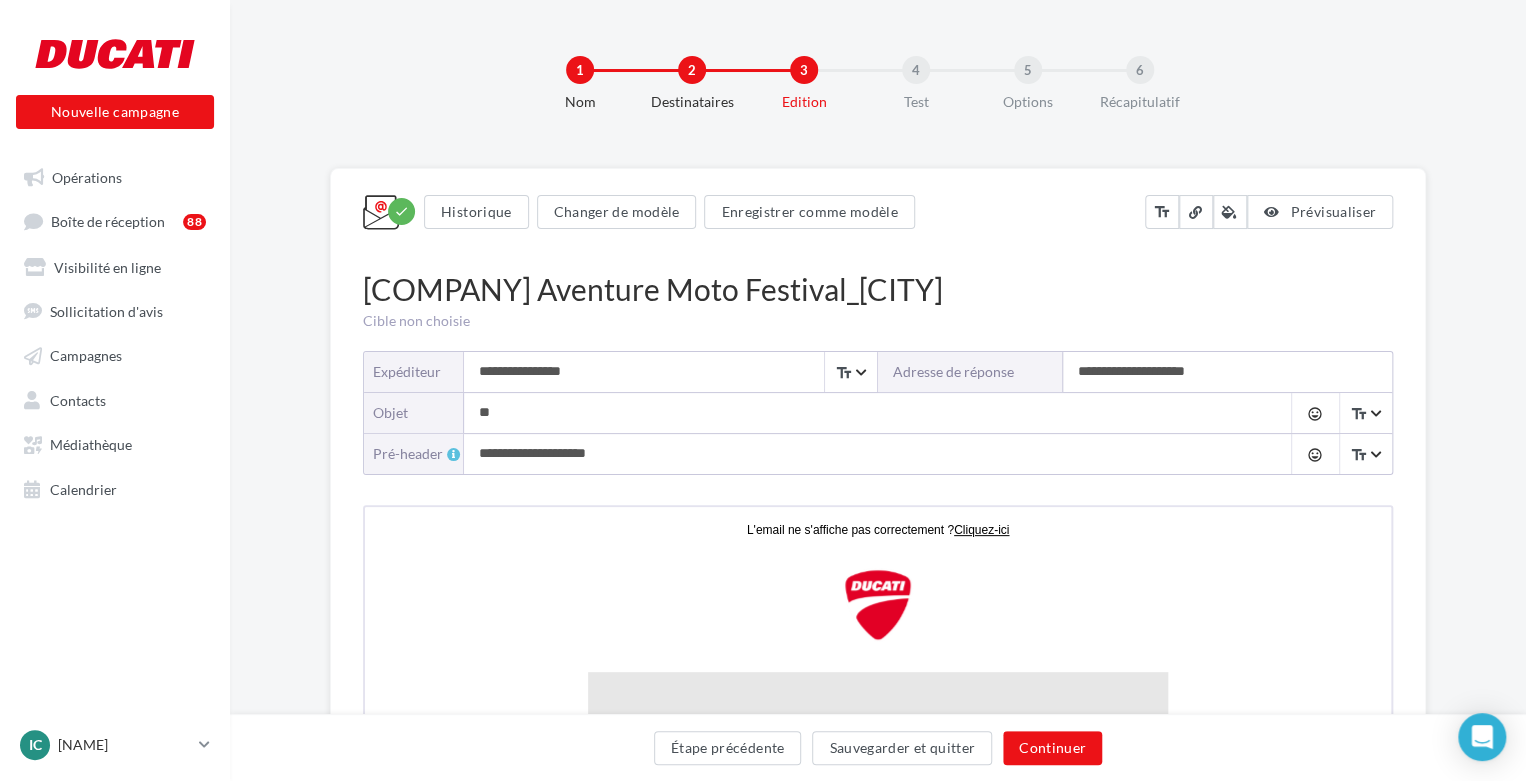 click on "**" at bounding box center (858, 413) 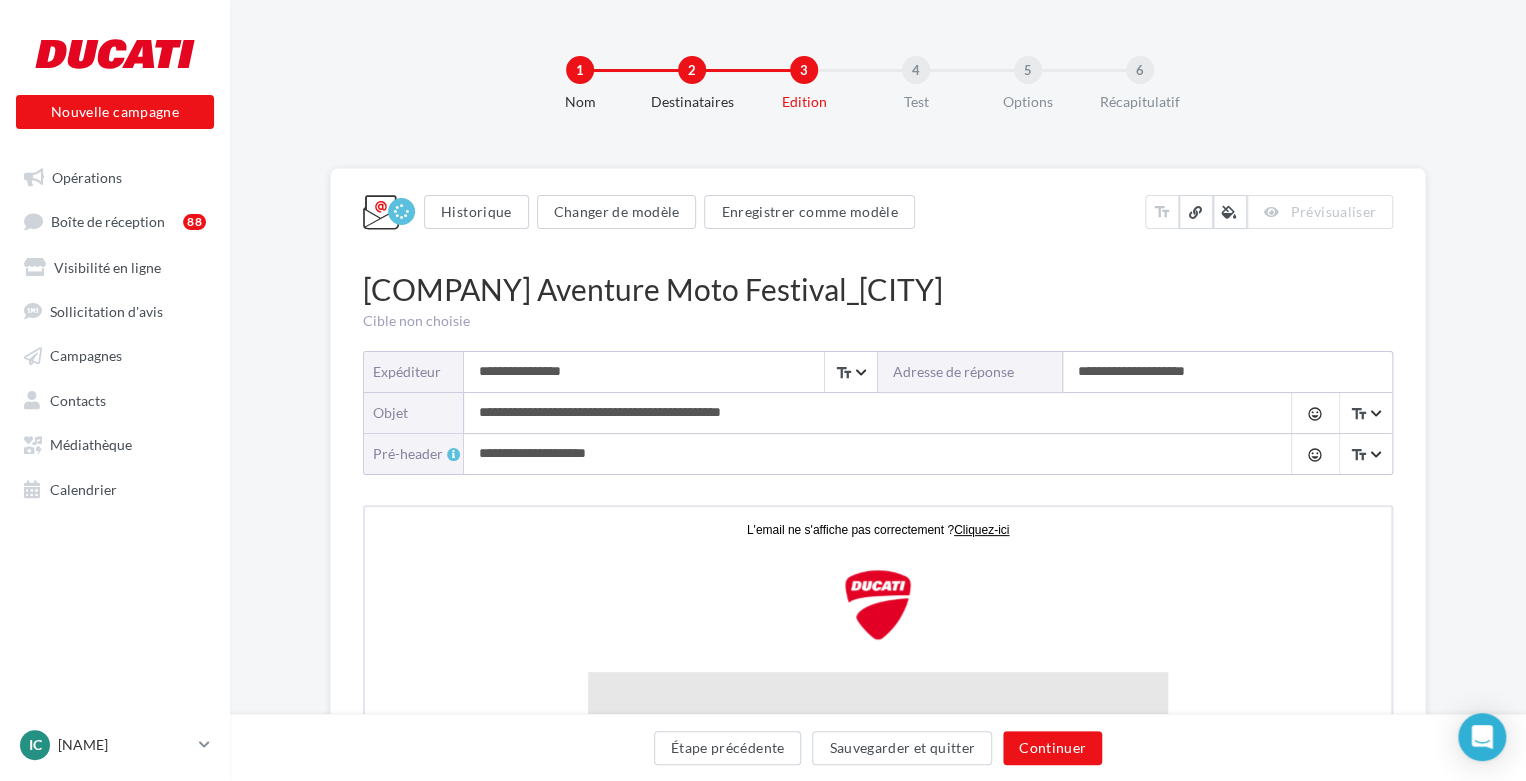 type on "**********" 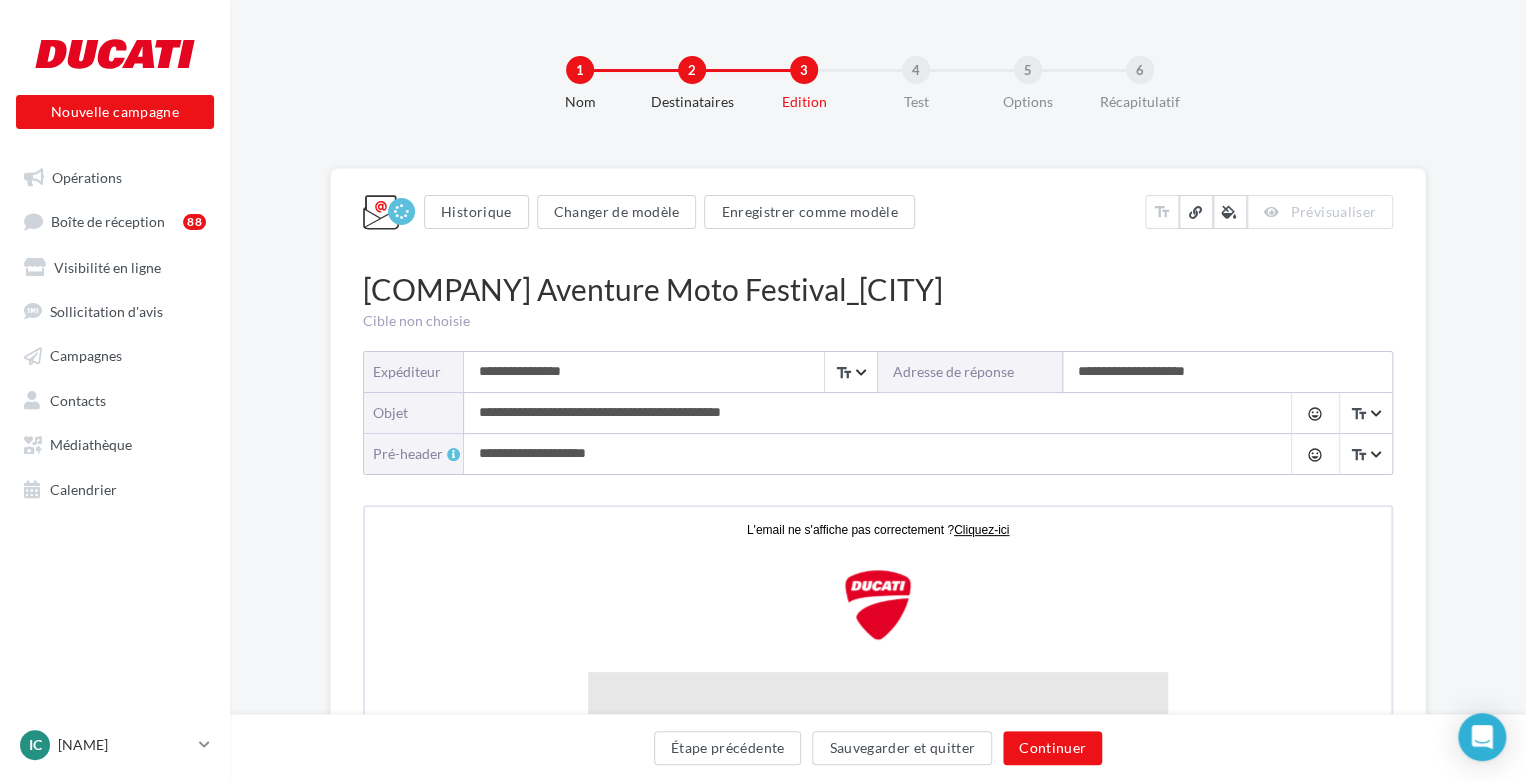 click on "**********" at bounding box center [858, 454] 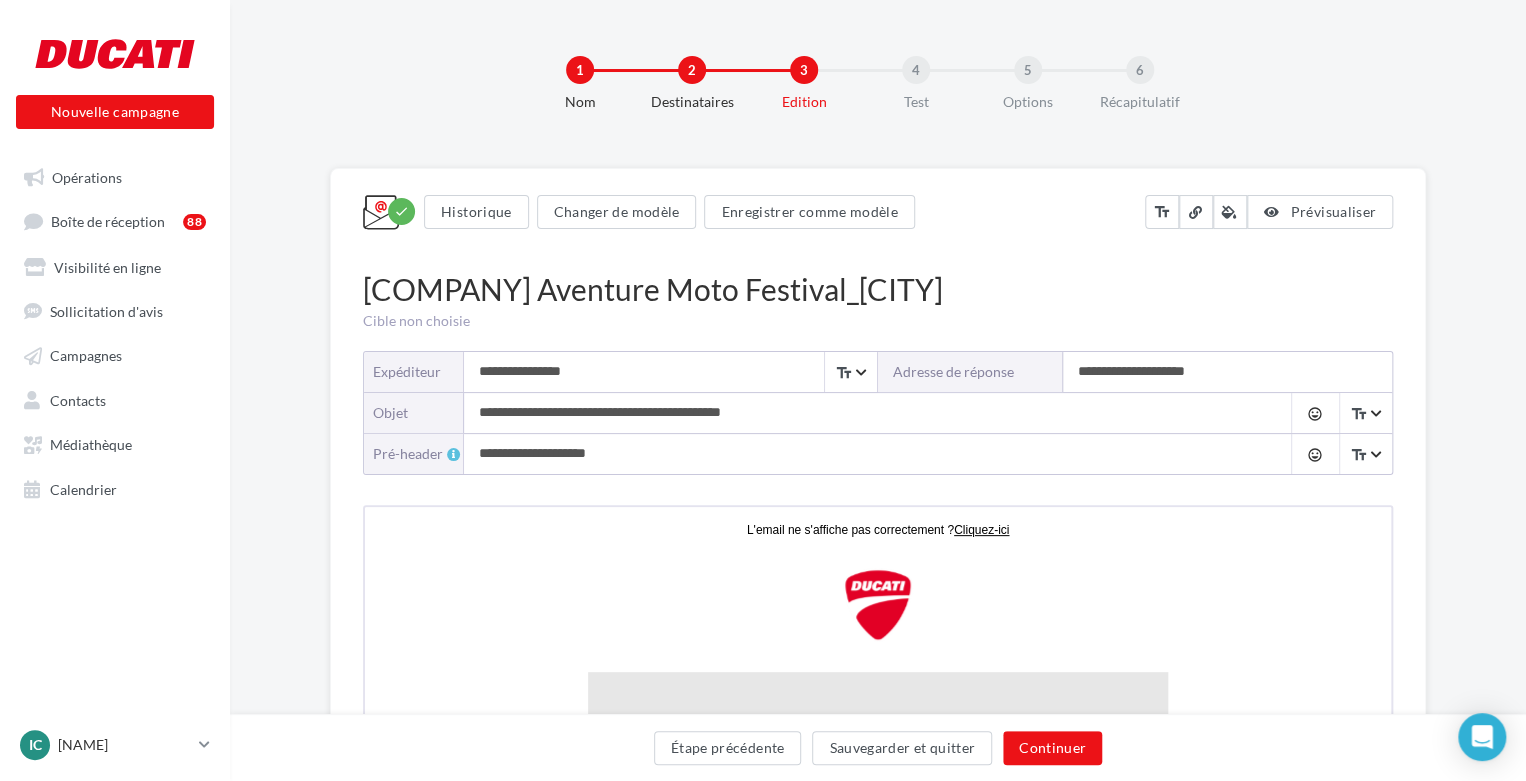 drag, startPoint x: 806, startPoint y: 455, endPoint x: 412, endPoint y: 446, distance: 394.10278 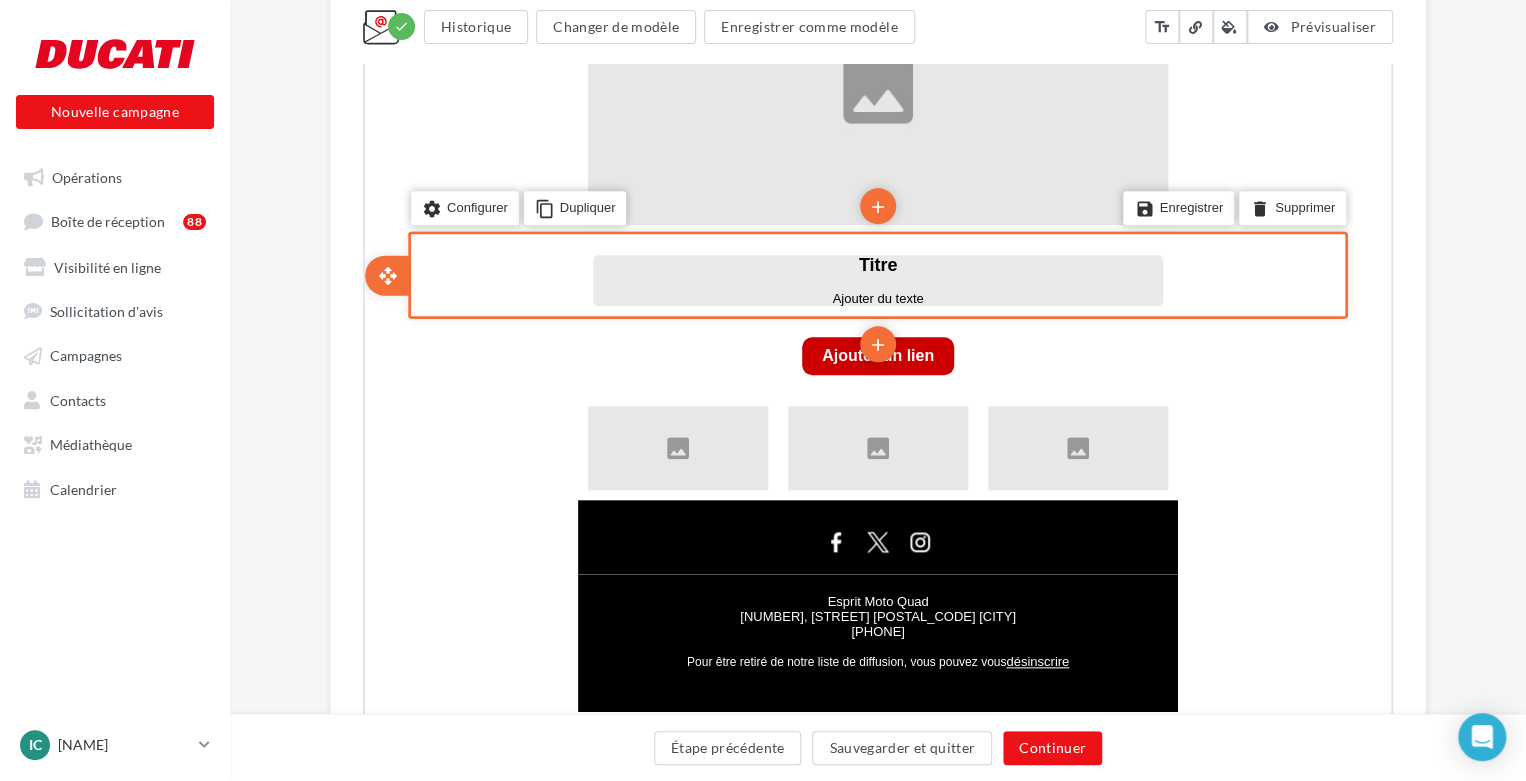 scroll, scrollTop: 700, scrollLeft: 0, axis: vertical 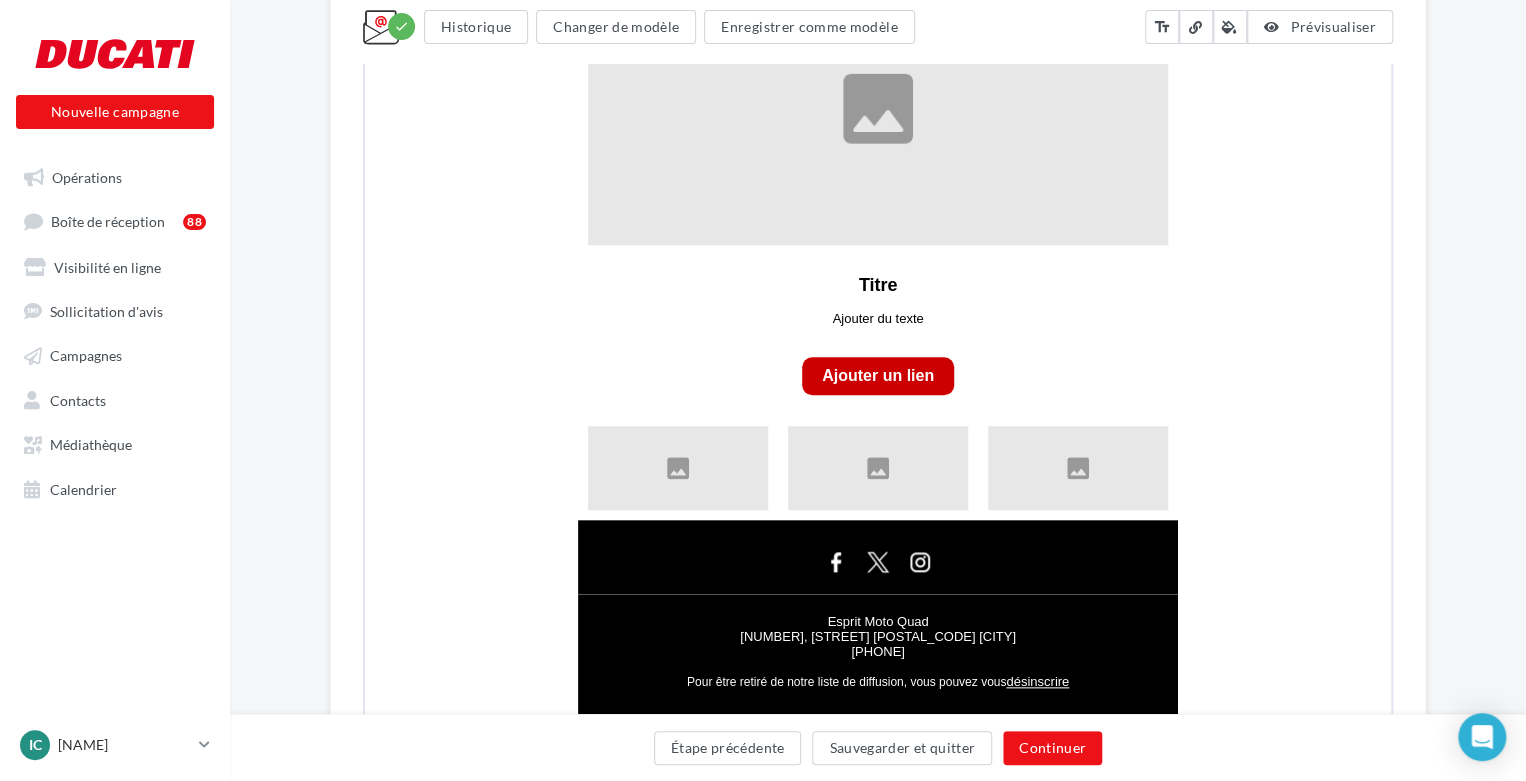 type on "**********" 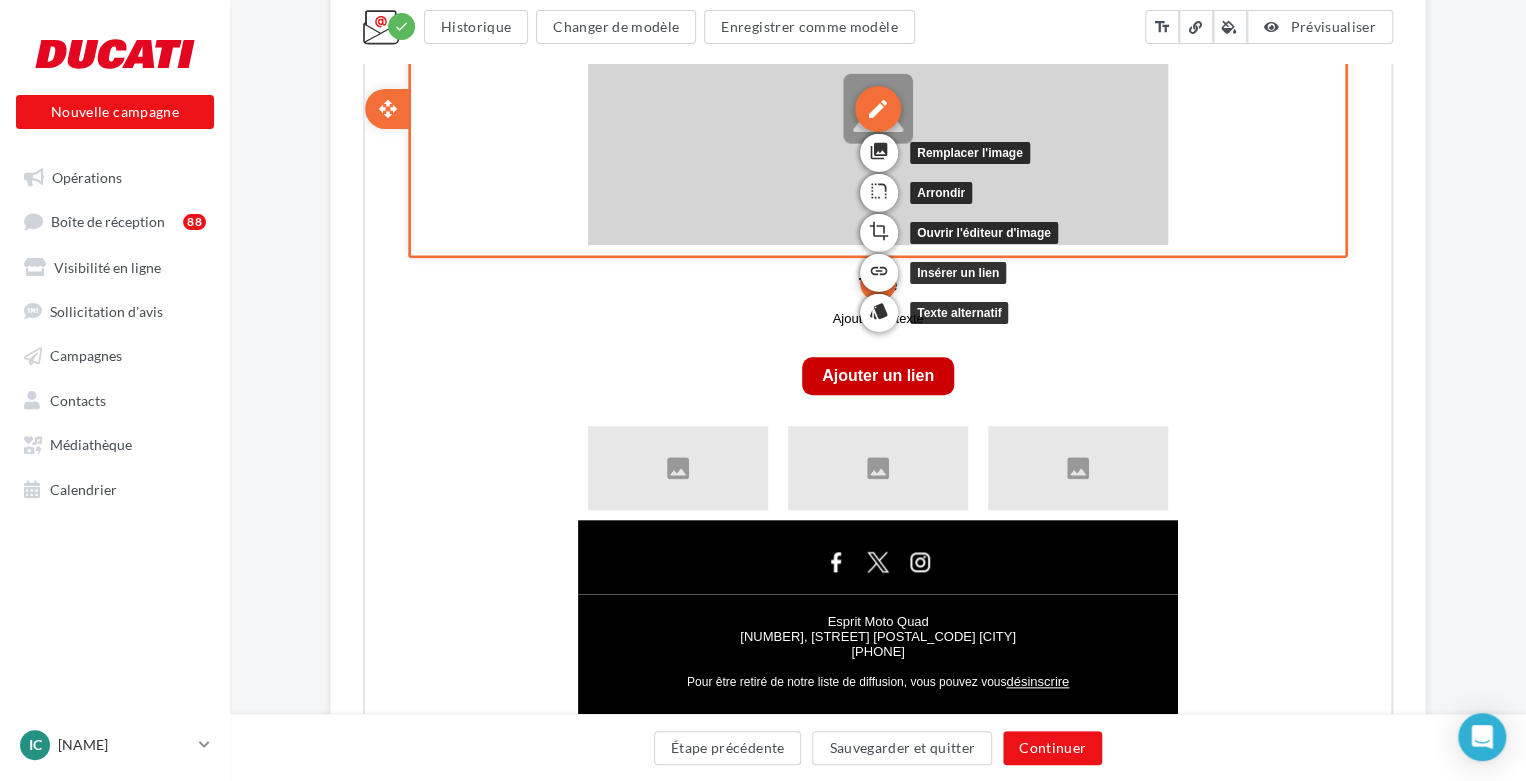 click on "edit" at bounding box center (876, 106) 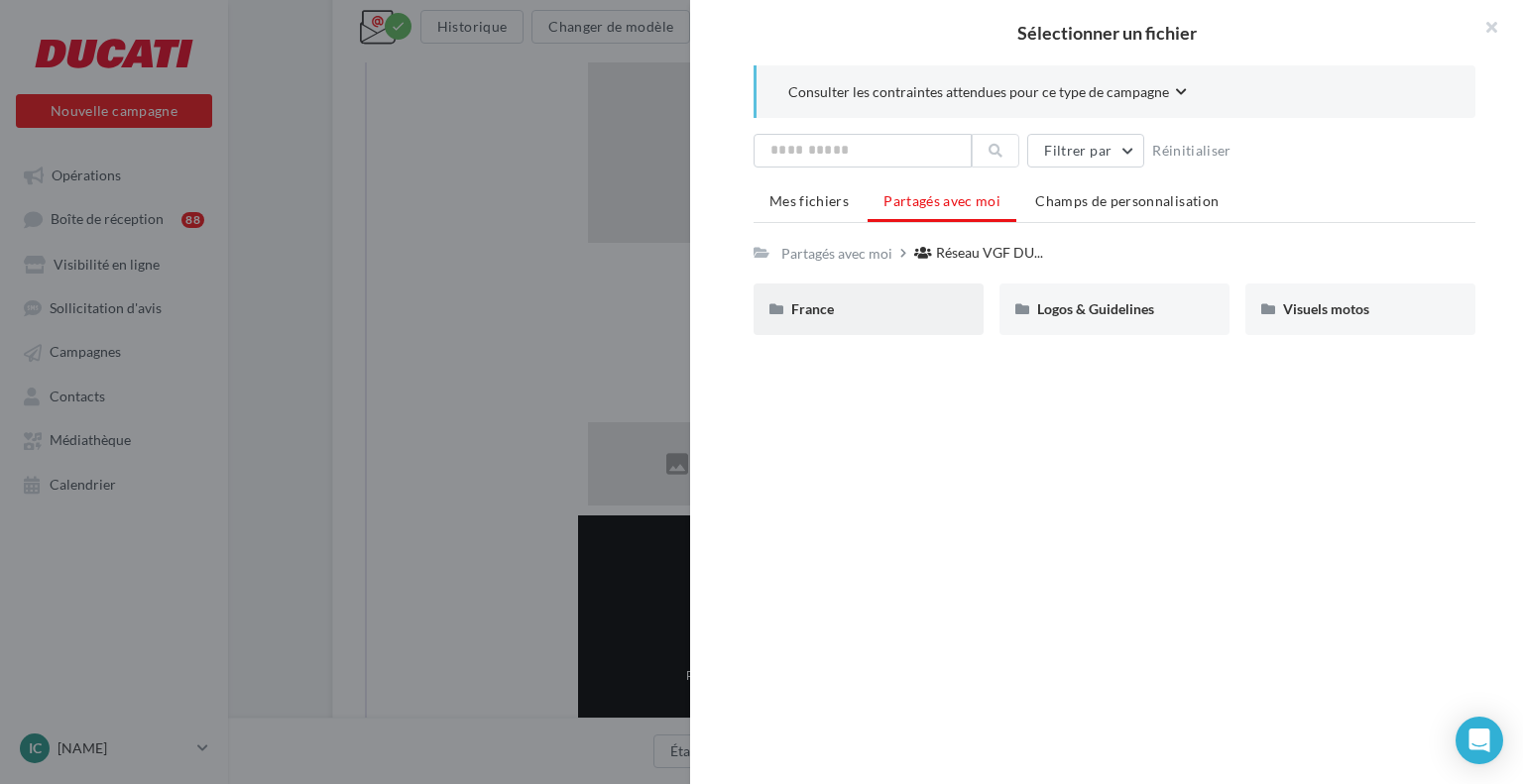 click on "France" at bounding box center [869, 309] 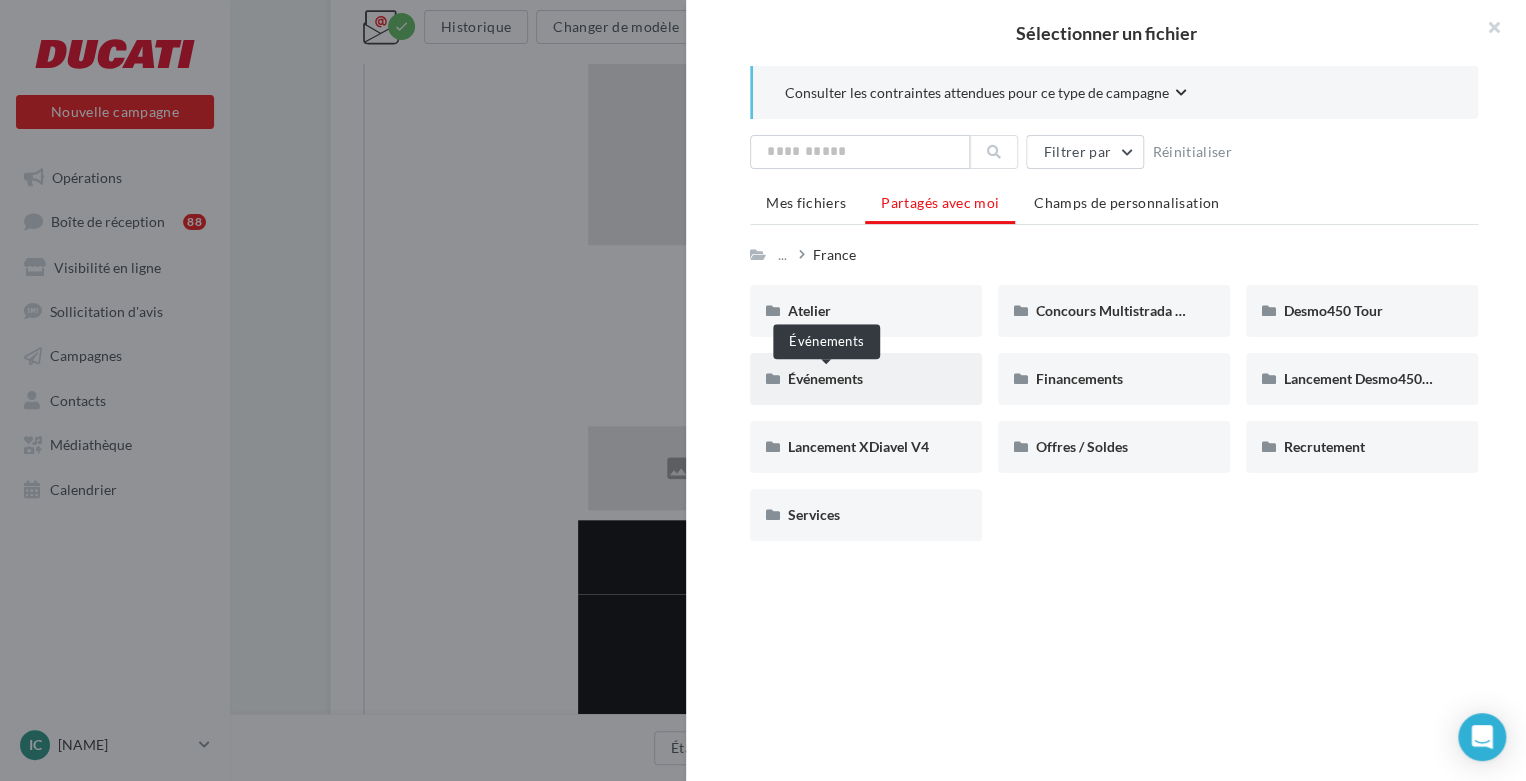 click on "Événements" at bounding box center [825, 378] 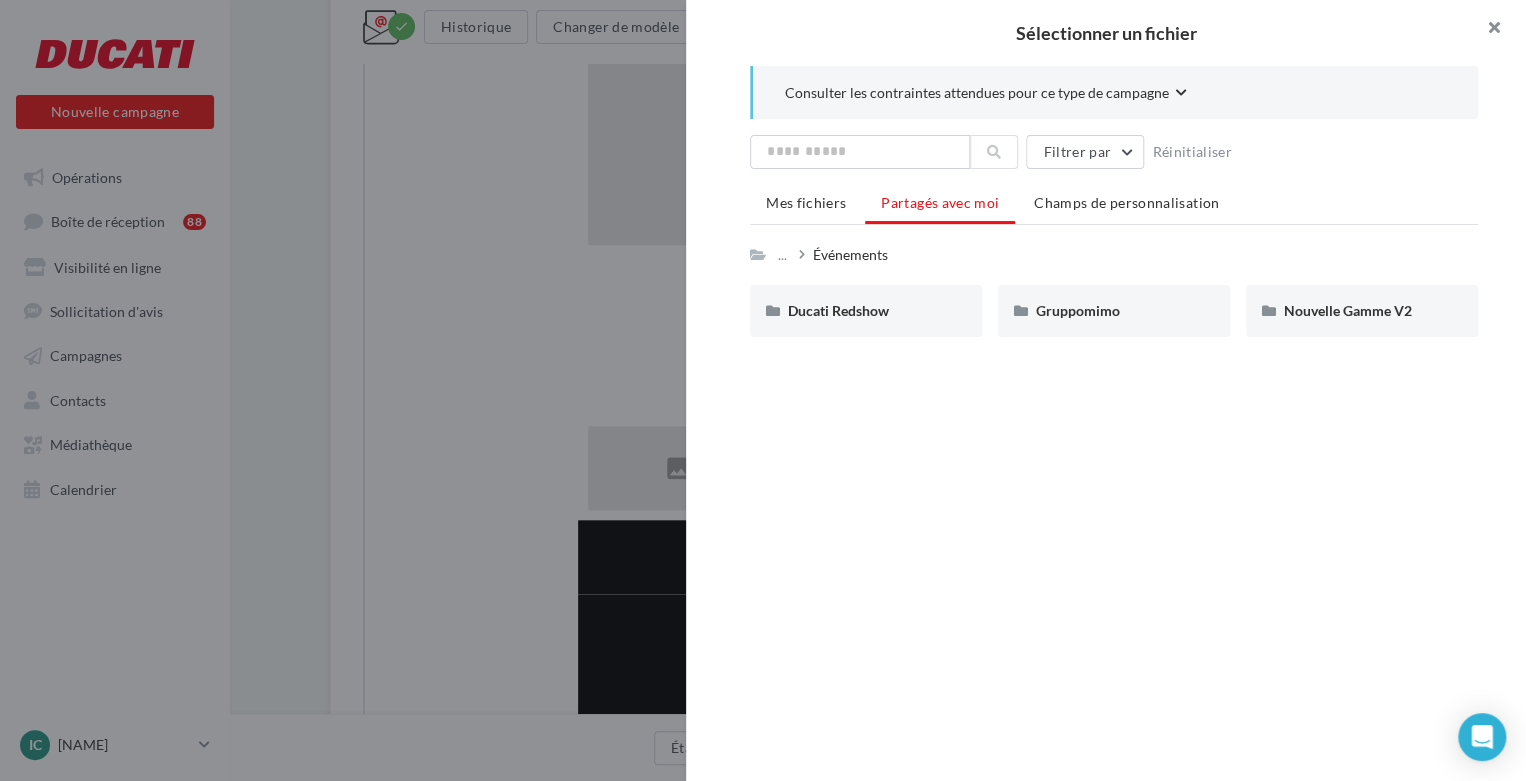 click at bounding box center [1486, 30] 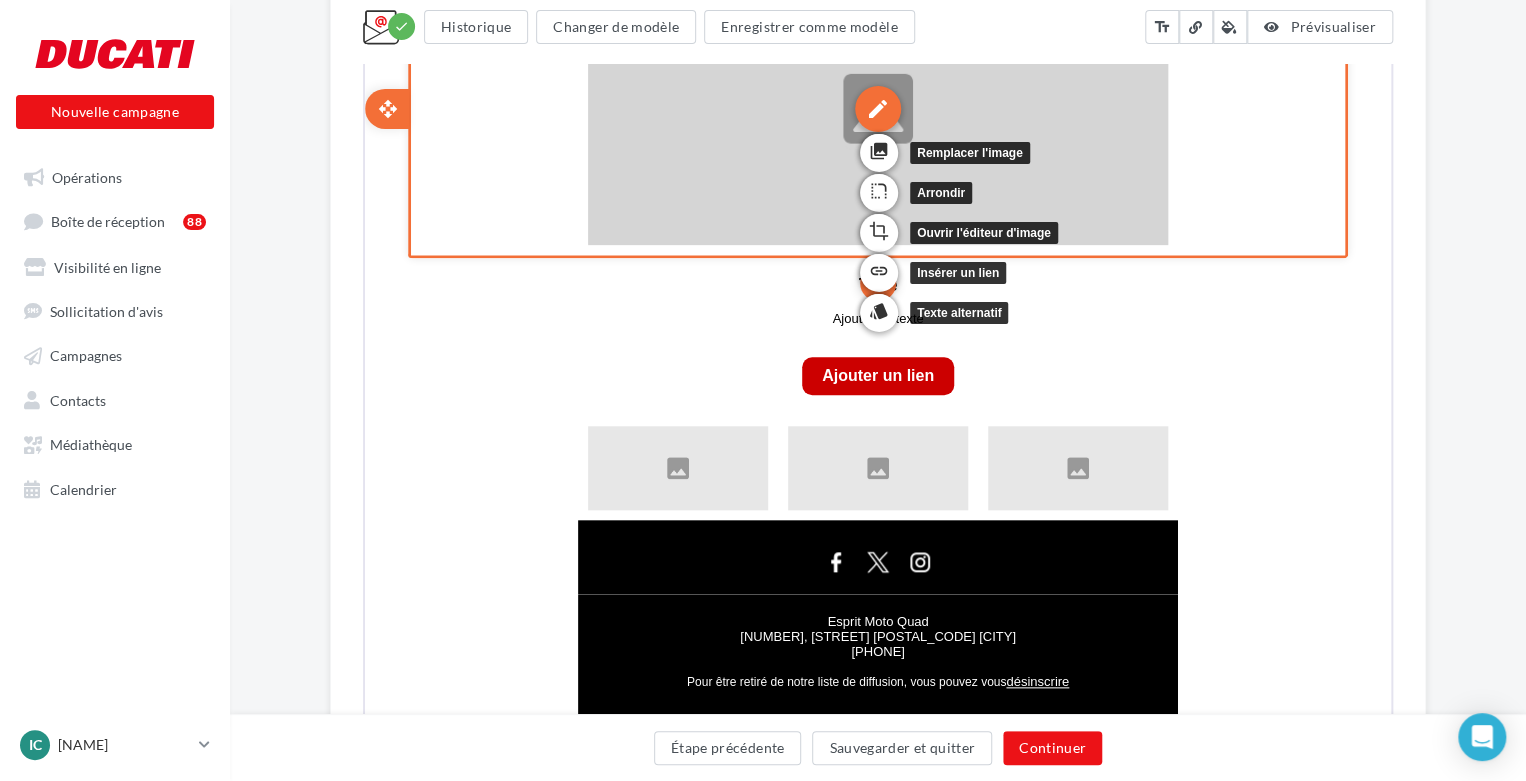 click on "edit" at bounding box center [876, 106] 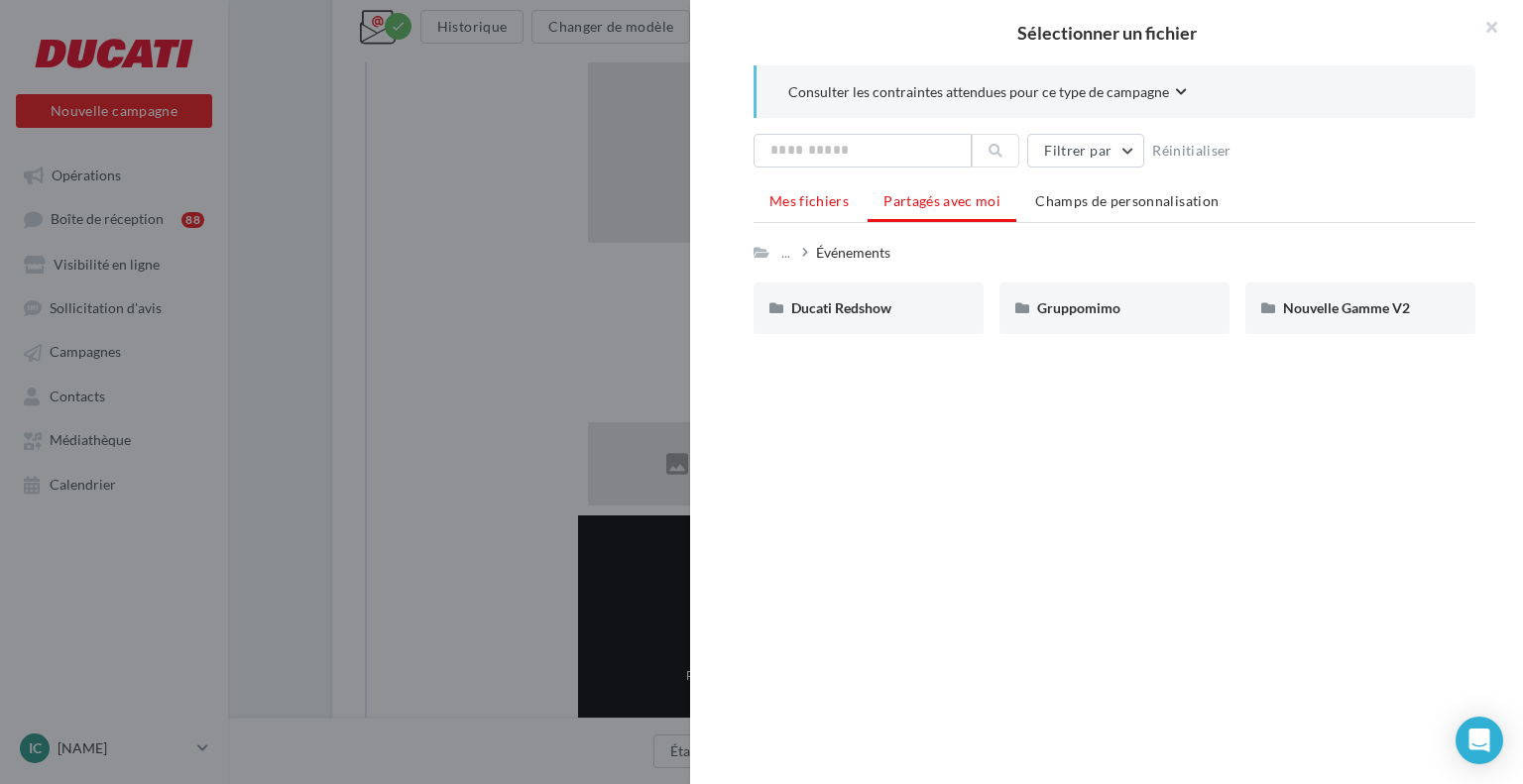 click on "Mes fichiers" at bounding box center (809, 200) 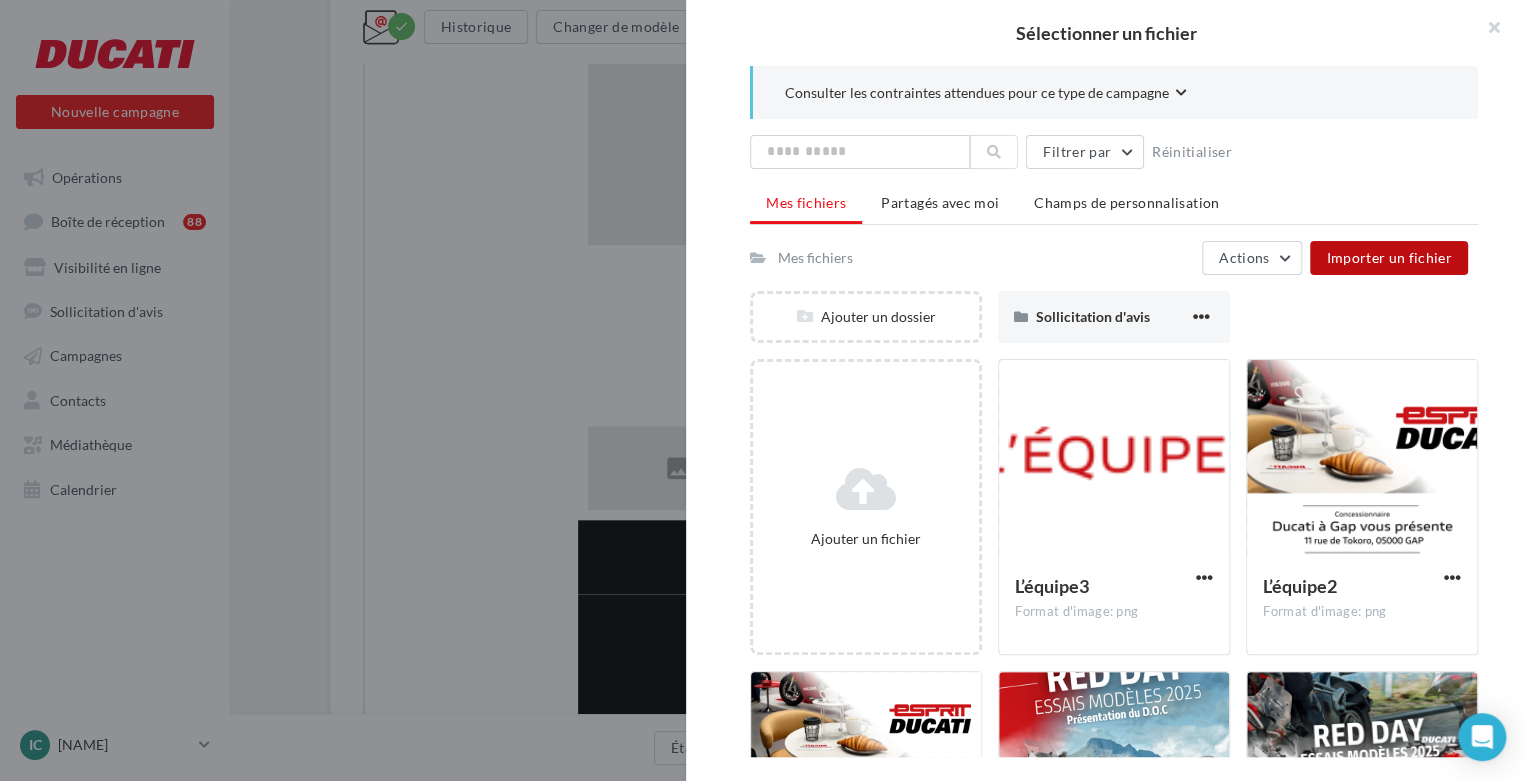 click on "Importer un fichier" at bounding box center (1389, 257) 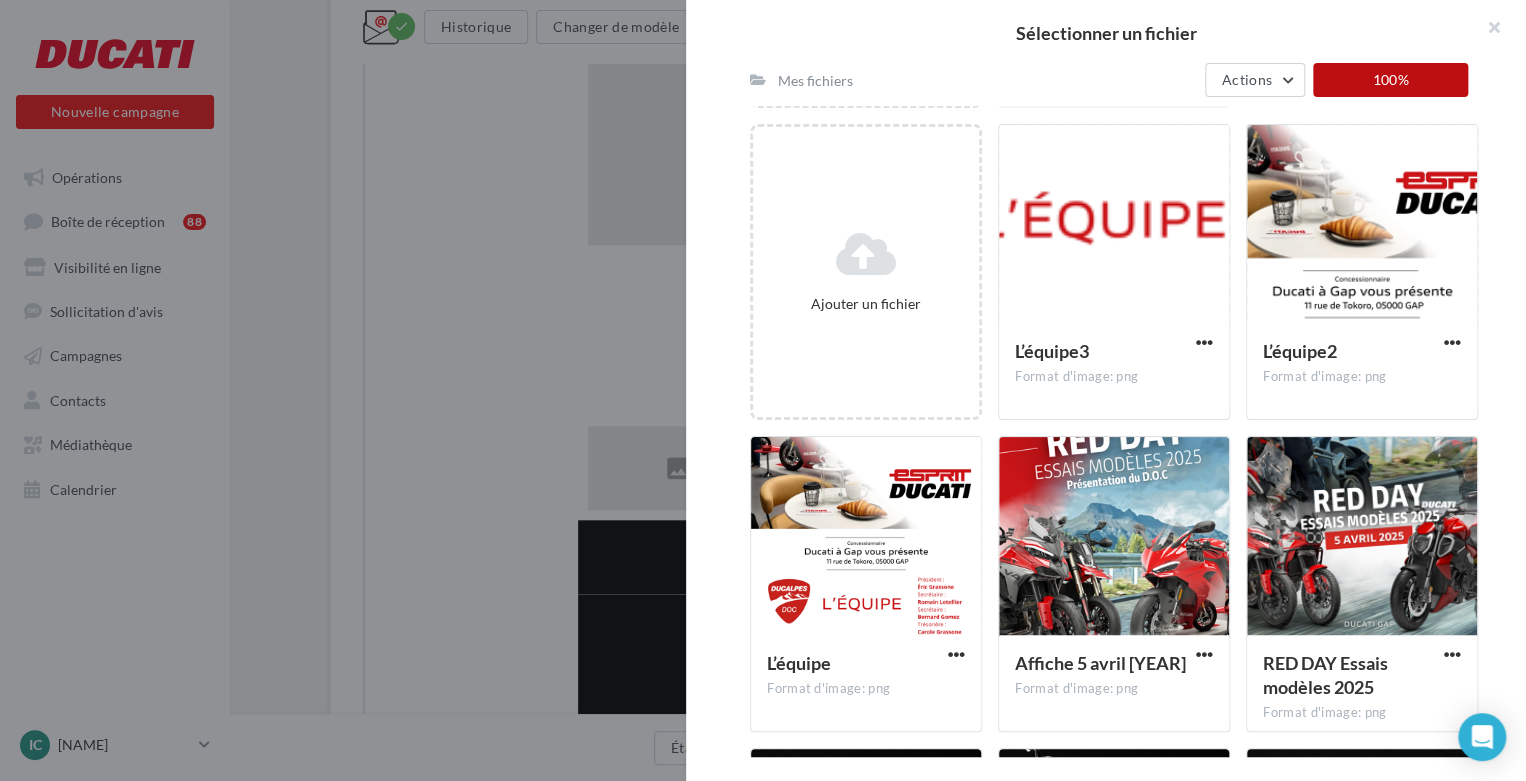scroll, scrollTop: 14, scrollLeft: 0, axis: vertical 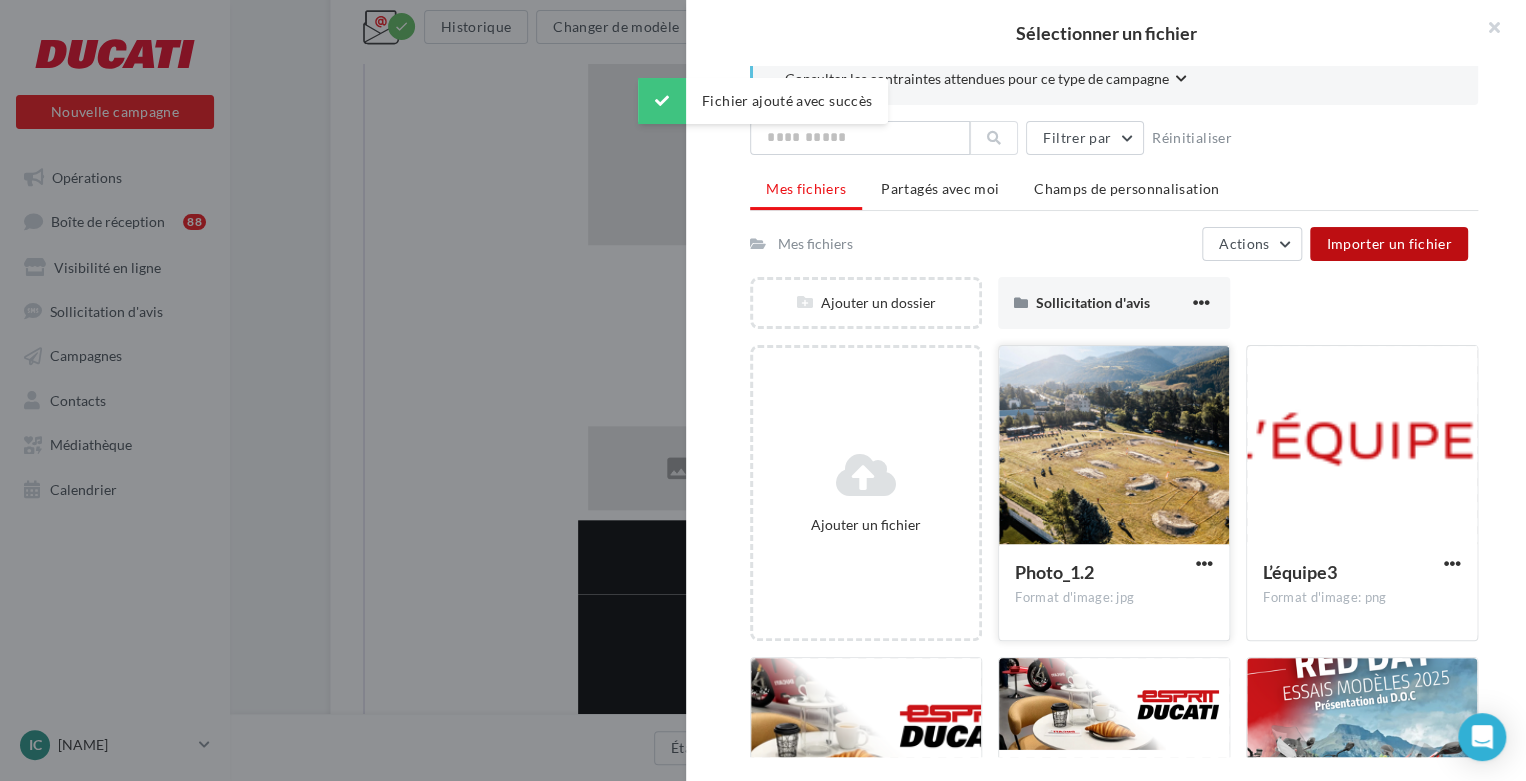 click at bounding box center (1114, 446) 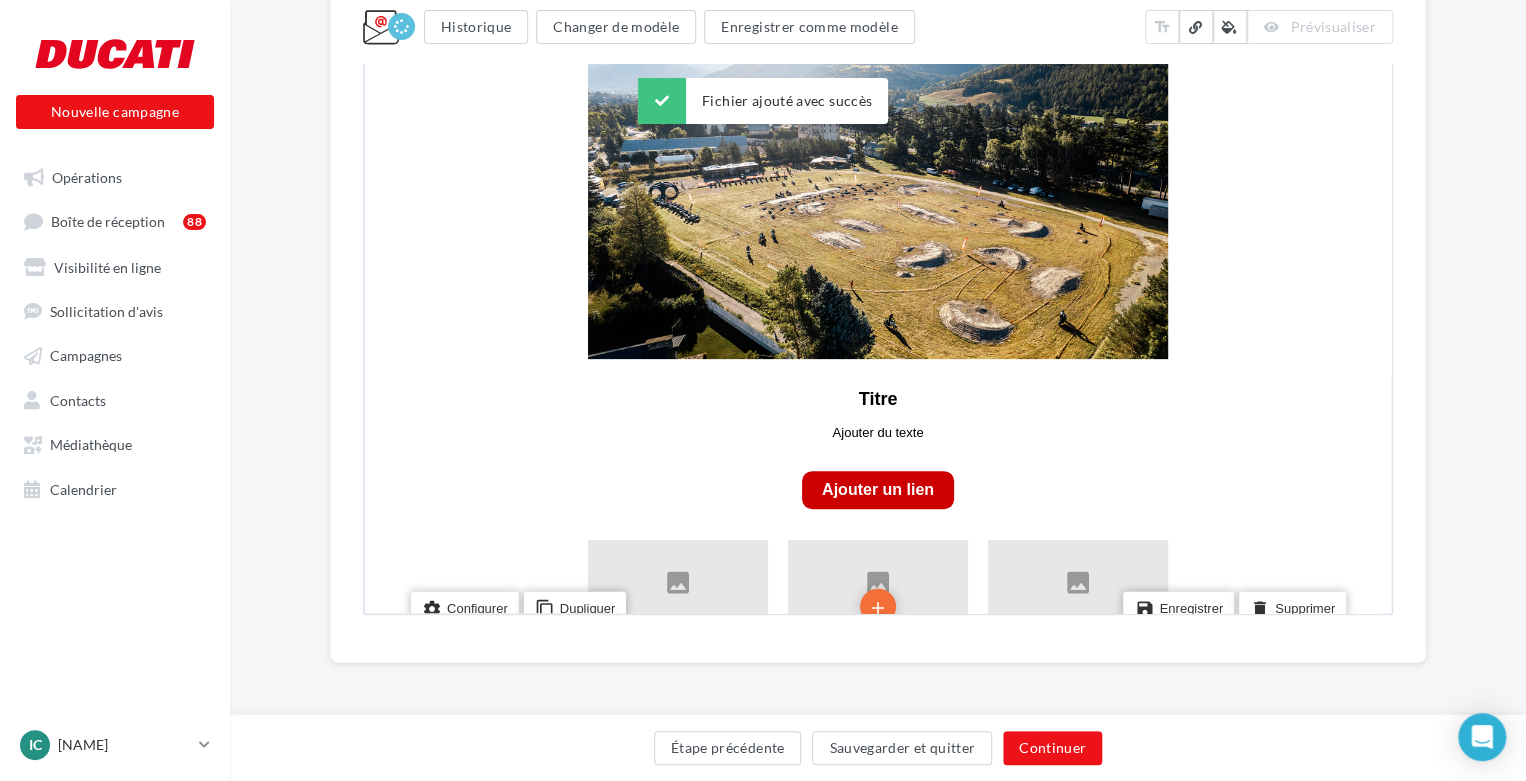 scroll, scrollTop: 637, scrollLeft: 0, axis: vertical 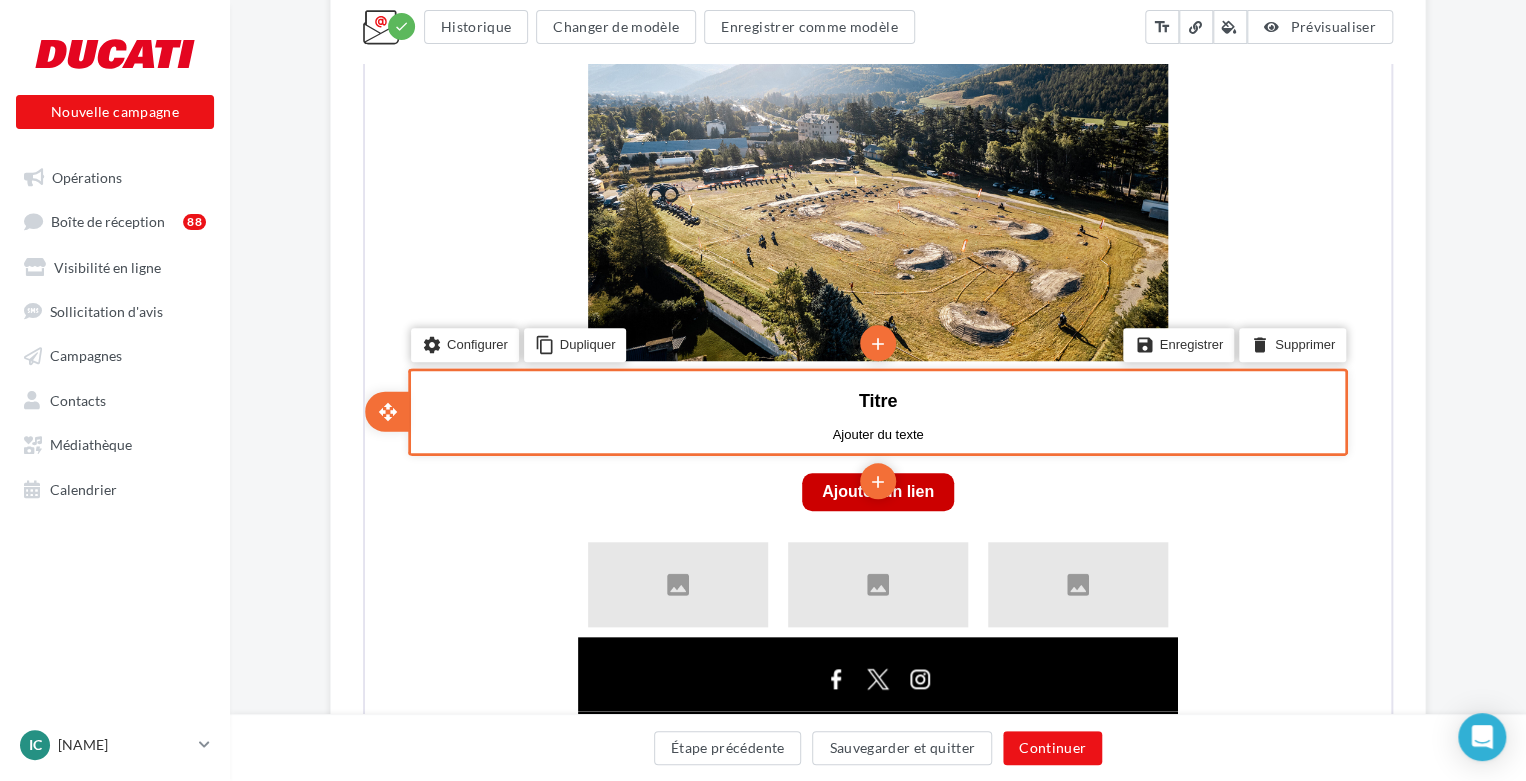 click on "Titre
Ajouter du texte" at bounding box center (876, 414) 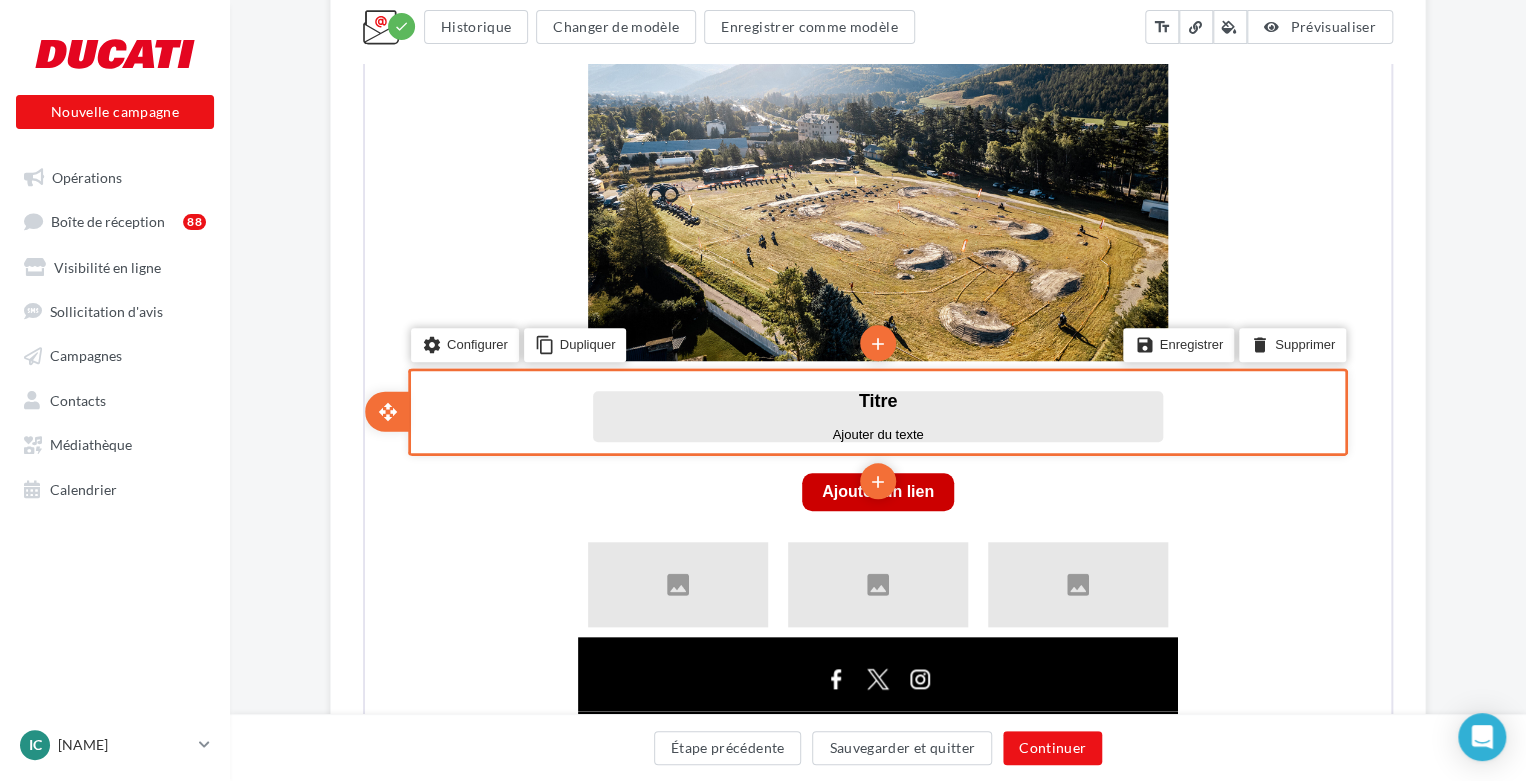 click on "Titre" at bounding box center [876, 399] 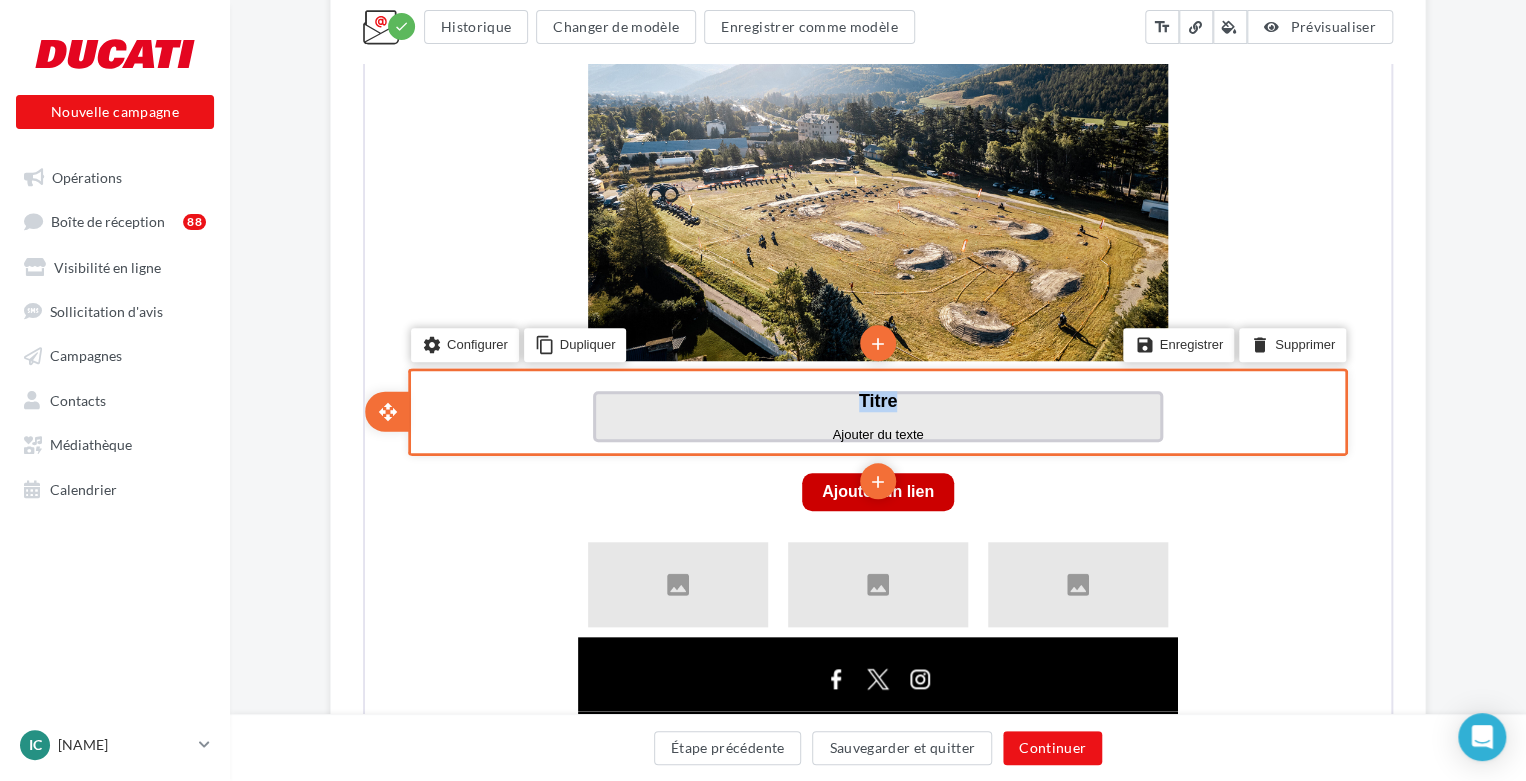 click on "Titre" at bounding box center (876, 399) 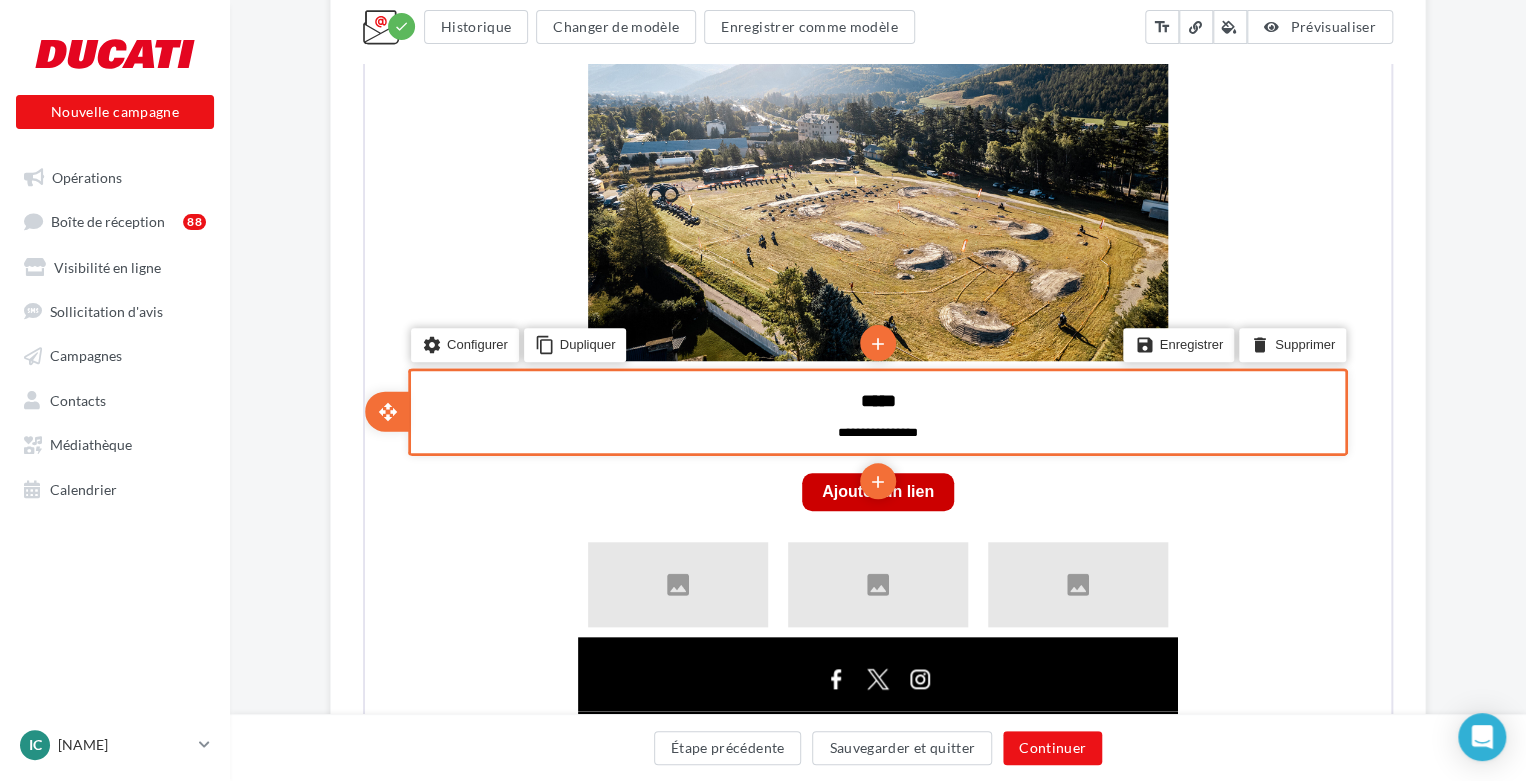 type 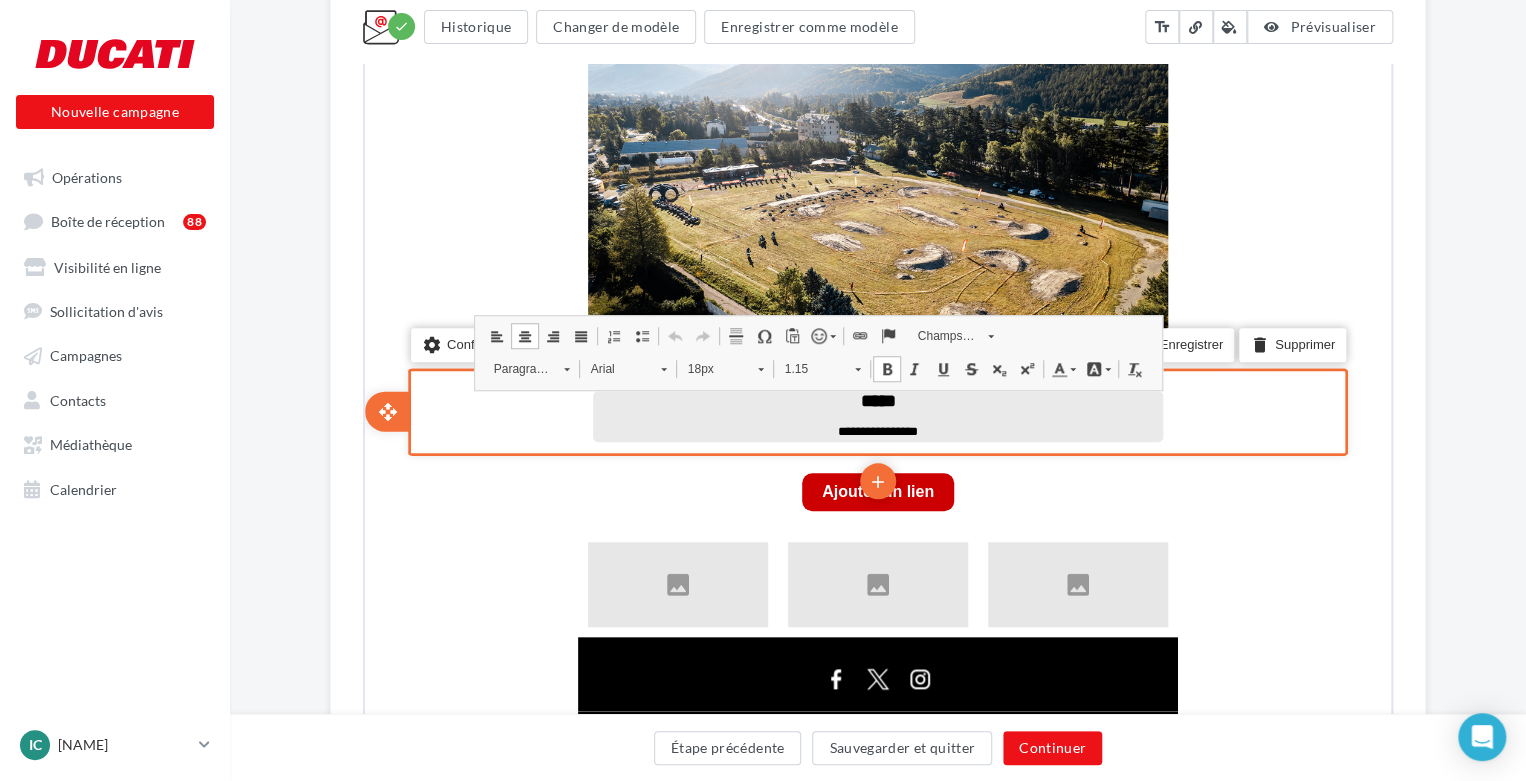 click at bounding box center [876, 416] 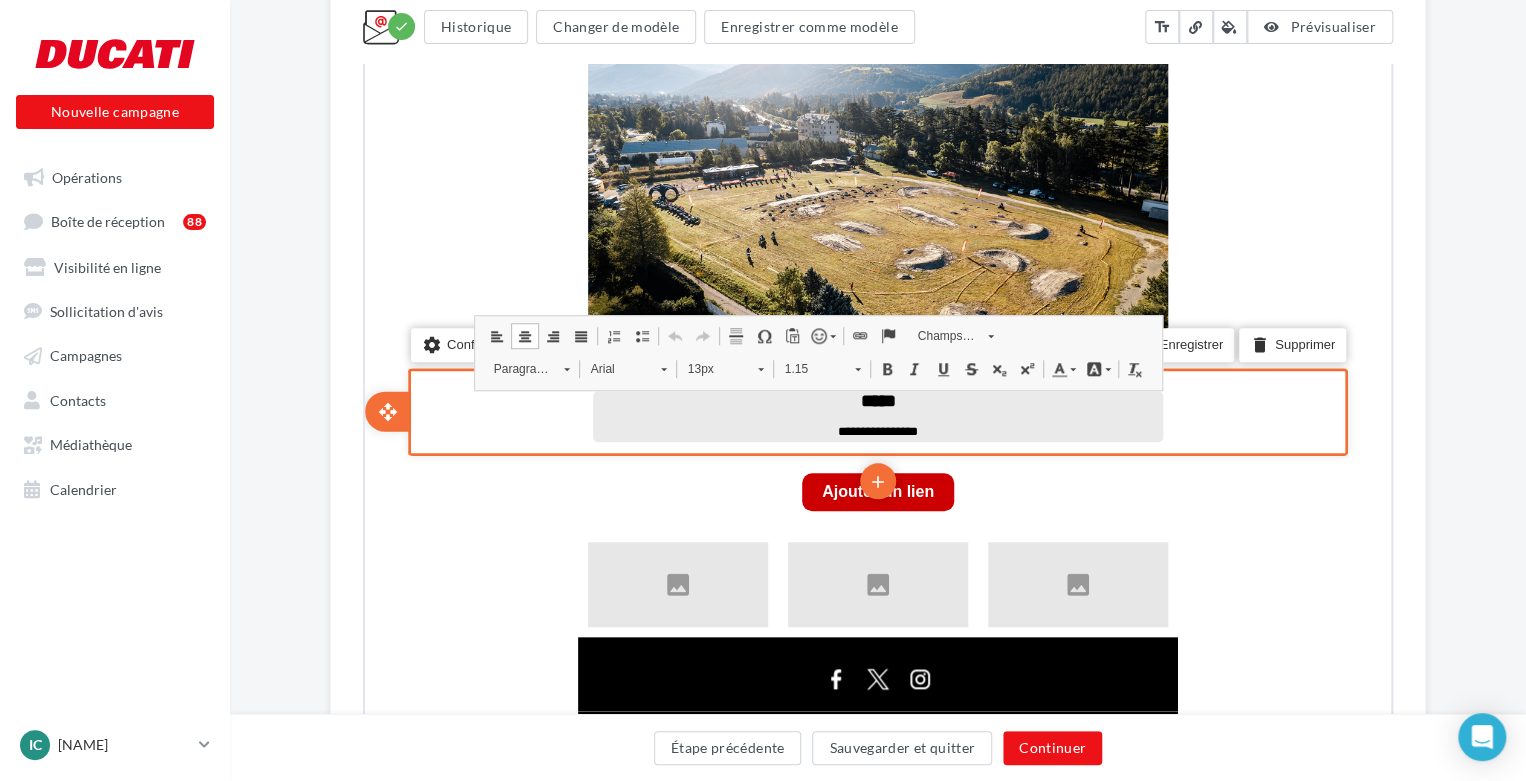 click on "*****" at bounding box center (876, 399) 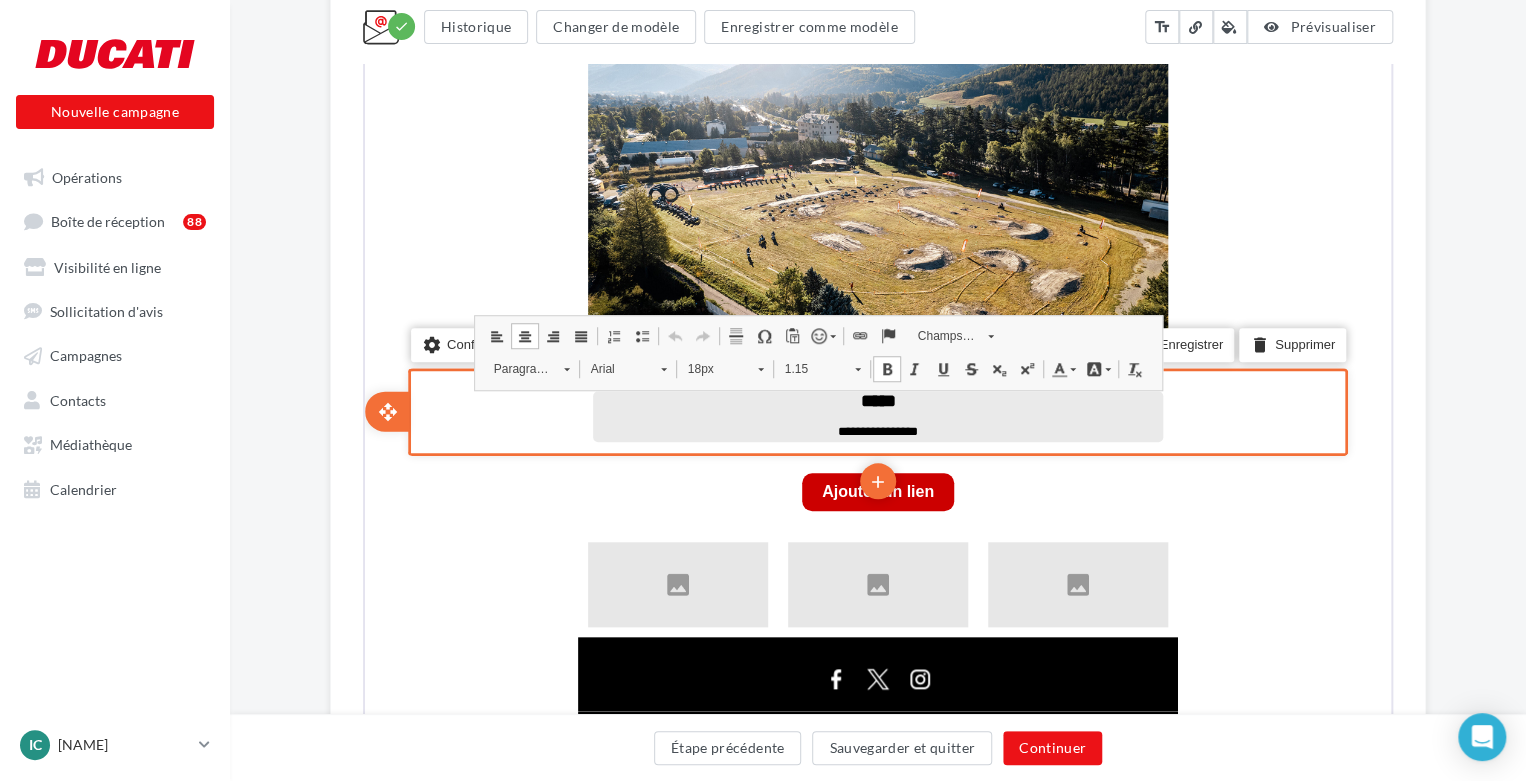 click on "*****" at bounding box center [876, 399] 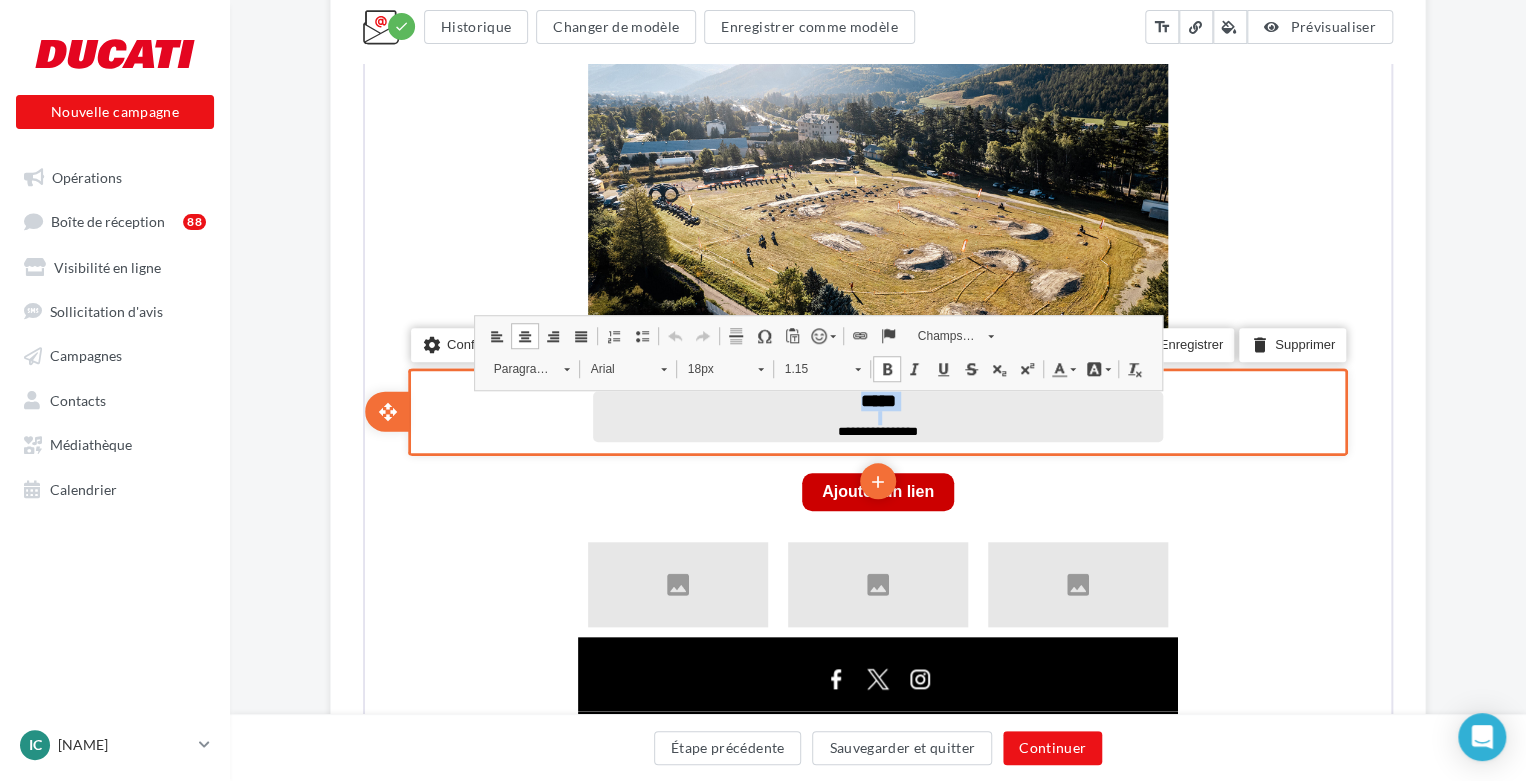 click on "*****" at bounding box center [876, 399] 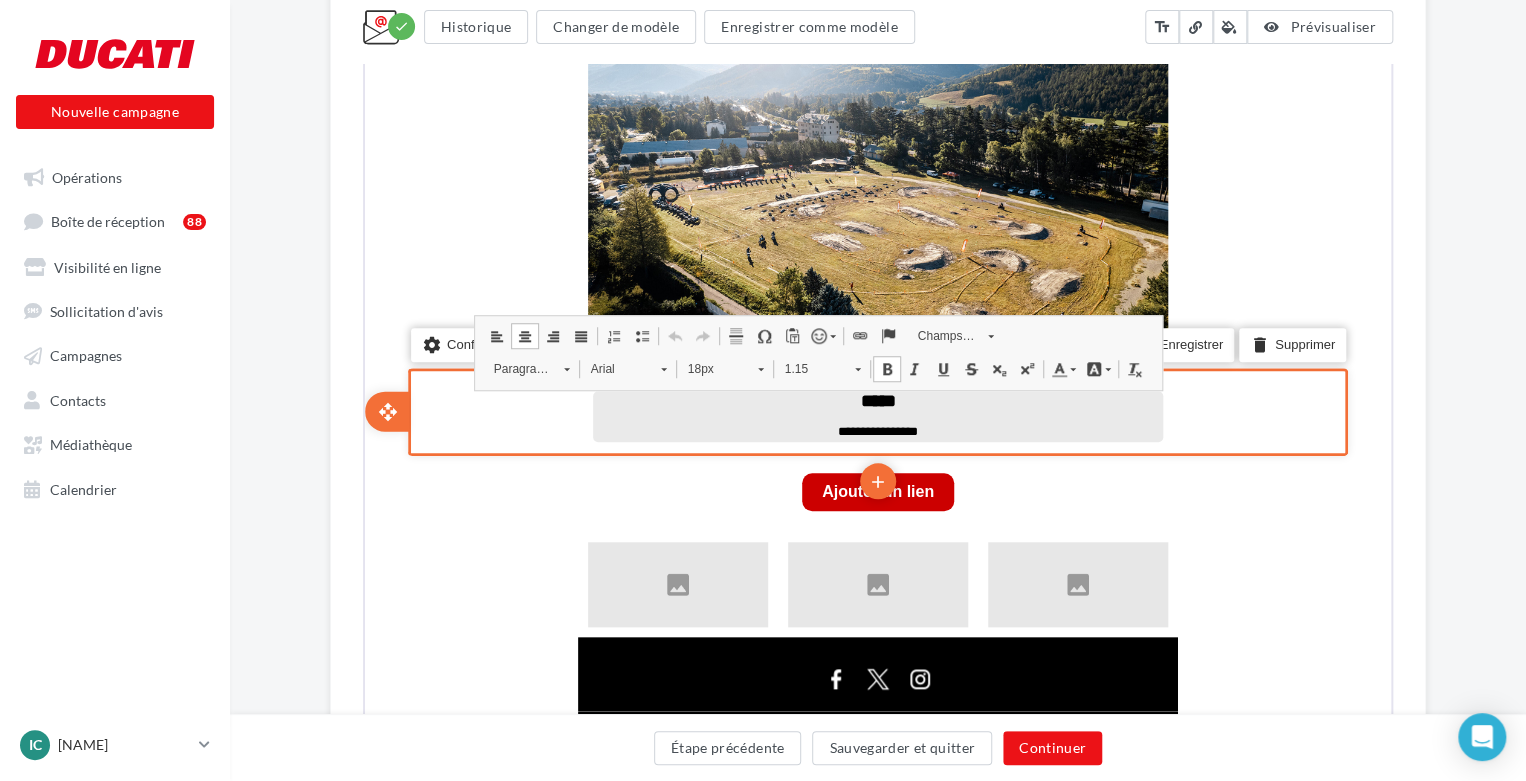 click on "*****" at bounding box center (876, 399) 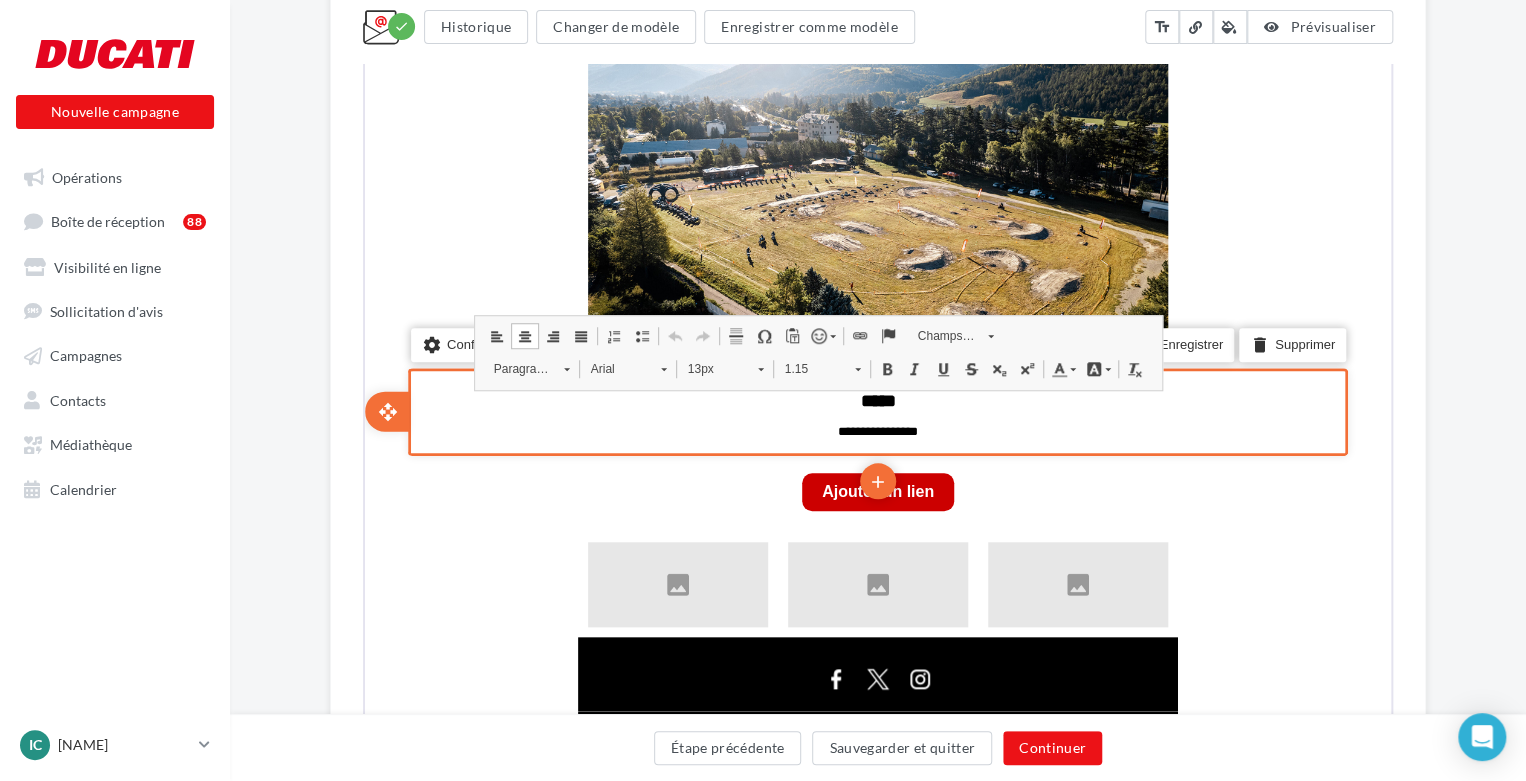click on "**********" at bounding box center [876, 414] 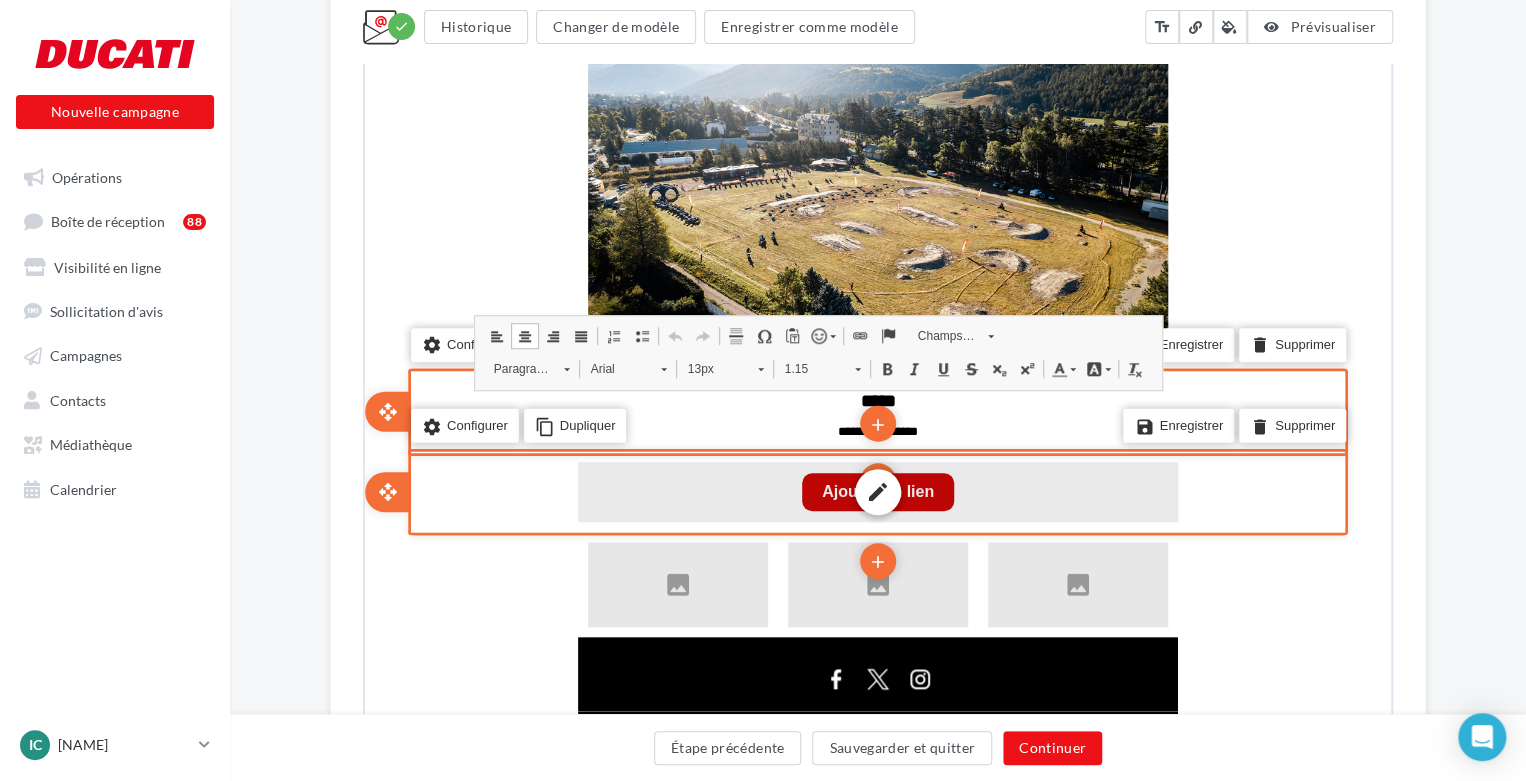 click on "edit" at bounding box center (876, 490) 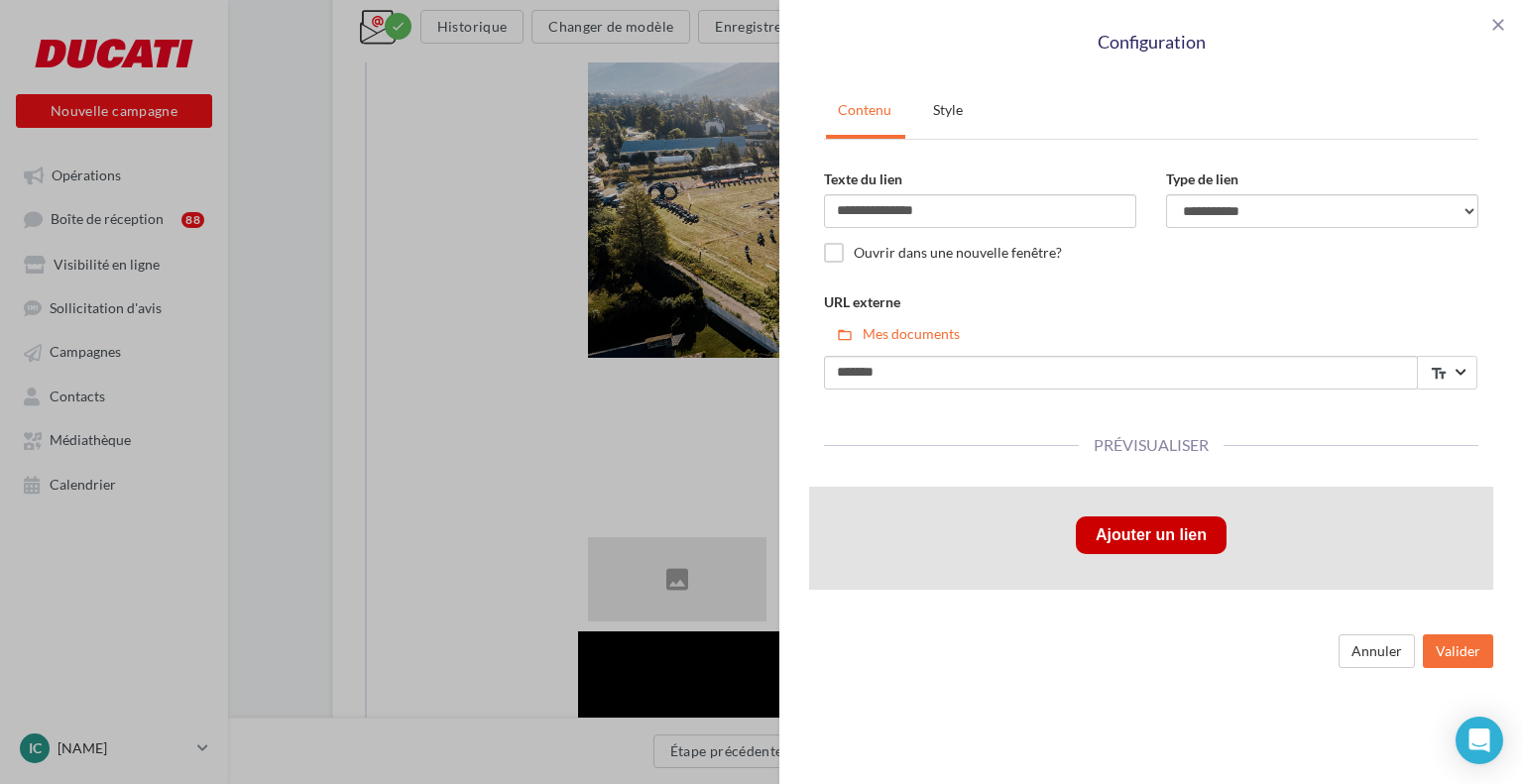 click on "**********" at bounding box center [762, 392] 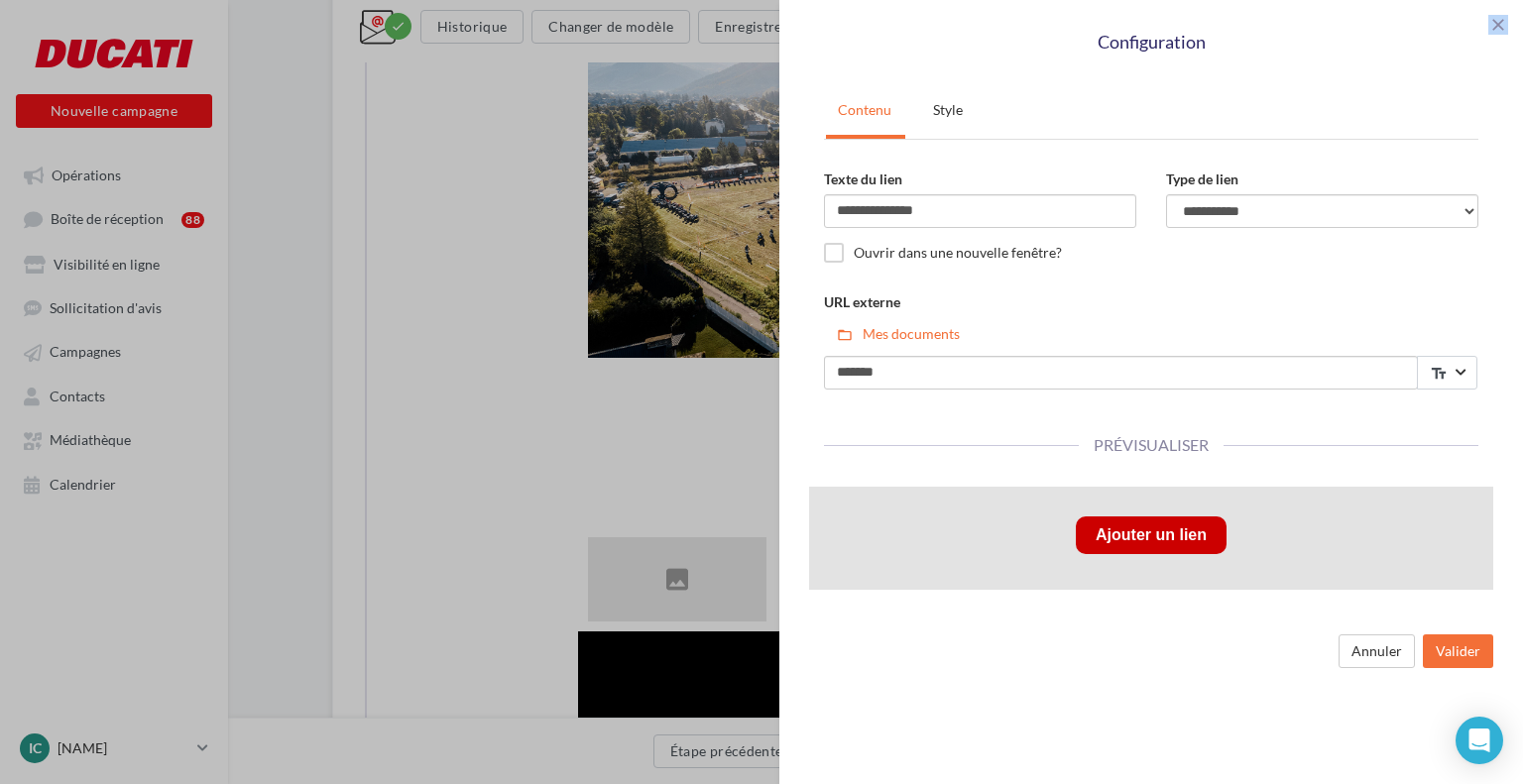 drag, startPoint x: 762, startPoint y: 307, endPoint x: 855, endPoint y: 271, distance: 99.7246 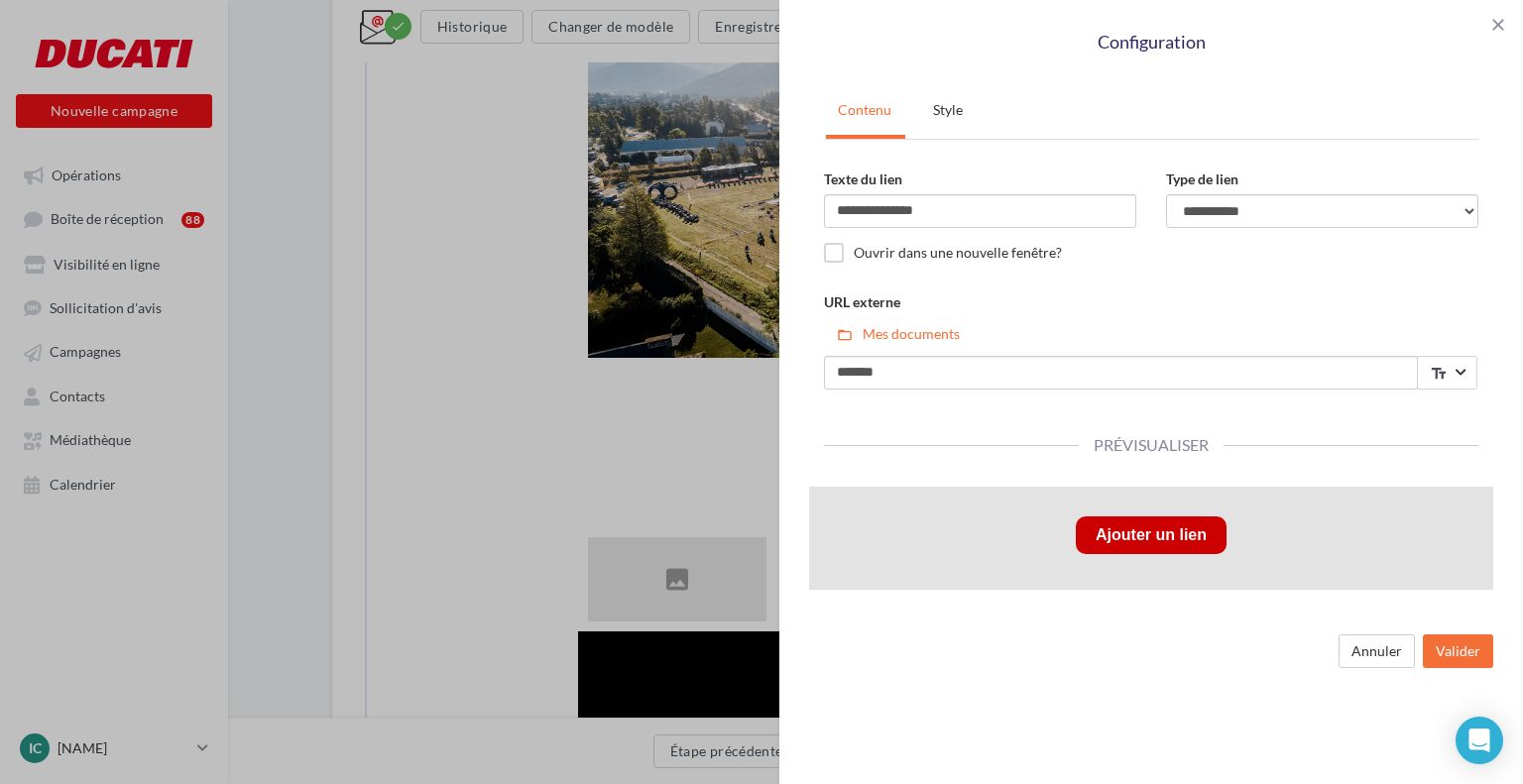 click on "close Configuration" at bounding box center [1151, 35] 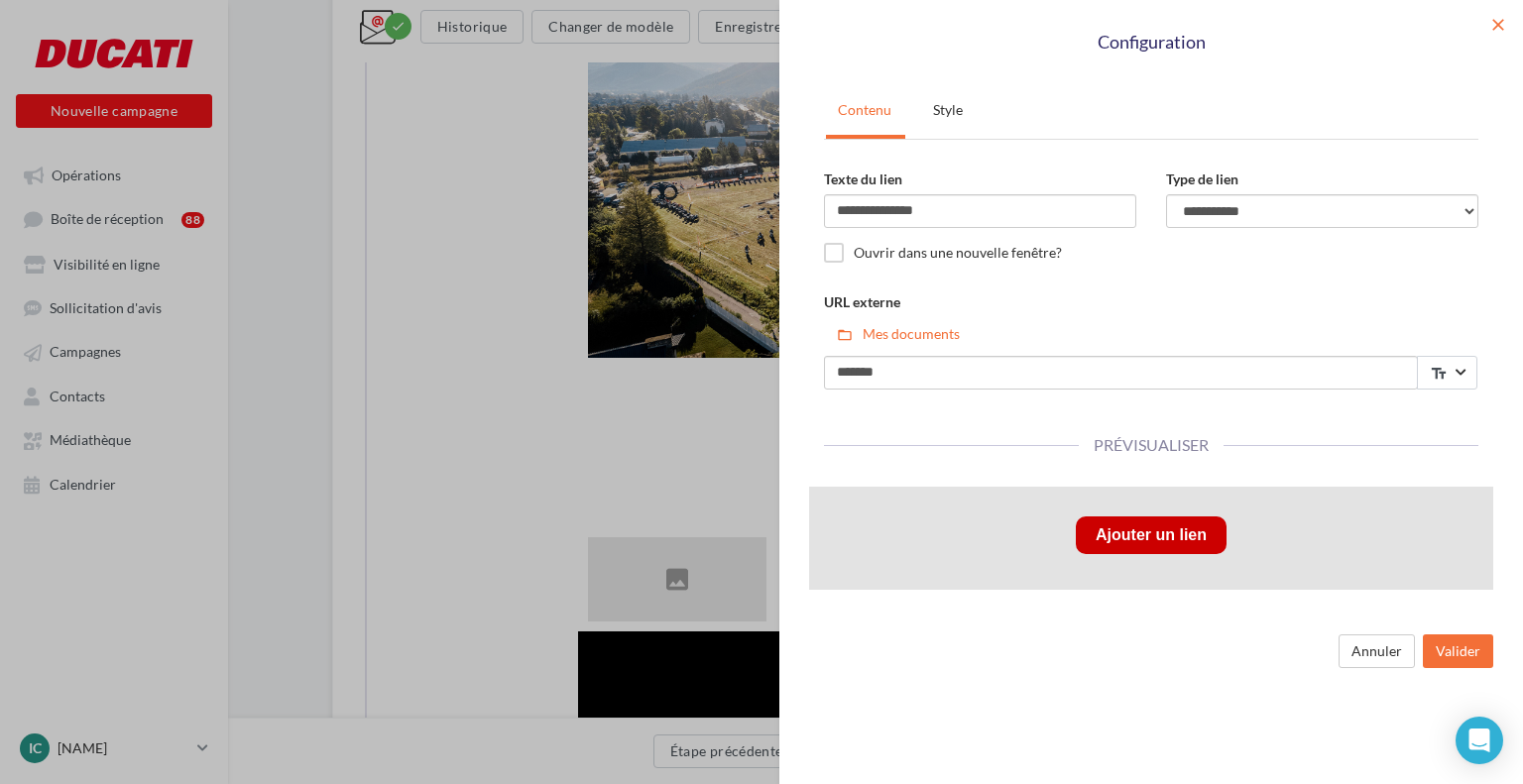 click on "close" at bounding box center [1498, 25] 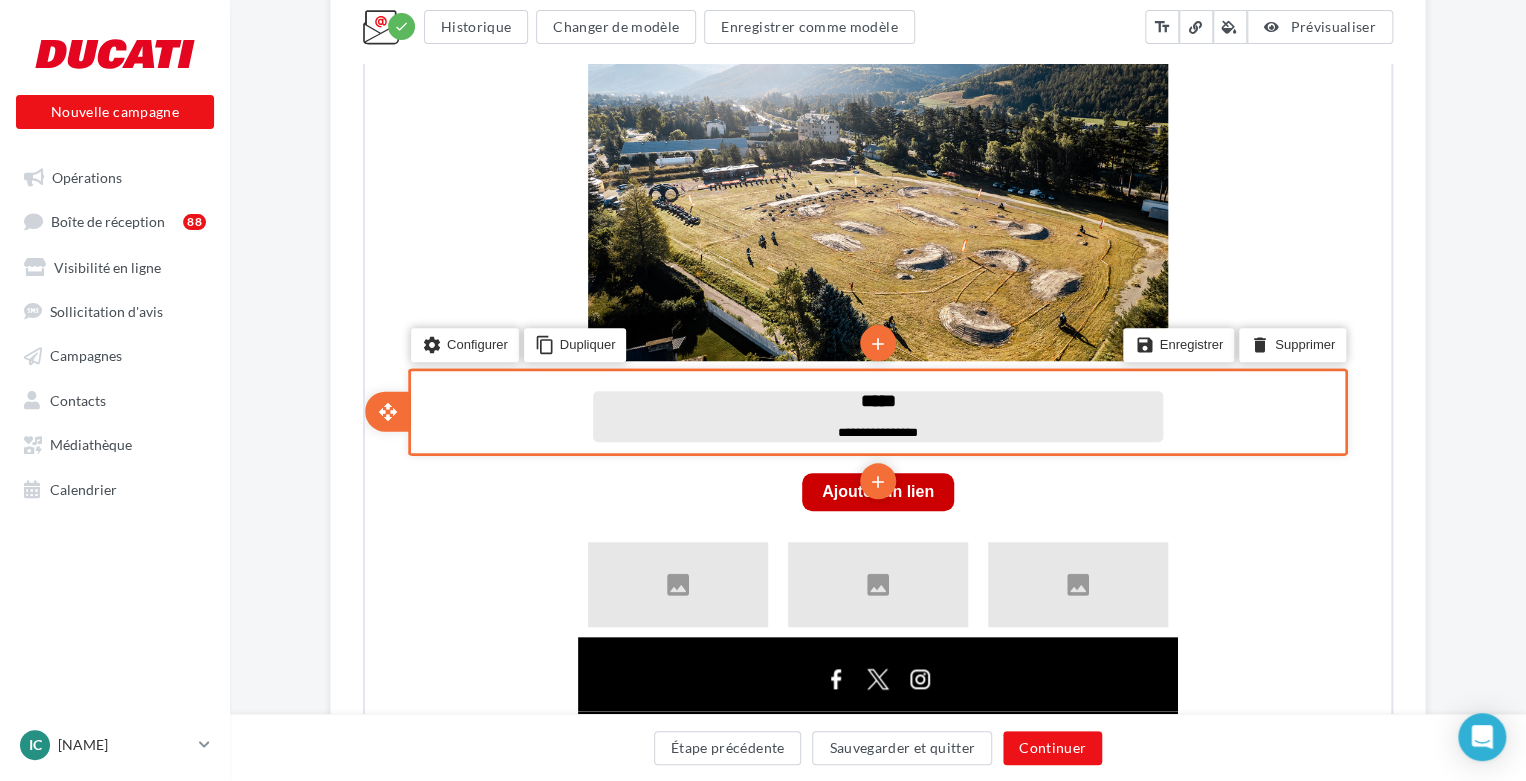 click at bounding box center [876, 416] 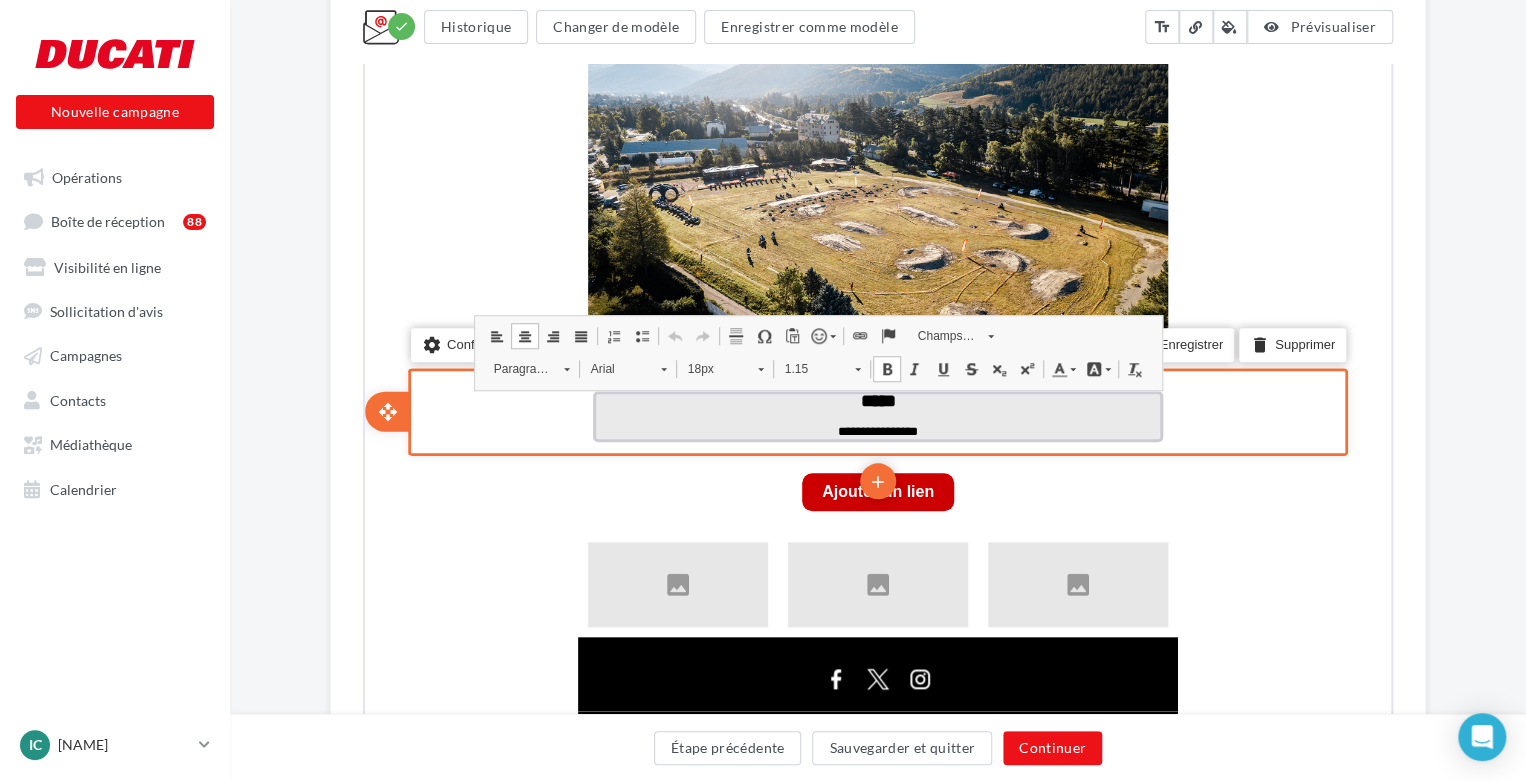 click at bounding box center [876, 416] 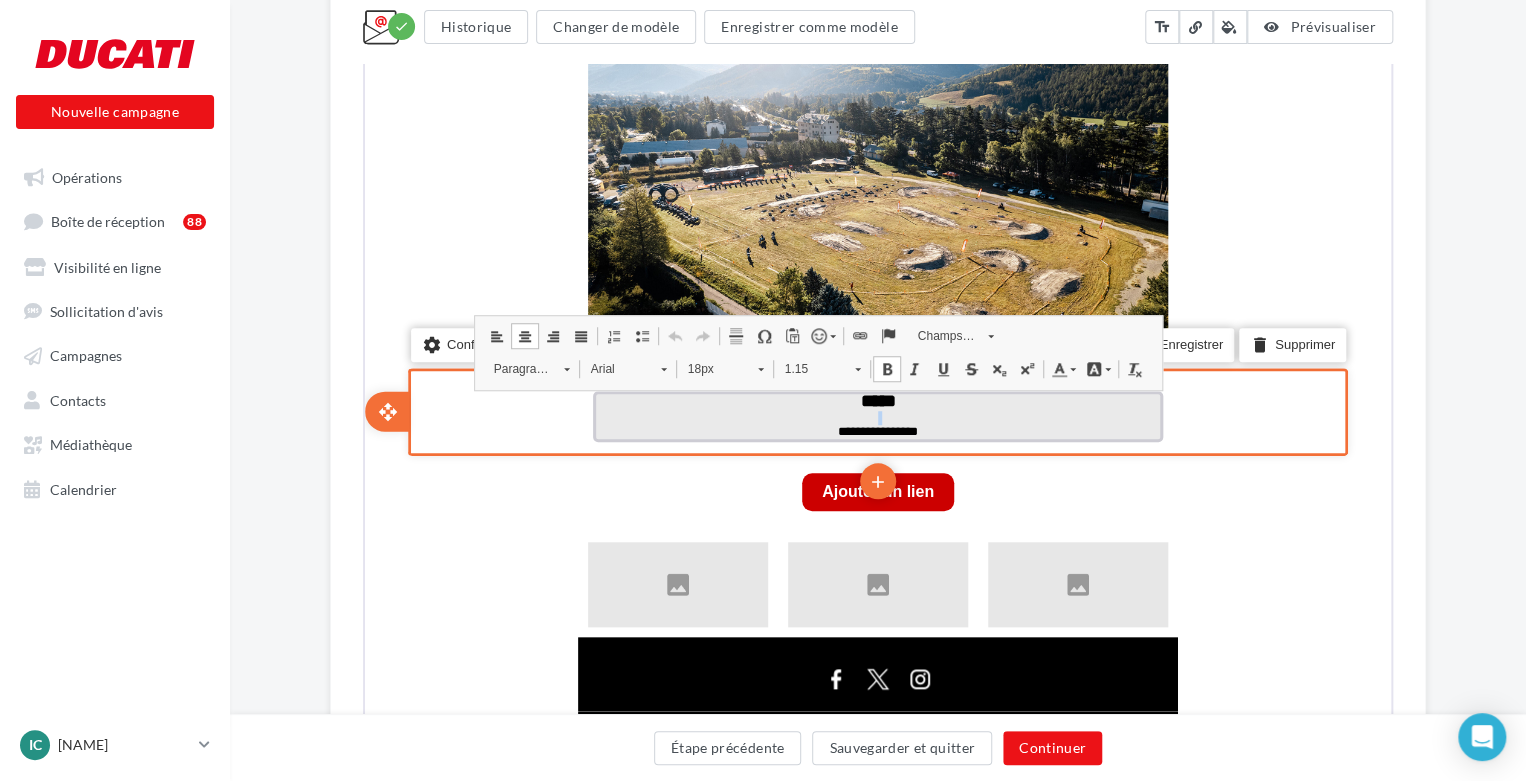 click at bounding box center (876, 416) 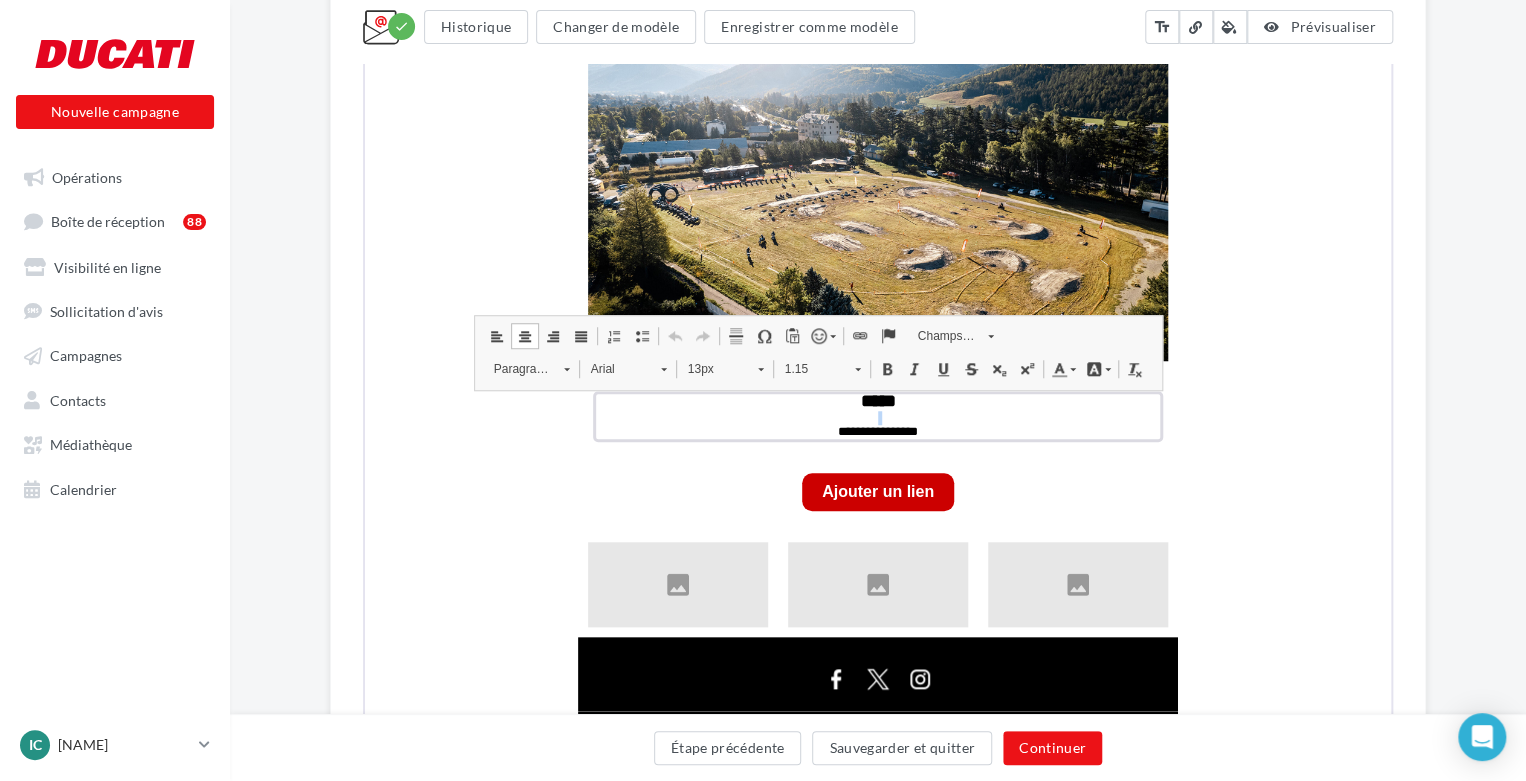 click on "Barres d'outils de l'éditeur Paragraphe   Aligner à gauche   Centrer   Aligner à droite   Justifier   Insérer/Supprimer une liste numérotée   Insérer/Supprimer une liste à puces   Annuler  Raccourci clavier Ctrl+Z   Rétablir  Raccourci clavier Ctrl+Y Insérer   Ligne horizontale   Insérer un caractère spécial   Coller comme texte brut   emoji others   Lien   Insérer un ancre Champs personnalisés Champs personnalisés Styles Paragraphe, Styles Paragraphe Arial, Police Arial 13px, Taille 13px 1.15, Hauteur de Ligne 1.15 Styles de base   Gras  Raccourci clavier Ctrl+B   Italique  Raccourci clavier Ctrl+I   Souligné  Raccourci clavier Ctrl+U   Barré   Indice   Exposant Couleurs   Couleur du texte   Couleur d'arrière-plan cleanup   Supprimer la mise en forme Utilisez le raccourci Alt-0 pour obtenir de l'aide" at bounding box center (816, 351) 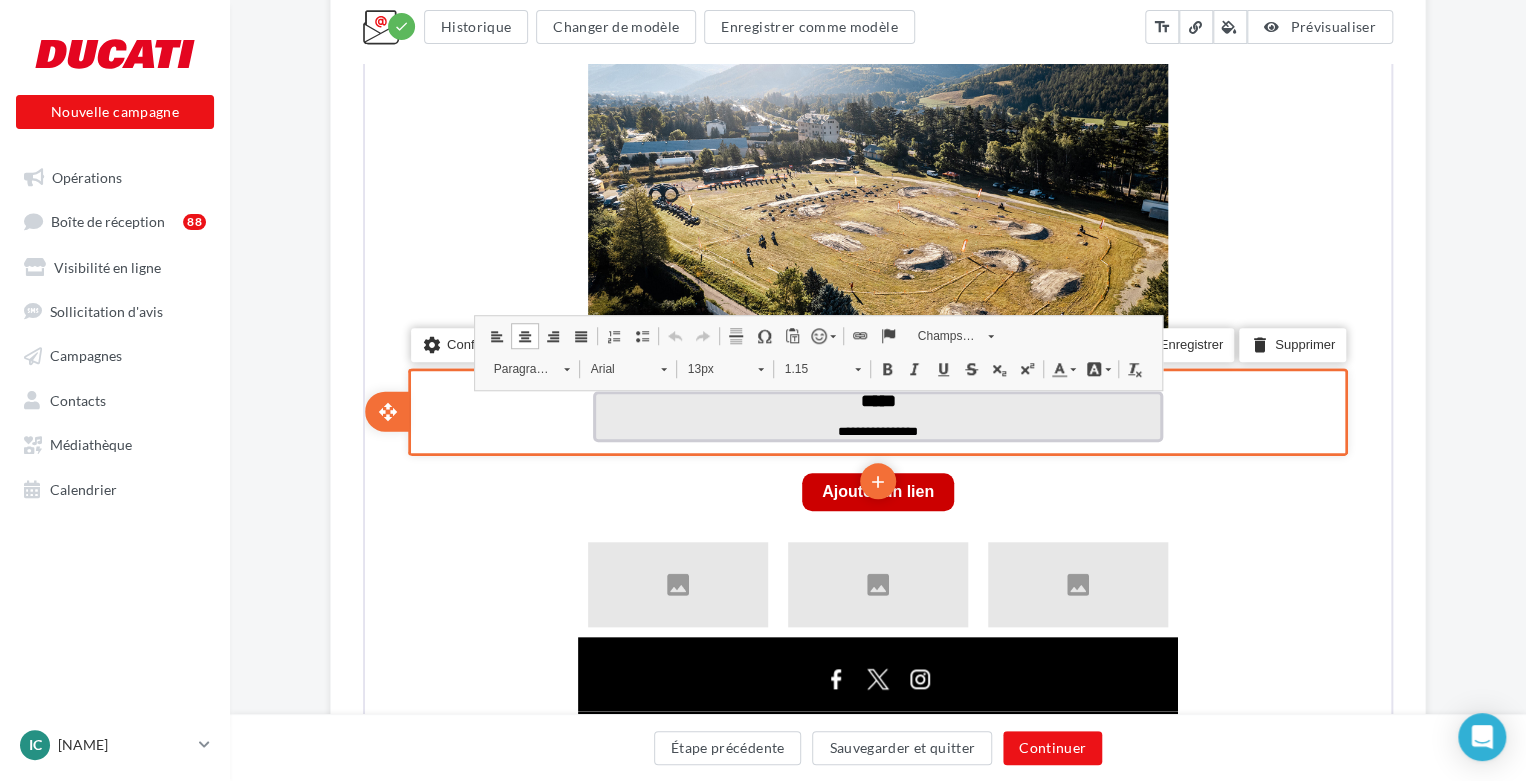 click on "*****" at bounding box center [876, 399] 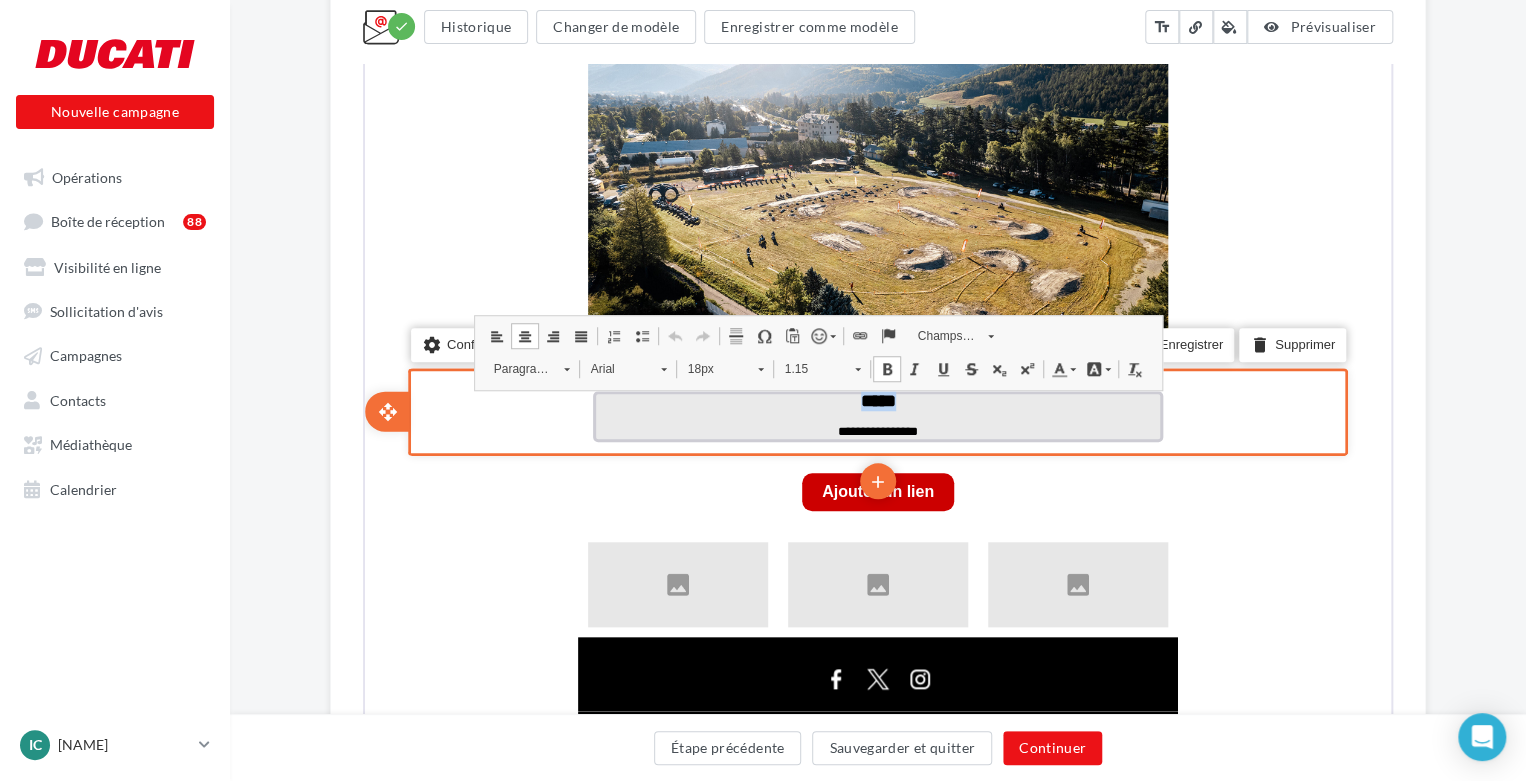 click on "*****" at bounding box center (876, 399) 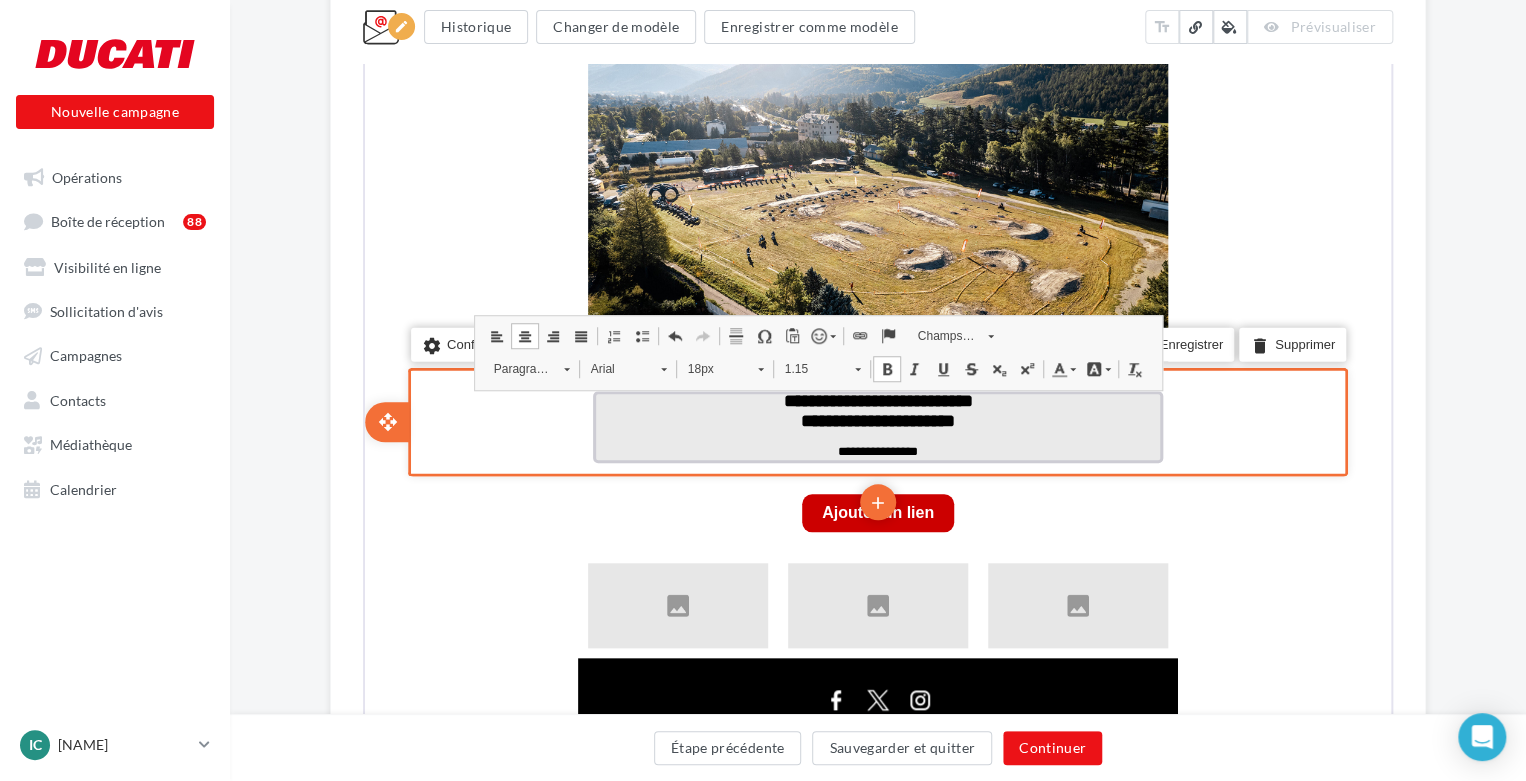 click at bounding box center (876, 436) 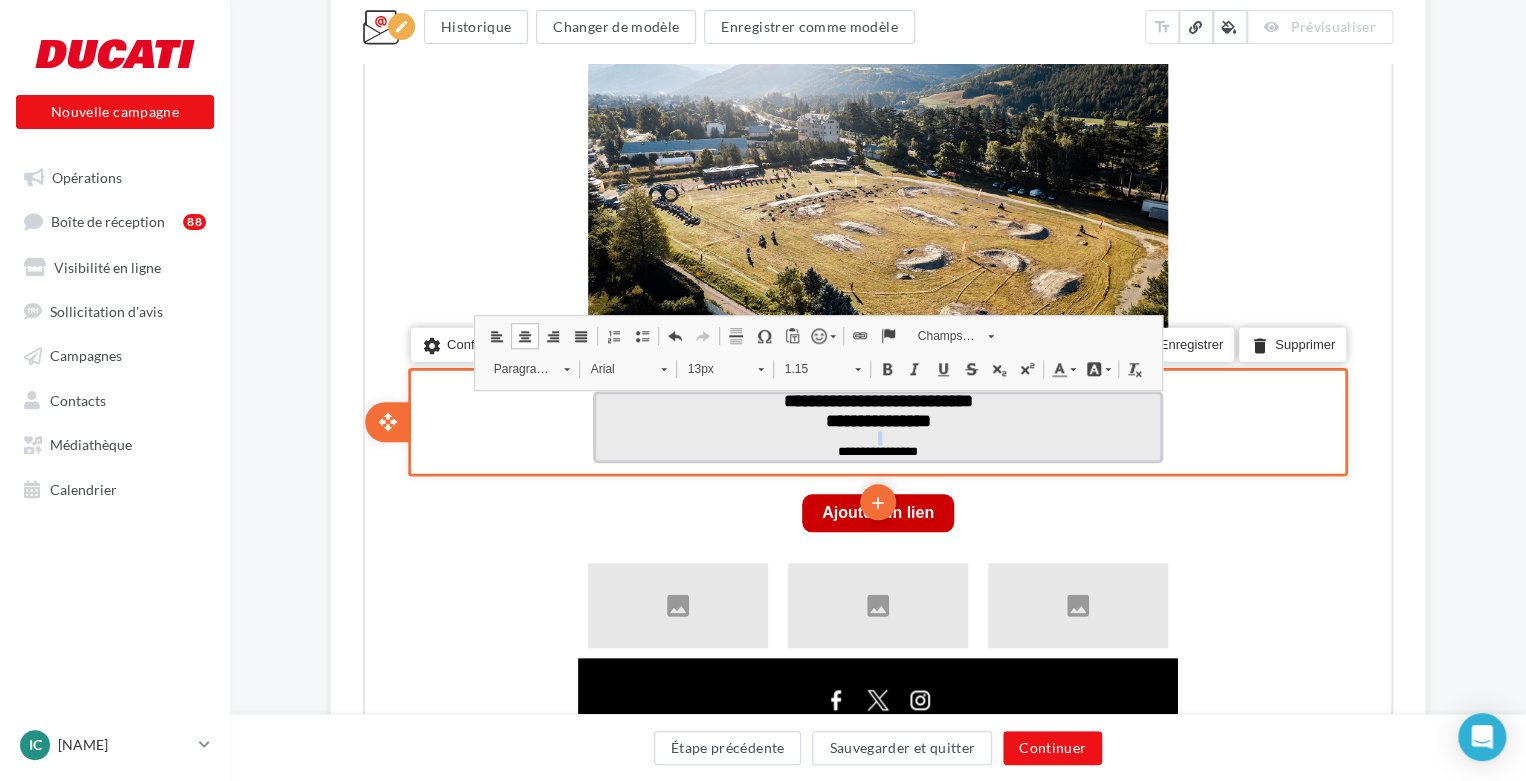 click at bounding box center [876, 436] 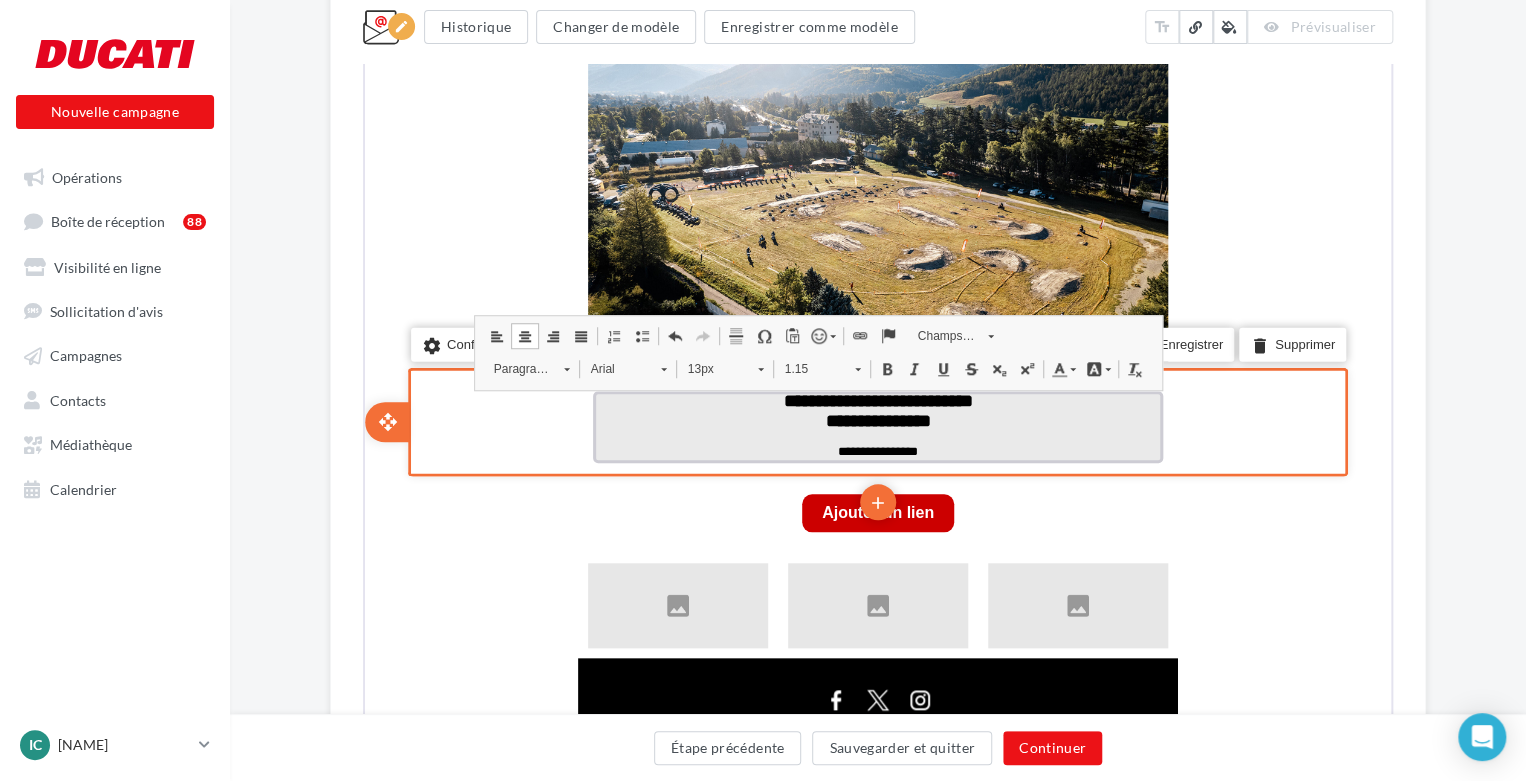click on "**********" at bounding box center (876, 450) 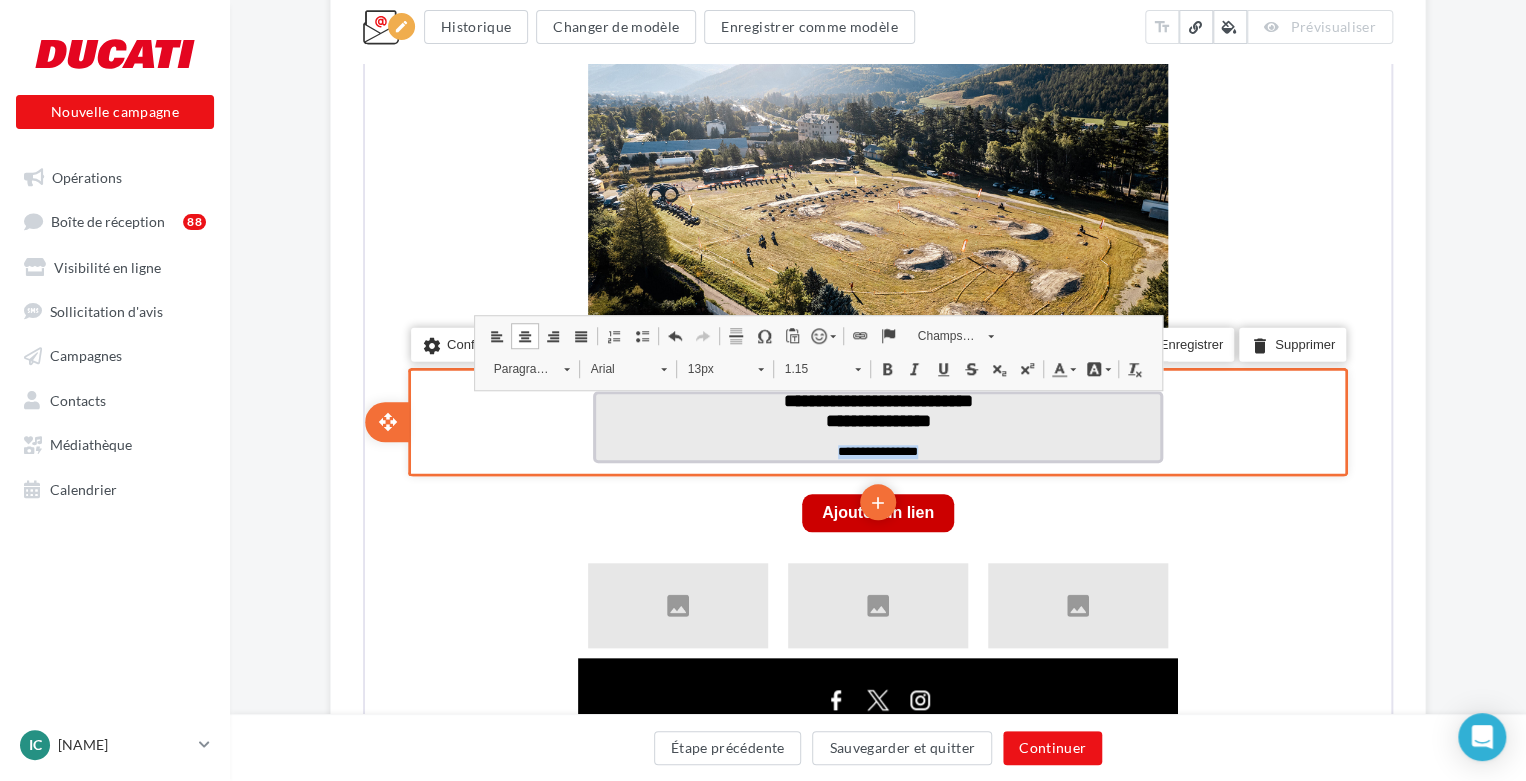 click on "**********" at bounding box center (876, 450) 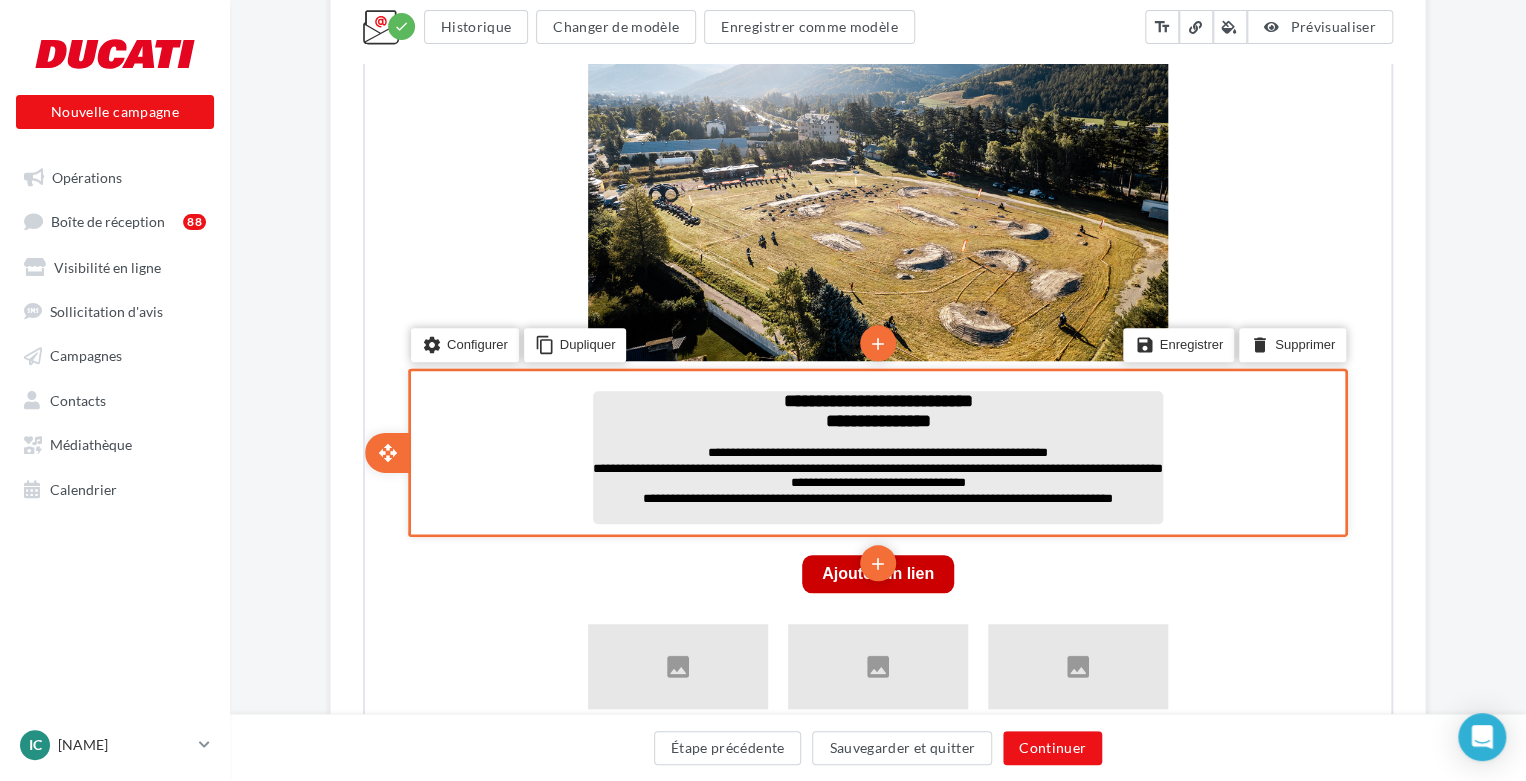 click on "**********" at bounding box center [876, 475] 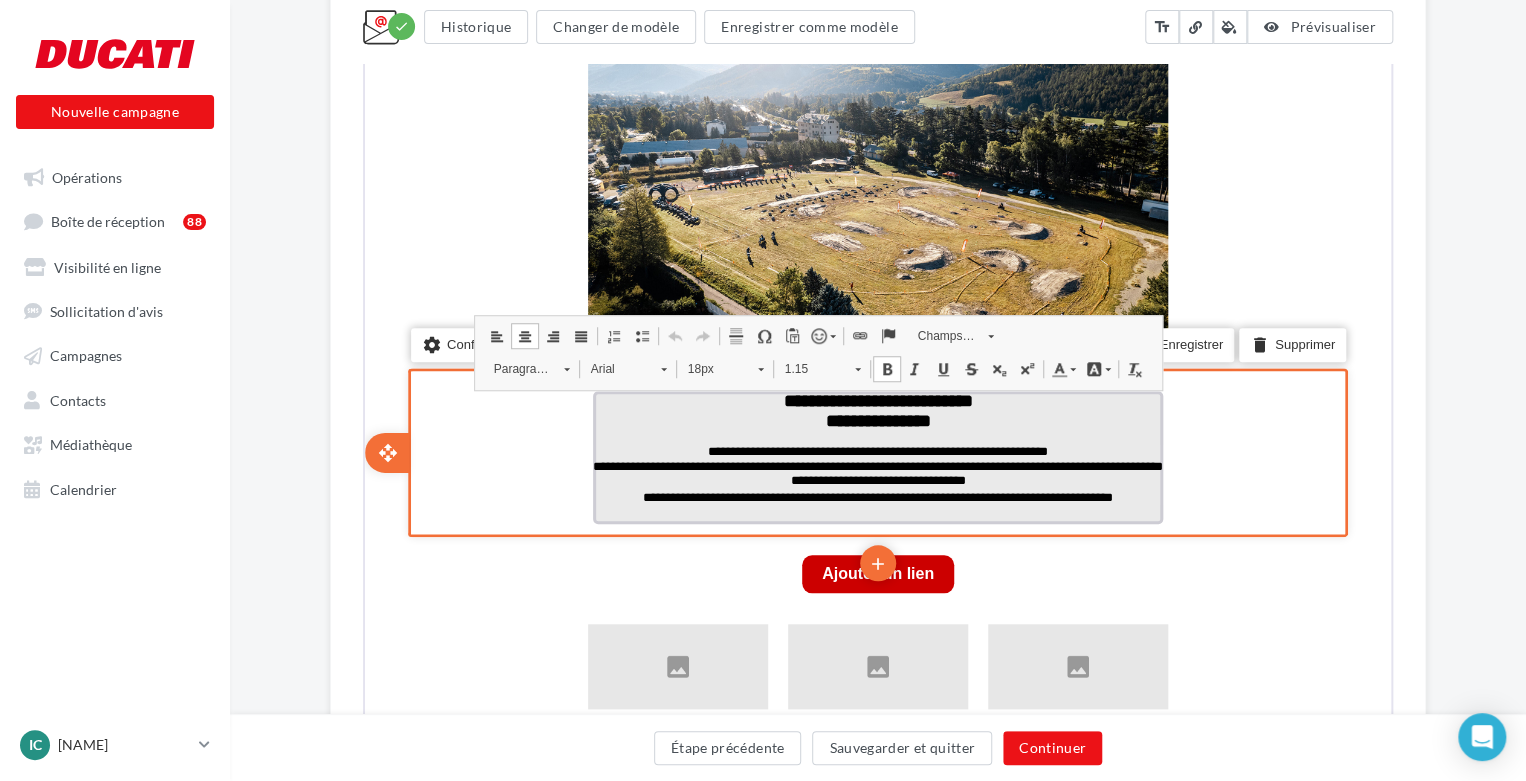 click at bounding box center (876, 511) 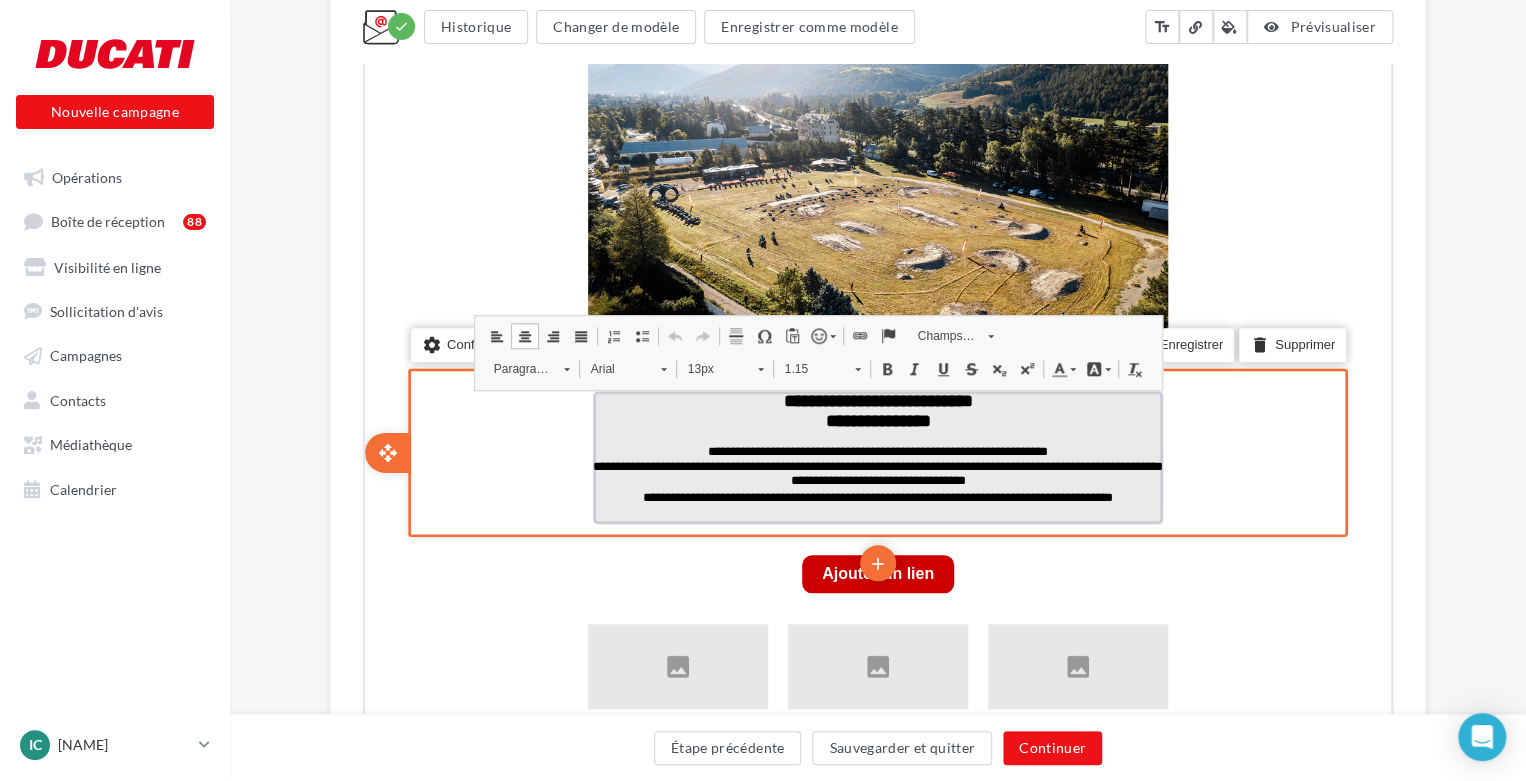 click on "**********" at bounding box center [876, 496] 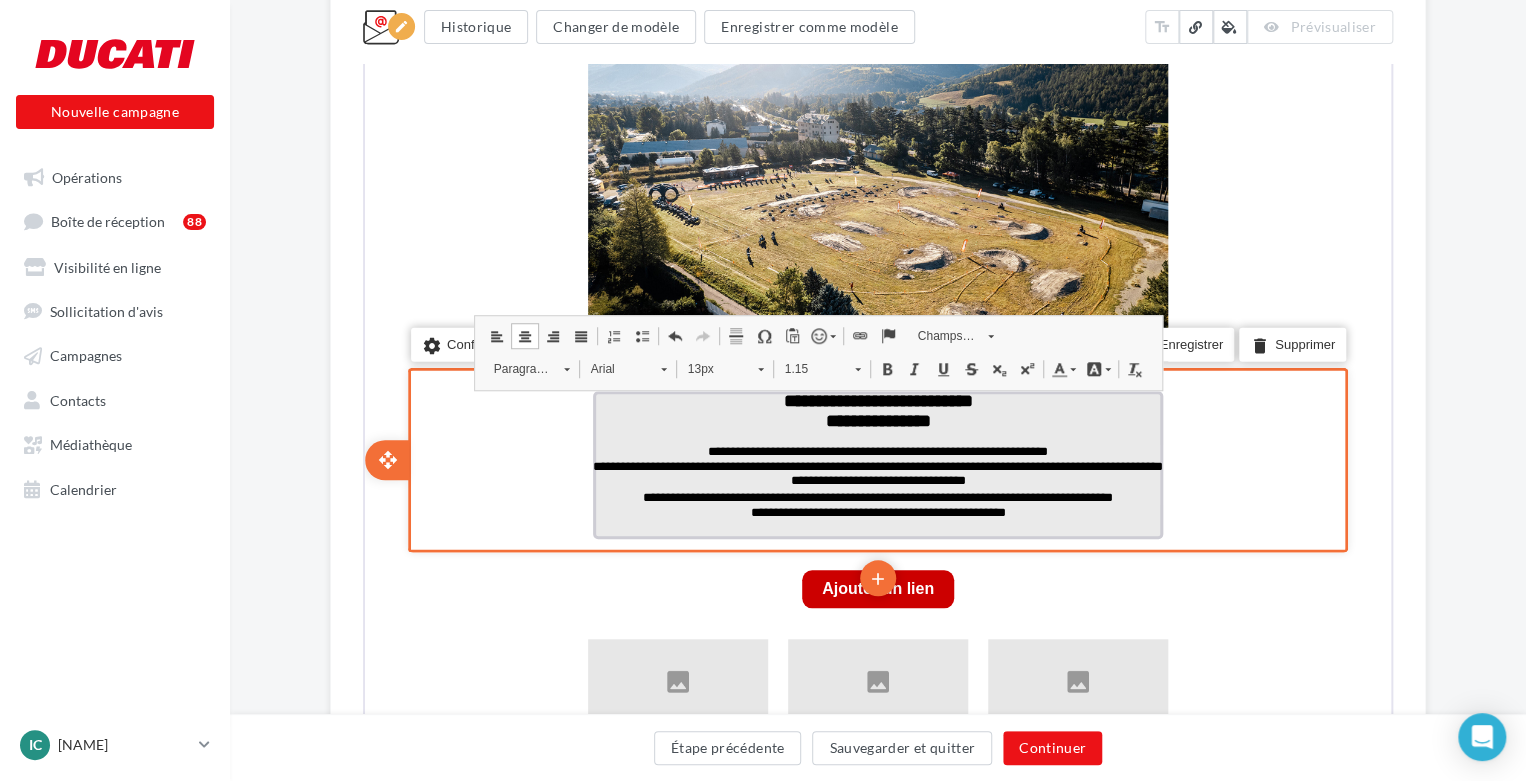 click on "**********" at bounding box center (876, 511) 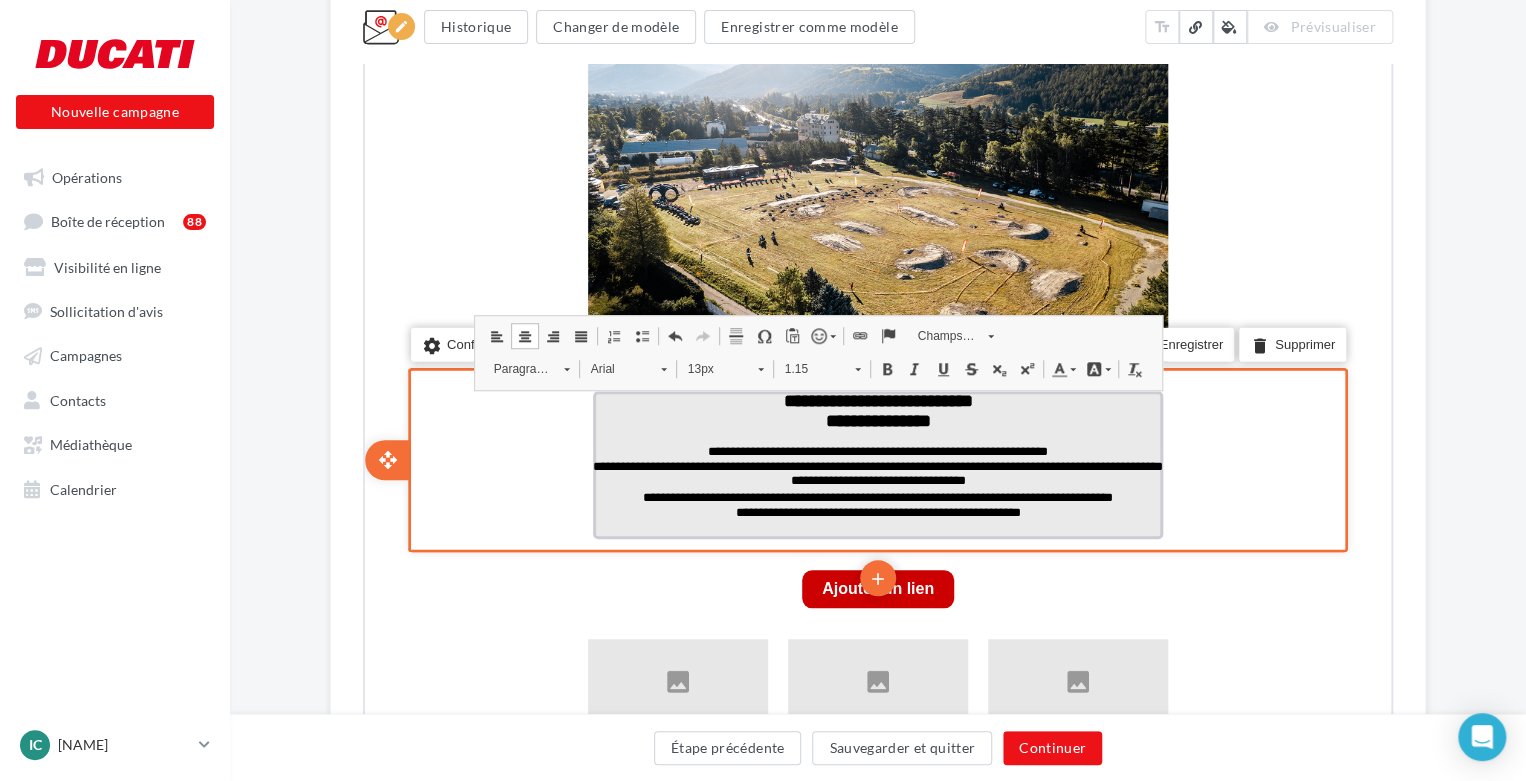 click on "**********" at bounding box center (876, 511) 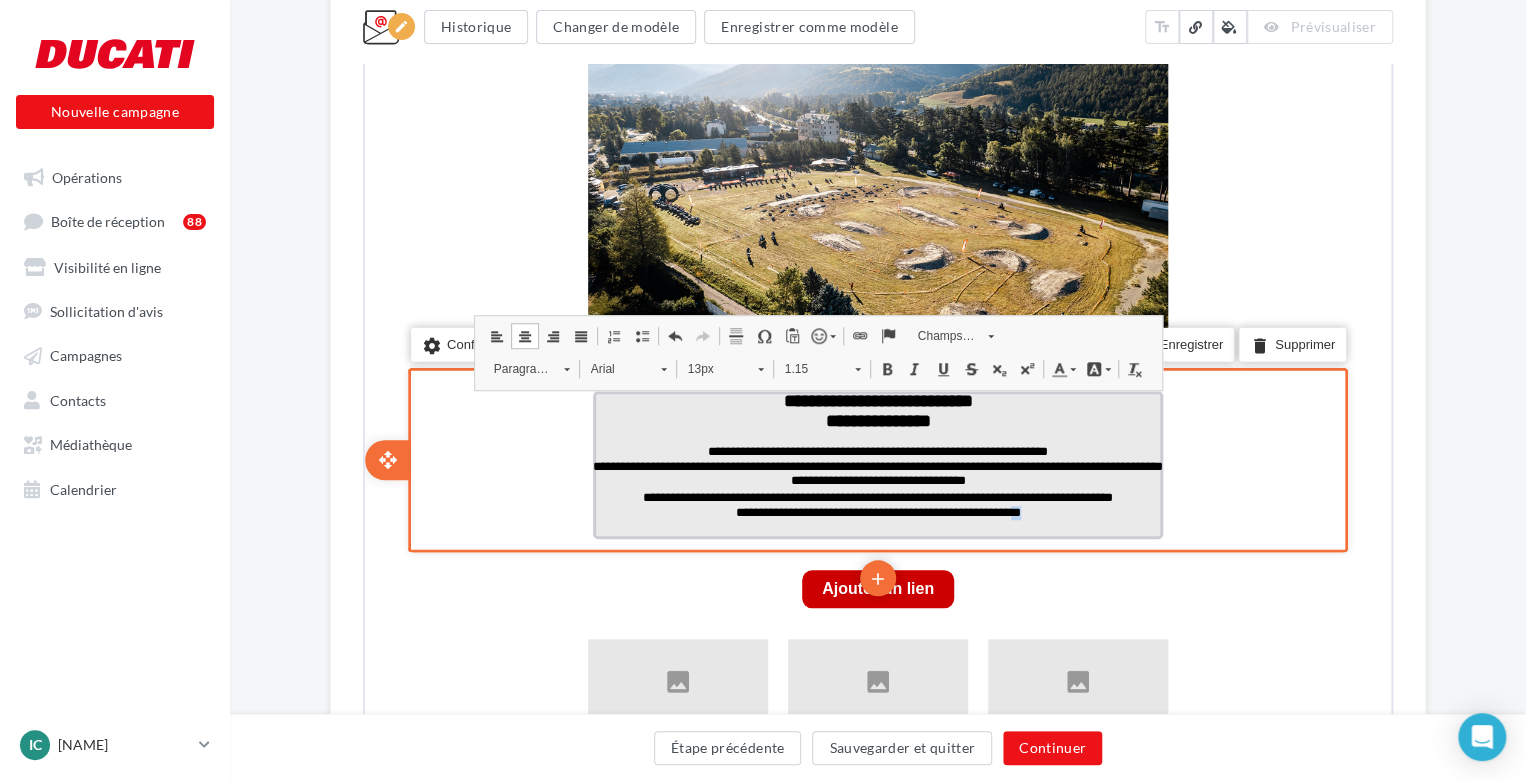 click on "**********" at bounding box center (876, 511) 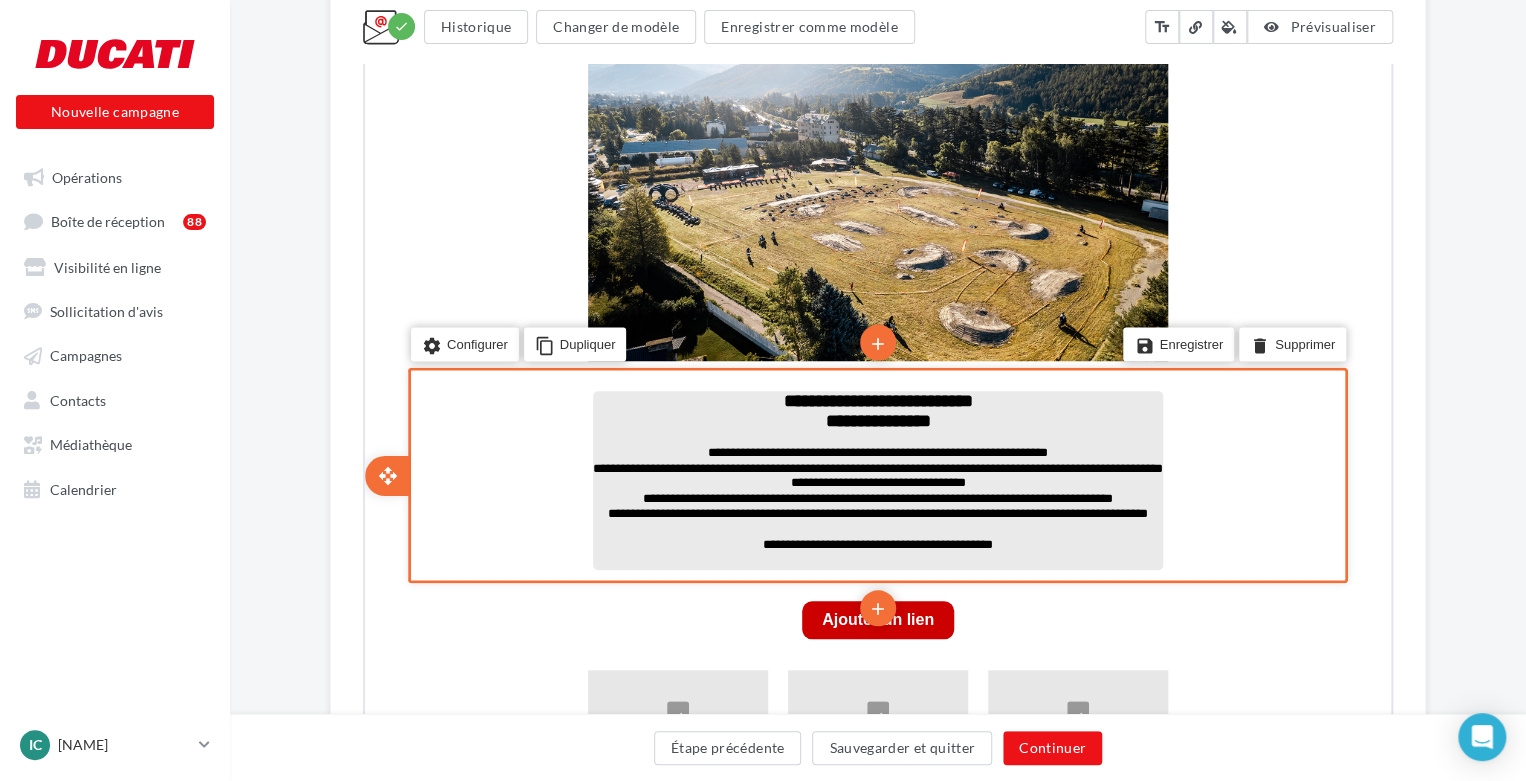 click on "**********" at bounding box center [876, 520] 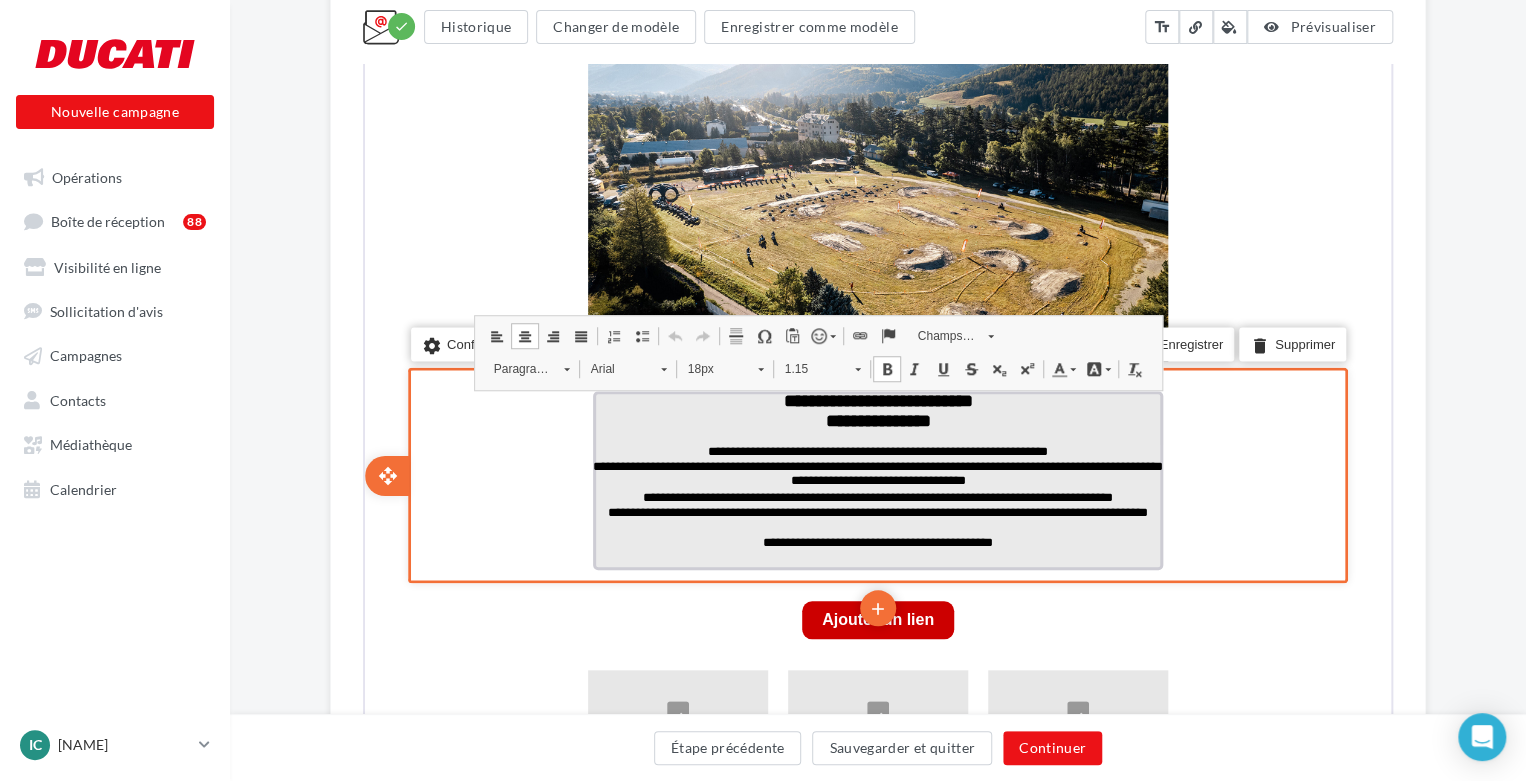 click on "**********" at bounding box center (876, 541) 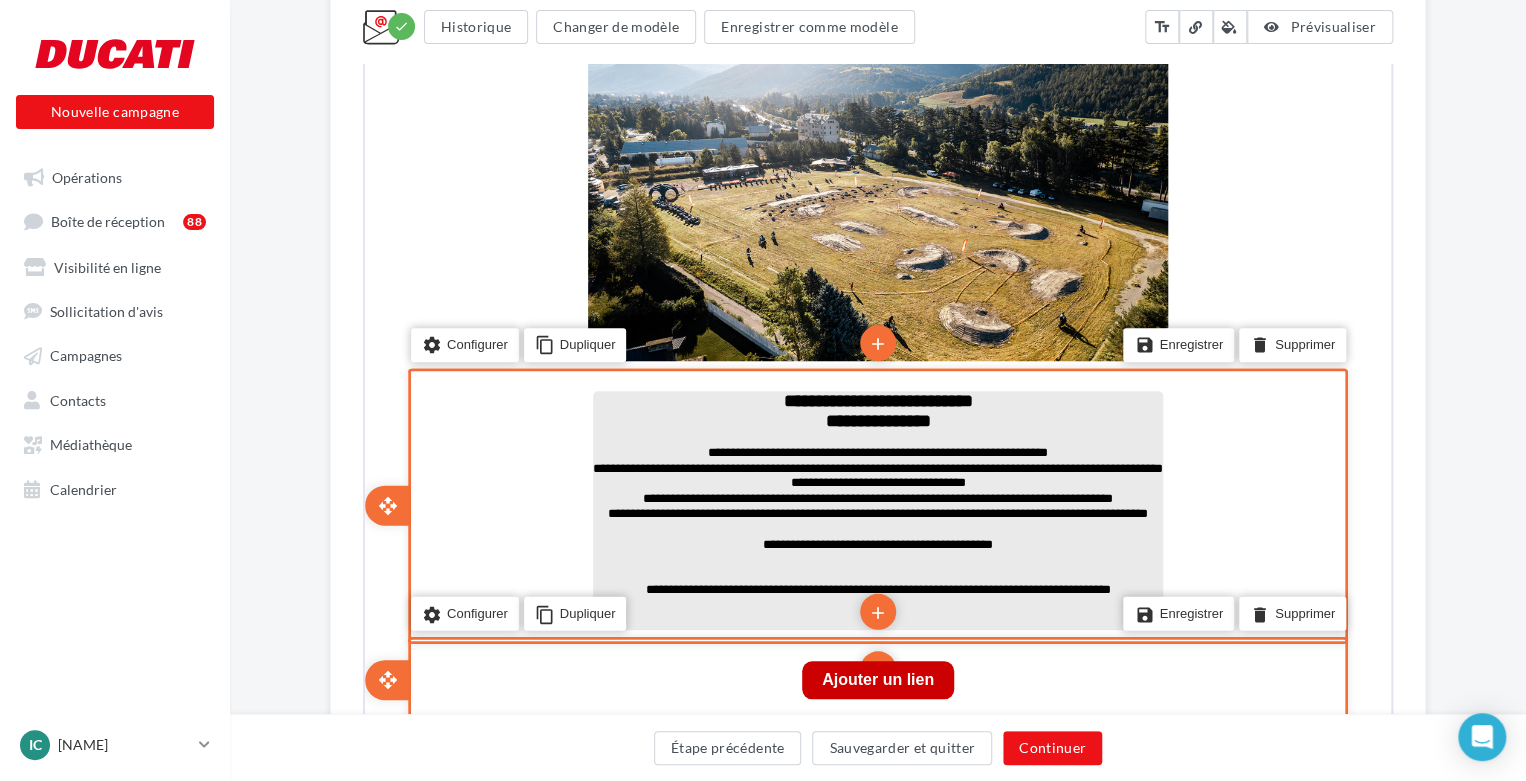 click on "save Enregistrer delete Supprimer" at bounding box center (1210, 614) 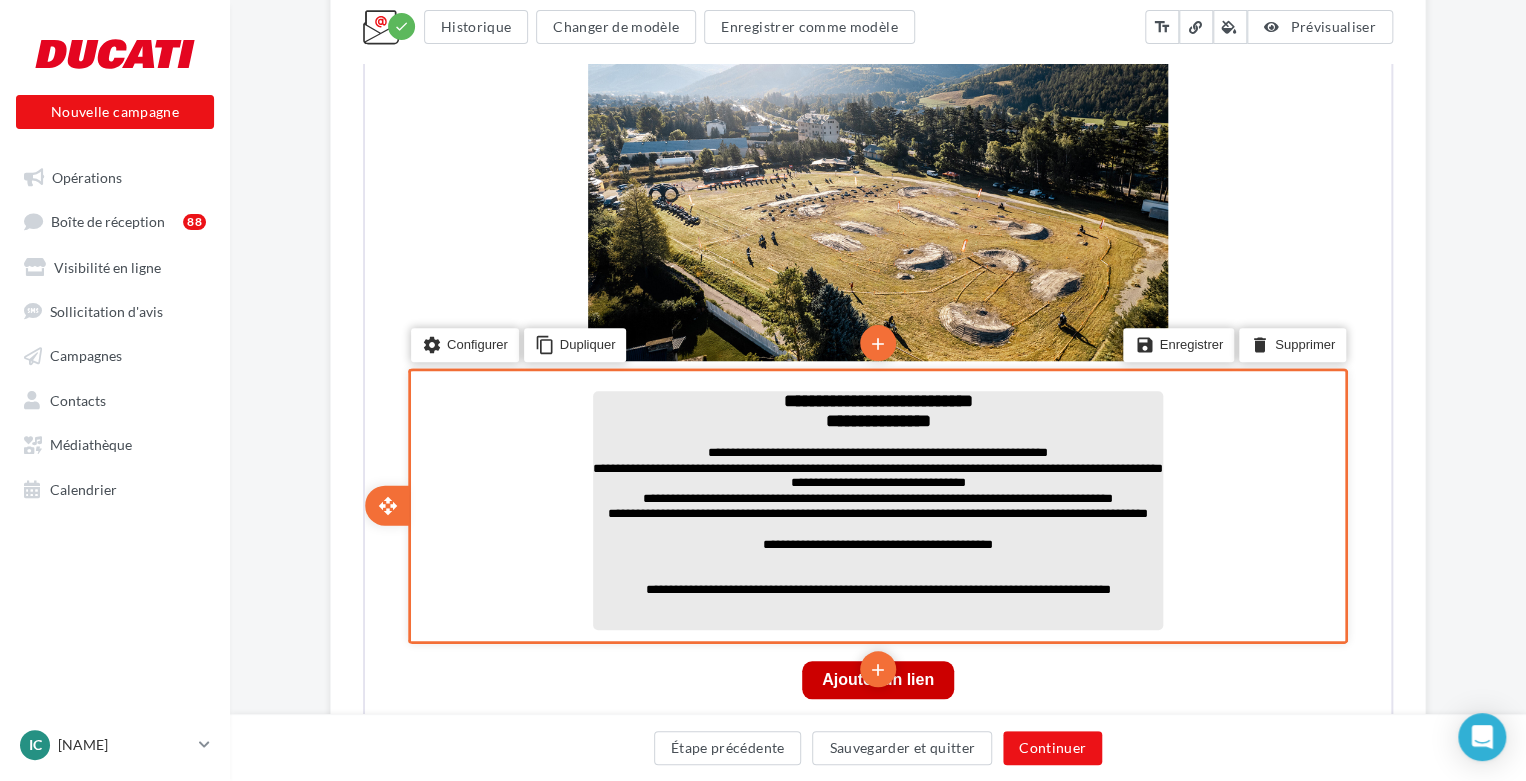 click at bounding box center [876, 573] 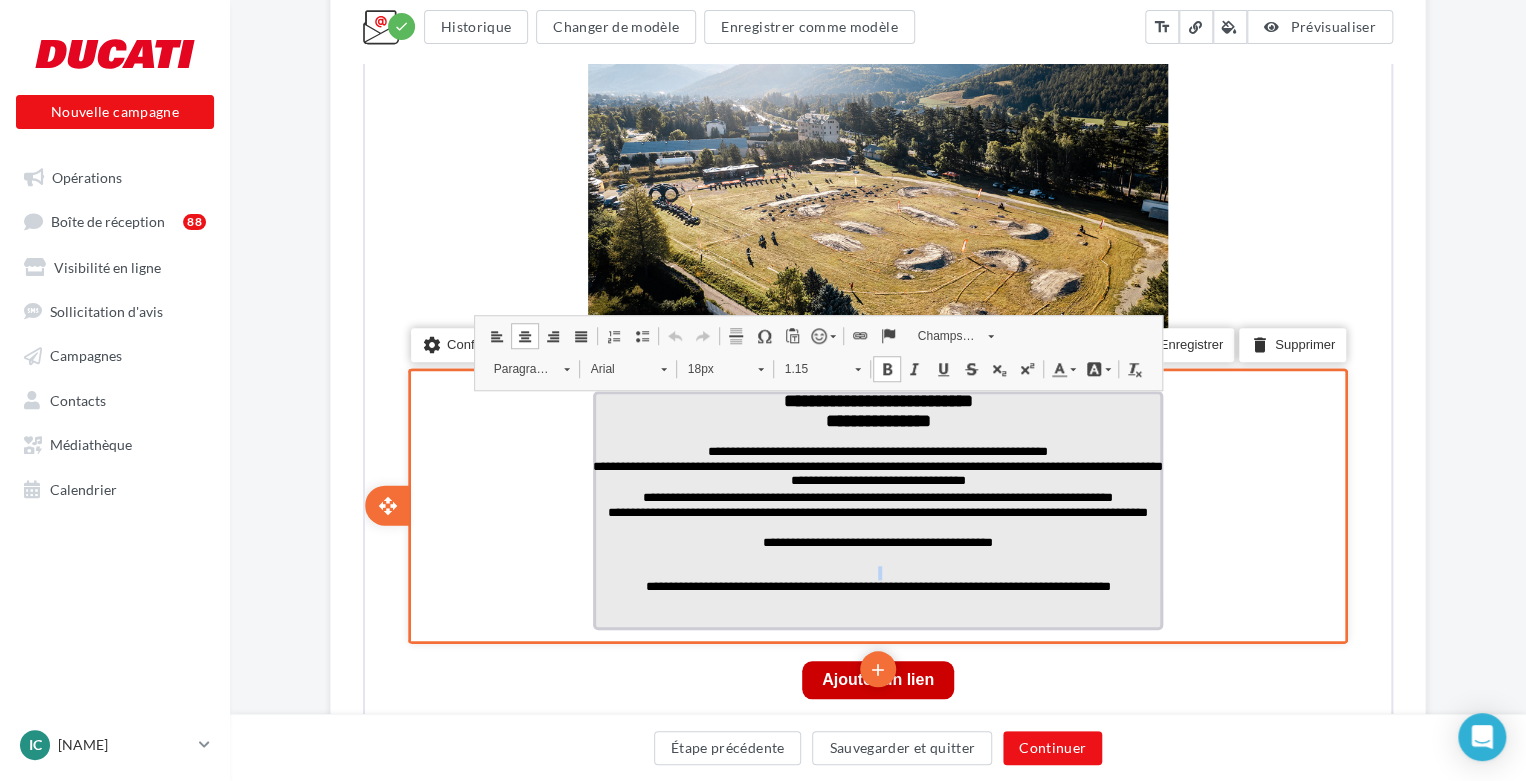 click at bounding box center (876, 571) 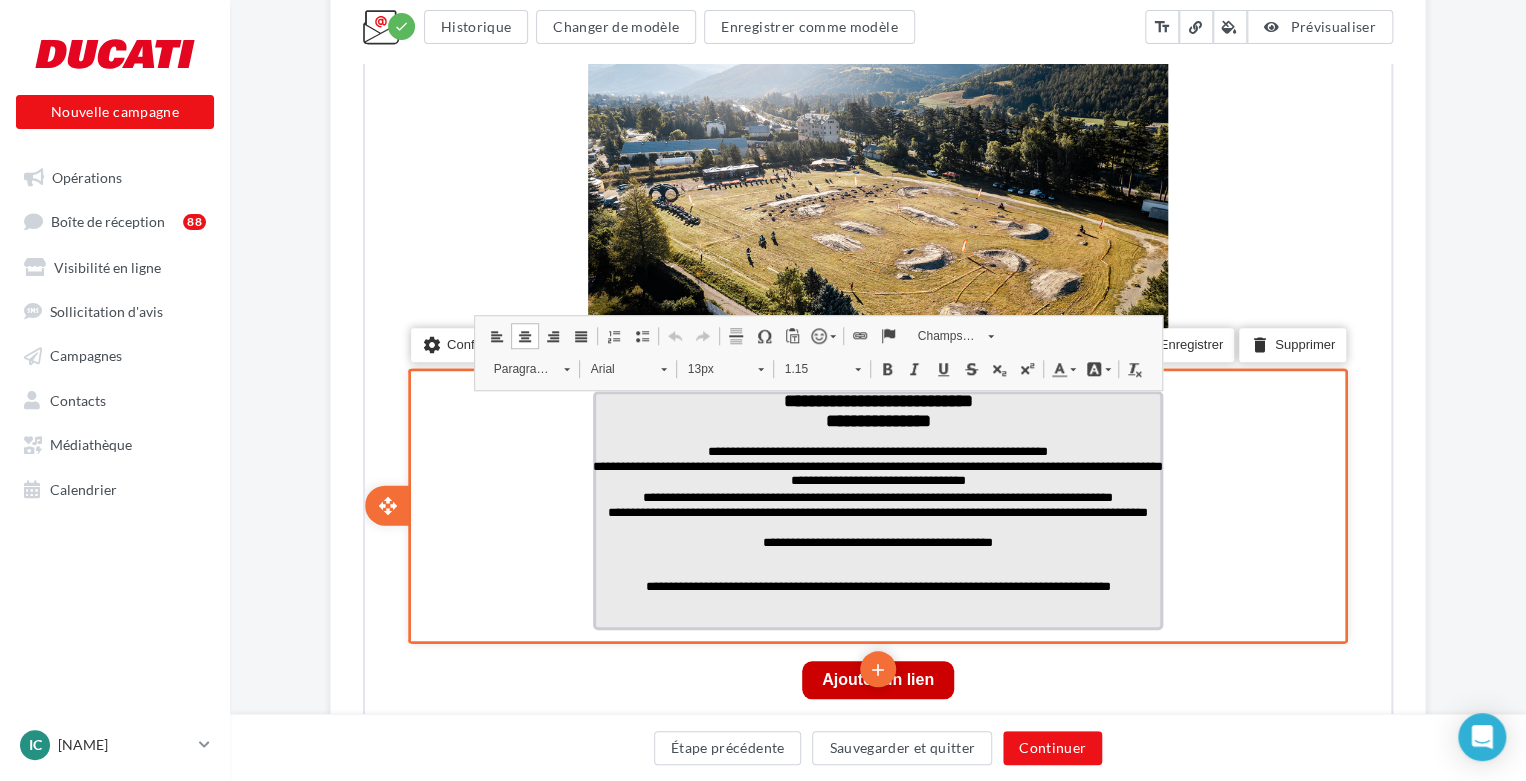 click on "**********" at bounding box center [876, 585] 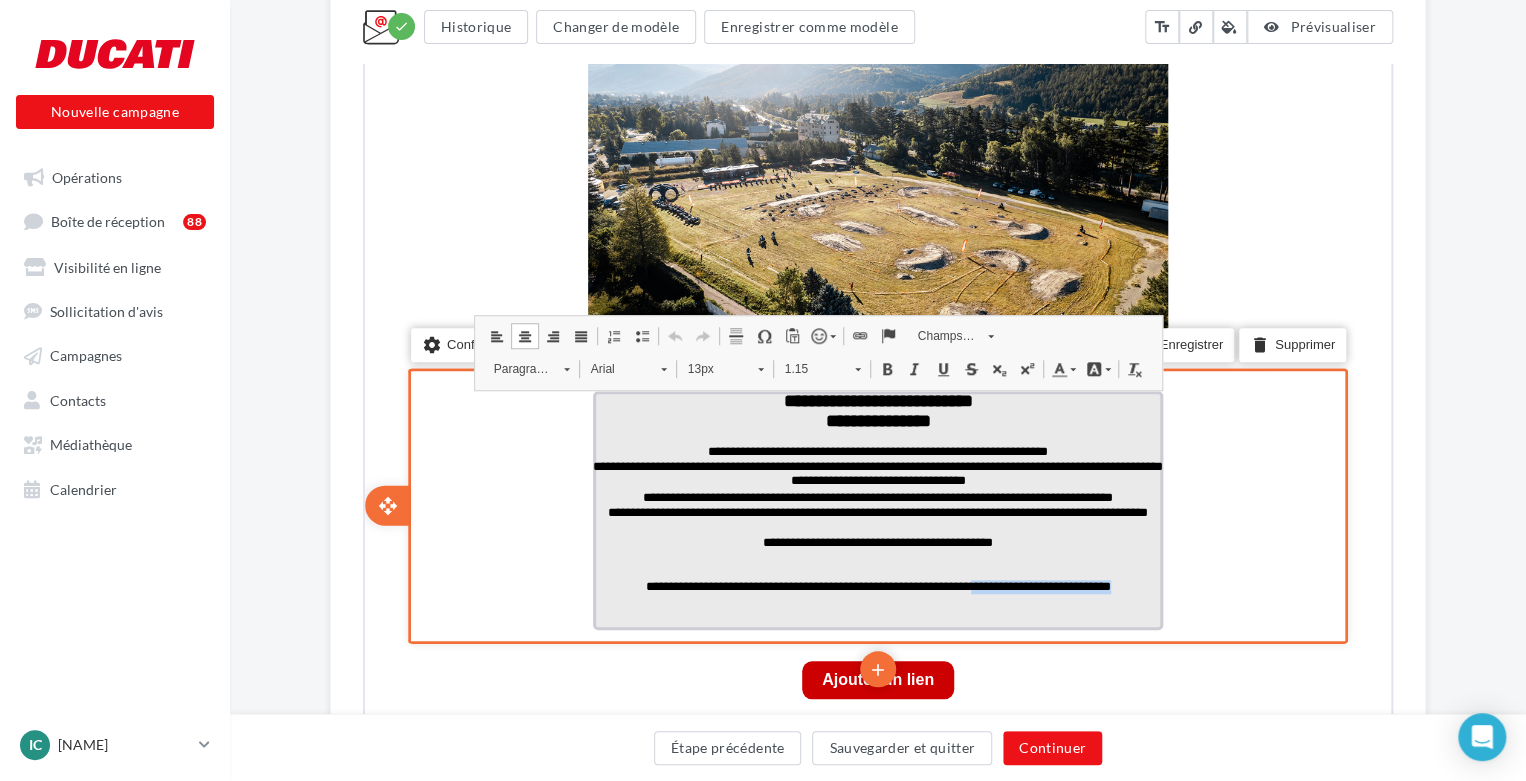 drag, startPoint x: 989, startPoint y: 592, endPoint x: 1141, endPoint y: 593, distance: 152.0033 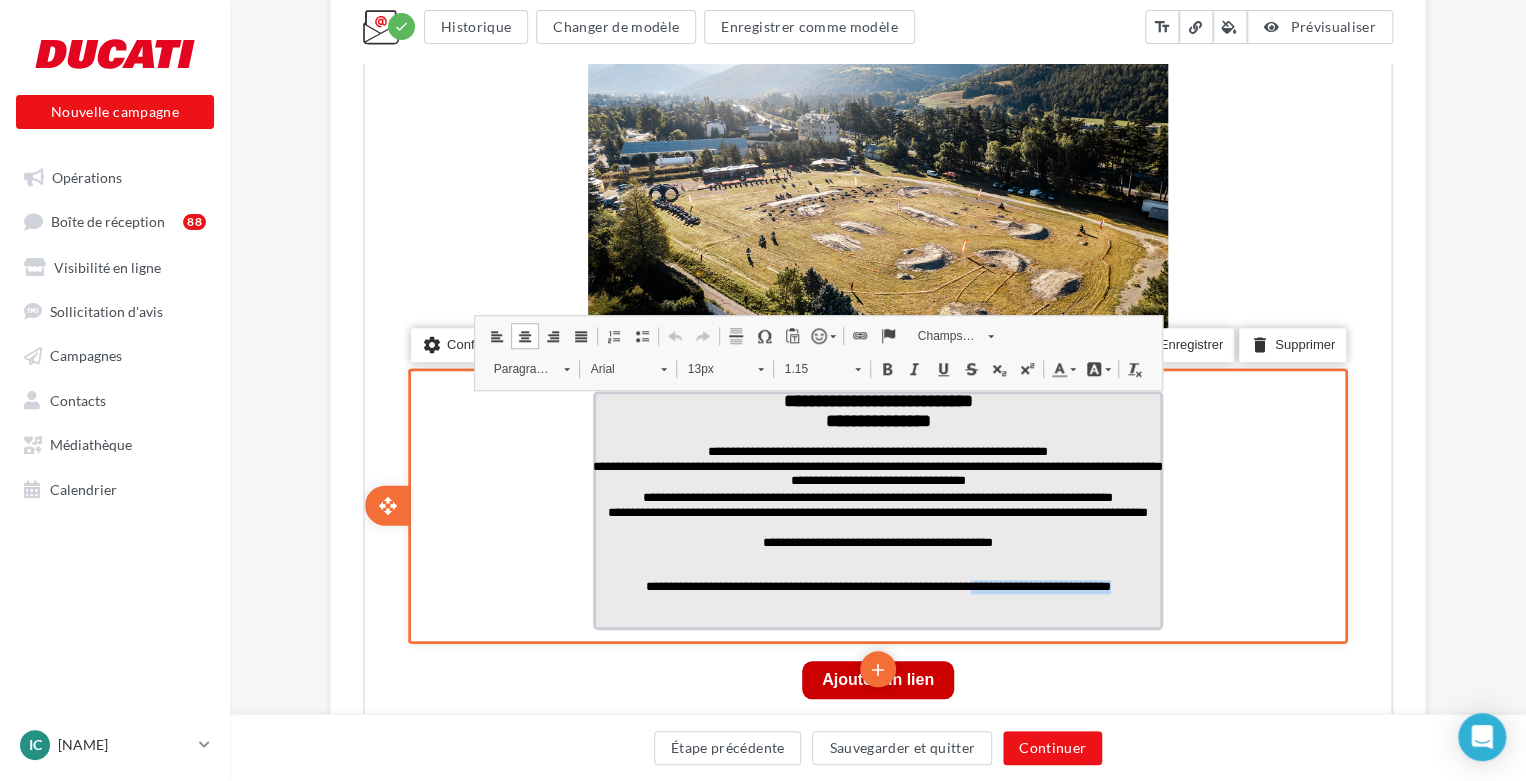 click on "**********" at bounding box center [876, 585] 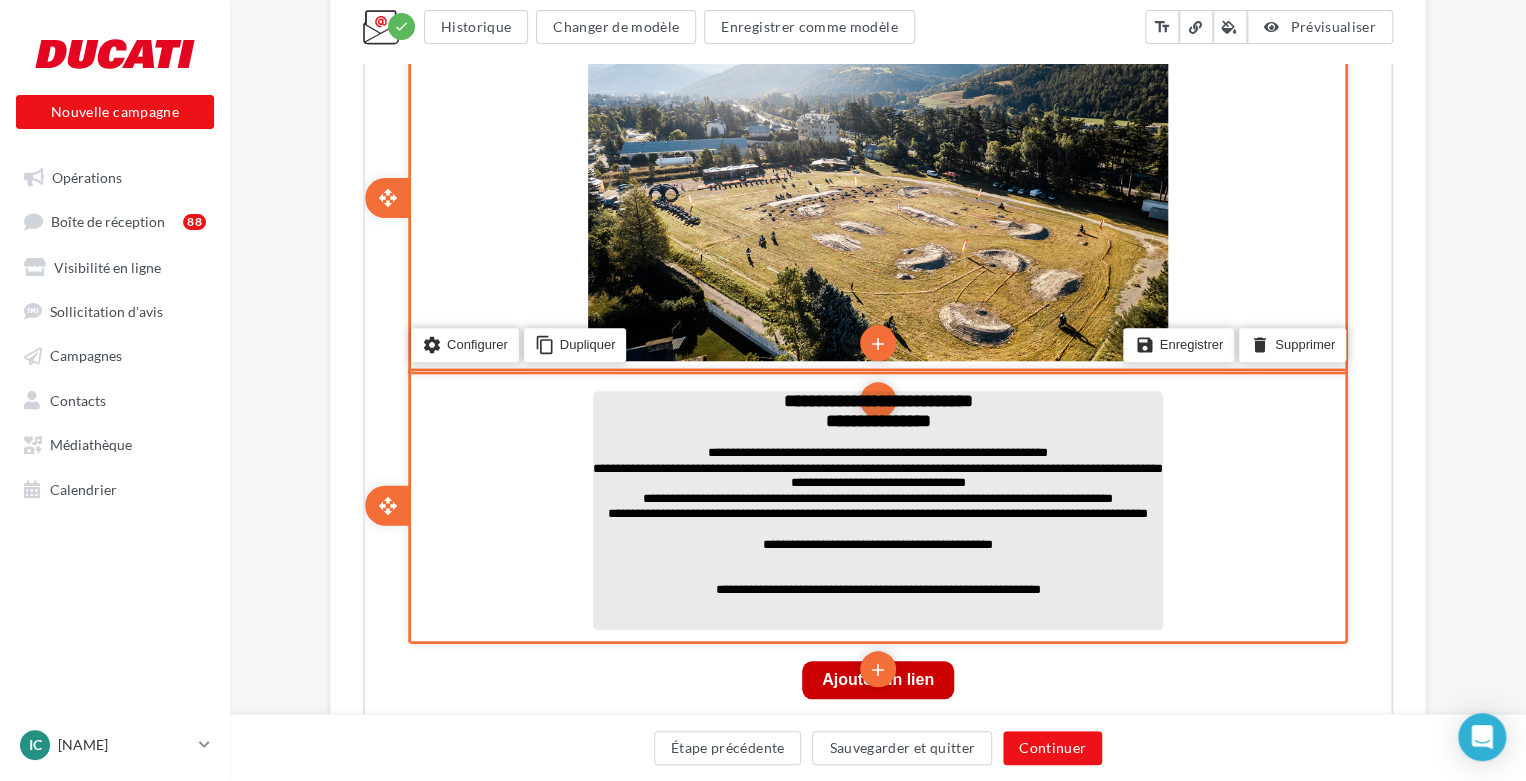 click on "add" at bounding box center [876, 457] 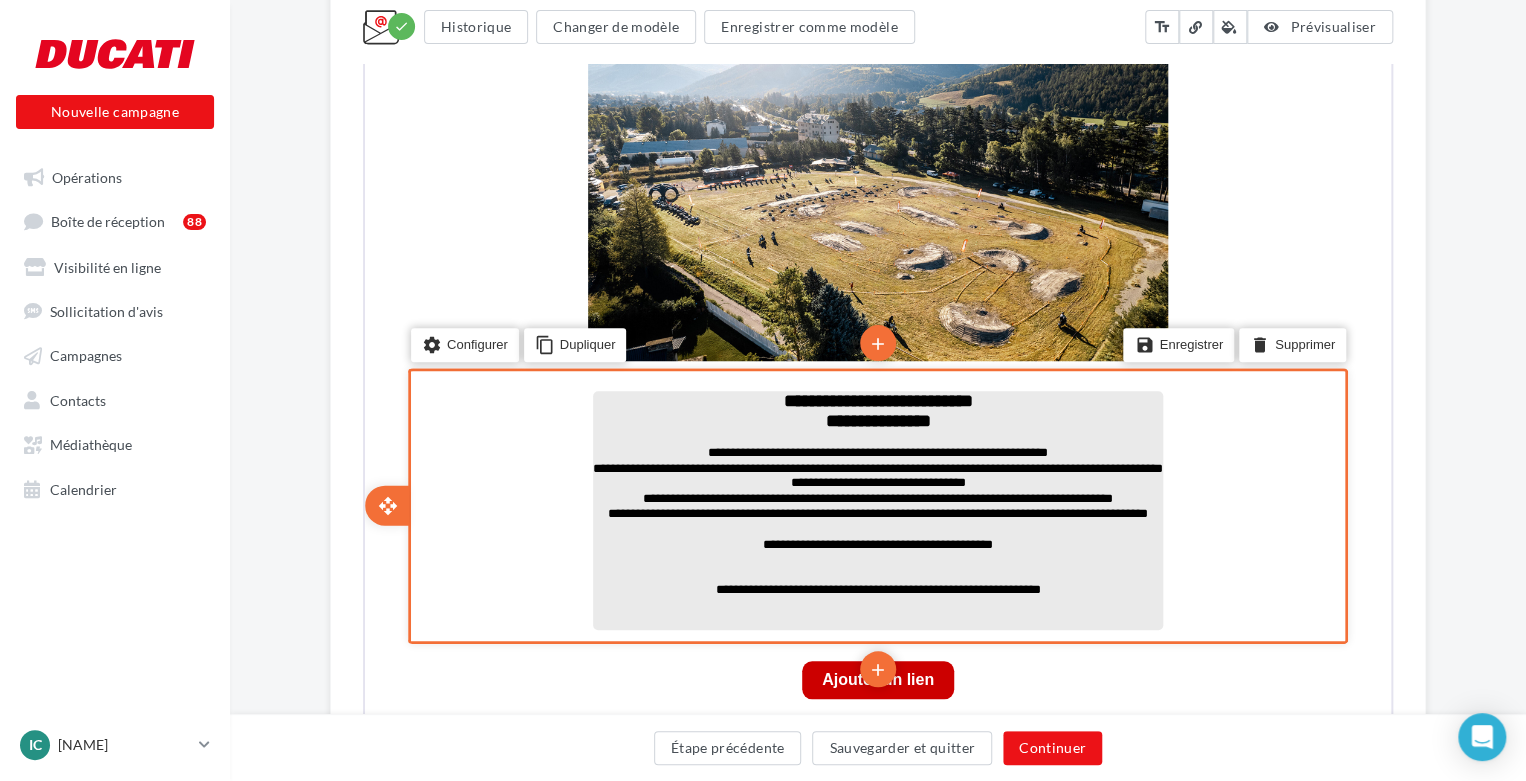 click on "**********" at bounding box center (876, 475) 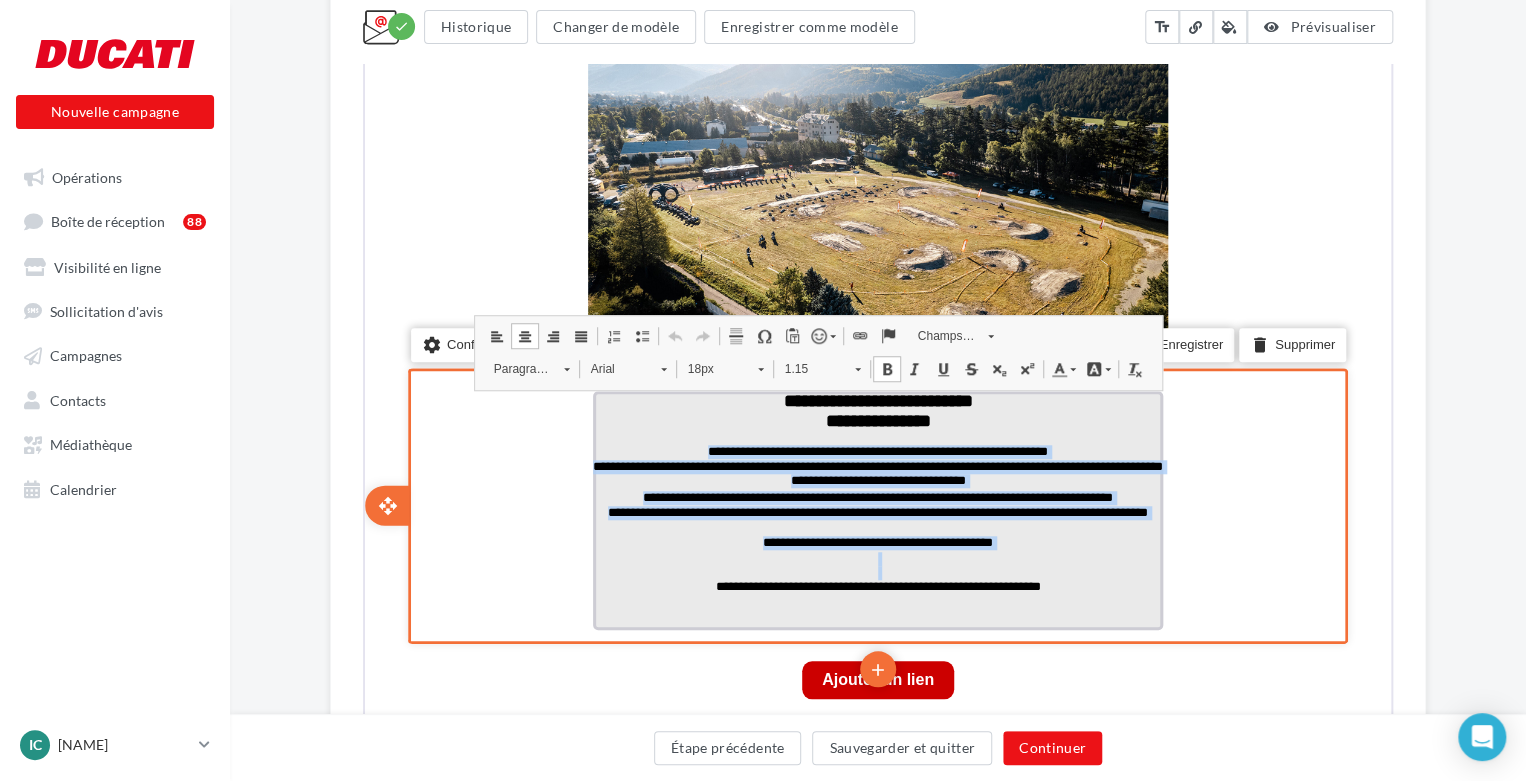 drag, startPoint x: 1121, startPoint y: 582, endPoint x: 662, endPoint y: 450, distance: 477.6034 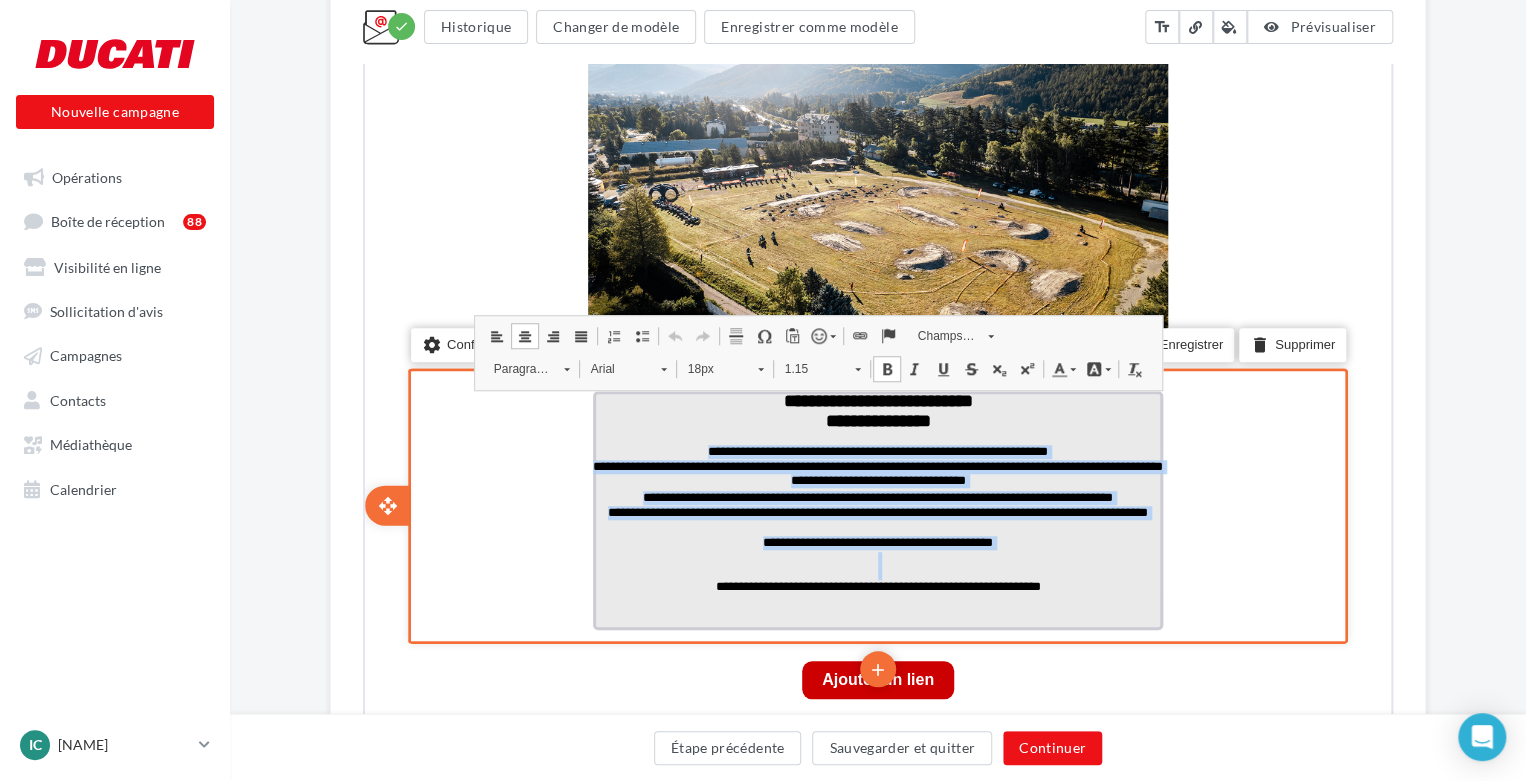 click on "**********" at bounding box center (876, 508) 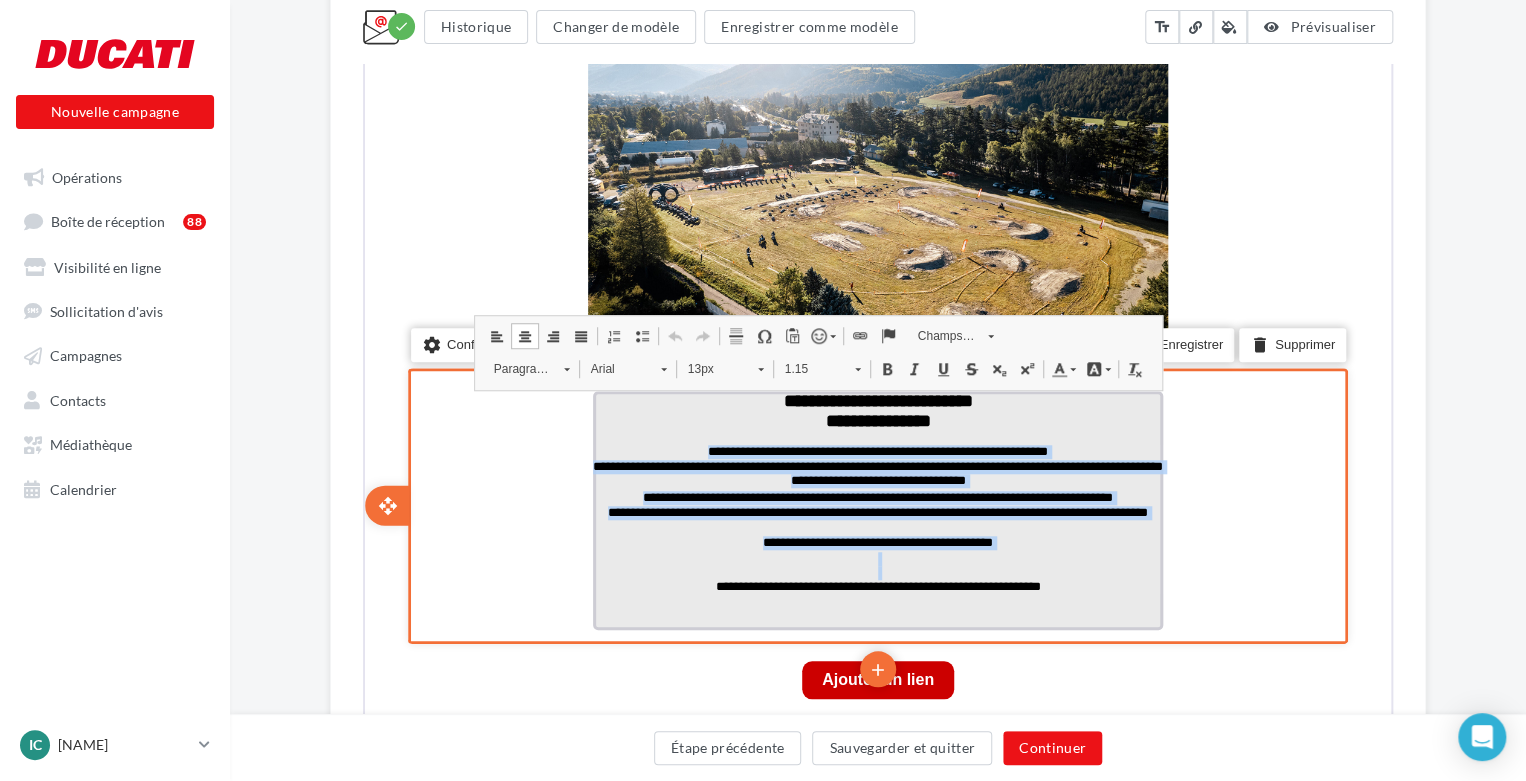 click on "**********" at bounding box center [876, 450] 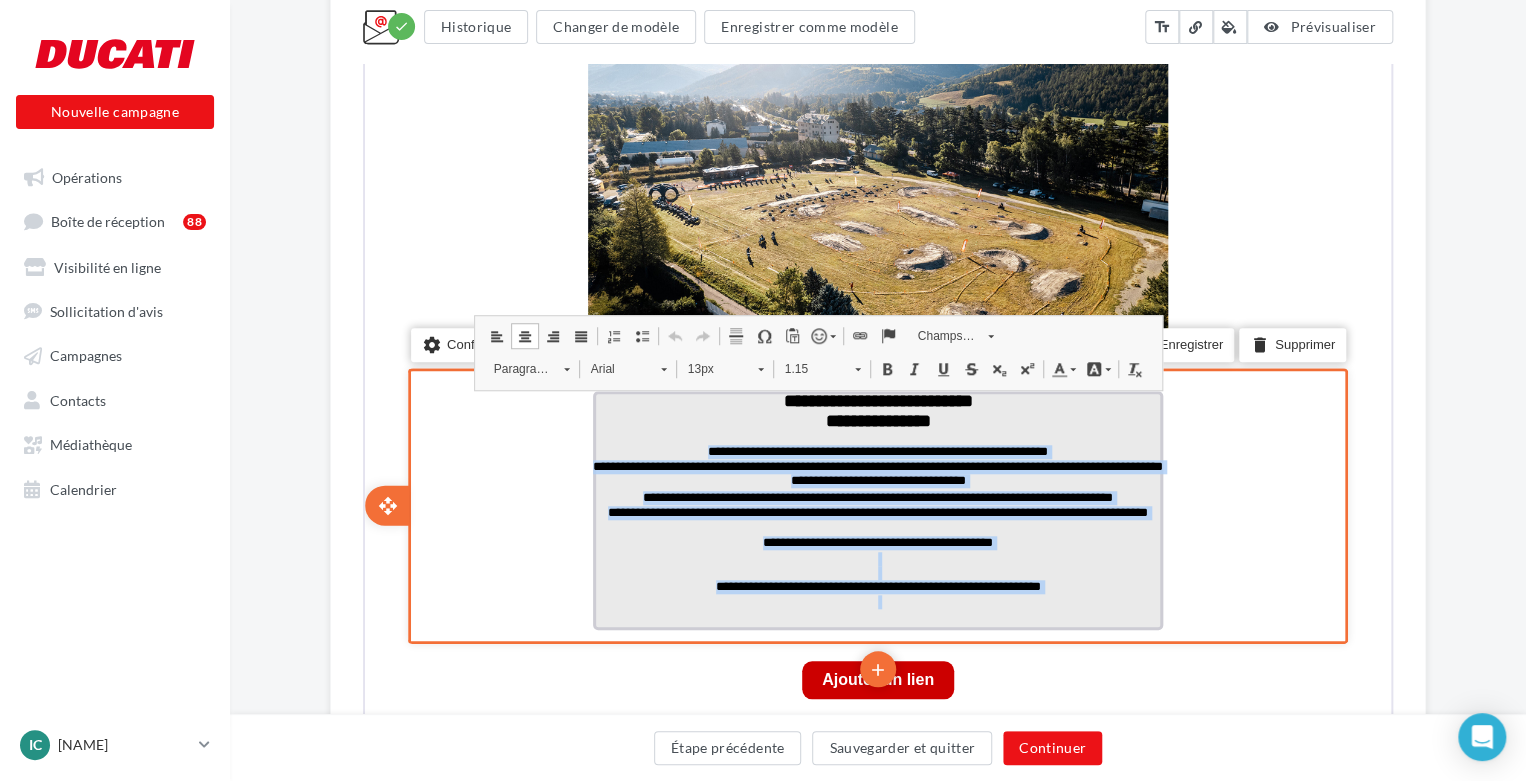 drag, startPoint x: 662, startPoint y: 450, endPoint x: 1106, endPoint y: 586, distance: 464.36194 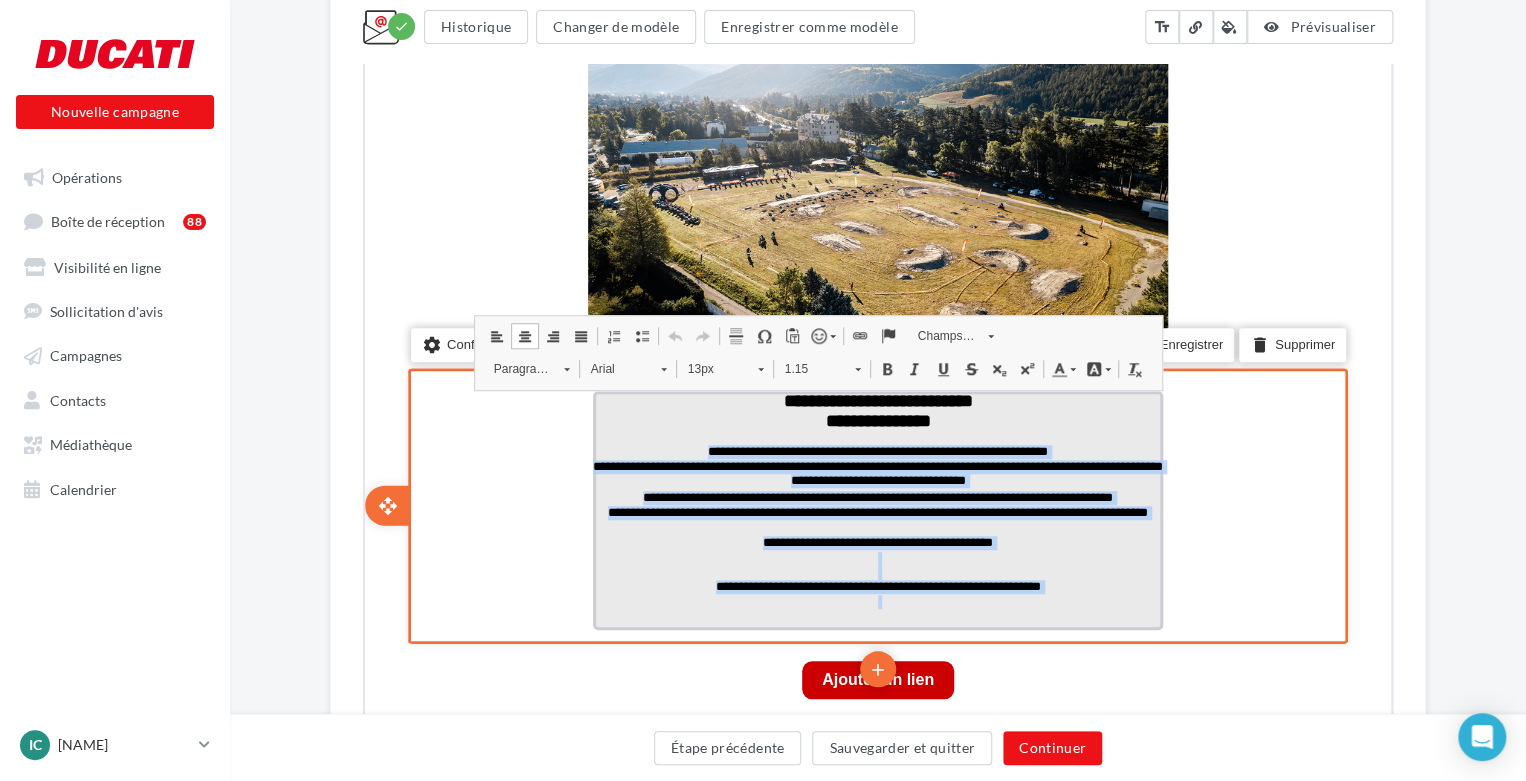 click on "**********" at bounding box center [876, 508] 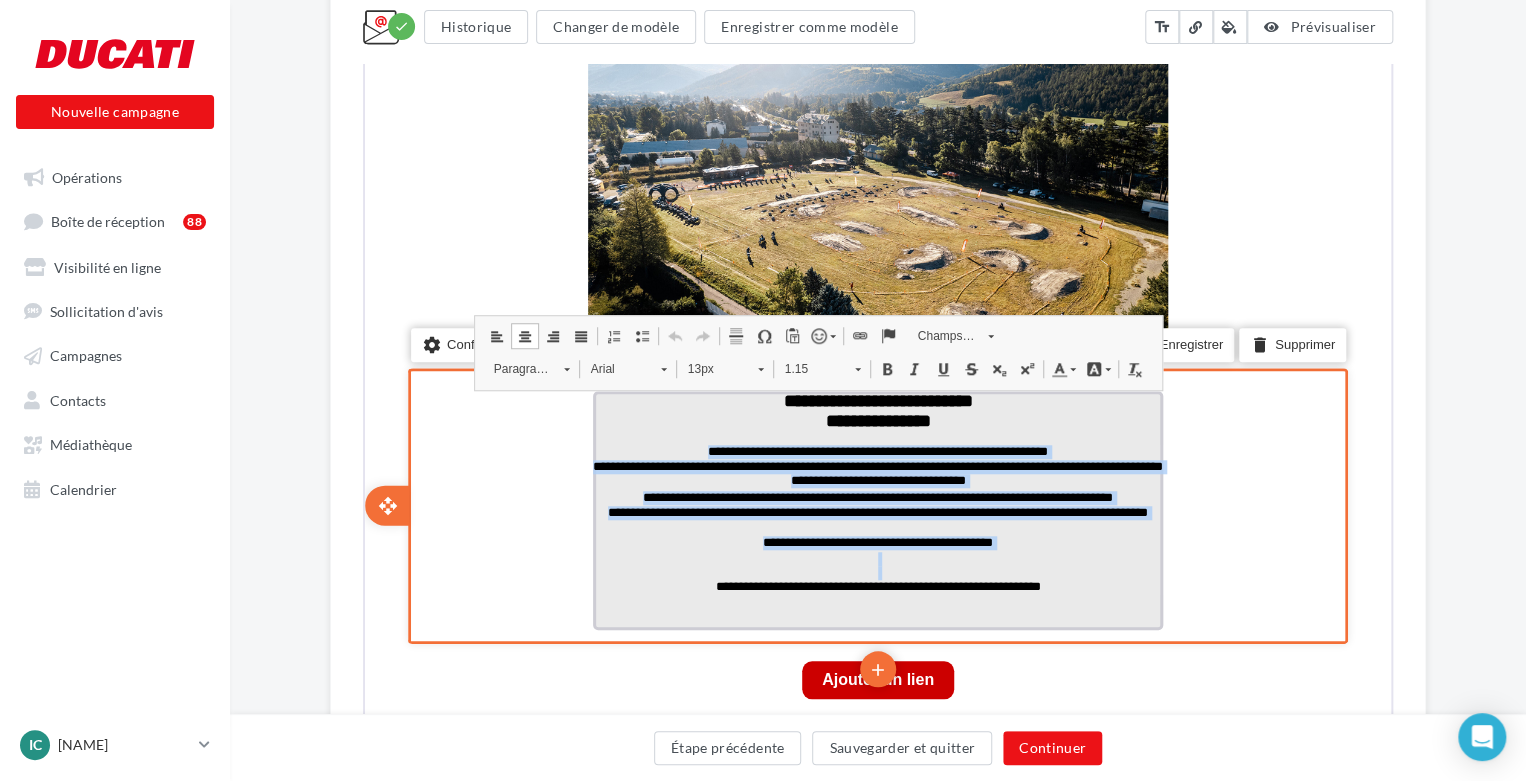 copy on "**********" 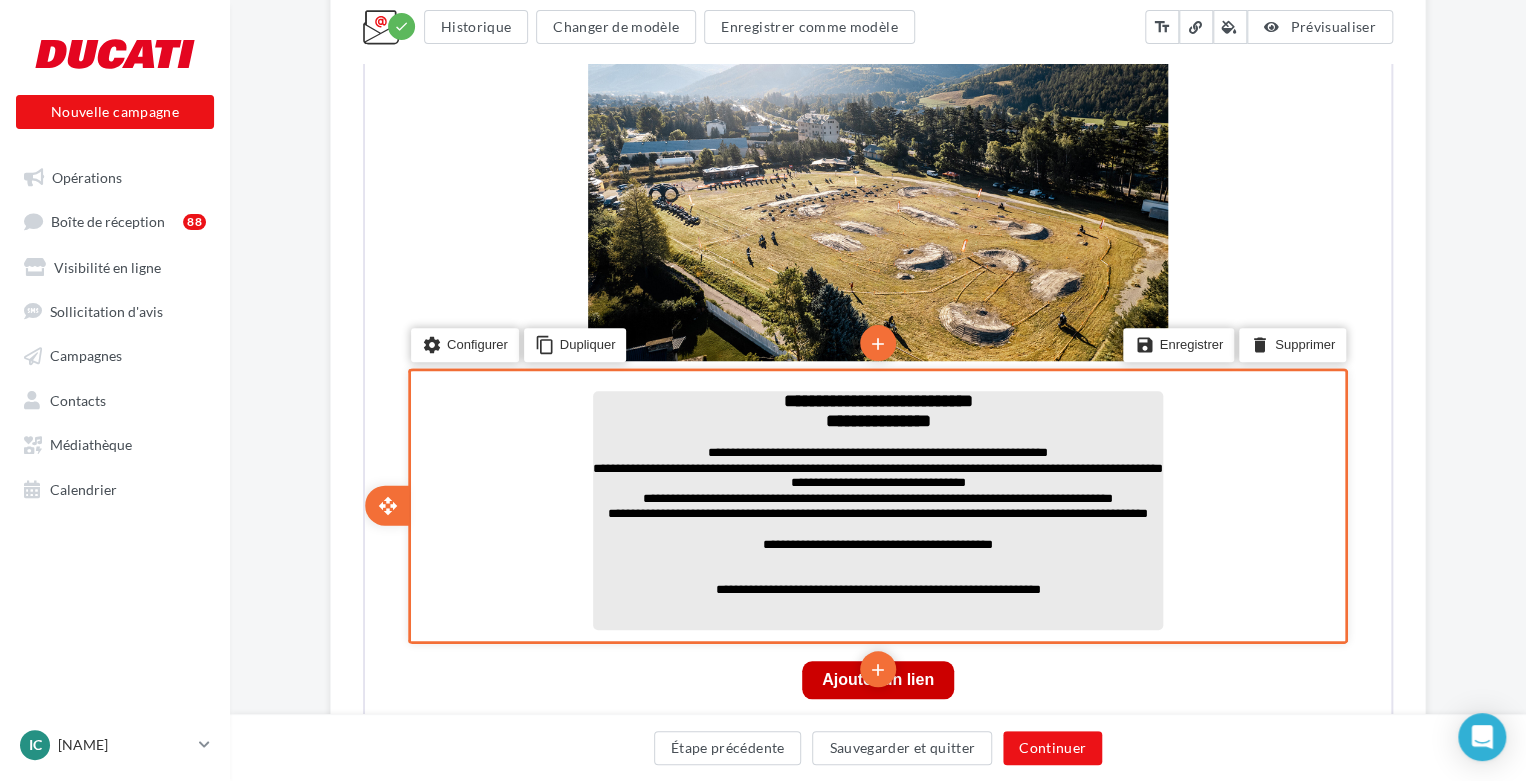 click on "**********" at bounding box center (876, 475) 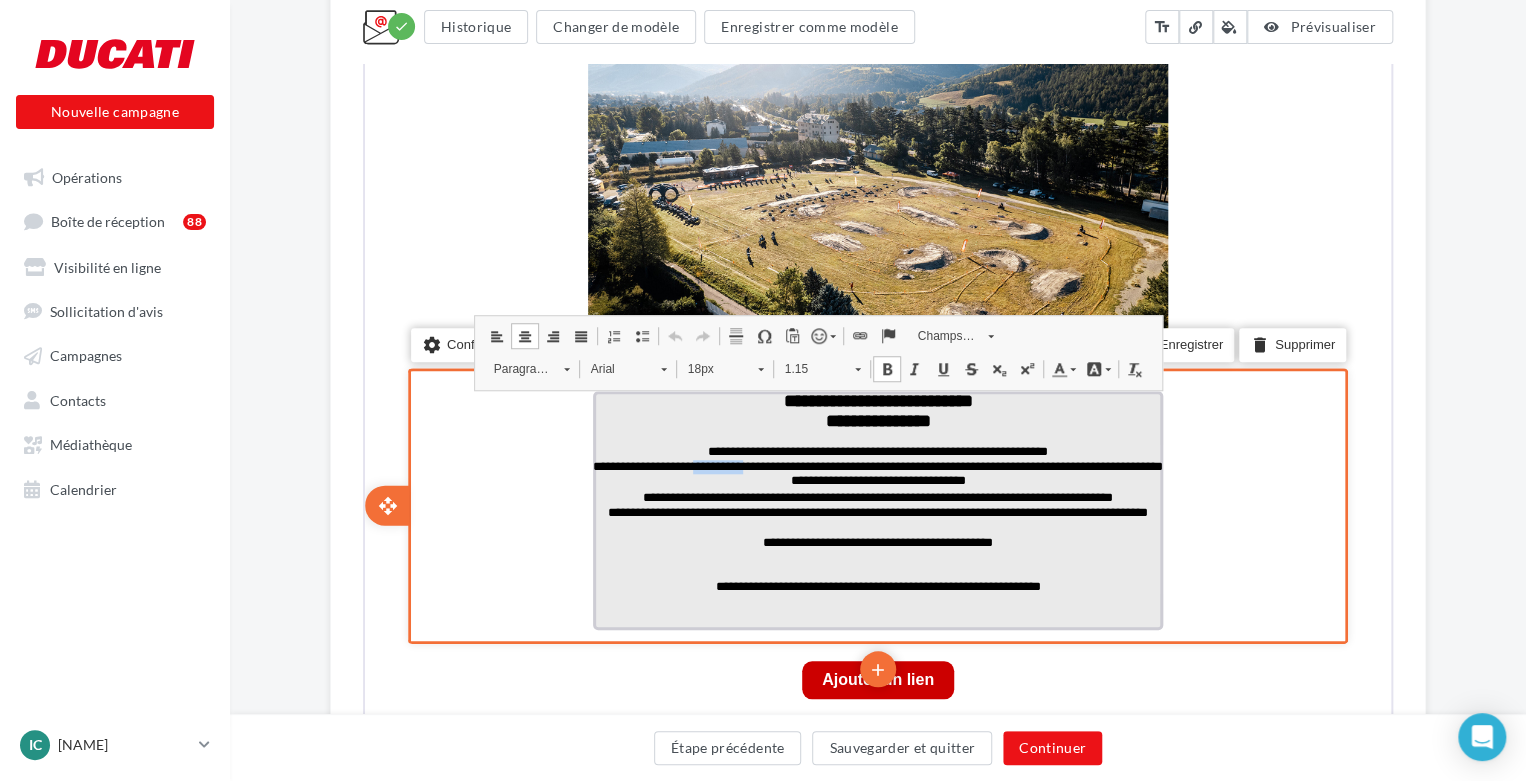 click on "**********" at bounding box center (876, 473) 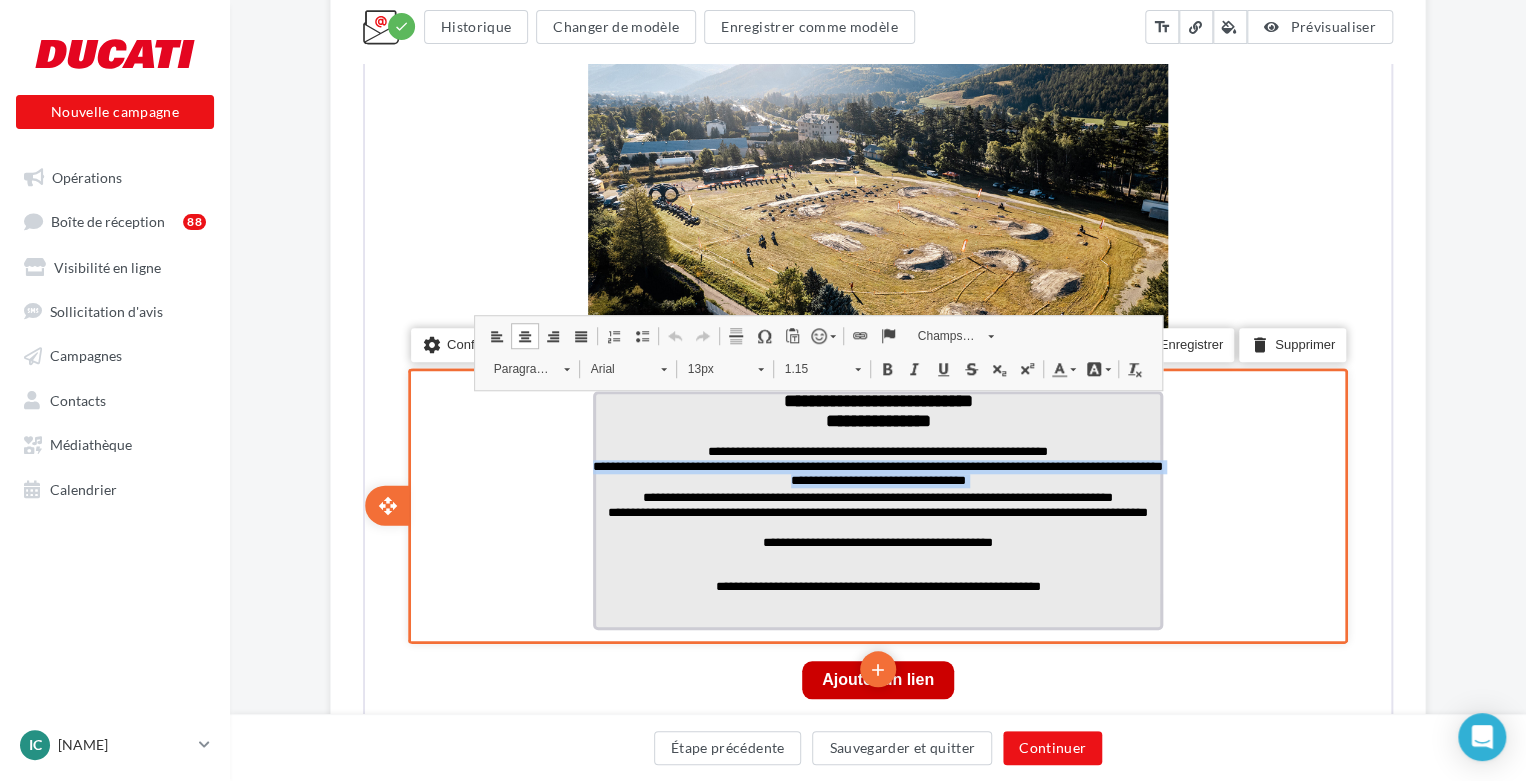 click on "**********" at bounding box center [876, 473] 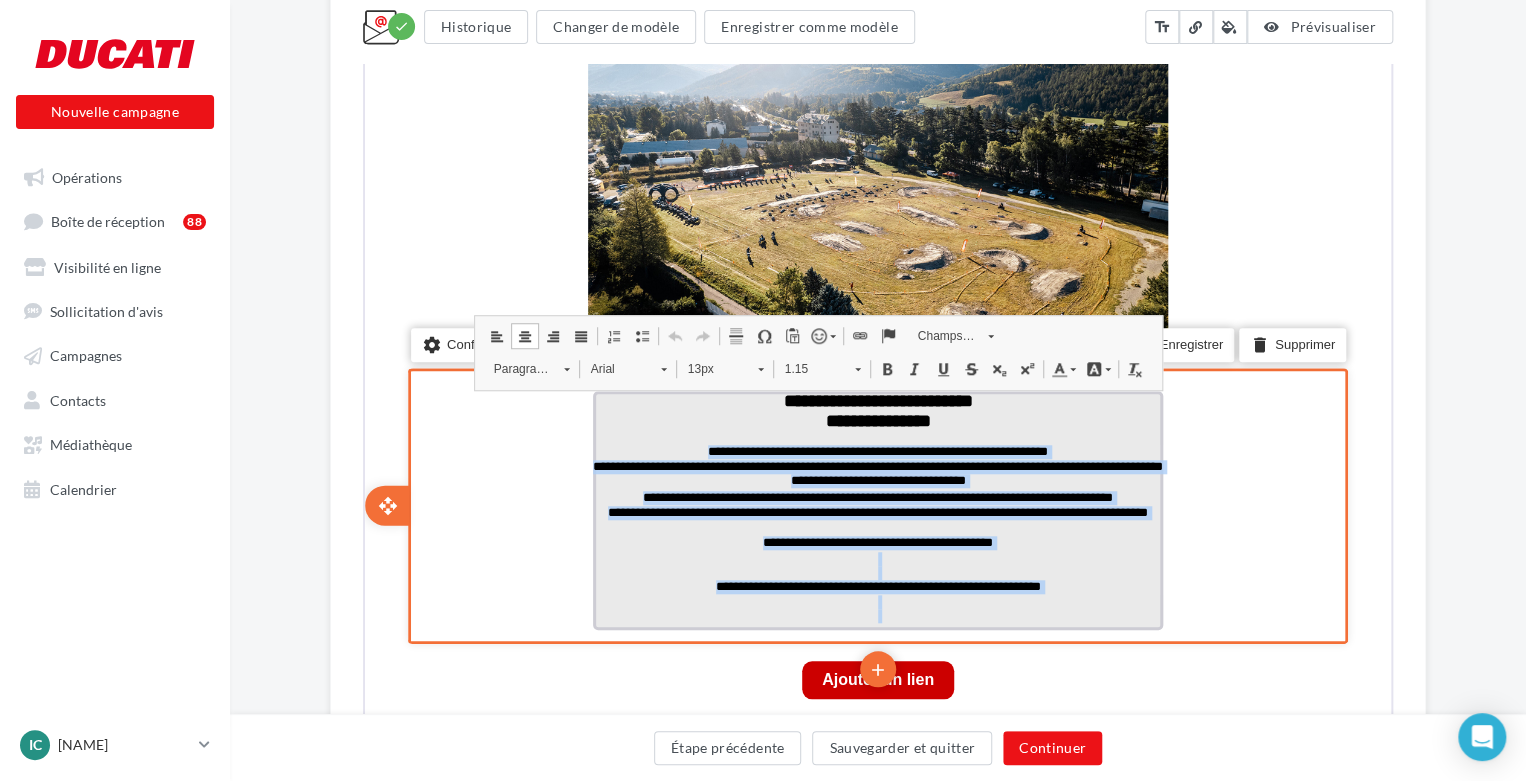 drag, startPoint x: 669, startPoint y: 454, endPoint x: 1097, endPoint y: 615, distance: 457.28 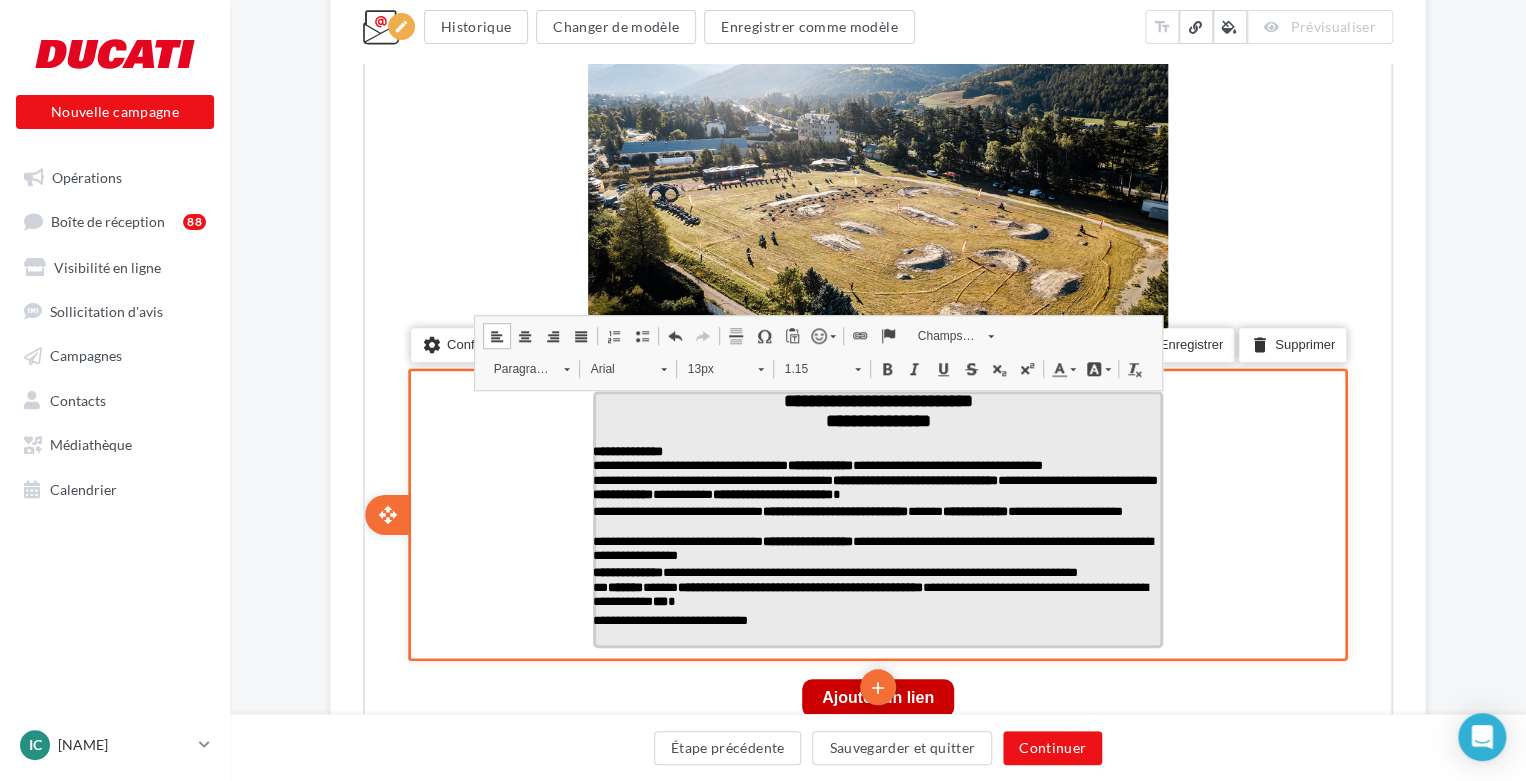 click on "*******" at bounding box center [623, 585] 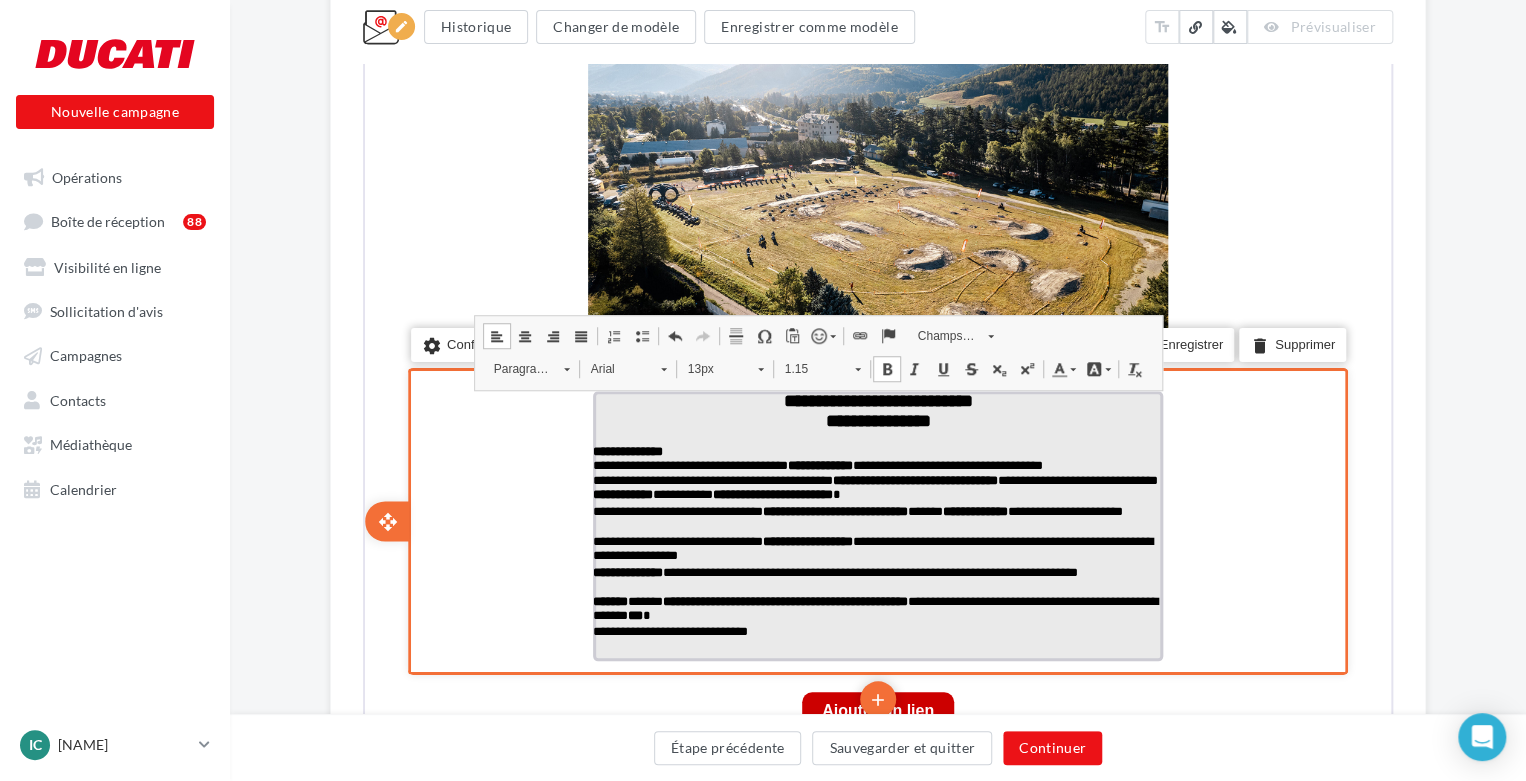 click on "**********" at bounding box center [783, 599] 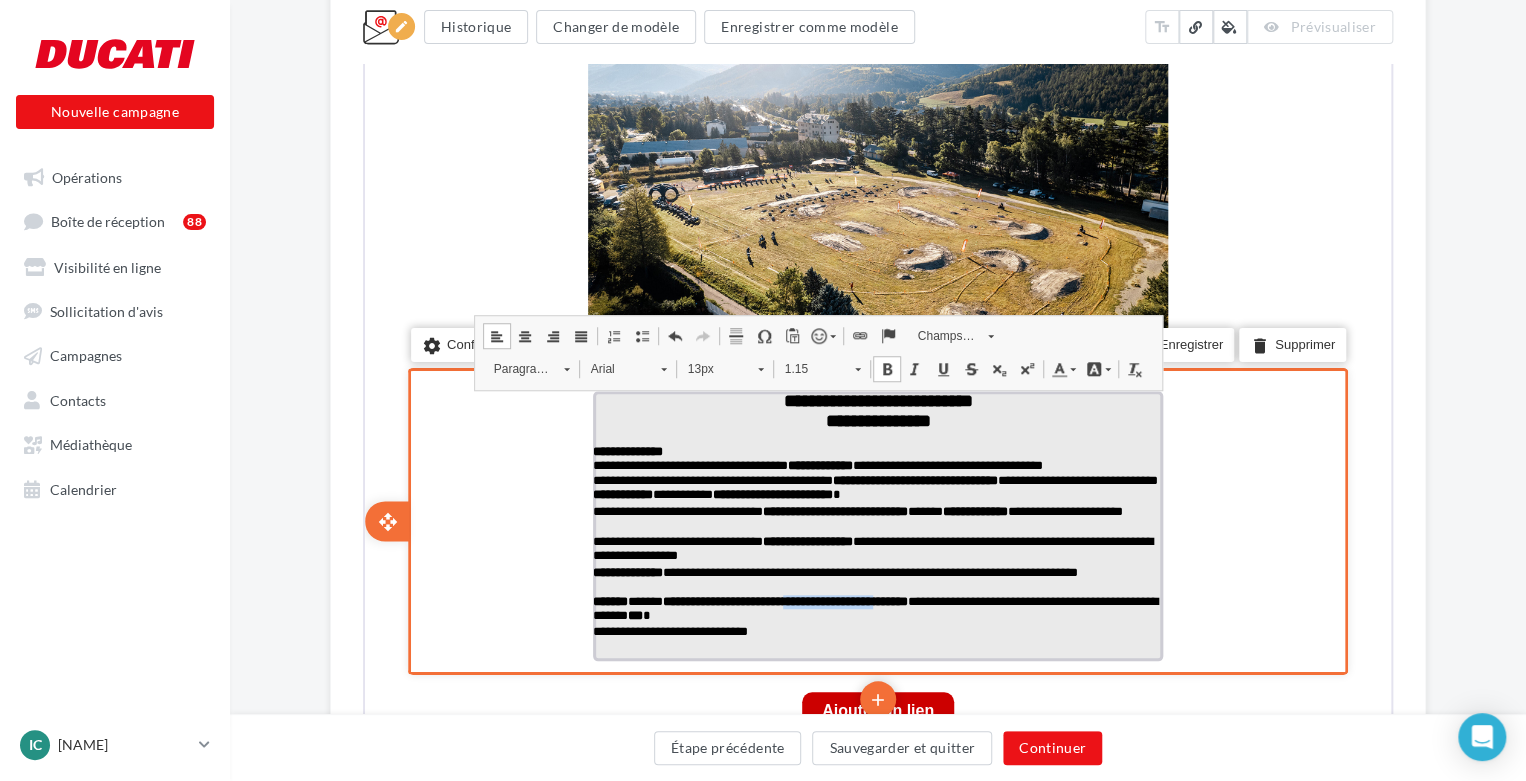 drag, startPoint x: 833, startPoint y: 607, endPoint x: 941, endPoint y: 598, distance: 108.37435 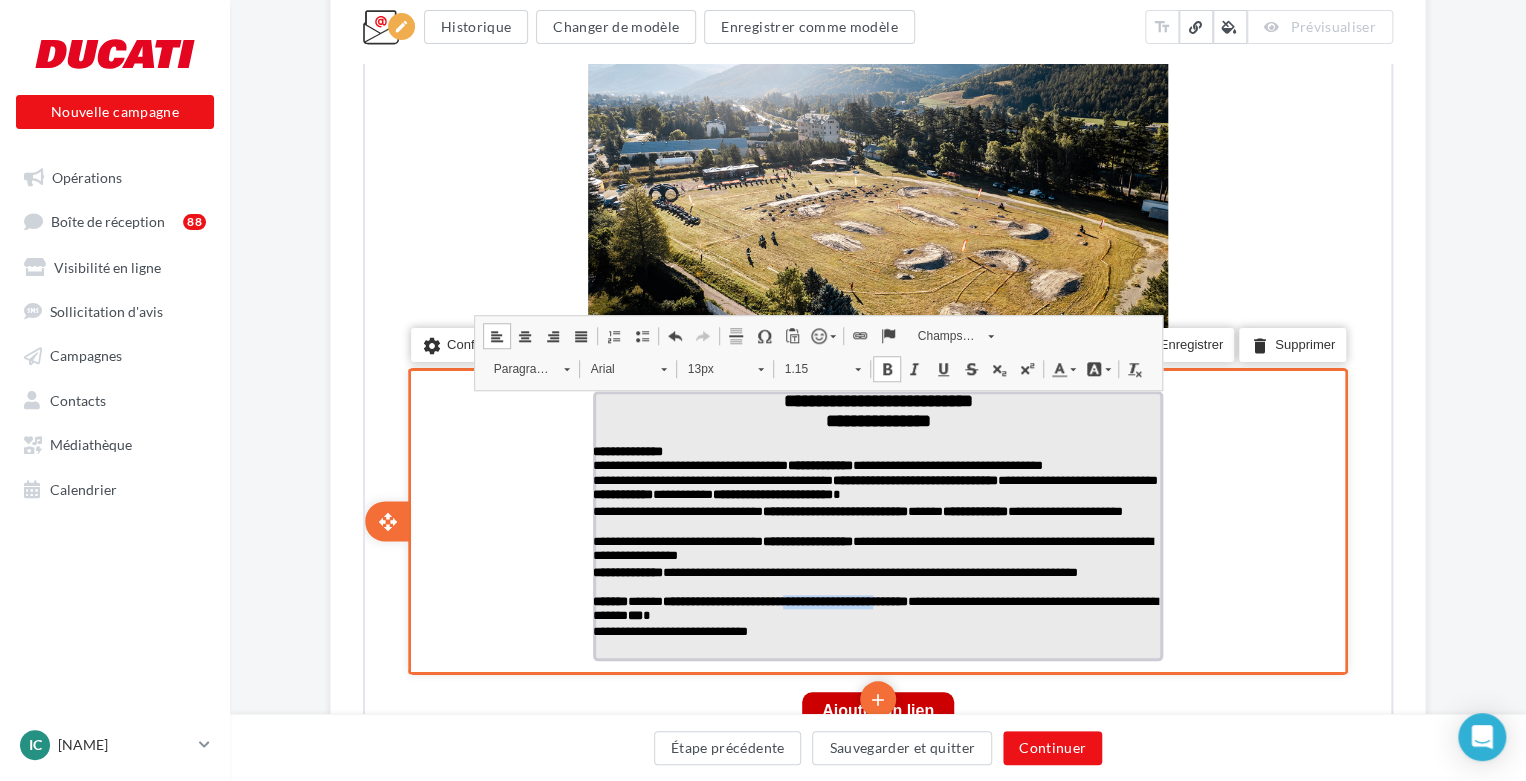 click on "**********" at bounding box center [783, 599] 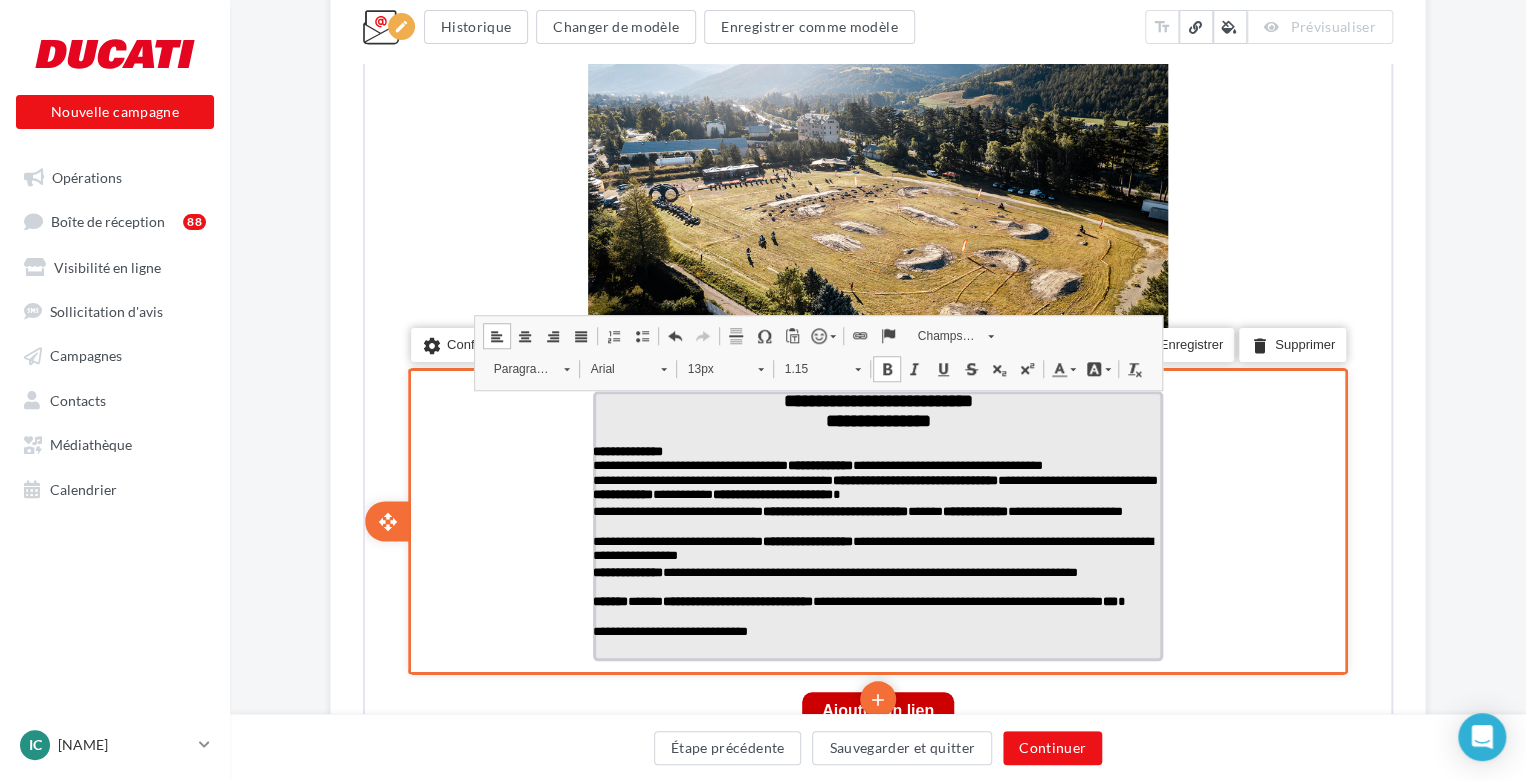 click on "**********" at bounding box center [876, 608] 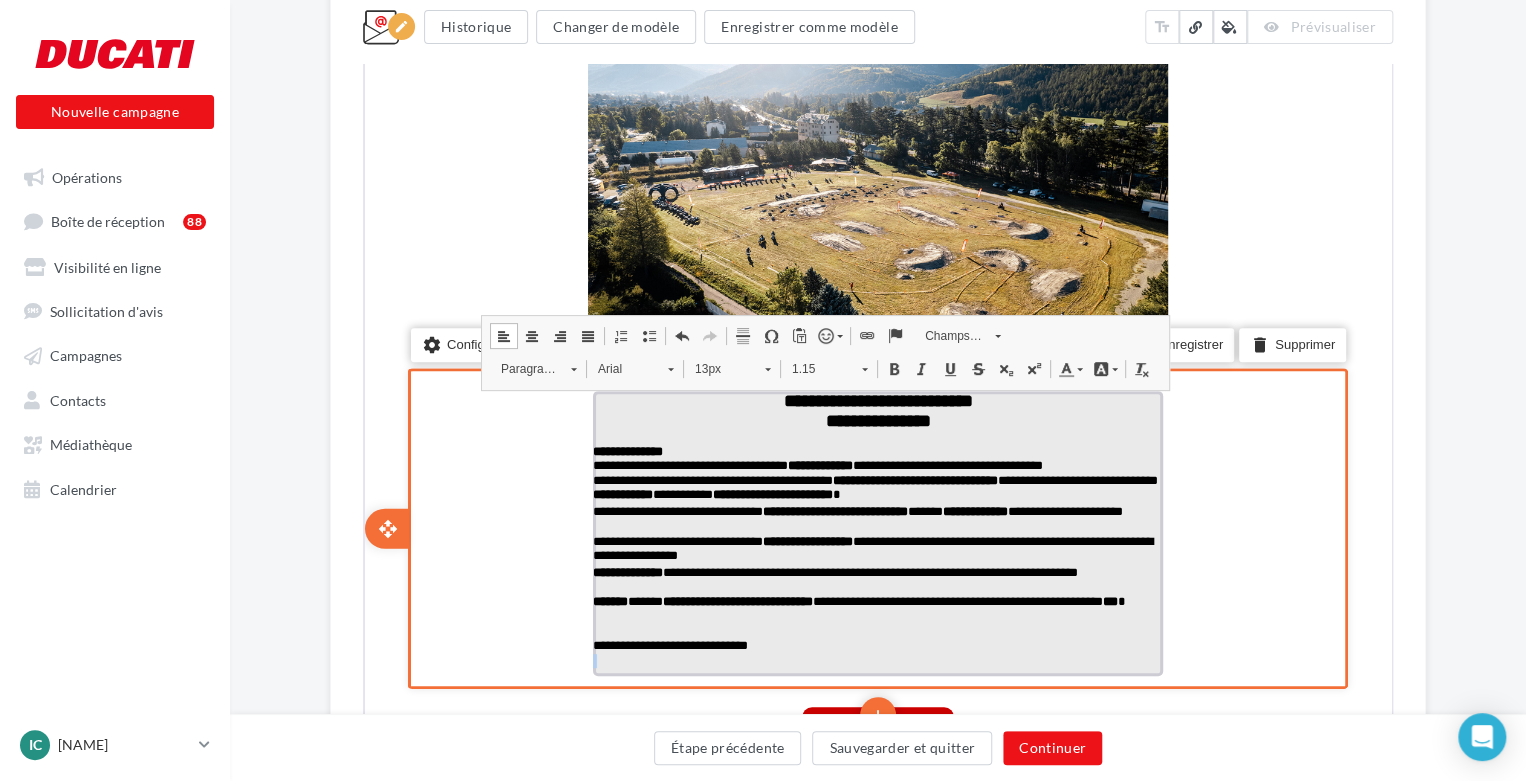 drag, startPoint x: 793, startPoint y: 661, endPoint x: 772, endPoint y: 631, distance: 36.619667 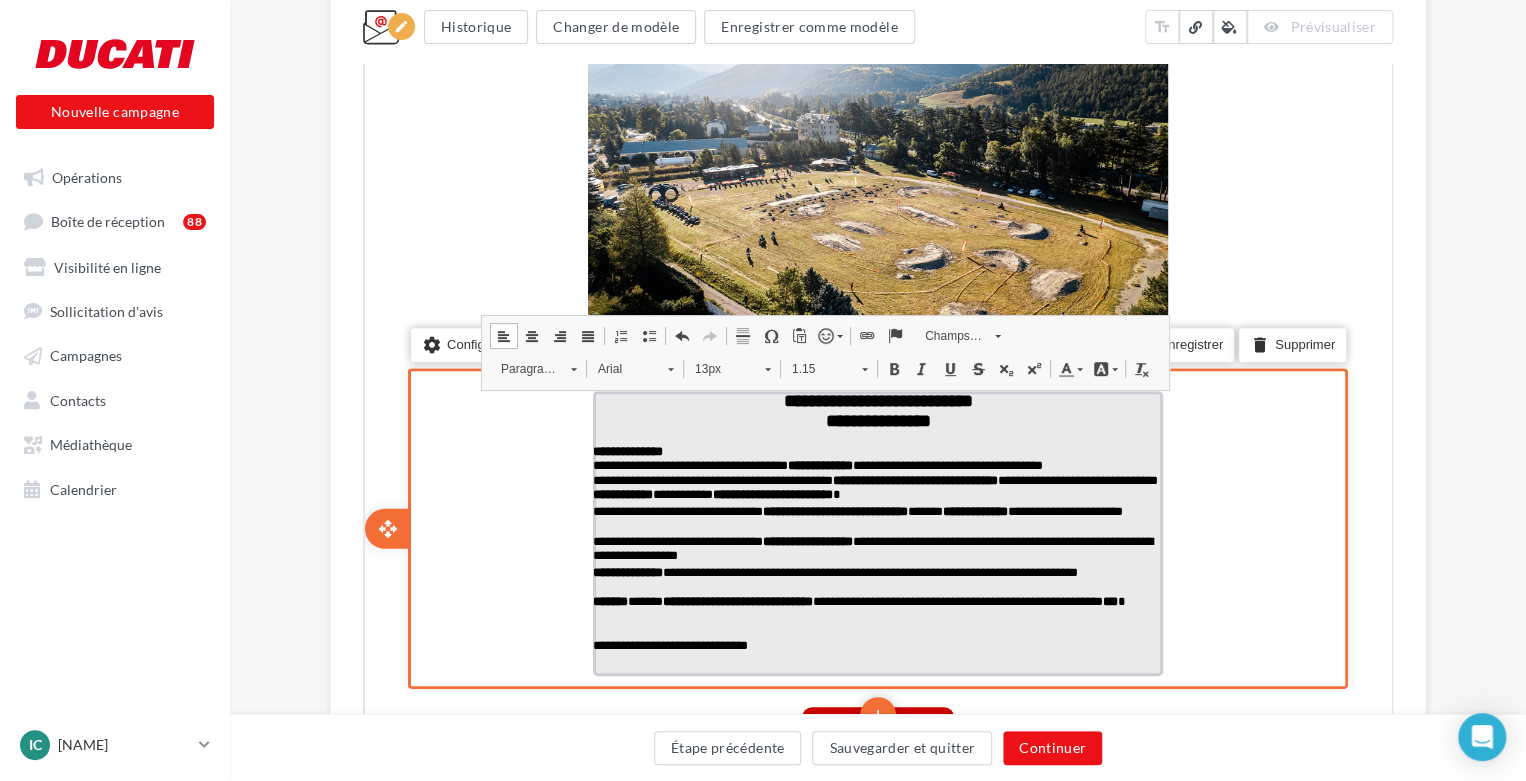 click on "**********" at bounding box center (876, 450) 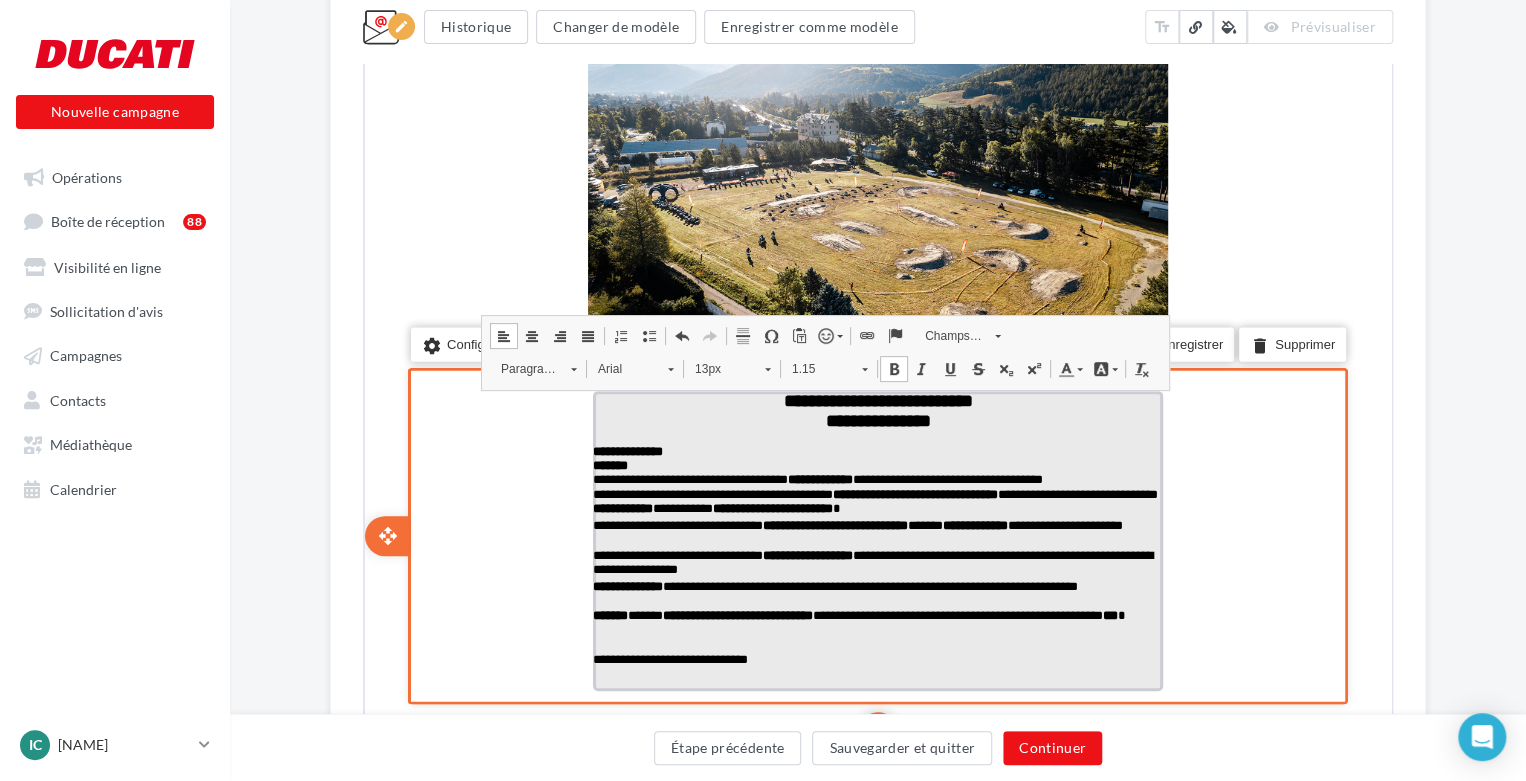 click on "**********" at bounding box center [806, 553] 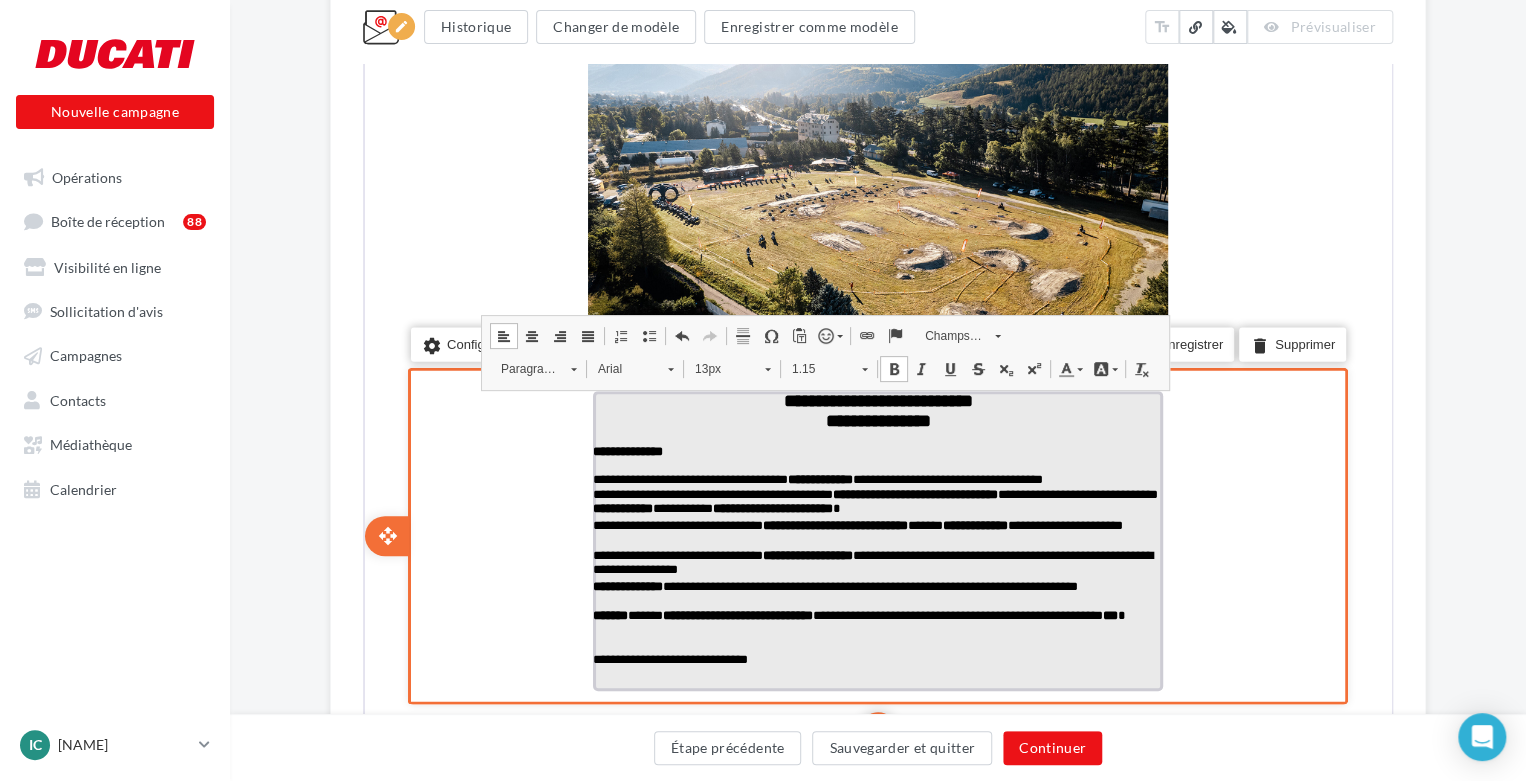 click on "**********" at bounding box center (876, 562) 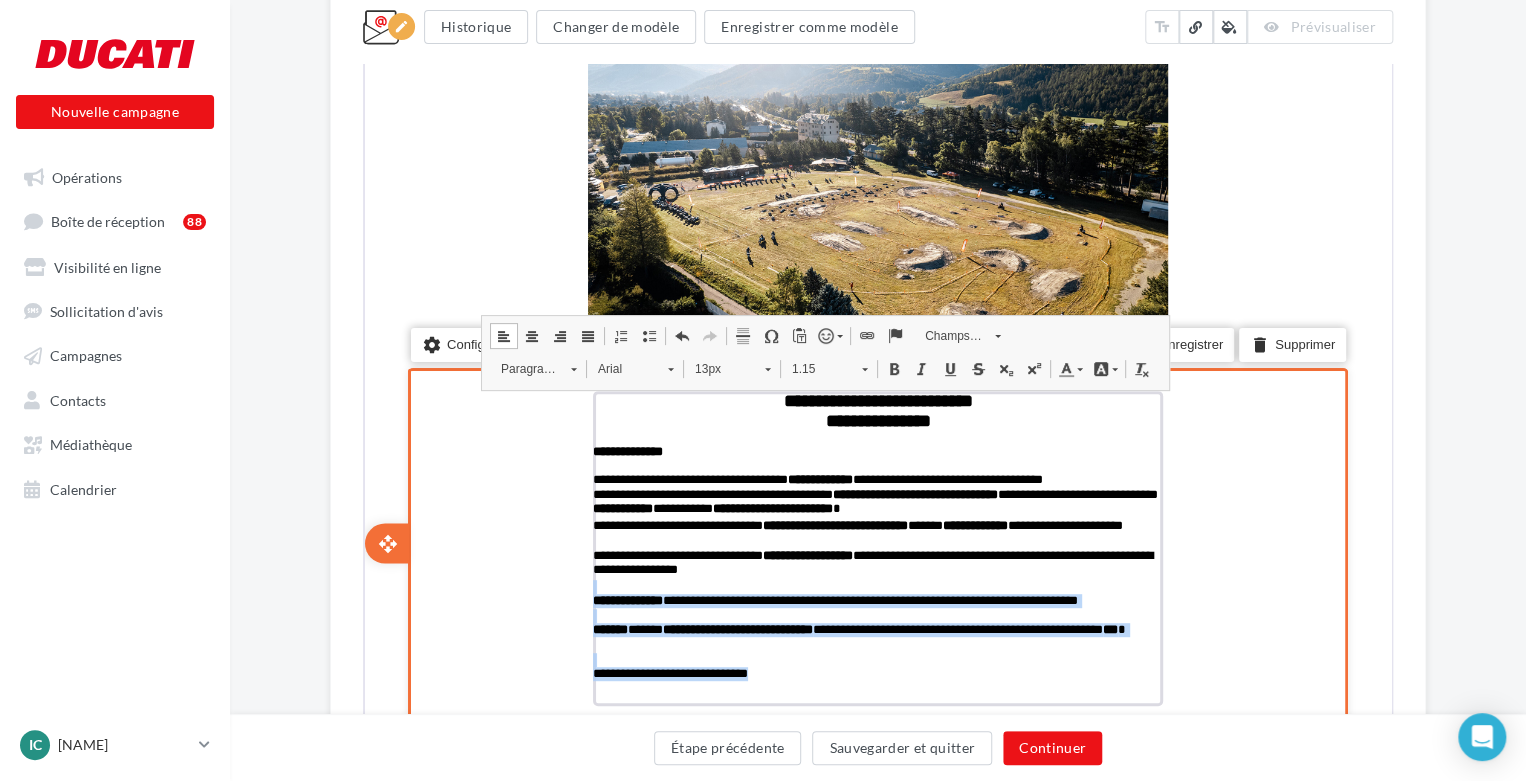 drag, startPoint x: 827, startPoint y: 682, endPoint x: 566, endPoint y: 401, distance: 383.51273 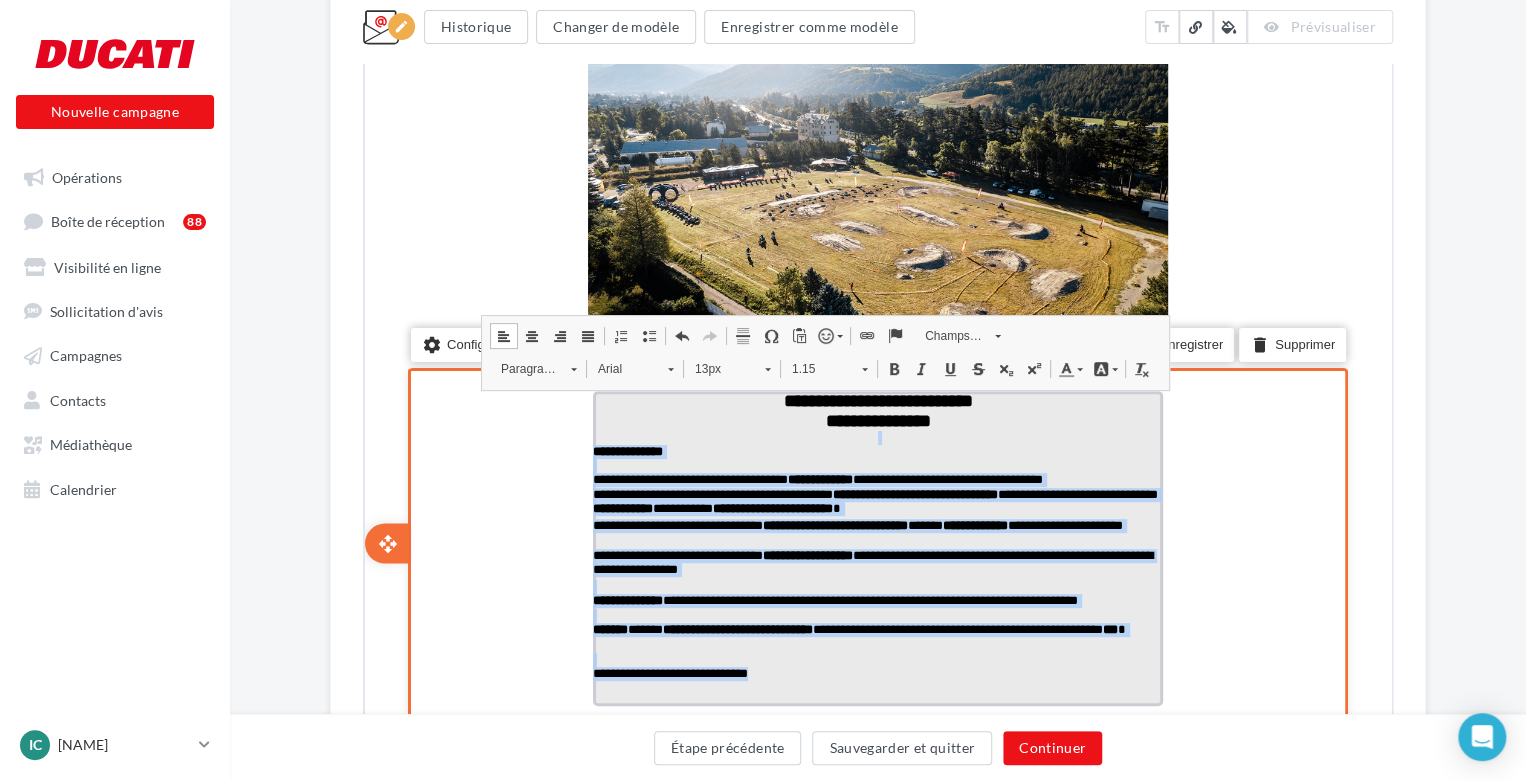 drag, startPoint x: 608, startPoint y: 435, endPoint x: 760, endPoint y: 675, distance: 284.0845 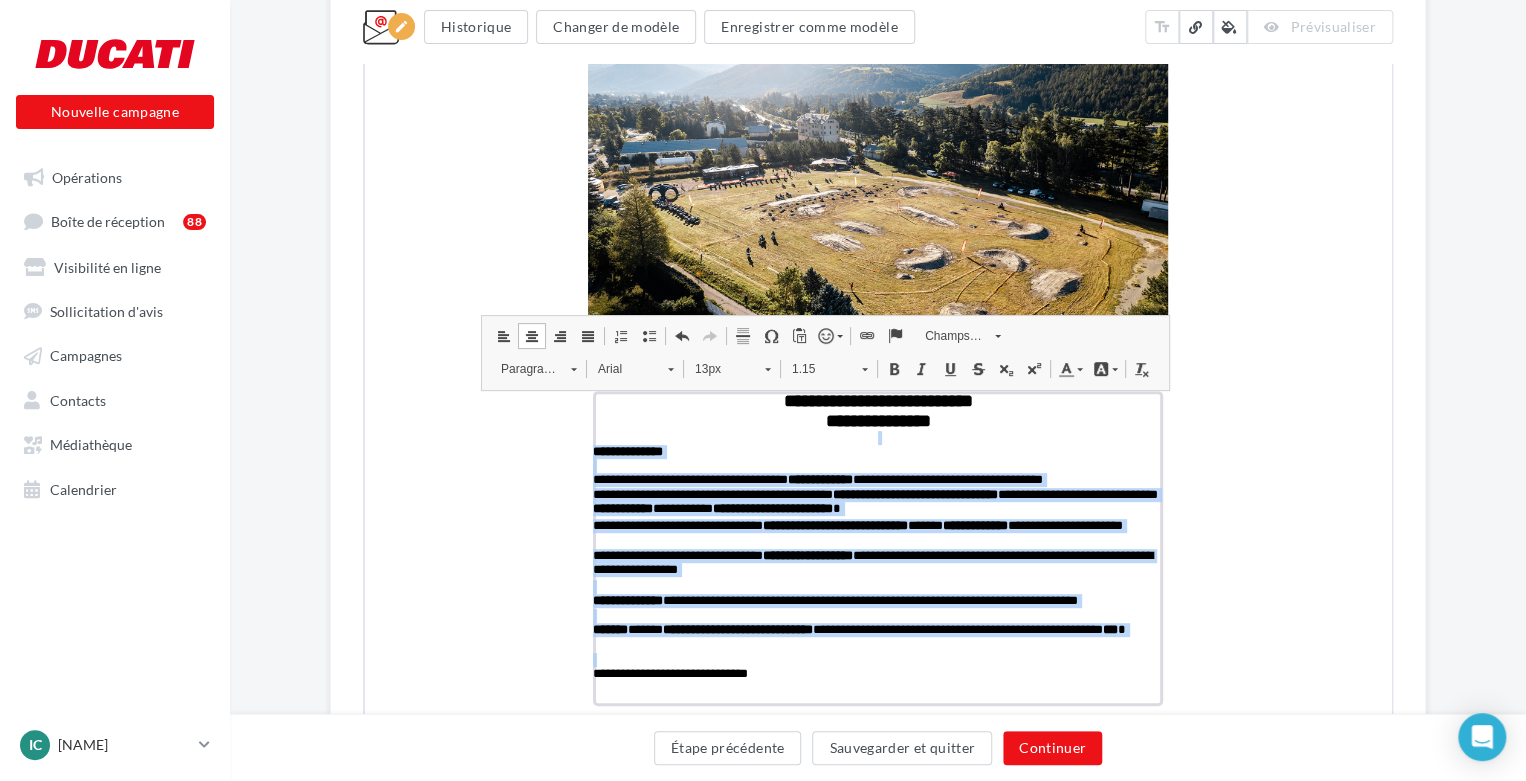 click at bounding box center (892, 367) 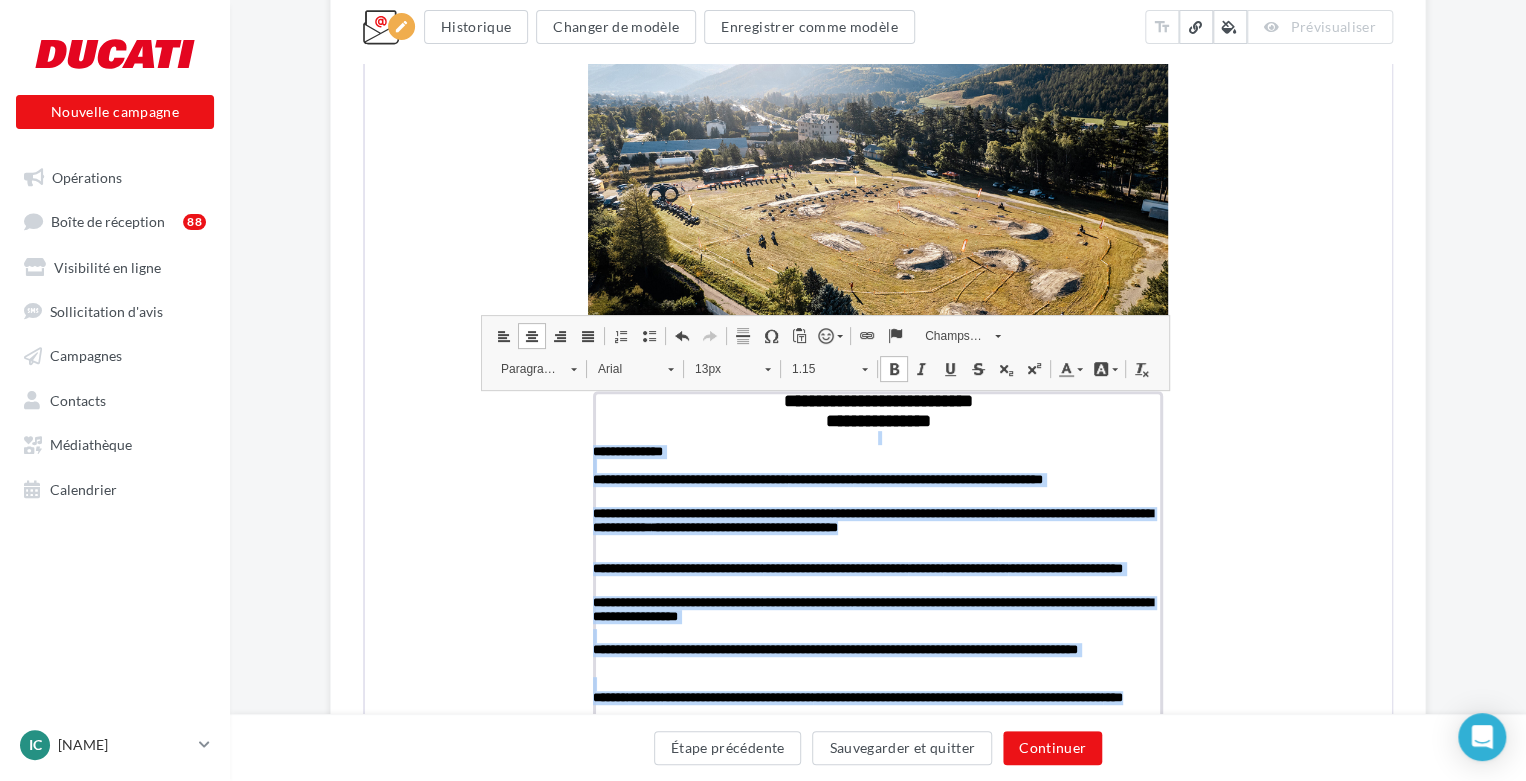 click at bounding box center (892, 367) 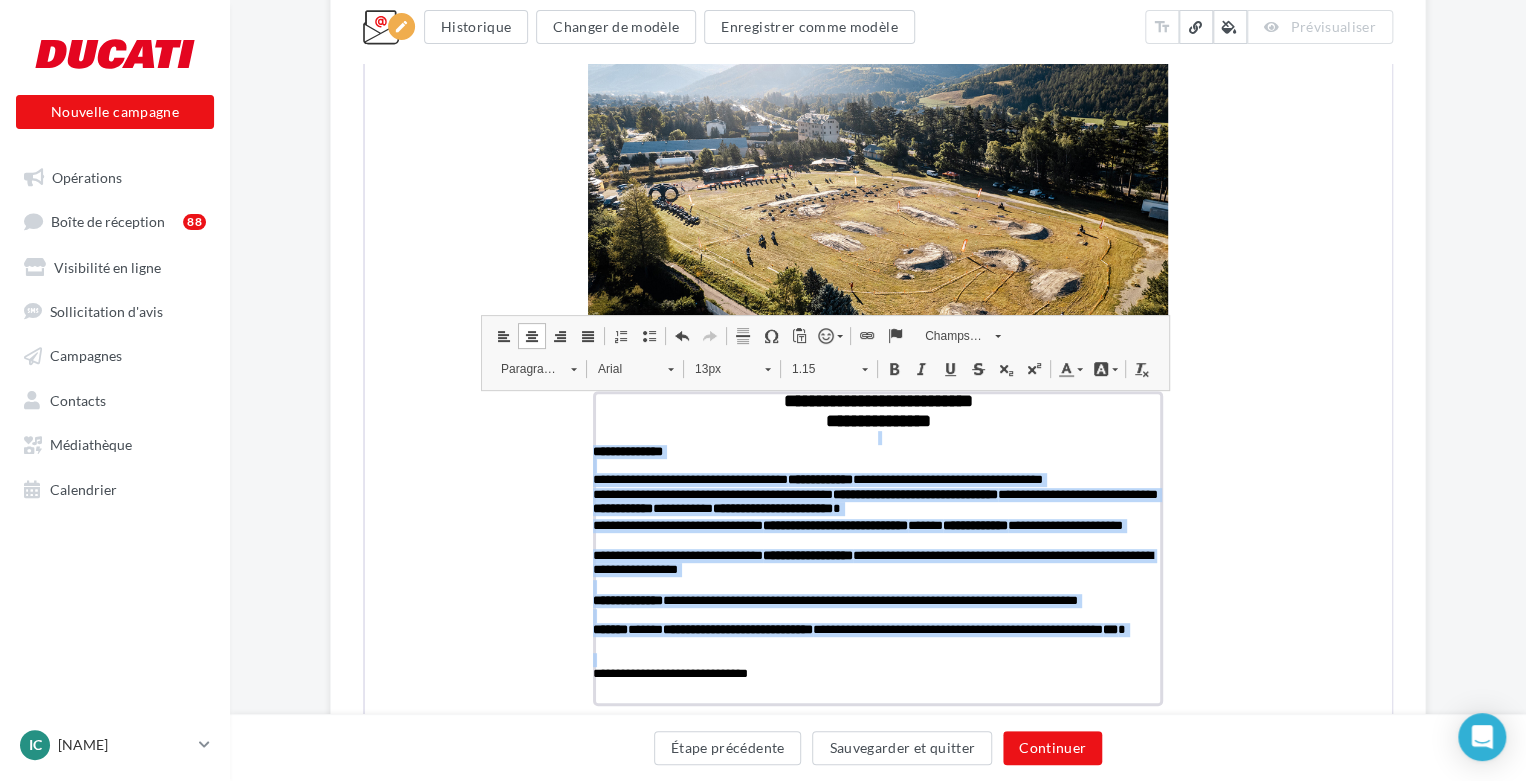 click on "Centrer" at bounding box center [530, 334] 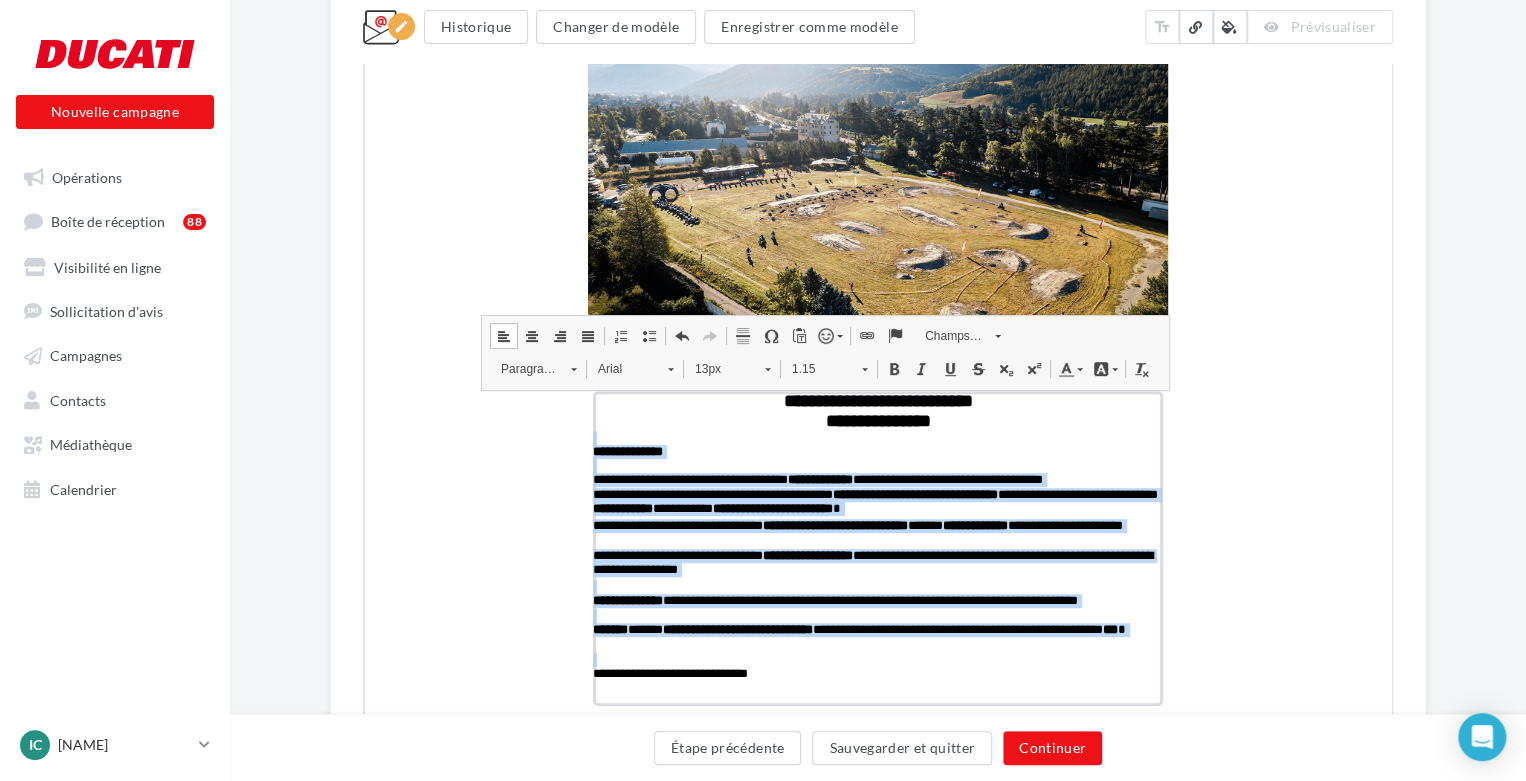 click on "Centrer" at bounding box center [530, 334] 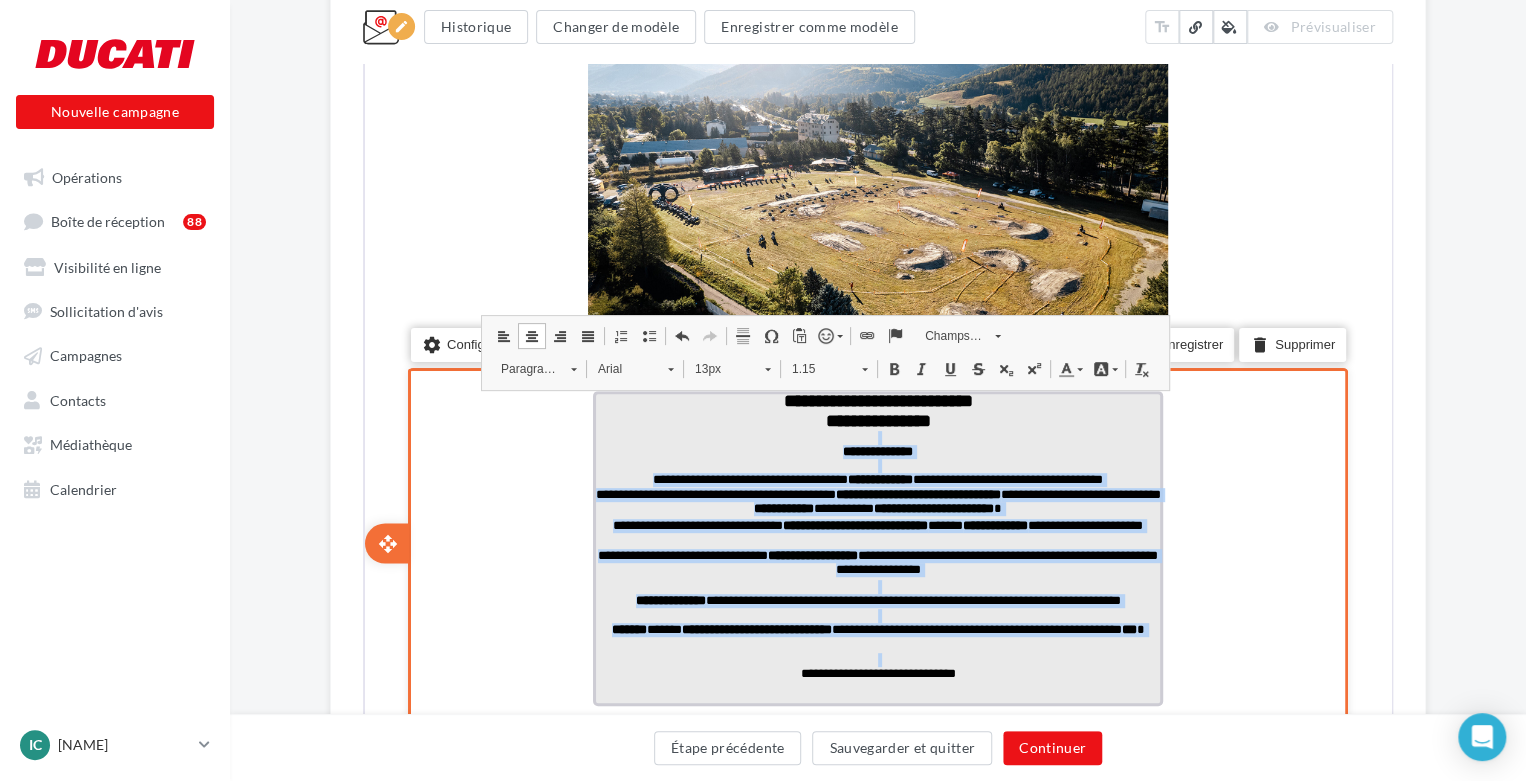 click at bounding box center (876, 585) 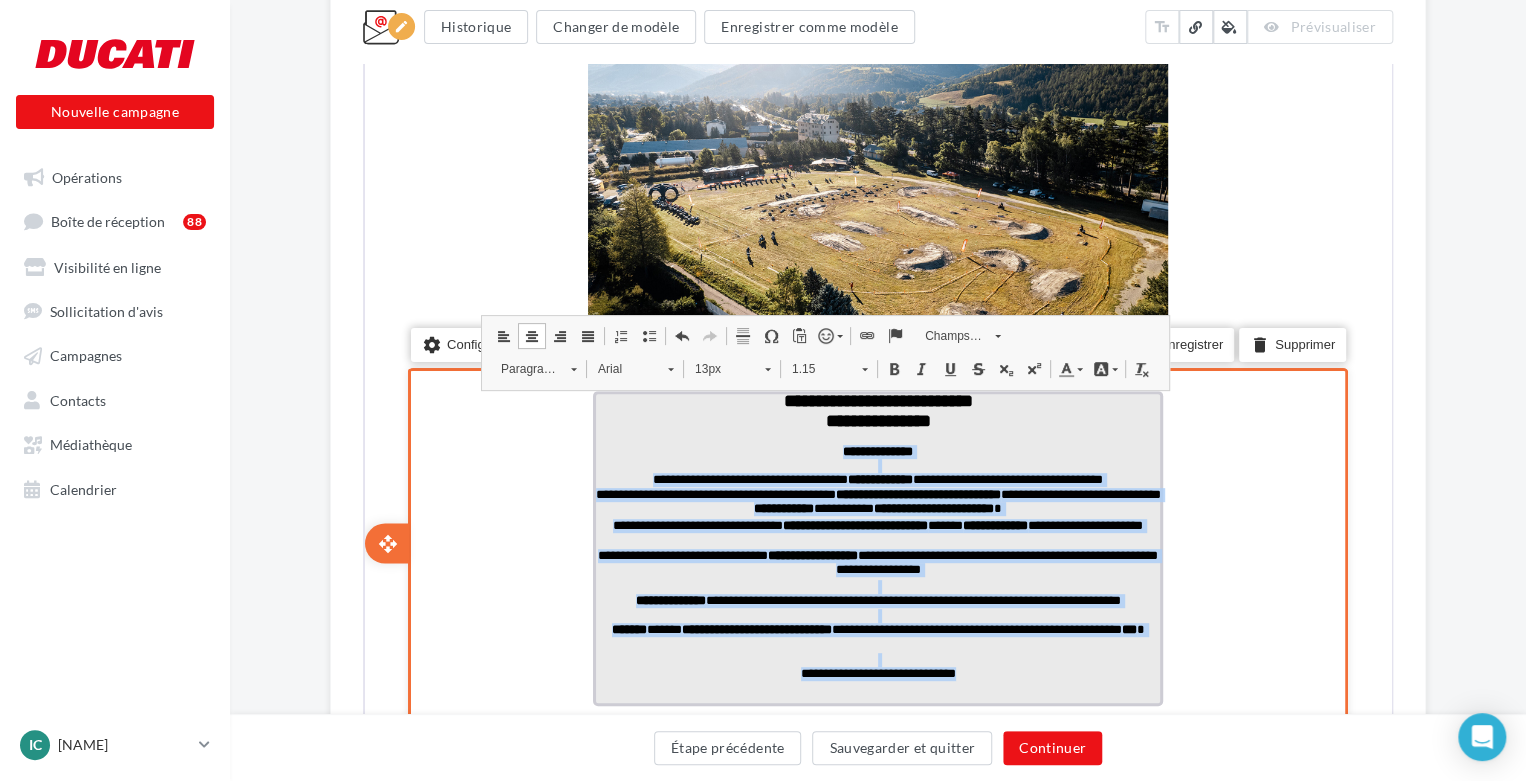 drag, startPoint x: 800, startPoint y: 446, endPoint x: 952, endPoint y: 675, distance: 274.8545 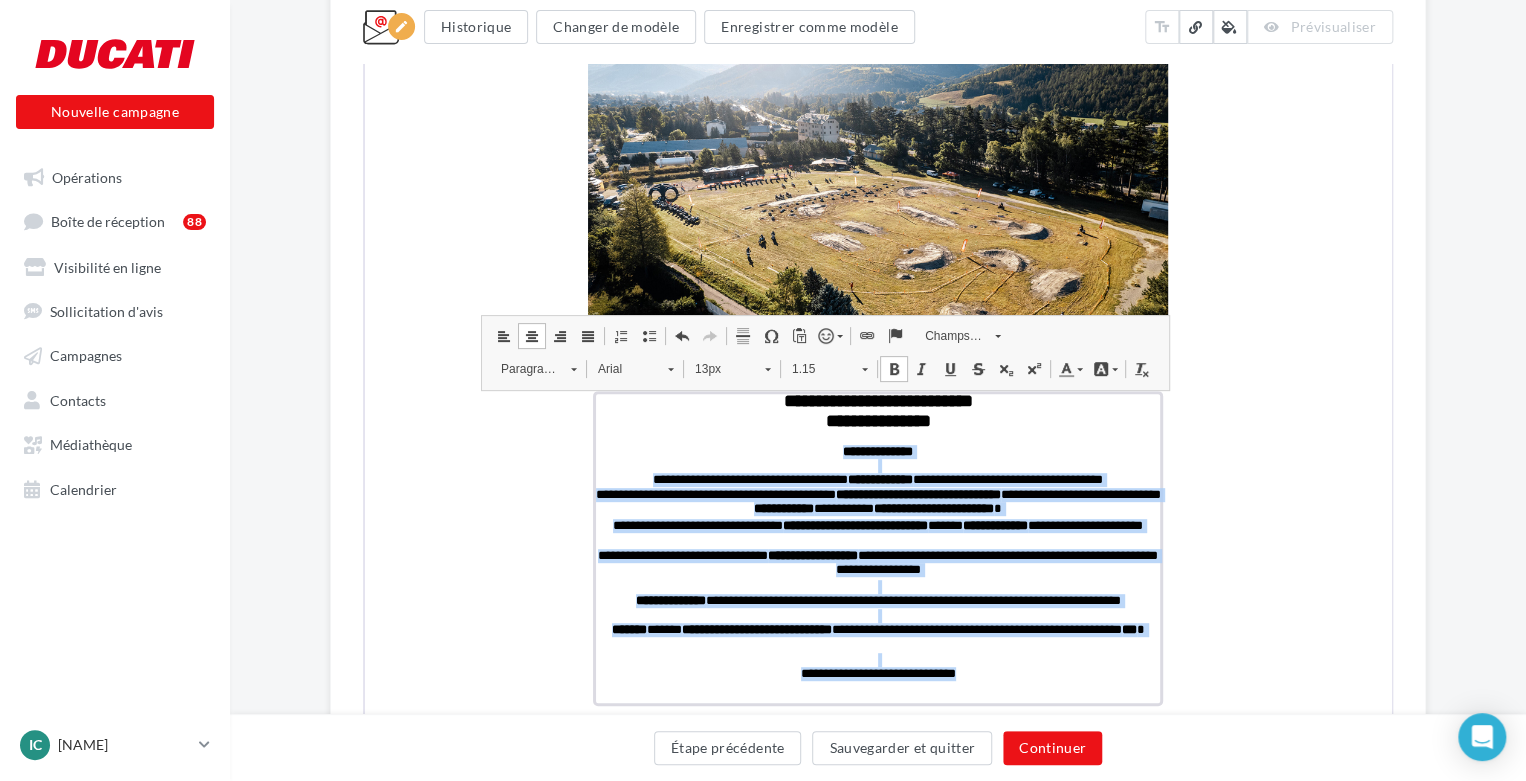 click at bounding box center (892, 367) 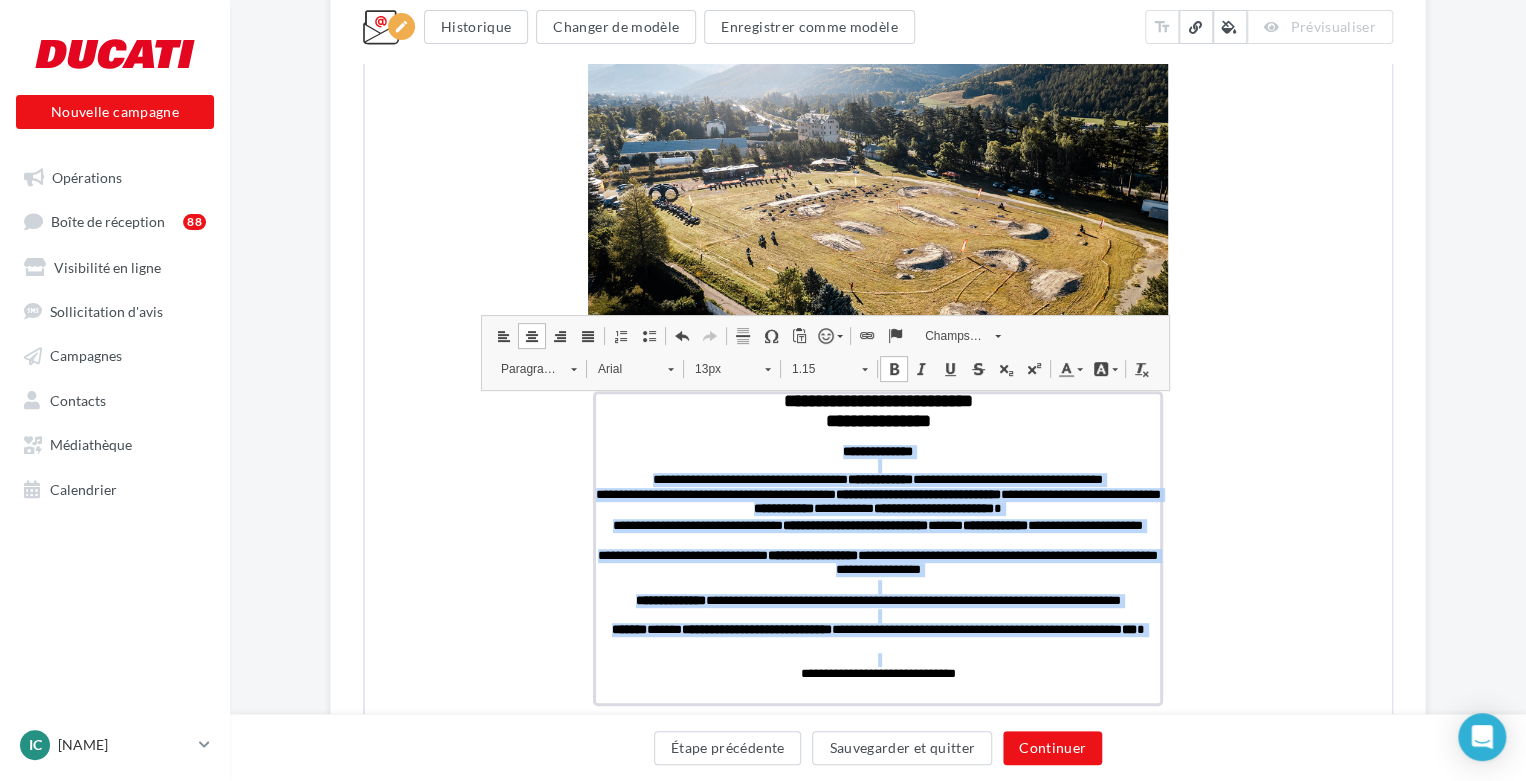 click at bounding box center [892, 367] 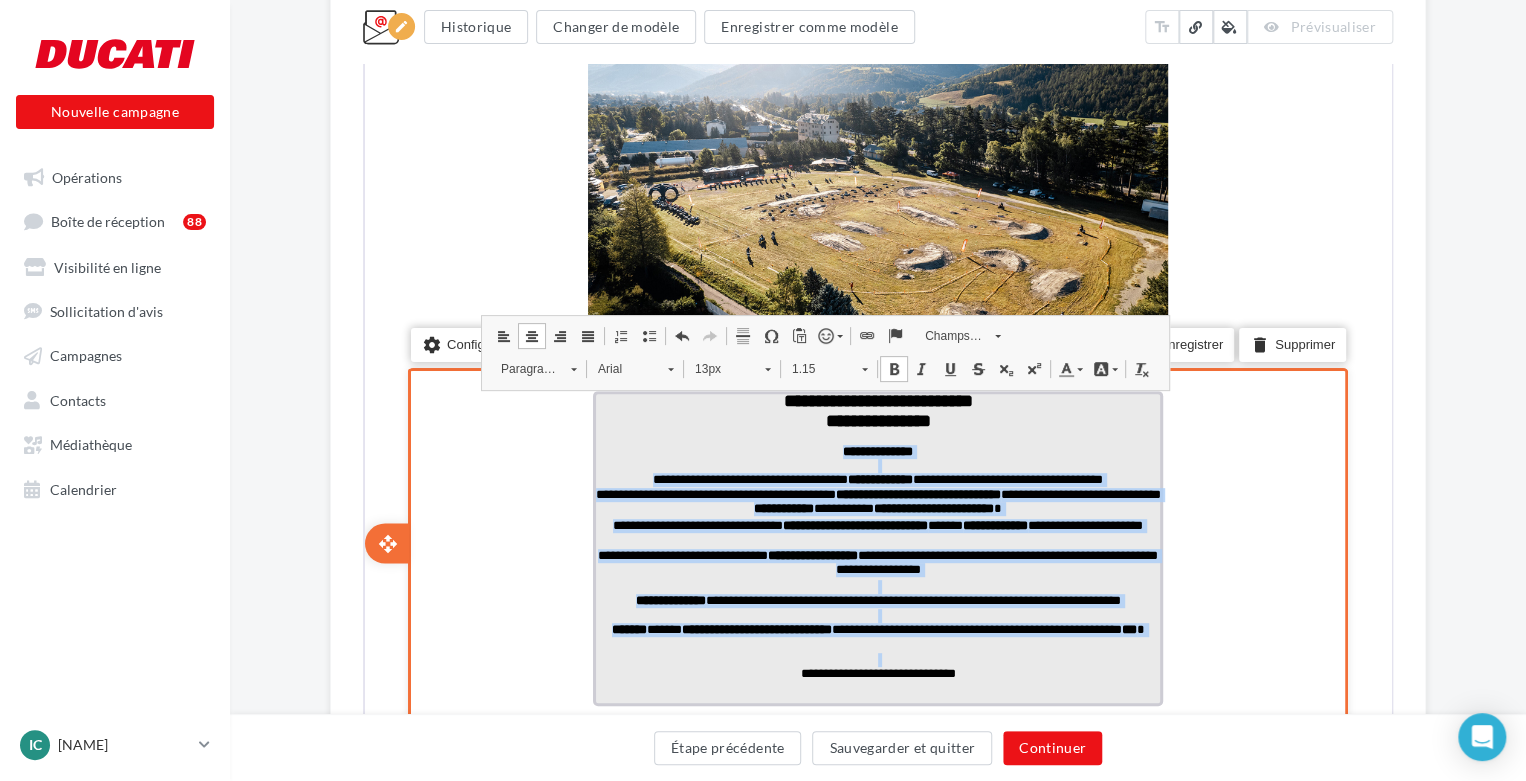 click at bounding box center (876, 464) 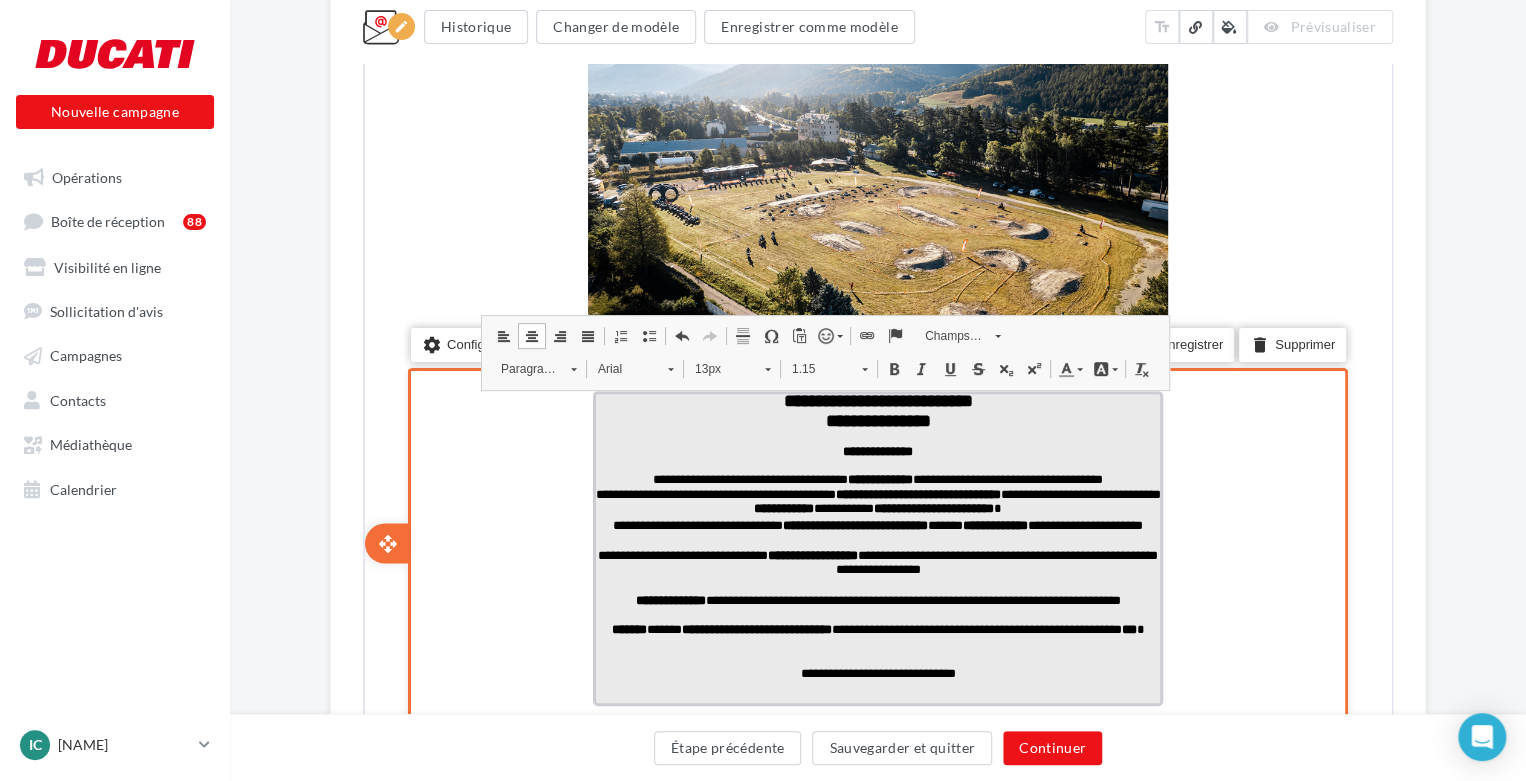 click on "**********" at bounding box center (876, 449) 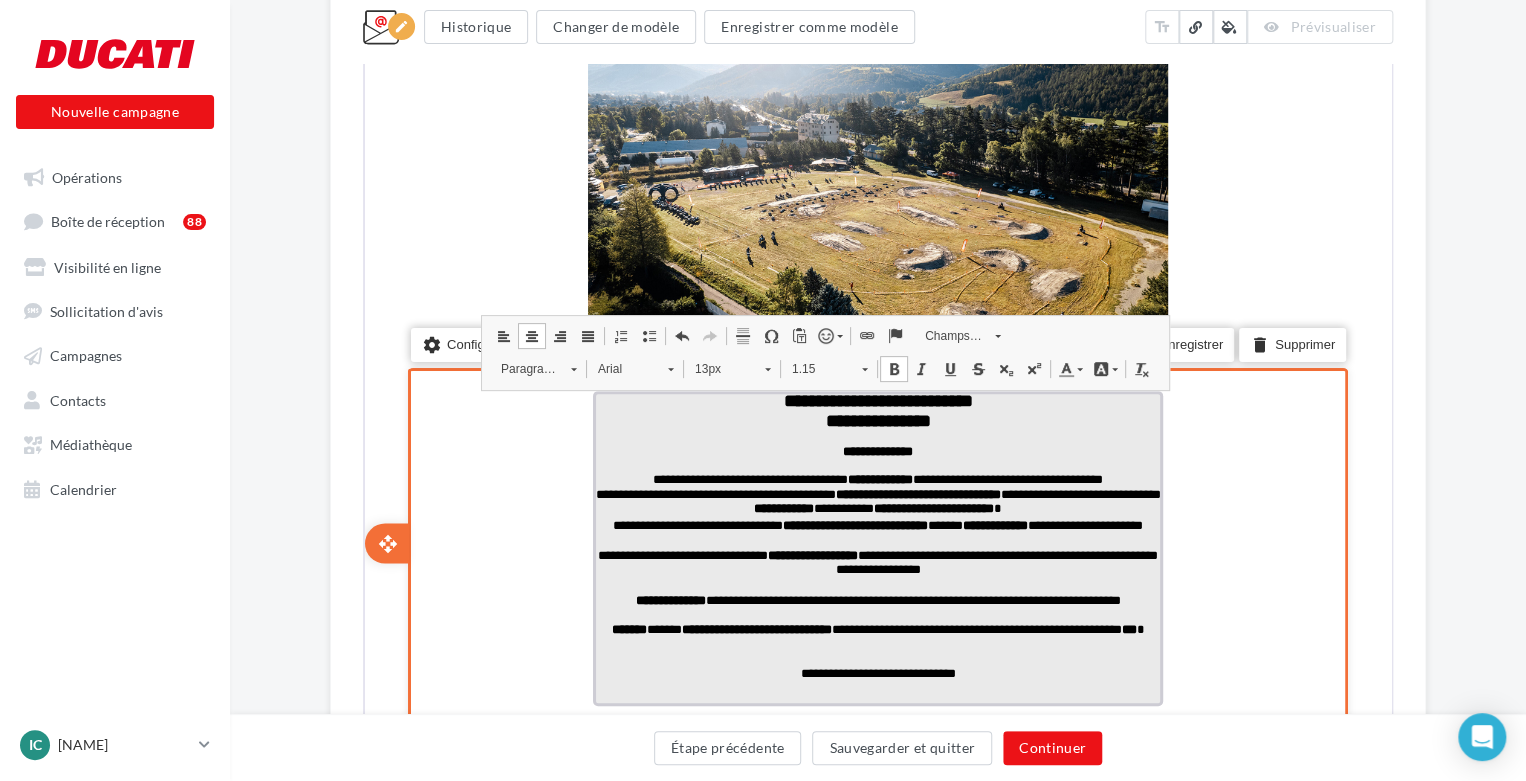click on "**********" at bounding box center [876, 449] 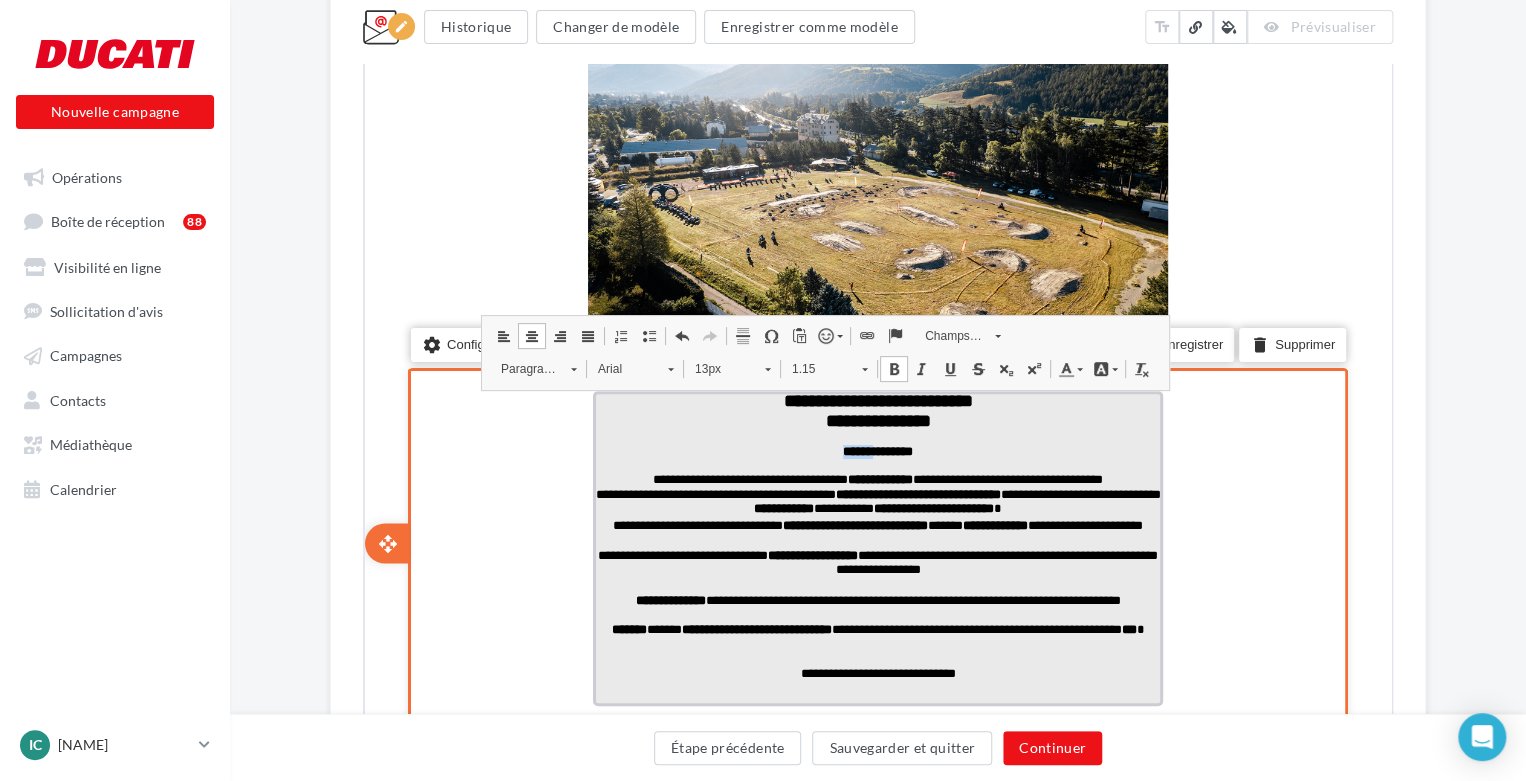 click on "**********" at bounding box center [876, 449] 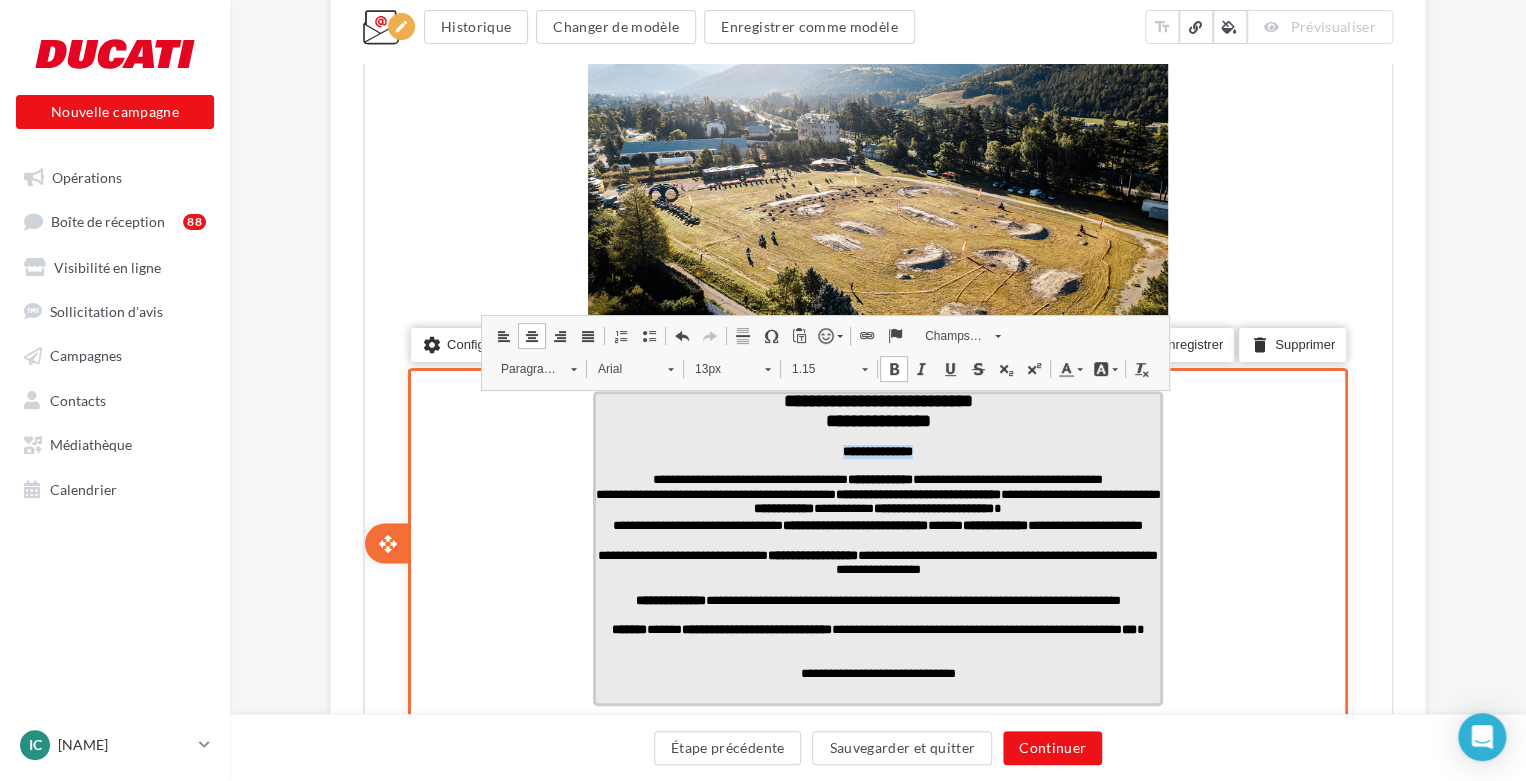 click on "**********" at bounding box center [876, 449] 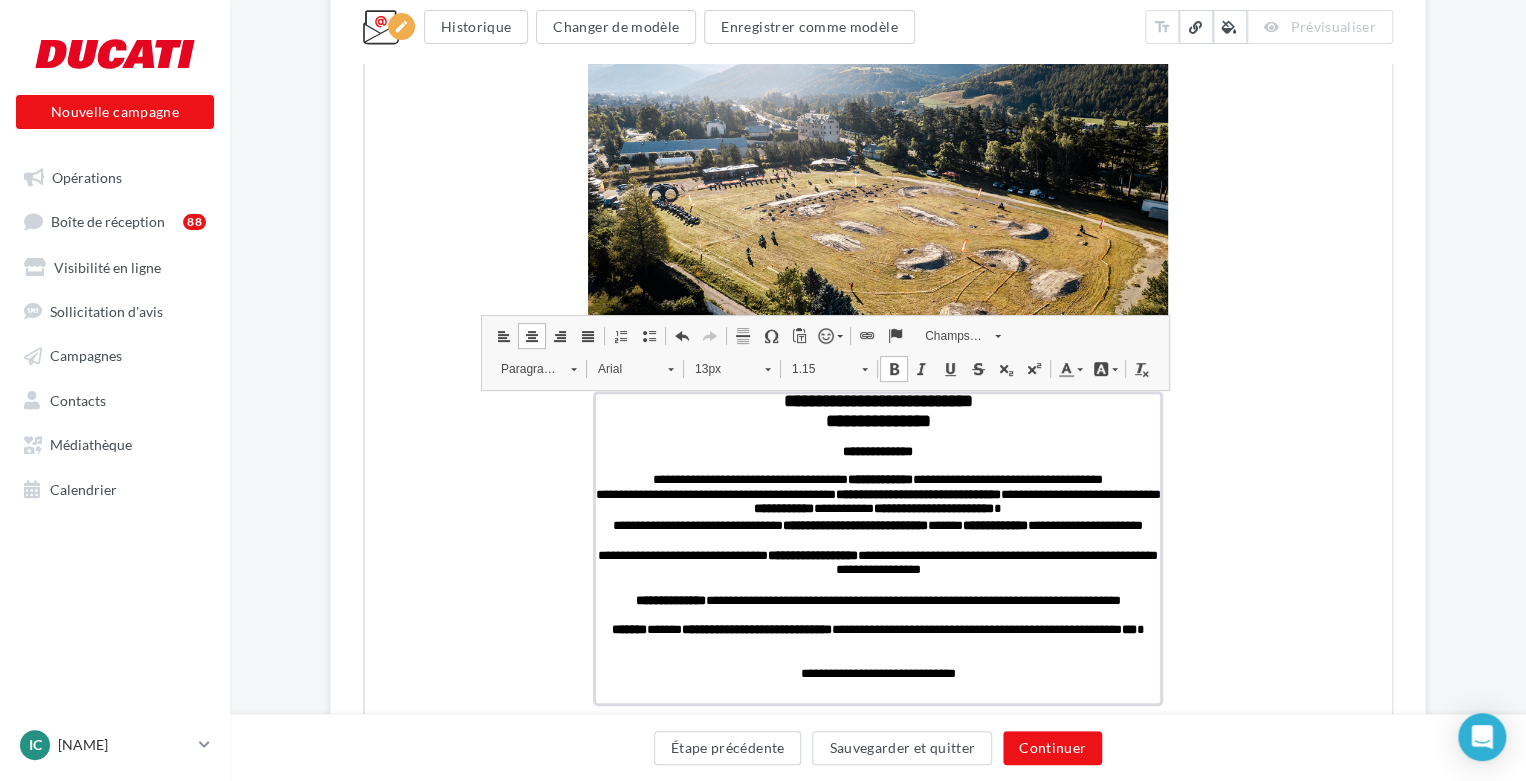 click on "Gras  Raccourci clavier Ctrl+B" at bounding box center [892, 367] 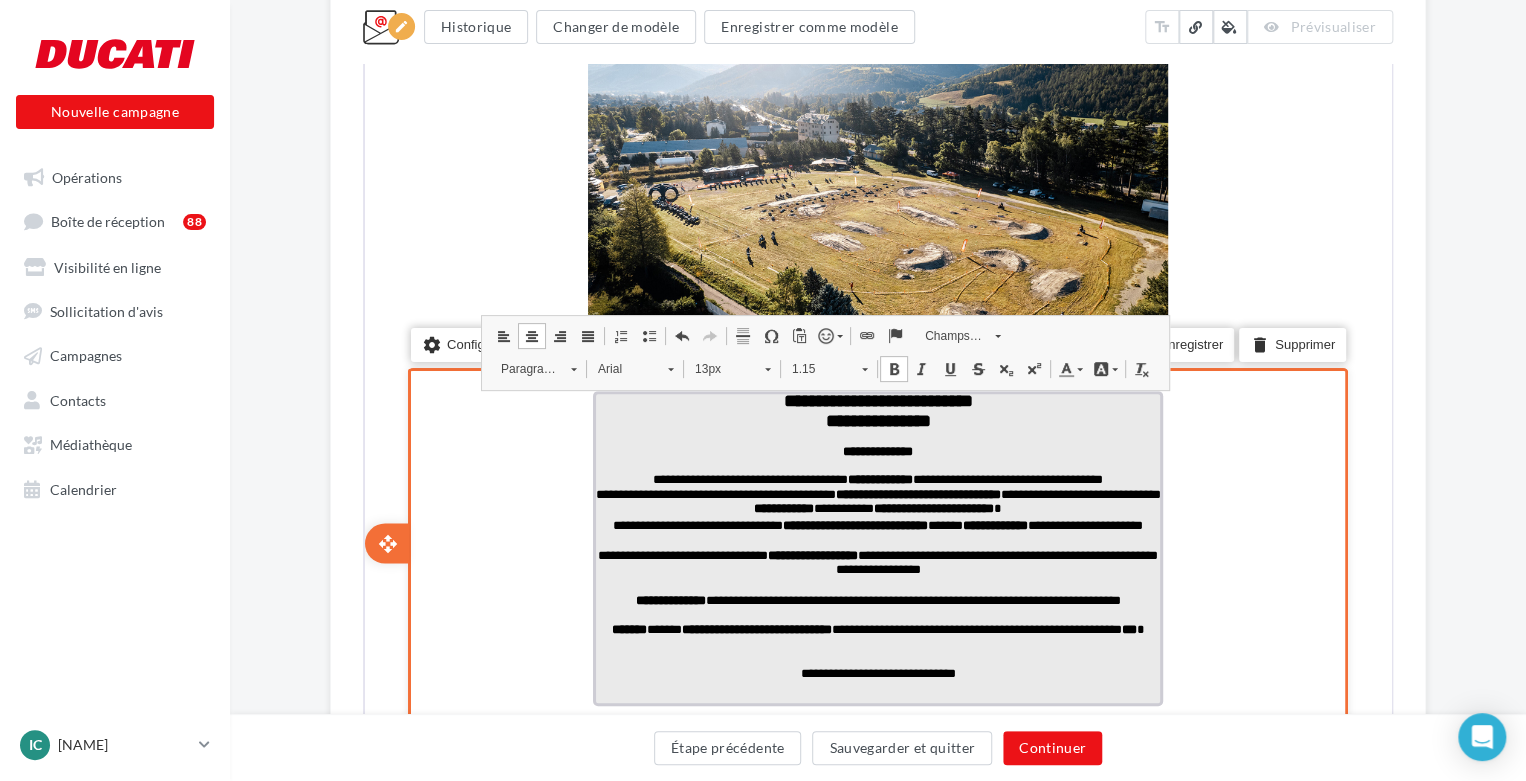 click on "**********" at bounding box center [876, 449] 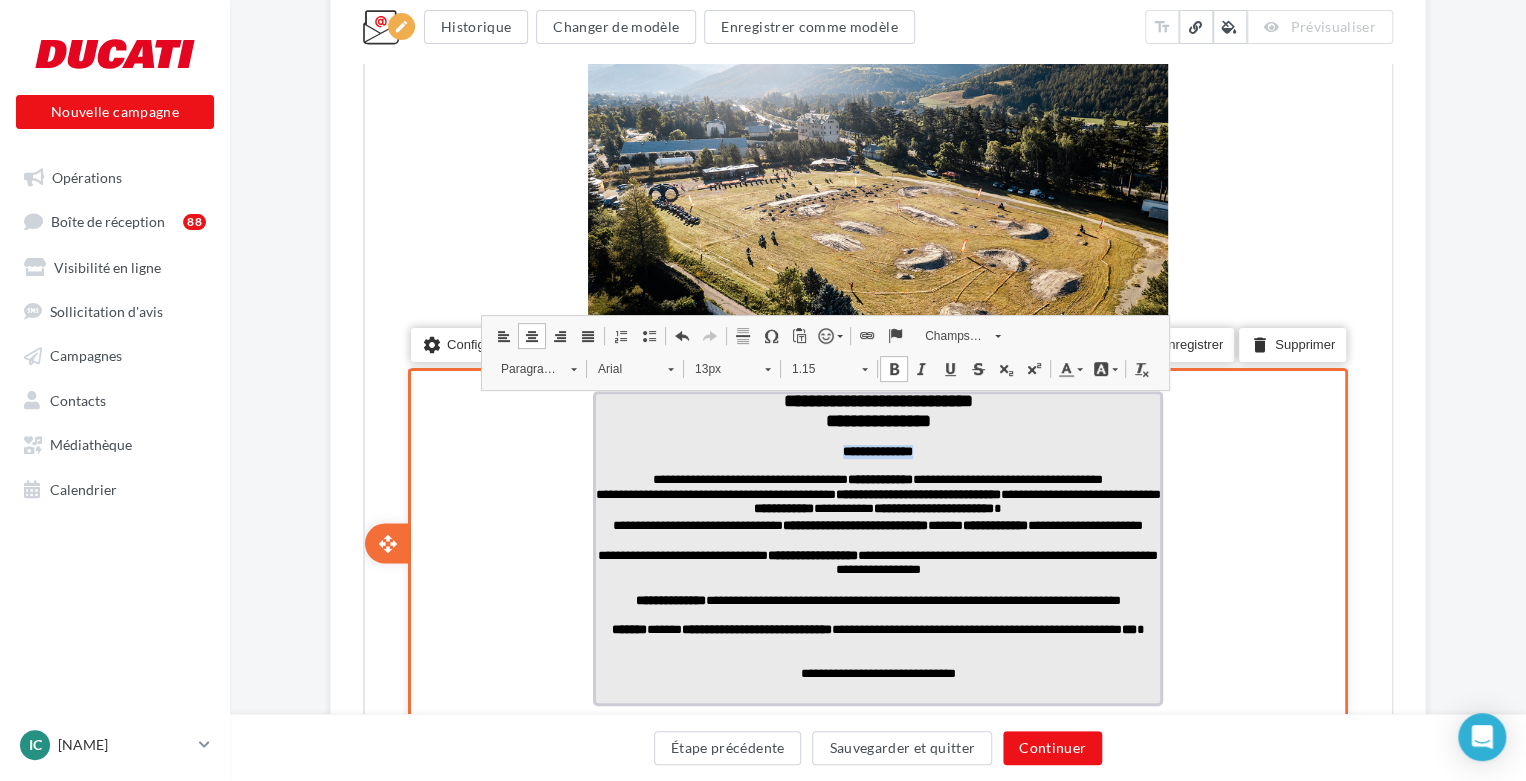 drag, startPoint x: 917, startPoint y: 455, endPoint x: 768, endPoint y: 455, distance: 149 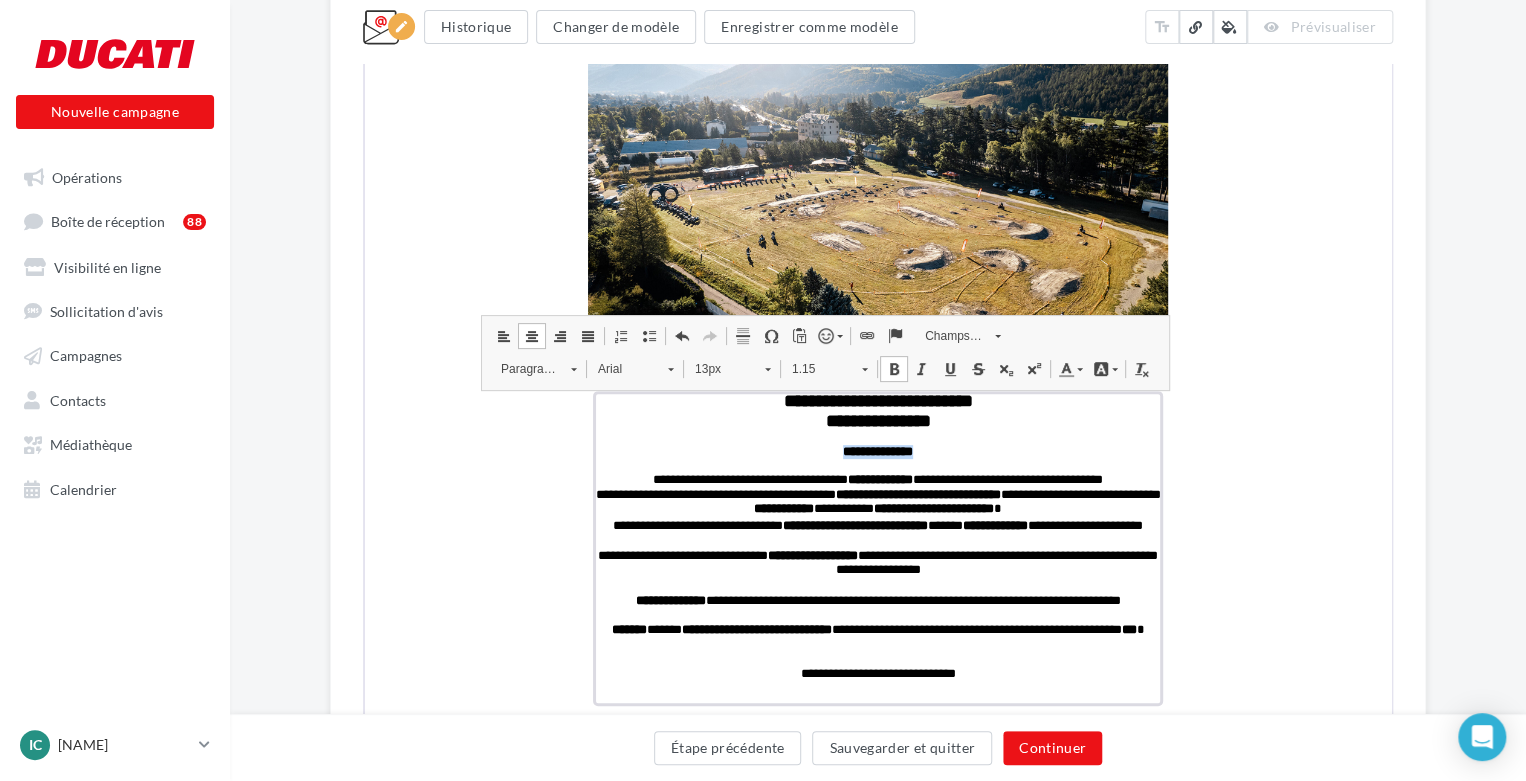 click on "Paragraphe" at bounding box center (524, 367) 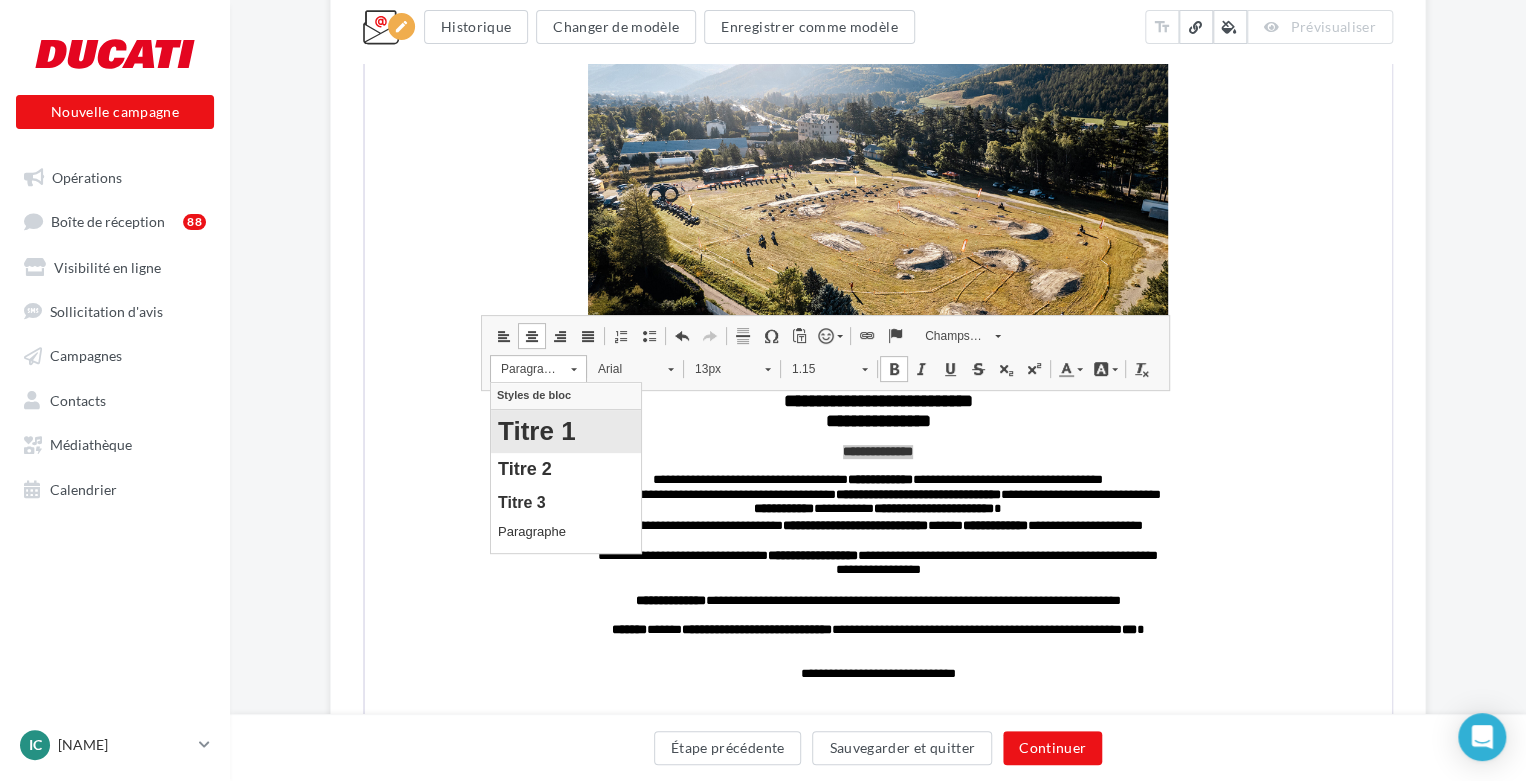 scroll, scrollTop: 0, scrollLeft: 0, axis: both 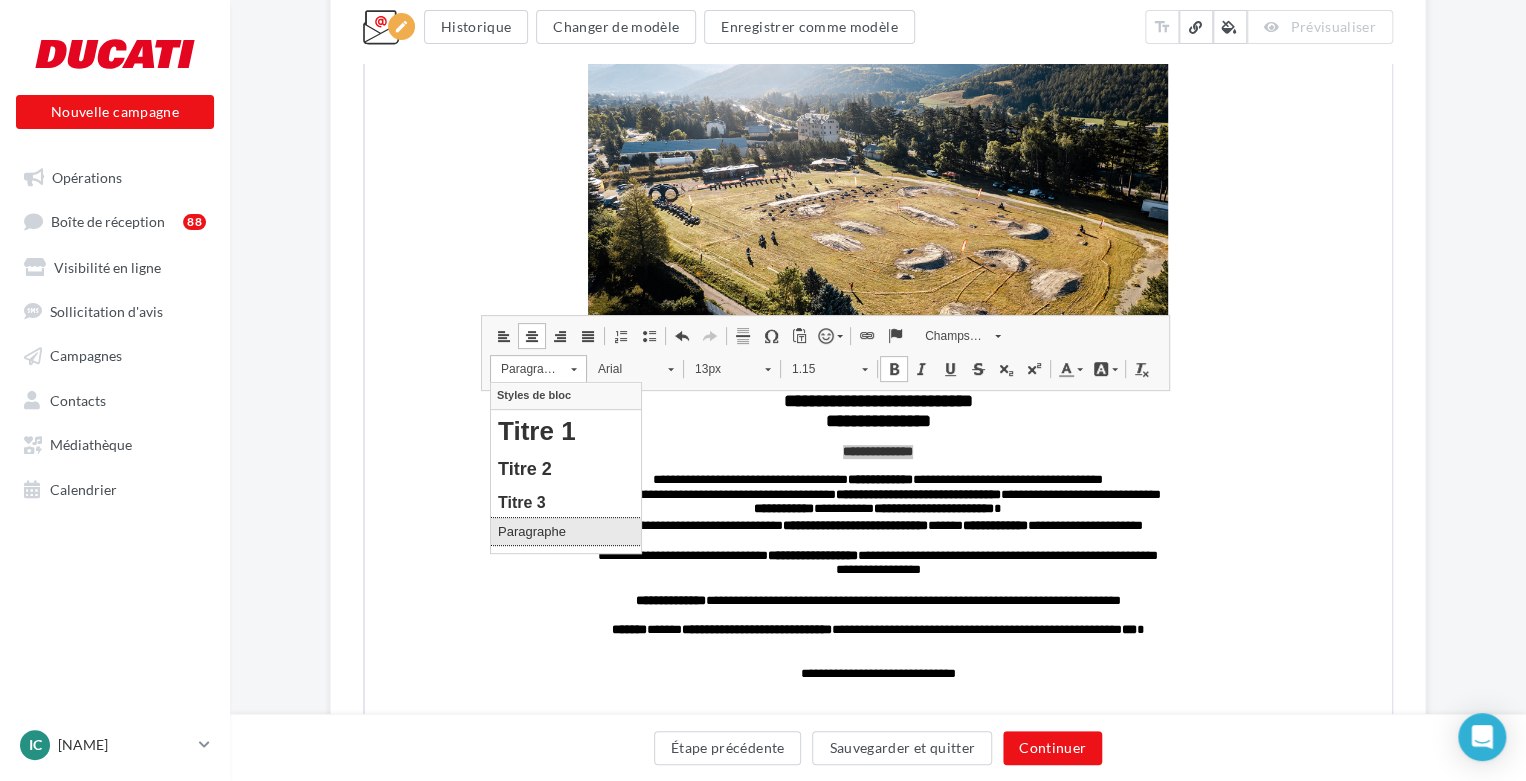 click on "Paragraphe" at bounding box center (565, 530) 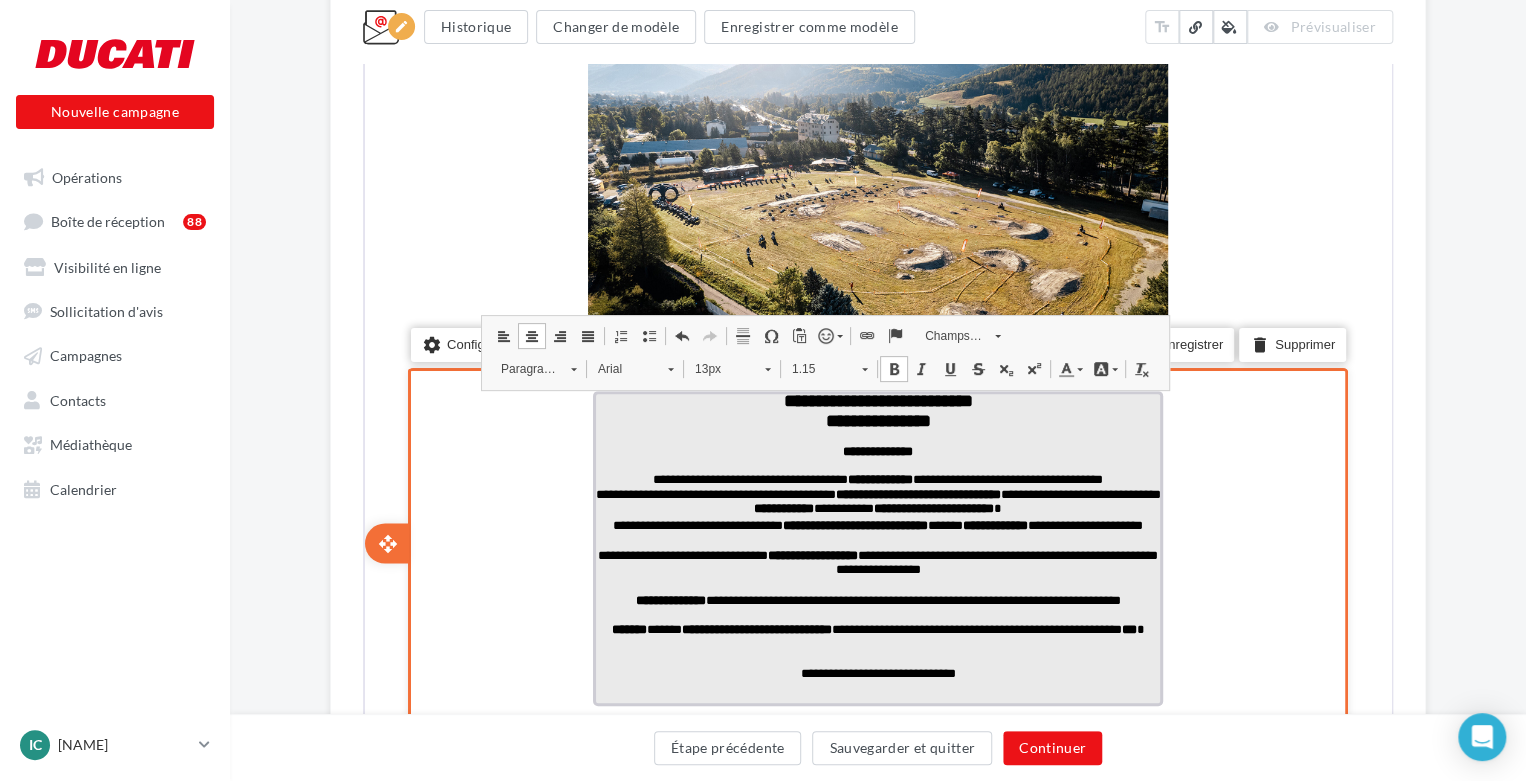 click at bounding box center (876, 464) 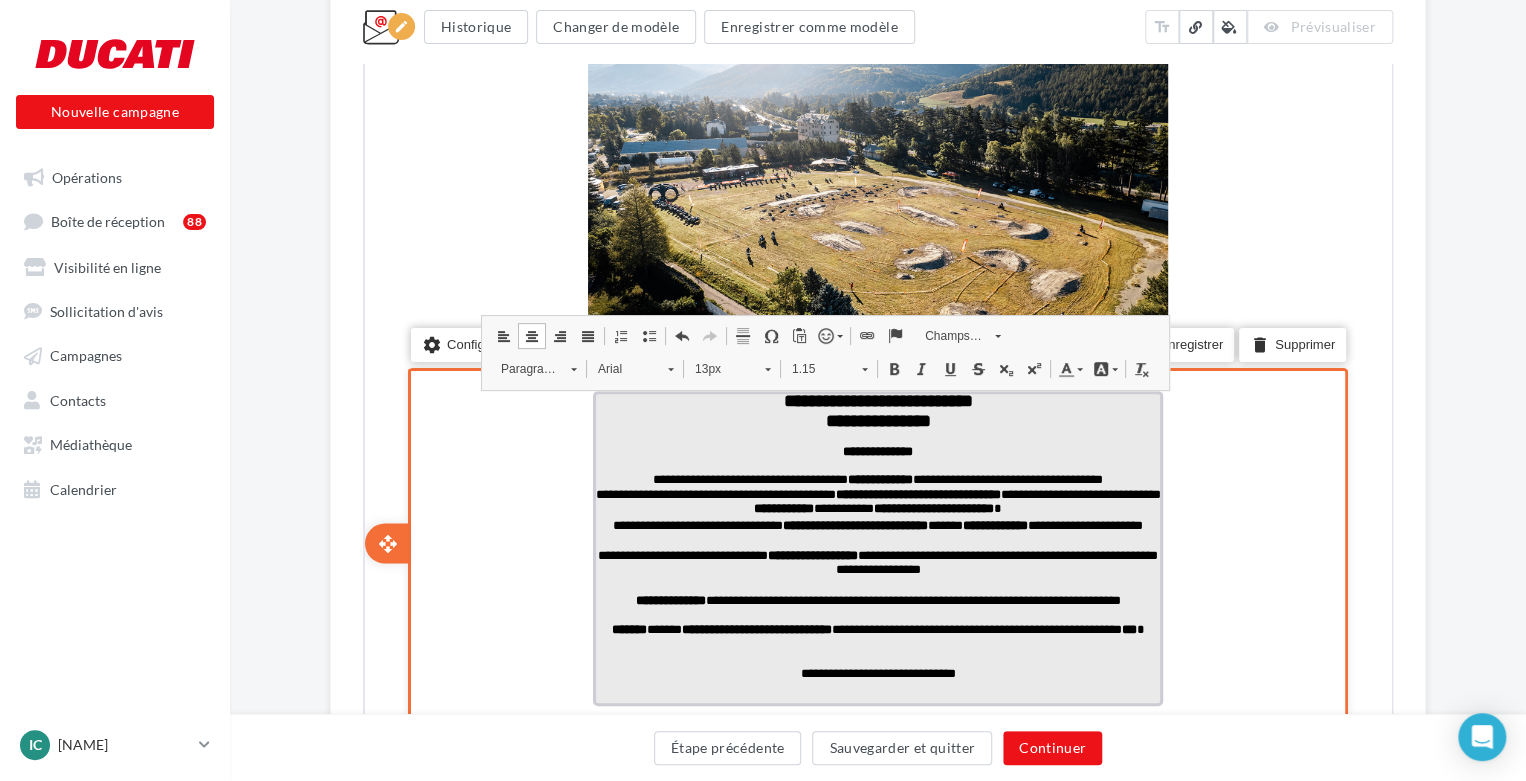 click on "**********" at bounding box center (876, 449) 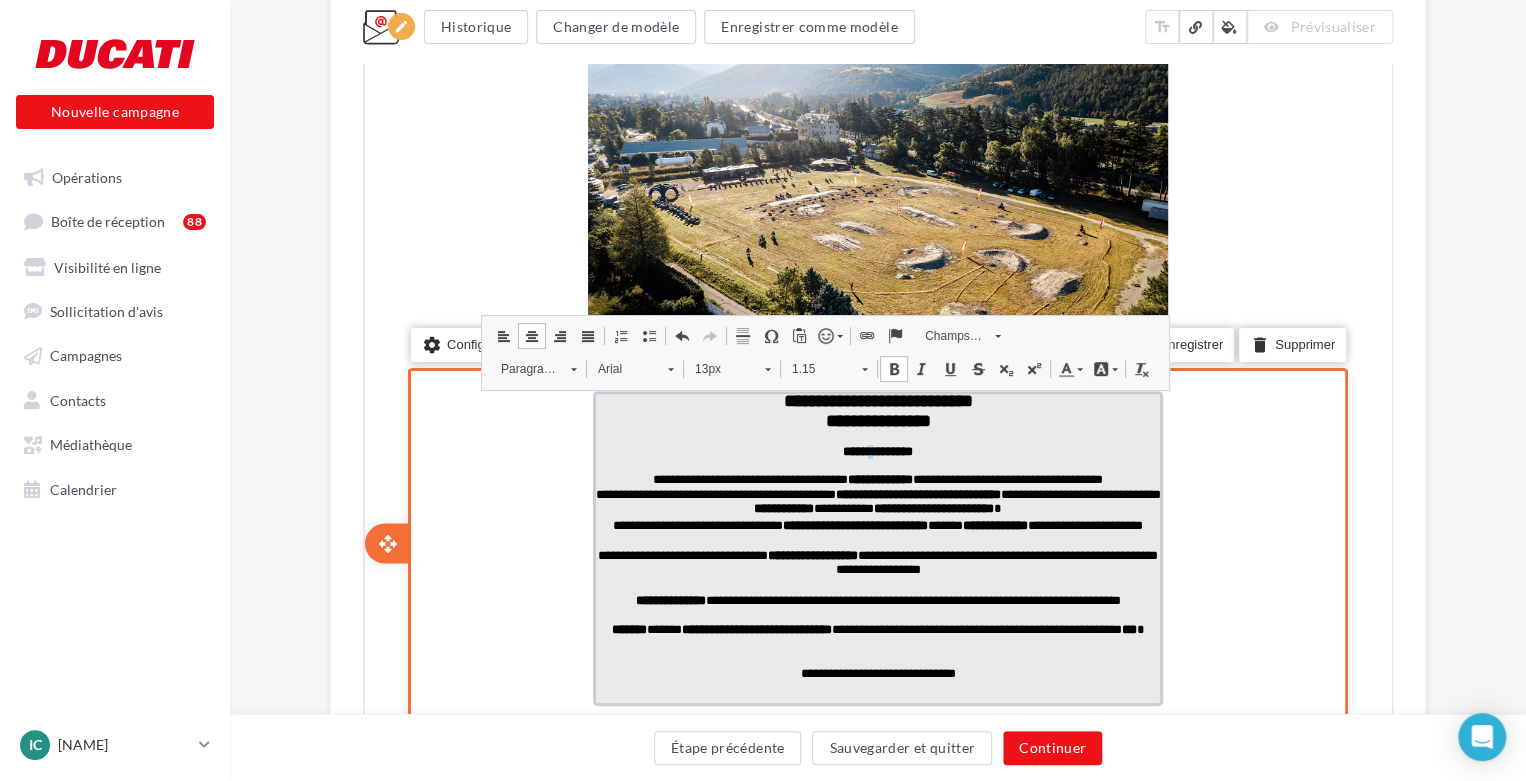 click on "**********" at bounding box center (876, 449) 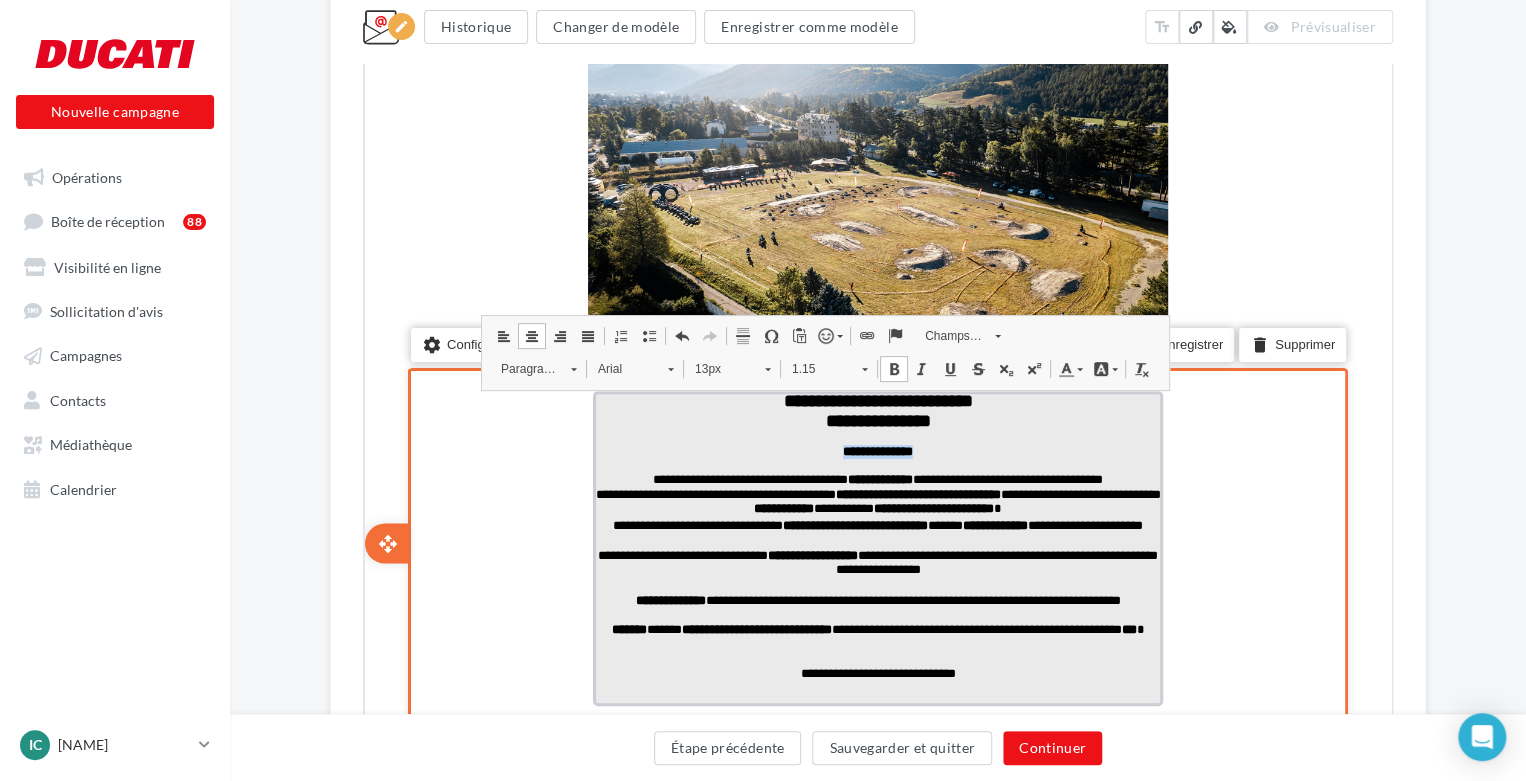 click on "**********" at bounding box center (876, 449) 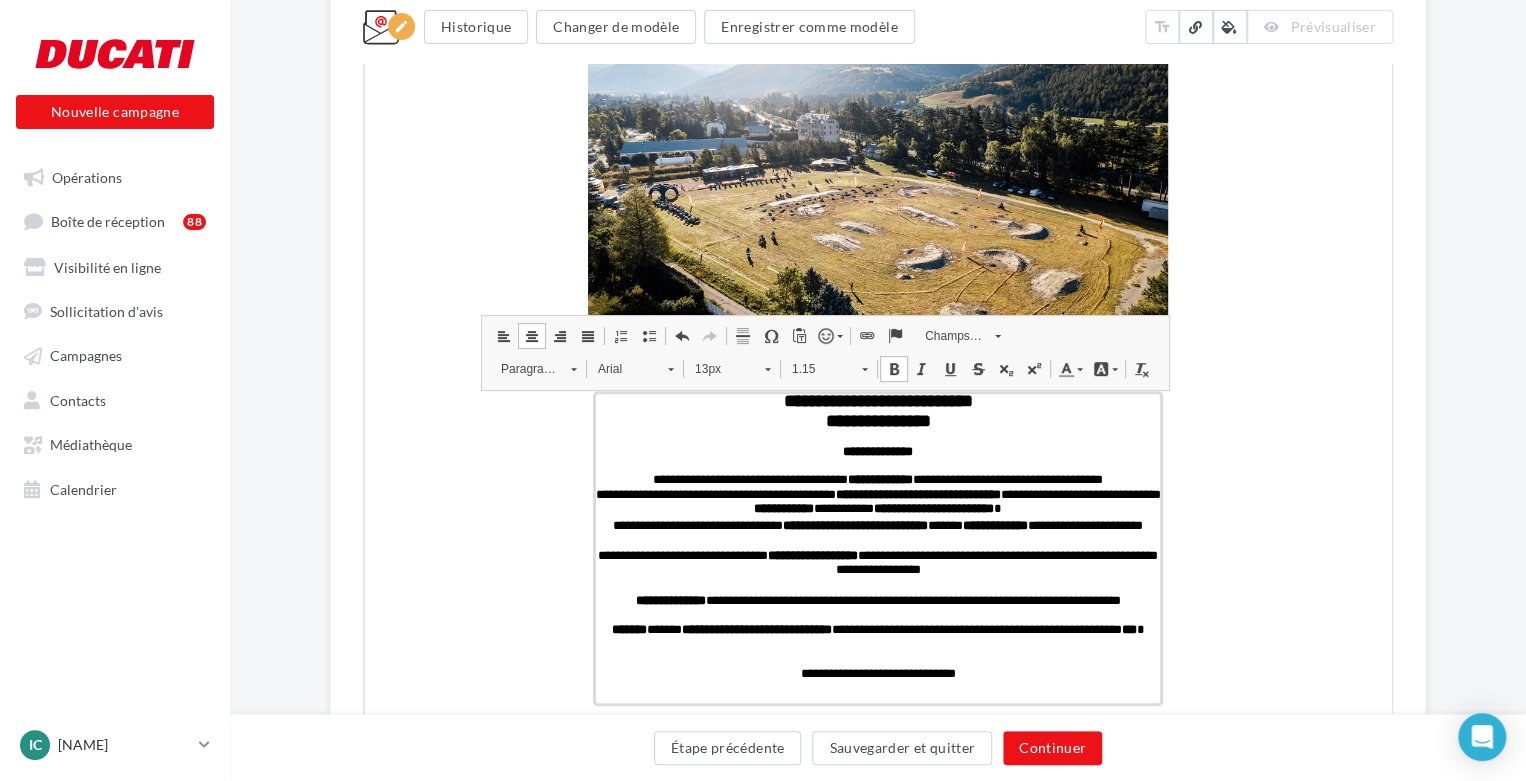 click on "Gras  Raccourci clavier Ctrl+B" at bounding box center (892, 367) 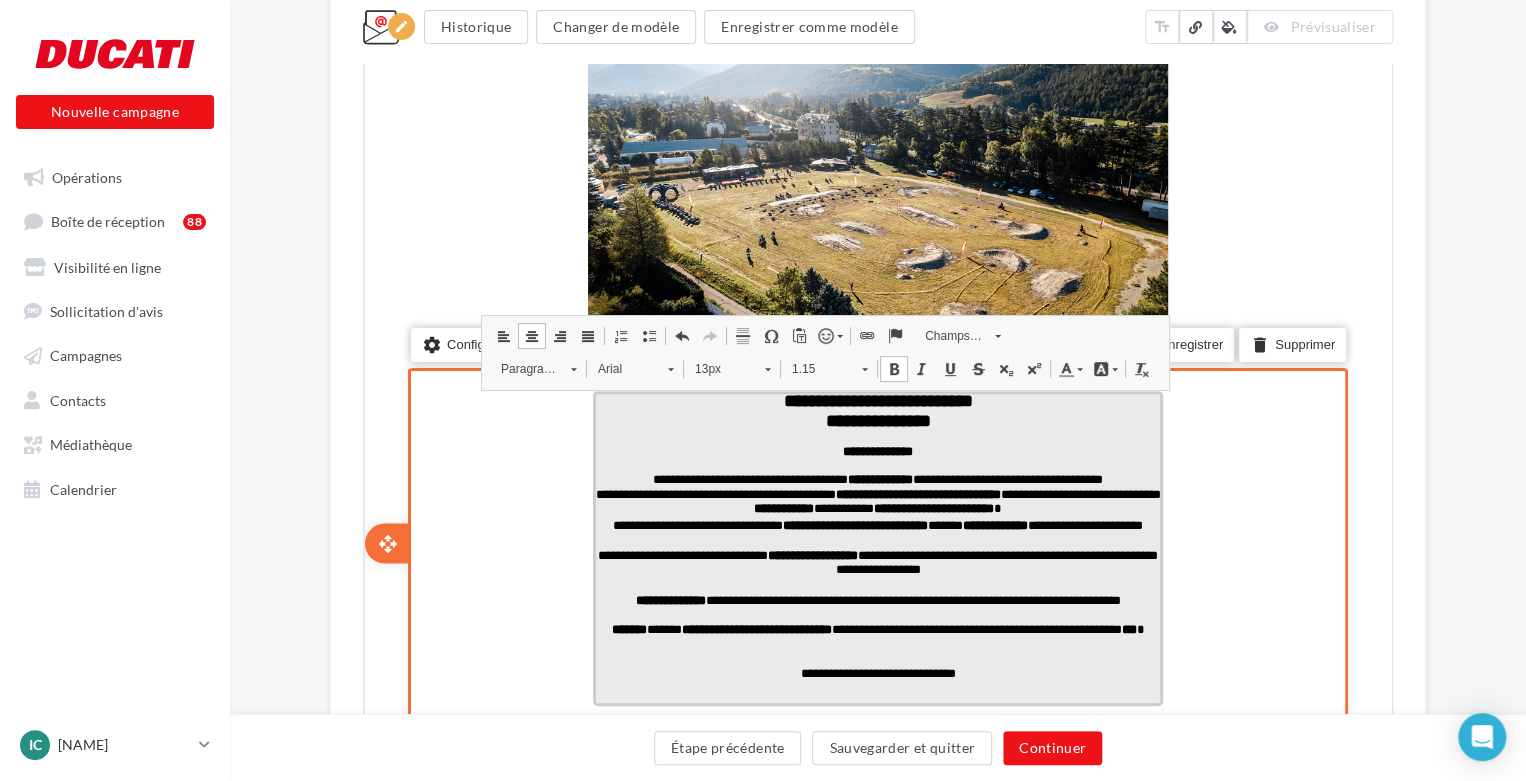 click at bounding box center (876, 464) 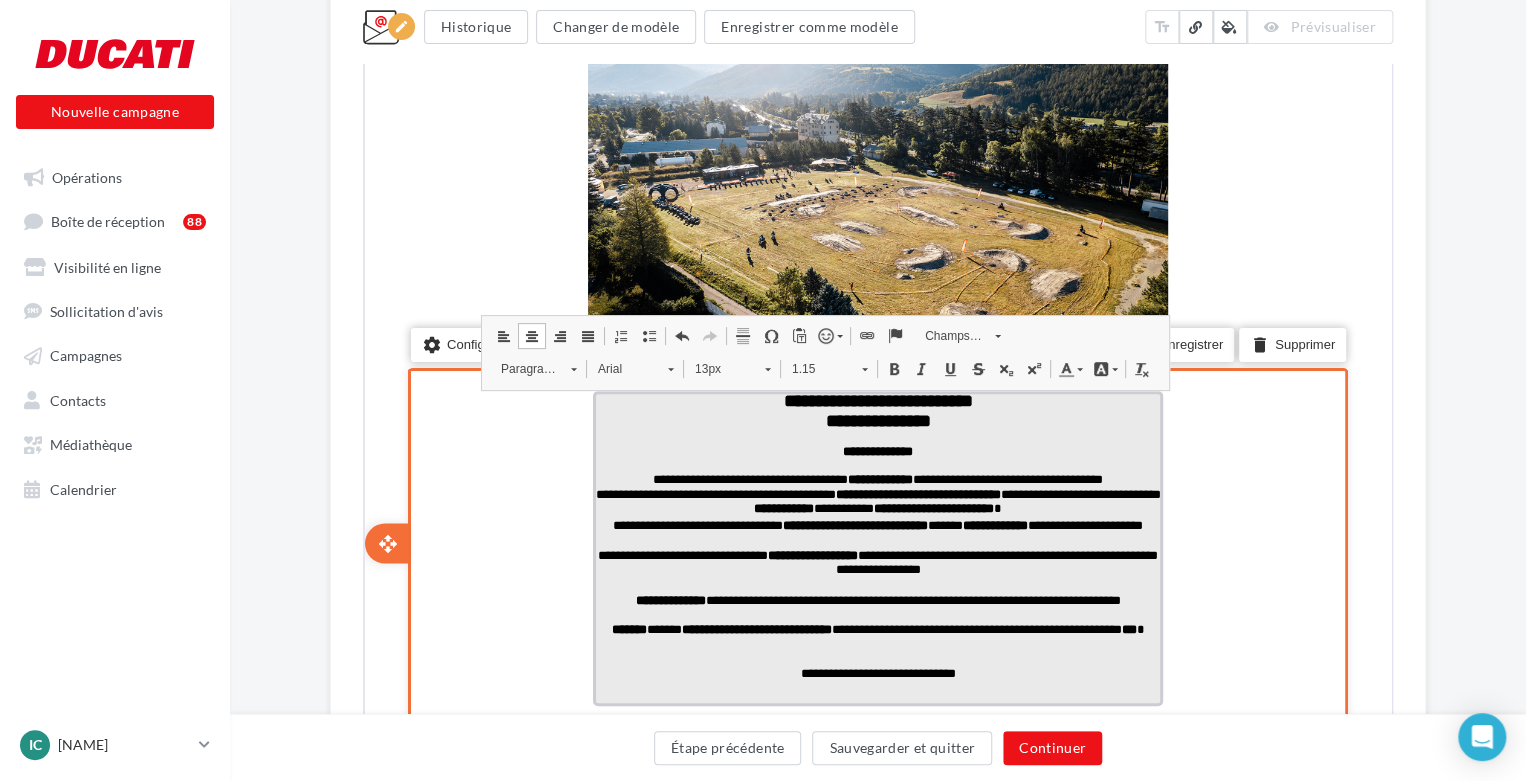 click at bounding box center (876, 436) 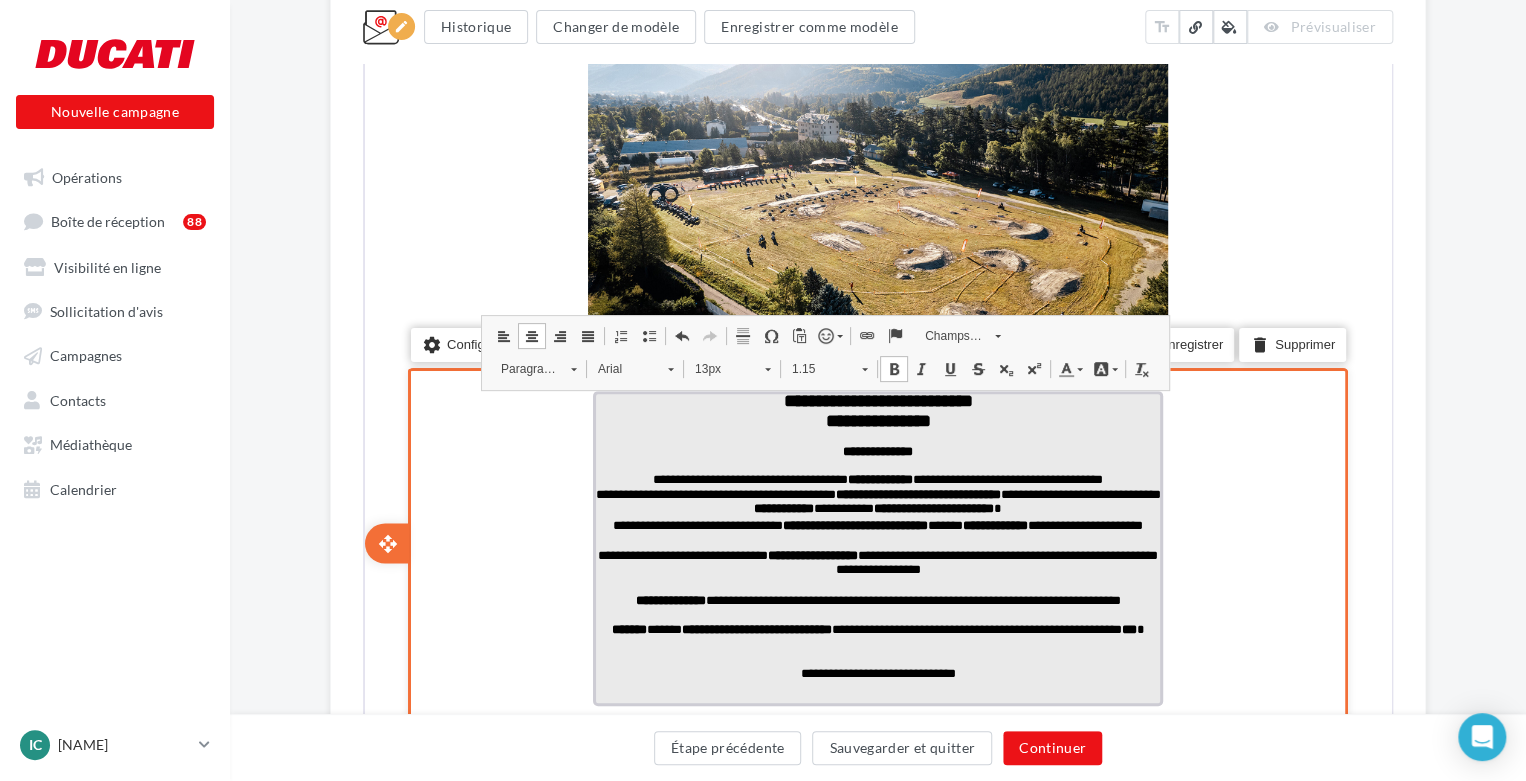 click on "**********" at bounding box center [876, 450] 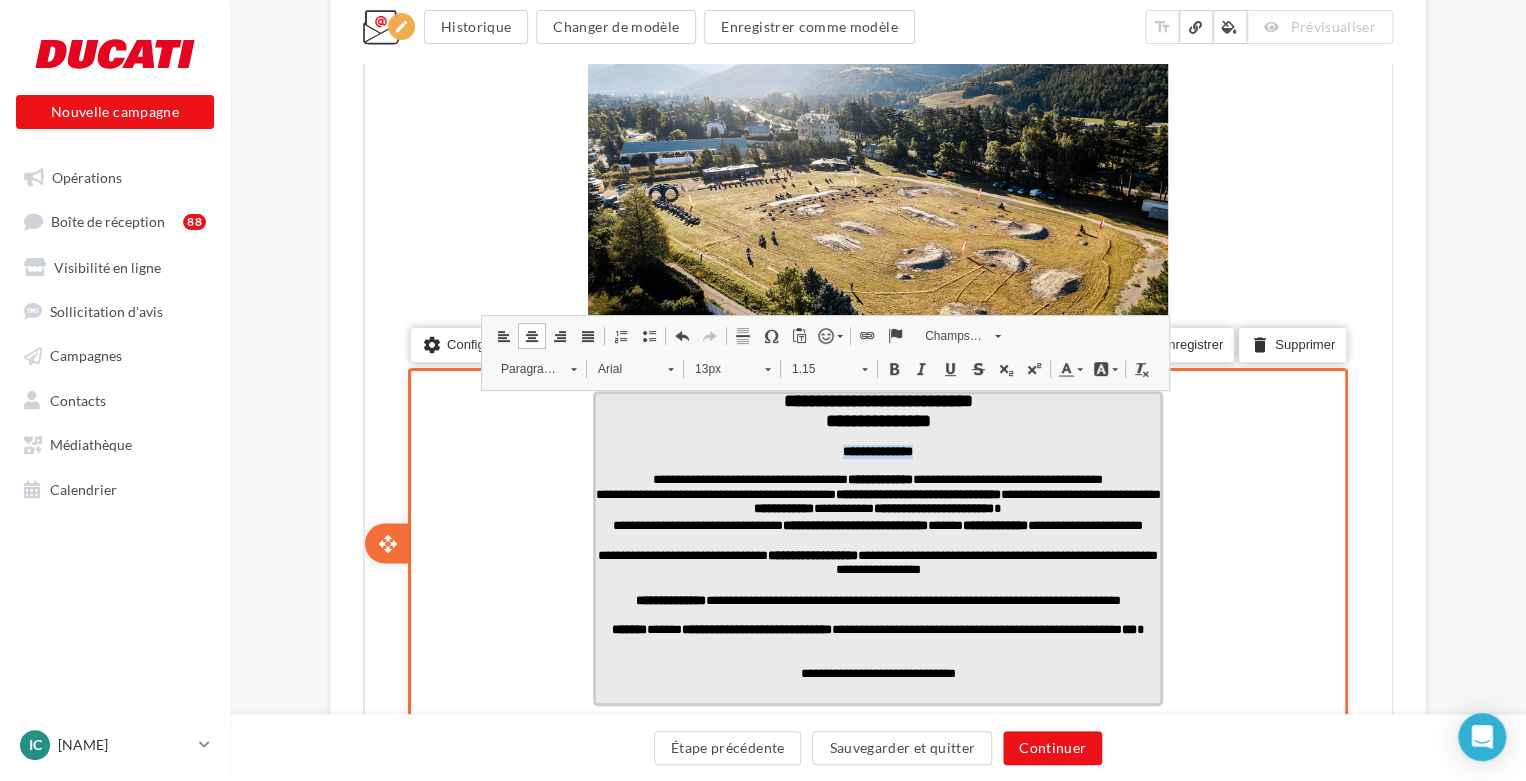 click on "**********" at bounding box center (876, 450) 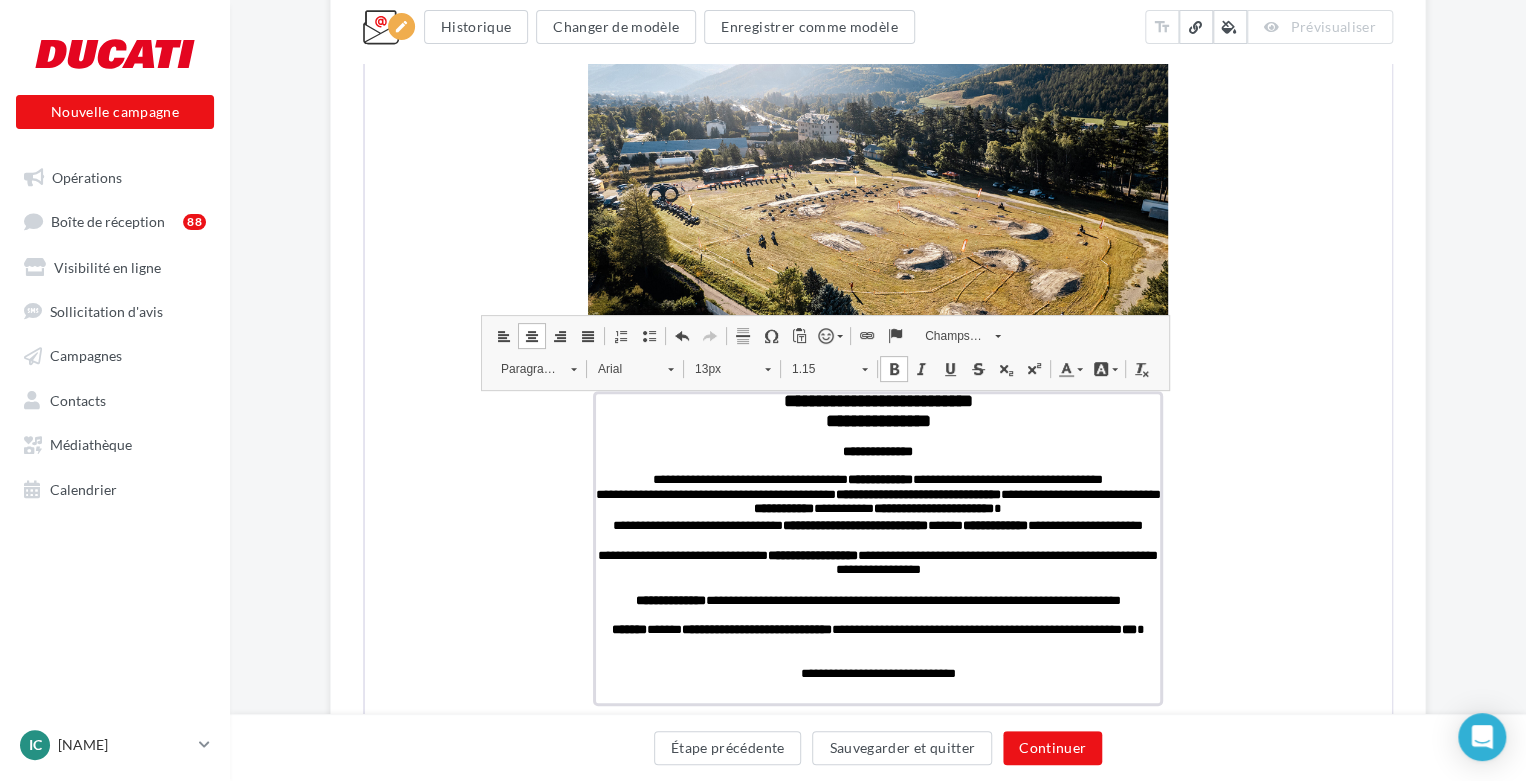 click at bounding box center (892, 367) 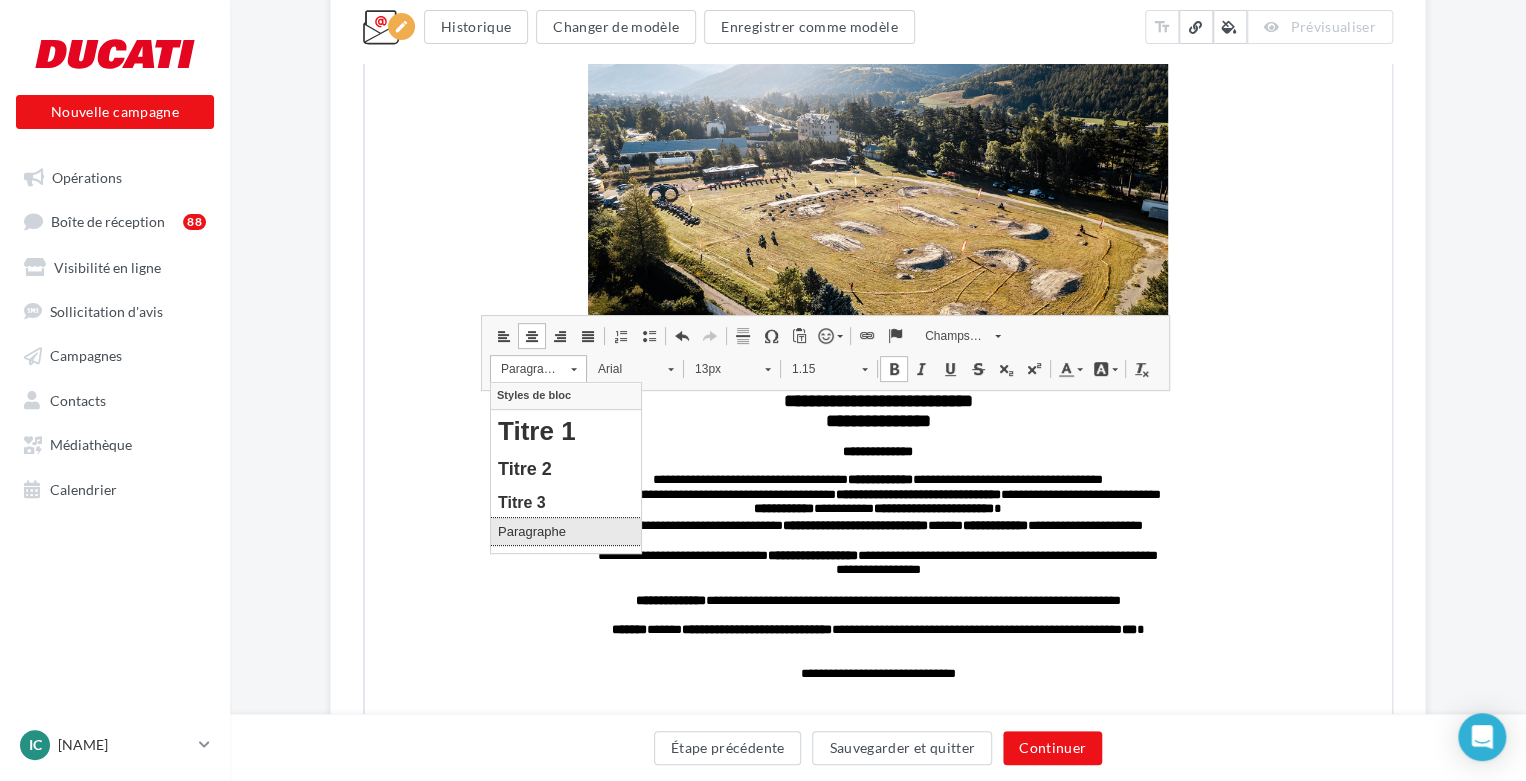 click on "Paragraphe" at bounding box center [565, 530] 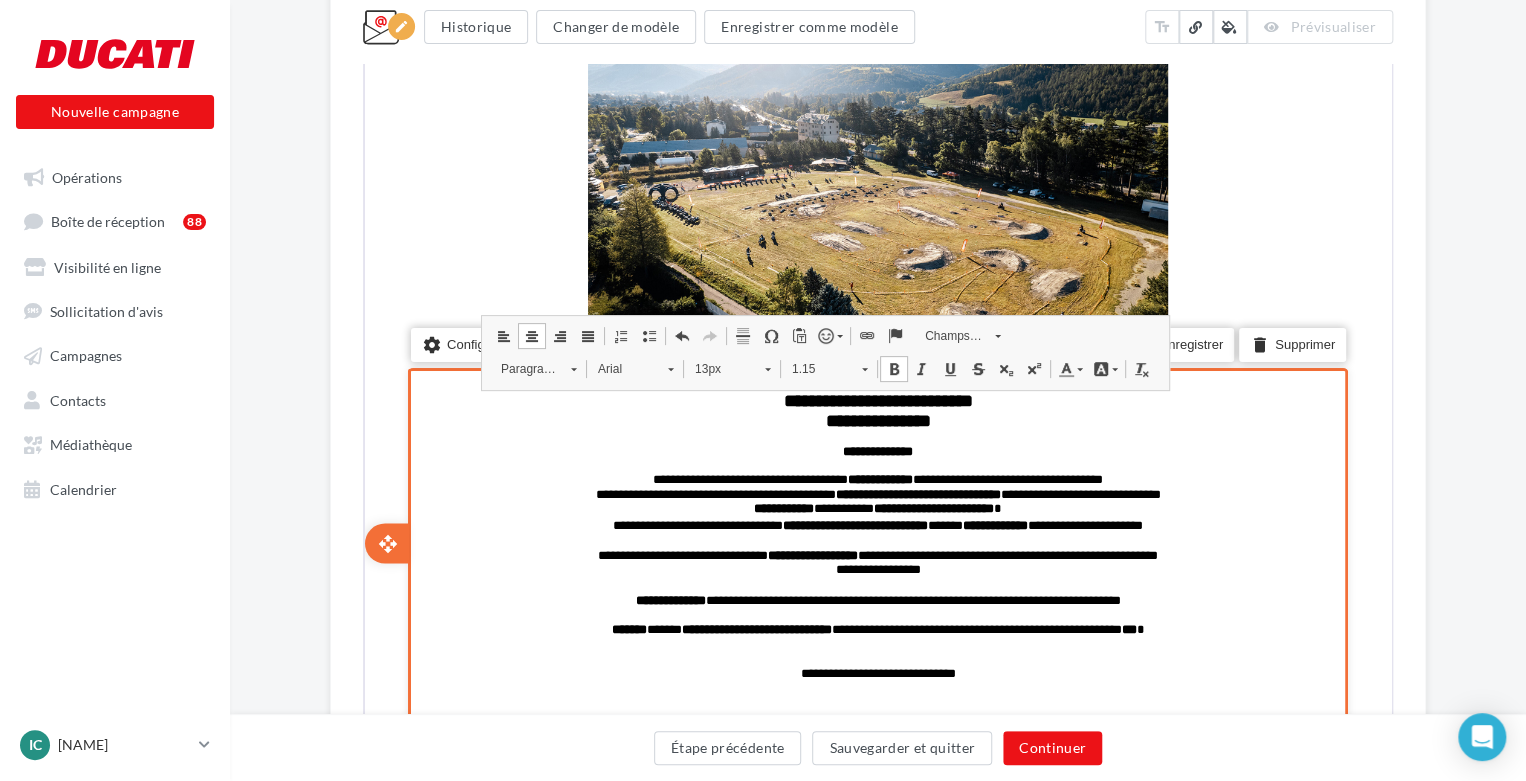 click on "settings Configurer content_copy Dupliquer add add save Enregistrer delete Supprimer" at bounding box center (876, 542) 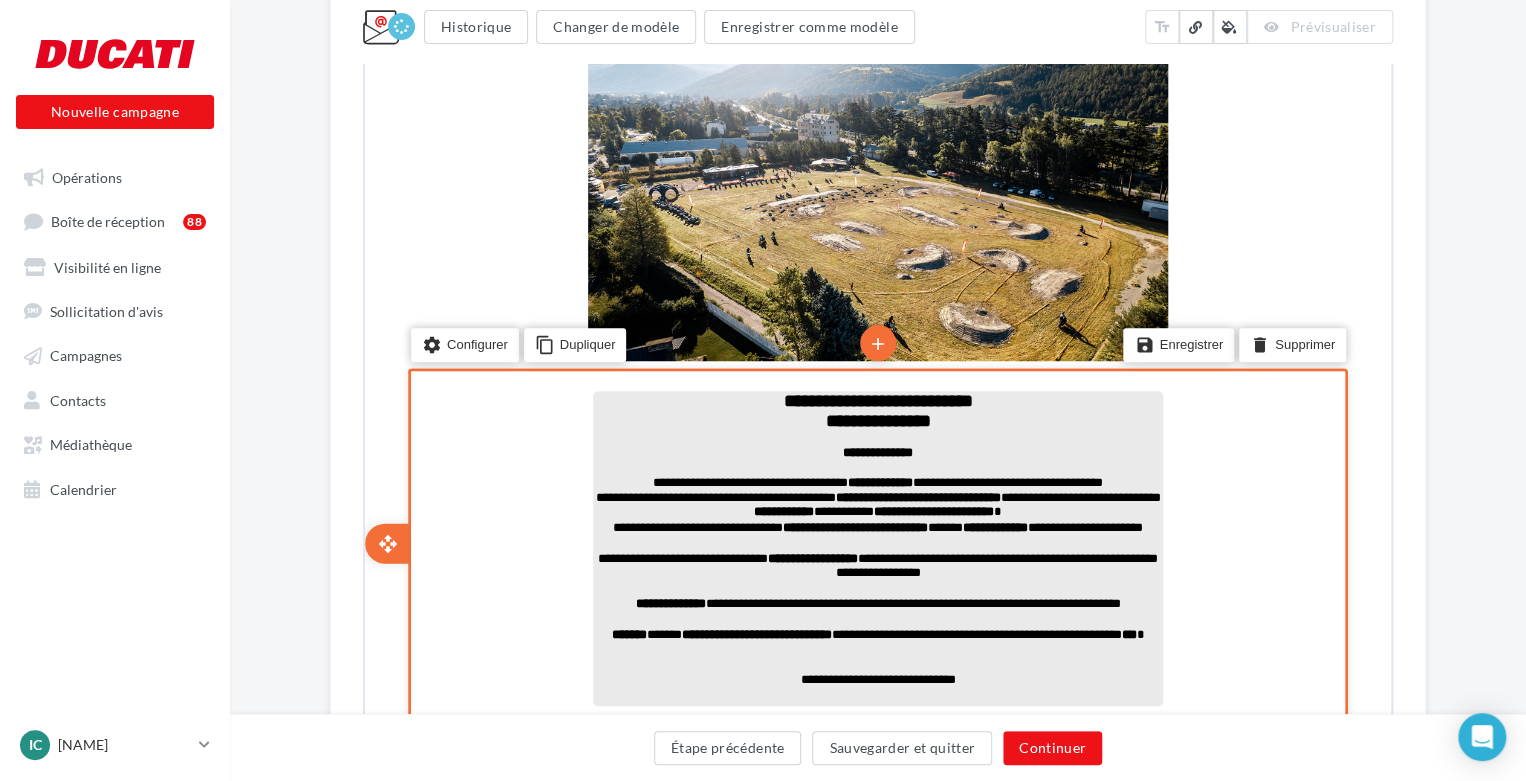 click on "**********" at bounding box center [876, 565] 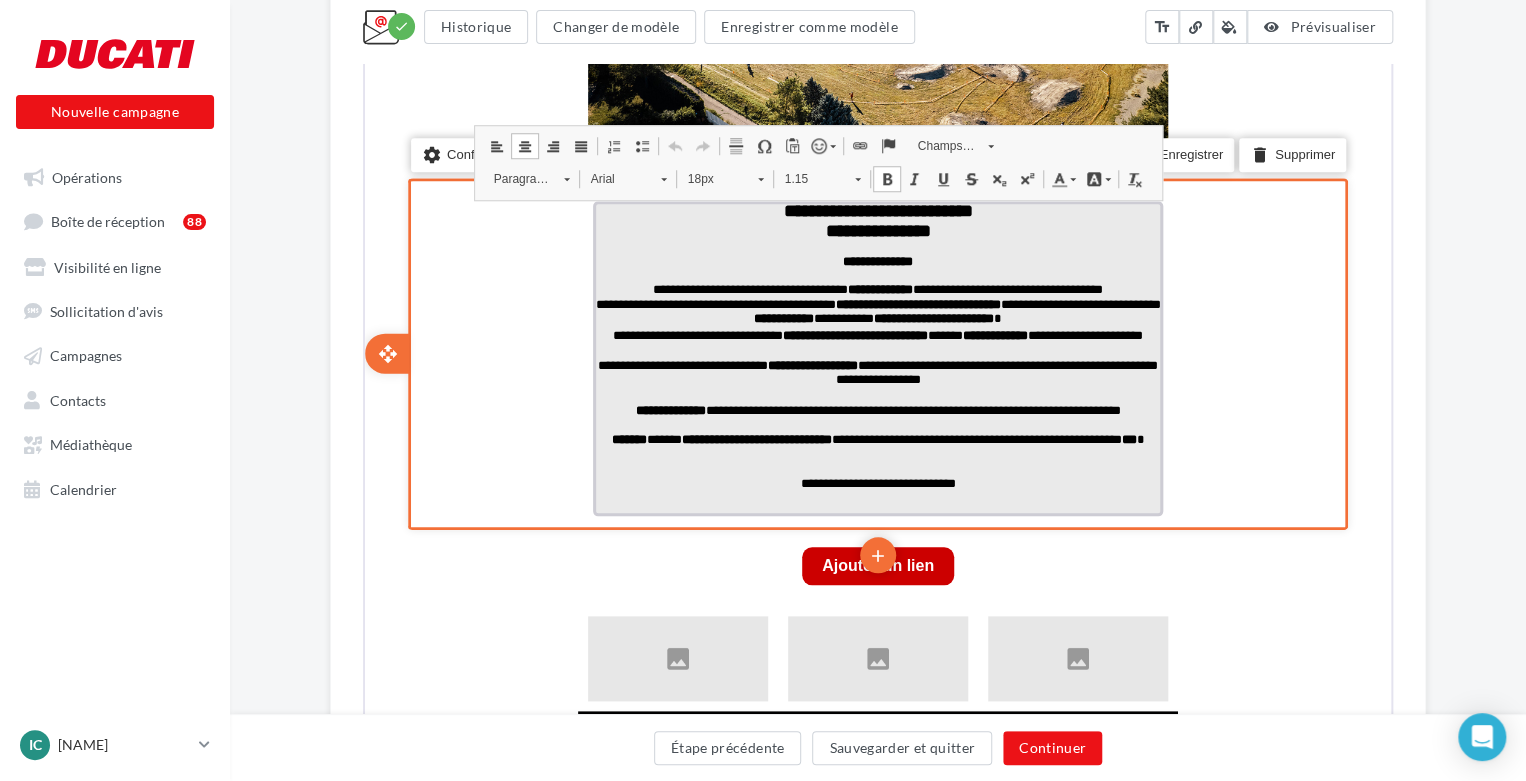 scroll, scrollTop: 837, scrollLeft: 0, axis: vertical 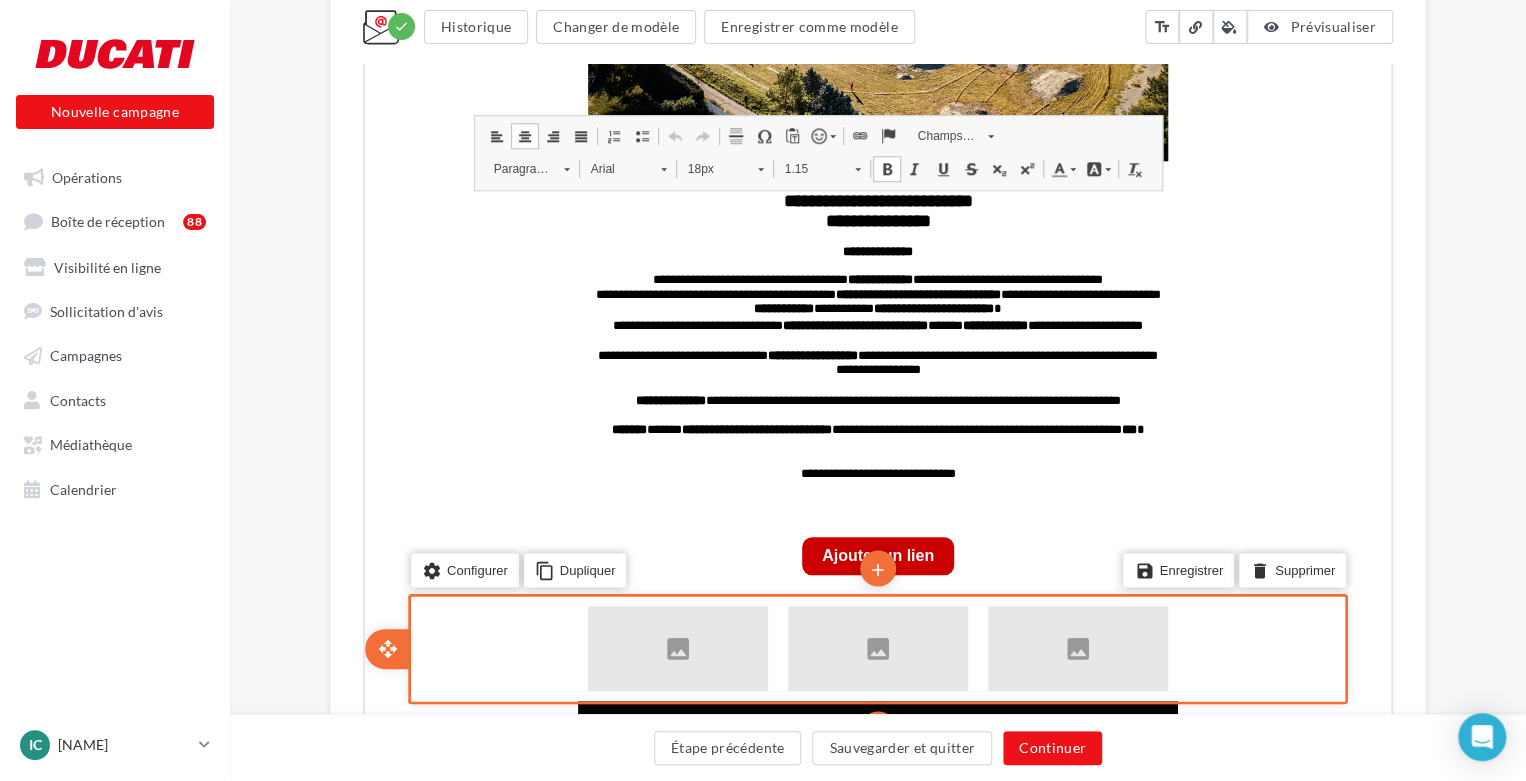 drag, startPoint x: 1439, startPoint y: -329, endPoint x: 1259, endPoint y: 636, distance: 981.64404 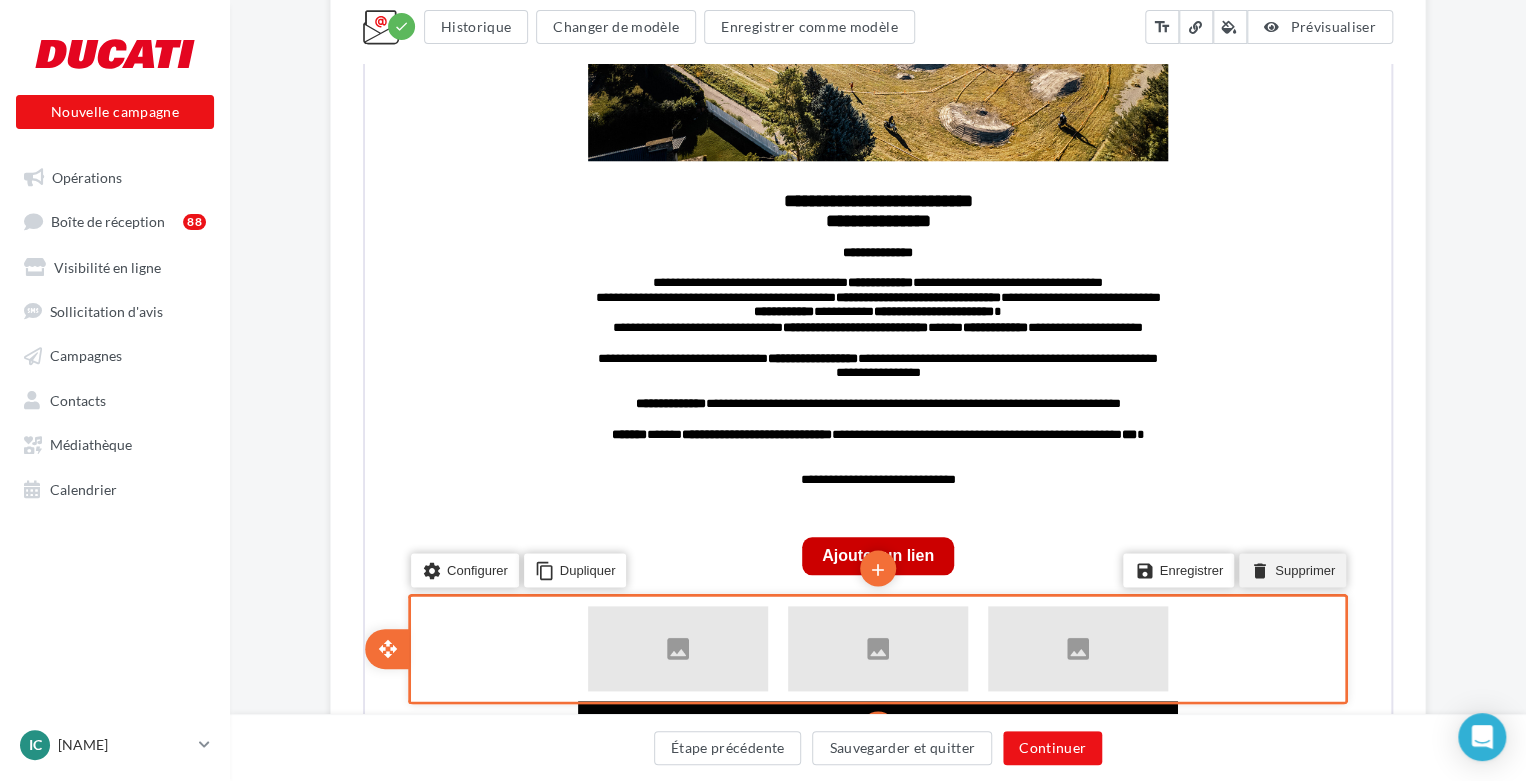 click on "delete Supprimer" at bounding box center [1290, 568] 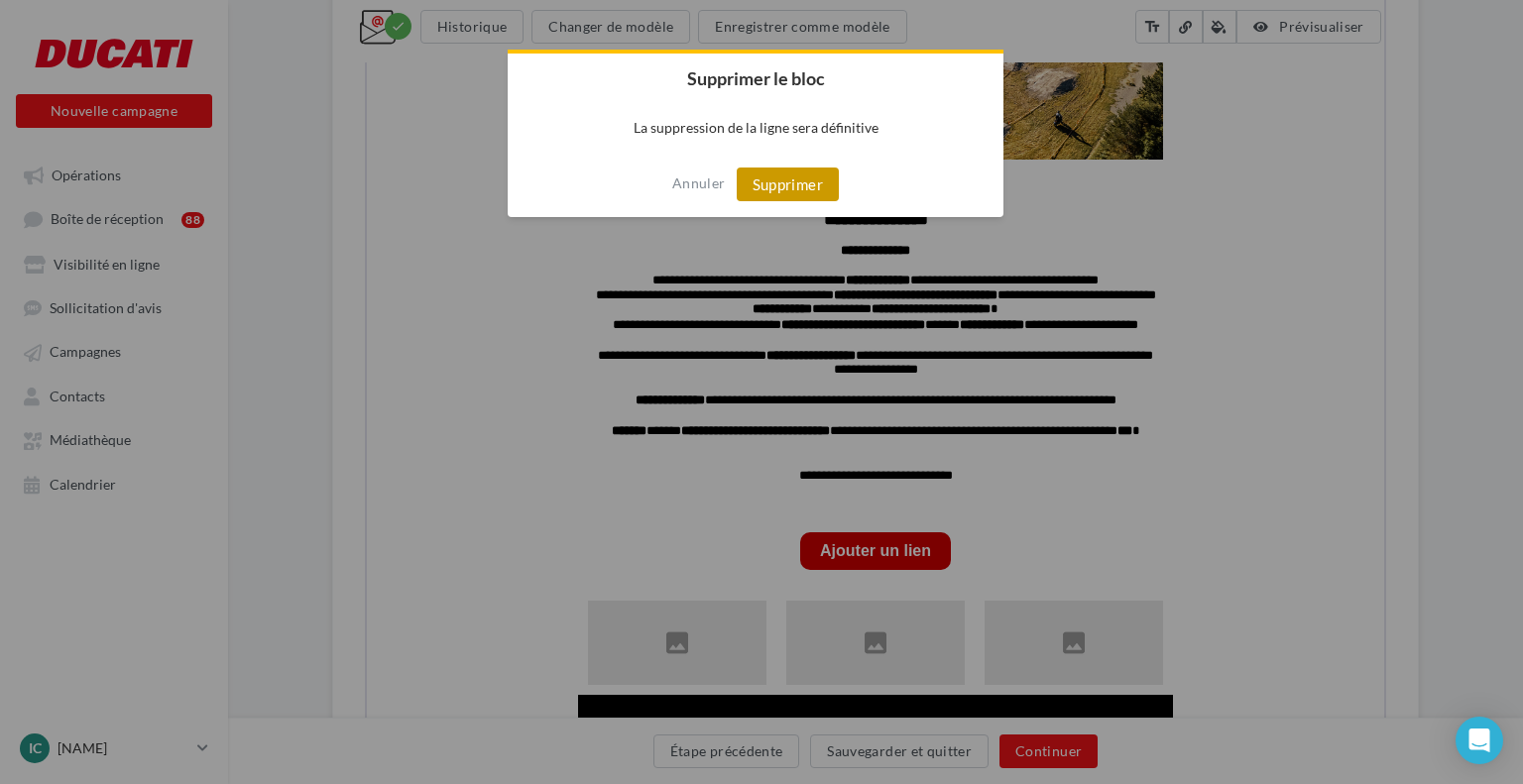 click on "Supprimer" at bounding box center [787, 184] 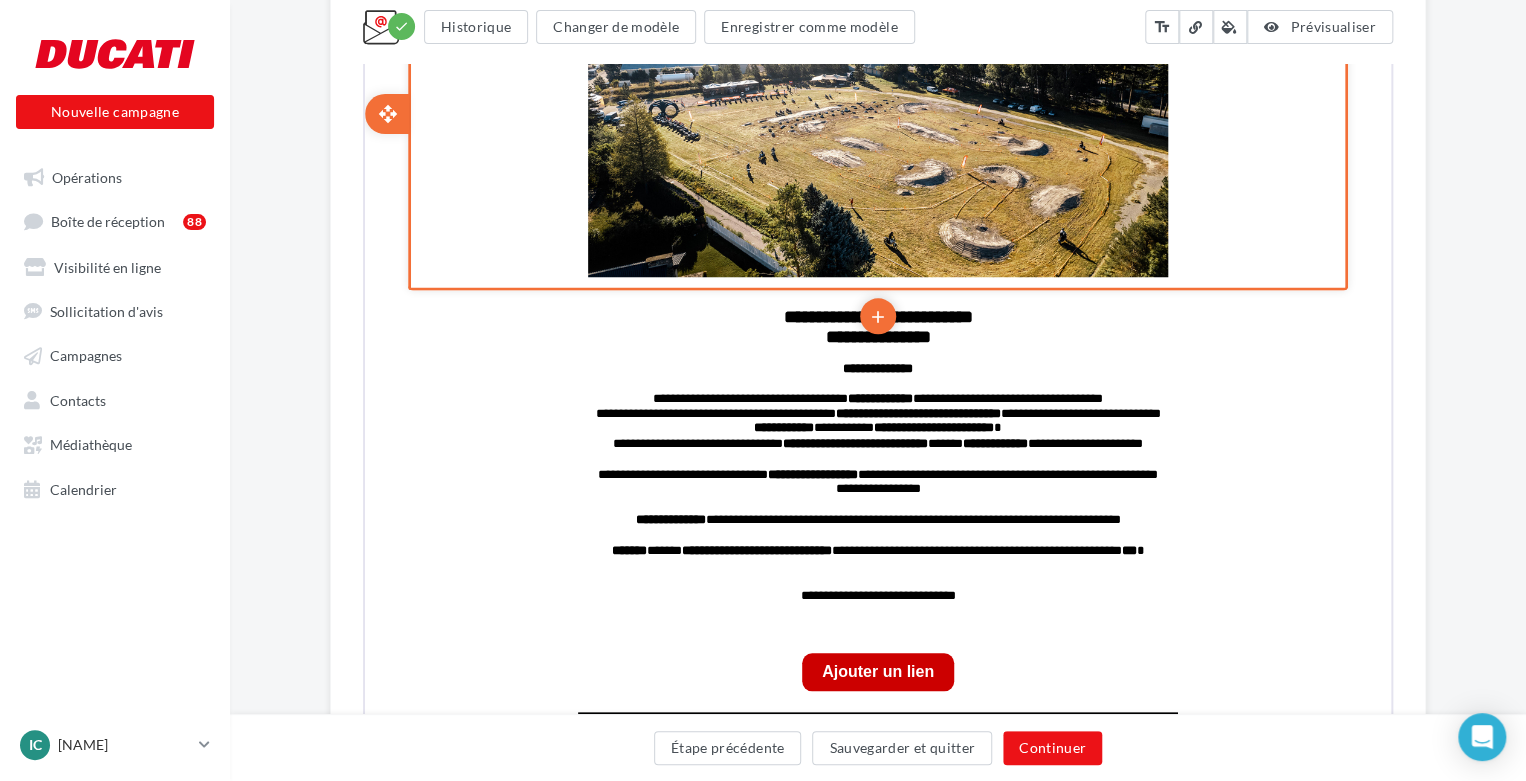 scroll, scrollTop: 737, scrollLeft: 0, axis: vertical 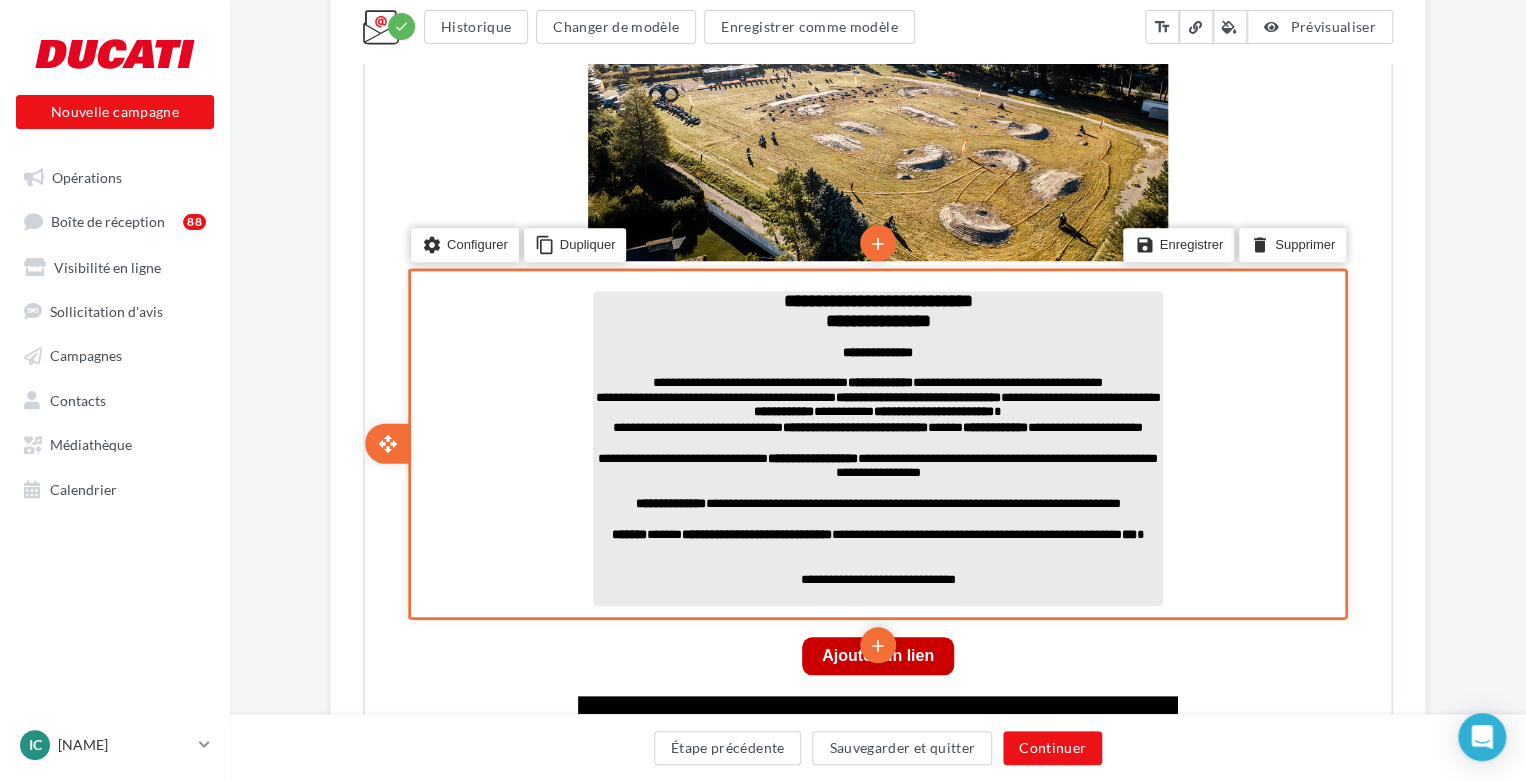 click on "**********" at bounding box center (876, 434) 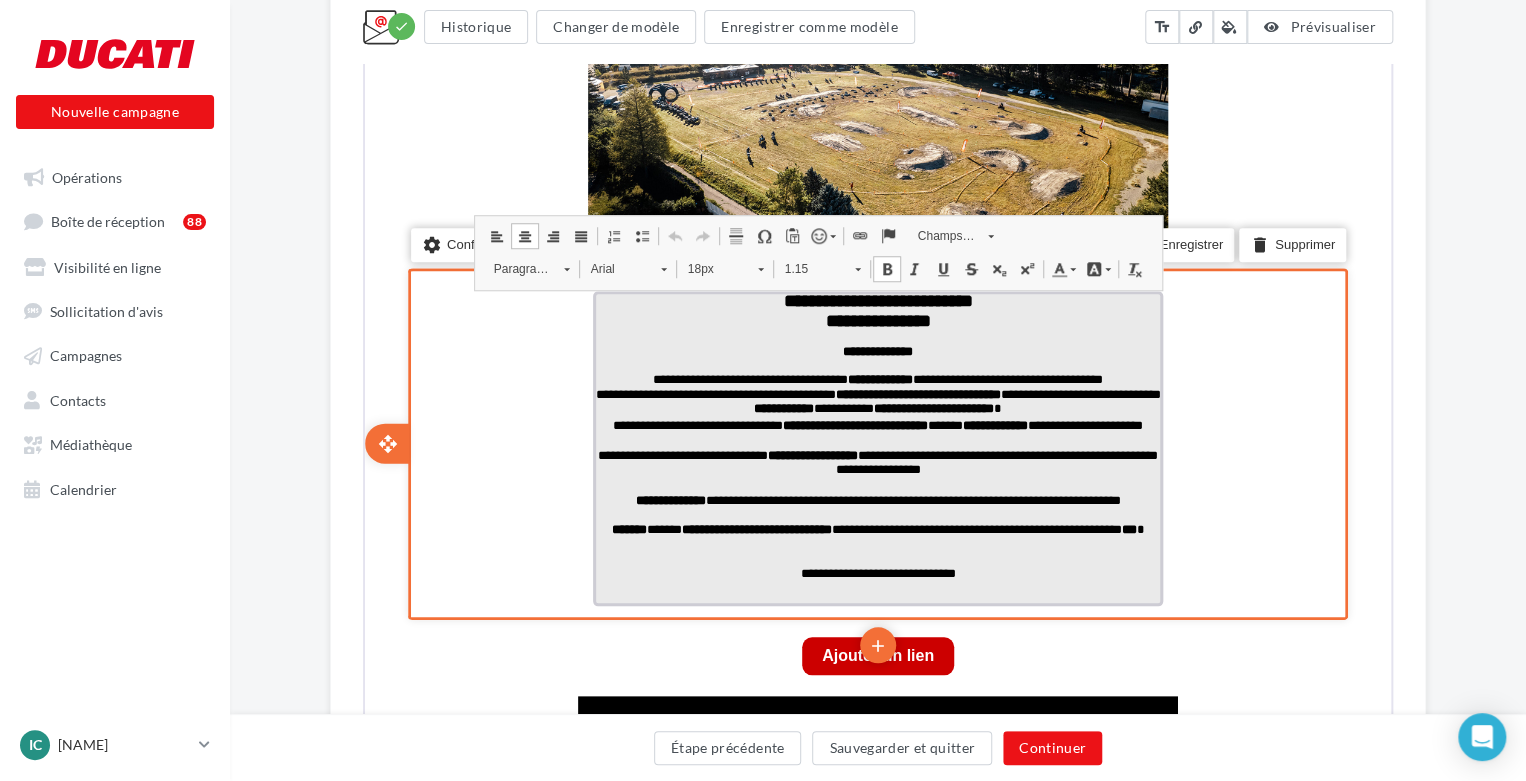 click on "**********" at bounding box center [876, 462] 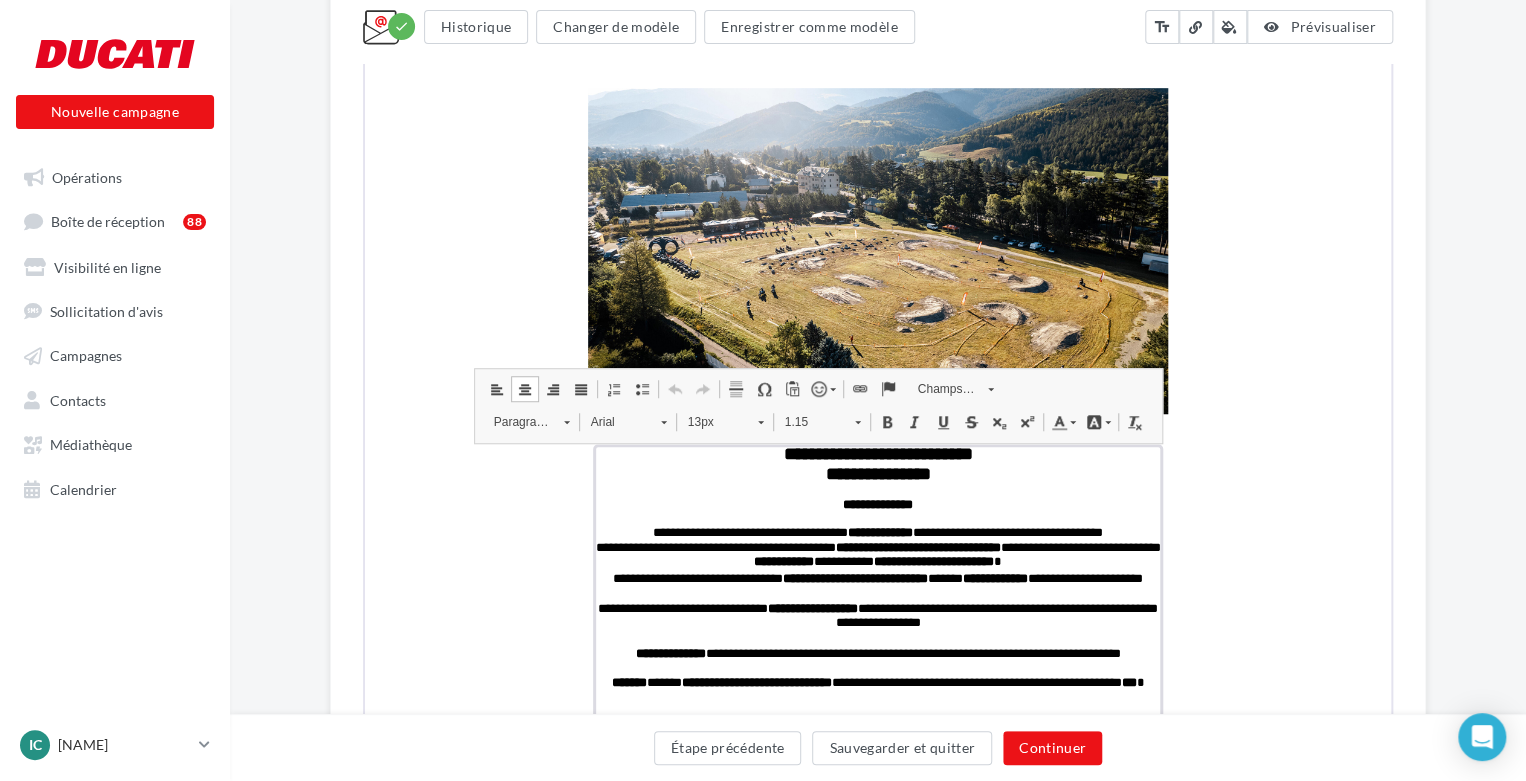scroll, scrollTop: 737, scrollLeft: 0, axis: vertical 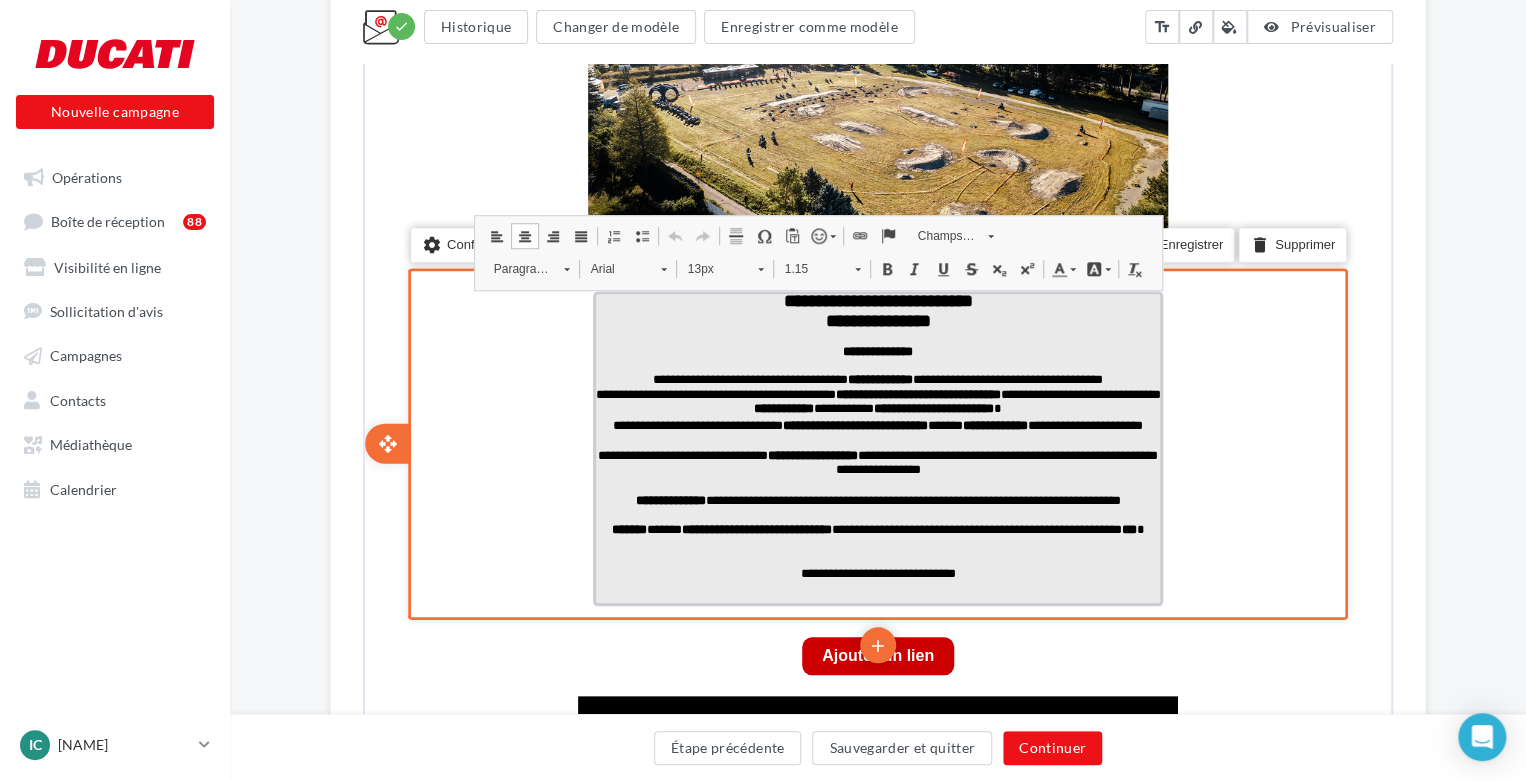 click on "**********" at bounding box center (853, 423) 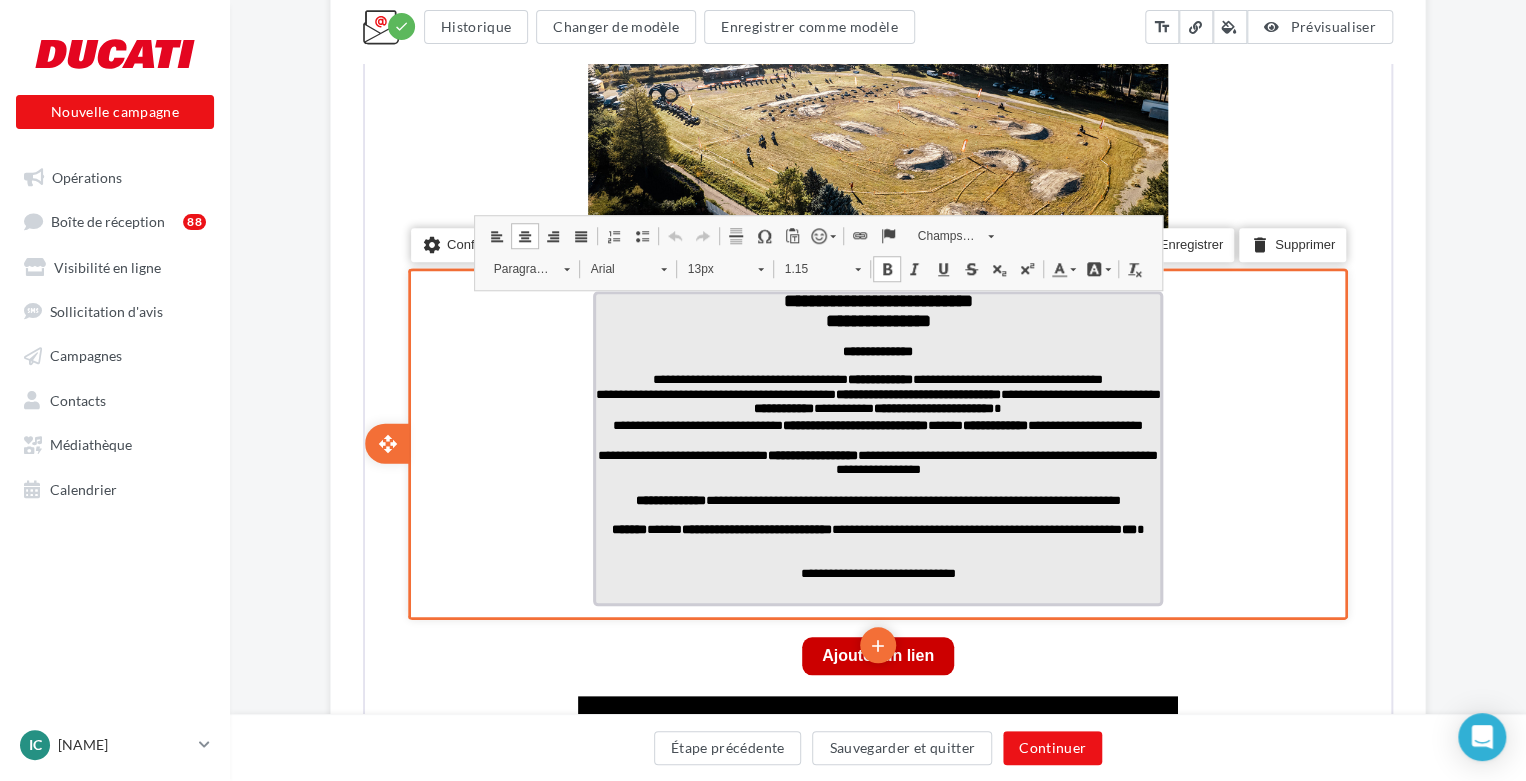 click on "**********" at bounding box center [932, 406] 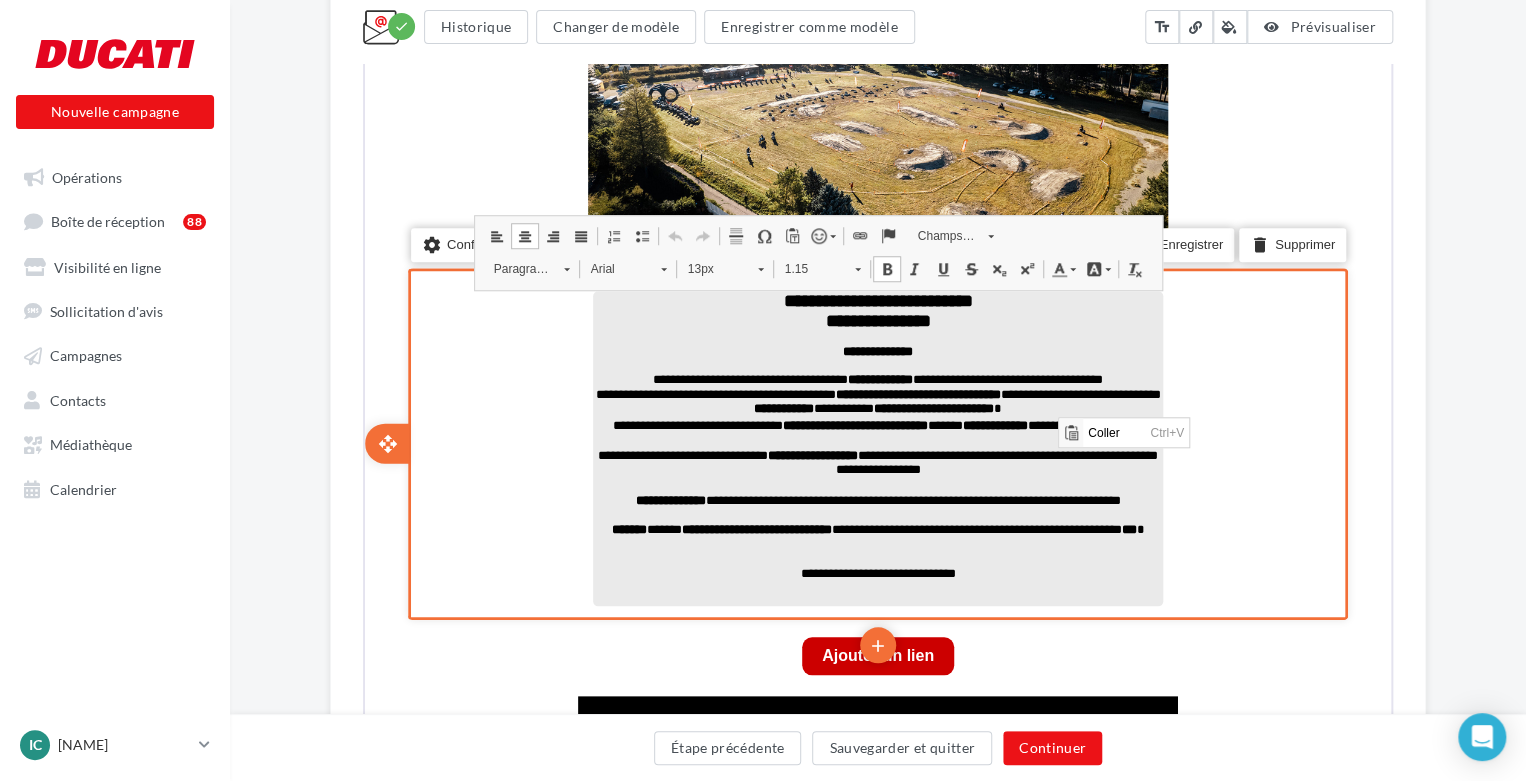 scroll, scrollTop: 0, scrollLeft: 0, axis: both 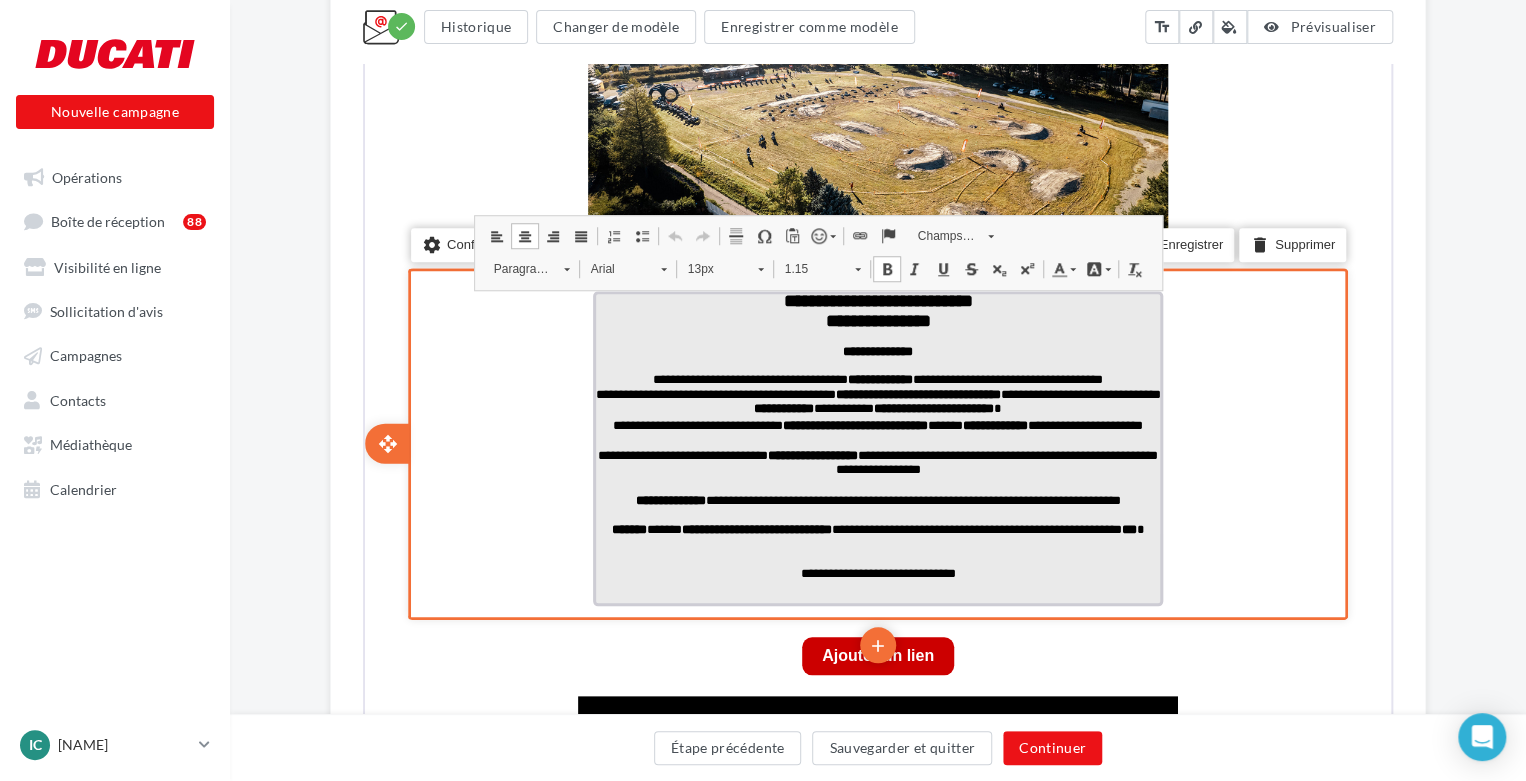 drag, startPoint x: 1023, startPoint y: 435, endPoint x: 1013, endPoint y: 439, distance: 10.770329 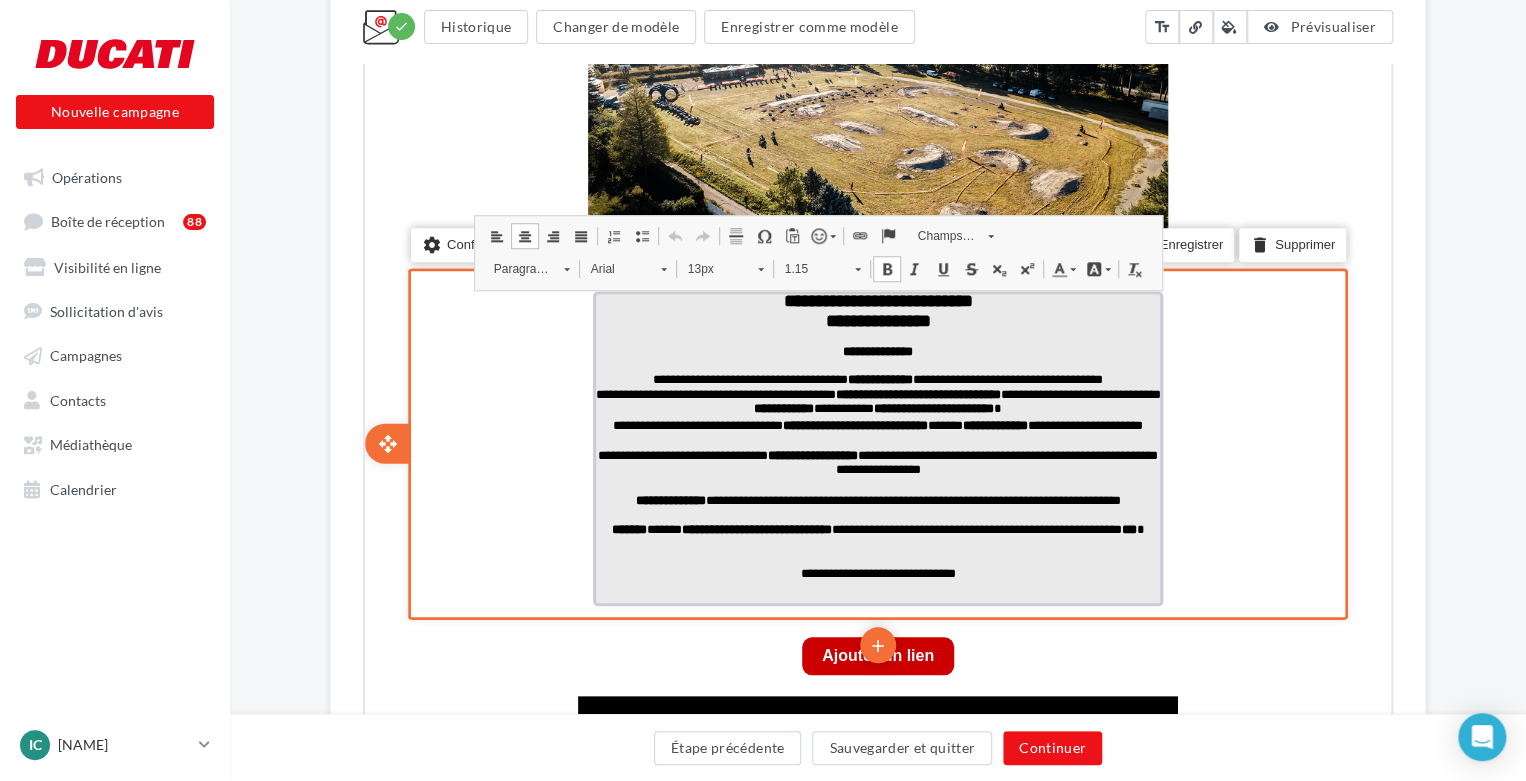 click on "**********" at bounding box center (876, 432) 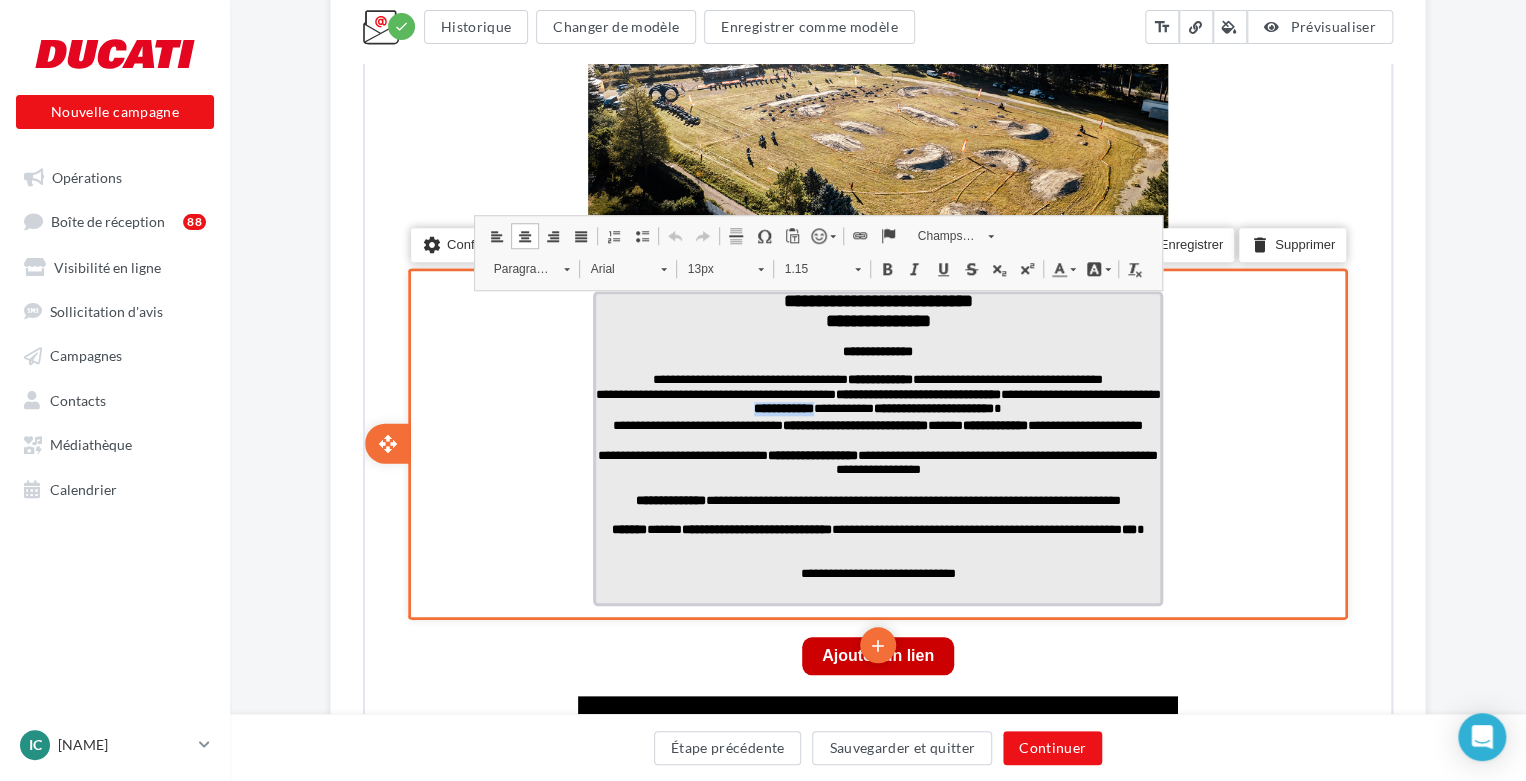 drag, startPoint x: 801, startPoint y: 412, endPoint x: 881, endPoint y: 411, distance: 80.00625 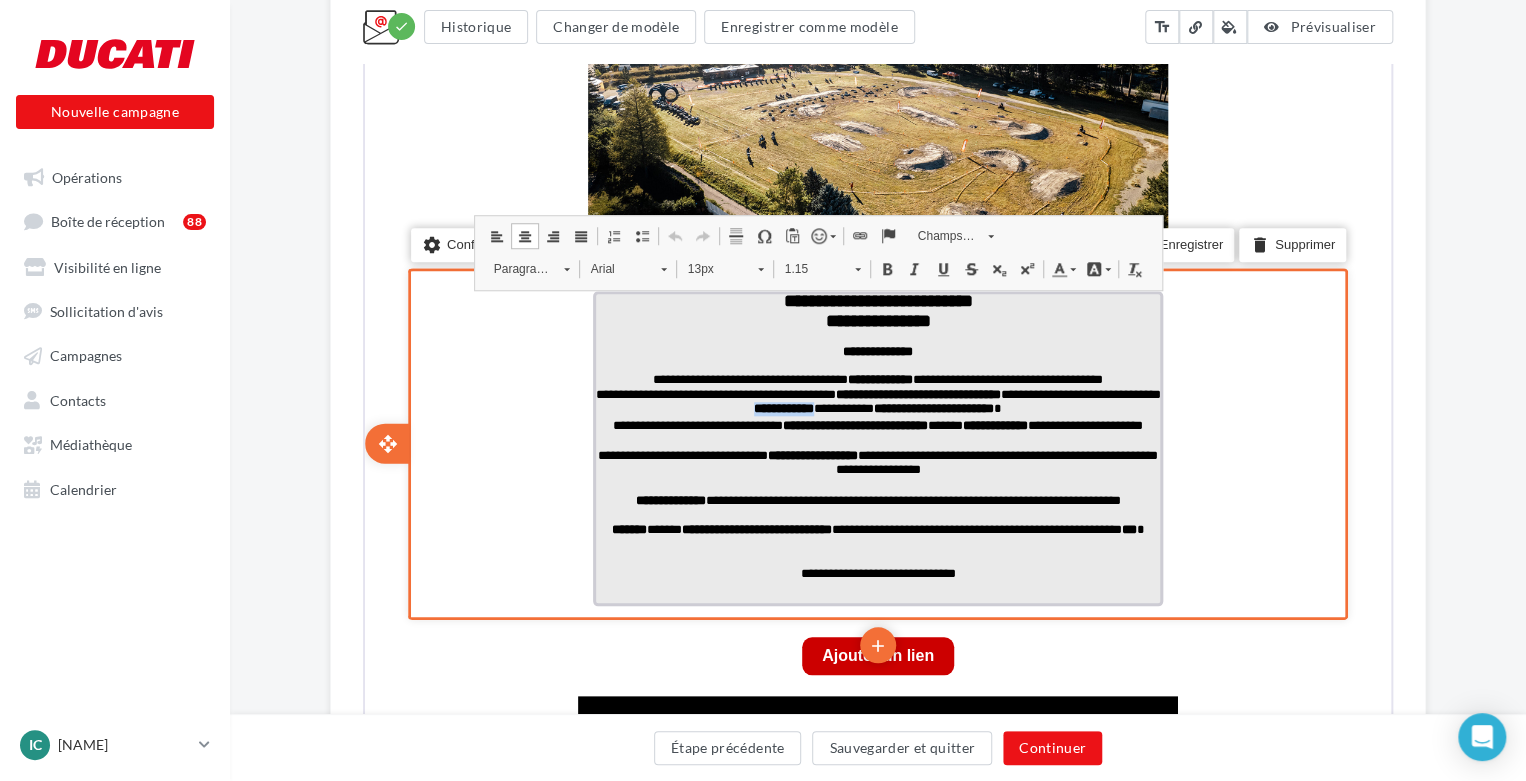 click on "**********" at bounding box center [876, 401] 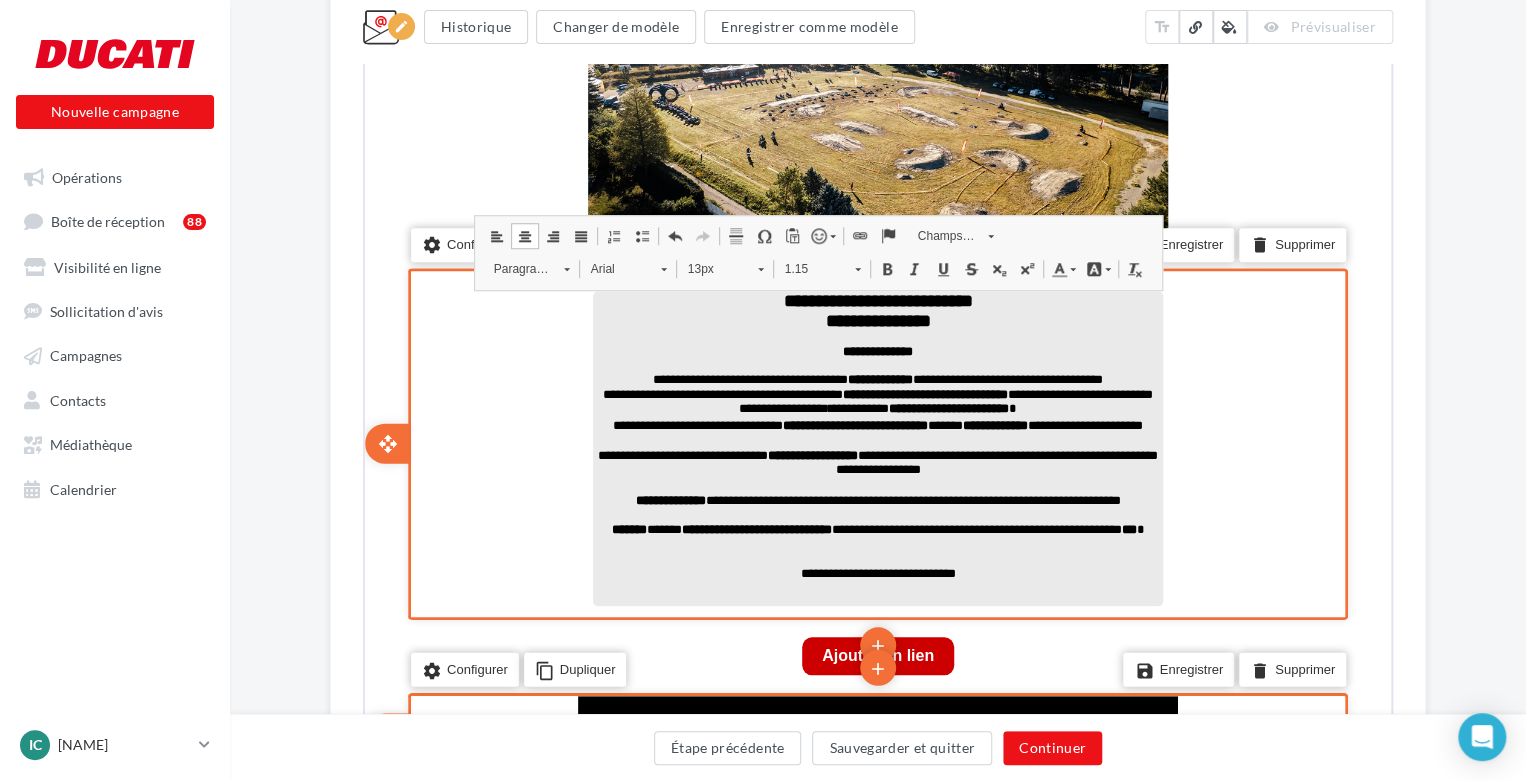 drag, startPoint x: 1339, startPoint y: 666, endPoint x: 1273, endPoint y: 648, distance: 68.41052 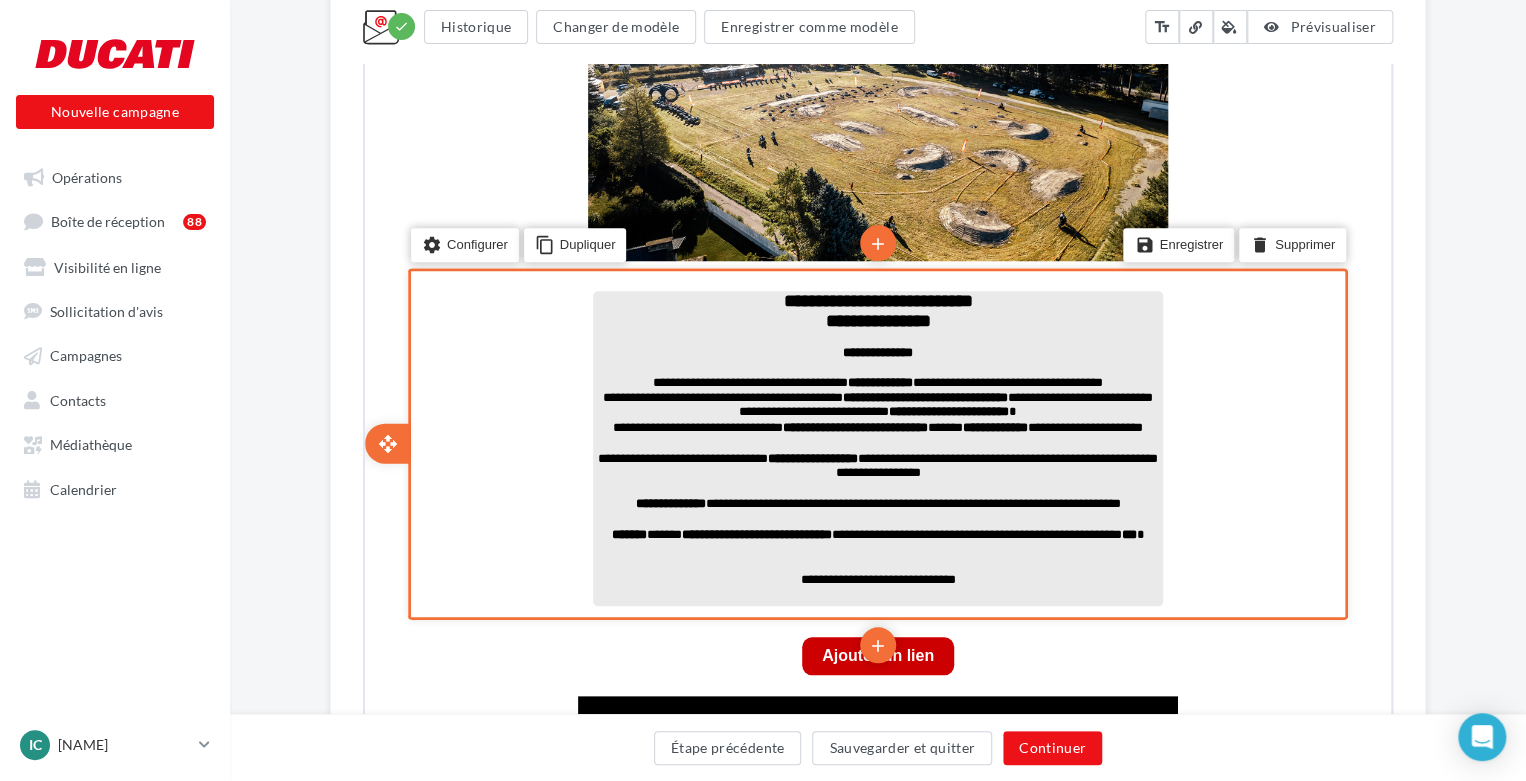 drag, startPoint x: 1273, startPoint y: 648, endPoint x: 897, endPoint y: 412, distance: 443.92792 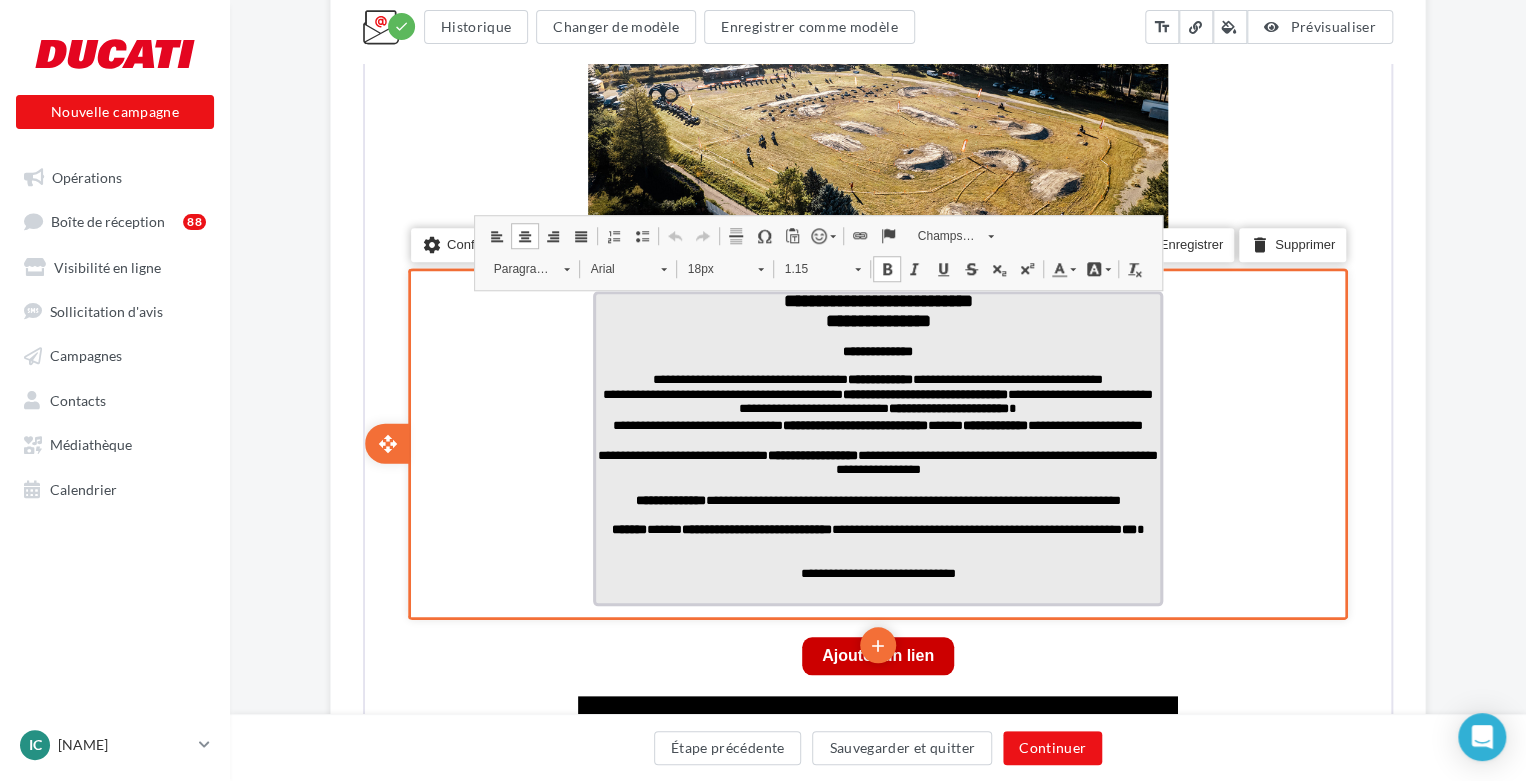 click on "**********" at bounding box center [947, 406] 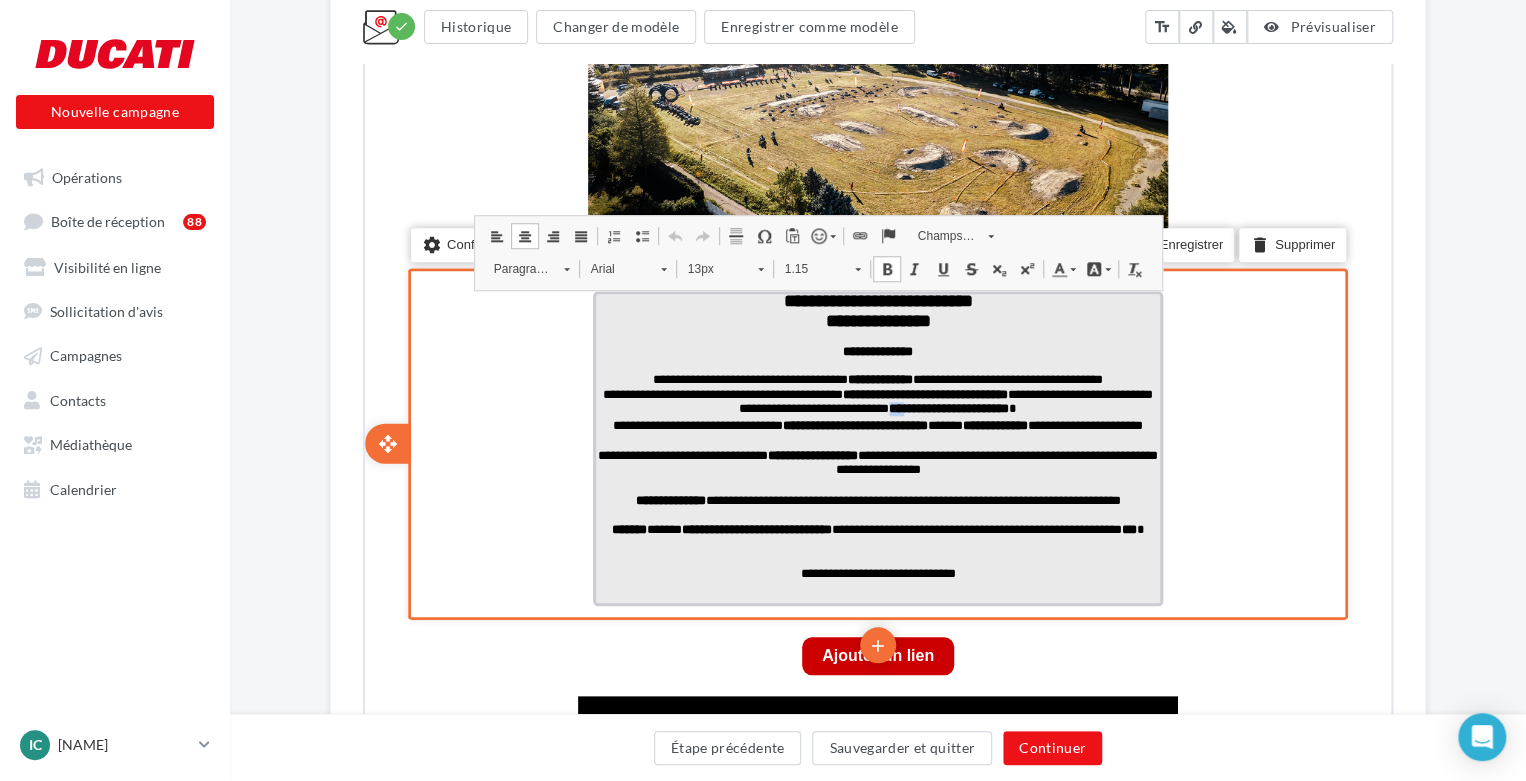 click on "**********" at bounding box center [947, 406] 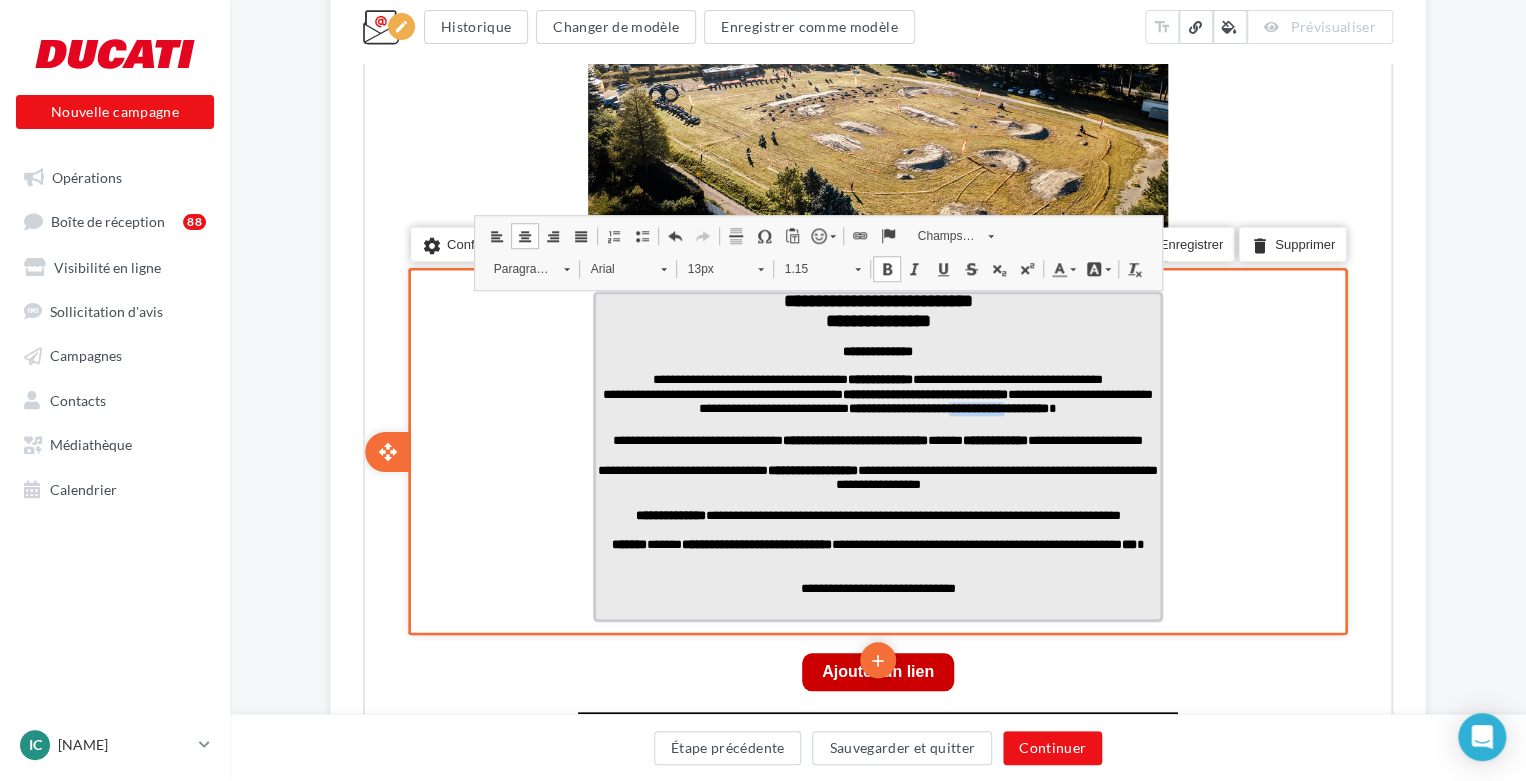 drag, startPoint x: 1043, startPoint y: 414, endPoint x: 1114, endPoint y: 414, distance: 71 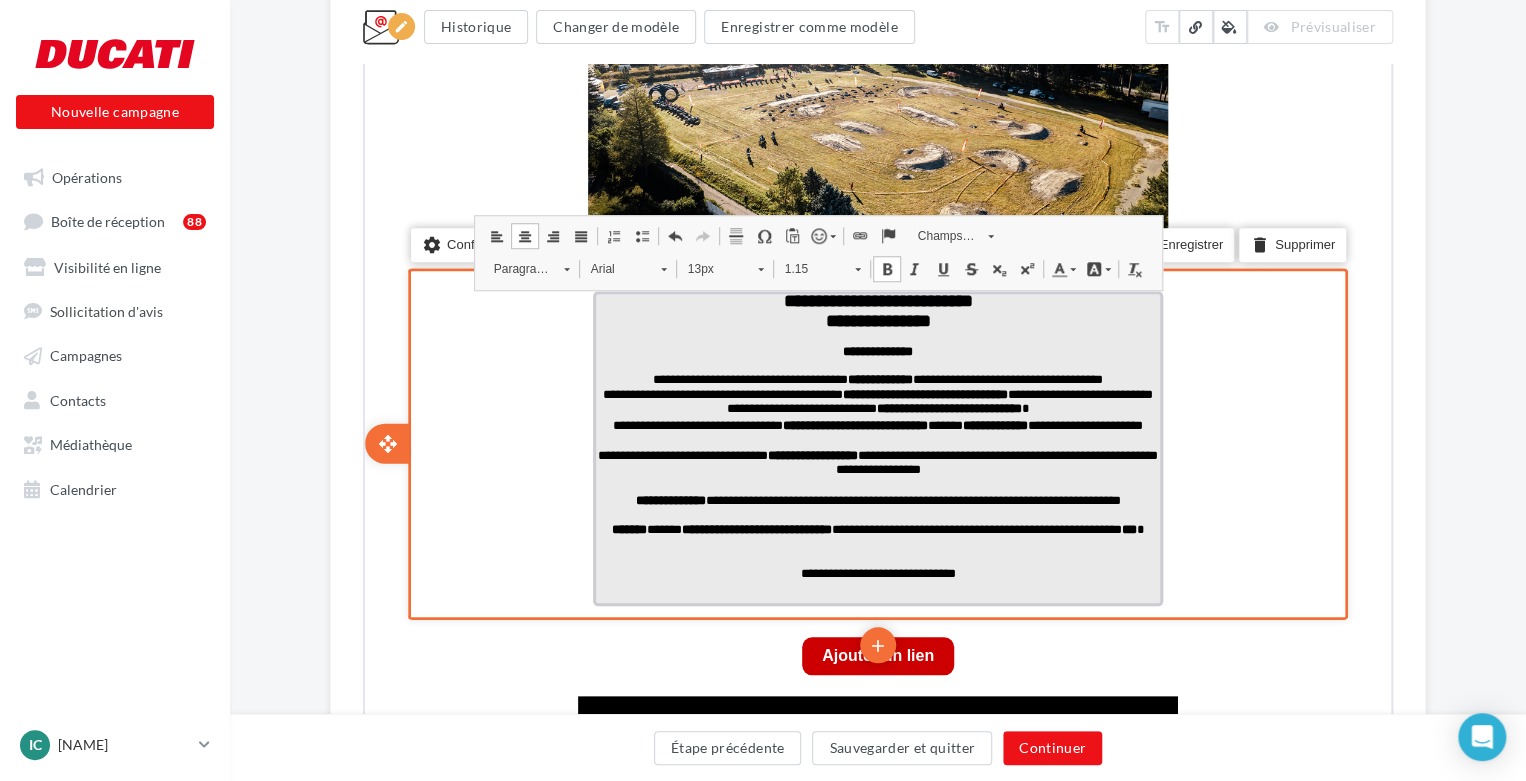click on "**********" at bounding box center [876, 499] 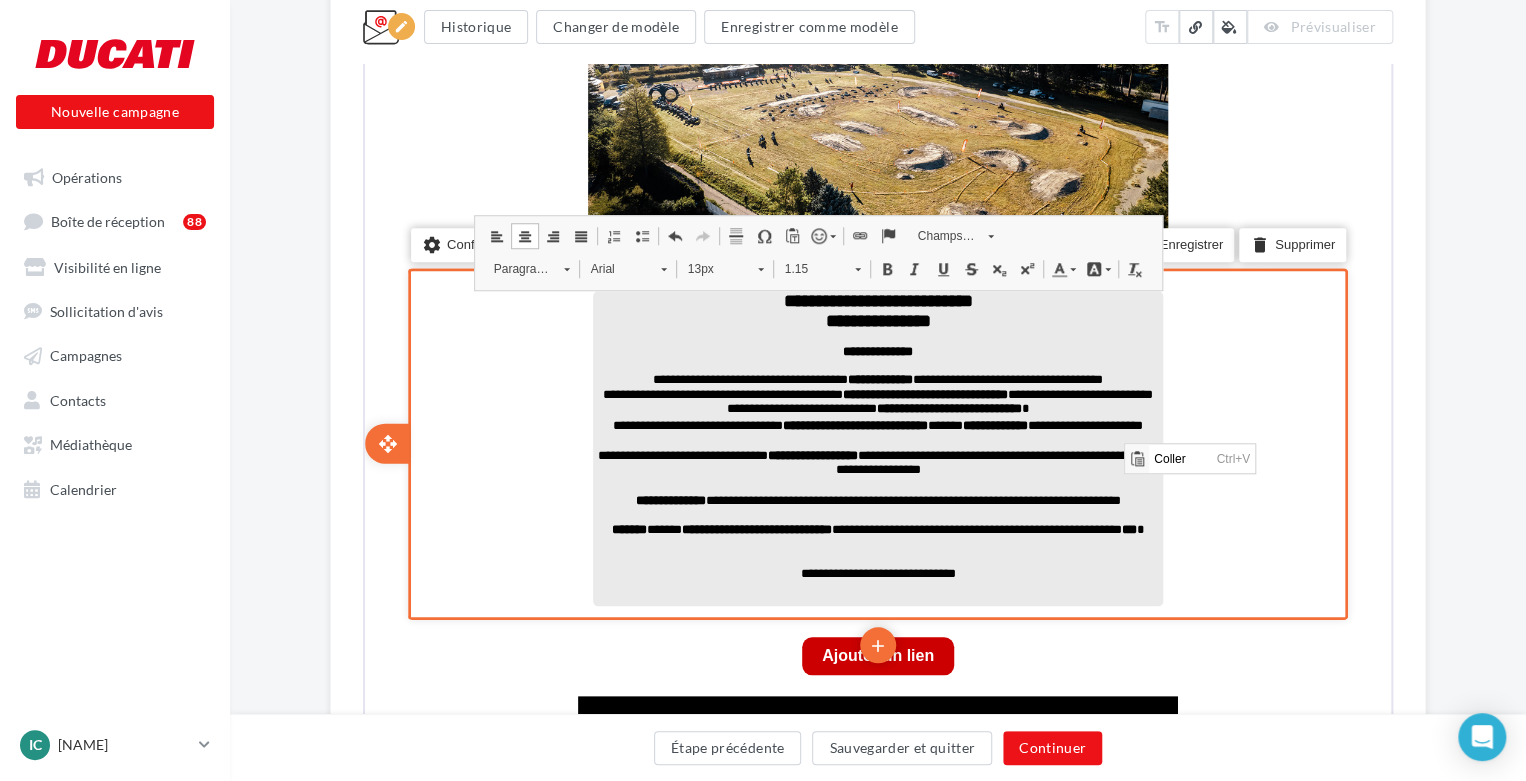 scroll, scrollTop: 0, scrollLeft: 0, axis: both 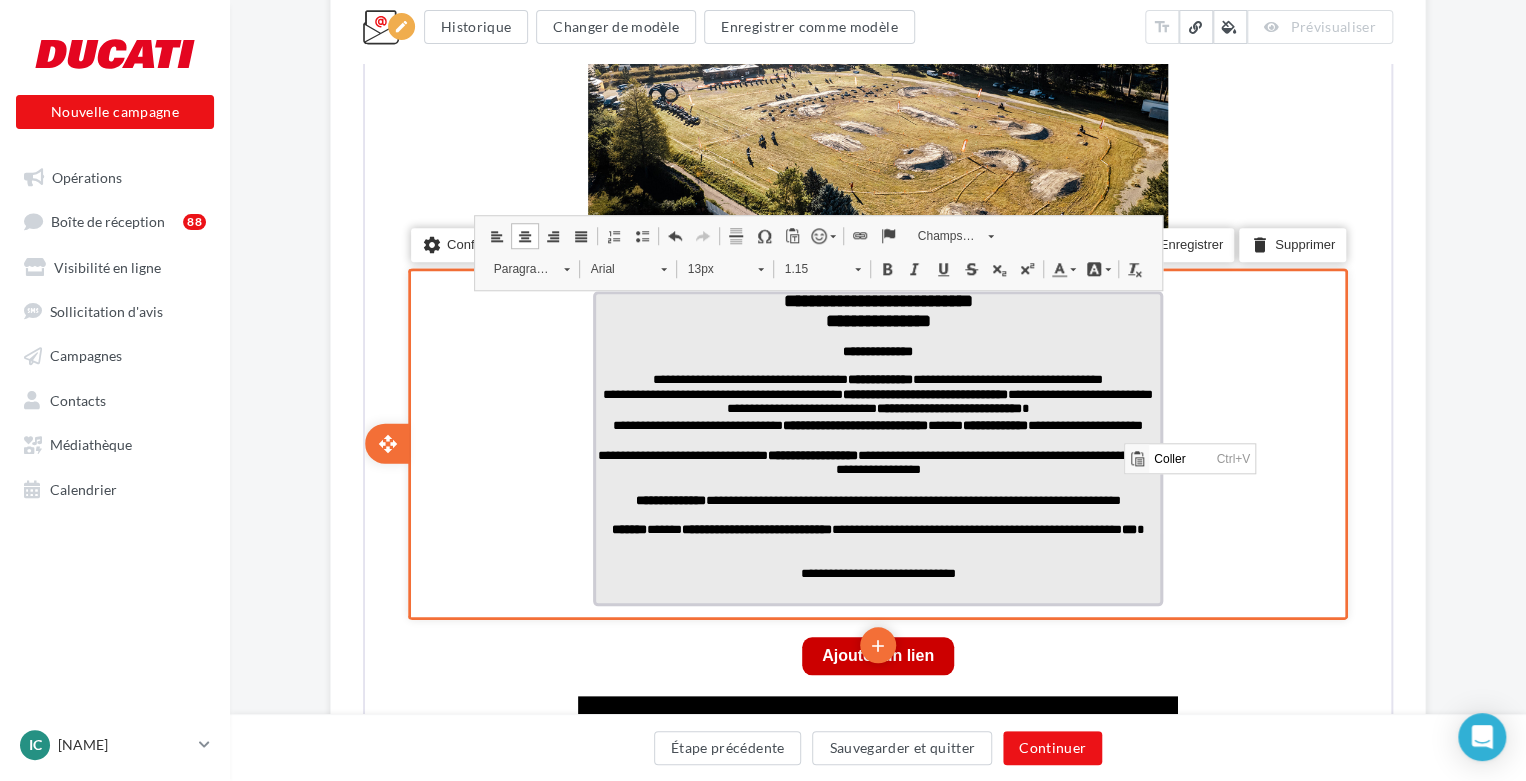click on "**********" at bounding box center [876, 401] 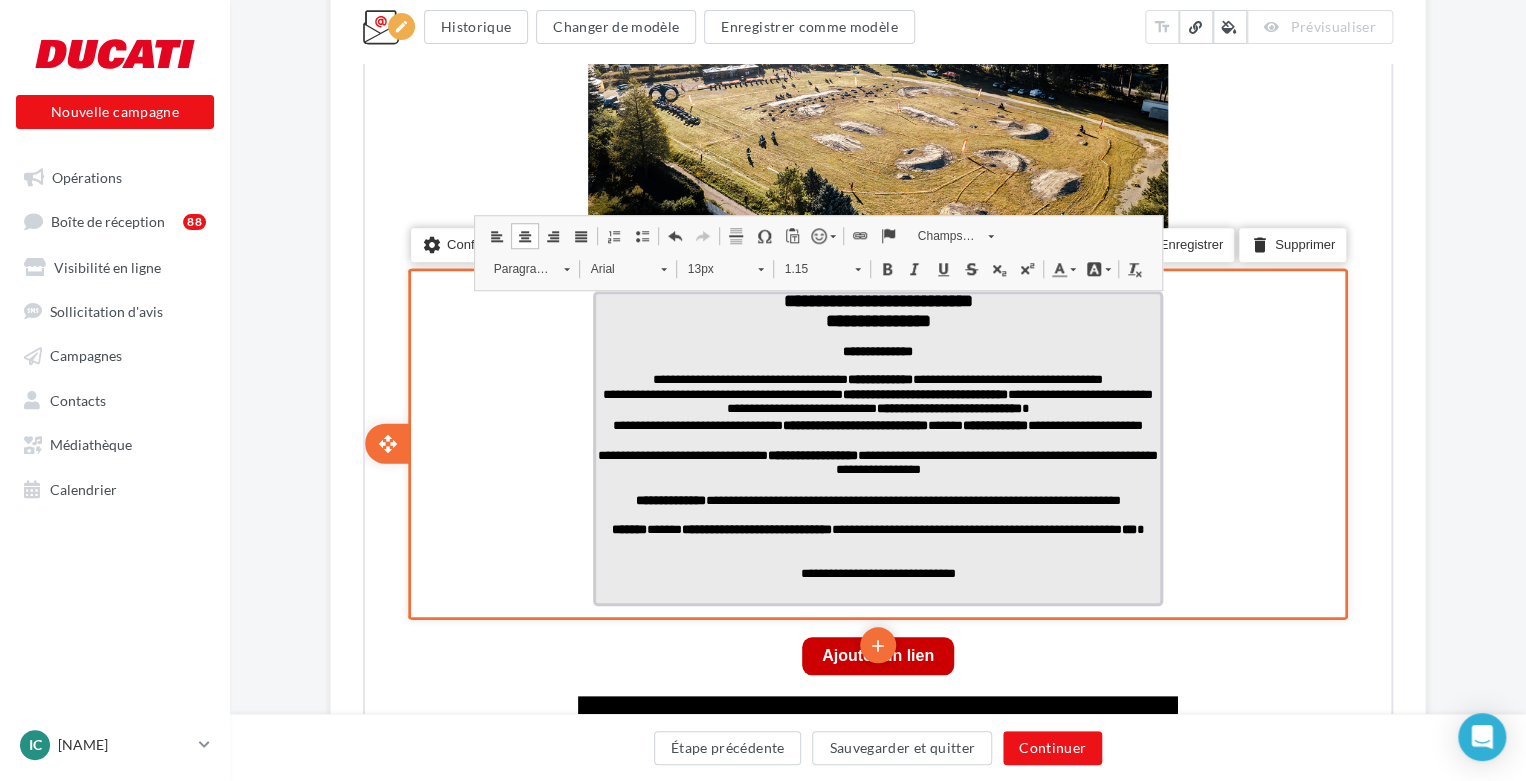 click on "**********" at bounding box center (876, 401) 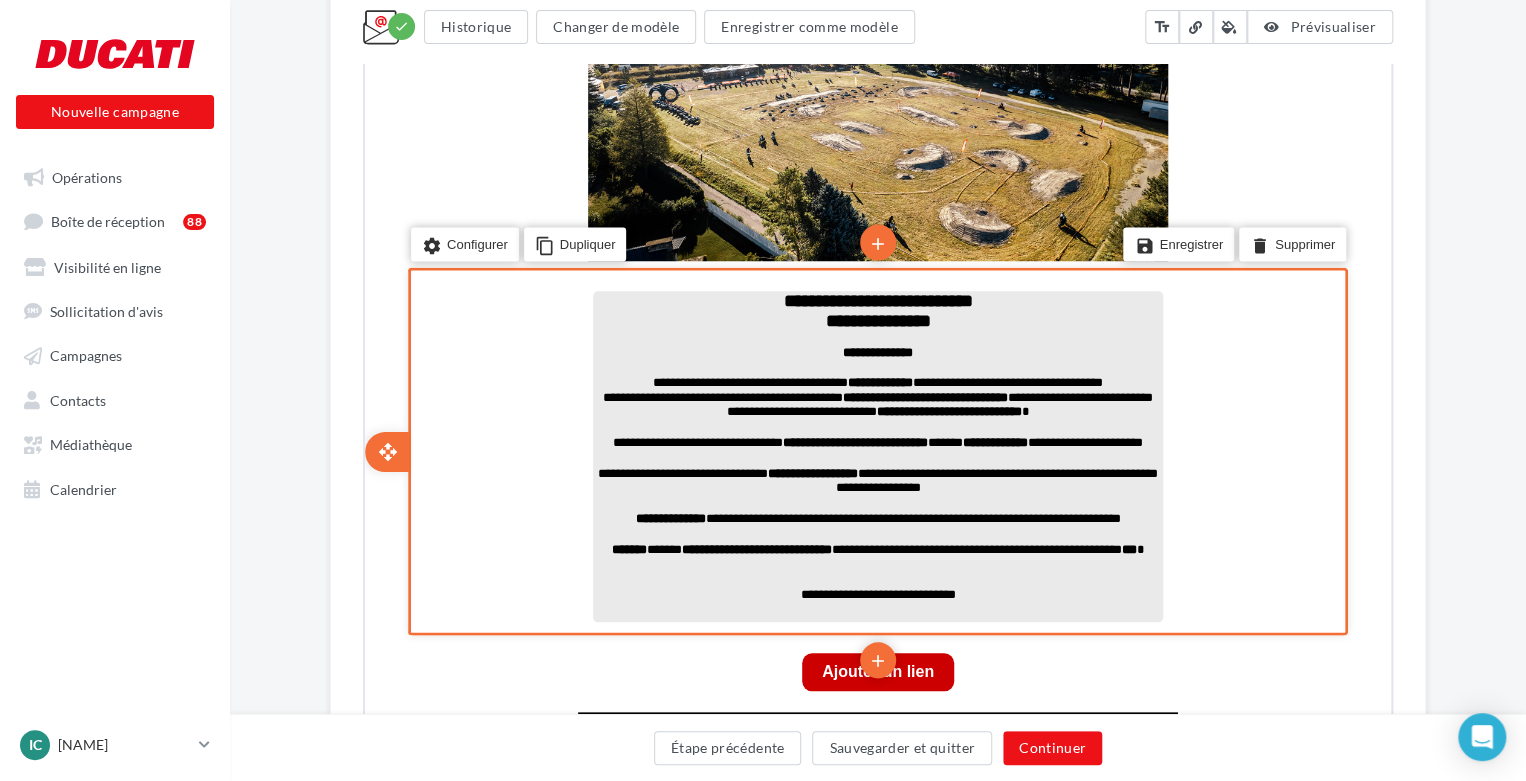 click on "**********" at bounding box center (876, 517) 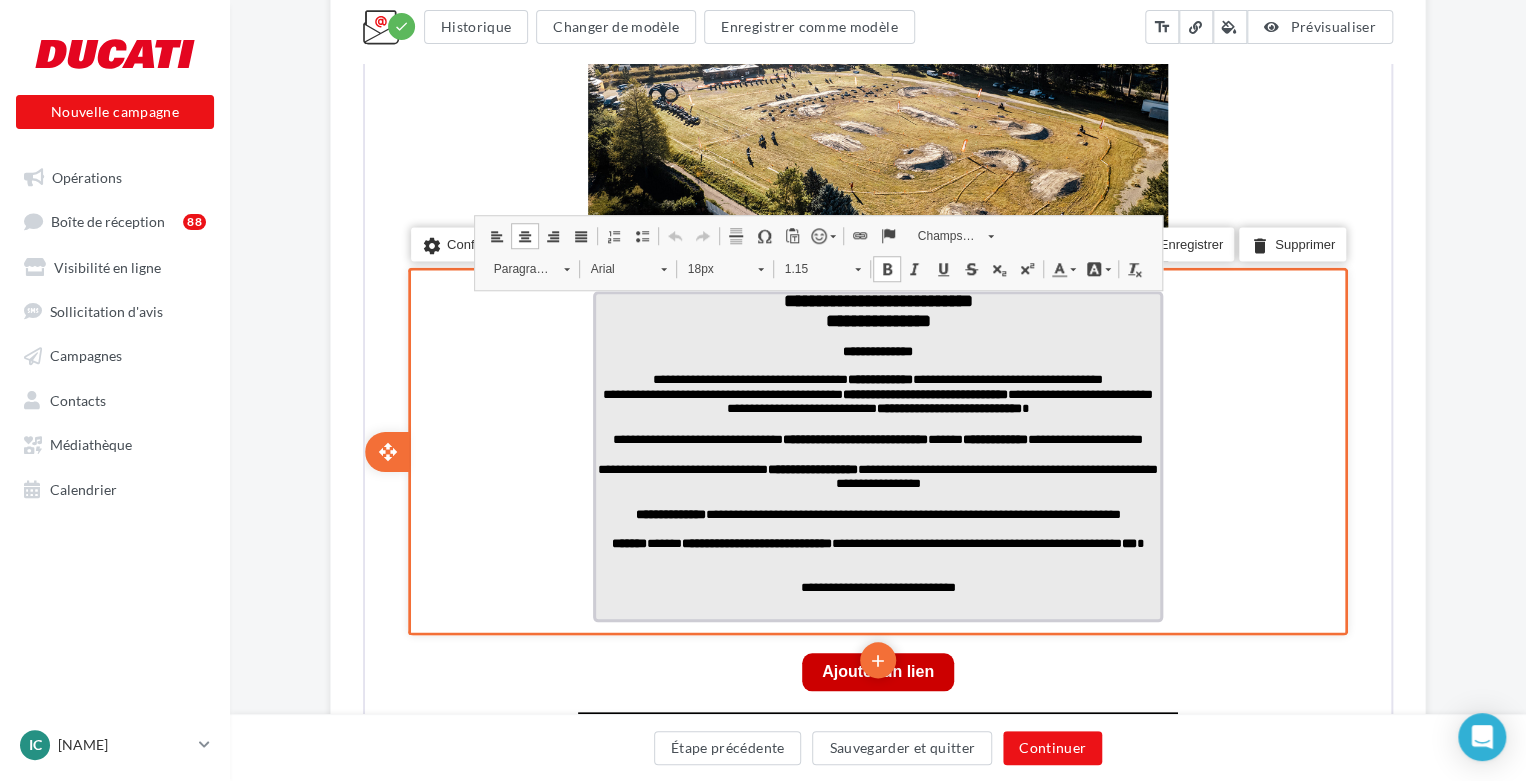 click at bounding box center [876, 601] 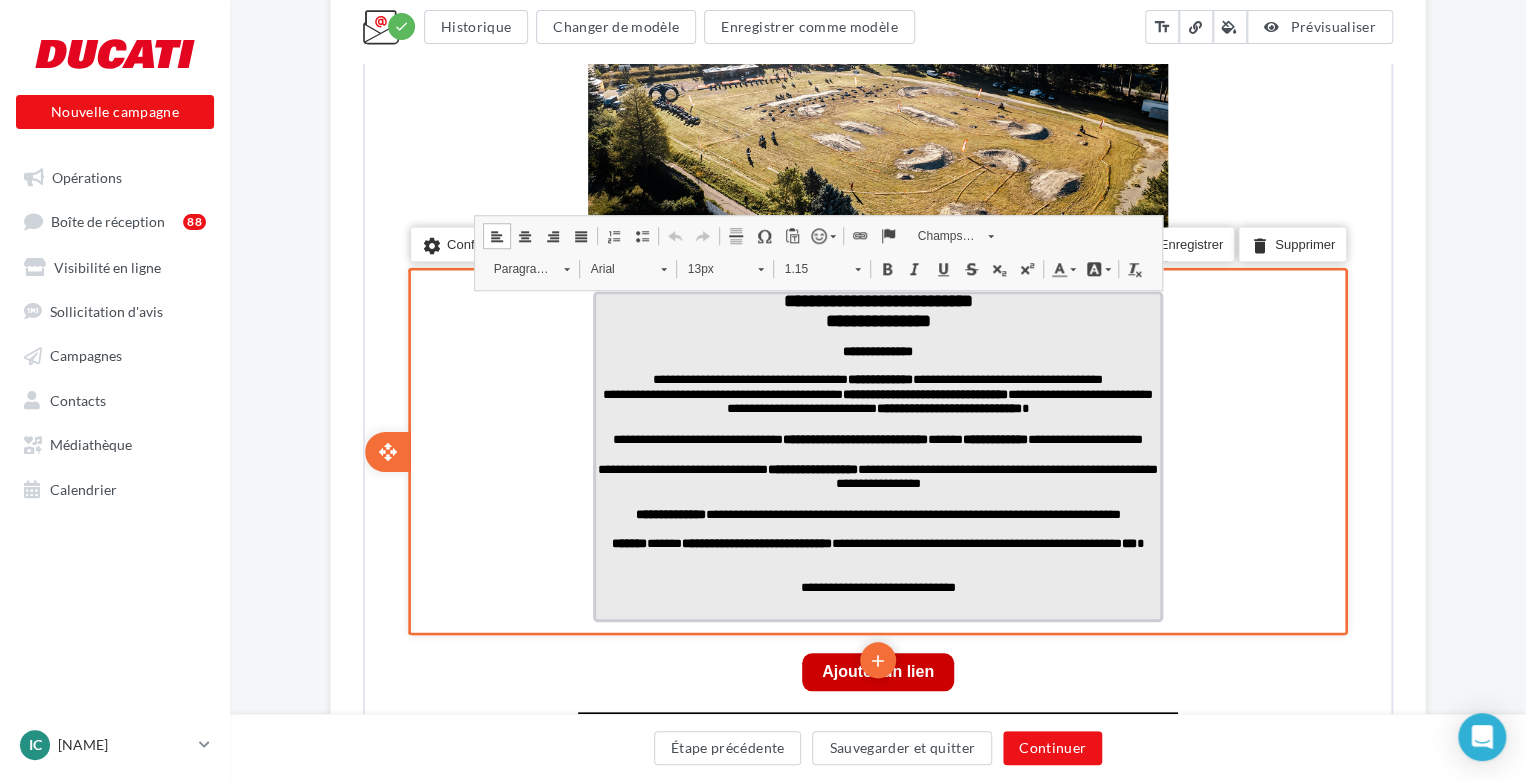 click at bounding box center [876, 572] 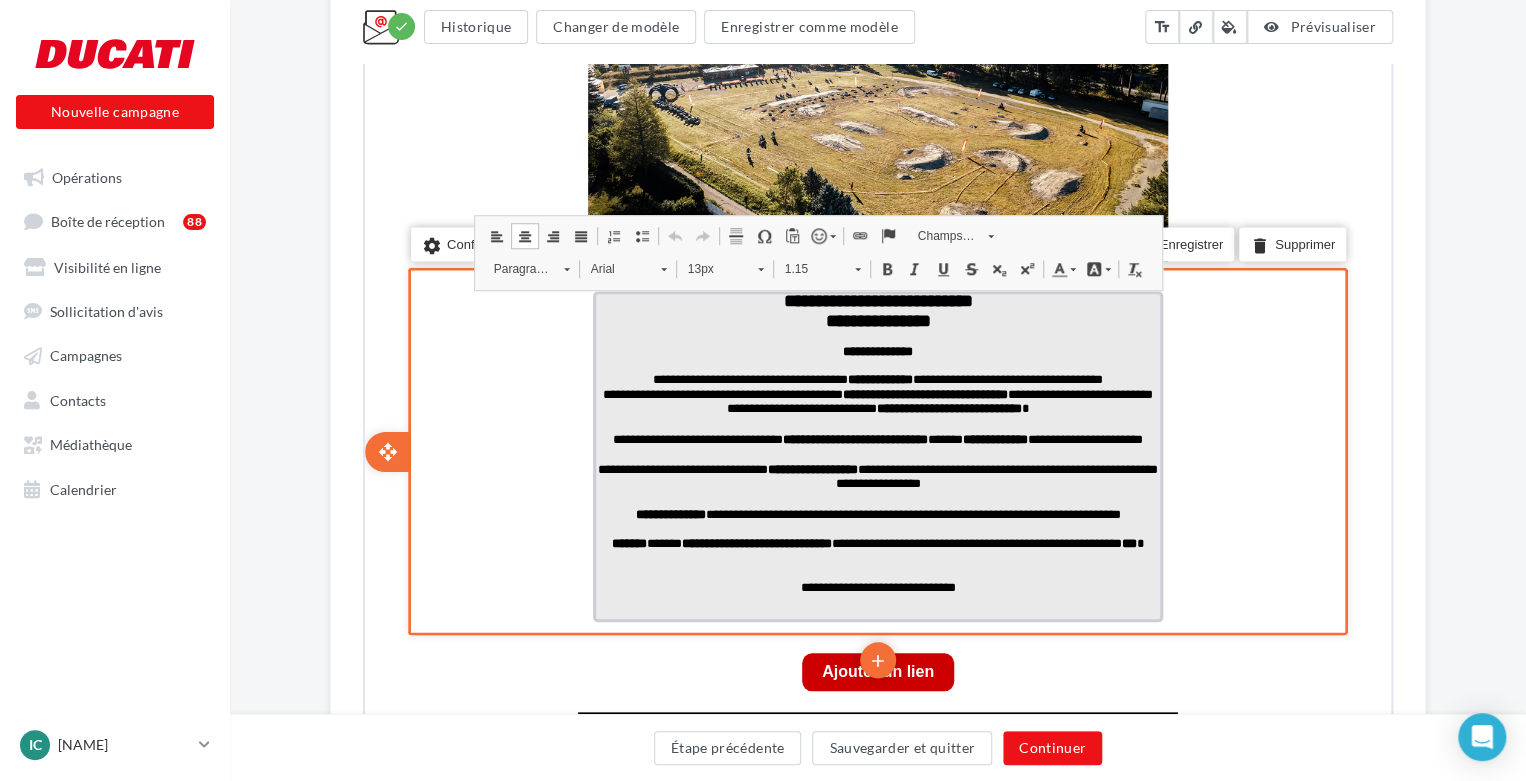 click on "**********" at bounding box center [876, 550] 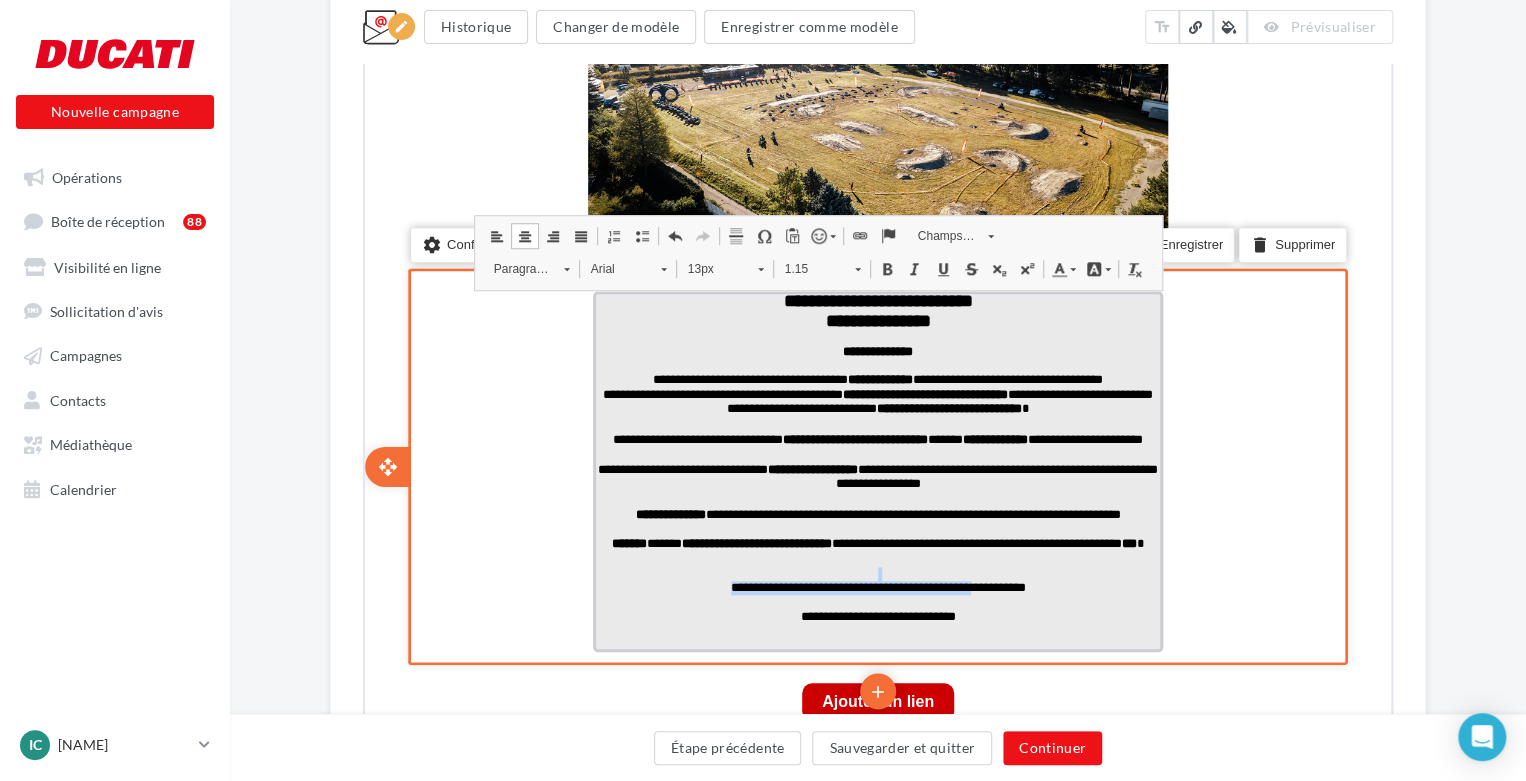 drag, startPoint x: 989, startPoint y: 583, endPoint x: 980, endPoint y: 593, distance: 13.453624 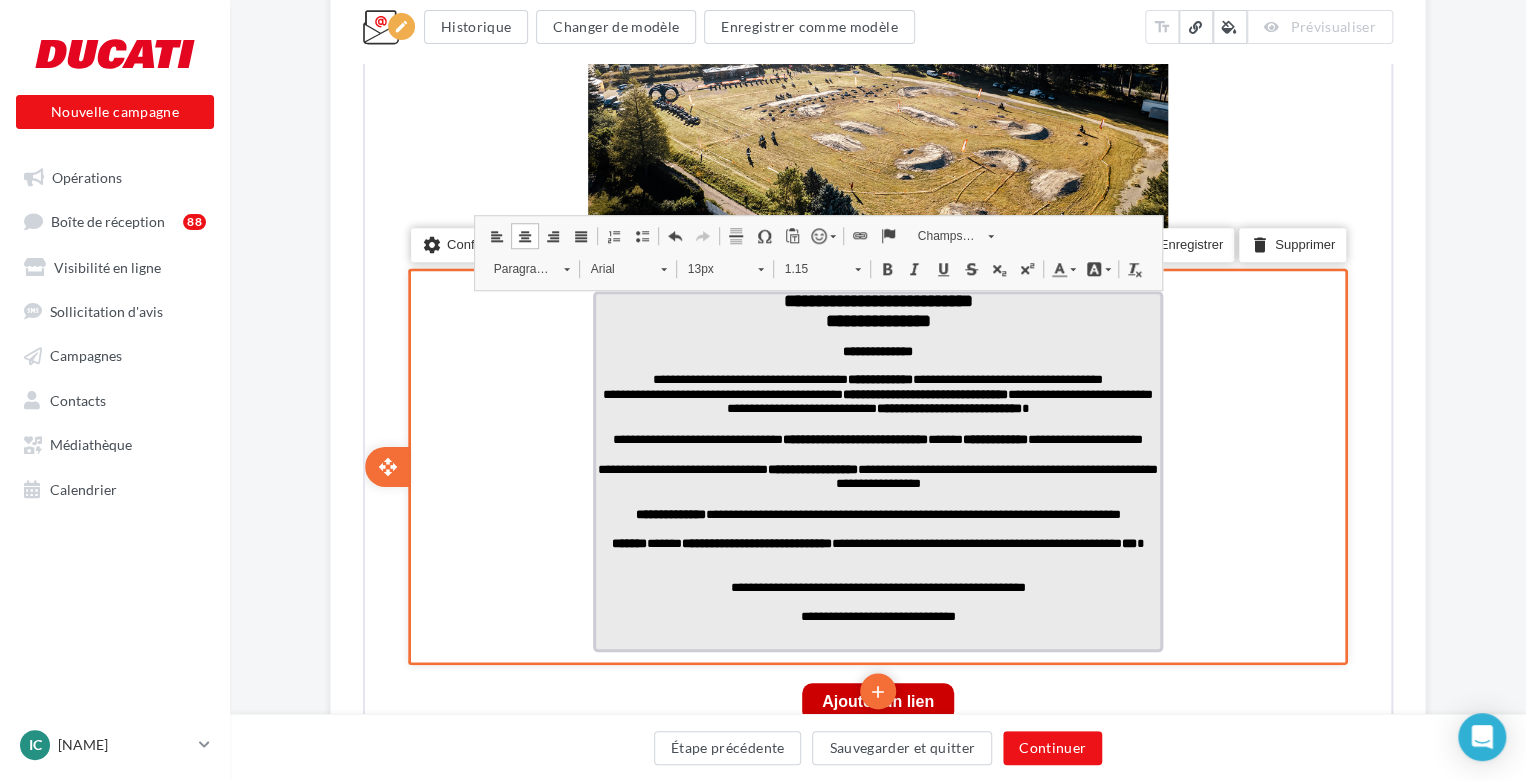 click at bounding box center (876, 572) 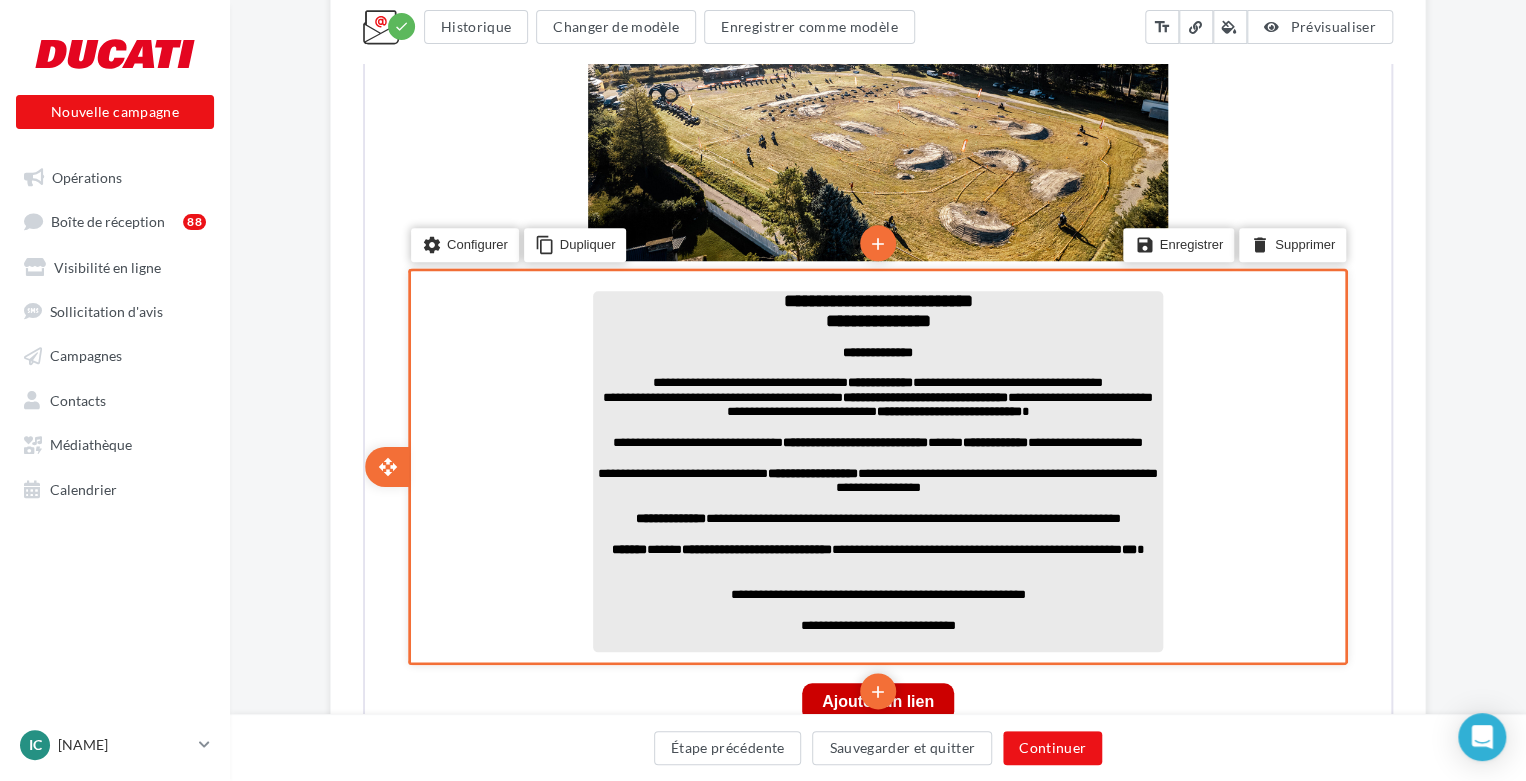 click on "**********" at bounding box center (876, 517) 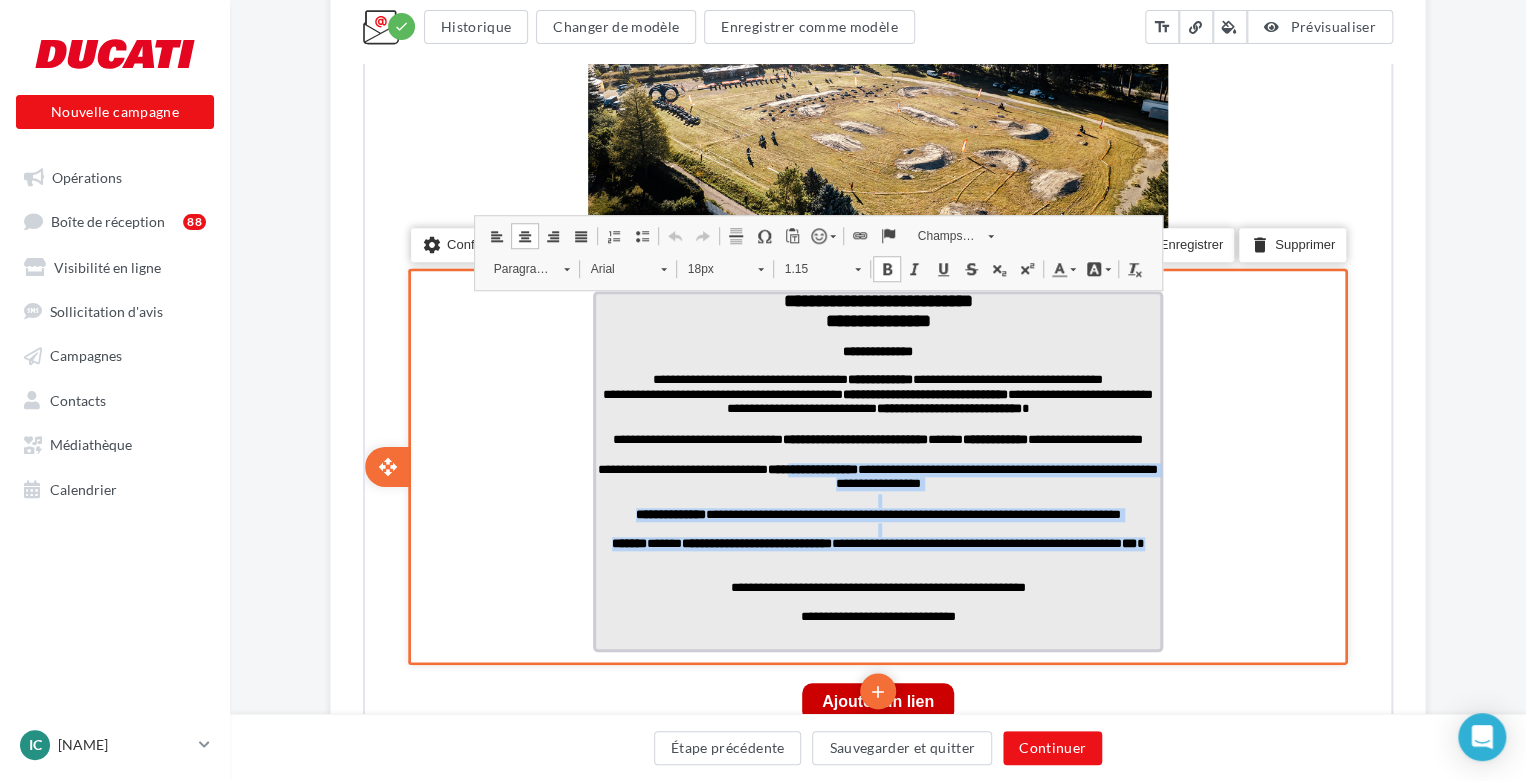 drag, startPoint x: 929, startPoint y: 571, endPoint x: 837, endPoint y: 428, distance: 170.03824 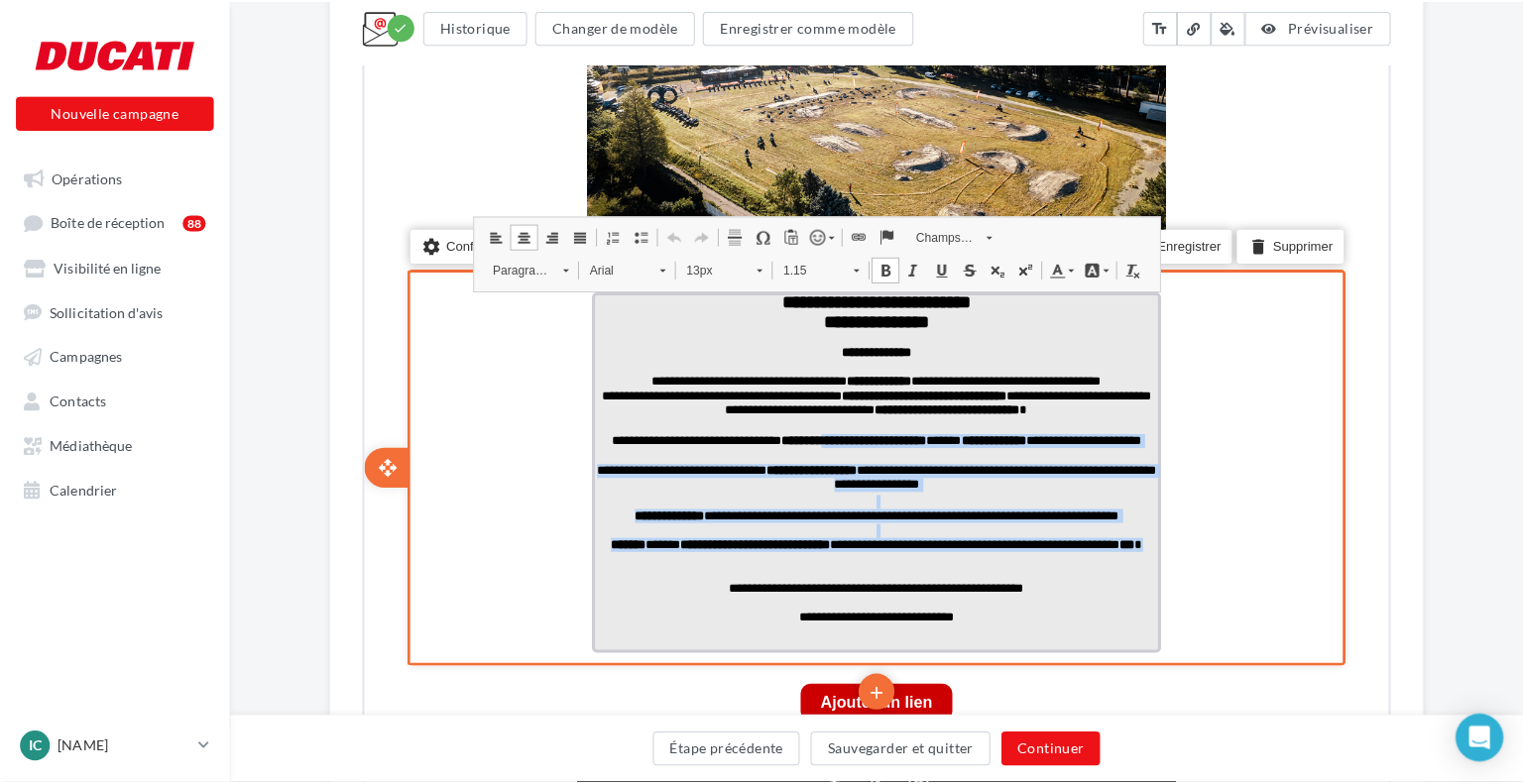 scroll, scrollTop: 1127, scrollLeft: 0, axis: vertical 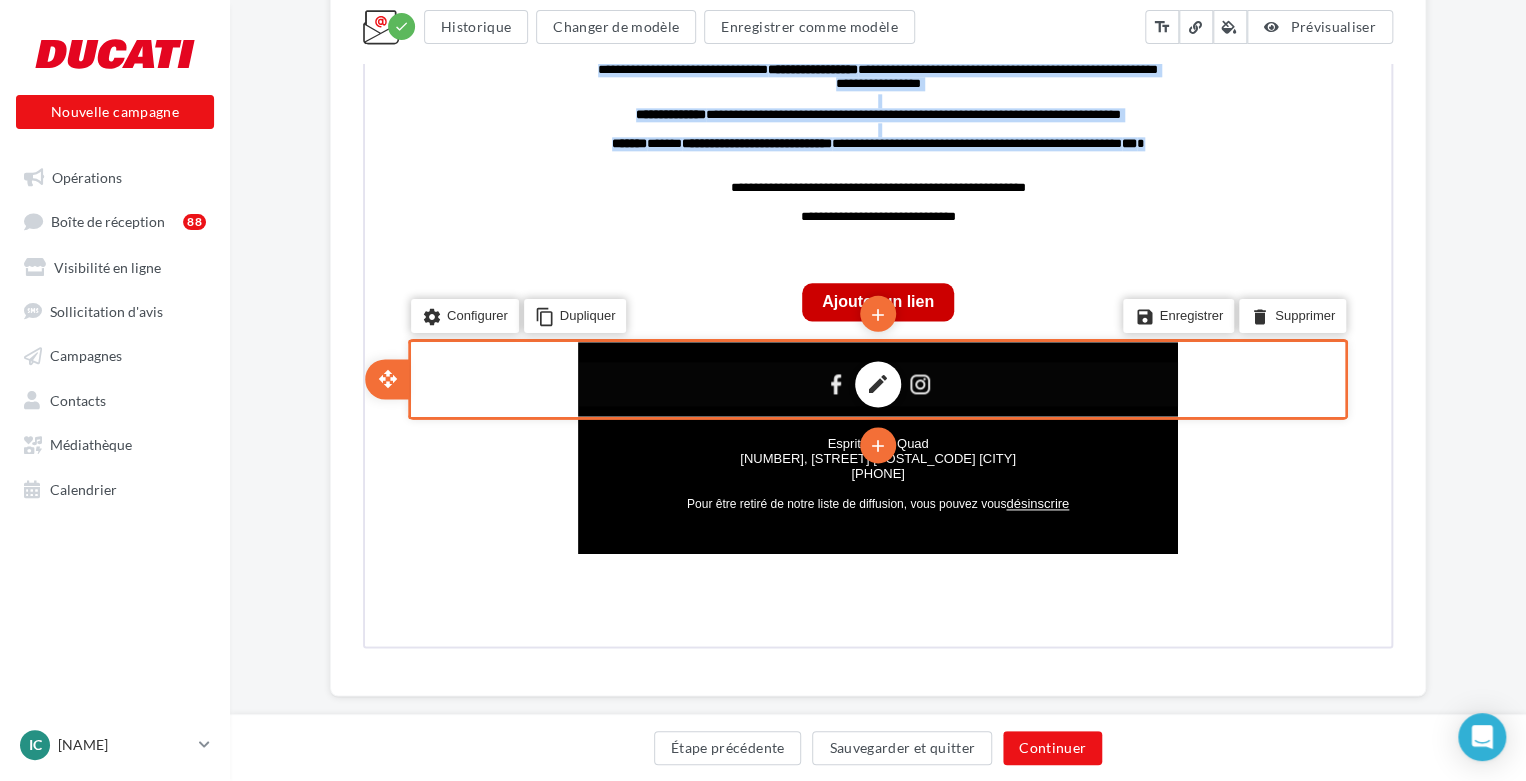 drag, startPoint x: 945, startPoint y: 386, endPoint x: 934, endPoint y: 390, distance: 11.7046995 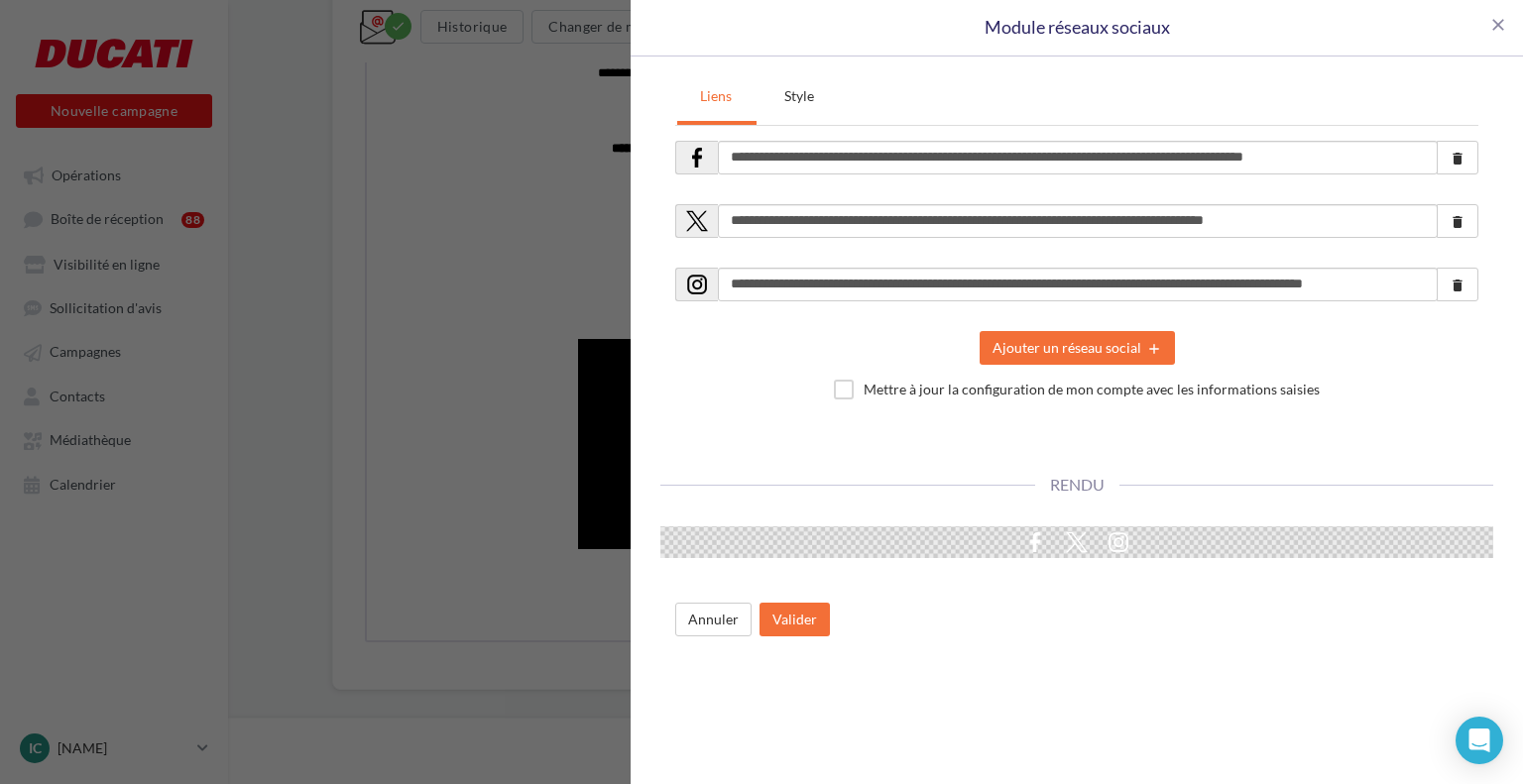 click on "**********" at bounding box center (762, 392) 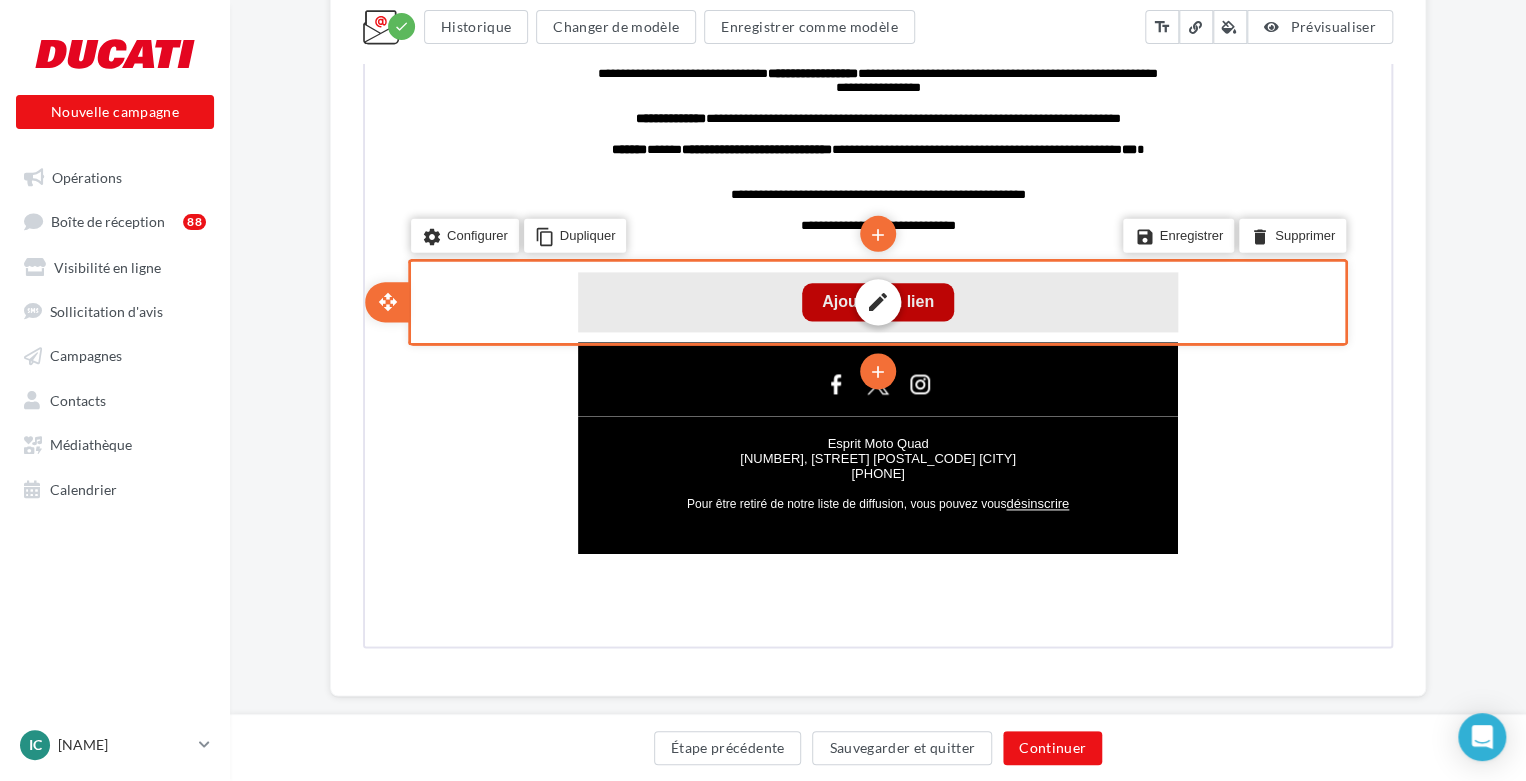 click on "edit" at bounding box center [876, 300] 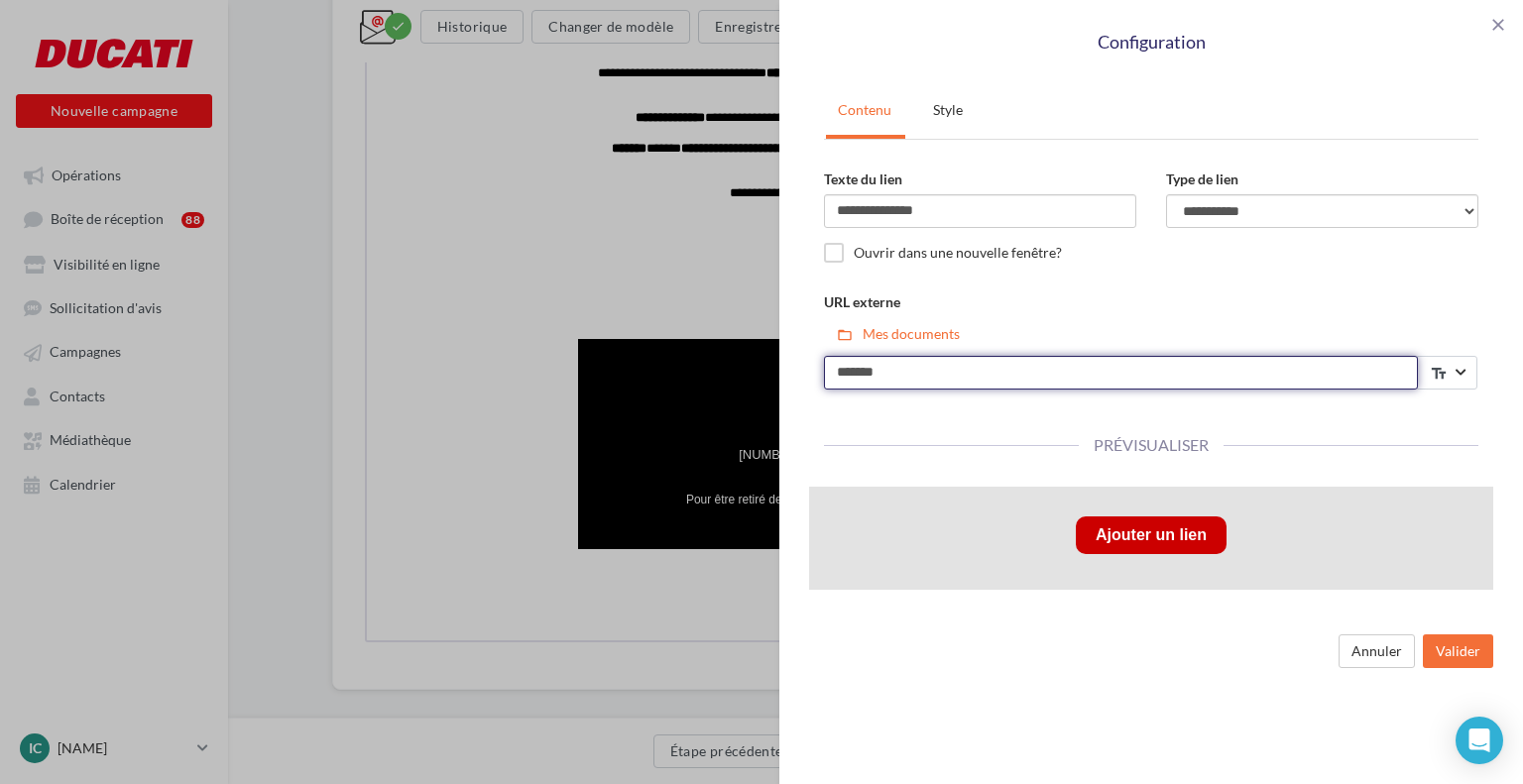 click on "*******" at bounding box center [1120, 373] 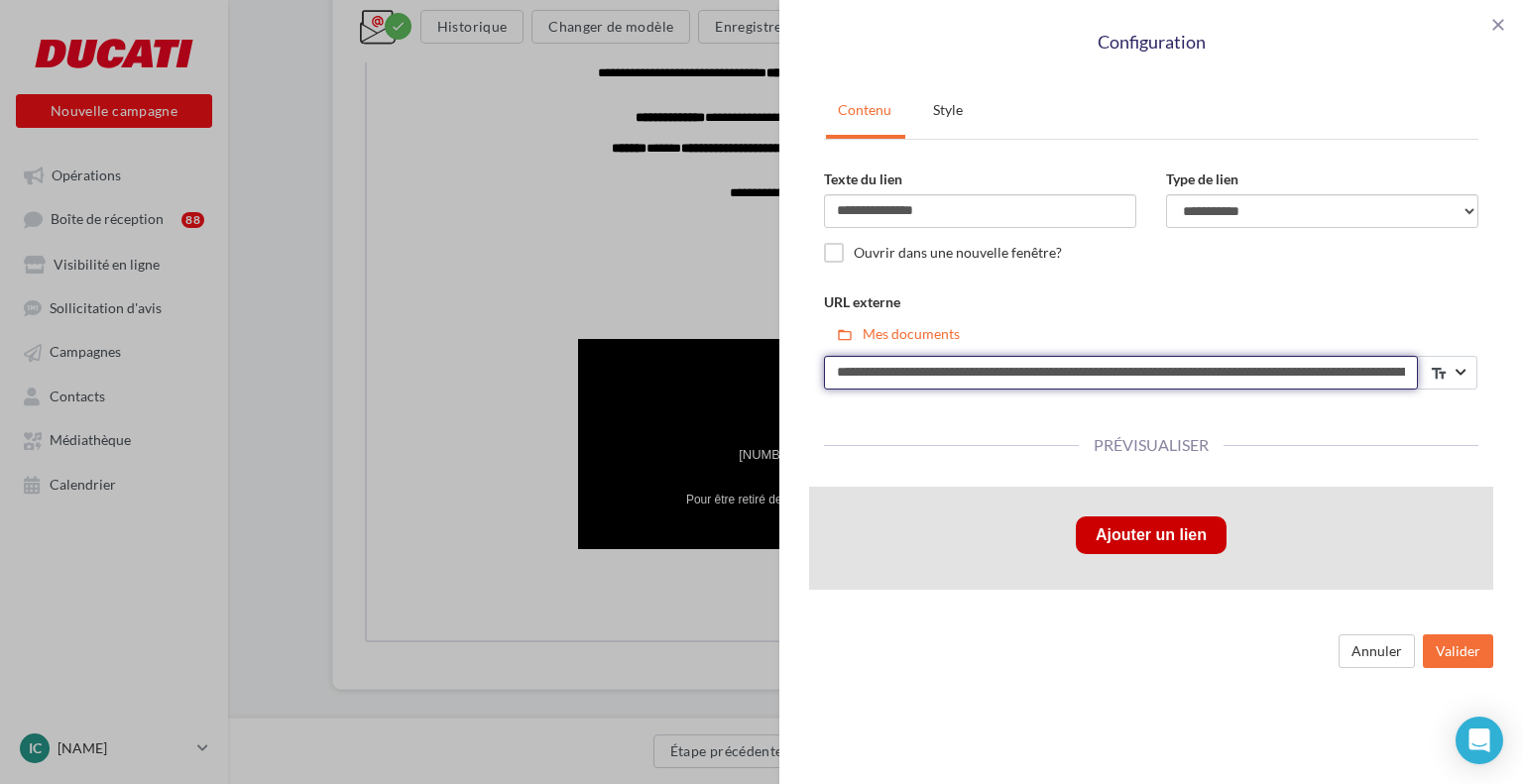 scroll, scrollTop: 0, scrollLeft: 1228, axis: horizontal 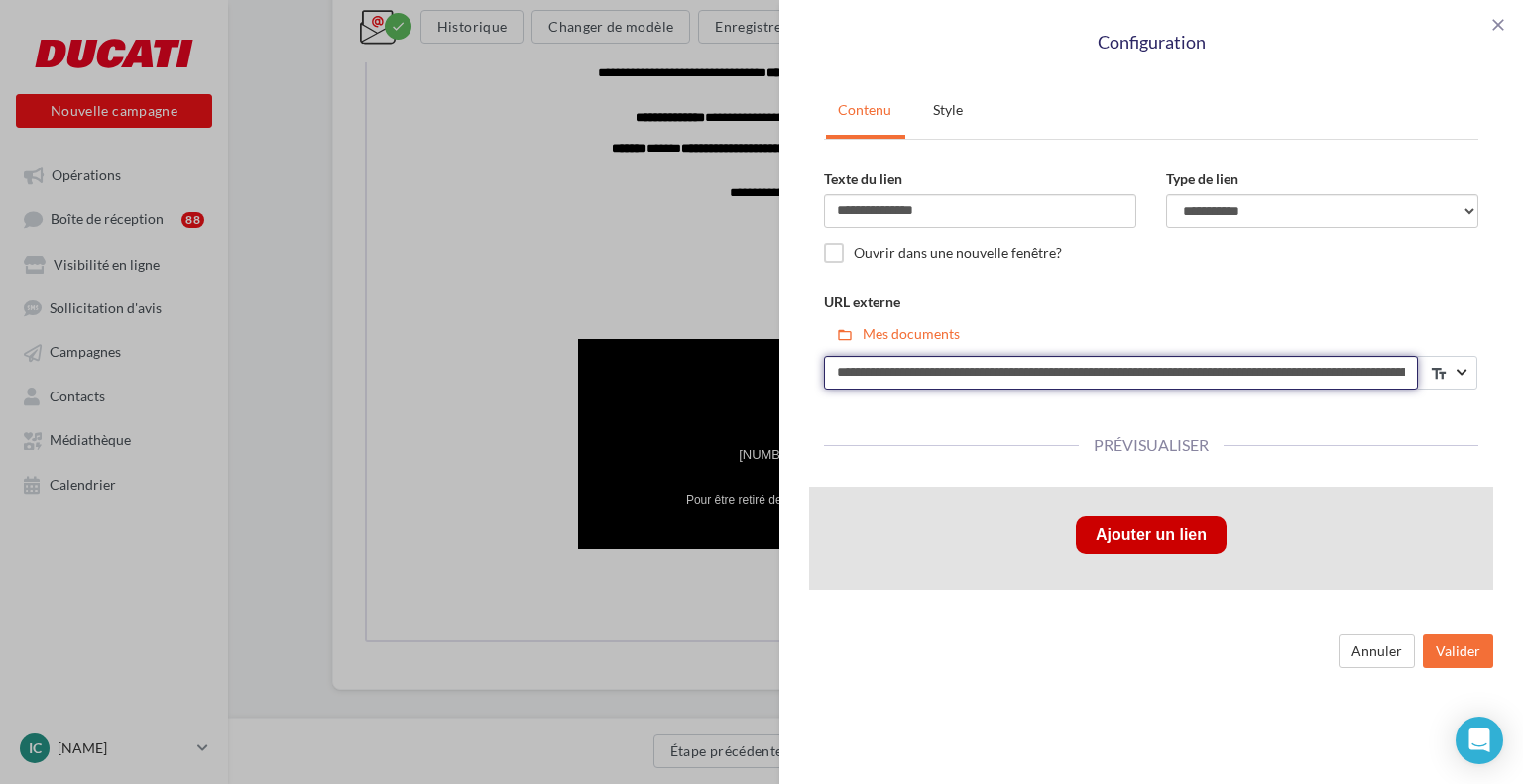 drag, startPoint x: 1030, startPoint y: 367, endPoint x: 698, endPoint y: 331, distance: 333.9461 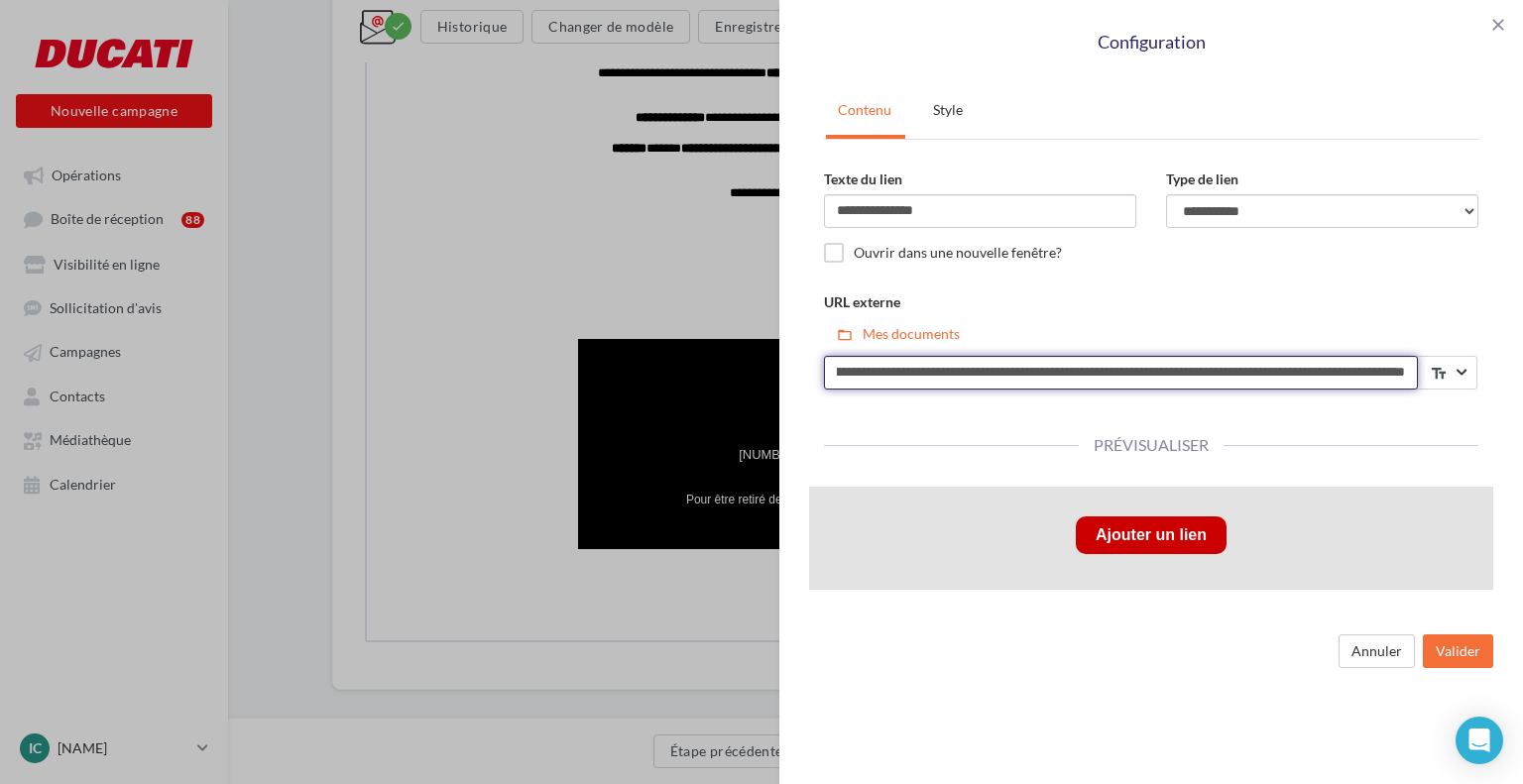 type on "**********" 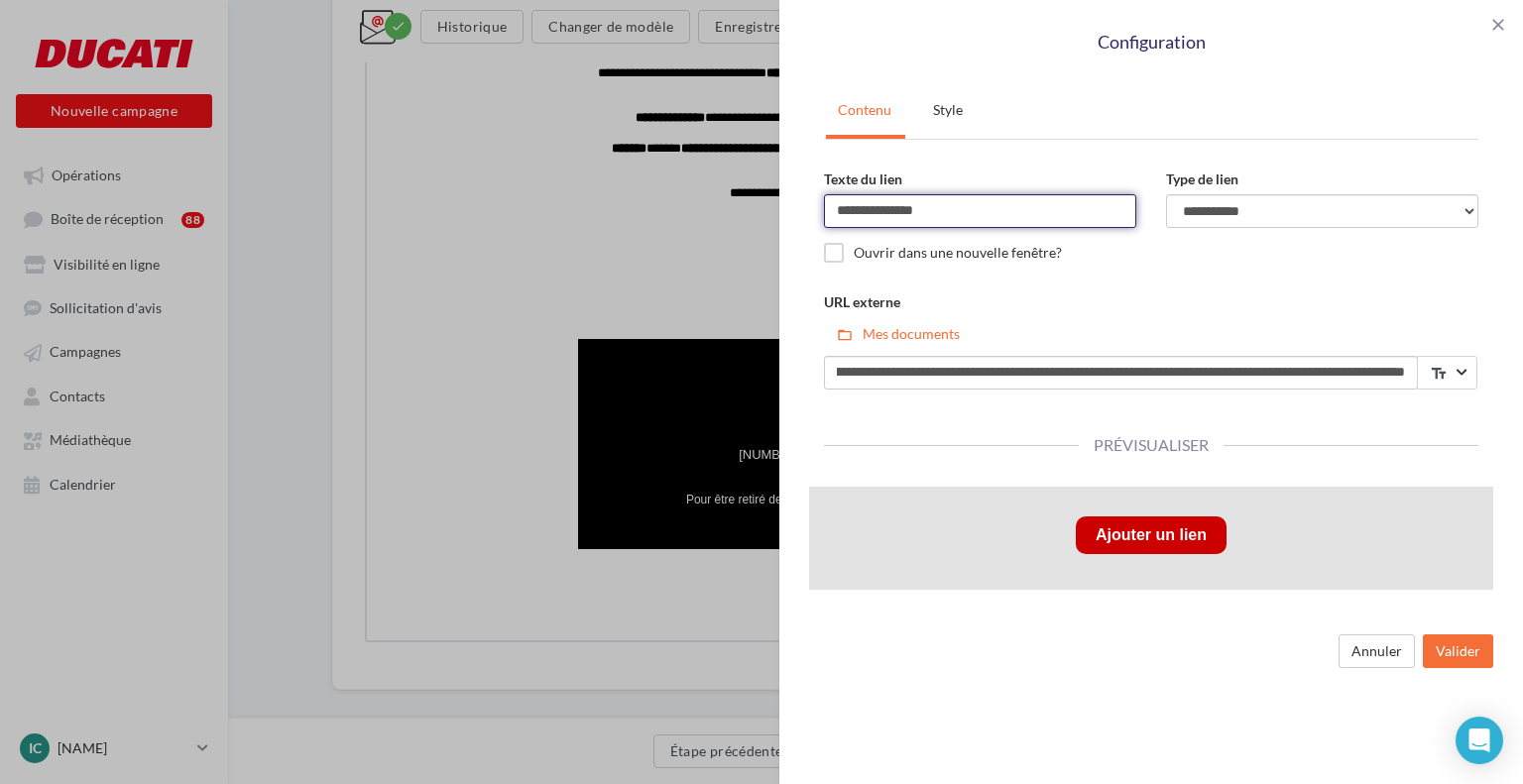 click on "**********" at bounding box center [980, 211] 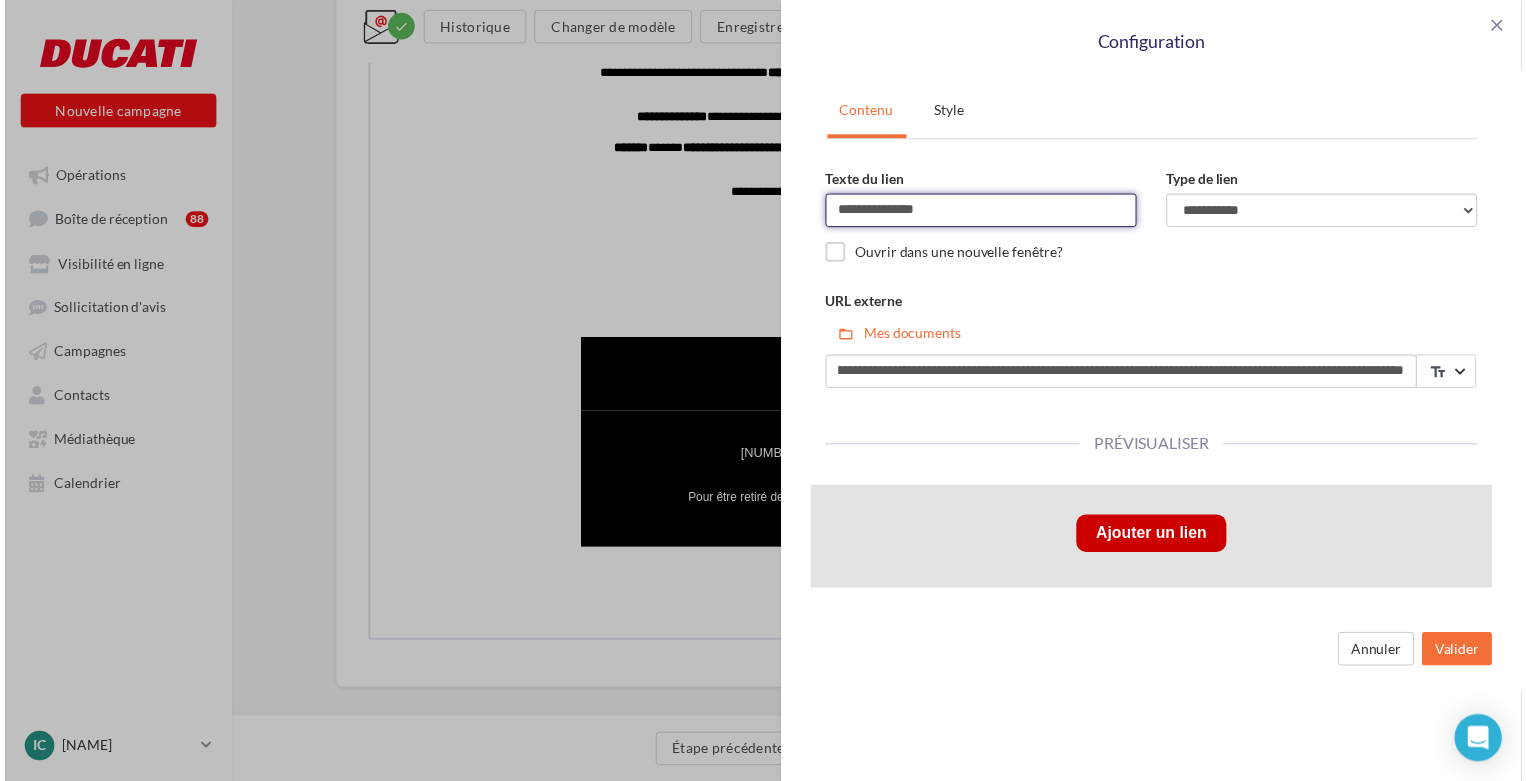 scroll, scrollTop: 0, scrollLeft: 0, axis: both 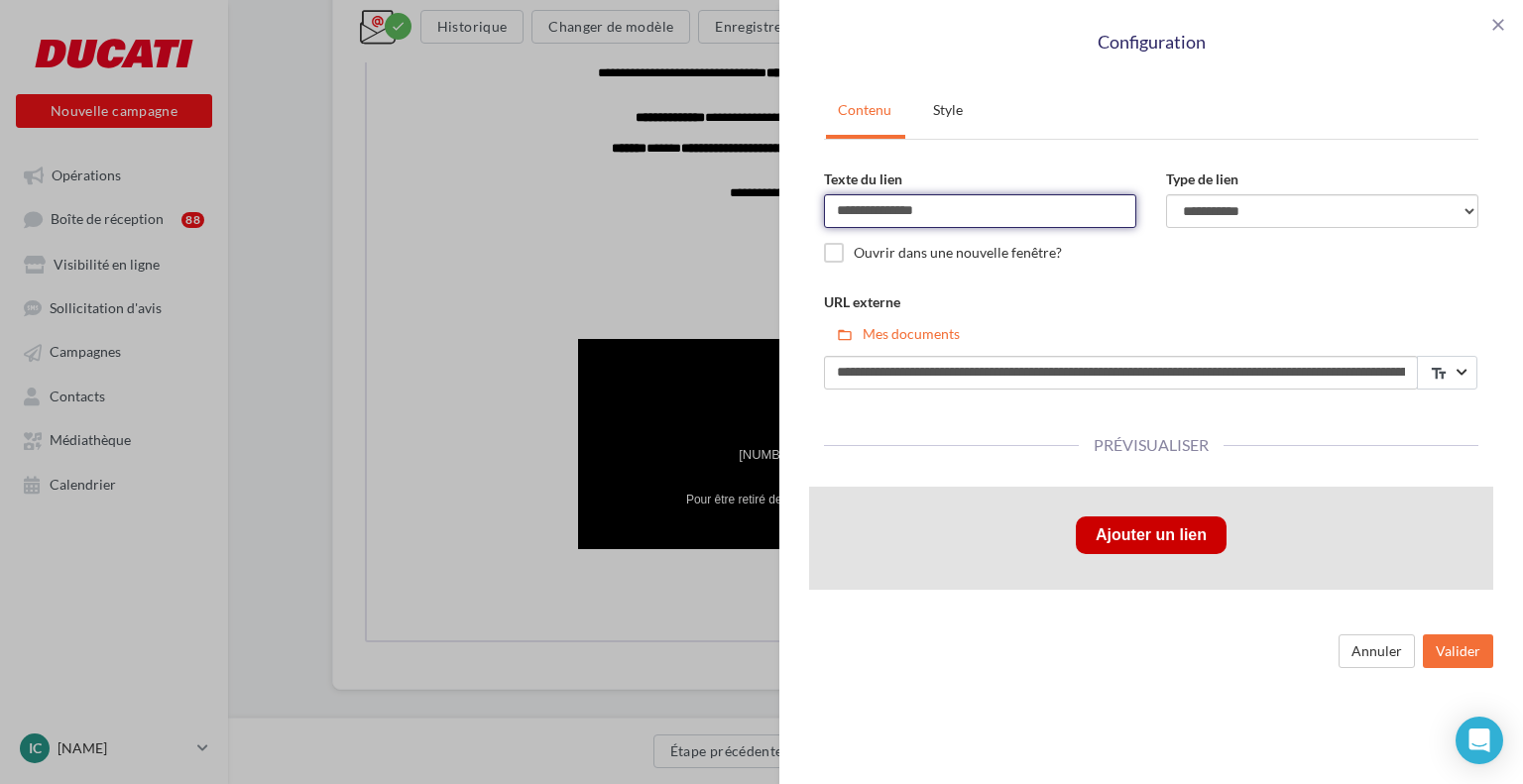 click on "**********" at bounding box center [980, 211] 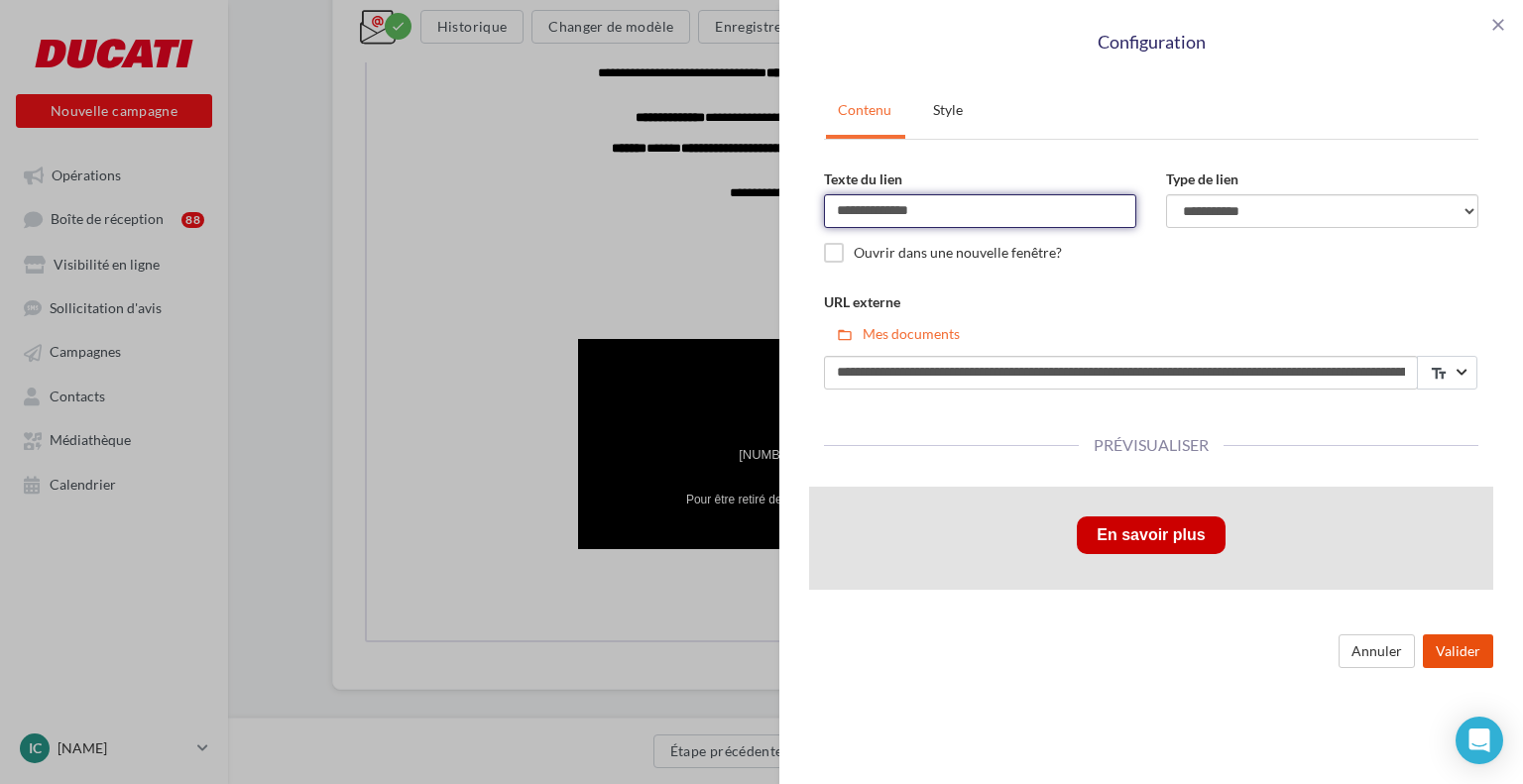 type on "**********" 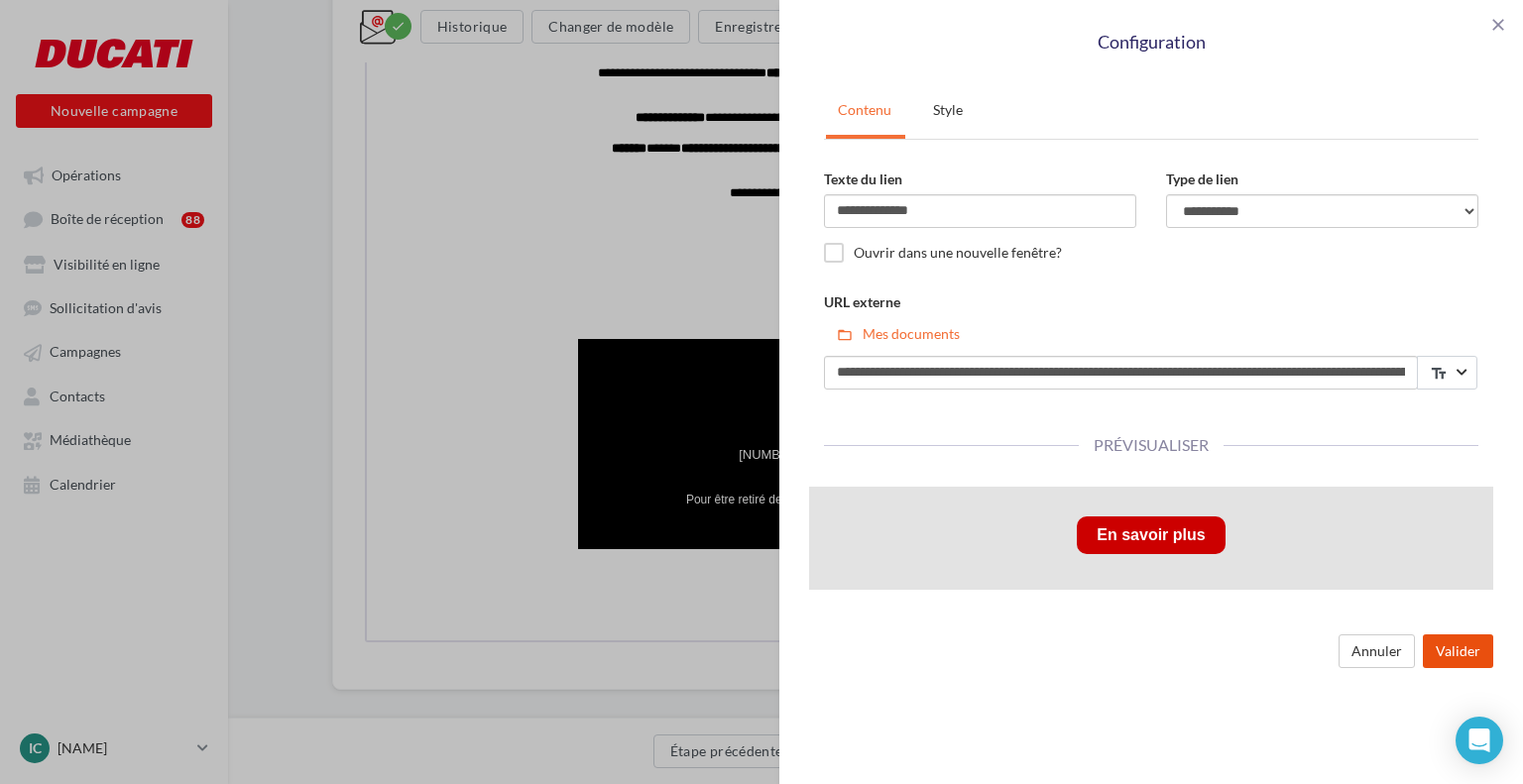 click on "Valider" at bounding box center (1458, 651) 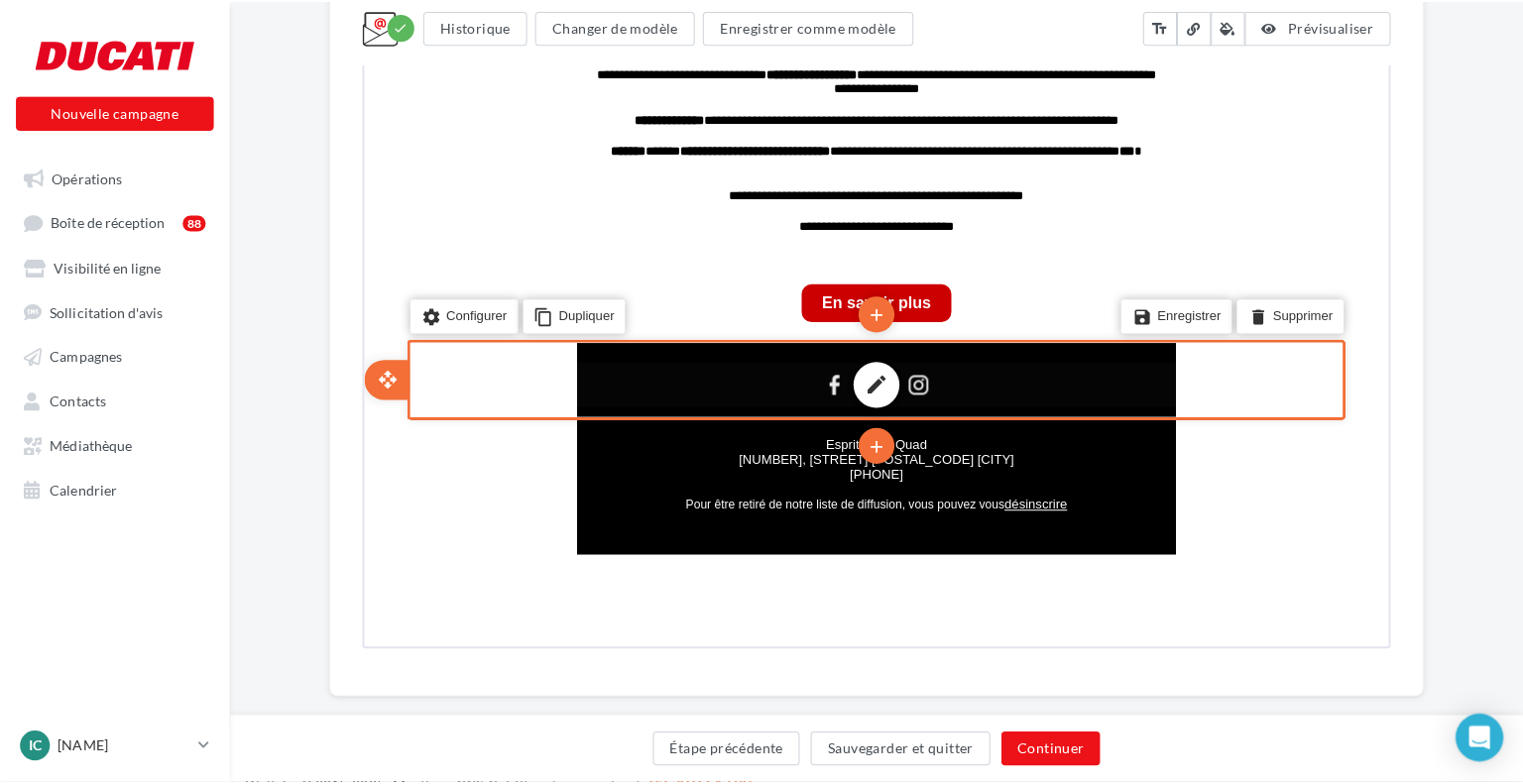 click on "edit" at bounding box center [871, 377] 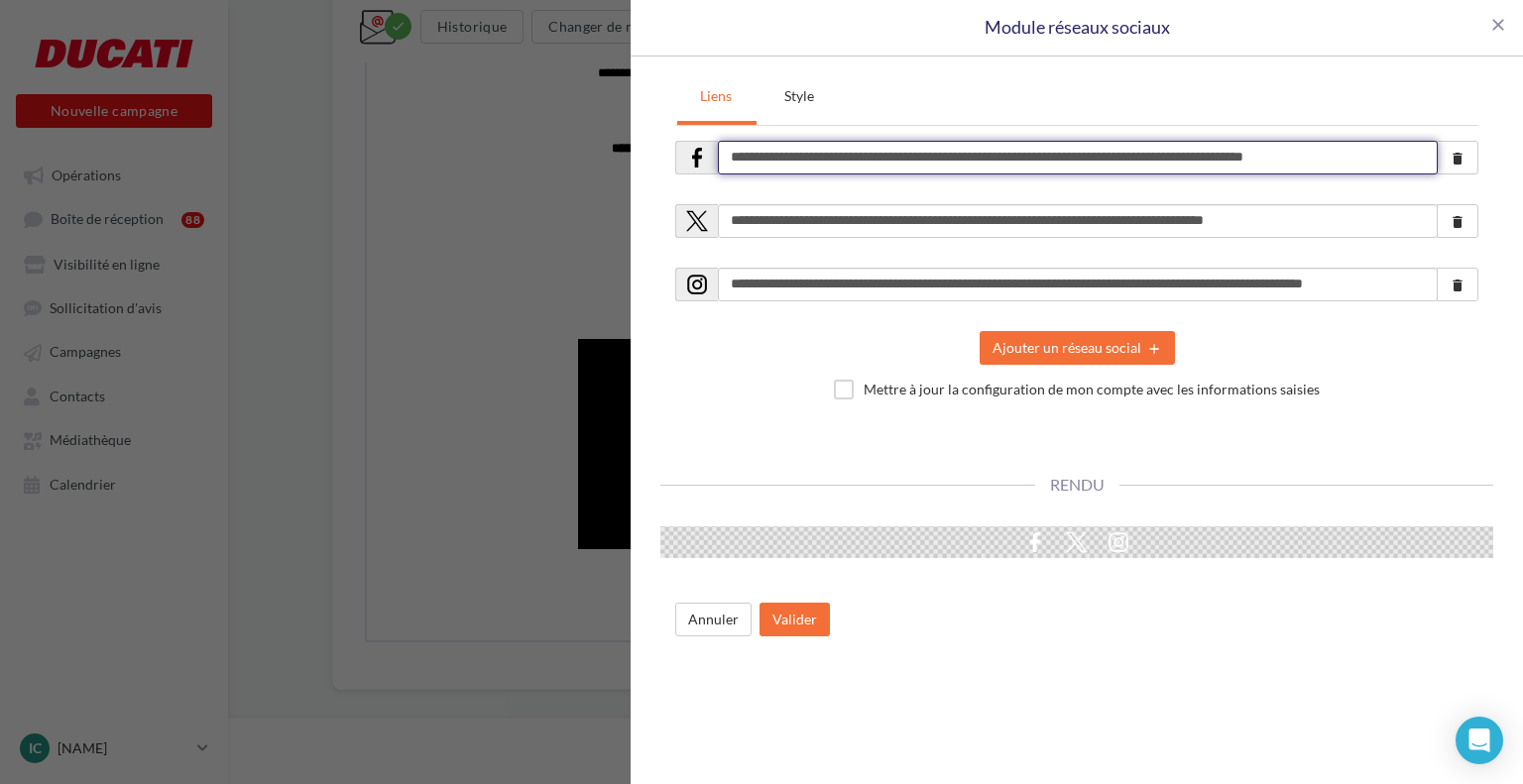 click on "**********" at bounding box center [1078, 158] 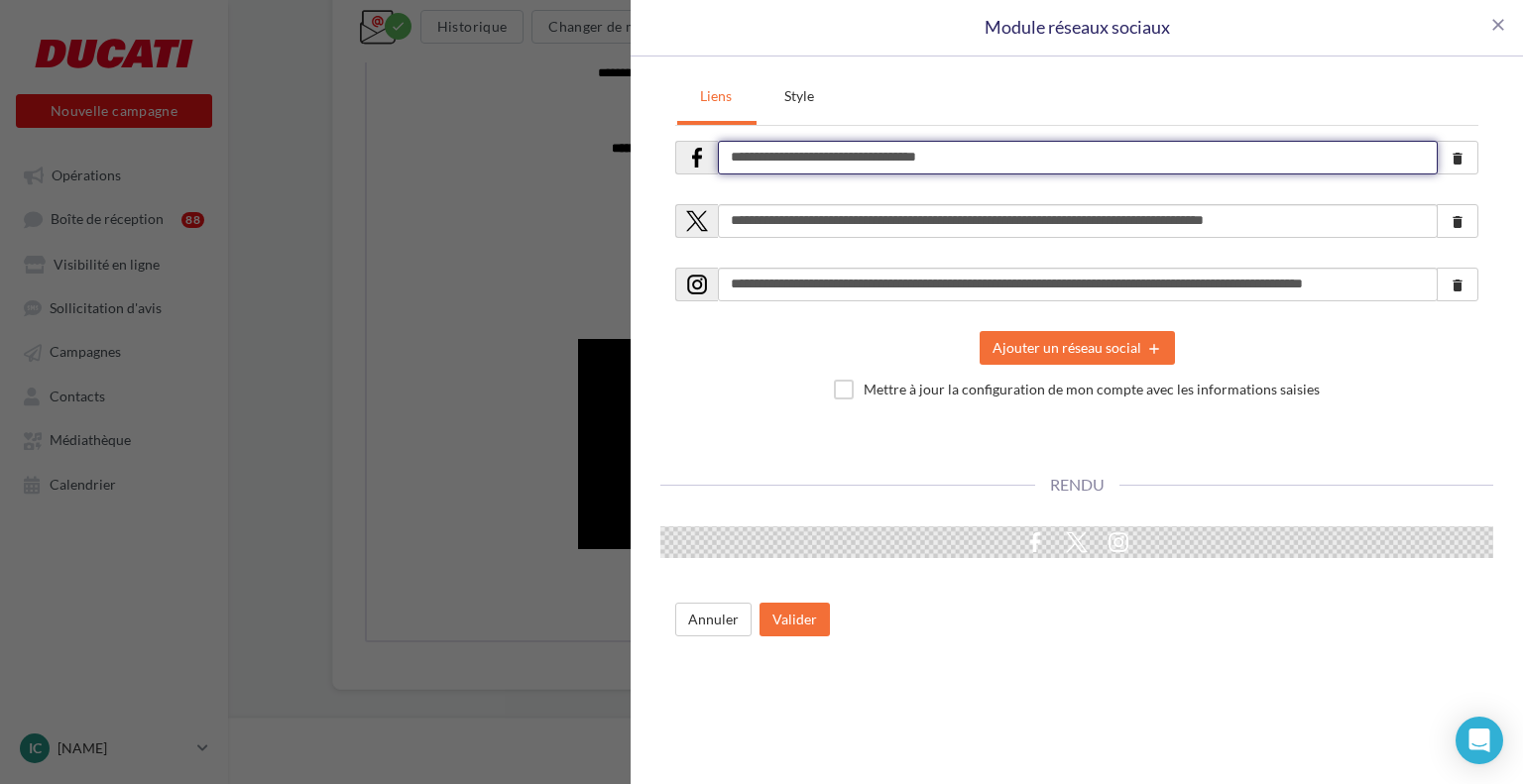 type on "**********" 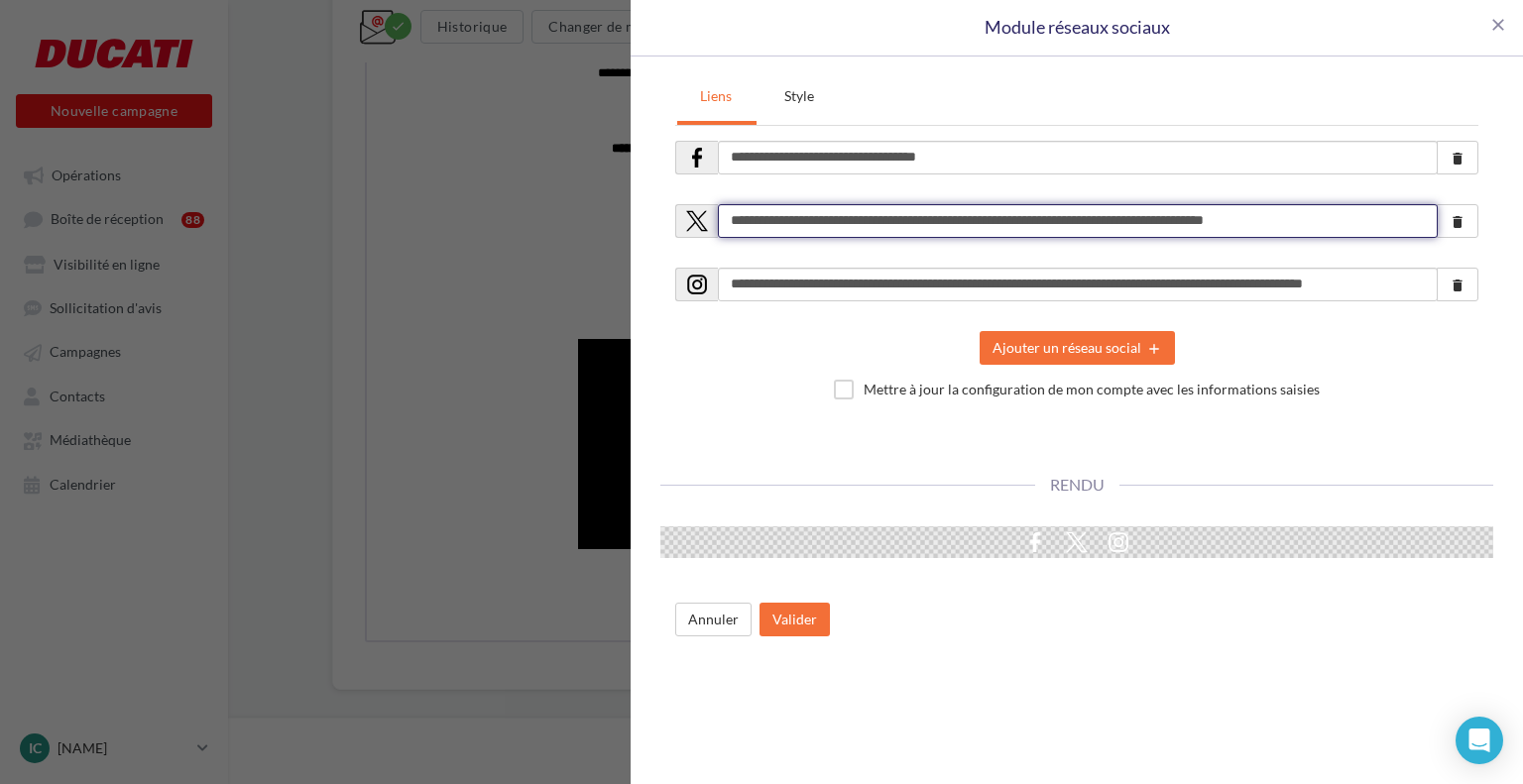 click on "**********" at bounding box center [1078, 221] 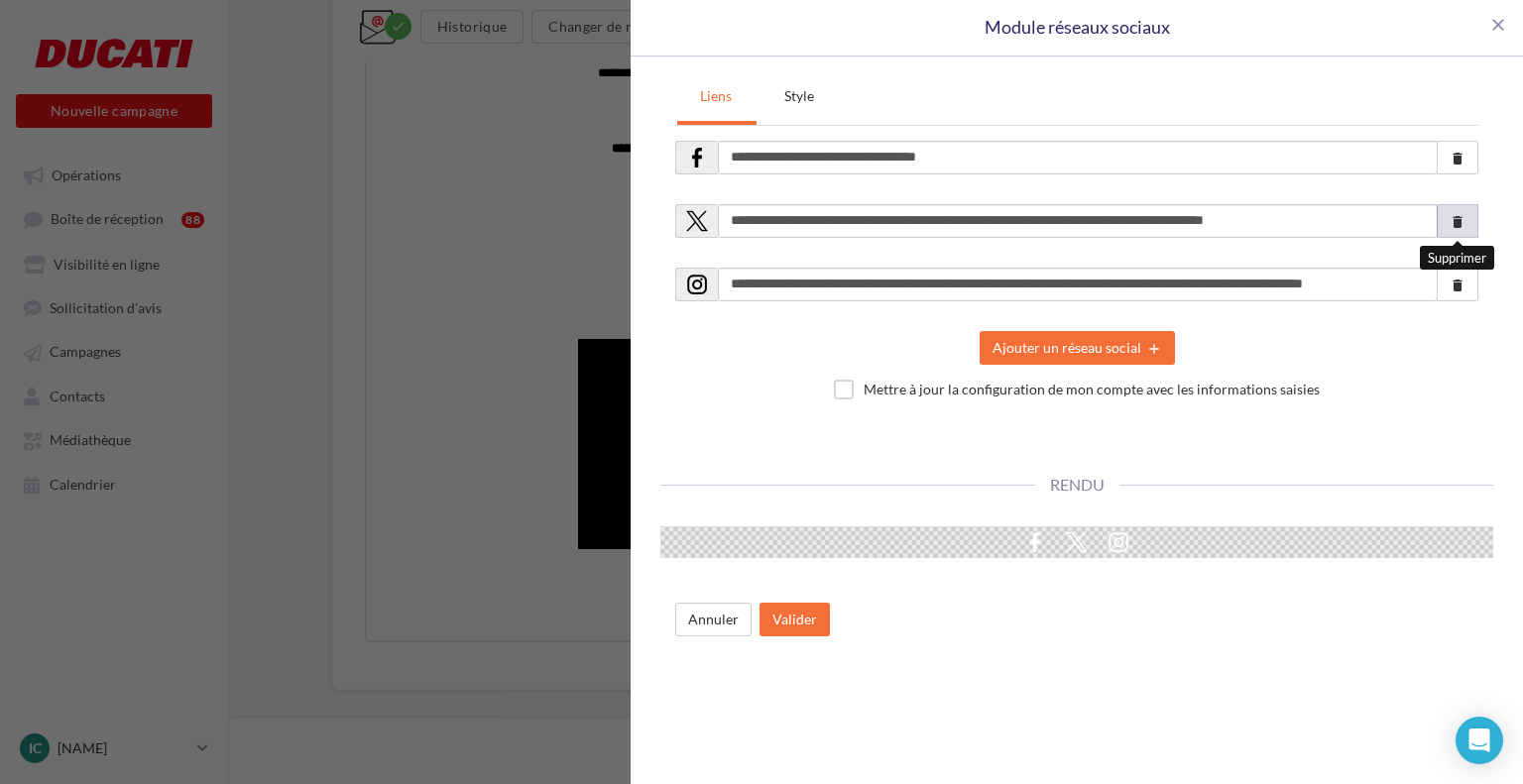 click on "delete" at bounding box center [1458, 221] 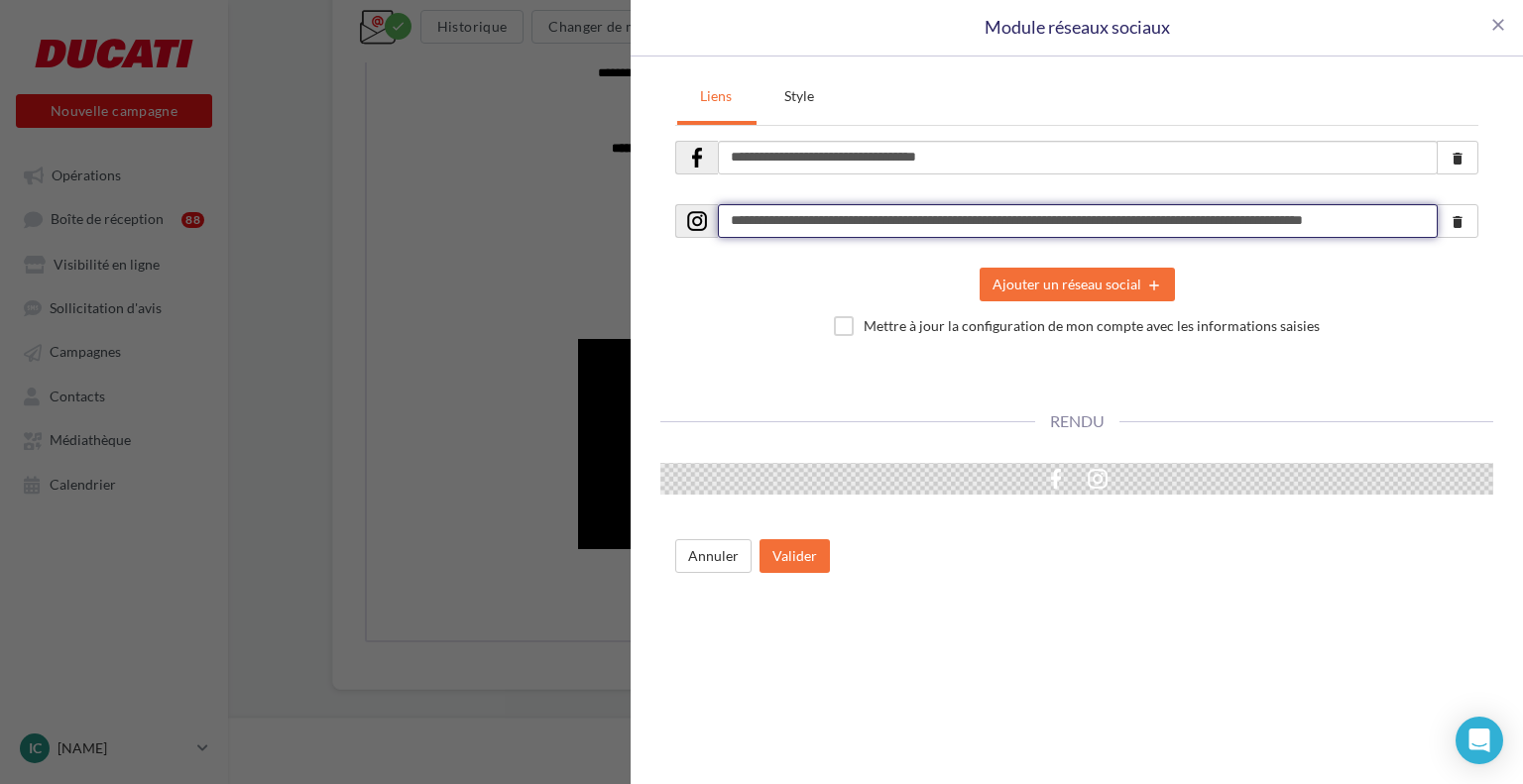 click on "**********" at bounding box center (1078, 221) 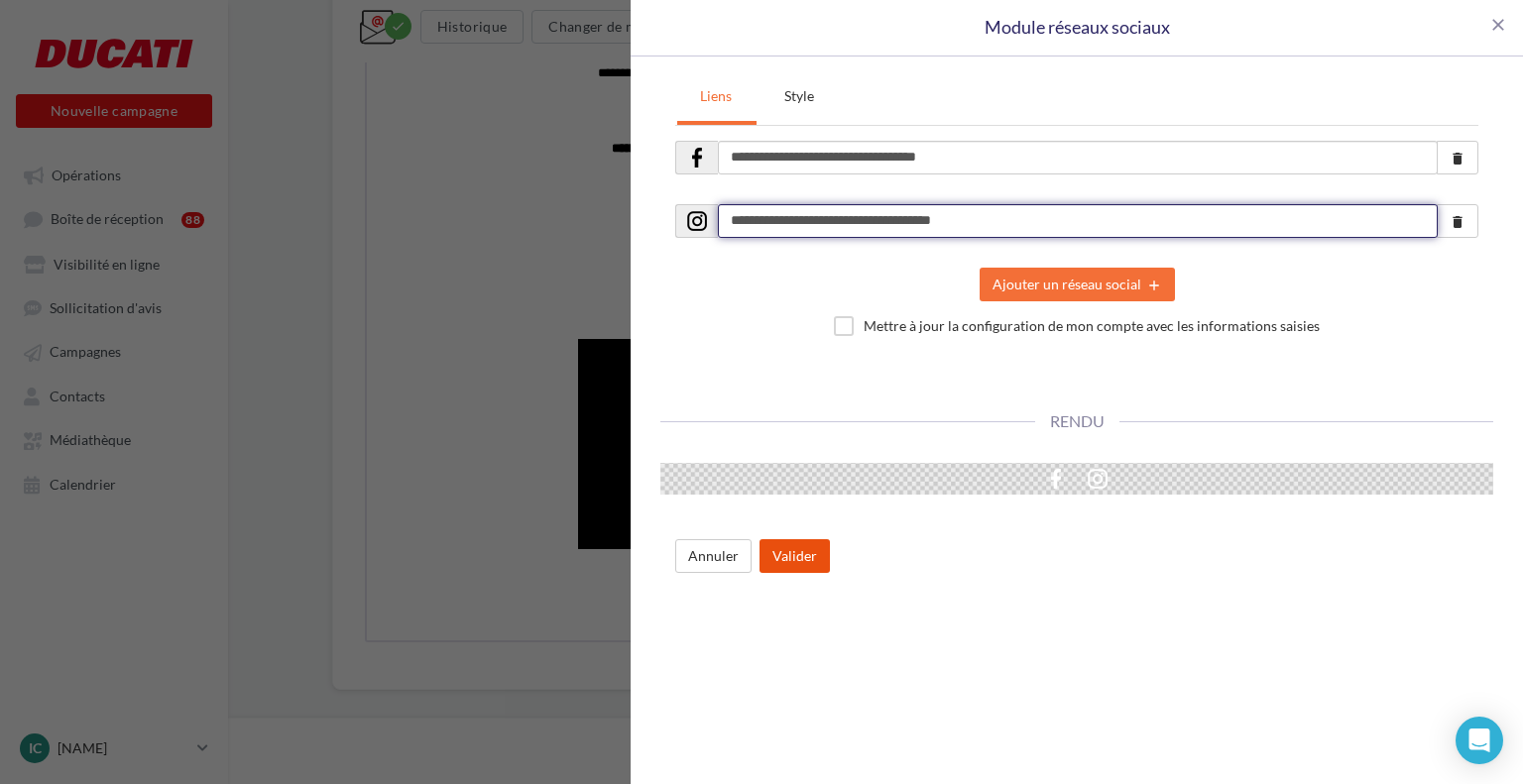type on "**********" 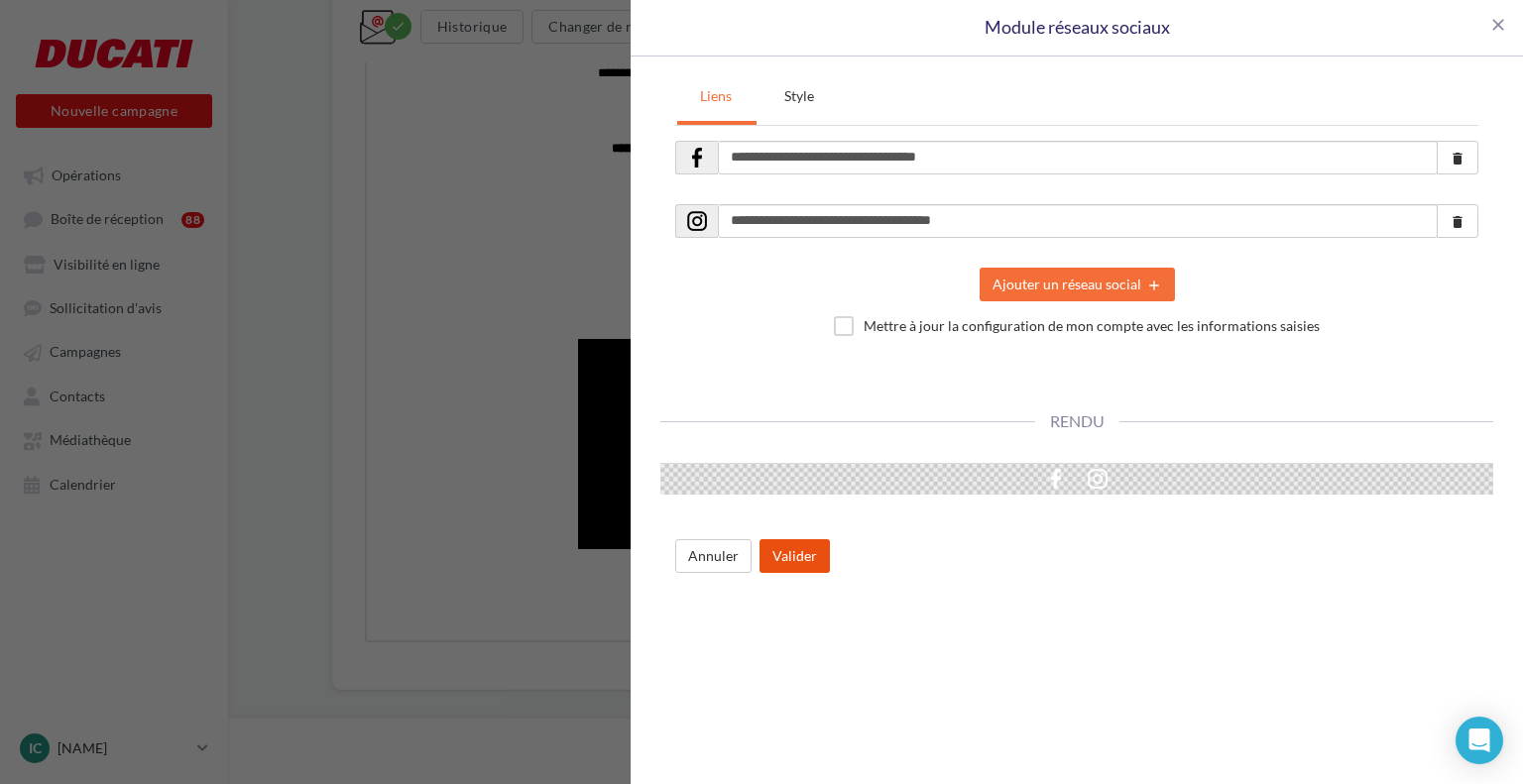 click on "Valider" at bounding box center (794, 556) 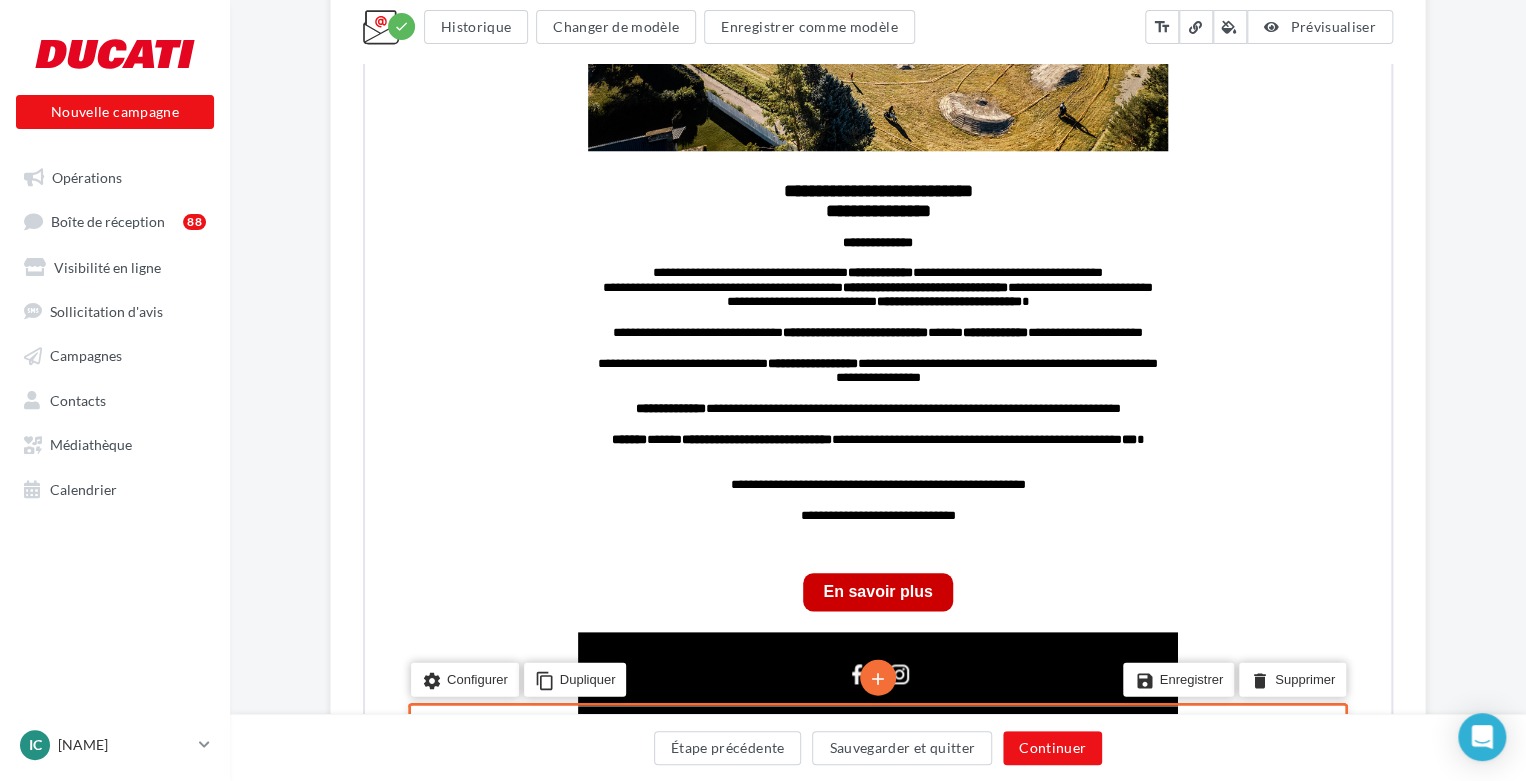 scroll, scrollTop: 837, scrollLeft: 0, axis: vertical 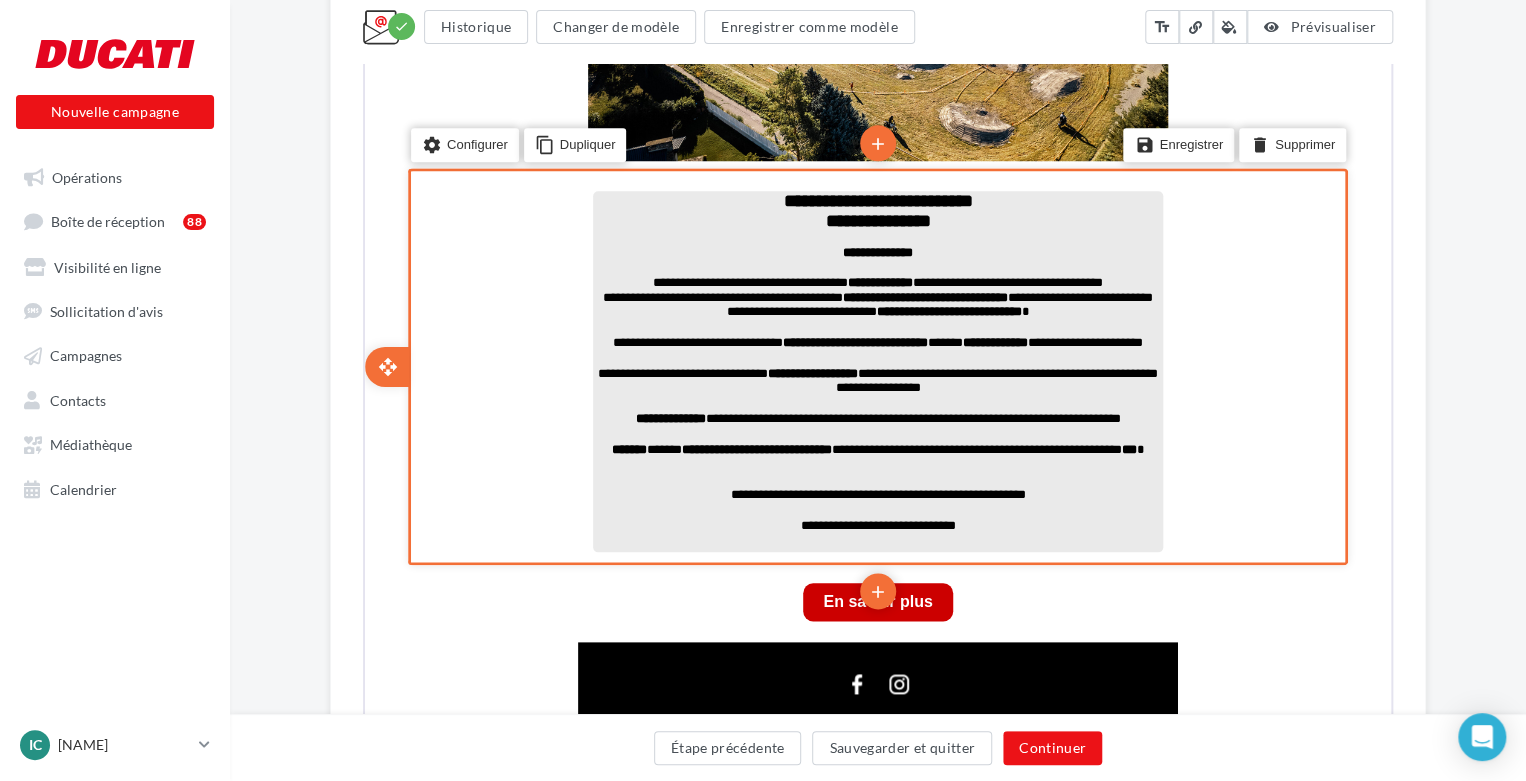 click on "**********" at bounding box center (876, 199) 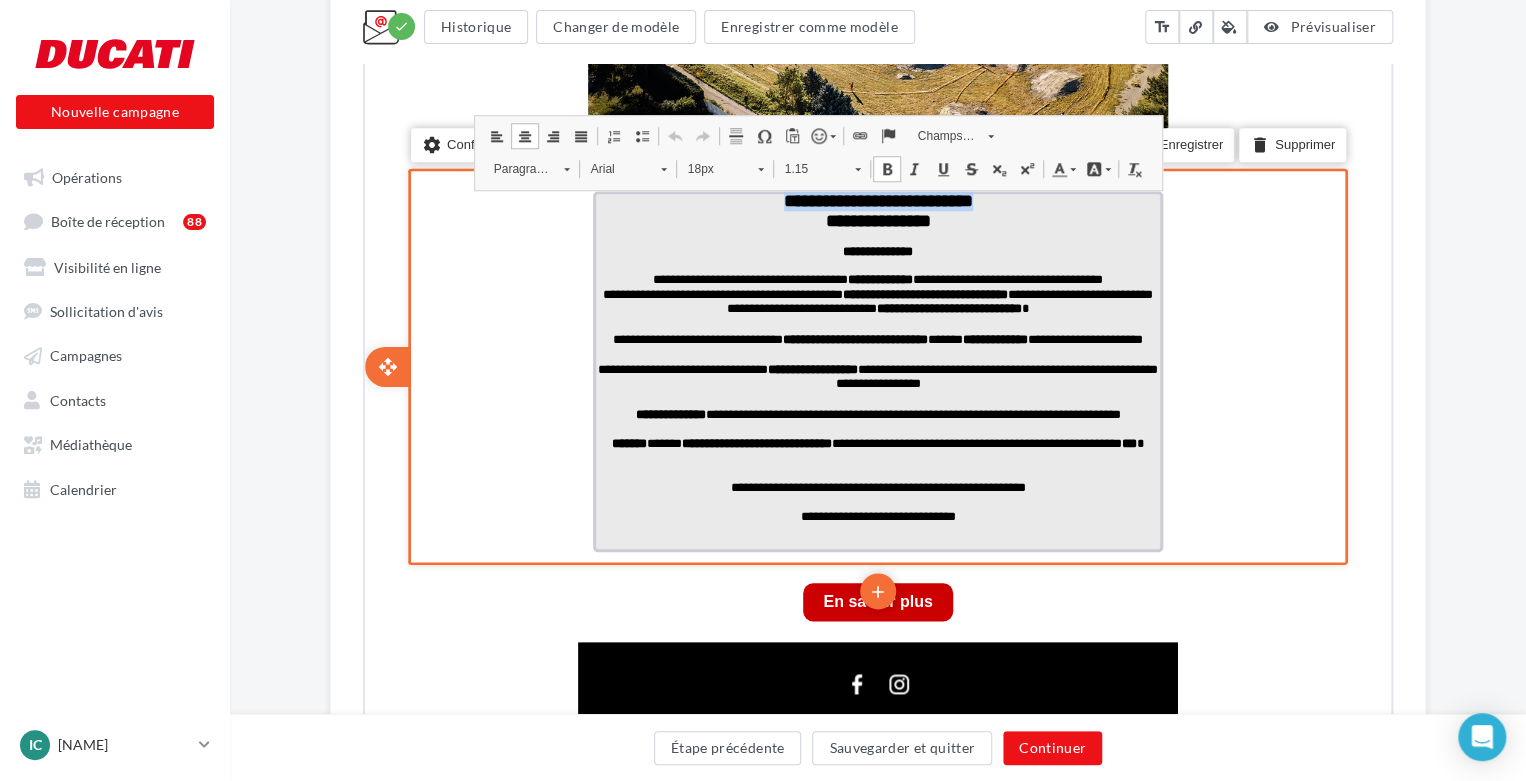 click on "**********" at bounding box center [876, 199] 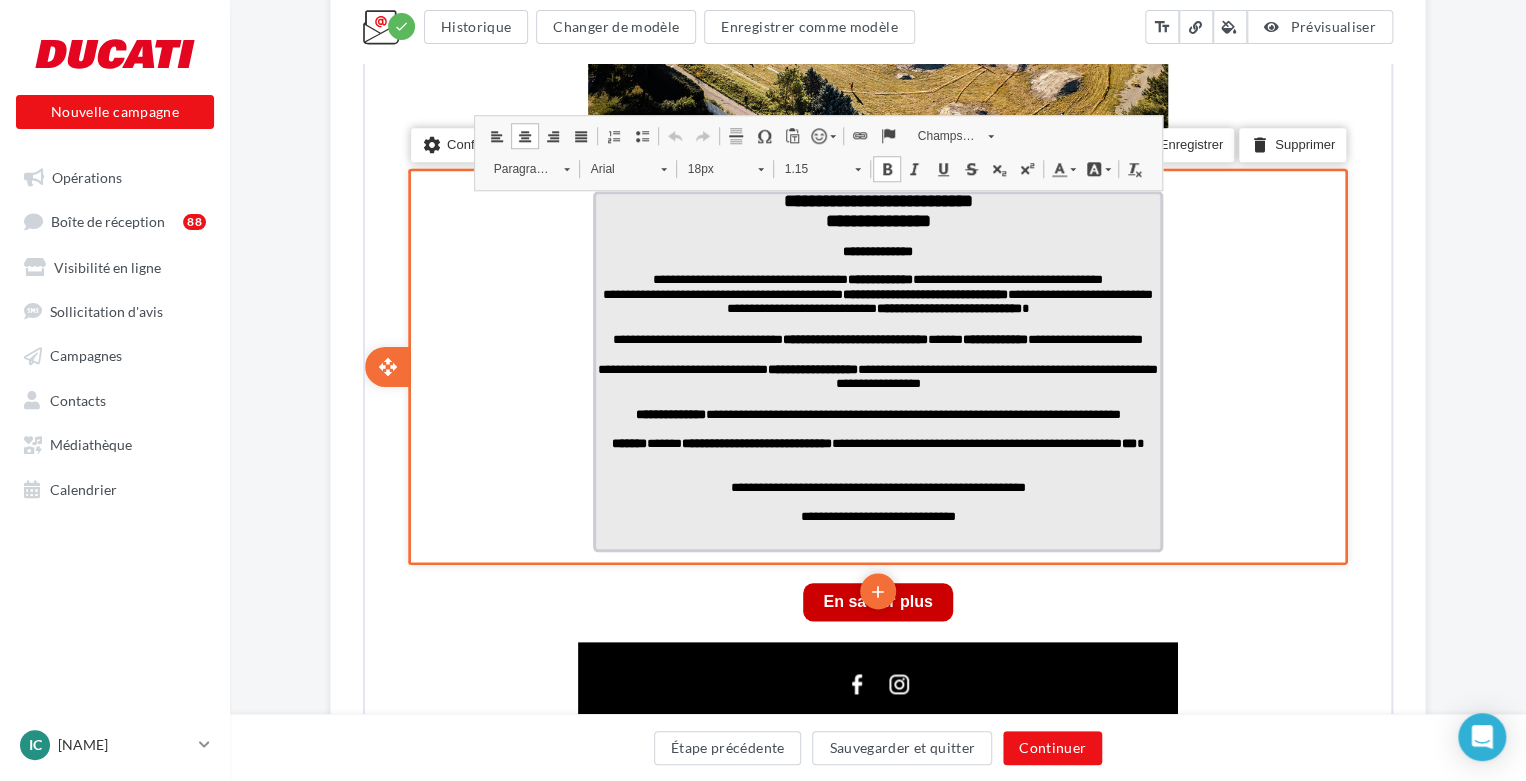 click on "**********" at bounding box center [876, 199] 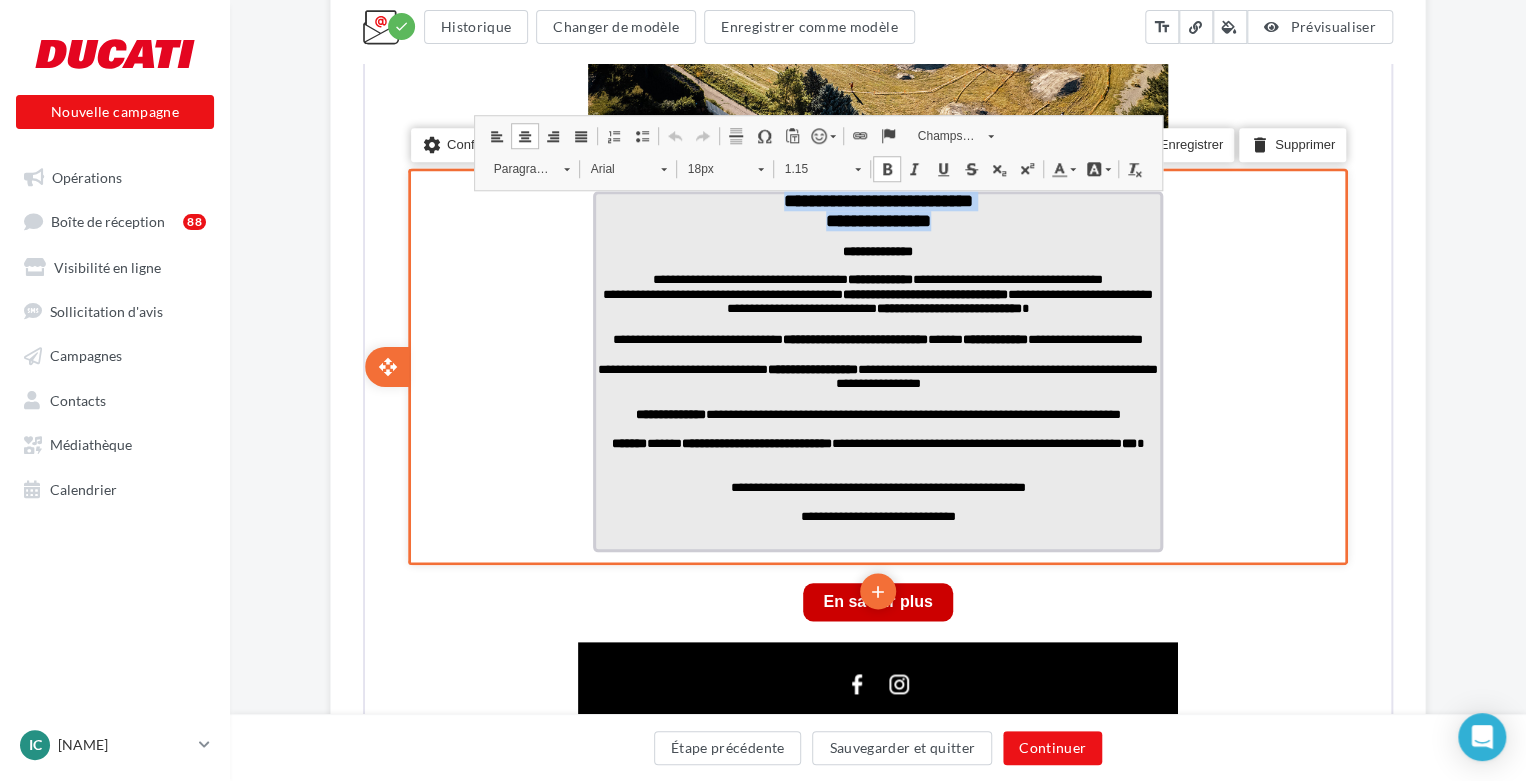 drag, startPoint x: 945, startPoint y: 220, endPoint x: 675, endPoint y: 203, distance: 270.53467 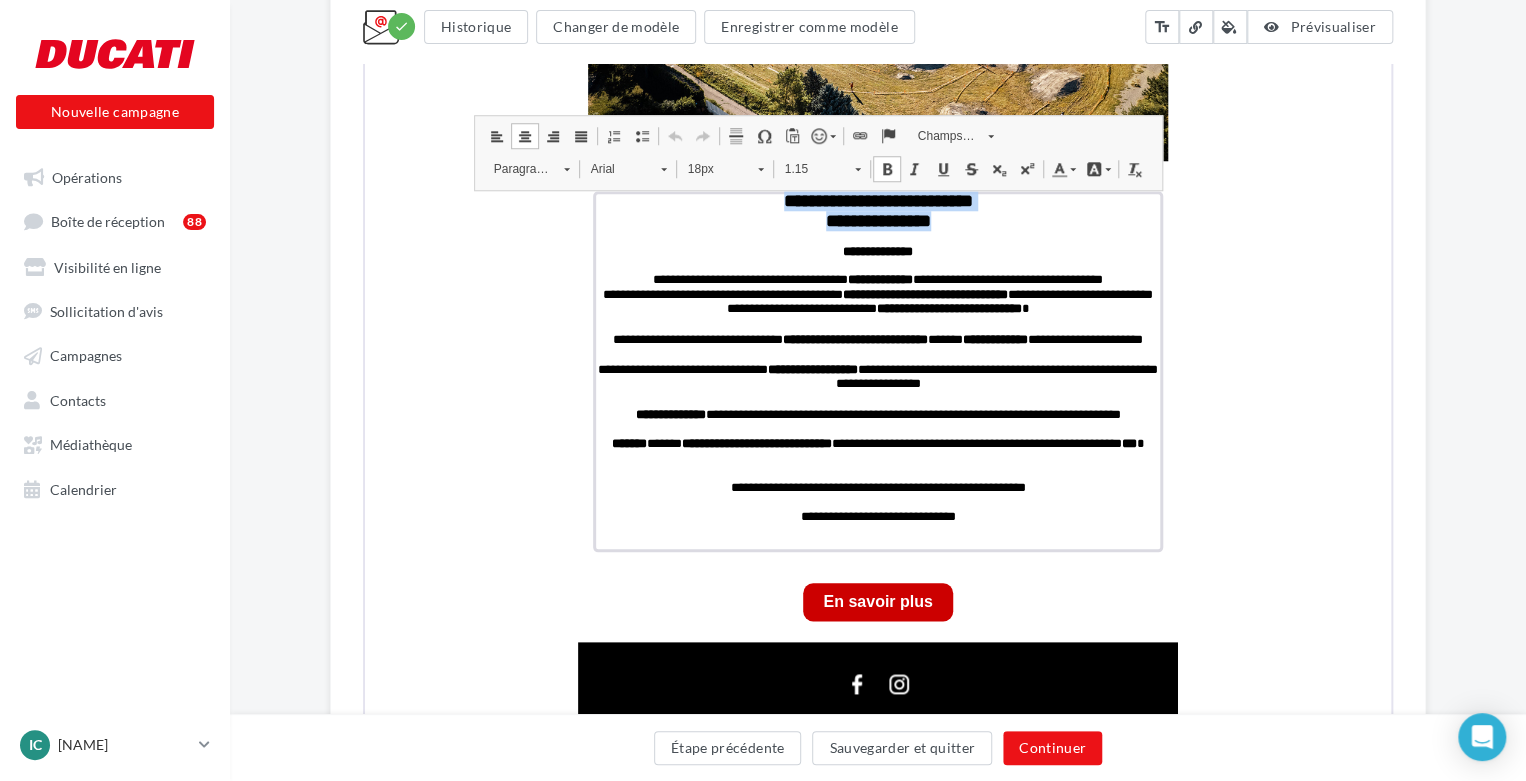 click on "Paragraphe" at bounding box center [529, 167] 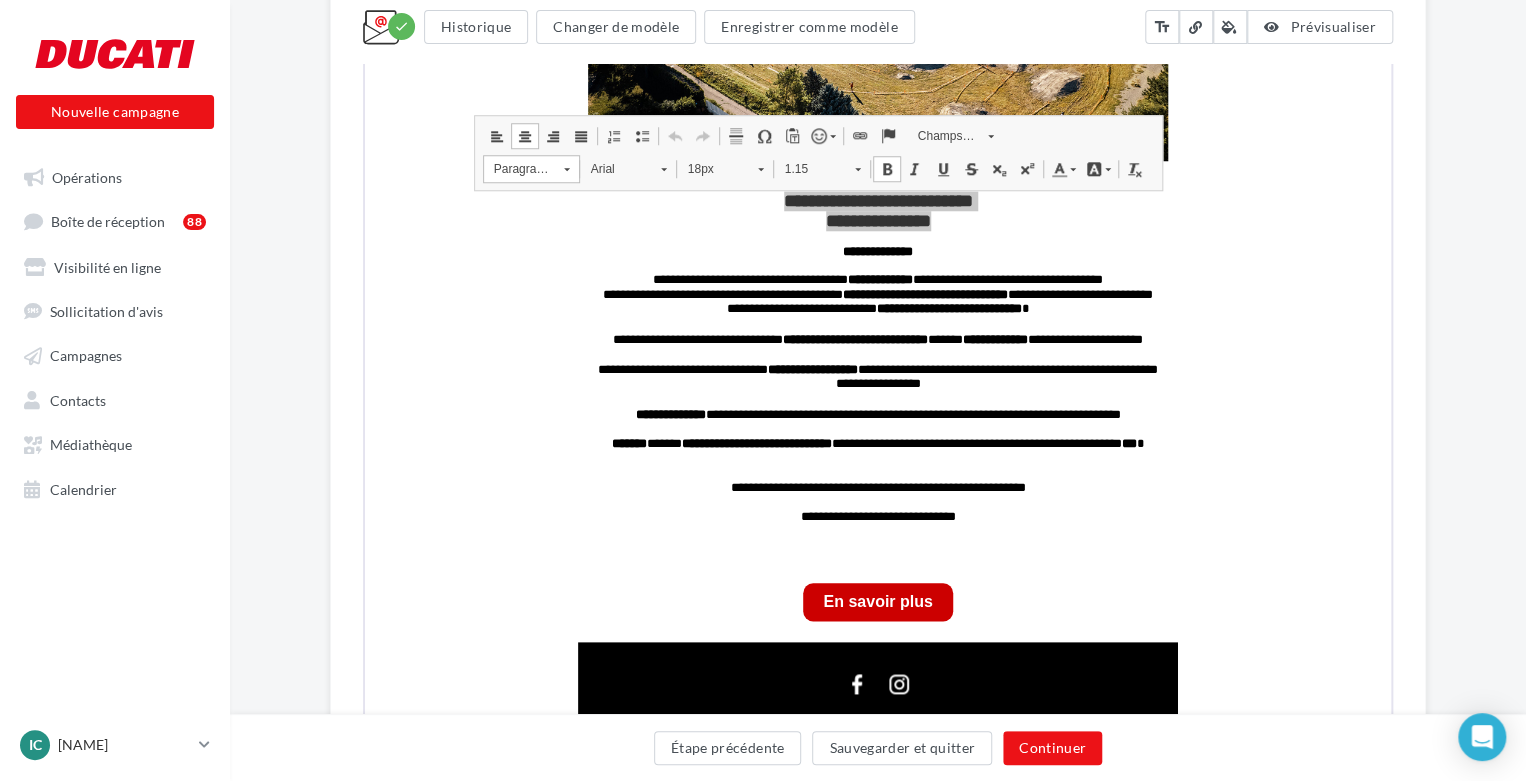 scroll, scrollTop: 0, scrollLeft: 0, axis: both 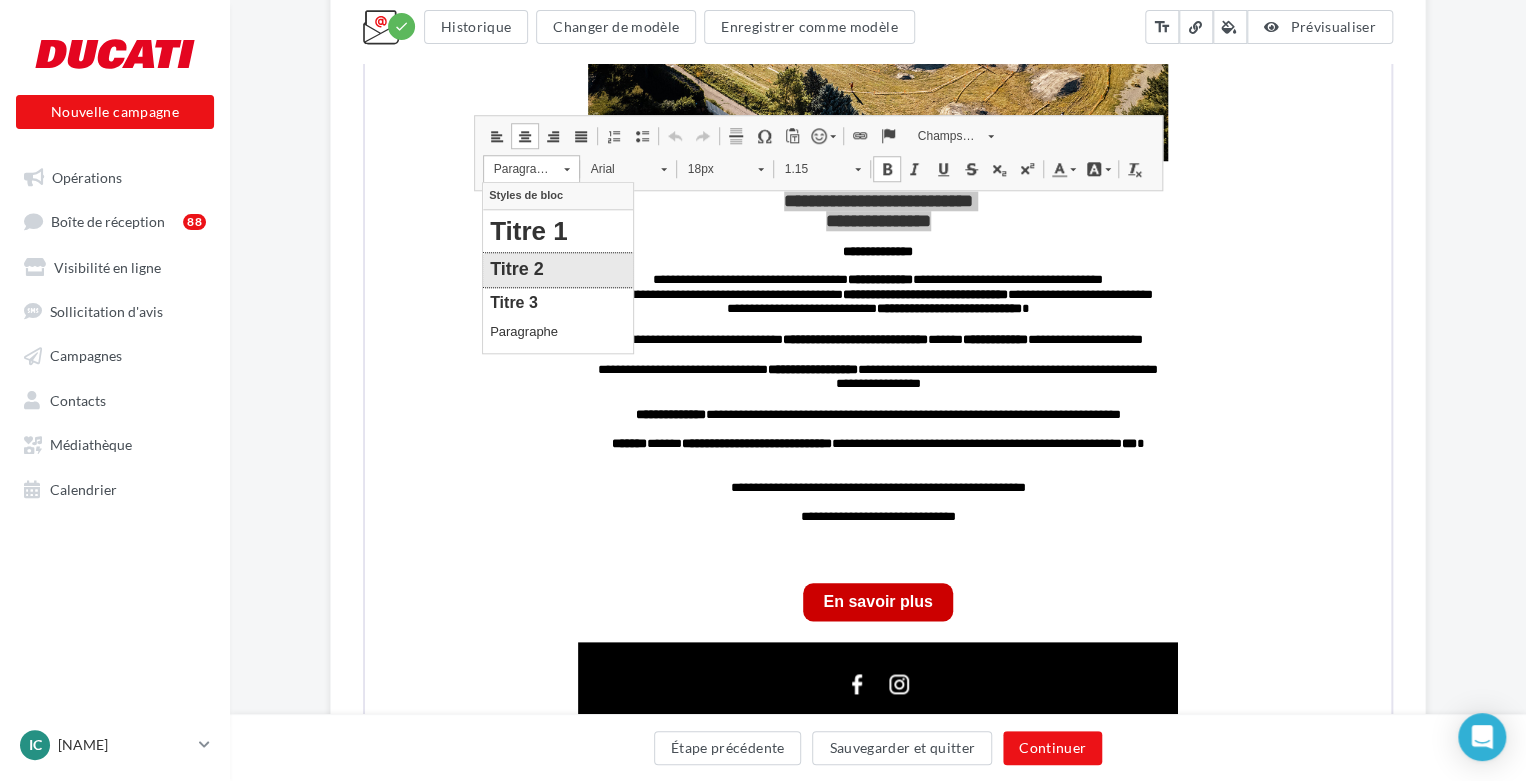 click on "Titre 2" at bounding box center [558, 269] 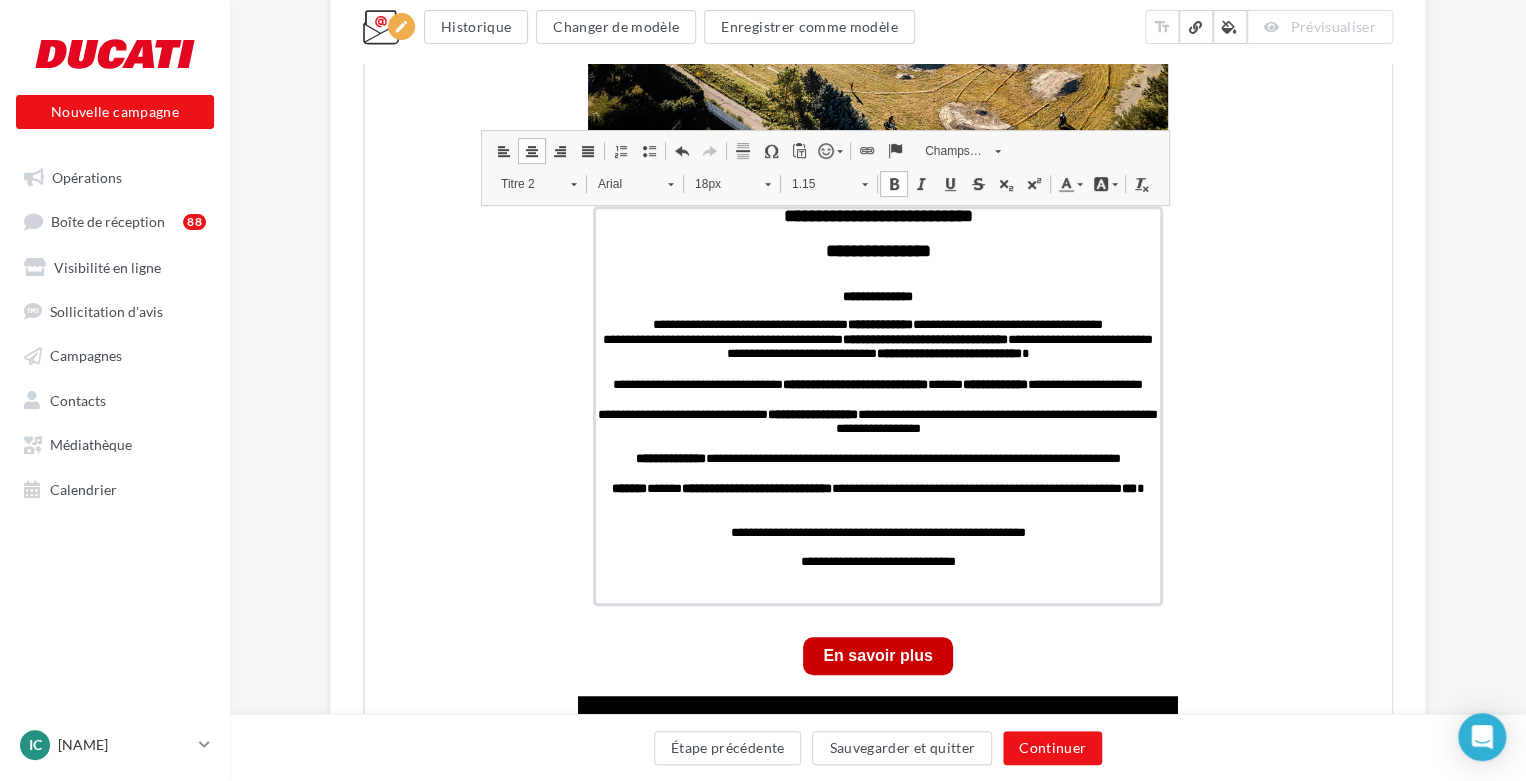 click on "Titre 2" at bounding box center [524, 182] 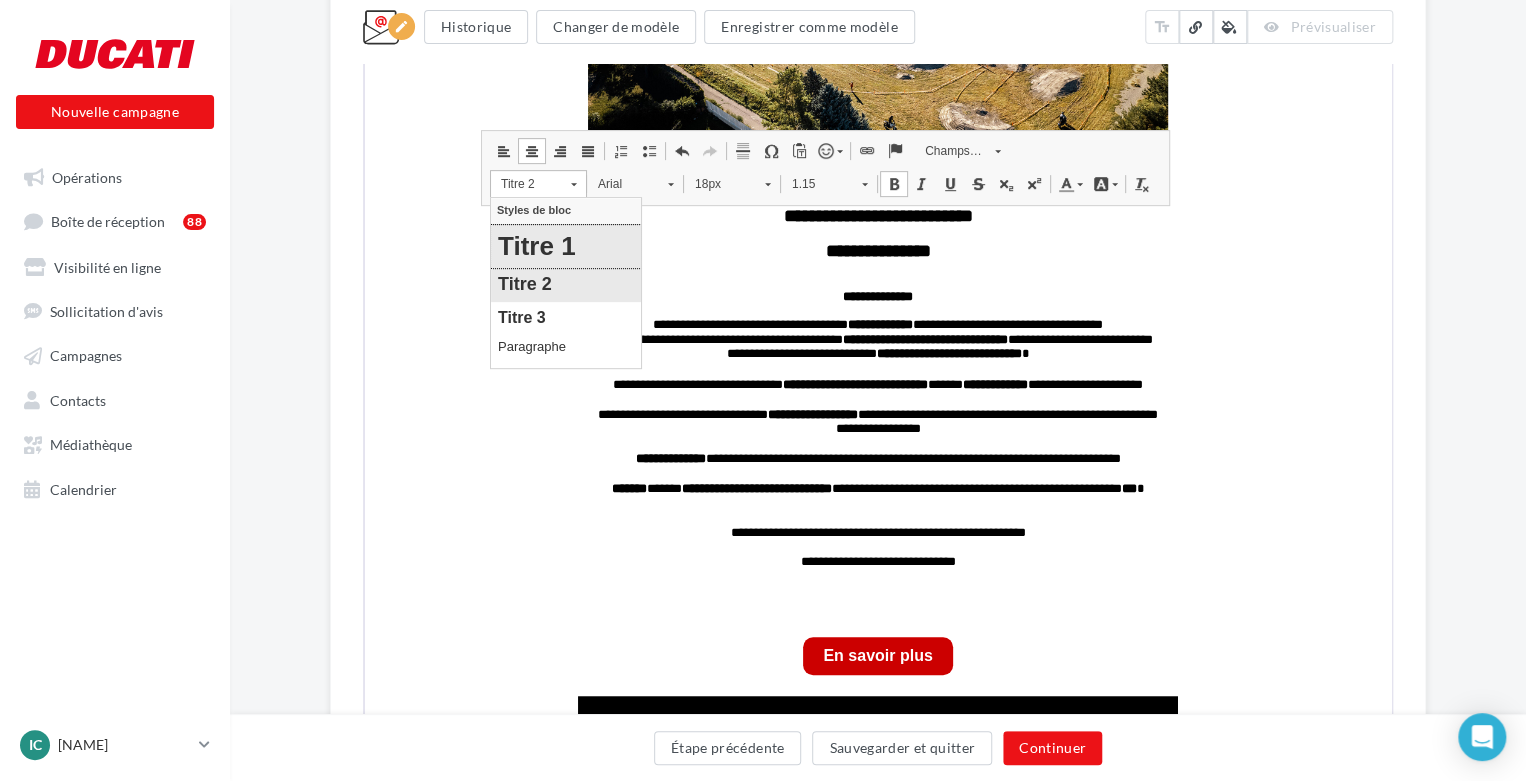 click on "Titre 1" at bounding box center (565, 245) 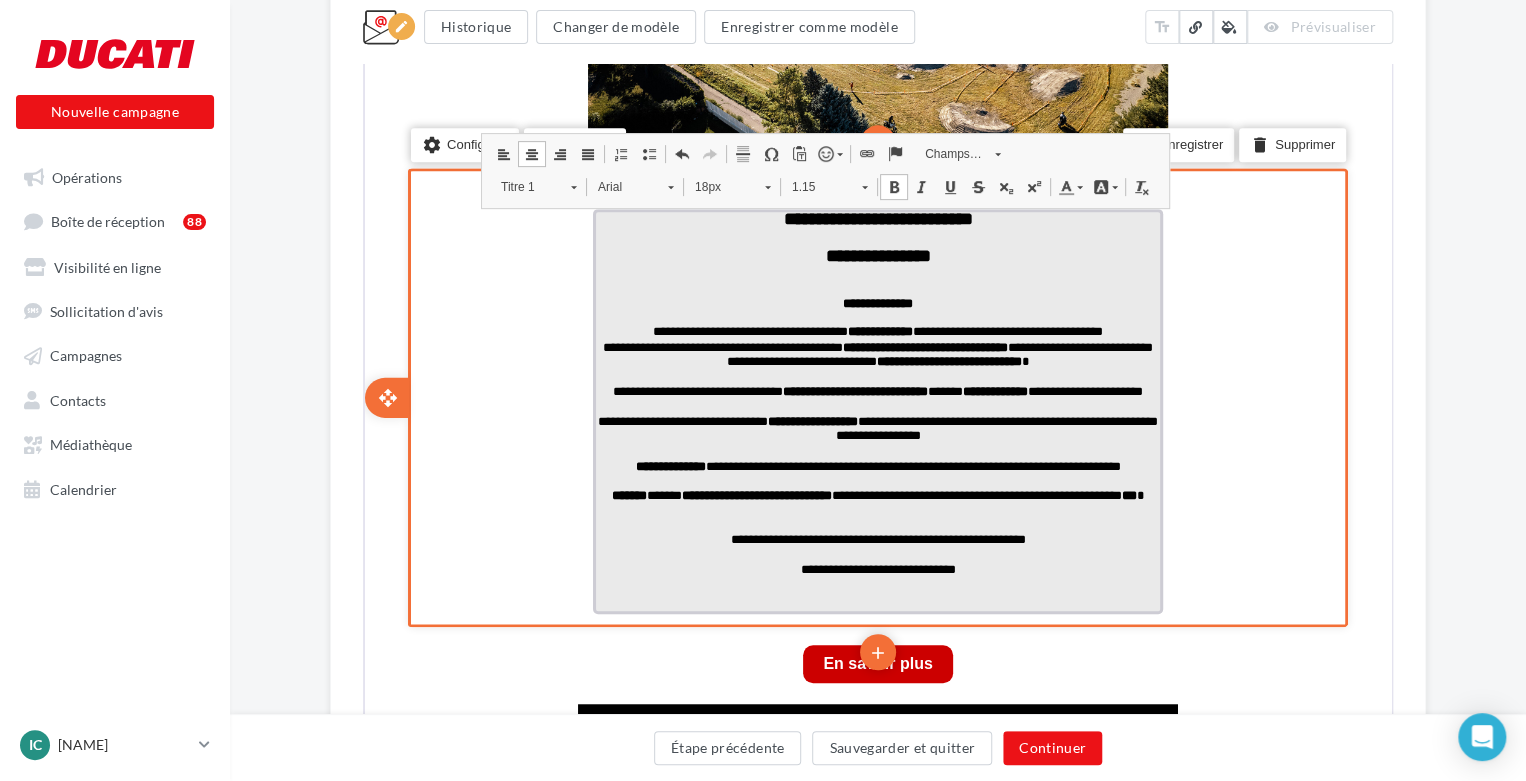 click on "**********" at bounding box center (876, 409) 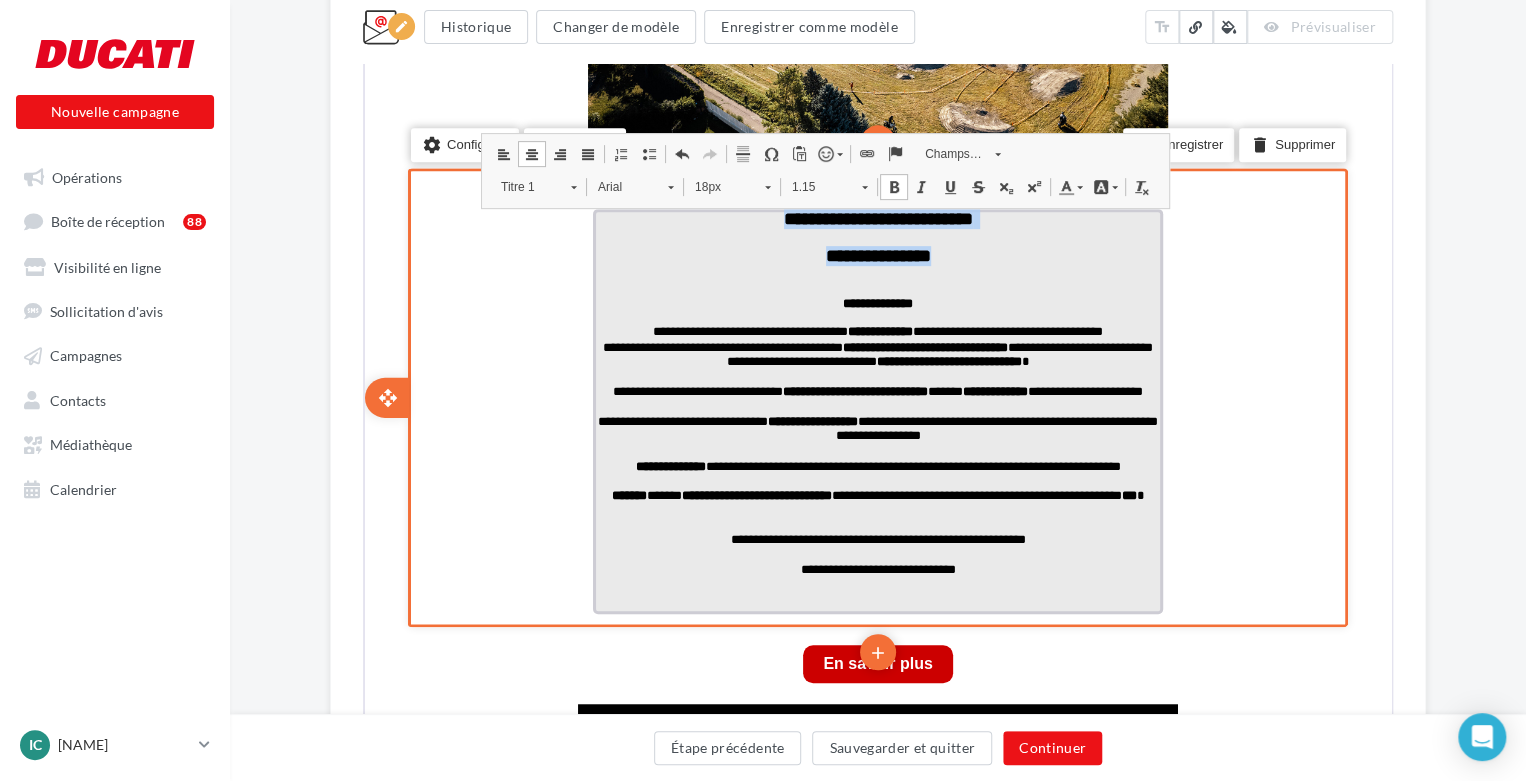 drag, startPoint x: 914, startPoint y: 269, endPoint x: 671, endPoint y: 230, distance: 246.10973 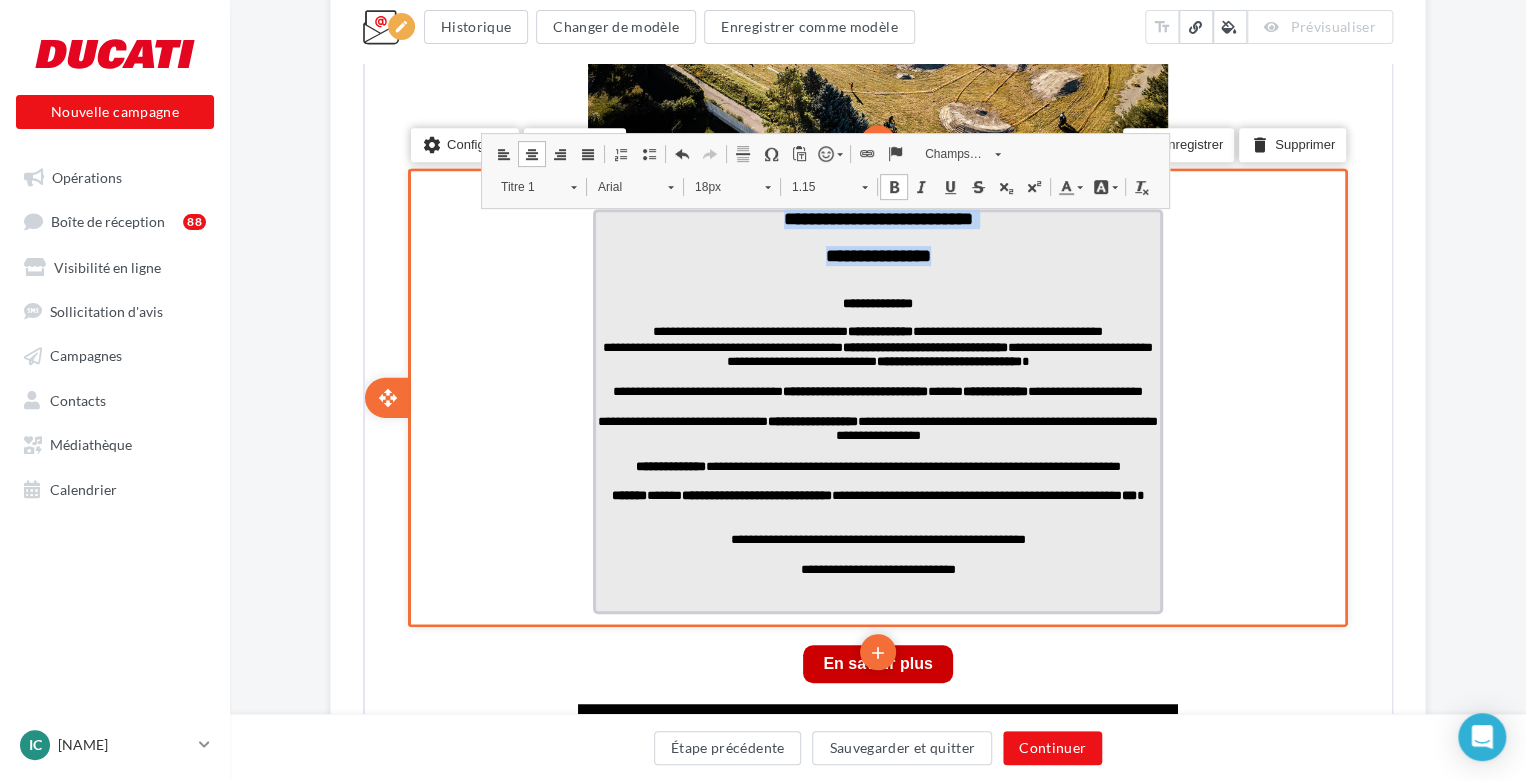 click on "**********" at bounding box center (876, 409) 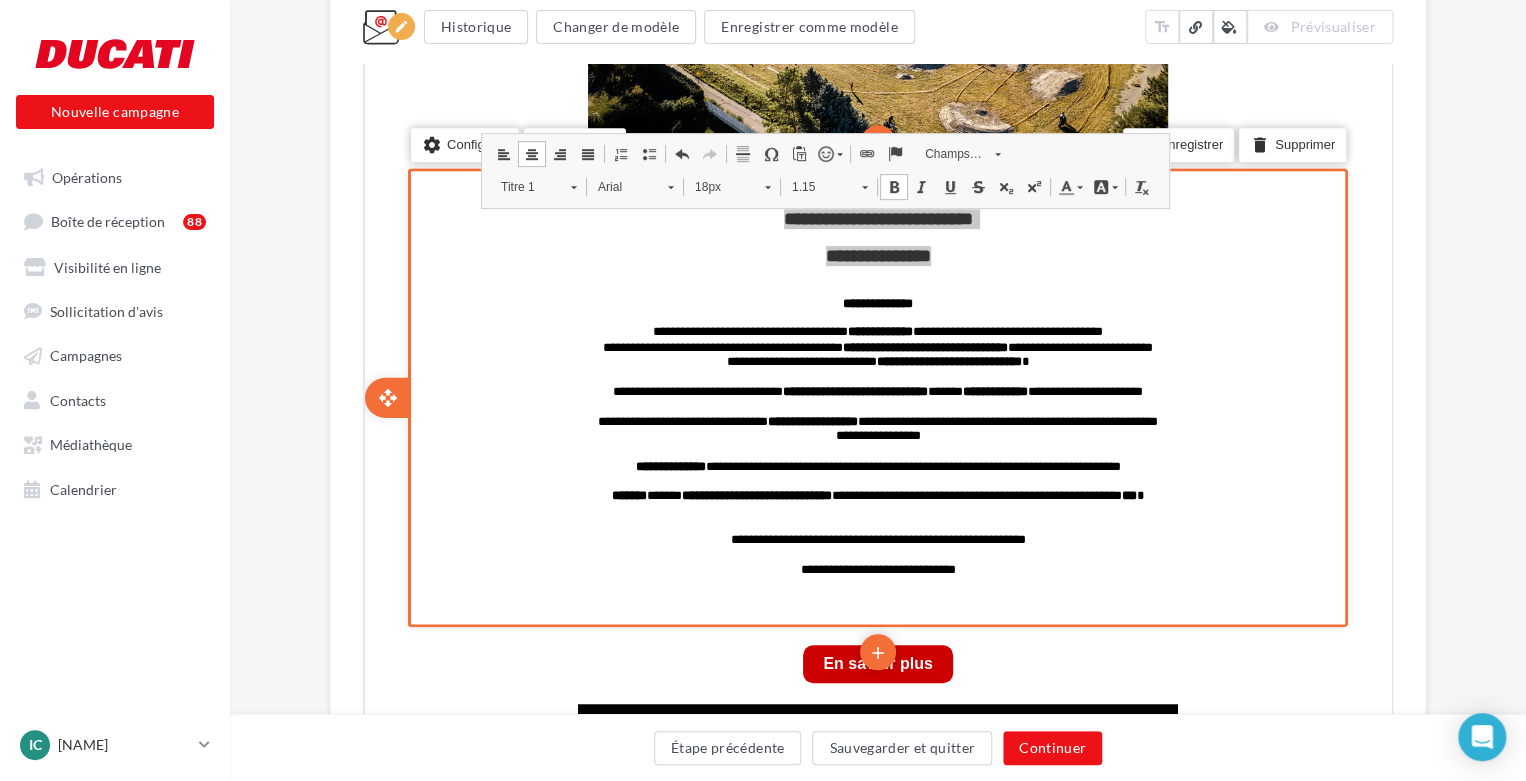 click on "Something wrong..." at bounding box center [878, 308] 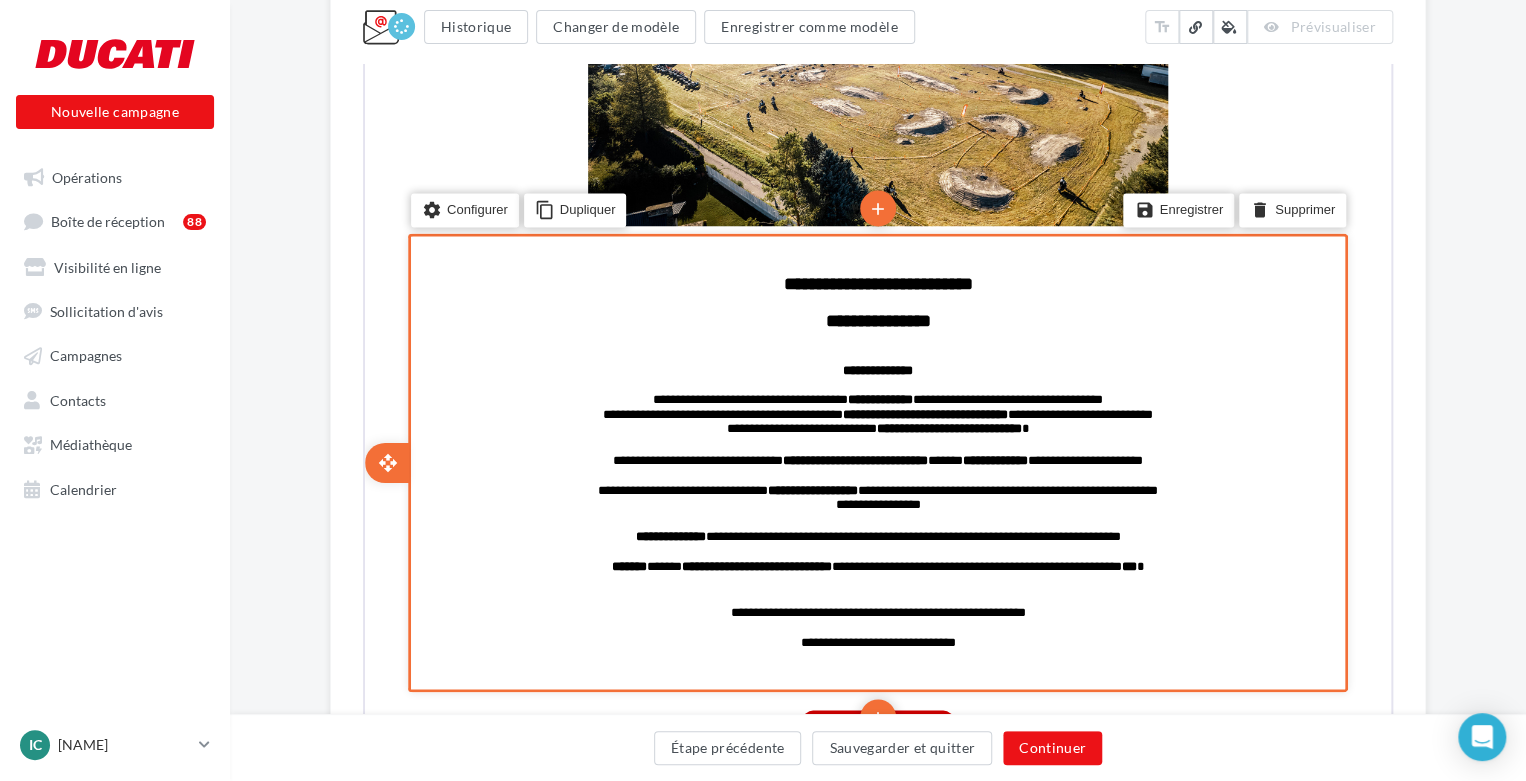 scroll, scrollTop: 737, scrollLeft: 0, axis: vertical 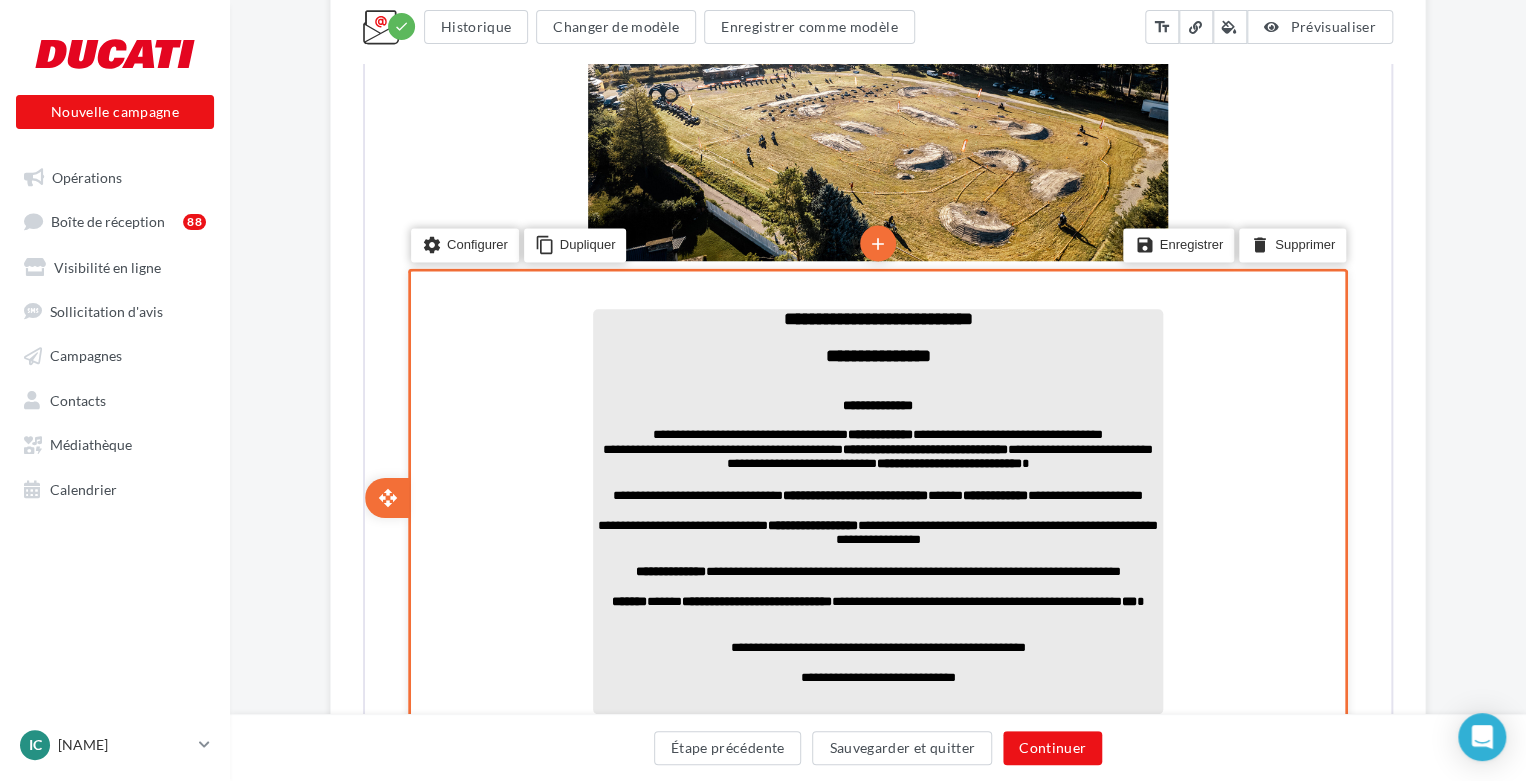 click at bounding box center (876, 388) 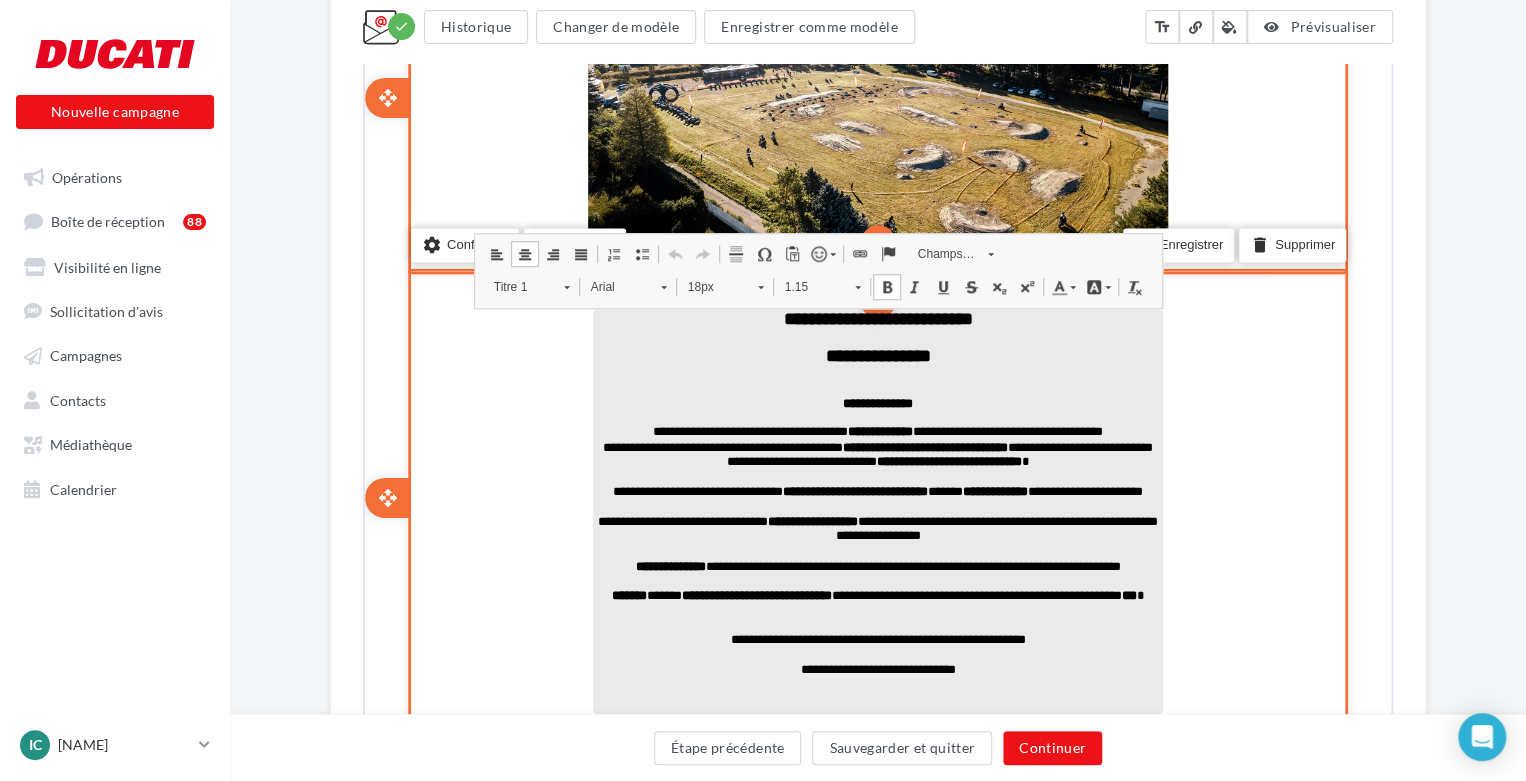 click on "settings Configurer content_copy Dupliquer add add save Enregistrer delete Supprimer" at bounding box center (876, 96) 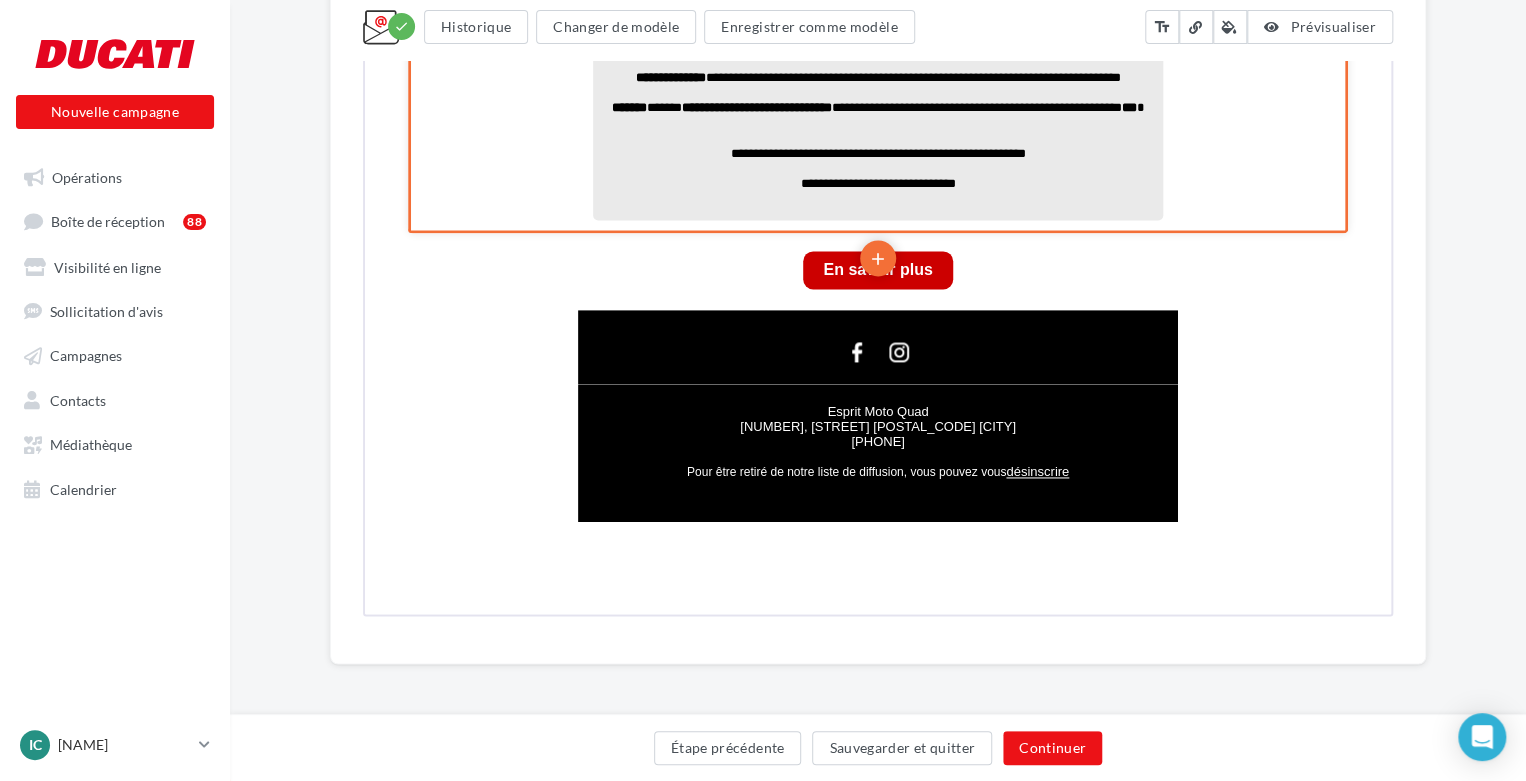 scroll, scrollTop: 928, scrollLeft: 0, axis: vertical 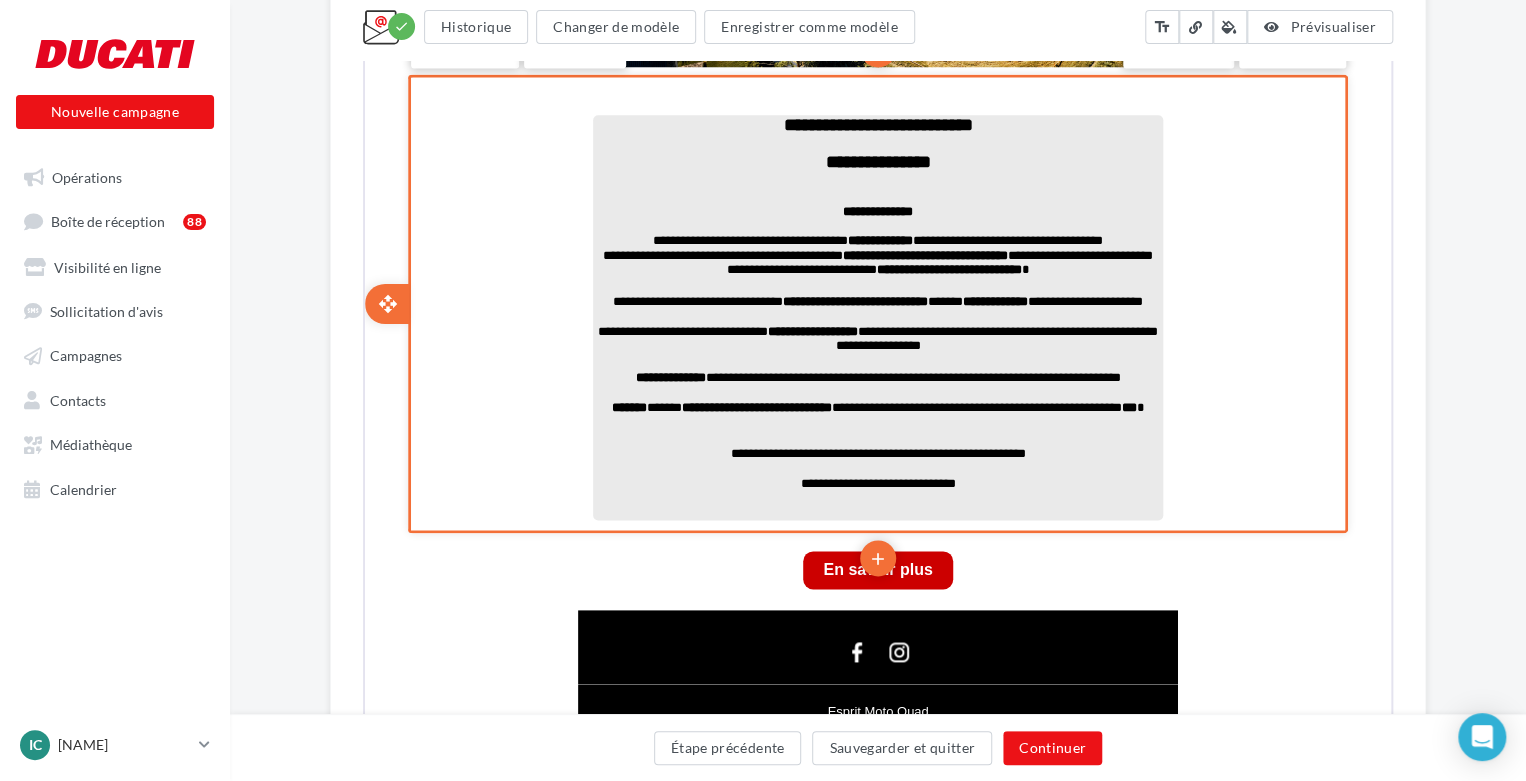click on "**********" at bounding box center [876, 123] 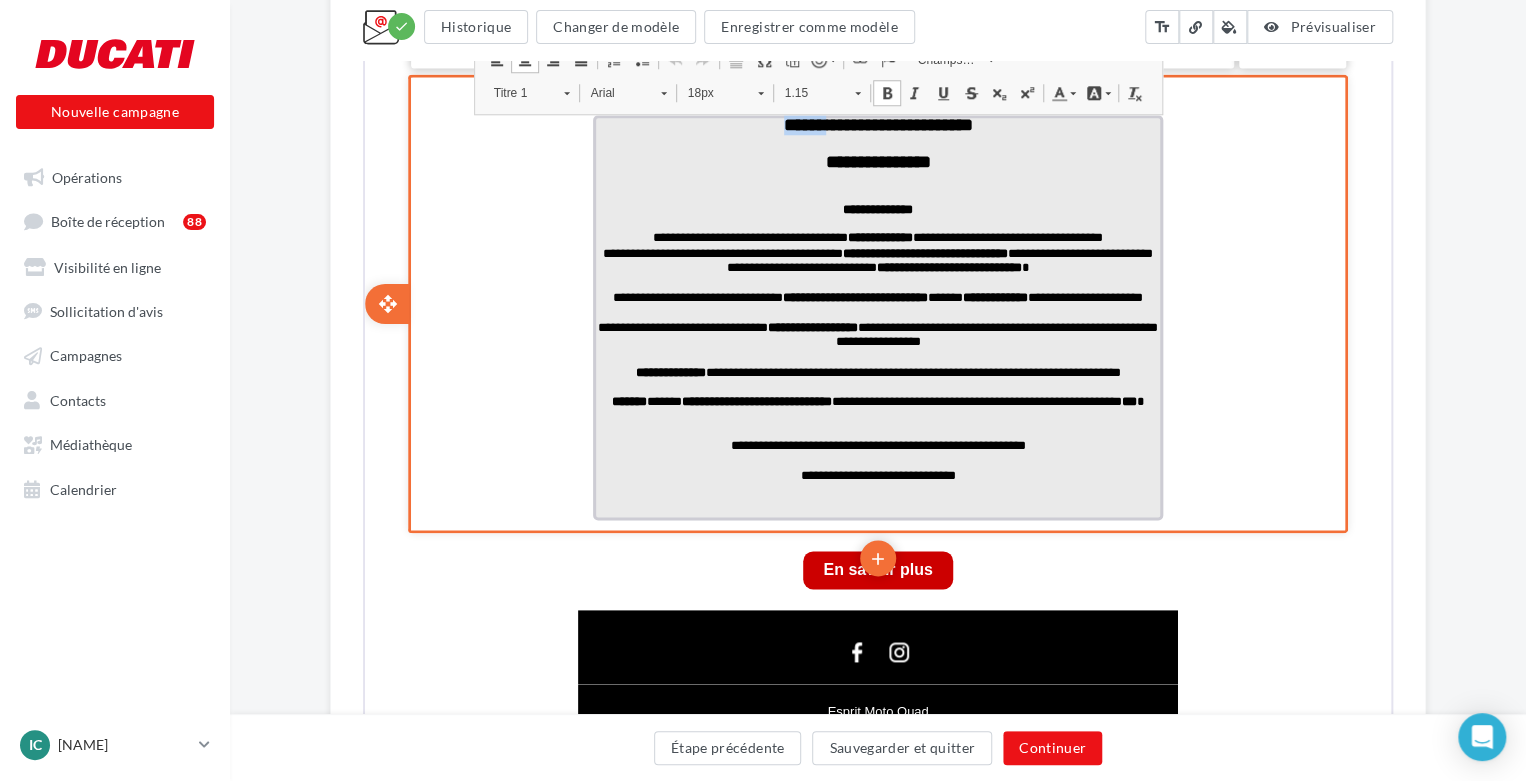 click on "**********" at bounding box center [876, 123] 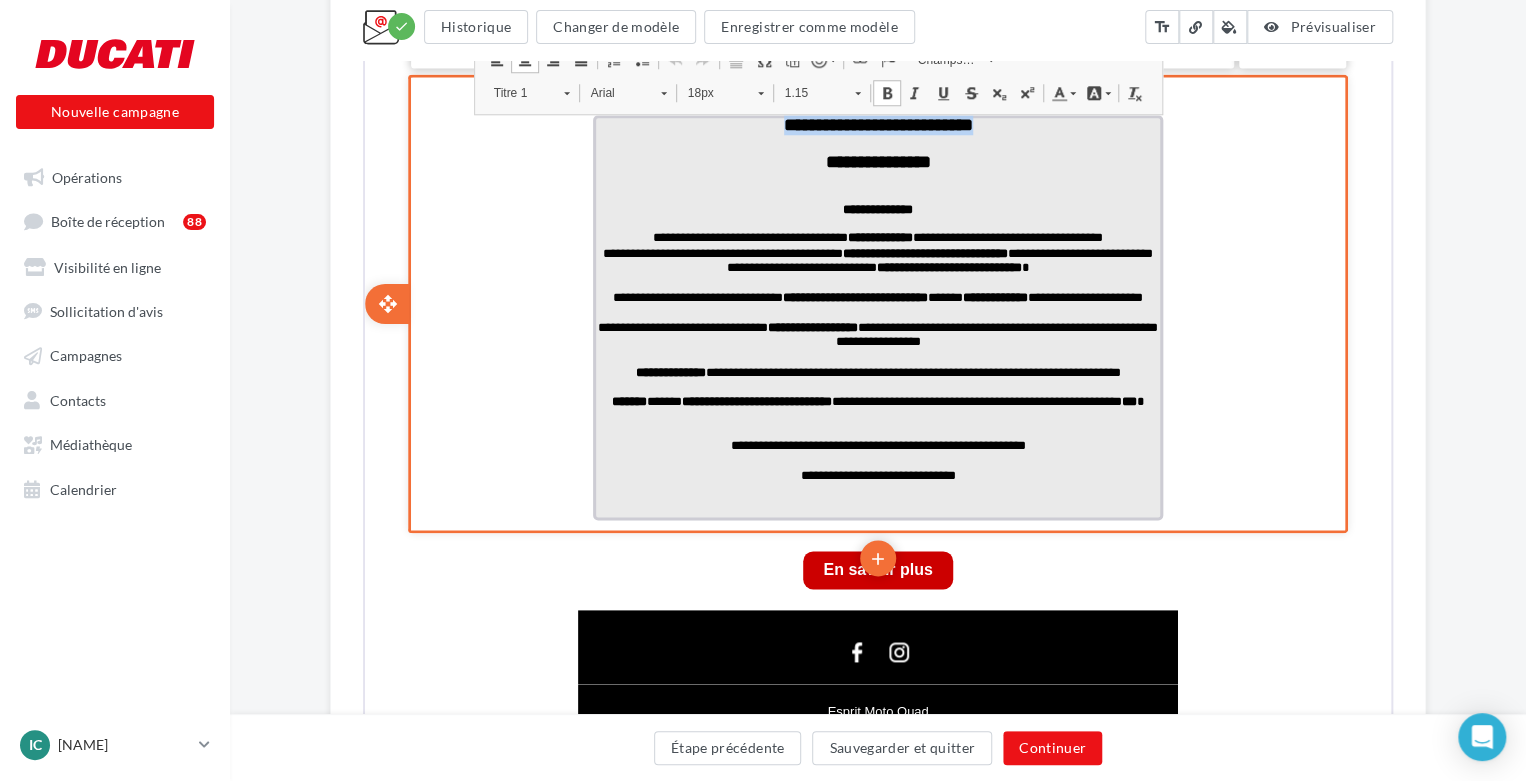click on "**********" at bounding box center [876, 123] 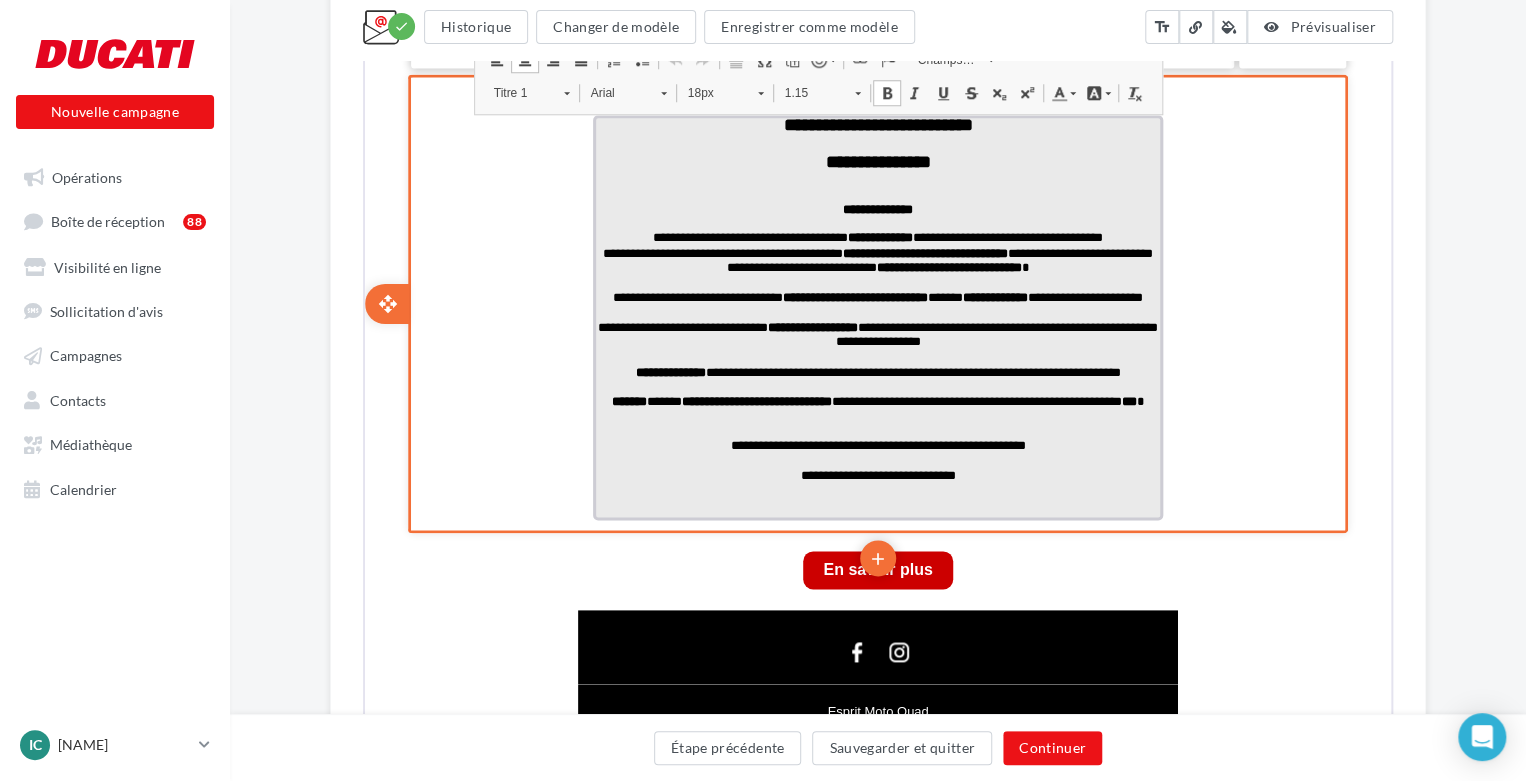 click on "**********" at bounding box center [876, 315] 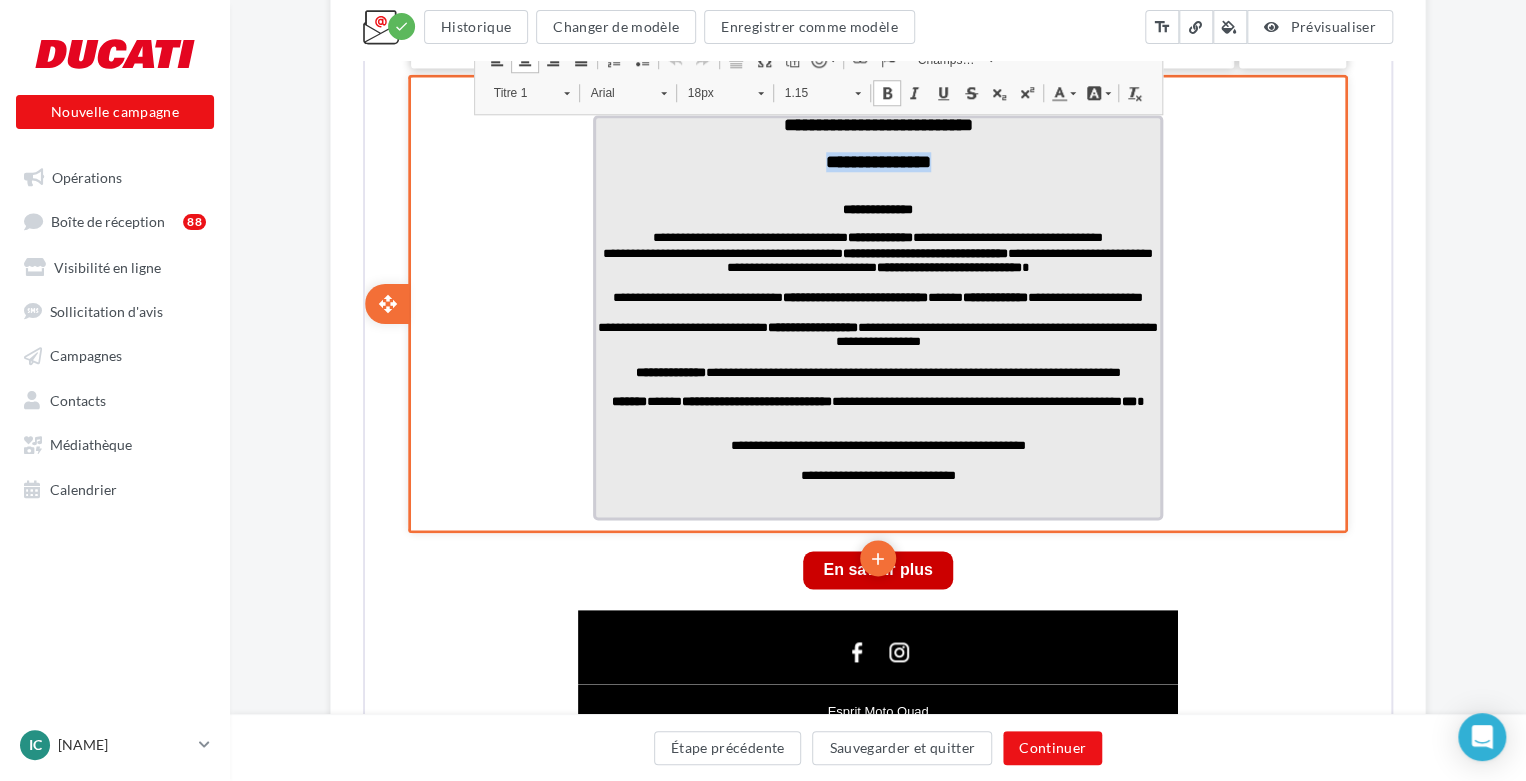 drag, startPoint x: 978, startPoint y: 170, endPoint x: 799, endPoint y: 176, distance: 179.10052 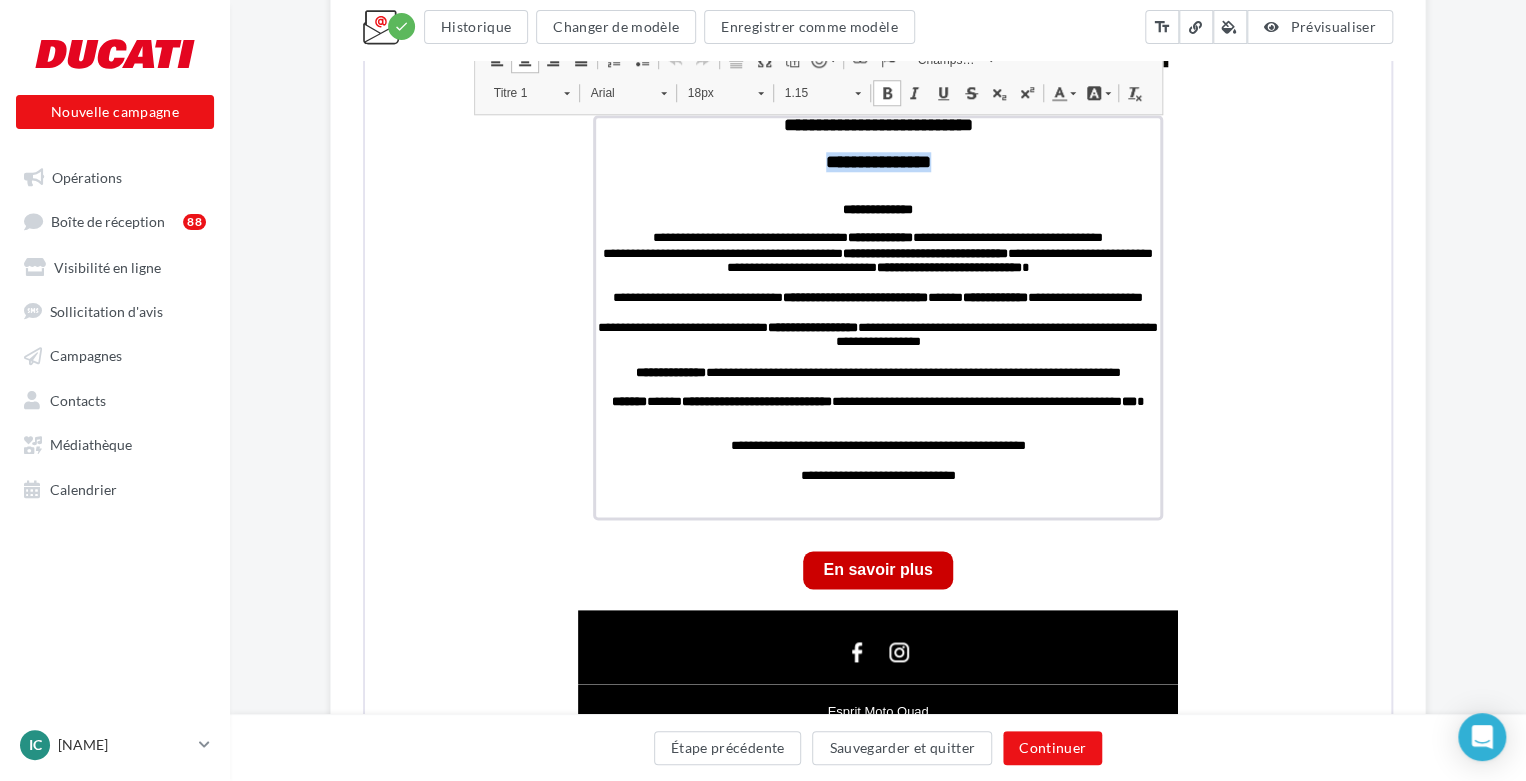 click on "Titre 1" at bounding box center (529, 91) 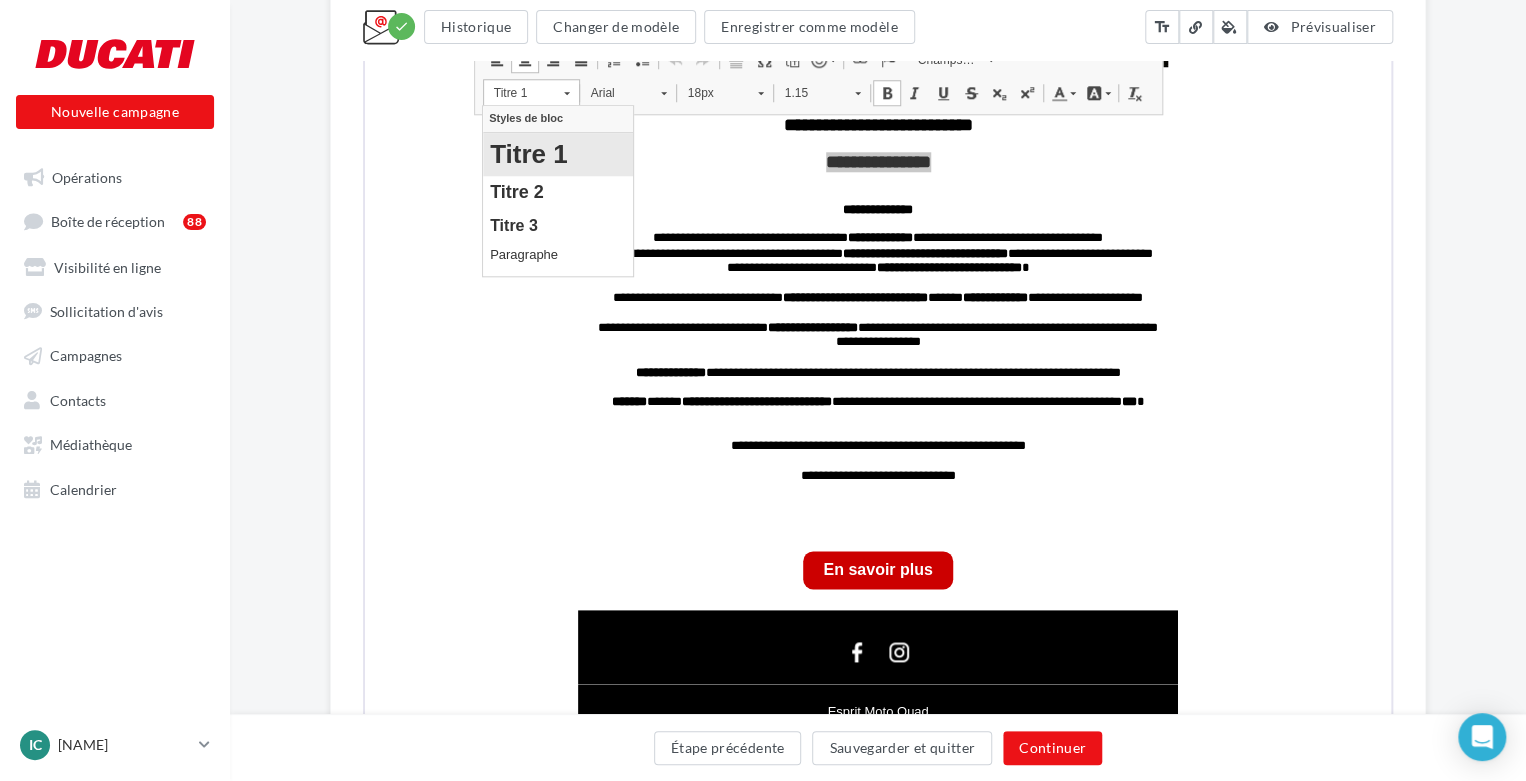 scroll, scrollTop: 0, scrollLeft: 0, axis: both 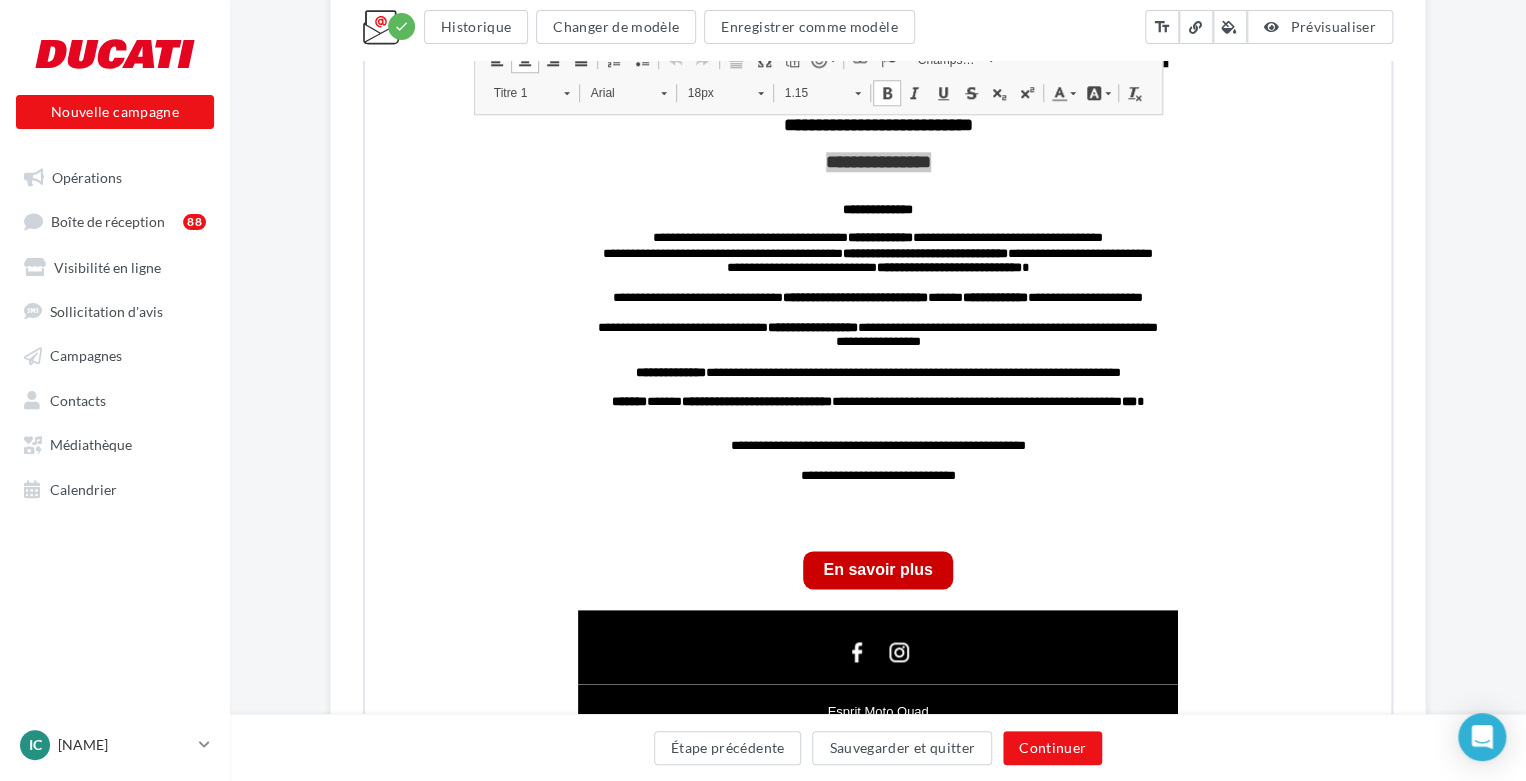 click on "Titre 1" at bounding box center [517, 91] 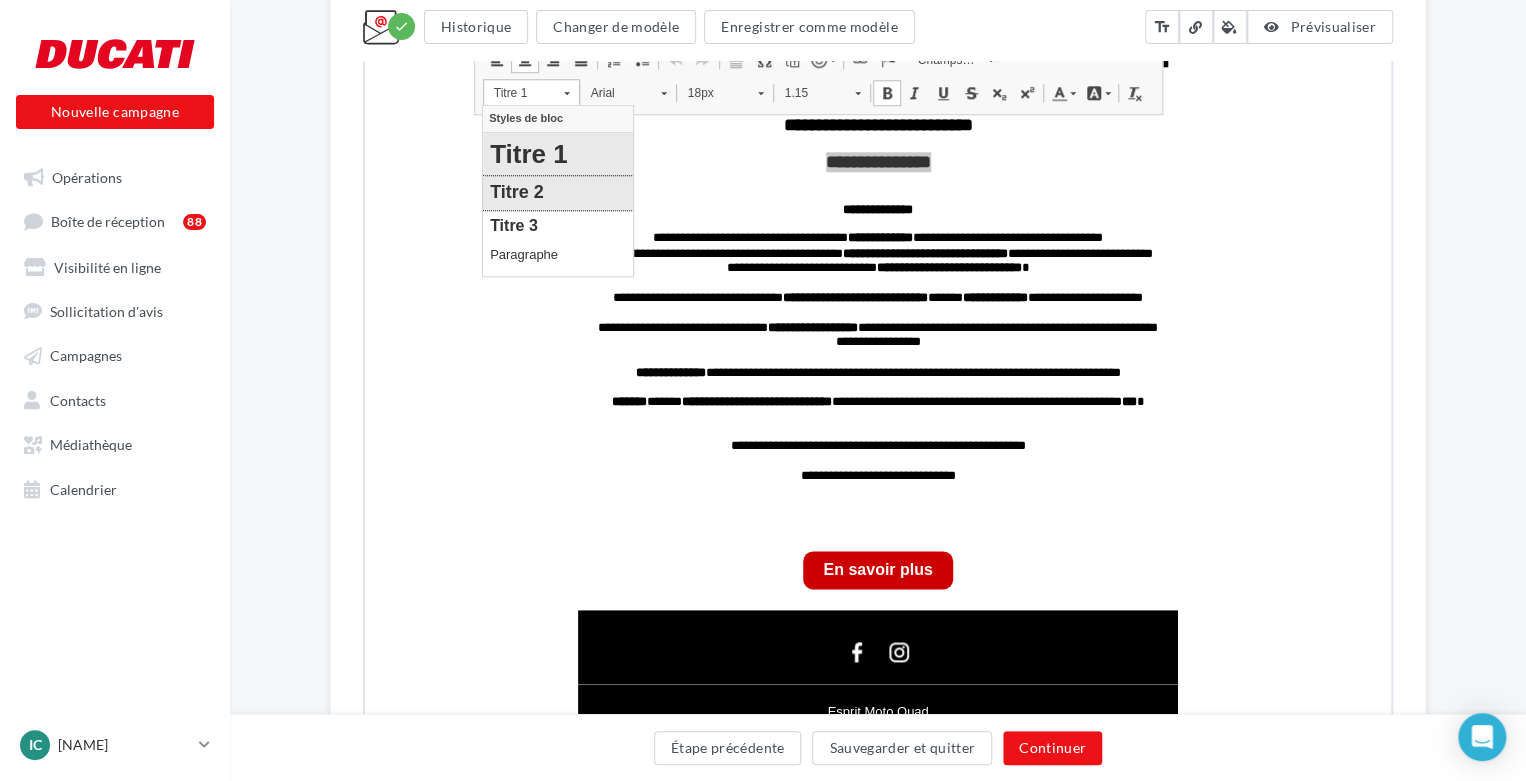 click on "Titre 2" at bounding box center [558, 193] 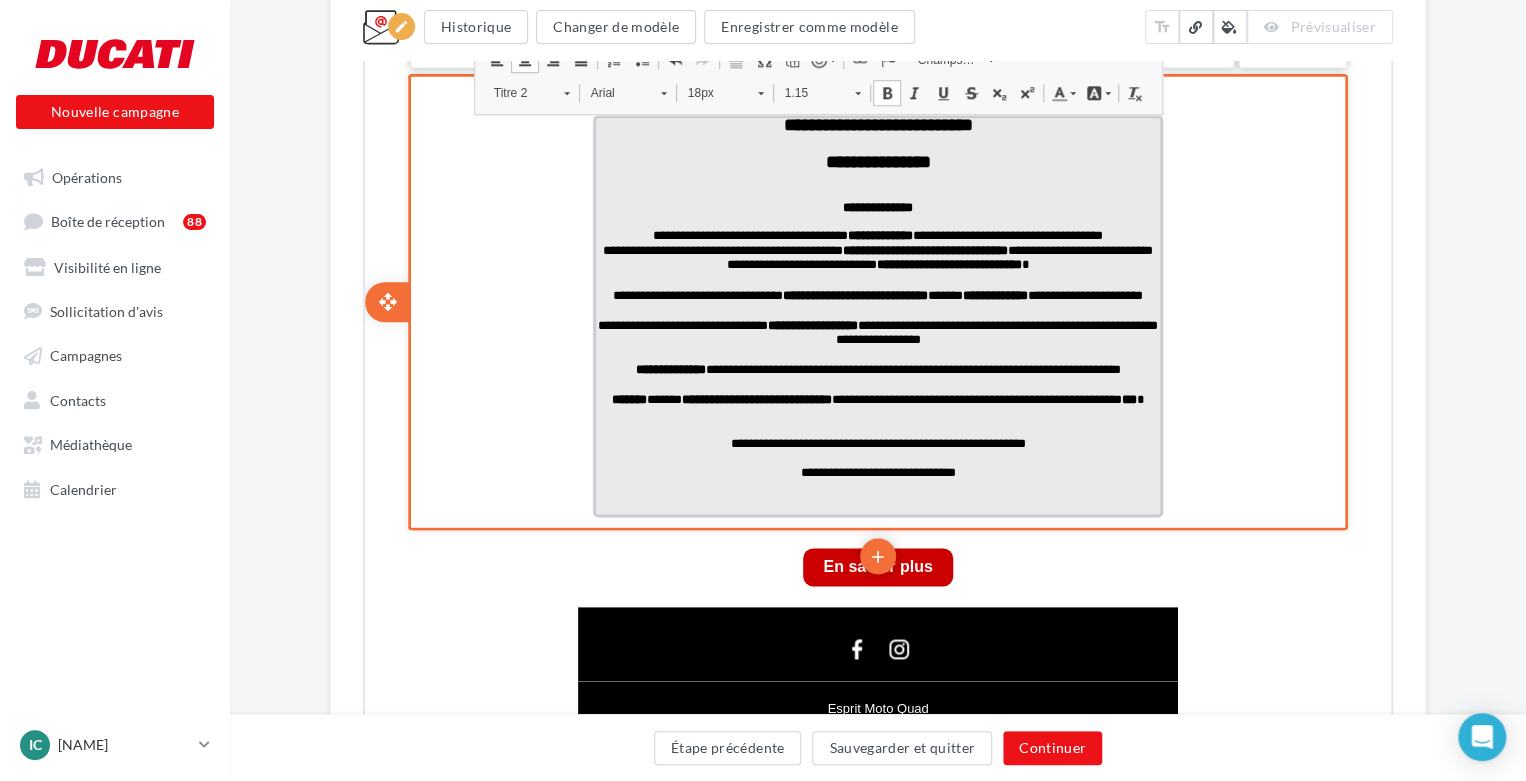 click at bounding box center [876, 192] 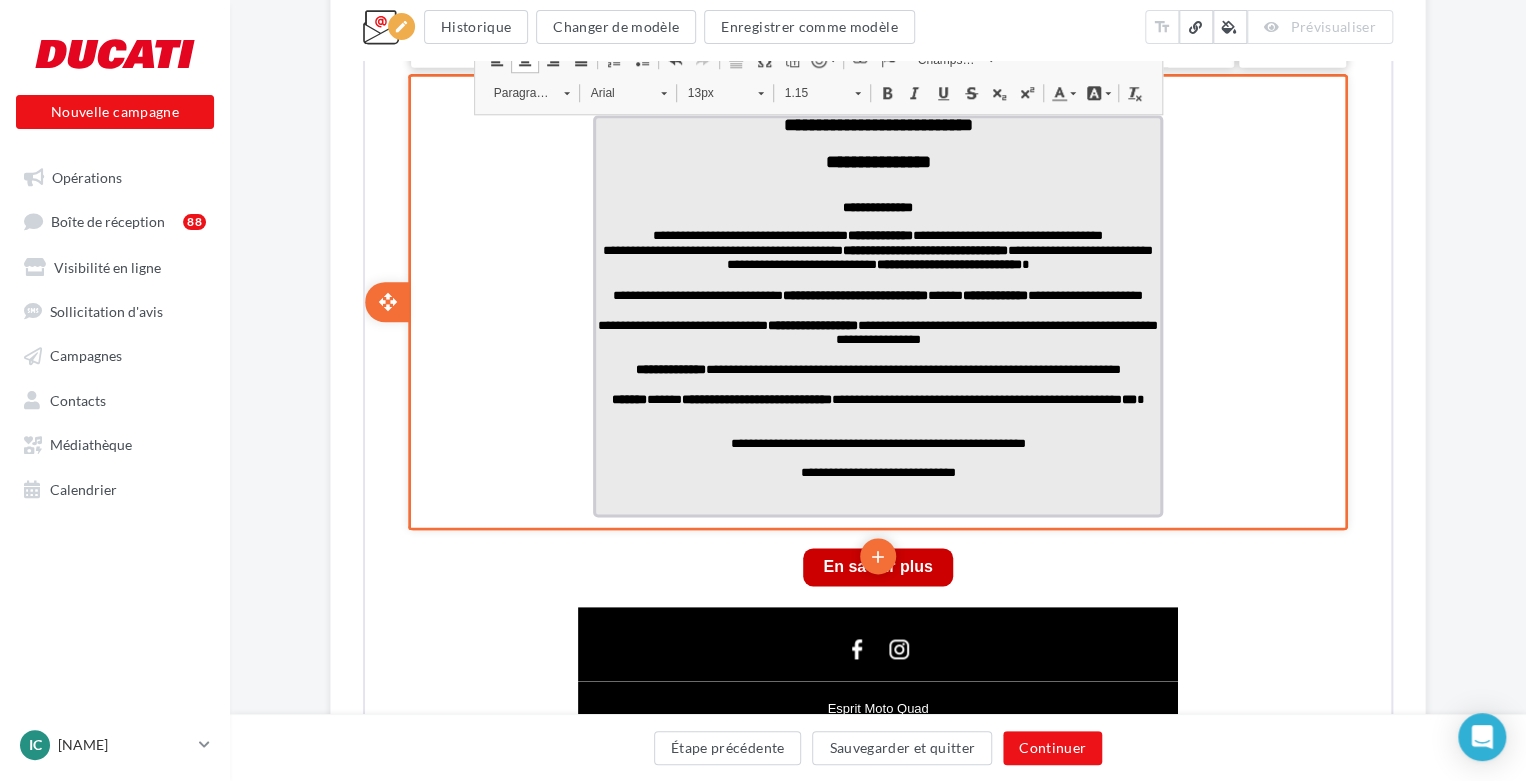 click on "**********" at bounding box center (876, 123) 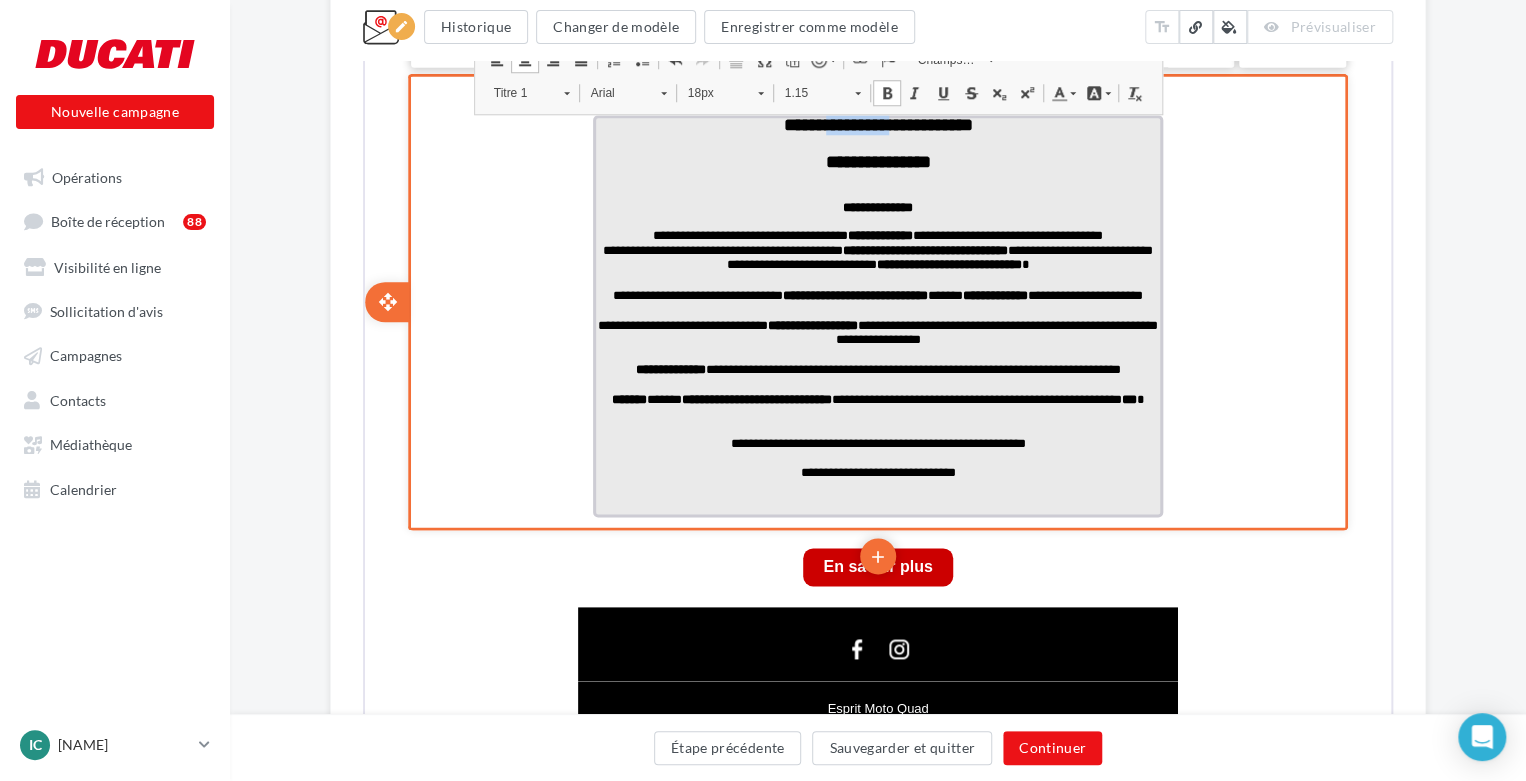 click on "**********" at bounding box center (876, 123) 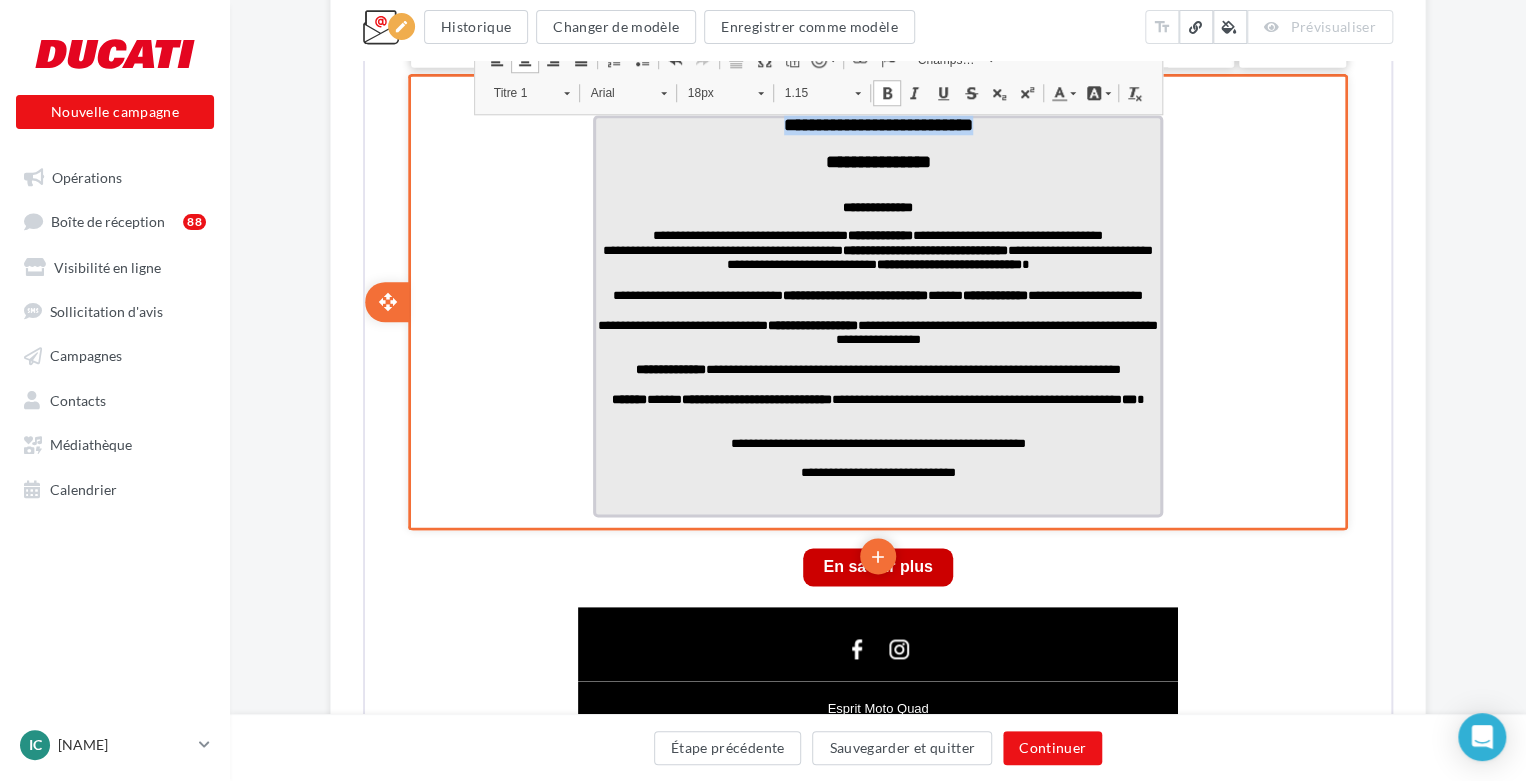 click on "**********" at bounding box center (876, 123) 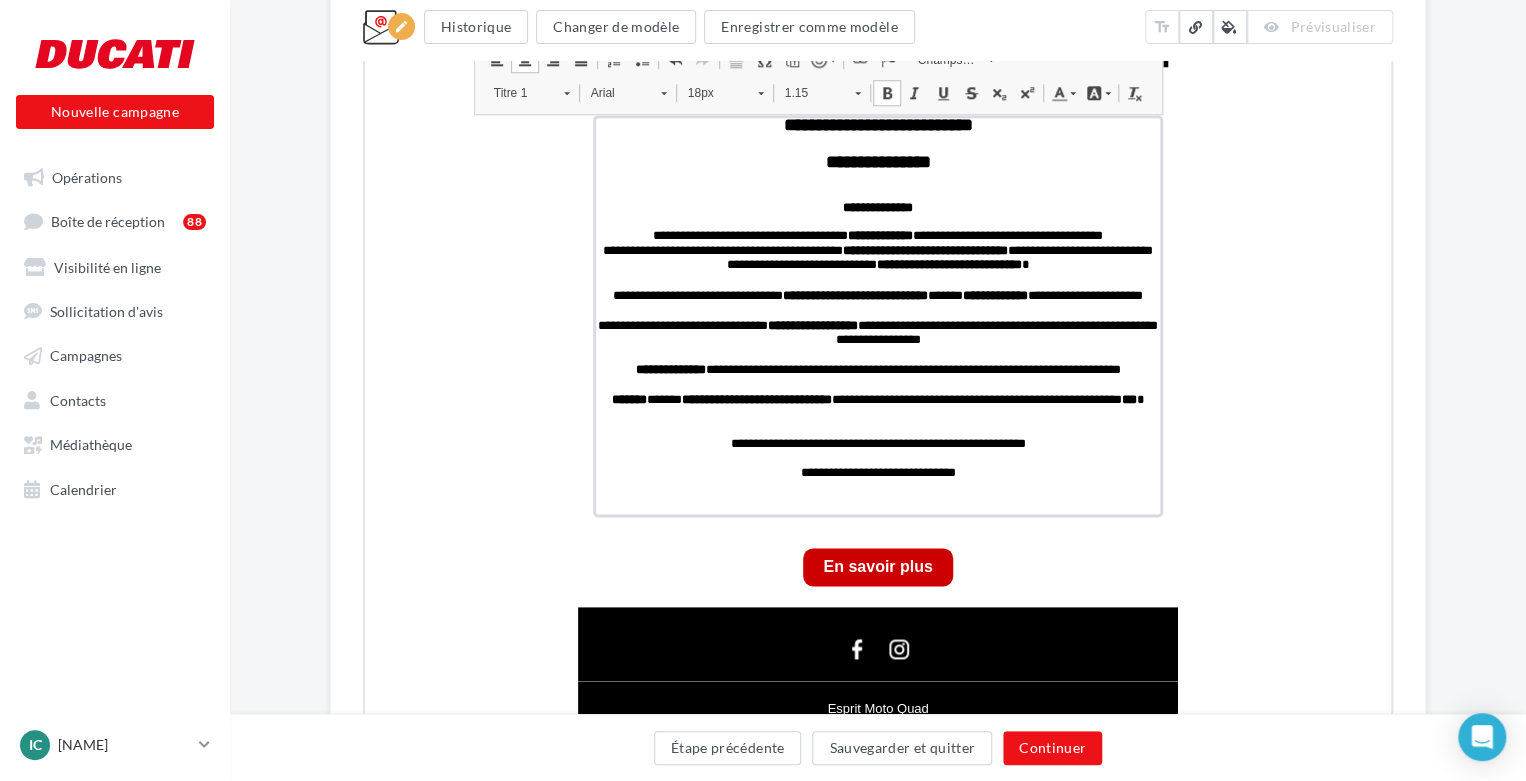 click on "Couleur du texte" at bounding box center [1061, 91] 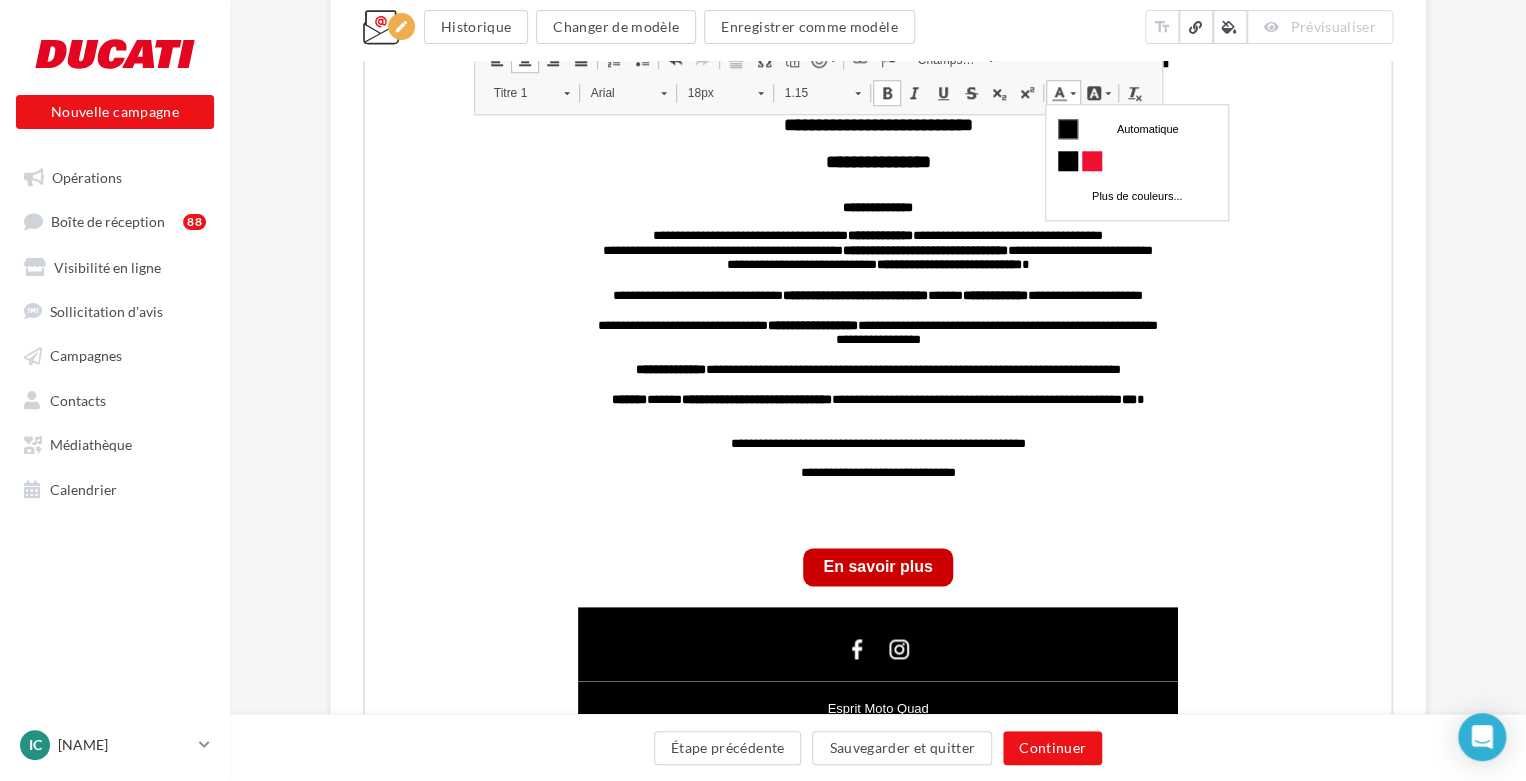 scroll, scrollTop: 0, scrollLeft: 0, axis: both 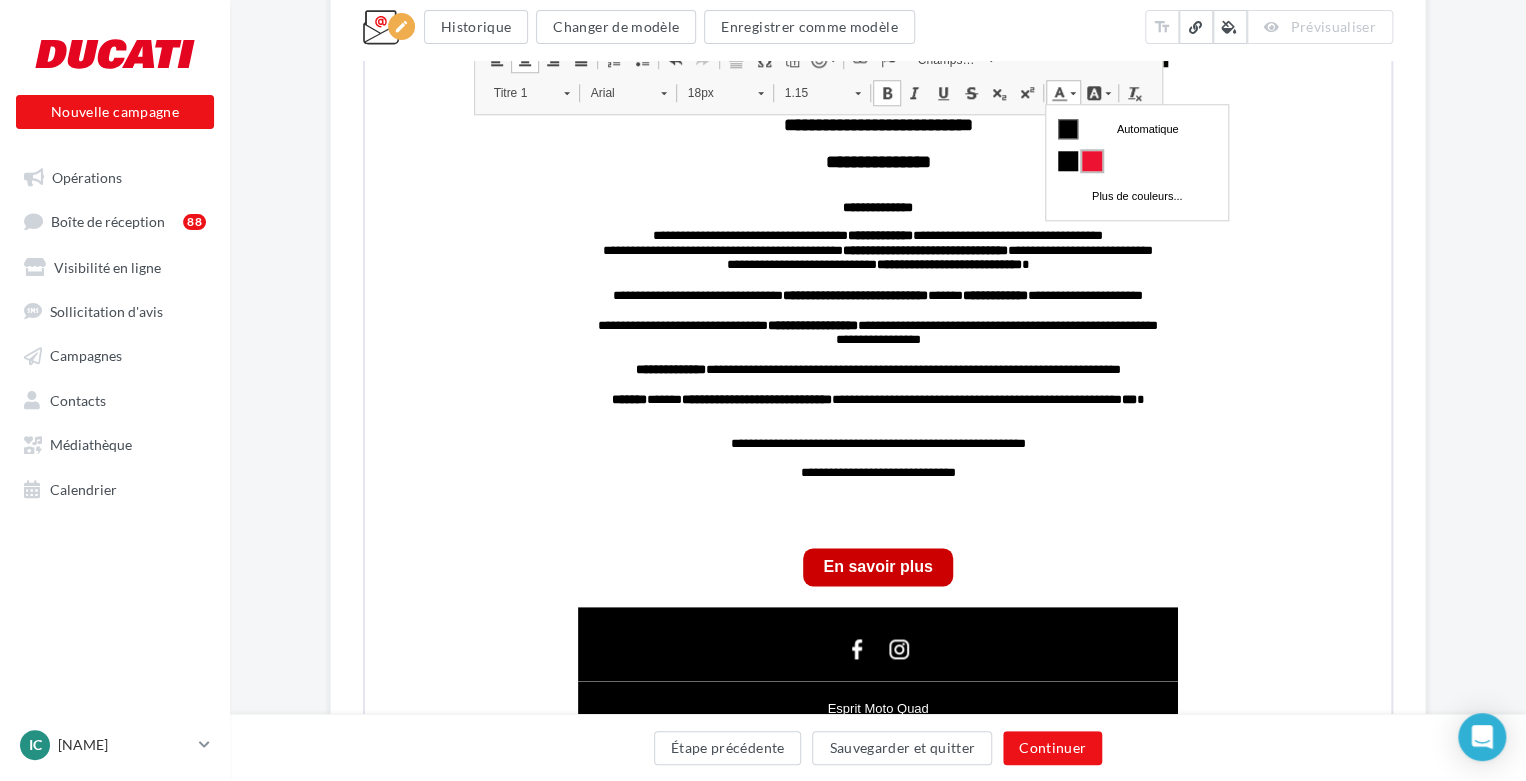 click at bounding box center [1092, 161] 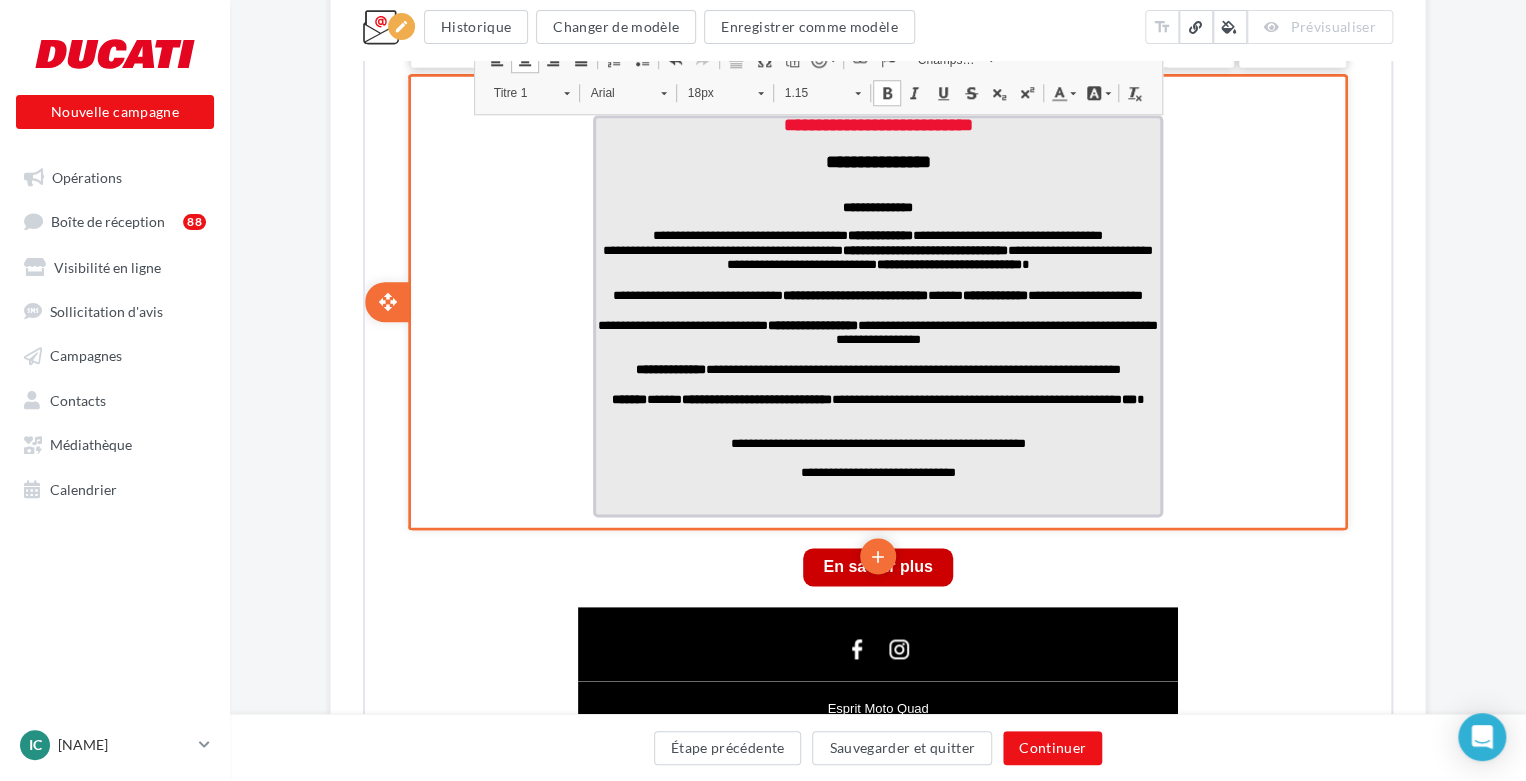 click at bounding box center (876, 220) 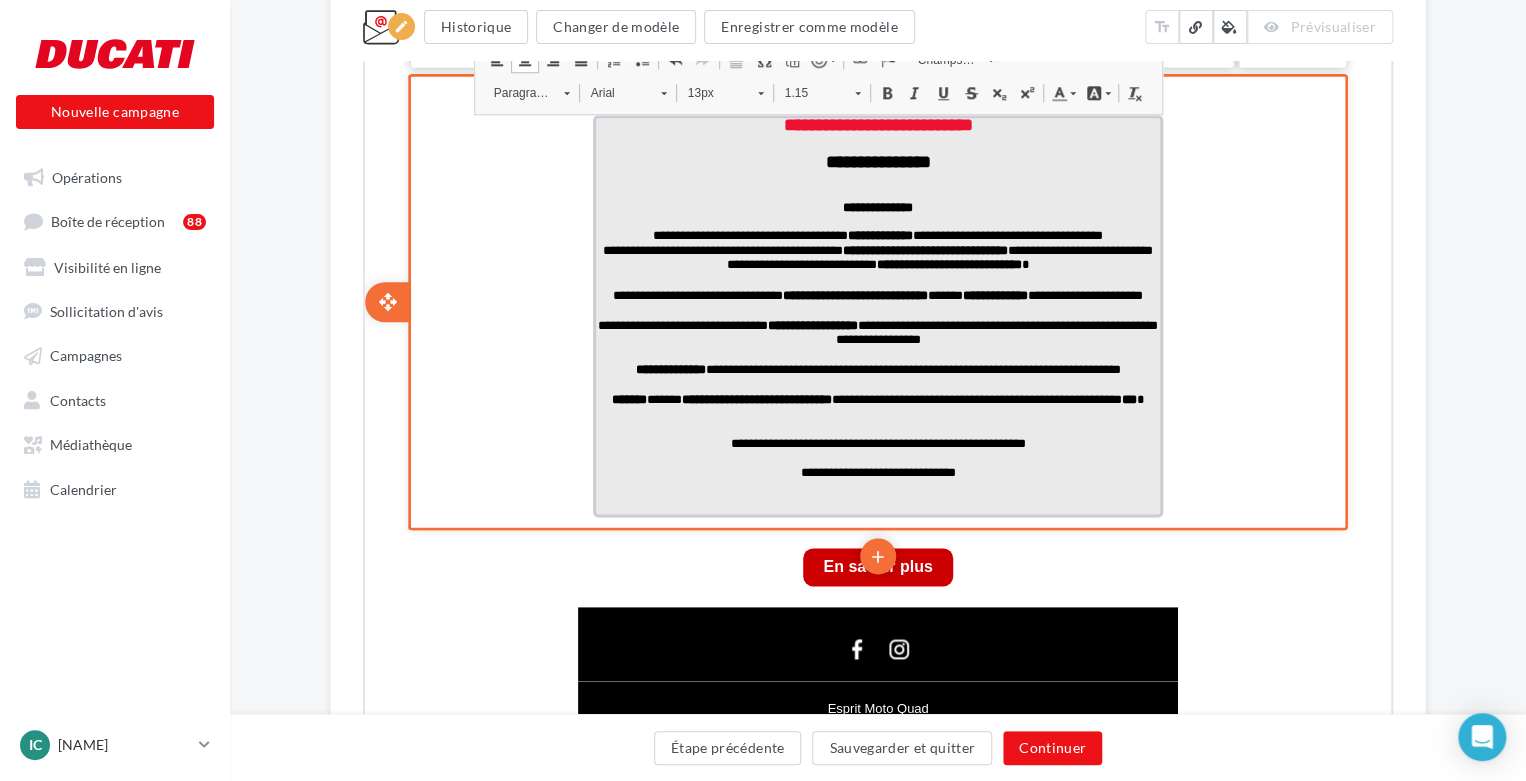 click on "**********" at bounding box center [876, 160] 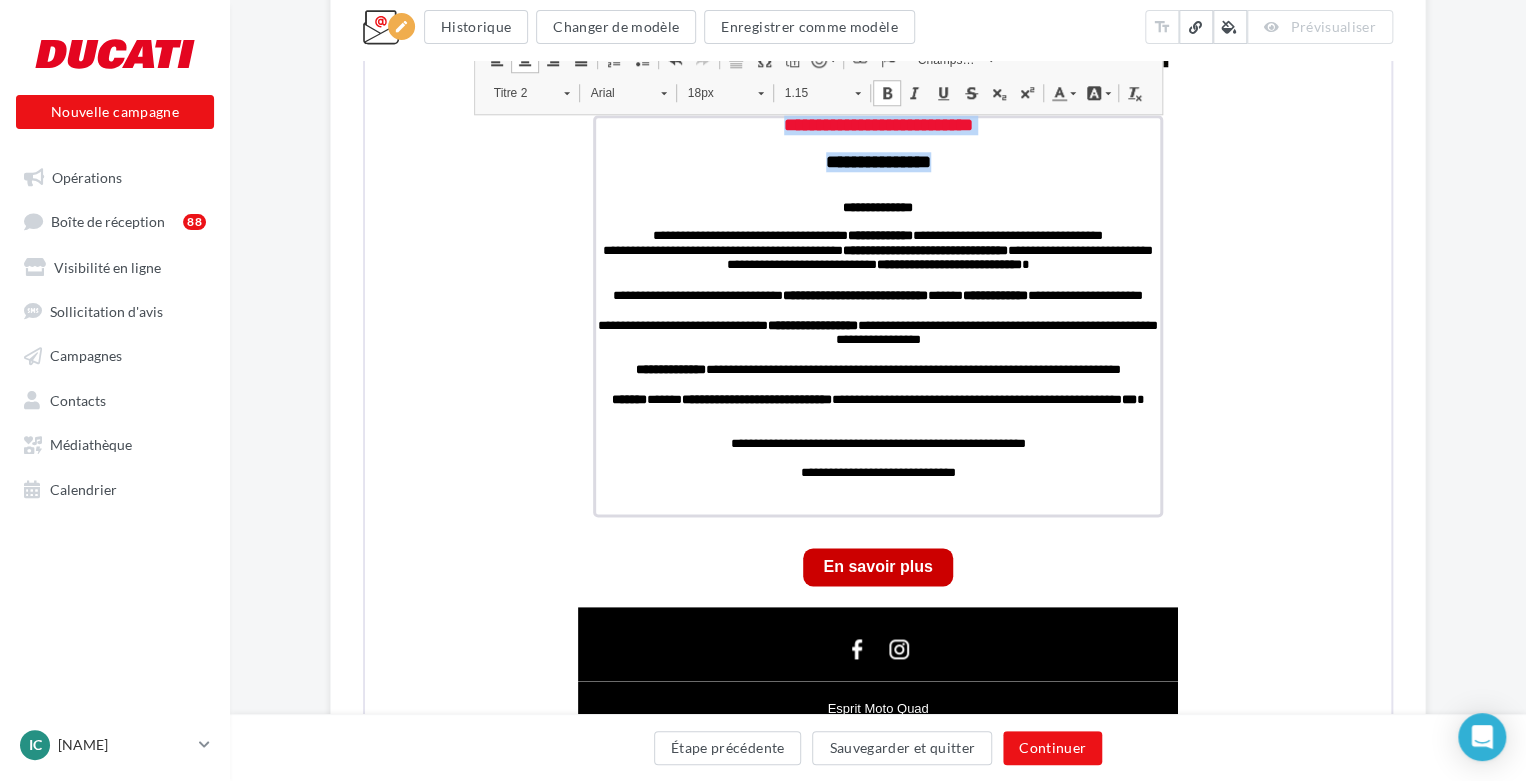 drag, startPoint x: 1005, startPoint y: 158, endPoint x: 670, endPoint y: 90, distance: 341.83182 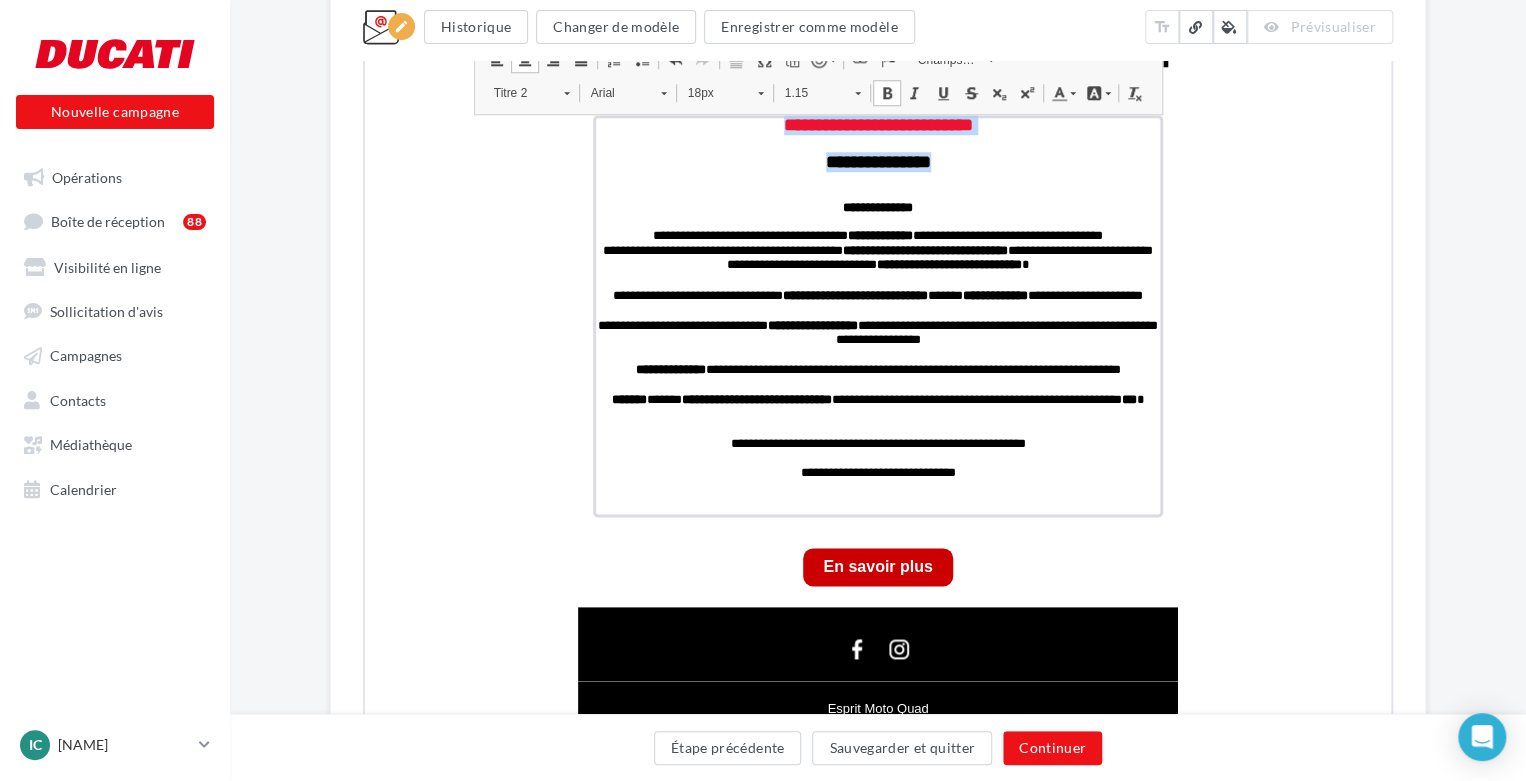 click on "**********" at bounding box center [876, 198] 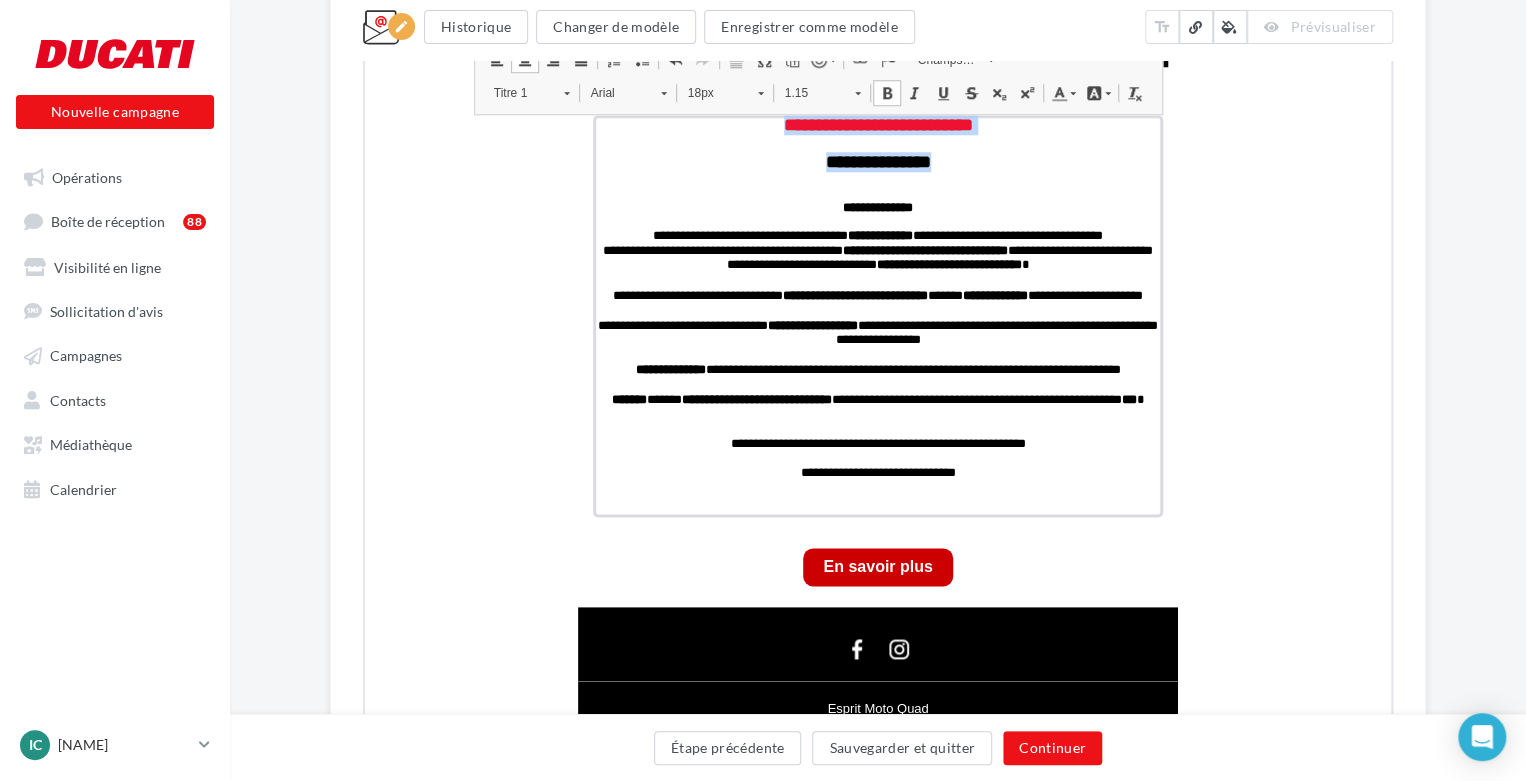 click on "1.15" at bounding box center [808, 91] 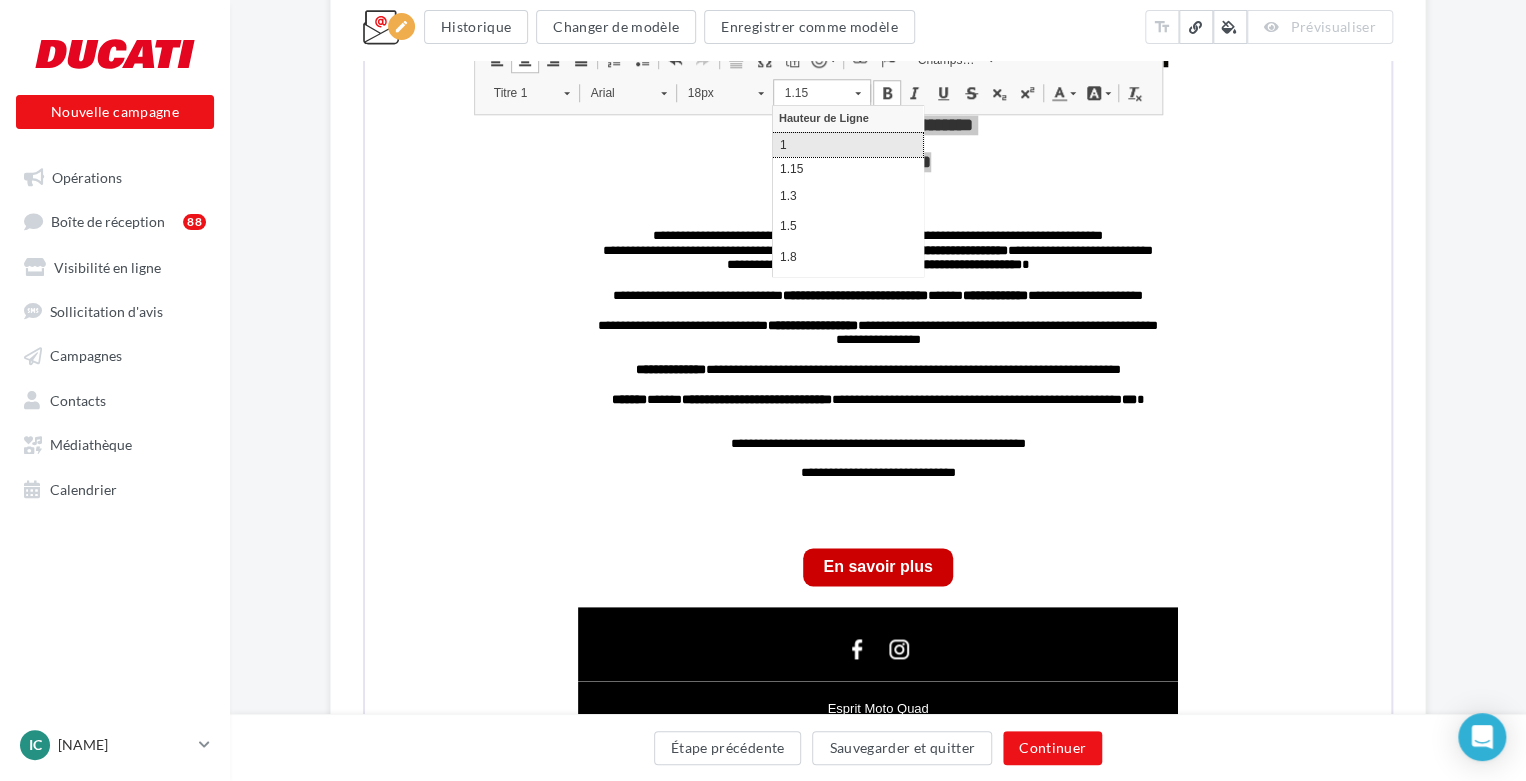 click on "1" at bounding box center [848, 145] 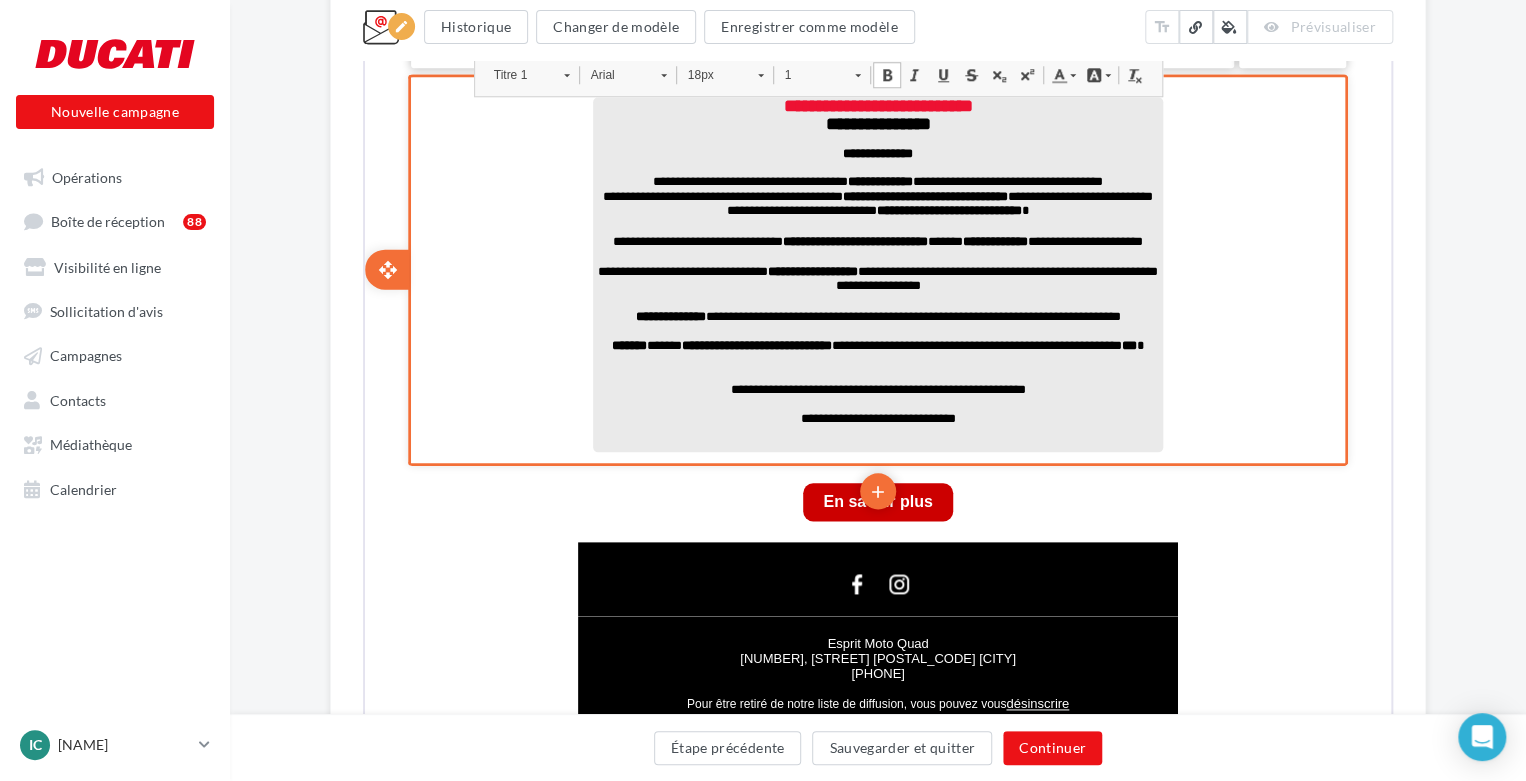 click on "**********" at bounding box center [876, 152] 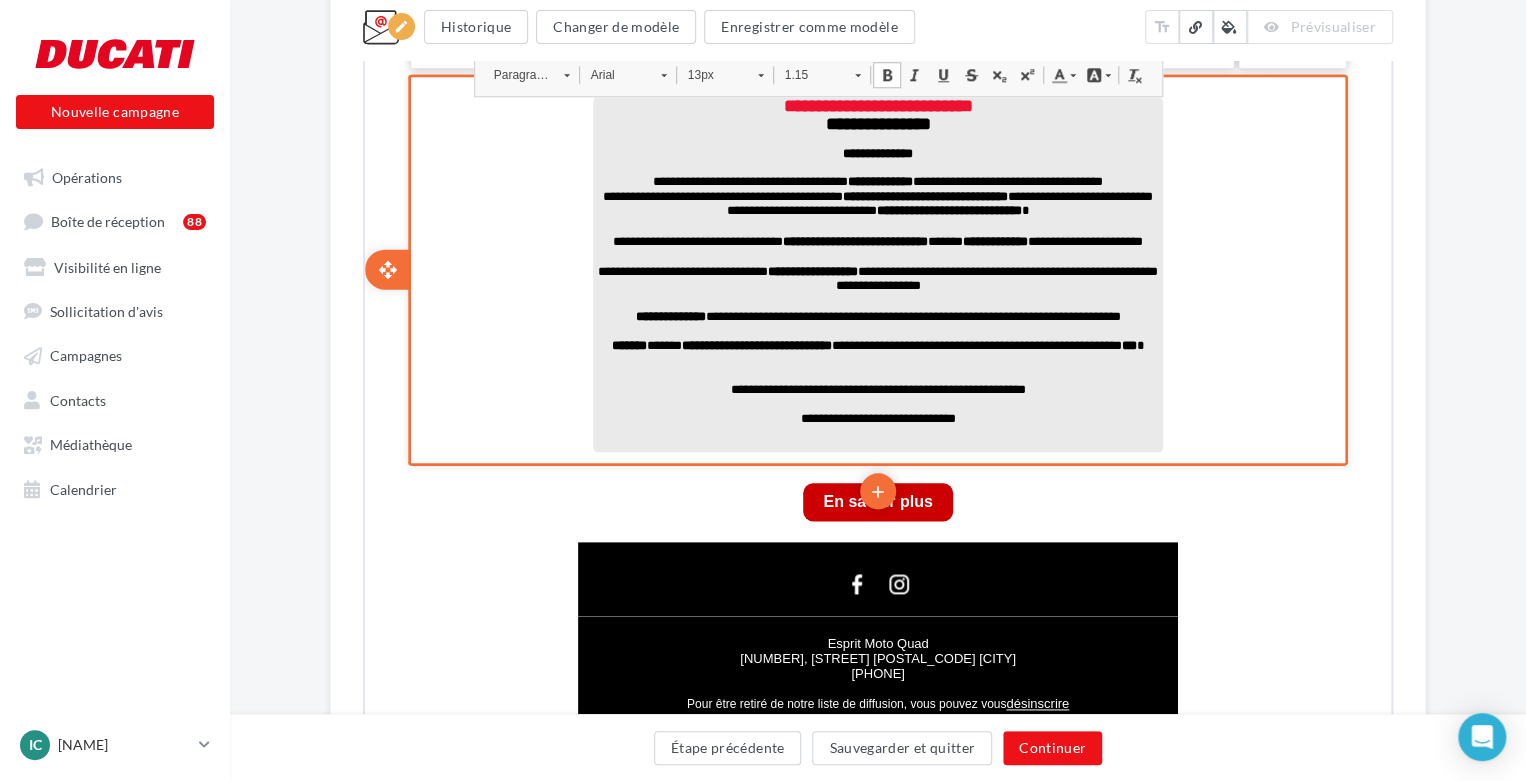 drag, startPoint x: 1034, startPoint y: 113, endPoint x: 1045, endPoint y: 116, distance: 11.401754 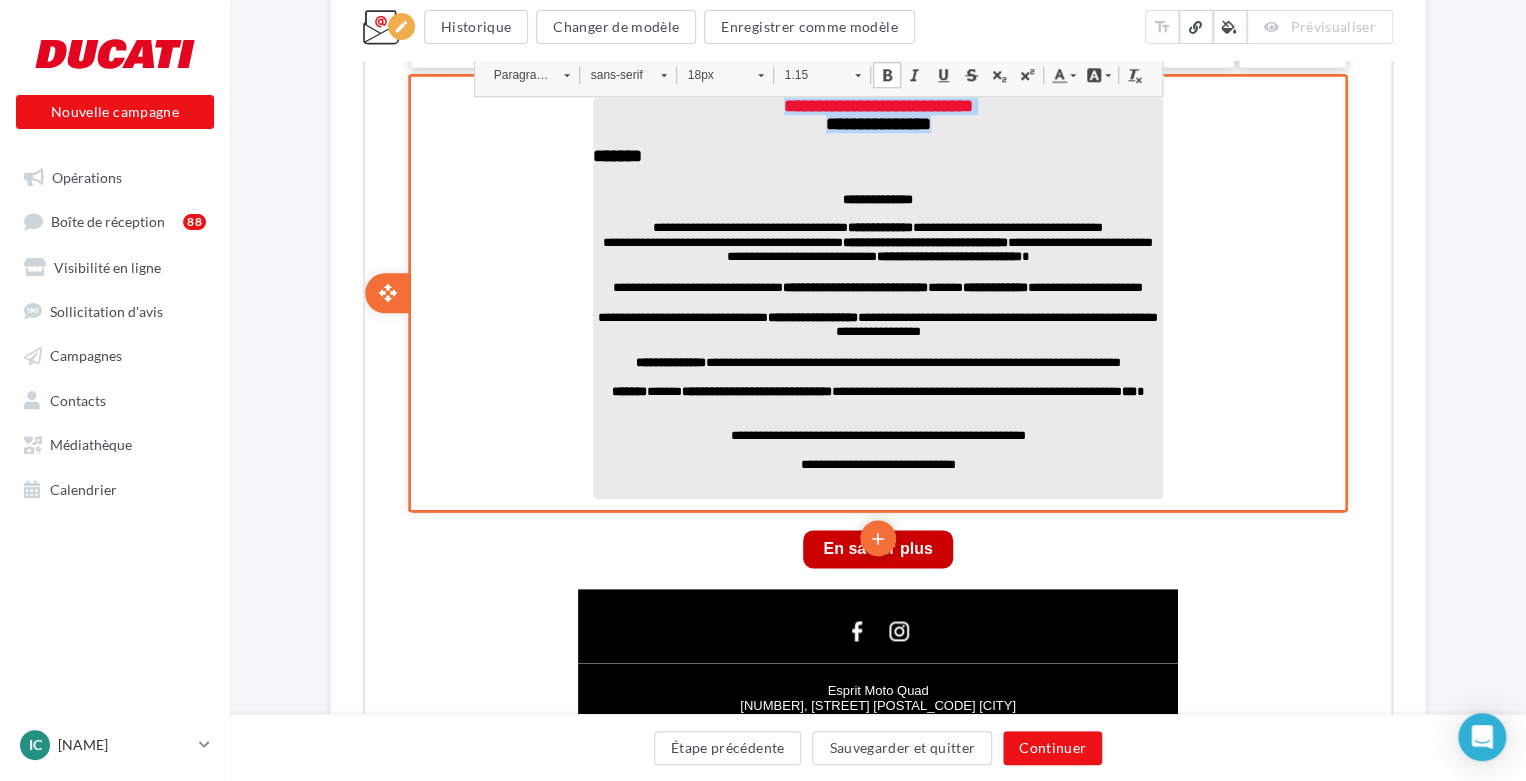 drag, startPoint x: 991, startPoint y: 135, endPoint x: 877, endPoint y: 154, distance: 115.57249 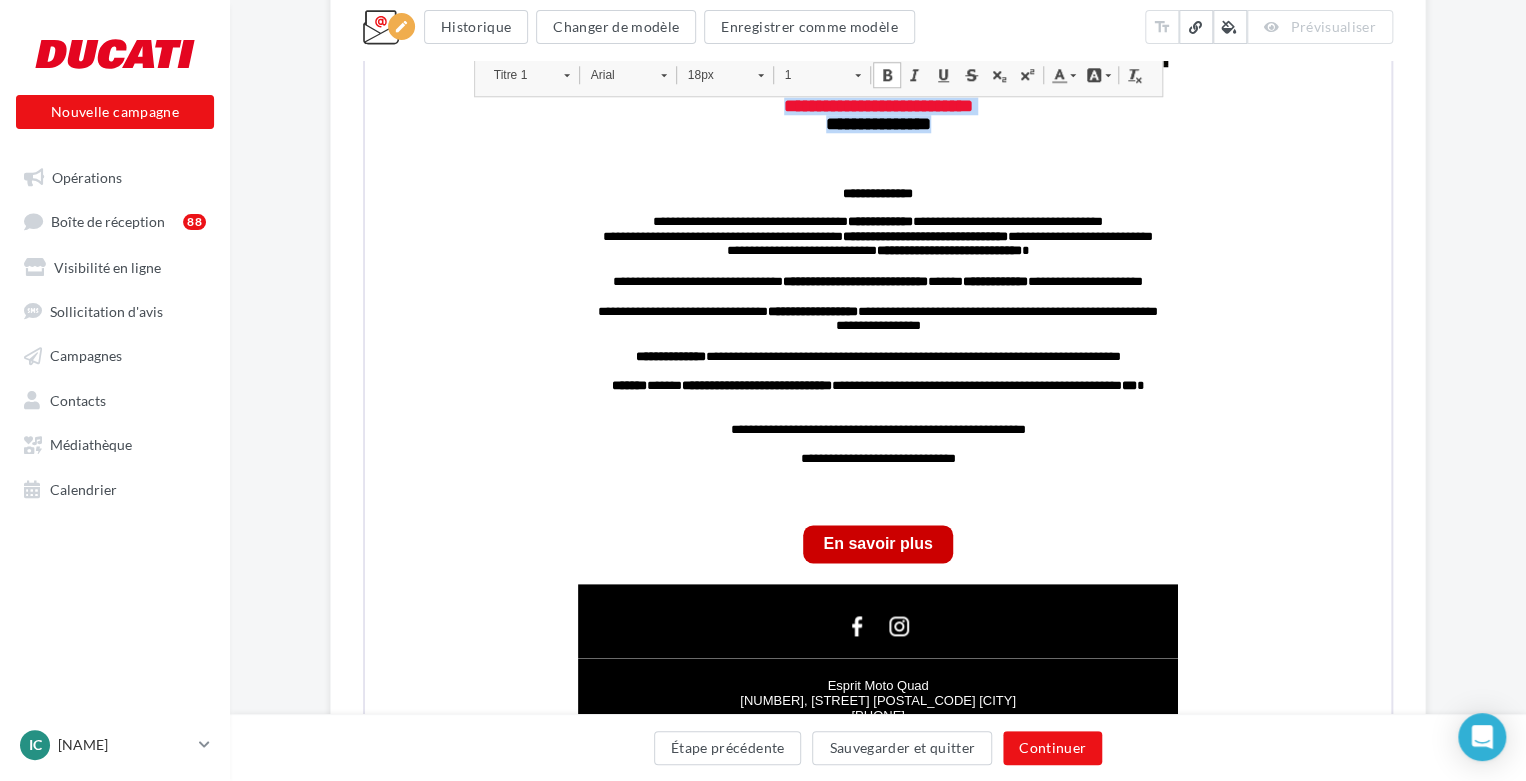 click on "Titre 1" at bounding box center [517, 73] 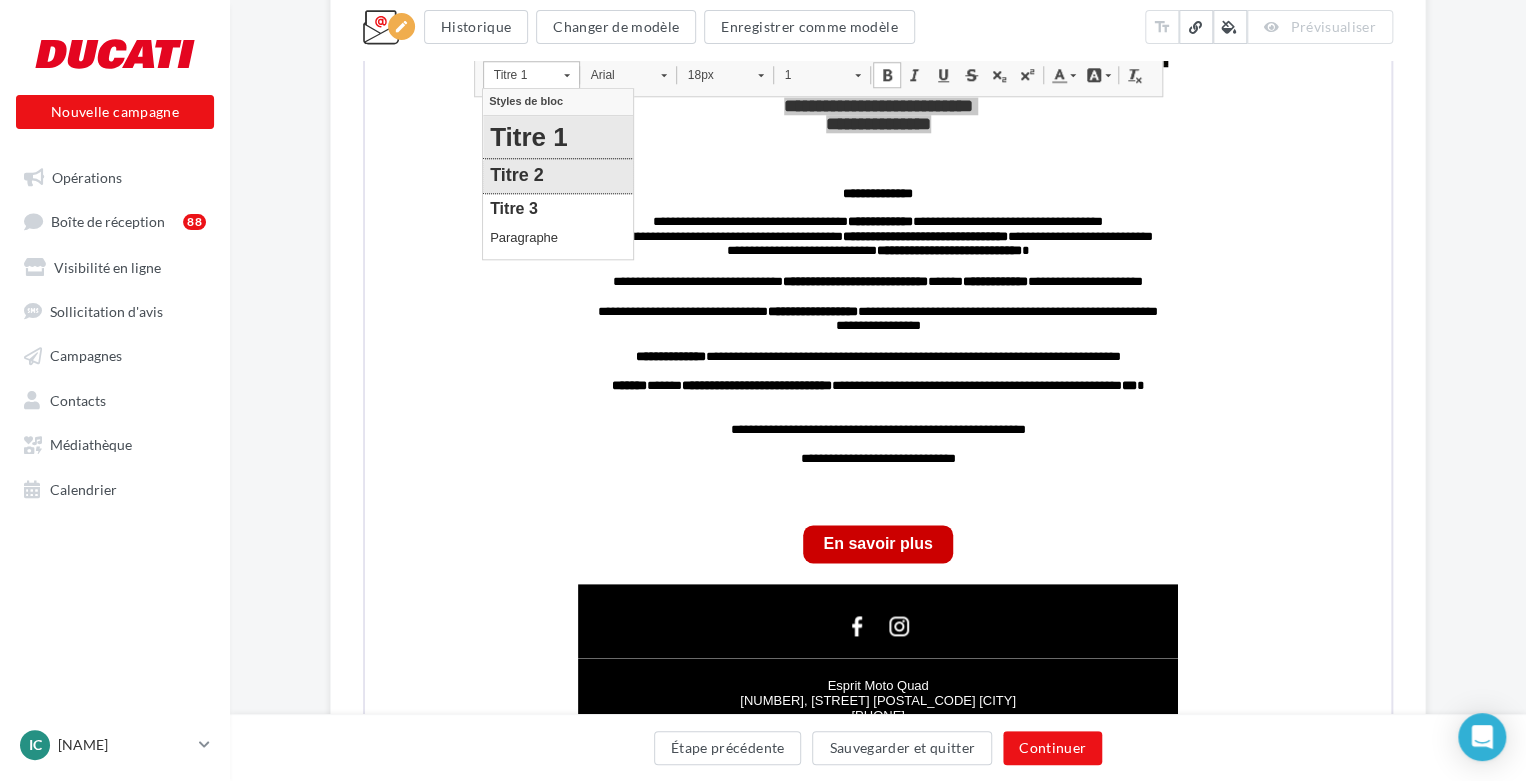 click on "Titre 2" at bounding box center (558, 175) 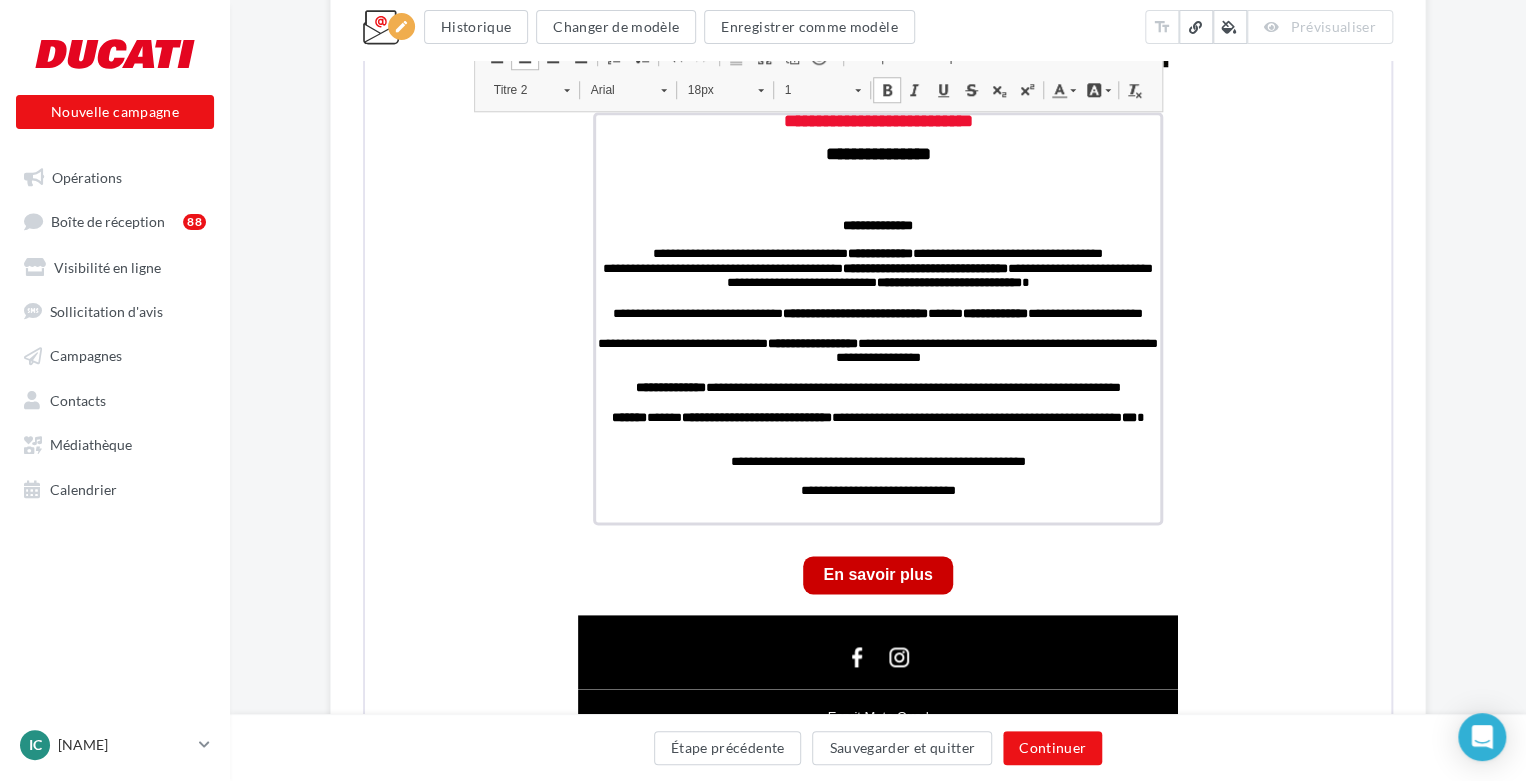 click on "Titre 2" at bounding box center [517, 88] 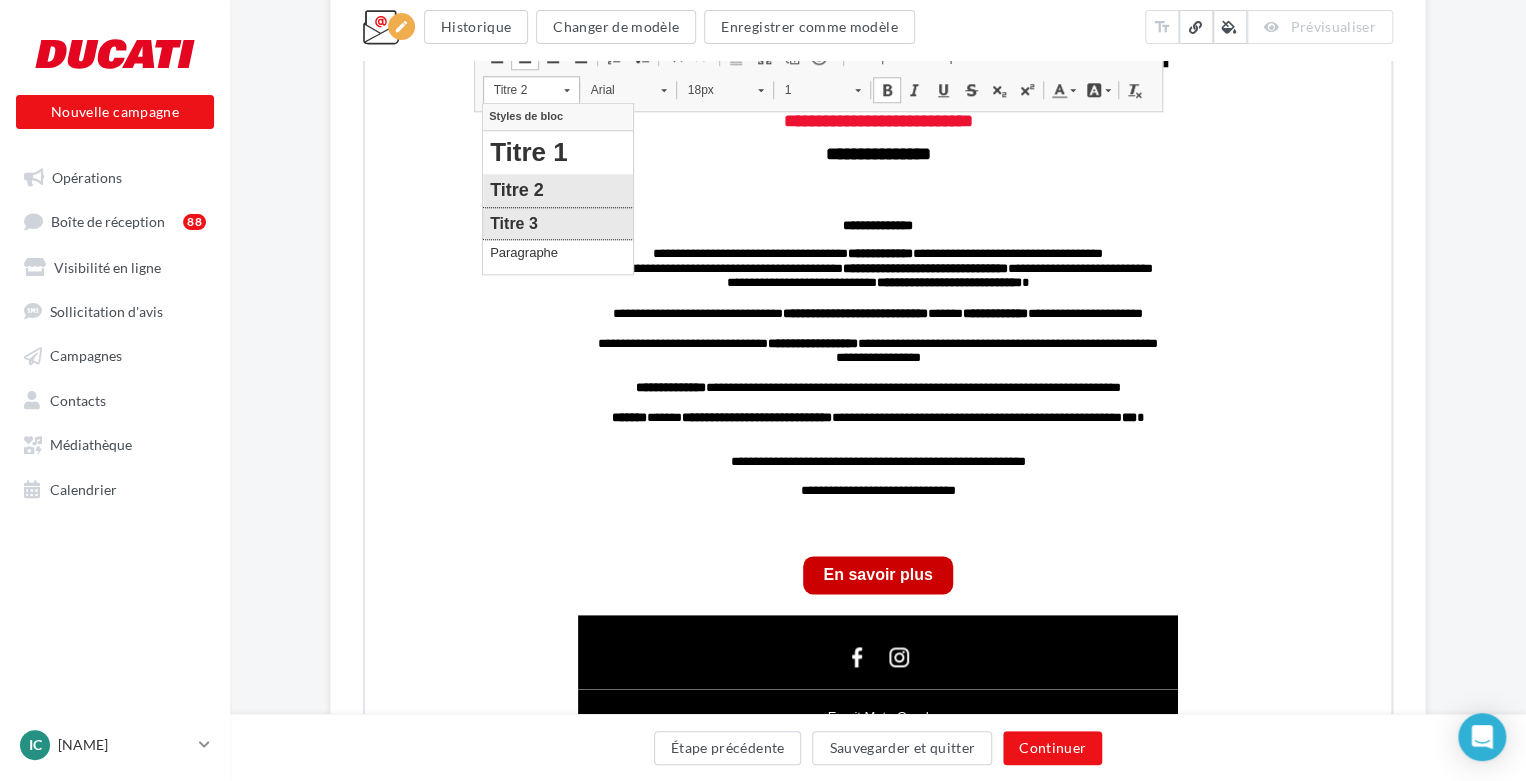 click on "Titre 3" at bounding box center (558, 222) 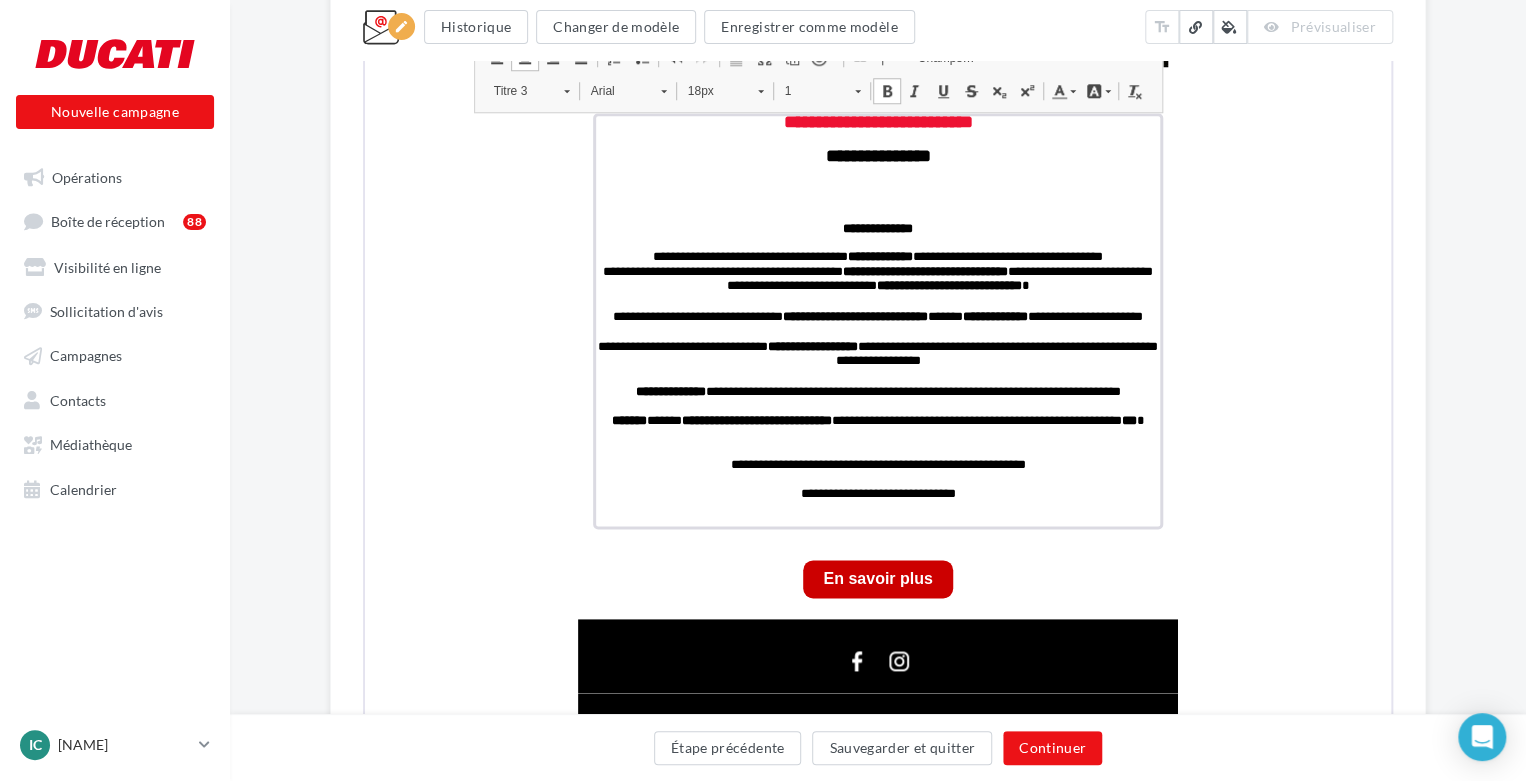 click on "Styles Titre 3, Styles Titre 3 Arial, Police Arial 18px, Taille 18px 1, Hauteur de Ligne 1" at bounding box center [676, 91] 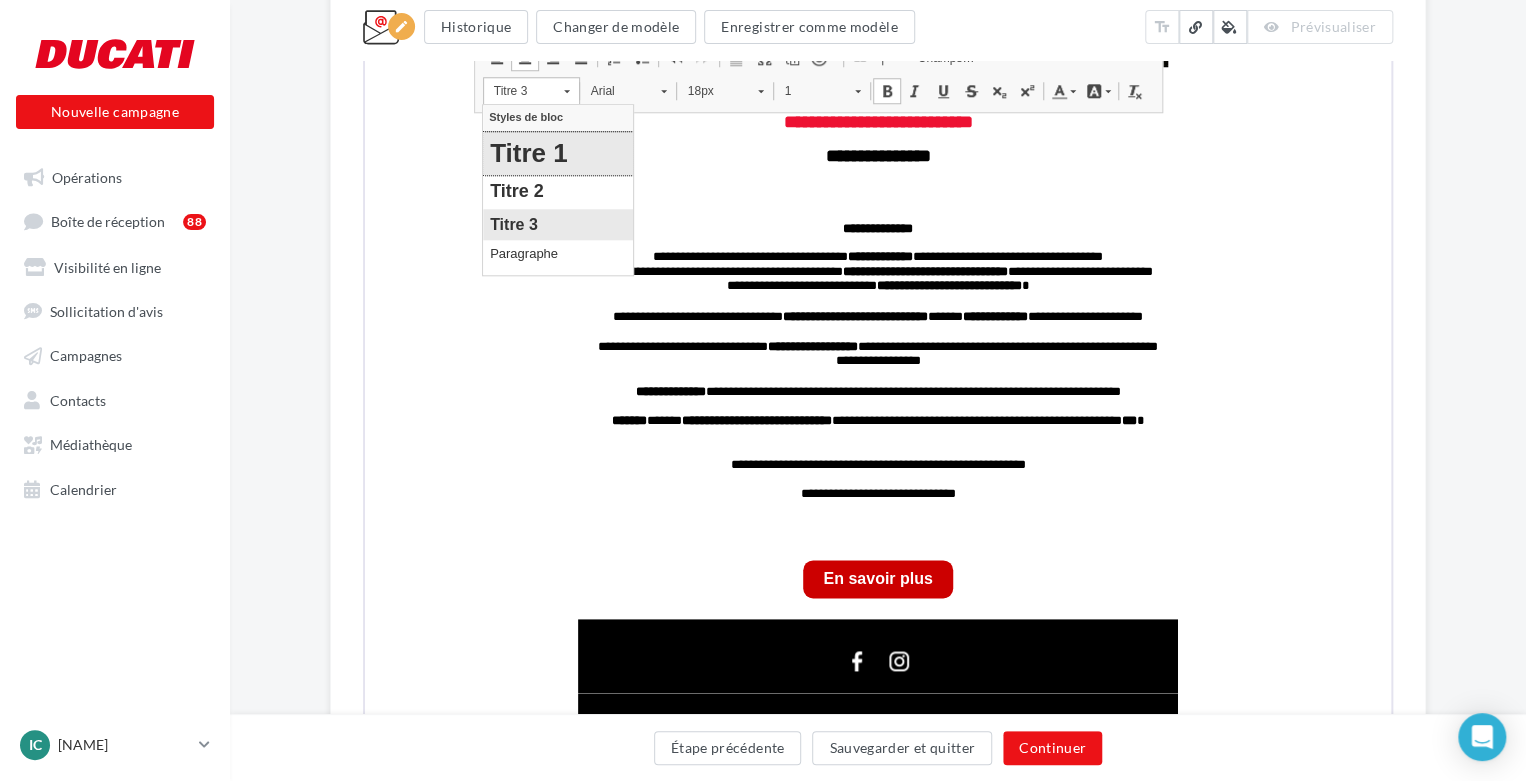 click on "Titre 1" at bounding box center (558, 152) 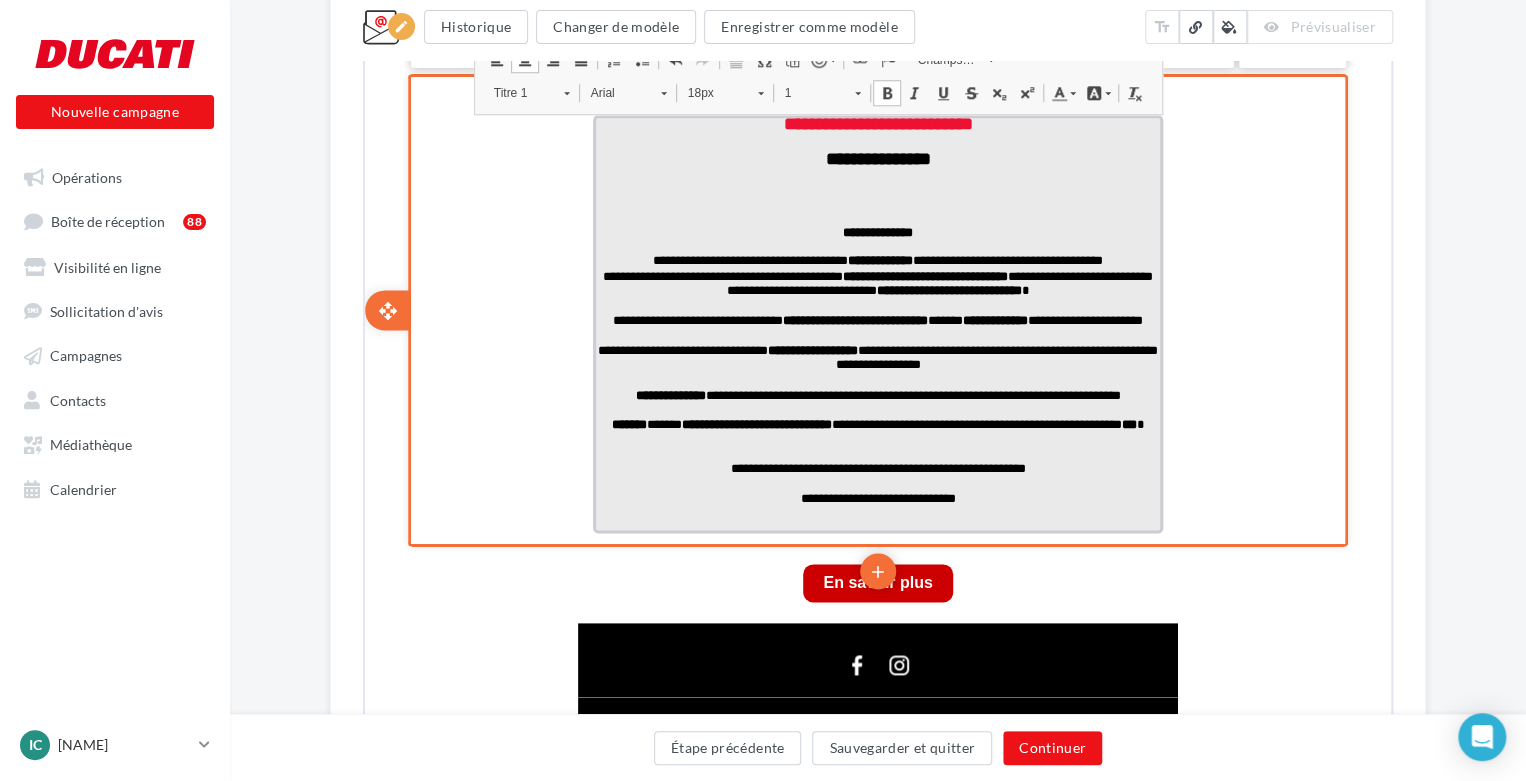 click at bounding box center (876, 190) 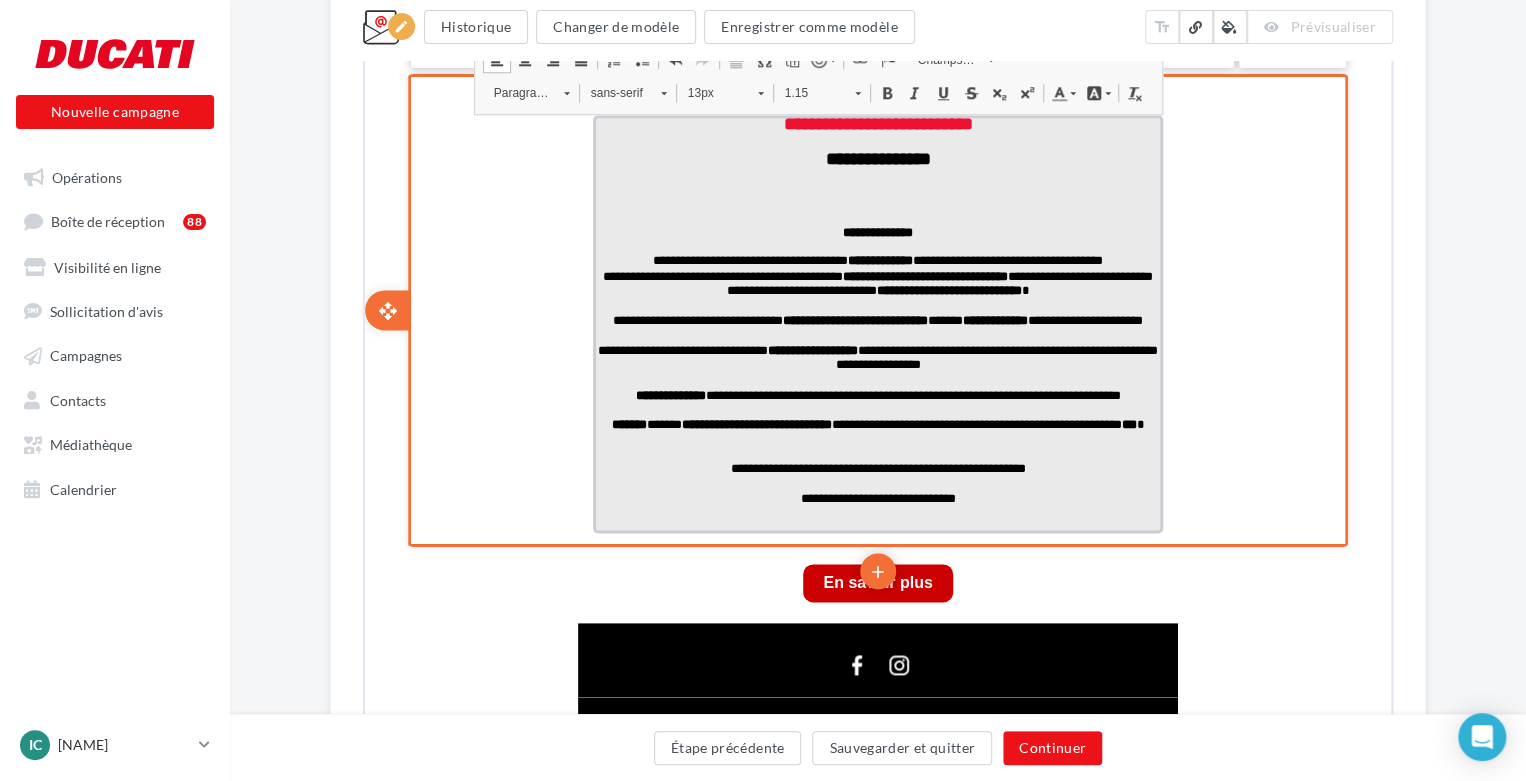 click on "**********" at bounding box center [876, 322] 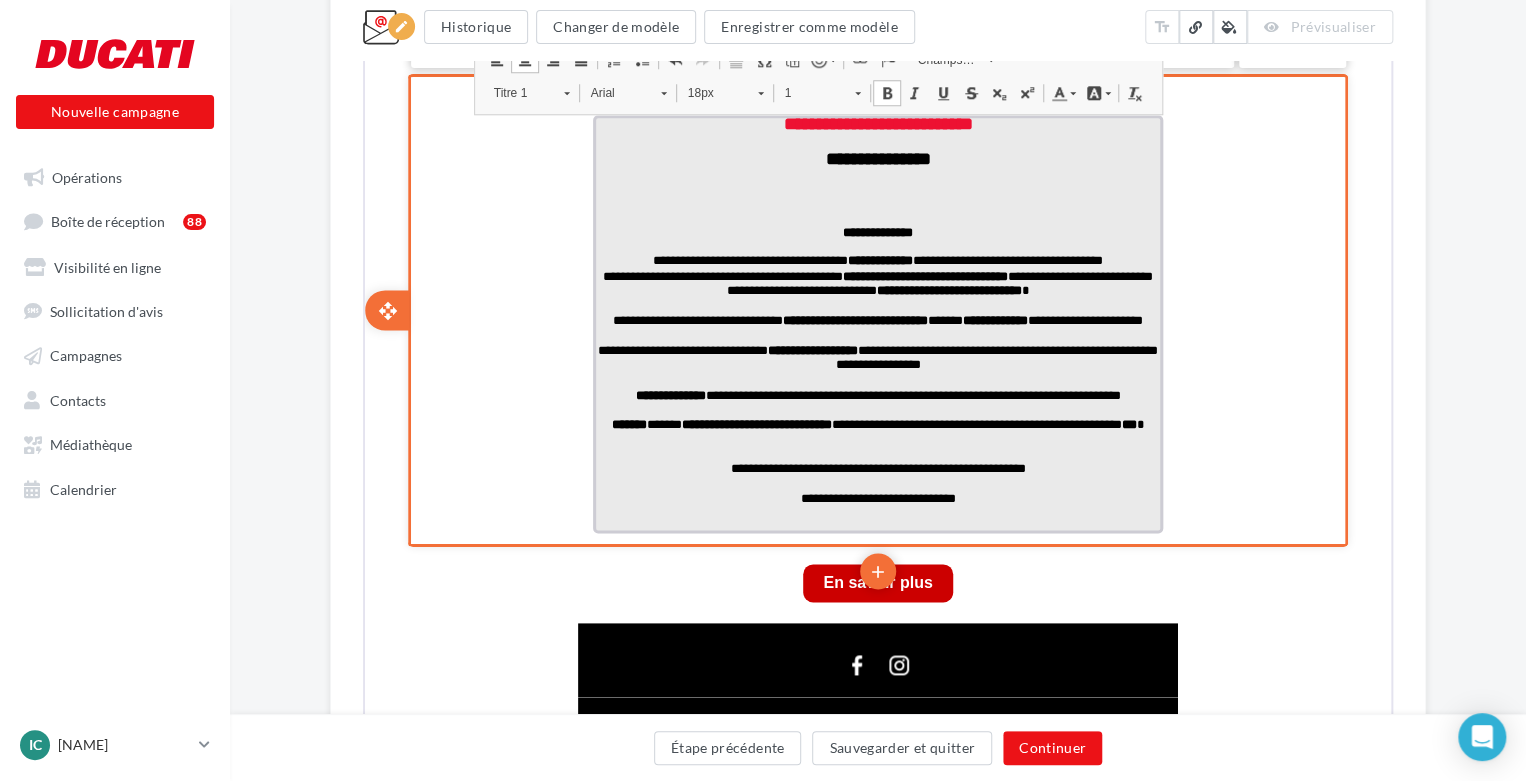 click at bounding box center (876, 217) 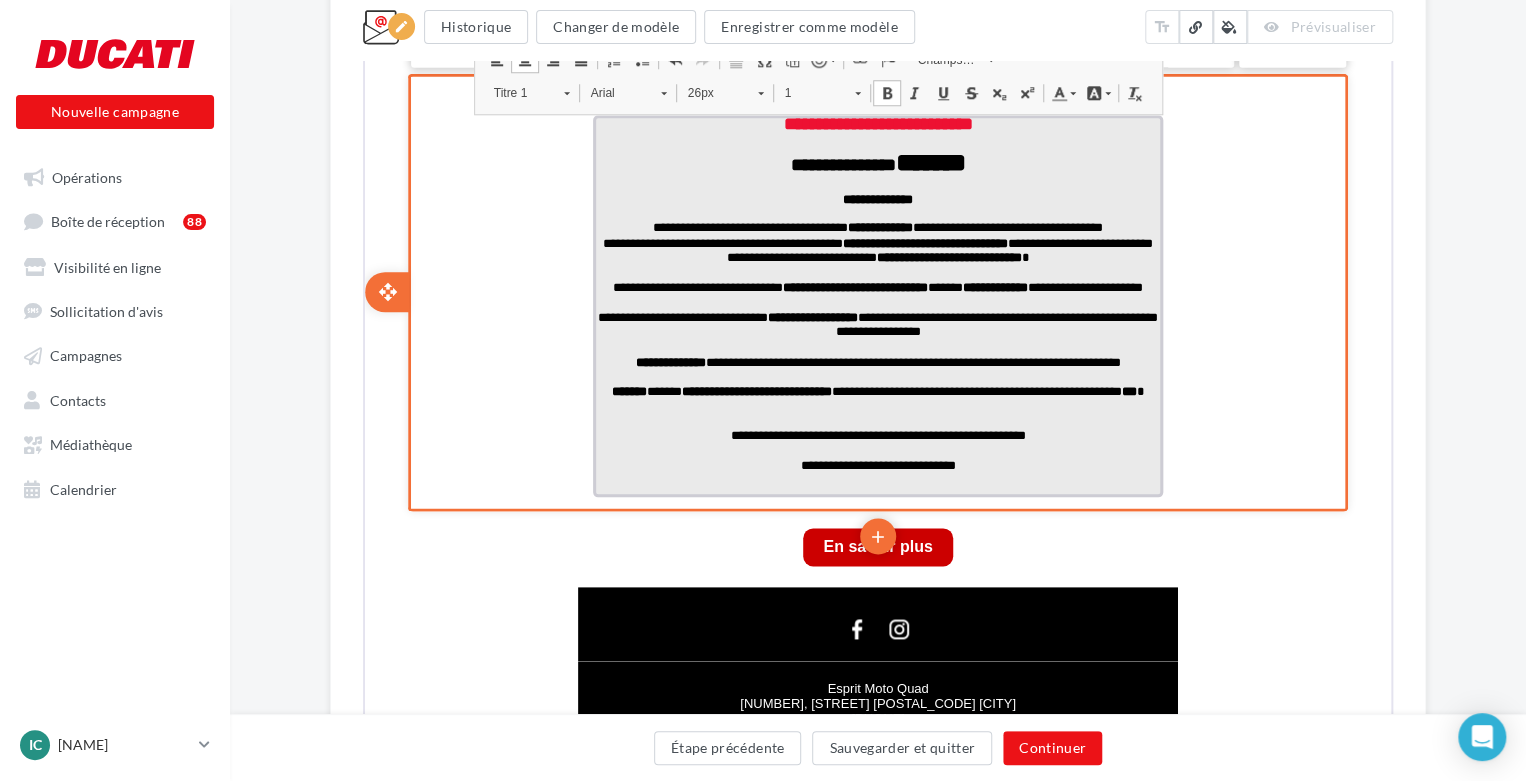 click on "**********" at bounding box center (876, 250) 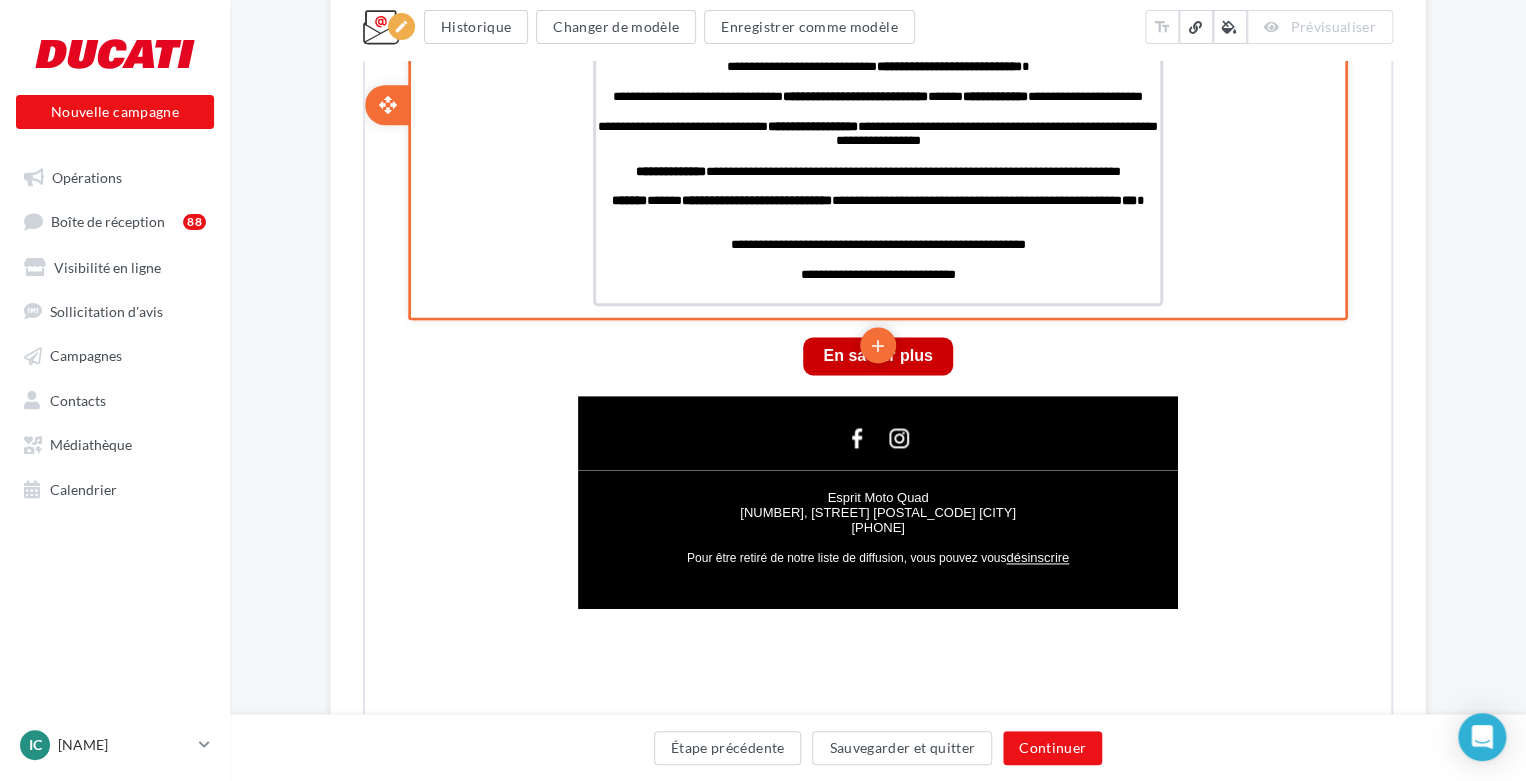 scroll, scrollTop: 928, scrollLeft: 0, axis: vertical 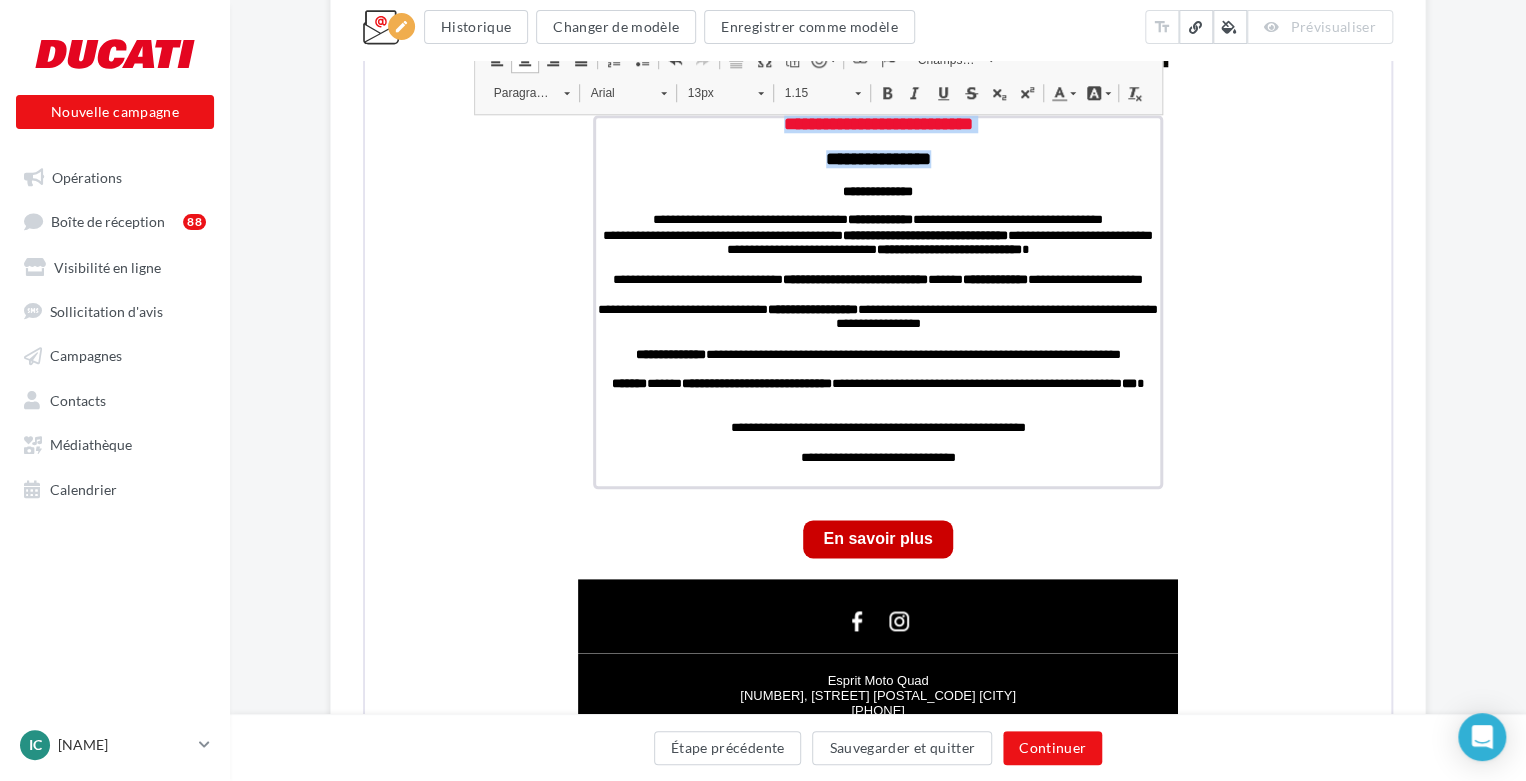 drag, startPoint x: 949, startPoint y: 164, endPoint x: 691, endPoint y: 76, distance: 272.59494 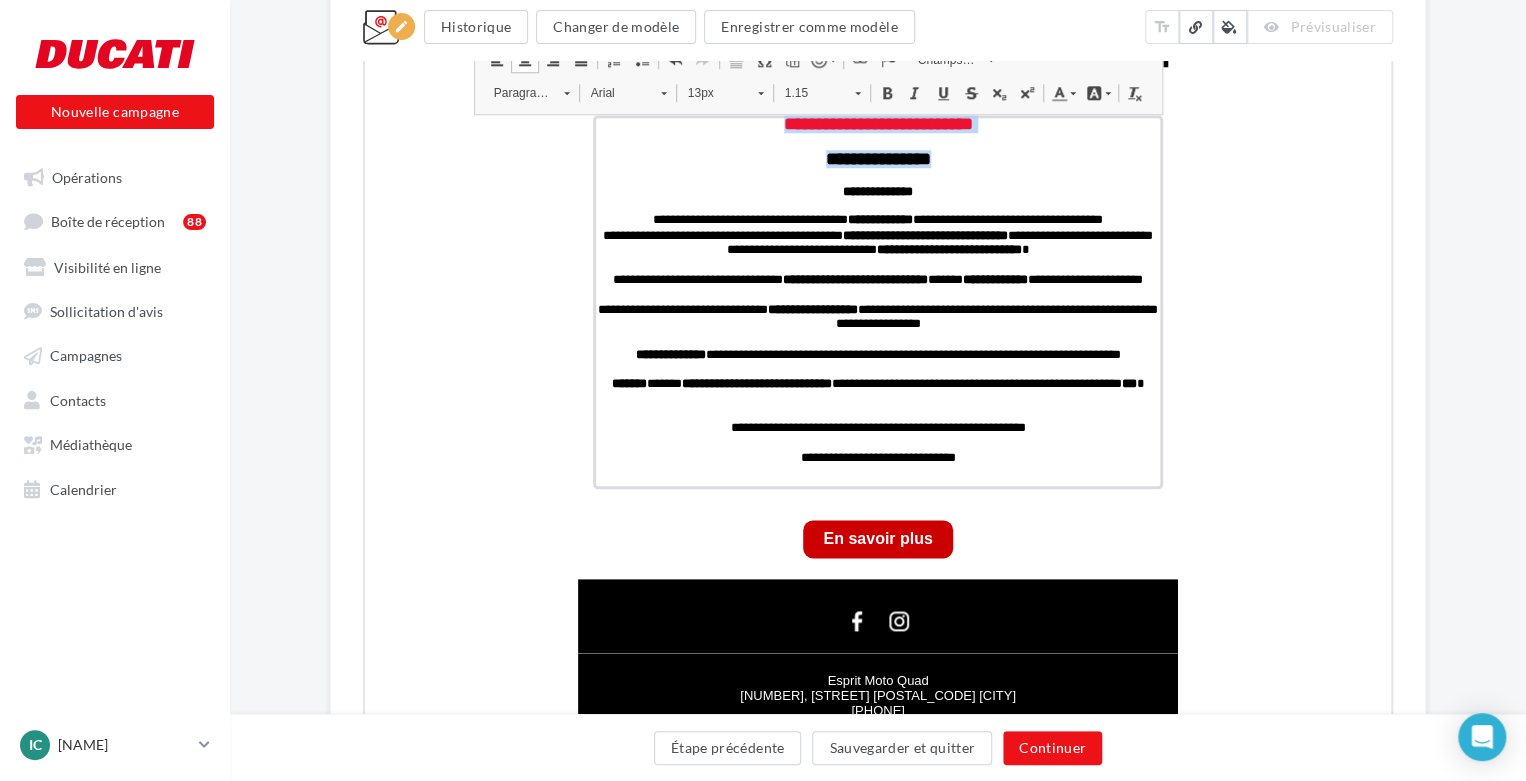 click on "**********" at bounding box center [876, 184] 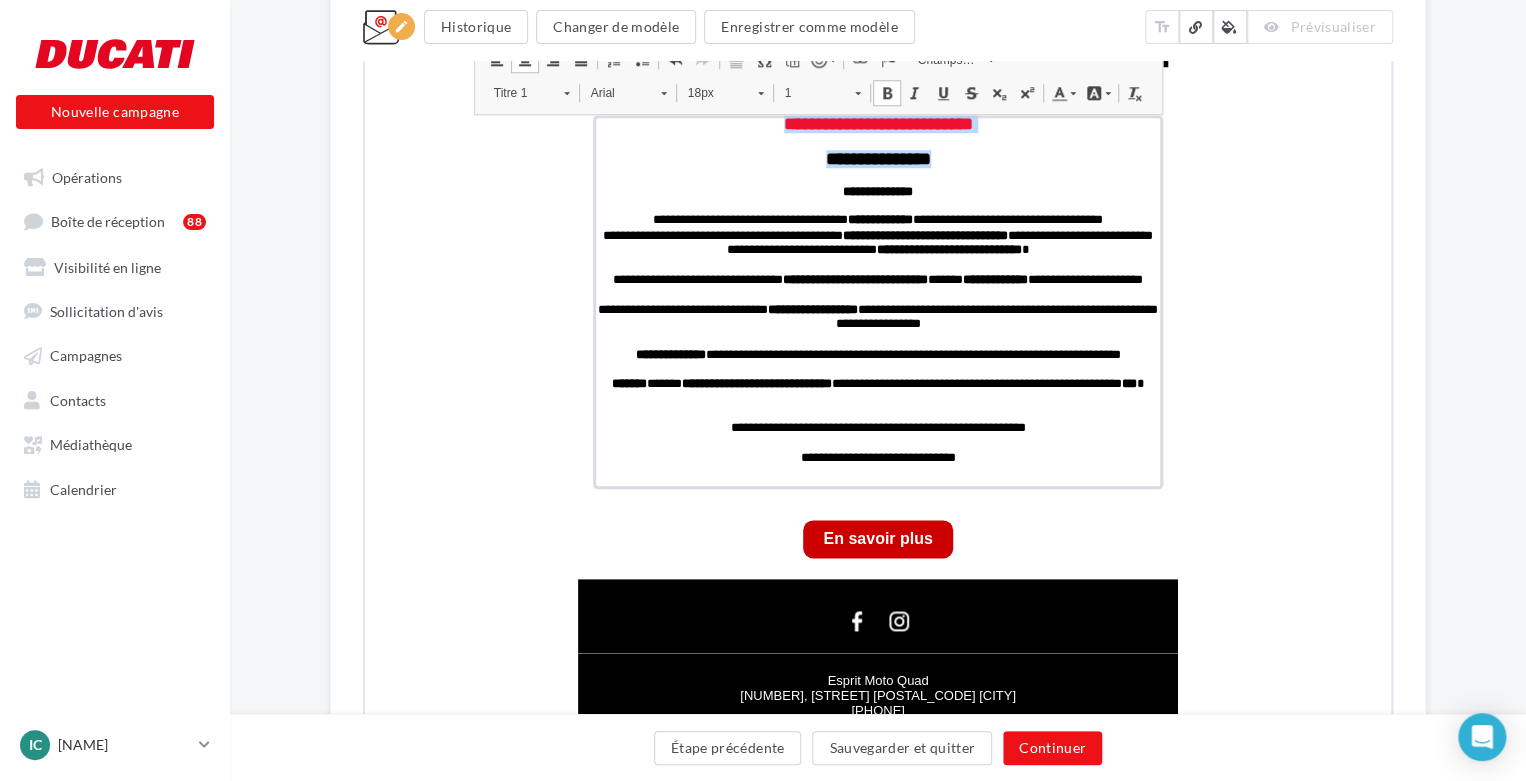 click on "1" at bounding box center [808, 91] 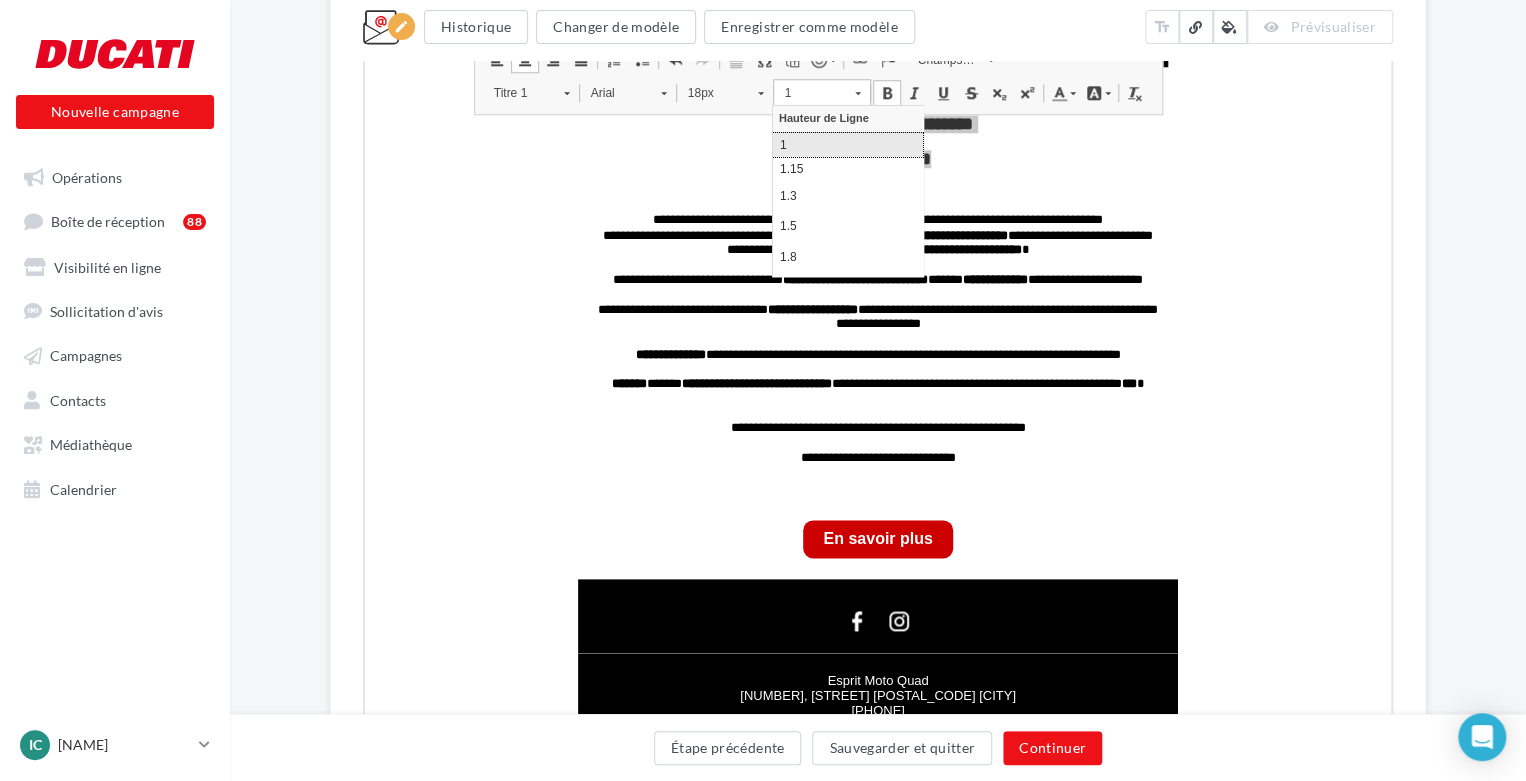 click on "1" at bounding box center [848, 145] 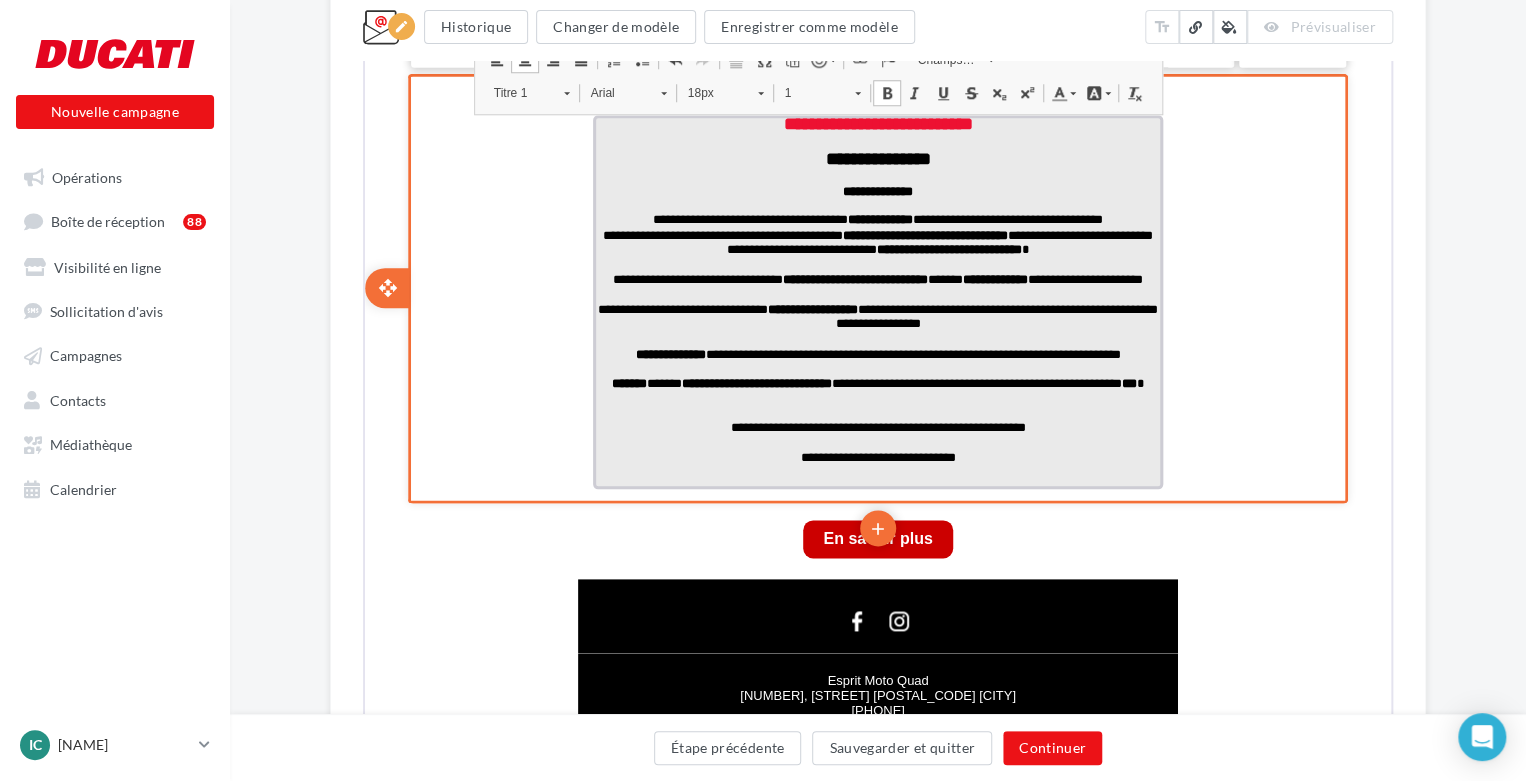 click at bounding box center (876, 204) 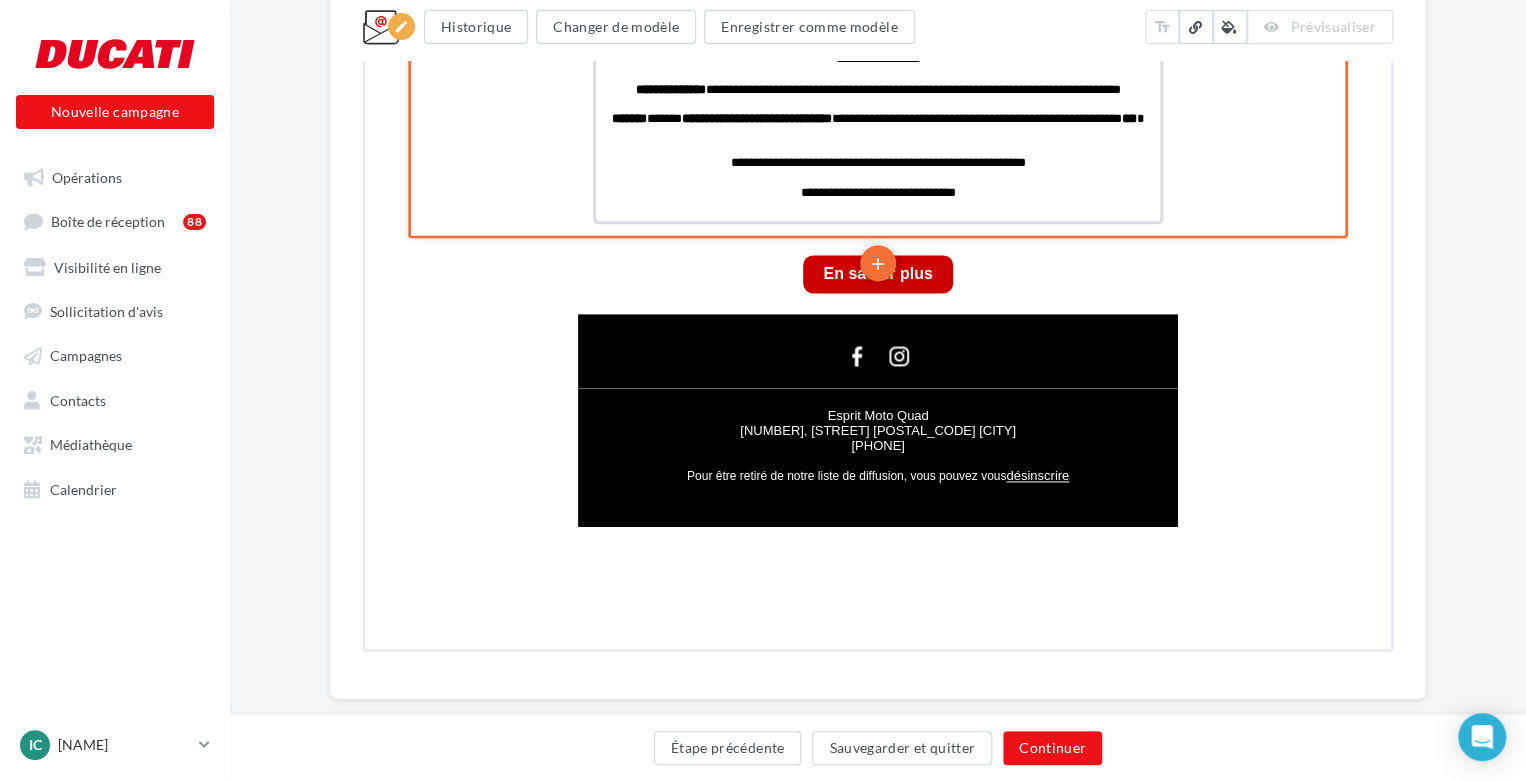 scroll, scrollTop: 1228, scrollLeft: 0, axis: vertical 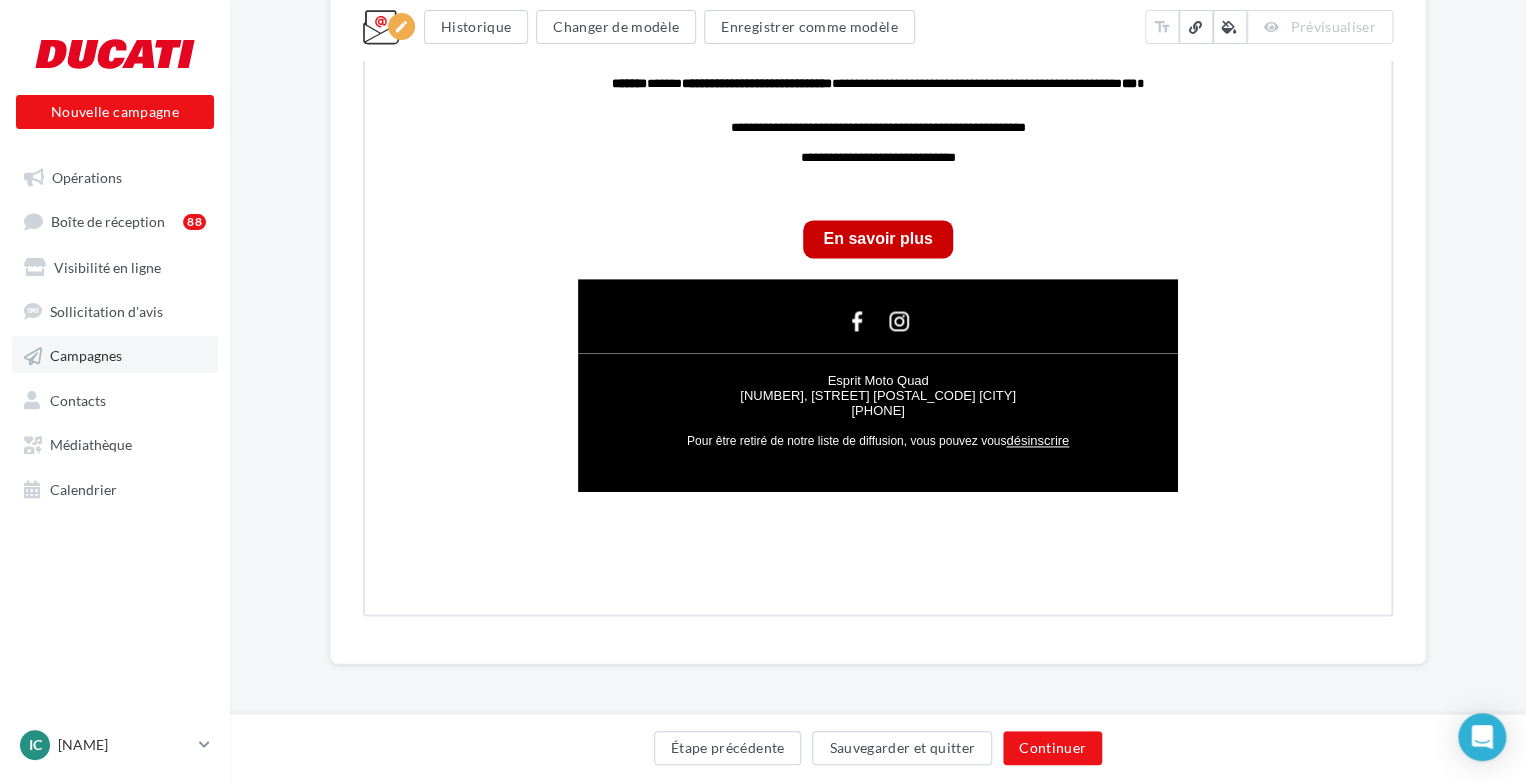 click on "Campagnes" at bounding box center [115, 354] 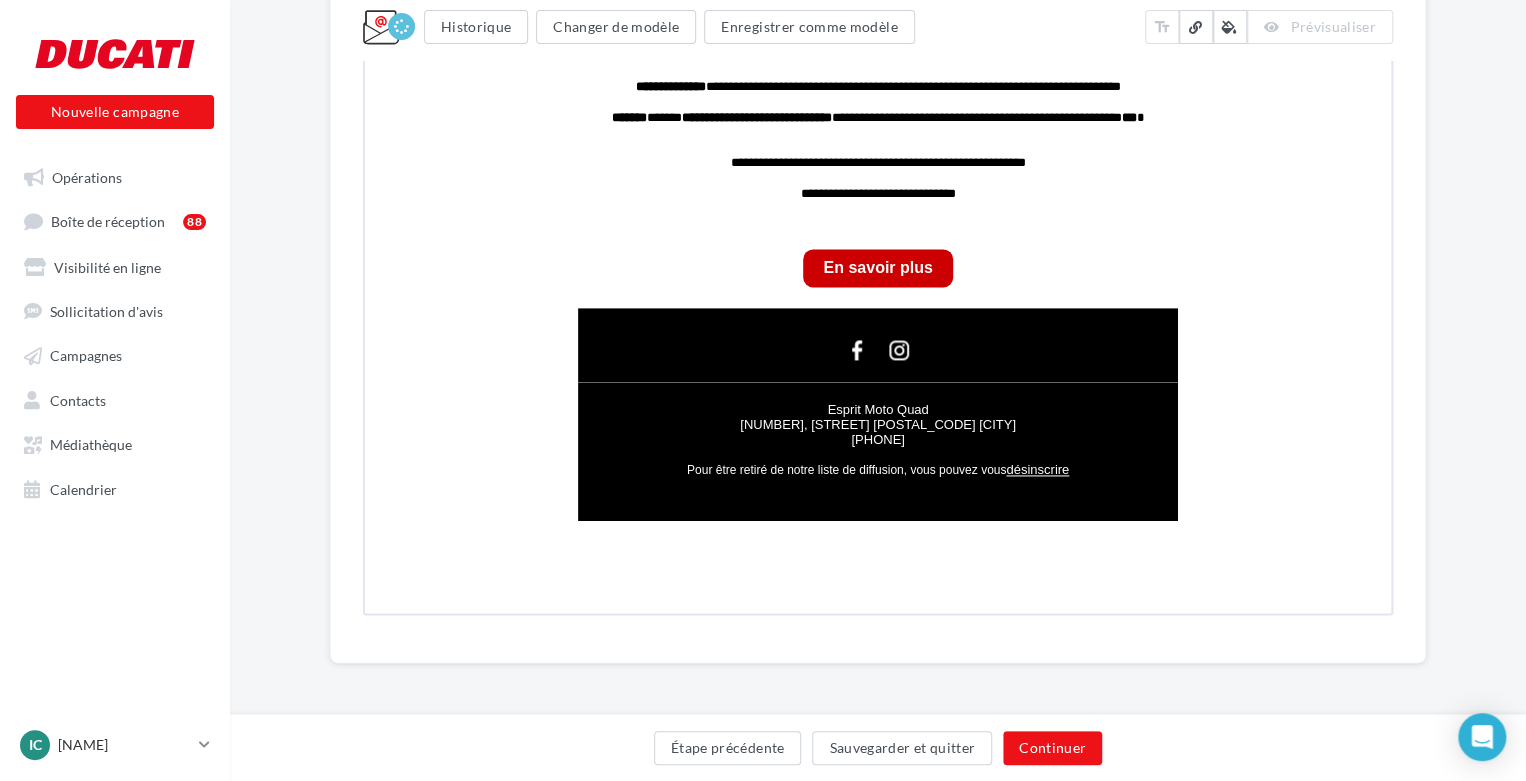 scroll, scrollTop: 1197, scrollLeft: 0, axis: vertical 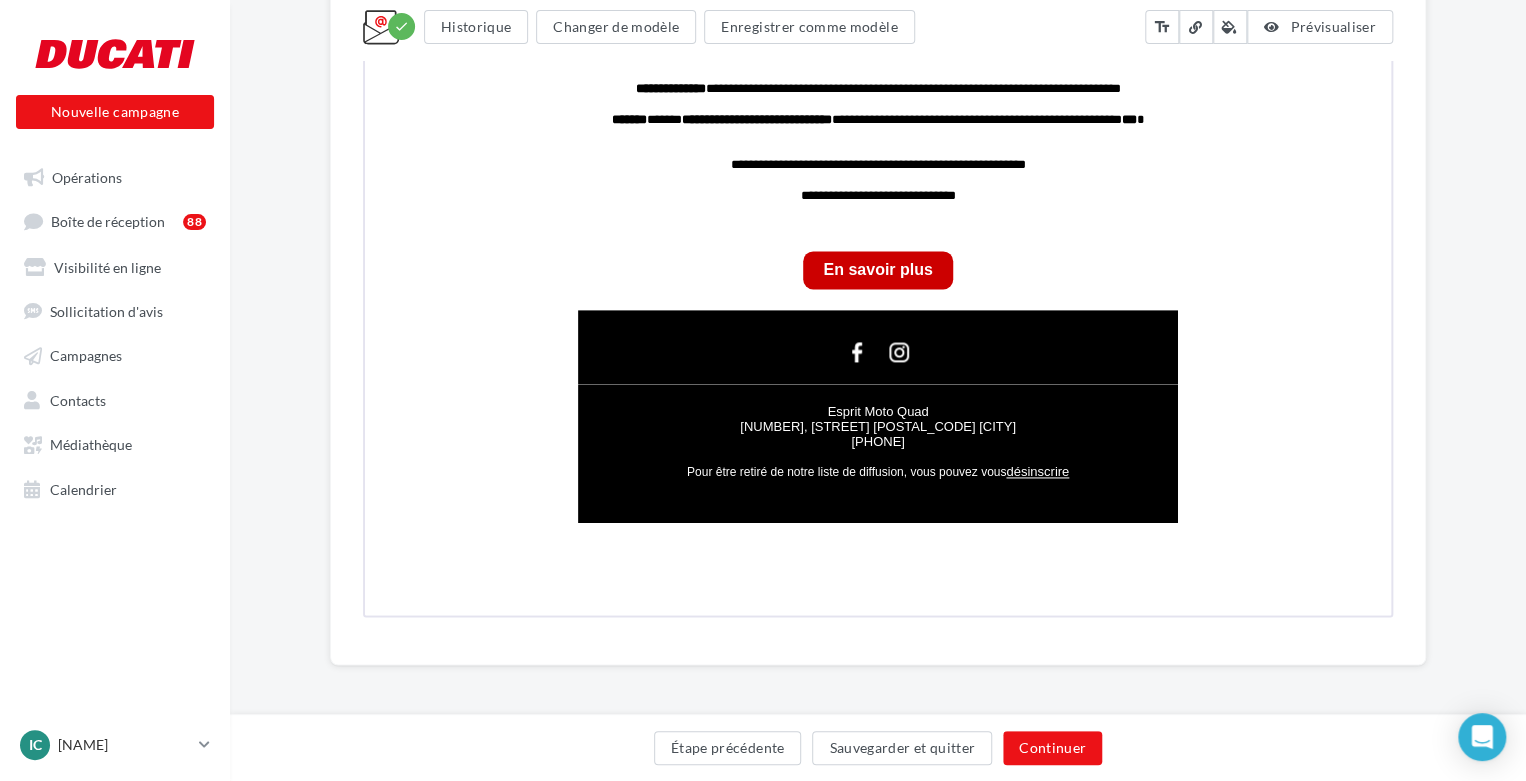 click on "**********" at bounding box center [878, -150] 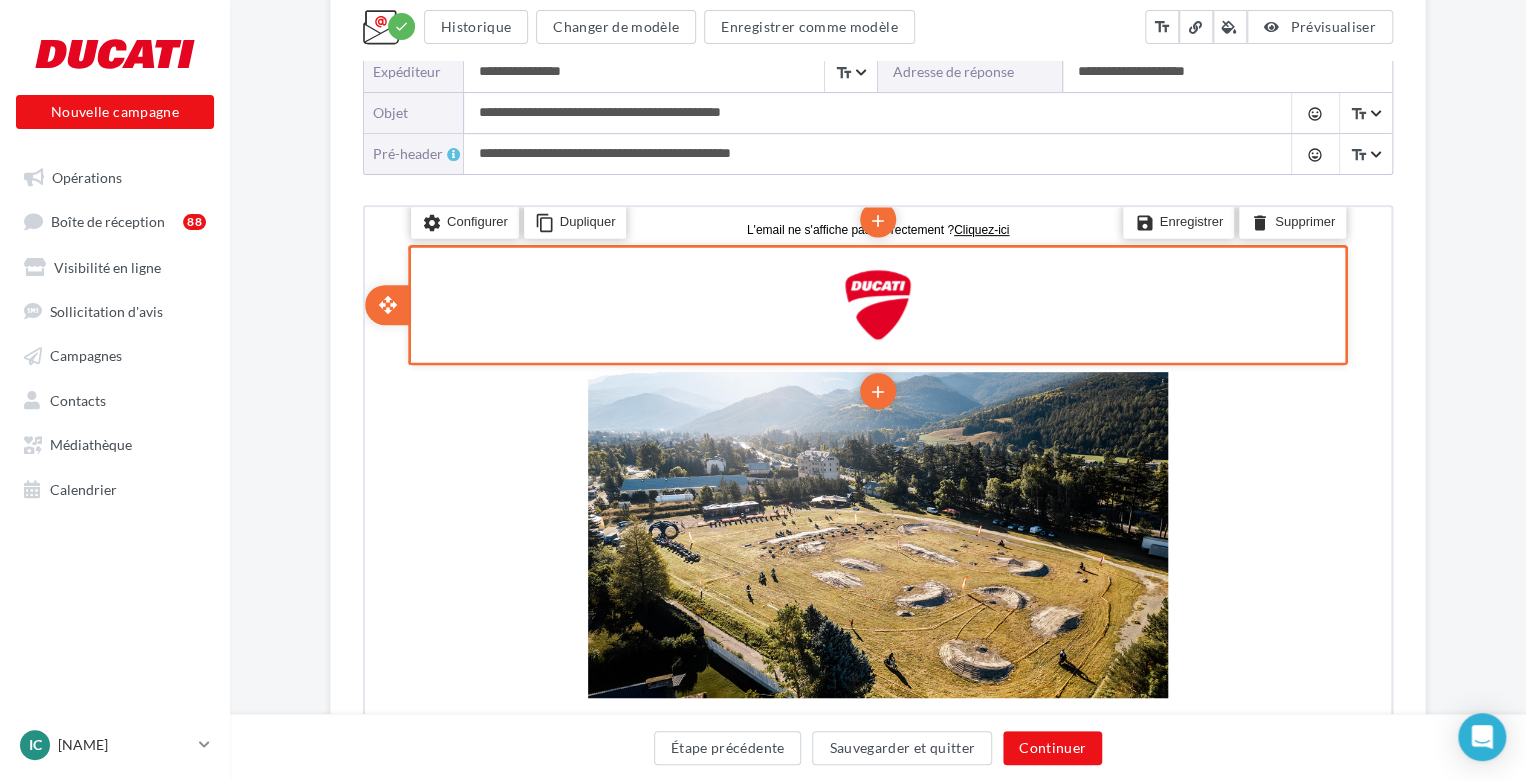 click on "settings Configurer content_copy Dupliquer" at bounding box center (519, 233) 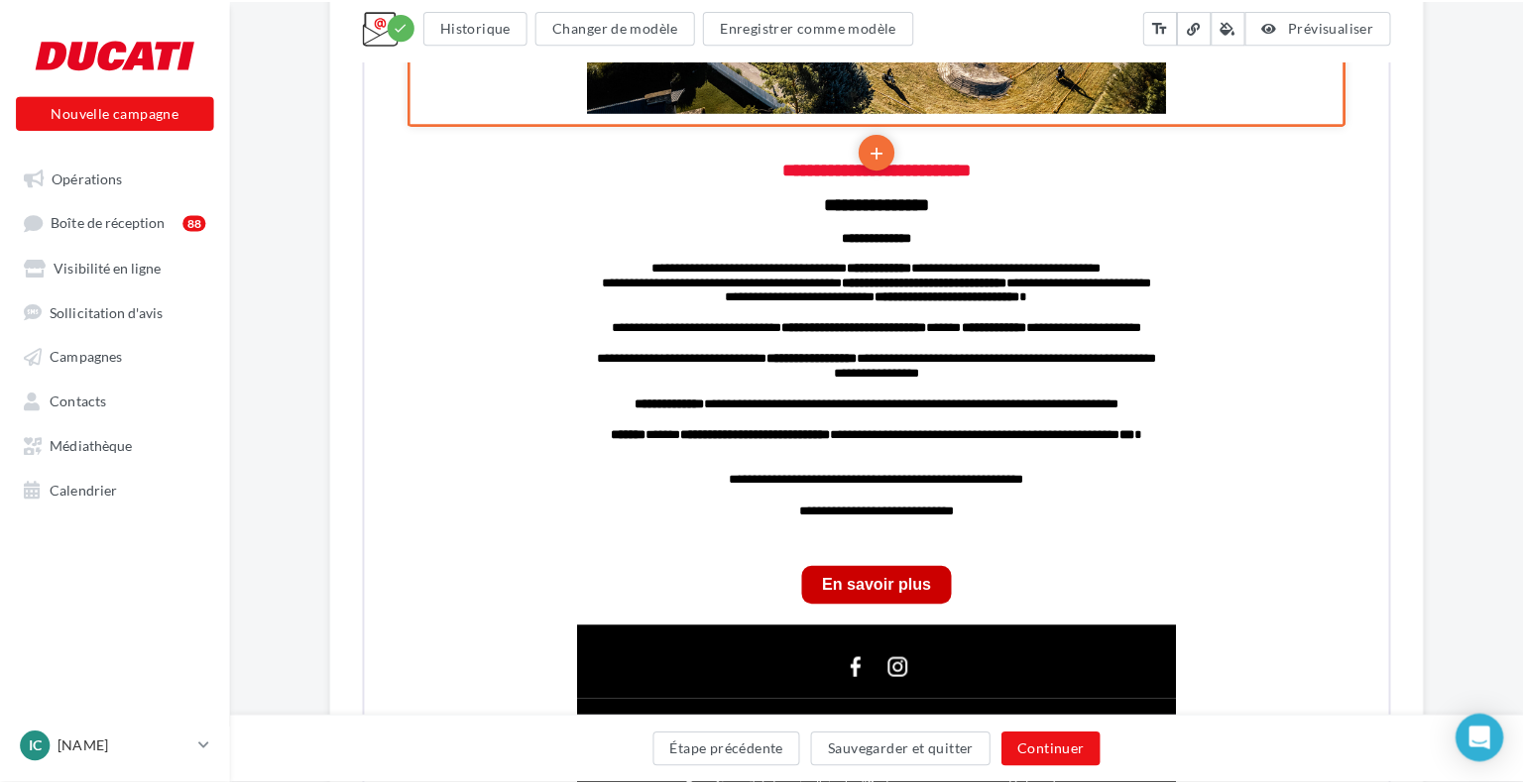 scroll, scrollTop: 889, scrollLeft: 0, axis: vertical 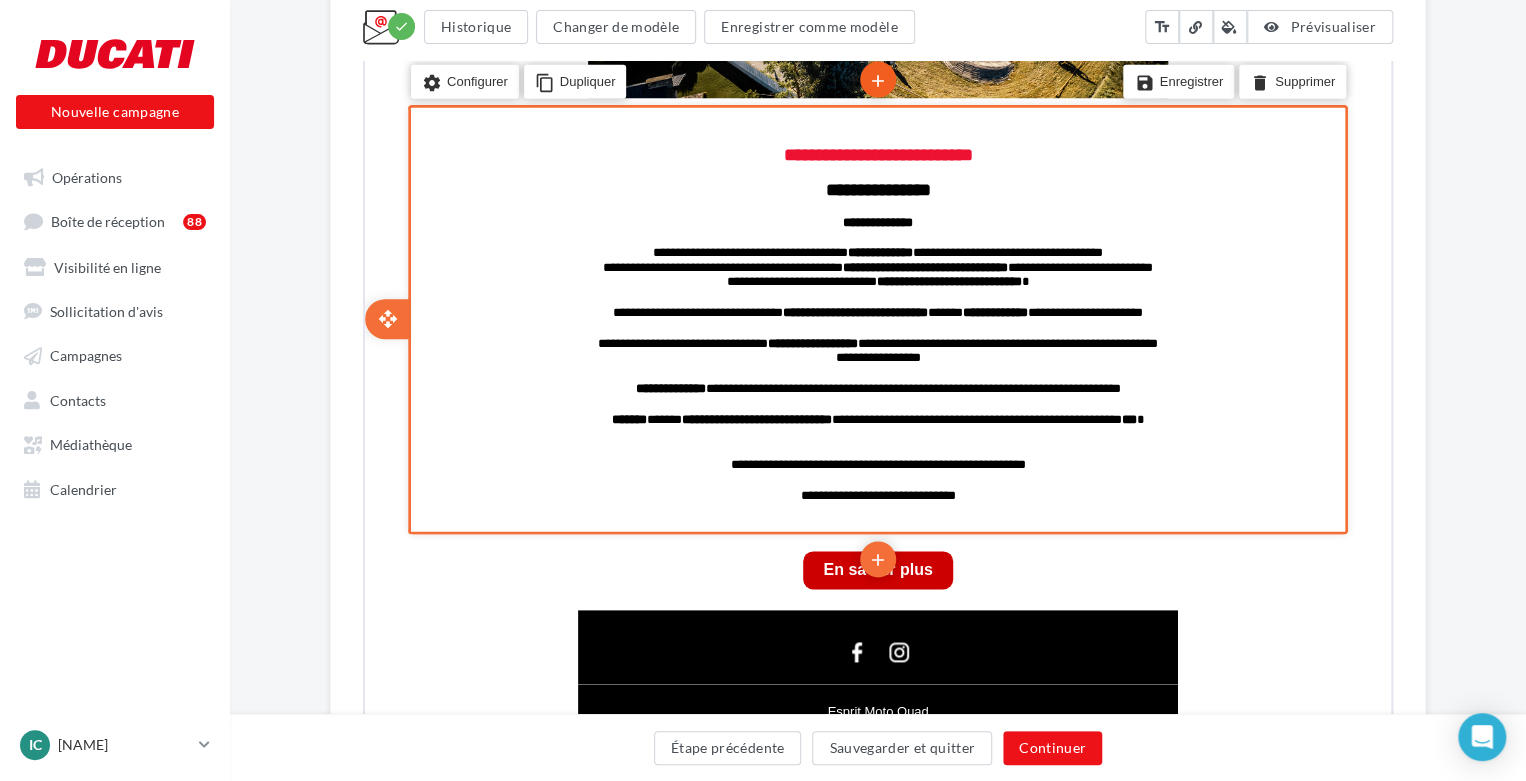 click on "add" at bounding box center [876, 79] 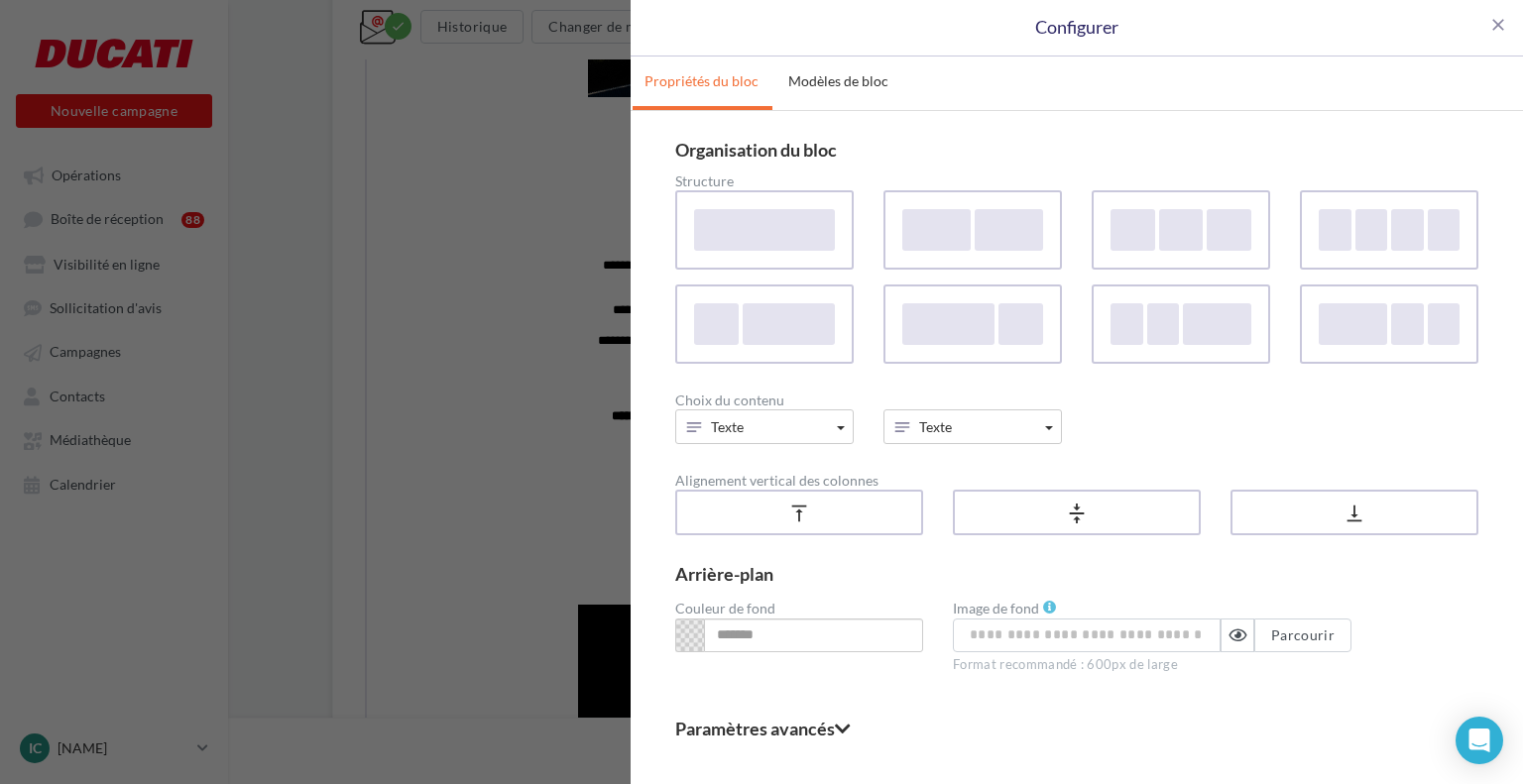drag, startPoint x: 750, startPoint y: 364, endPoint x: 789, endPoint y: 433, distance: 79.259069 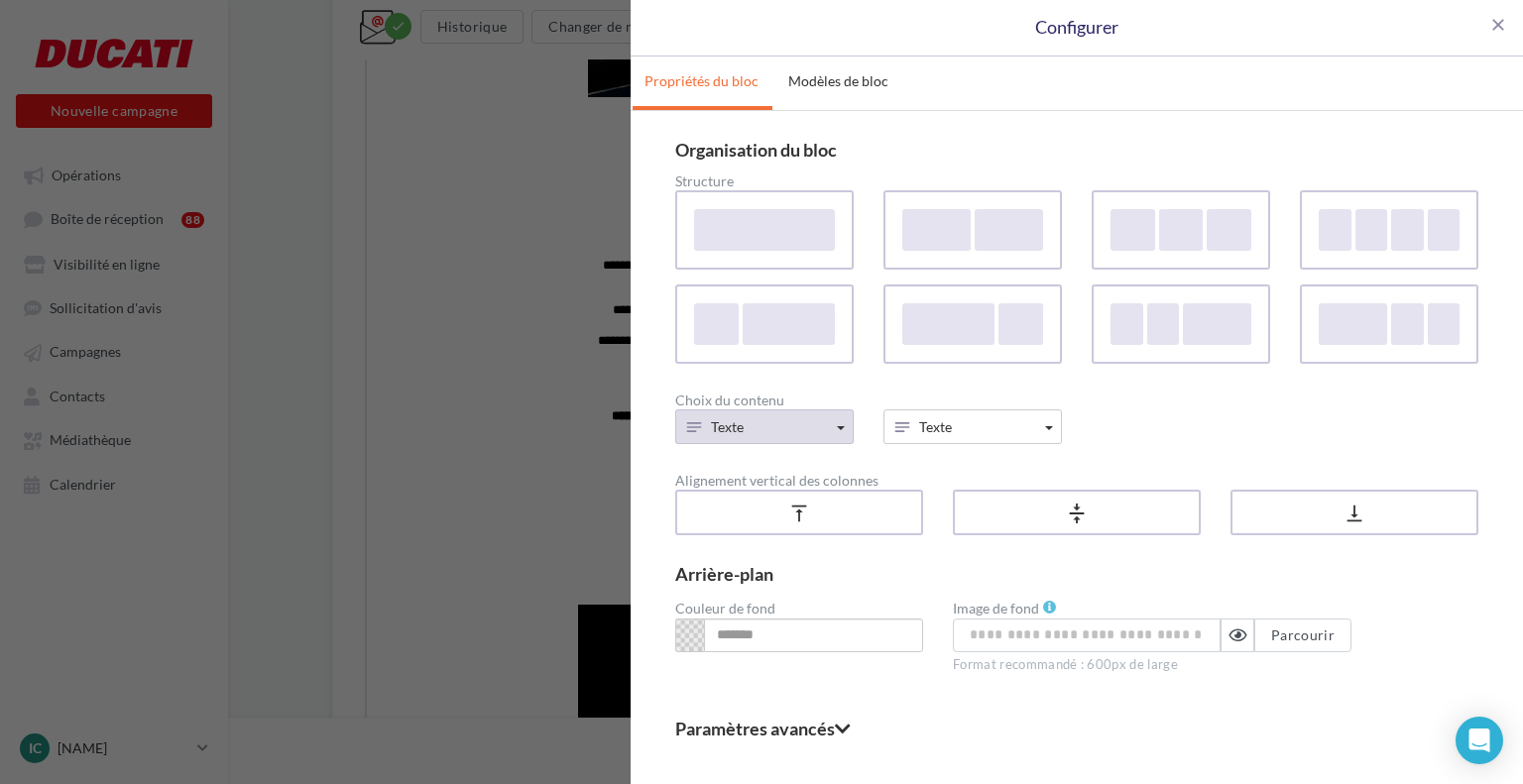click on "Choix du contenu" at bounding box center (1077, 400) 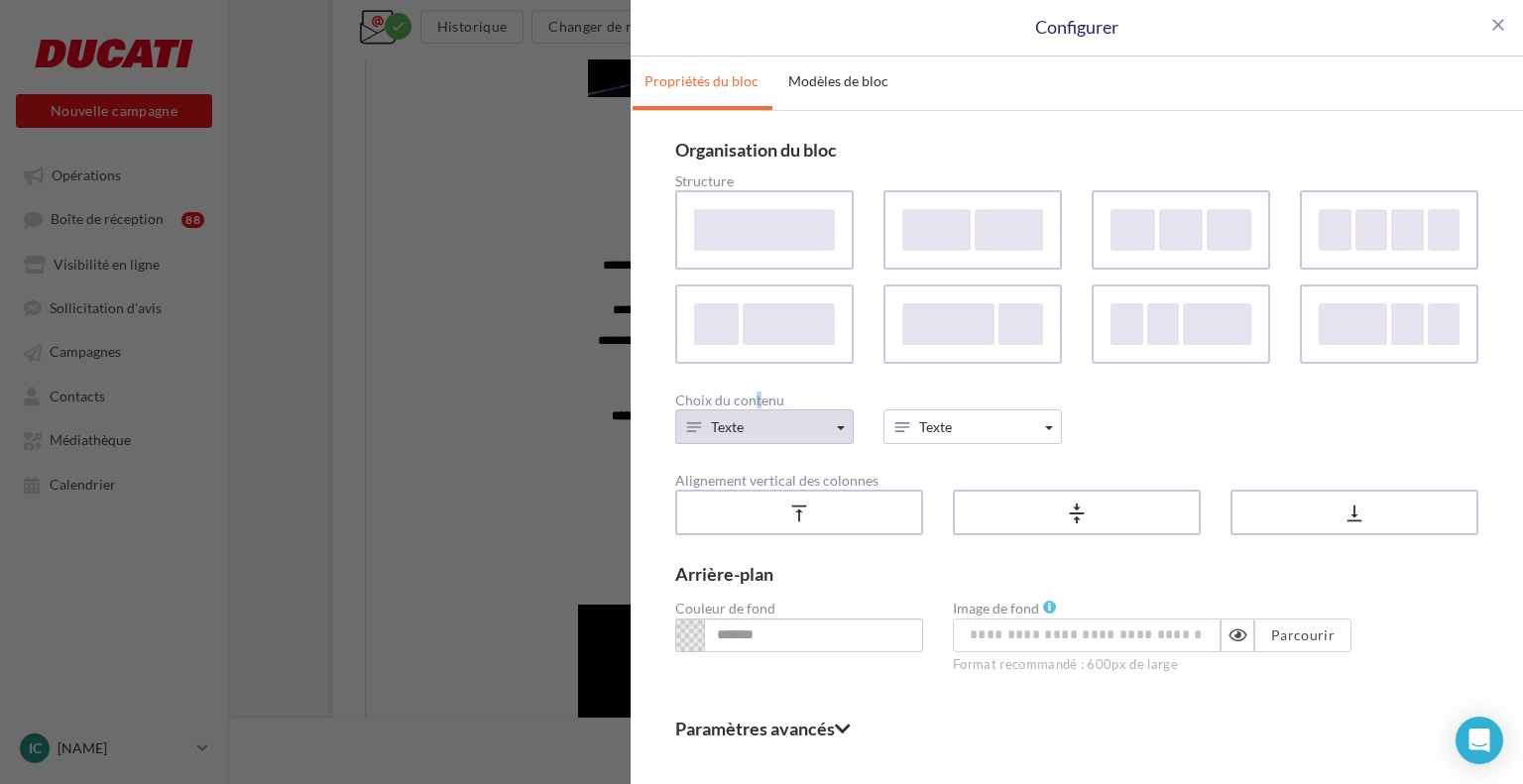 click on "Texte" at bounding box center [764, 426] 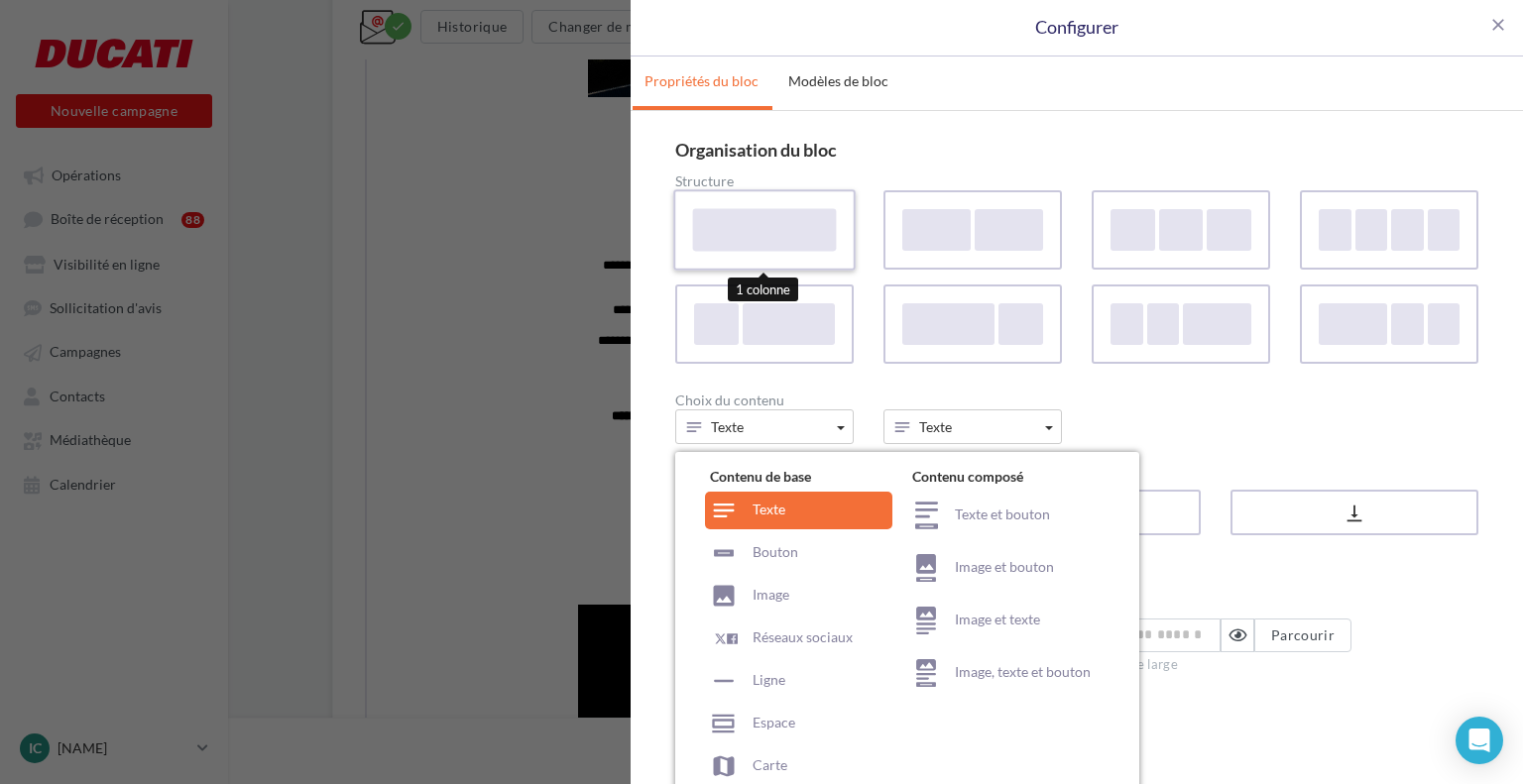 click at bounding box center [764, 230] 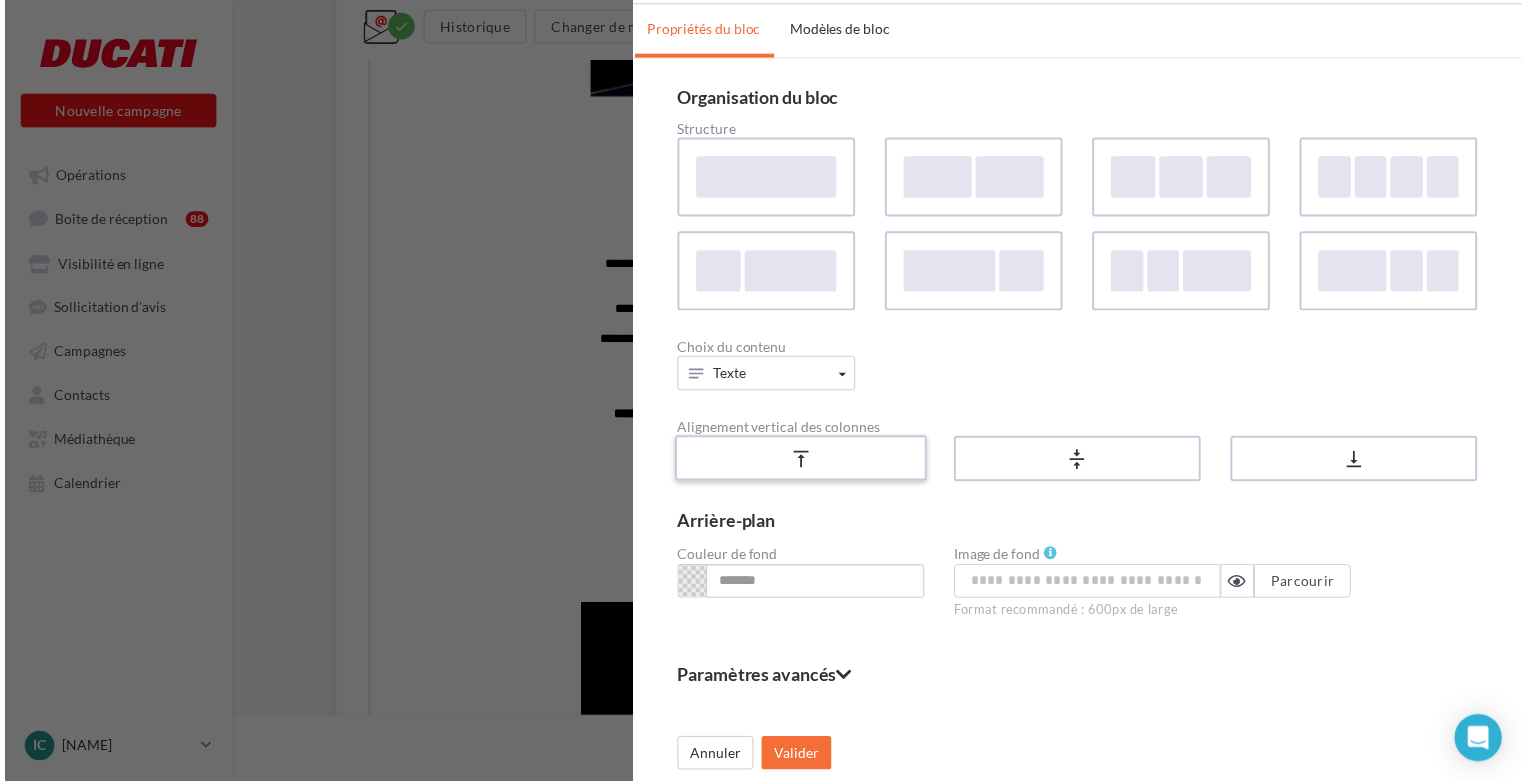 scroll, scrollTop: 54, scrollLeft: 0, axis: vertical 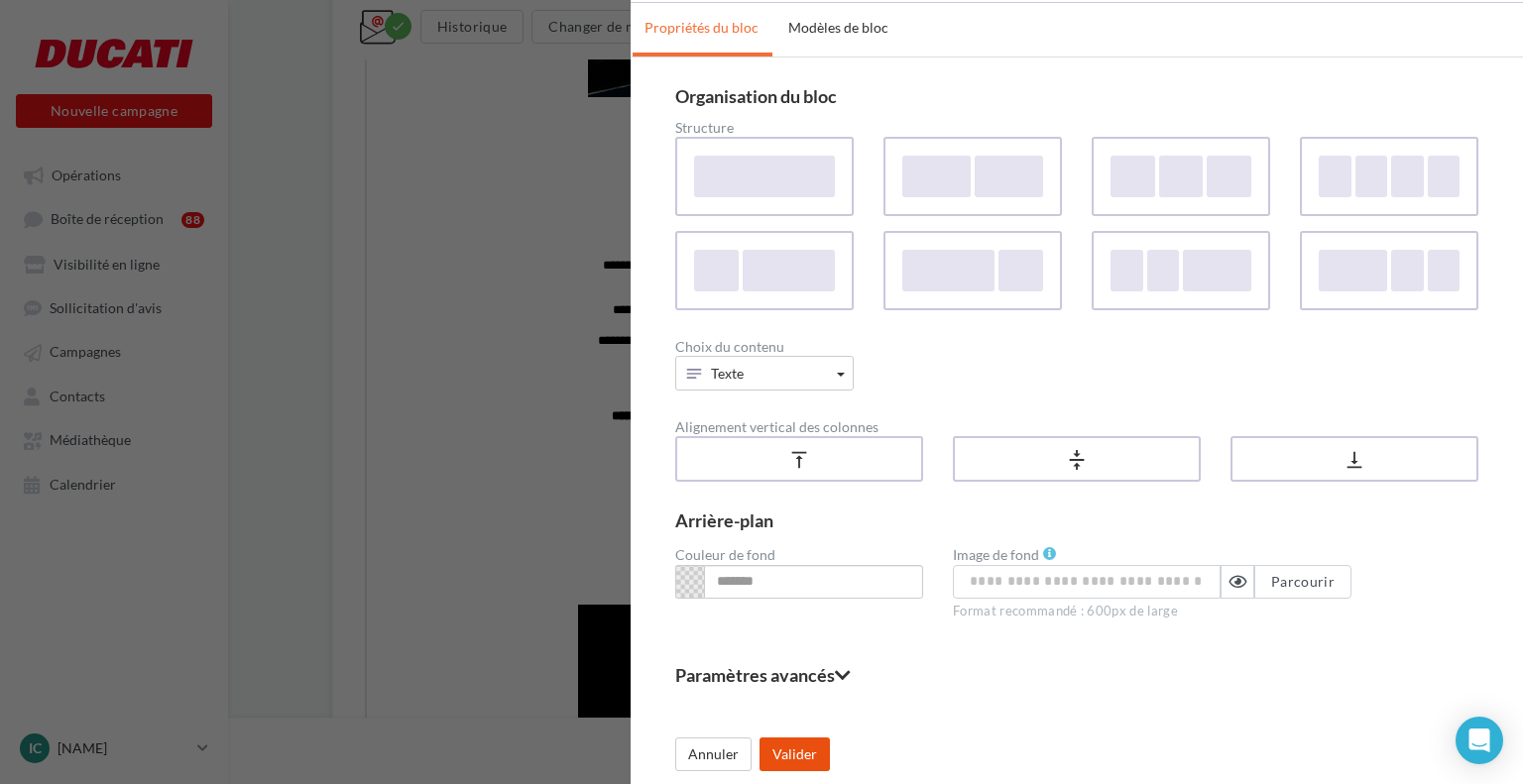 click on "Valider" at bounding box center [794, 754] 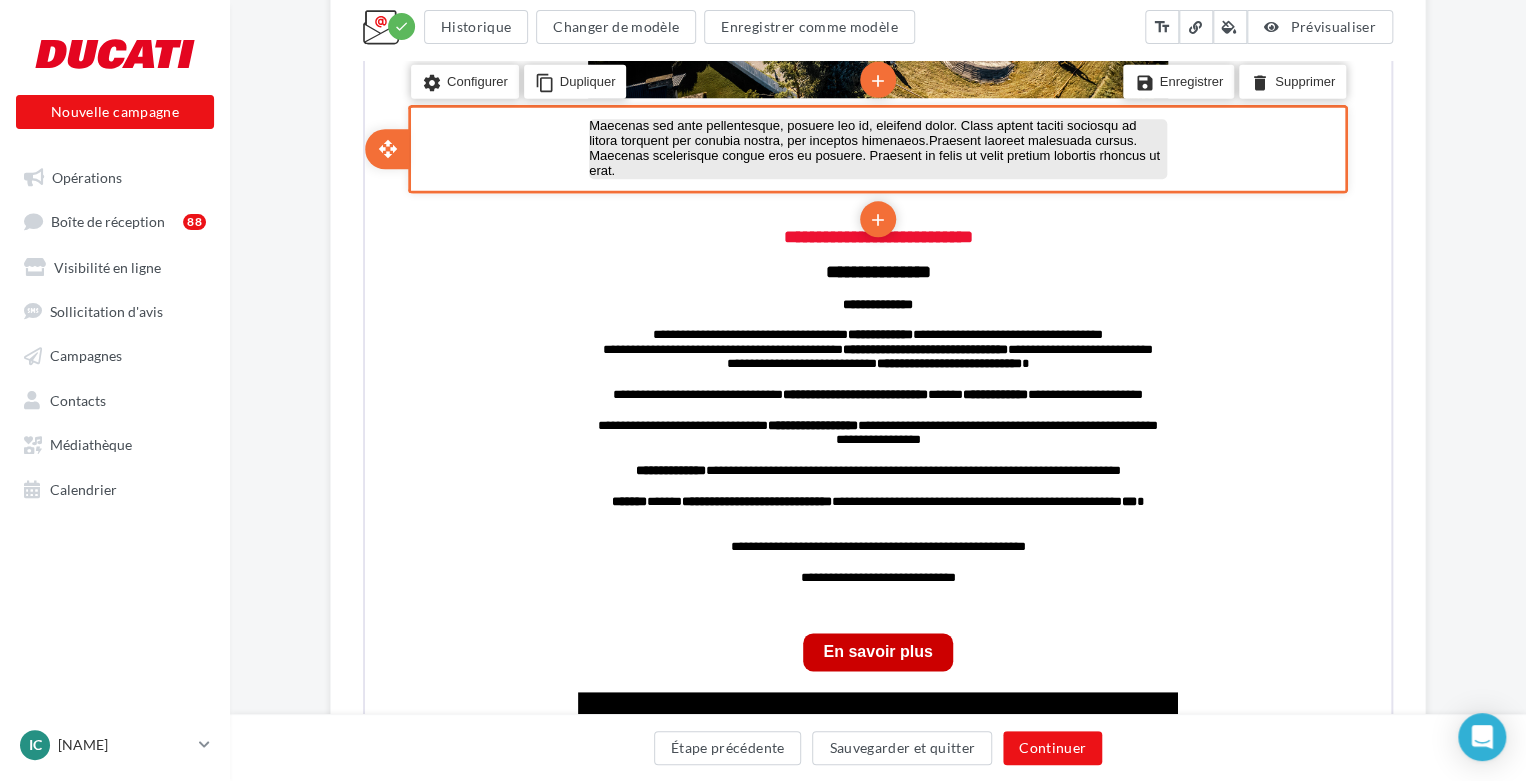 click on "Maecenas sed ante pellentesque, posuere leo id, eleifend dolor. Class aptent taciti sociosqu ad litora torquent per conubia nostra, per inceptos himenaeos.Praesent laoreet malesuada cursus. Maecenas scelerisque congue eros eu posuere. Praesent in felis ut velit pretium lobortis rhoncus ut erat." at bounding box center (876, 147) 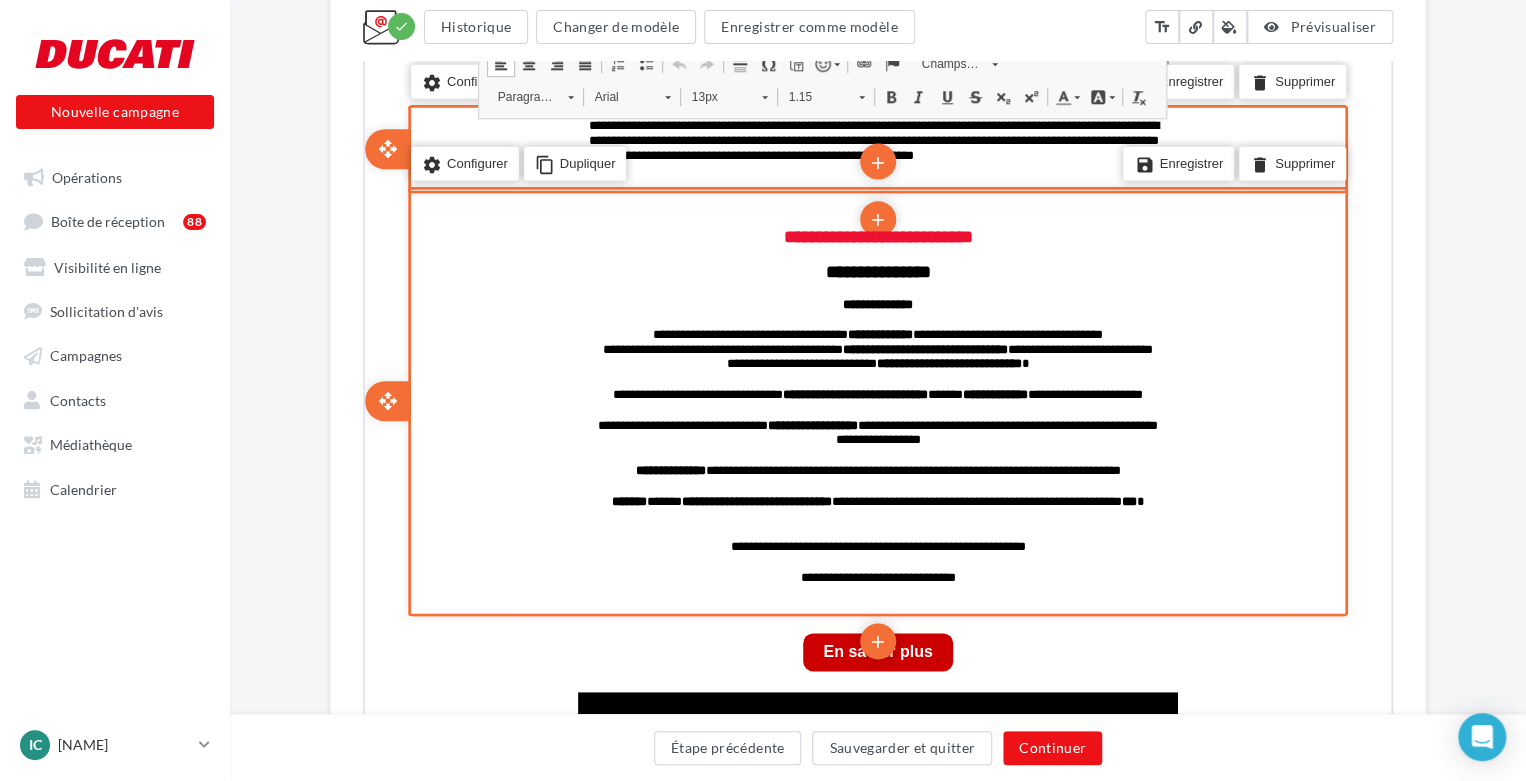 click on "**********" at bounding box center [876, 404] 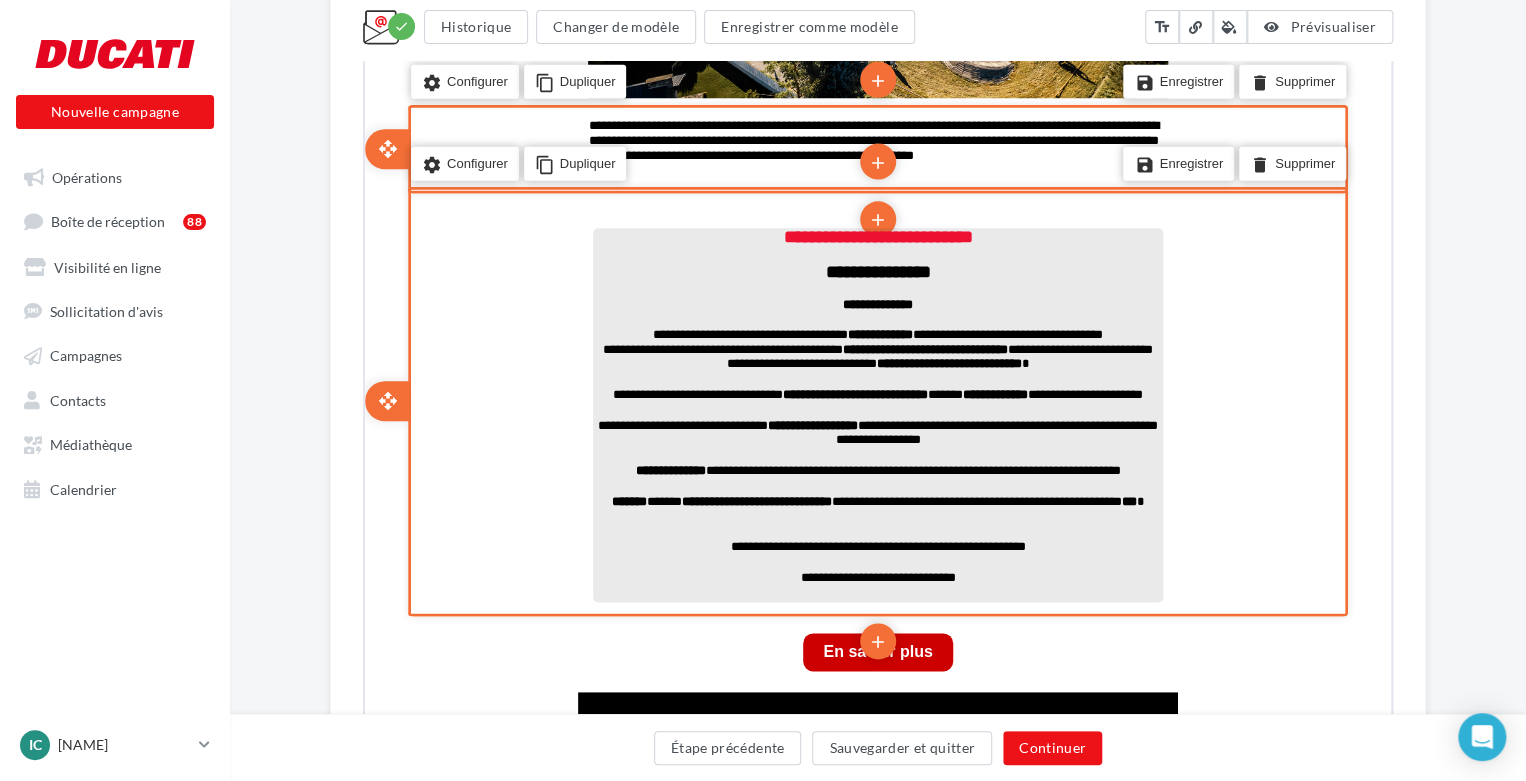 click on "**********" at bounding box center [876, 413] 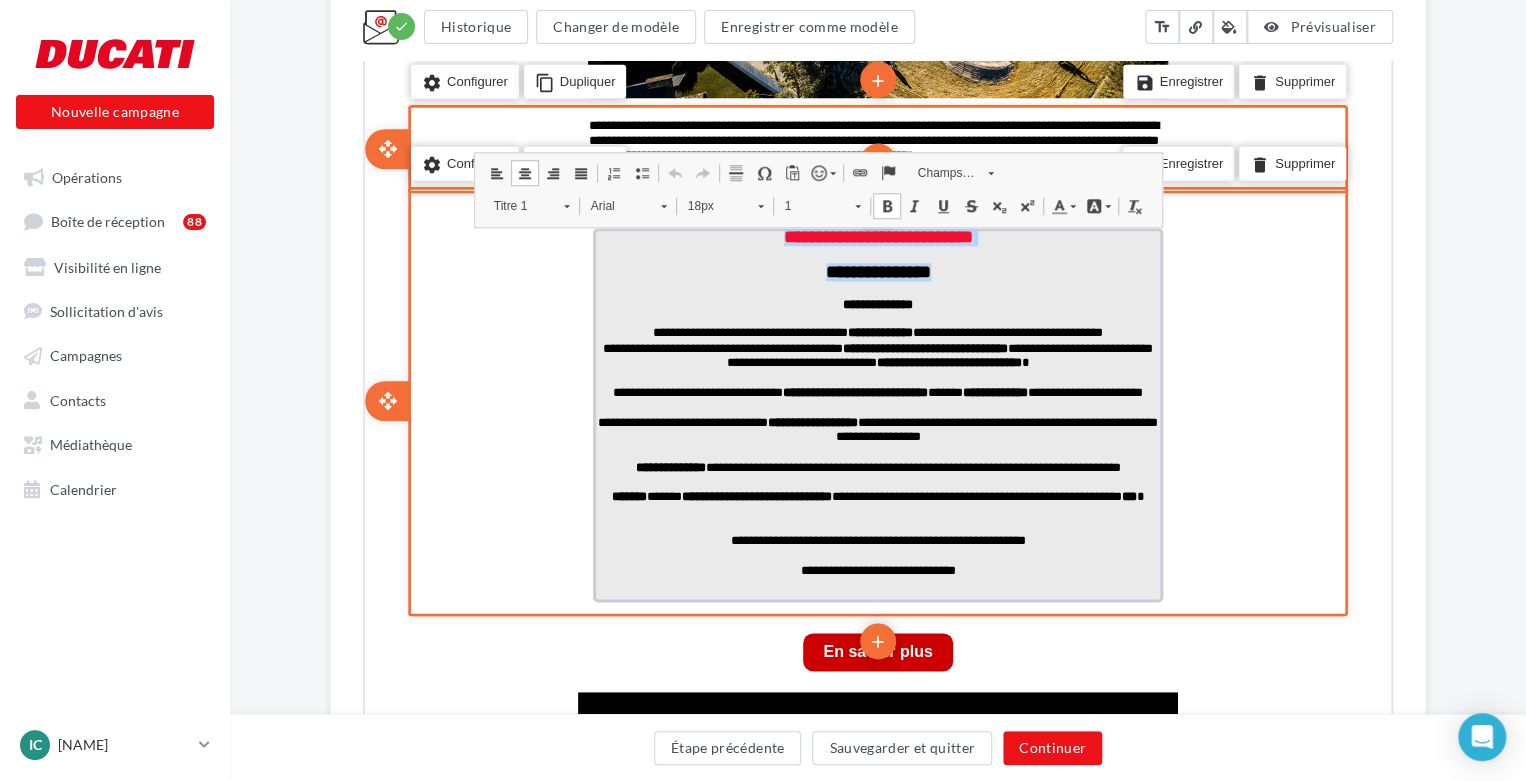 drag, startPoint x: 693, startPoint y: 244, endPoint x: 1004, endPoint y: 265, distance: 311.7082 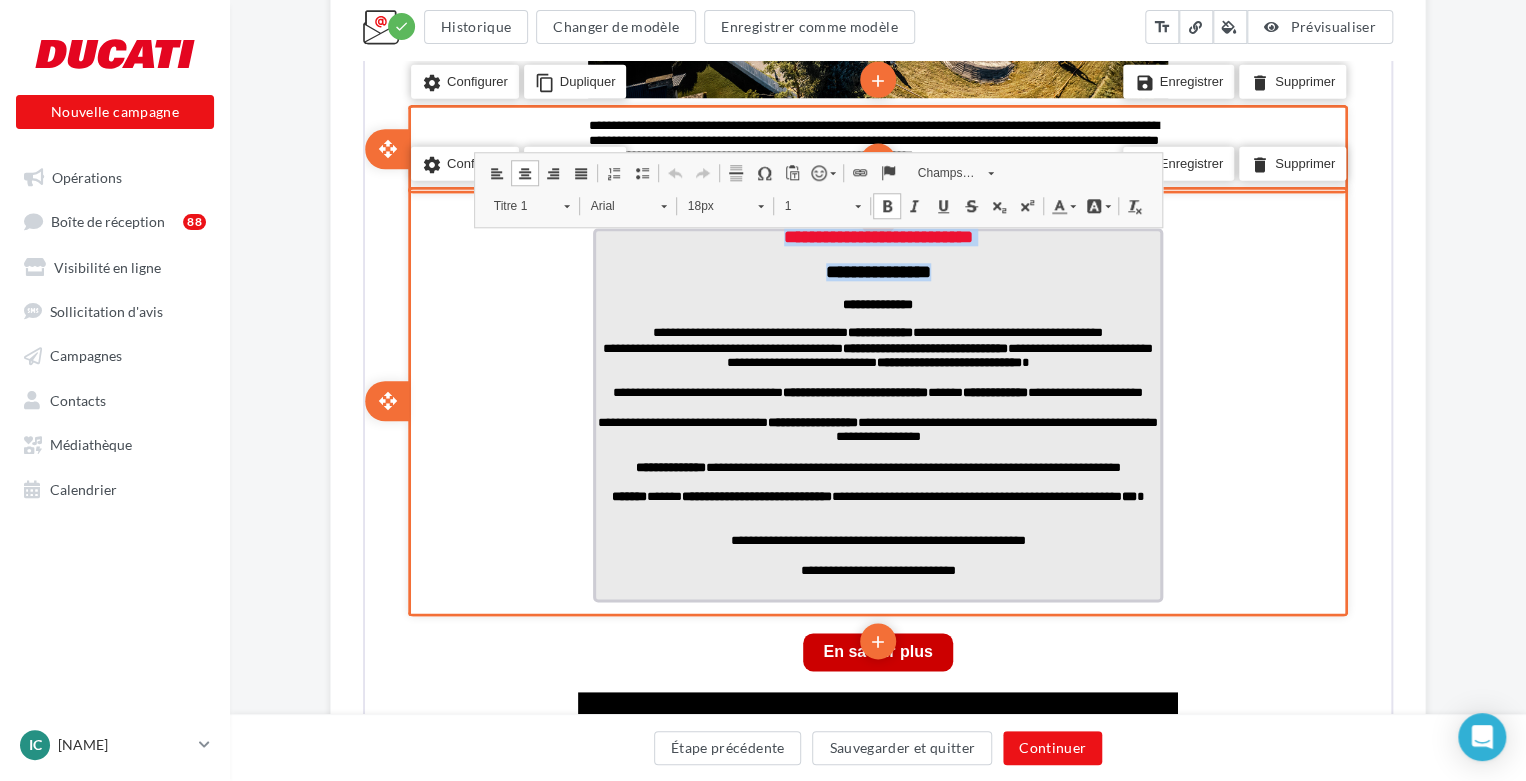 click on "**********" at bounding box center (876, 413) 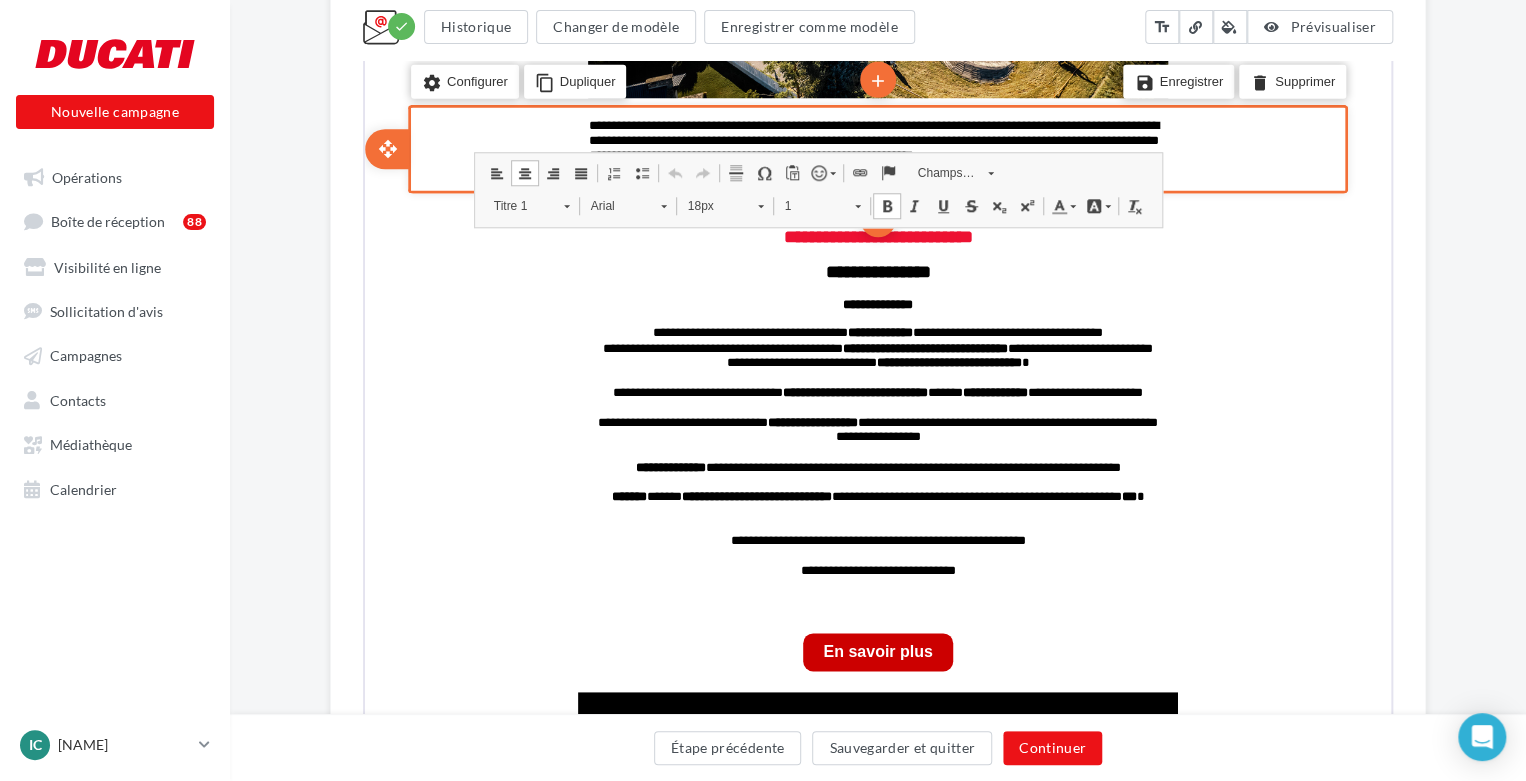 click on "**********" at bounding box center (876, 147) 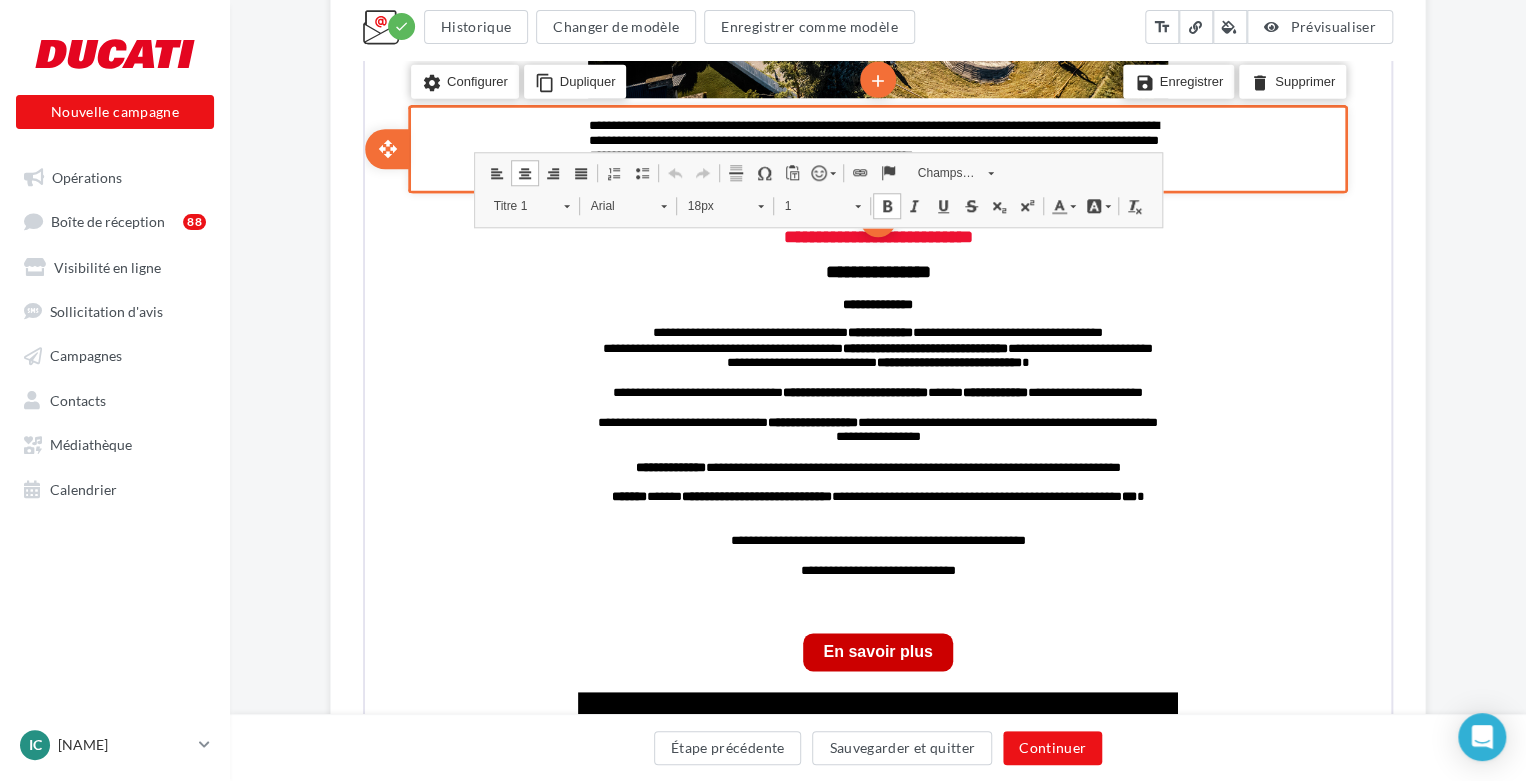 click on "**********" at bounding box center (876, 147) 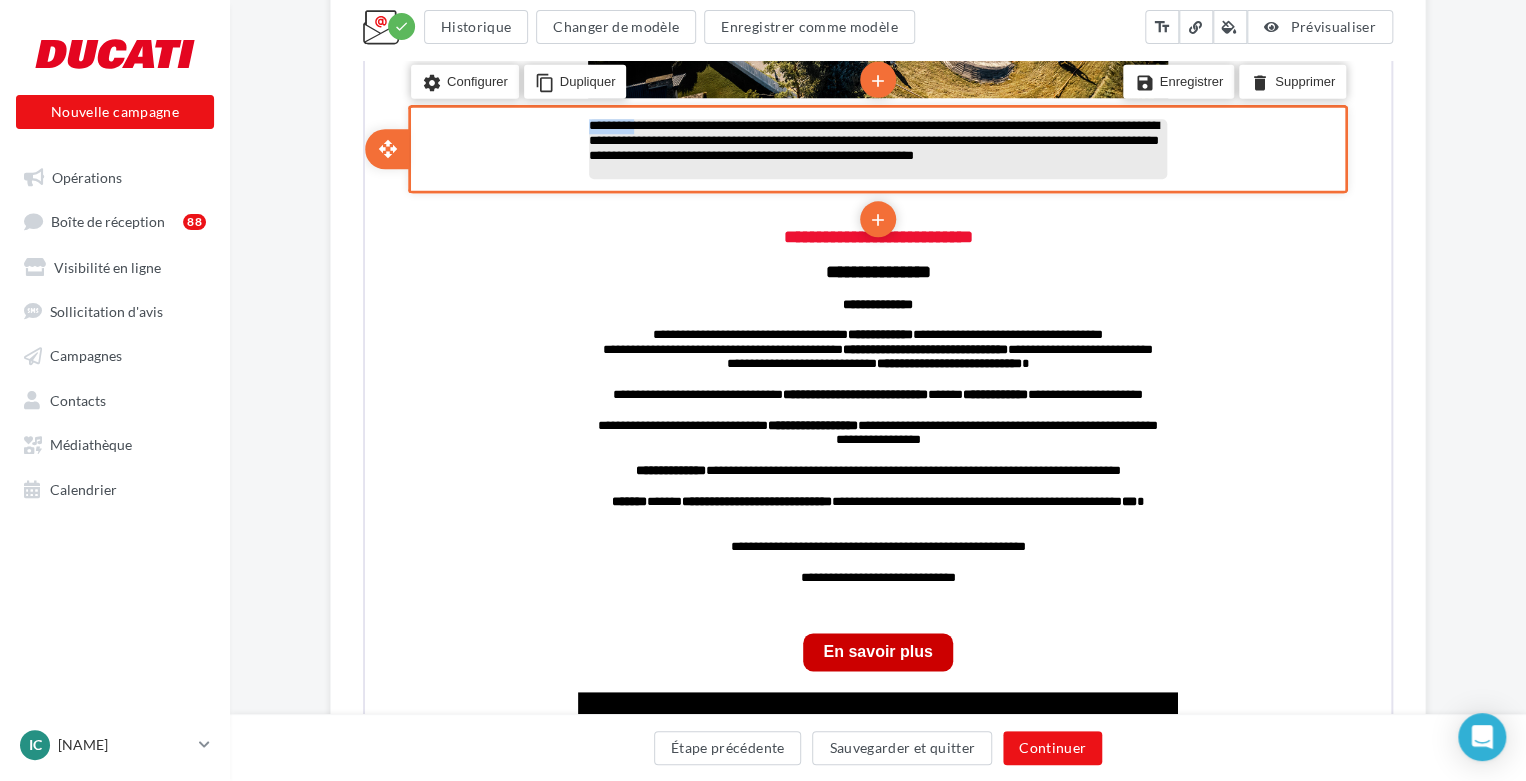click on "**********" at bounding box center (876, 147) 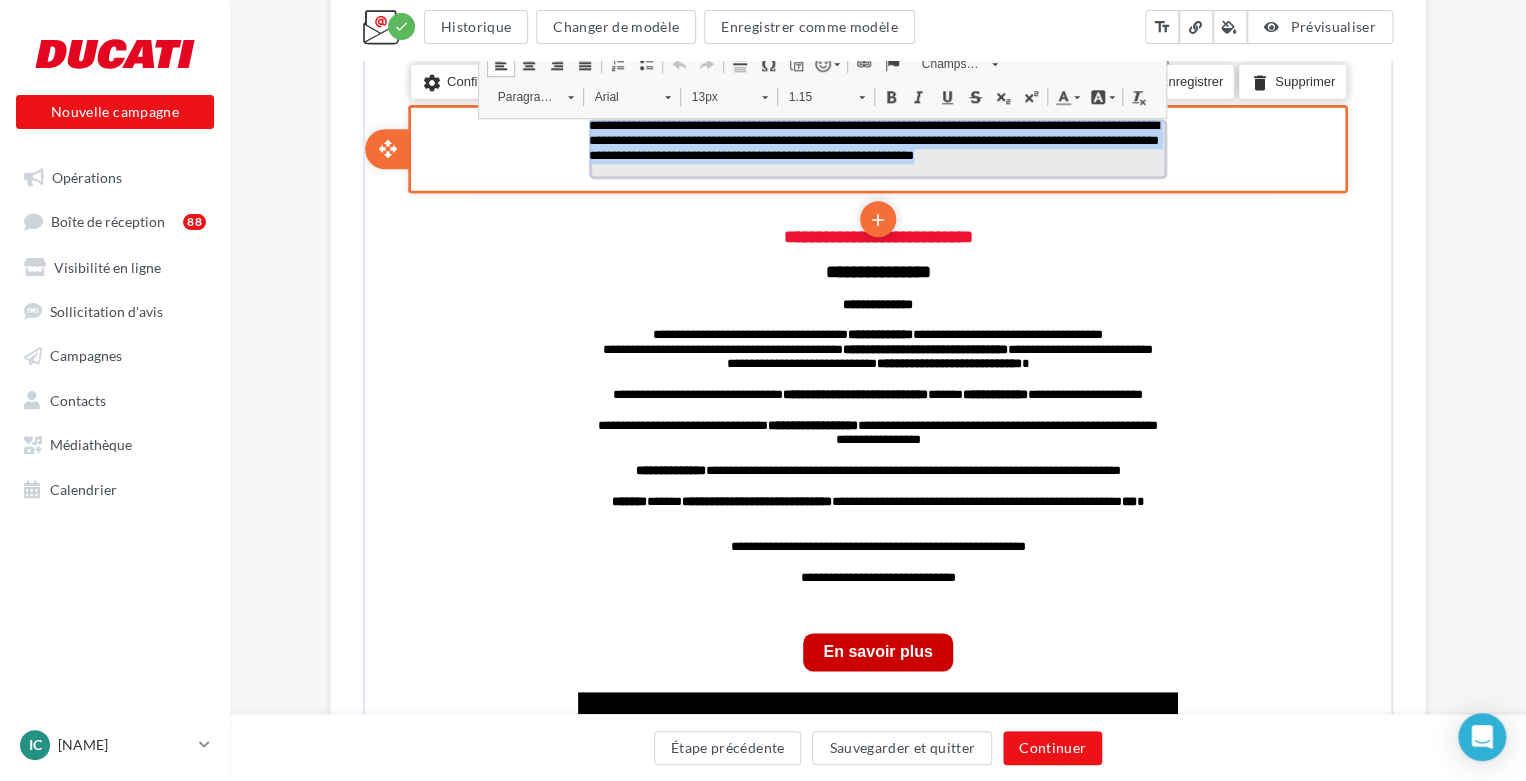 click on "**********" at bounding box center (876, 147) 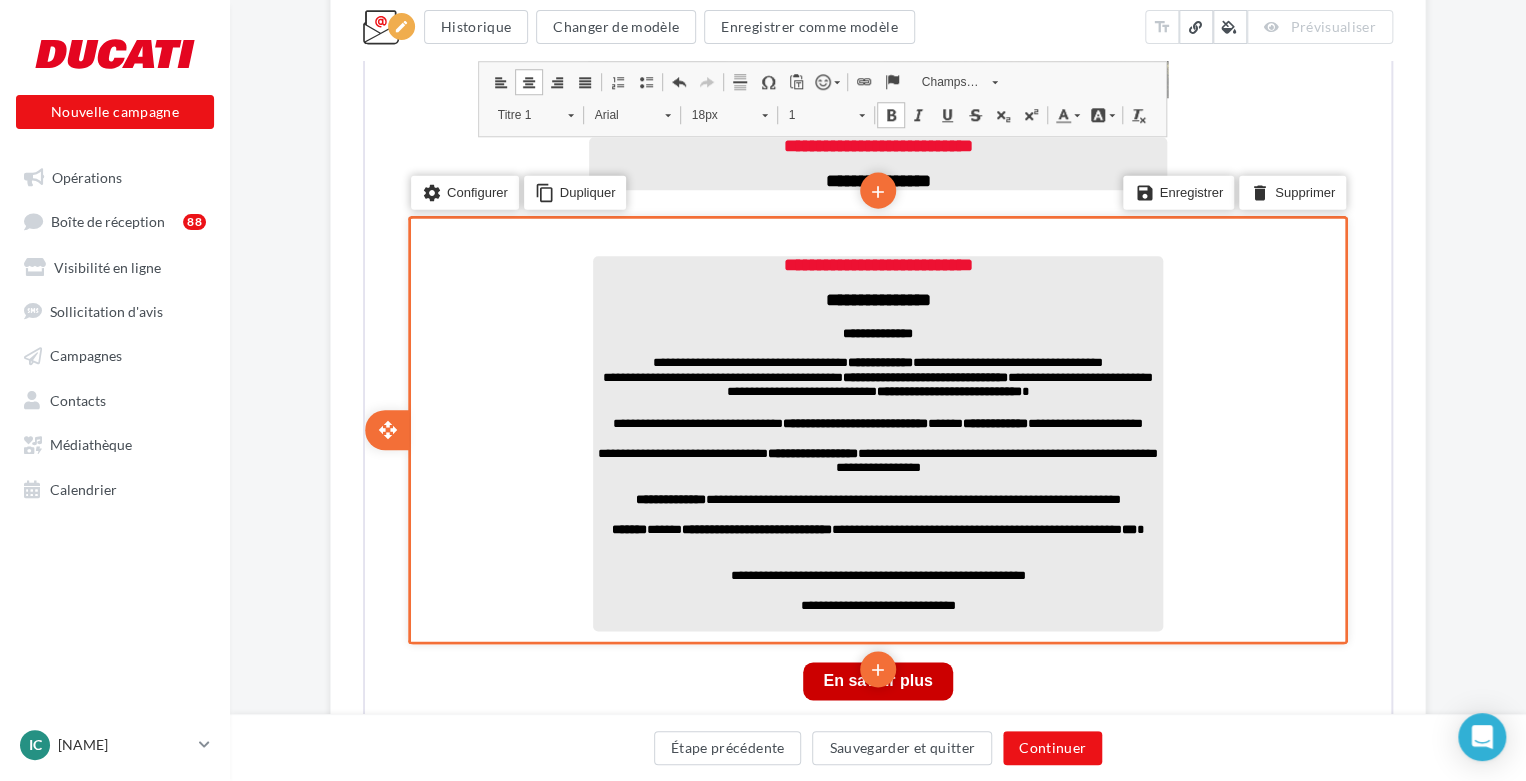 click on "**********" at bounding box center [876, 263] 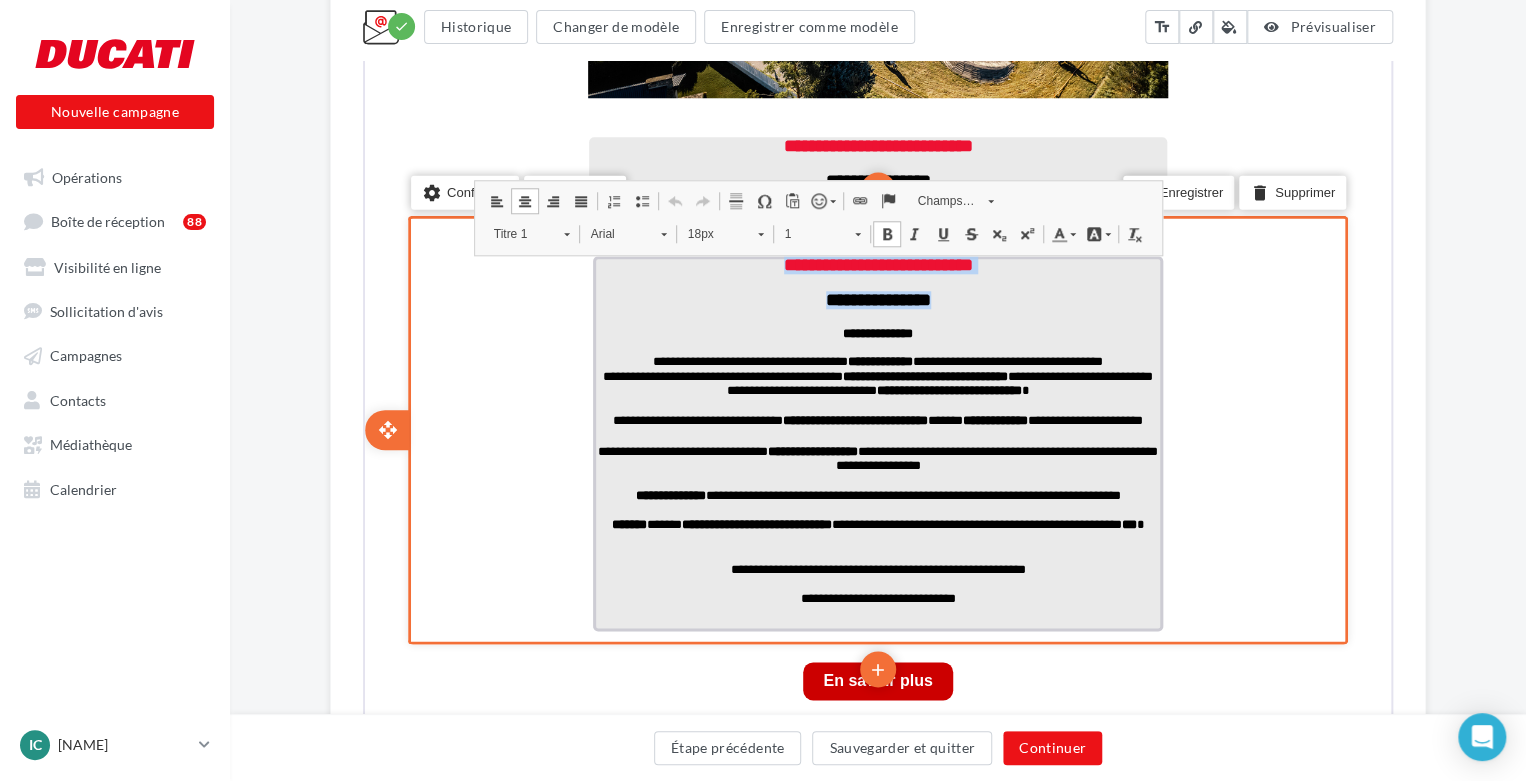 drag, startPoint x: 716, startPoint y: 254, endPoint x: 1028, endPoint y: 299, distance: 315.2285 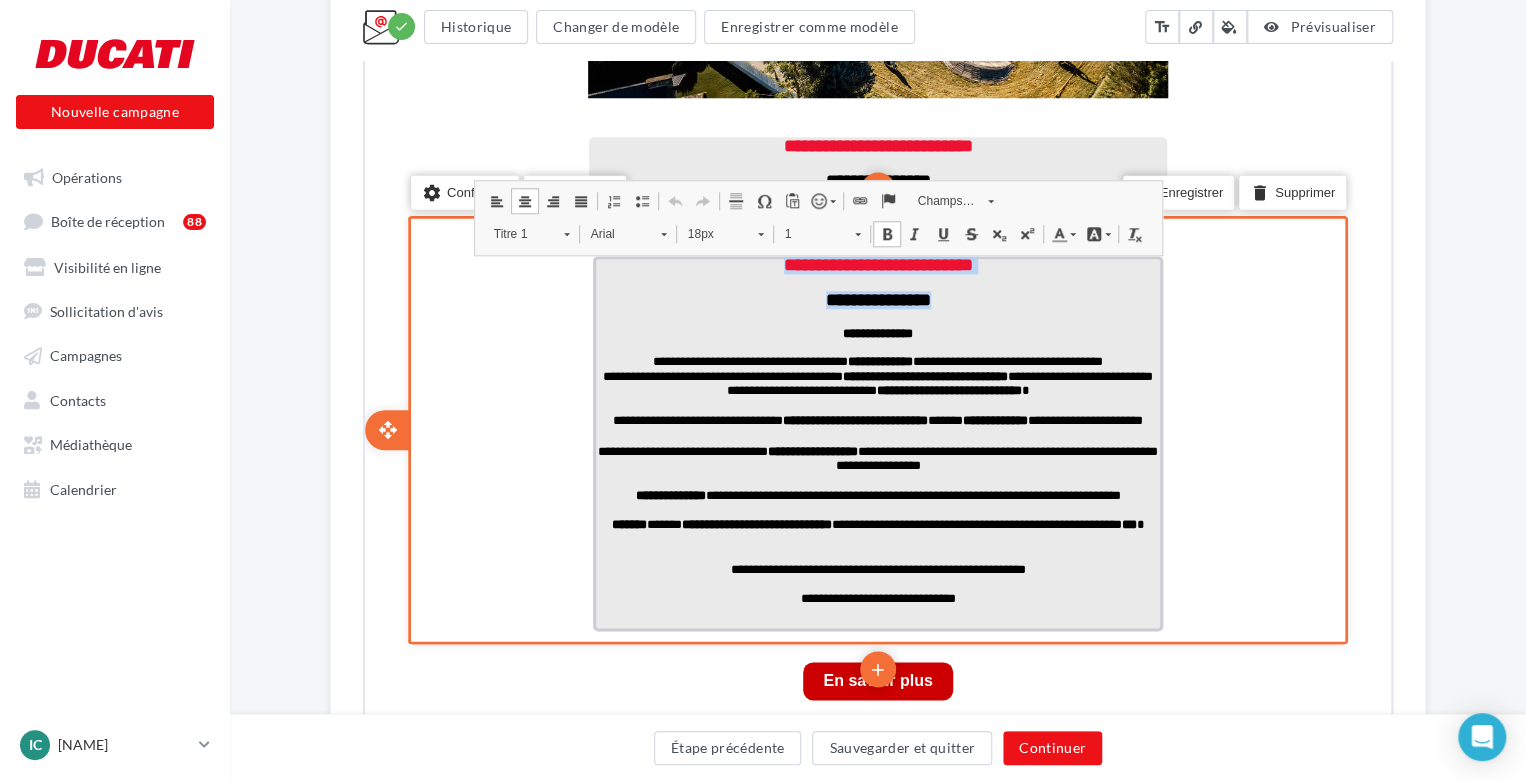click on "**********" at bounding box center [876, 441] 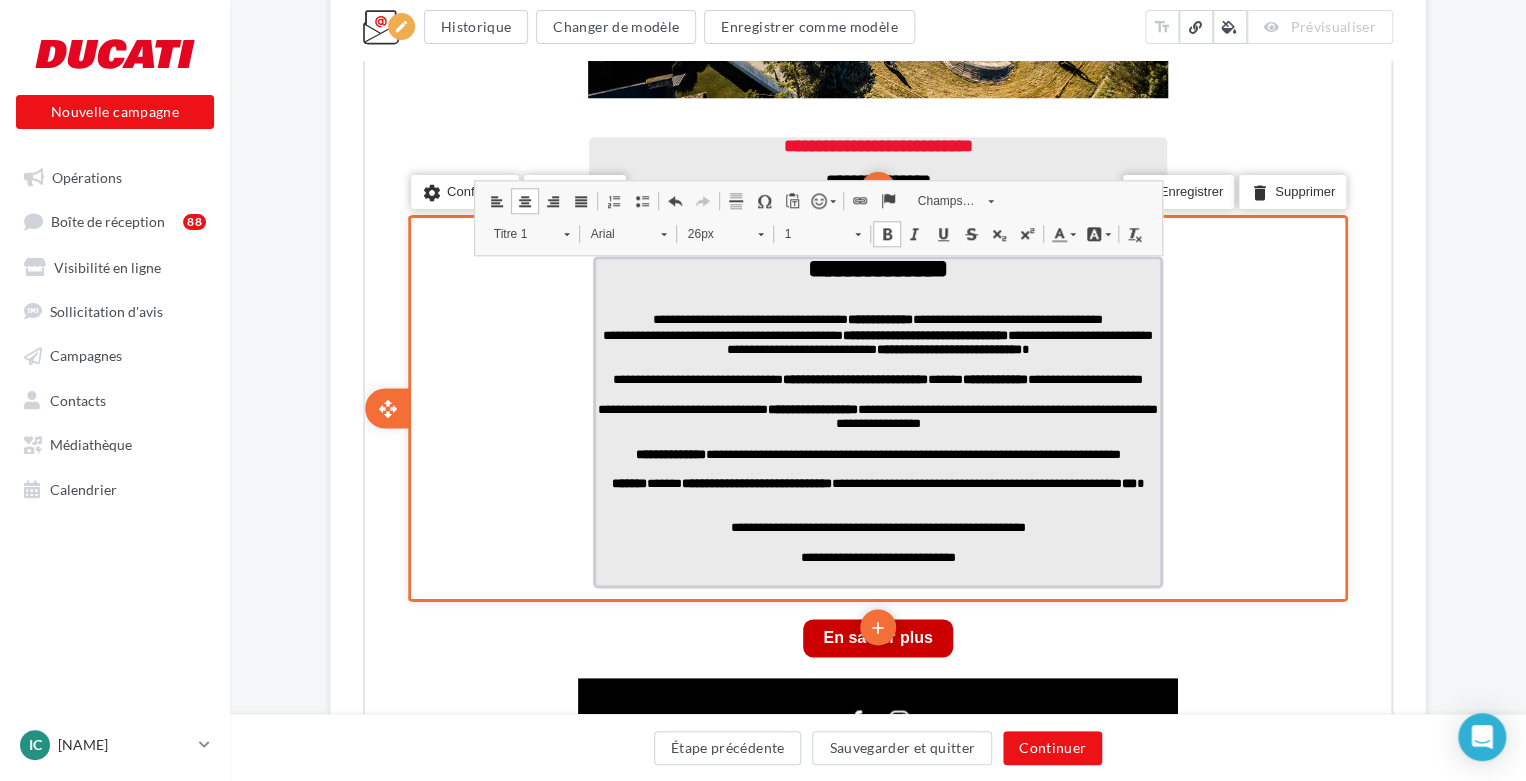 click on "**********" at bounding box center (876, 266) 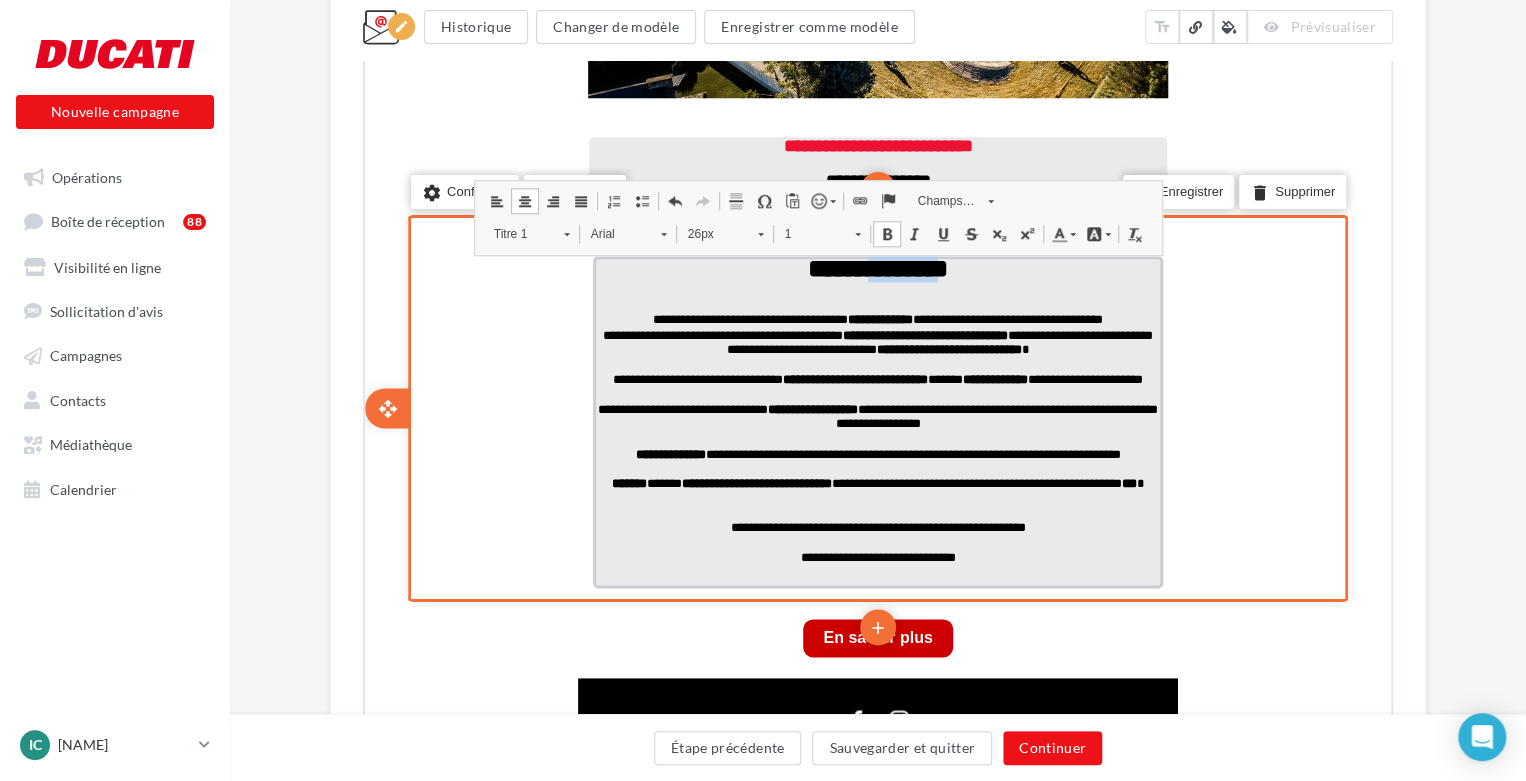 click on "**********" at bounding box center [876, 266] 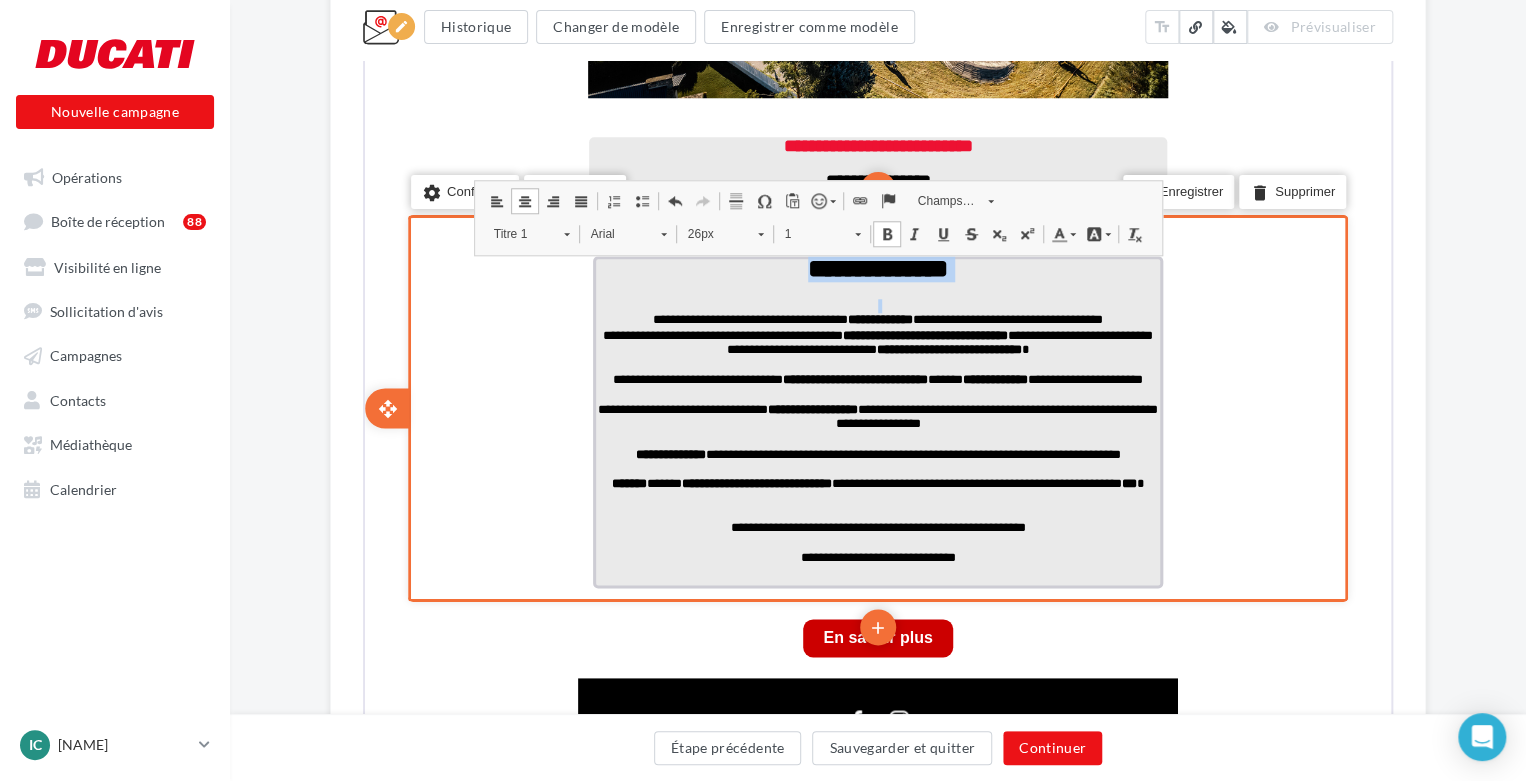 click on "**********" at bounding box center (876, 266) 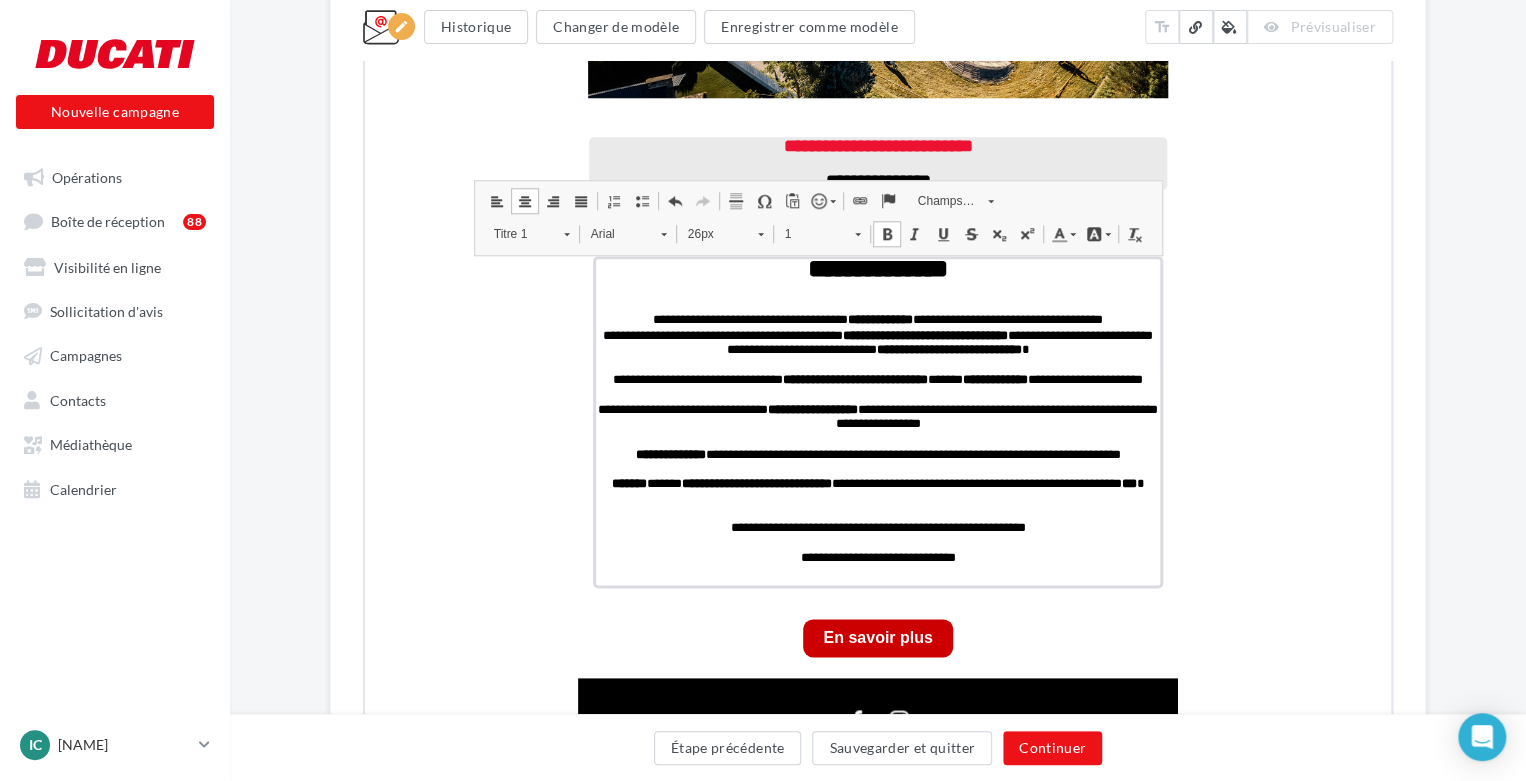 click on "Titre 1" at bounding box center [517, 232] 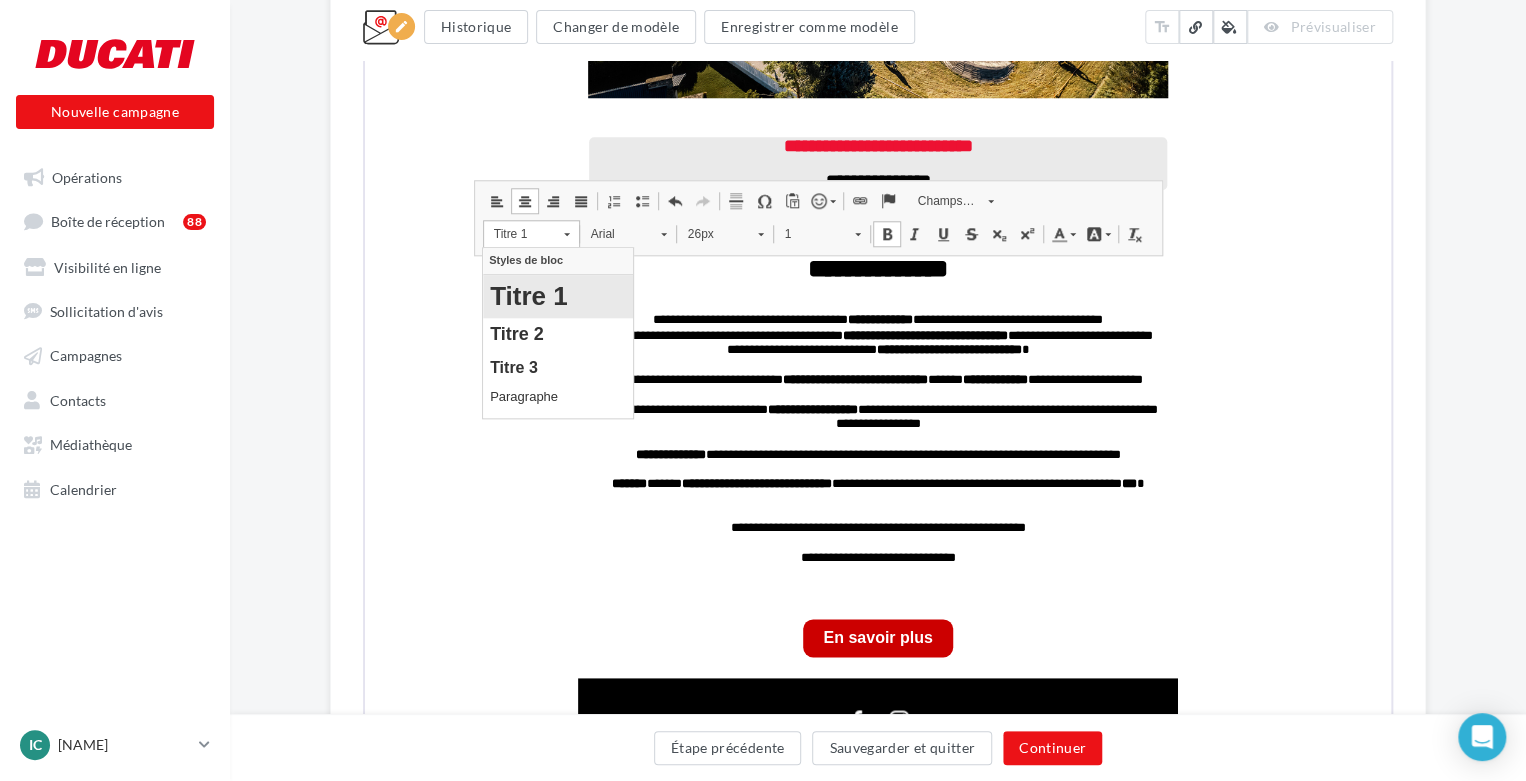 scroll, scrollTop: 0, scrollLeft: 0, axis: both 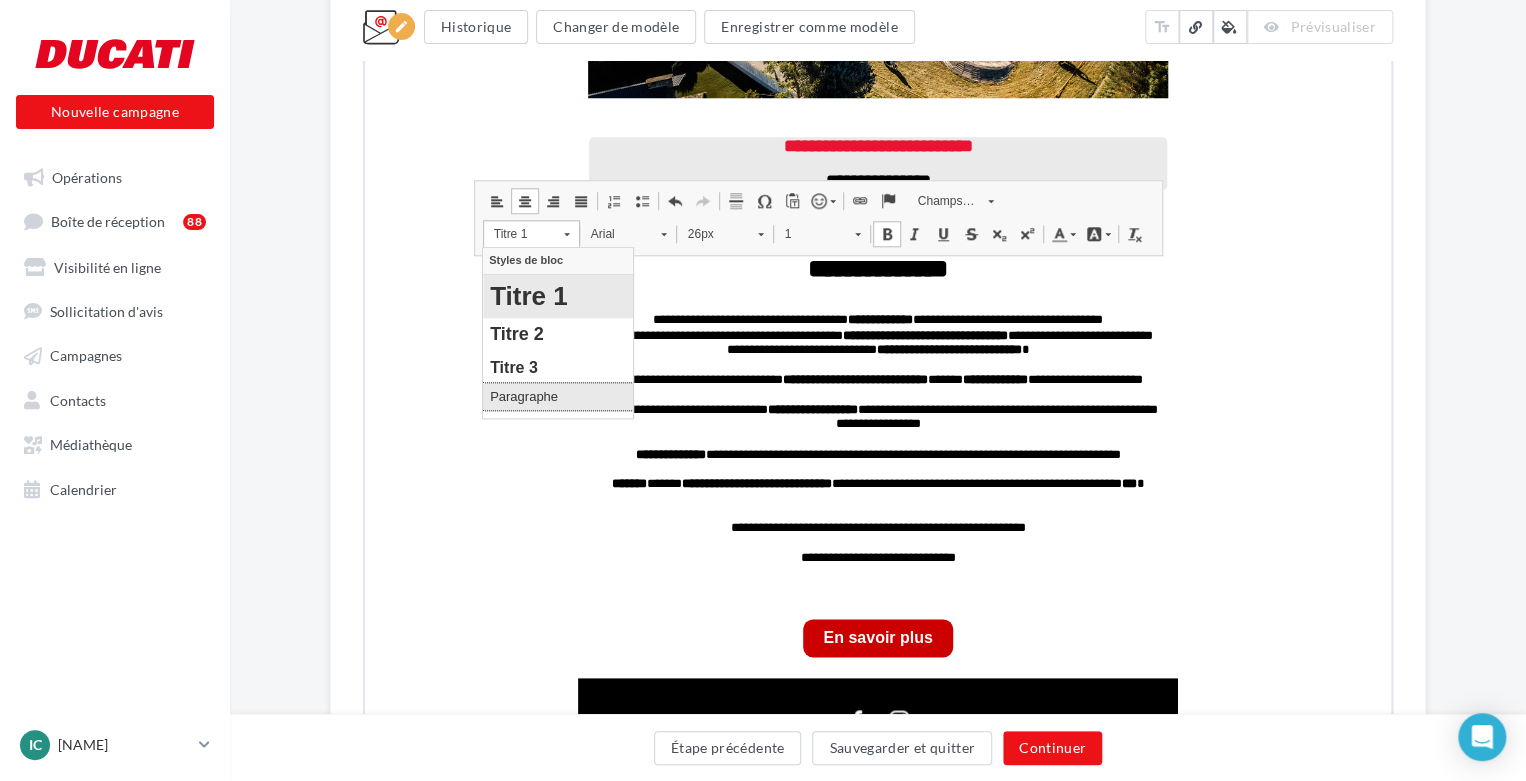 click on "Paragraphe" at bounding box center [558, 395] 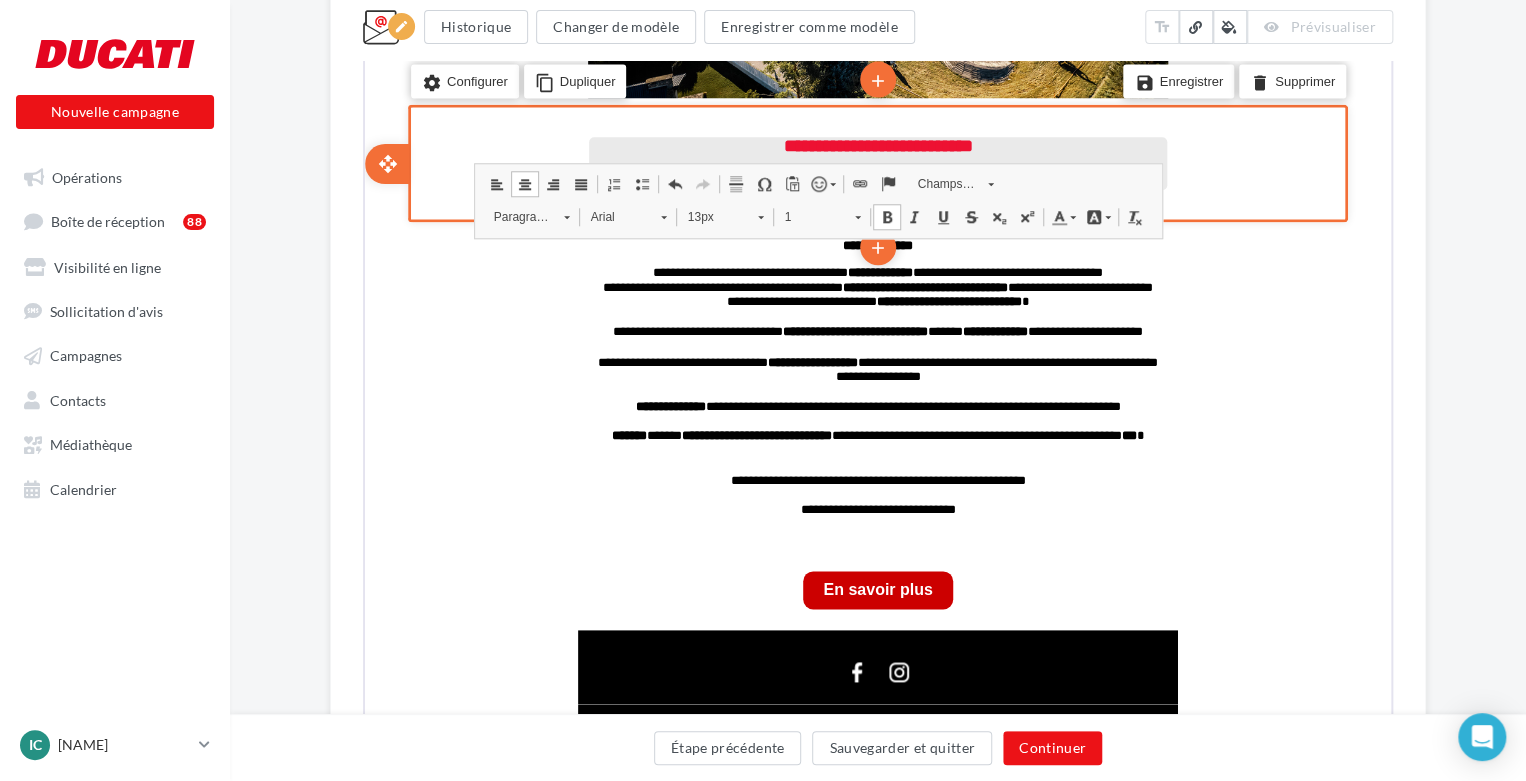click on "**********" at bounding box center (876, 144) 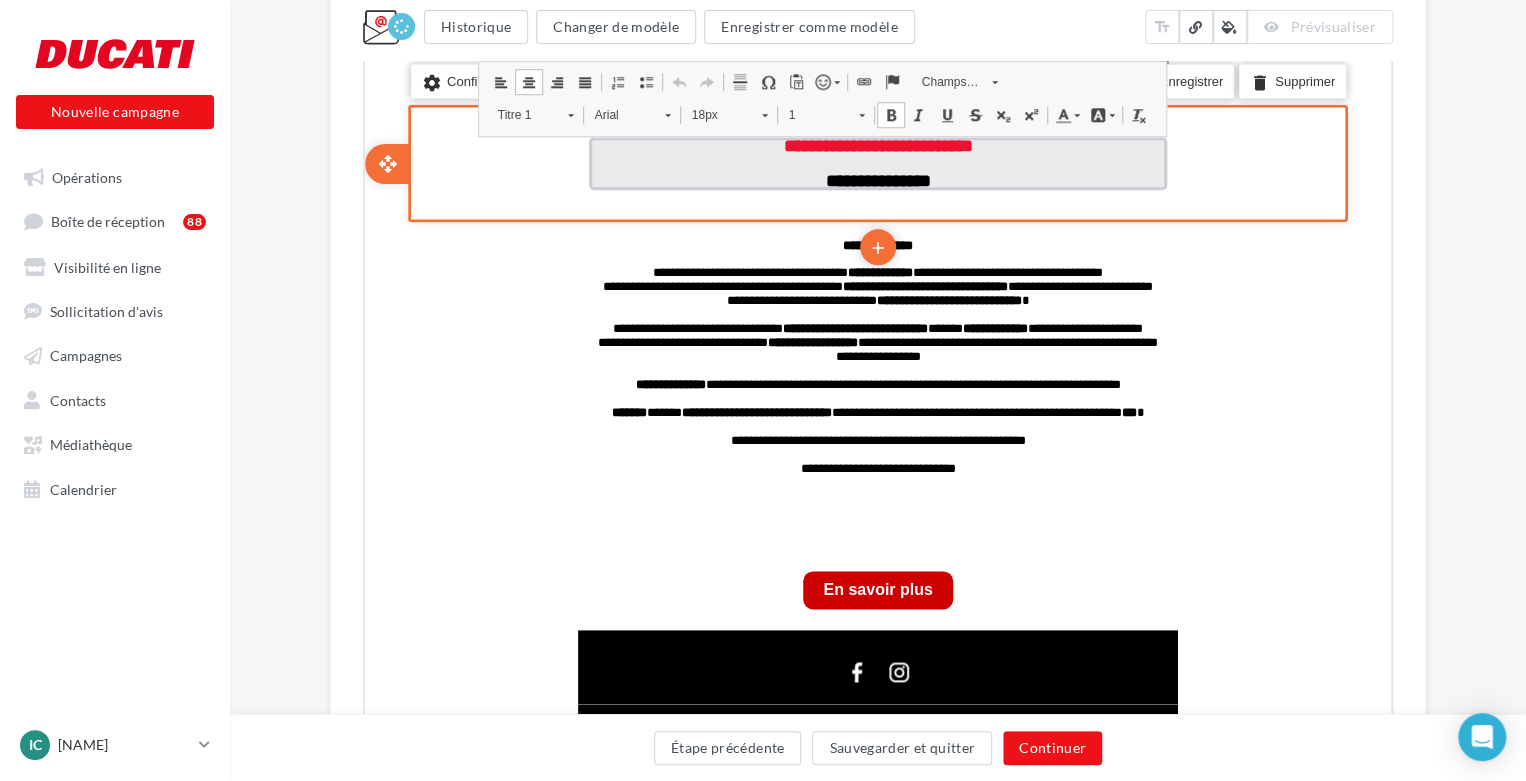 click on "**********" at bounding box center [876, 144] 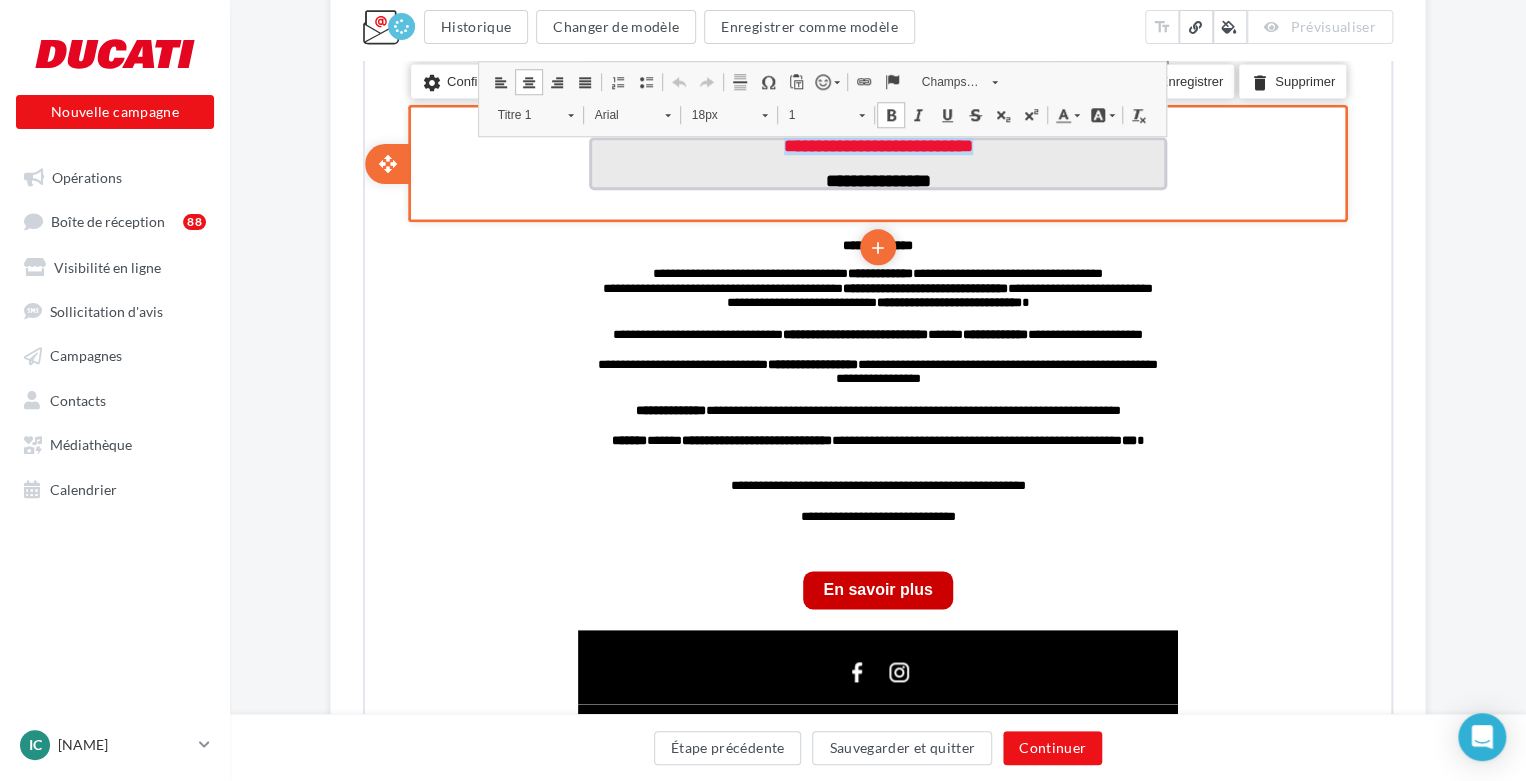 click on "**********" at bounding box center [876, 144] 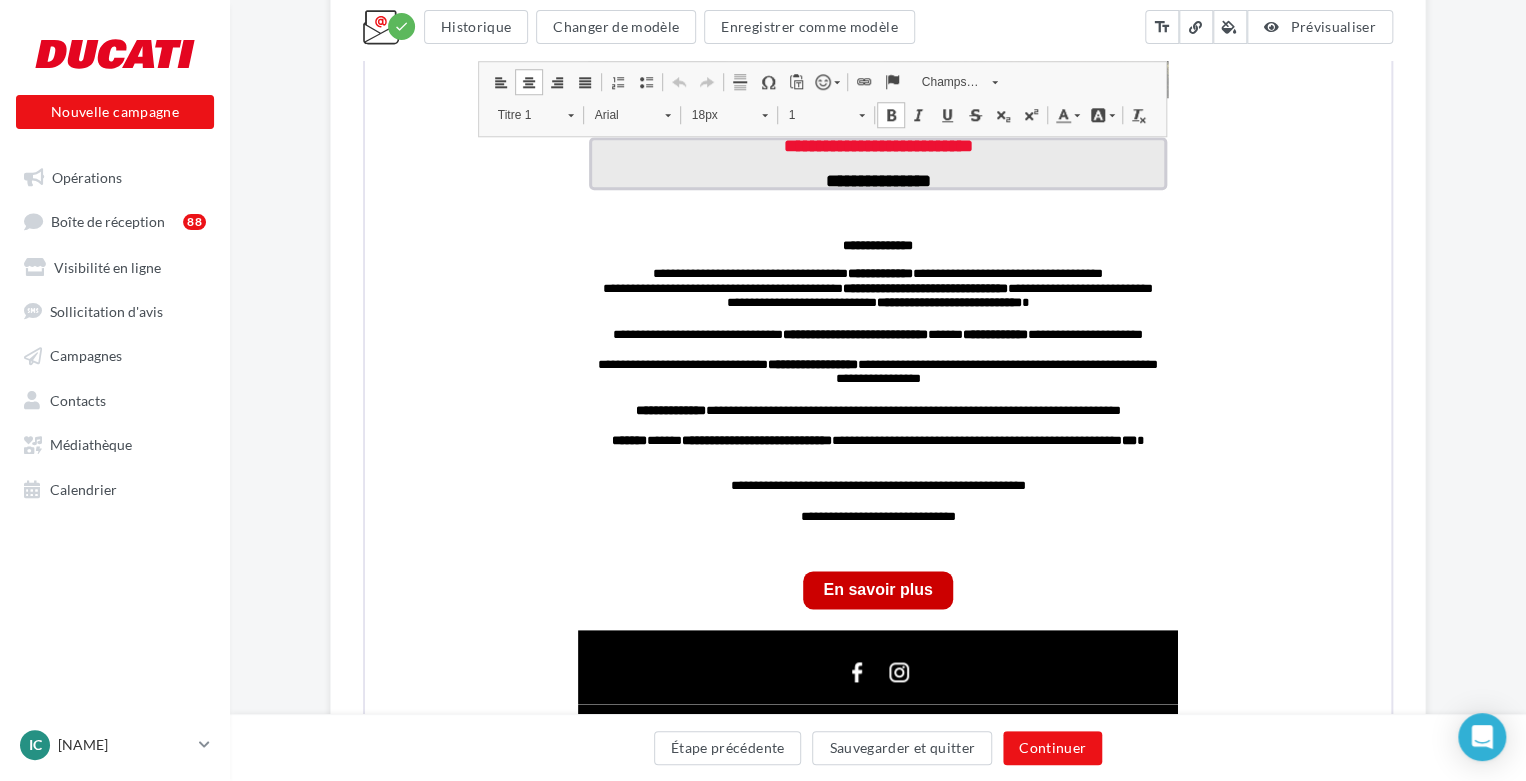 click on "Titre 1" at bounding box center [521, 113] 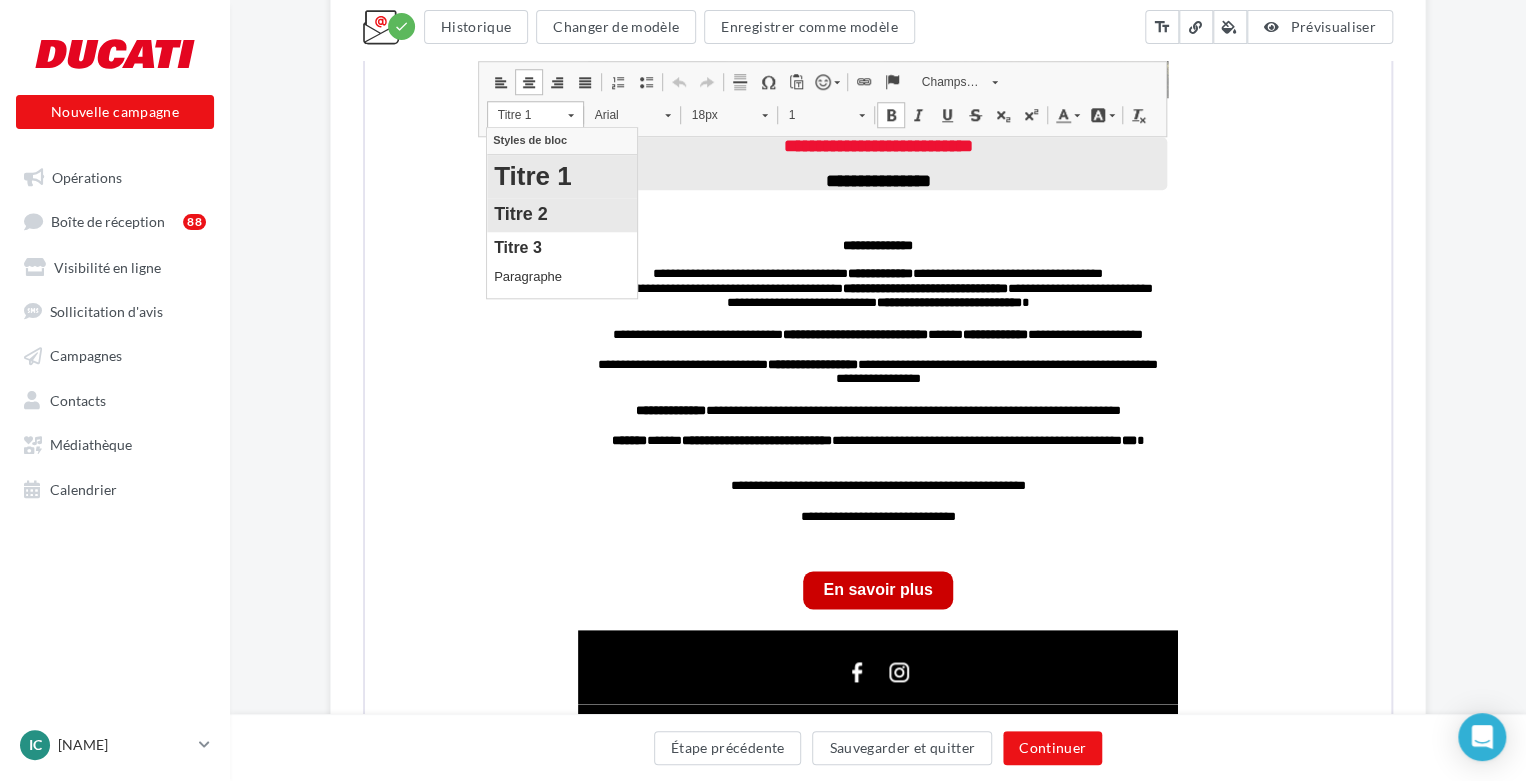 scroll, scrollTop: 0, scrollLeft: 0, axis: both 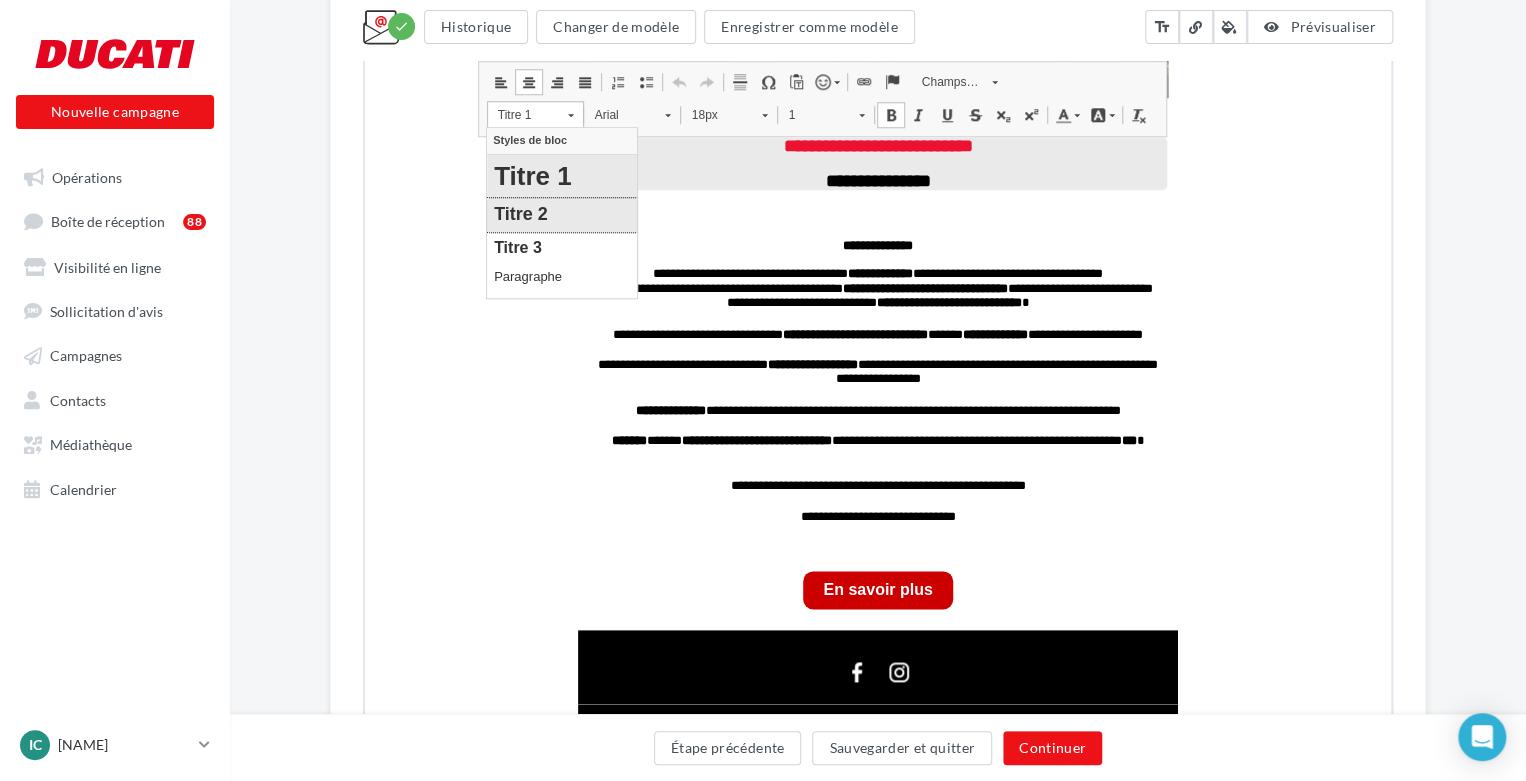click on "Titre 2" at bounding box center (562, 215) 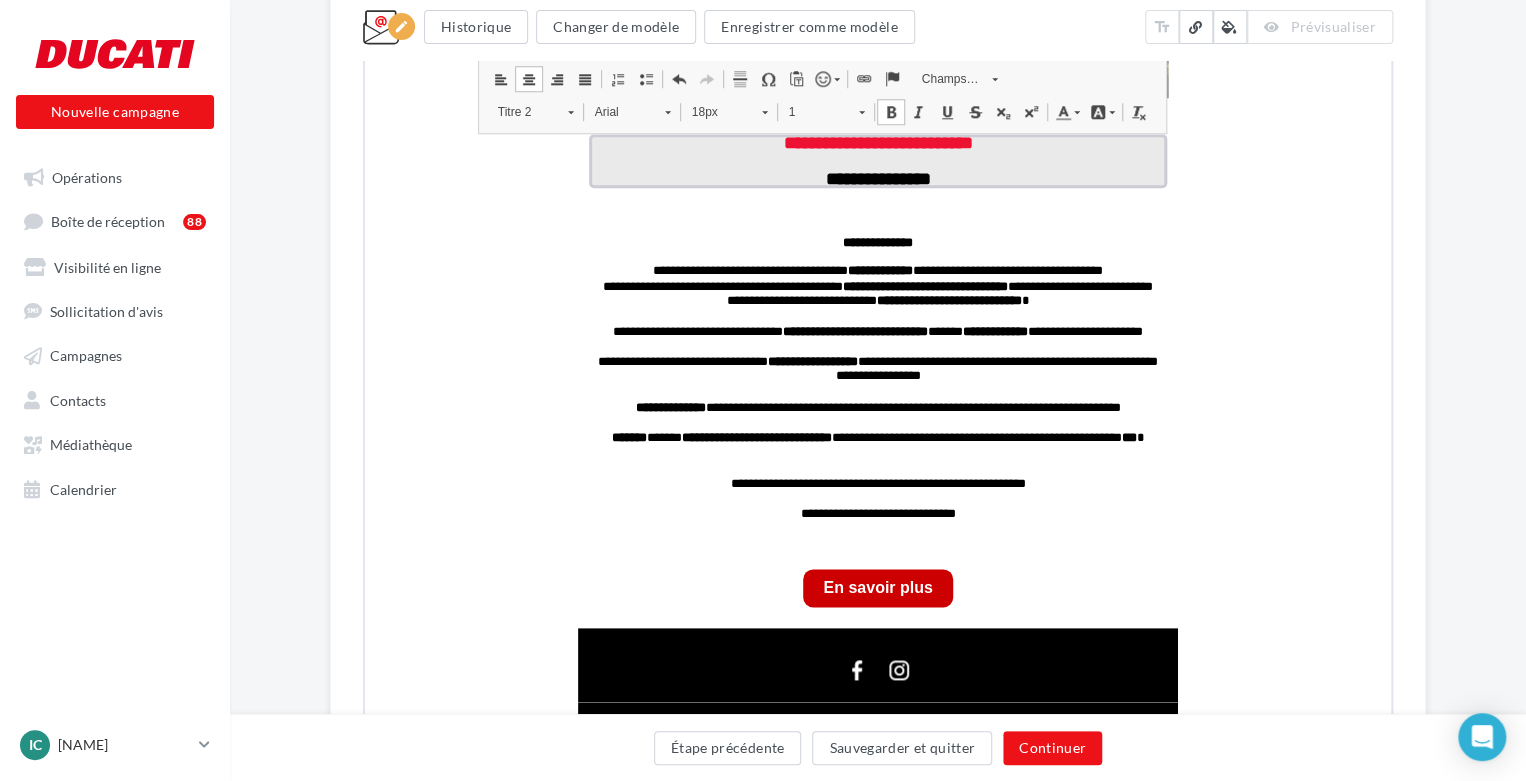 click on "Titre 2" at bounding box center (521, 110) 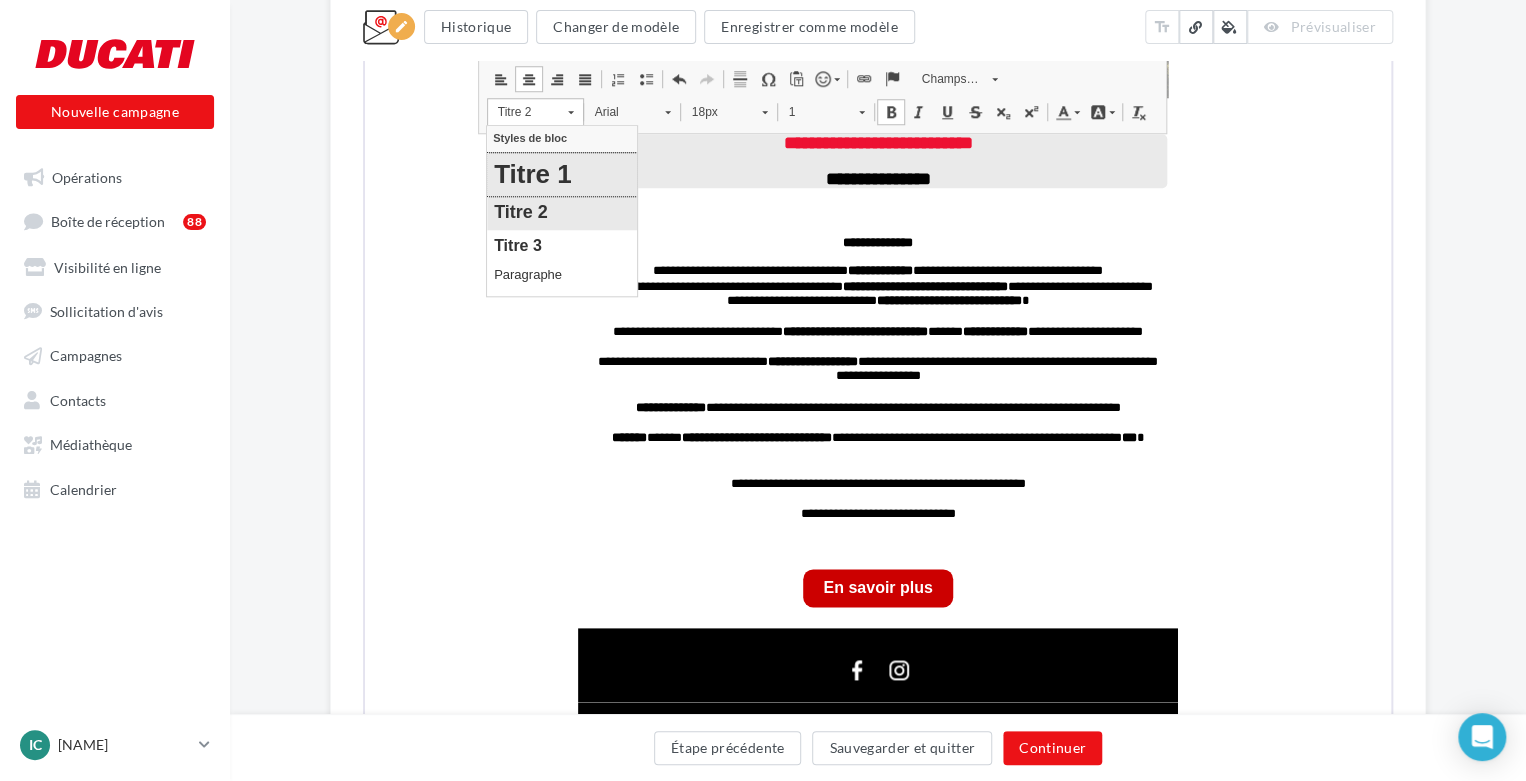 click on "Titre 1" at bounding box center [562, 173] 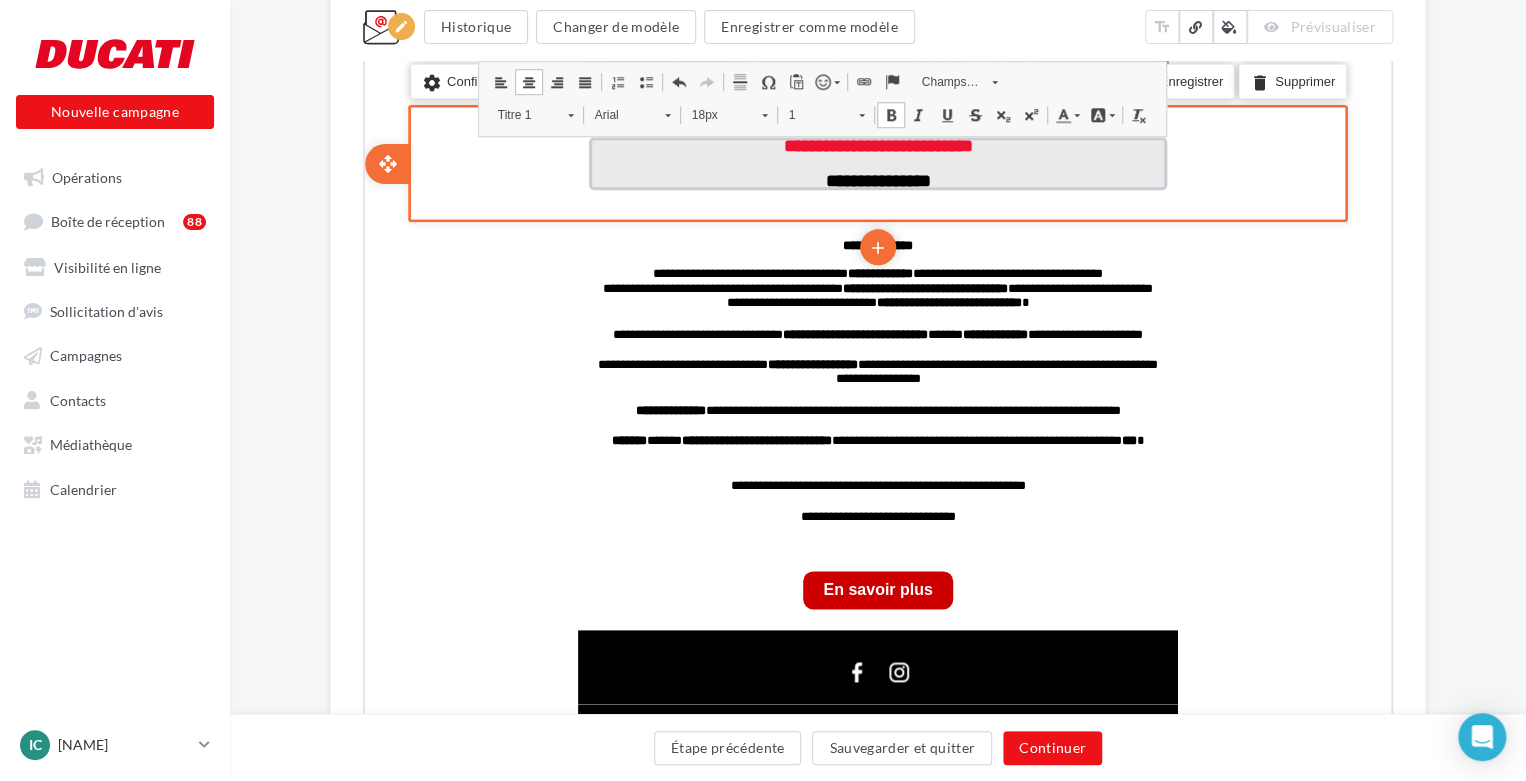 type 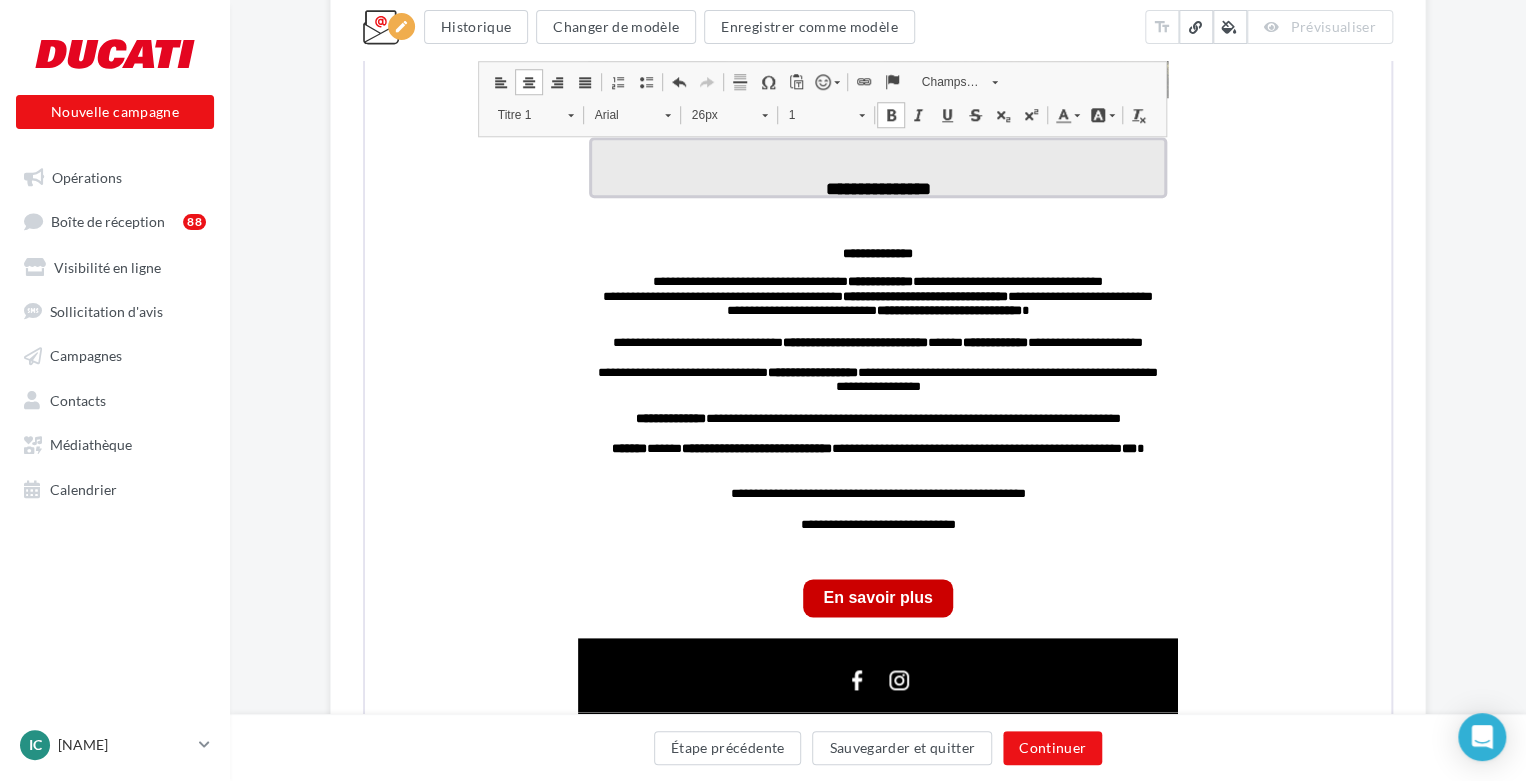 click on "Titre 1" at bounding box center [521, 113] 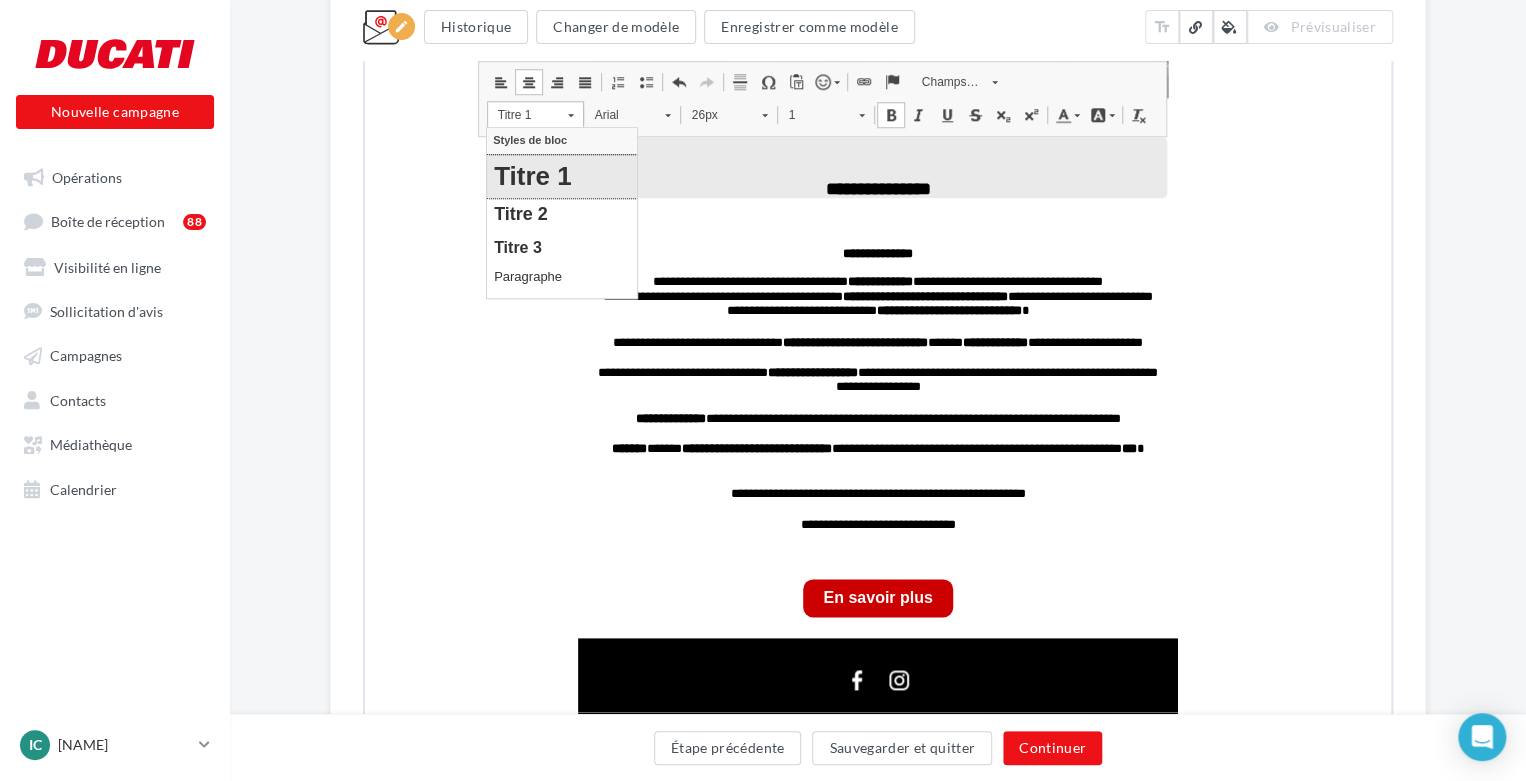 click on "Titre 1" at bounding box center [562, 176] 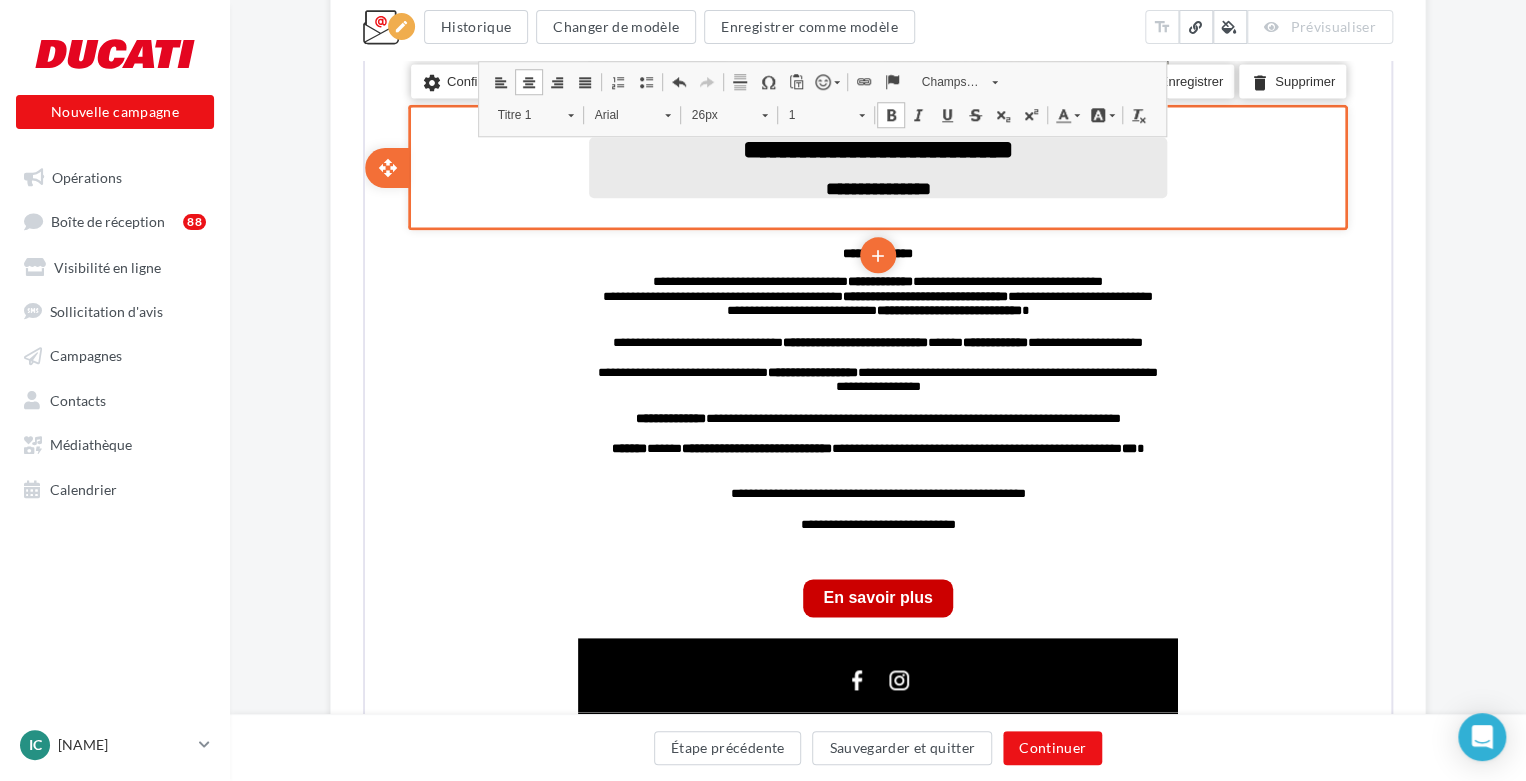 click on "**********" at bounding box center (876, 165) 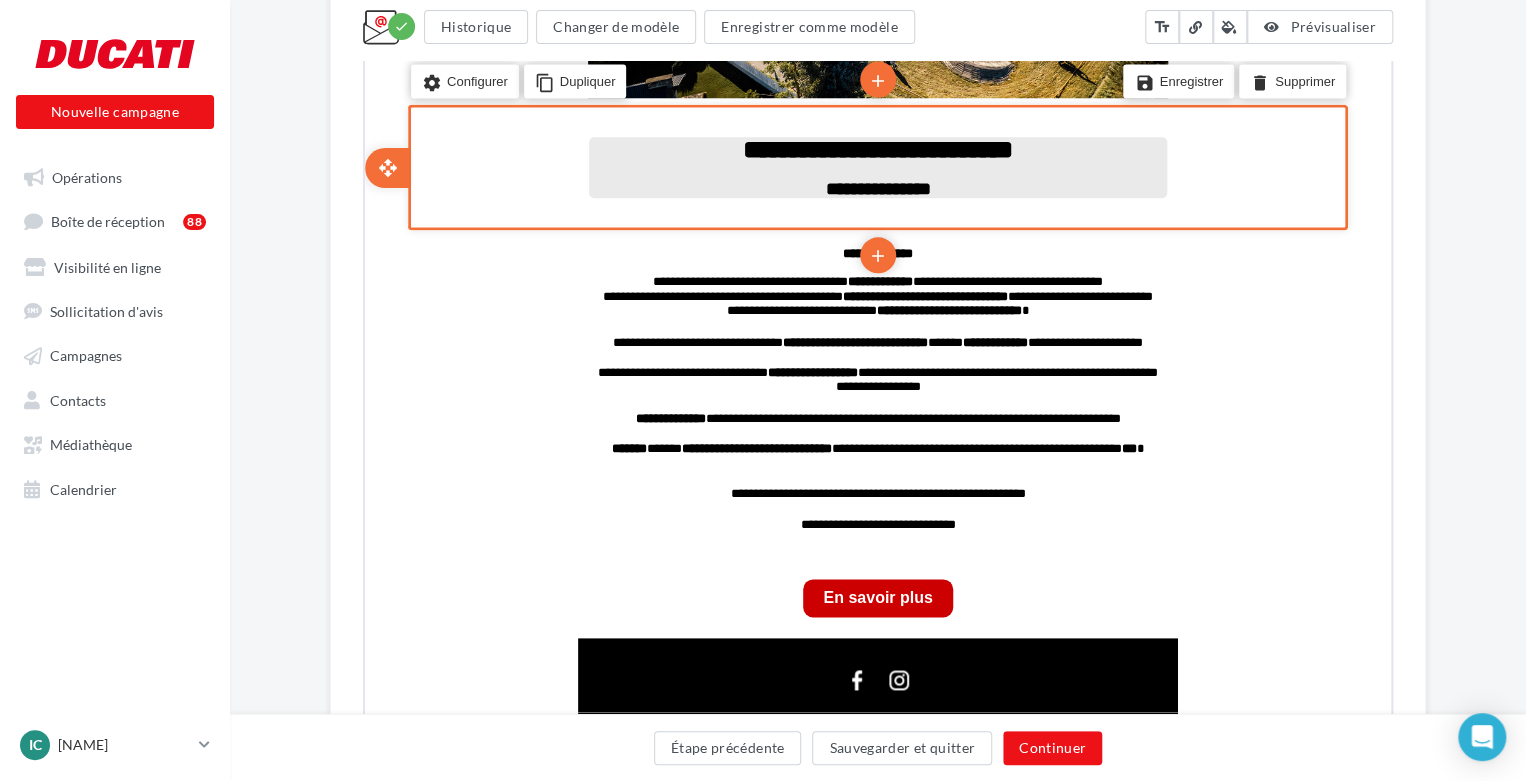 click on "**********" at bounding box center (876, 187) 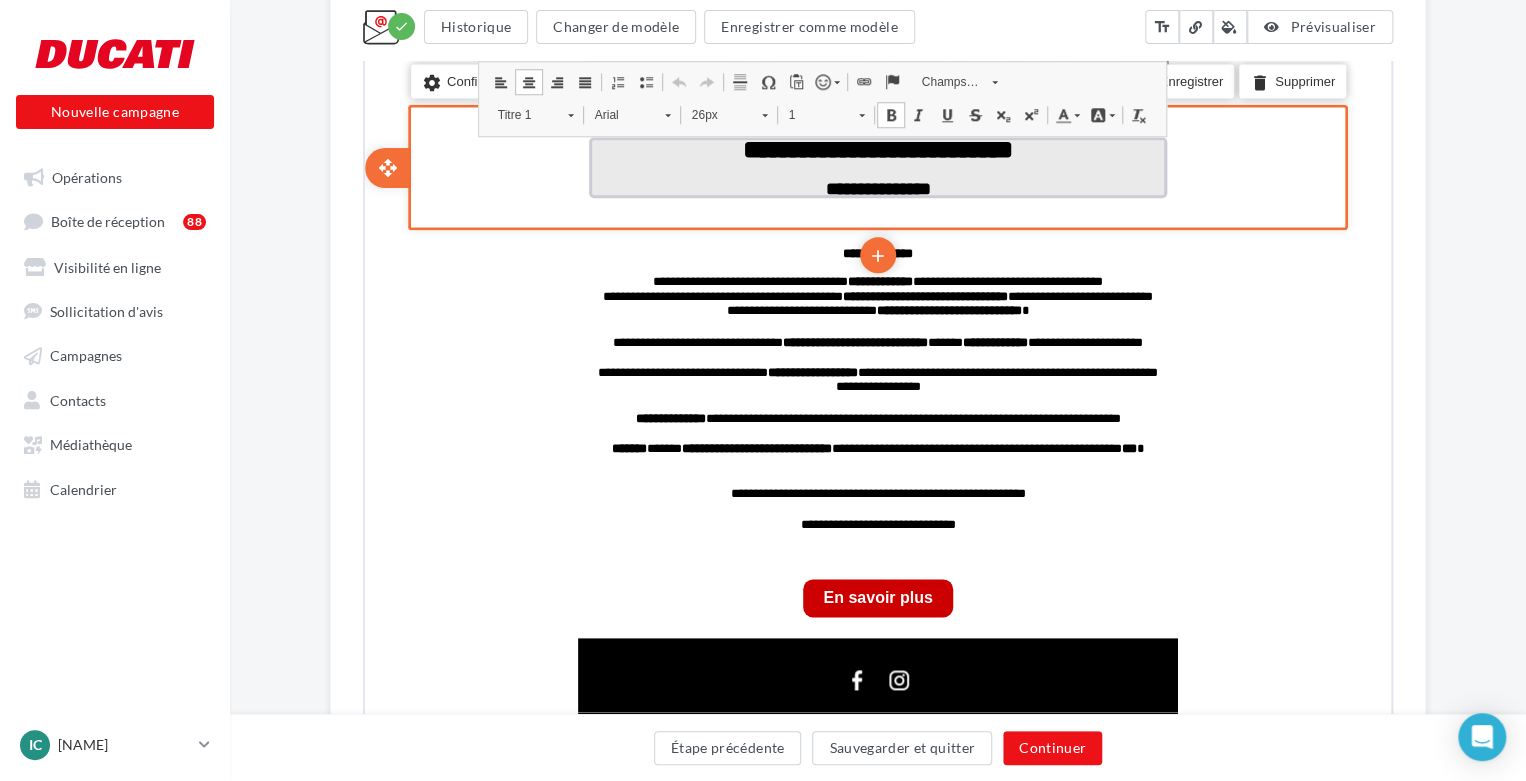 click on "**********" at bounding box center [876, 187] 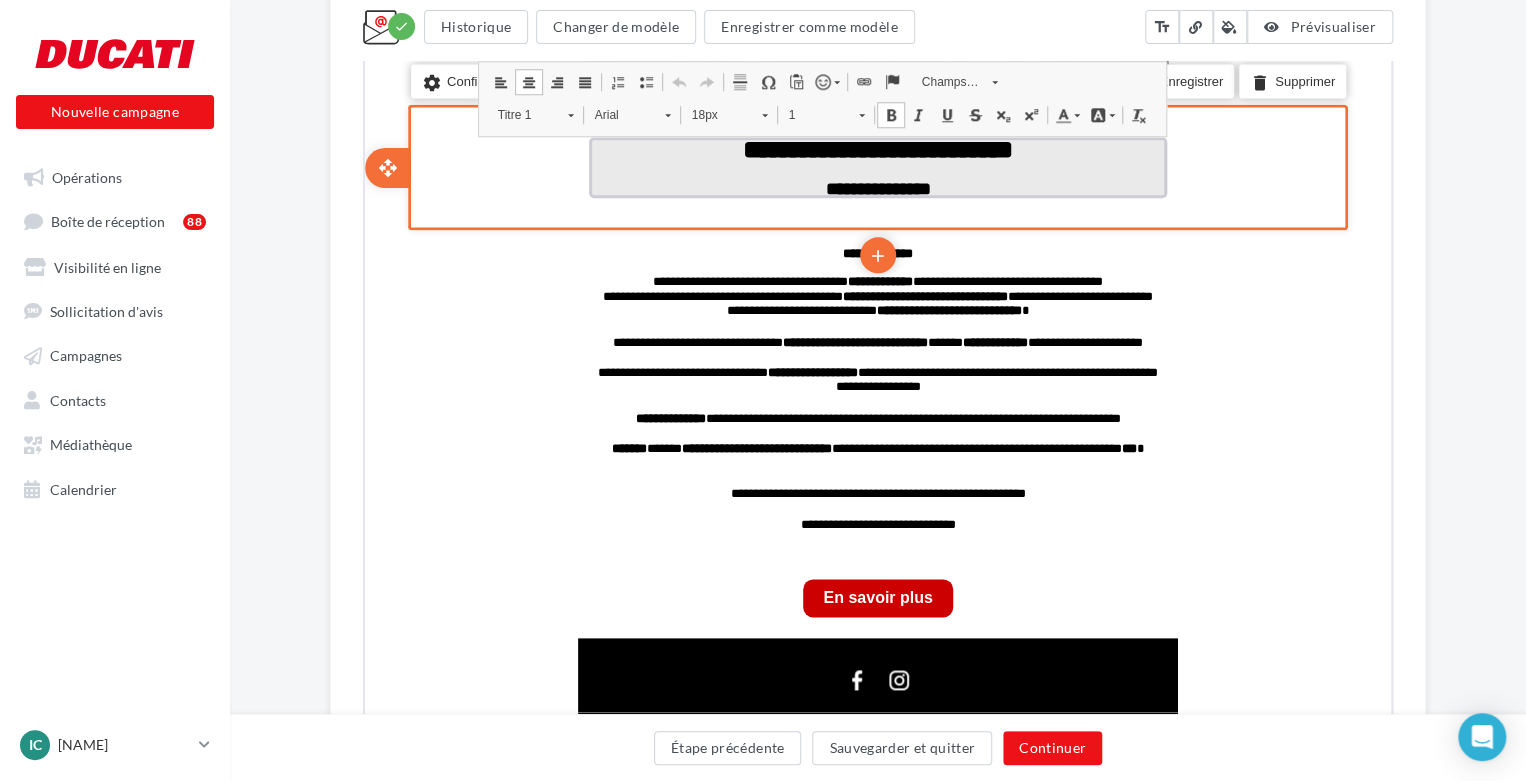click on "**********" at bounding box center [876, 148] 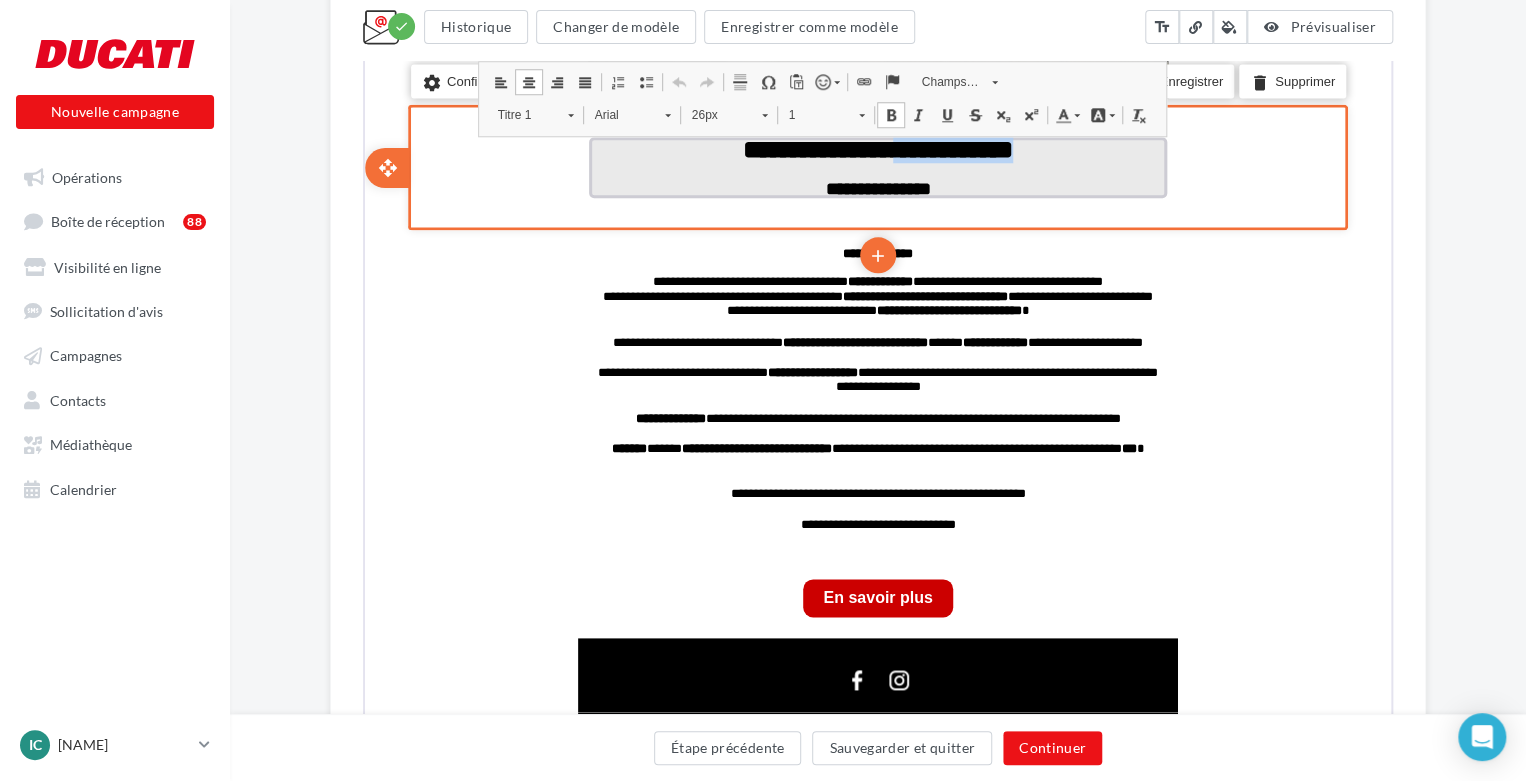 click on "**********" at bounding box center (876, 148) 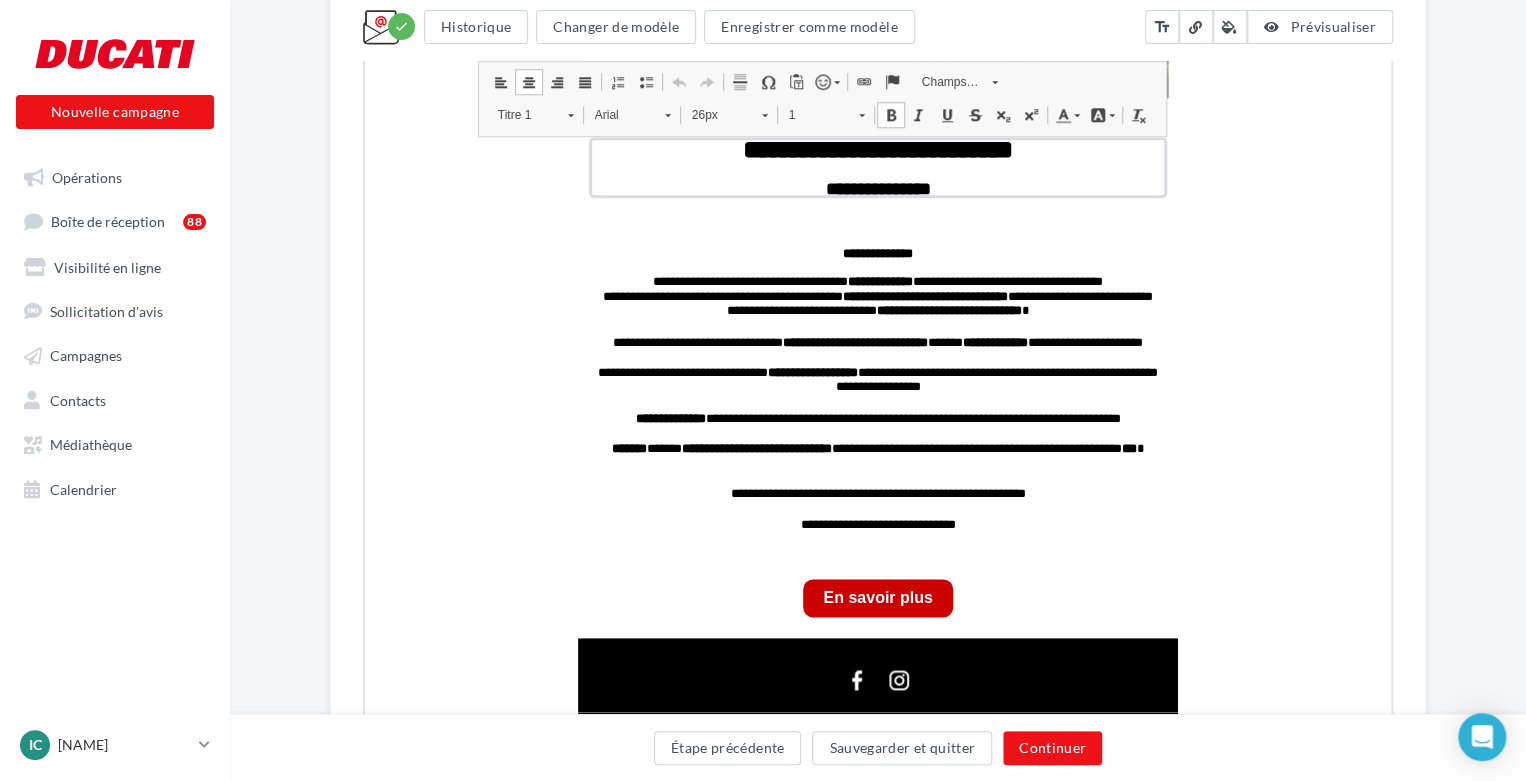 click on "Titre 1" at bounding box center [521, 113] 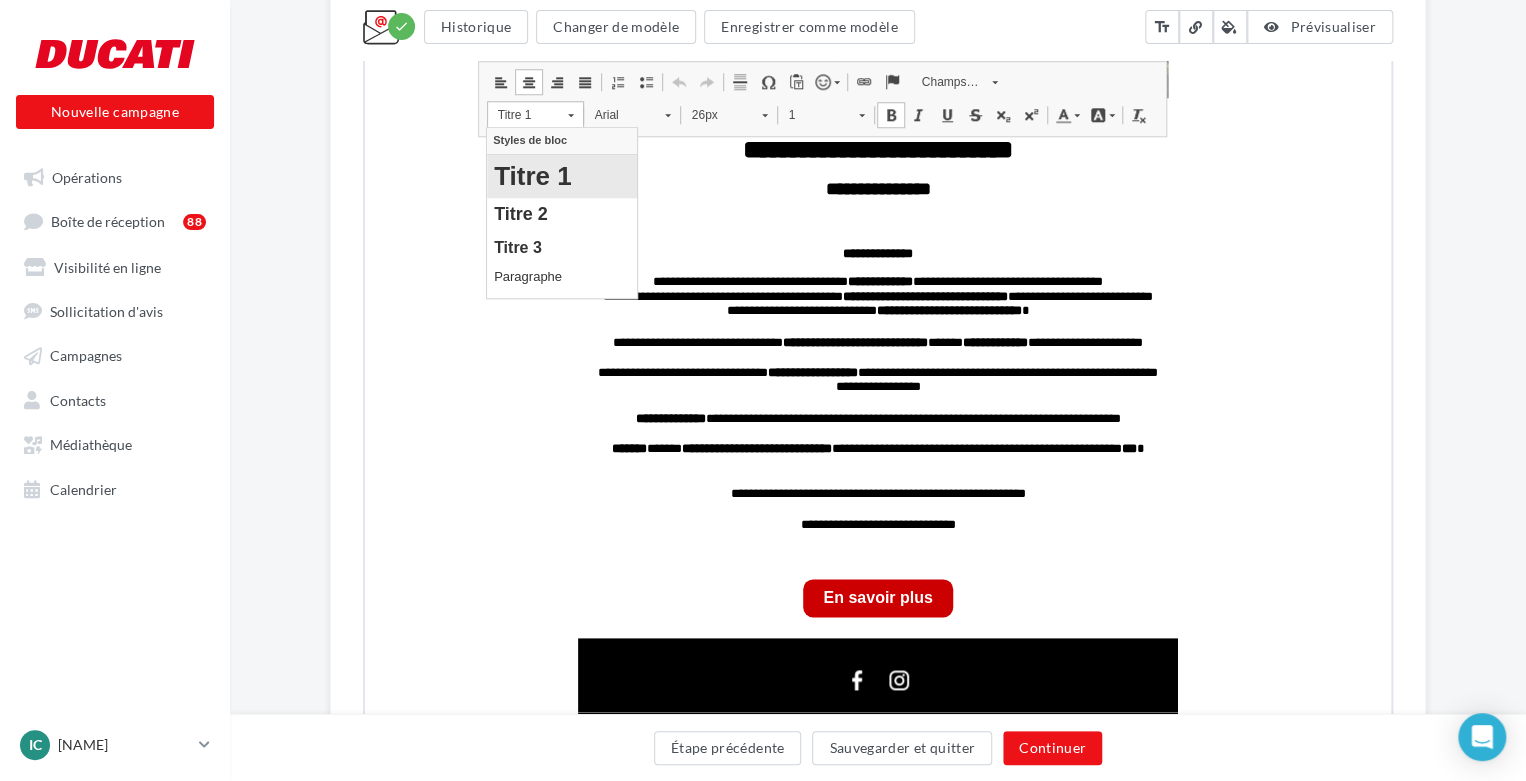 scroll, scrollTop: 0, scrollLeft: 0, axis: both 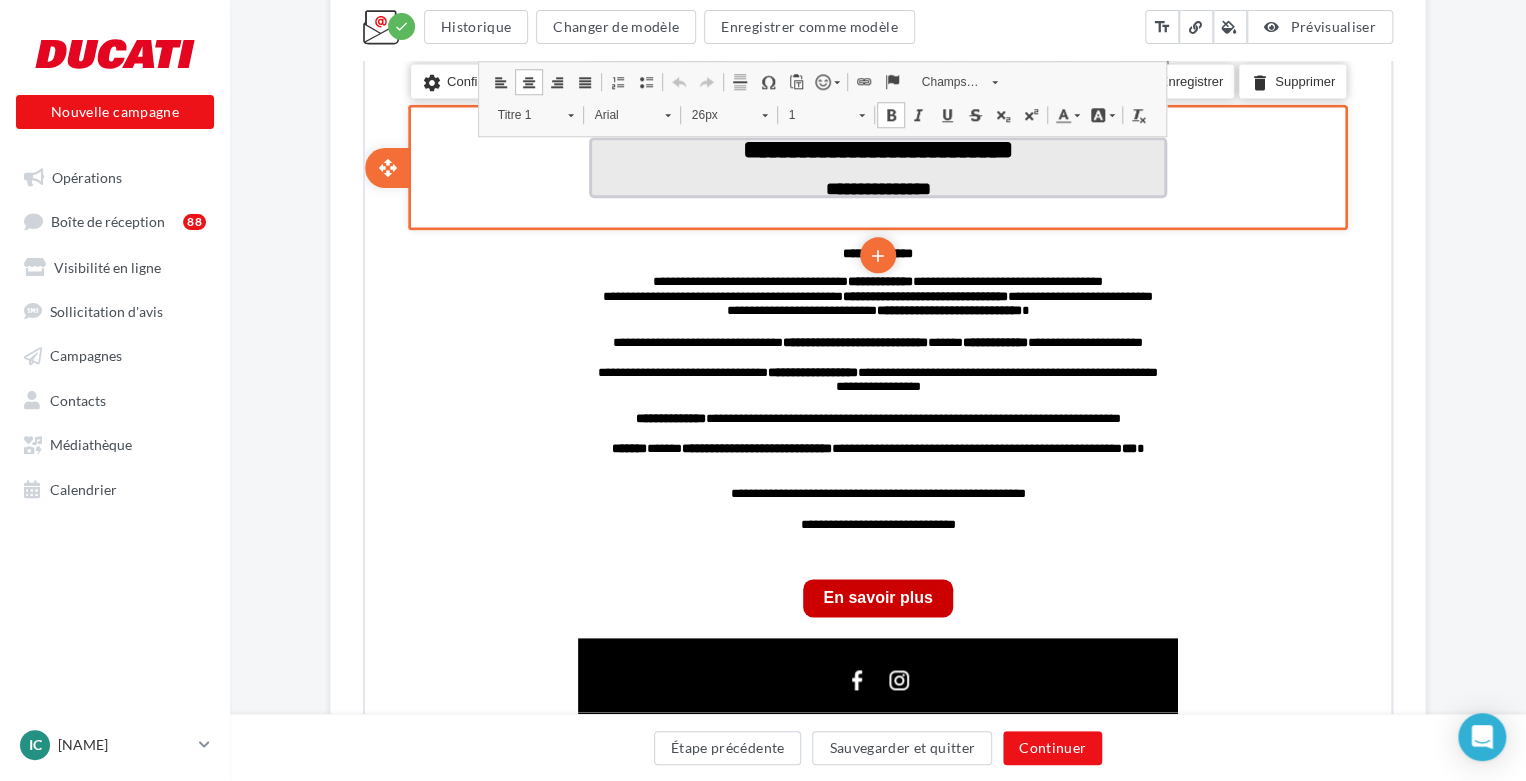 click on "**********" at bounding box center (876, 148) 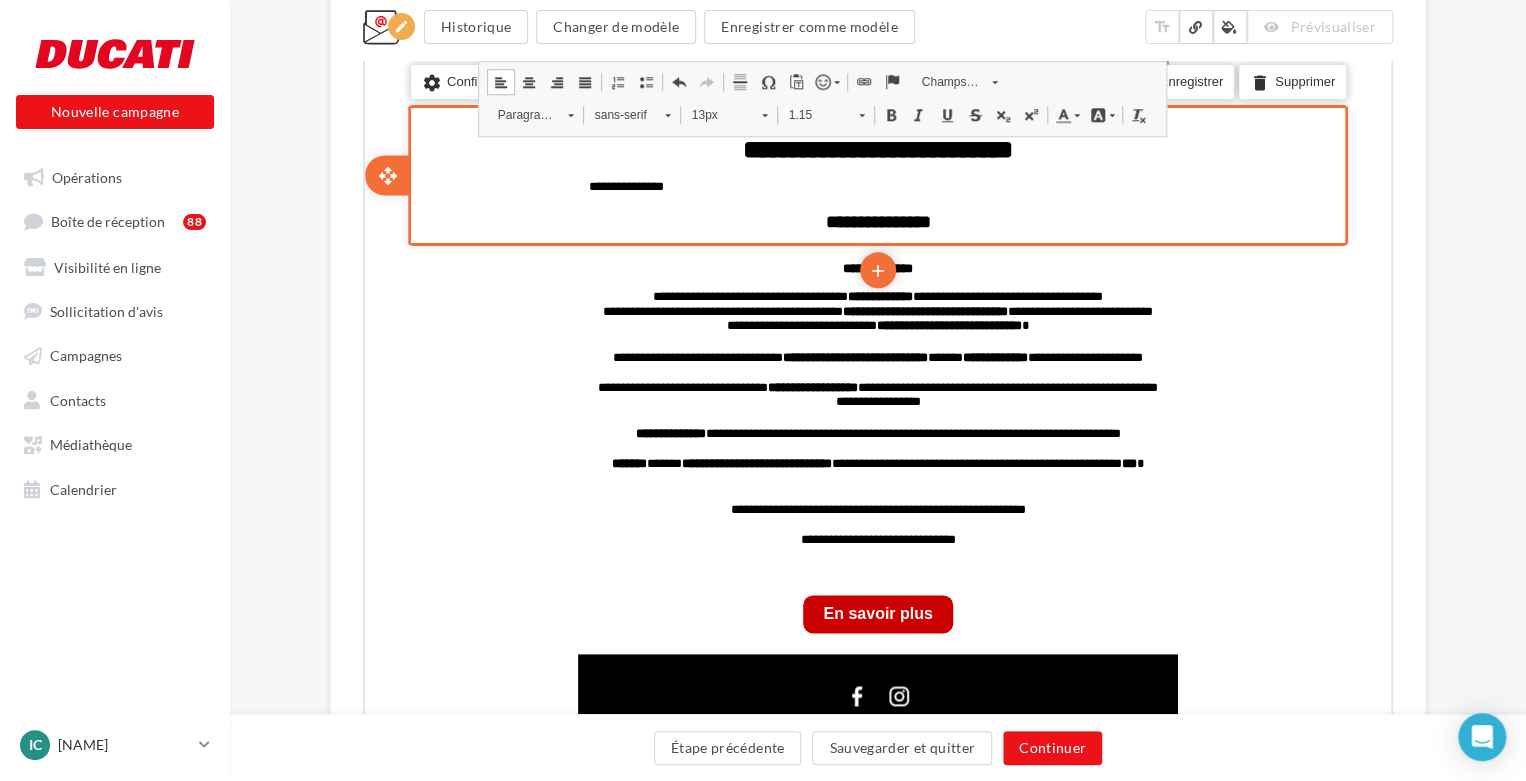click on "**********" at bounding box center [876, 172] 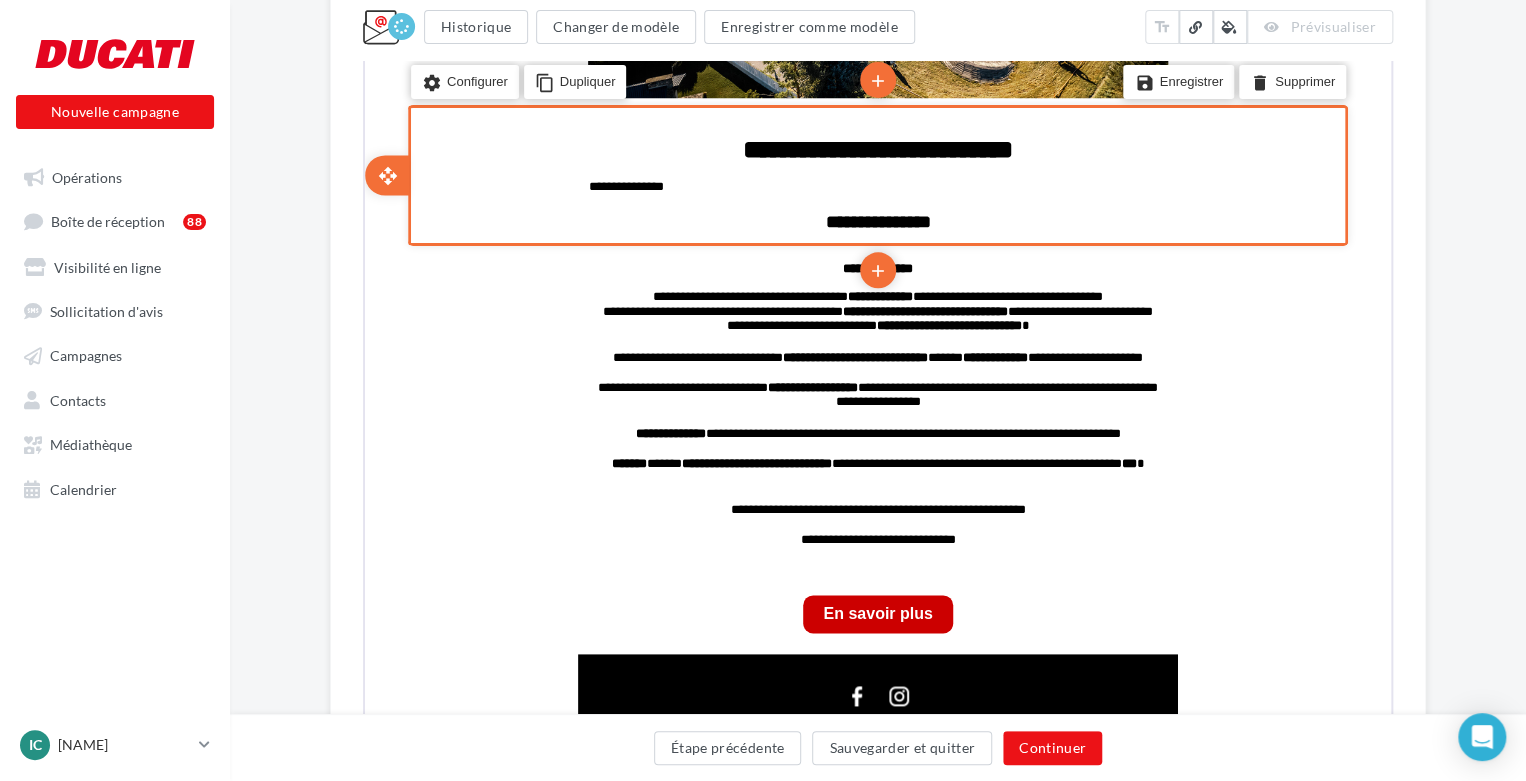 click on "**********" at bounding box center (876, 220) 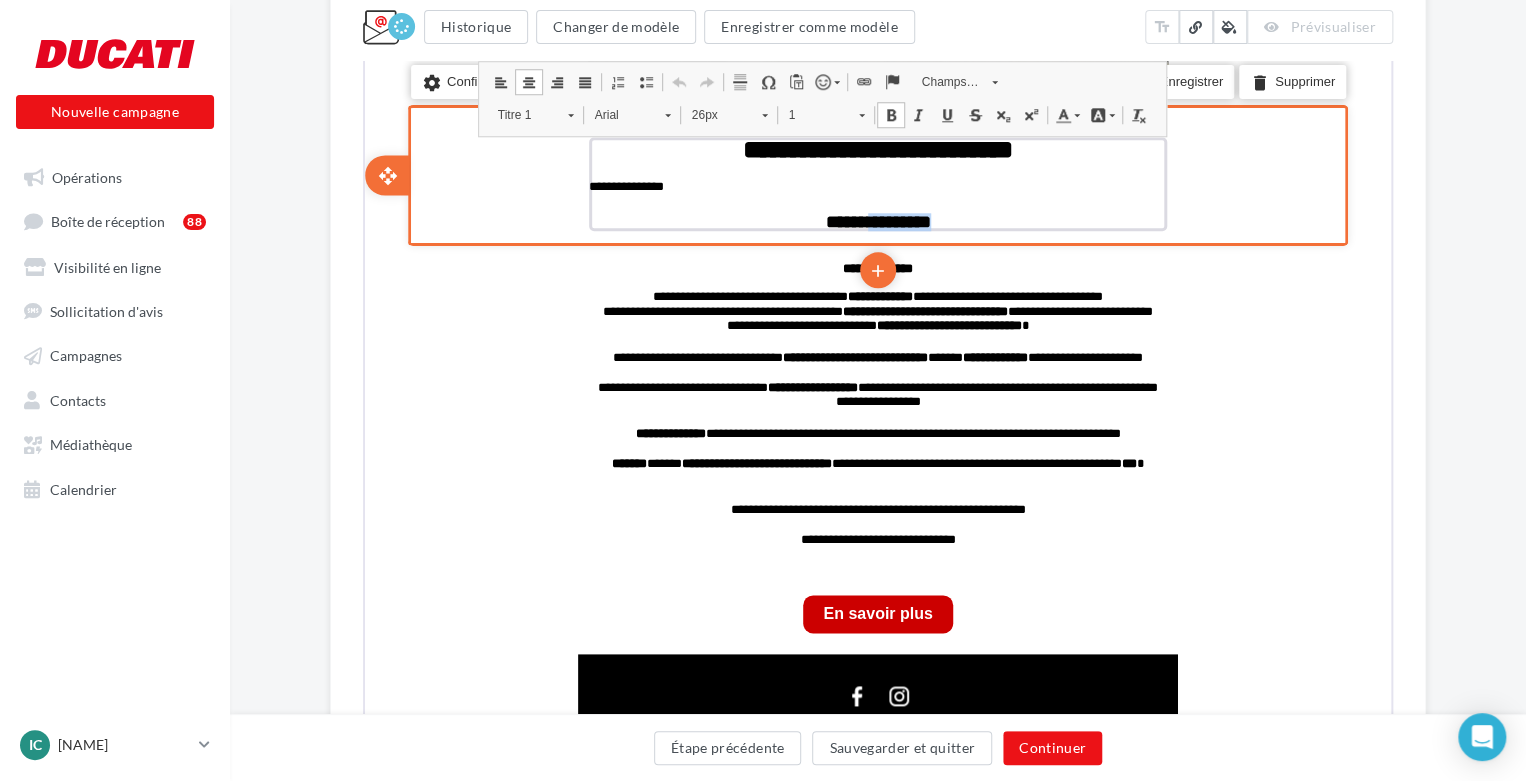 click on "**********" at bounding box center (876, 220) 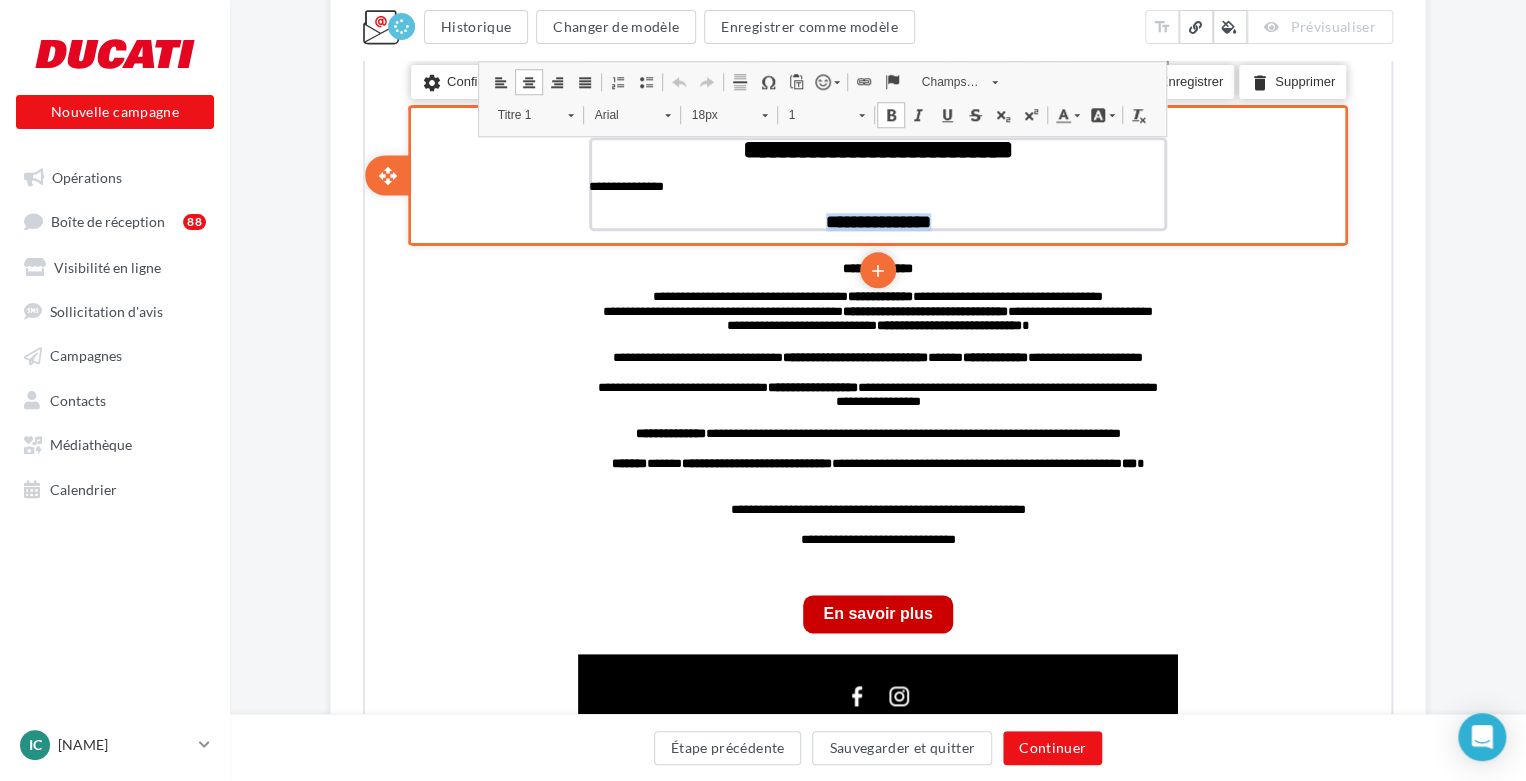 click on "**********" at bounding box center (876, 220) 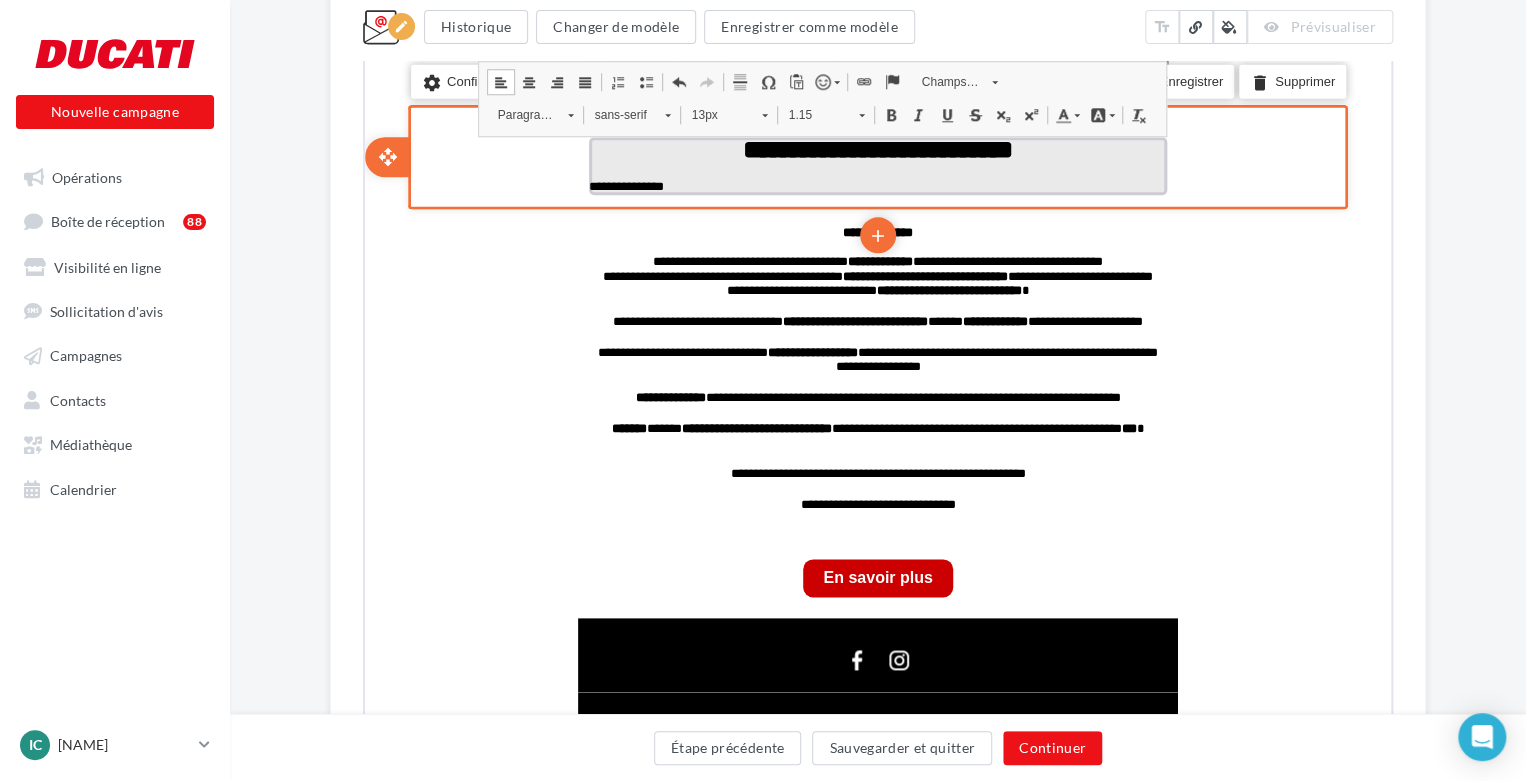 click on "**********" at bounding box center [876, 185] 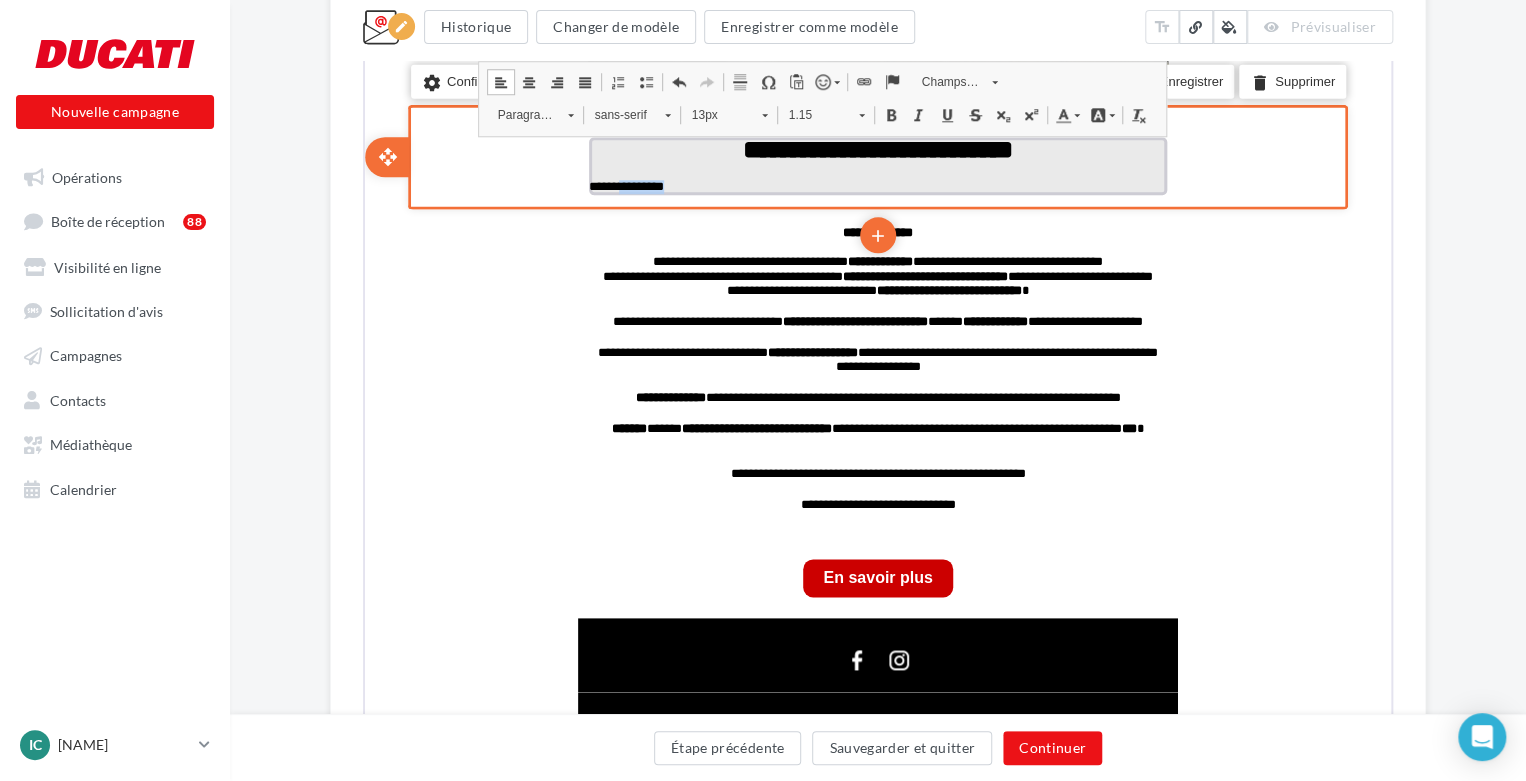 click on "**********" at bounding box center (876, 185) 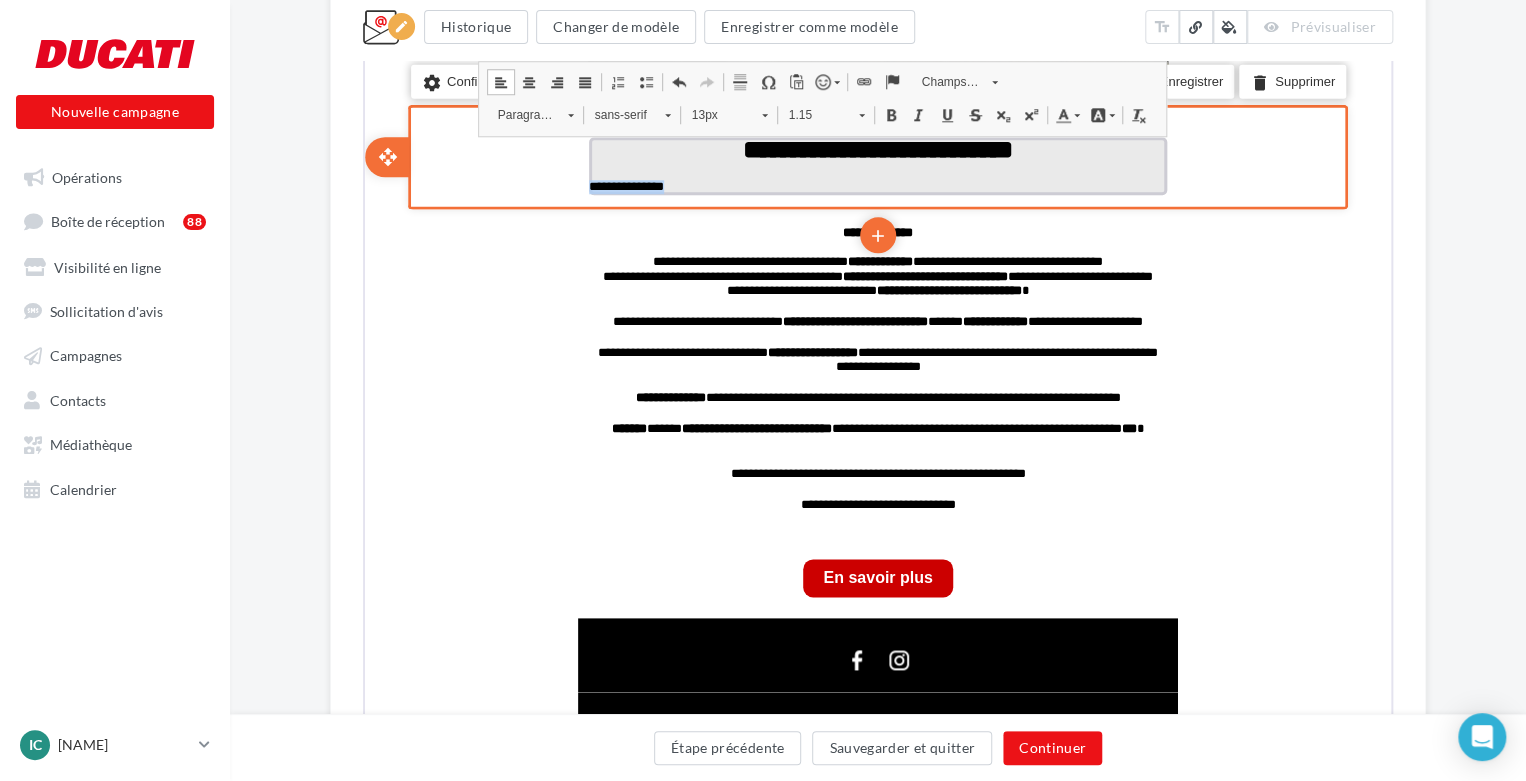 click on "**********" at bounding box center (876, 185) 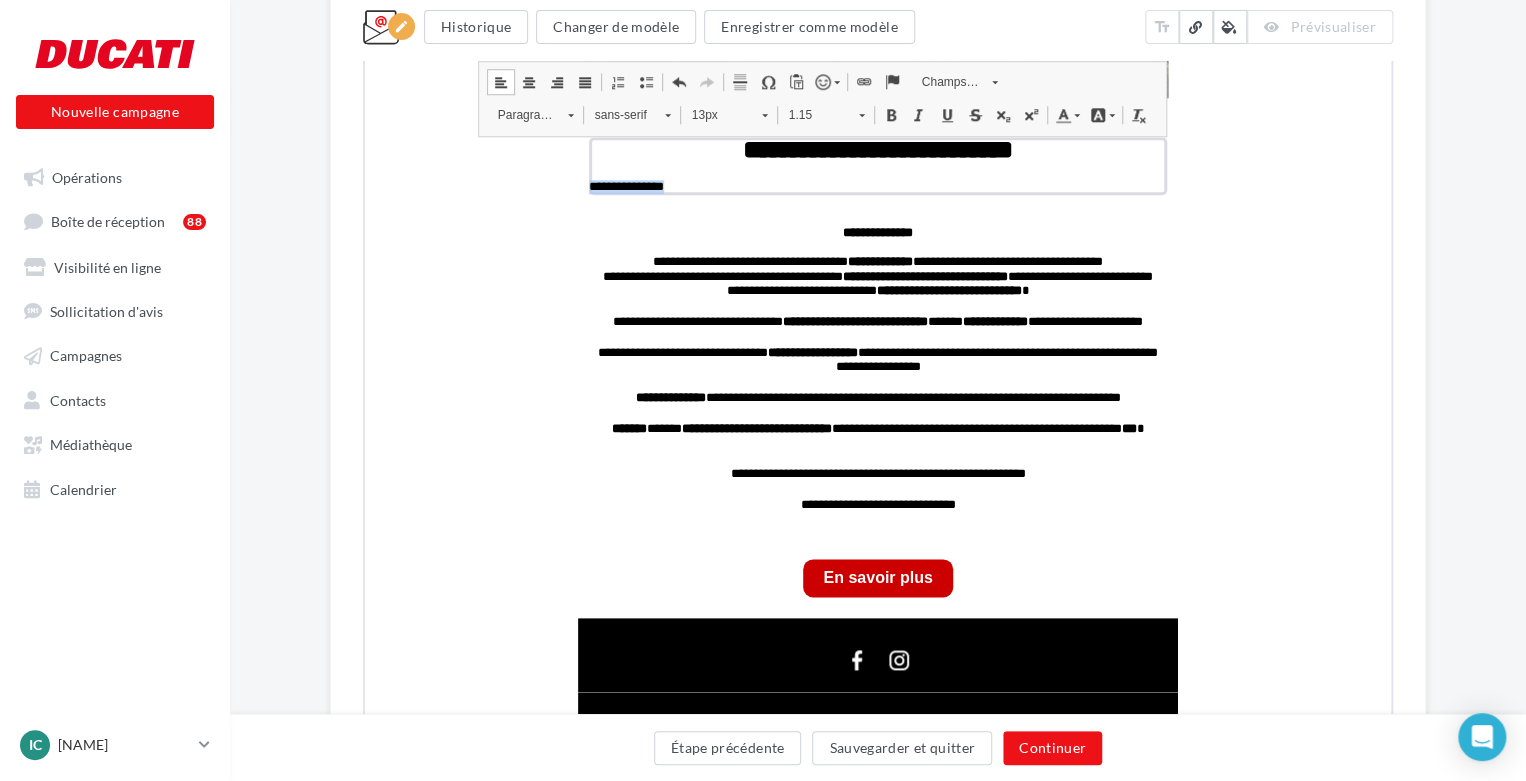 click on "Centrer" at bounding box center [527, 80] 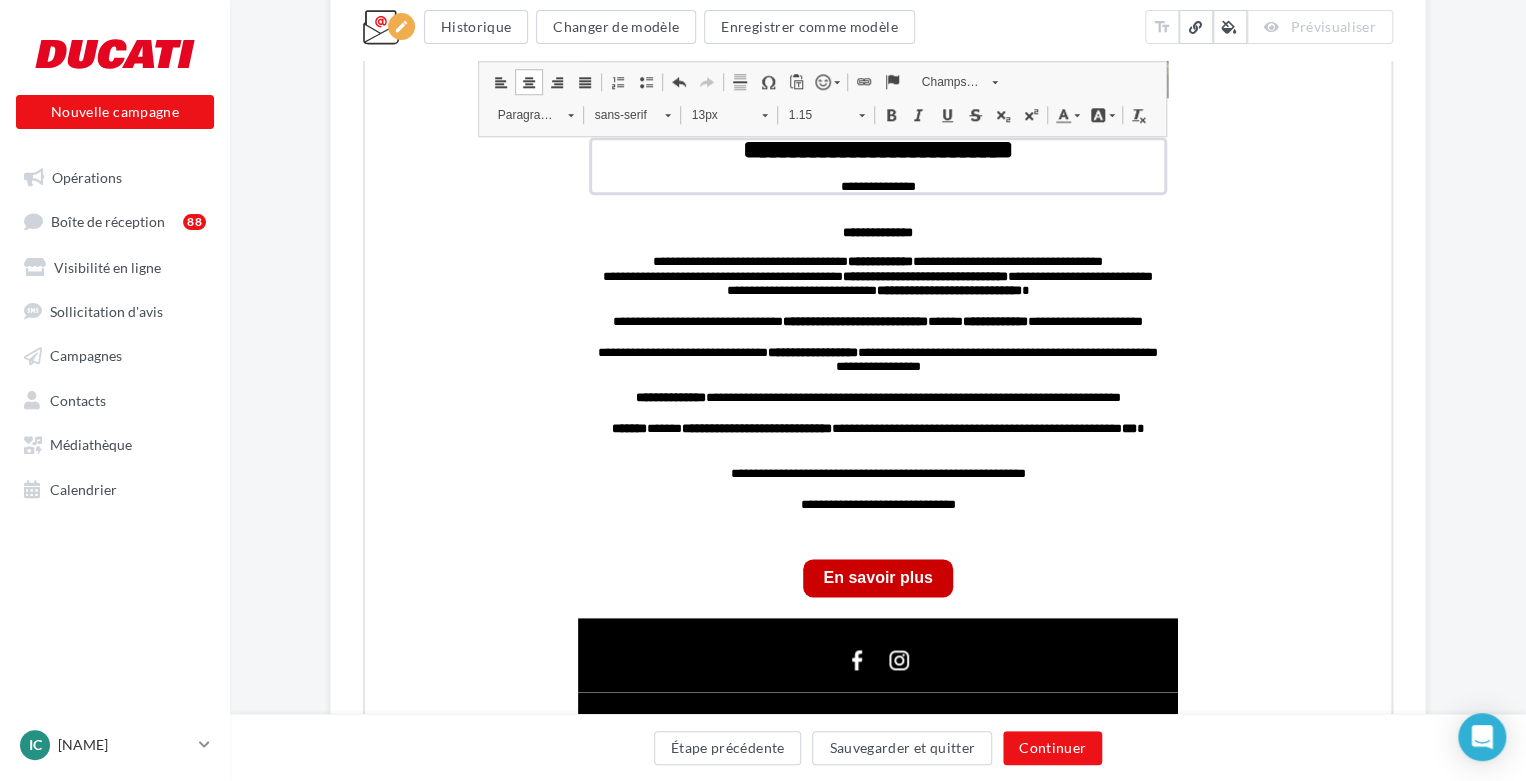 click on "Styles Paragraphe, Styles Paragraphe sans-serif, Police sans-serif 13px, Taille 13px 1.15, Hauteur de Ligne 1.15" at bounding box center (680, 115) 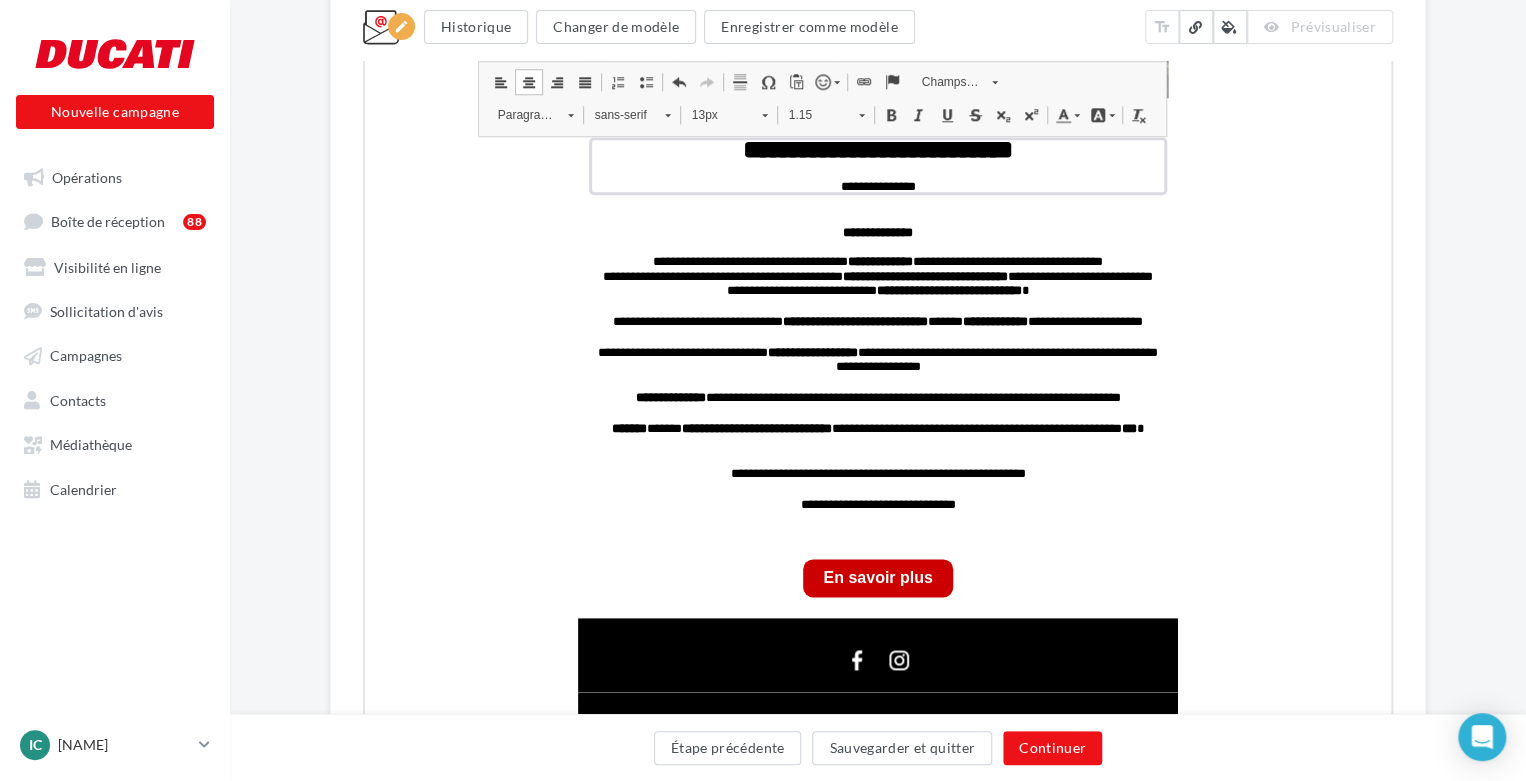 click on "Paragraphe   Aligner à gauche   Centrer   Aligner à droite   Justifier   Insérer/Supprimer une liste numérotée   Insérer/Supprimer une liste à puces   Annuler  Raccourci clavier Ctrl+Z   Rétablir  Raccourci clavier Ctrl+Y" at bounding box center [604, 82] 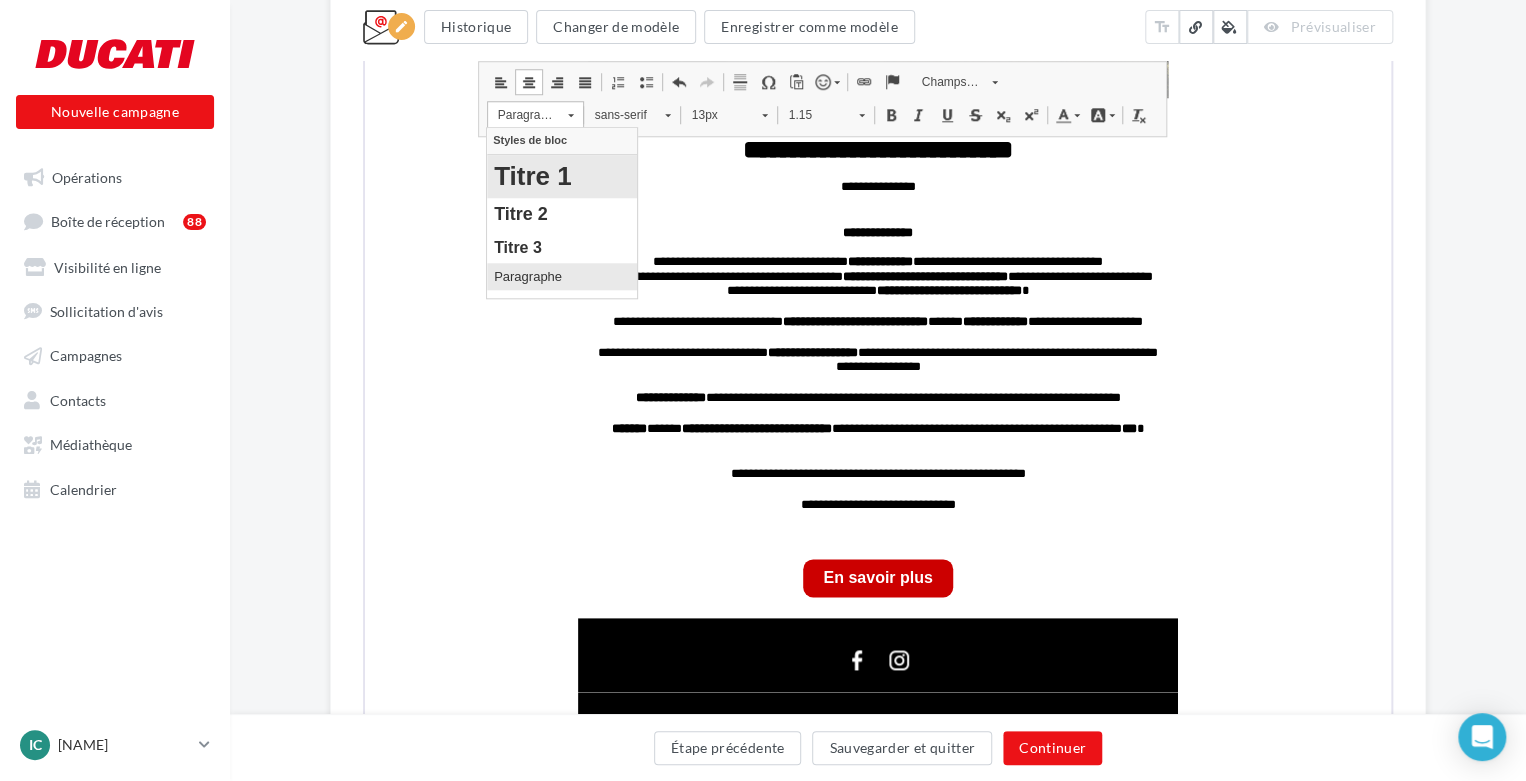 scroll, scrollTop: 0, scrollLeft: 0, axis: both 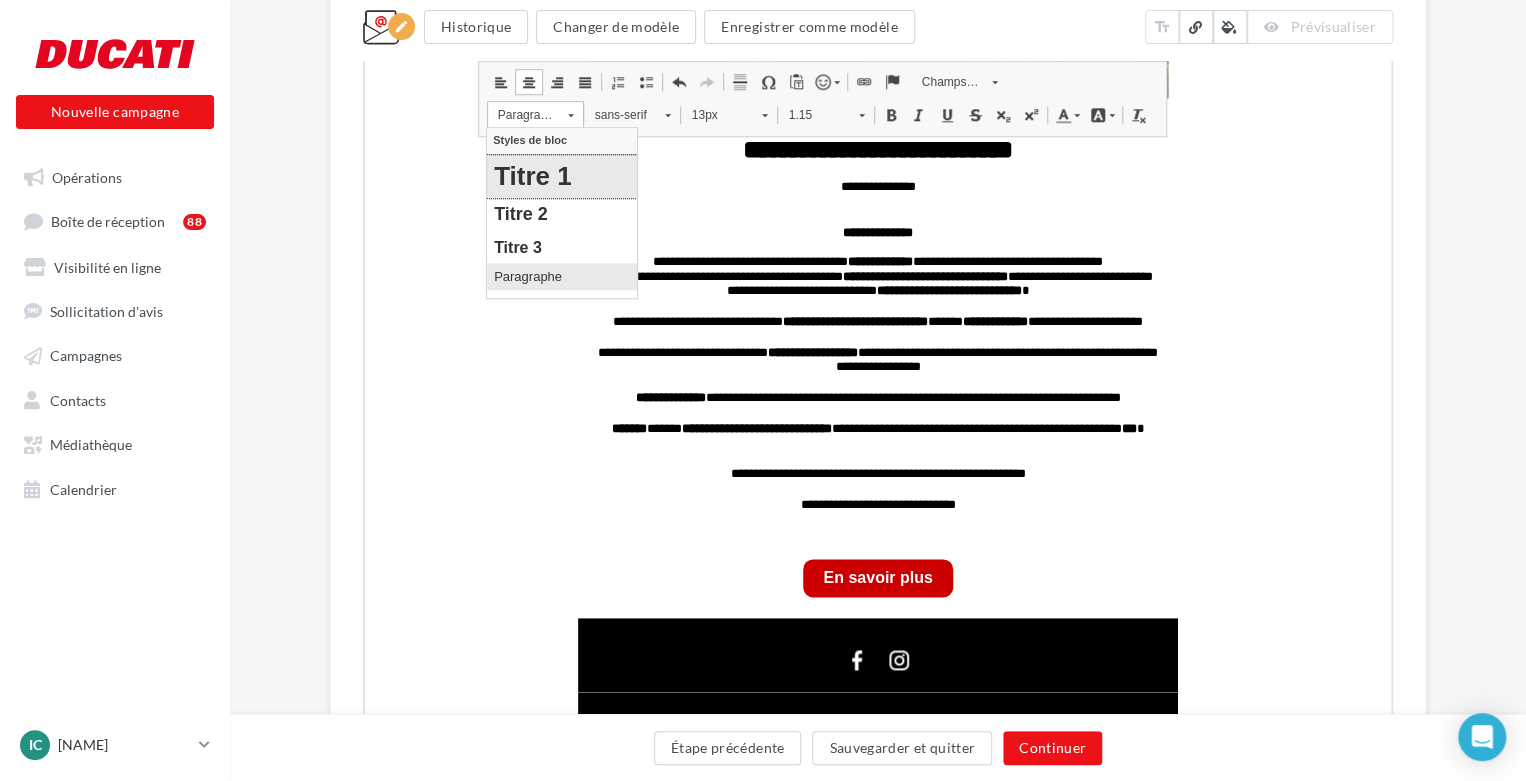 click on "Titre 1" at bounding box center (562, 176) 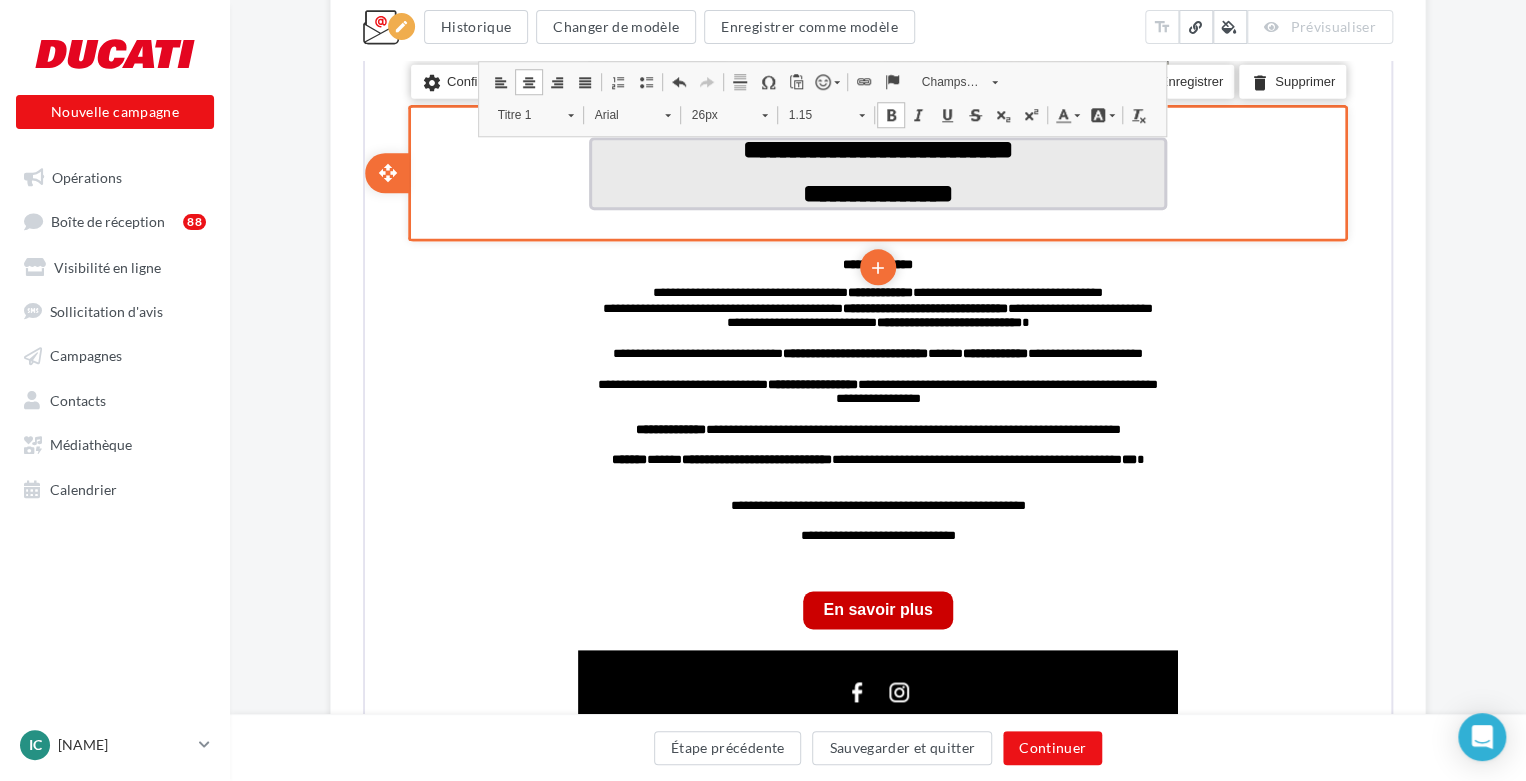 click on "**********" at bounding box center [876, 171] 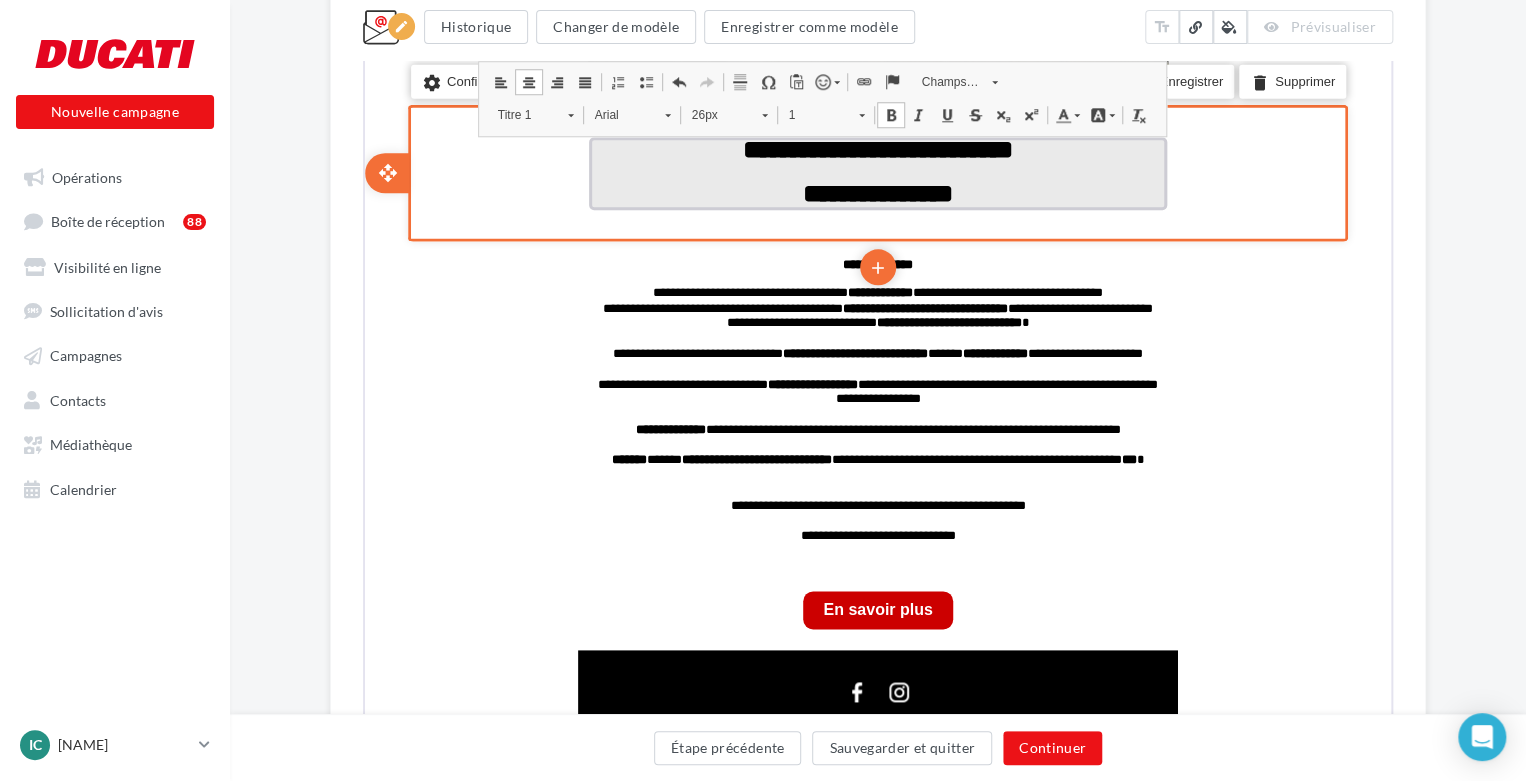 click on "**********" at bounding box center (876, 148) 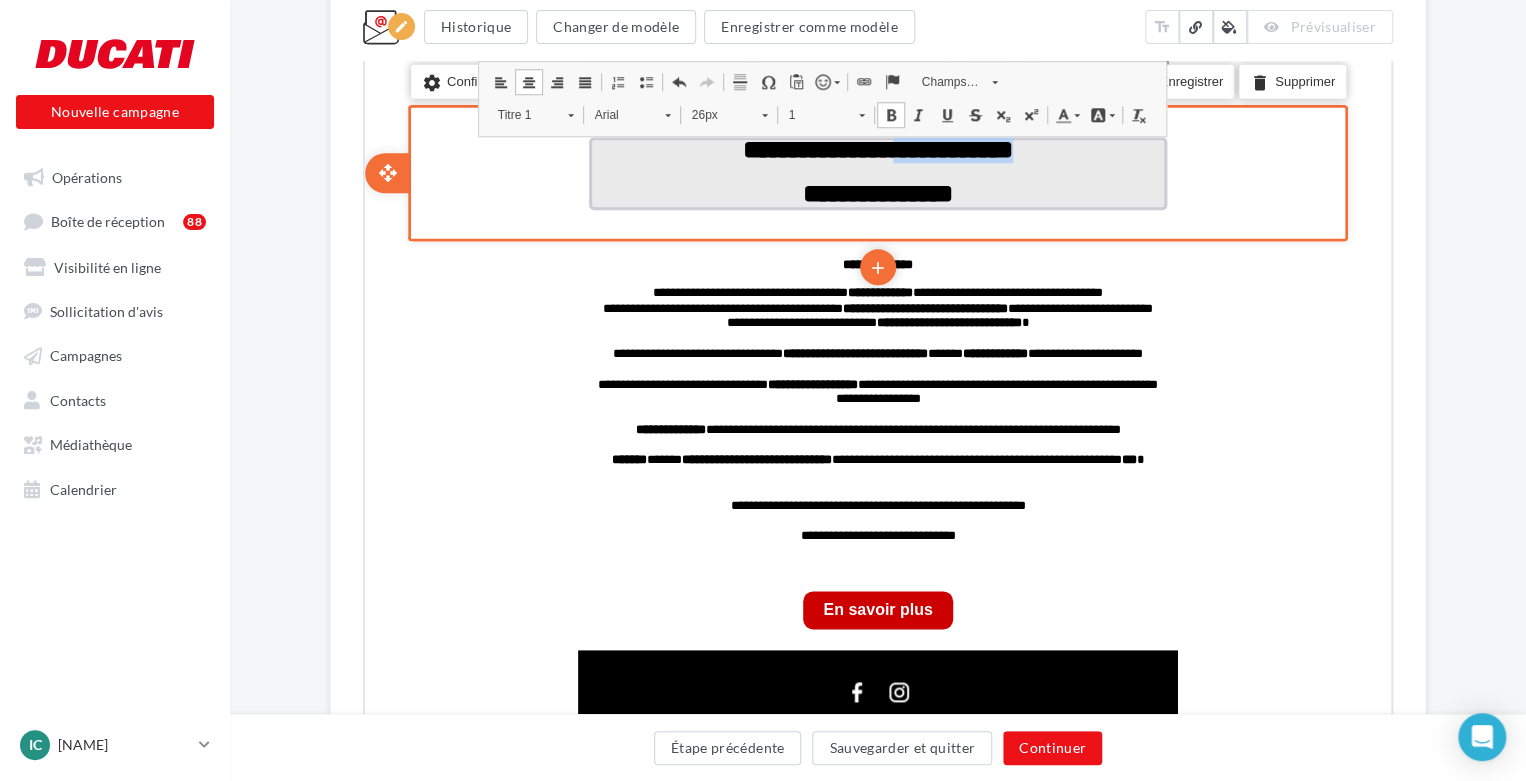 click on "**********" at bounding box center [876, 148] 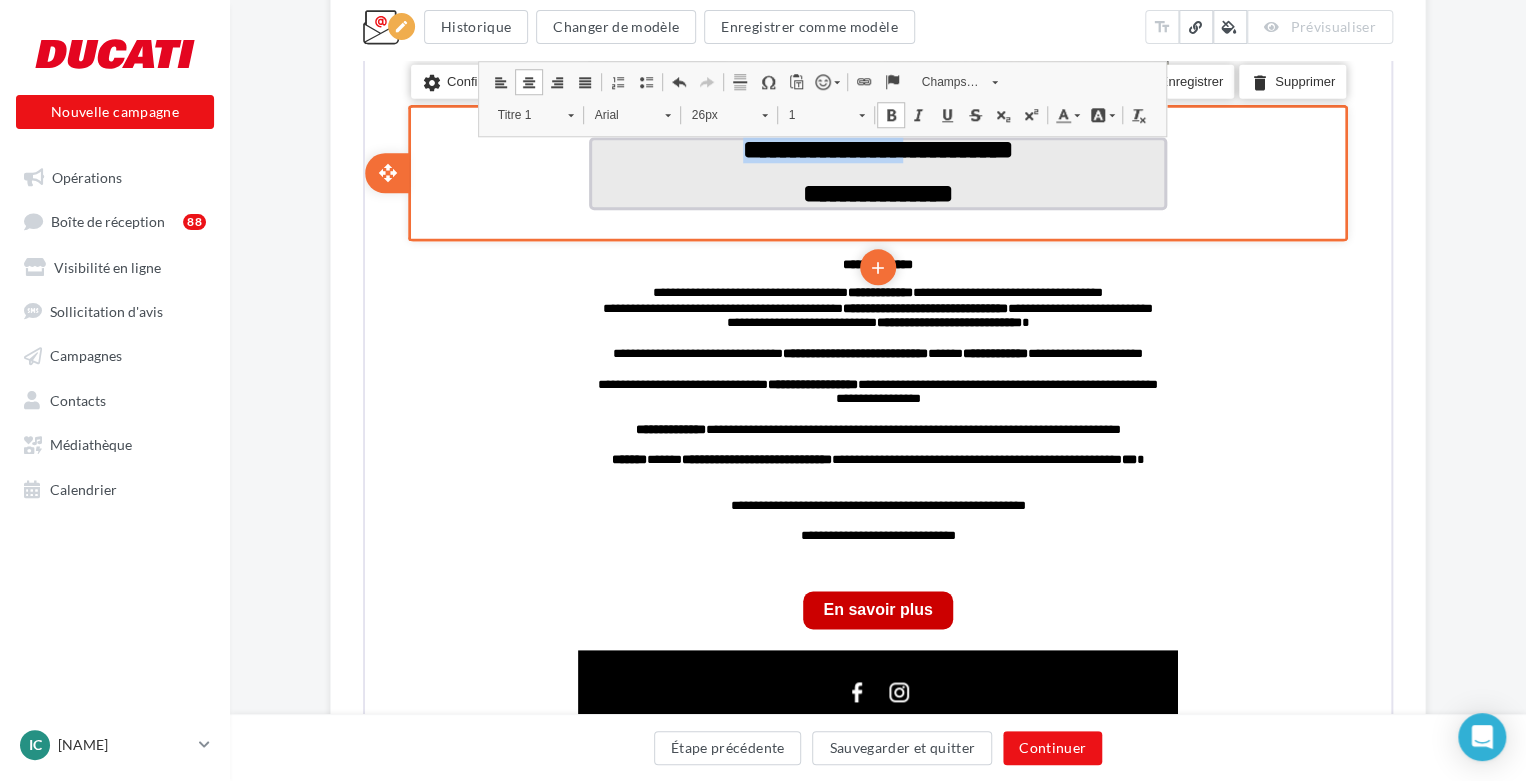 click on "**********" at bounding box center (876, 148) 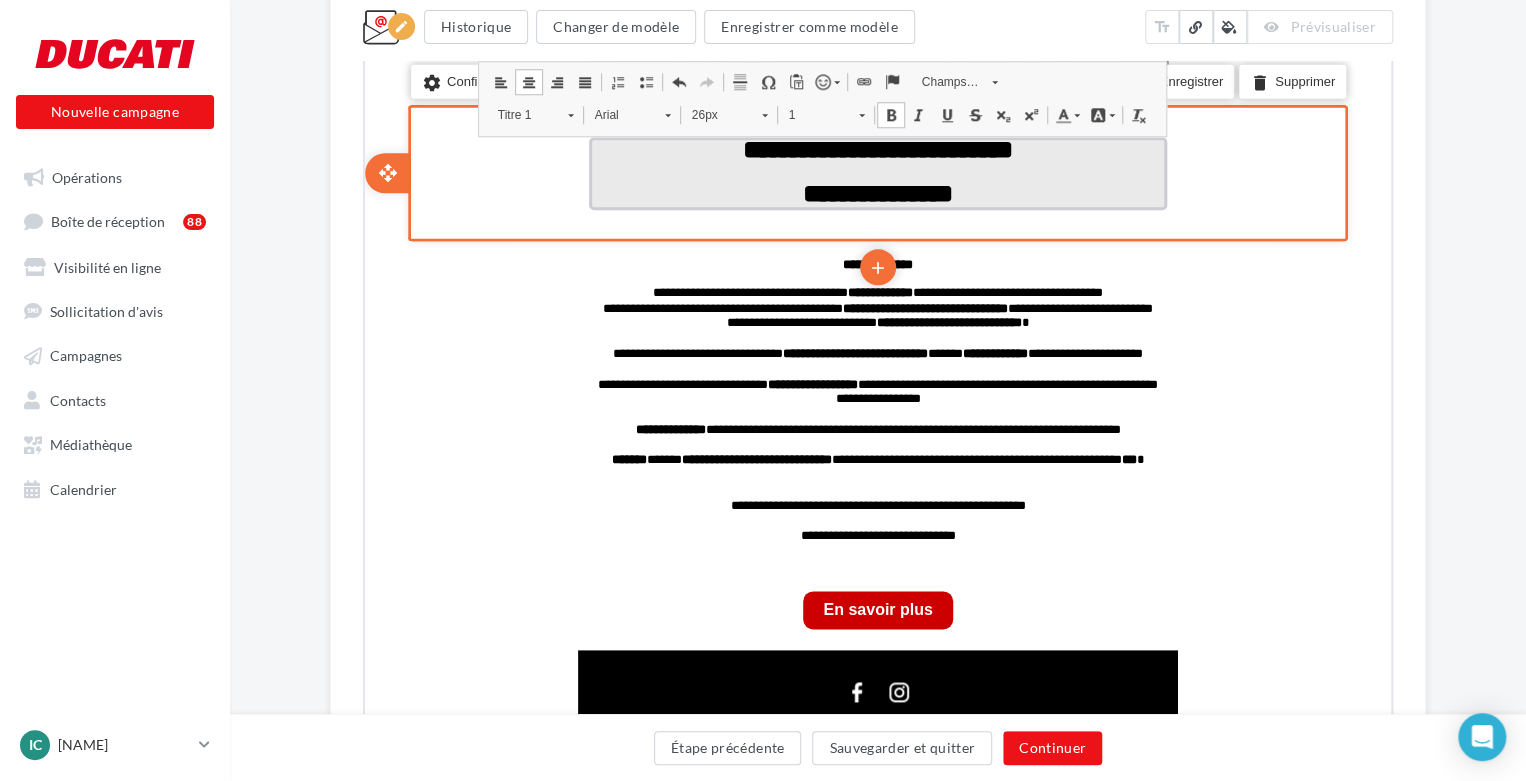 click on "**********" at bounding box center (876, 148) 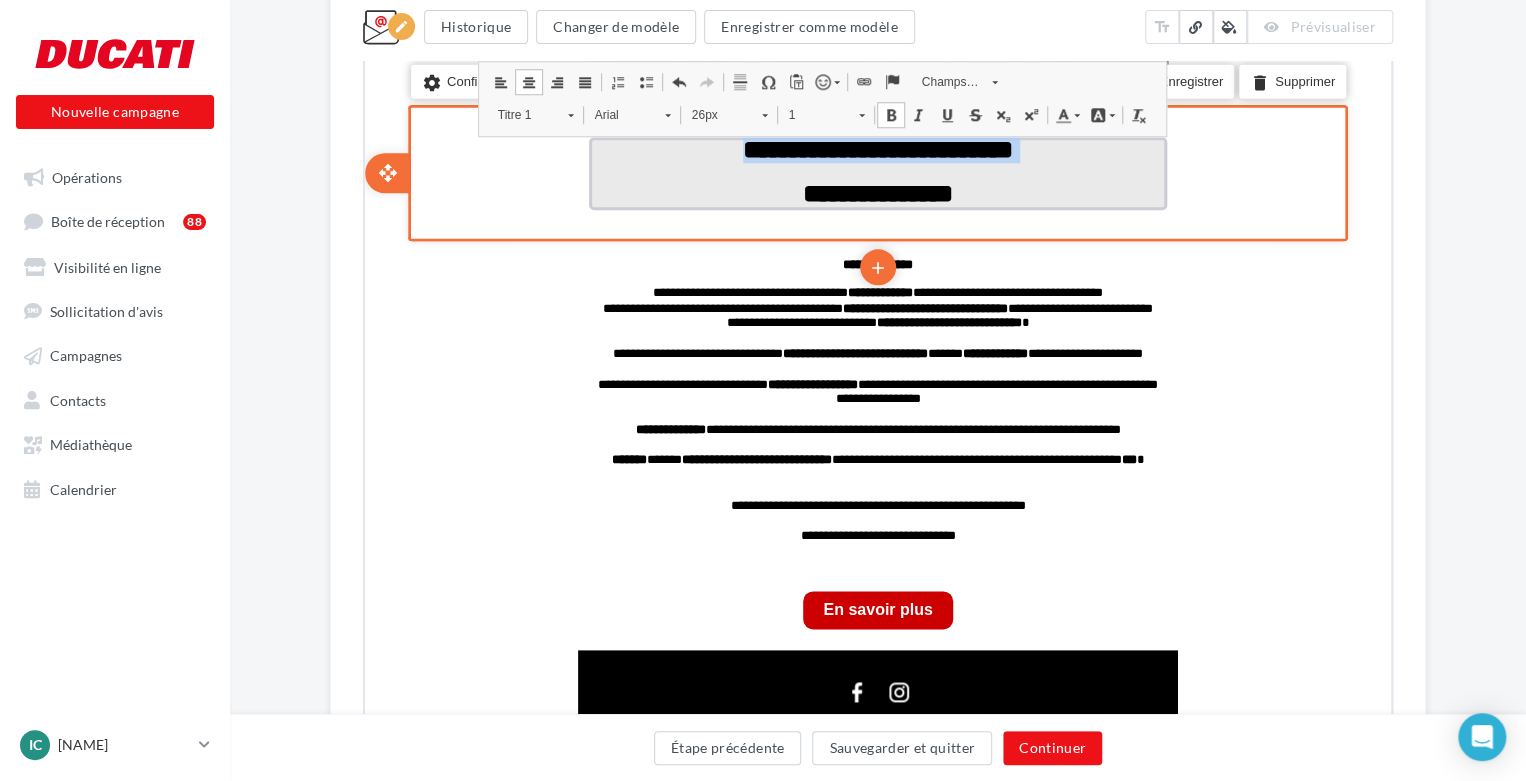 click on "**********" at bounding box center (876, 148) 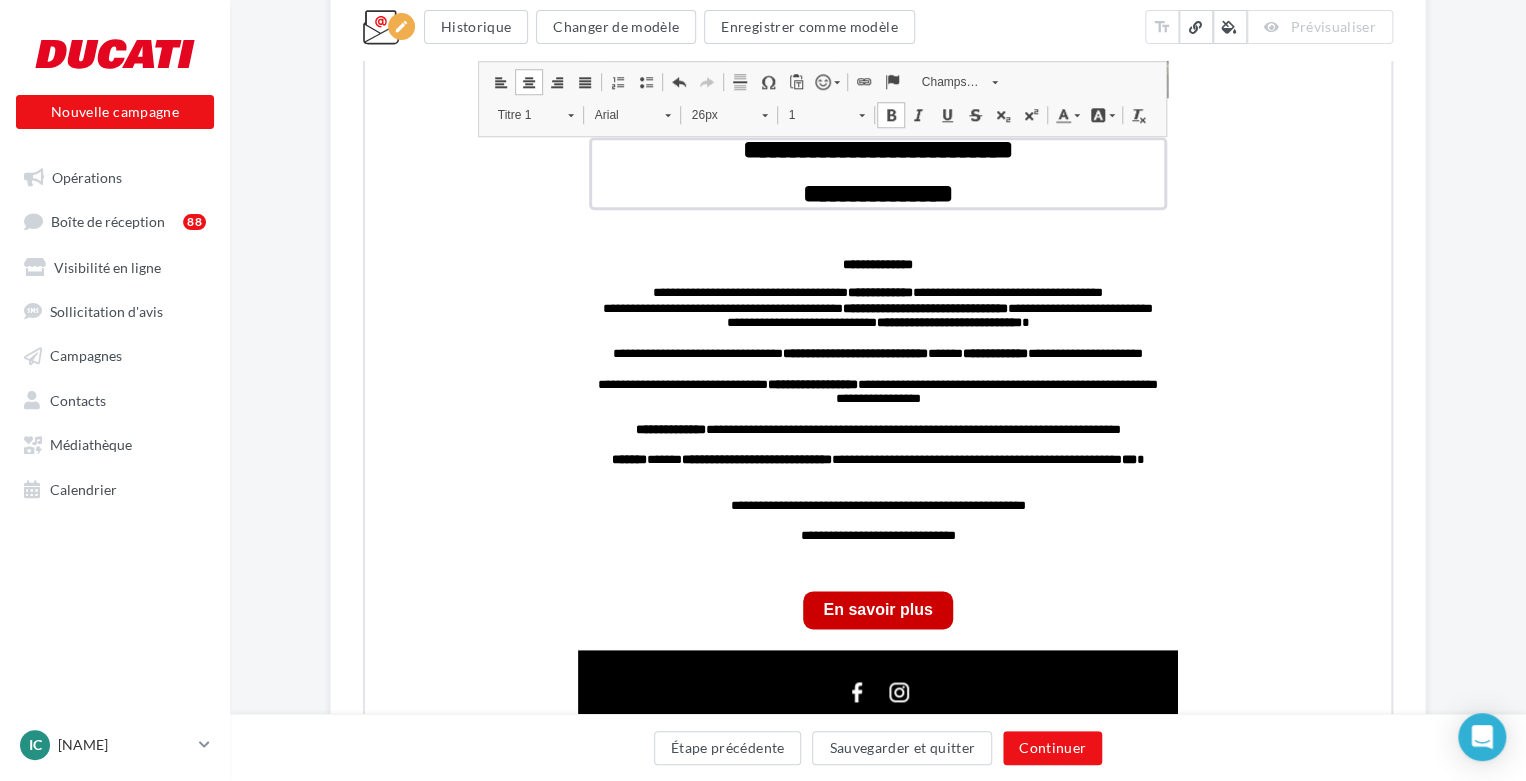 click at bounding box center [1061, 113] 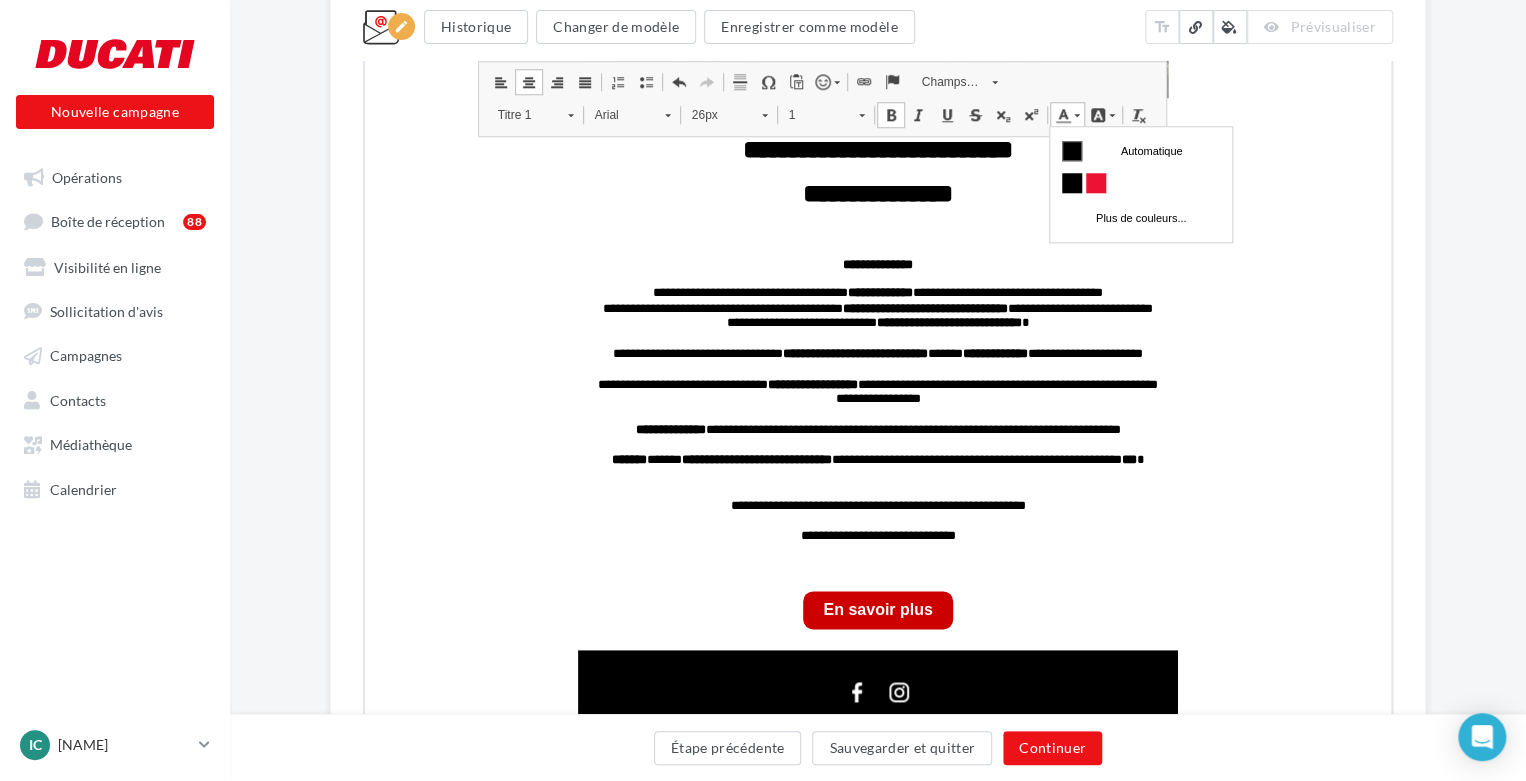 scroll, scrollTop: 0, scrollLeft: 0, axis: both 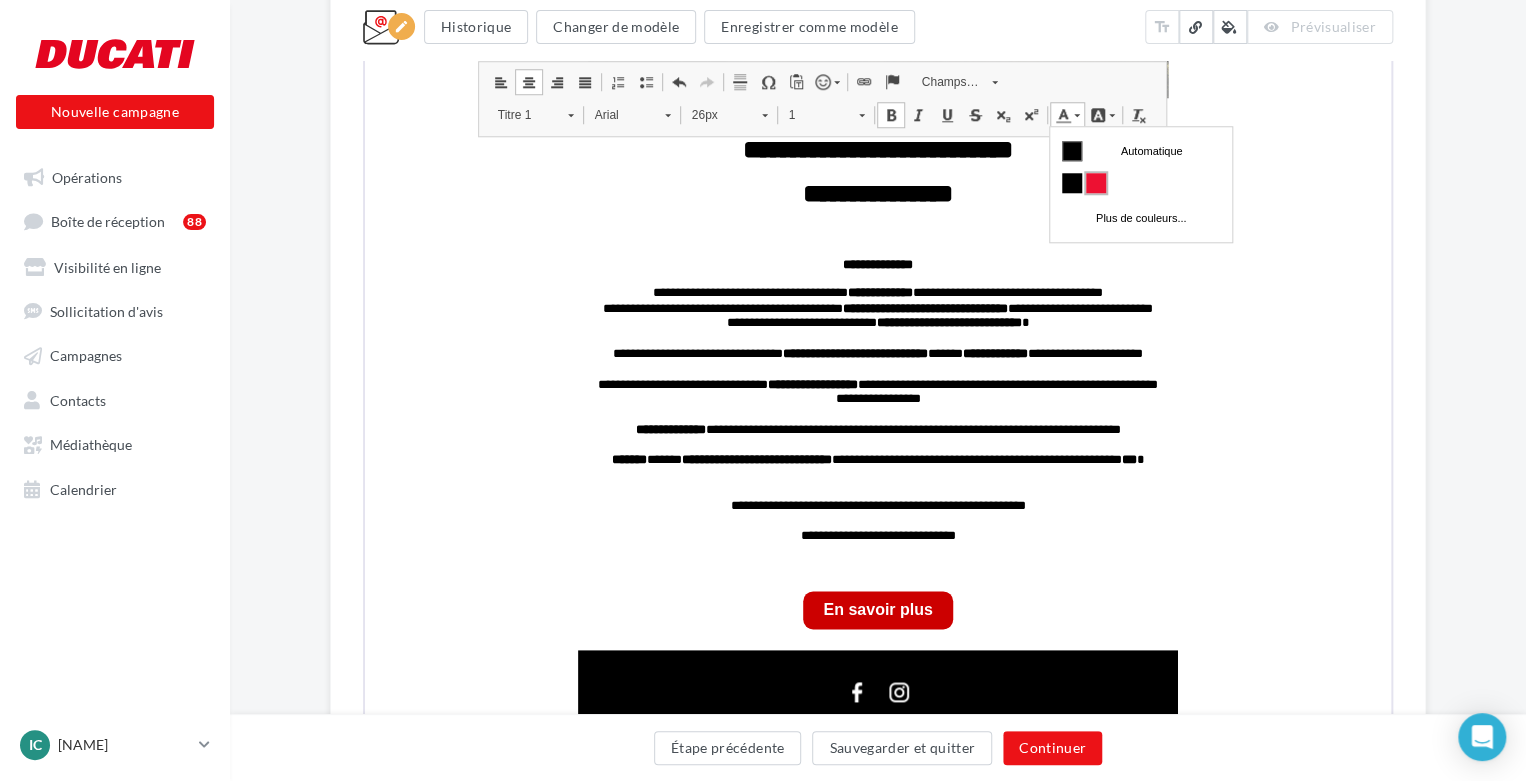 click at bounding box center [1096, 183] 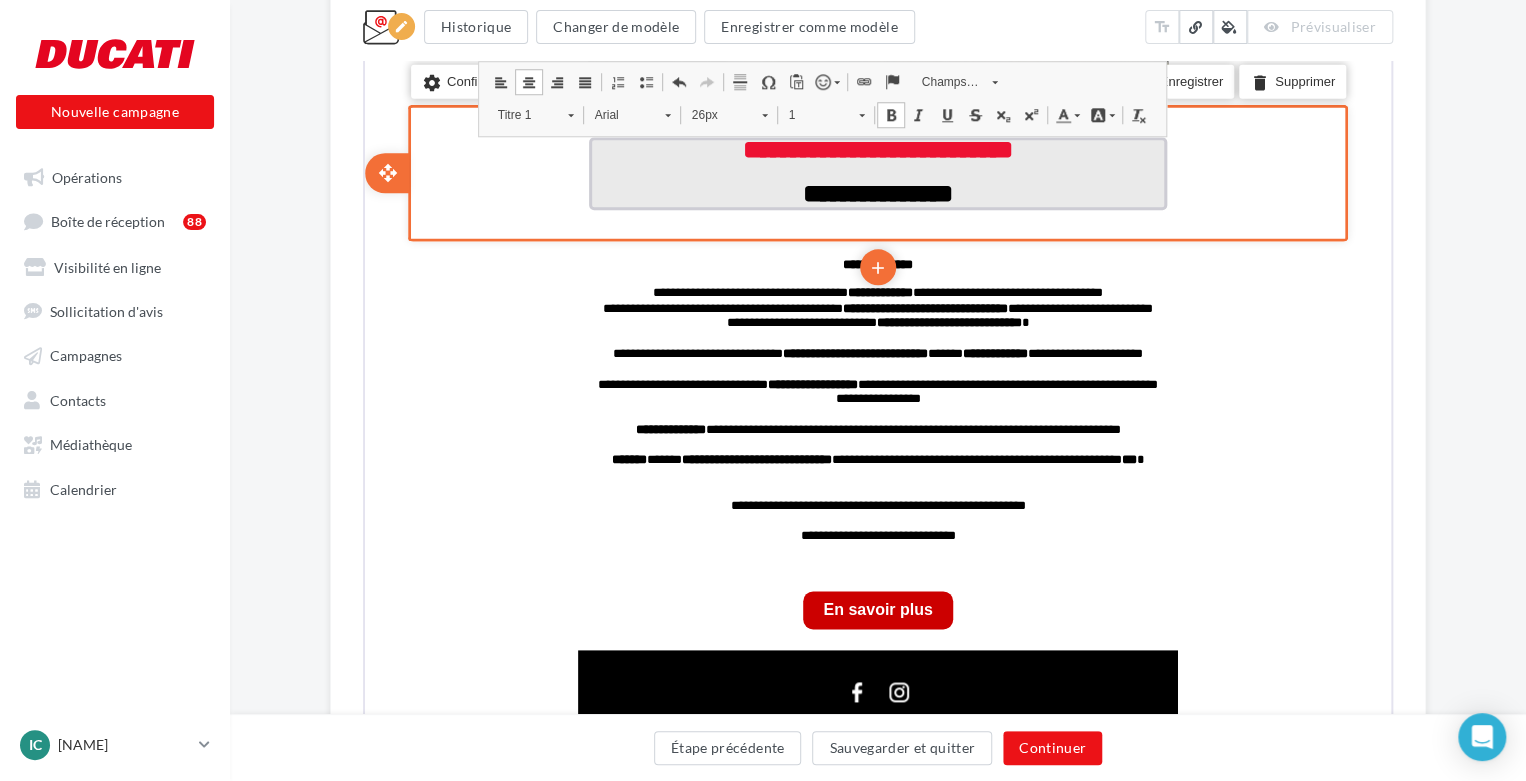 click on "**********" at bounding box center [876, 193] 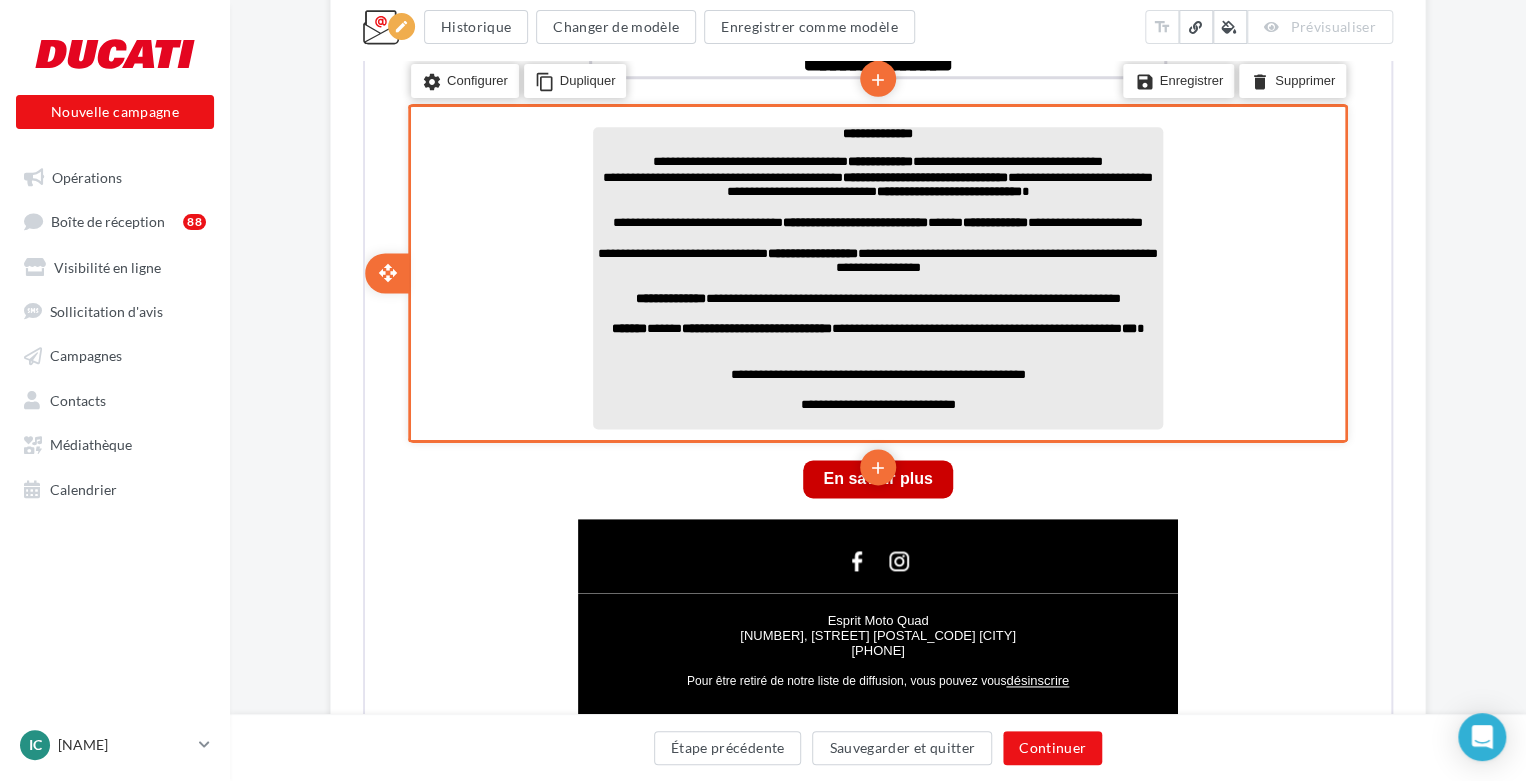 scroll, scrollTop: 1097, scrollLeft: 0, axis: vertical 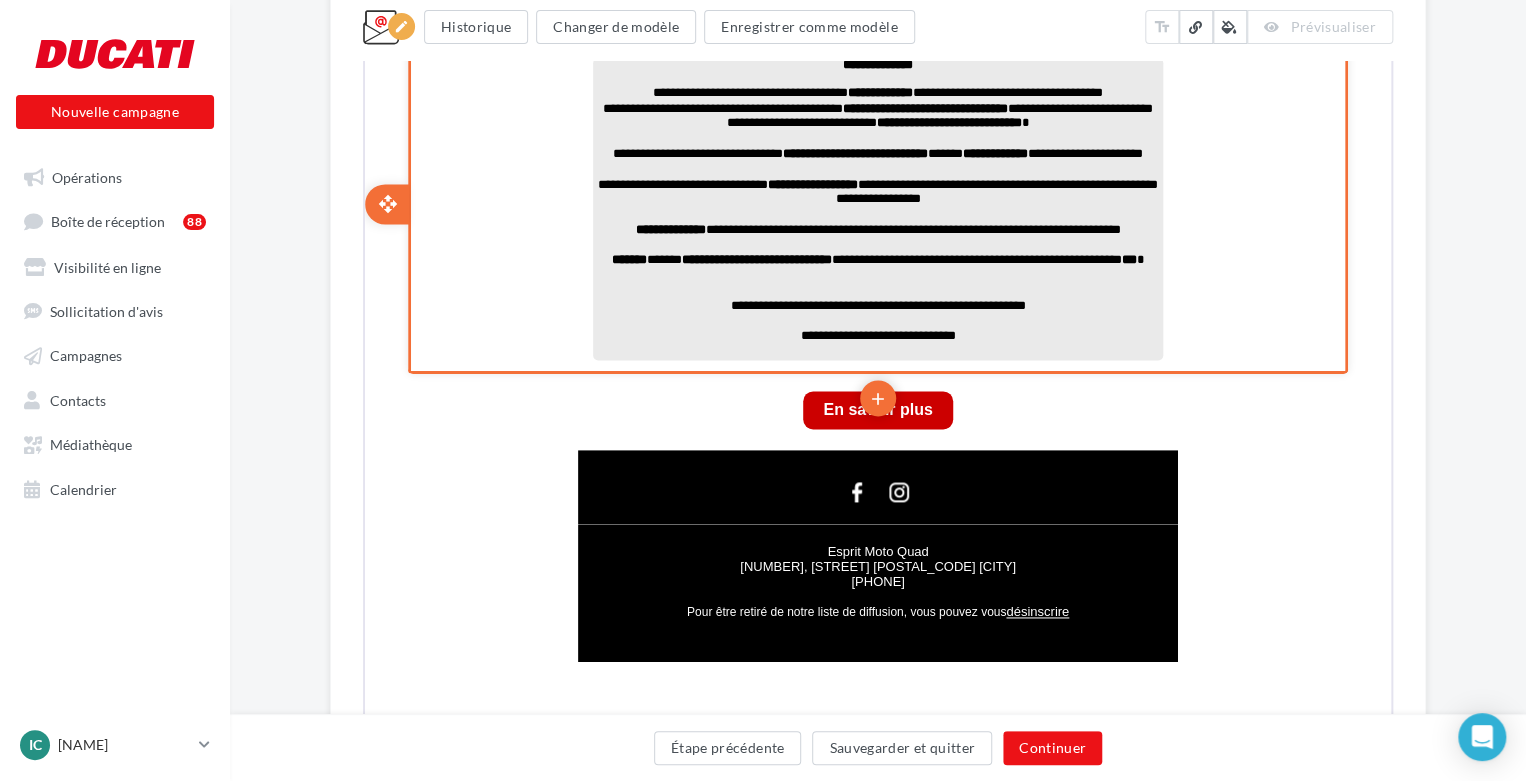 click at bounding box center (876, 319) 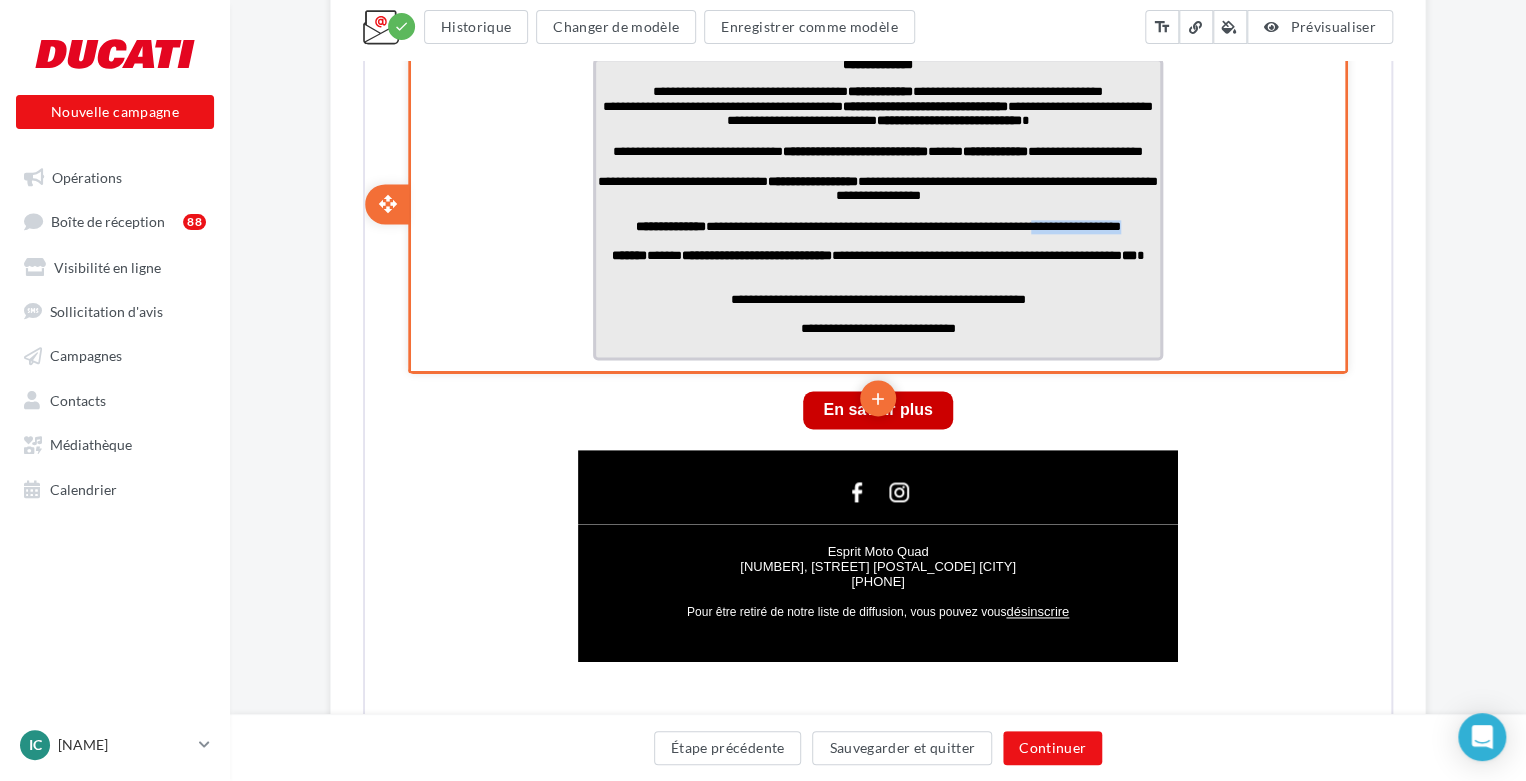 drag, startPoint x: 1047, startPoint y: 231, endPoint x: 1159, endPoint y: 220, distance: 112.53888 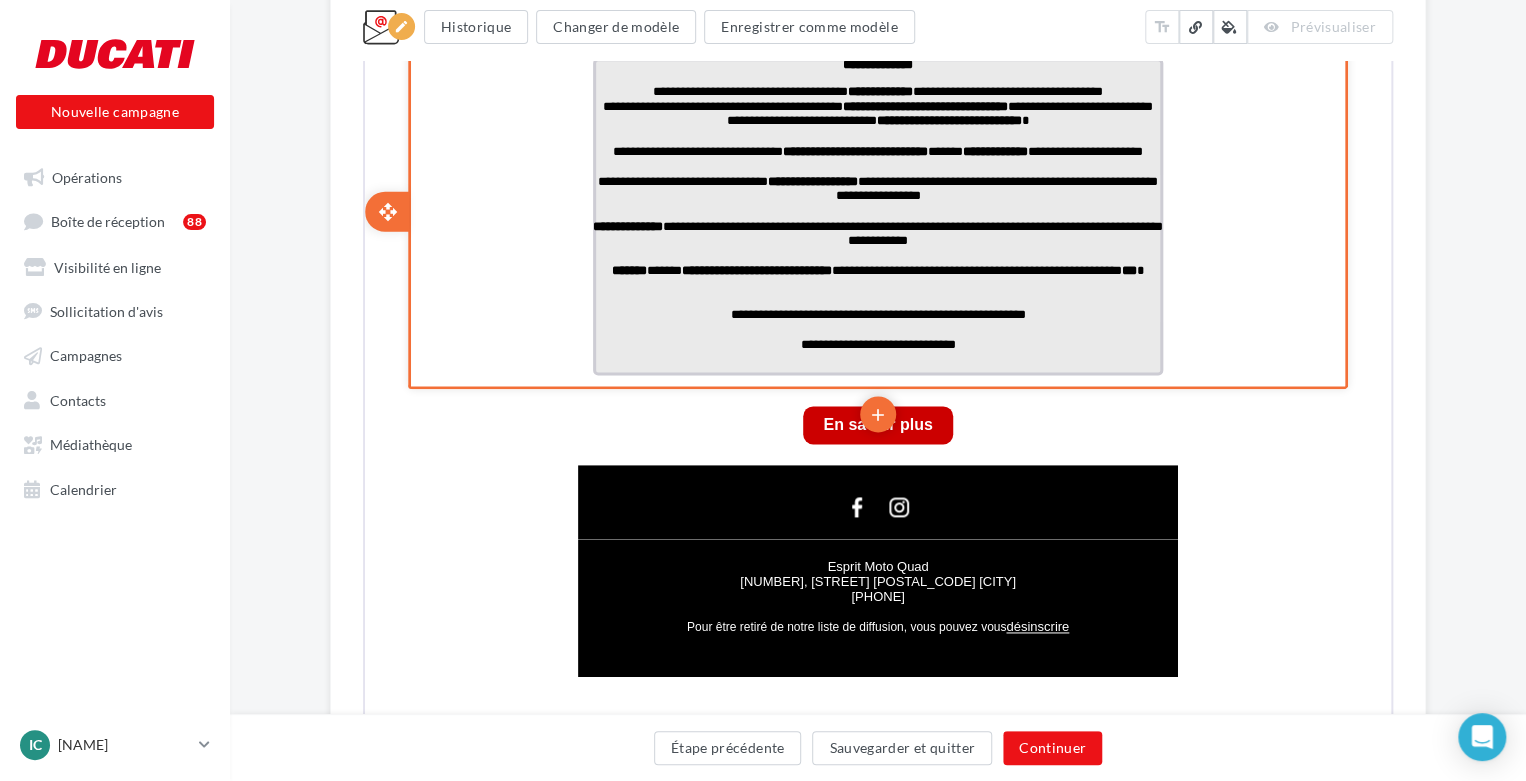 click on "**********" at bounding box center [876, 277] 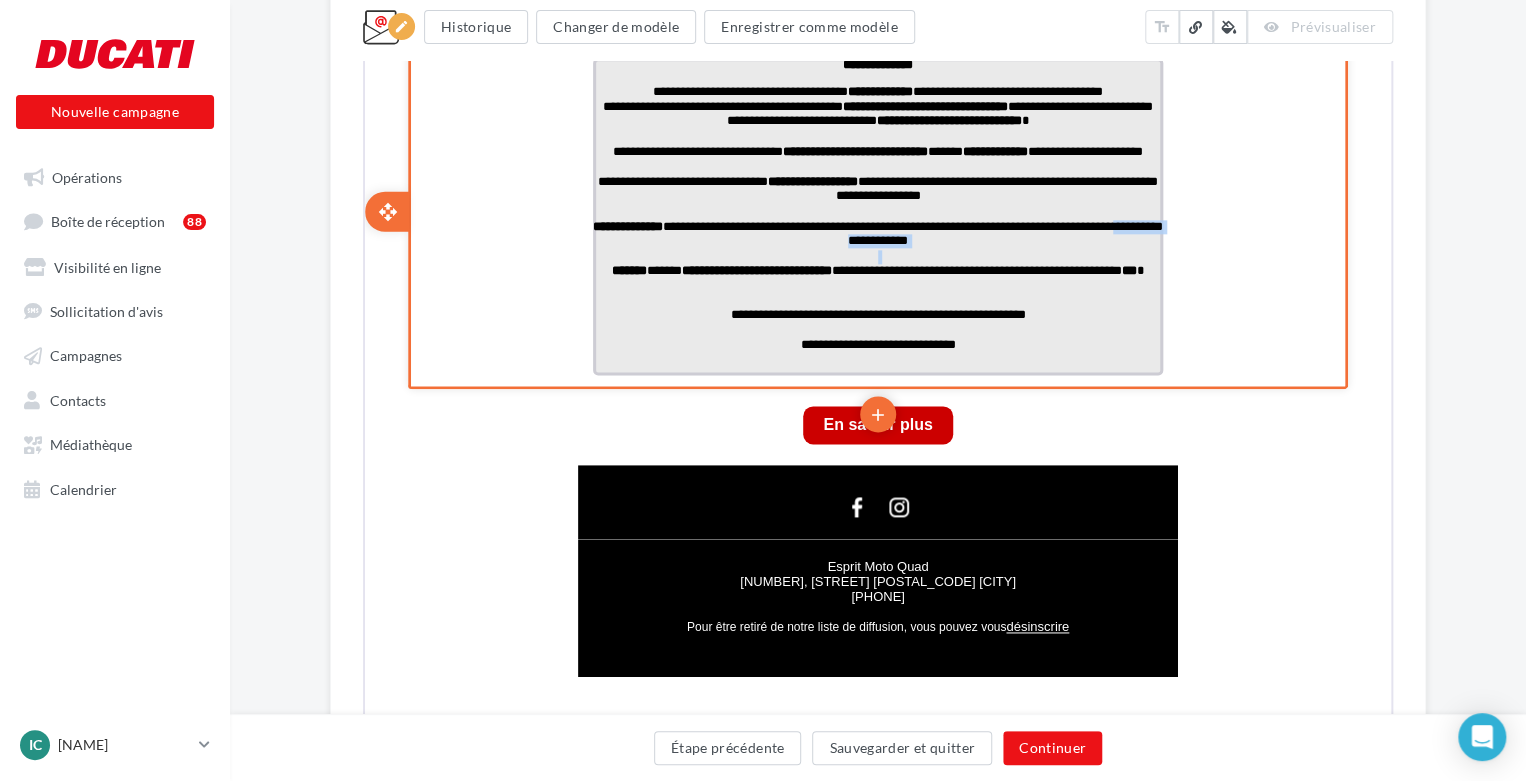 drag, startPoint x: 986, startPoint y: 253, endPoint x: 815, endPoint y: 245, distance: 171.18703 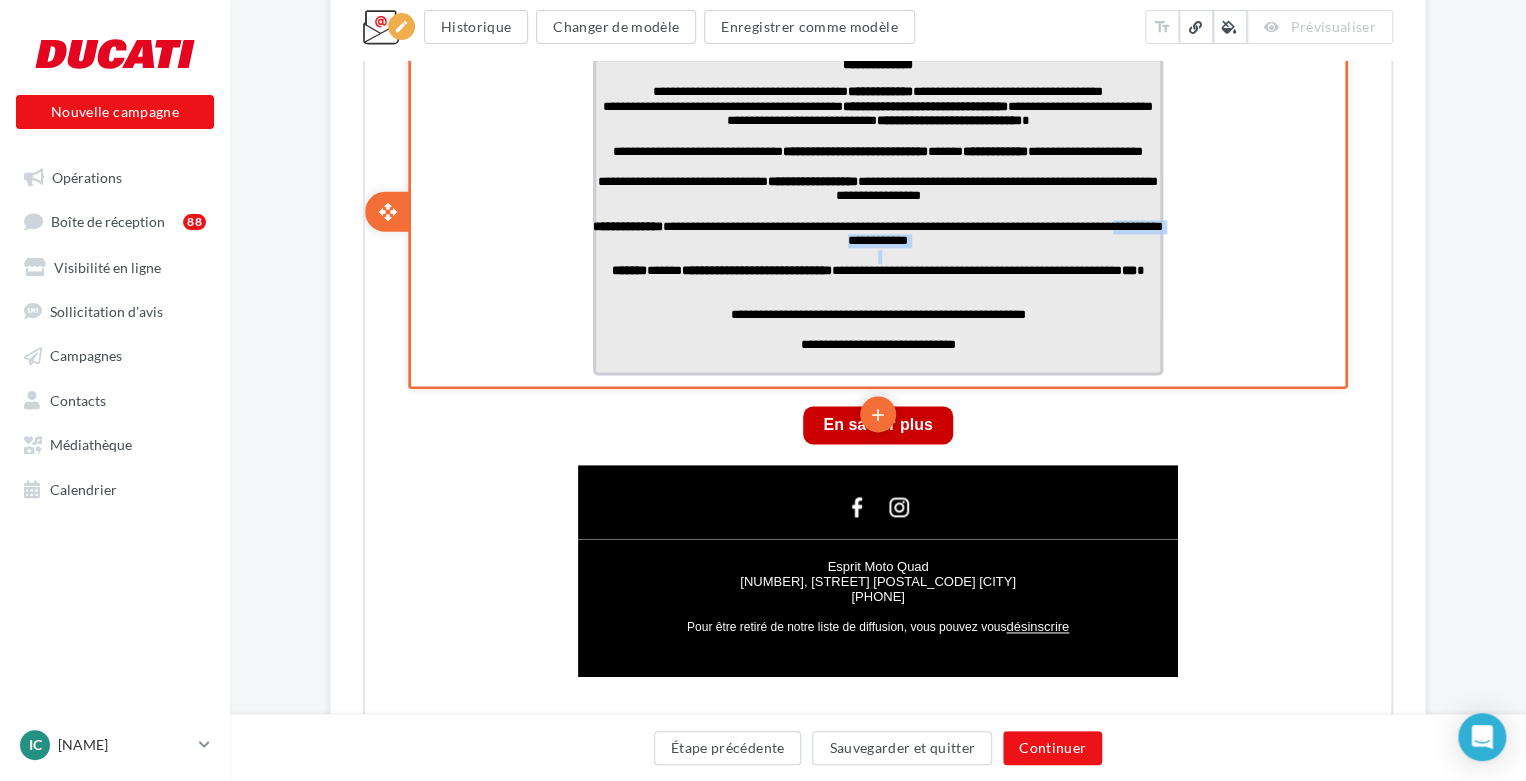 click on "**********" at bounding box center (876, 214) 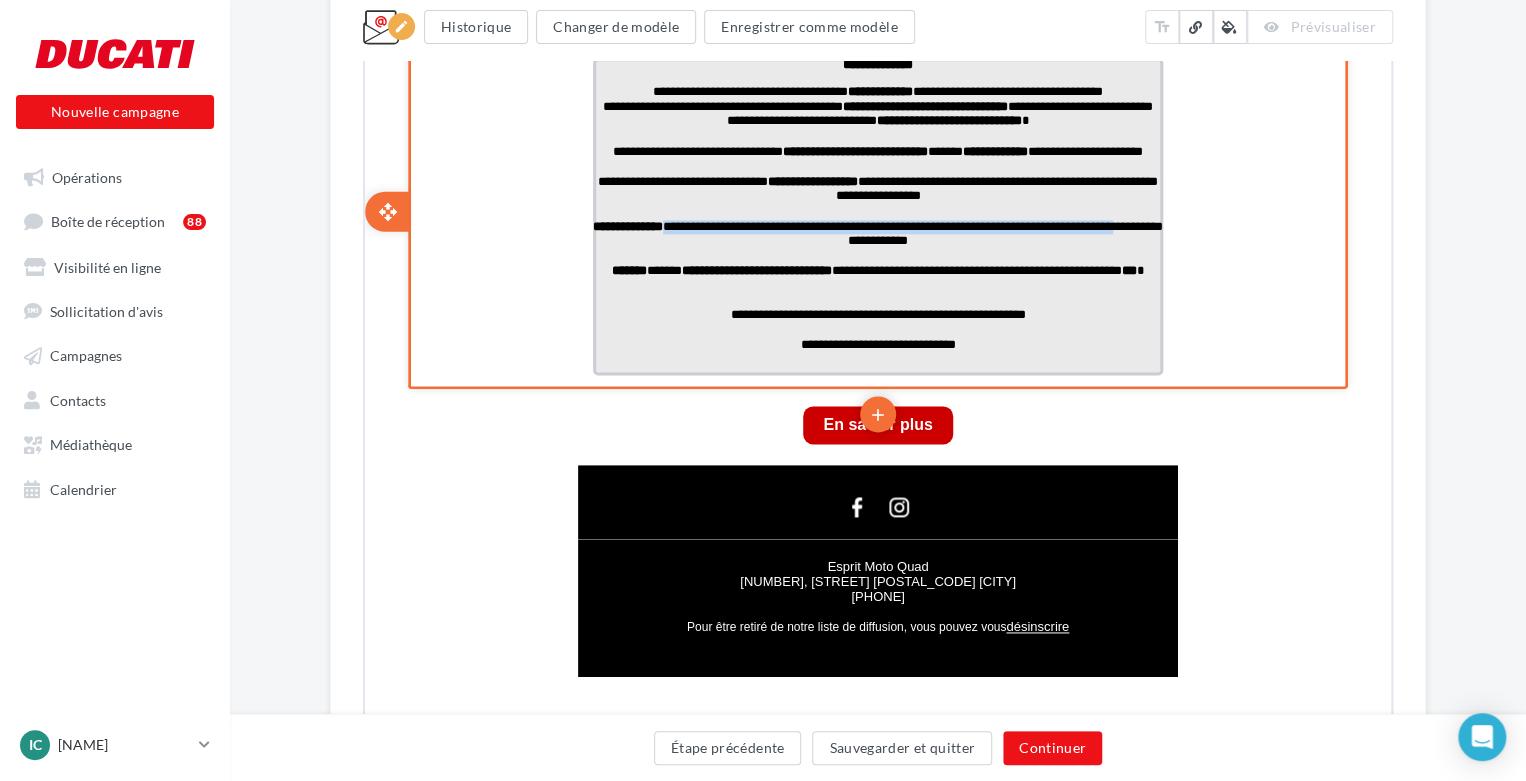 click on "**********" at bounding box center (876, 233) 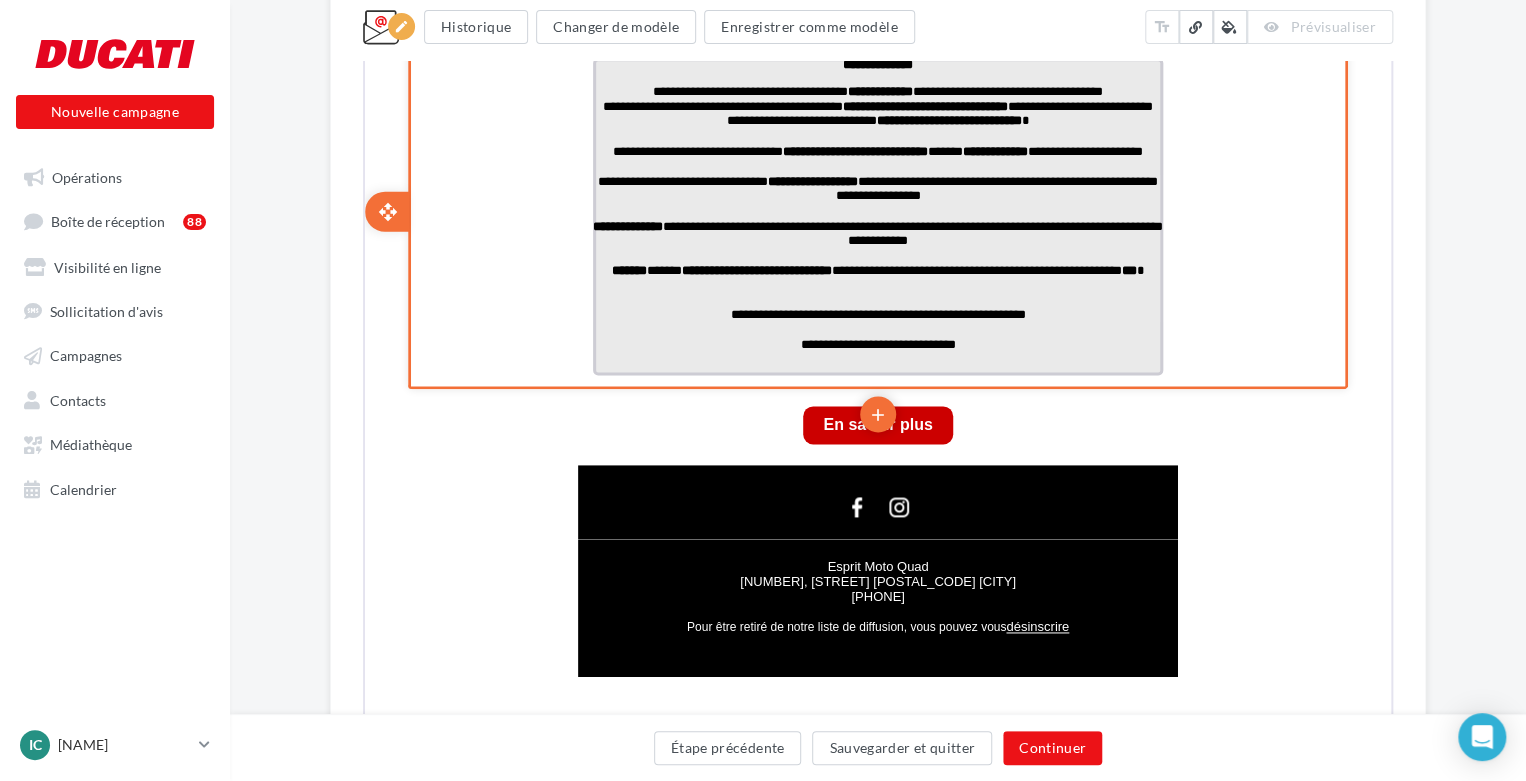 click on "**********" at bounding box center [876, 233] 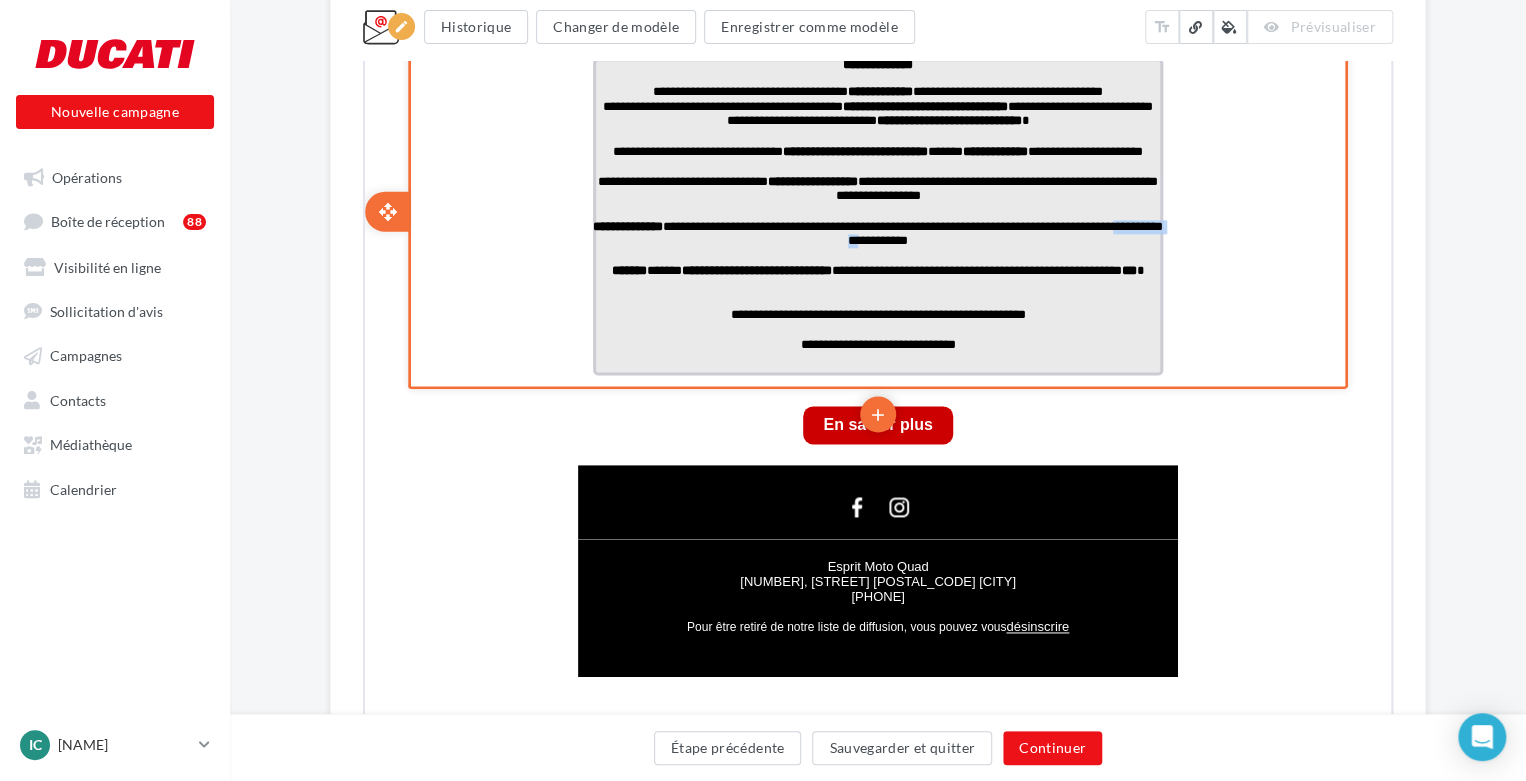 click on "**********" at bounding box center [876, 233] 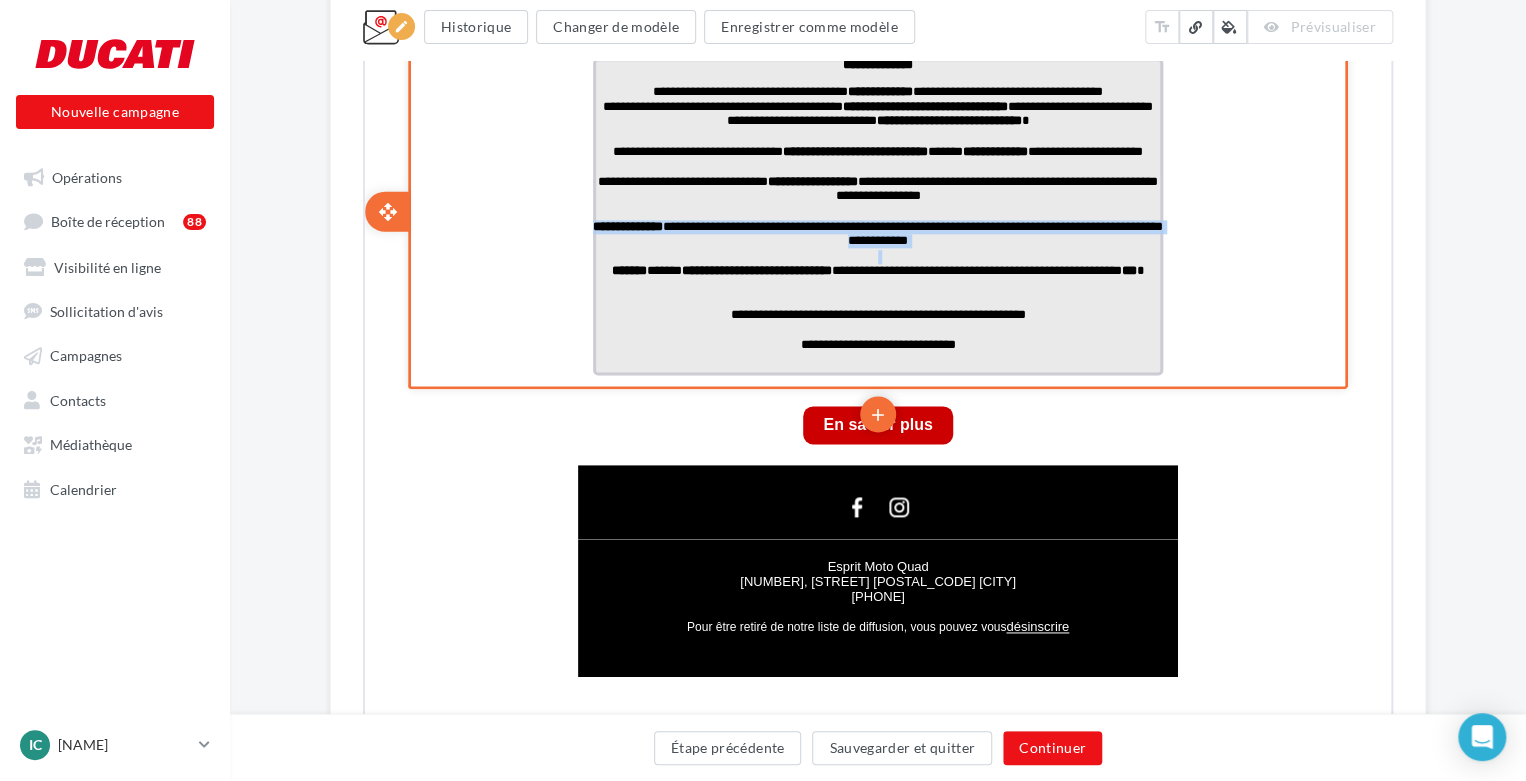 click on "**********" at bounding box center [876, 233] 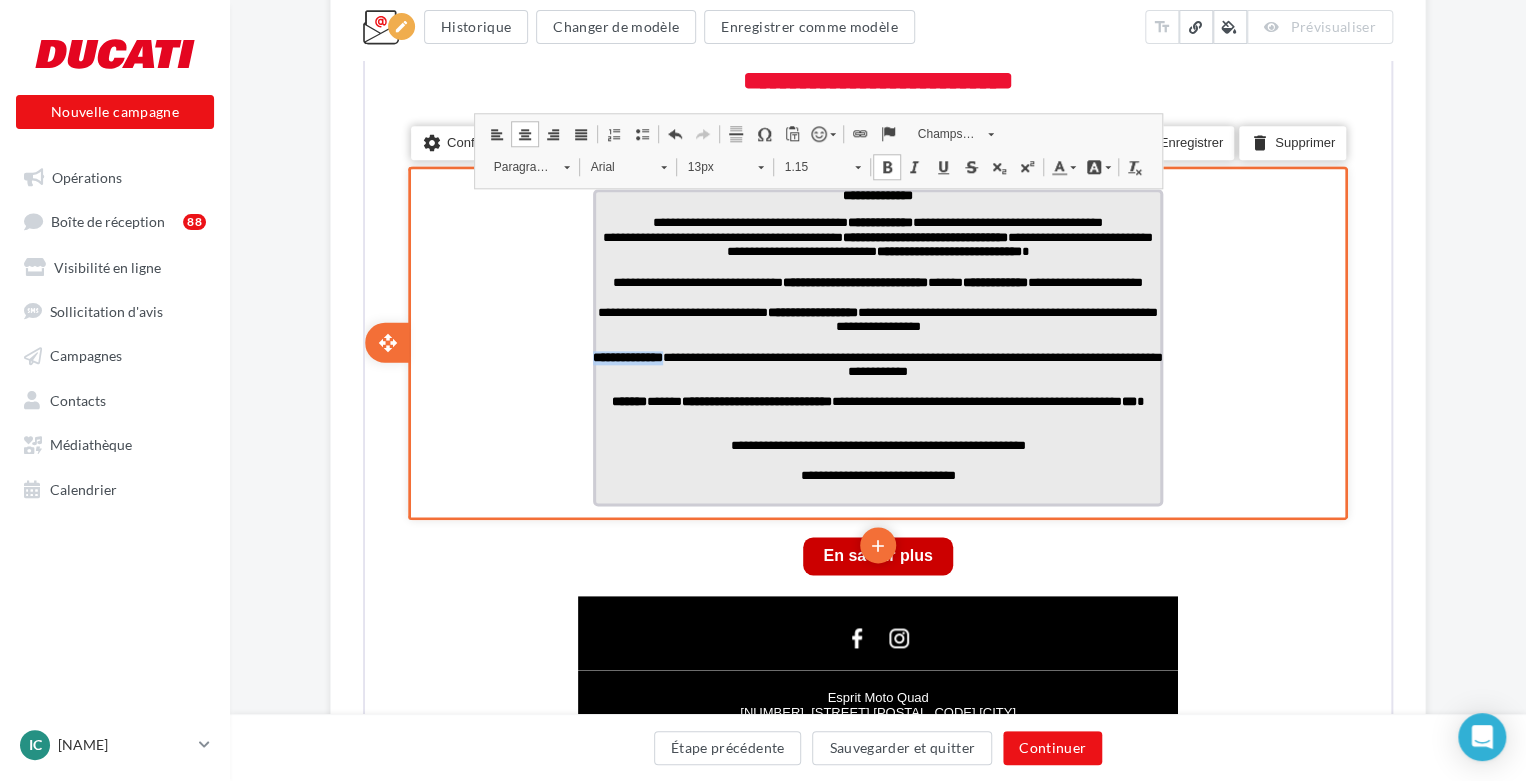 scroll, scrollTop: 797, scrollLeft: 0, axis: vertical 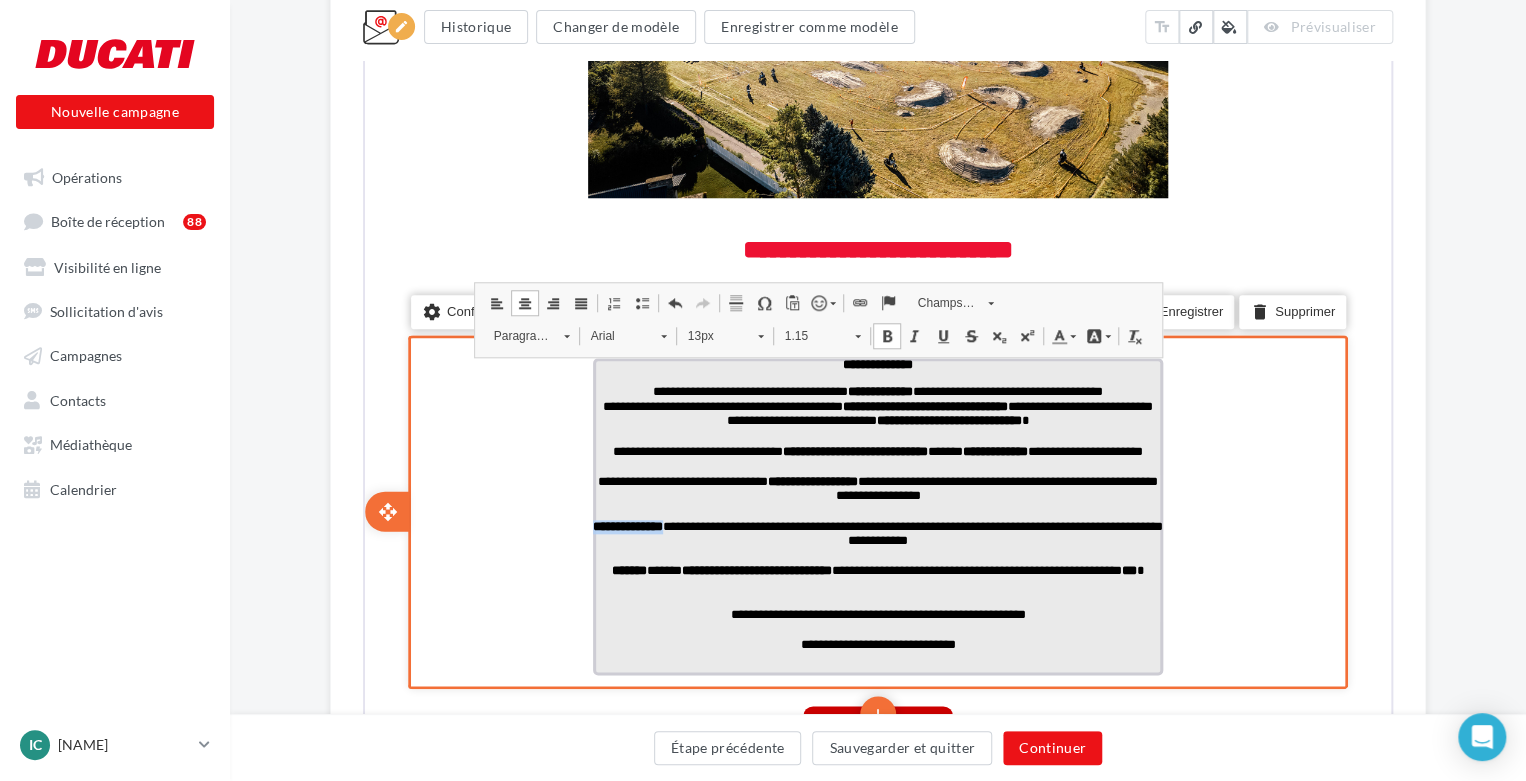 drag, startPoint x: 1056, startPoint y: 541, endPoint x: 1047, endPoint y: 546, distance: 10.29563 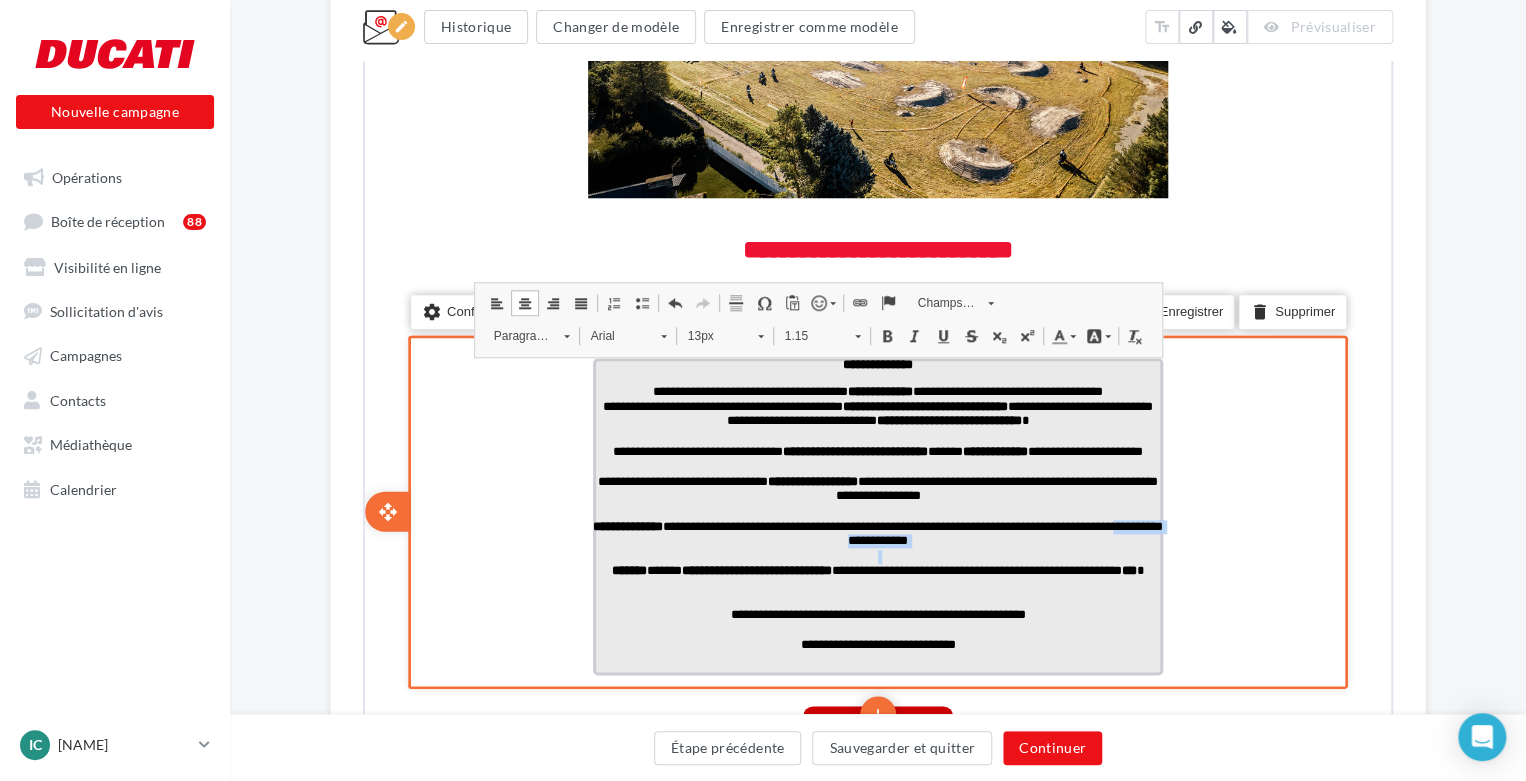 drag, startPoint x: 972, startPoint y: 555, endPoint x: 815, endPoint y: 544, distance: 157.38487 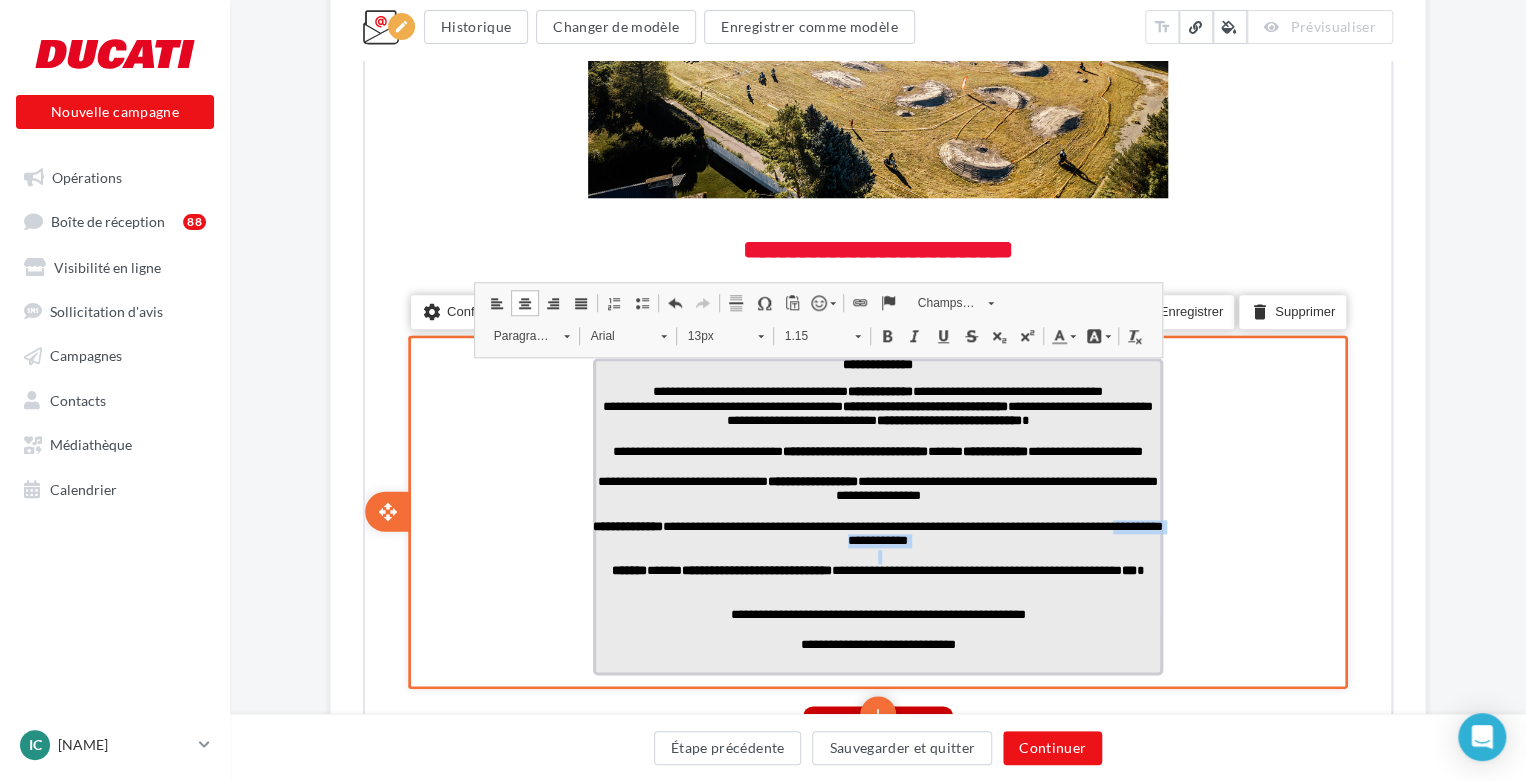 click on "**********" at bounding box center (876, 514) 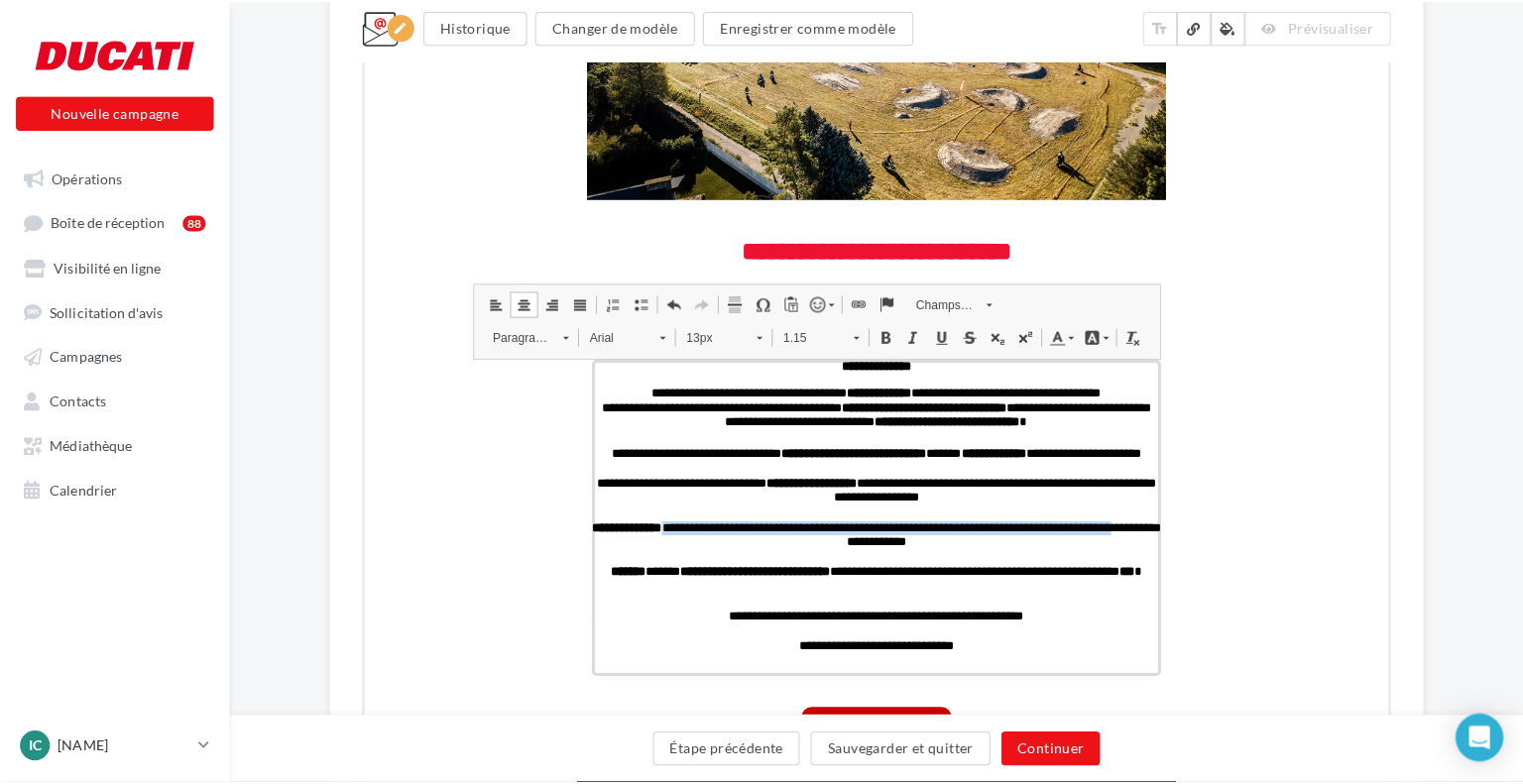 click on "Lien" at bounding box center (853, 299) 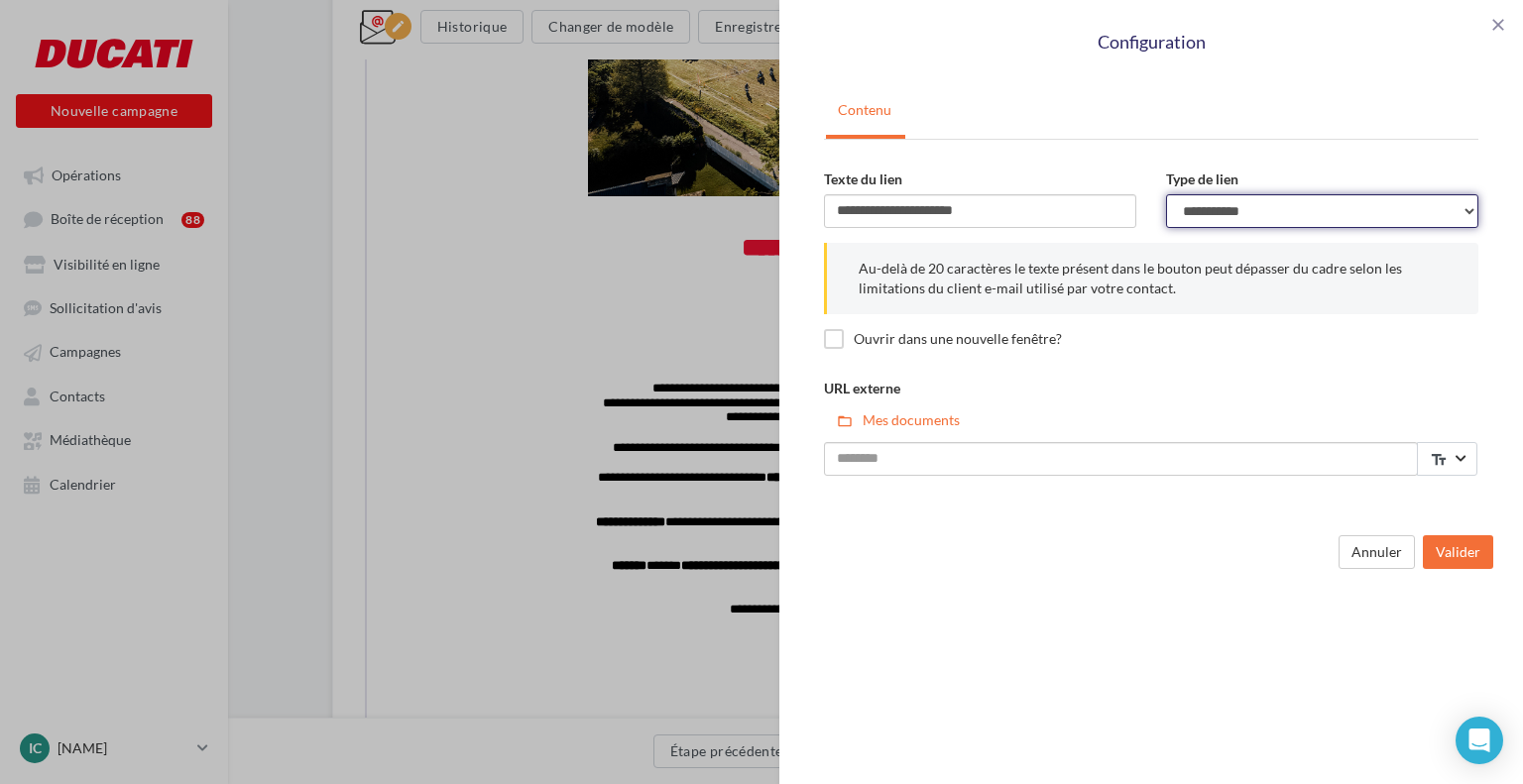 drag, startPoint x: 1233, startPoint y: 213, endPoint x: 1241, endPoint y: 221, distance: 11.313708 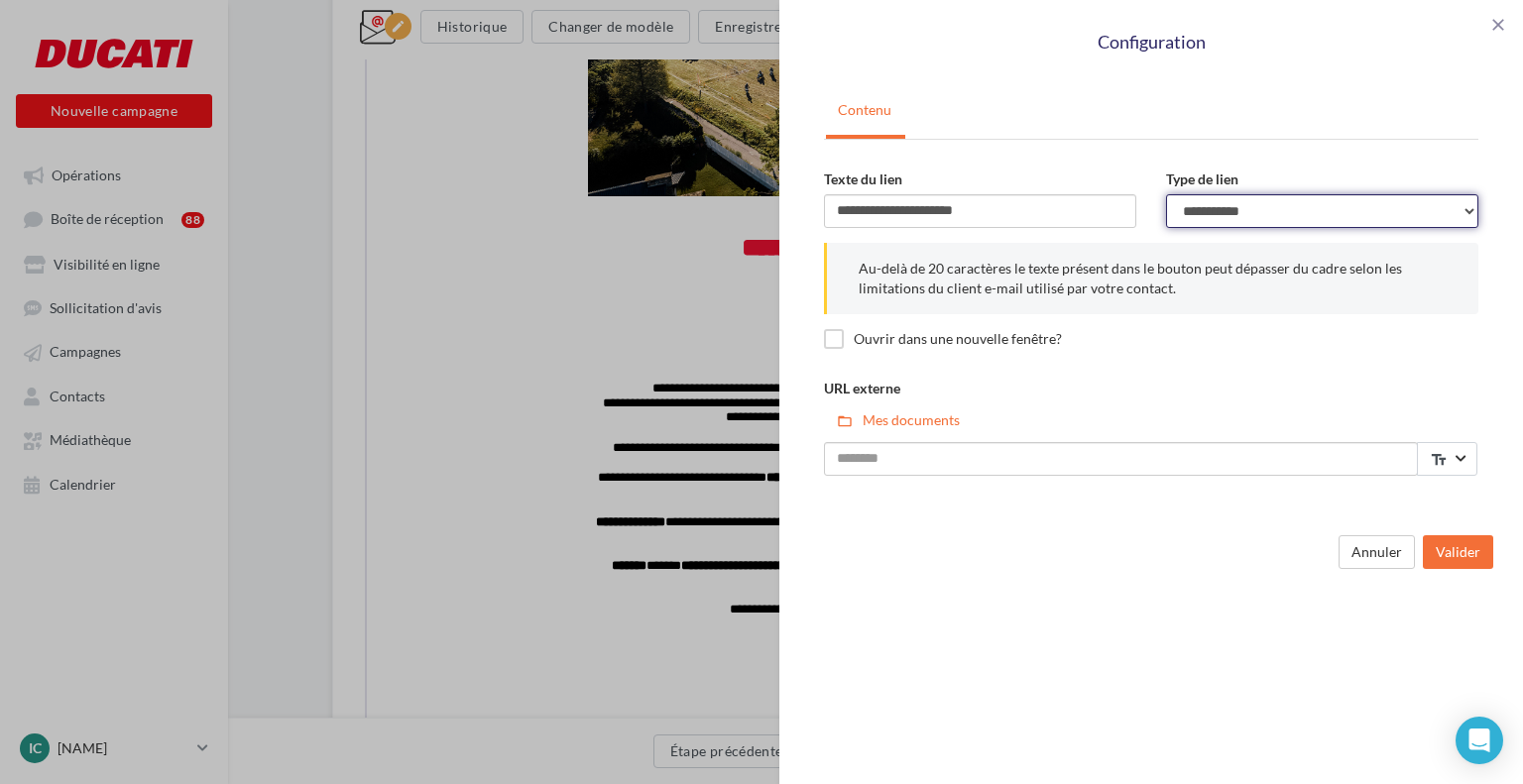 select on "**********" 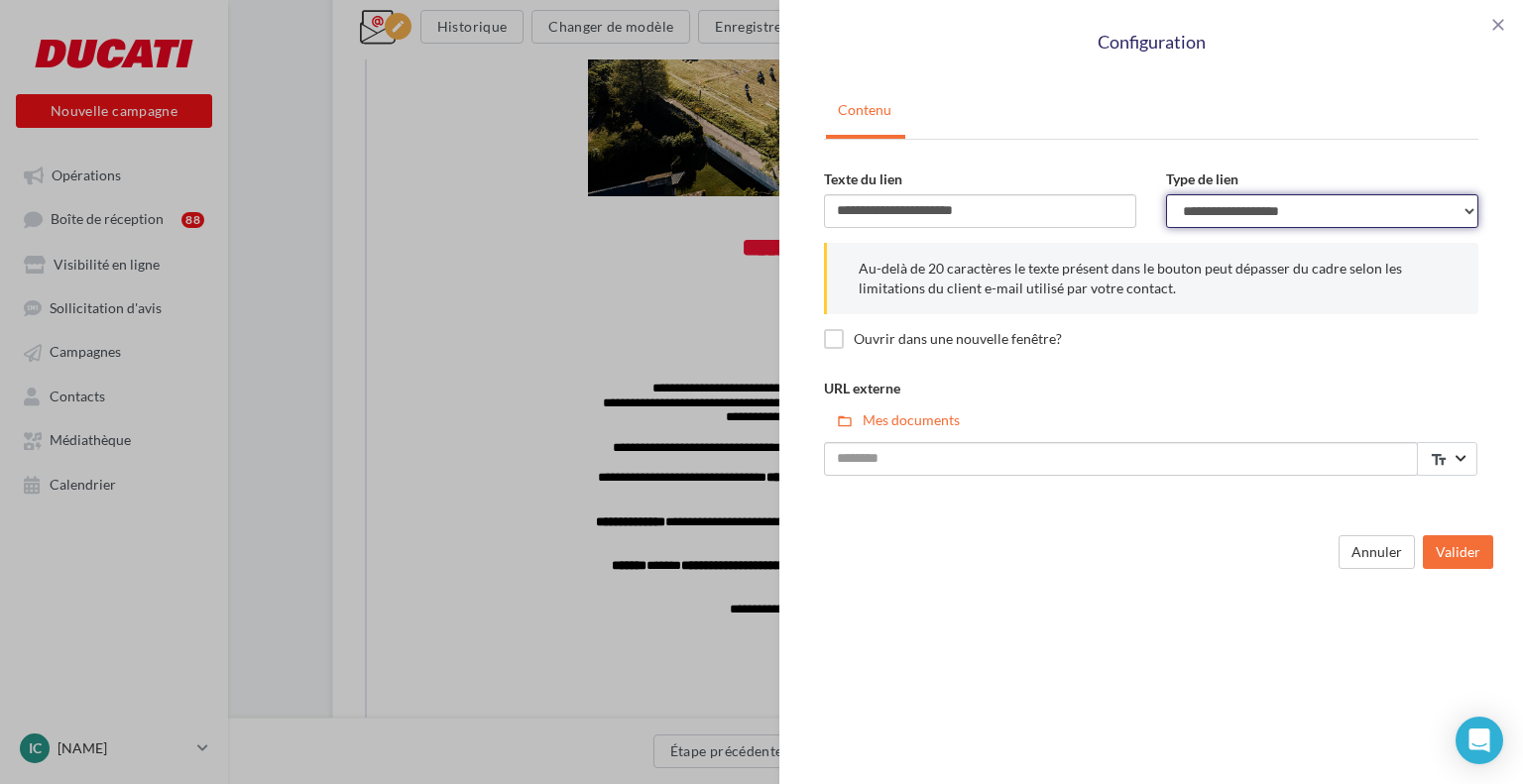 click on "**********" at bounding box center (1322, 211) 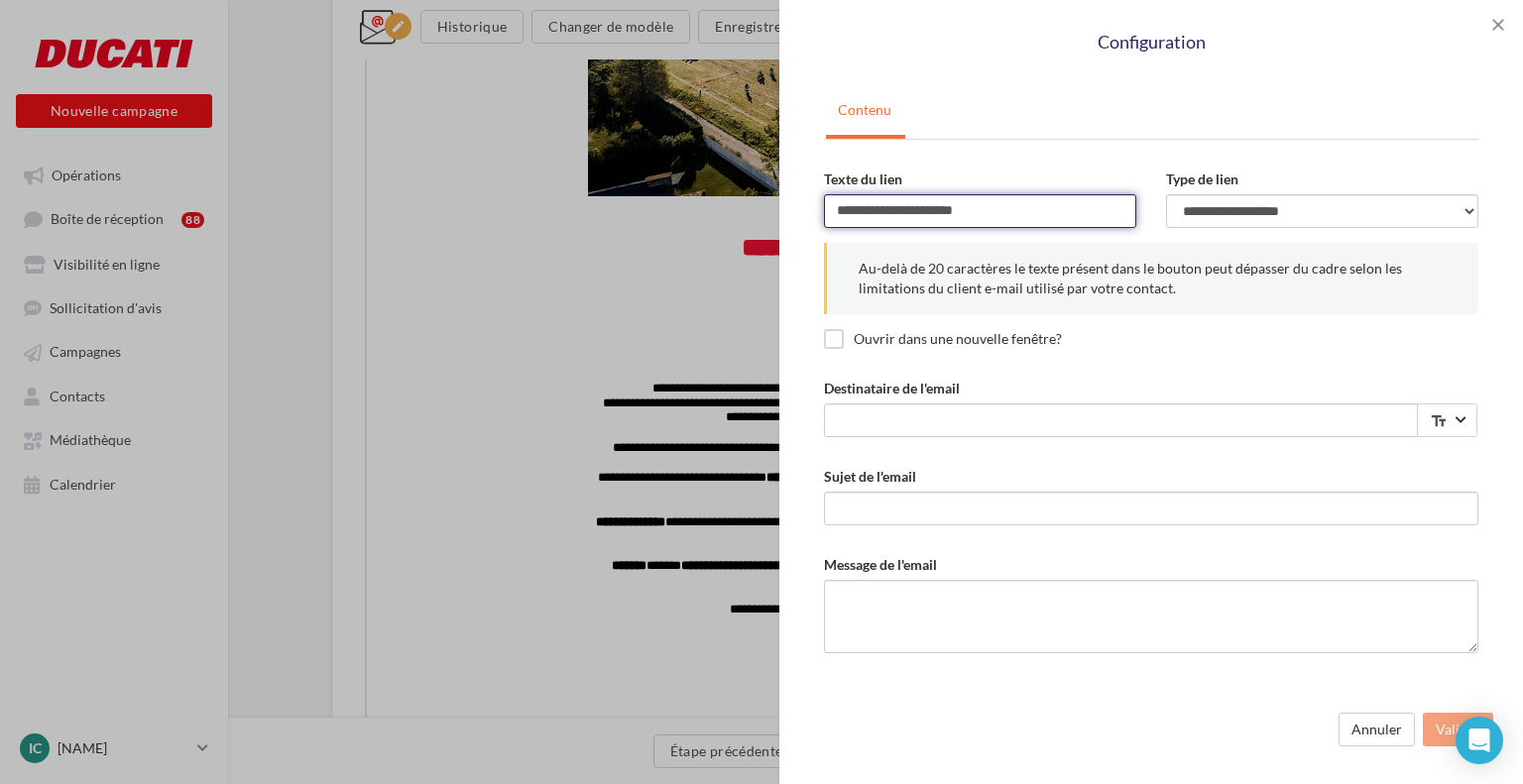 click on "**********" at bounding box center [980, 211] 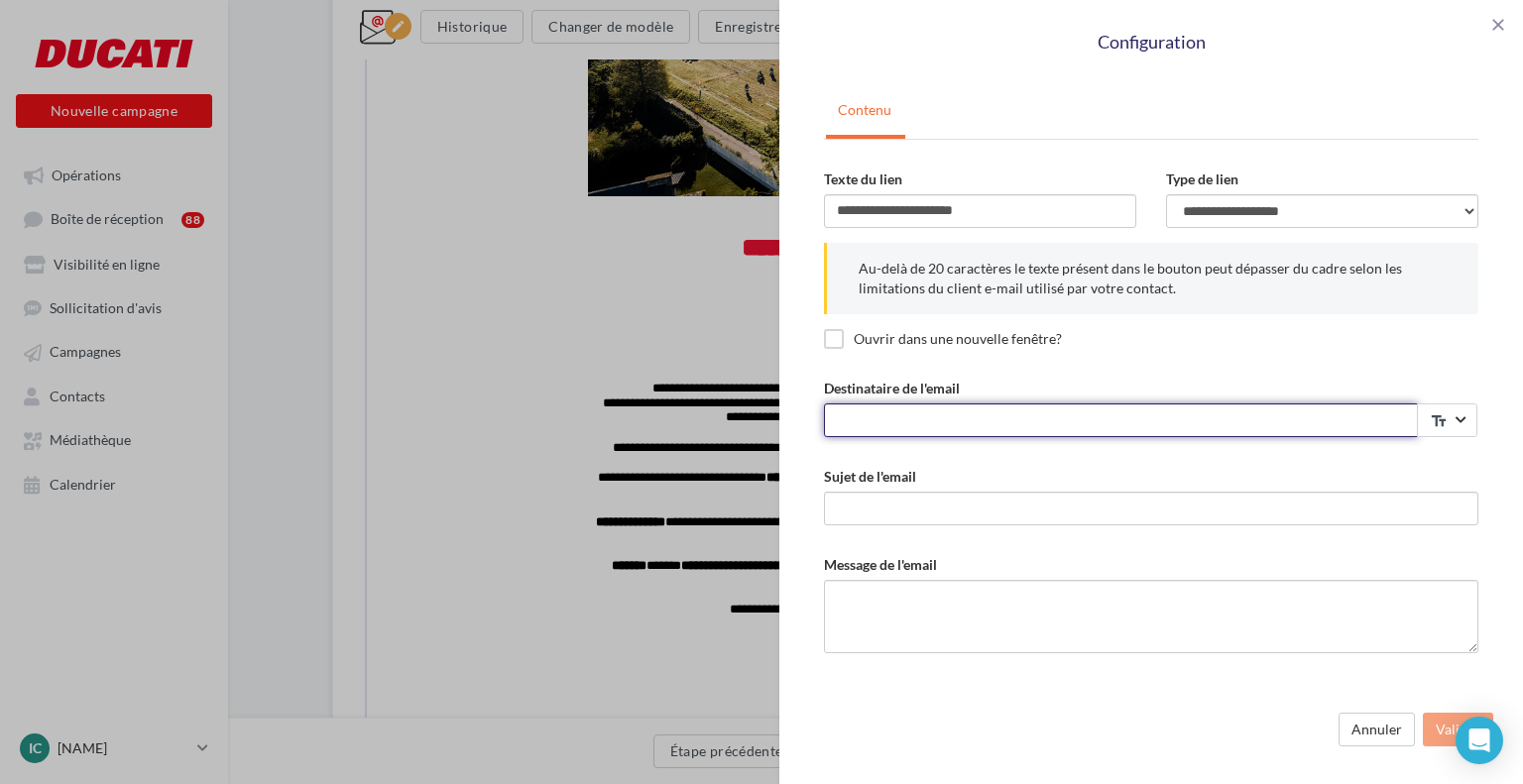 click on "Destinataire de l'email" at bounding box center [1120, 420] 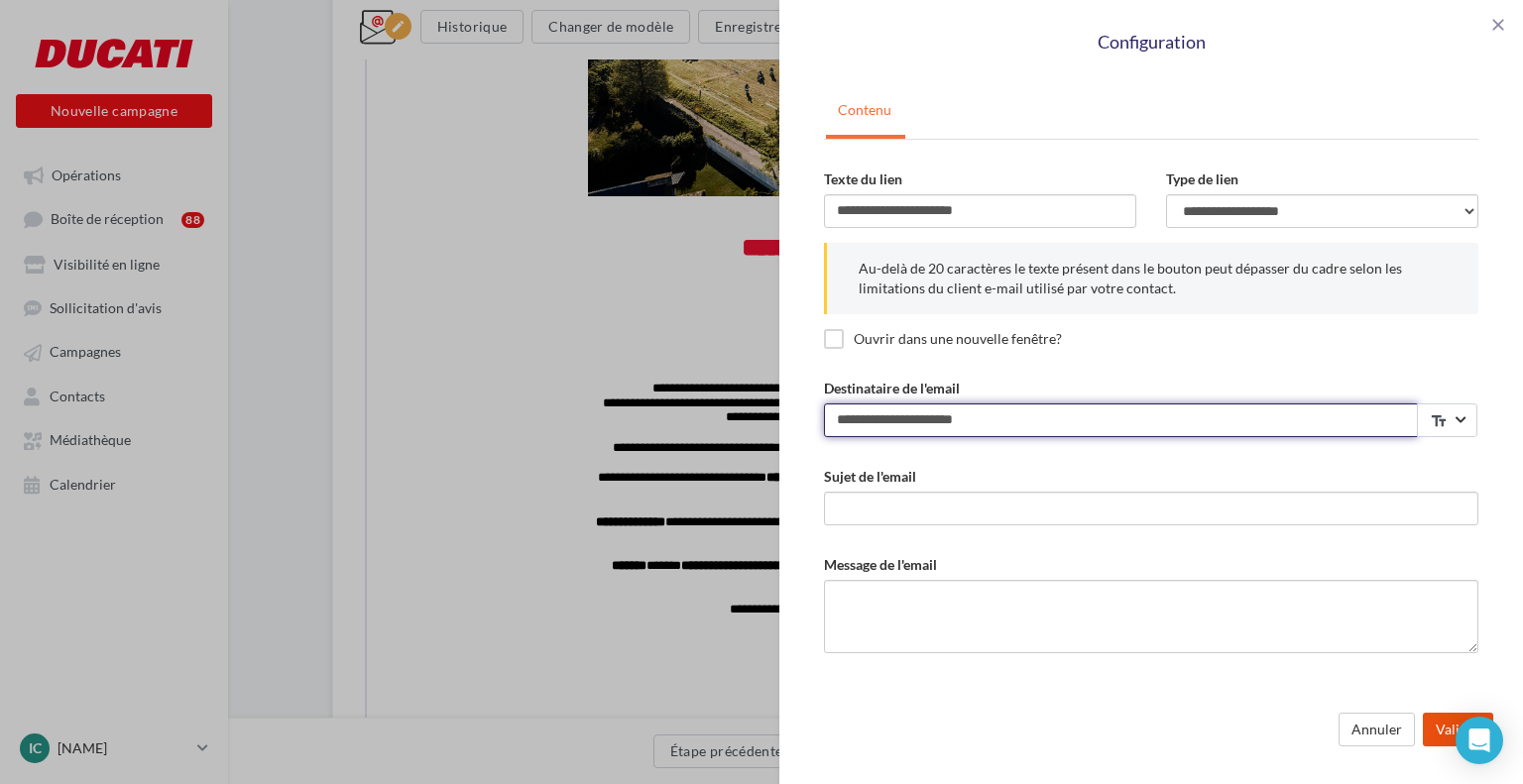 type on "**********" 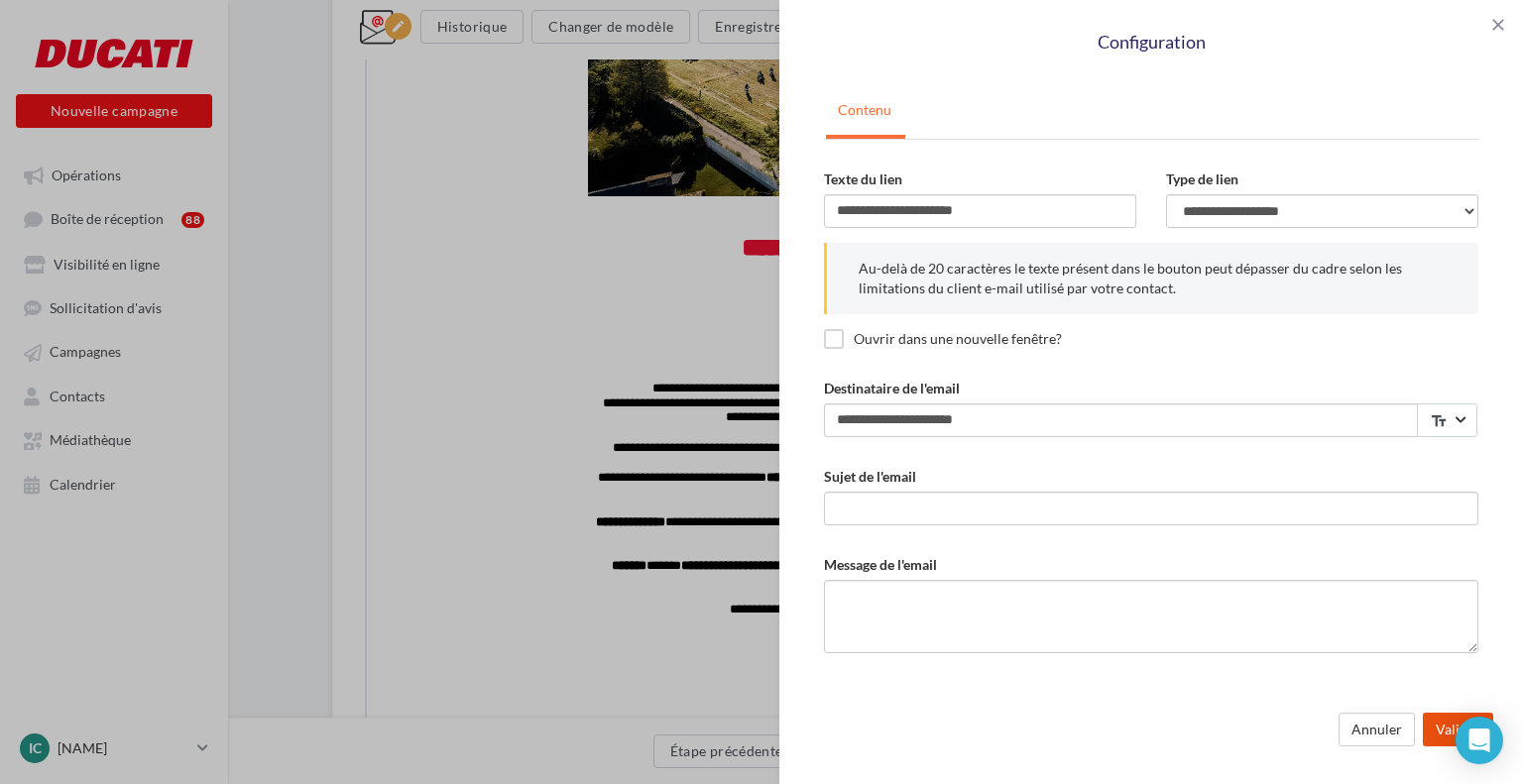click on "Valider" at bounding box center (1458, 729) 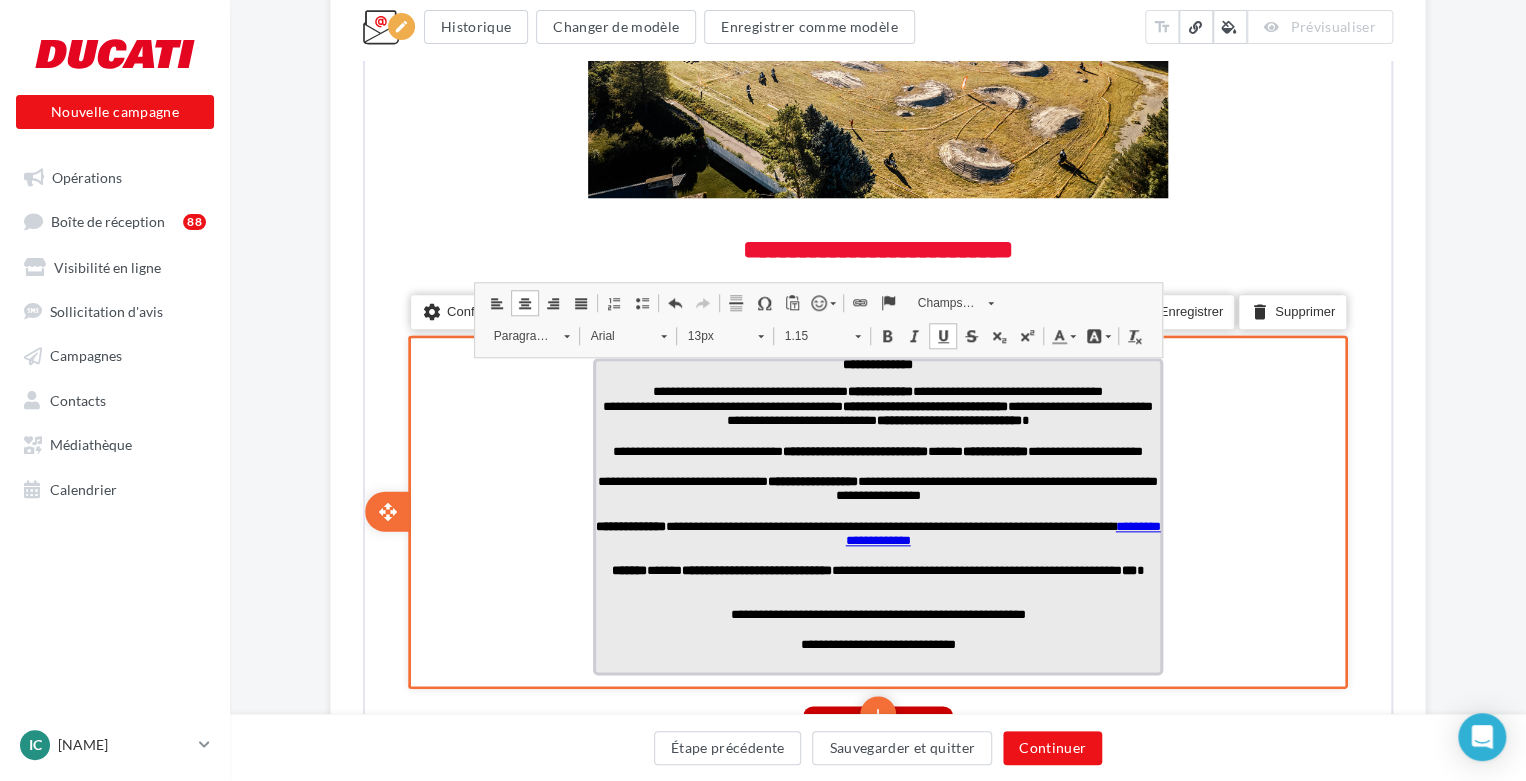 click on "**********" at bounding box center [876, 533] 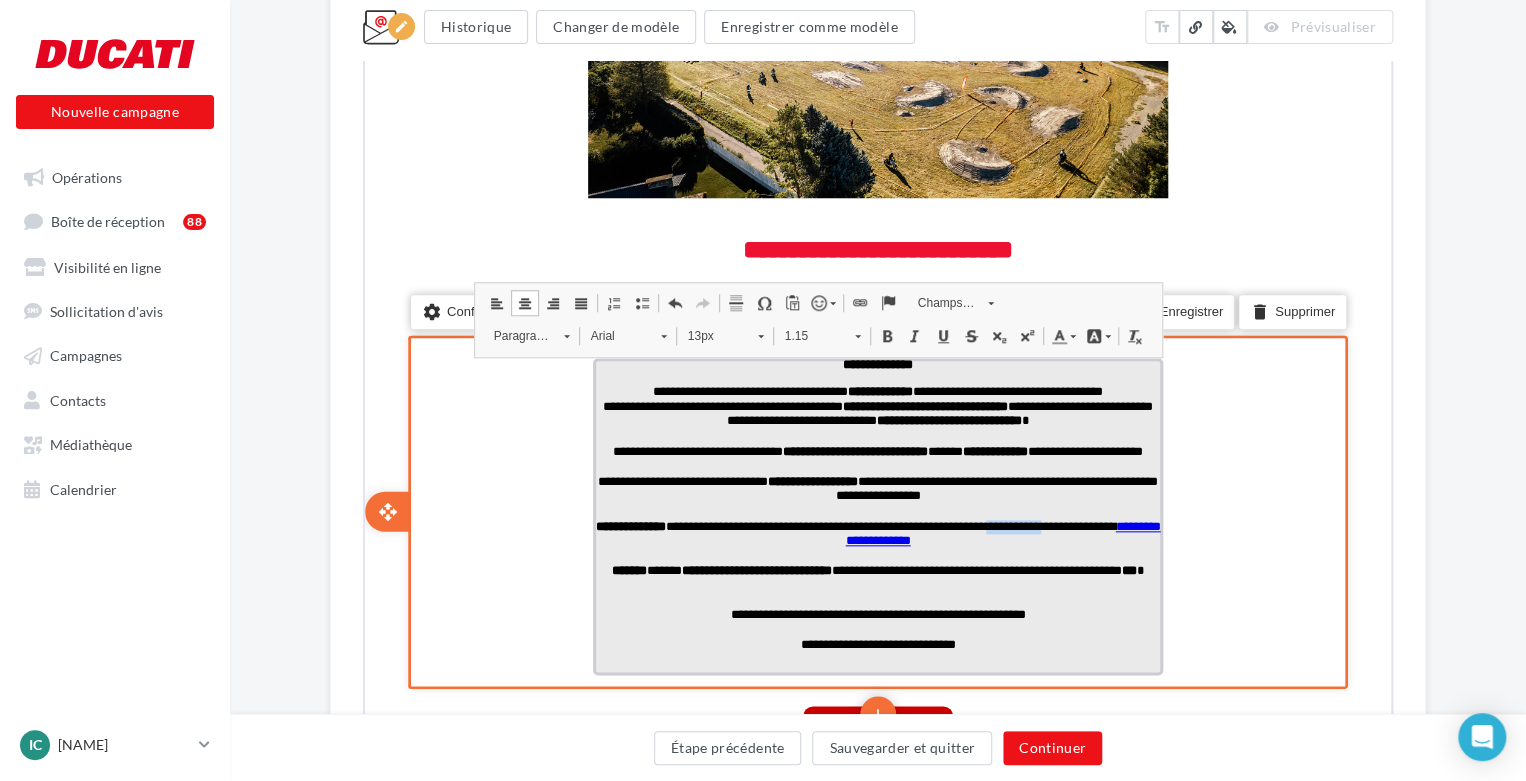 drag, startPoint x: 1041, startPoint y: 524, endPoint x: 1115, endPoint y: 525, distance: 74.00676 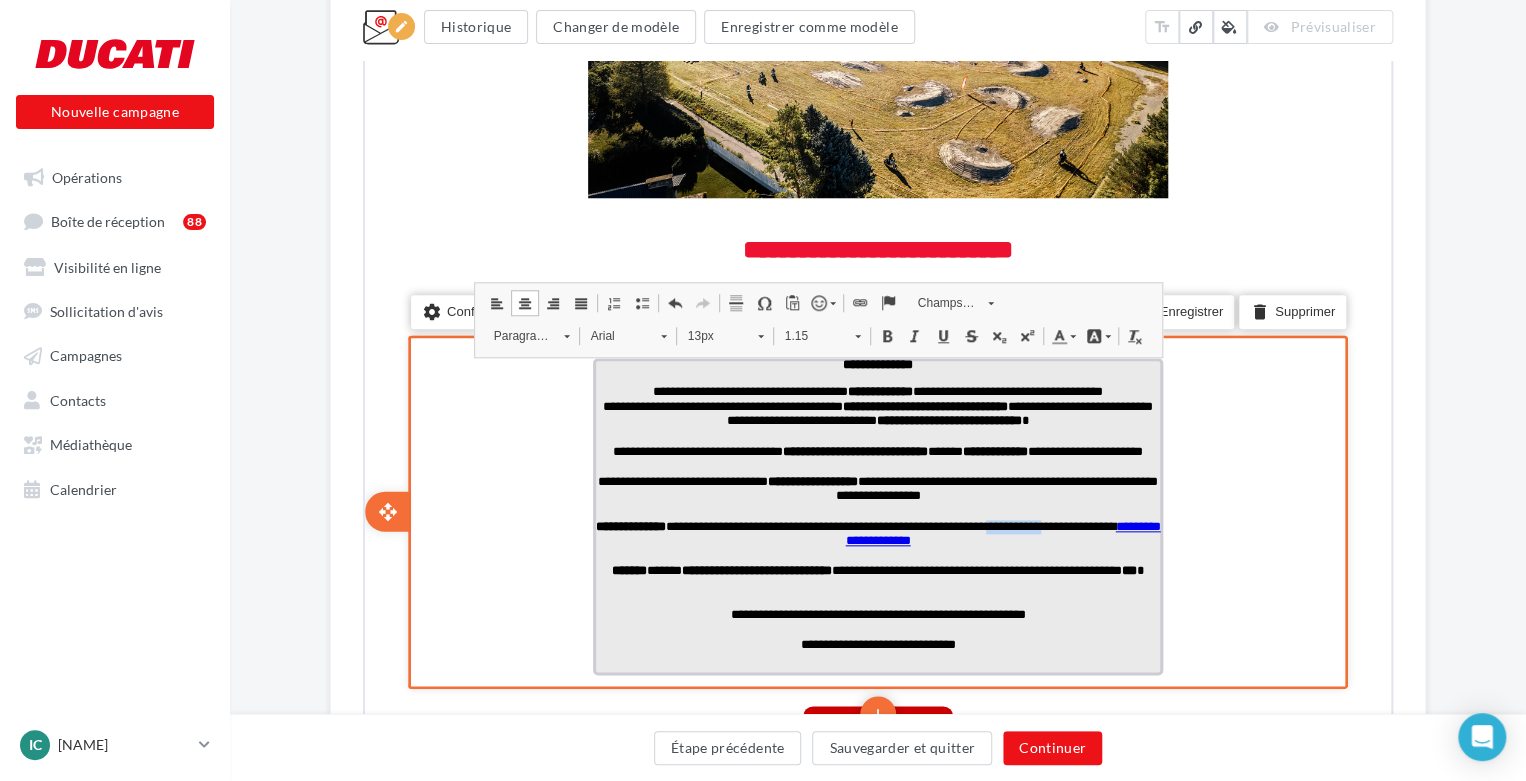 click on "**********" at bounding box center [876, 533] 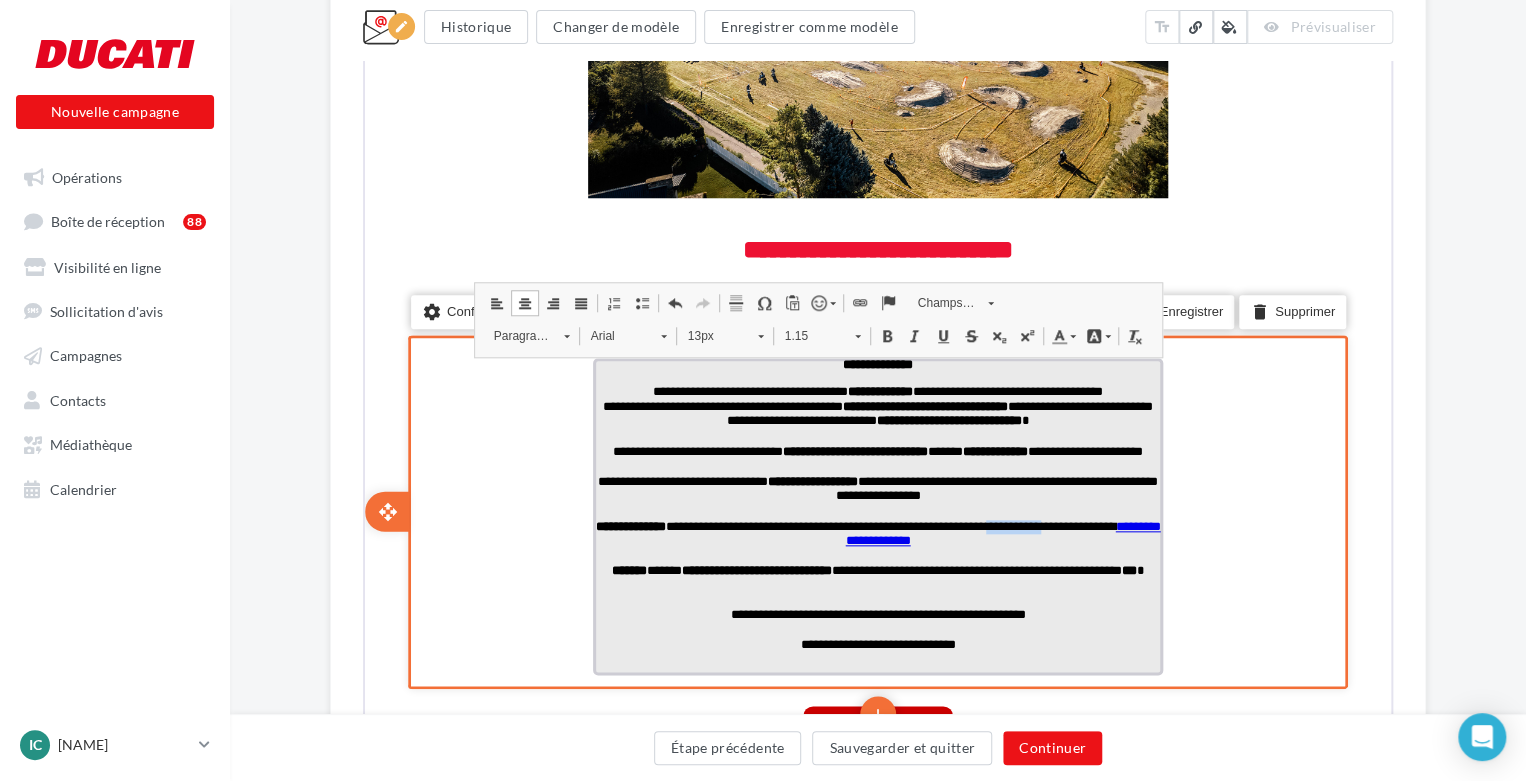 click on "**********" at bounding box center [876, 533] 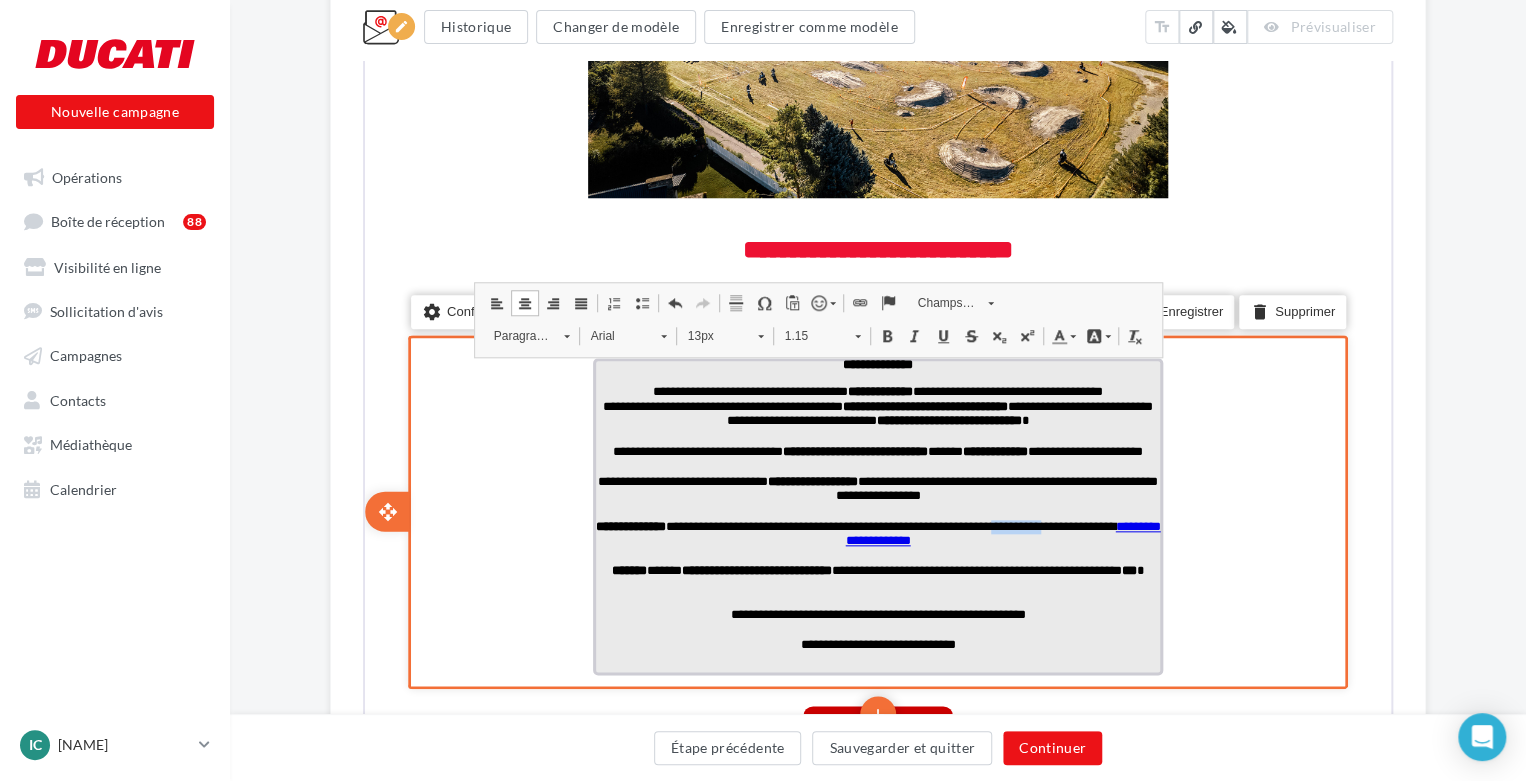 drag, startPoint x: 1045, startPoint y: 531, endPoint x: 1117, endPoint y: 523, distance: 72.443085 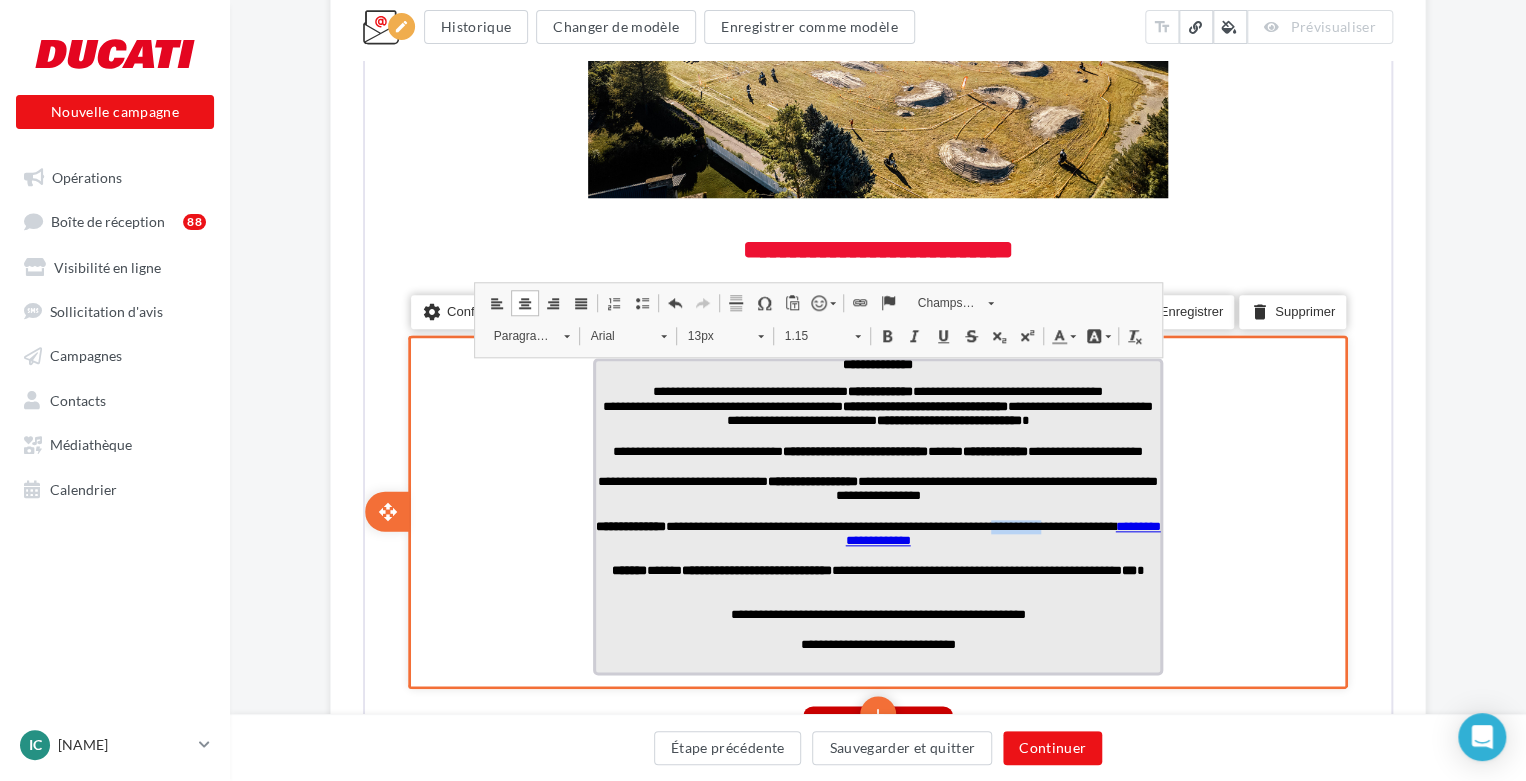 click on "**********" at bounding box center [876, 533] 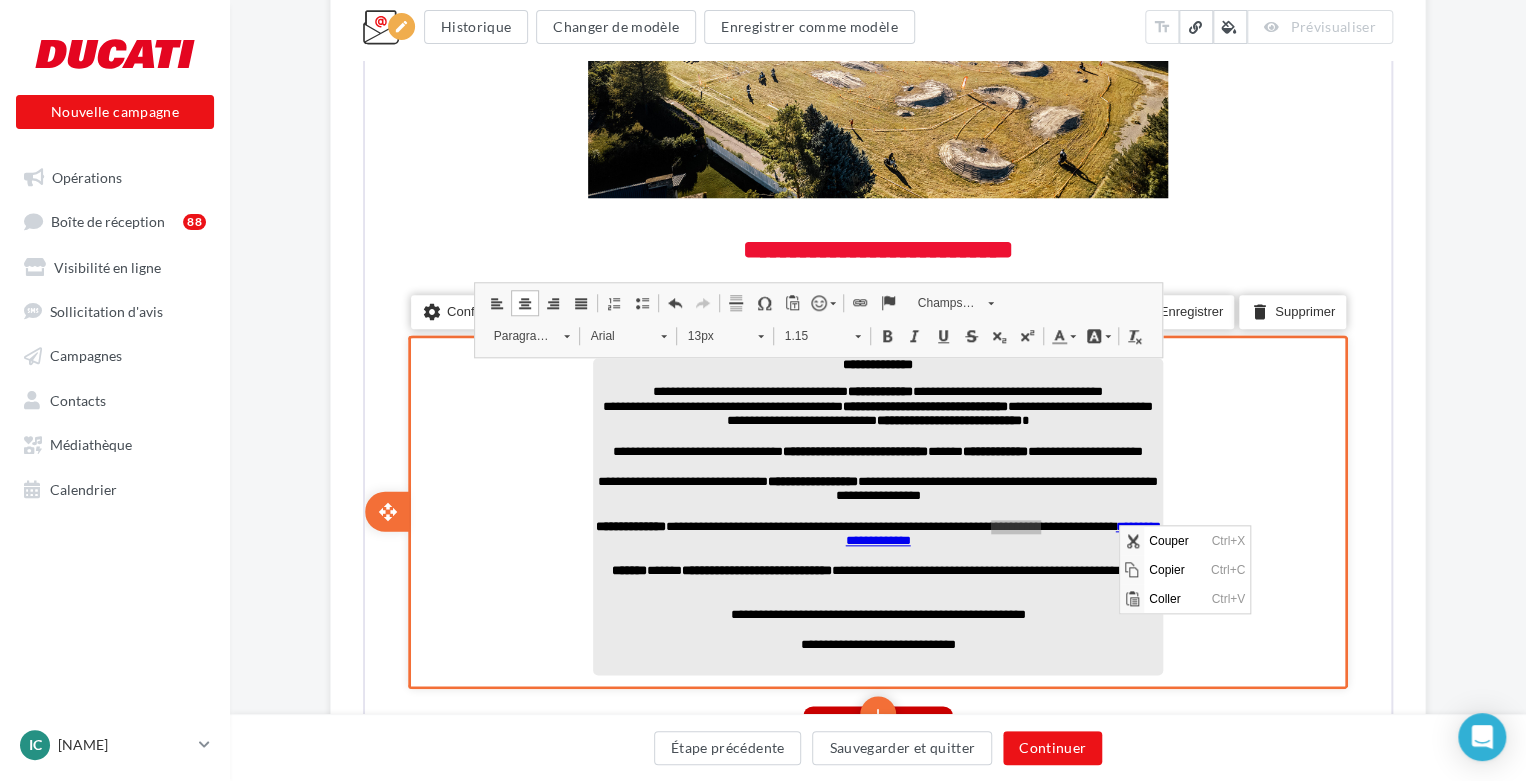 scroll, scrollTop: 0, scrollLeft: 0, axis: both 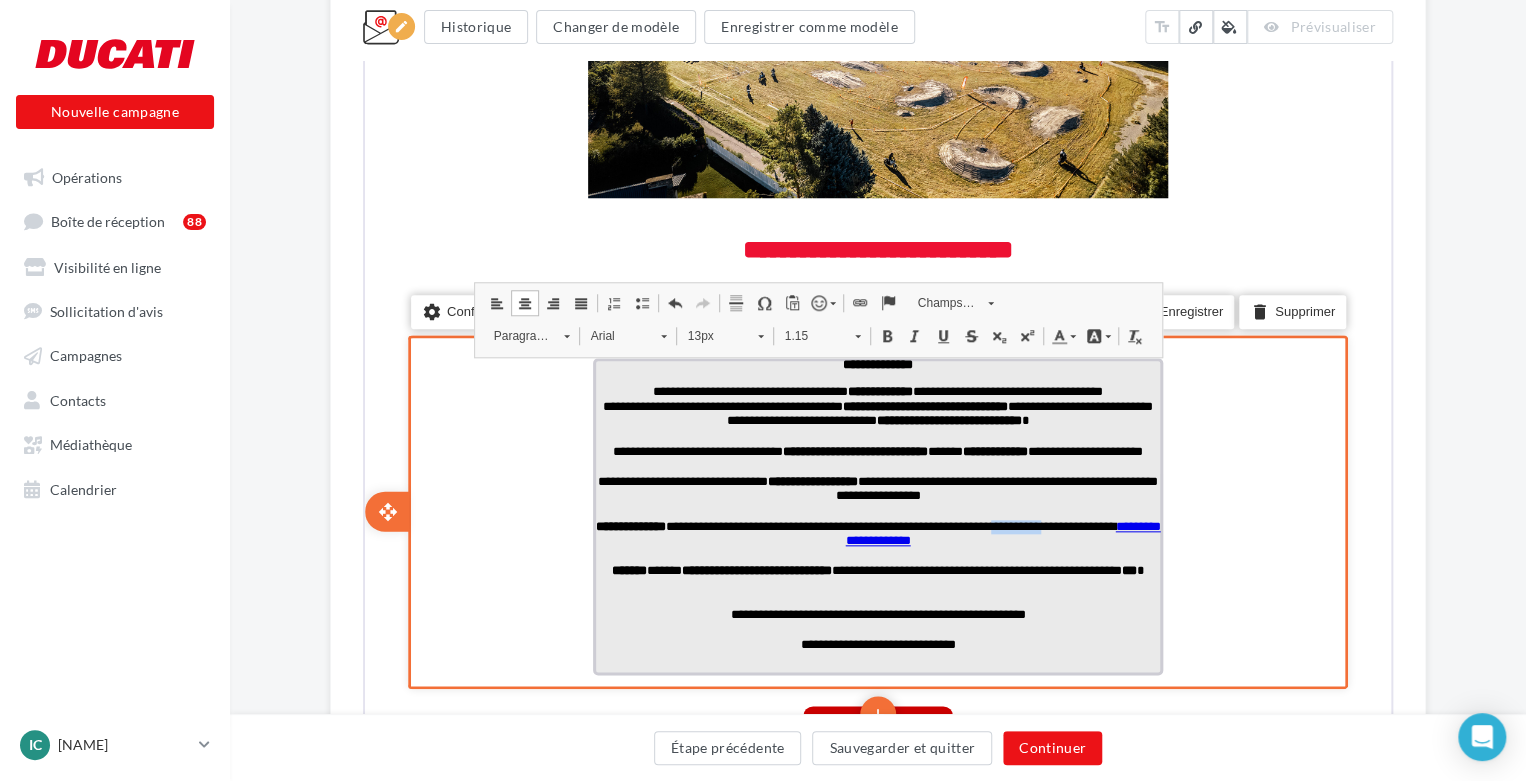 click on "**********" at bounding box center (876, 533) 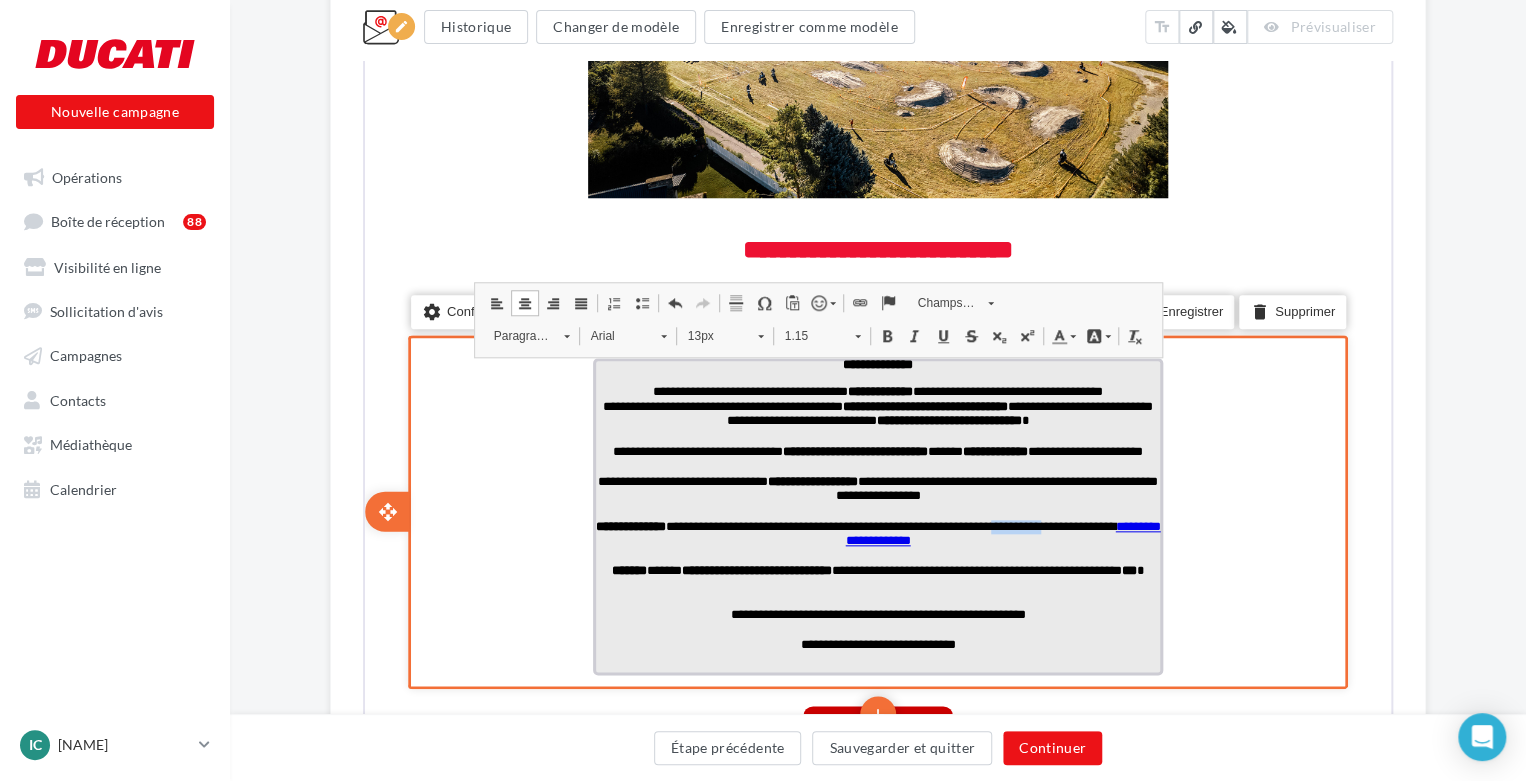 drag, startPoint x: 1115, startPoint y: 524, endPoint x: 1045, endPoint y: 527, distance: 70.064255 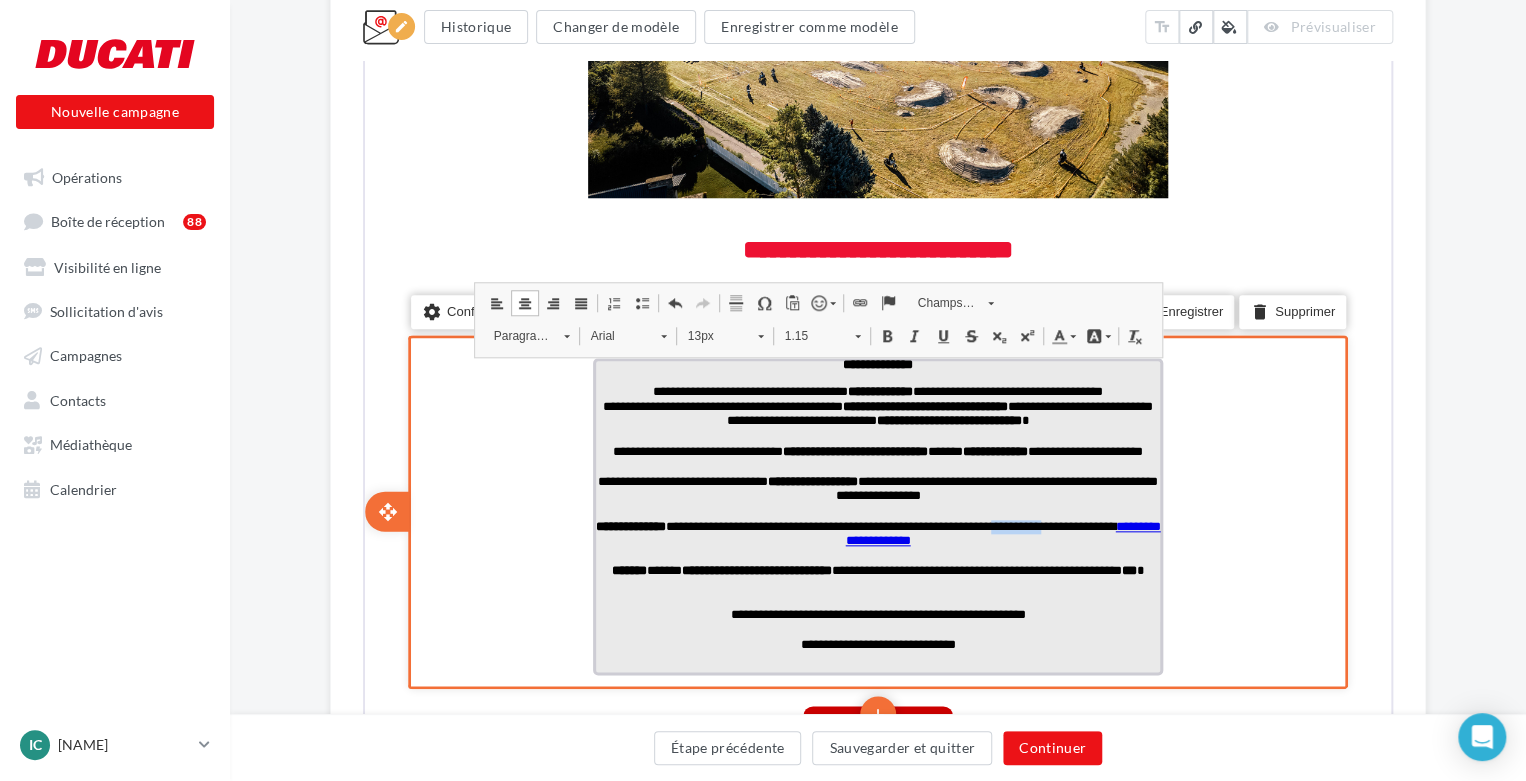 click on "**********" at bounding box center (876, 533) 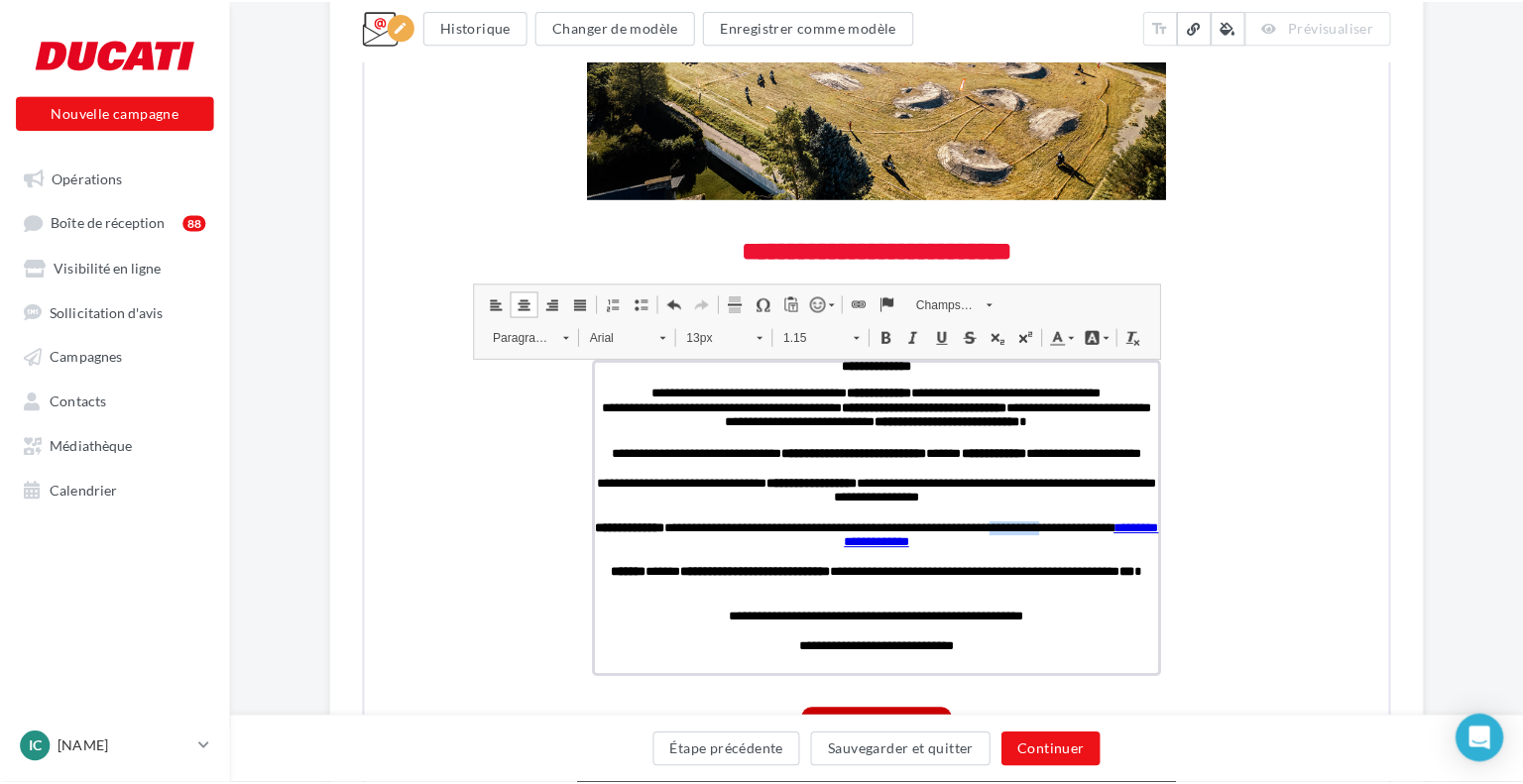 click at bounding box center [853, 299] 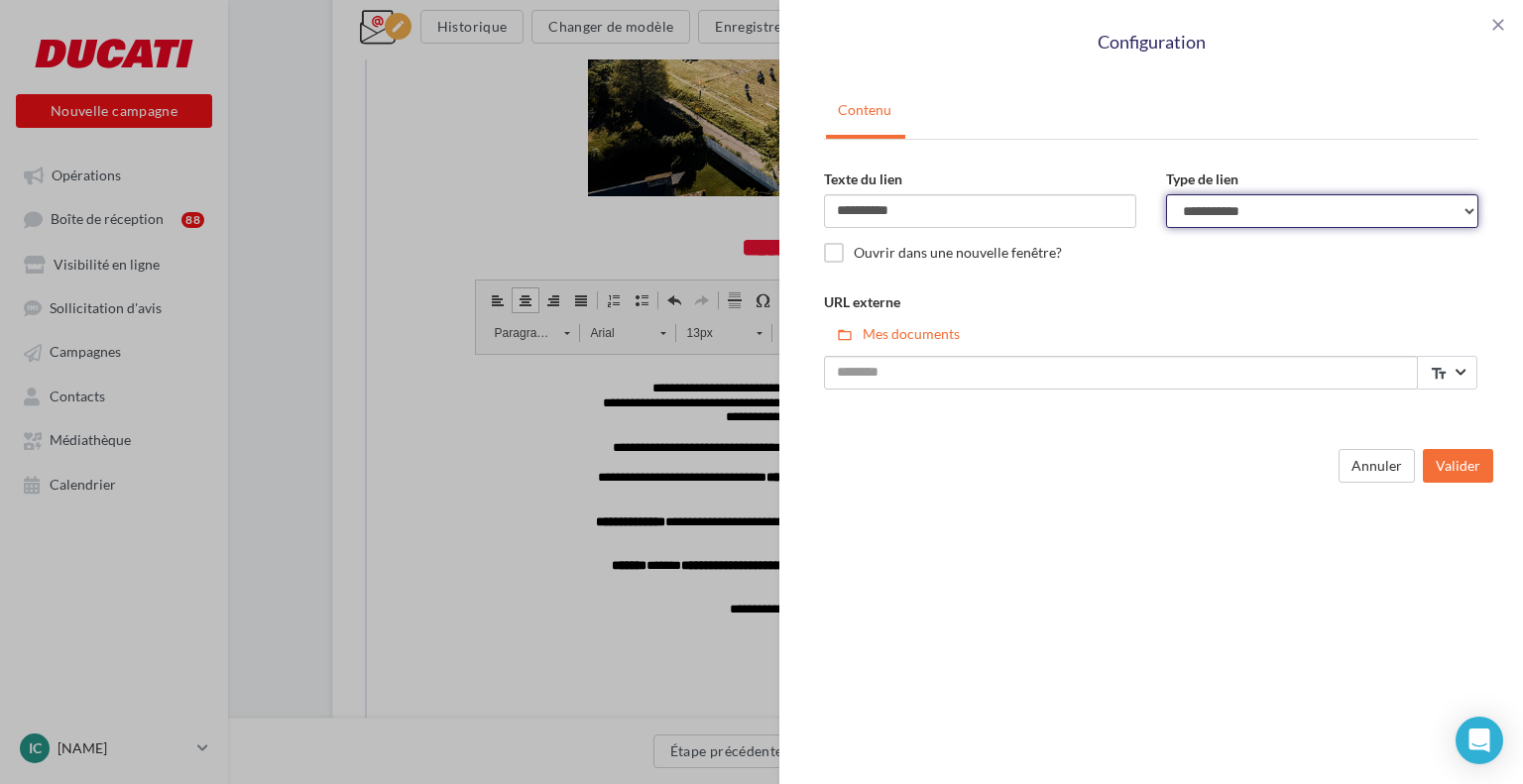 click on "**********" at bounding box center (1322, 211) 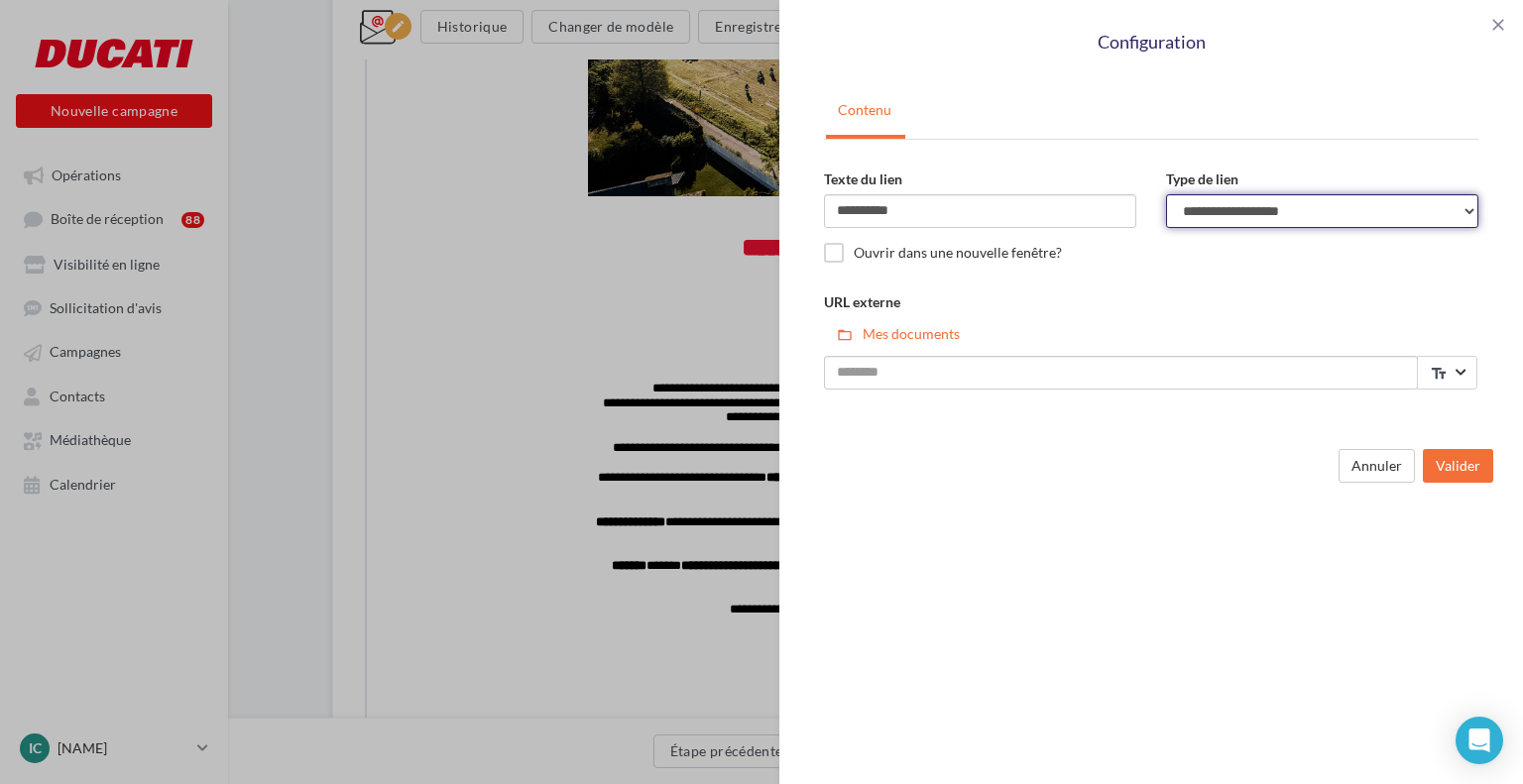click on "**********" at bounding box center (1322, 211) 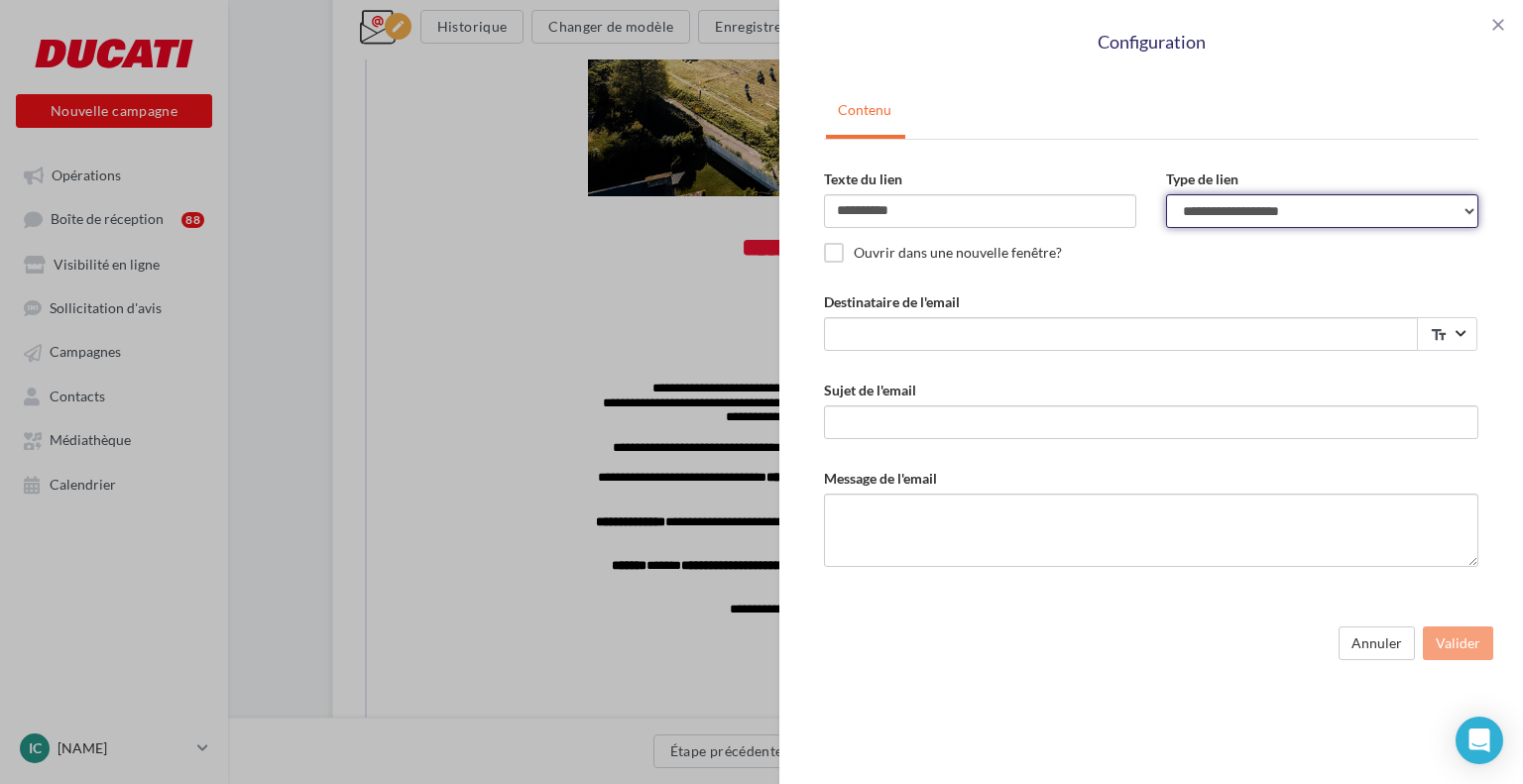click on "**********" at bounding box center [1322, 211] 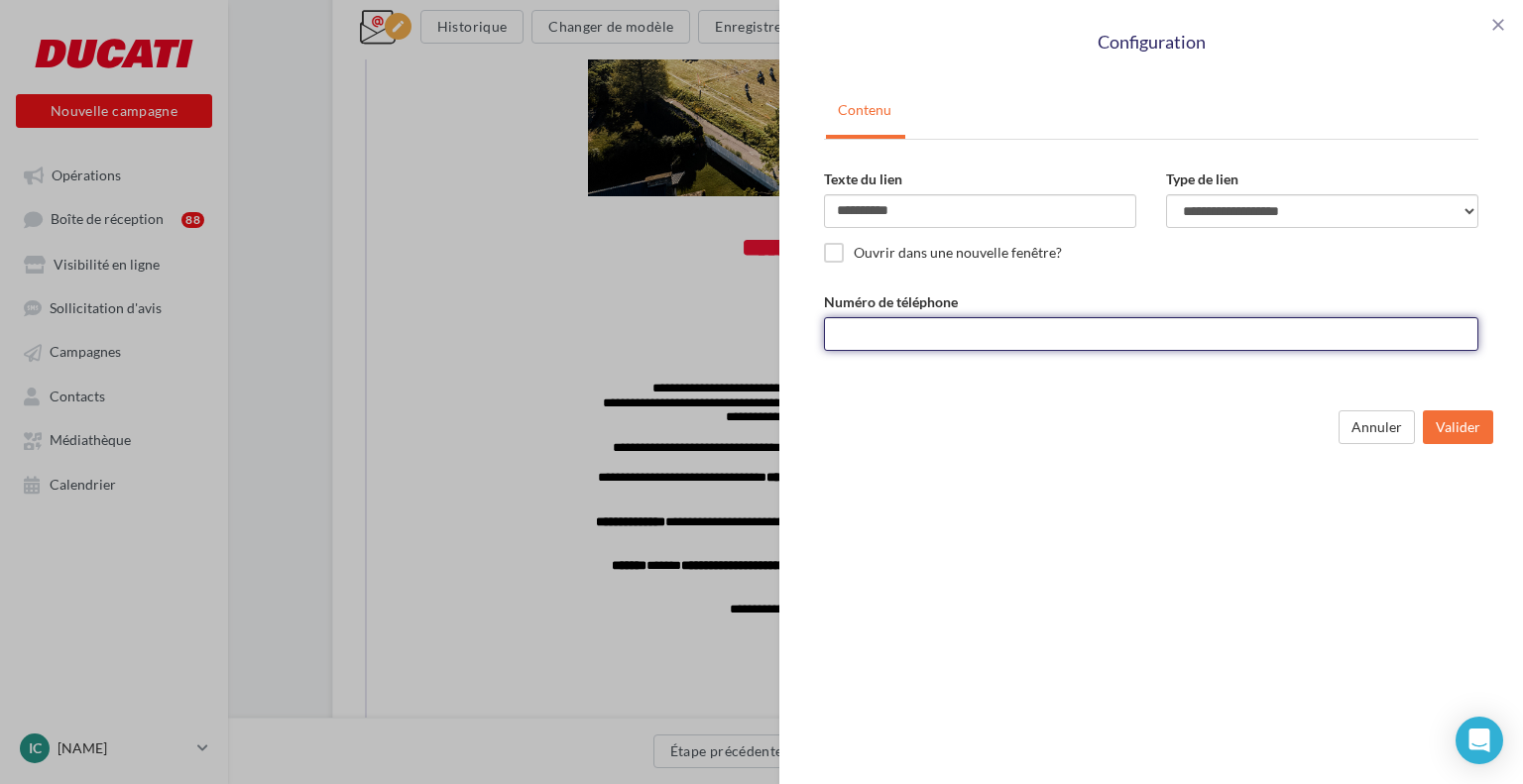click on "Numéro de téléphone" at bounding box center (1151, 334) 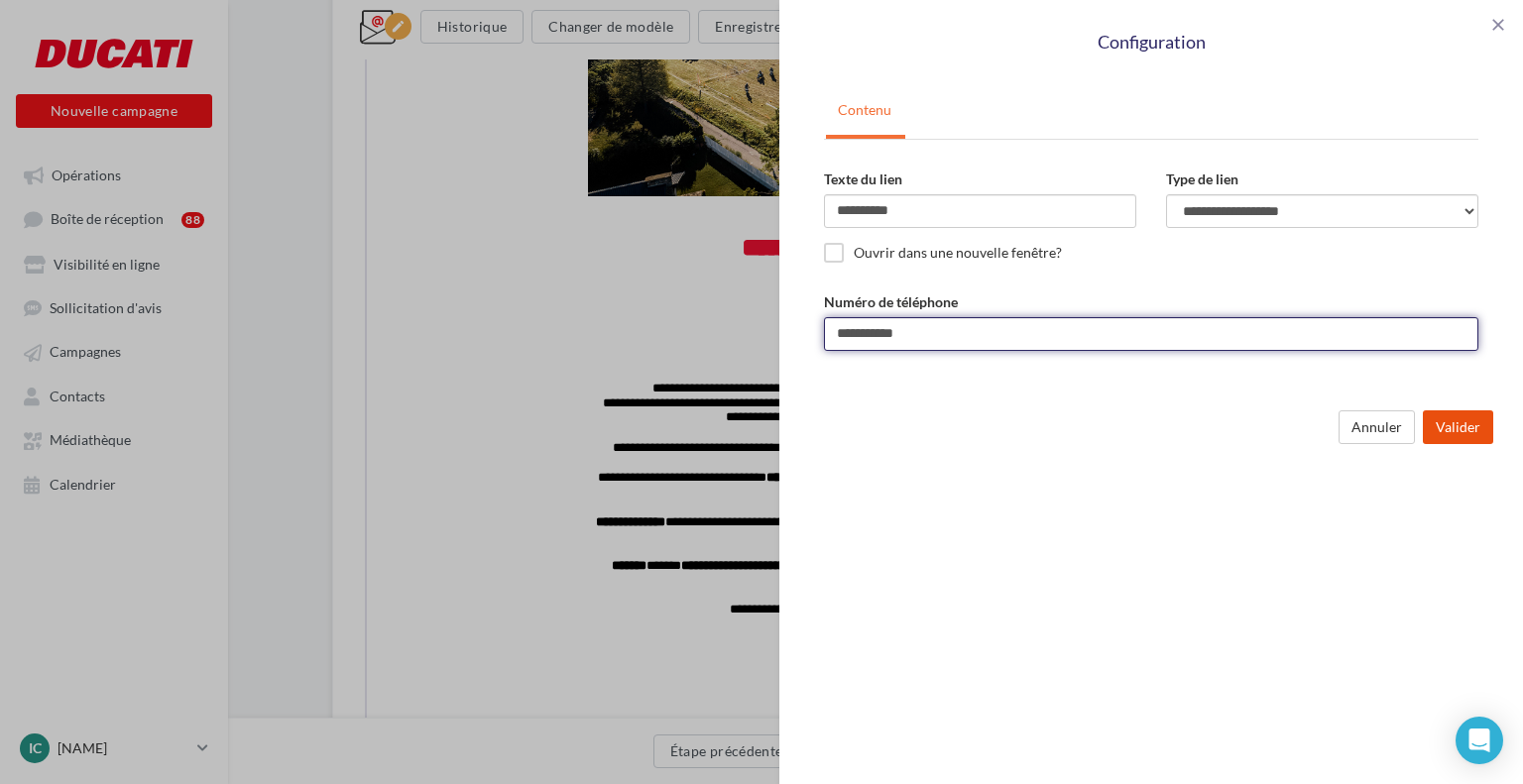 type on "**********" 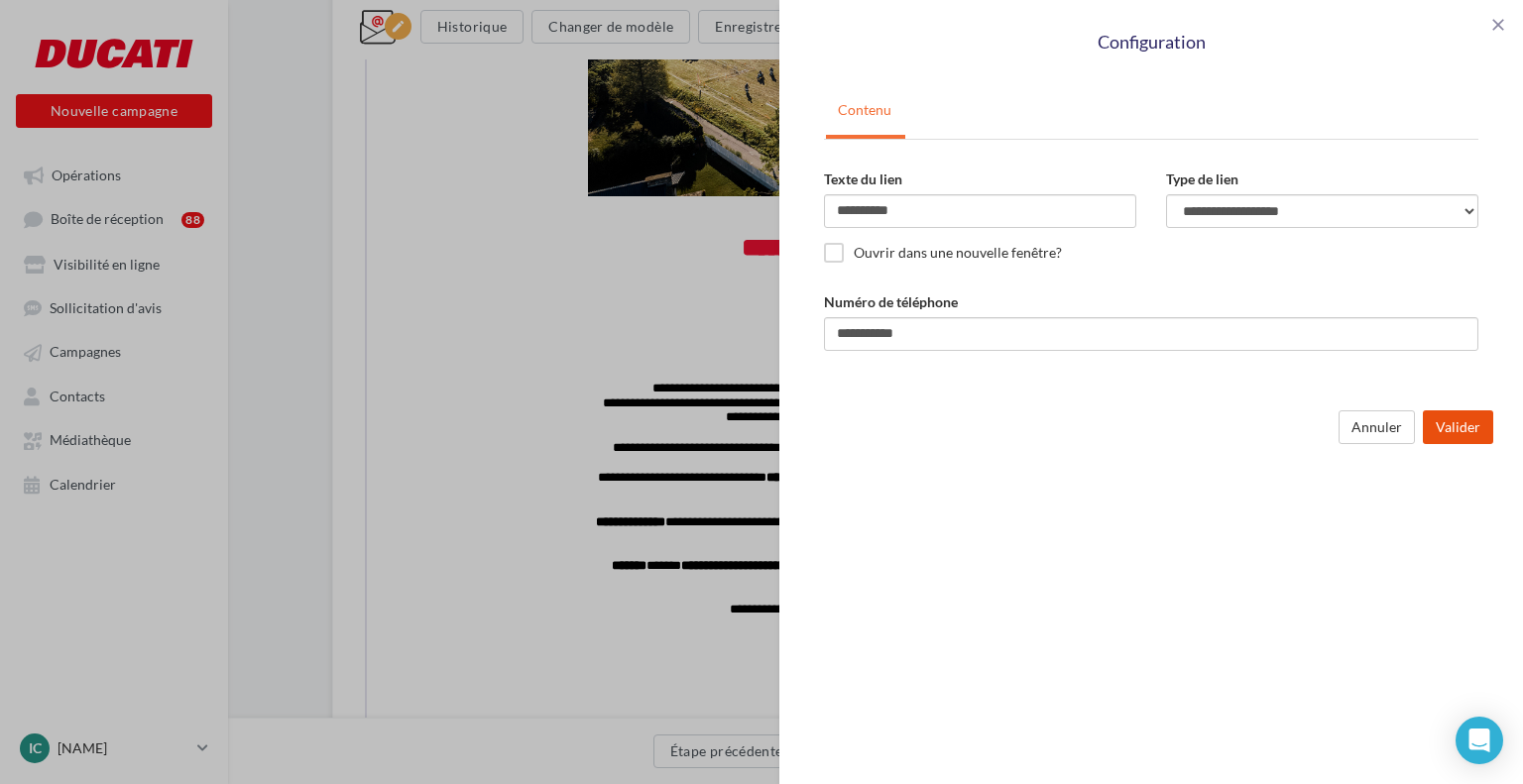 click on "Valider" at bounding box center [1458, 427] 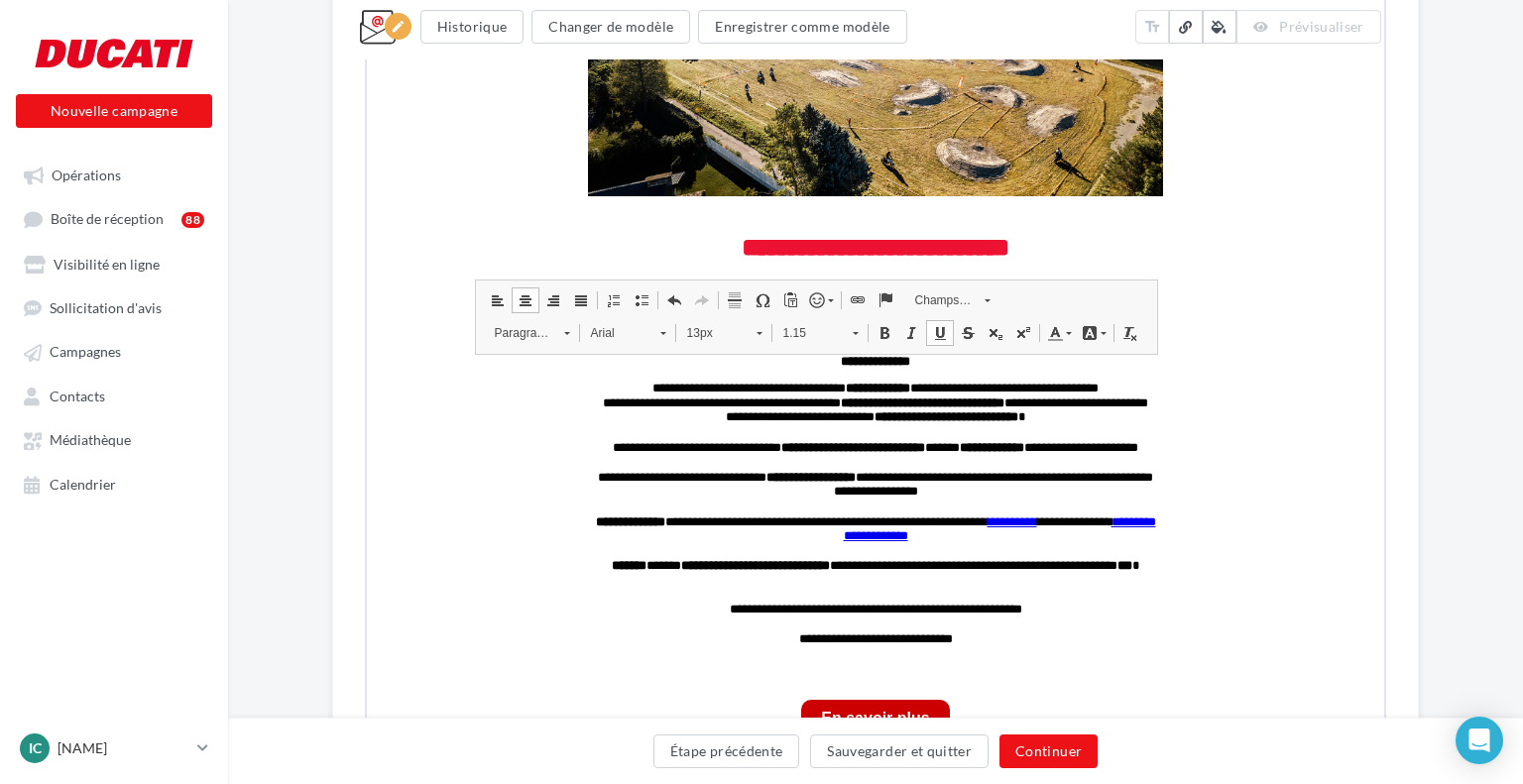 click on "**********" at bounding box center (762, 392) 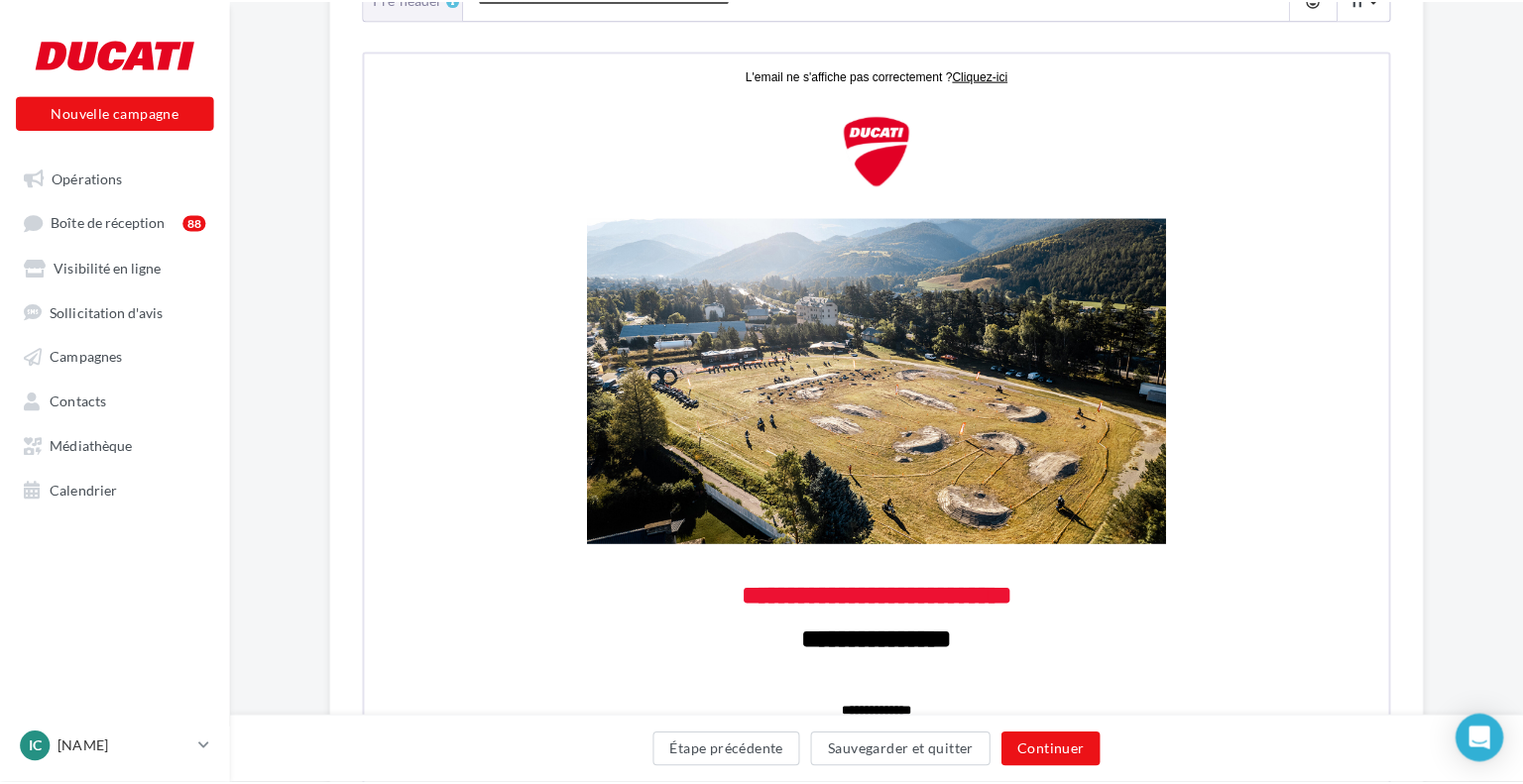 scroll, scrollTop: 151, scrollLeft: 0, axis: vertical 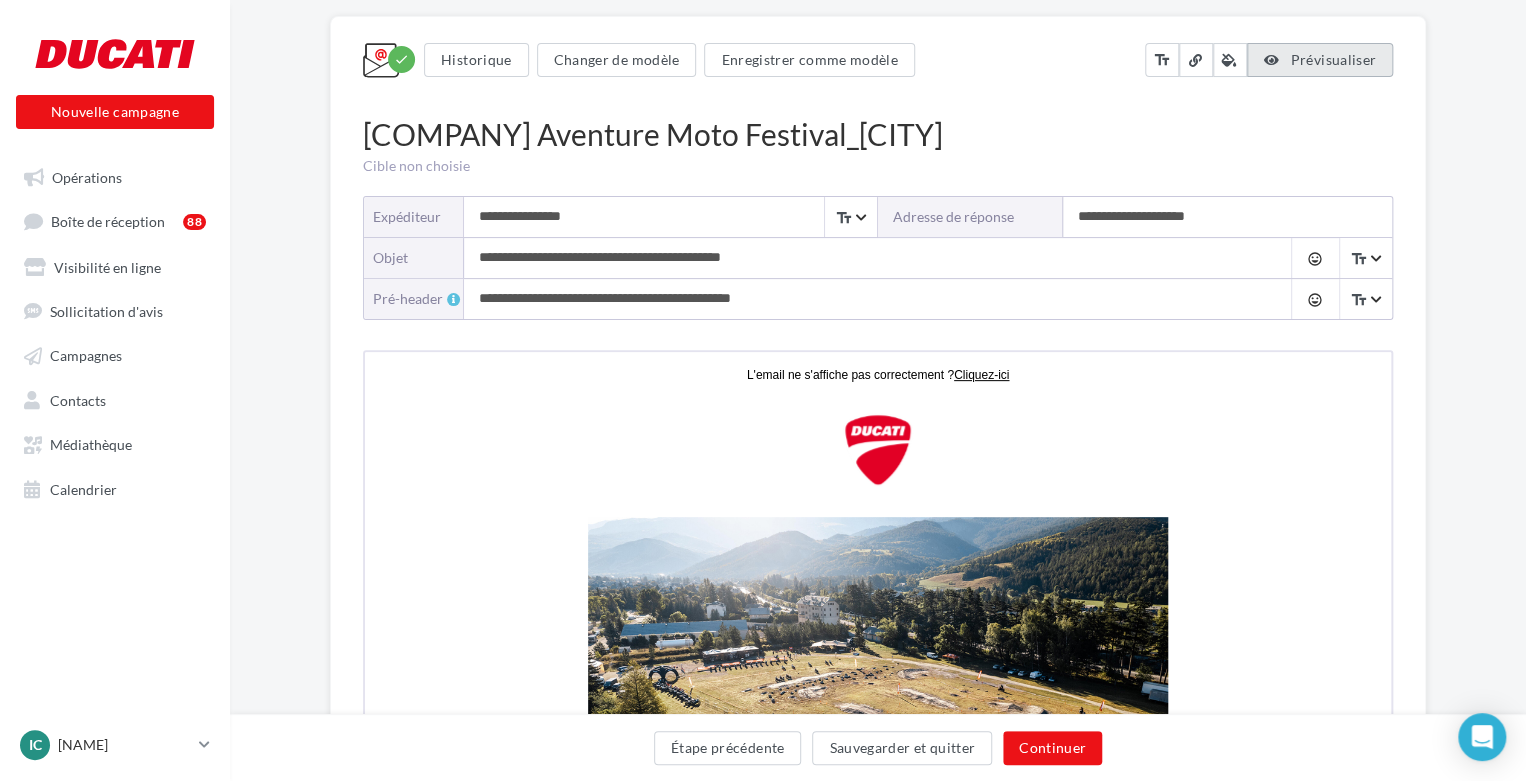 click on "Prévisualiser" at bounding box center [1320, 60] 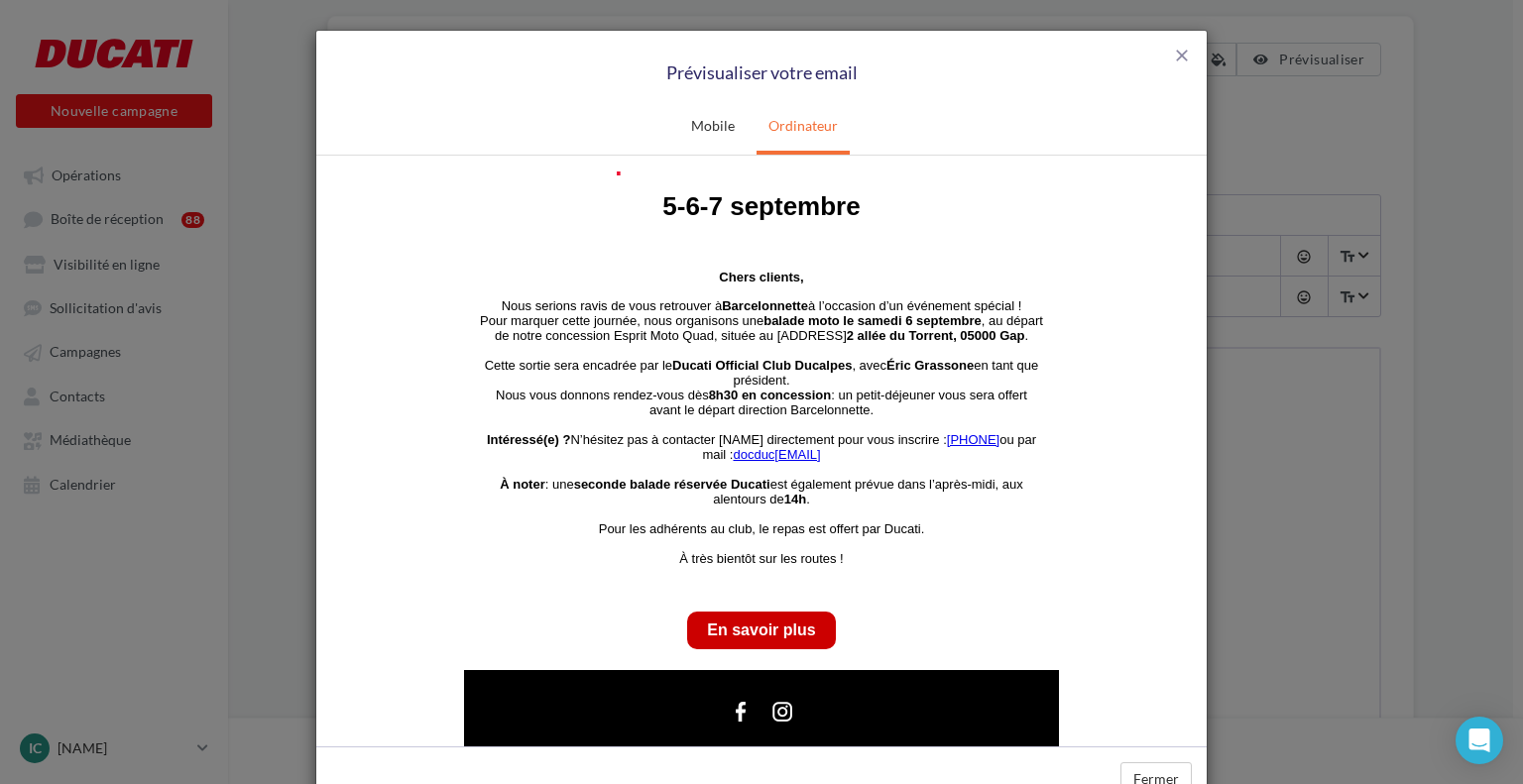 scroll, scrollTop: 595, scrollLeft: 0, axis: vertical 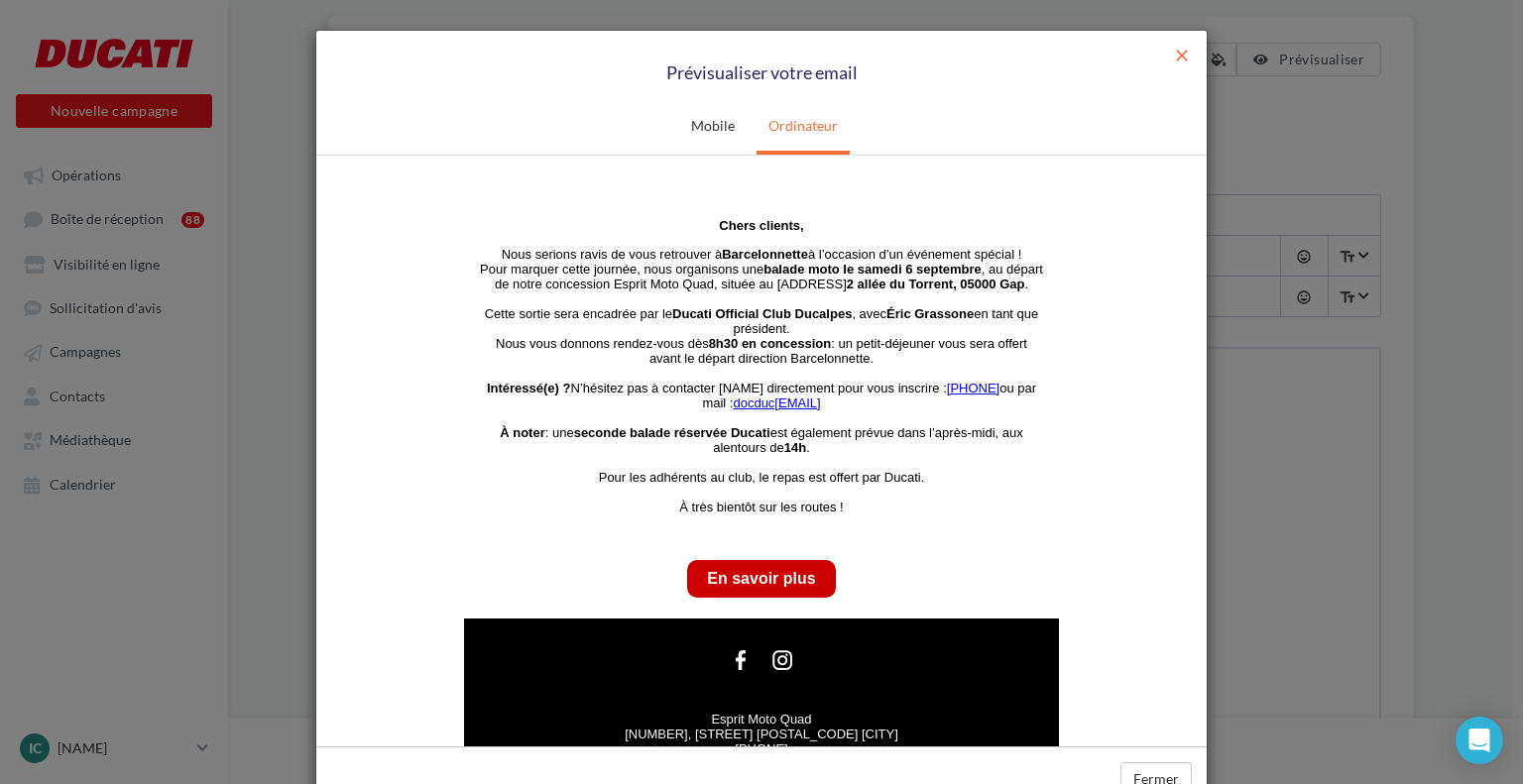 click on "close" at bounding box center [1182, 56] 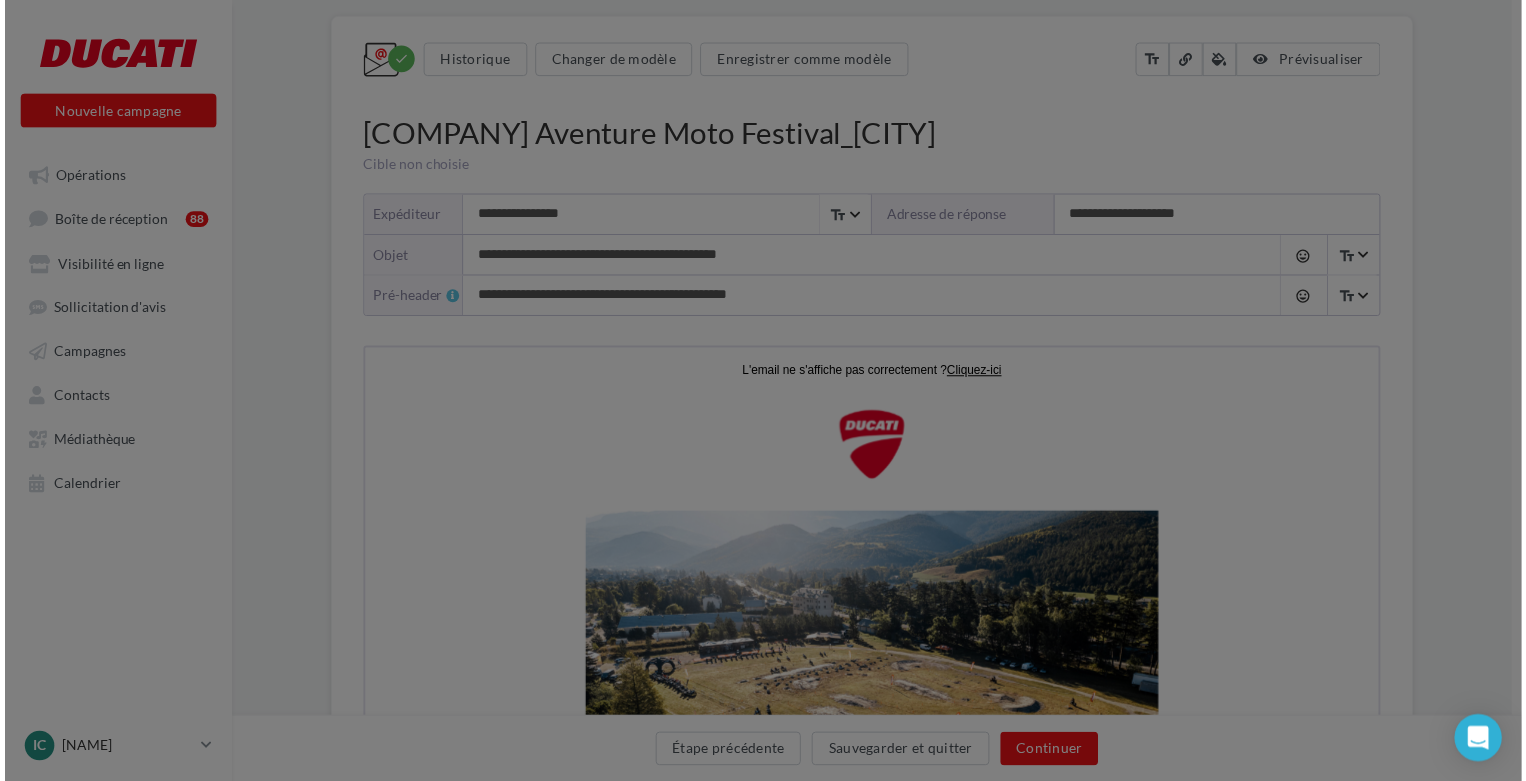 scroll, scrollTop: 0, scrollLeft: 0, axis: both 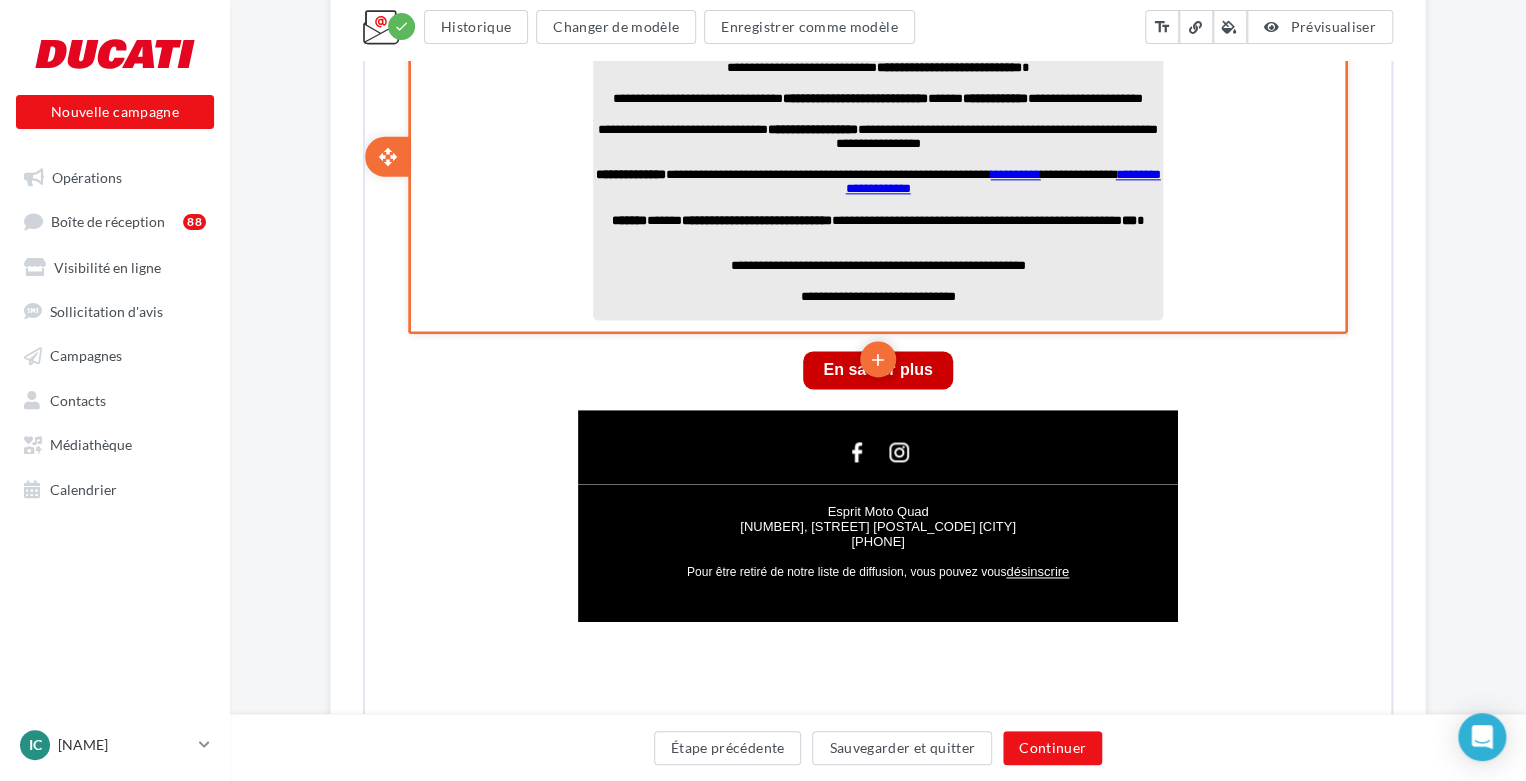 click on "**********" at bounding box center [755, 218] 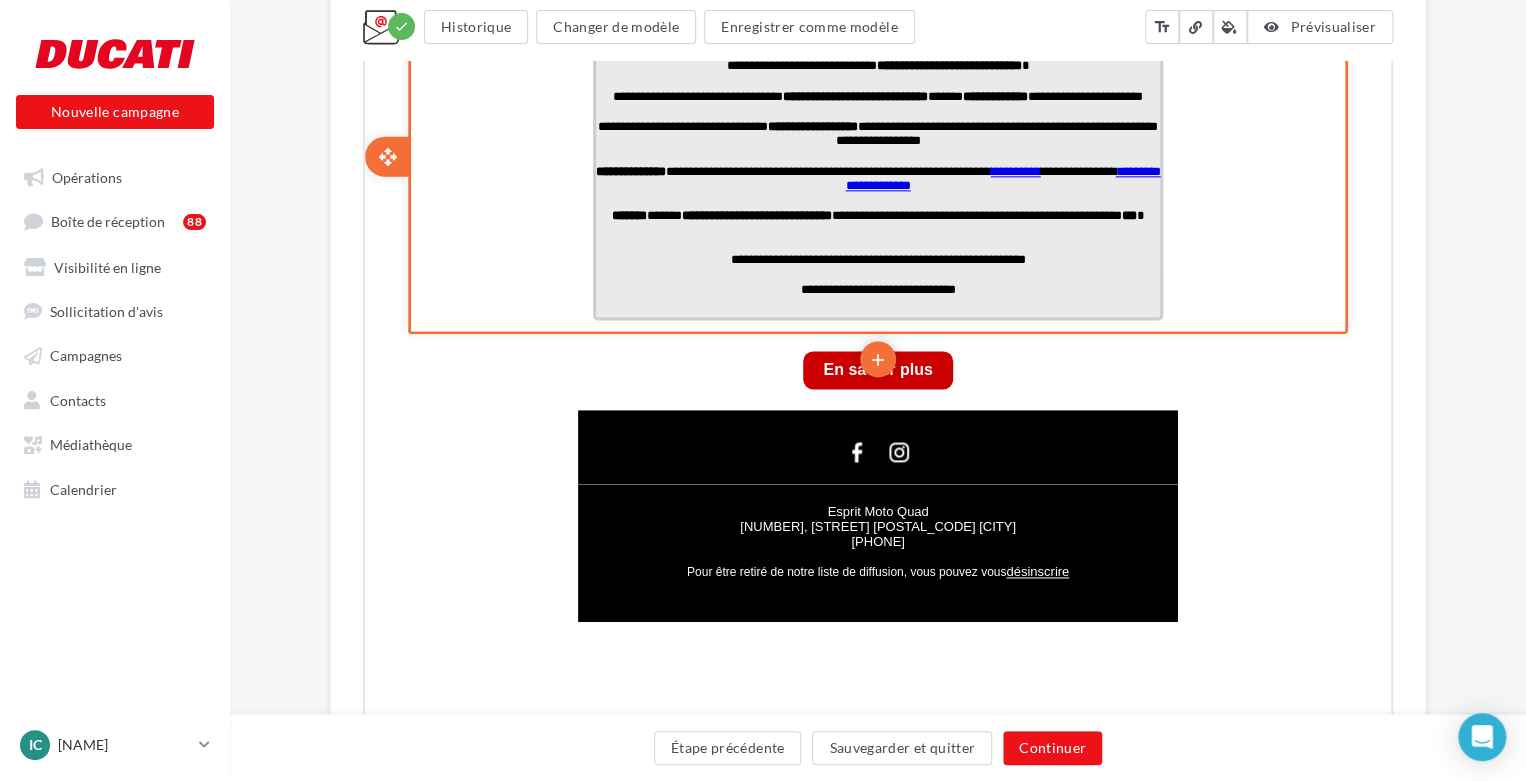 click on "**********" at bounding box center (876, 258) 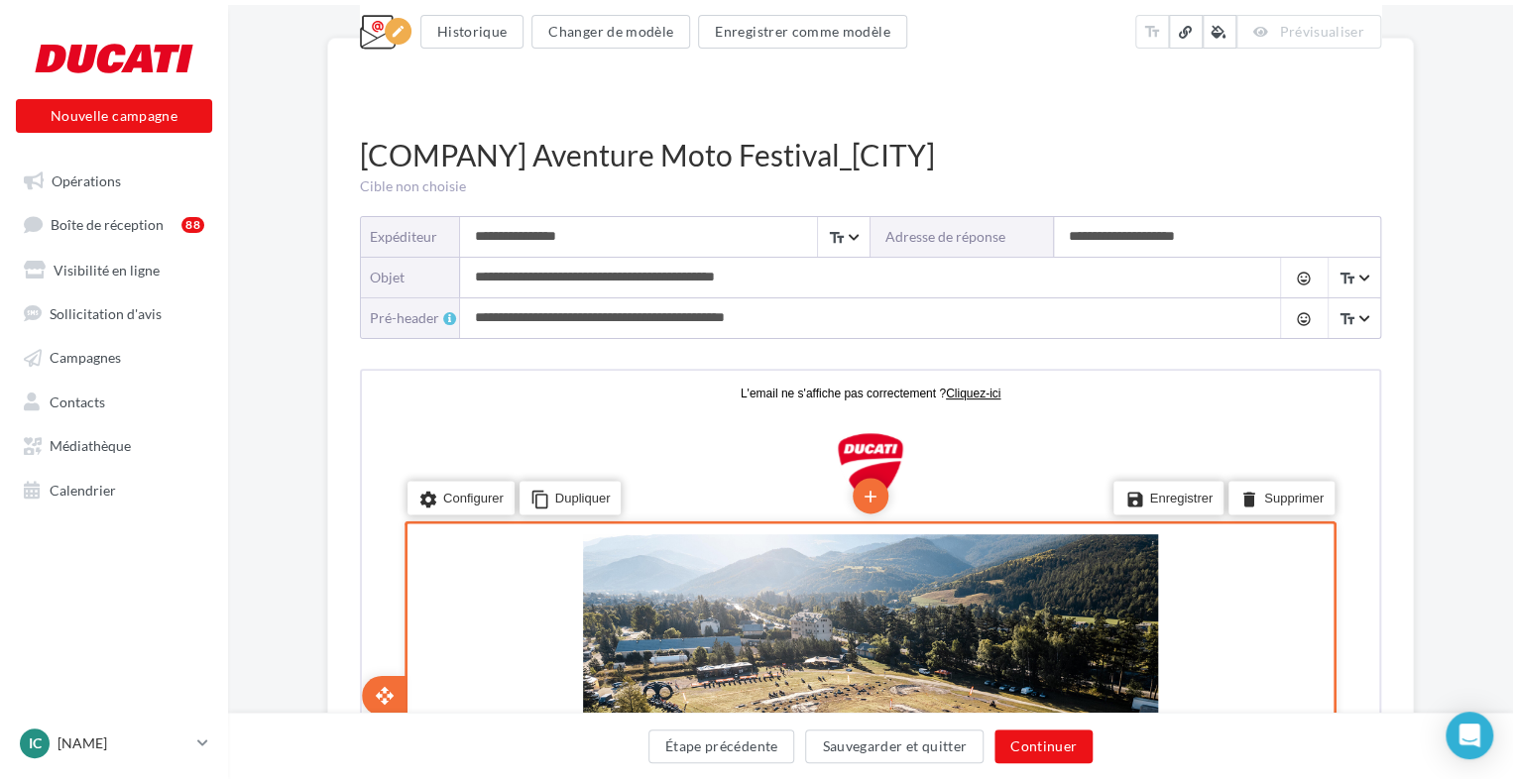 scroll, scrollTop: 0, scrollLeft: 0, axis: both 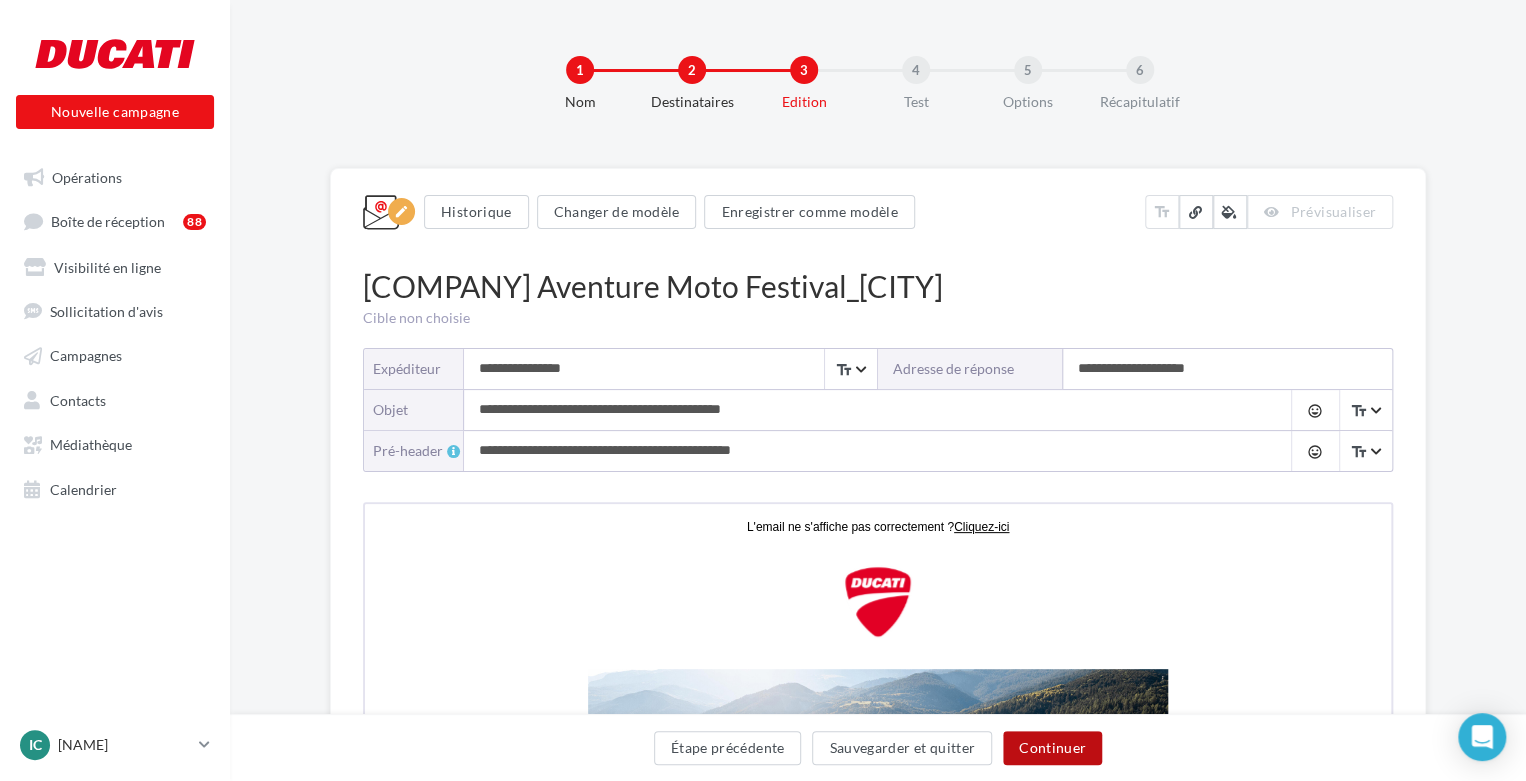 click on "Continuer" at bounding box center [1052, 748] 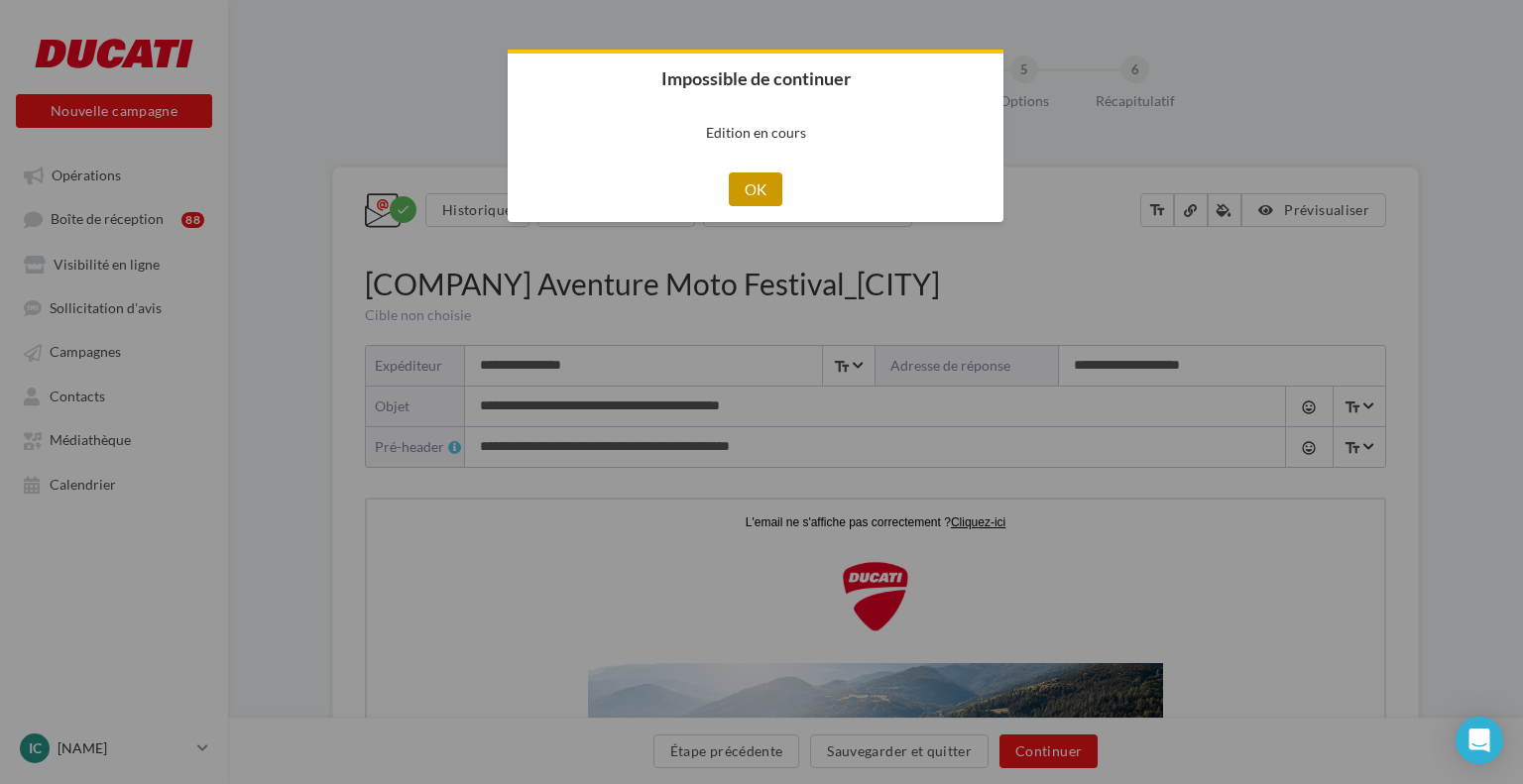 click on "OK" at bounding box center (756, 189) 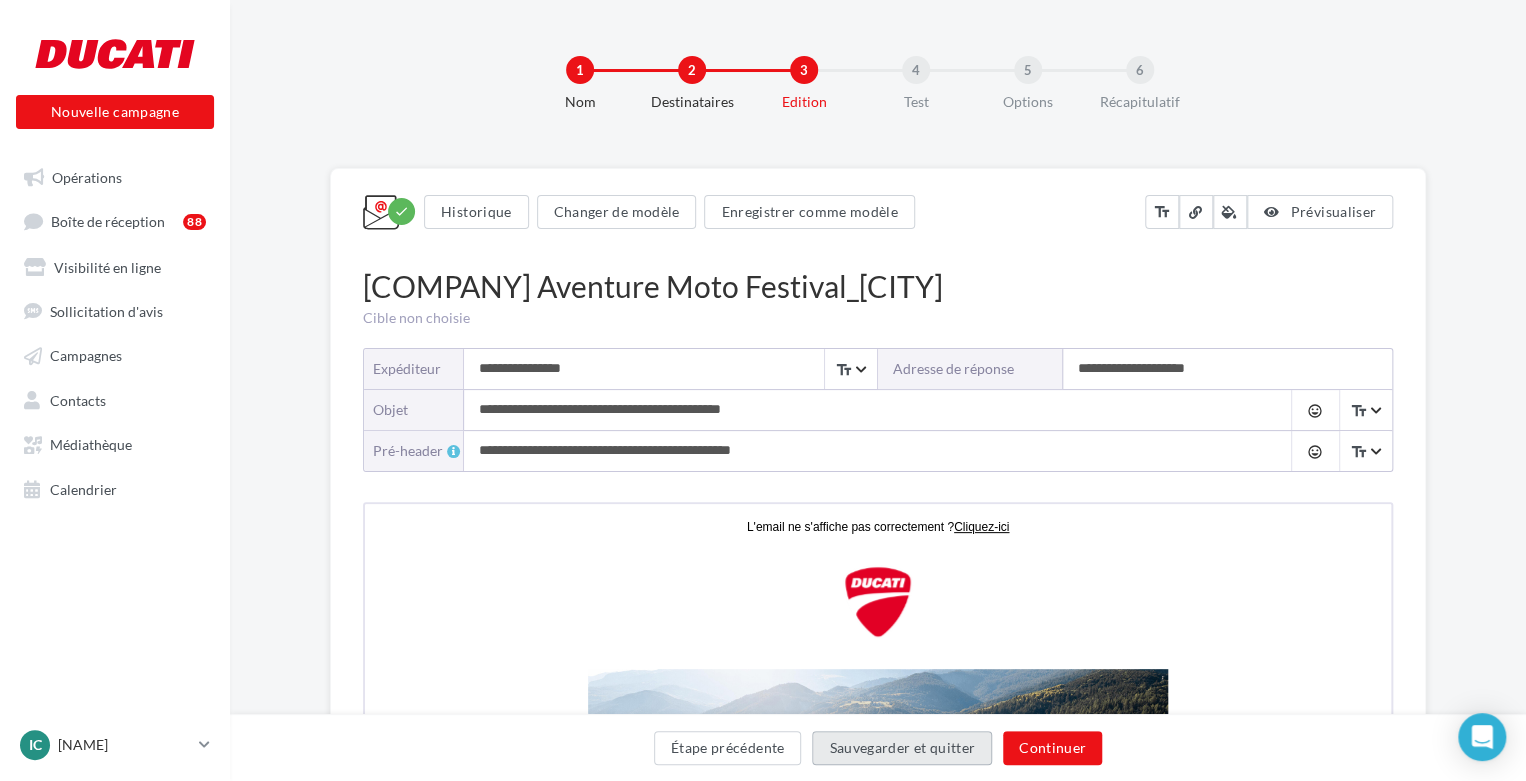 click on "Sauvegarder et quitter" at bounding box center [902, 748] 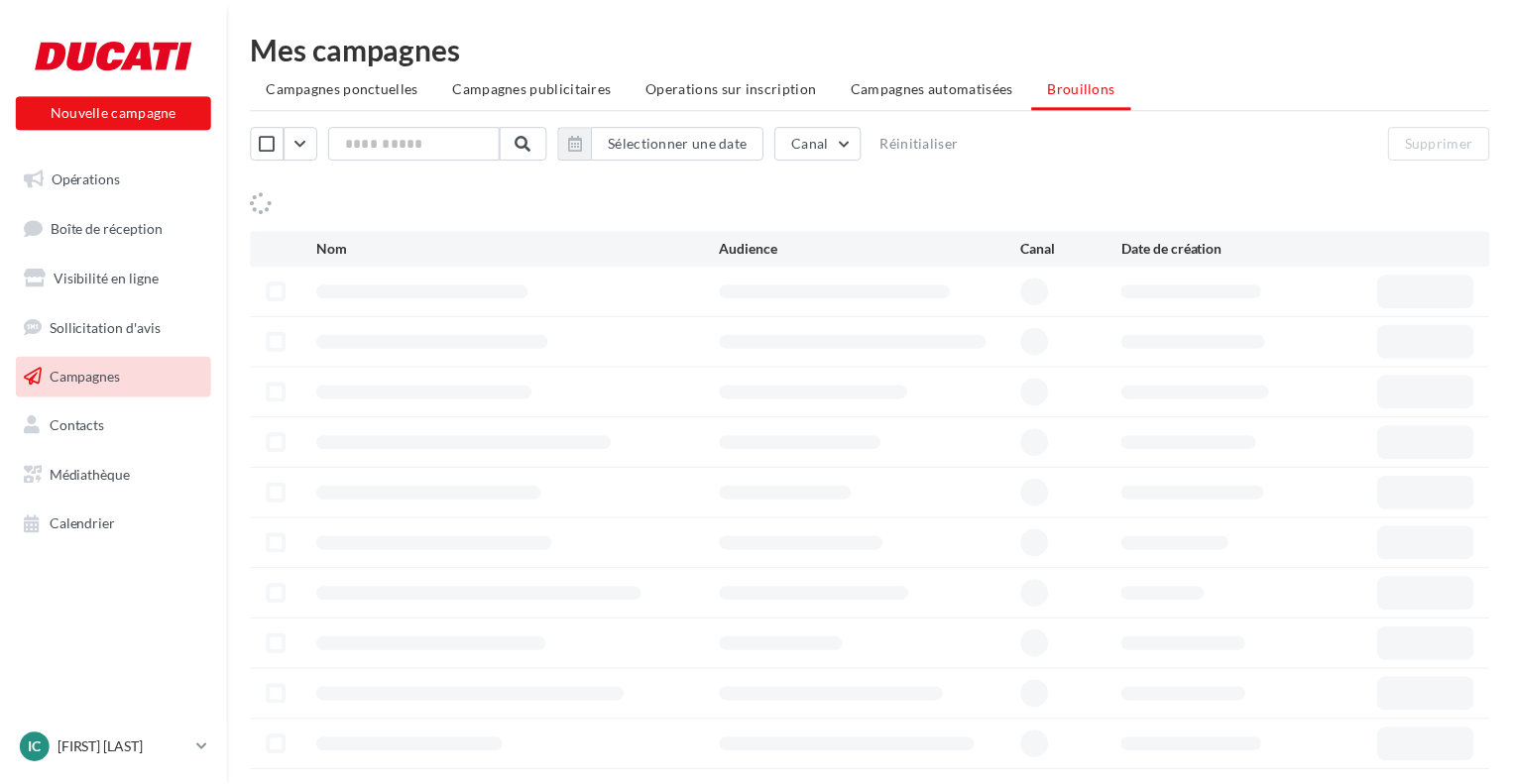 scroll, scrollTop: 0, scrollLeft: 0, axis: both 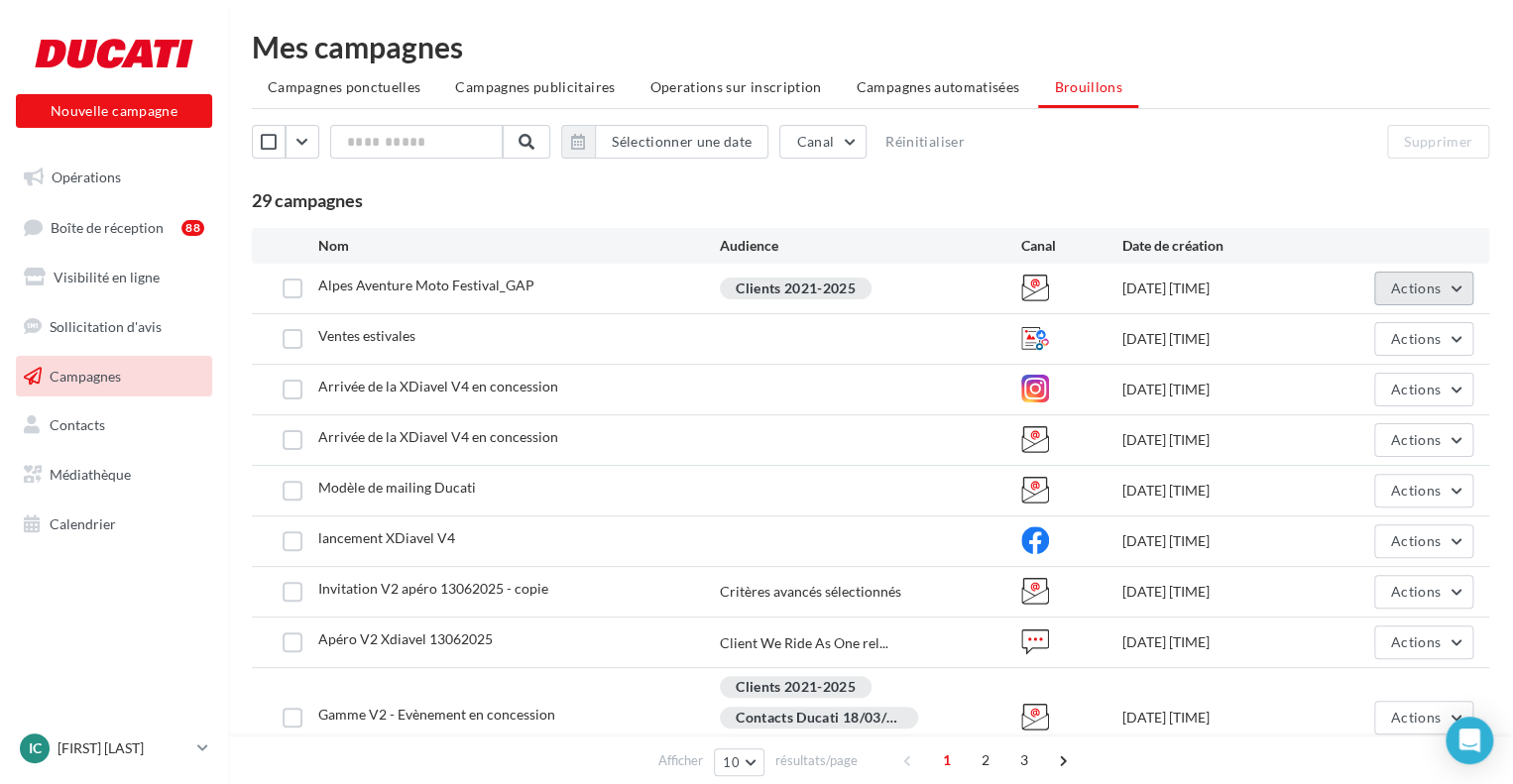 click on "Actions" at bounding box center (1416, 287) 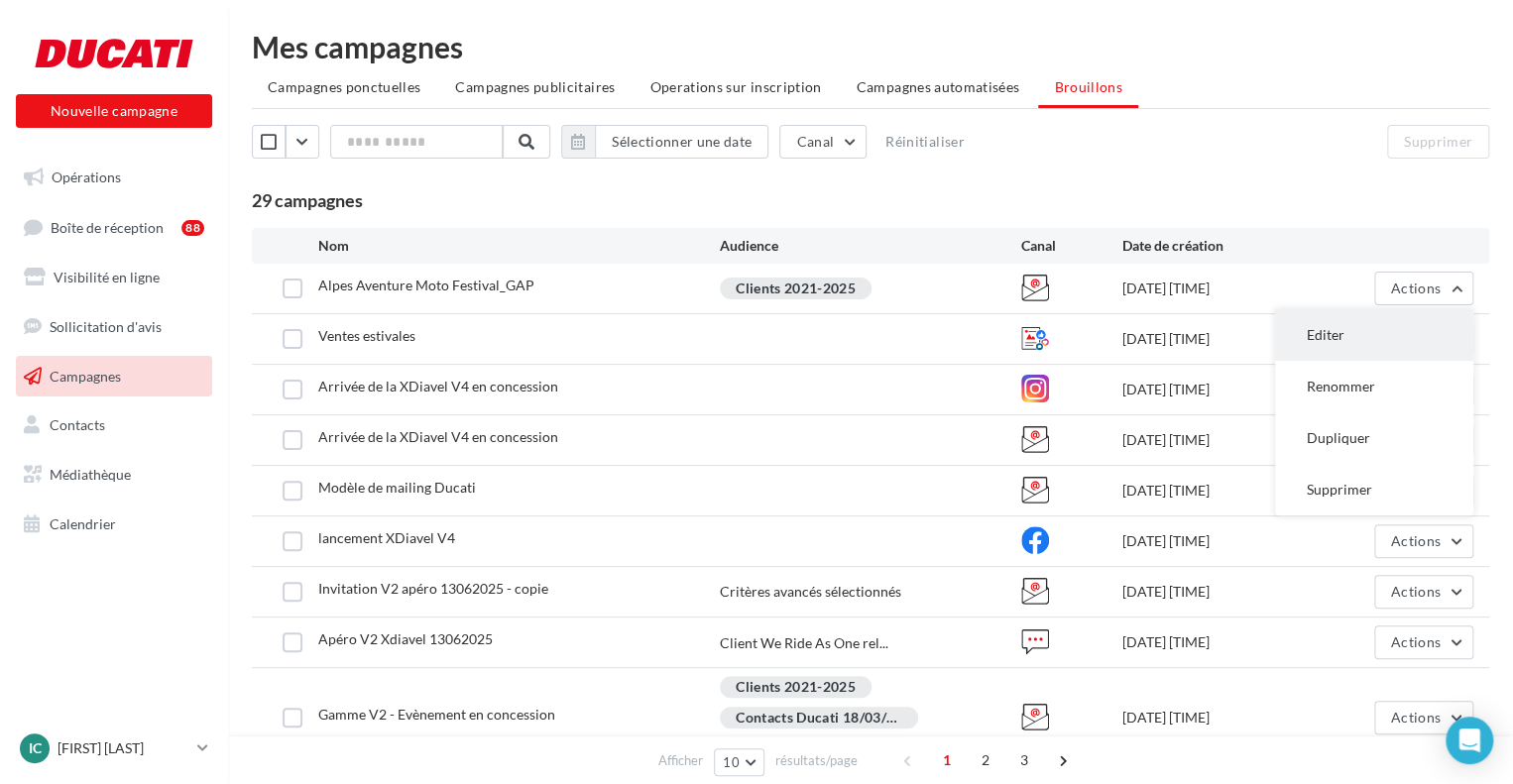 click on "Editer" at bounding box center (1374, 335) 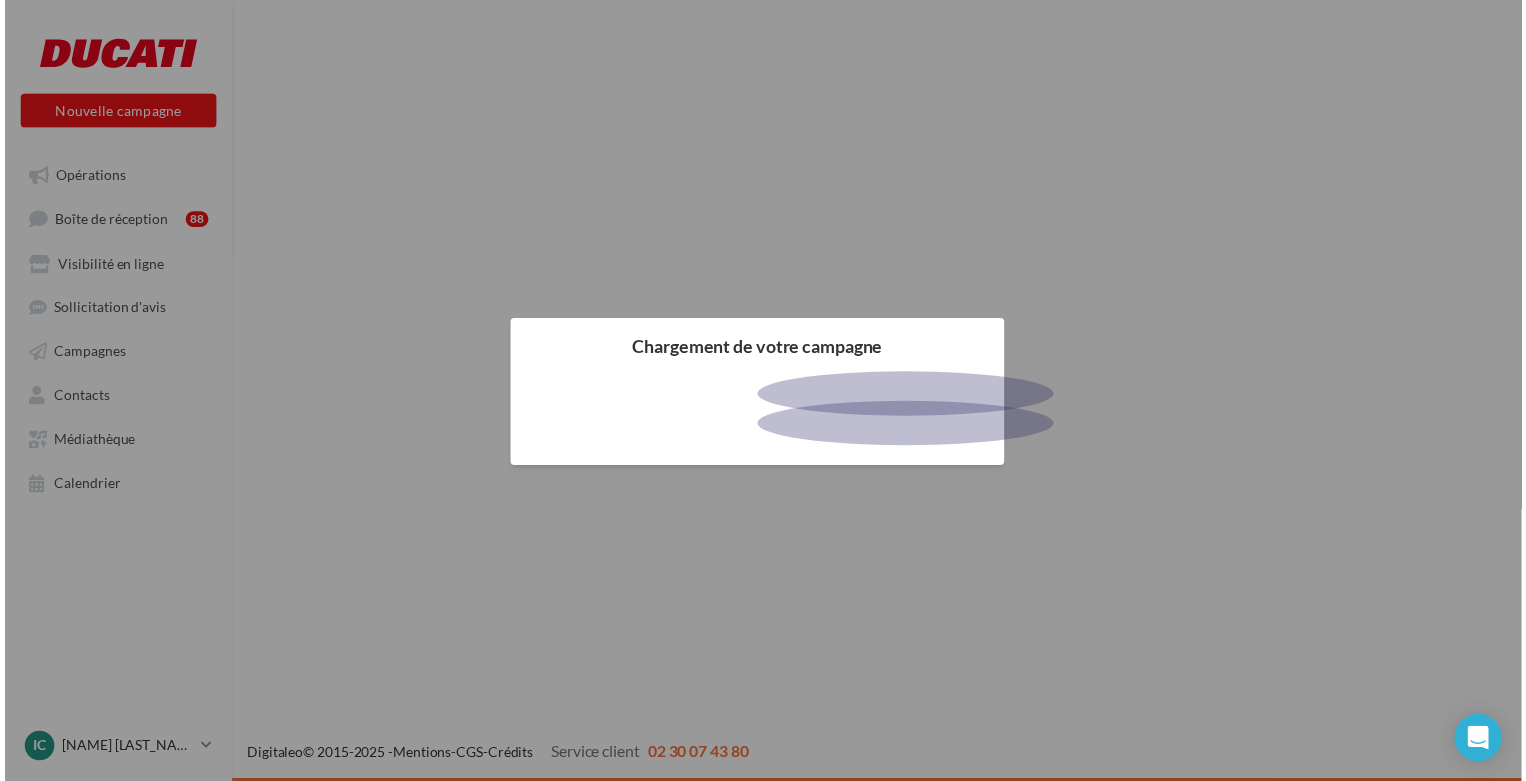 scroll, scrollTop: 0, scrollLeft: 0, axis: both 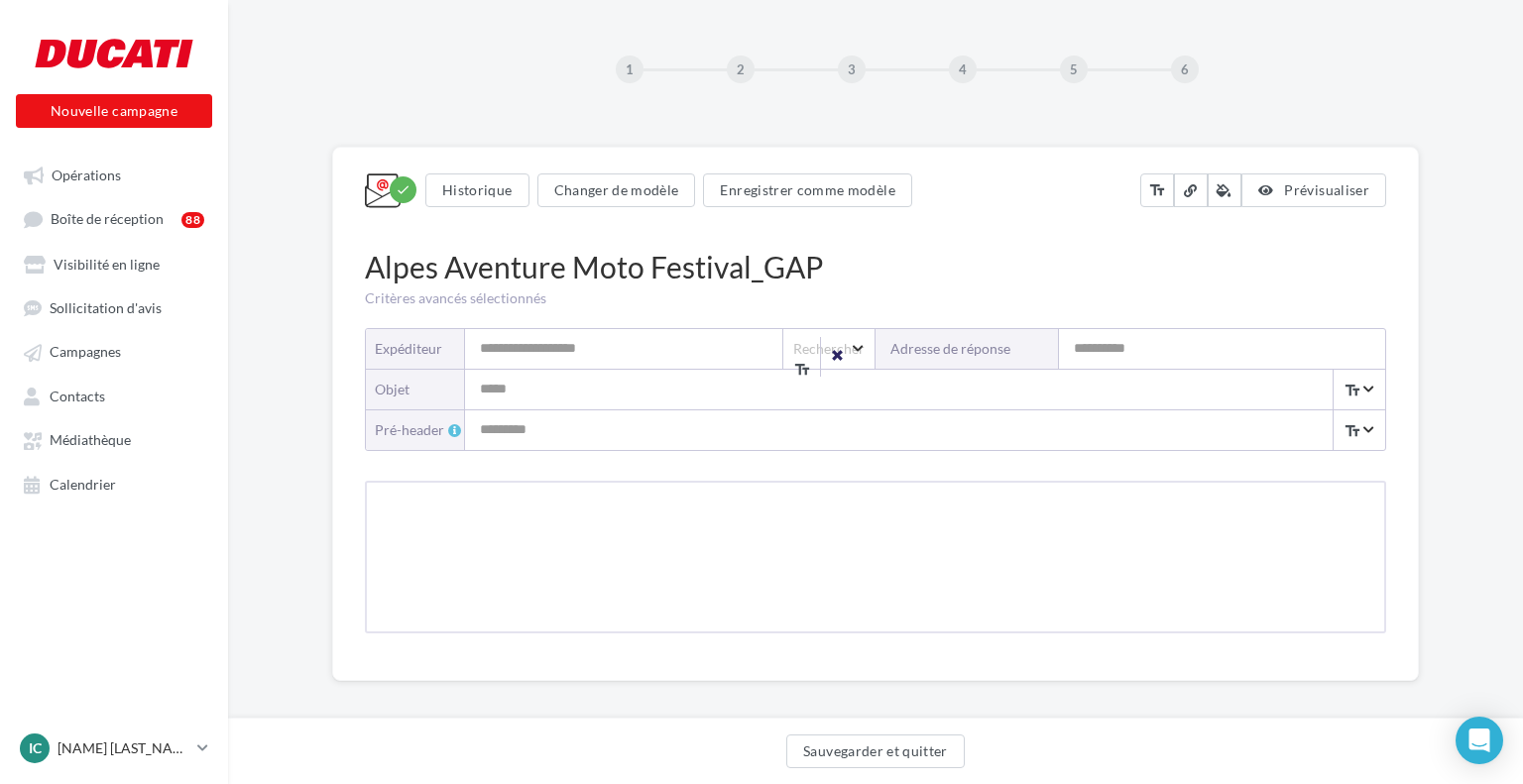 type on "**********" 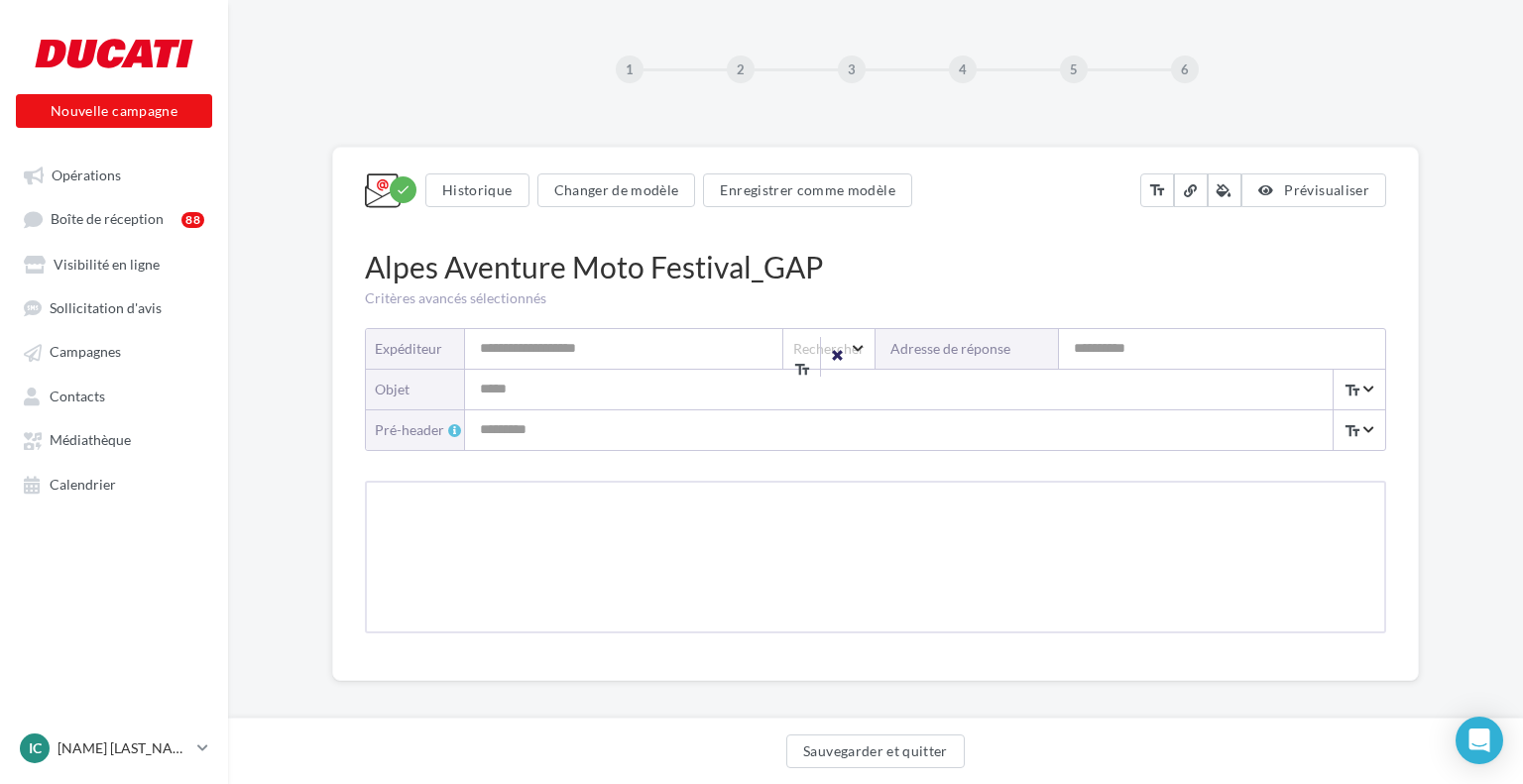 type on "**********" 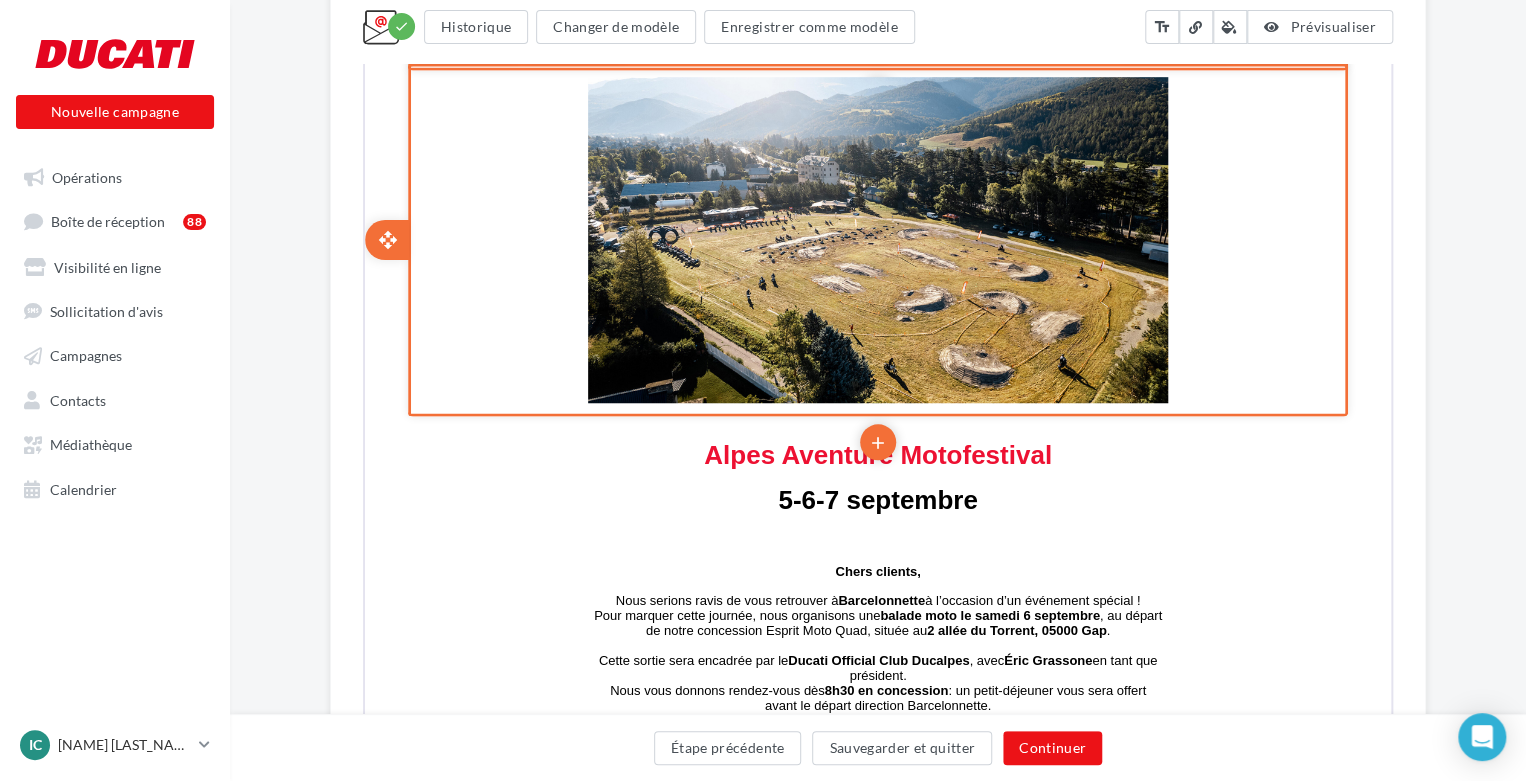 scroll, scrollTop: 942, scrollLeft: 0, axis: vertical 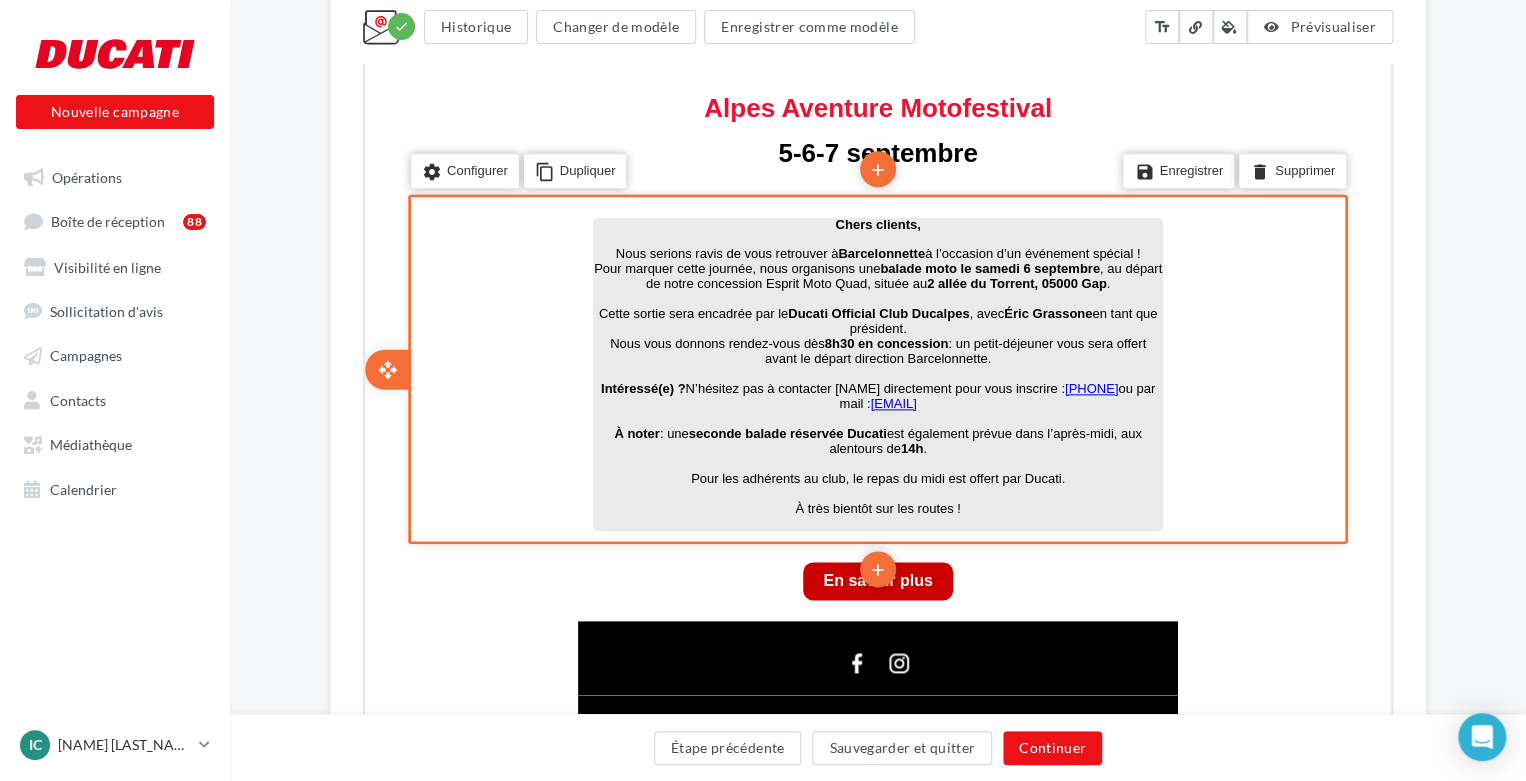click on "Pour les adhérents au club, le repas du midi est offert par Ducati." at bounding box center [876, 476] 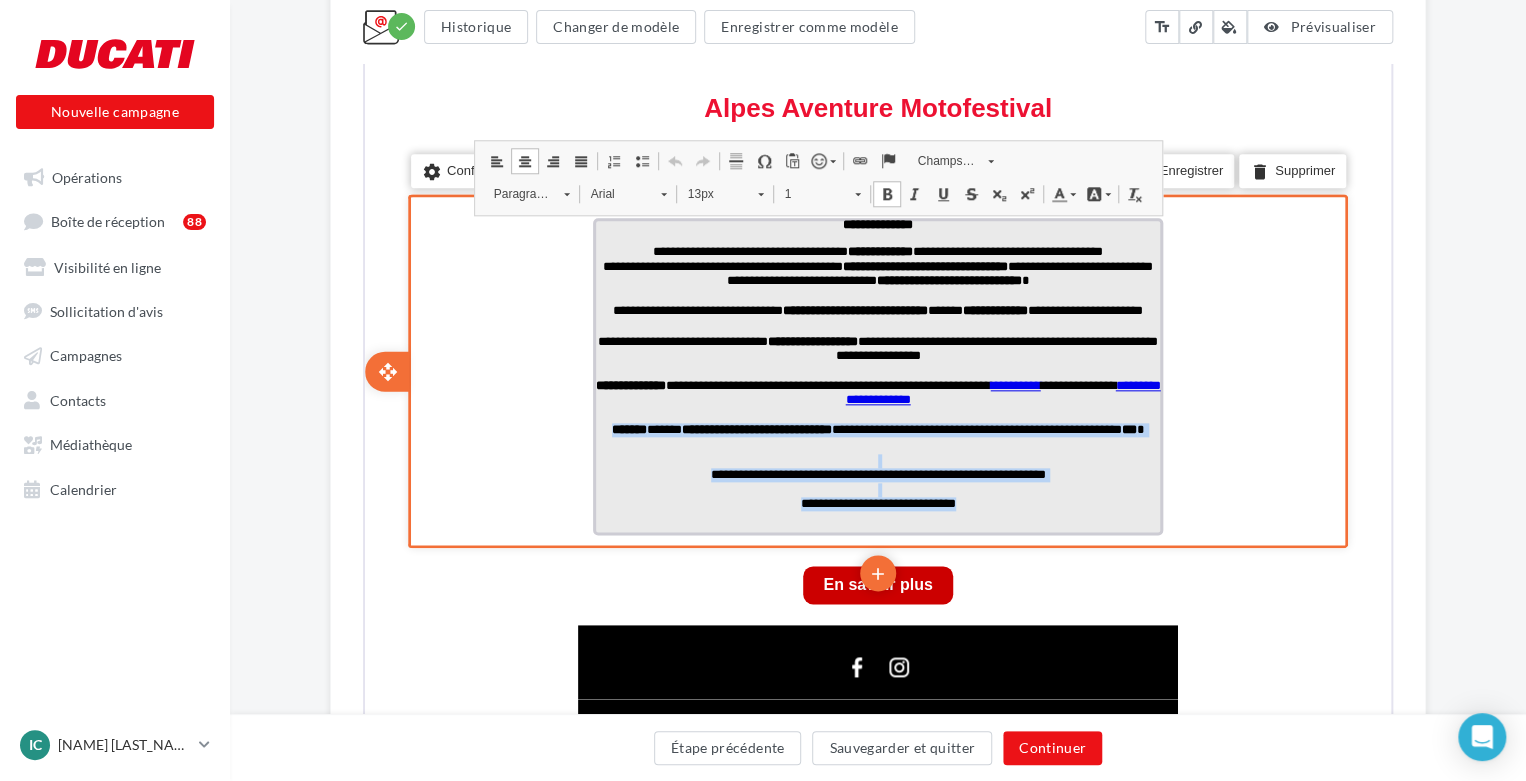 drag, startPoint x: 979, startPoint y: 500, endPoint x: 607, endPoint y: 426, distance: 379.28882 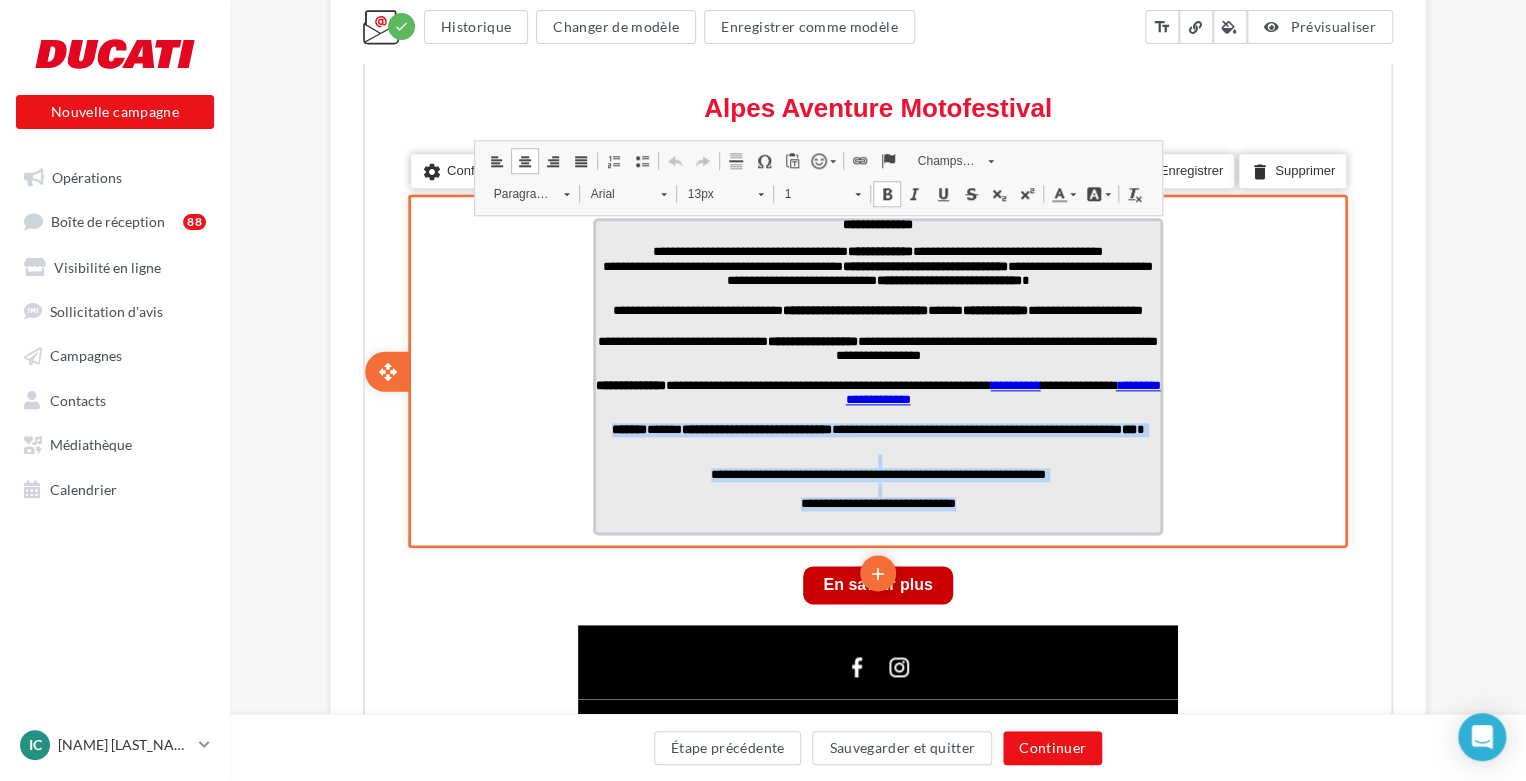 click on "**********" at bounding box center (876, 374) 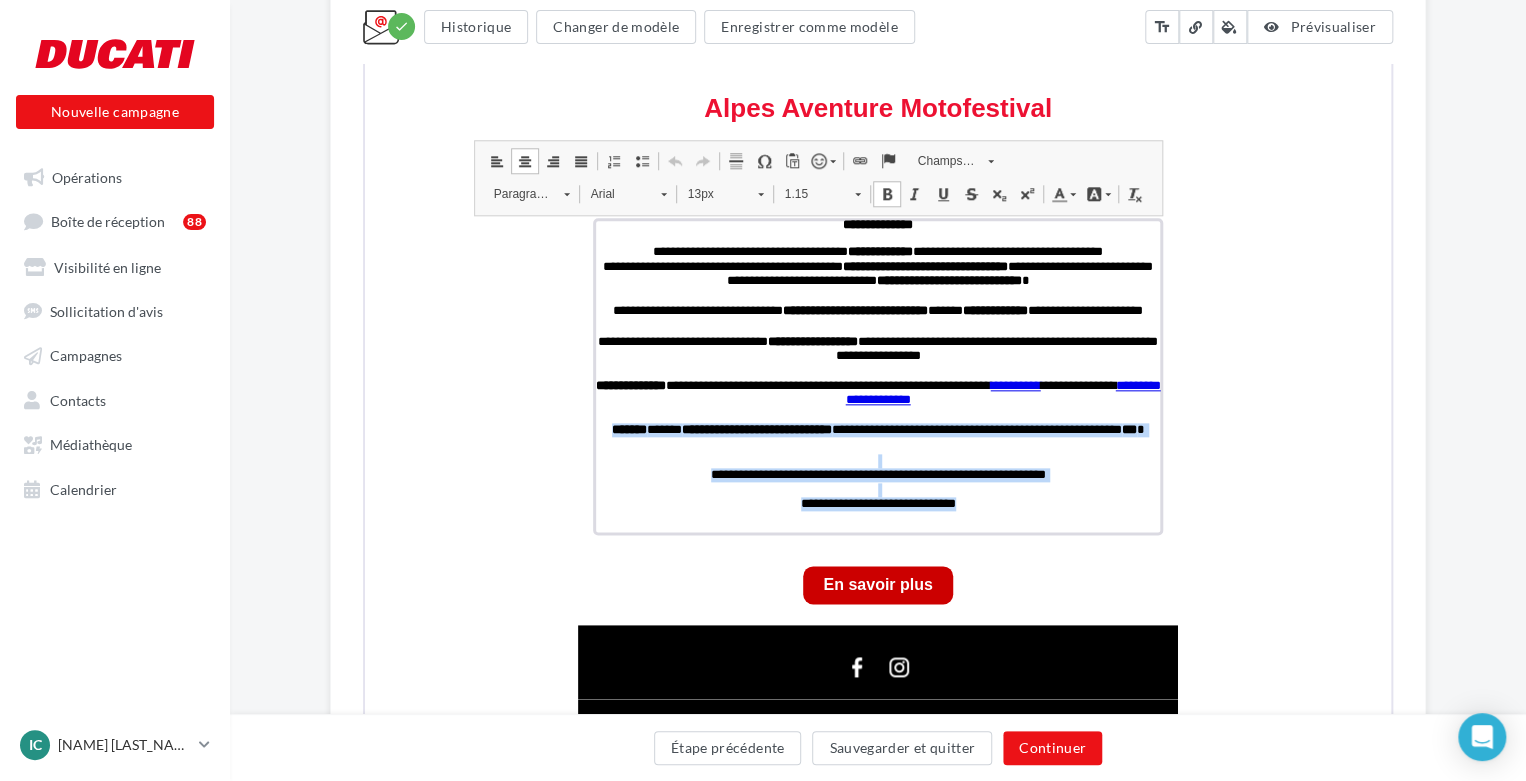 click at bounding box center [885, 192] 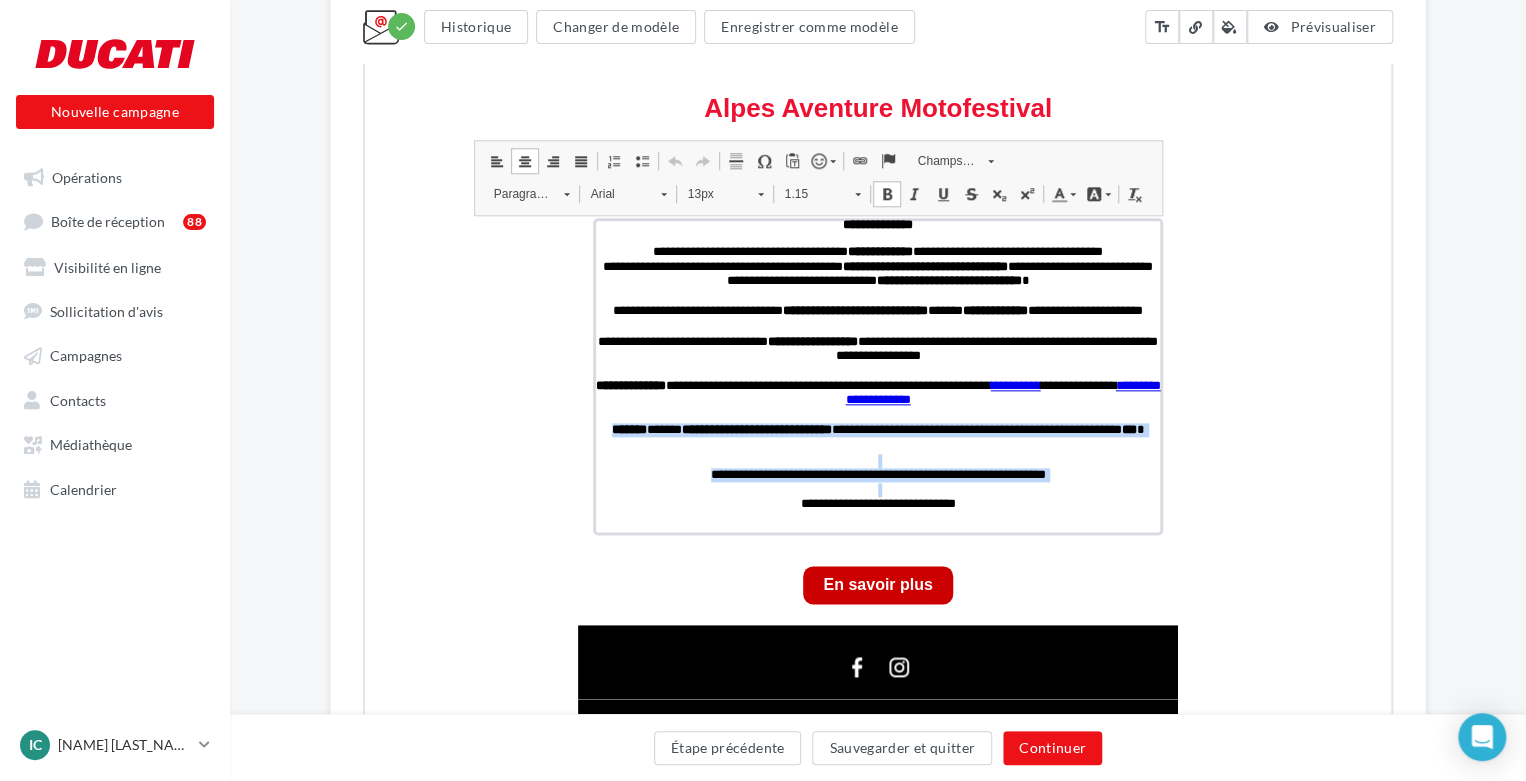 click at bounding box center [885, 192] 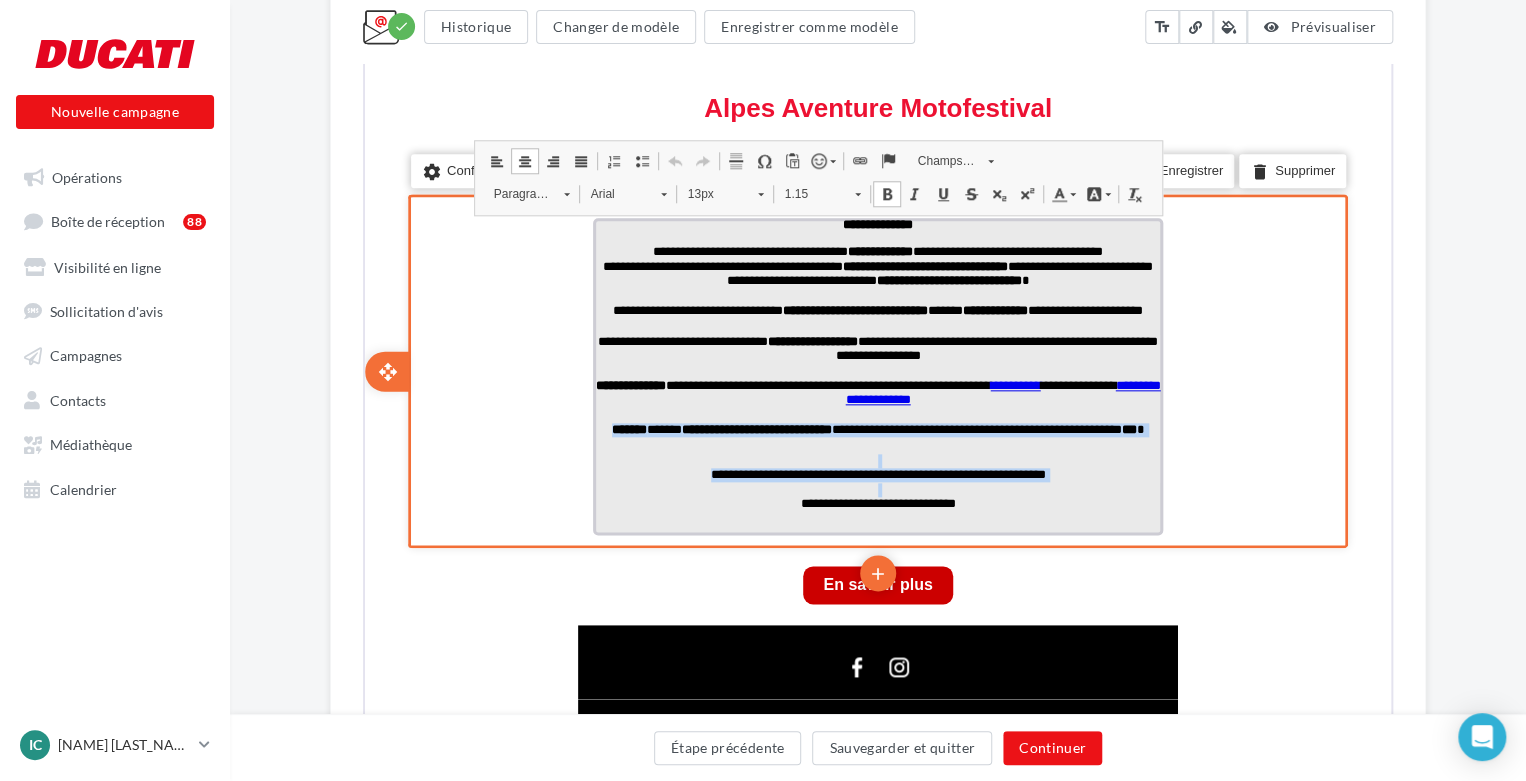 click on "**********" at bounding box center (876, 473) 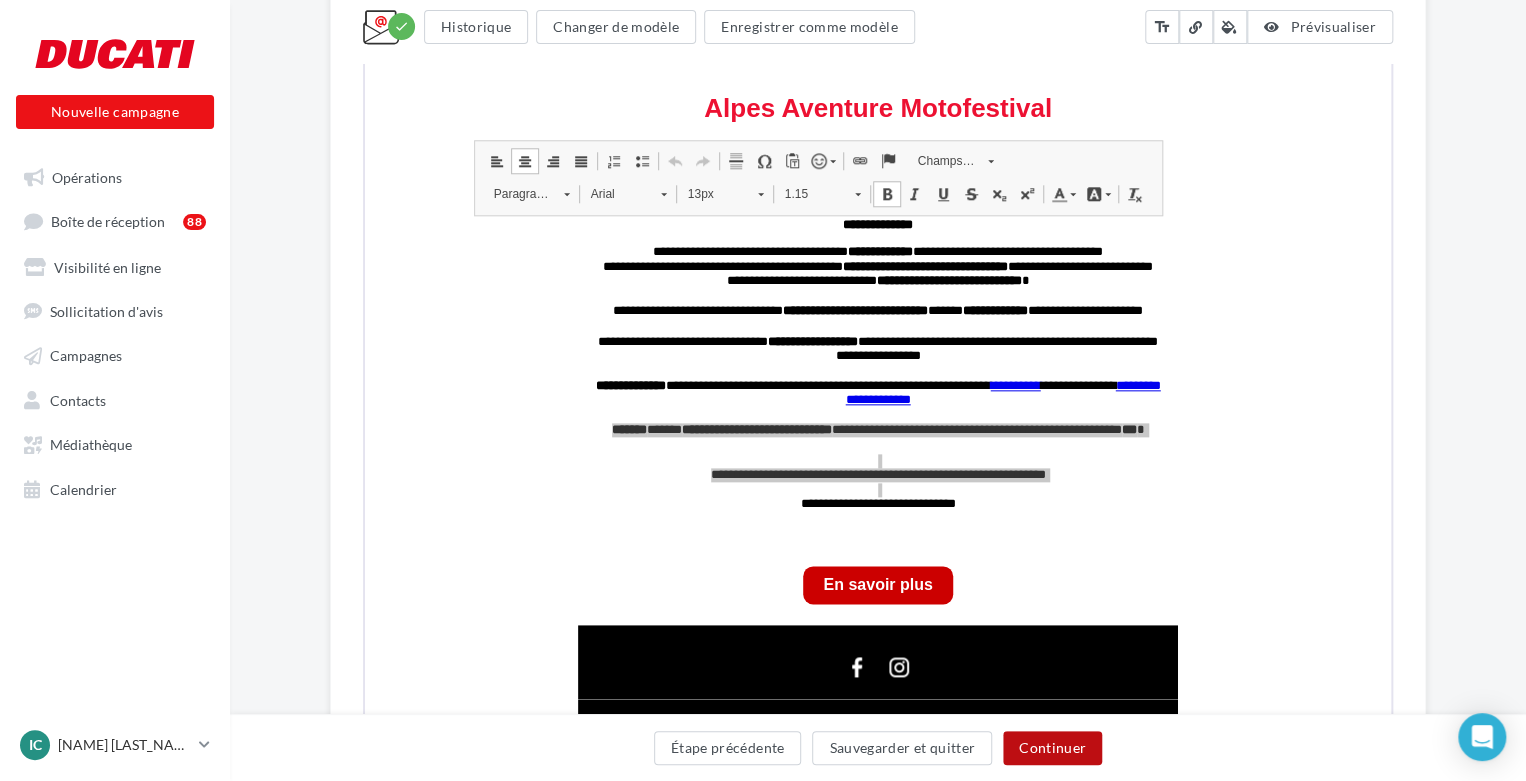 click on "Continuer" at bounding box center [1052, 748] 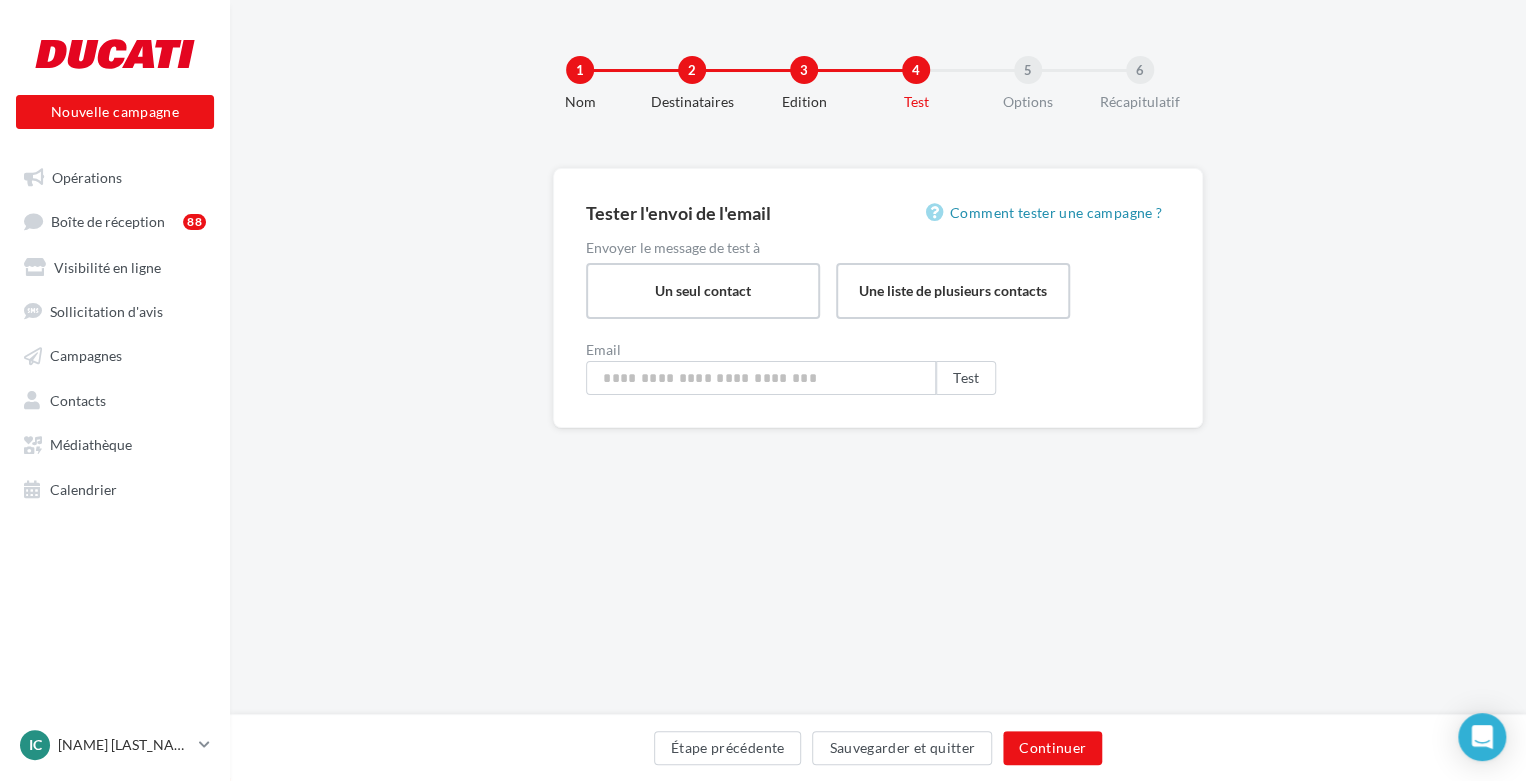 type on "**********" 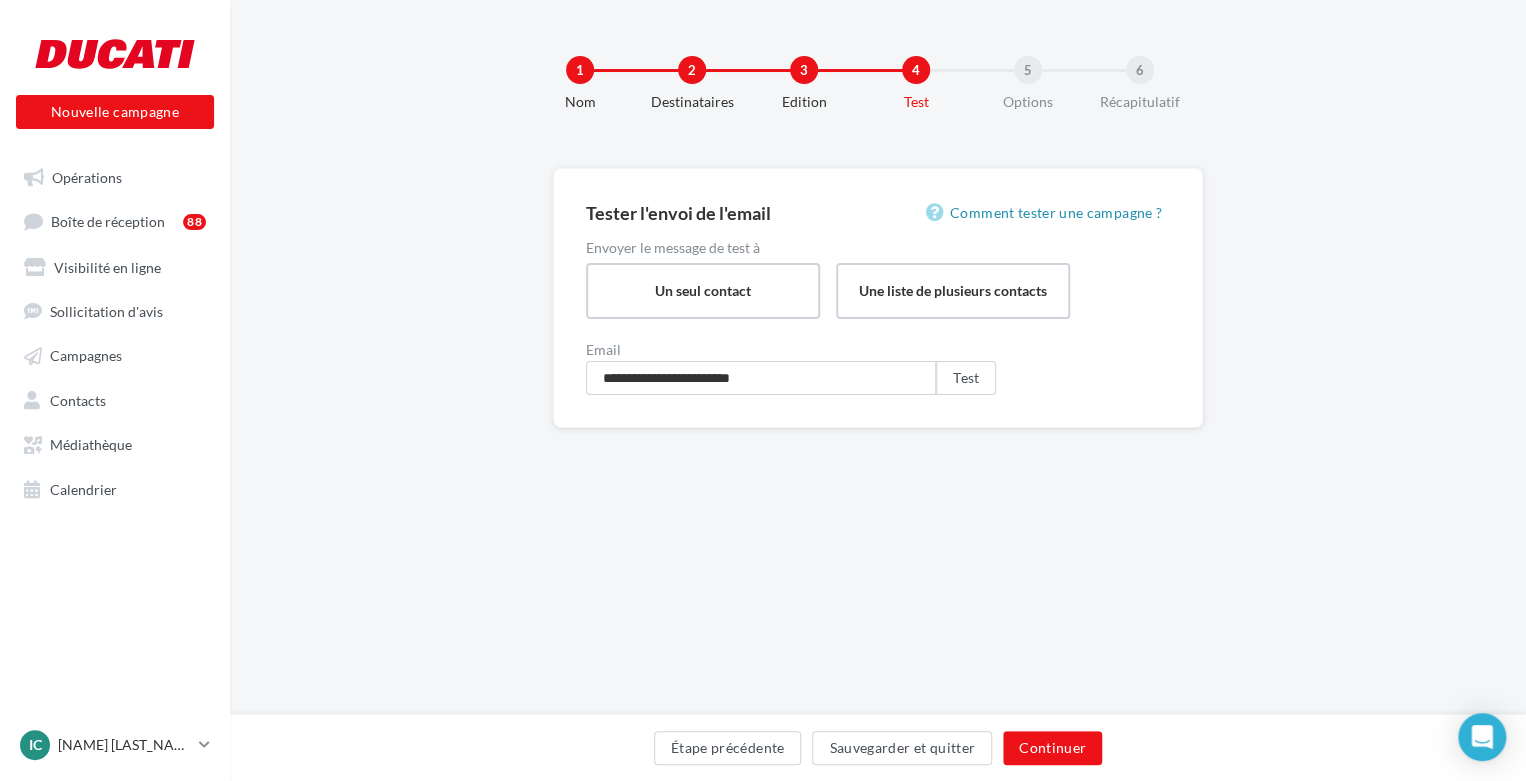 scroll, scrollTop: 0, scrollLeft: 0, axis: both 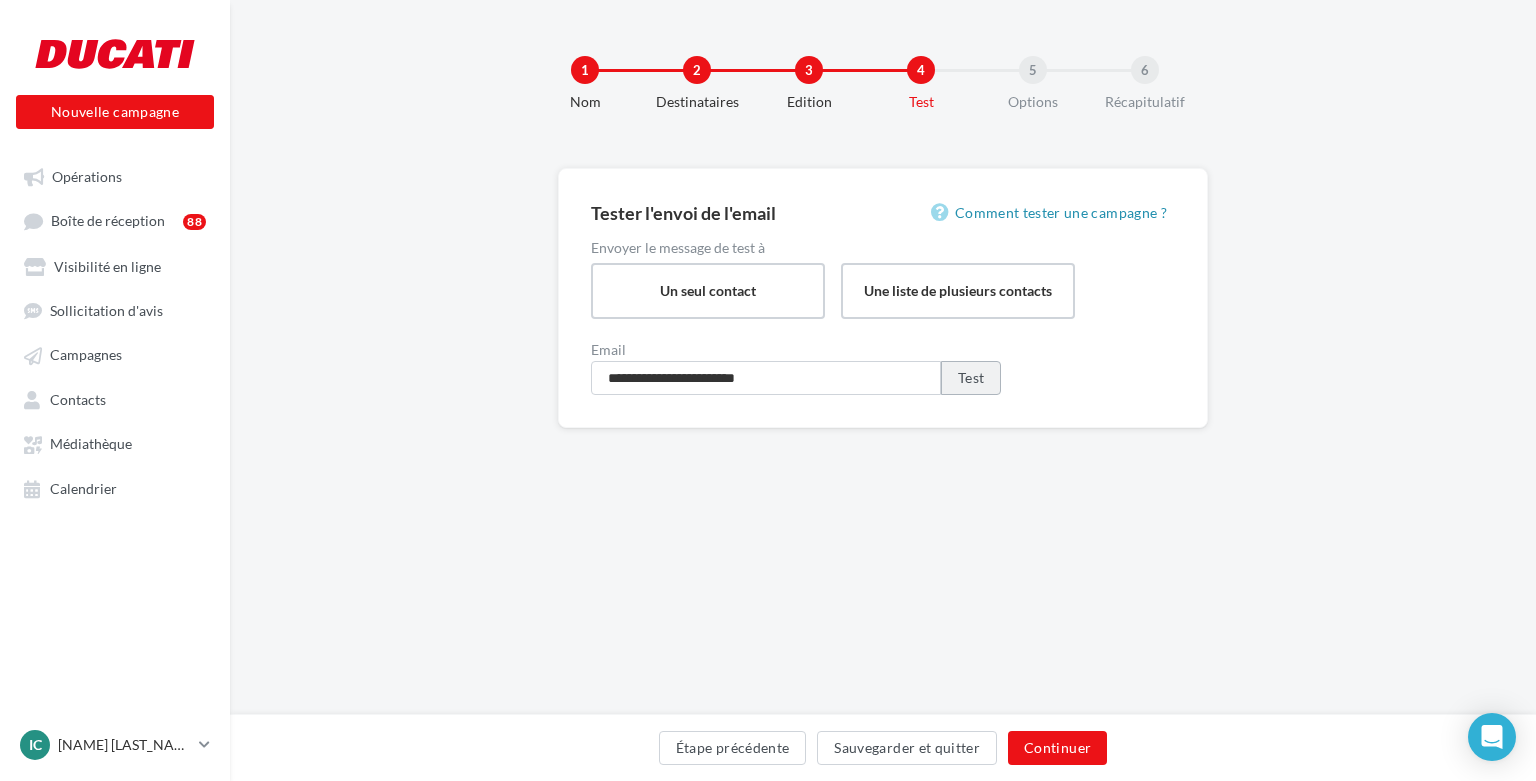 click on "Test" at bounding box center (971, 378) 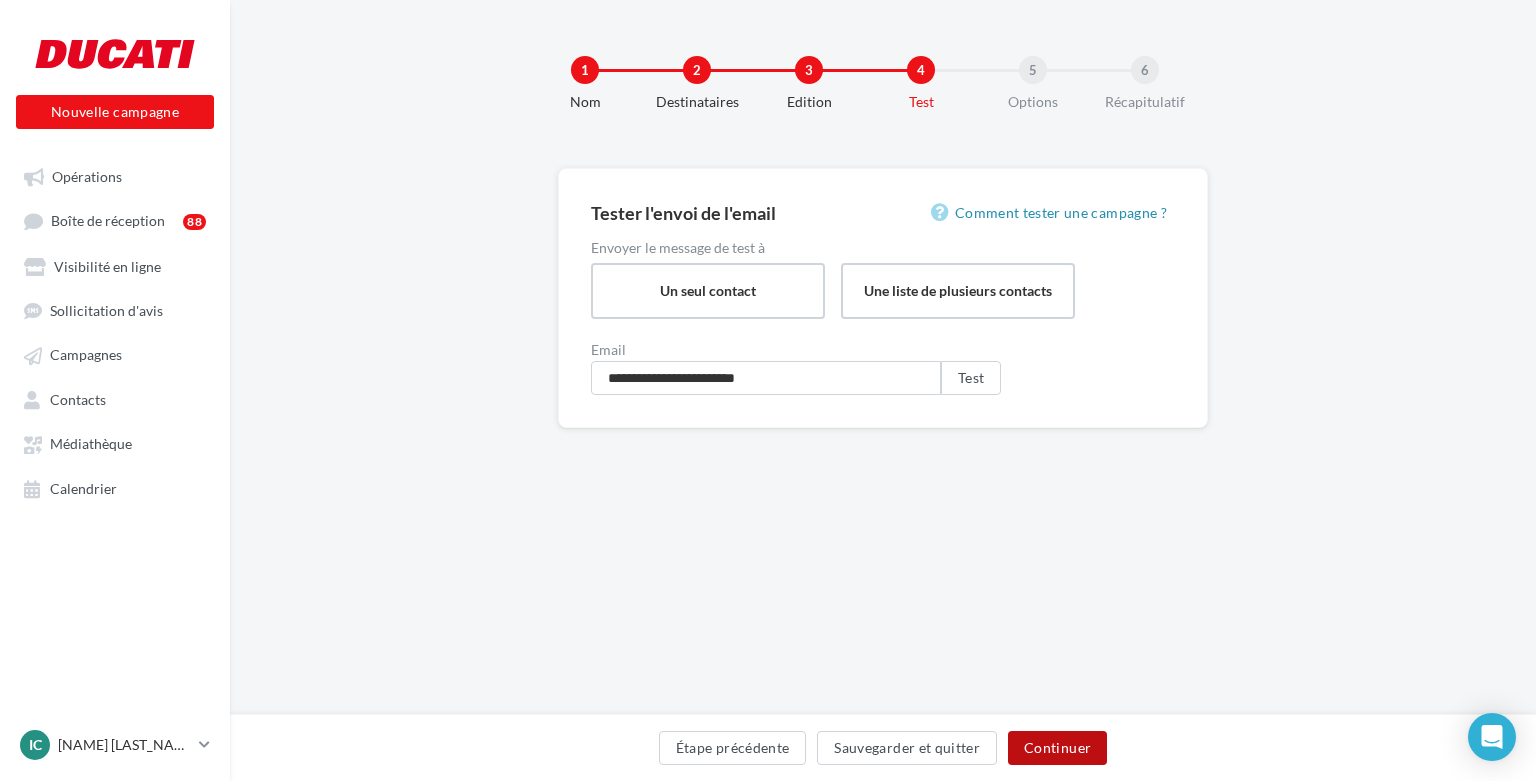 click on "Continuer" at bounding box center [1057, 748] 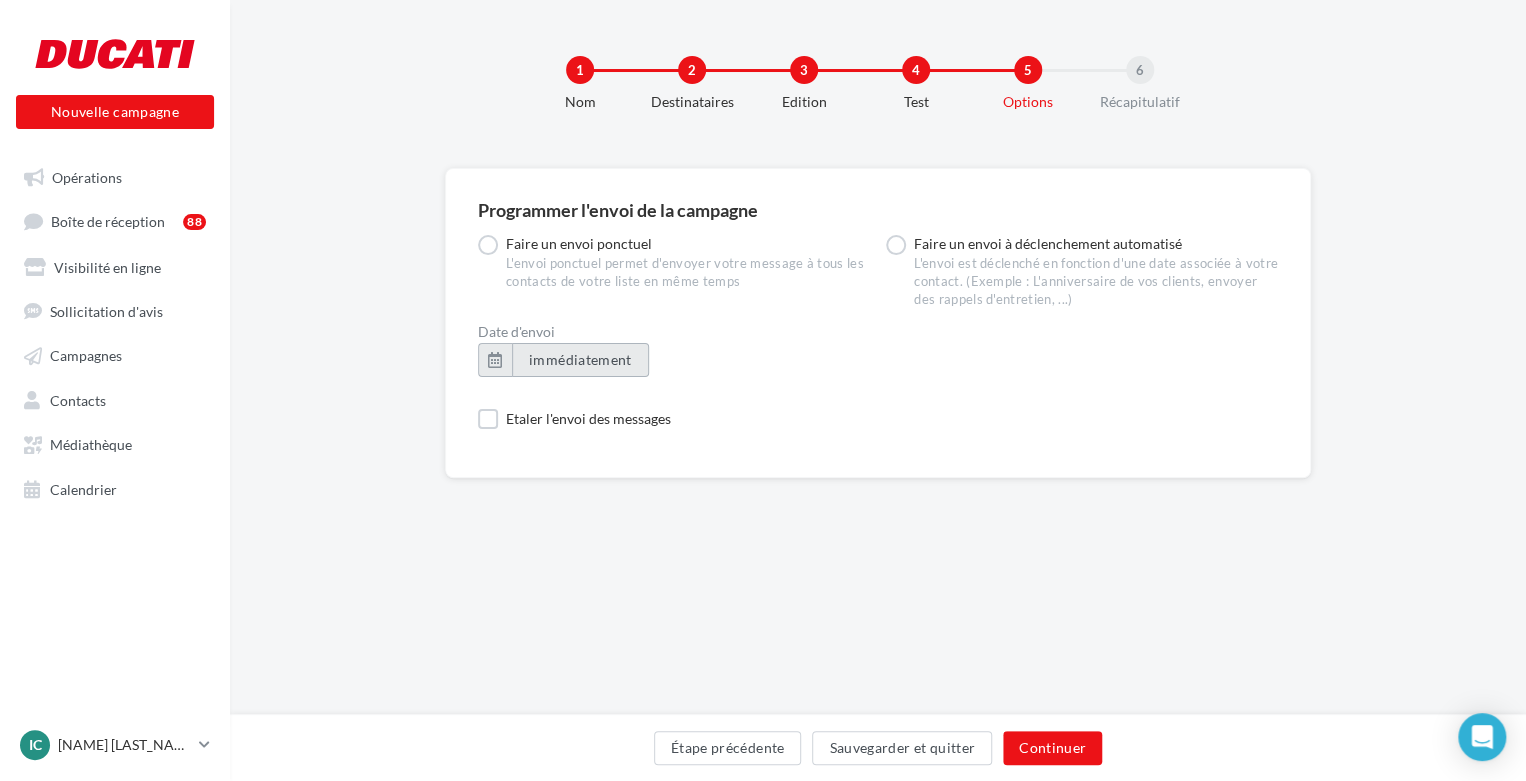 click on "immédiatement" at bounding box center (580, 360) 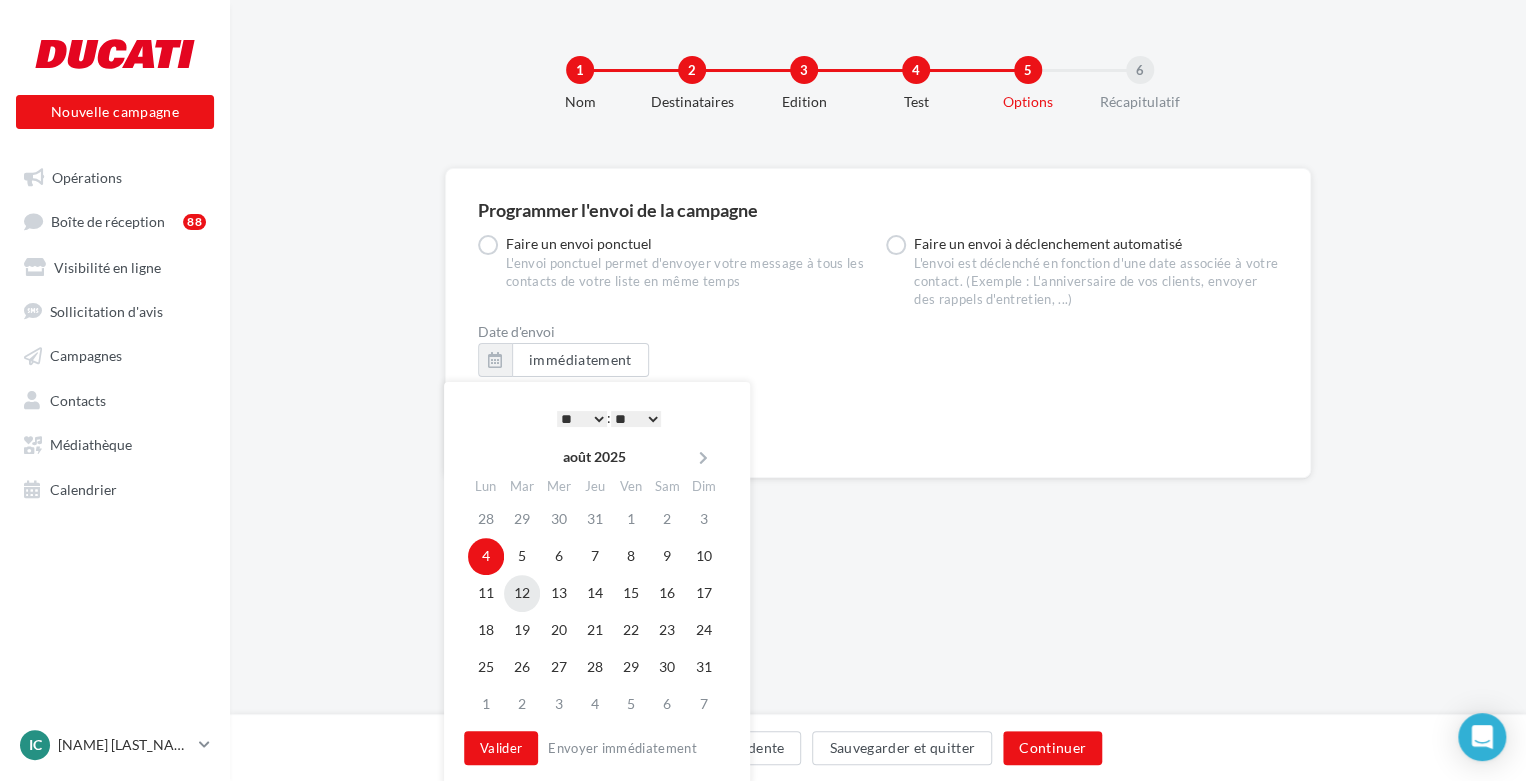 click on "12" at bounding box center (522, 593) 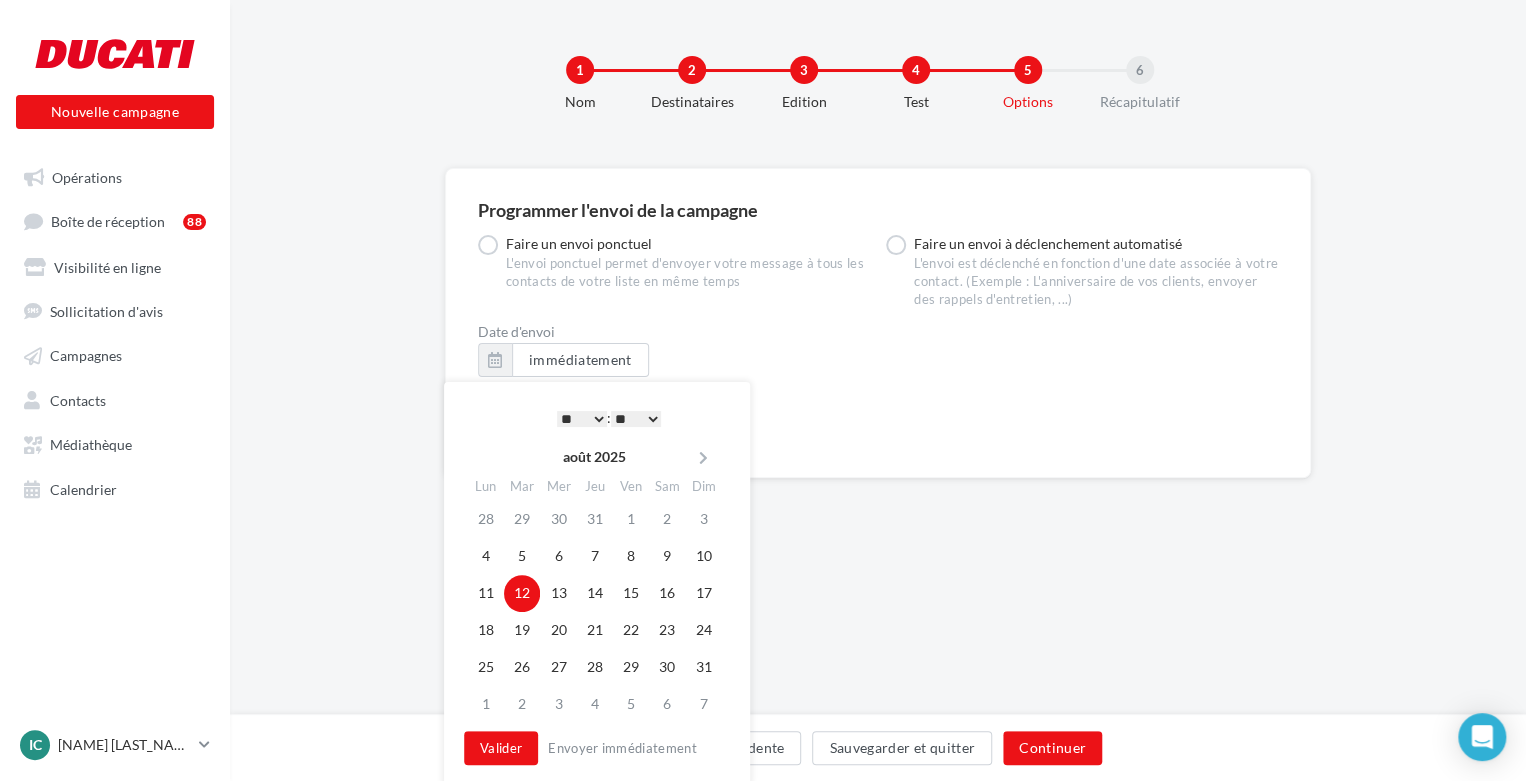click on "* * * * * * * * * * ** ** ** ** ** ** ** ** ** ** ** ** ** **" at bounding box center (582, 419) 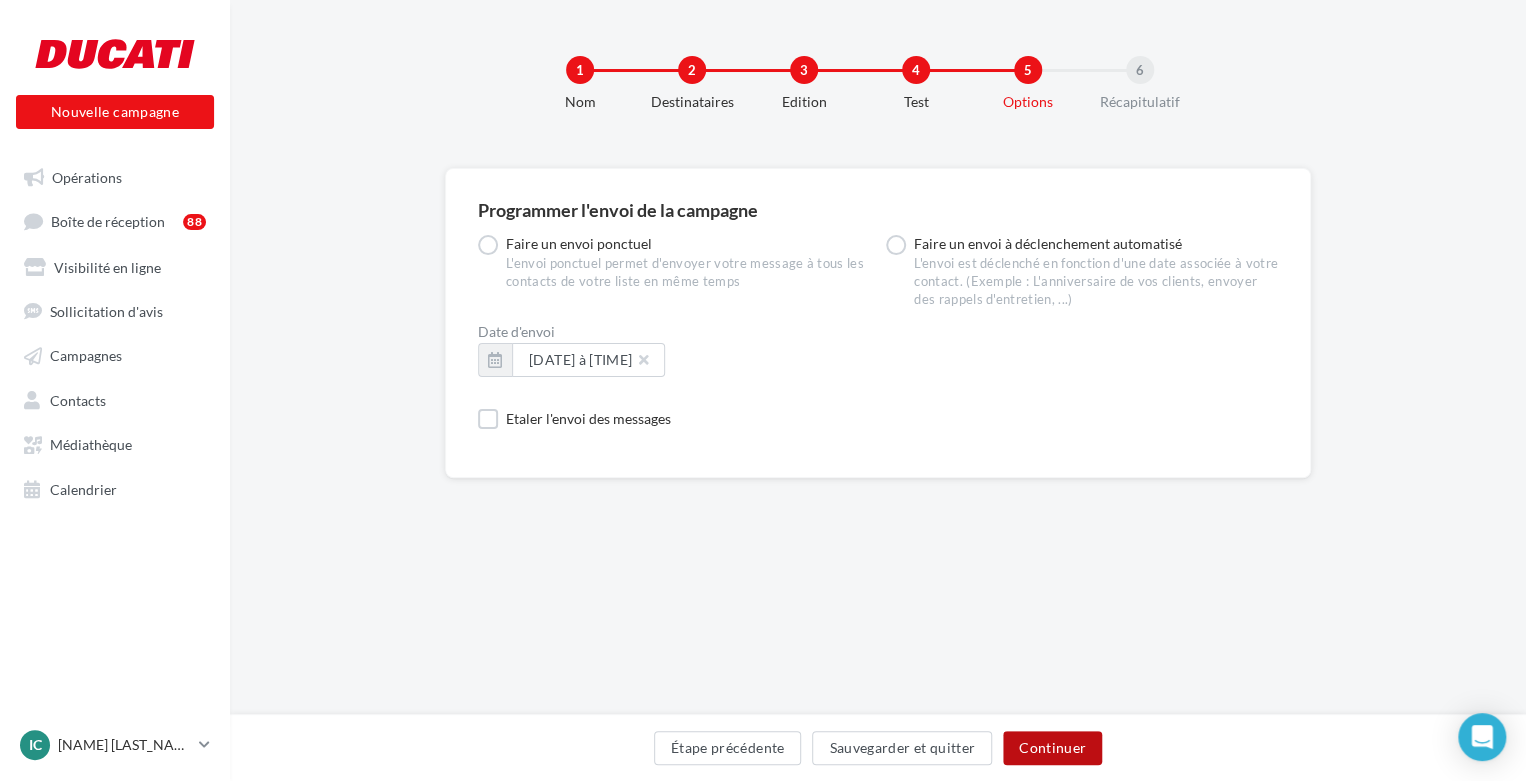 click on "Continuer" at bounding box center (1052, 748) 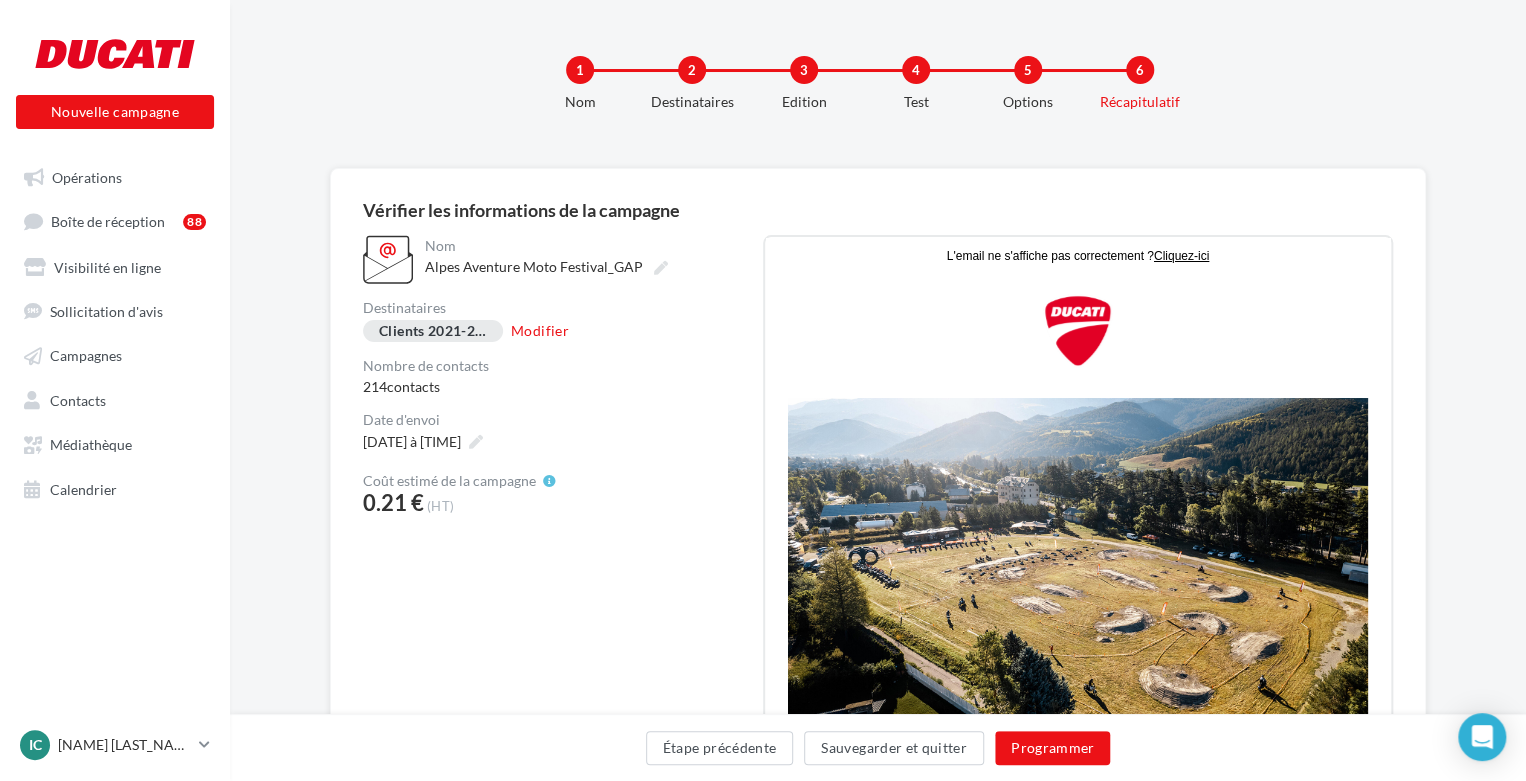 scroll, scrollTop: 0, scrollLeft: 0, axis: both 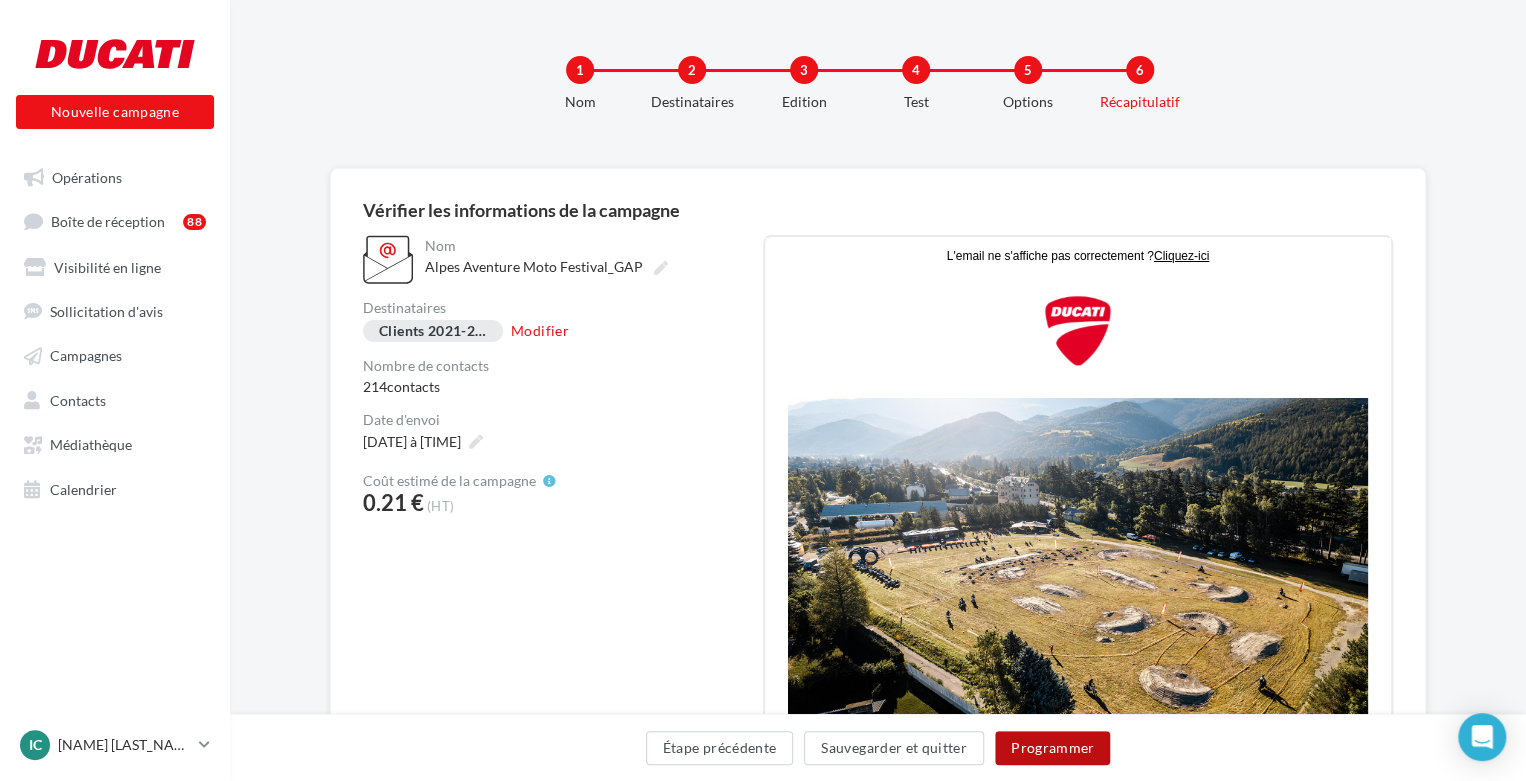 click on "Programmer" at bounding box center (1053, 748) 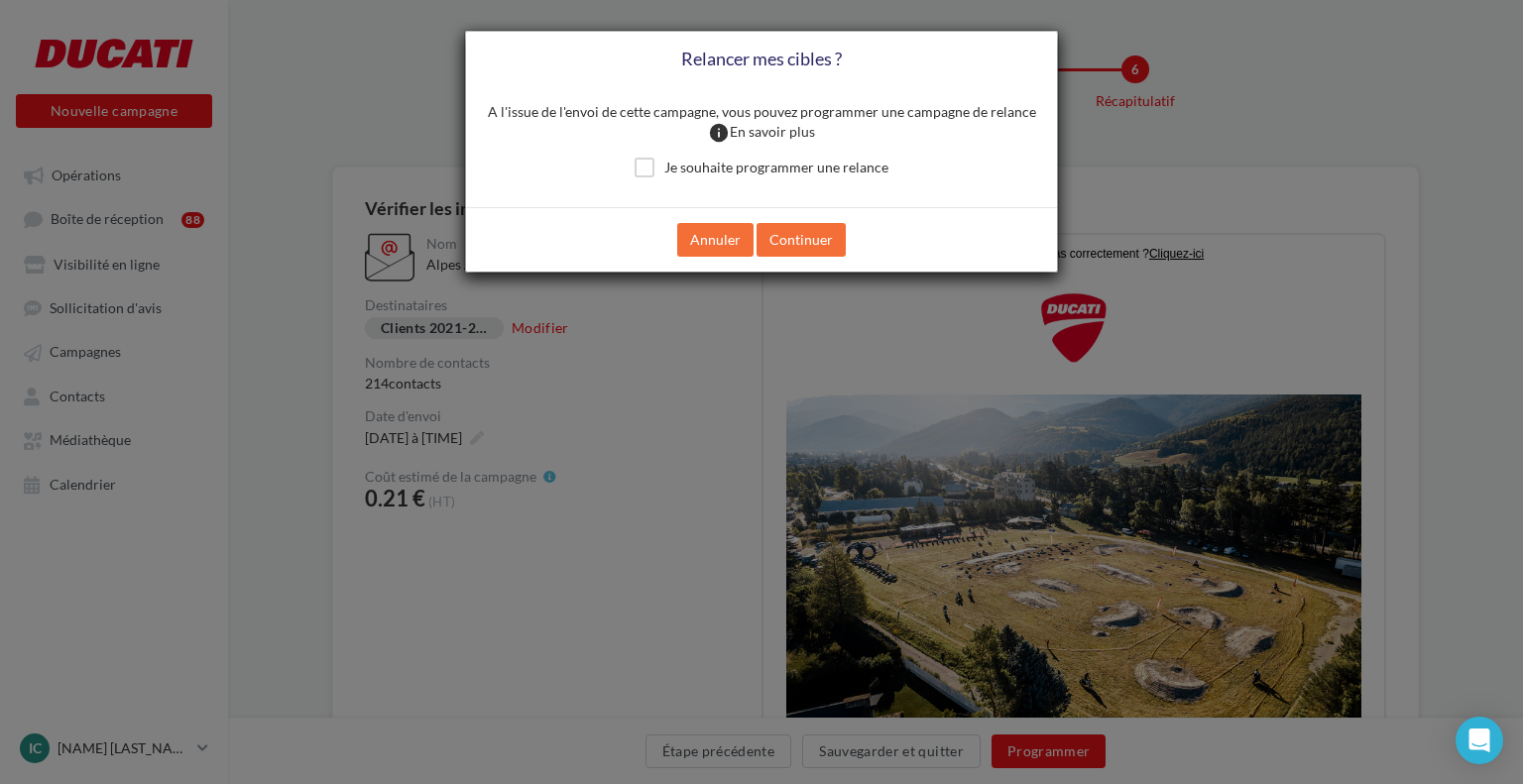 click on "Je souhaite programmer une relance" at bounding box center (762, 169) 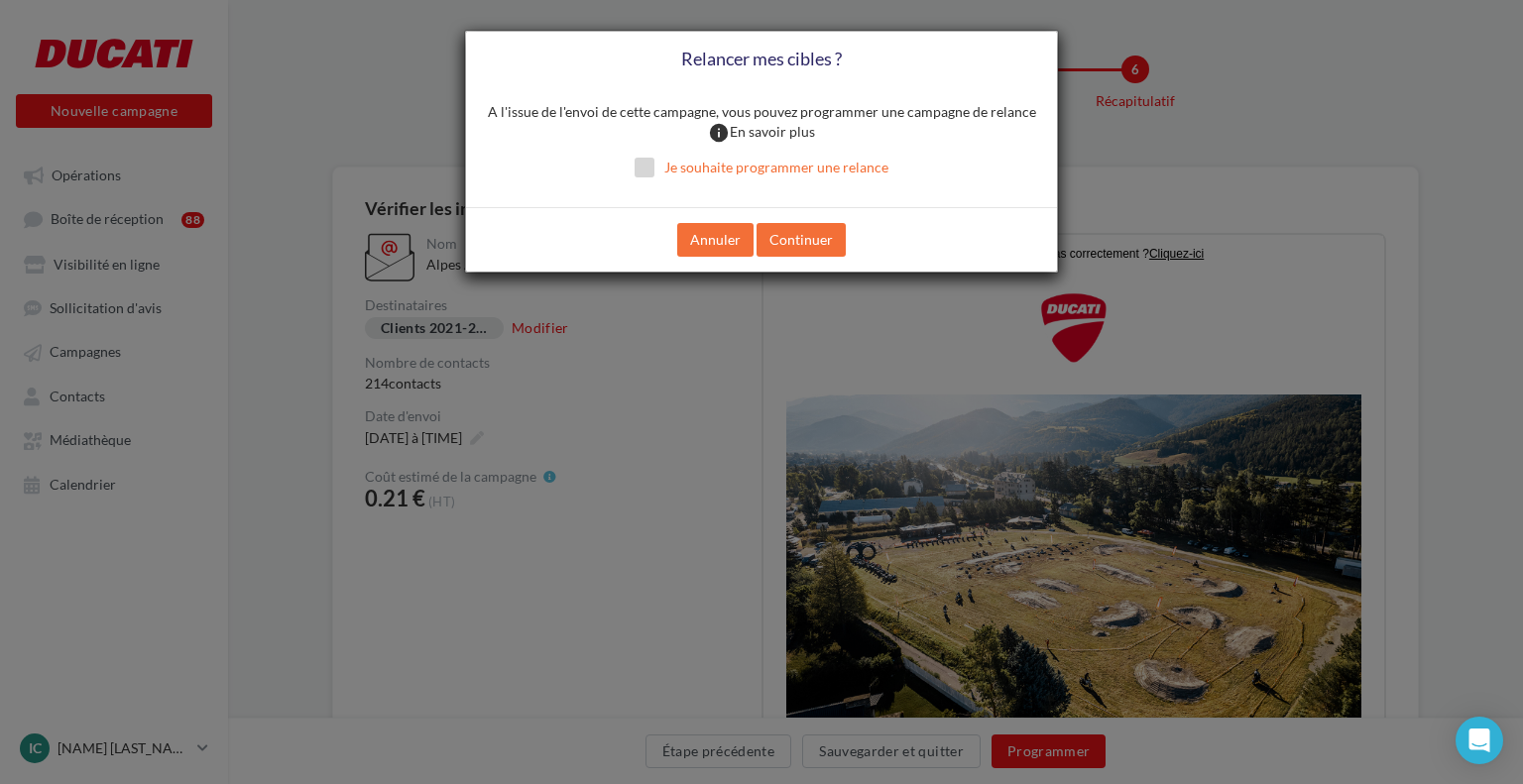 click on "Je souhaite programmer une relance" at bounding box center (762, 168) 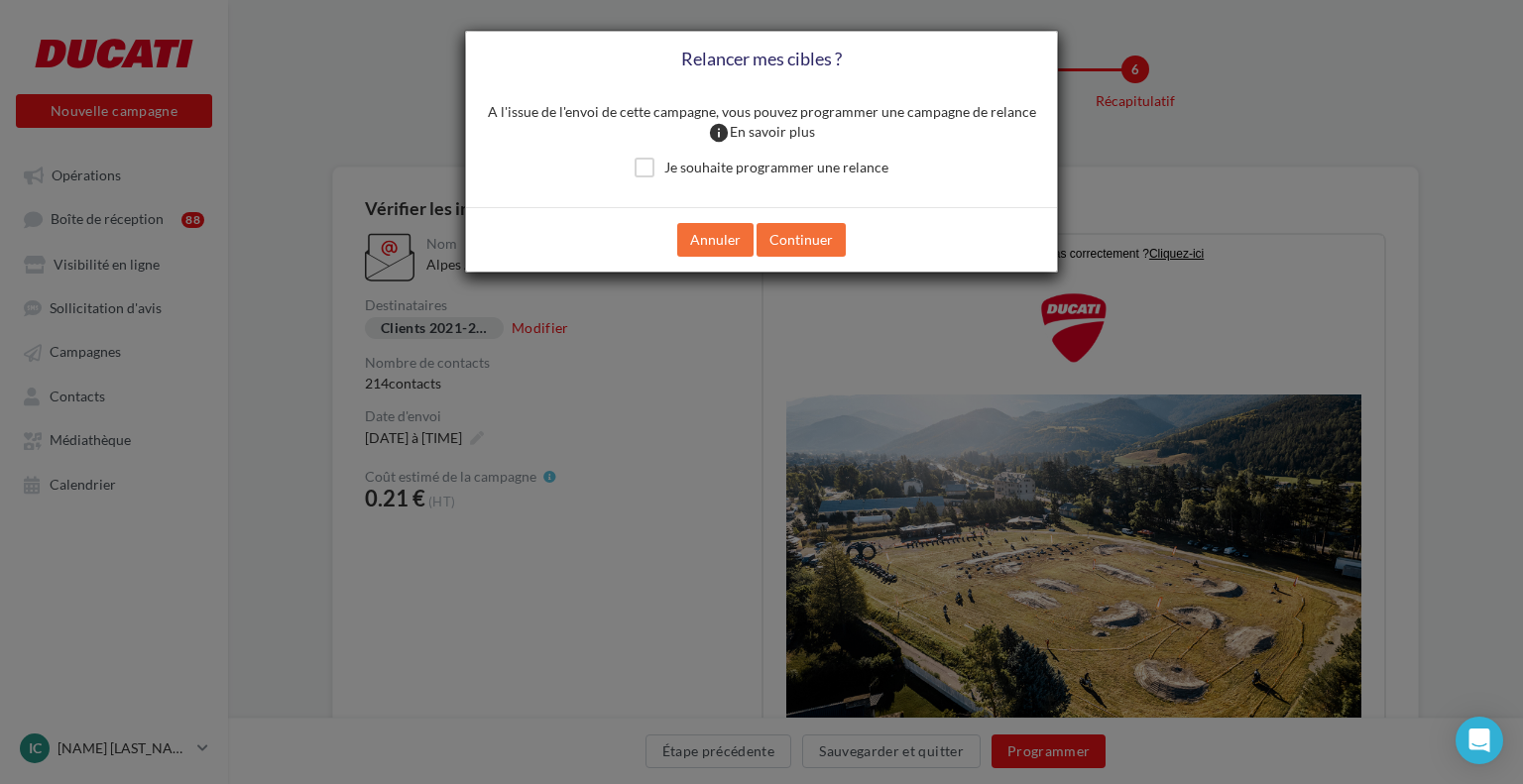 click on "Annuler   Continuer" at bounding box center [762, 239] 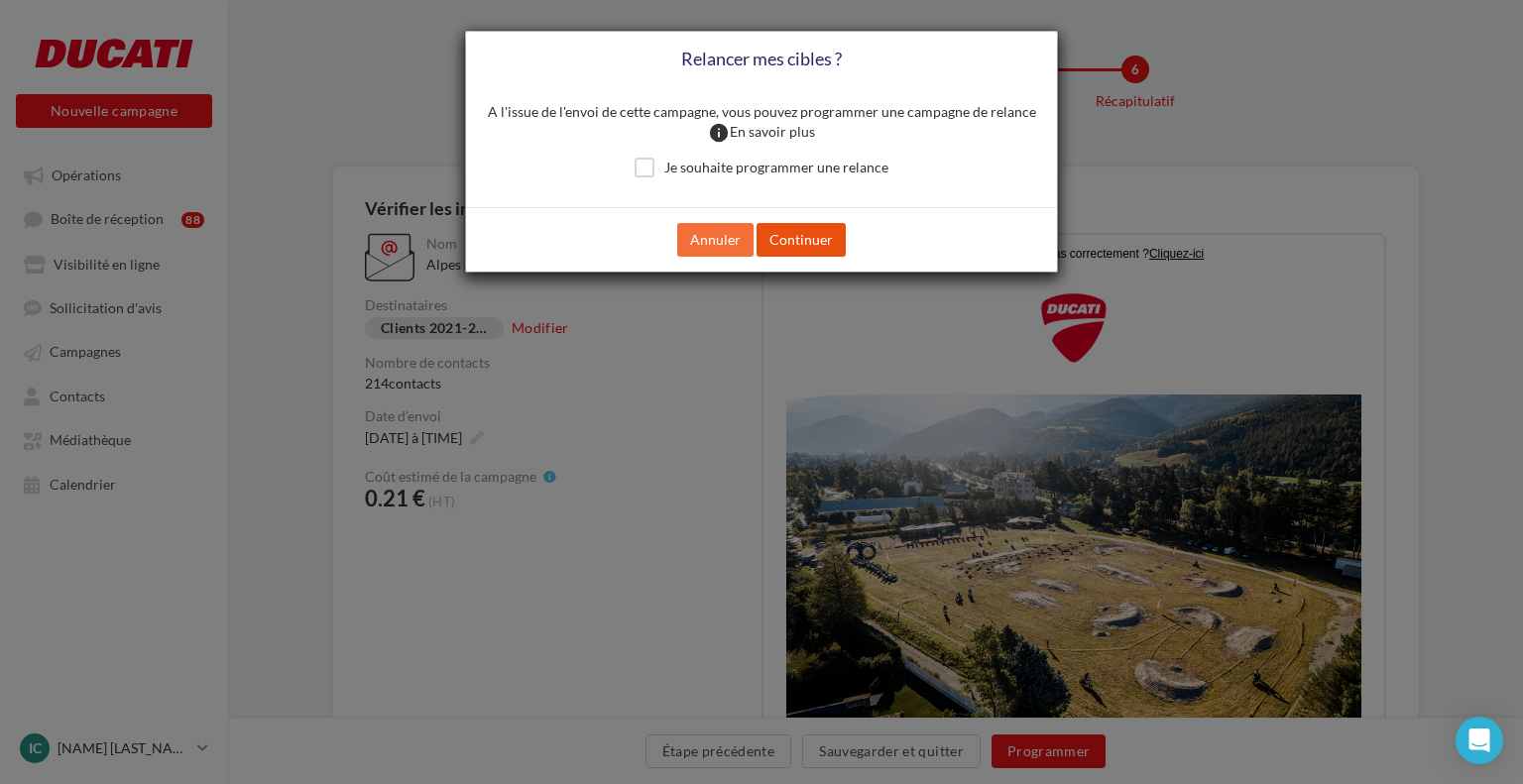 click on "Continuer" at bounding box center [801, 240] 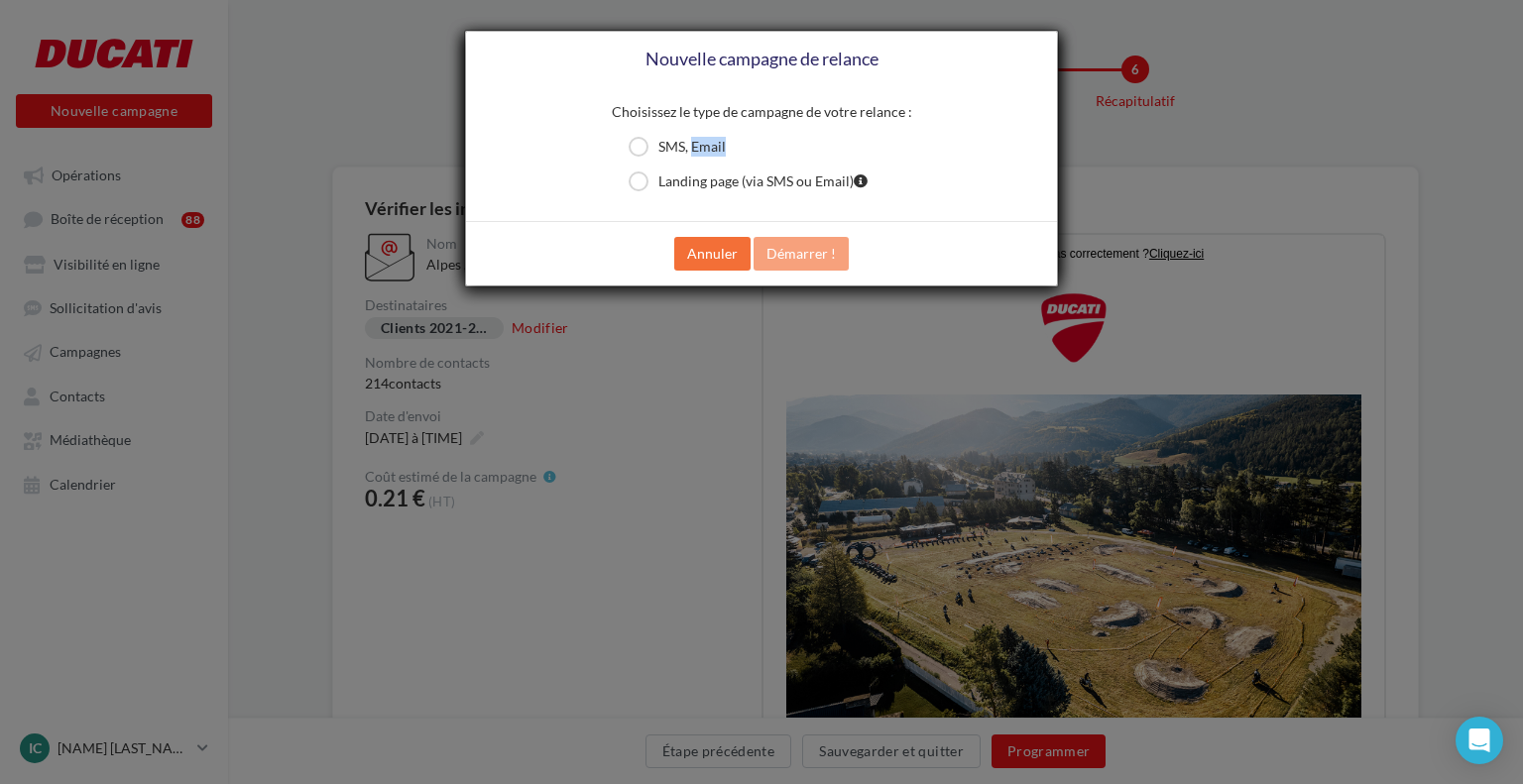 drag, startPoint x: 692, startPoint y: 144, endPoint x: 794, endPoint y: 147, distance: 102.04411 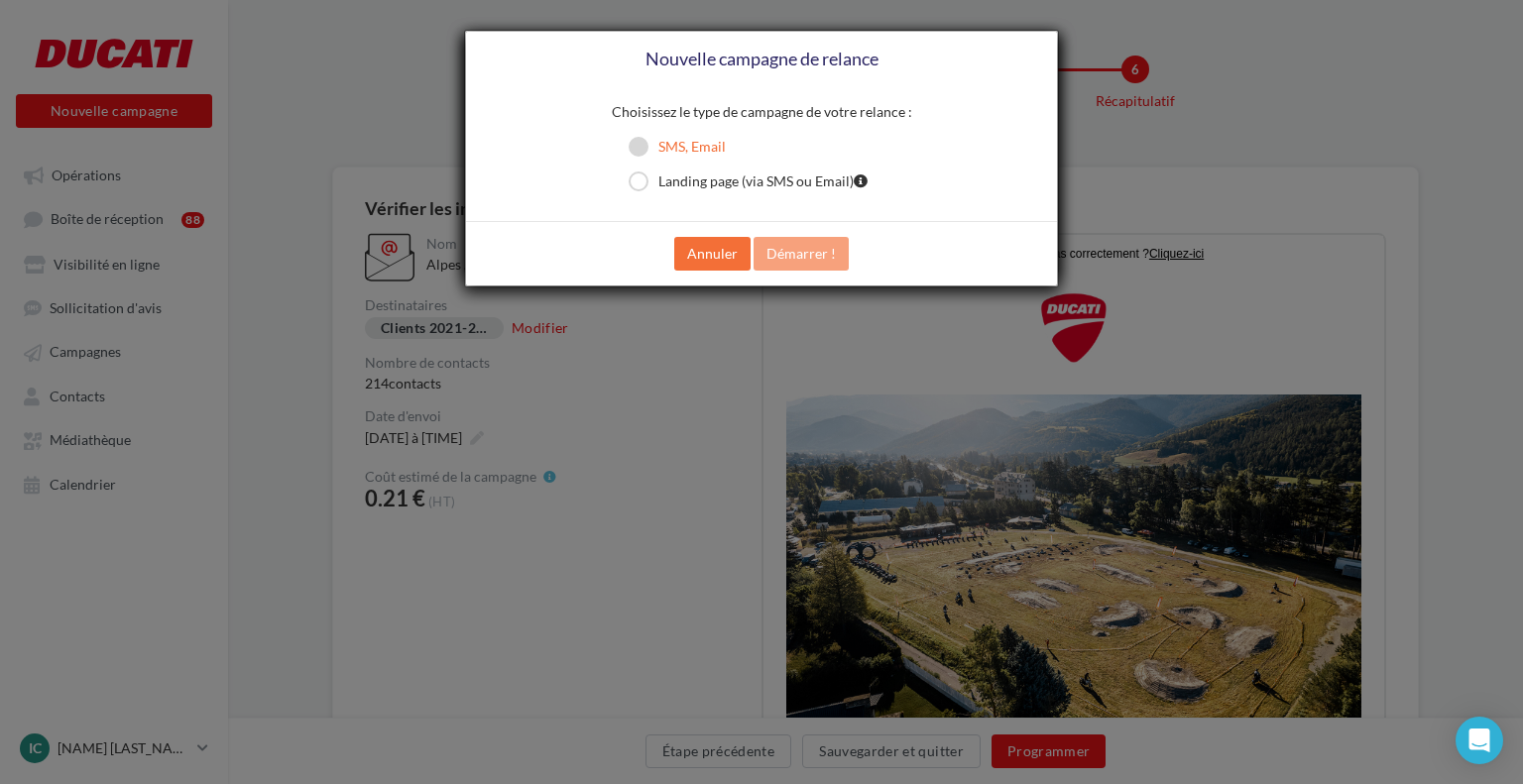 click on "SMS, Email" at bounding box center [677, 147] 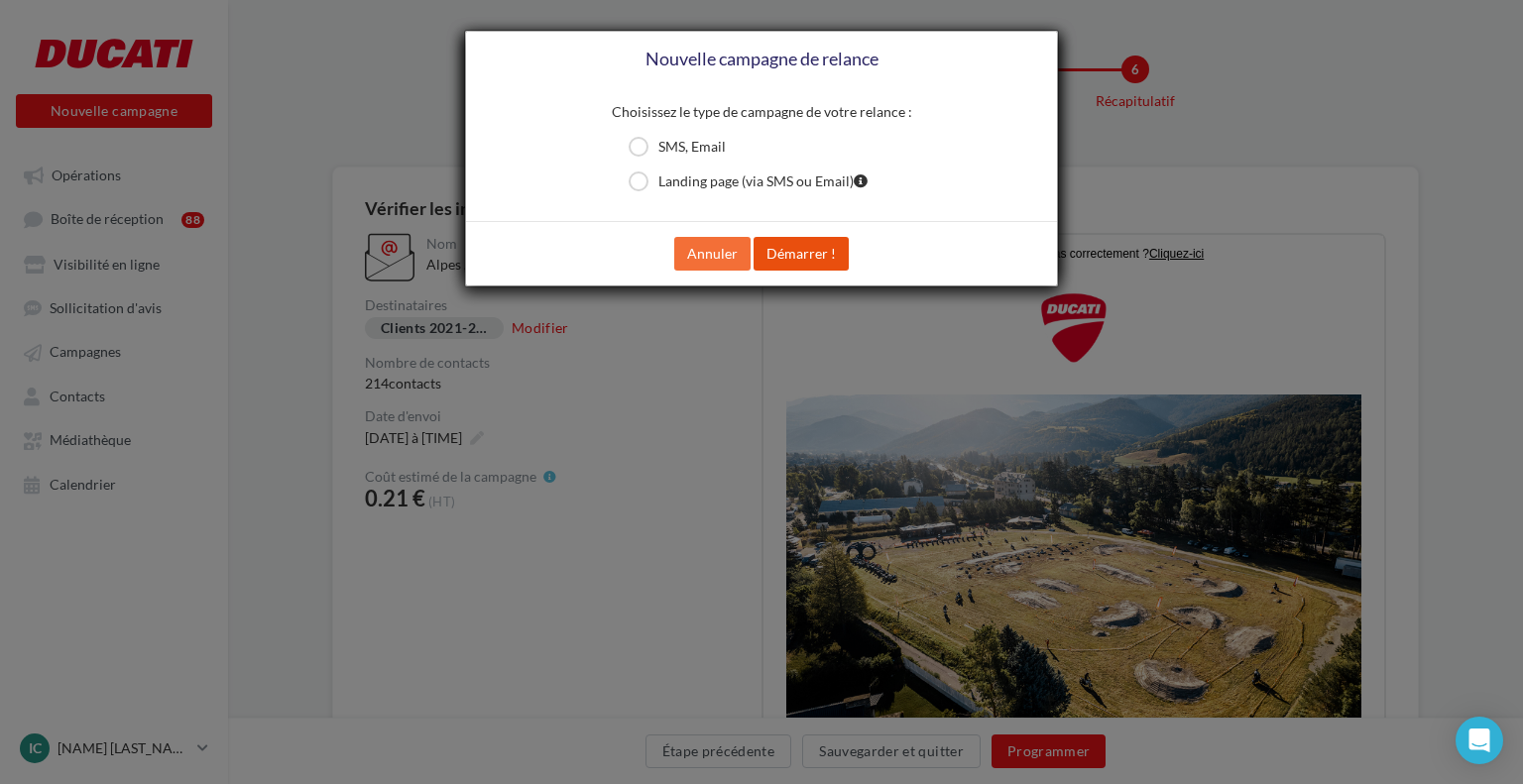 click on "Démarrer !" at bounding box center (801, 254) 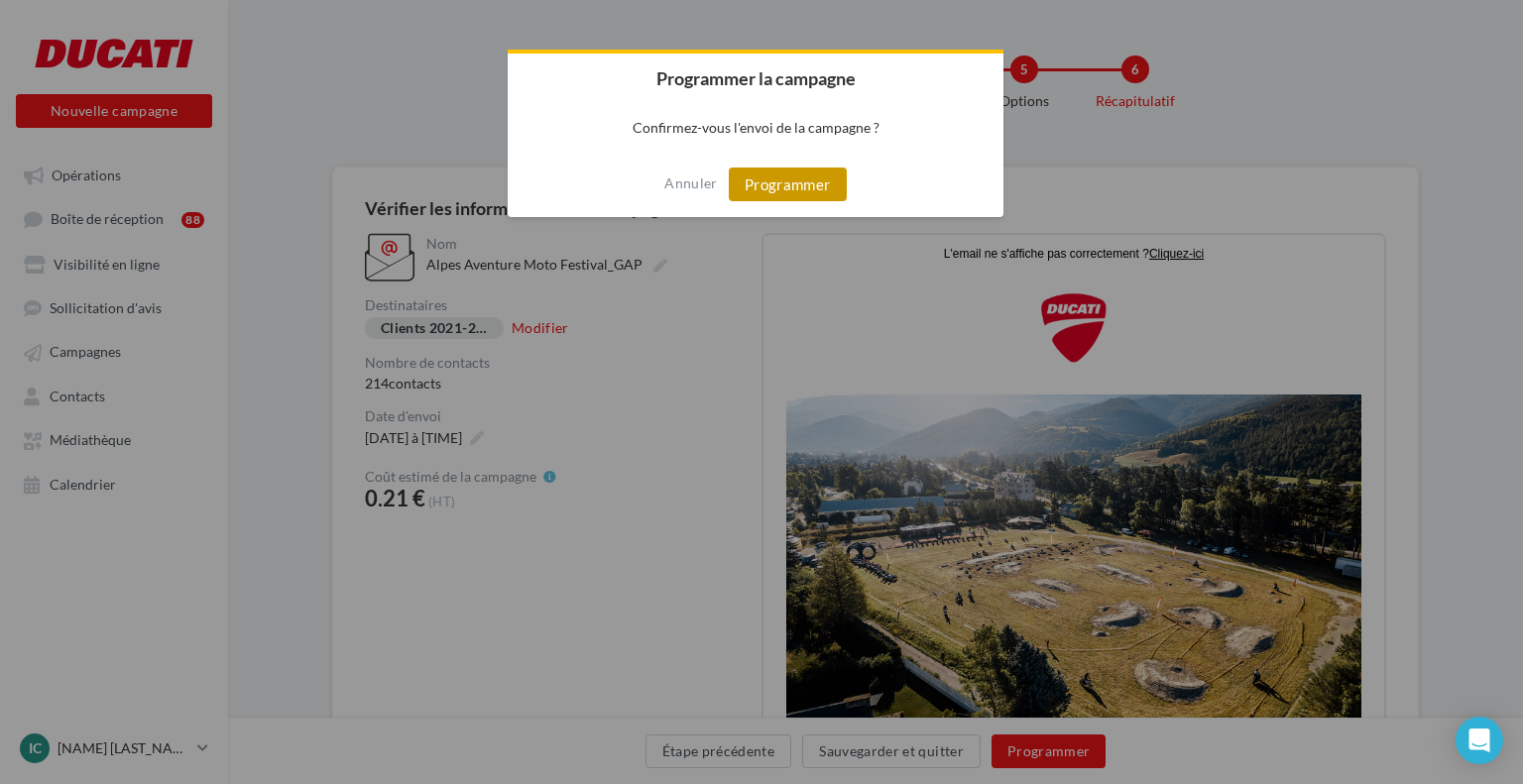 click on "Programmer" at bounding box center (787, 184) 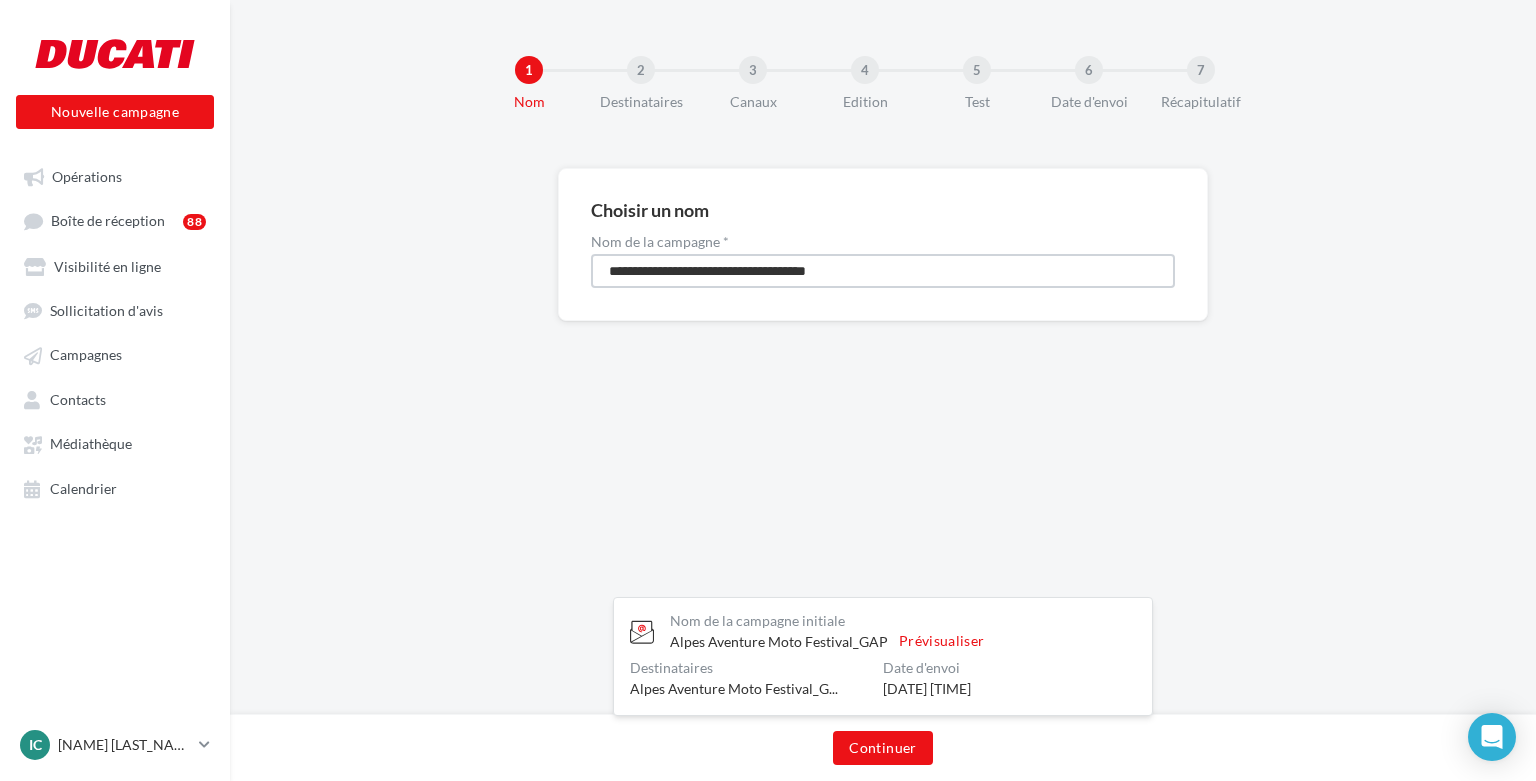 click on "**********" at bounding box center [883, 271] 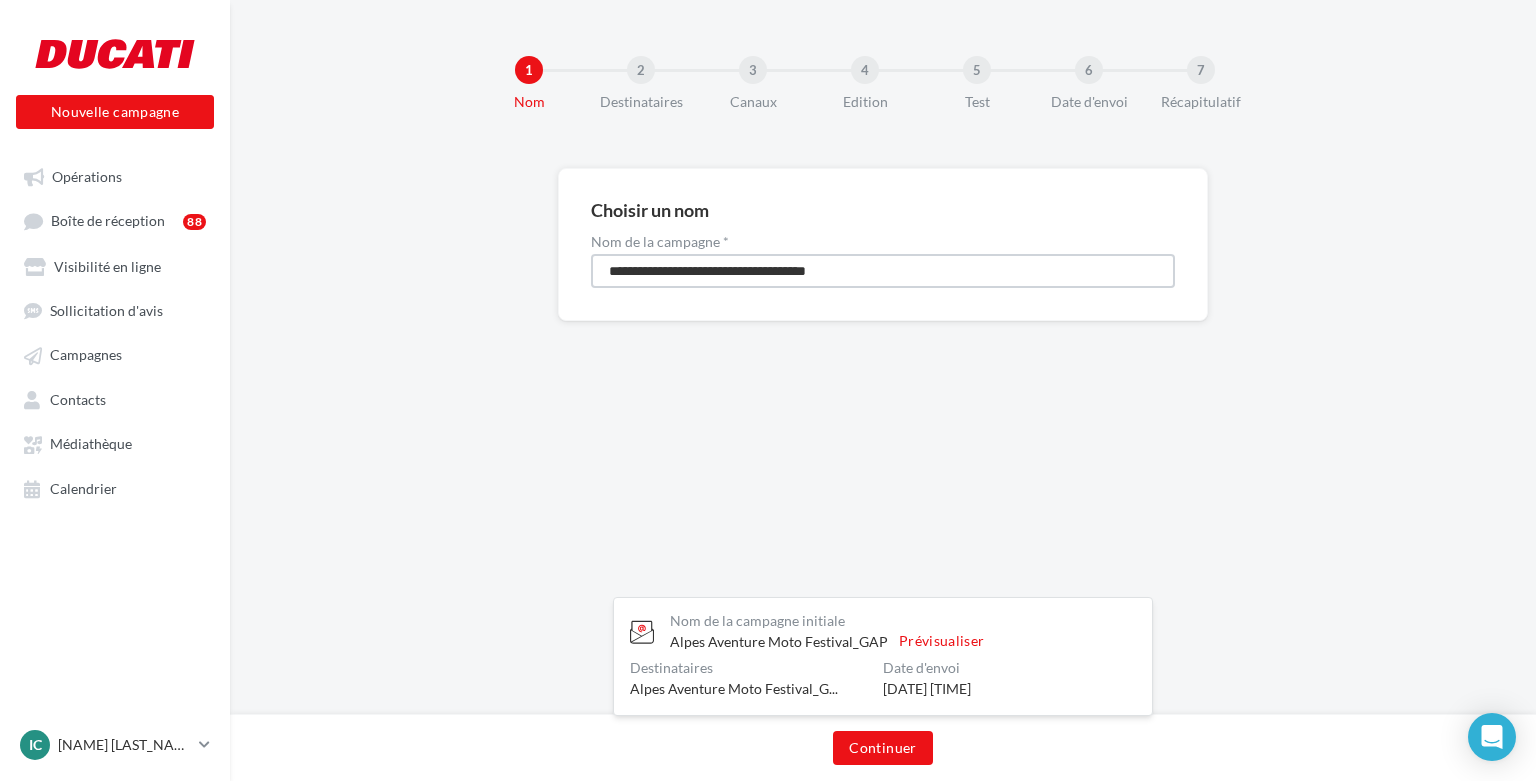 click on "**********" at bounding box center [883, 271] 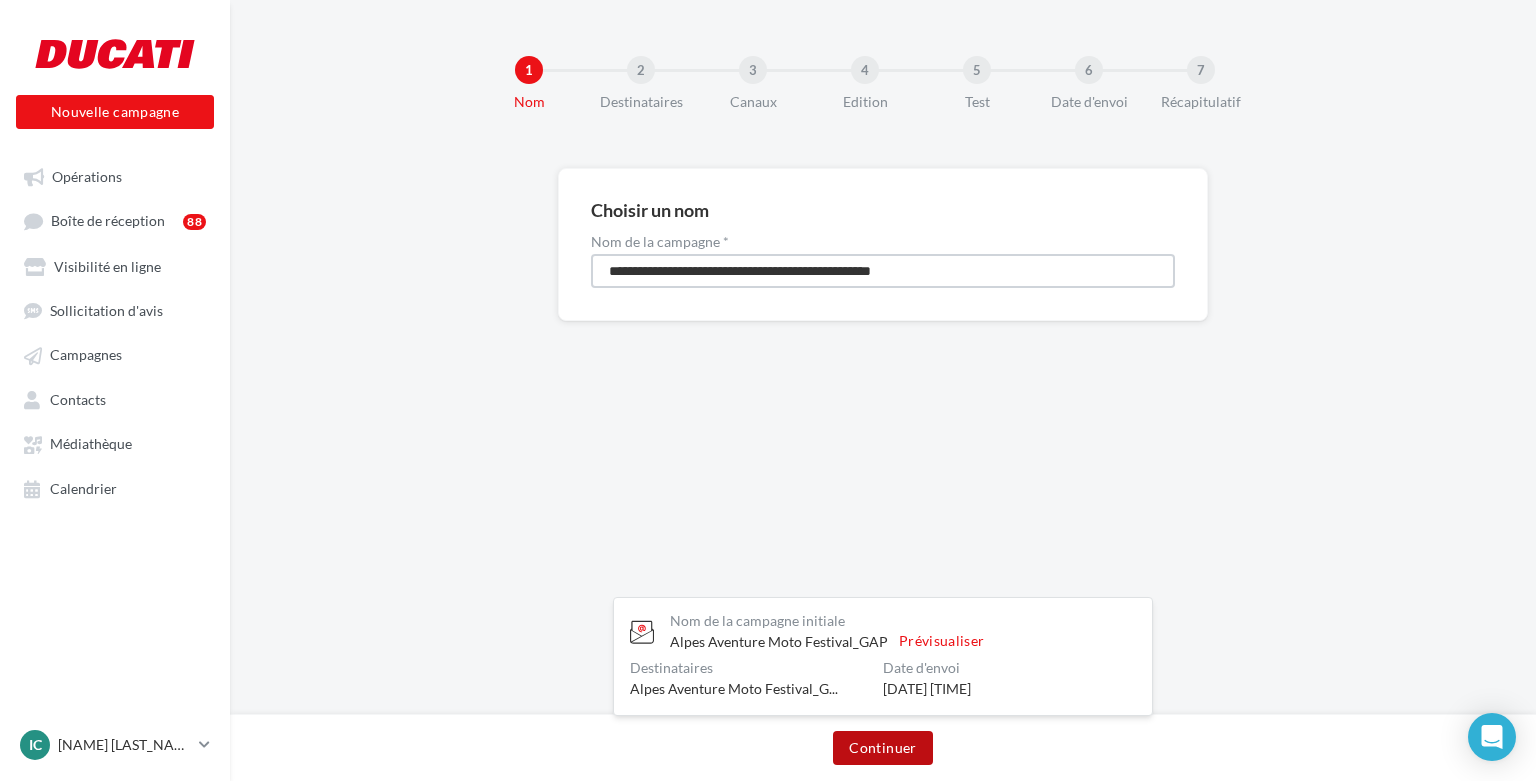 type on "**********" 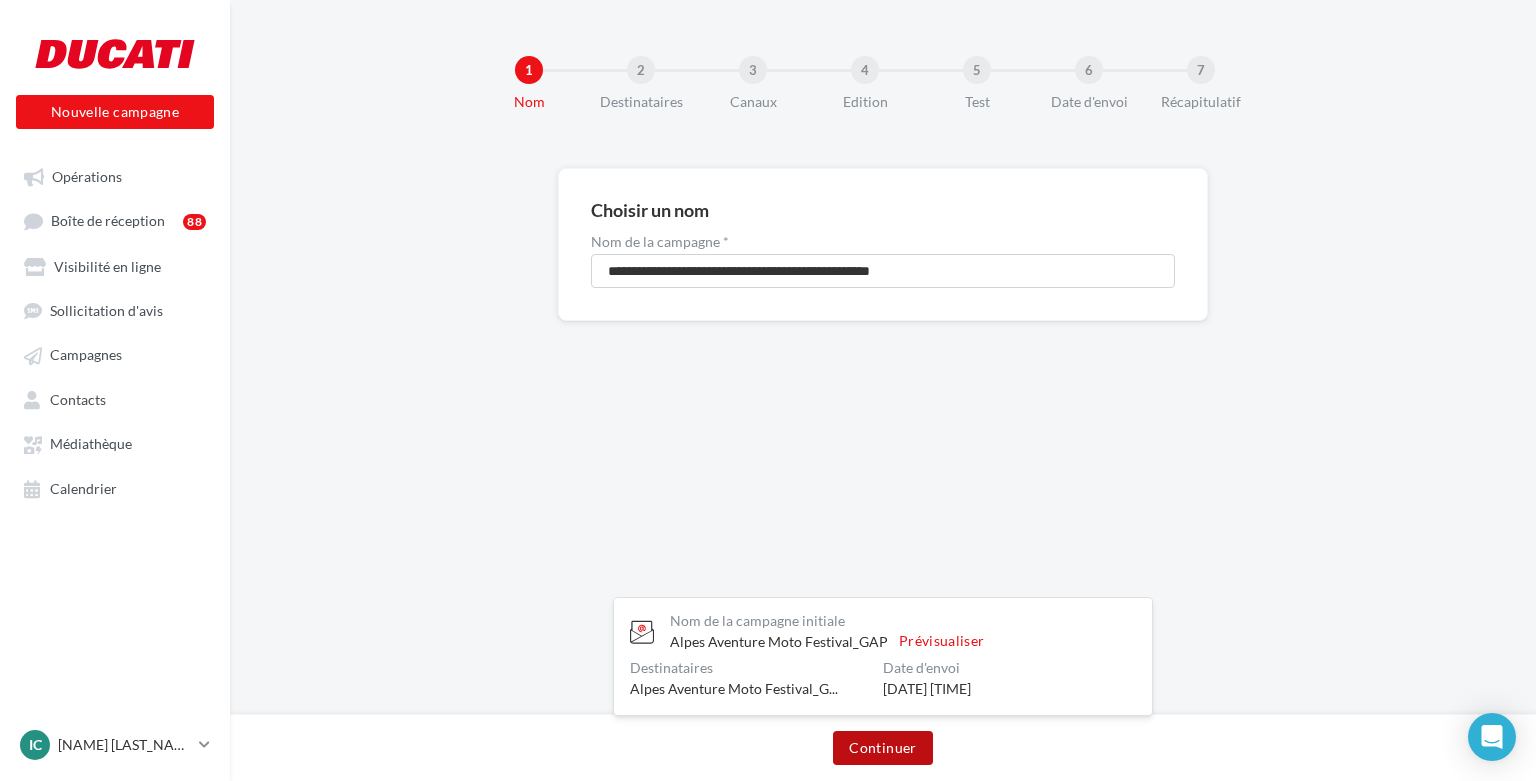 click on "Continuer" at bounding box center [882, 748] 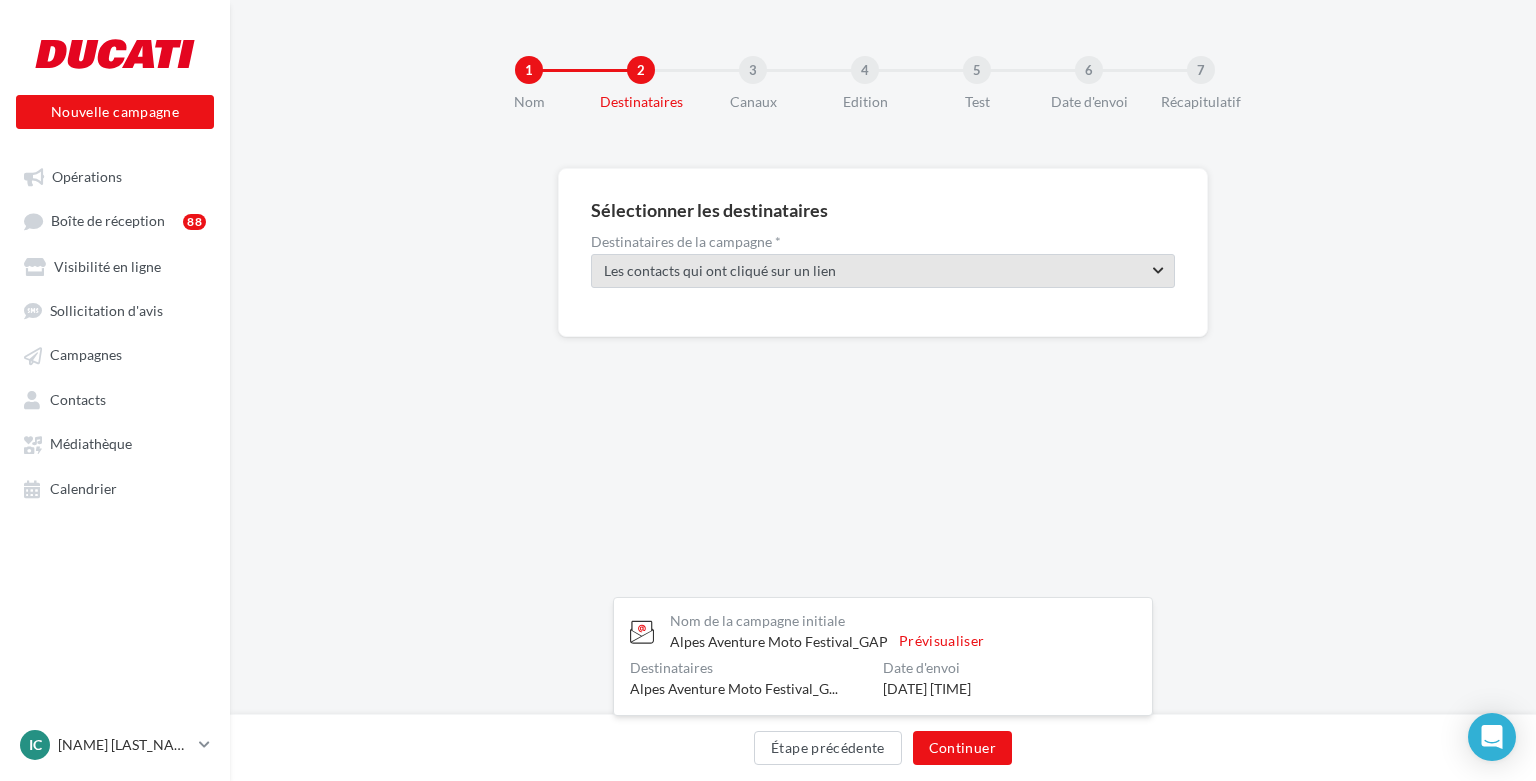 click on "Les contacts qui ont cliqué sur un lien" at bounding box center [866, 271] 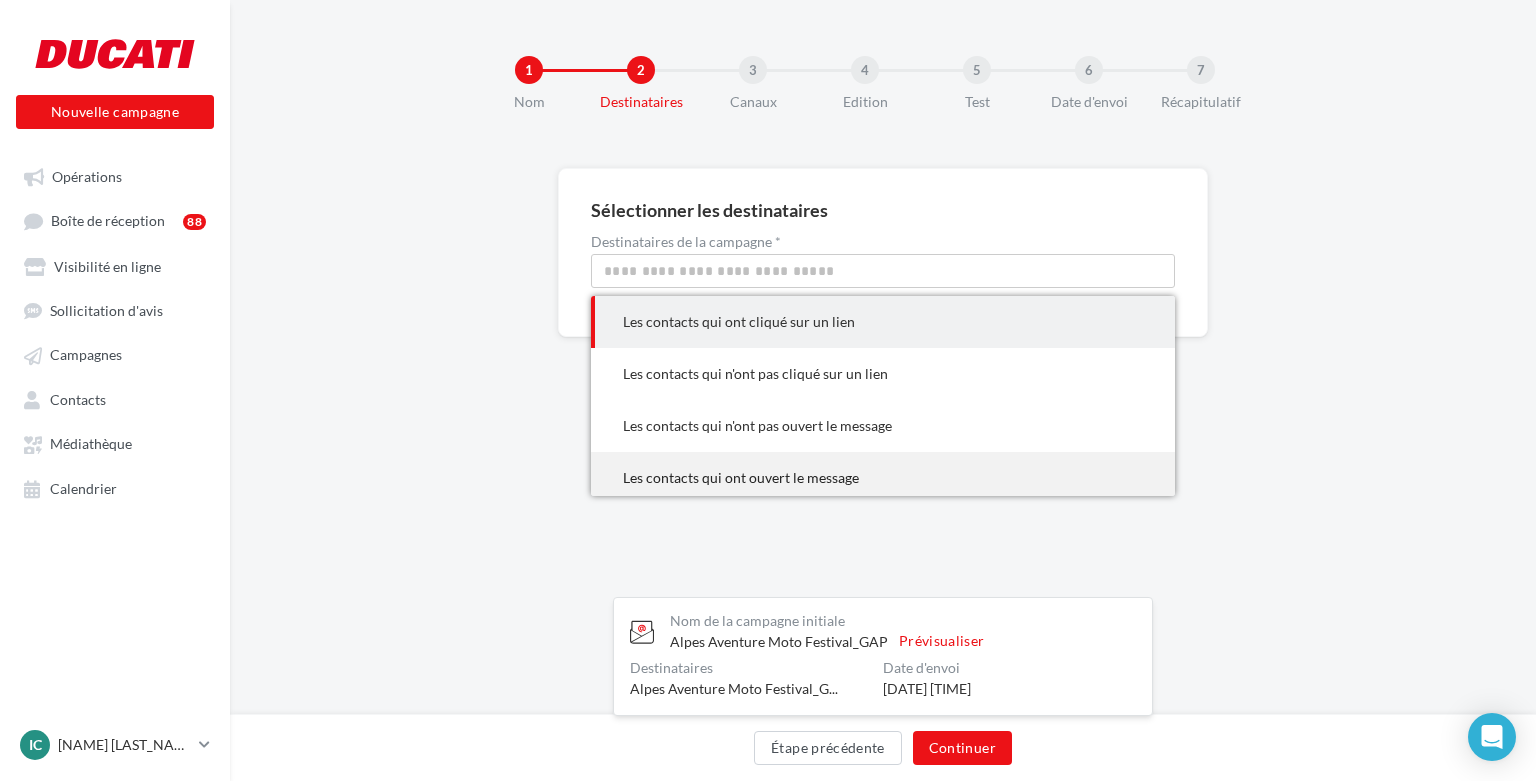 click on "Les contacts qui ont ouvert le message" at bounding box center [883, 478] 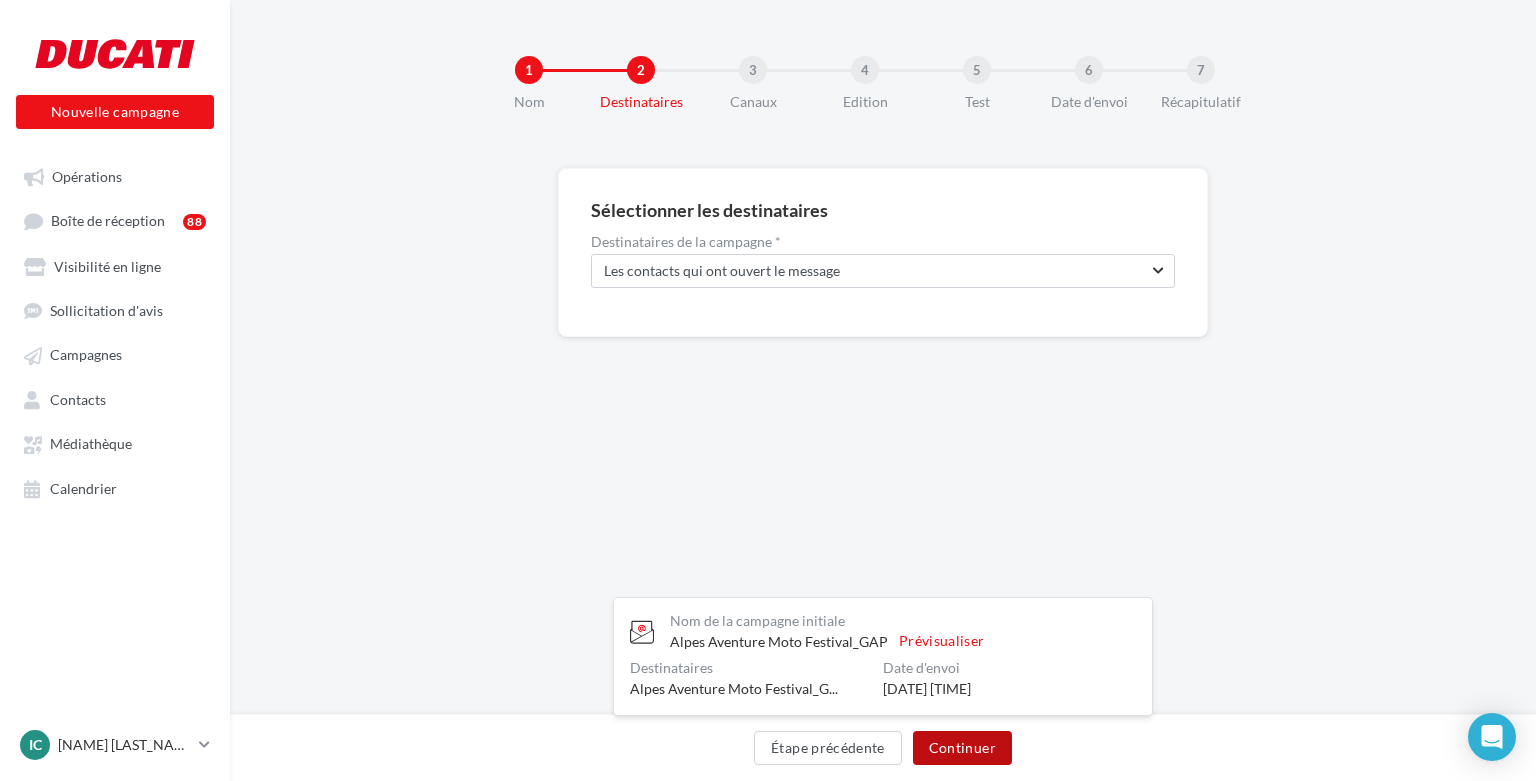 click on "Continuer" at bounding box center (962, 748) 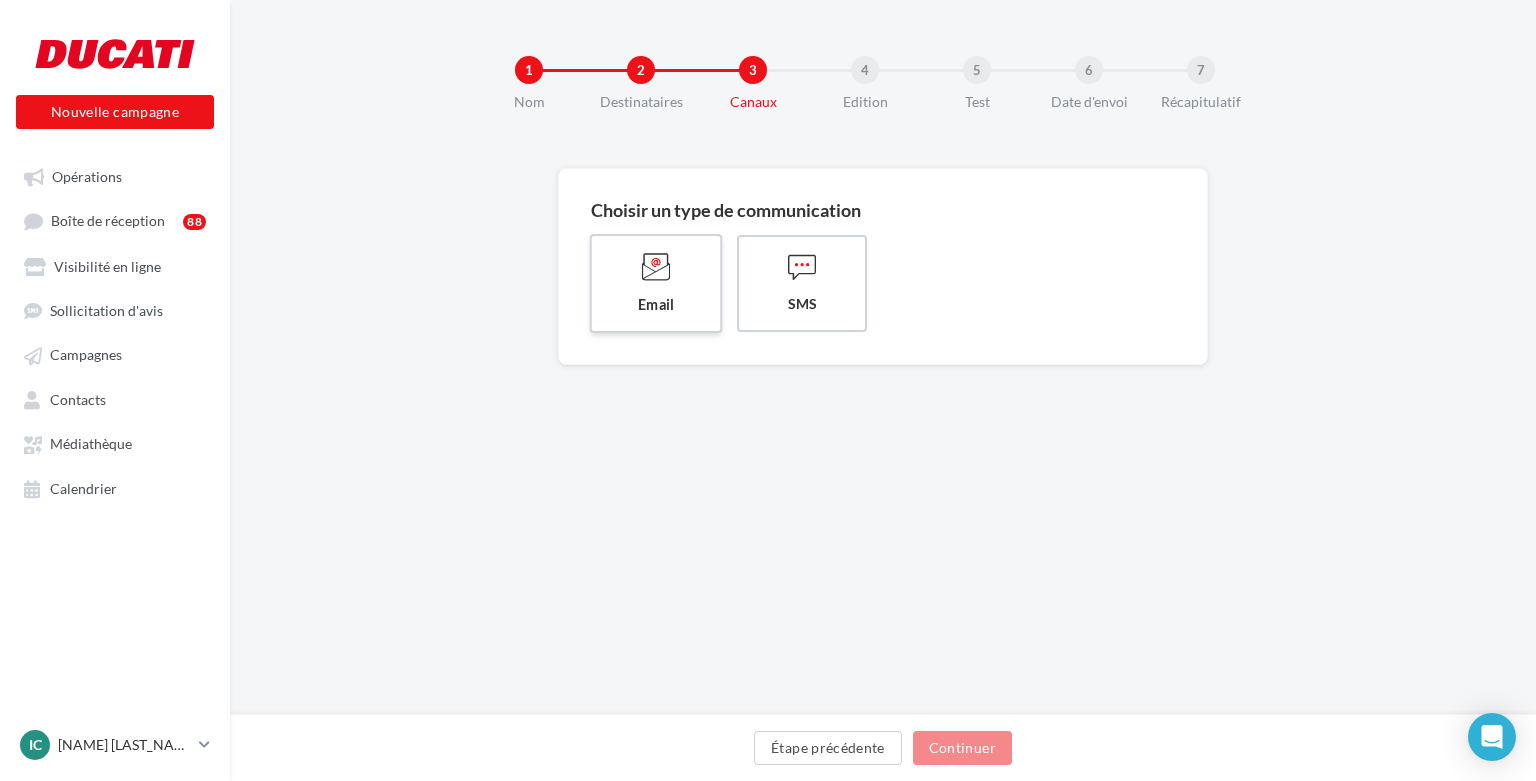 click at bounding box center [656, 266] 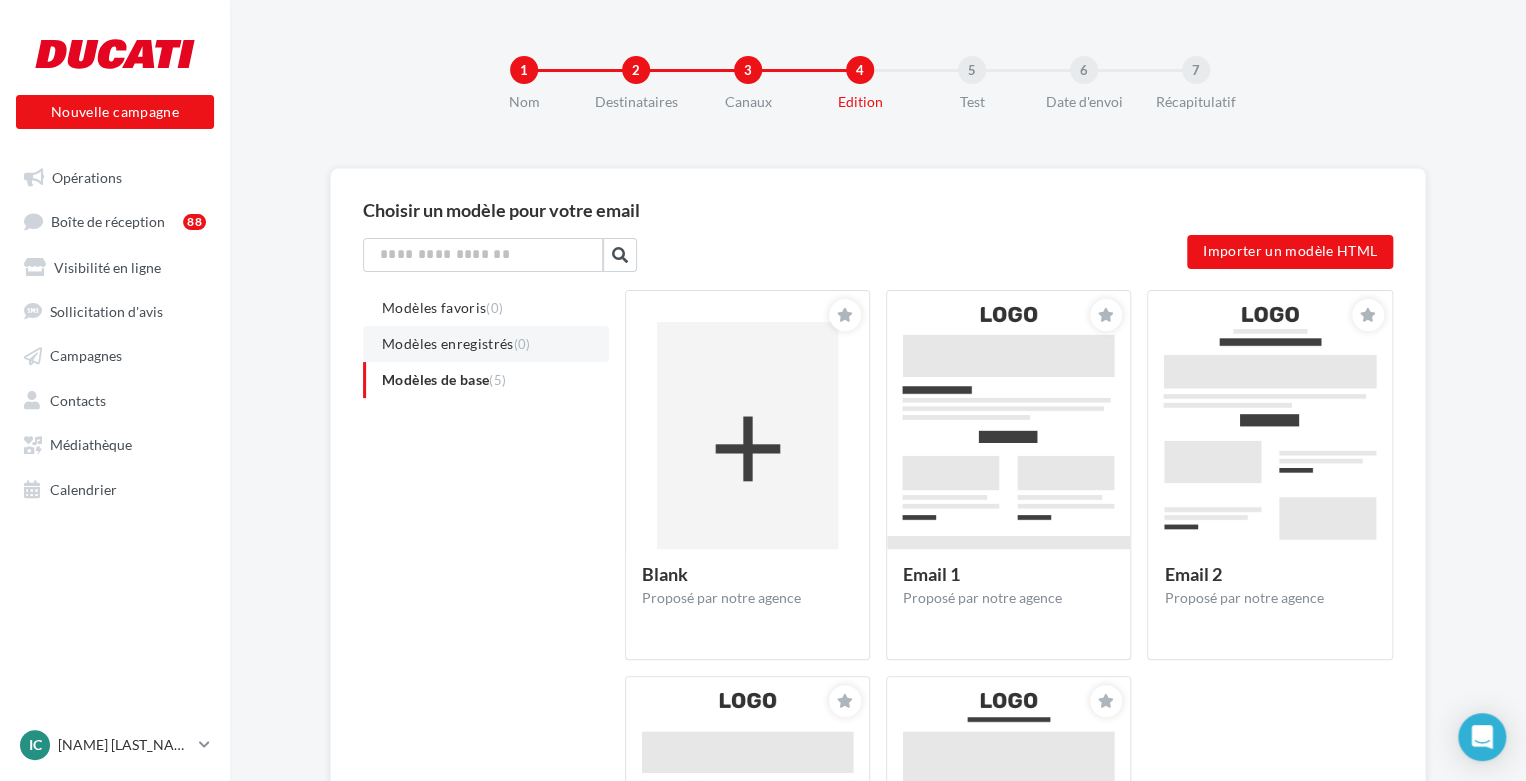 click on "Modèles enregistrés  (0)" at bounding box center (486, 344) 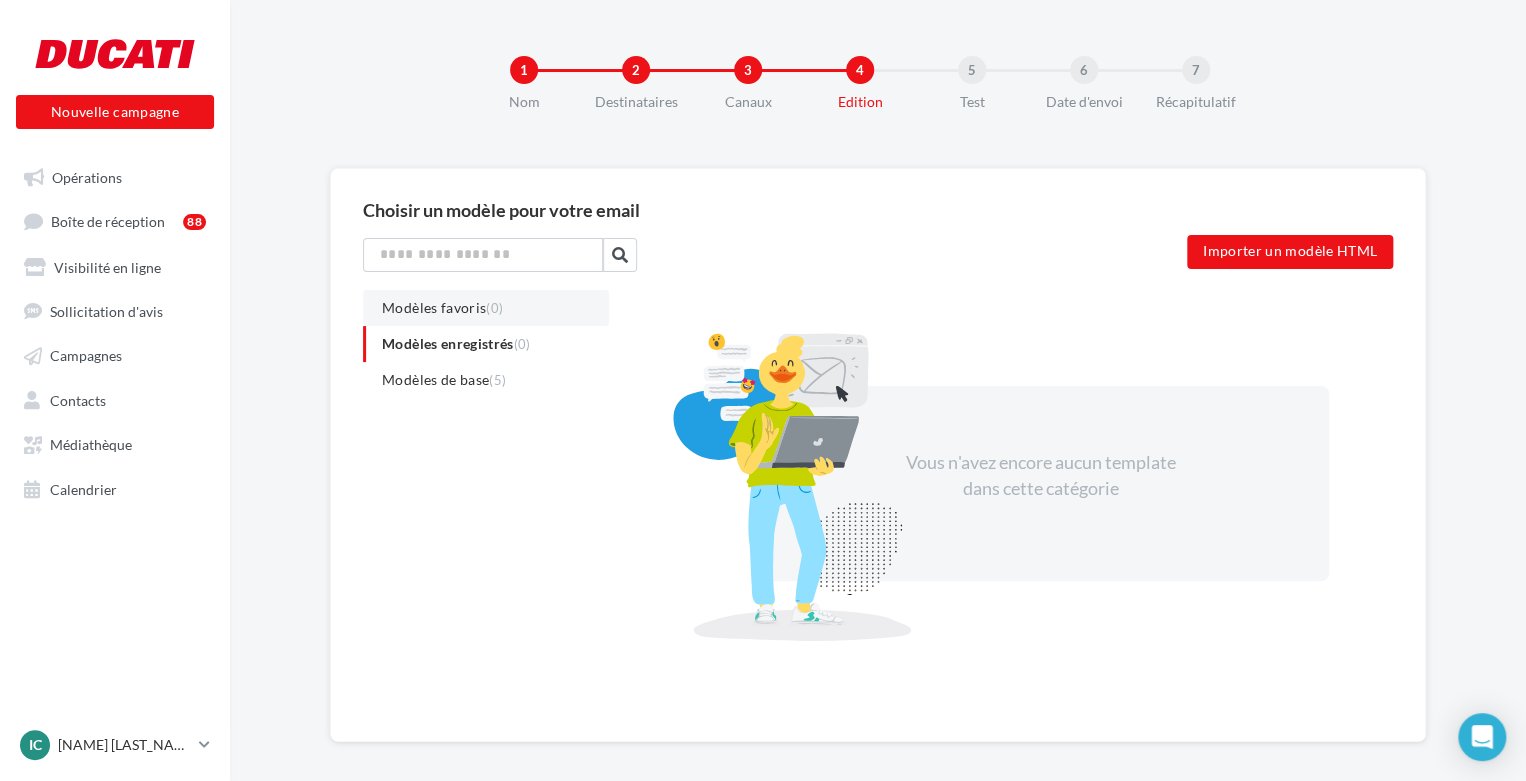 click on "Modèles favoris  (0)" at bounding box center (486, 308) 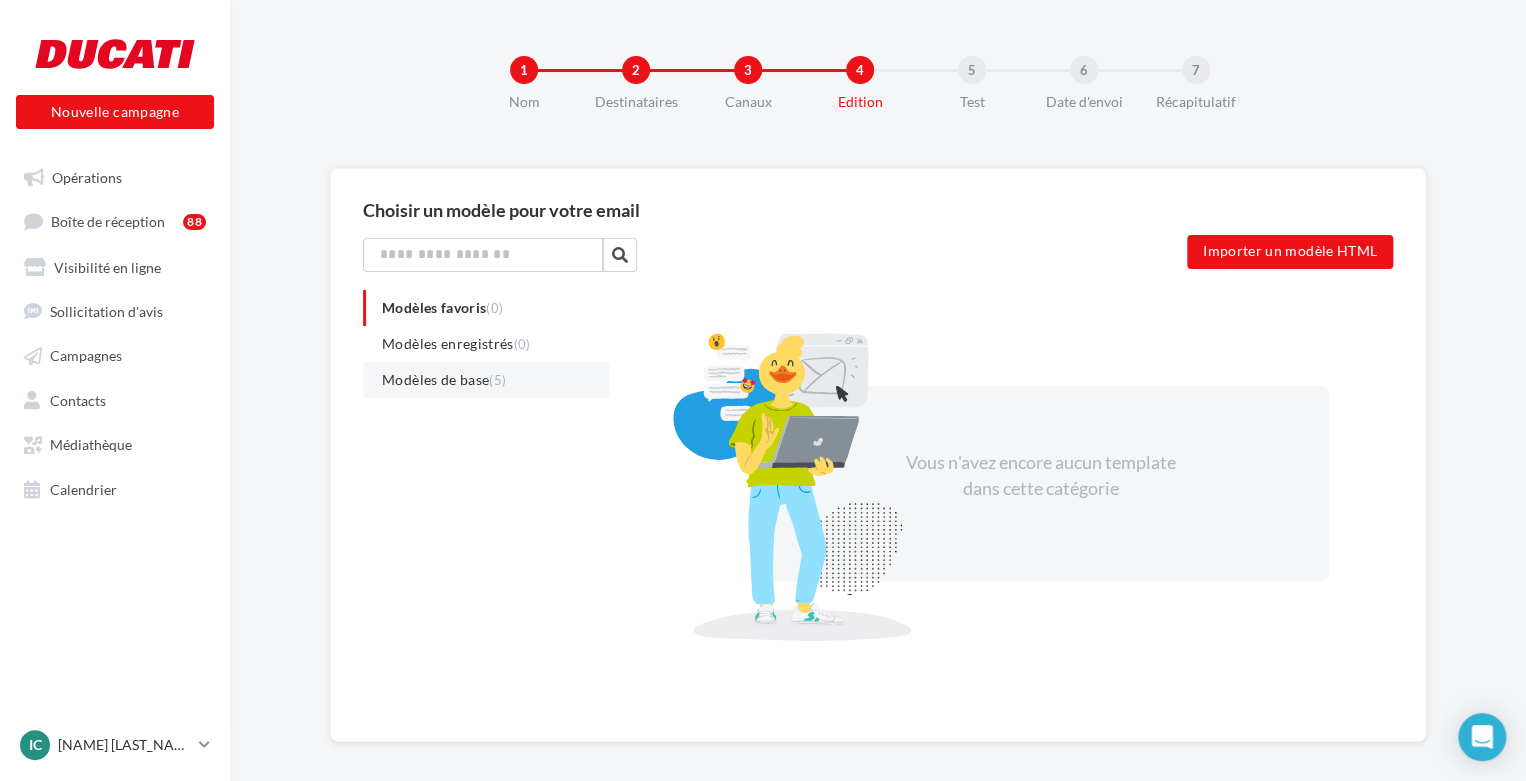 click on "Modèles de base  (5)" at bounding box center (486, 380) 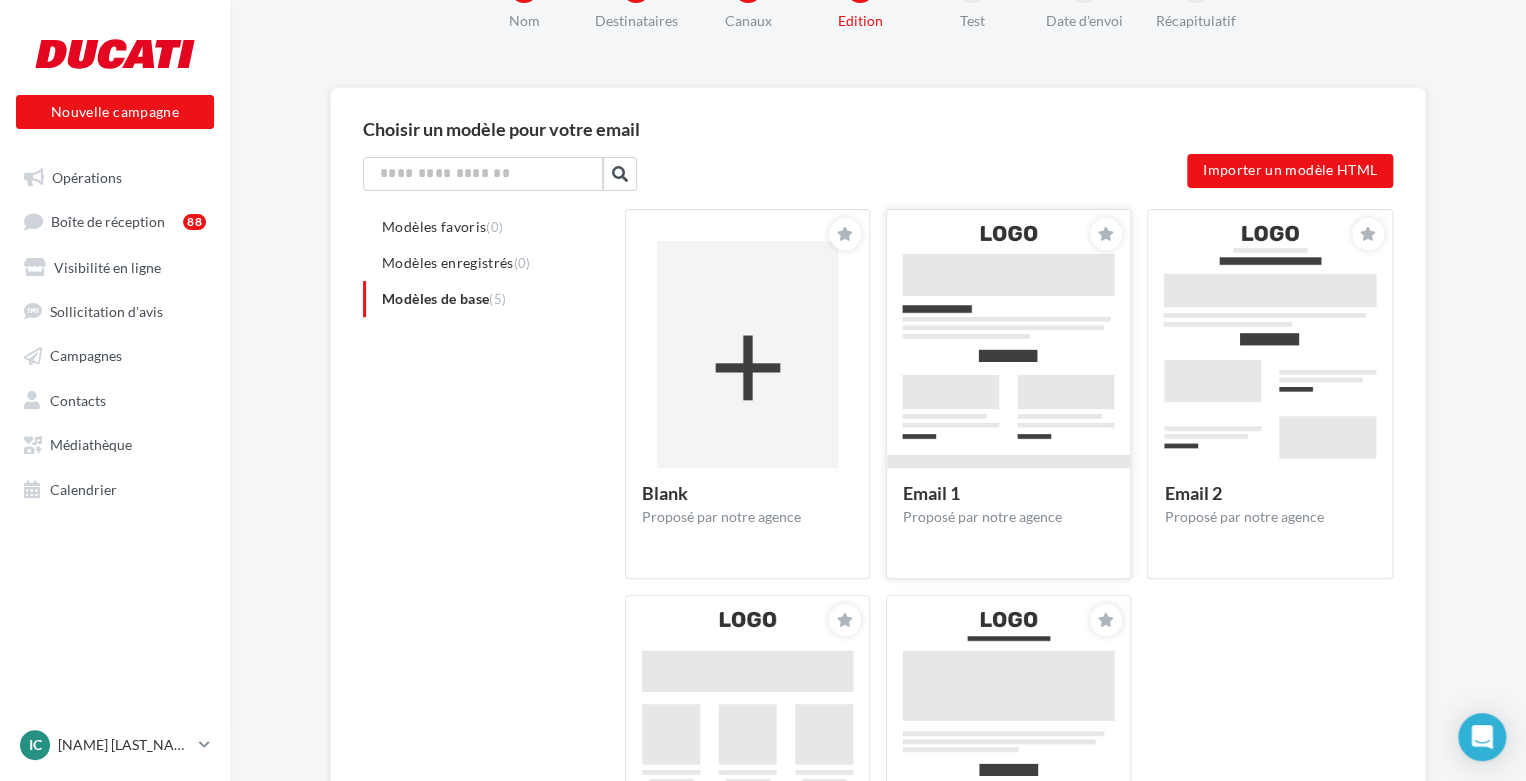 scroll, scrollTop: 200, scrollLeft: 0, axis: vertical 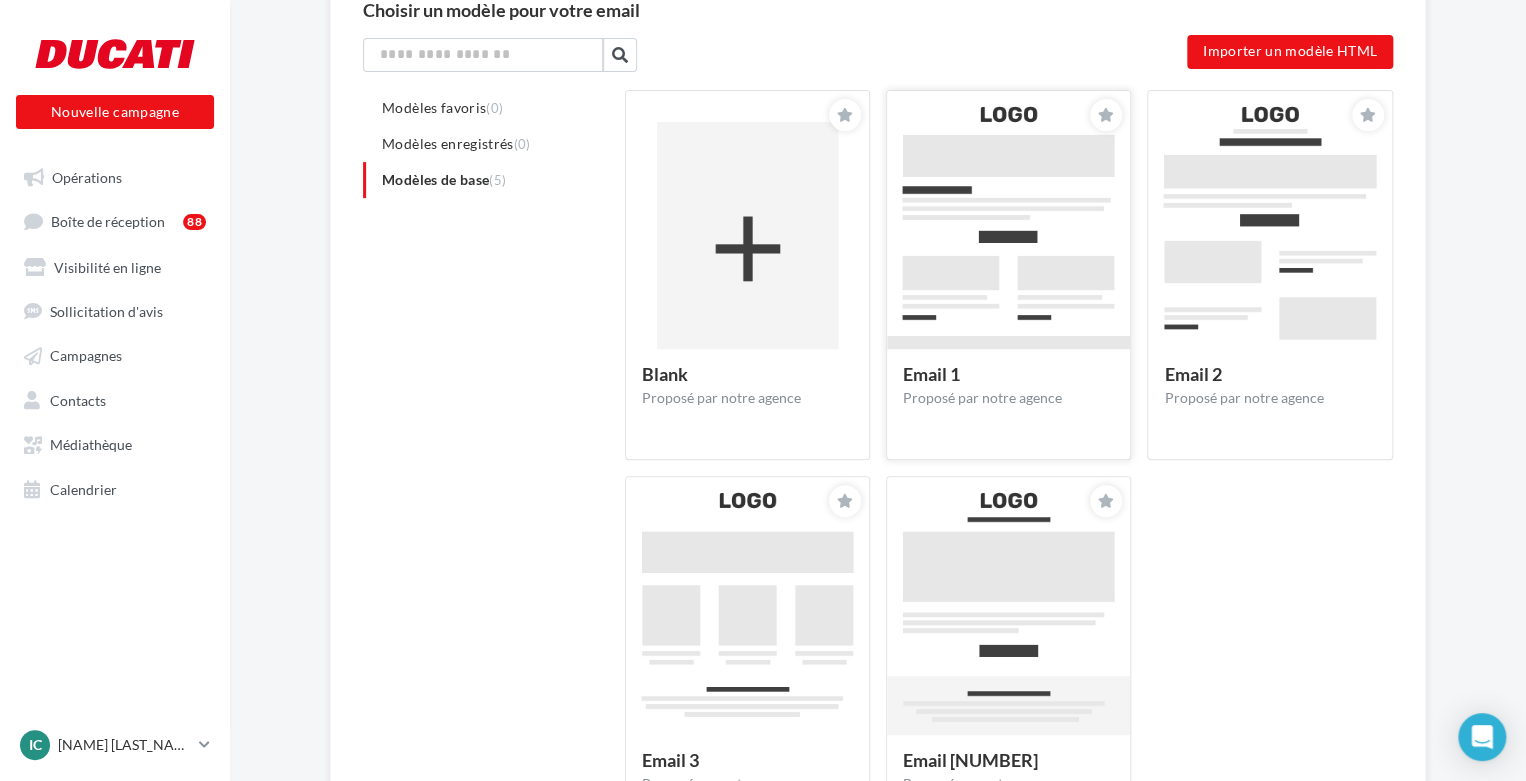 click 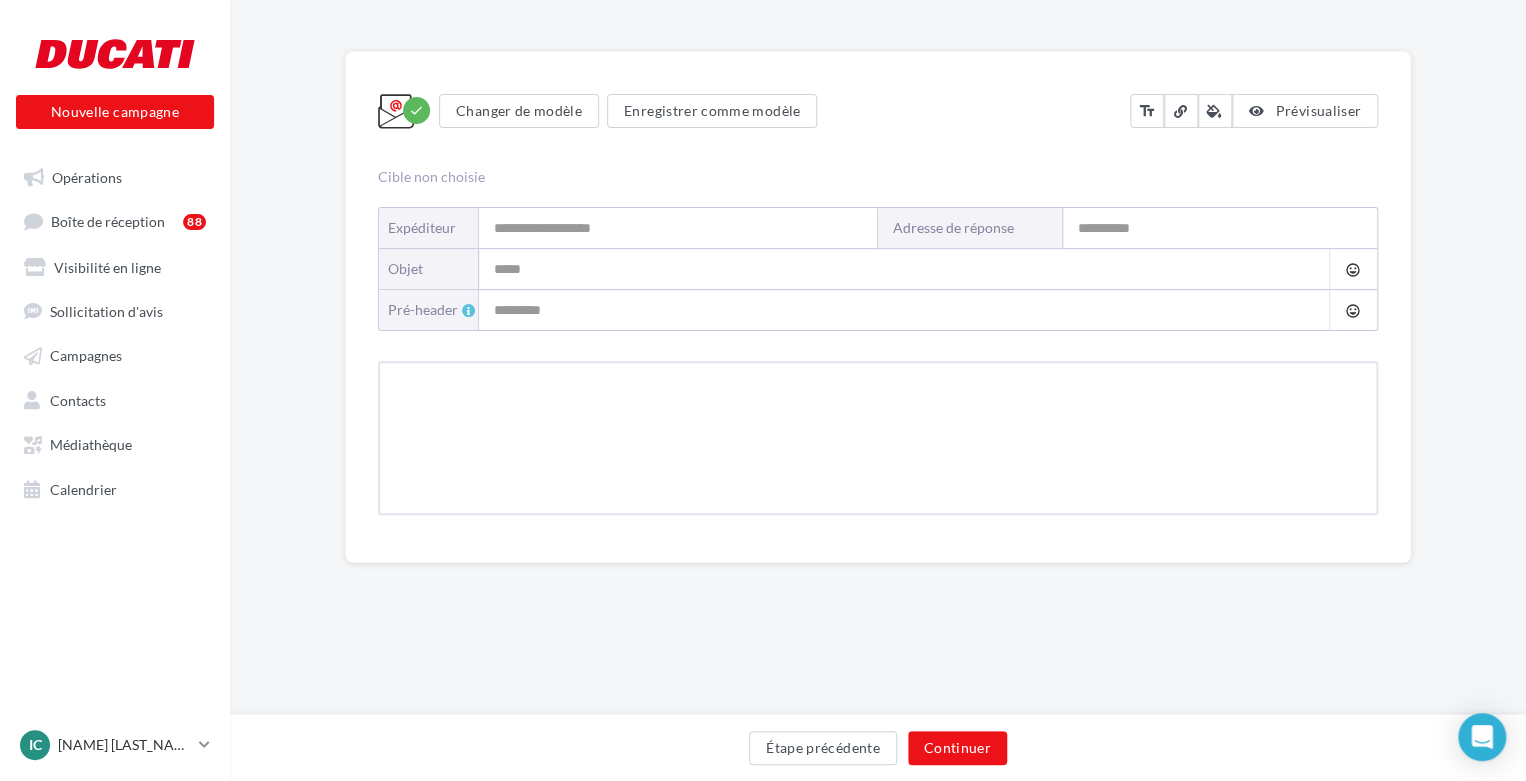 scroll, scrollTop: 0, scrollLeft: 0, axis: both 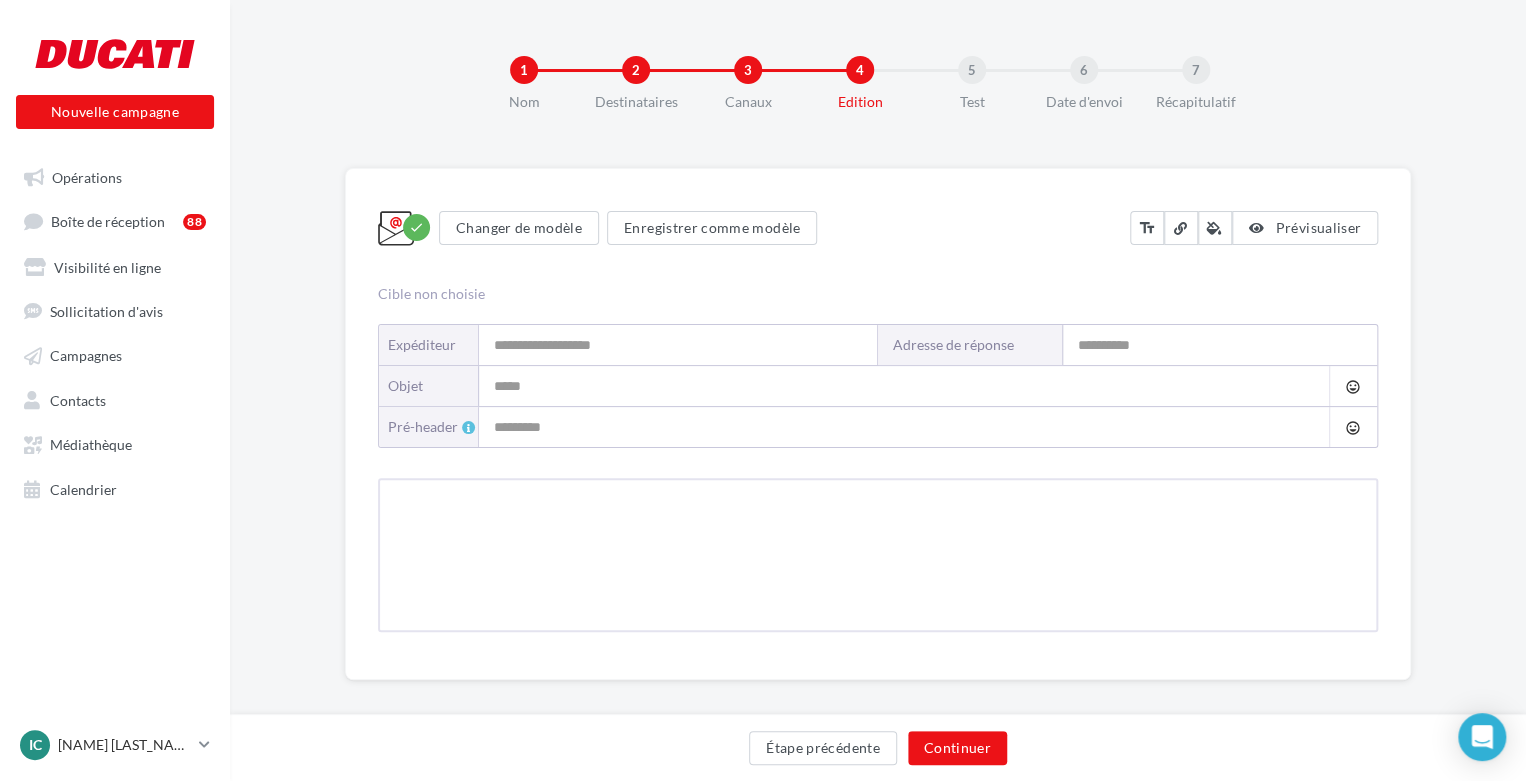type on "**********" 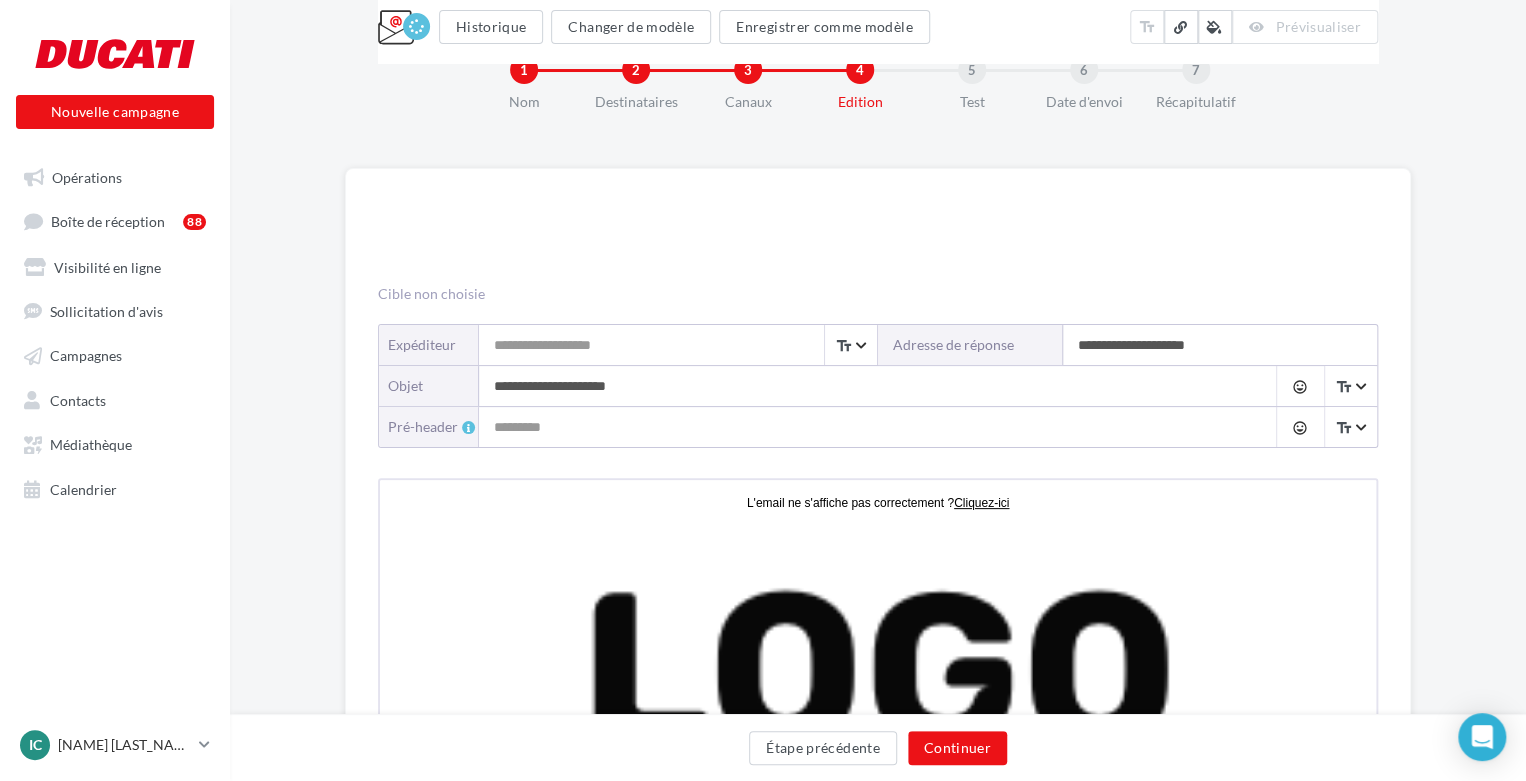 scroll, scrollTop: 563, scrollLeft: 0, axis: vertical 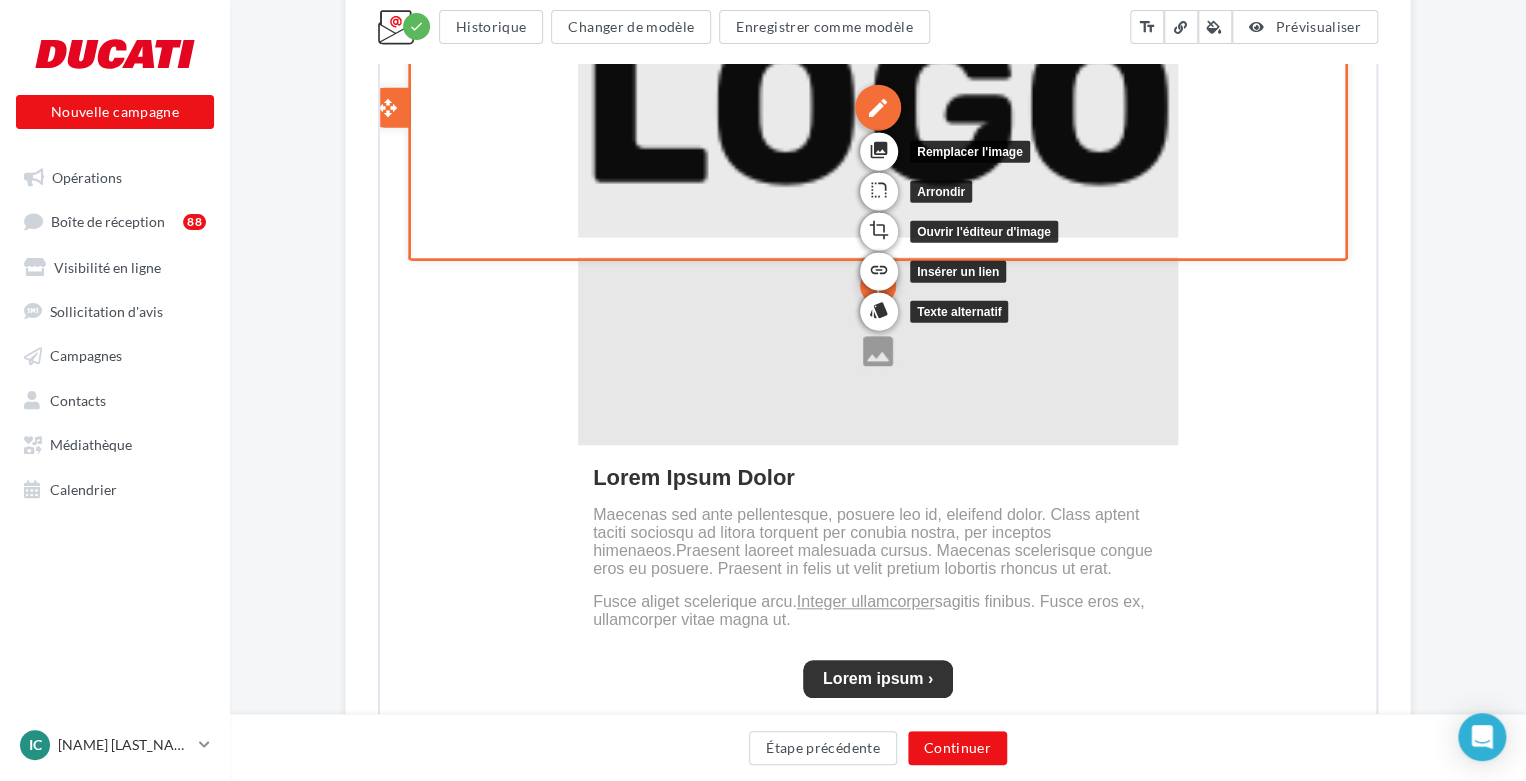 click on "edit" at bounding box center (876, 106) 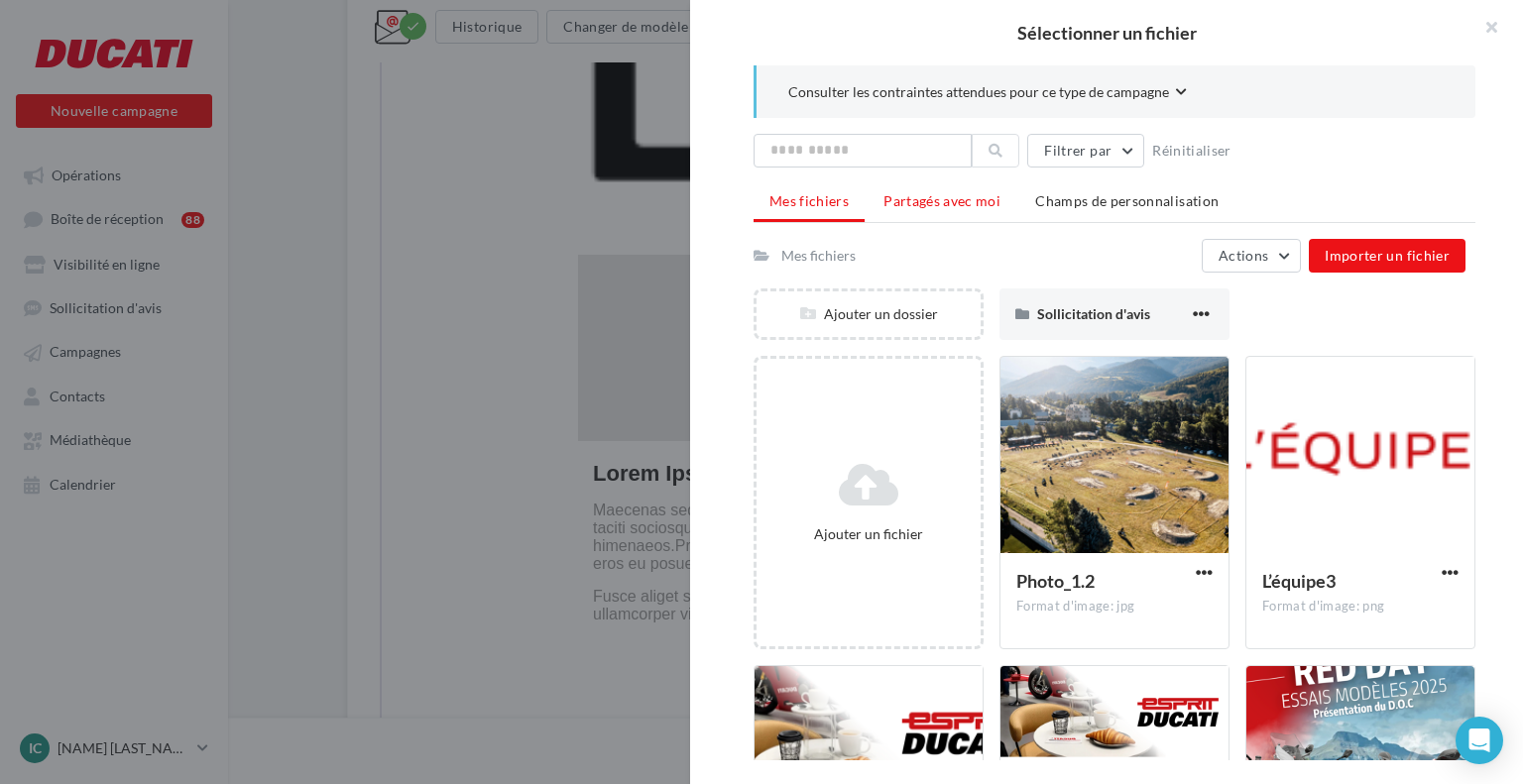 drag, startPoint x: 914, startPoint y: 218, endPoint x: 920, endPoint y: 200, distance: 18.973666 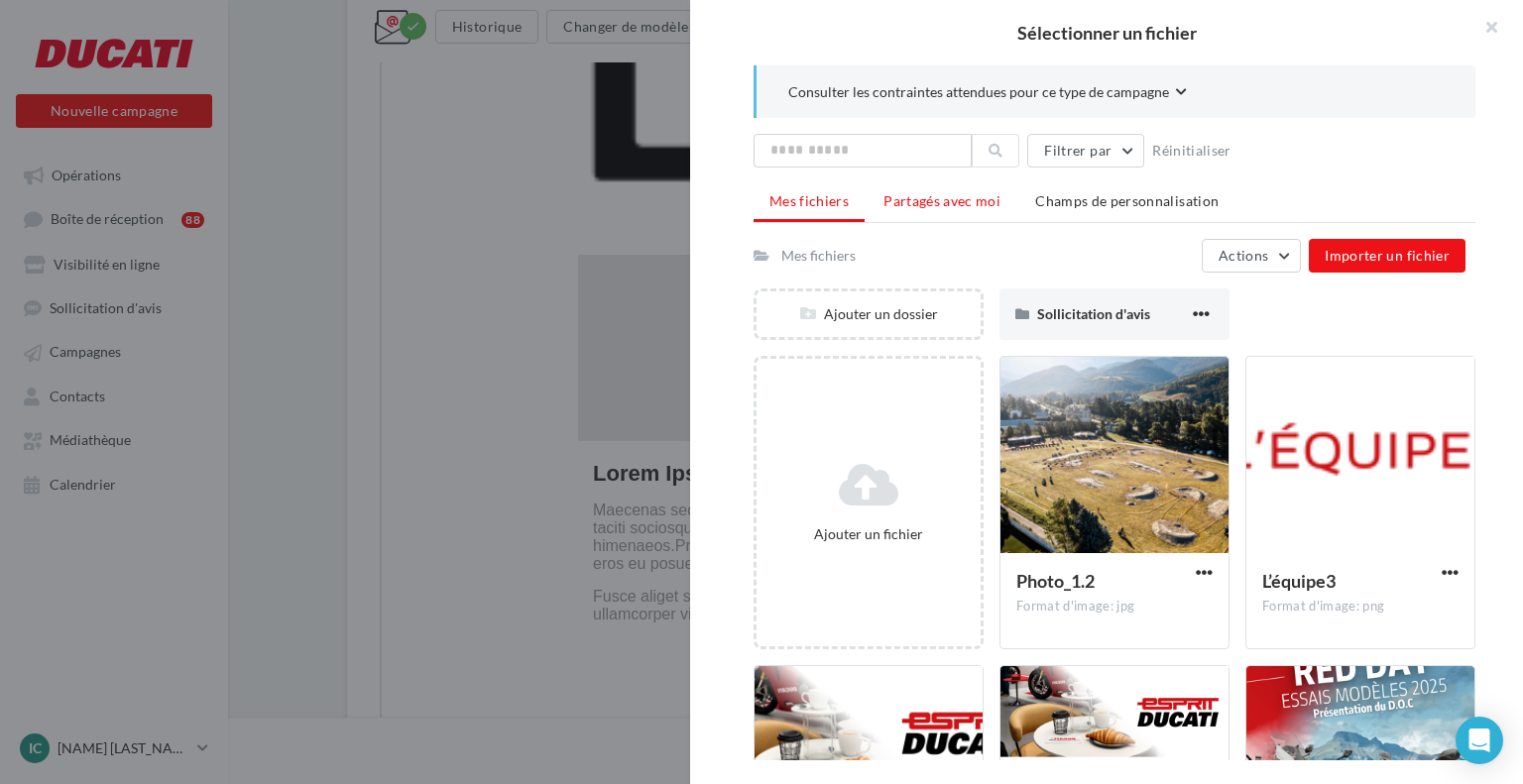 click on "Mes fichiers
Partagés avec moi
Champs de personnalisation" at bounding box center (1114, 203) 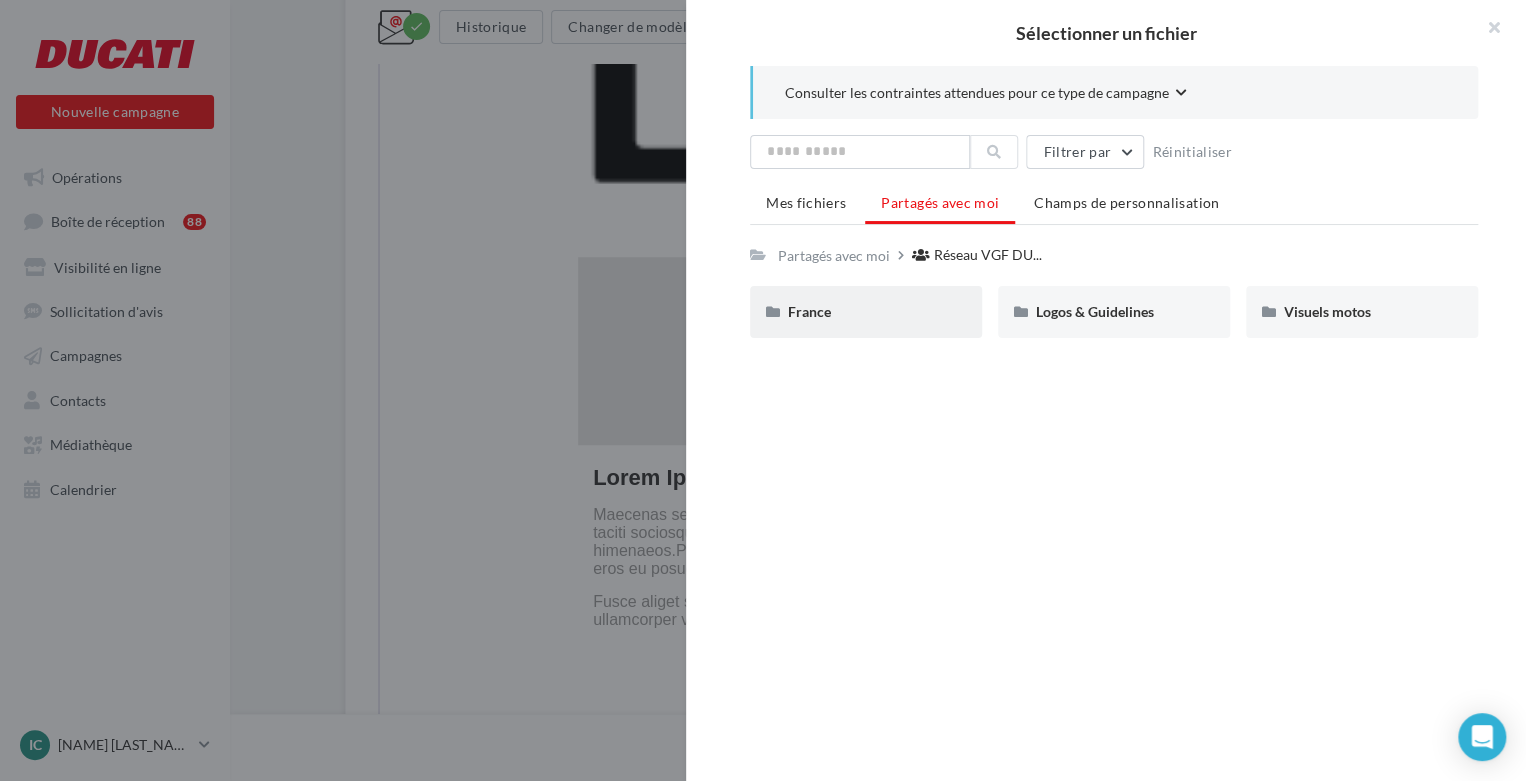 click on "France" at bounding box center (866, 312) 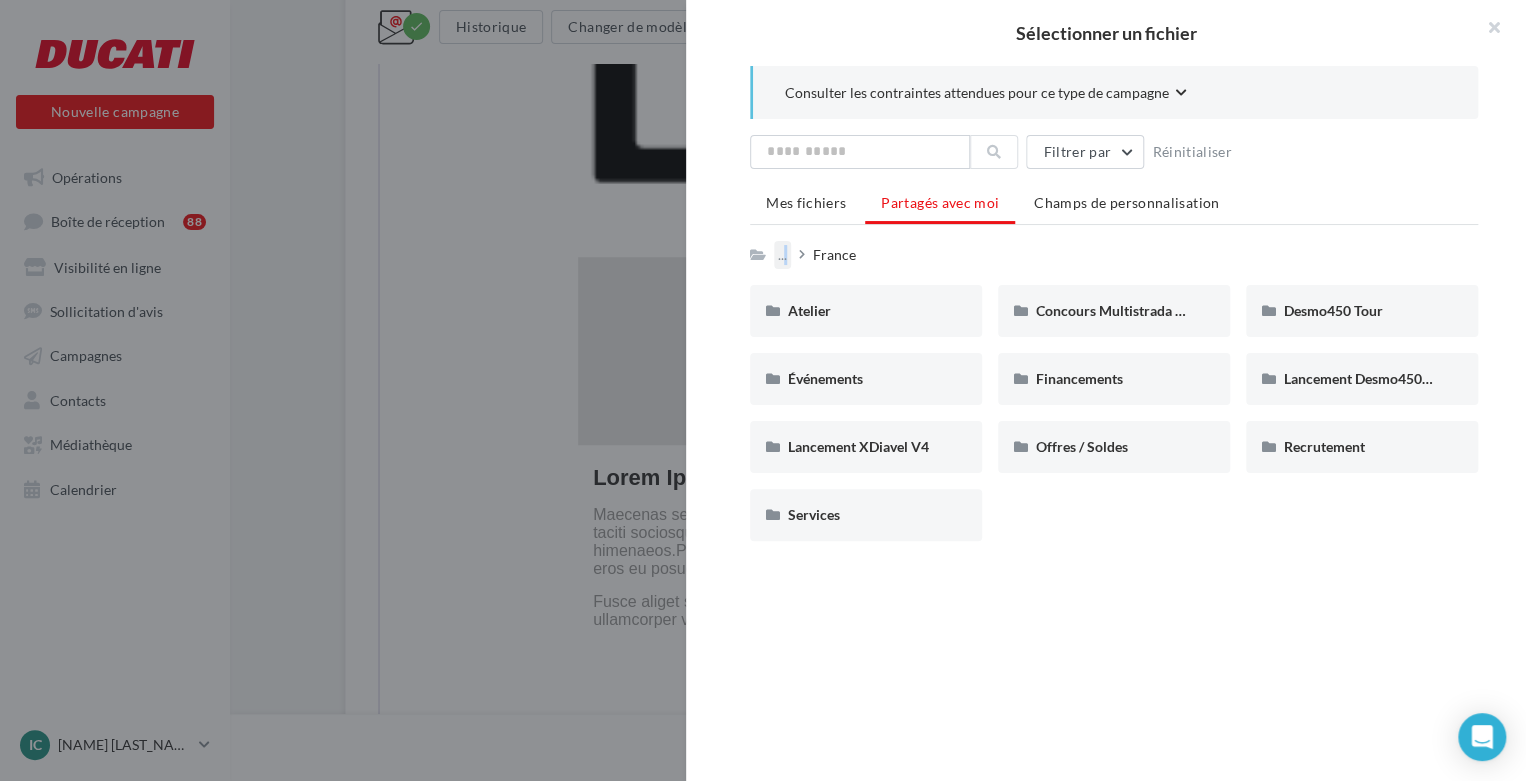 click on "..." at bounding box center (782, 255) 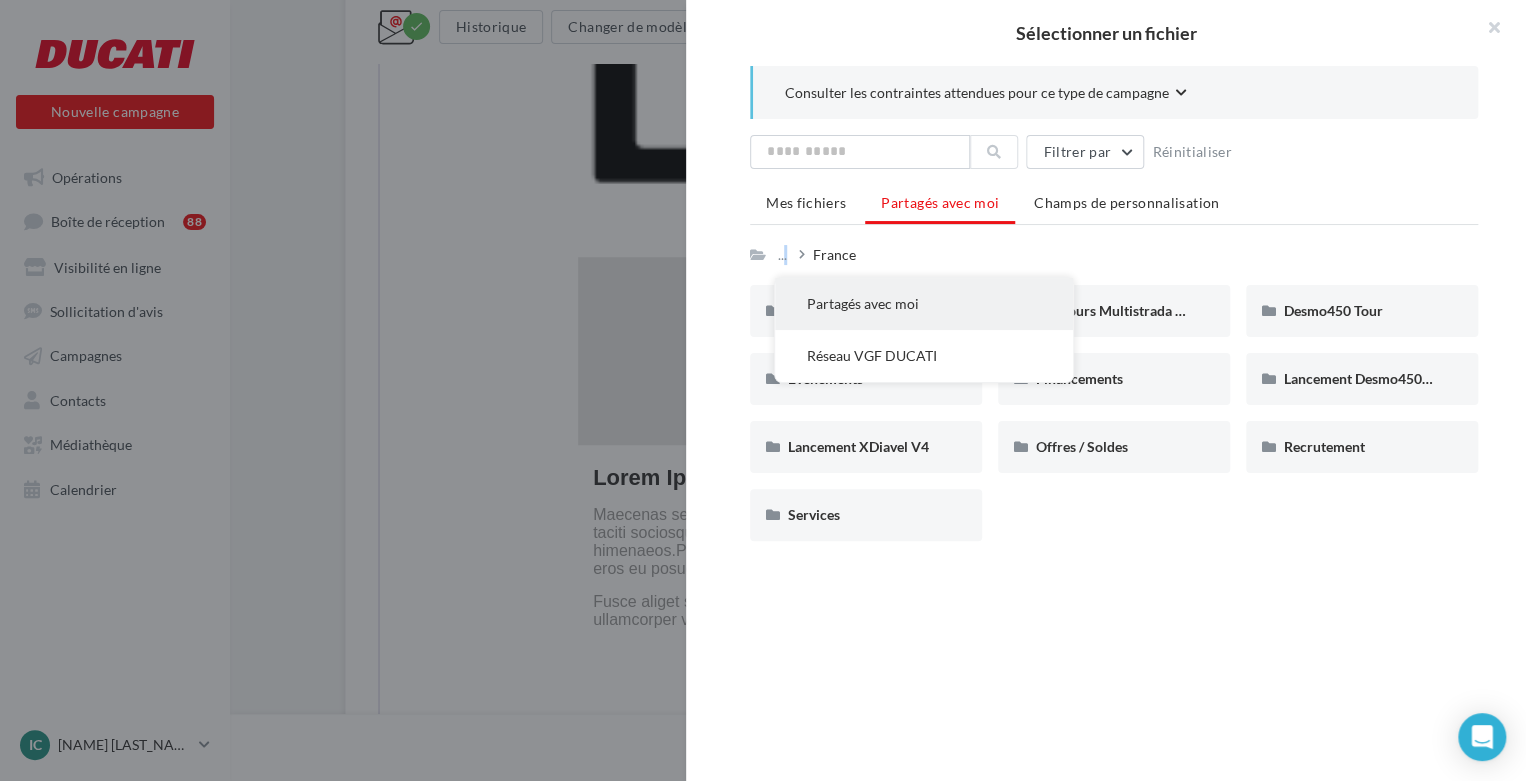 click on "Partagés avec moi" at bounding box center [924, 304] 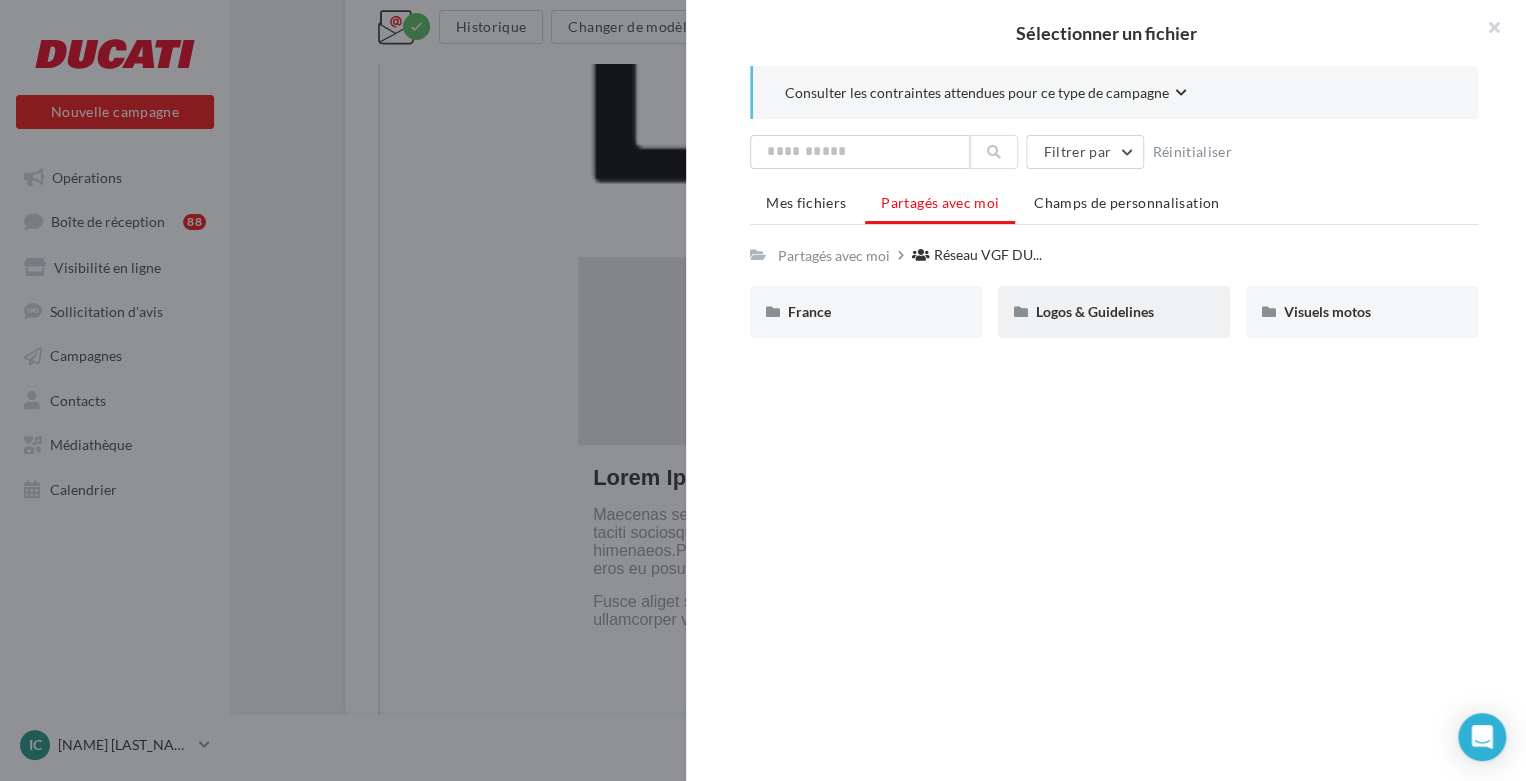 click on "Logos & Guidelines" at bounding box center [1114, 312] 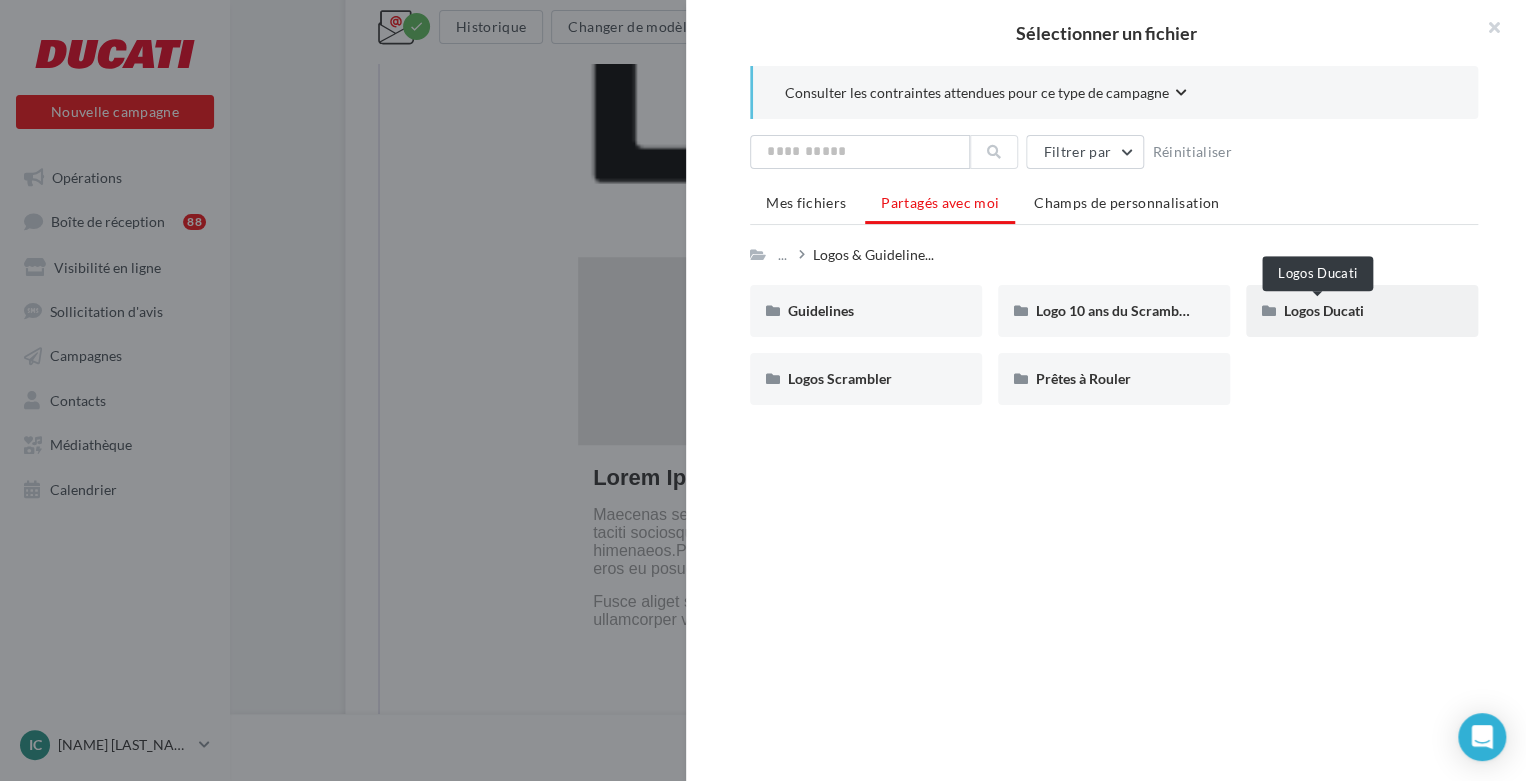 click on "Logos Ducati" at bounding box center [1324, 310] 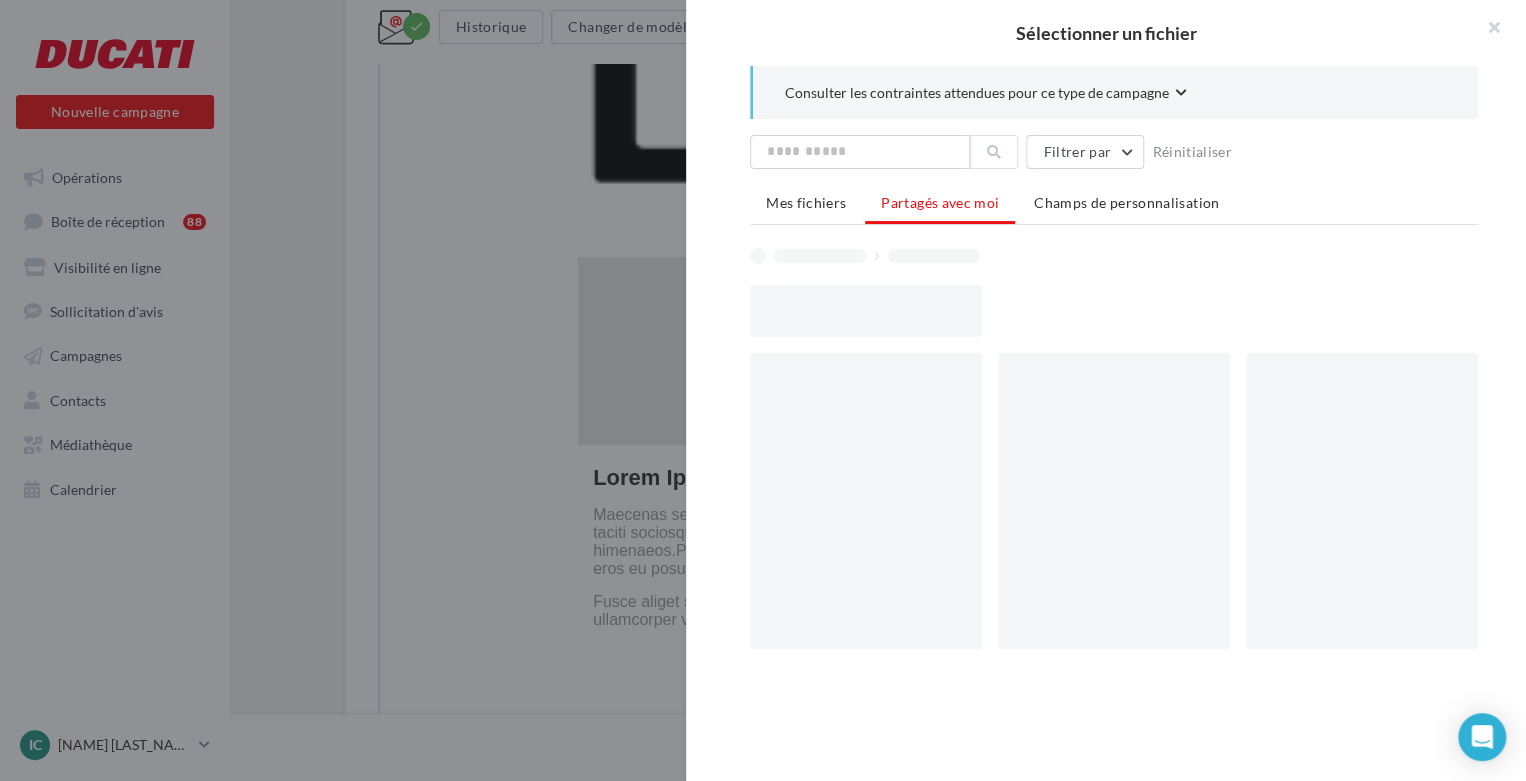click at bounding box center [1122, 311] 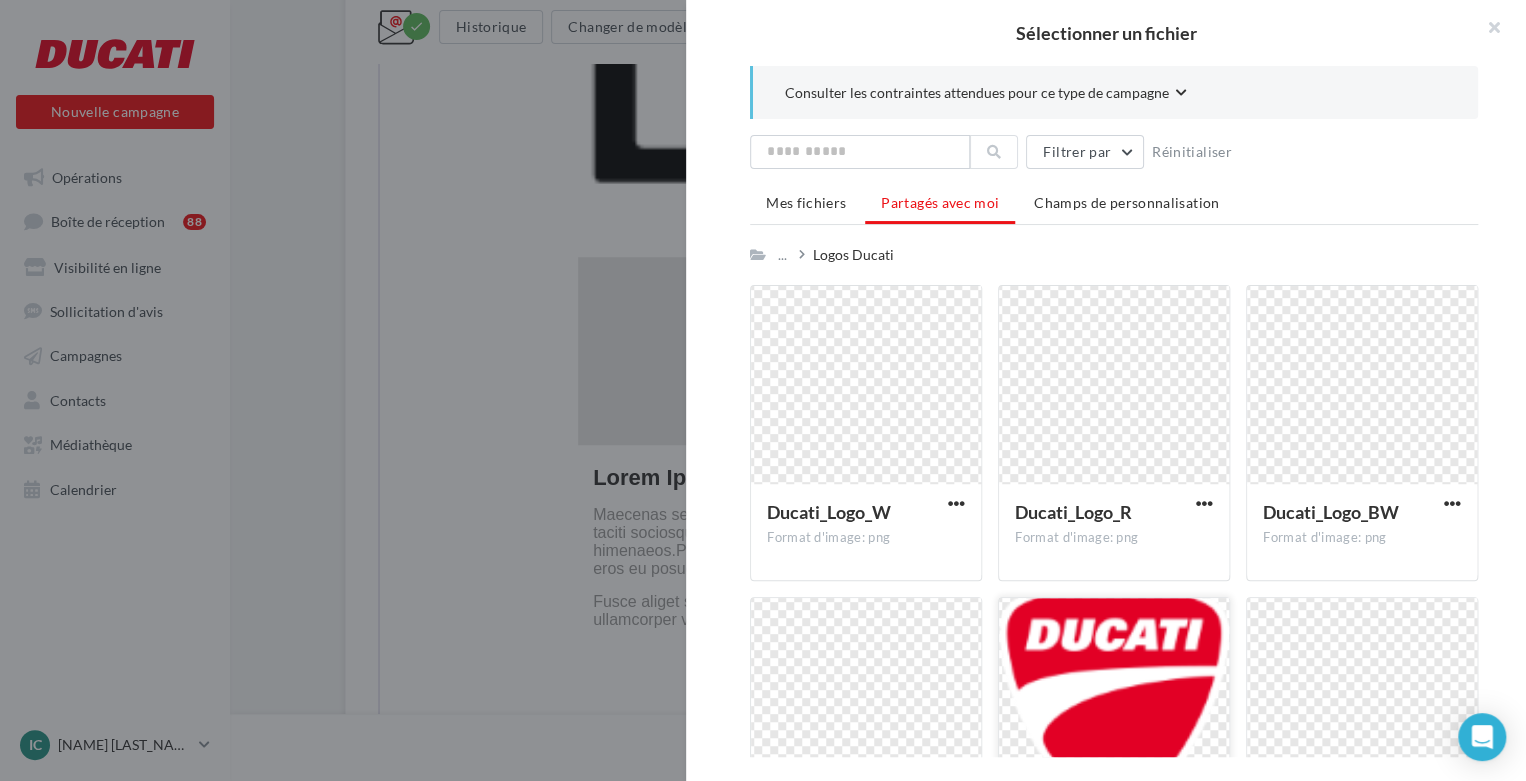 click at bounding box center (1114, 698) 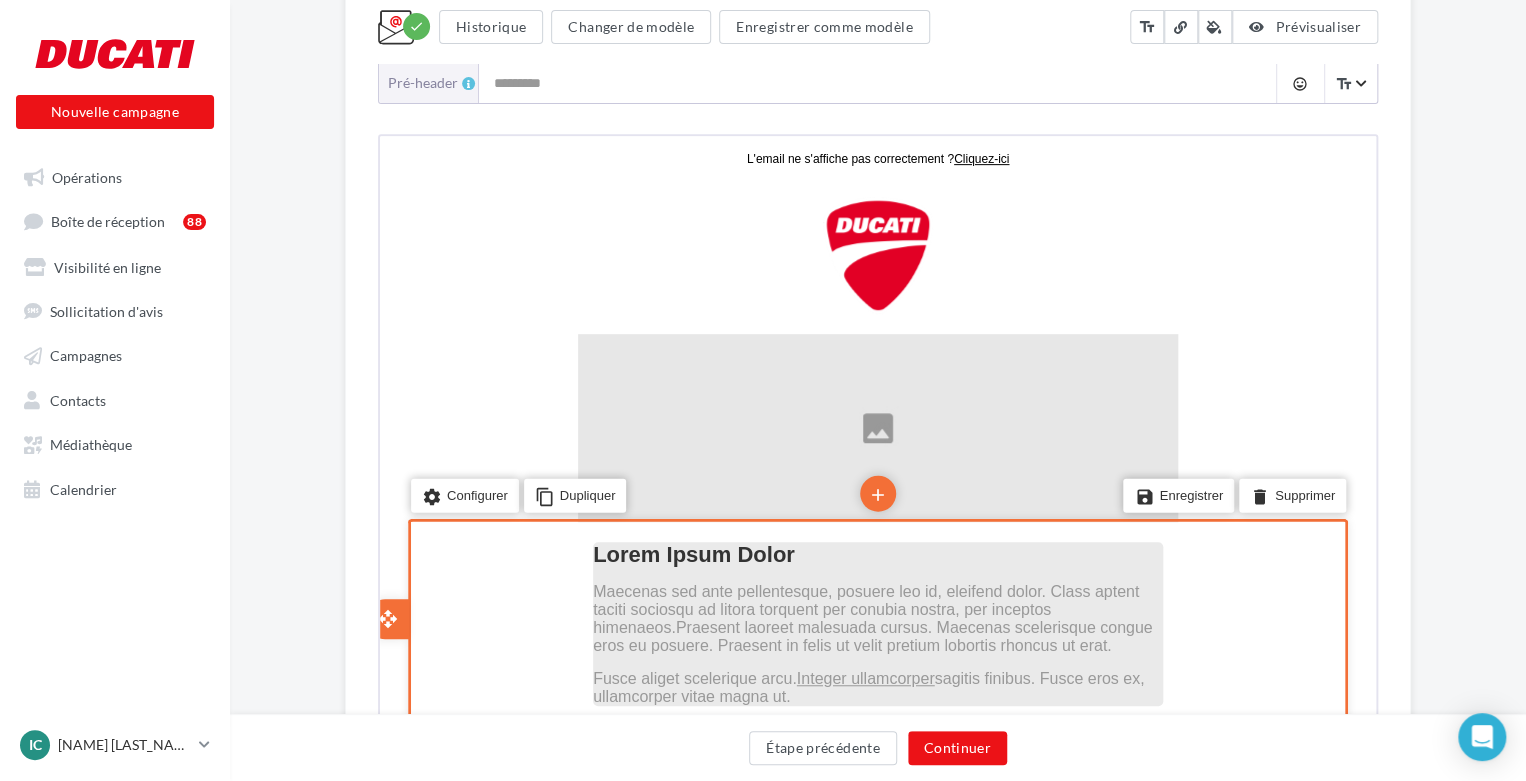 scroll, scrollTop: 163, scrollLeft: 0, axis: vertical 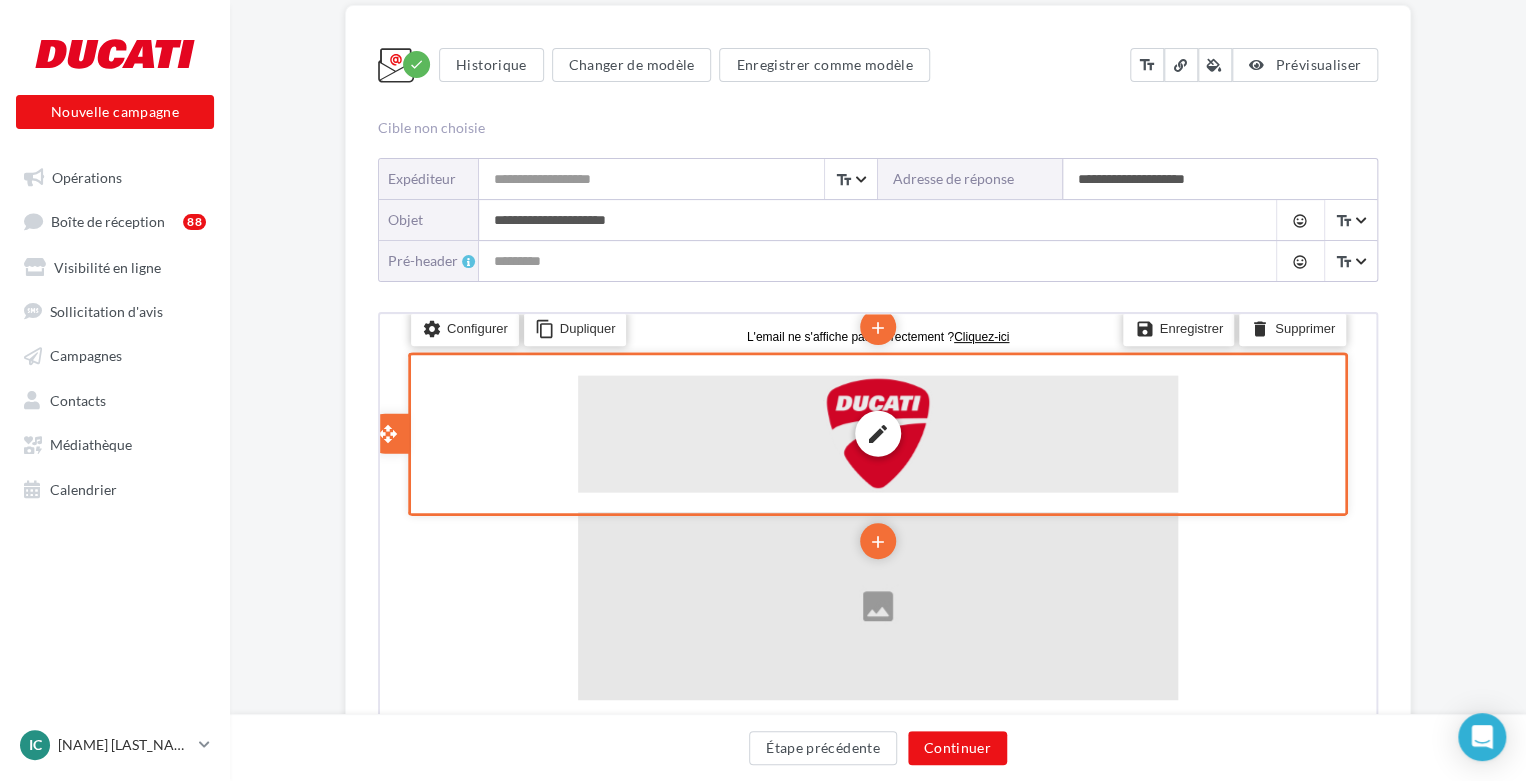 click on "edit               photo_library           rounded_corner      crop      link      style" at bounding box center (876, 431) 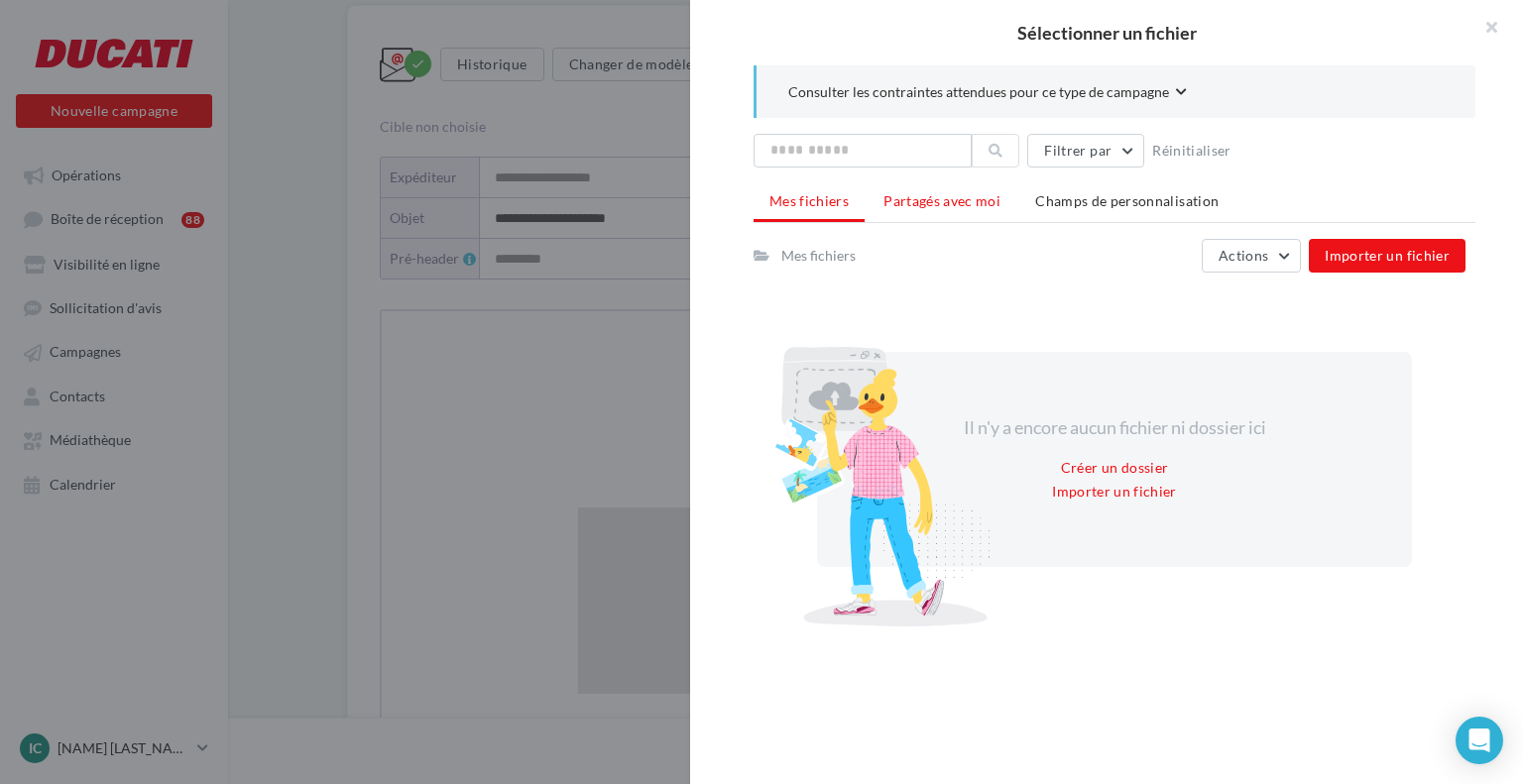 click on "Partagés avec moi" at bounding box center (942, 201) 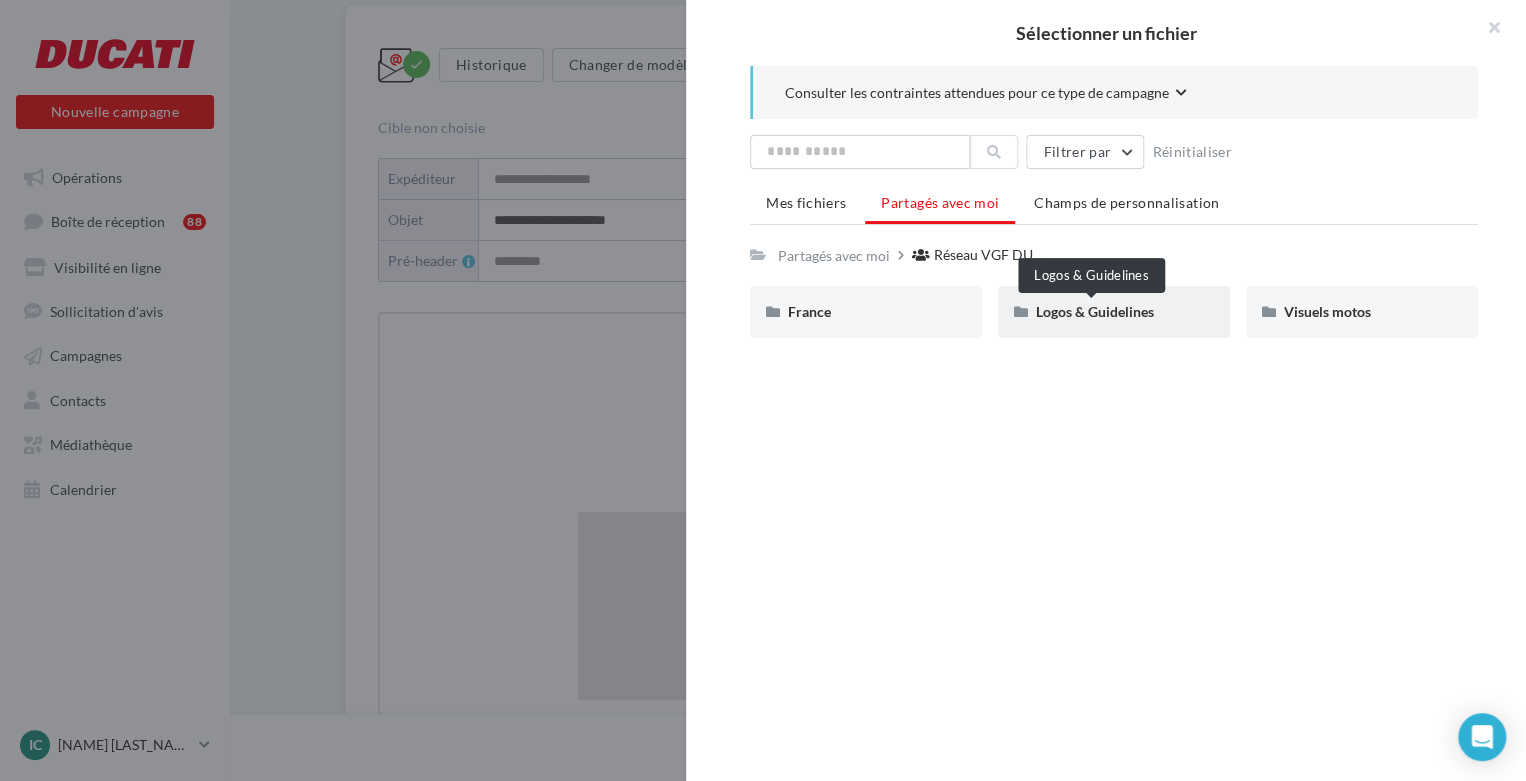 click on "Logos & Guidelines" at bounding box center [1095, 311] 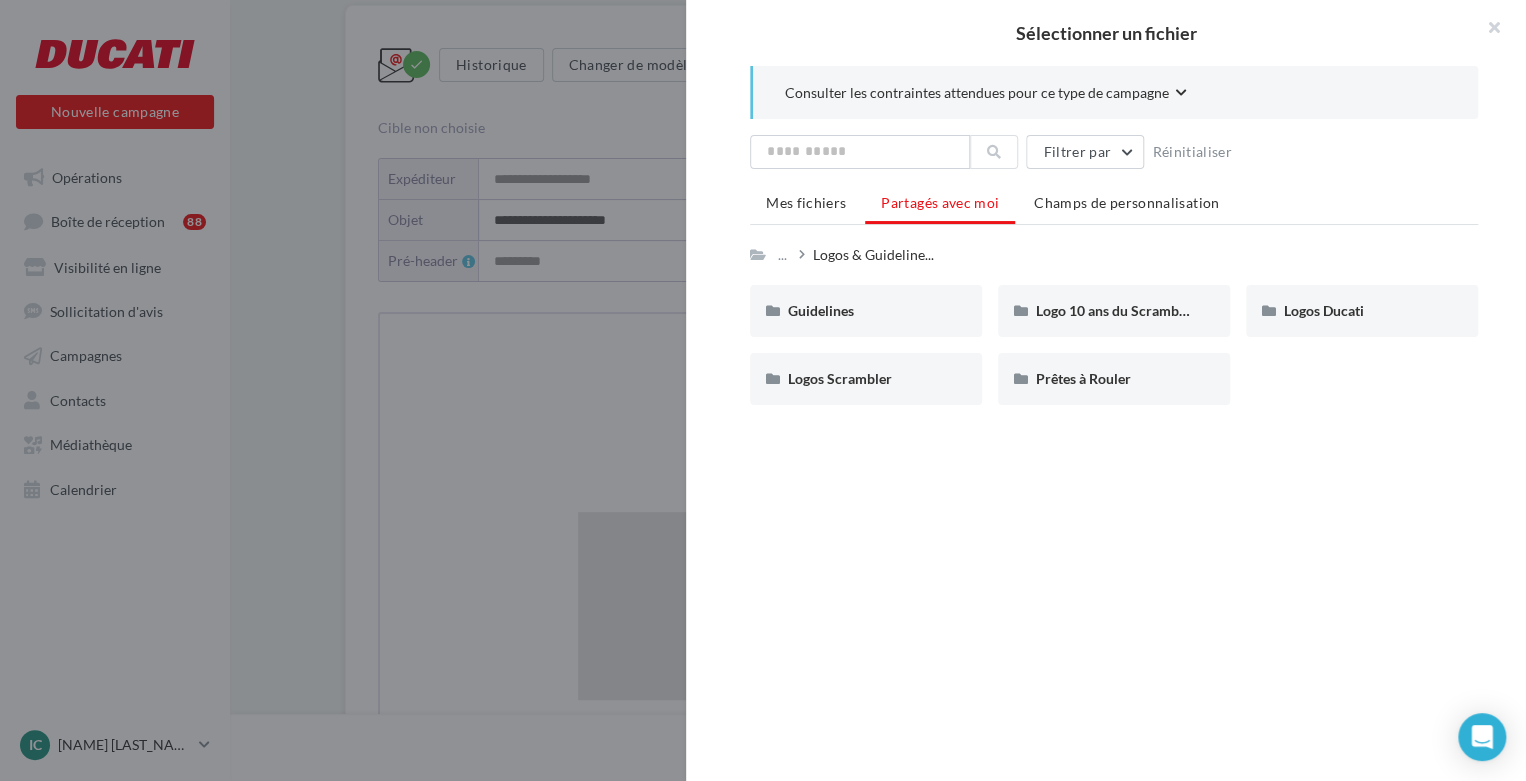 click on "Logos Ducati" at bounding box center (1362, 311) 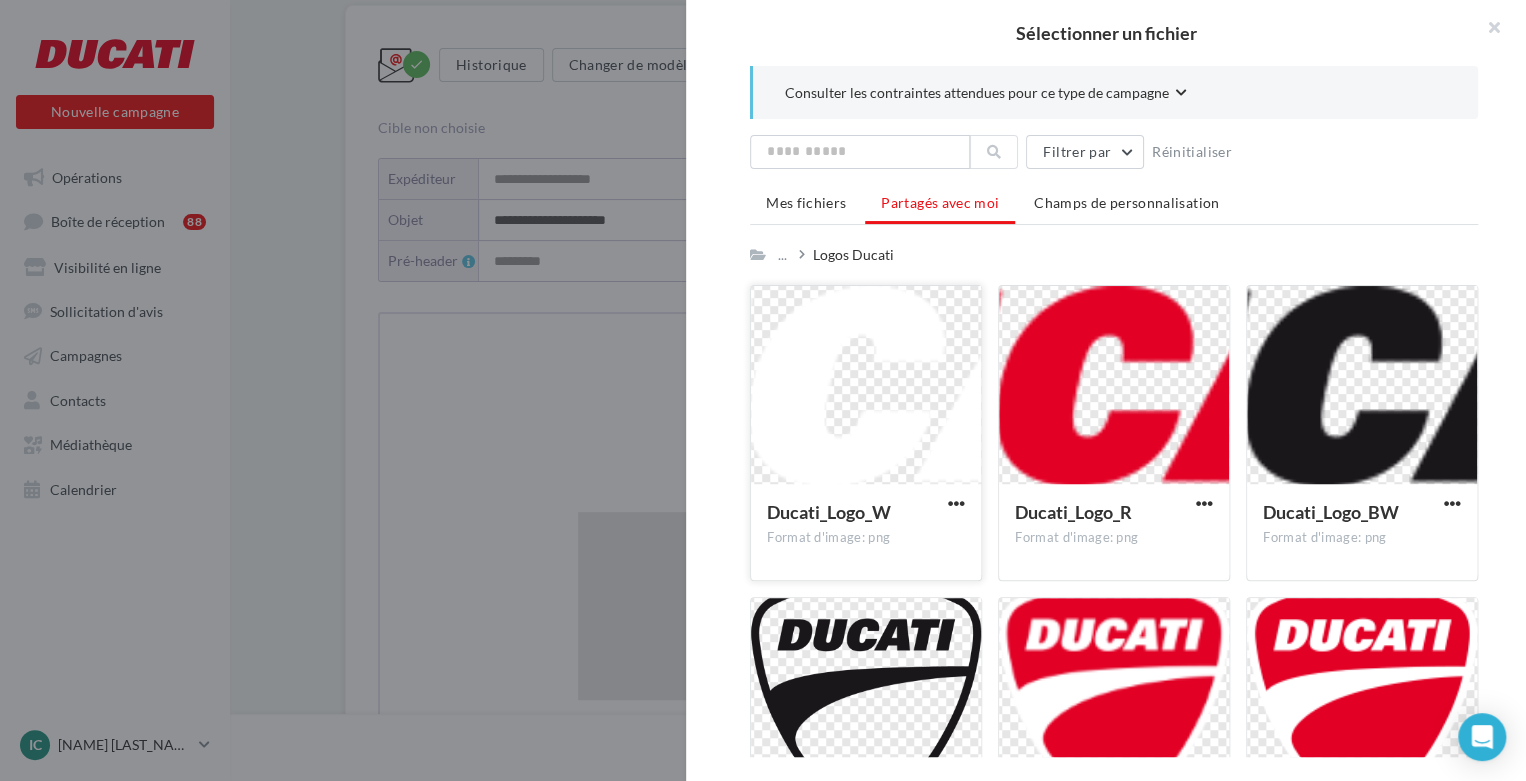 scroll, scrollTop: 140, scrollLeft: 0, axis: vertical 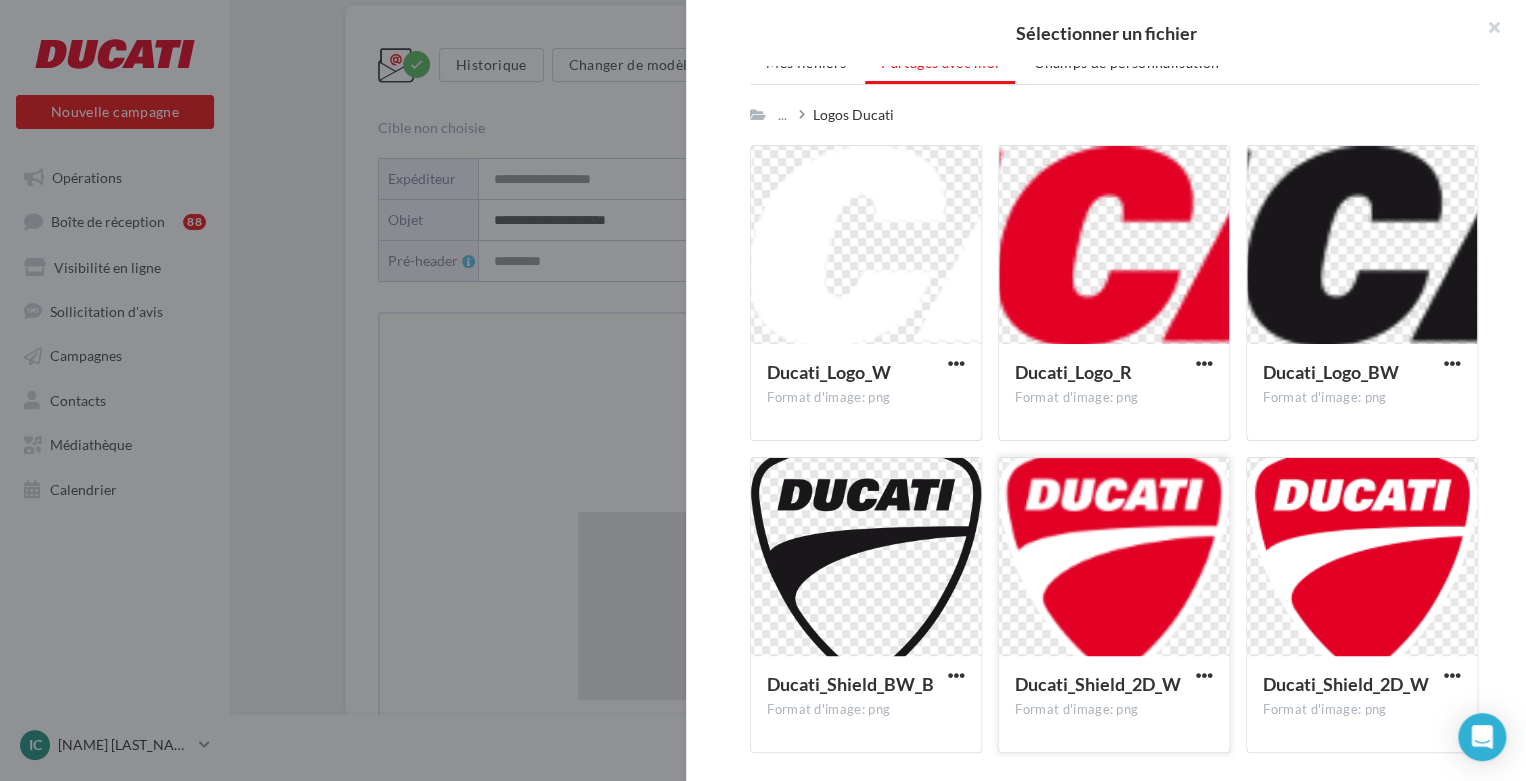 drag, startPoint x: 1092, startPoint y: 510, endPoint x: 1181, endPoint y: 558, distance: 101.118744 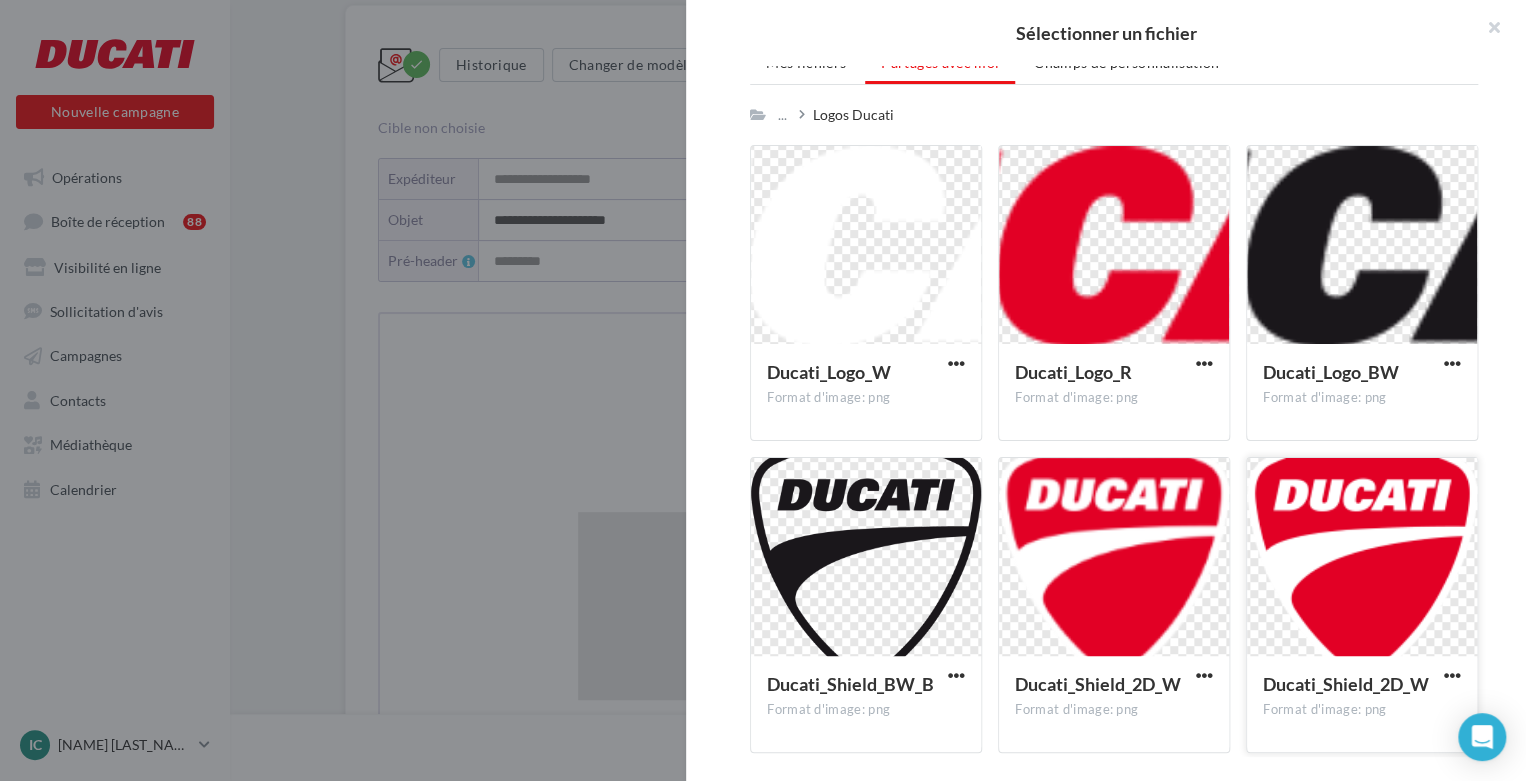 drag, startPoint x: 1181, startPoint y: 558, endPoint x: 1376, endPoint y: 630, distance: 207.86775 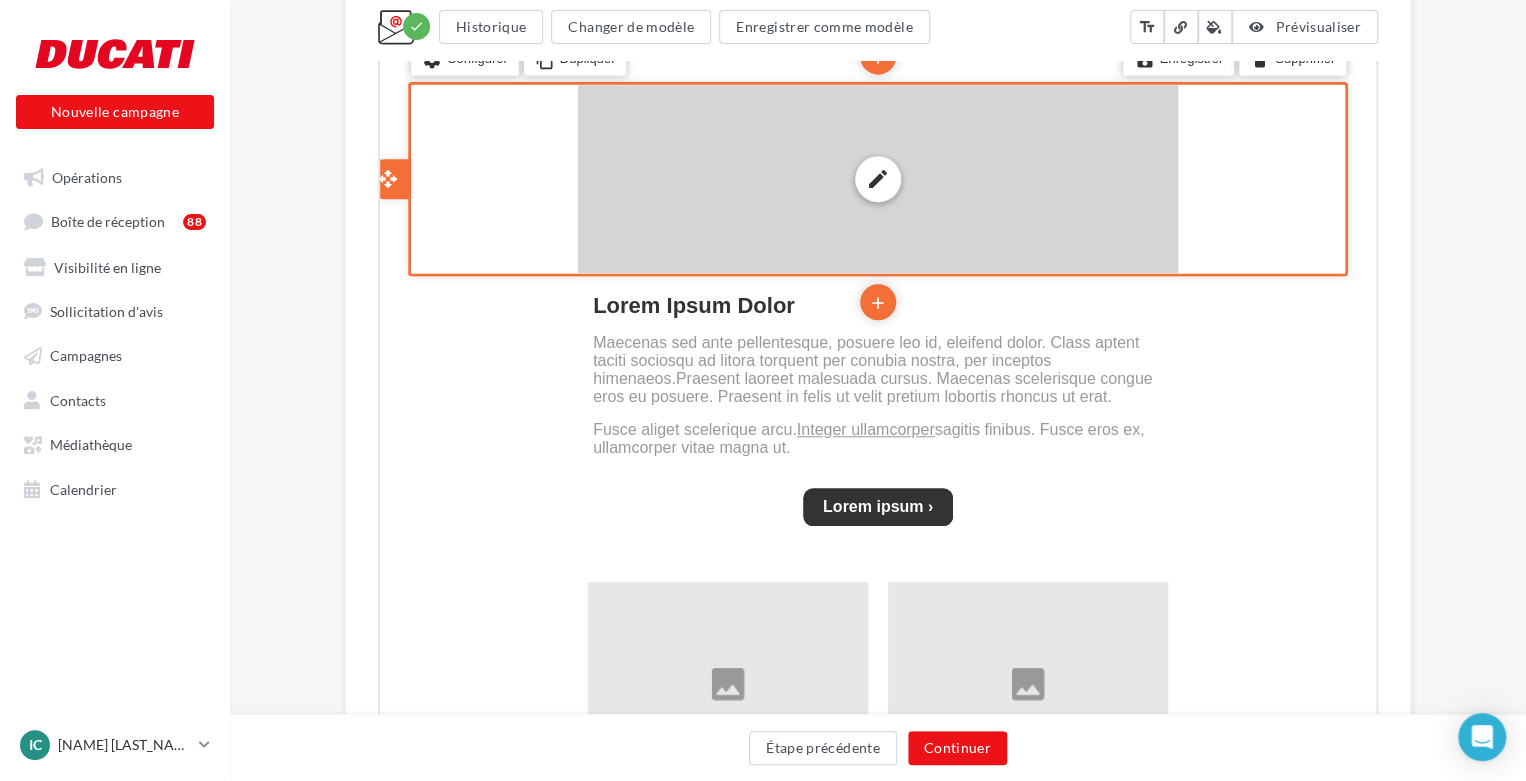 scroll, scrollTop: 663, scrollLeft: 0, axis: vertical 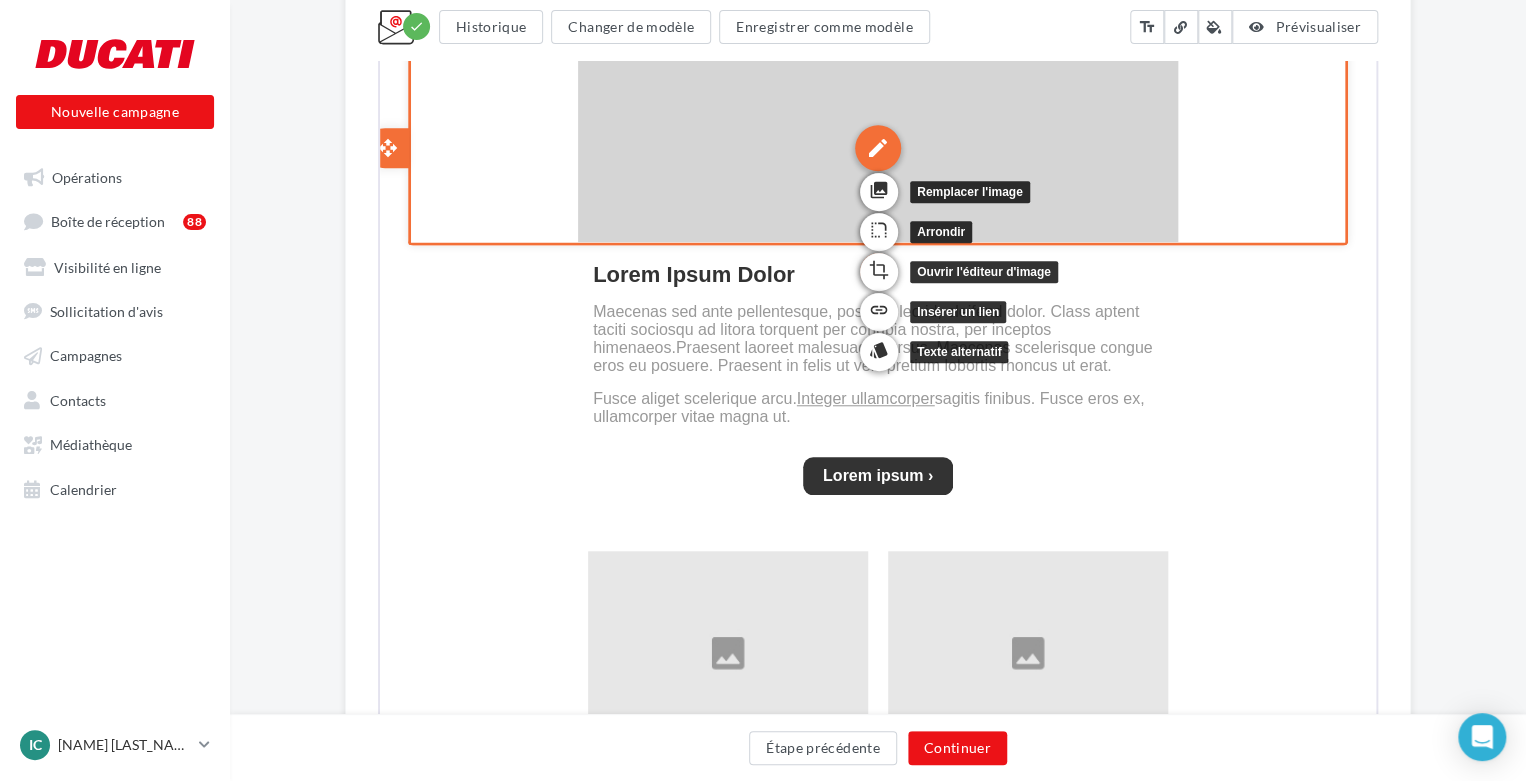 click on "edit" at bounding box center (876, 146) 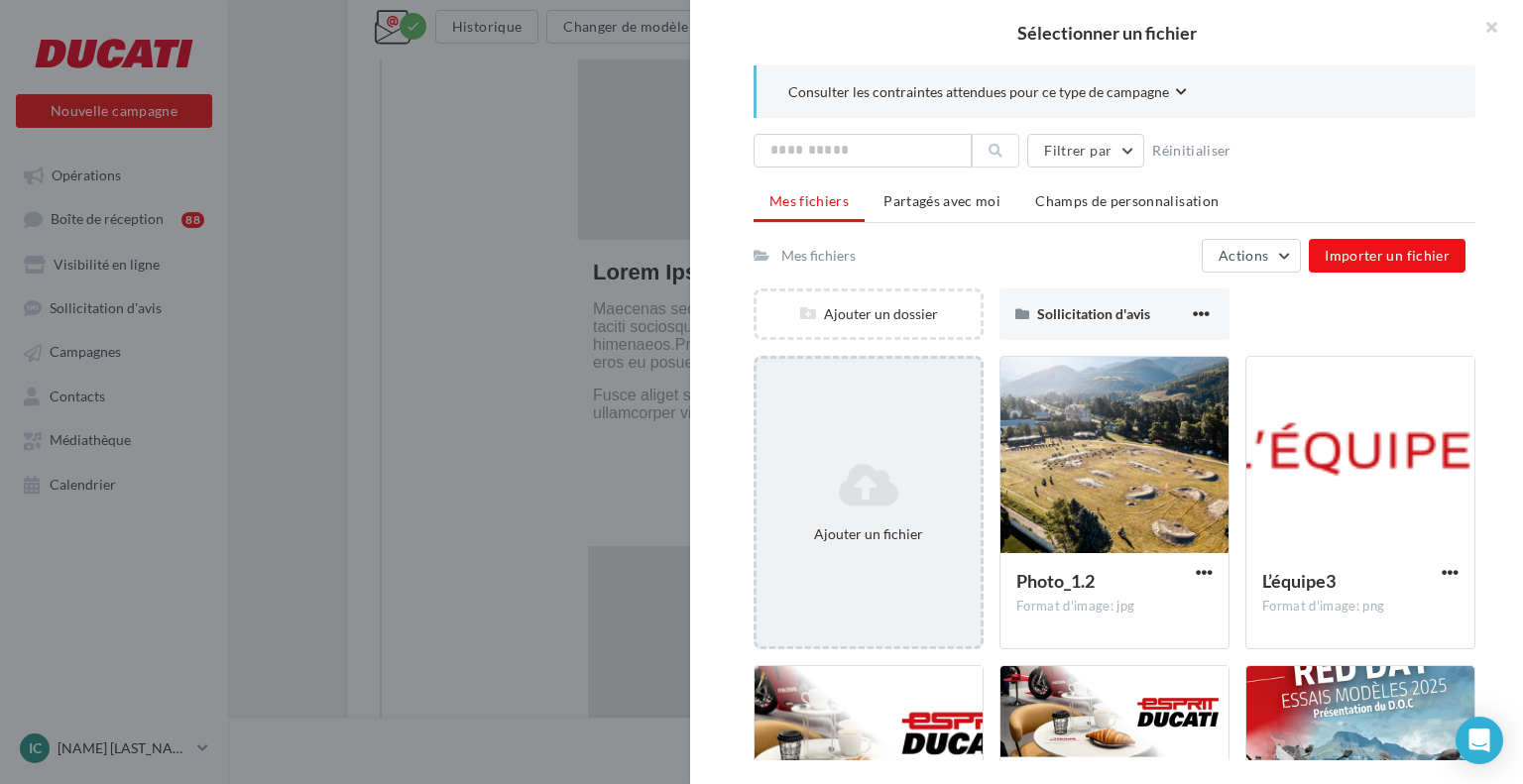 click on "Ajouter un fichier" at bounding box center [869, 534] 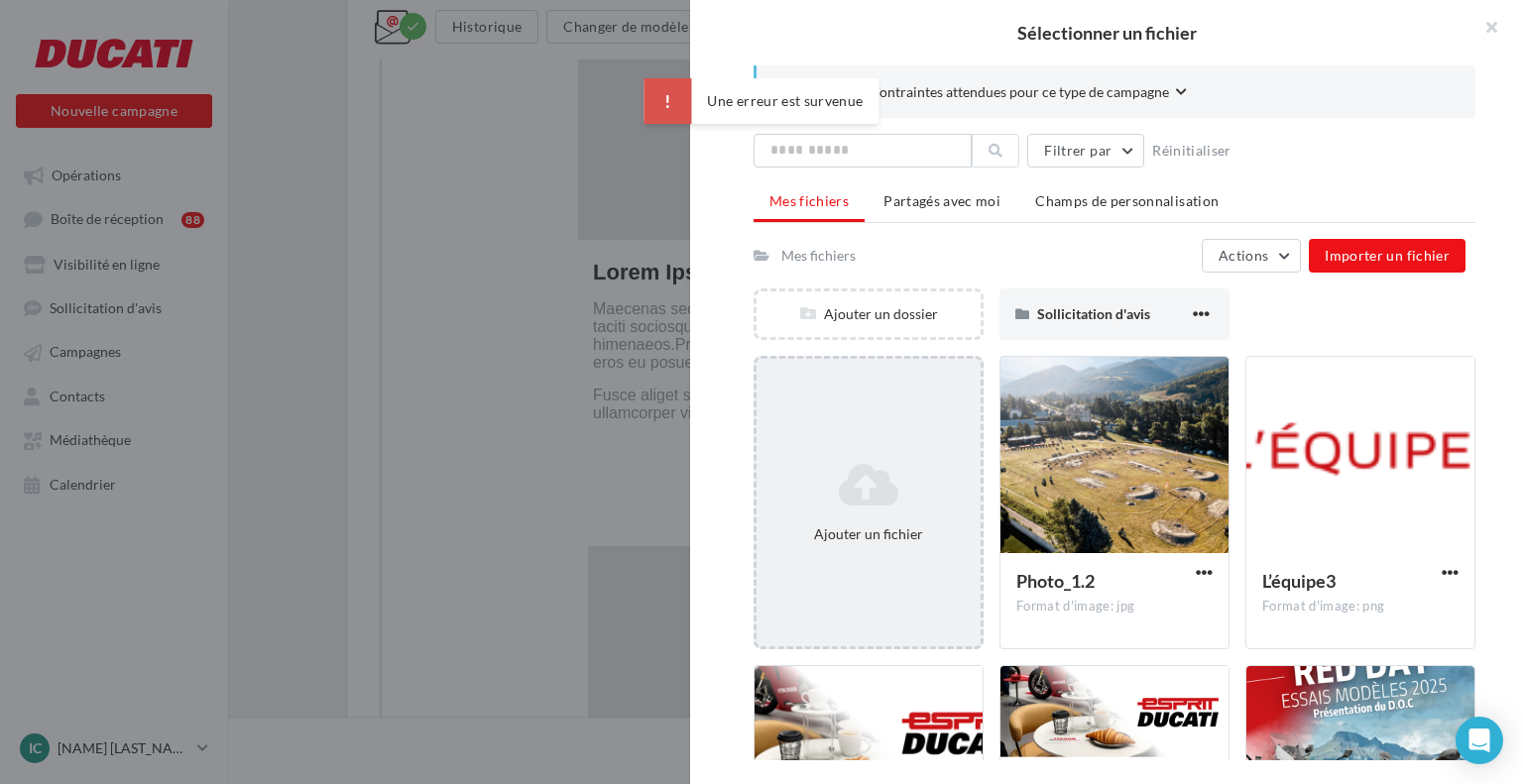 click at bounding box center (869, 485) 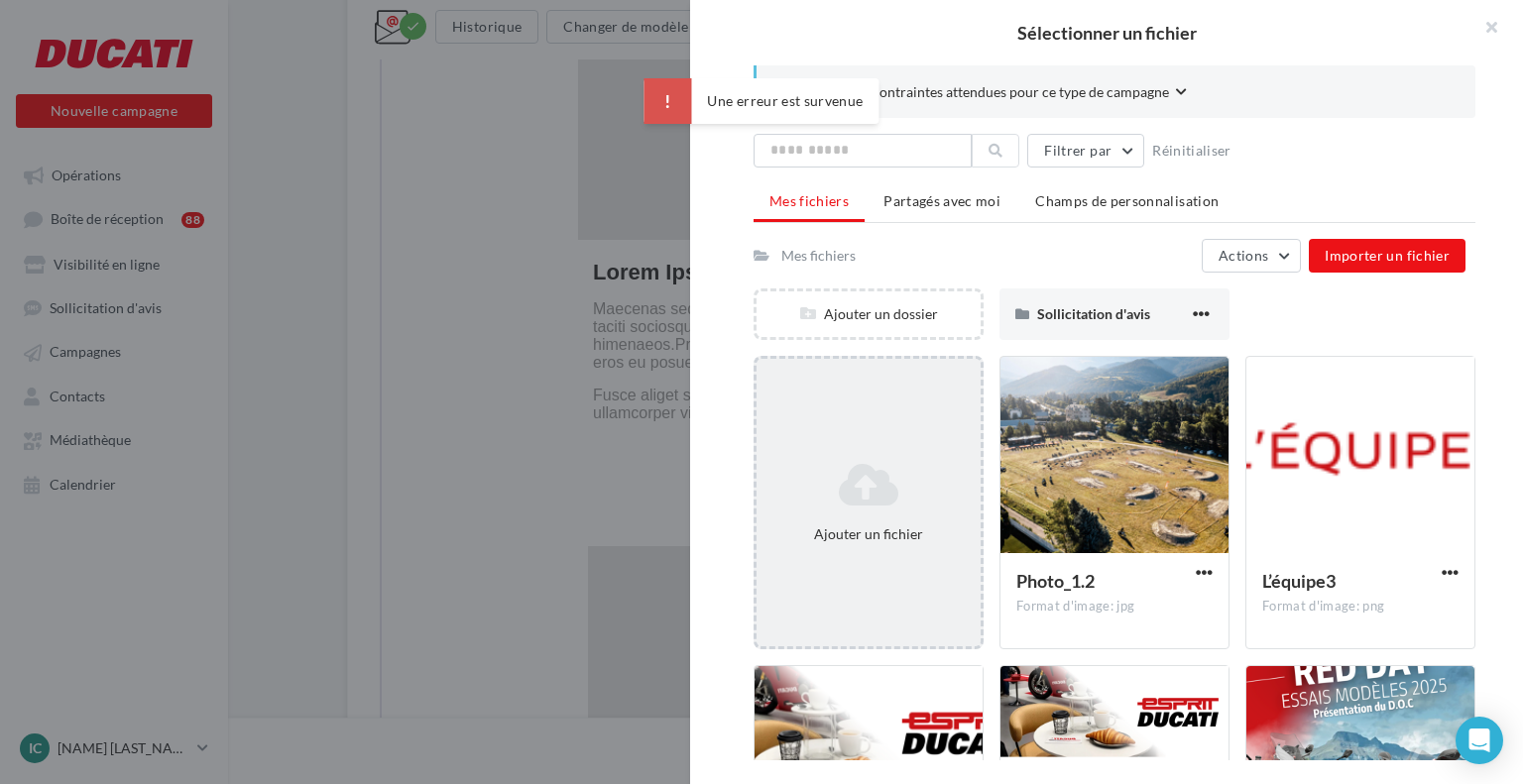click on "Ajouter un fichier" at bounding box center (869, 503) 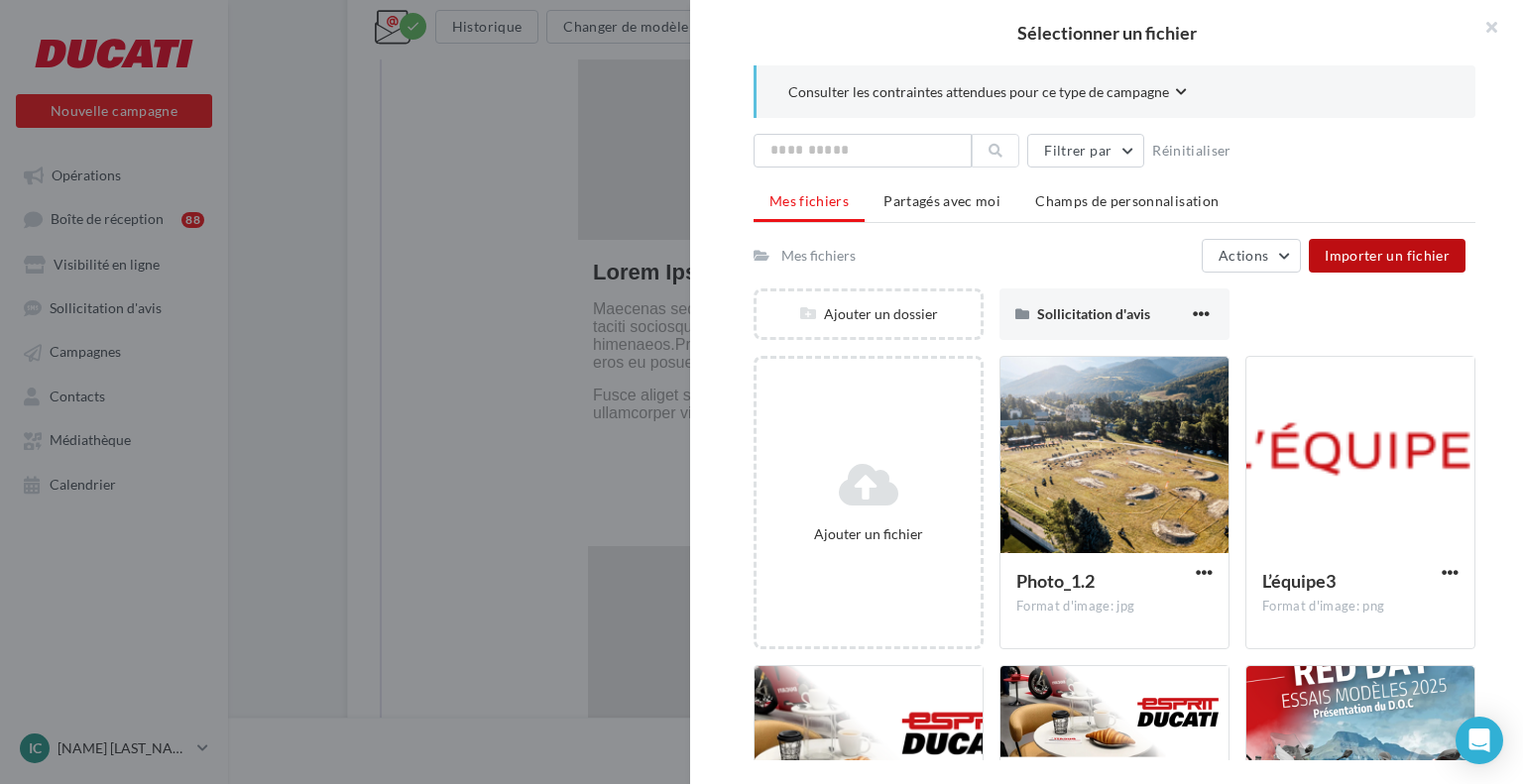 click on "Importer un fichier" at bounding box center [1387, 255] 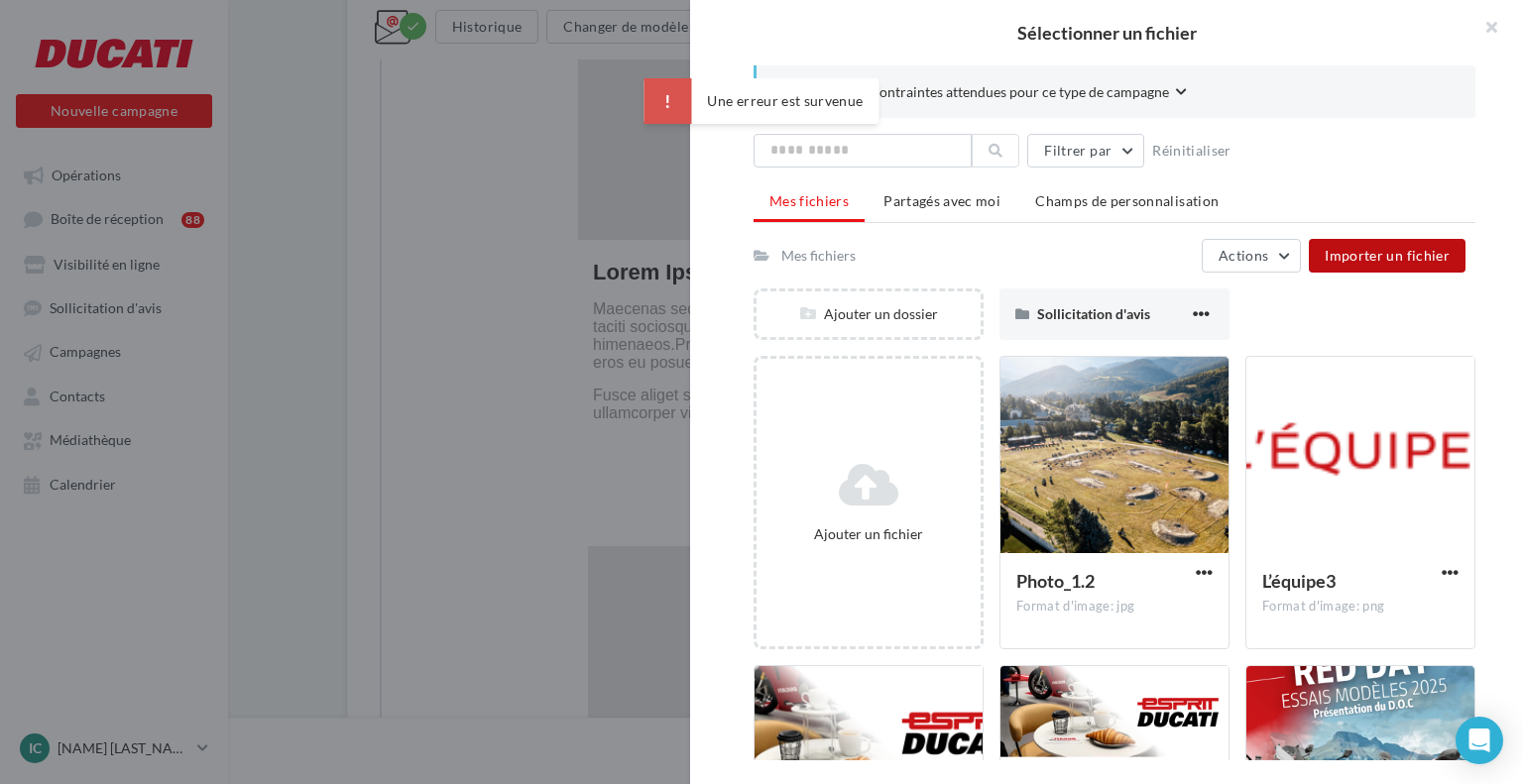 click on "Importer un fichier" at bounding box center [1387, 255] 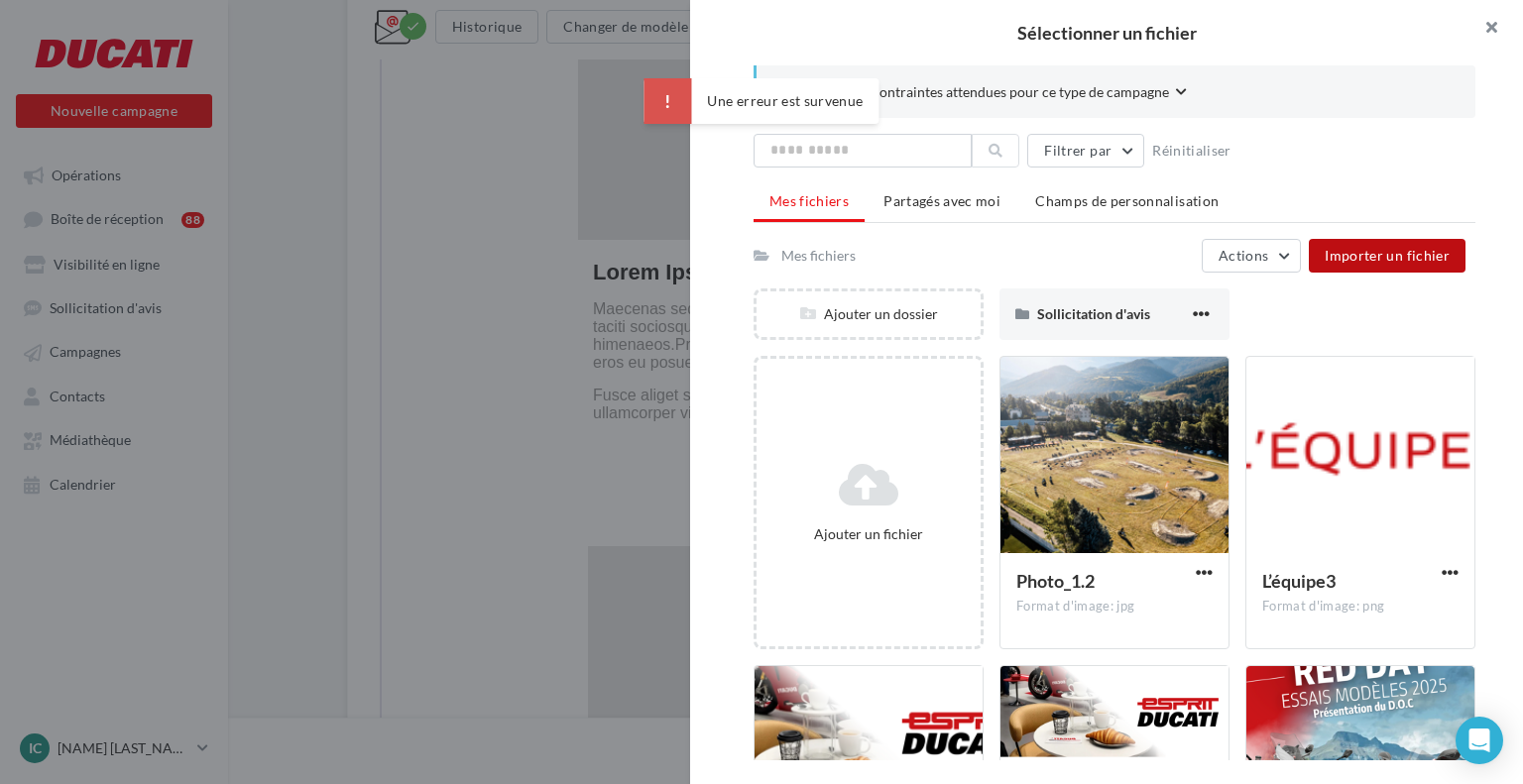 click at bounding box center (1483, 30) 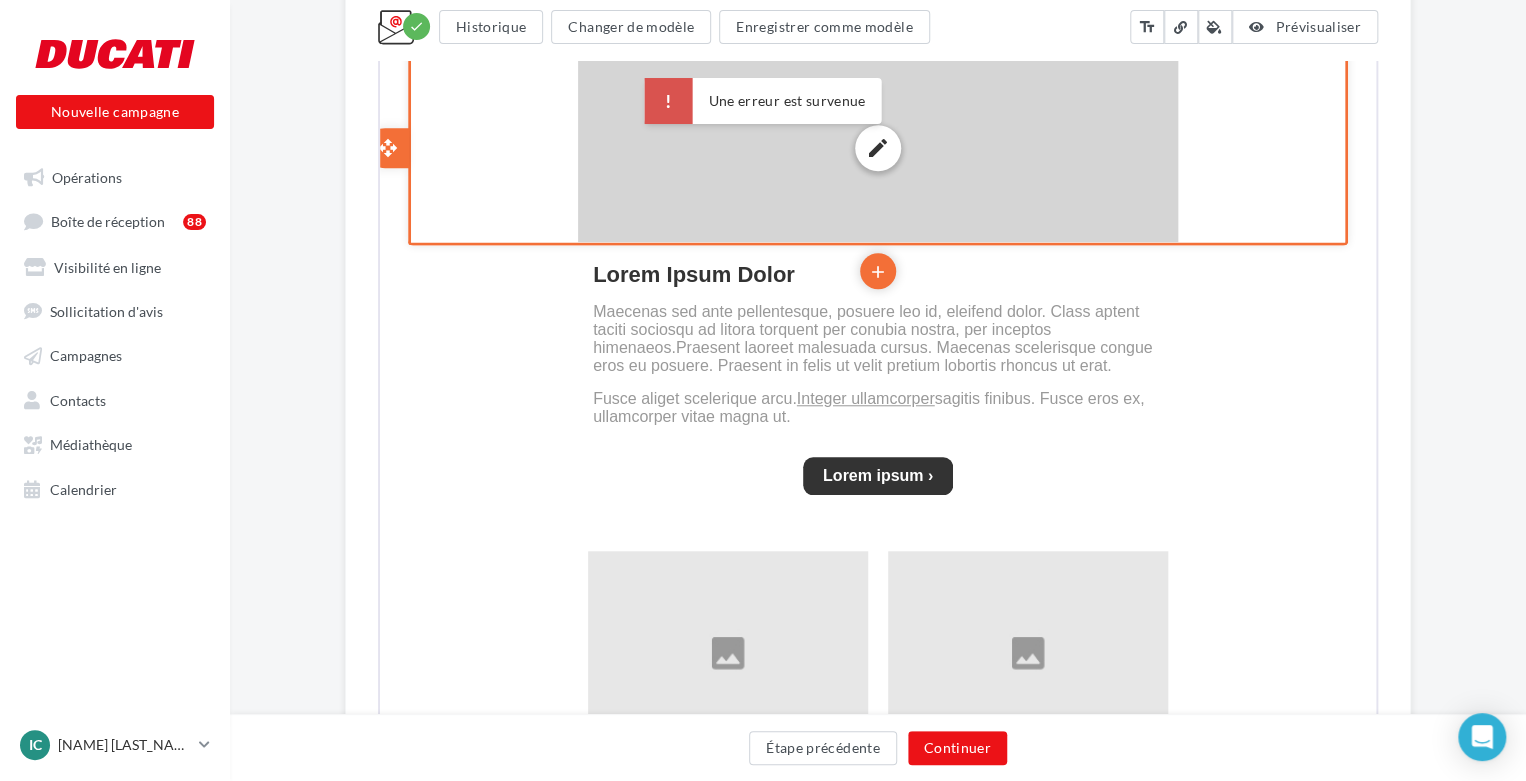 click on "edit               photo_library           rounded_corner      crop      link      style" at bounding box center (876, 146) 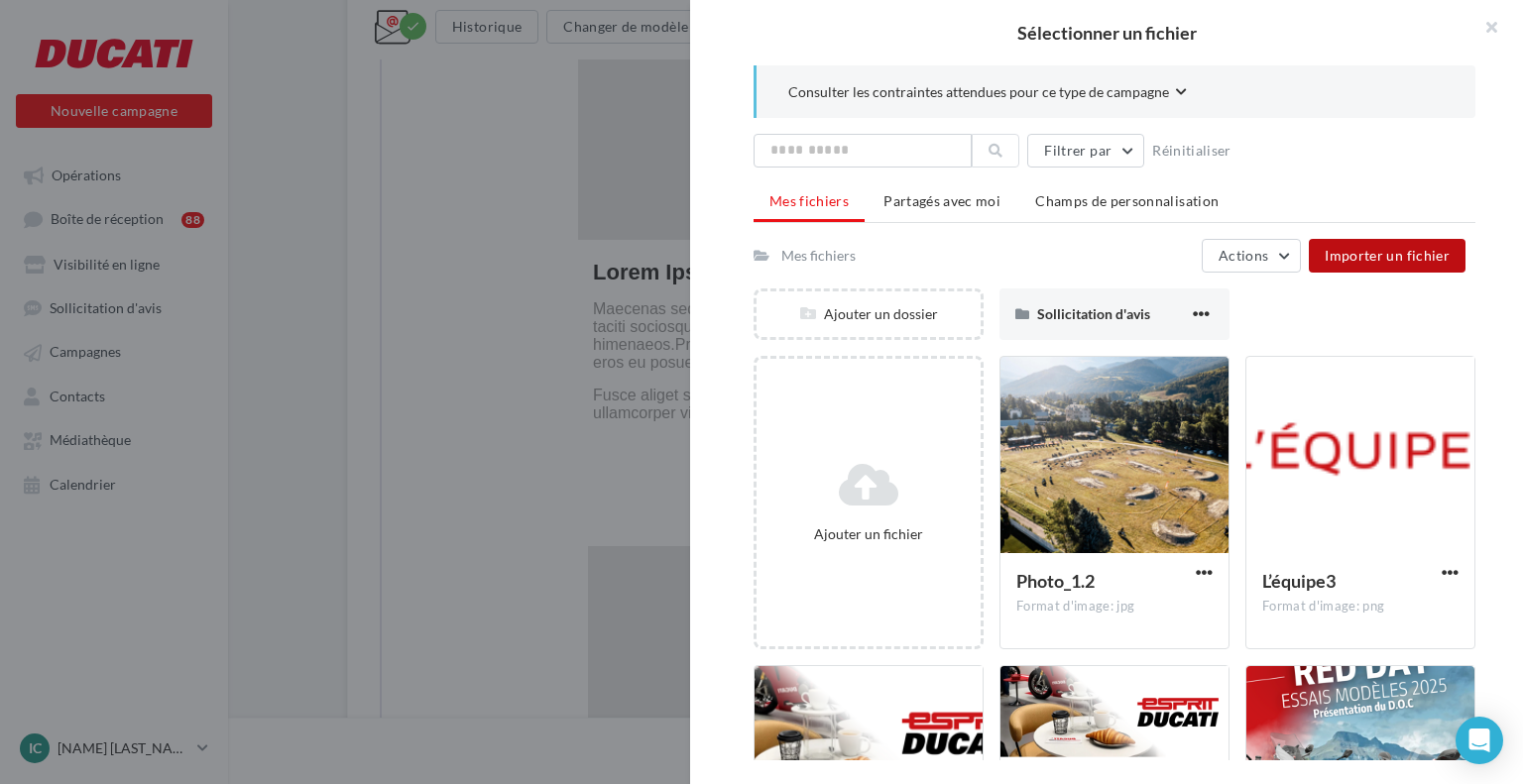 click on "Importer un fichier" at bounding box center (1387, 255) 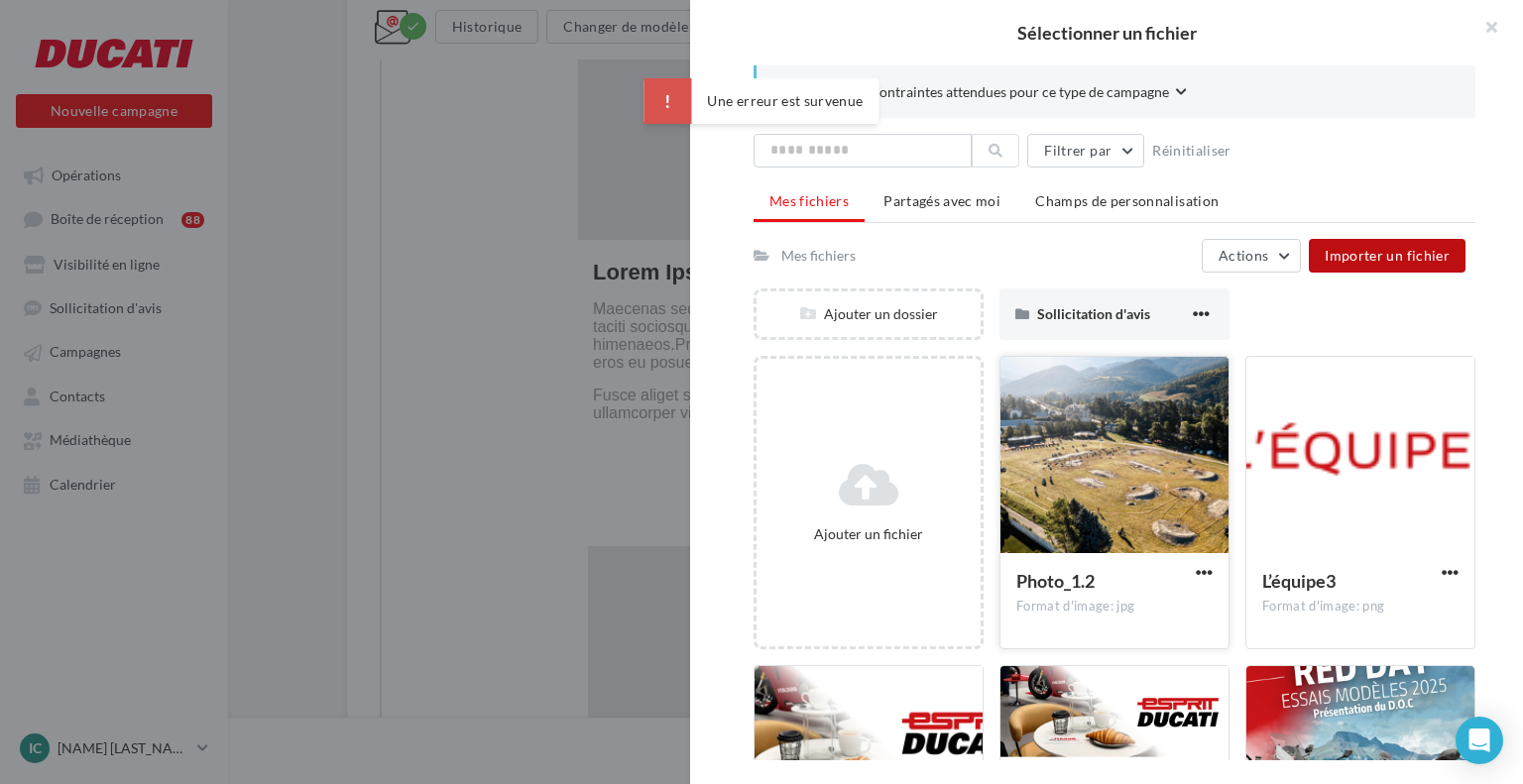 click at bounding box center (1114, 456) 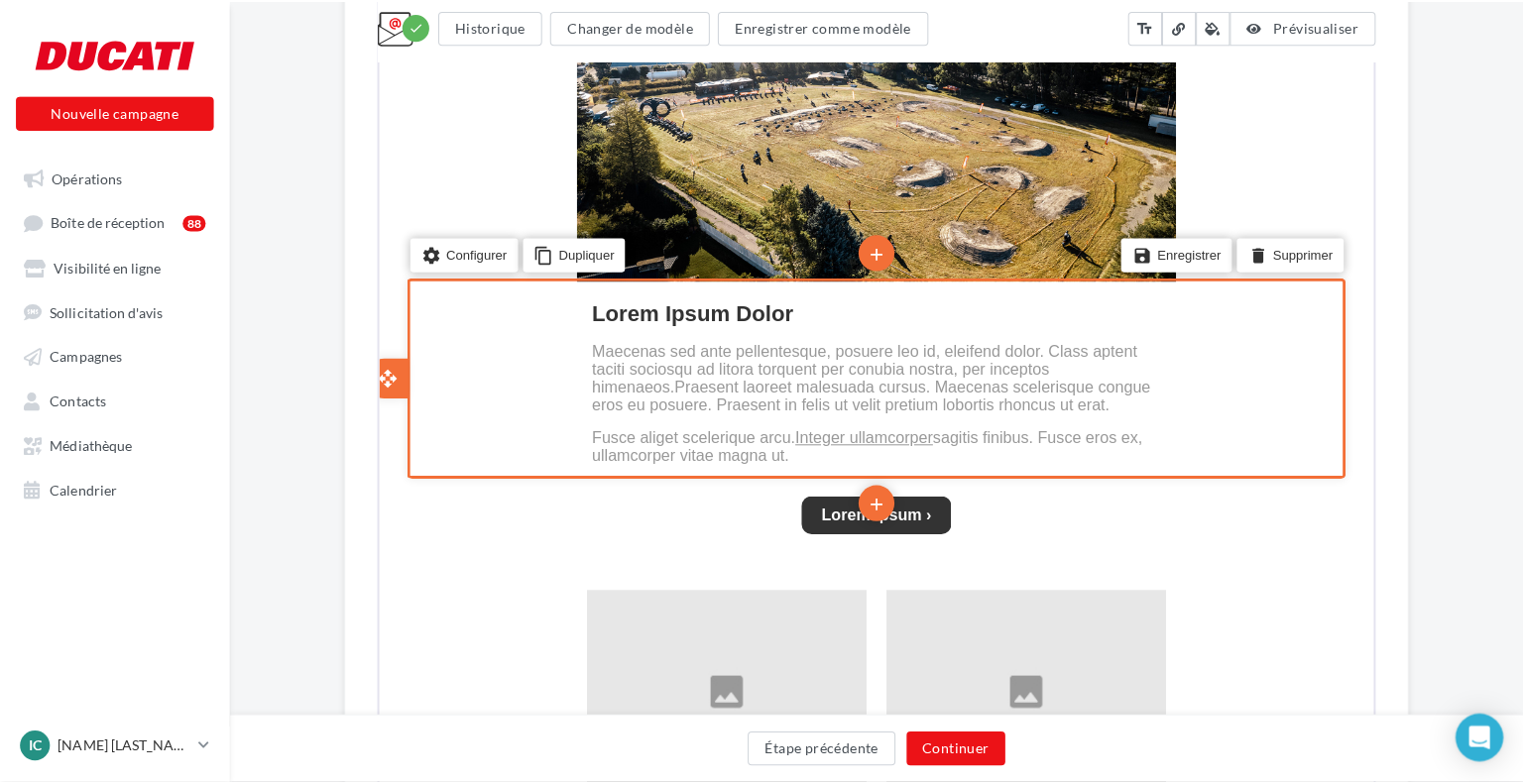 scroll, scrollTop: 855, scrollLeft: 0, axis: vertical 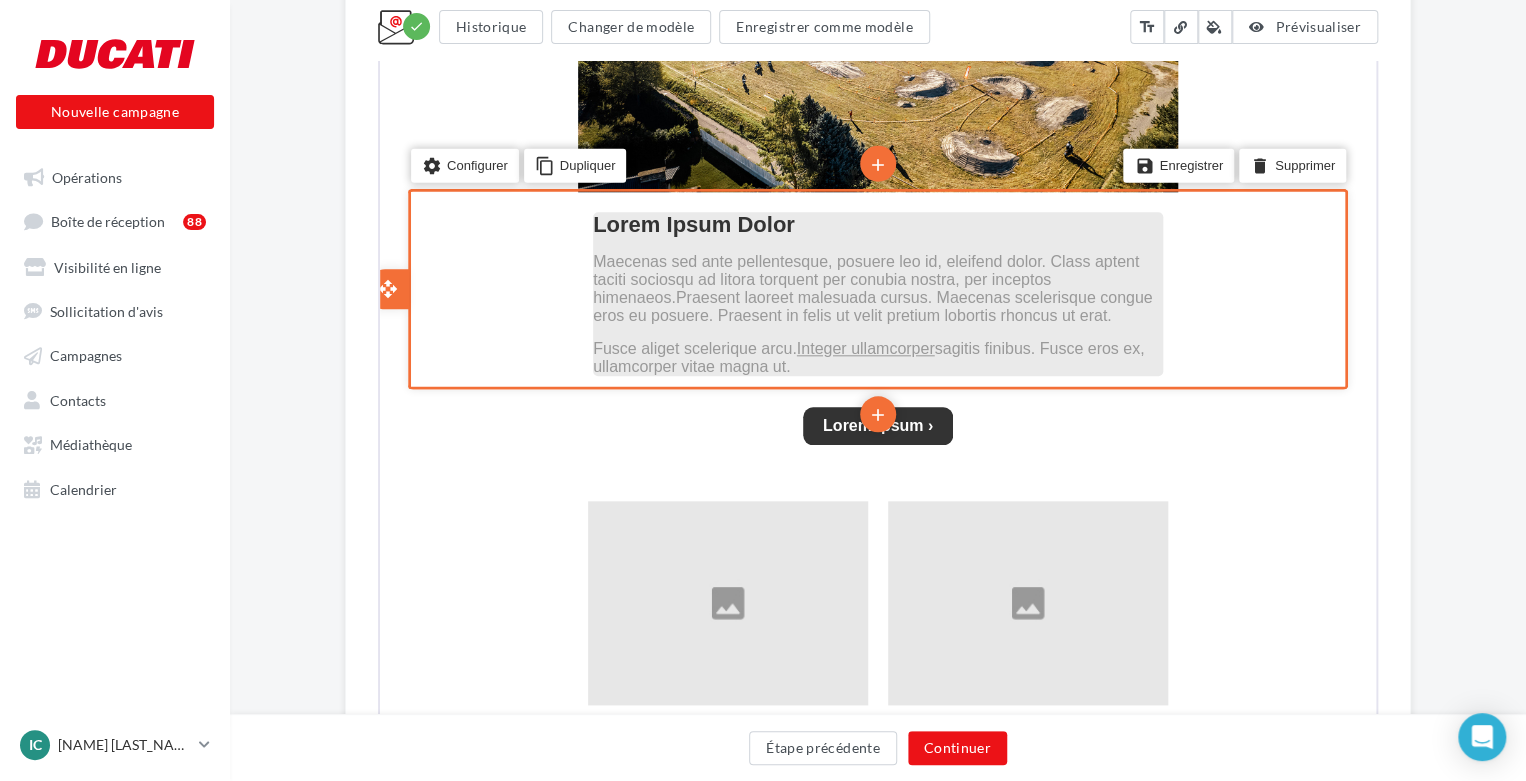 click on "Maecenas sed ante pellentesque, posuere leo id, eleifend dolor. Class aptent taciti sociosqu ad litora torquent per conubia nostra, per inceptos himenaeos.Praesent laoreet malesuada cursus. Maecenas scelerisque congue eros eu posuere. Praesent in felis ut velit pretium lobortis rhoncus ut erat." at bounding box center (870, 286) 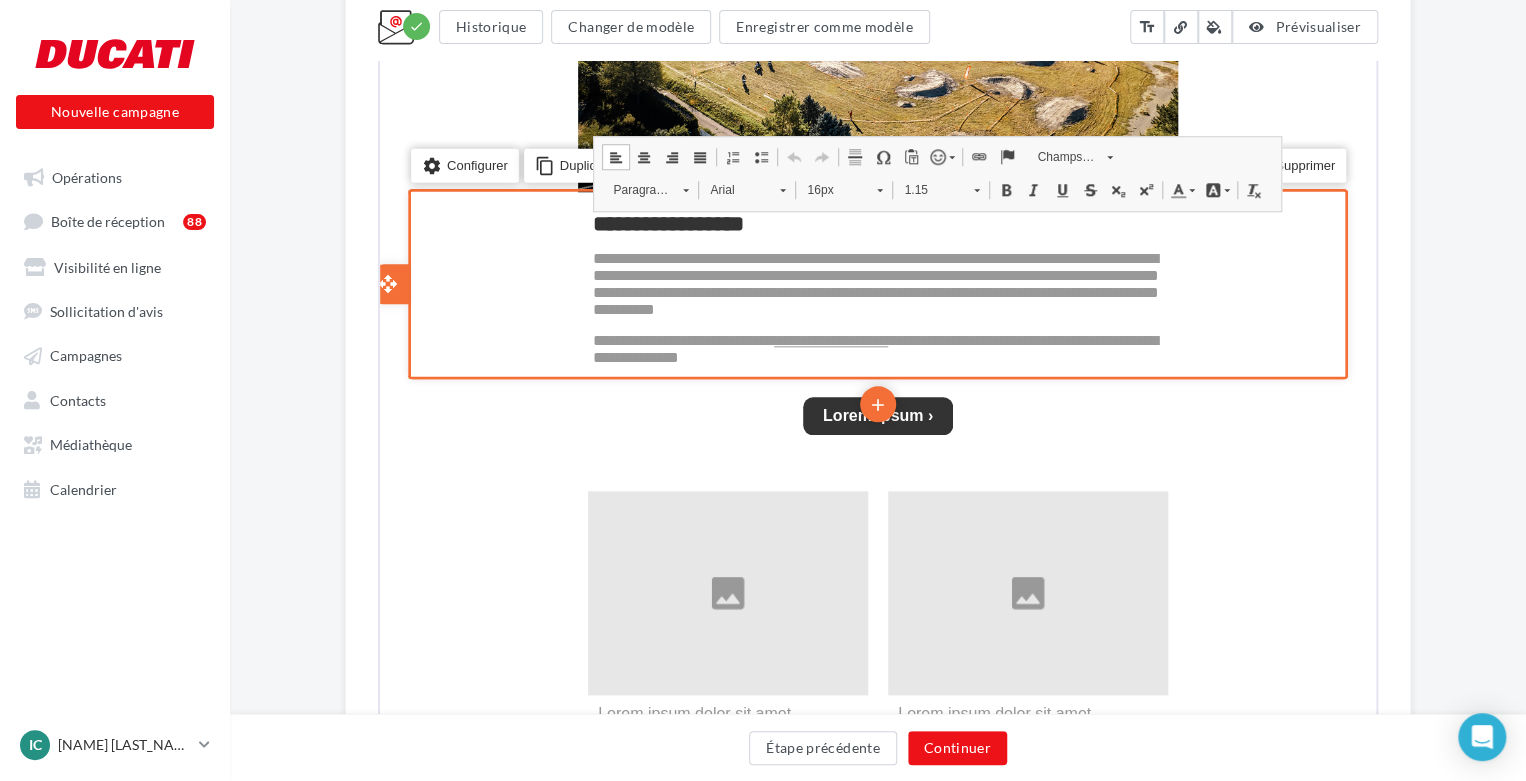 click on "**********" at bounding box center (874, 282) 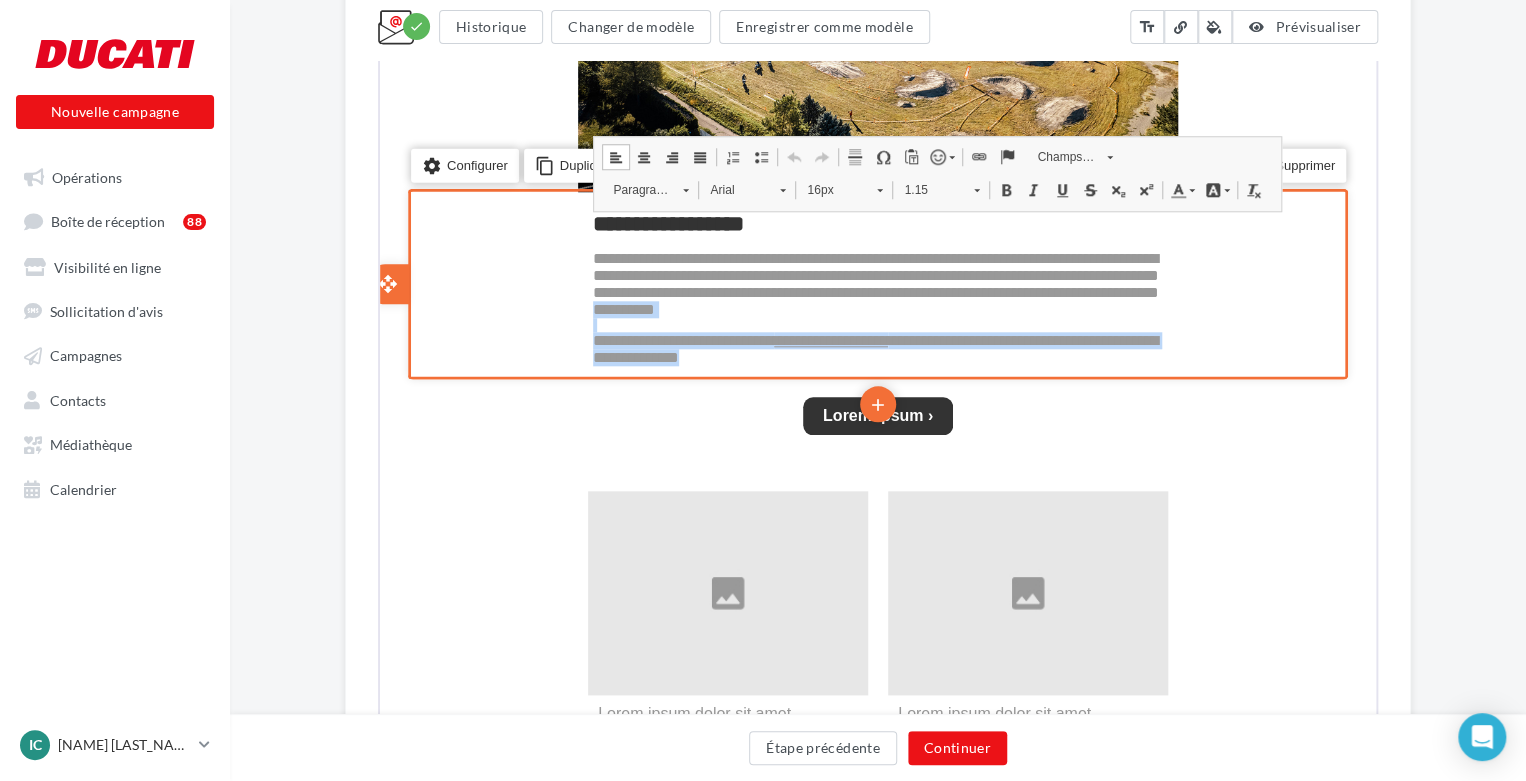 drag, startPoint x: 813, startPoint y: 366, endPoint x: 571, endPoint y: 205, distance: 290.66302 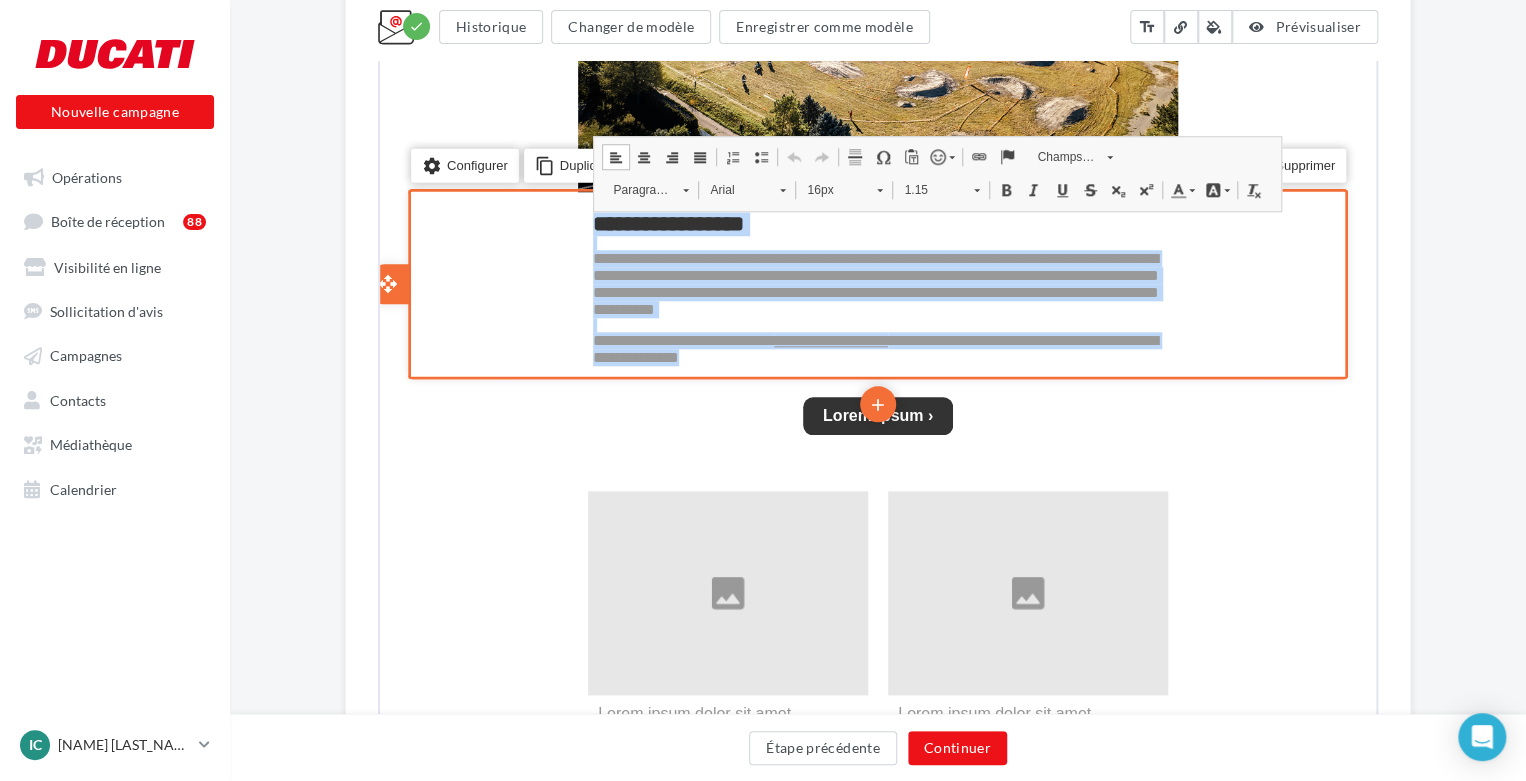drag, startPoint x: 592, startPoint y: 218, endPoint x: 877, endPoint y: 382, distance: 328.81757 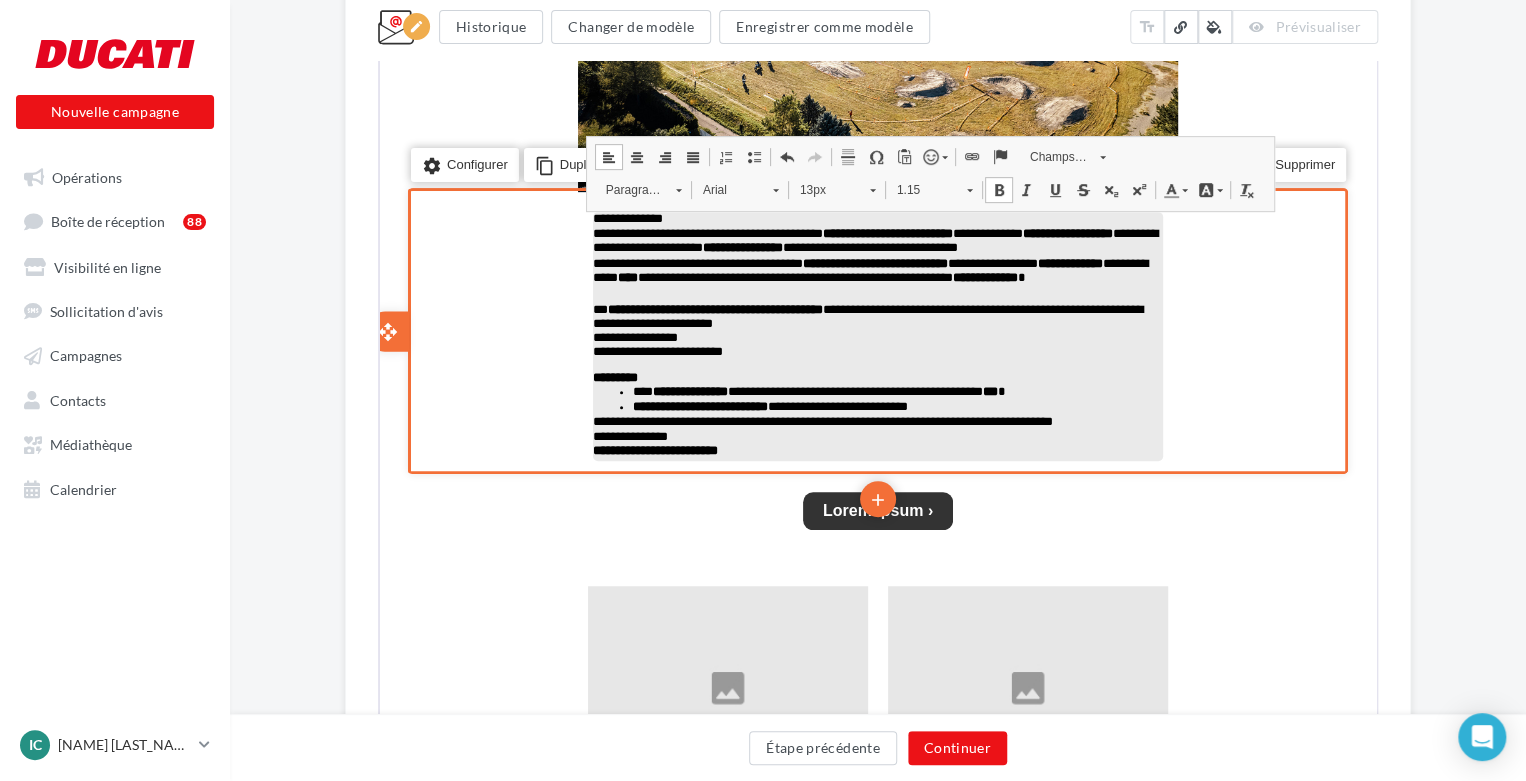 click on "**********" at bounding box center (876, 335) 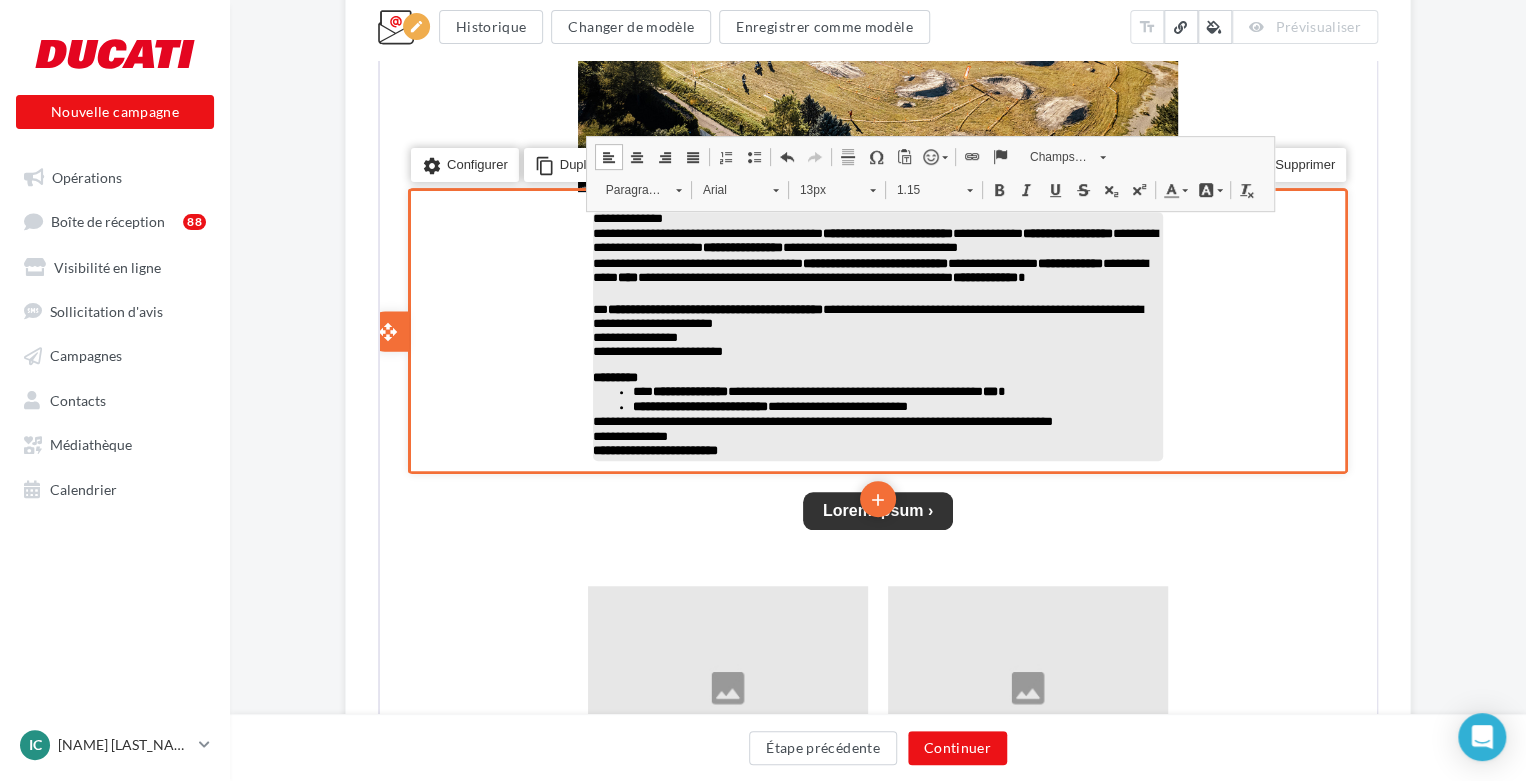 type 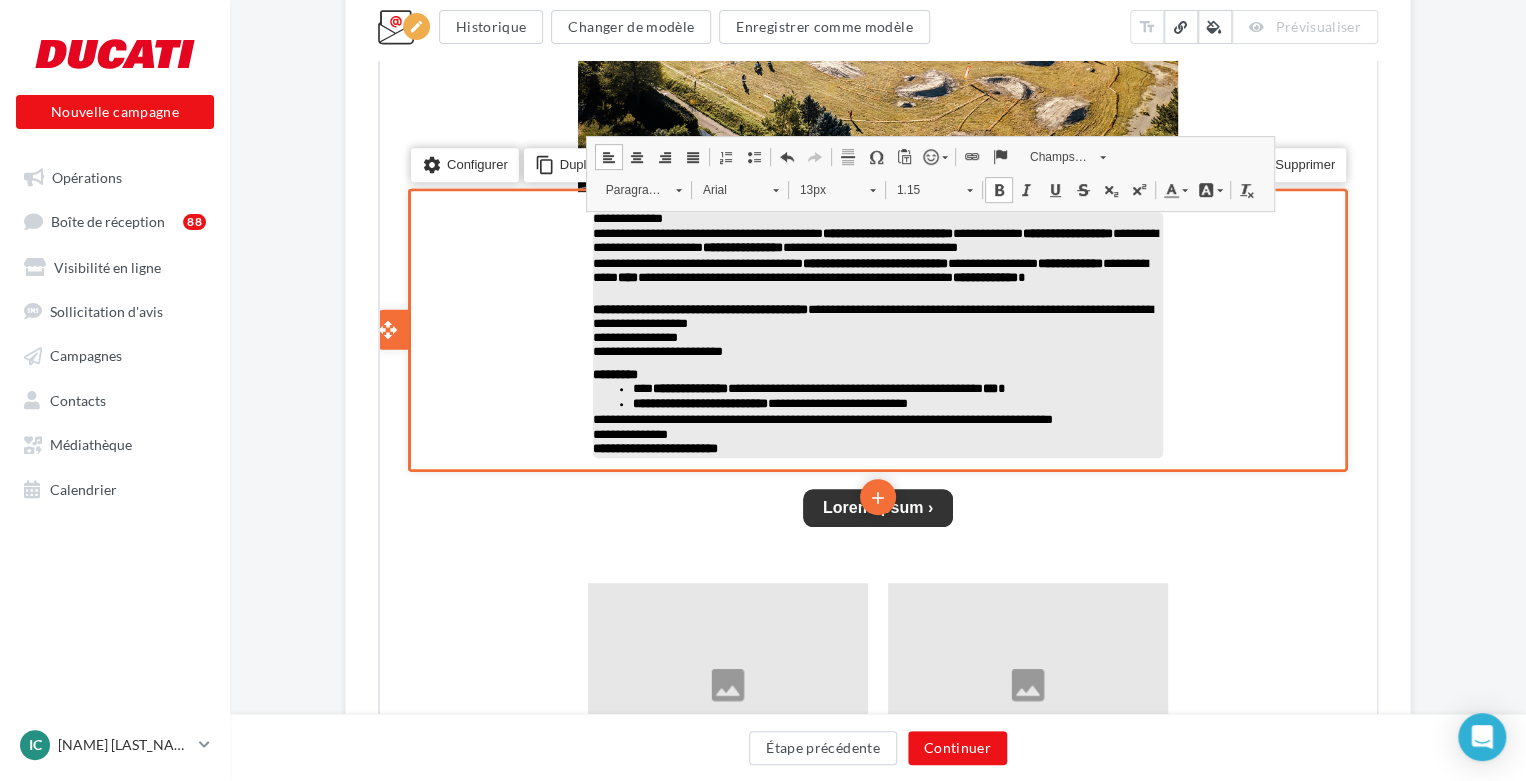 click on "**********" at bounding box center (876, 334) 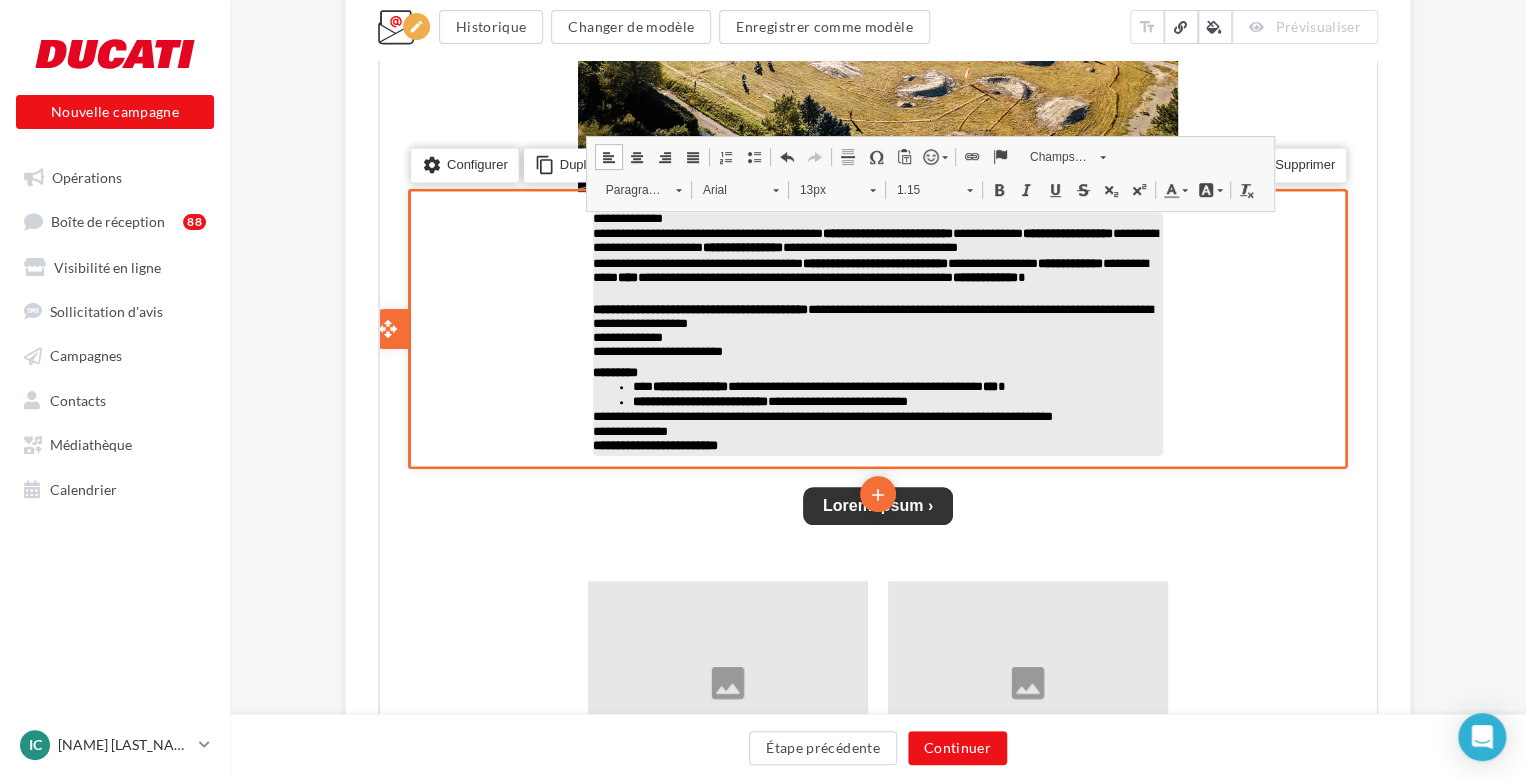 click on "**********" at bounding box center [876, 332] 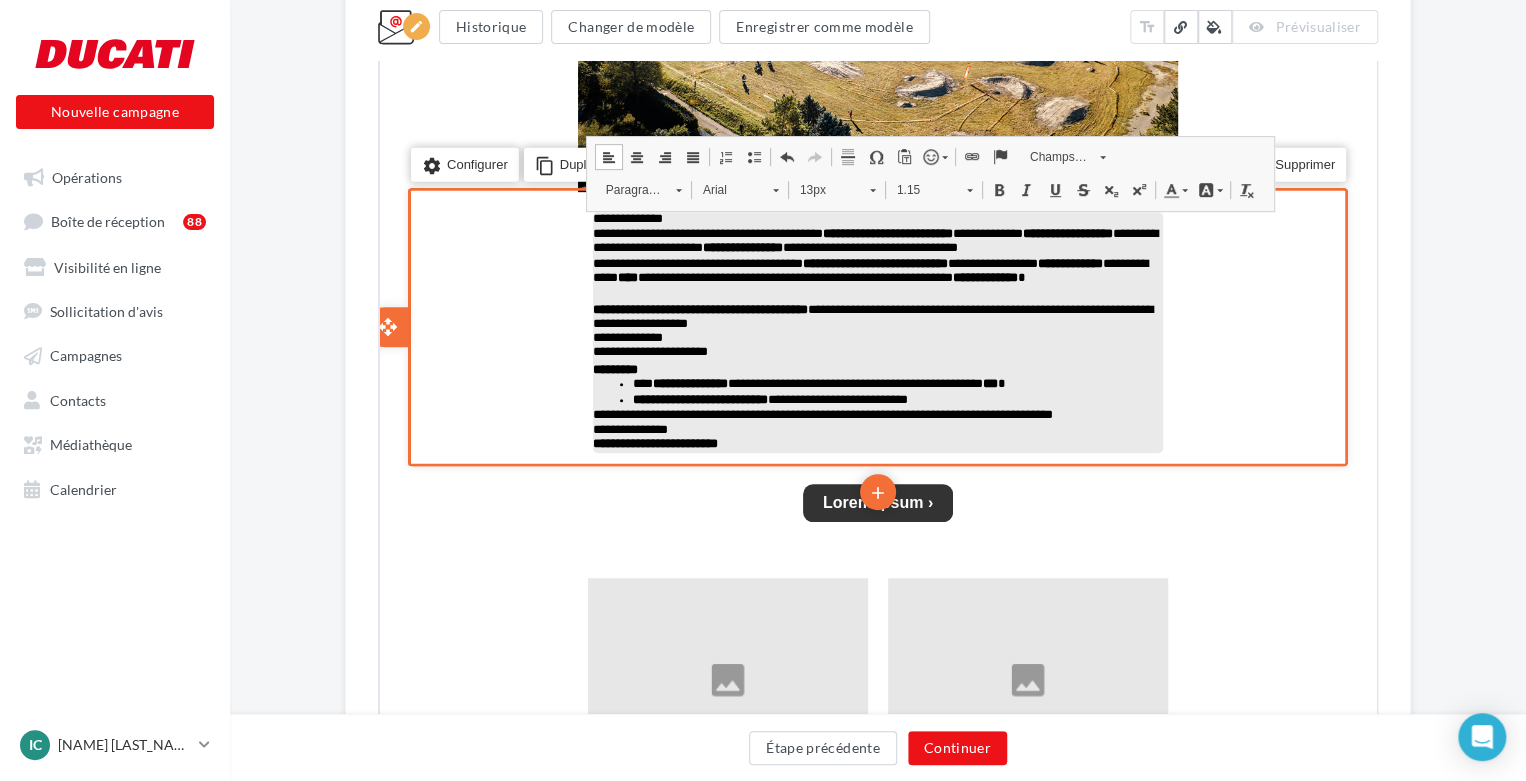 click on "**********" at bounding box center (876, 331) 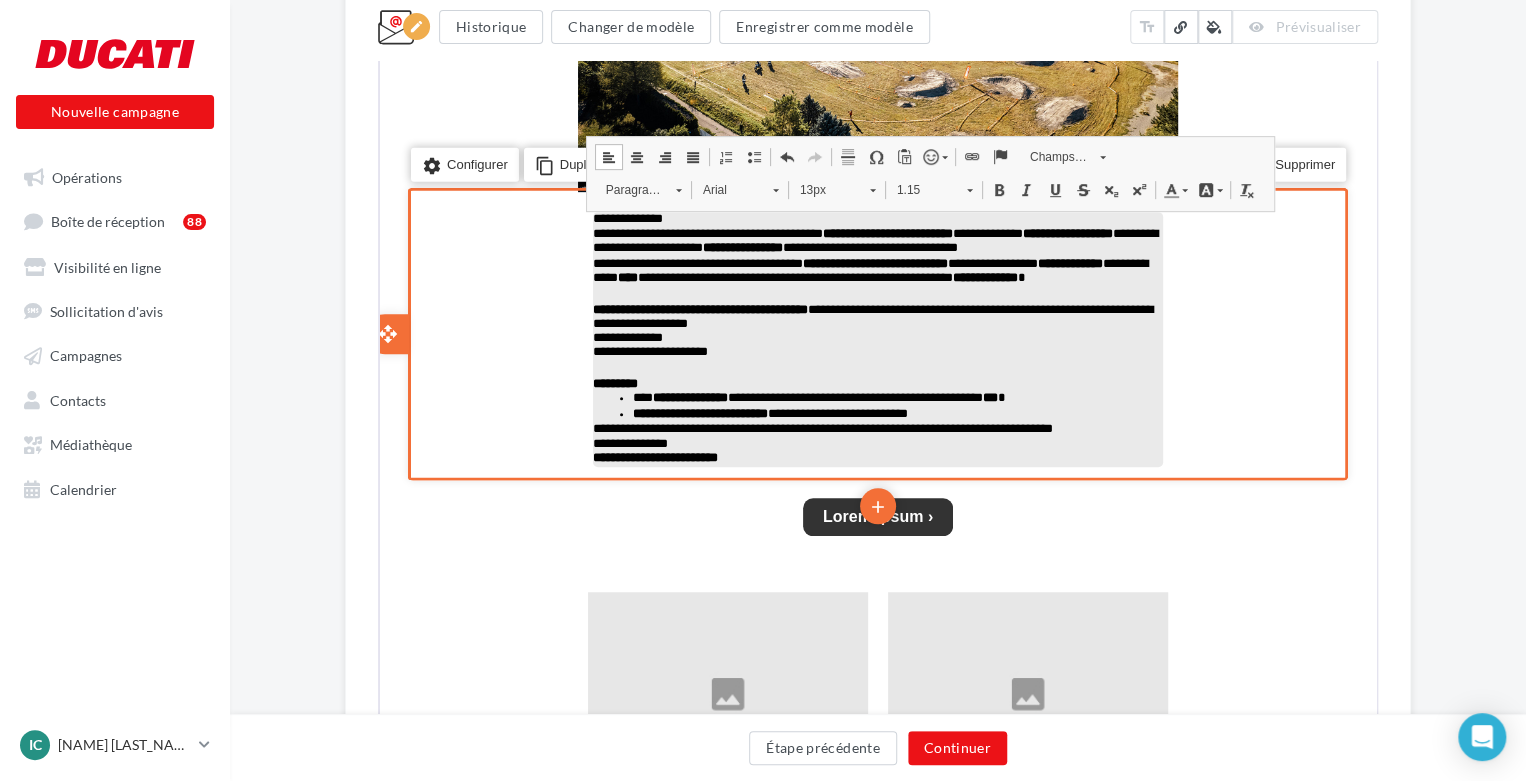 click on "*********" at bounding box center (876, 382) 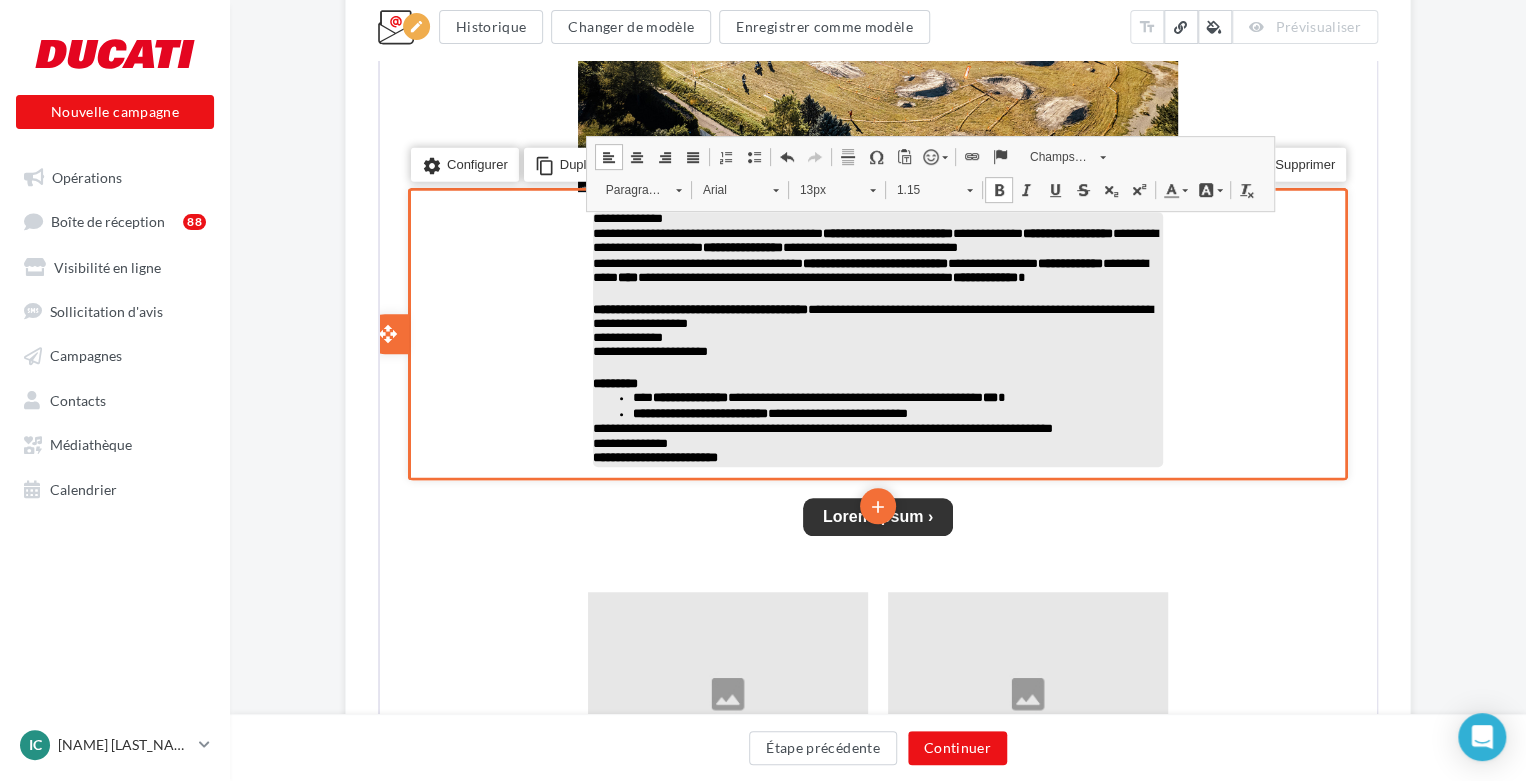 click on "*********" at bounding box center (876, 382) 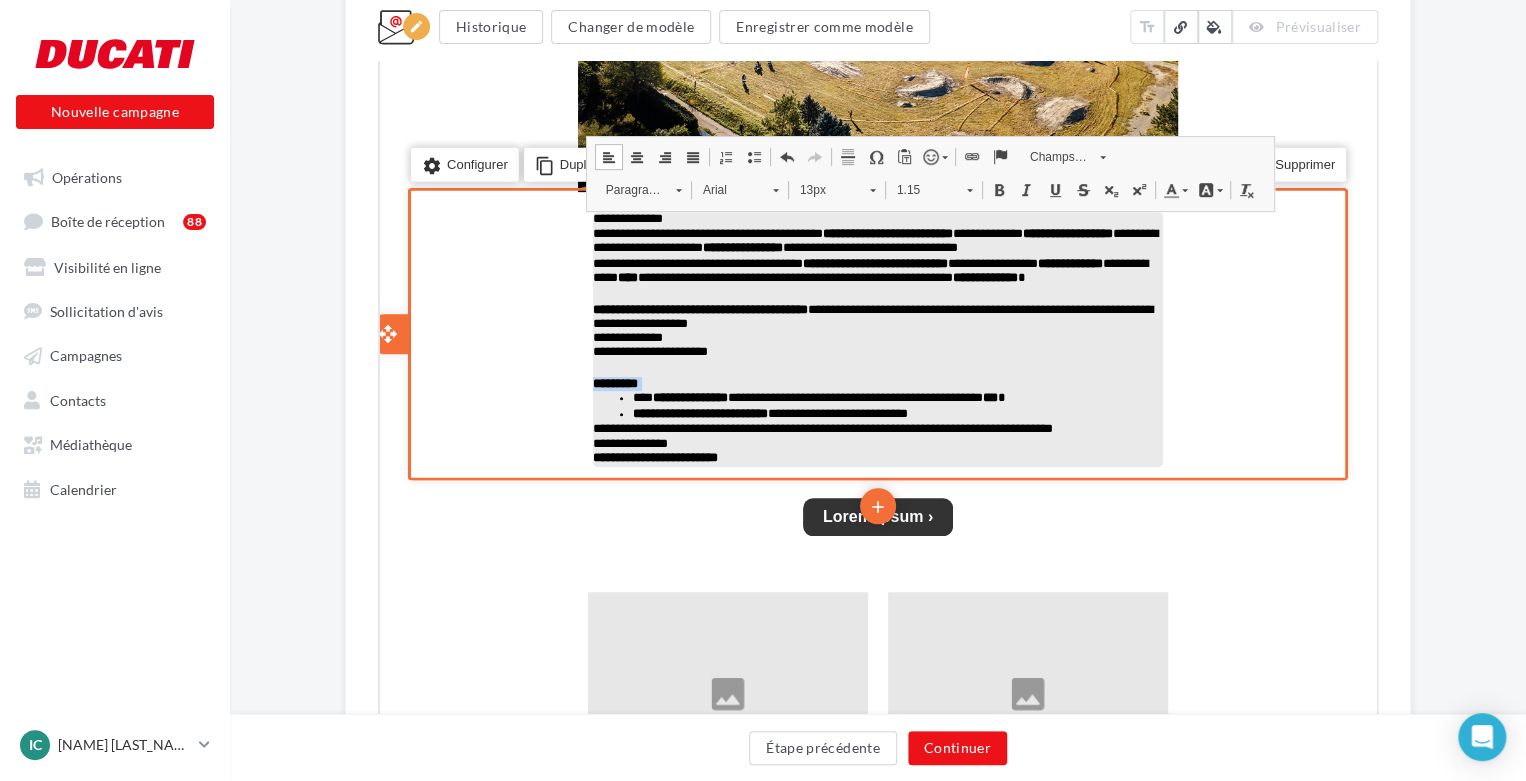 click on "*********" at bounding box center [876, 382] 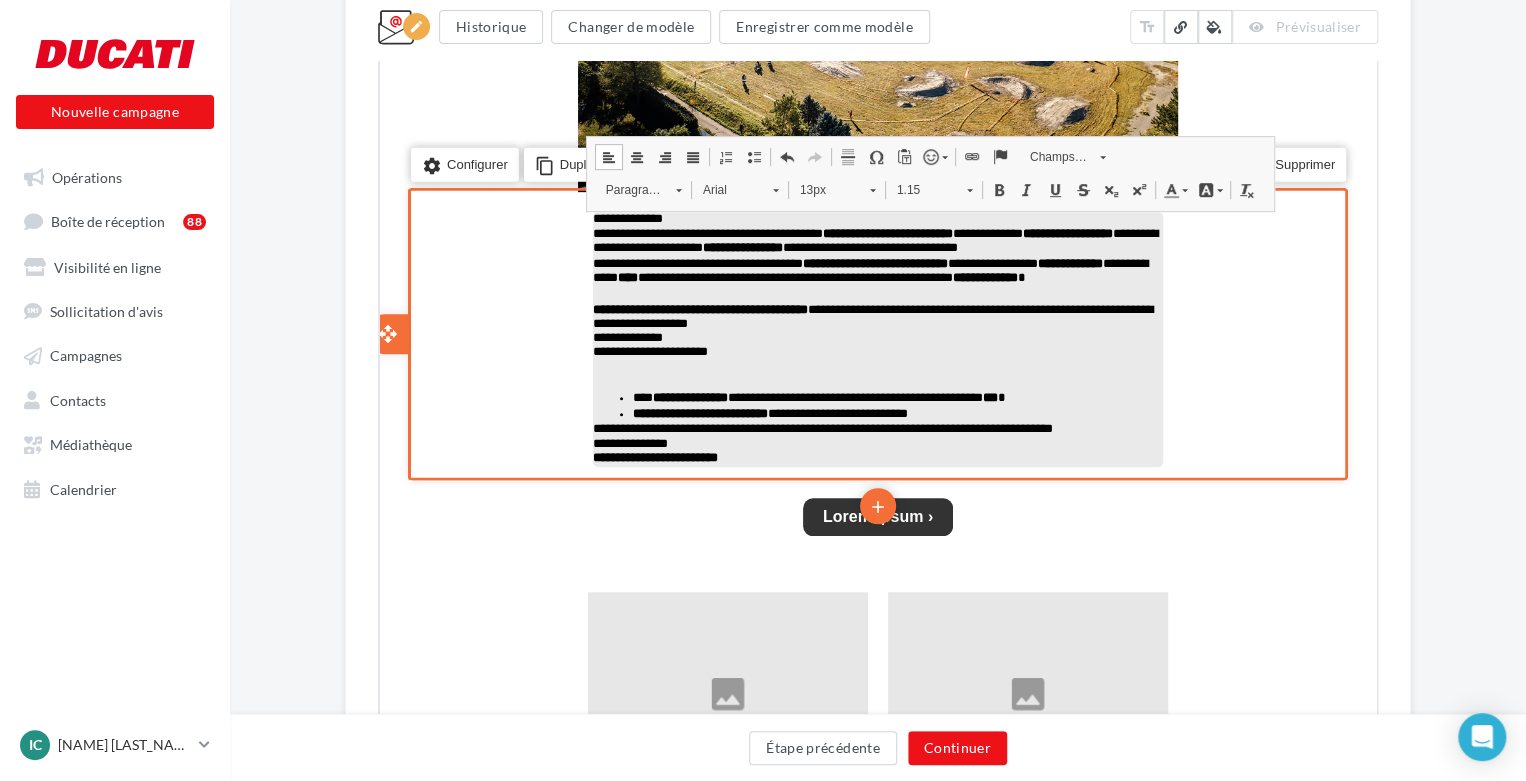 click on "**********" at bounding box center (896, 412) 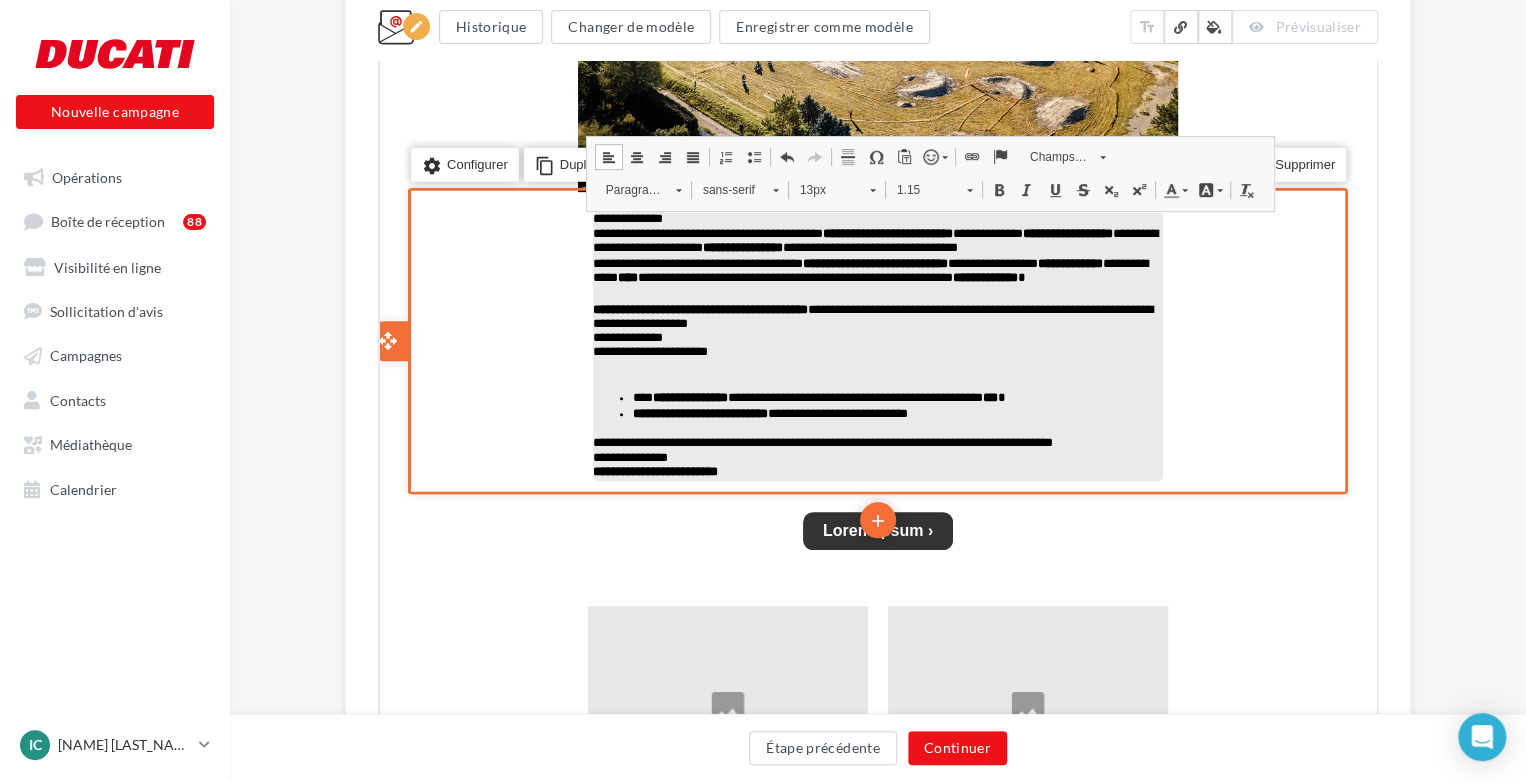 click on "**********" at bounding box center [876, 441] 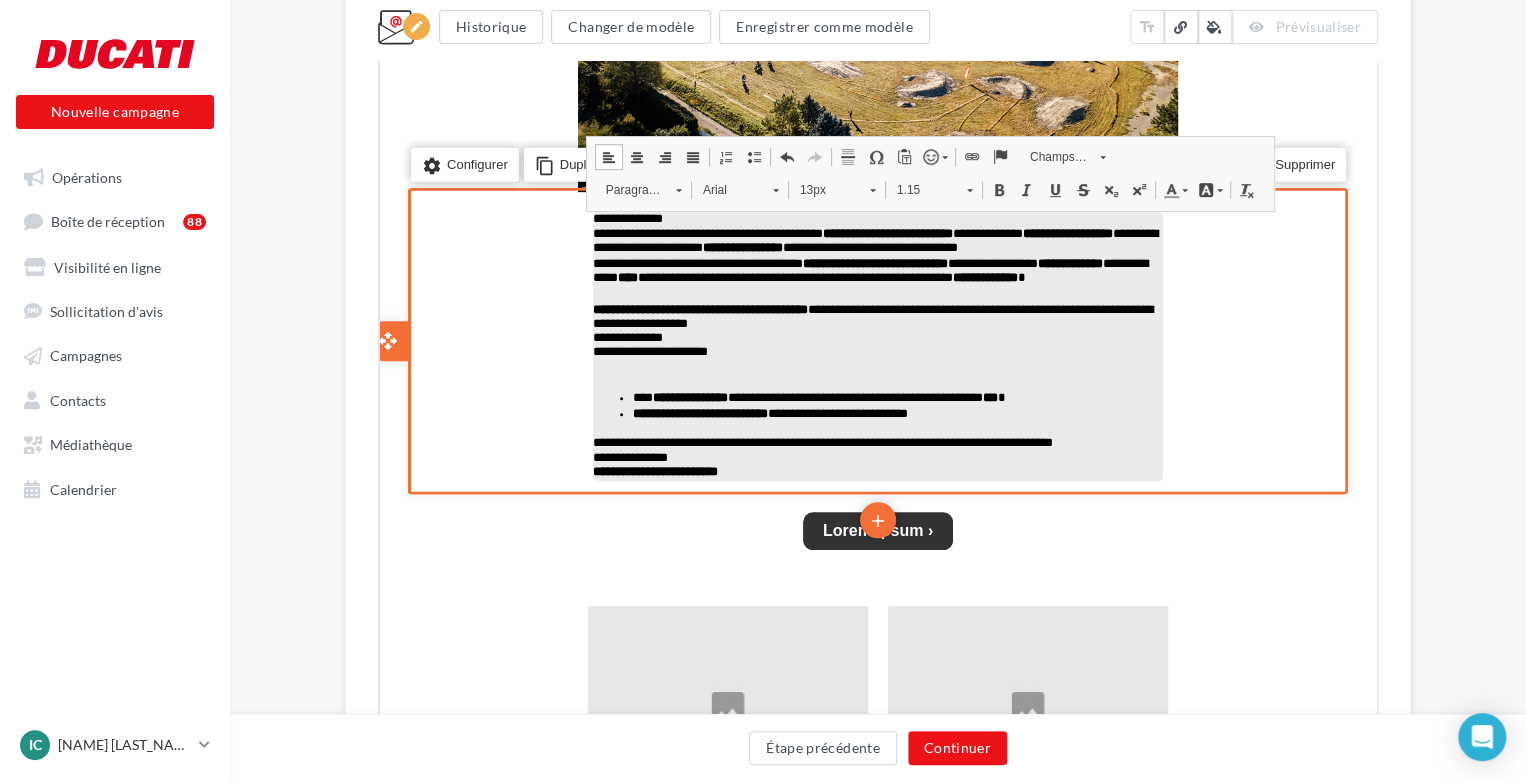 click on "**********" at bounding box center [876, 441] 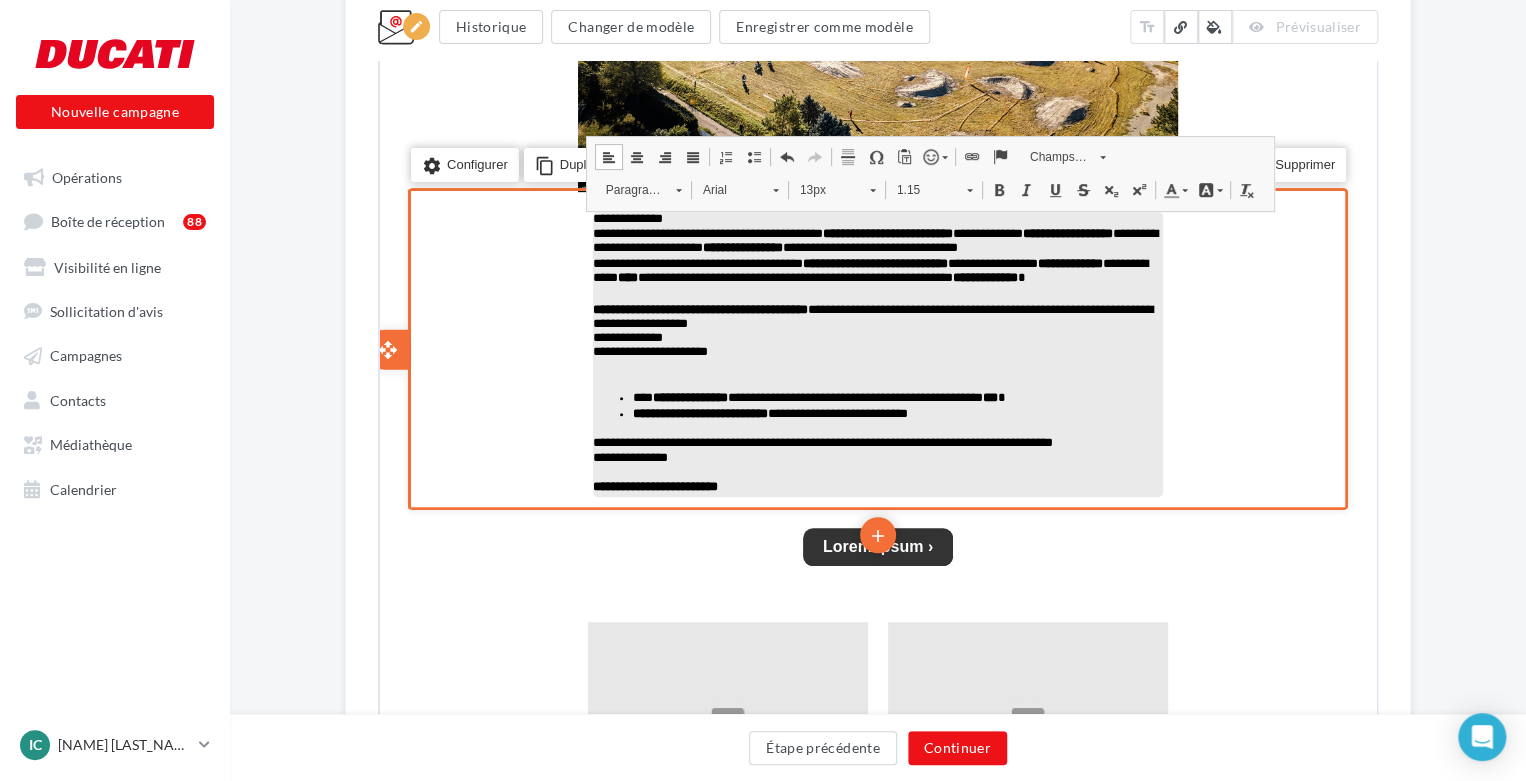 click on "**********" at bounding box center [876, 217] 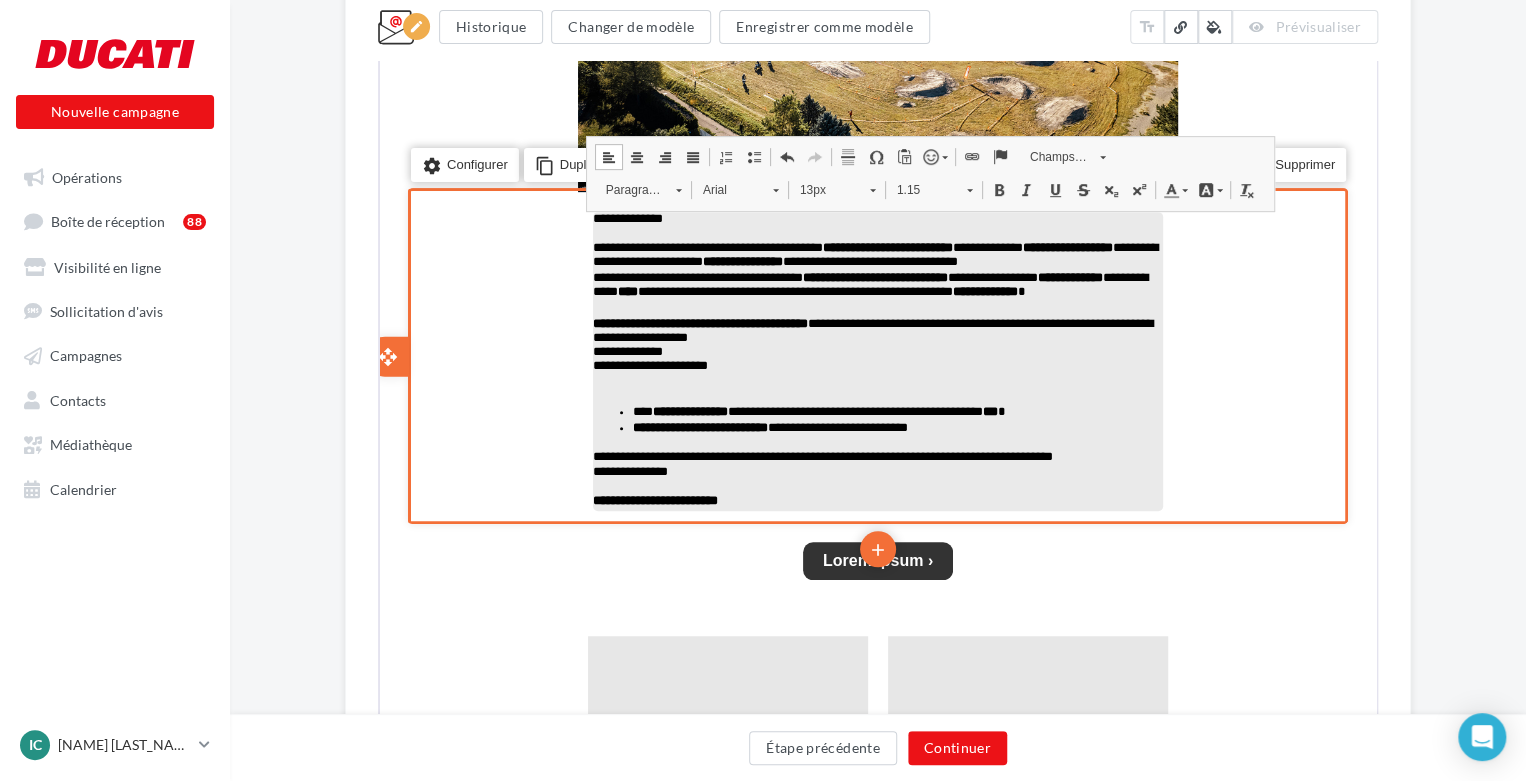 click on "**********" at bounding box center [876, 292] 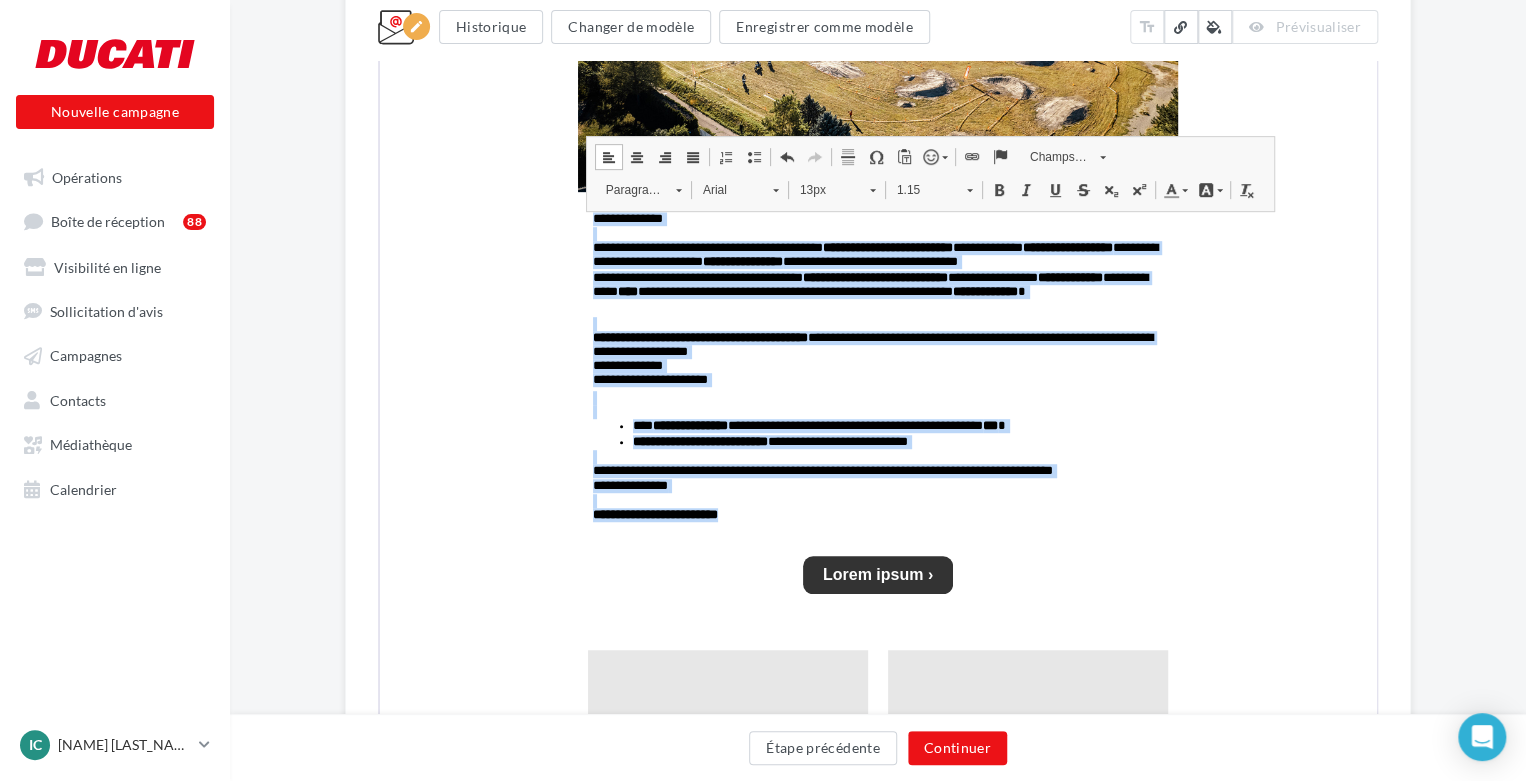 drag, startPoint x: 802, startPoint y: 514, endPoint x: 586, endPoint y: 201, distance: 380.29593 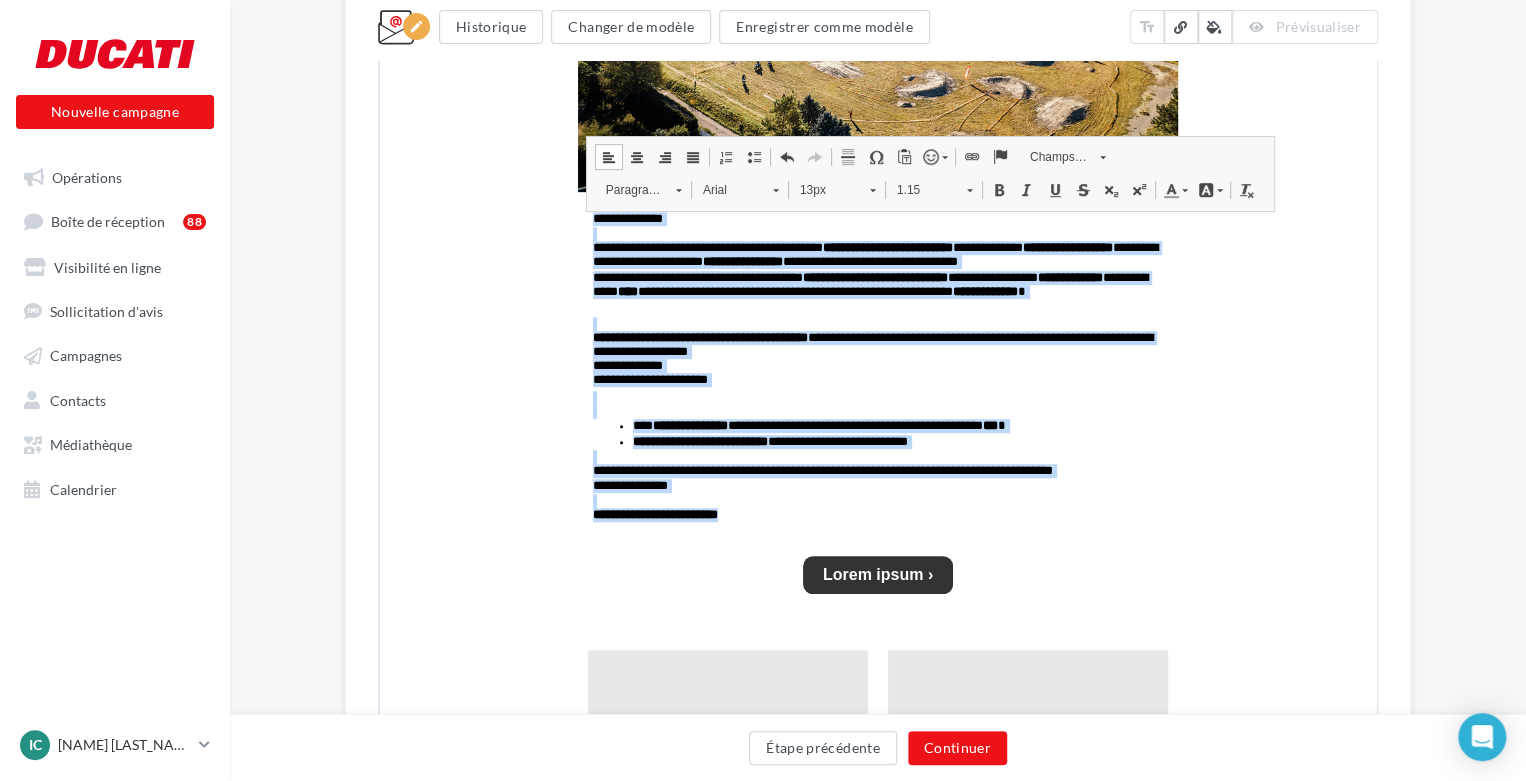click on "**********" at bounding box center [876, 483] 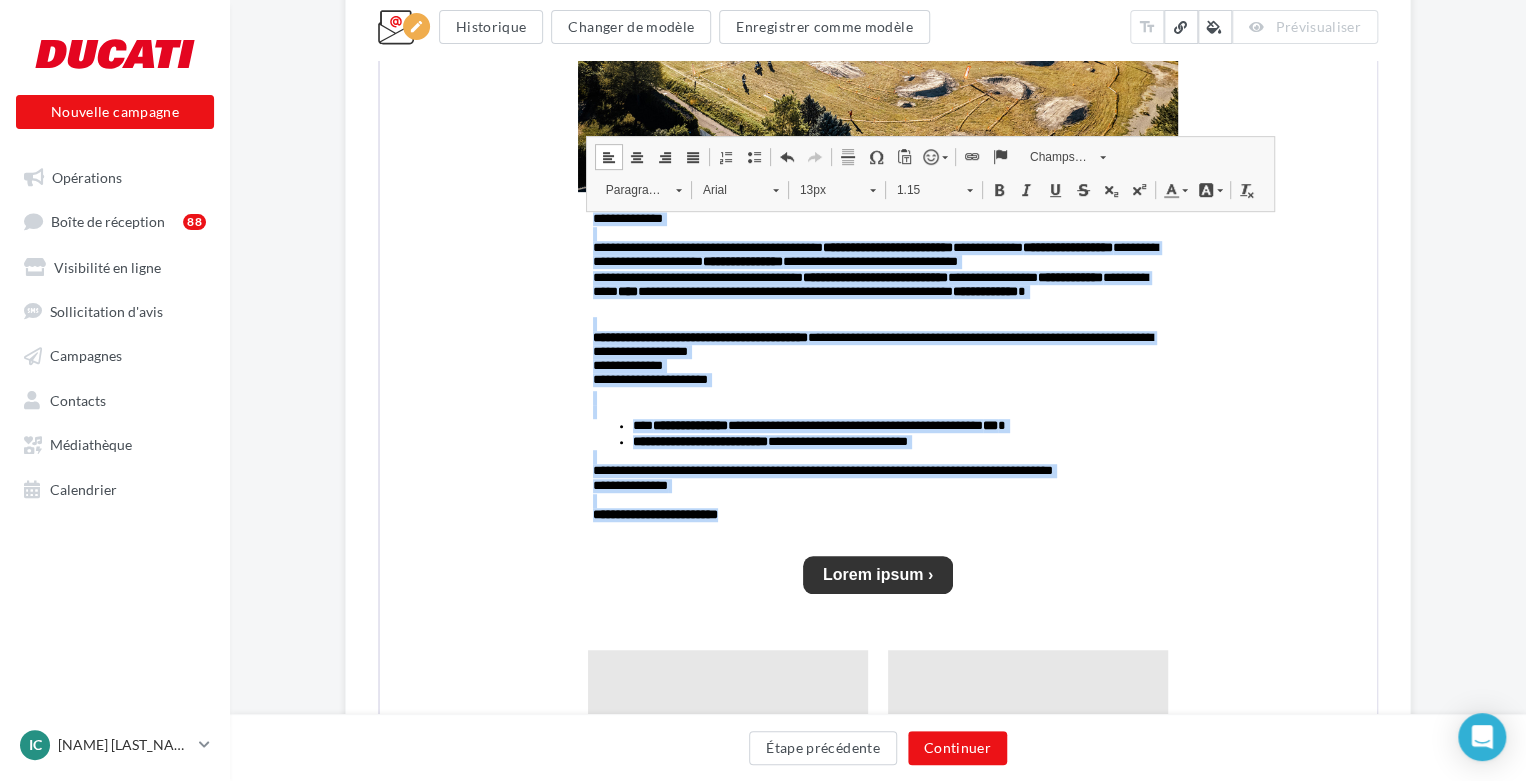 click at bounding box center (635, 155) 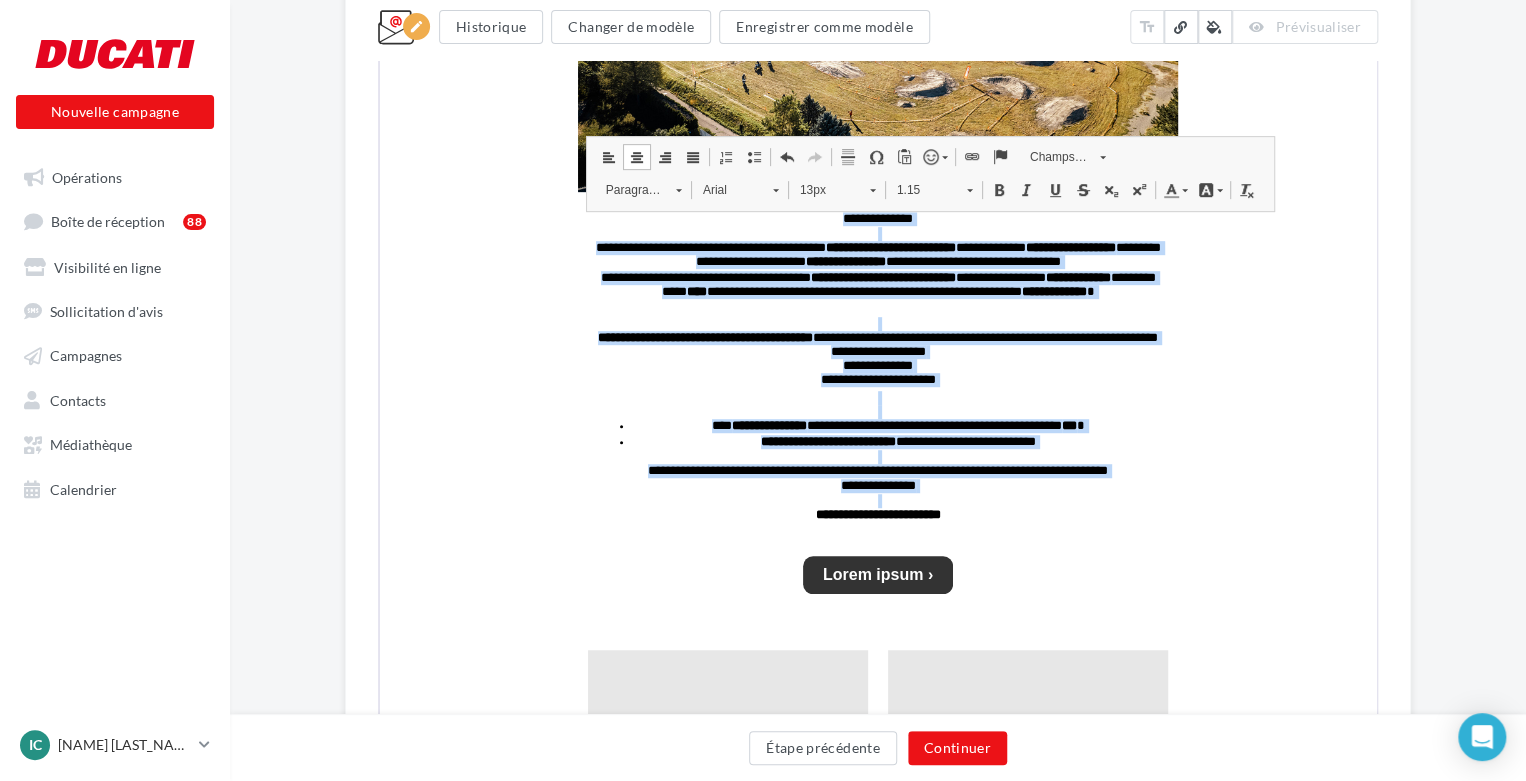 click at bounding box center [997, 188] 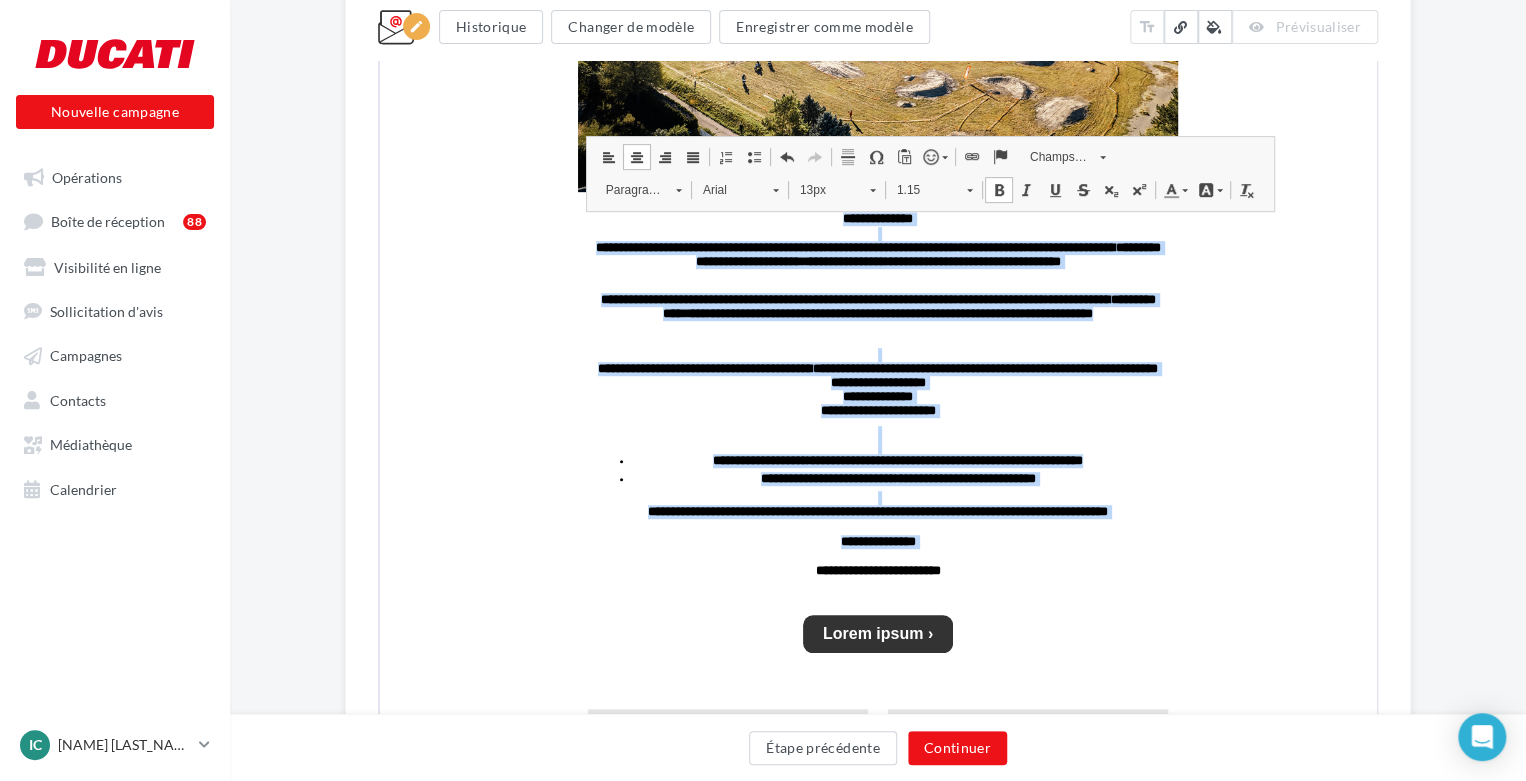 click at bounding box center (997, 188) 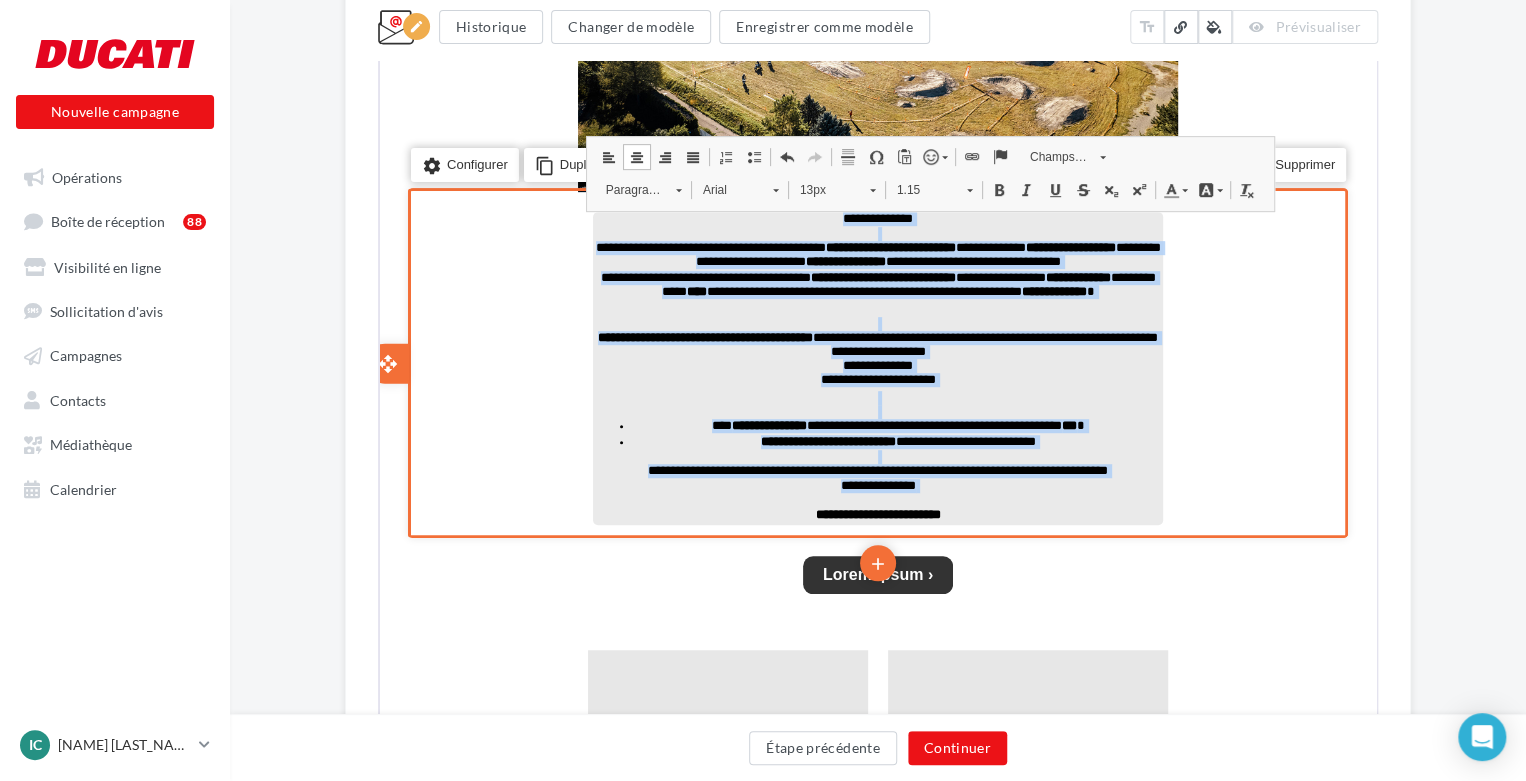 click on "**********" at bounding box center [881, 275] 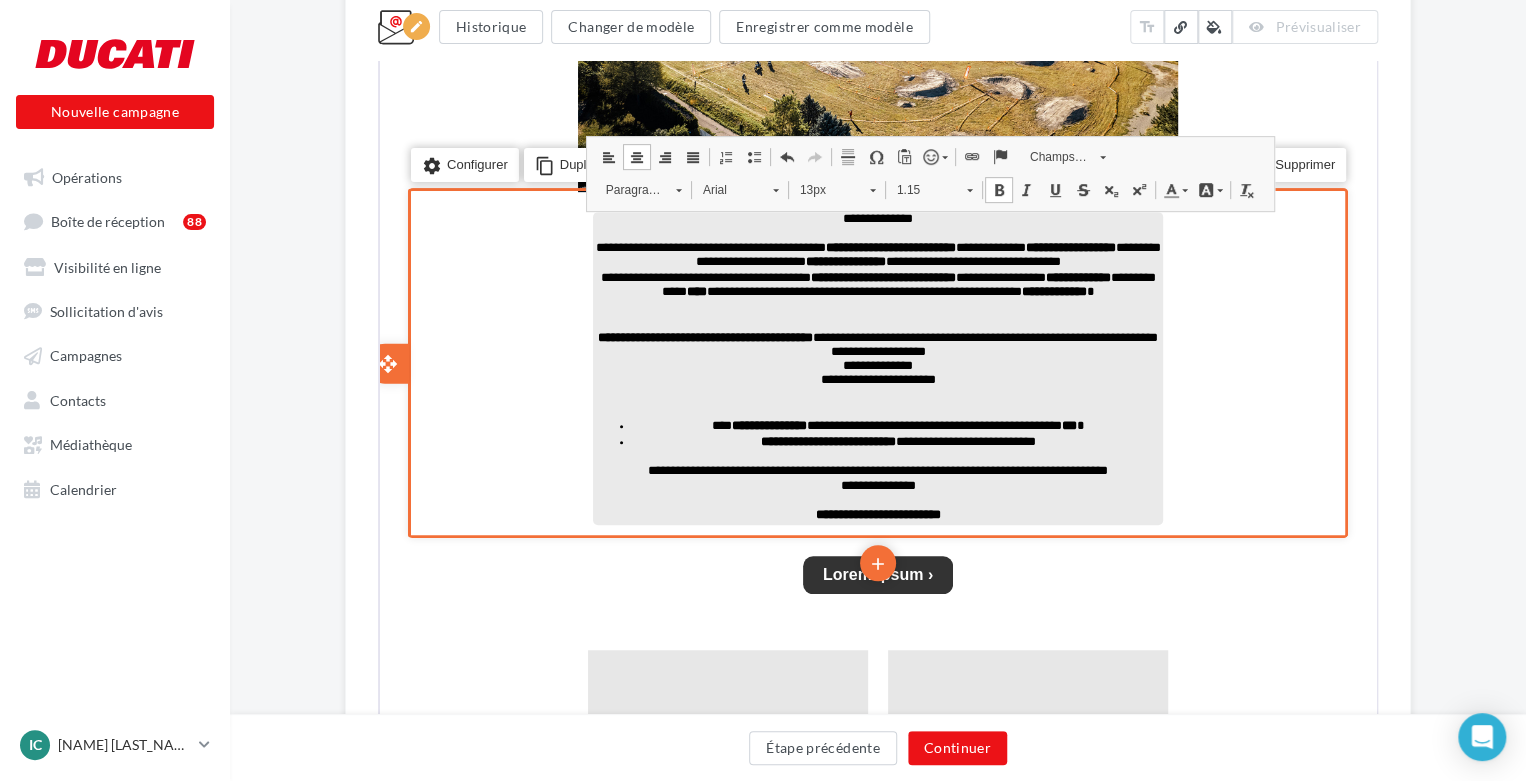 click at bounding box center (876, 396) 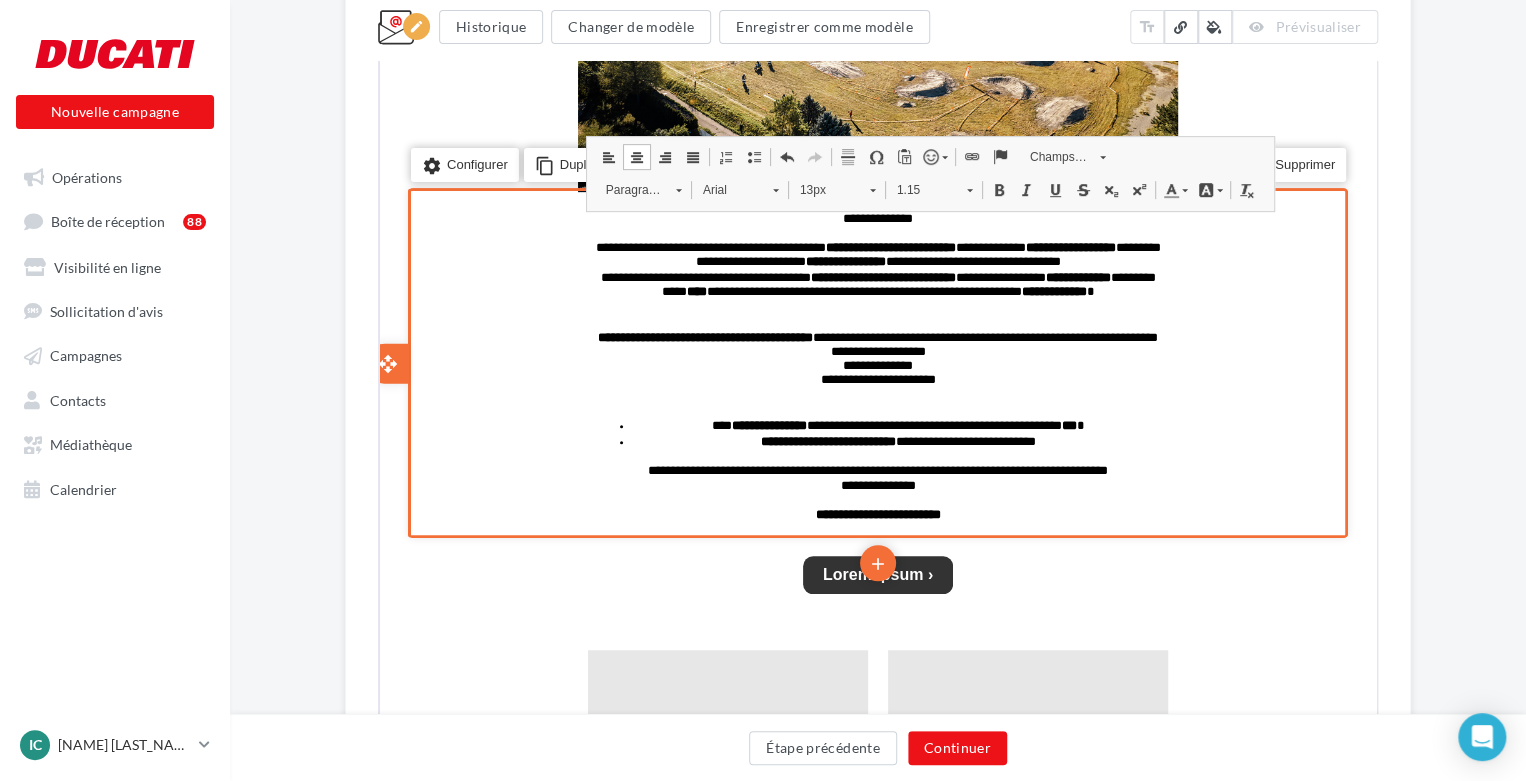 click on "**********" at bounding box center [896, 424] 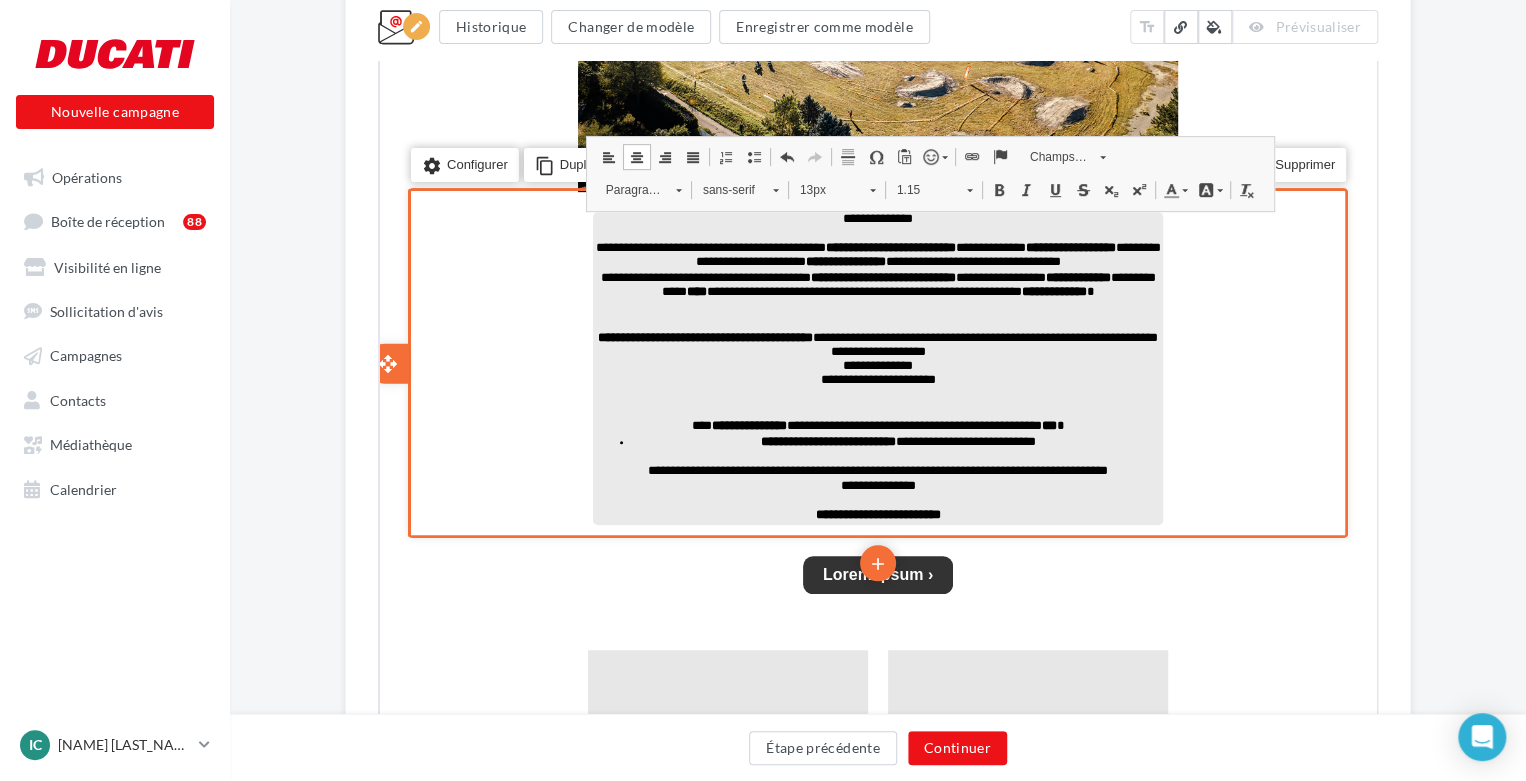 click on "**********" at bounding box center (826, 439) 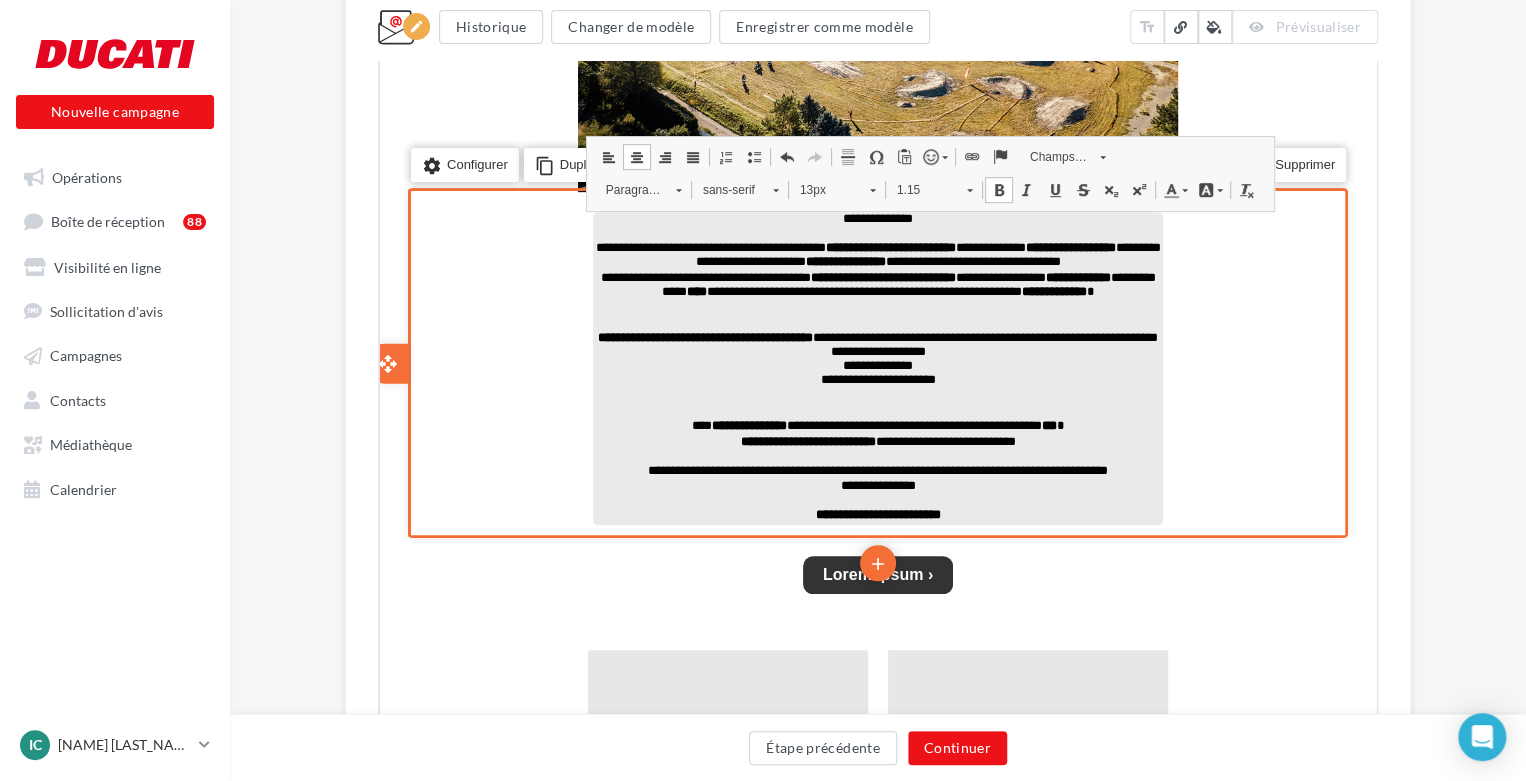 click at bounding box center [876, 455] 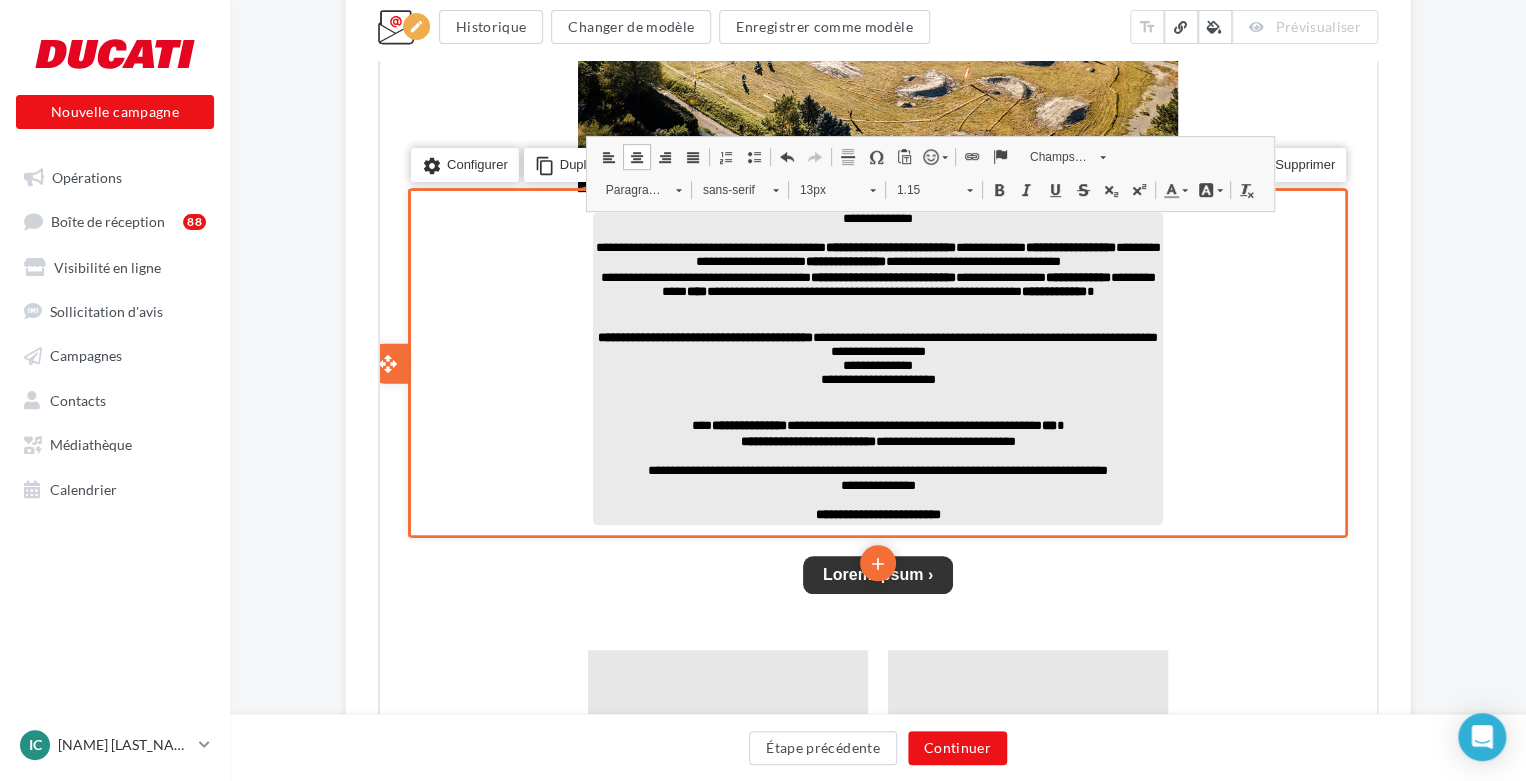 click on "**********" at bounding box center (876, 359) 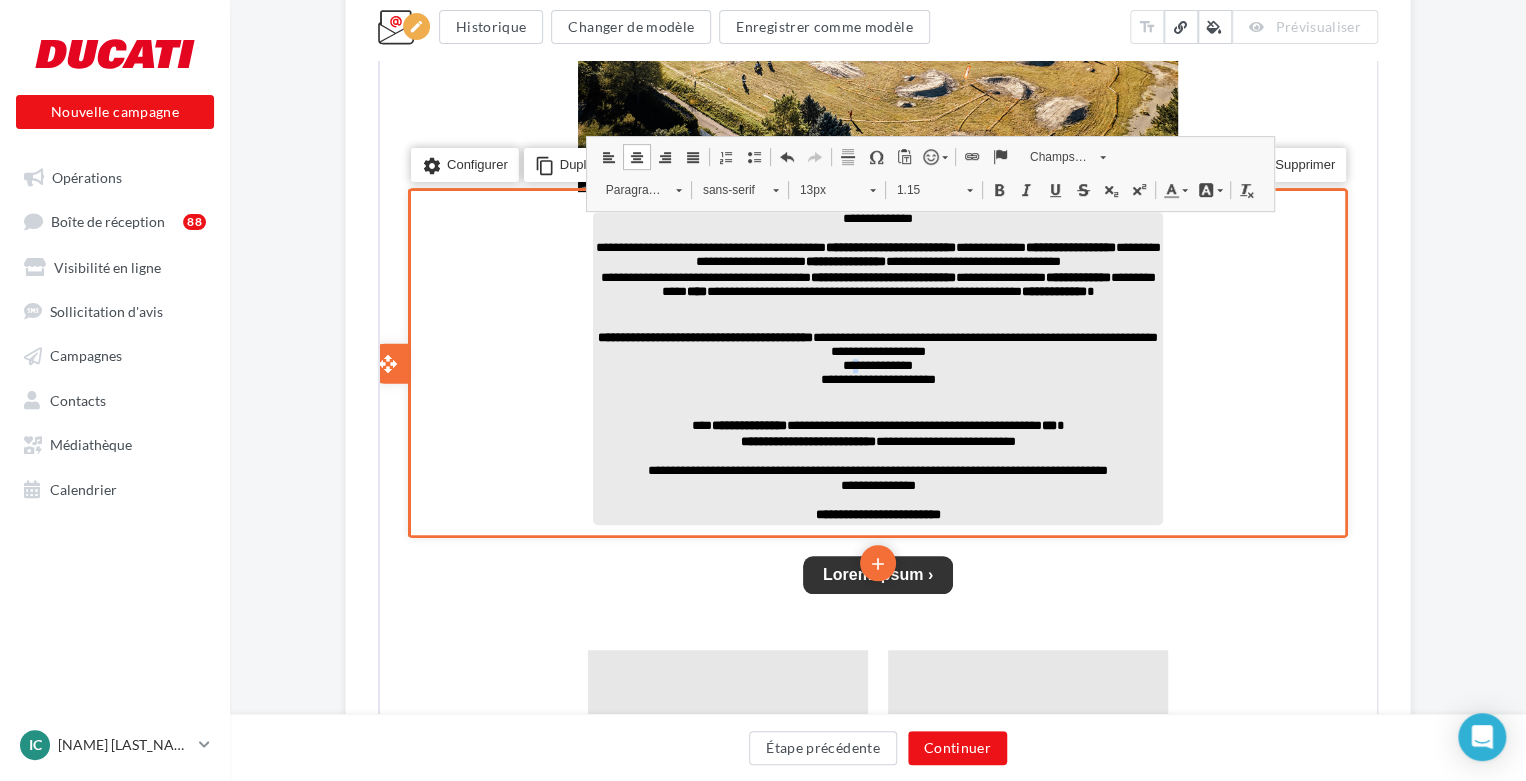 click on "**********" at bounding box center [876, 359] 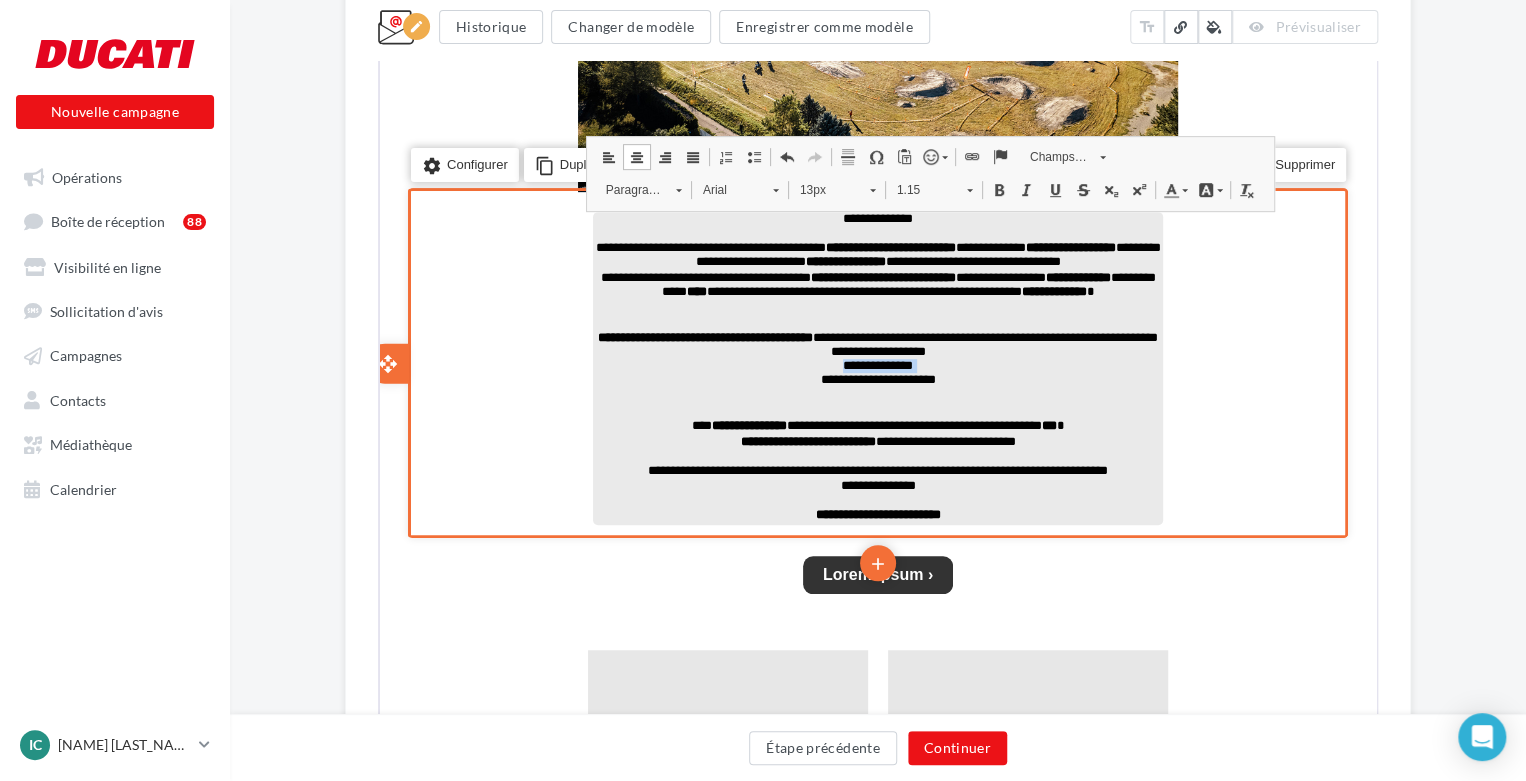 click on "**********" at bounding box center (876, 359) 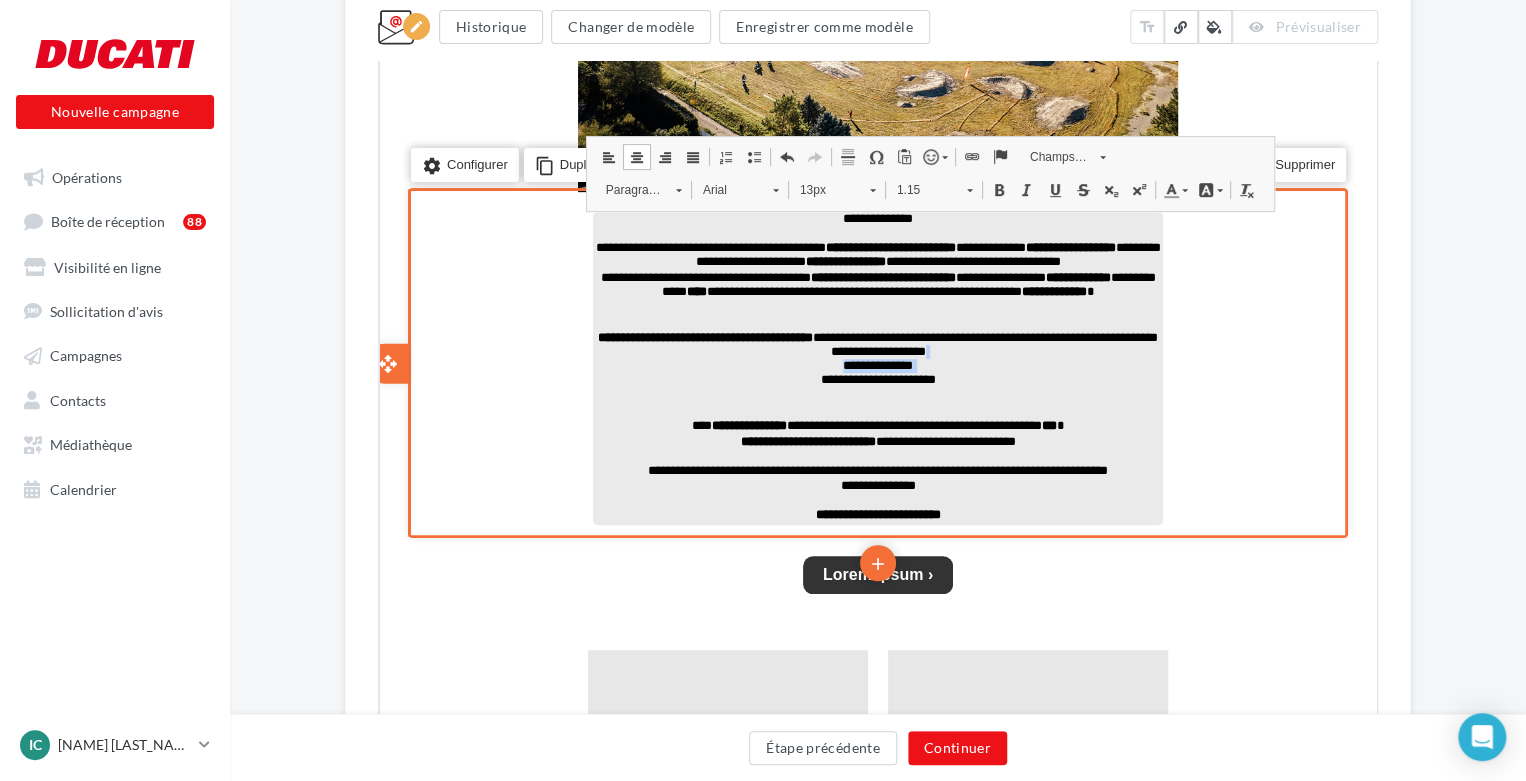 copy on "**********" 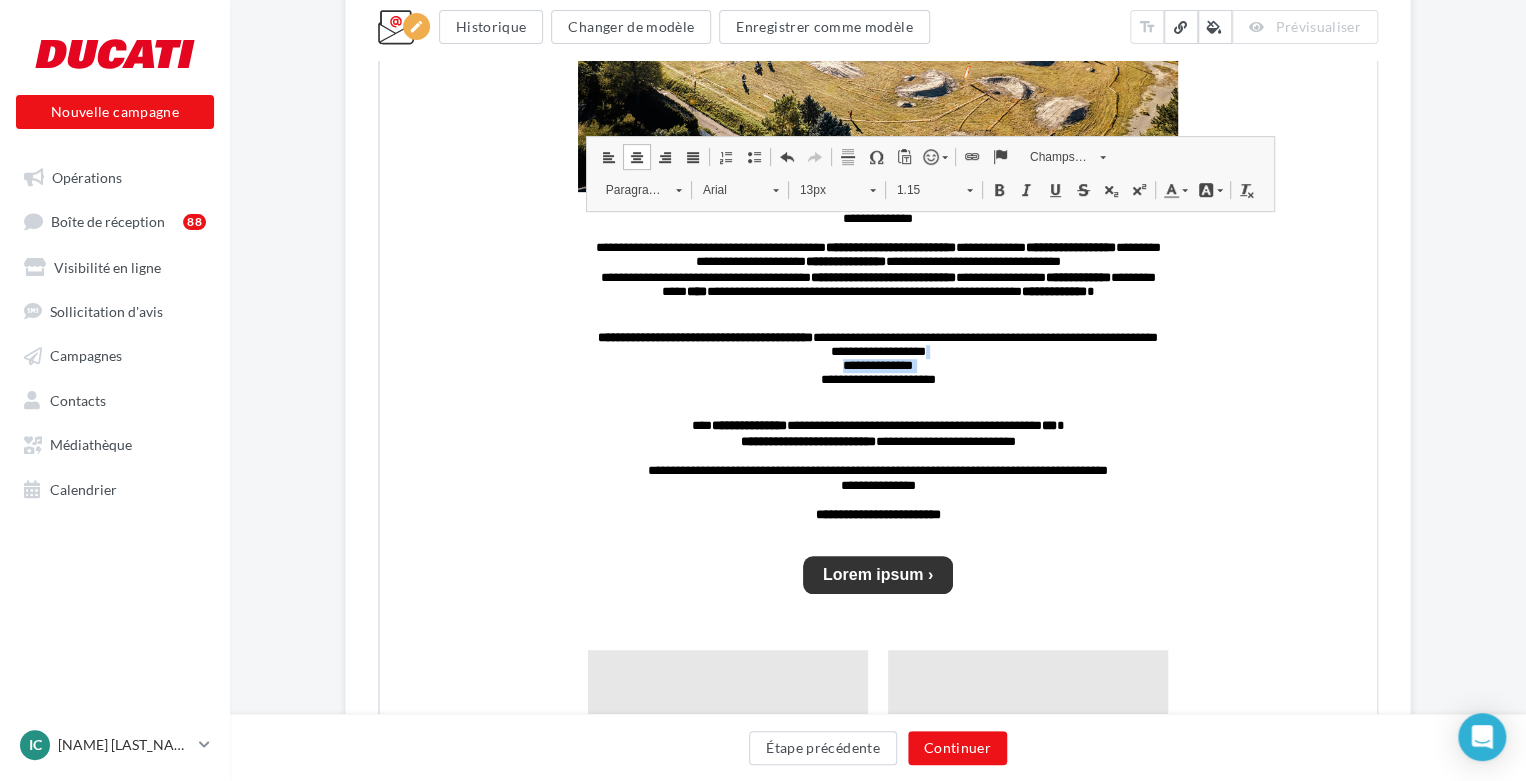 click on "Lien" at bounding box center (970, 155) 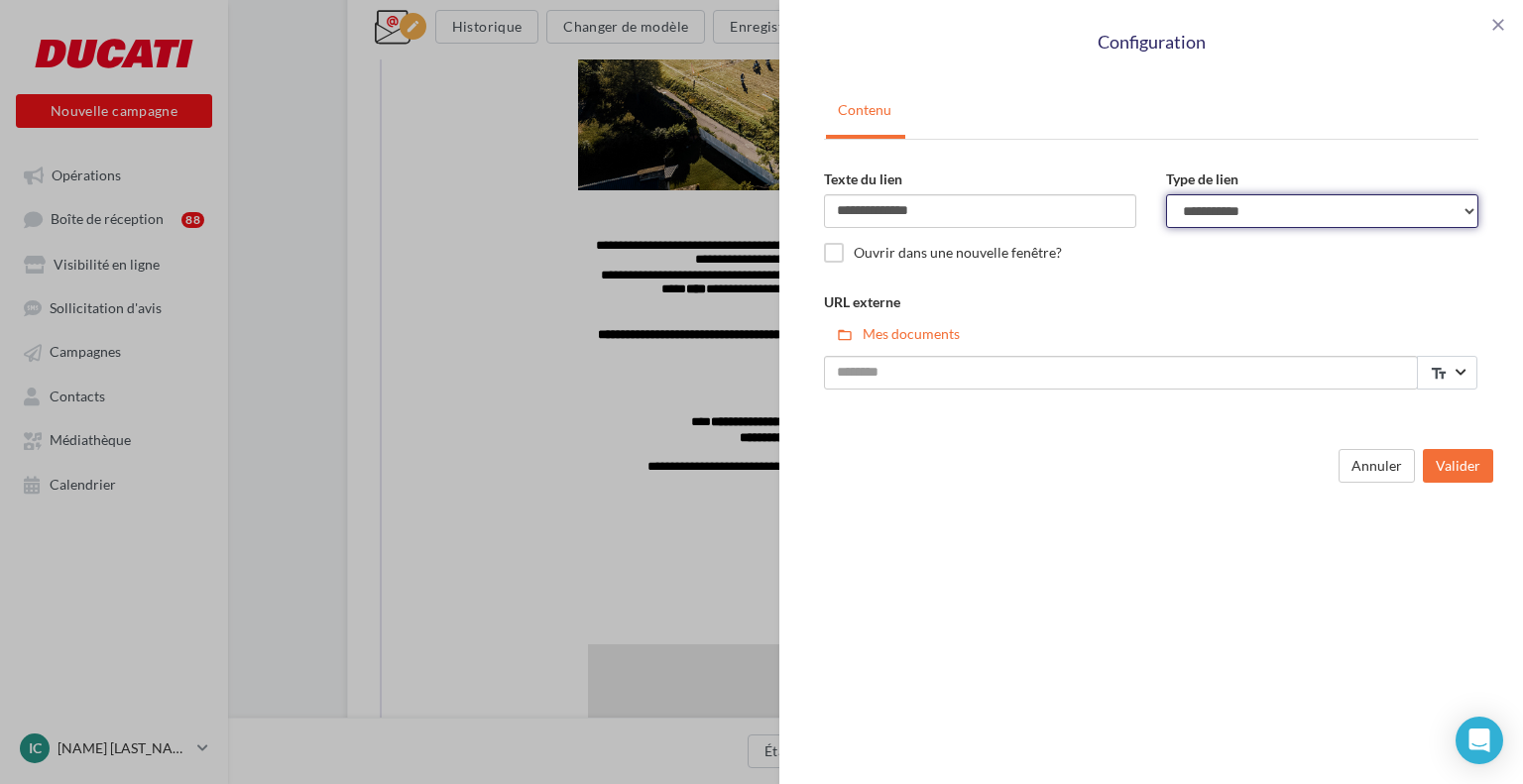 click on "**********" at bounding box center (1322, 211) 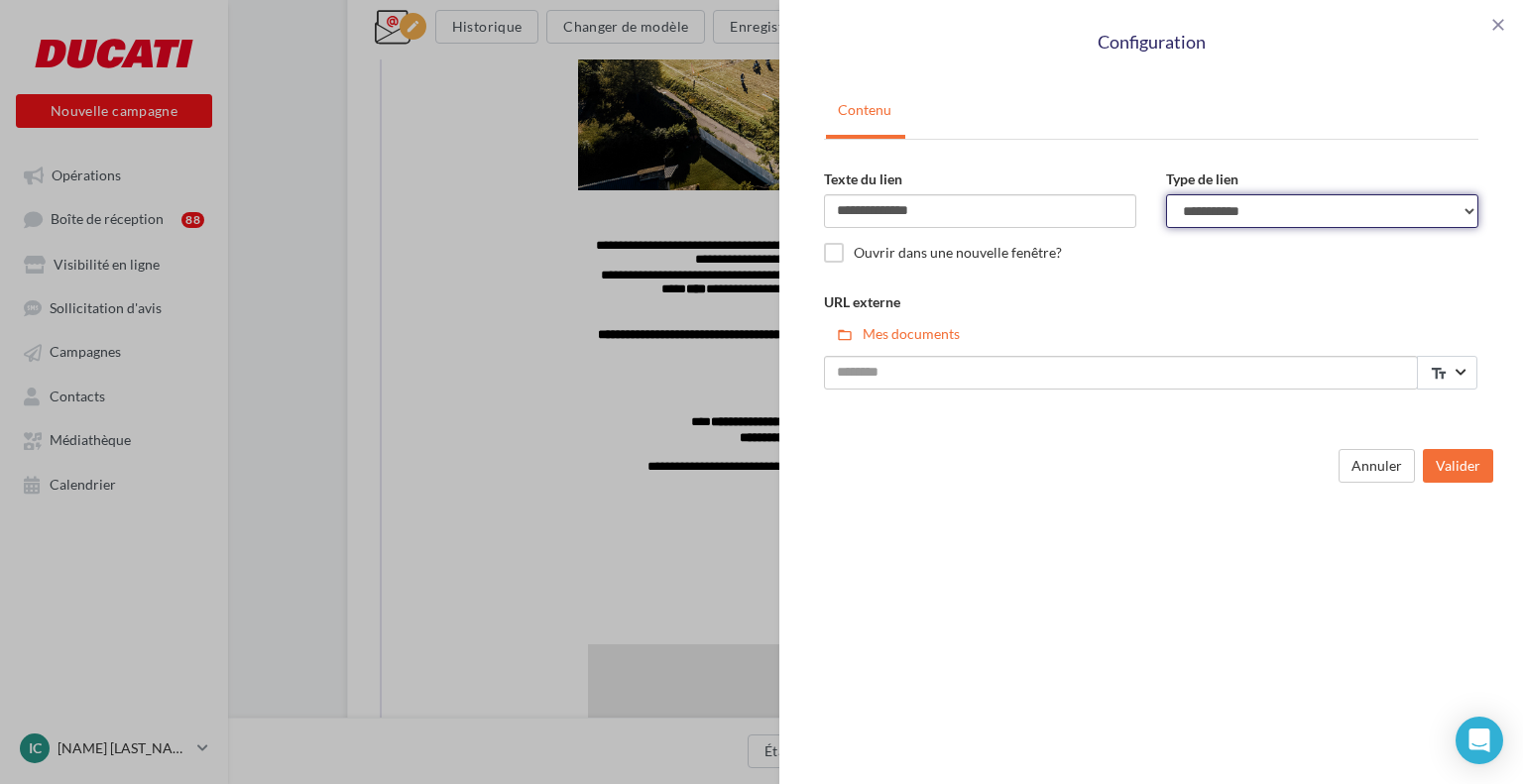 select on "**********" 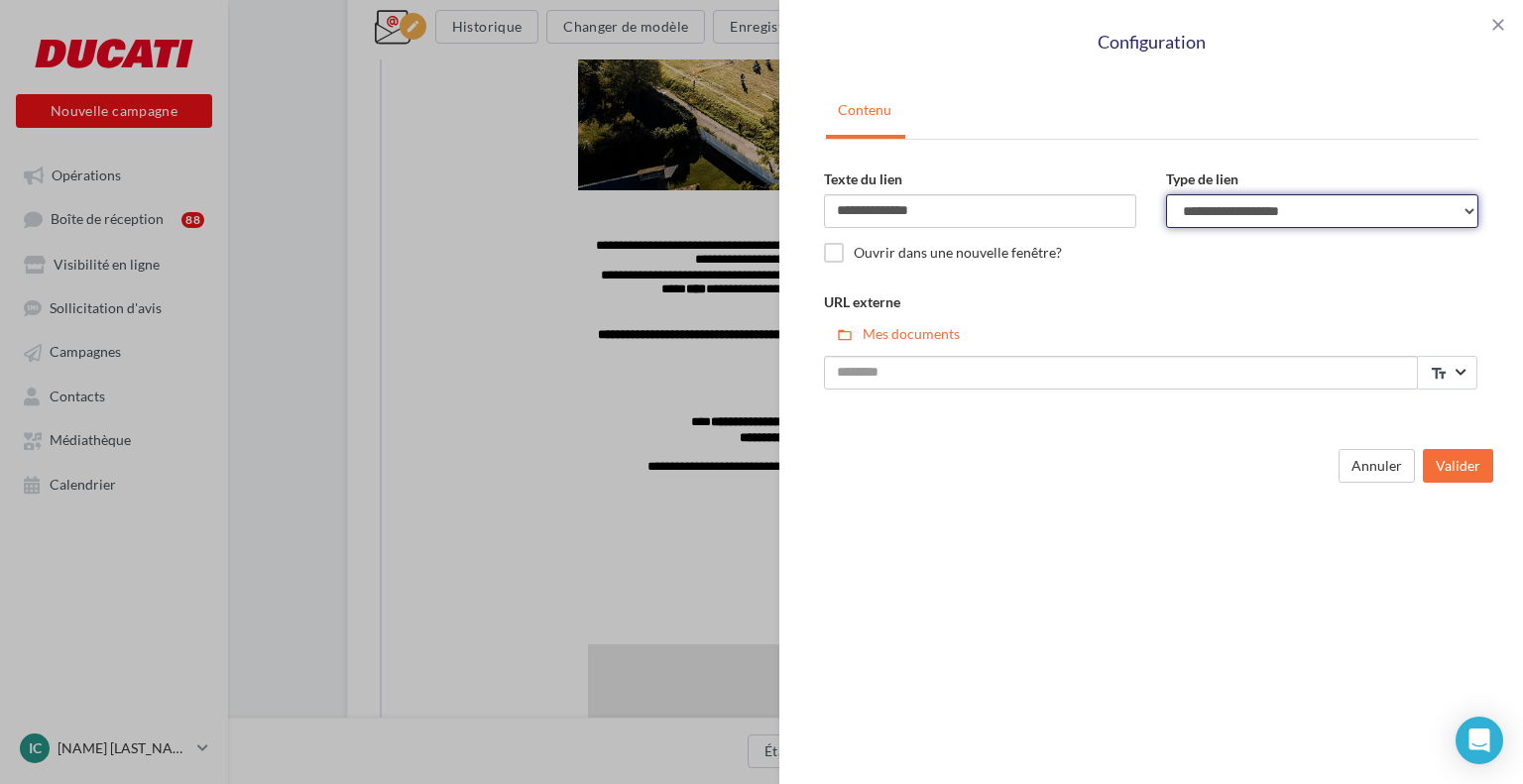 click on "**********" at bounding box center (1322, 211) 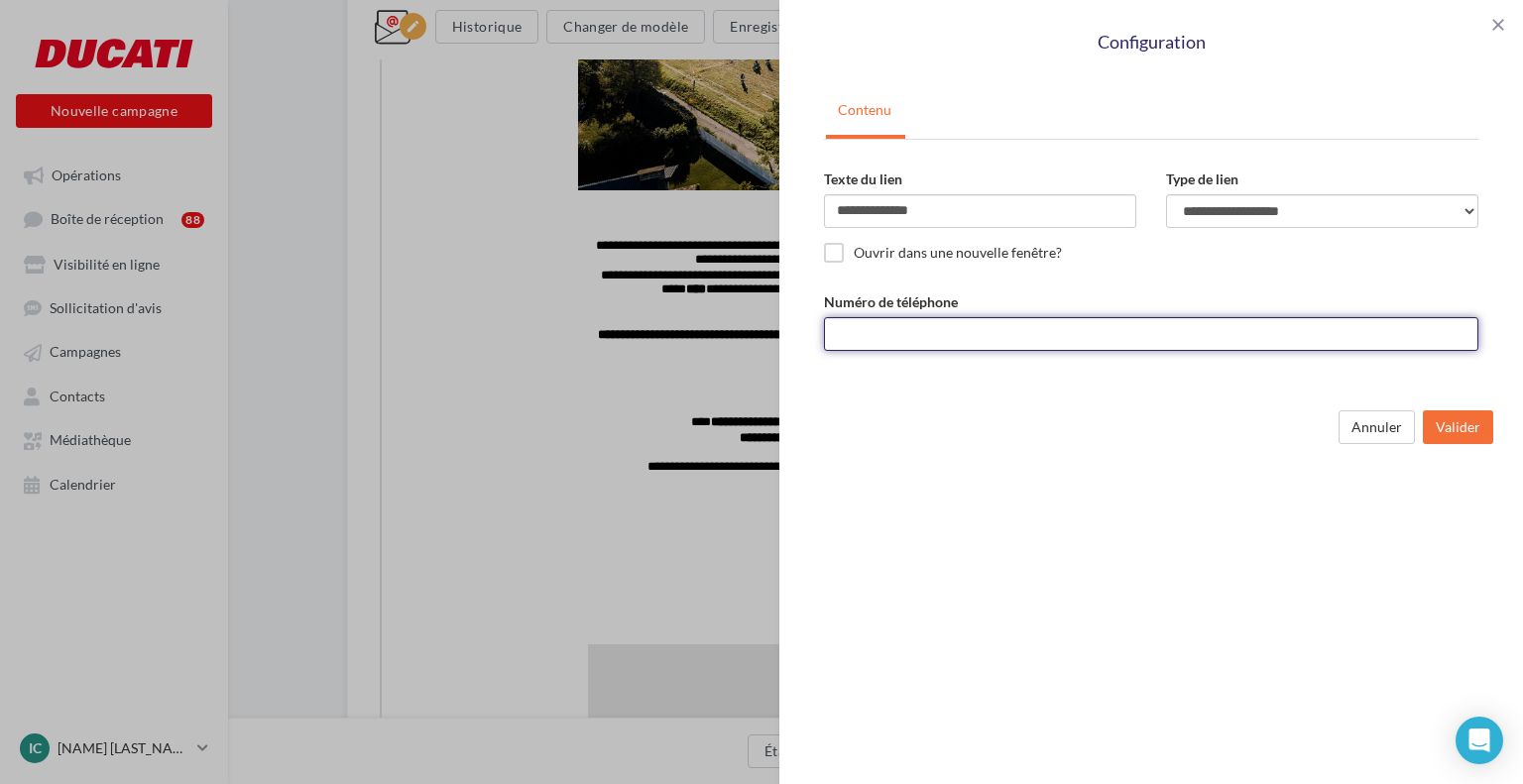 click on "Numéro de téléphone" at bounding box center [1151, 334] 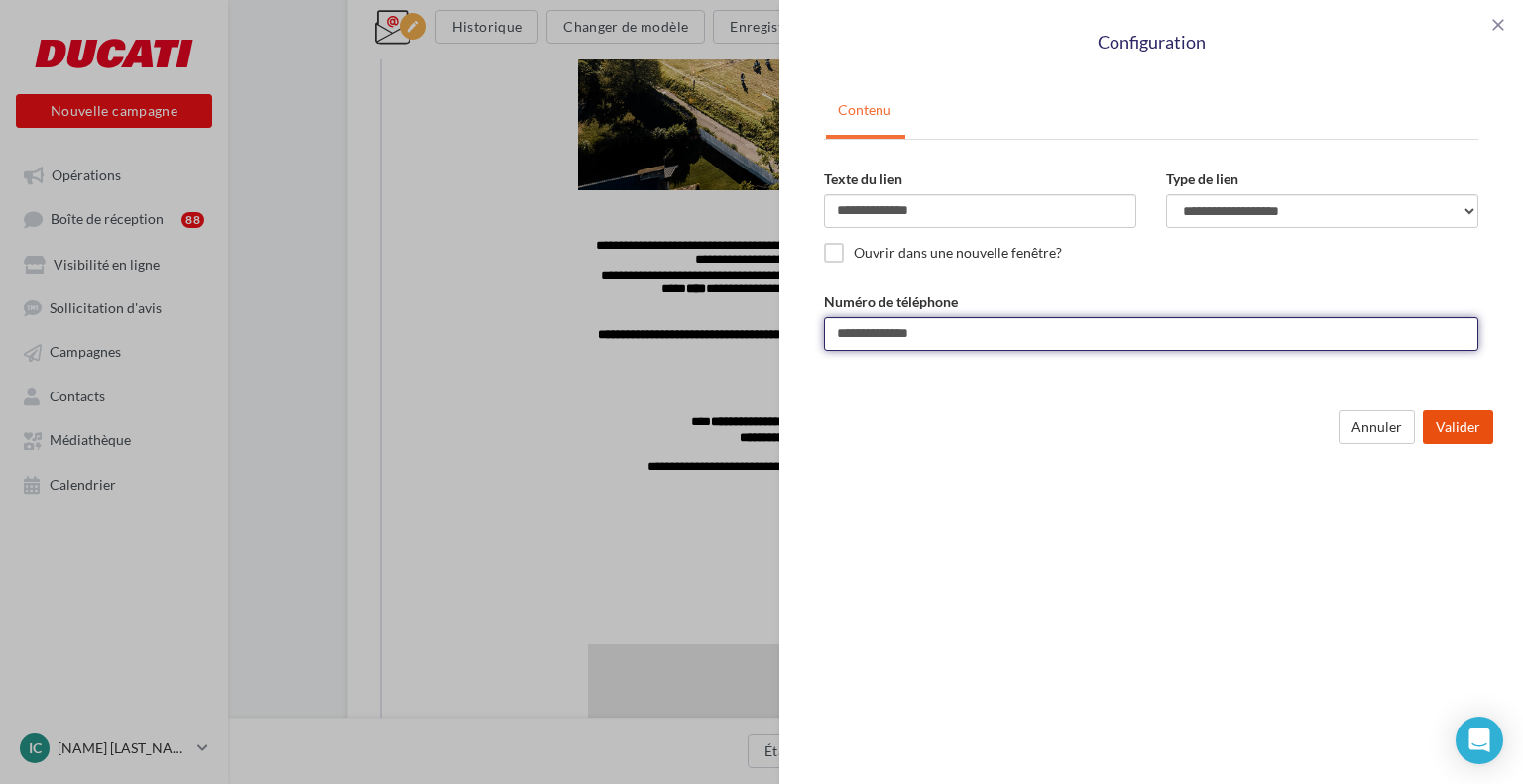 type on "**********" 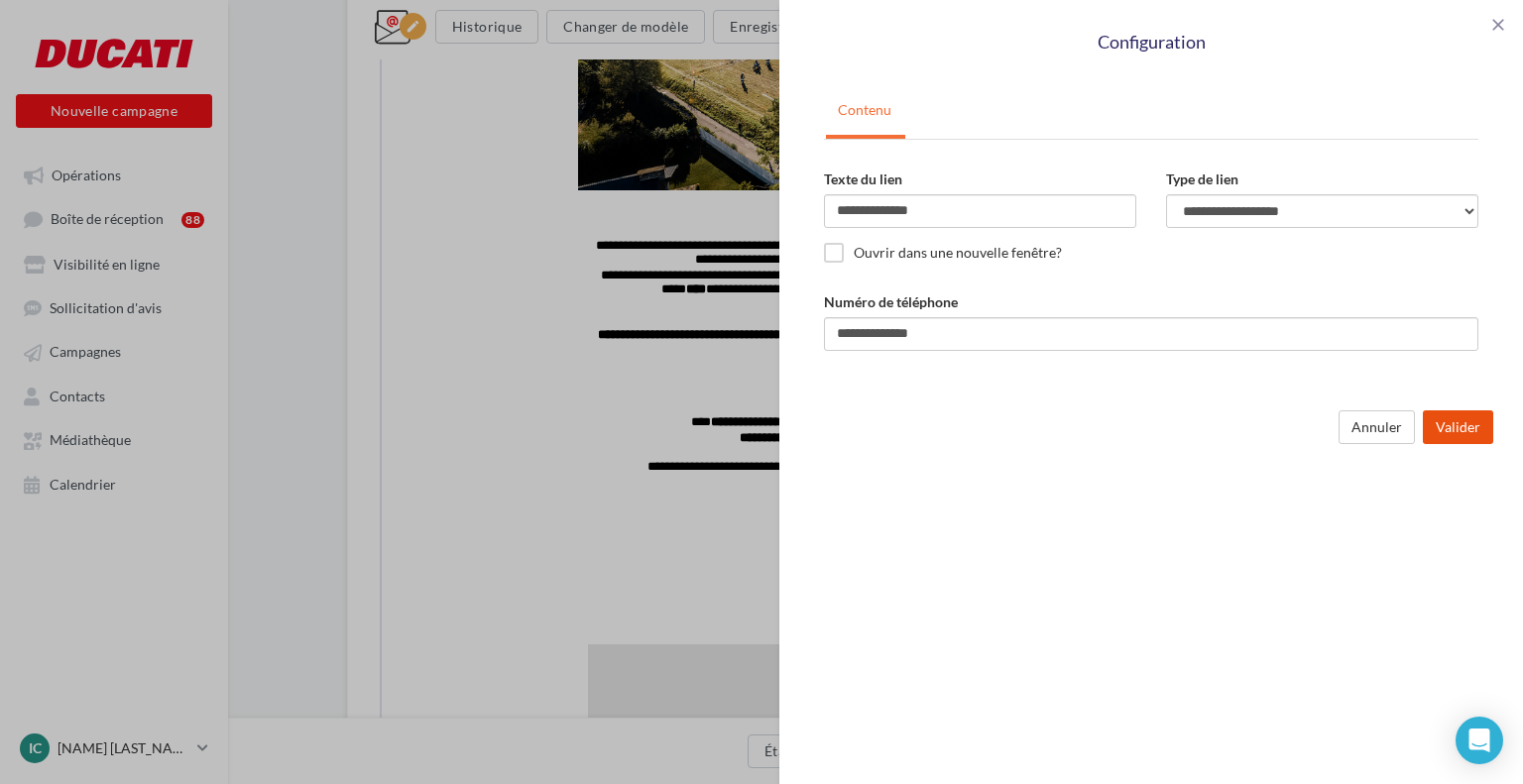 click on "Valider" at bounding box center [1458, 427] 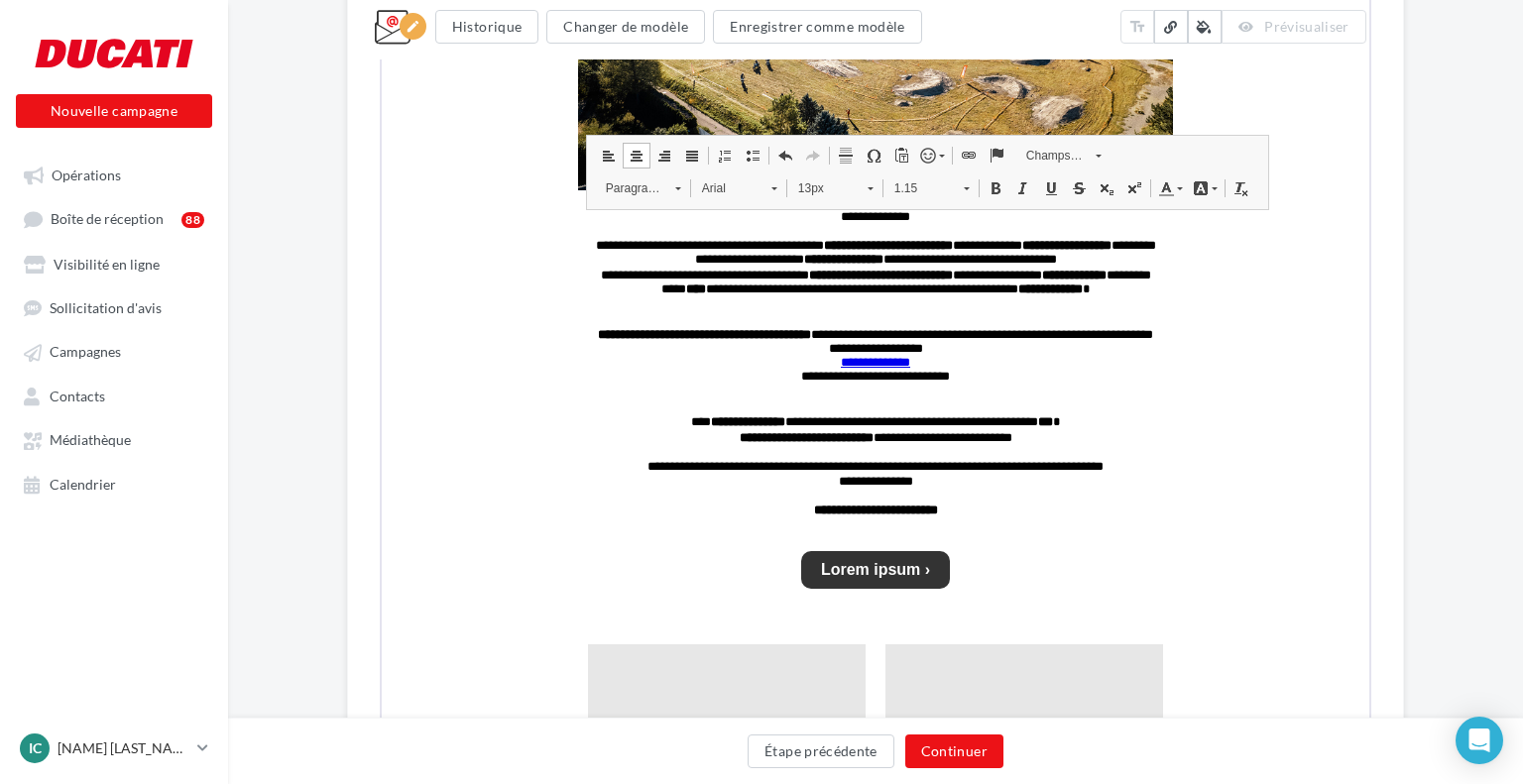 click on "**********" at bounding box center [762, 392] 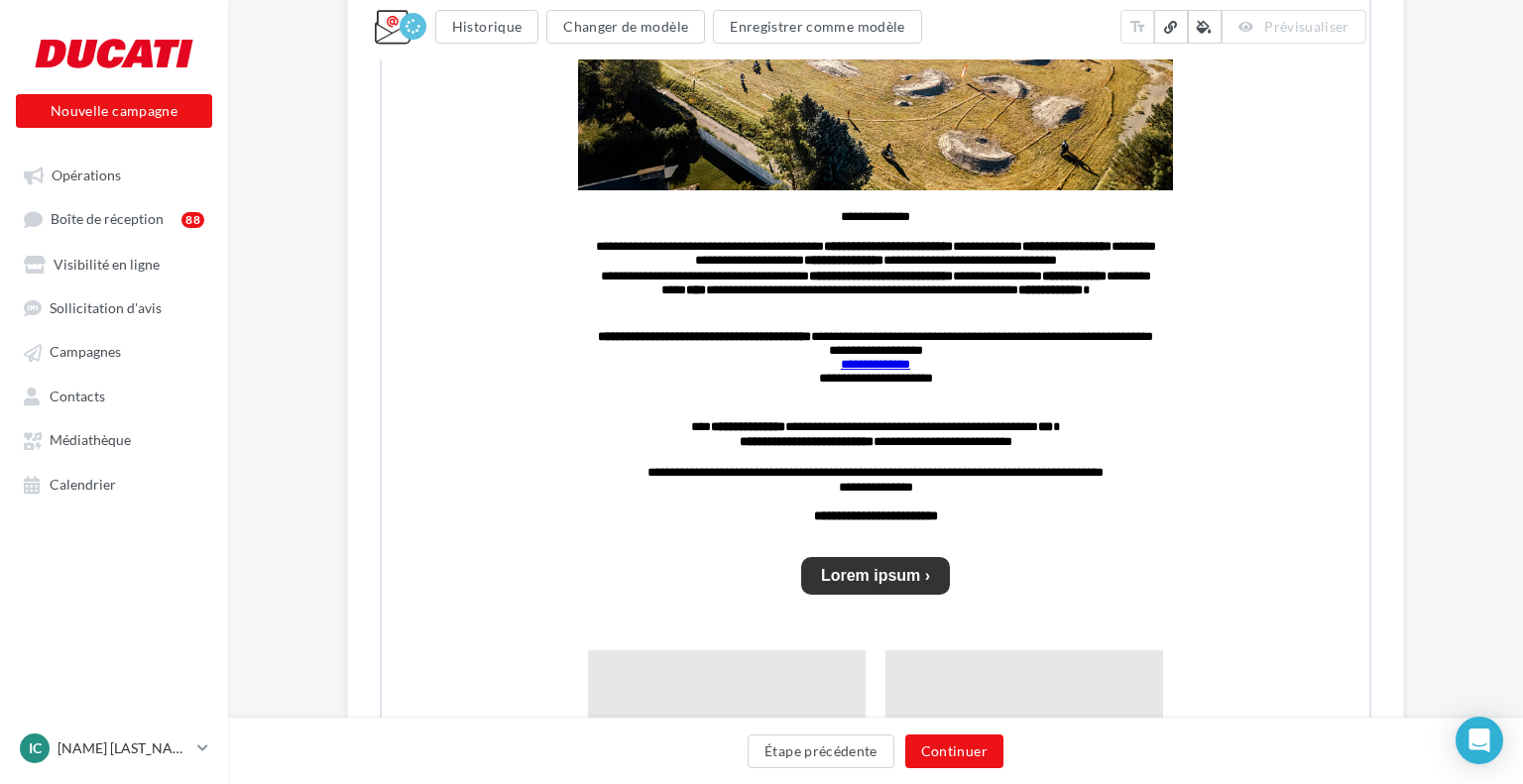 click on "**********" at bounding box center (762, 392) 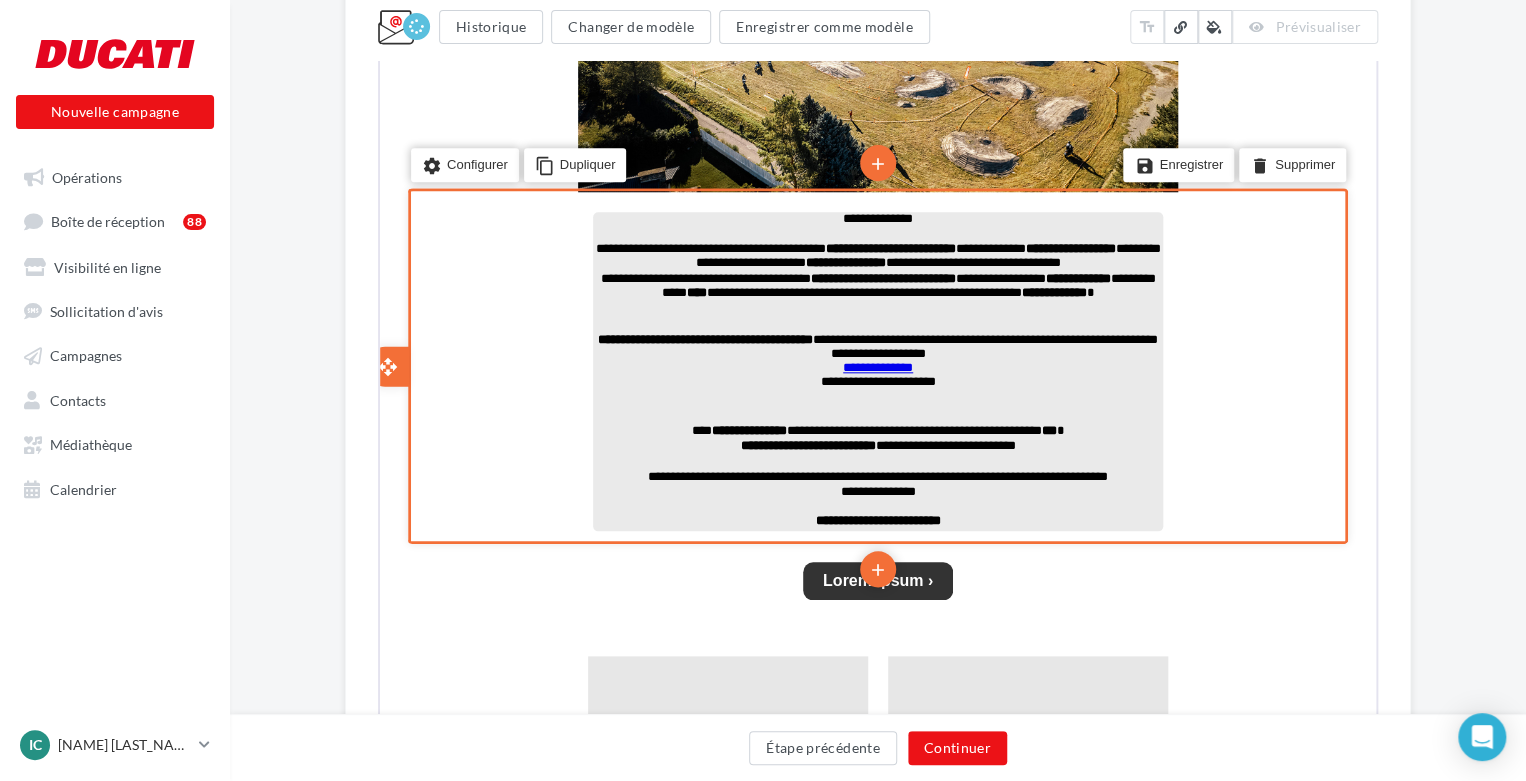 click on "**********" at bounding box center (876, 379) 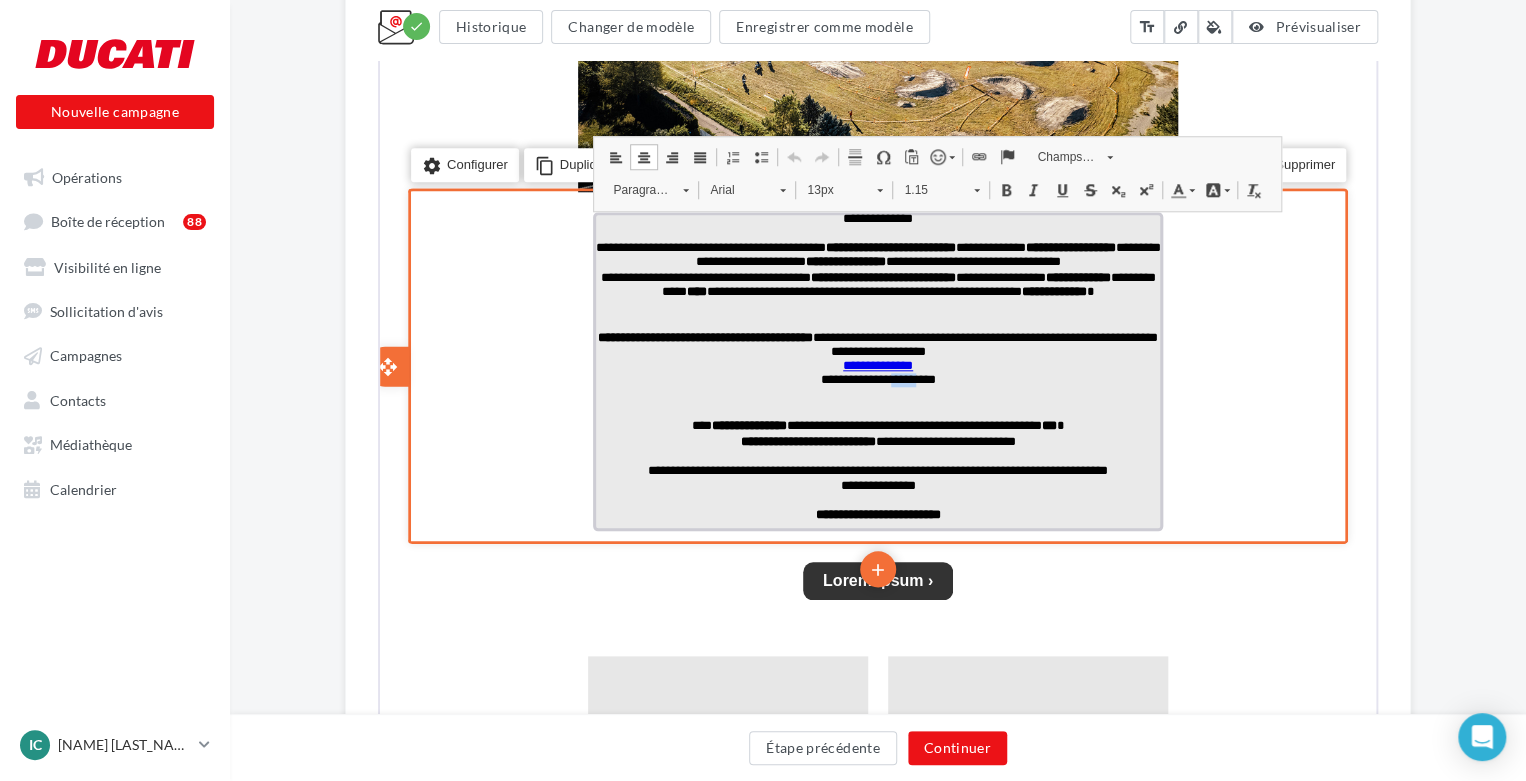 click on "**********" at bounding box center [876, 377] 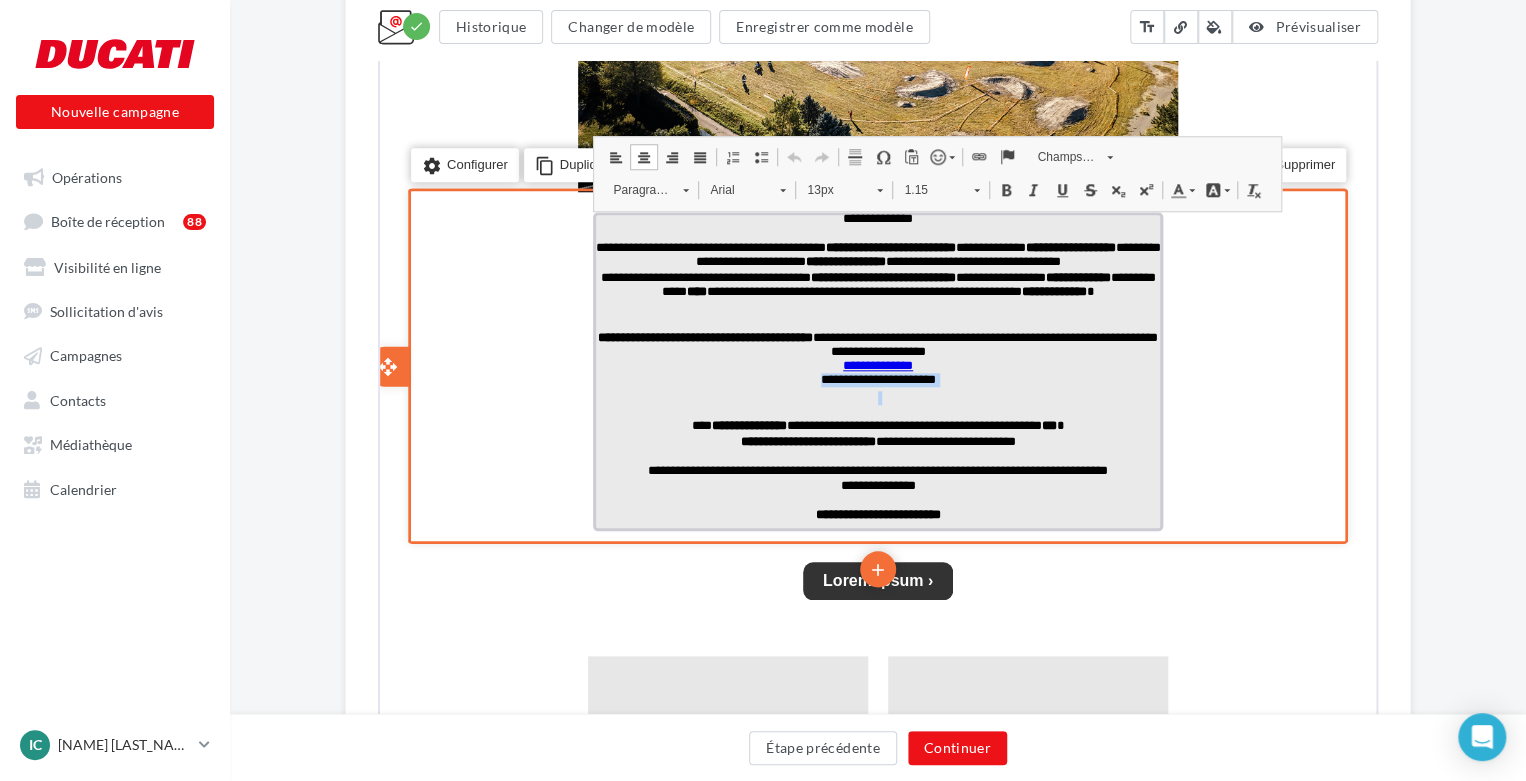 click on "**********" at bounding box center [876, 377] 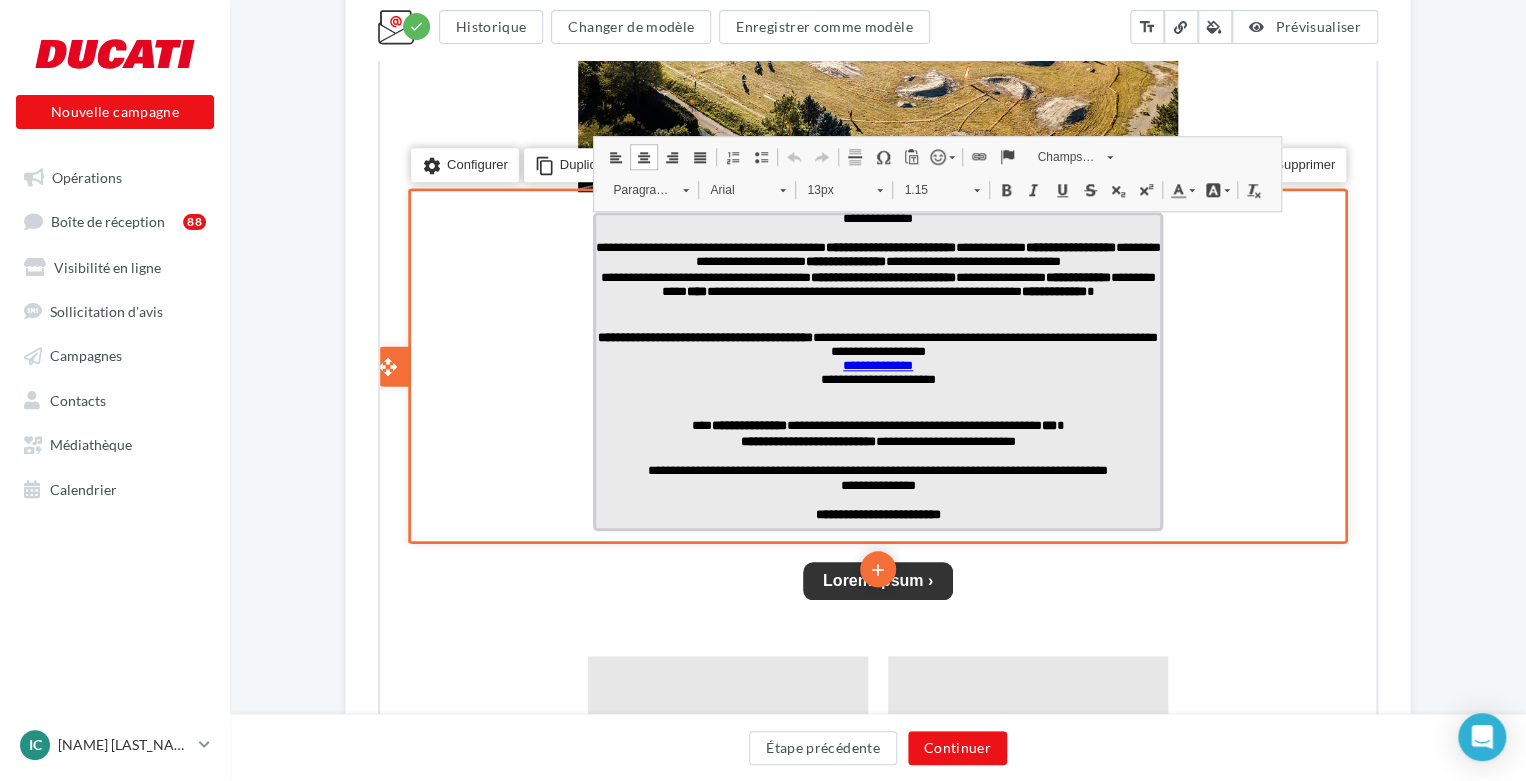 click on "Lien" at bounding box center [977, 155] 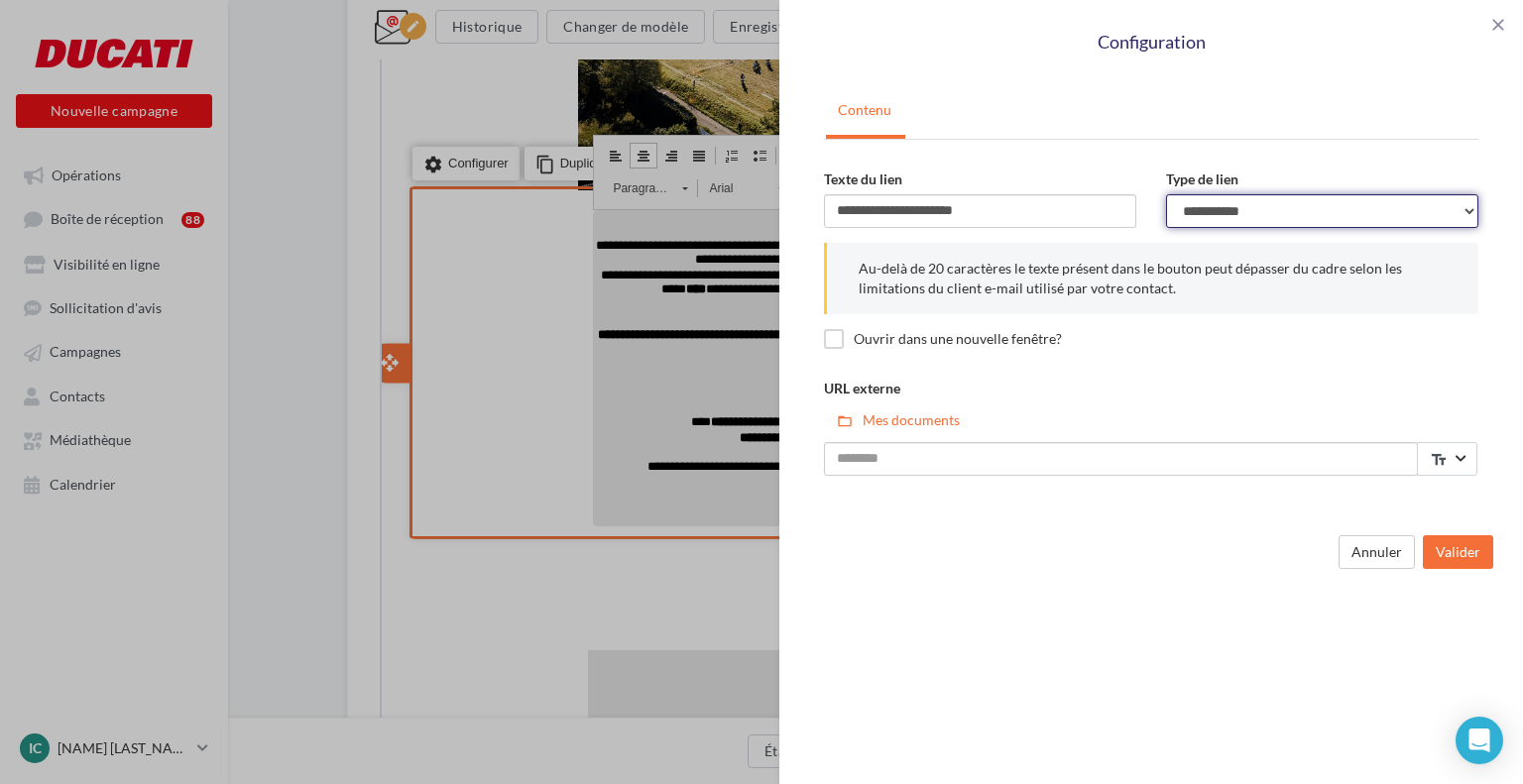click on "**********" at bounding box center [1322, 211] 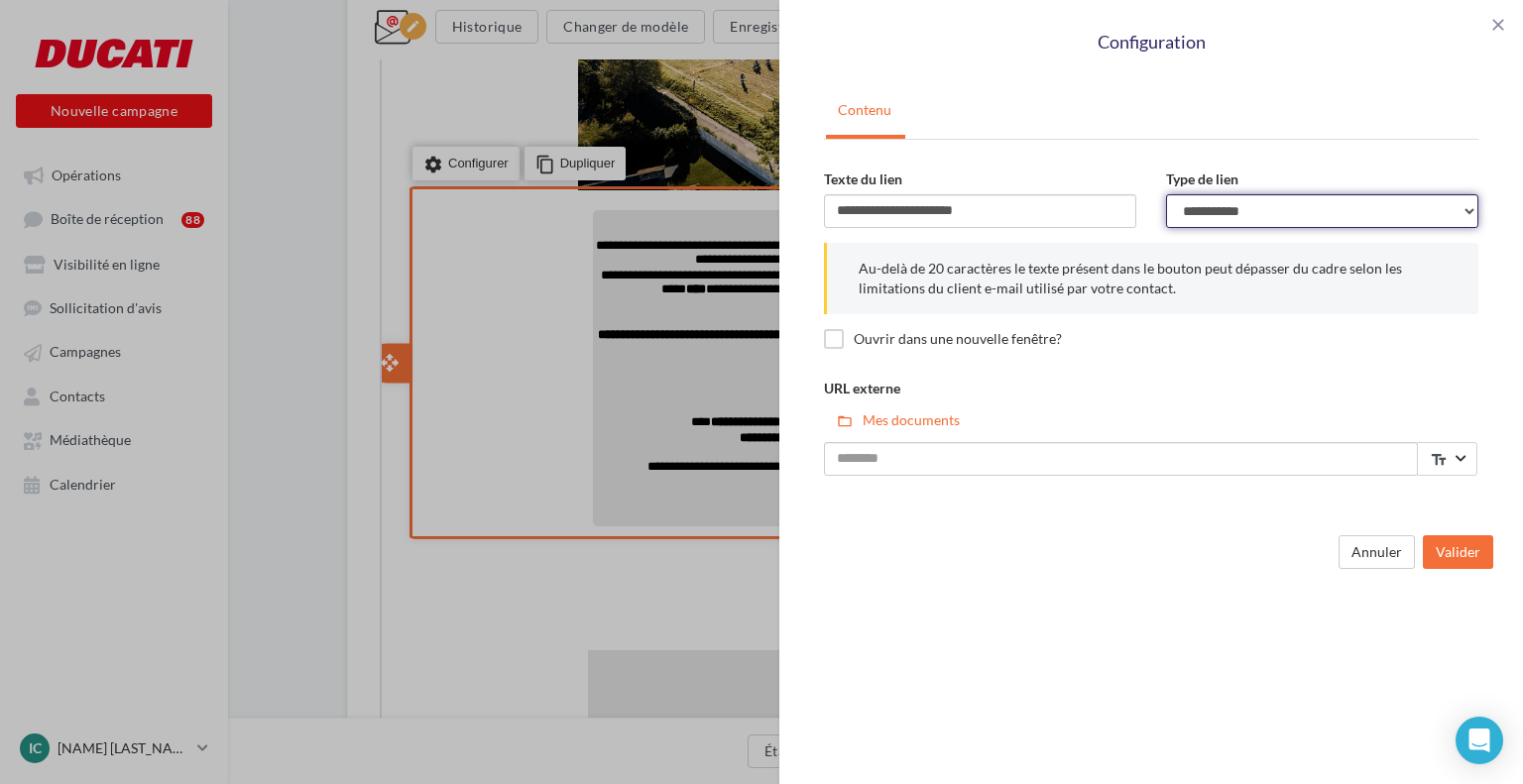 select on "**********" 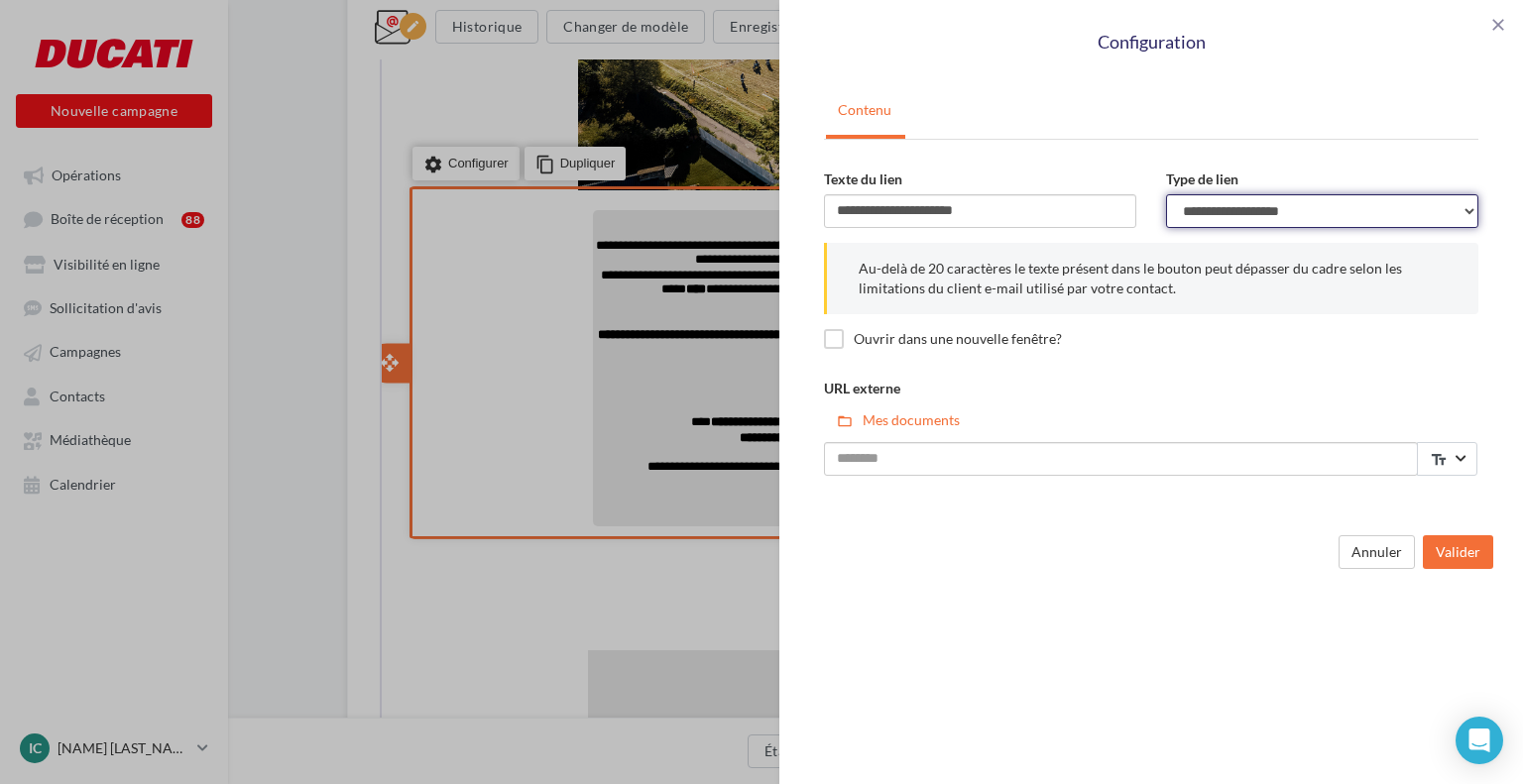 click on "**********" at bounding box center (1322, 211) 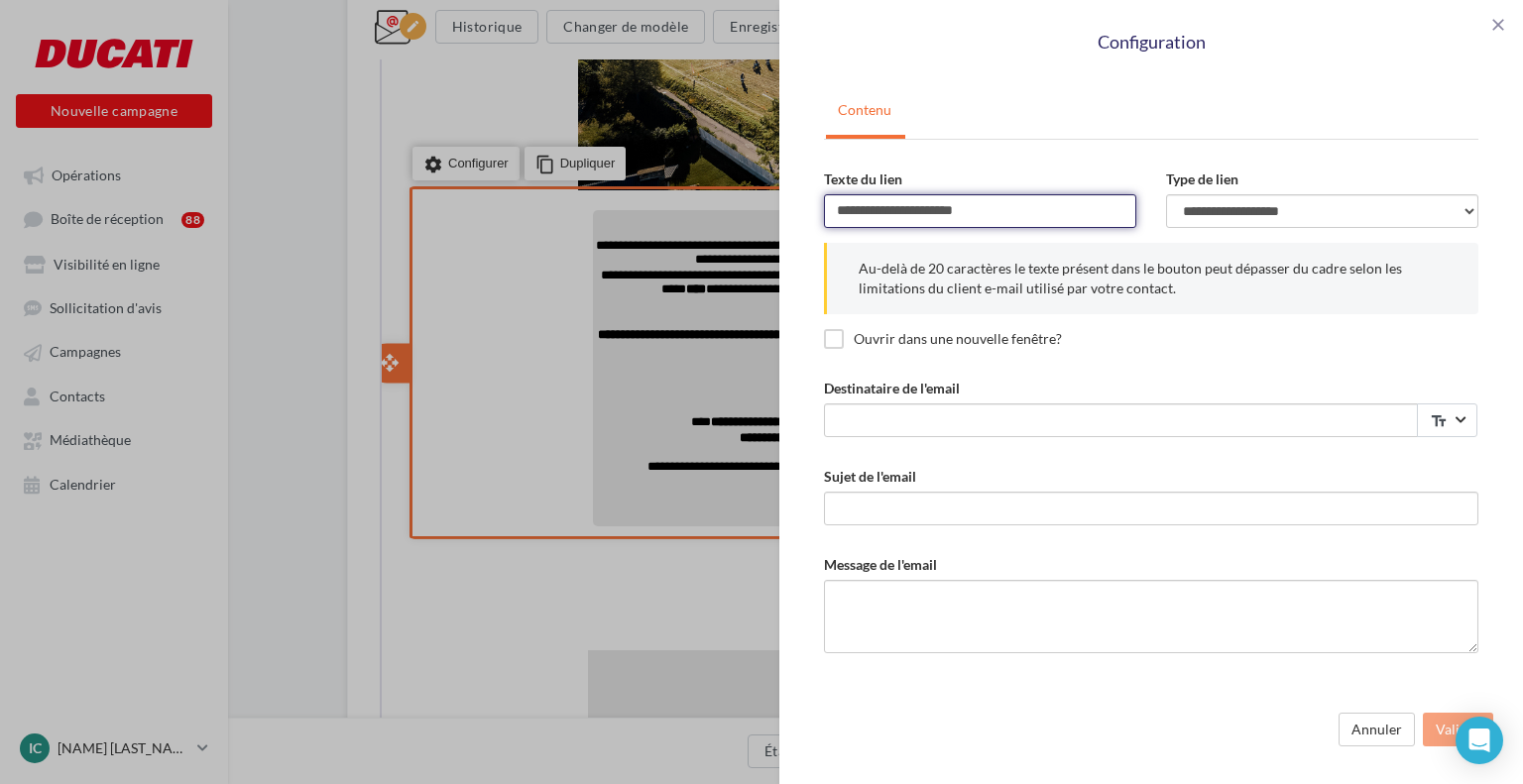 click on "**********" at bounding box center (980, 211) 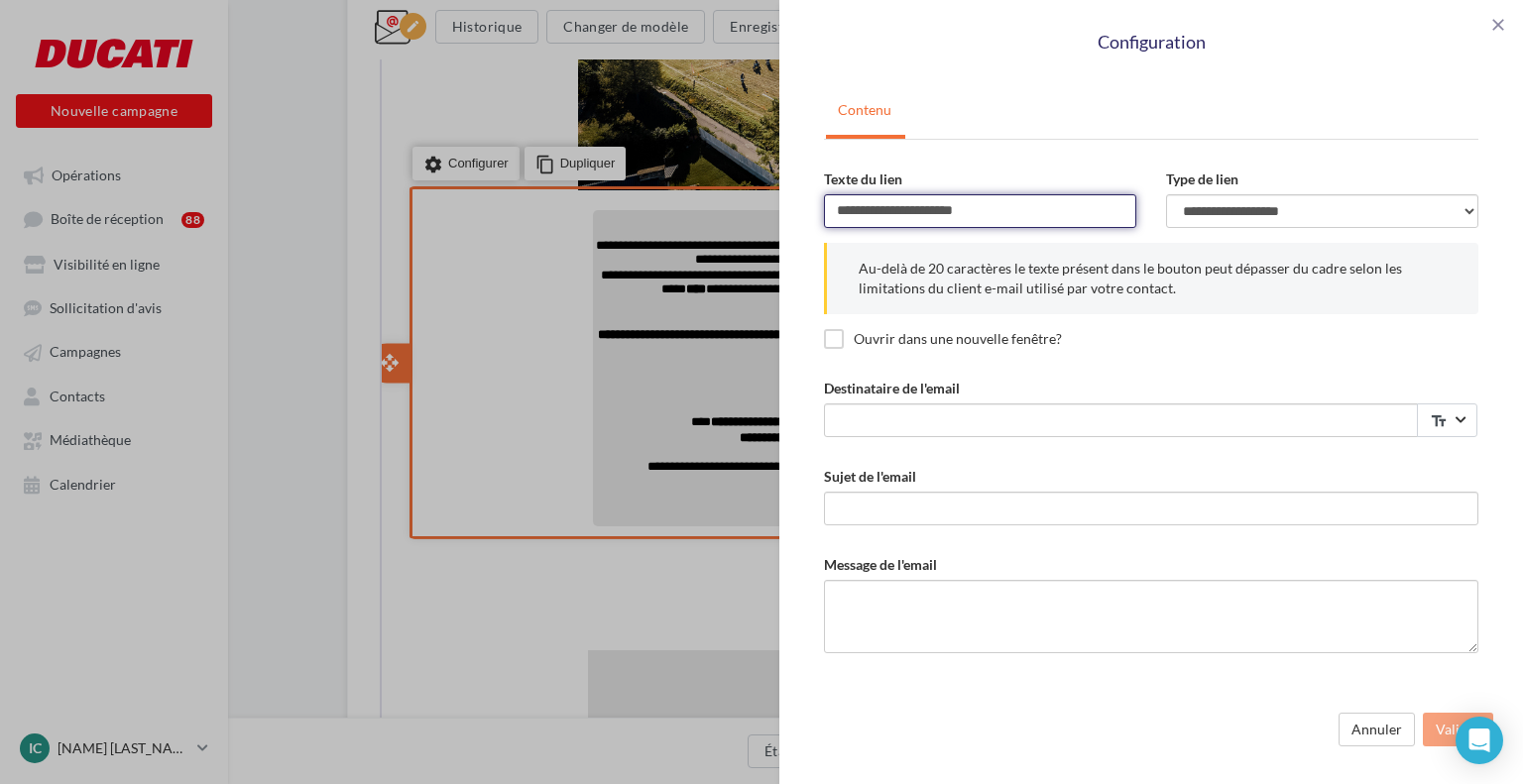 click on "**********" at bounding box center (980, 211) 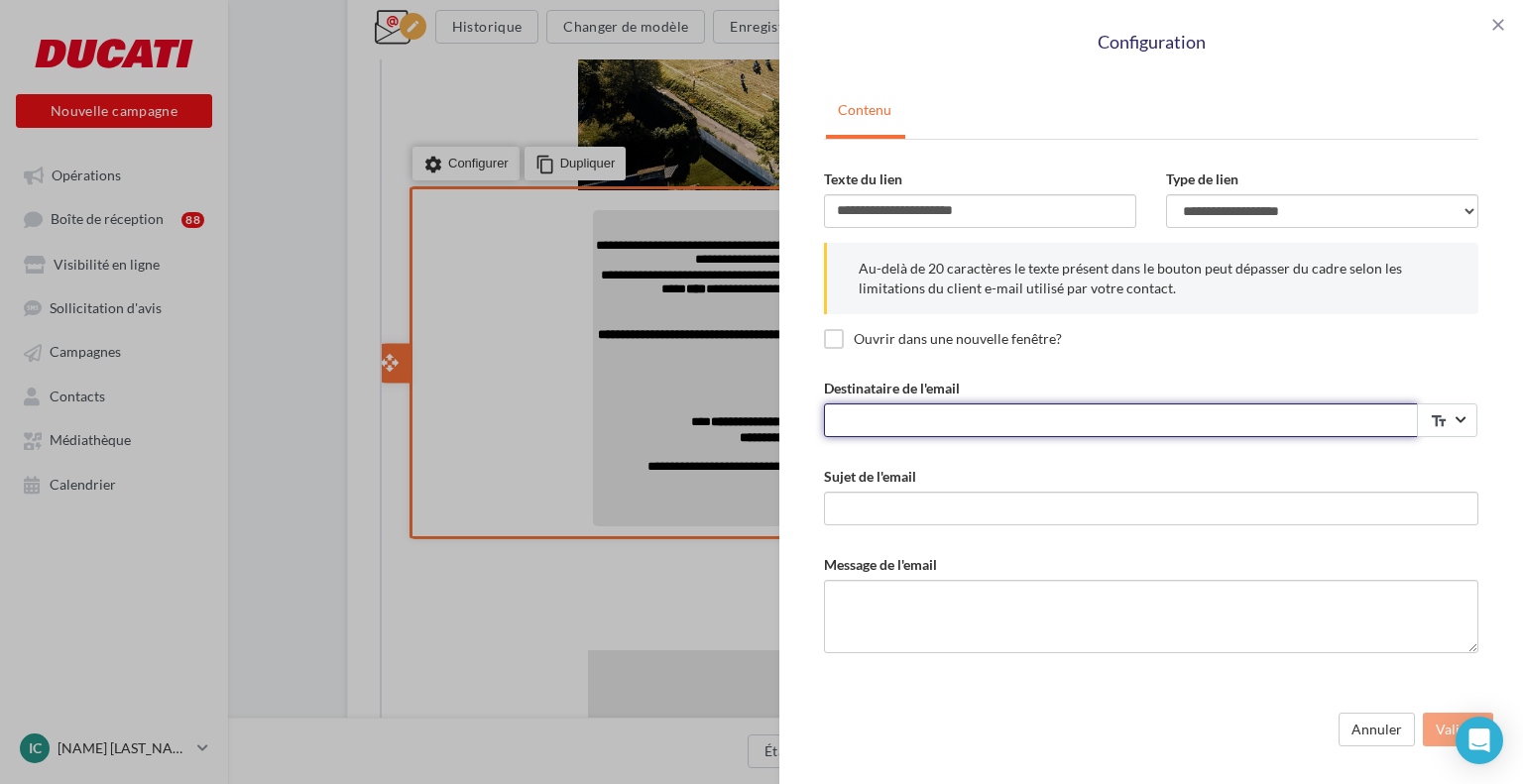 click on "Destinataire de l'email" at bounding box center [1120, 420] 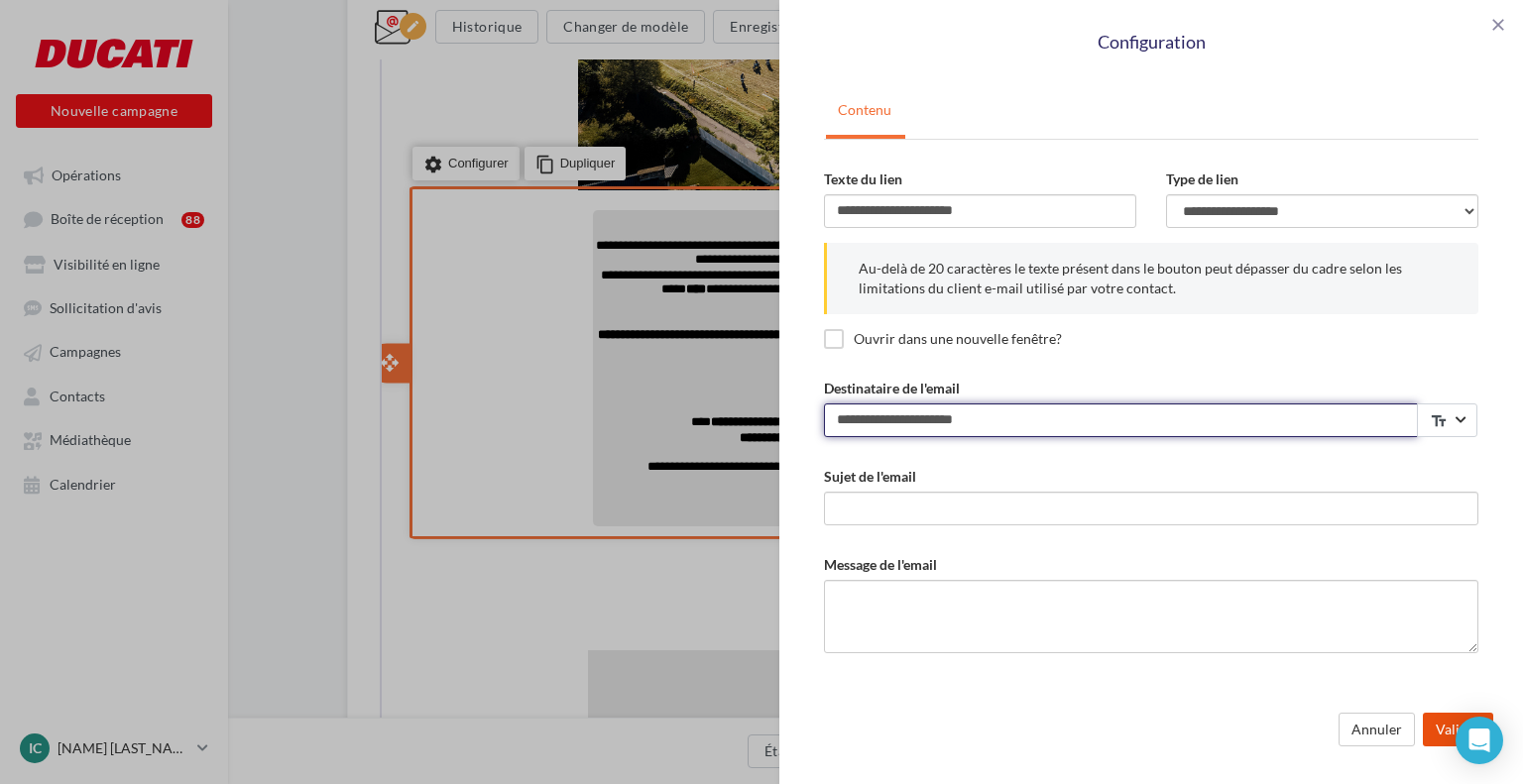 type on "**********" 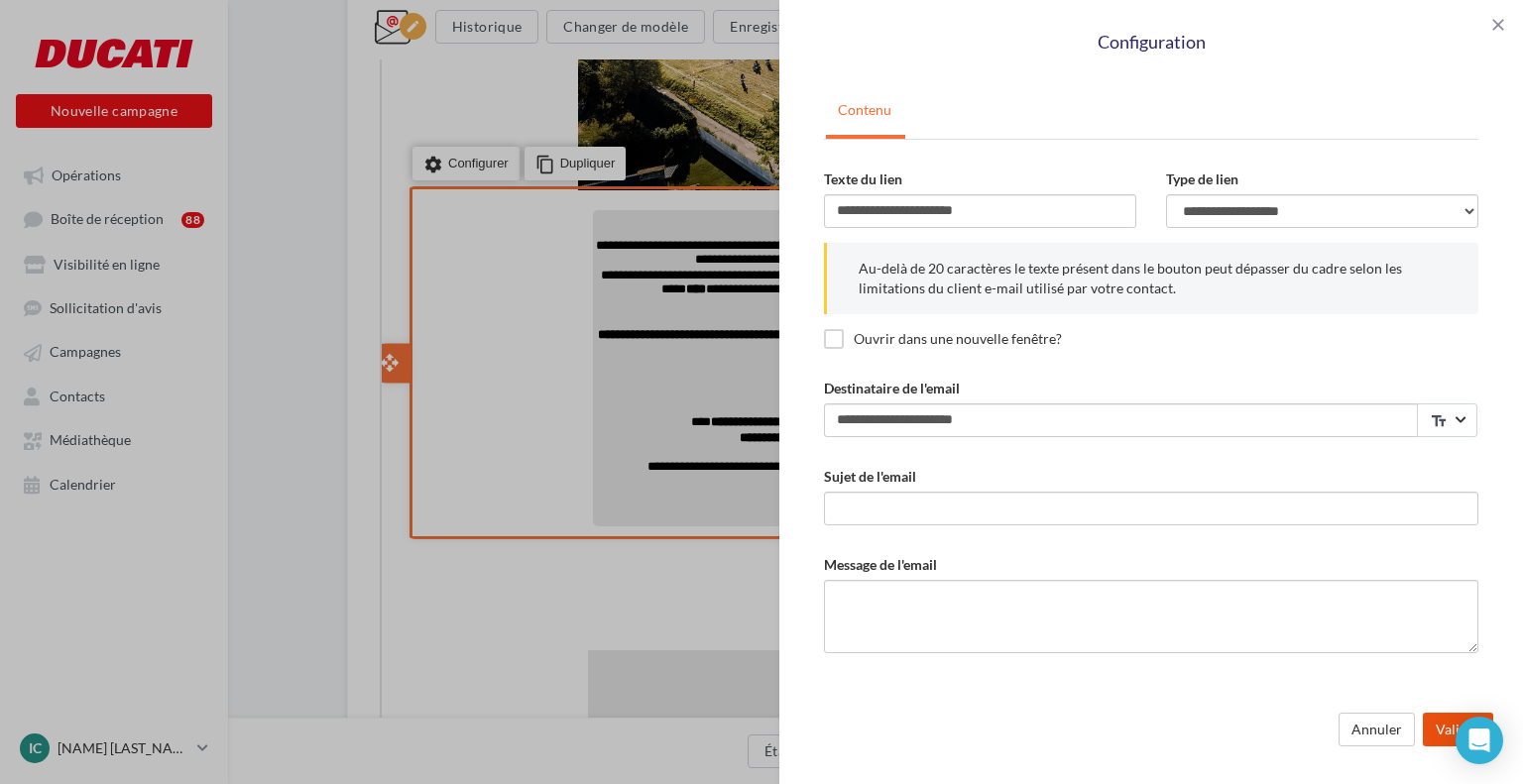 click on "Valider" at bounding box center (1458, 729) 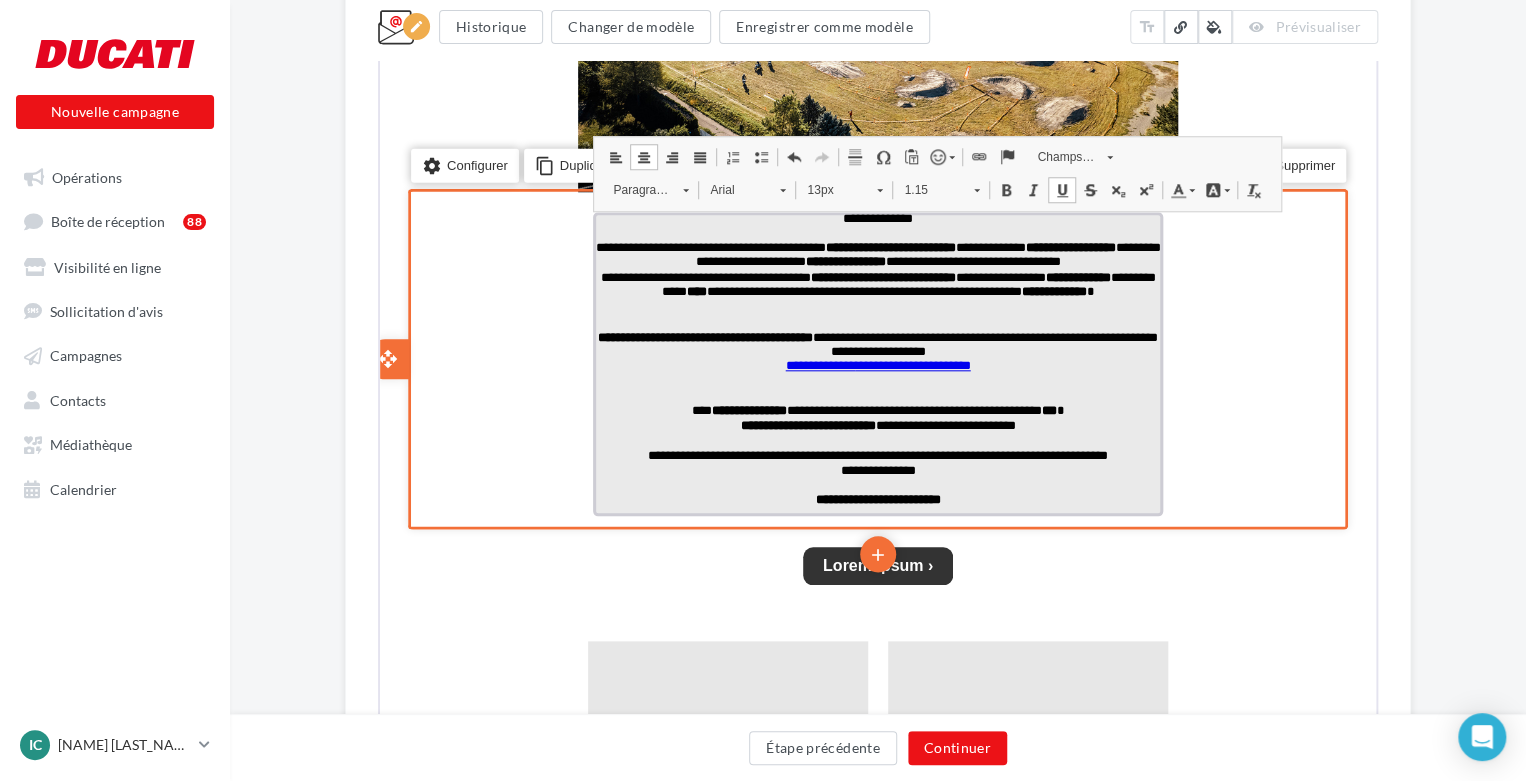 click on "**********" at bounding box center [911, 363] 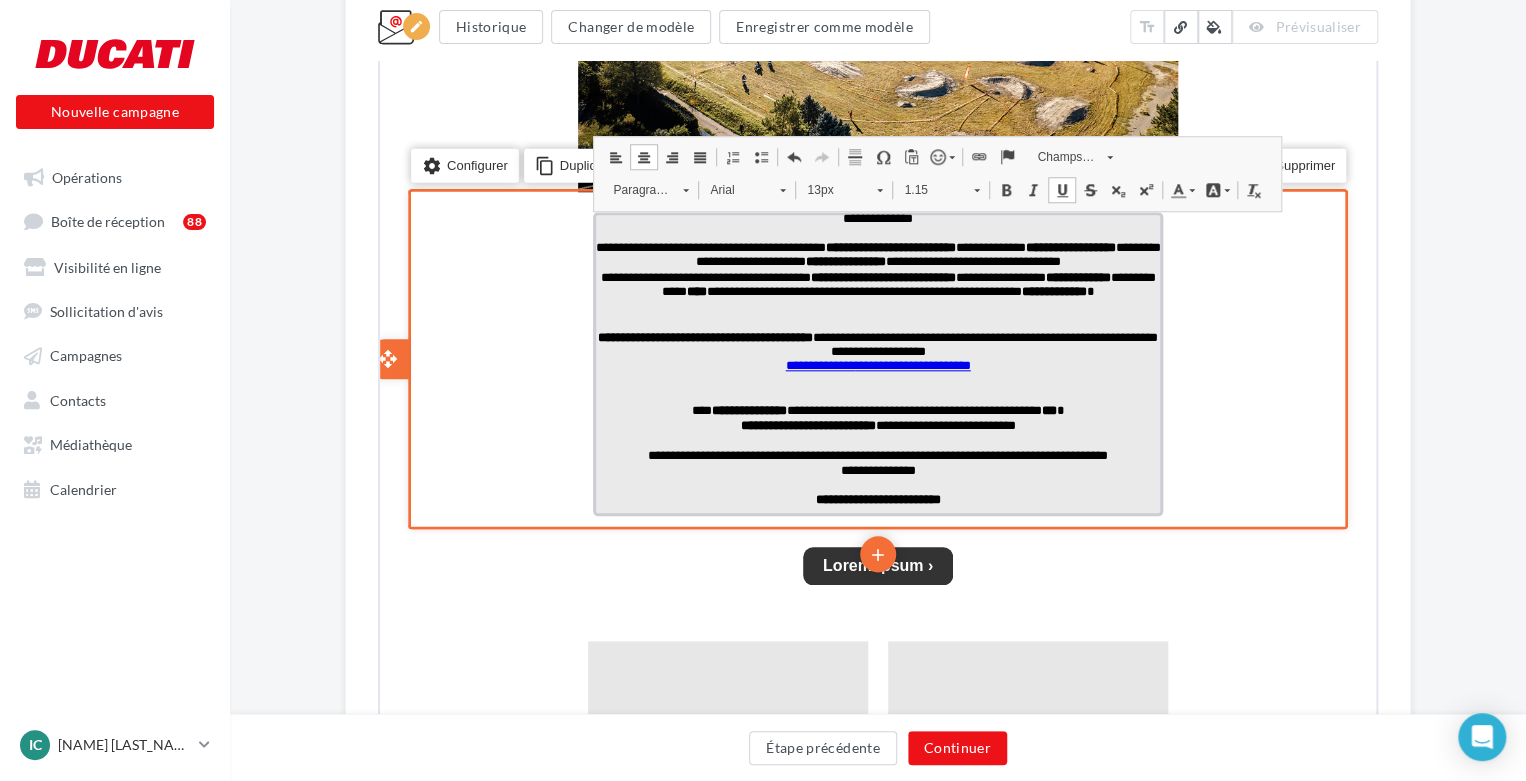 click on "**********" at bounding box center [911, 363] 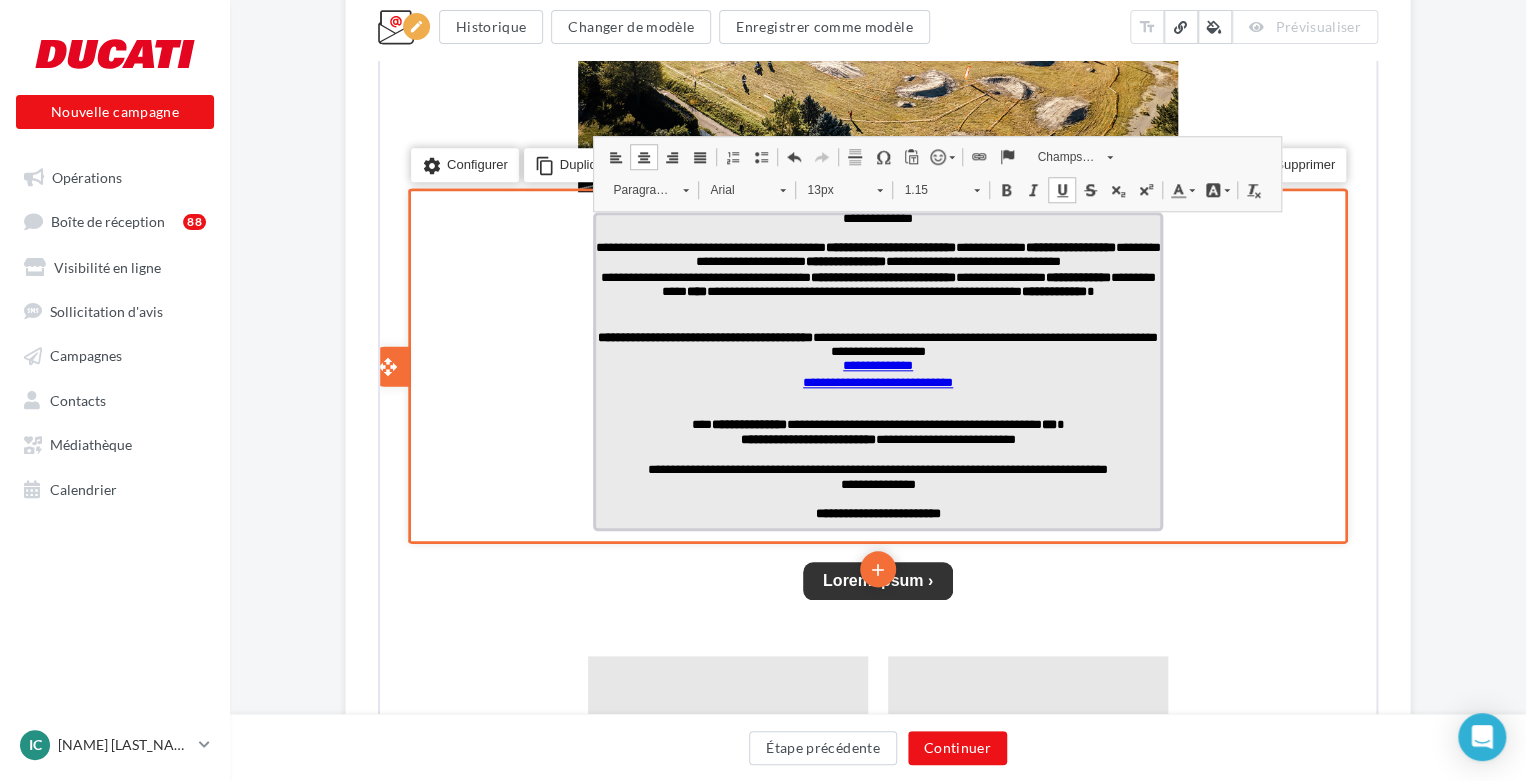 click on "**********" at bounding box center (876, 363) 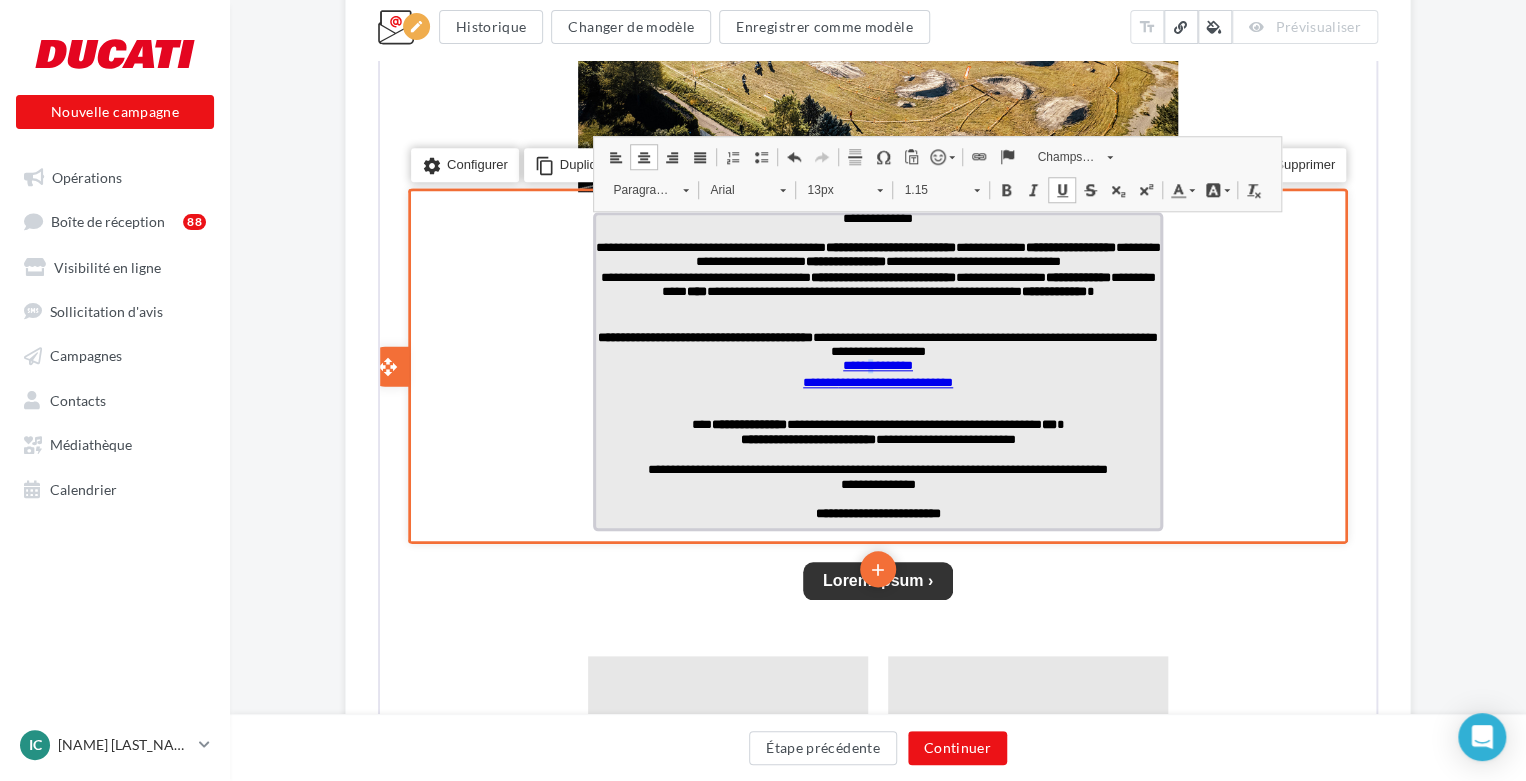 click on "**********" at bounding box center (876, 363) 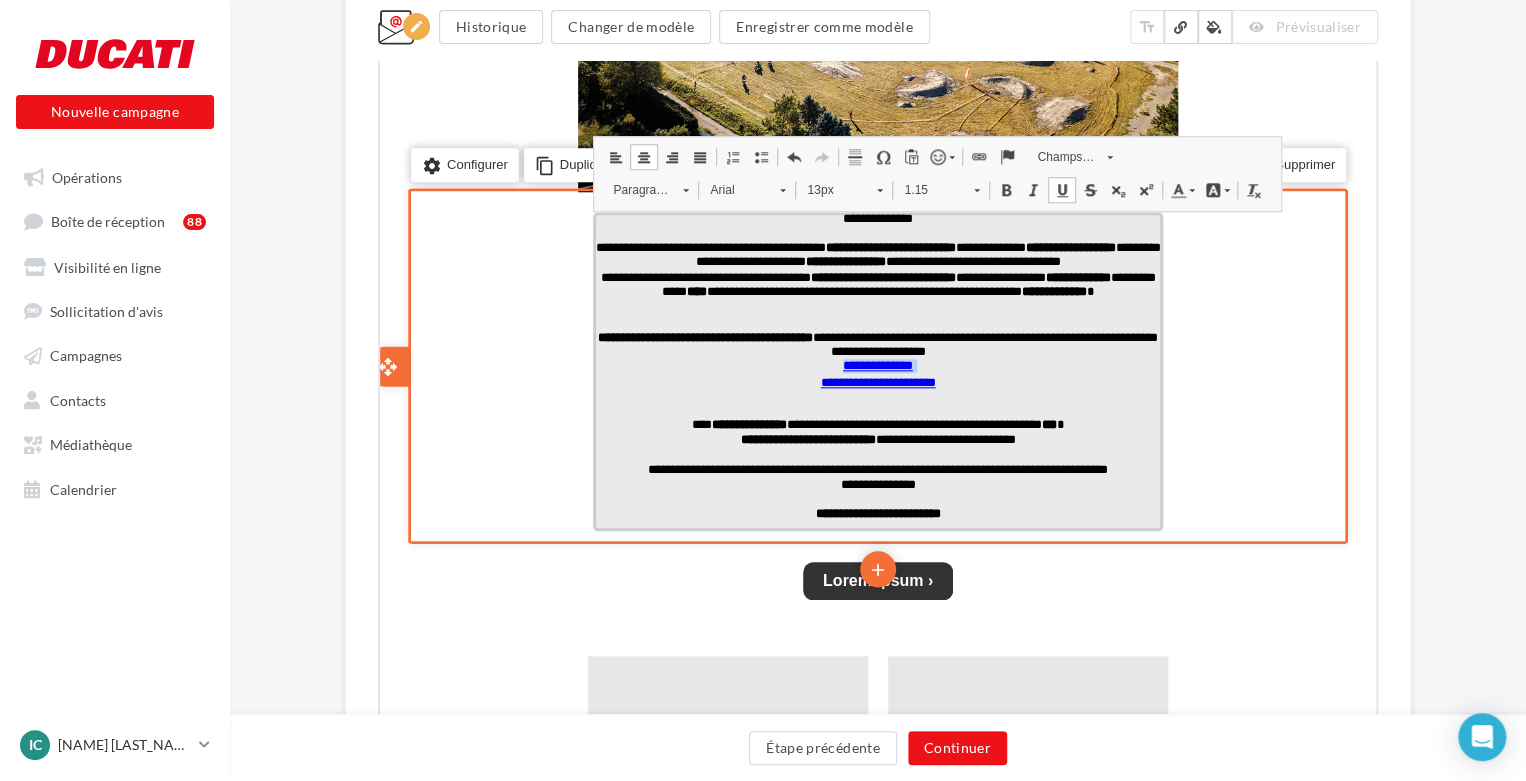 click on "**********" at bounding box center [876, 363] 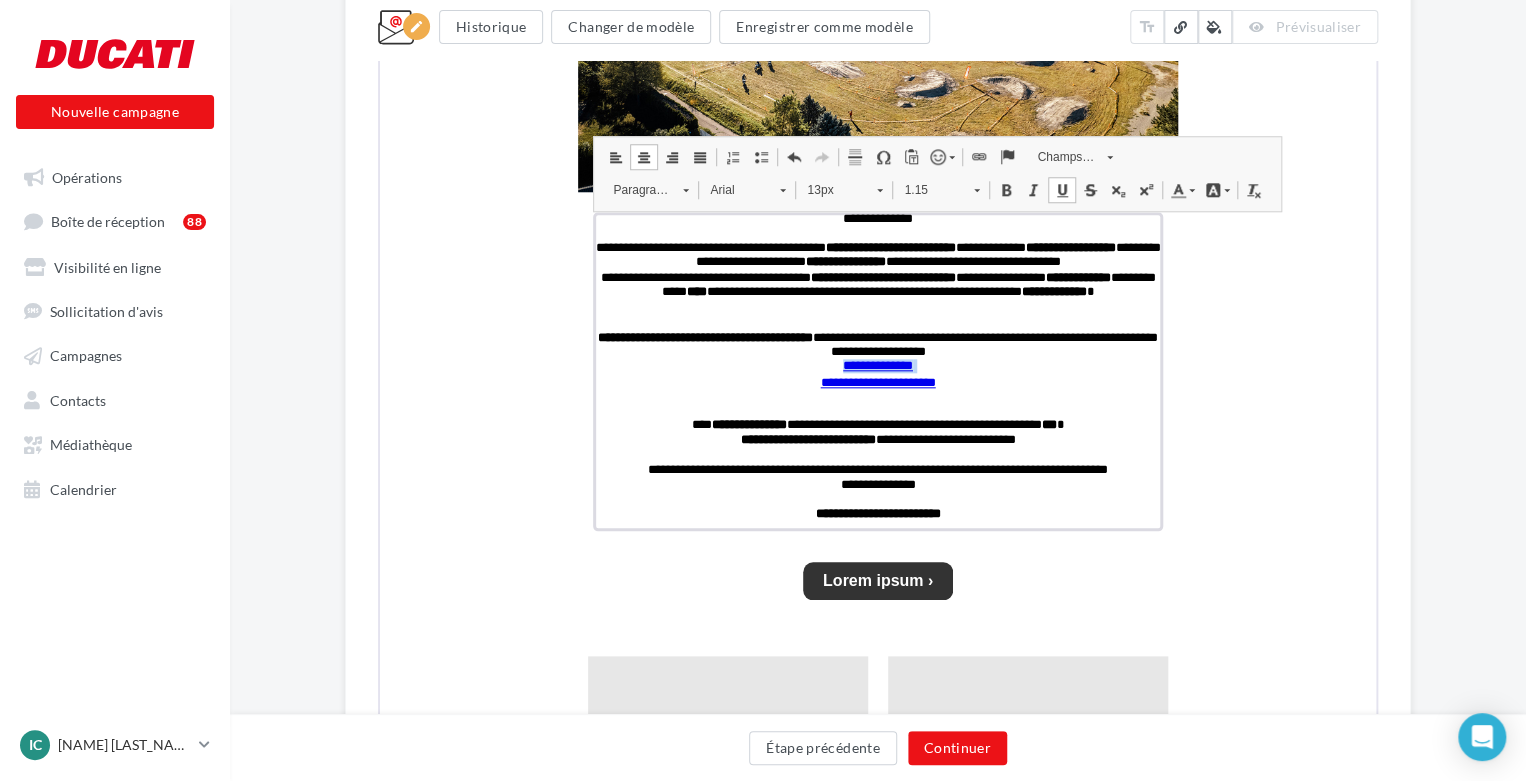 copy on "**********" 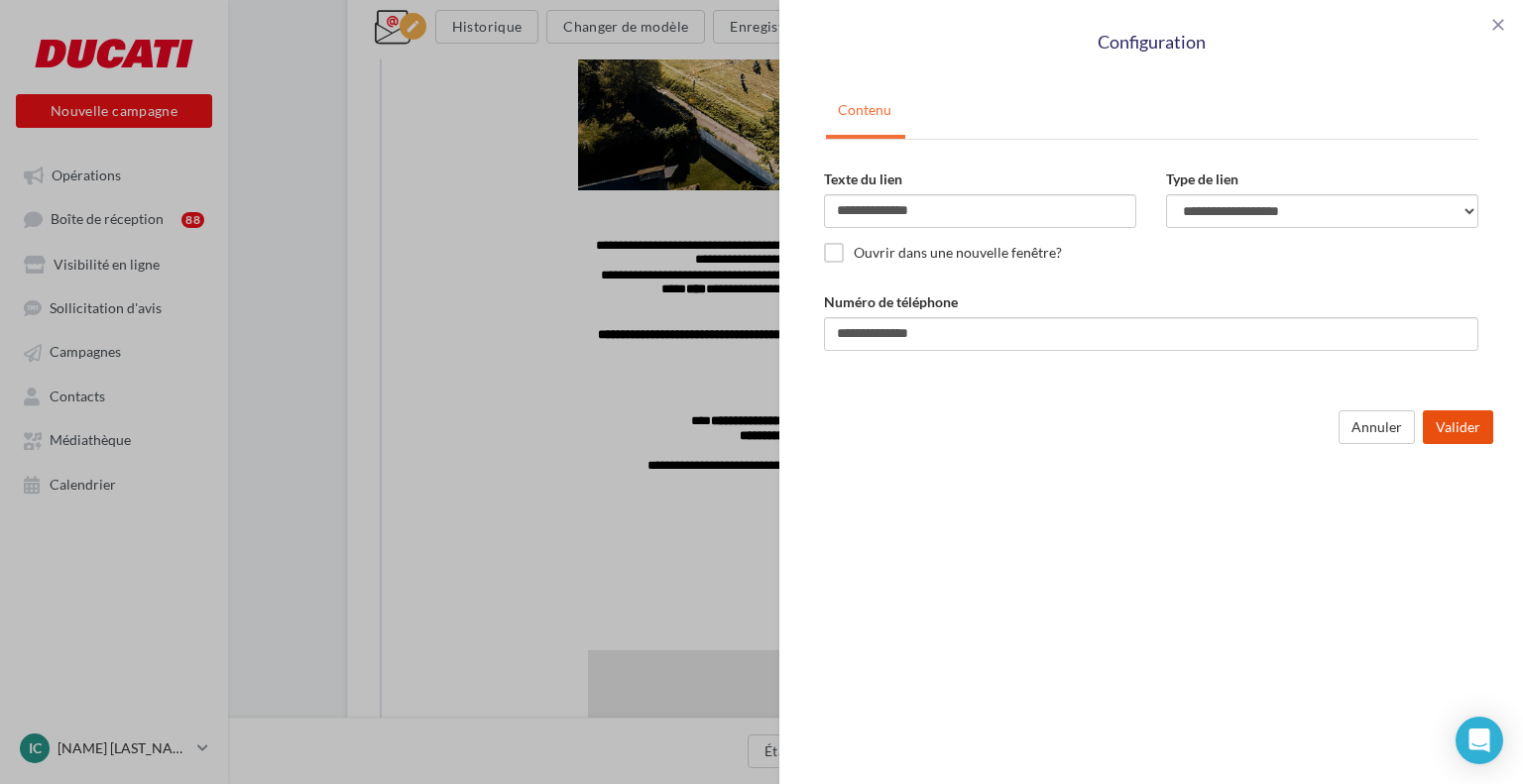 click on "Valider" at bounding box center (1458, 427) 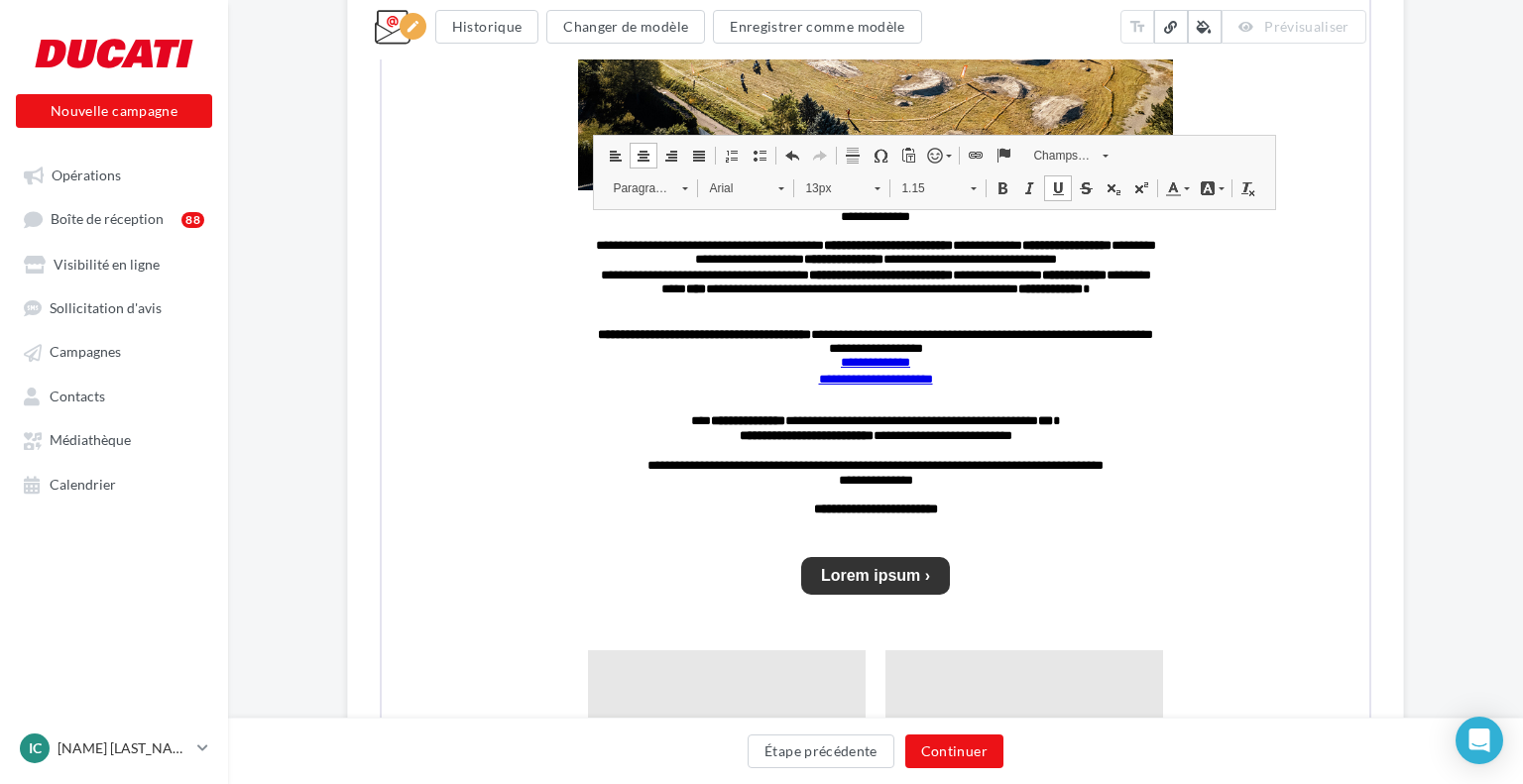 click on "**********" at bounding box center (762, 392) 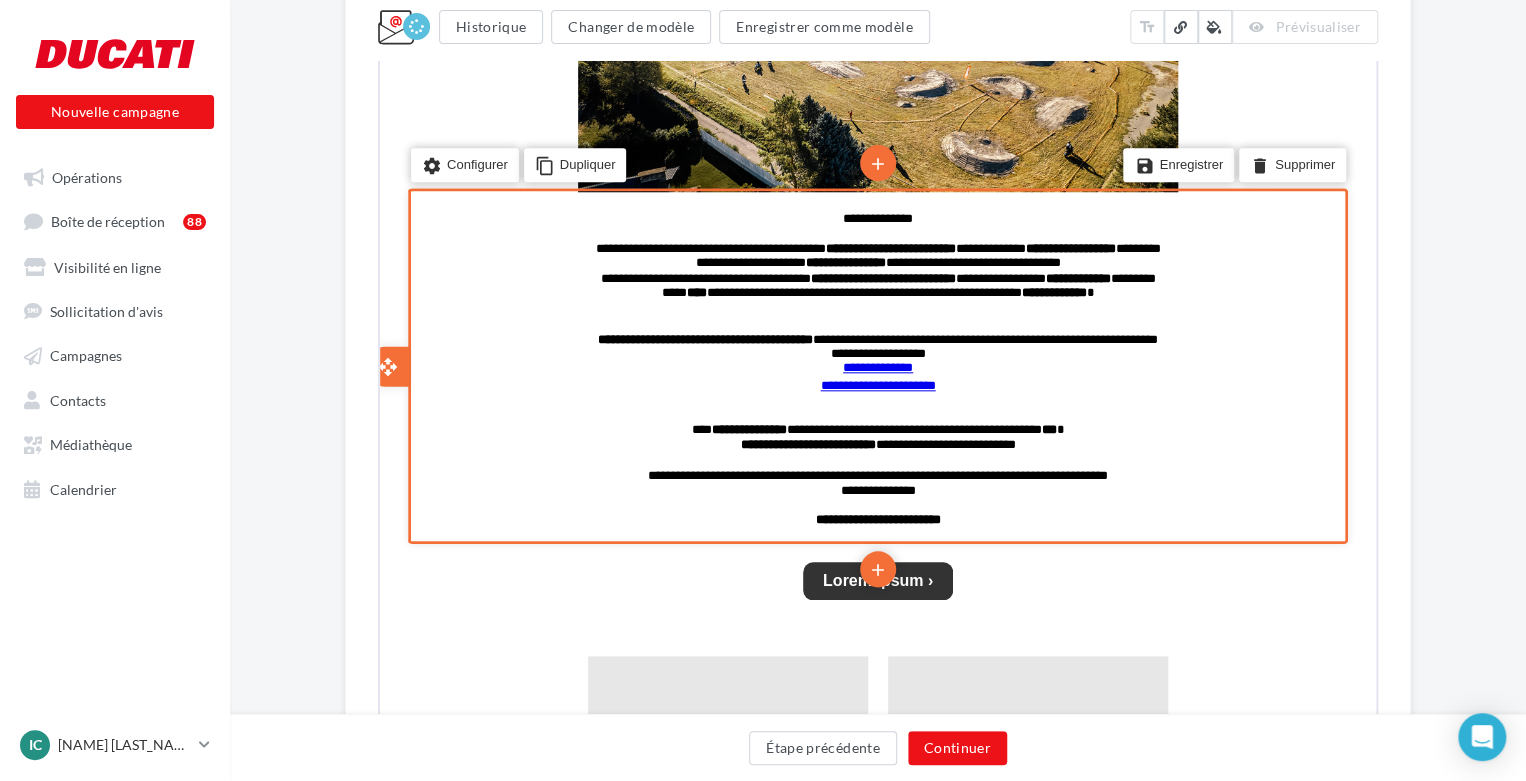 click on "**********" at bounding box center [876, 383] 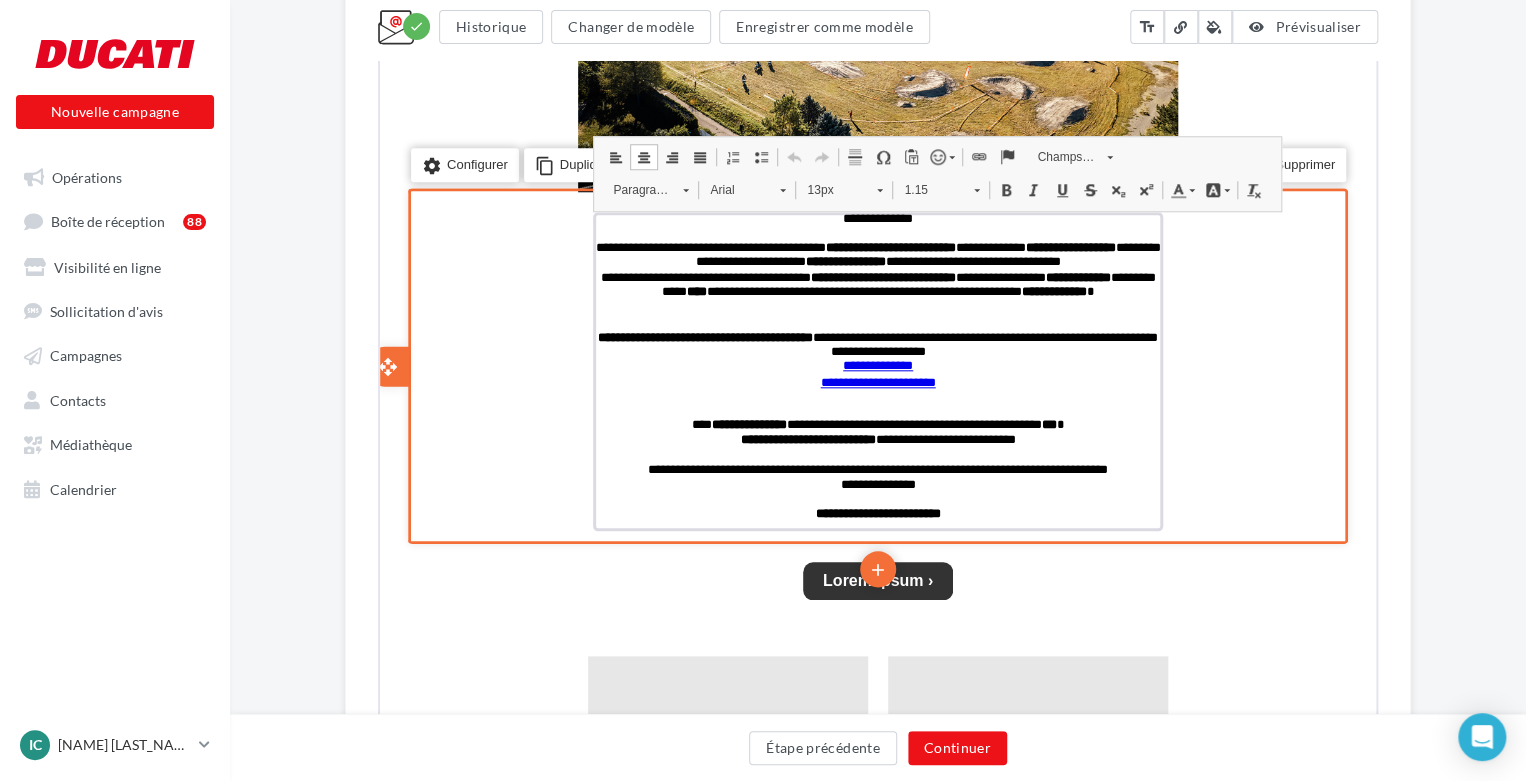 click on "**********" at bounding box center [876, 380] 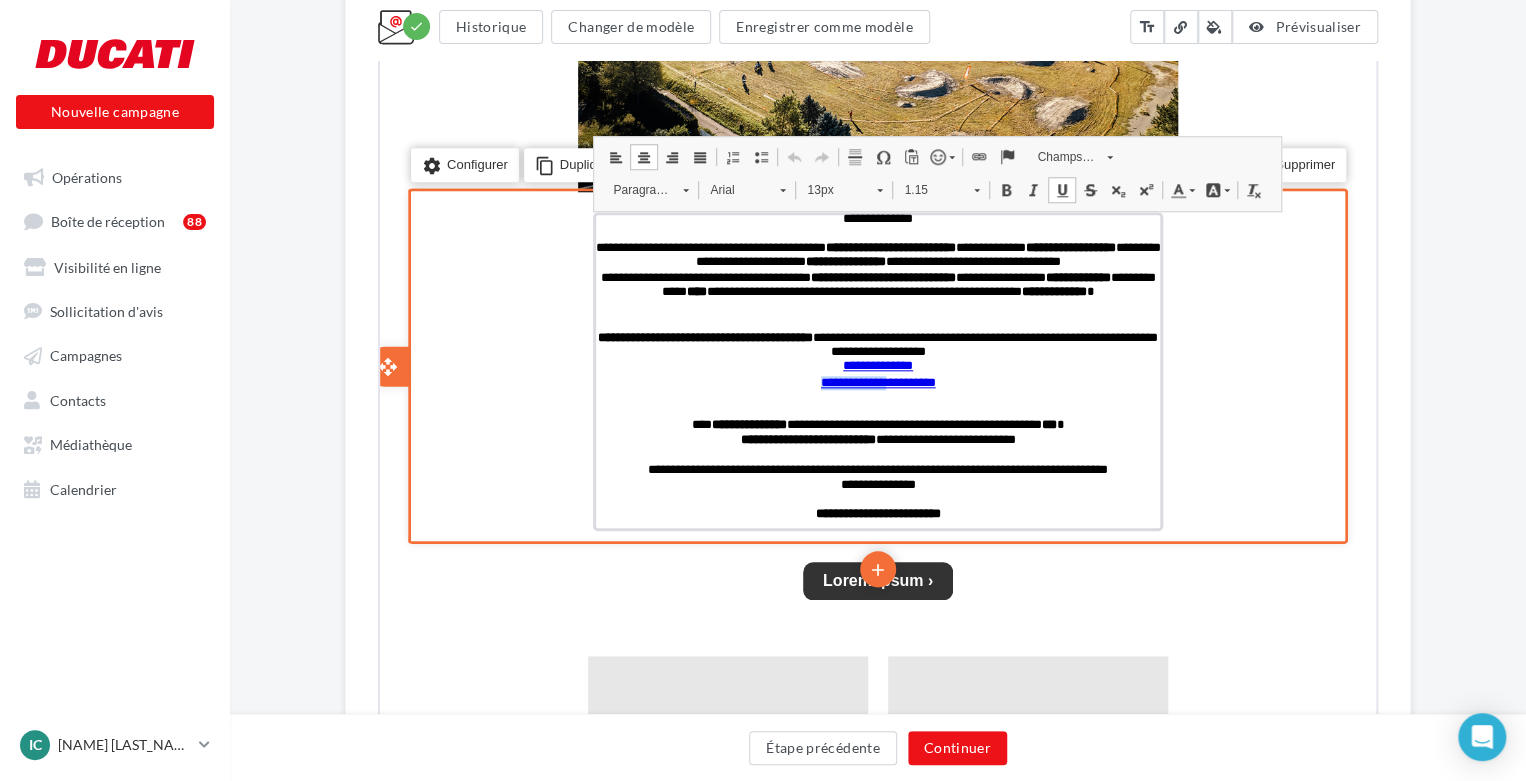 click on "**********" at bounding box center (876, 380) 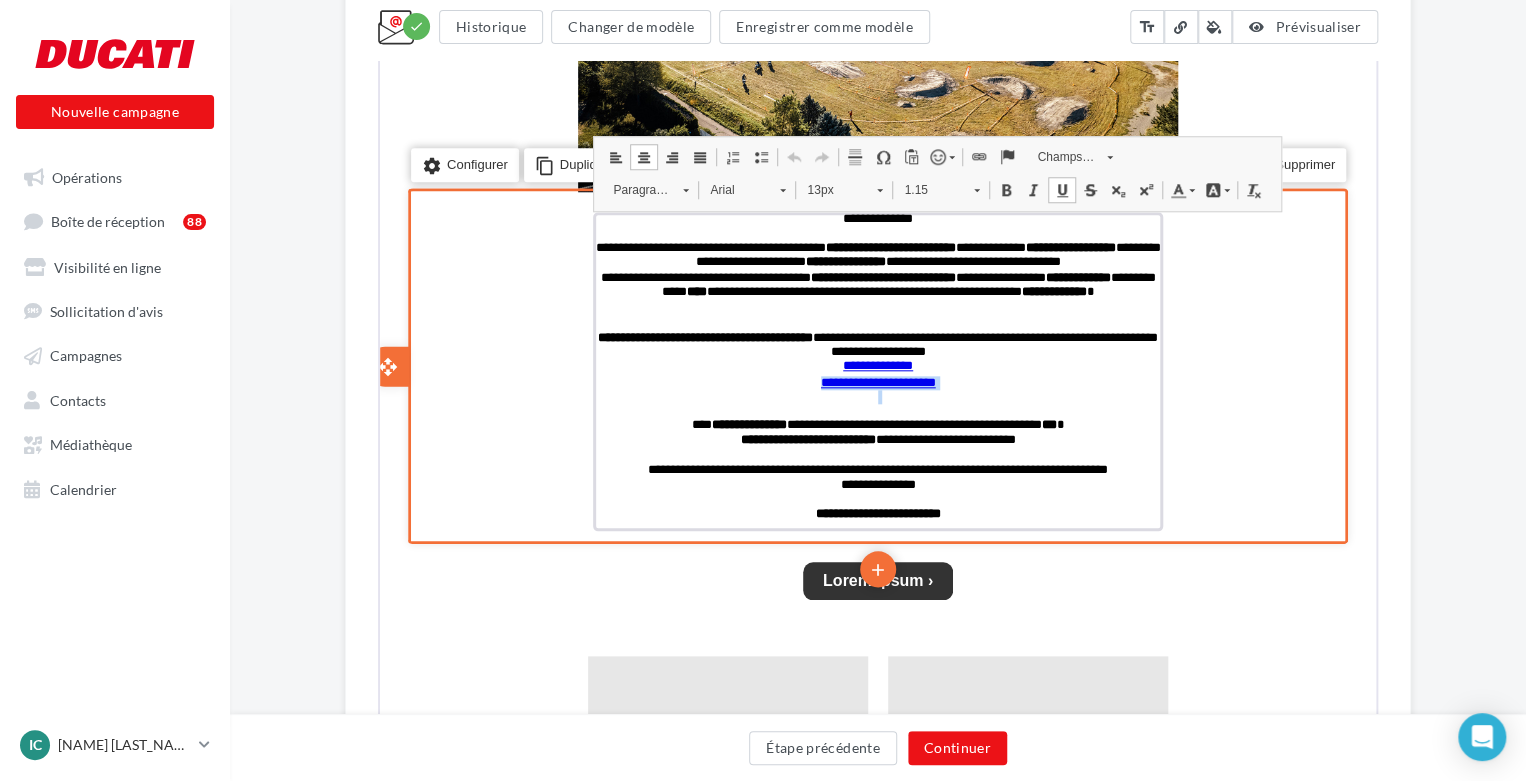 click on "**********" at bounding box center [876, 380] 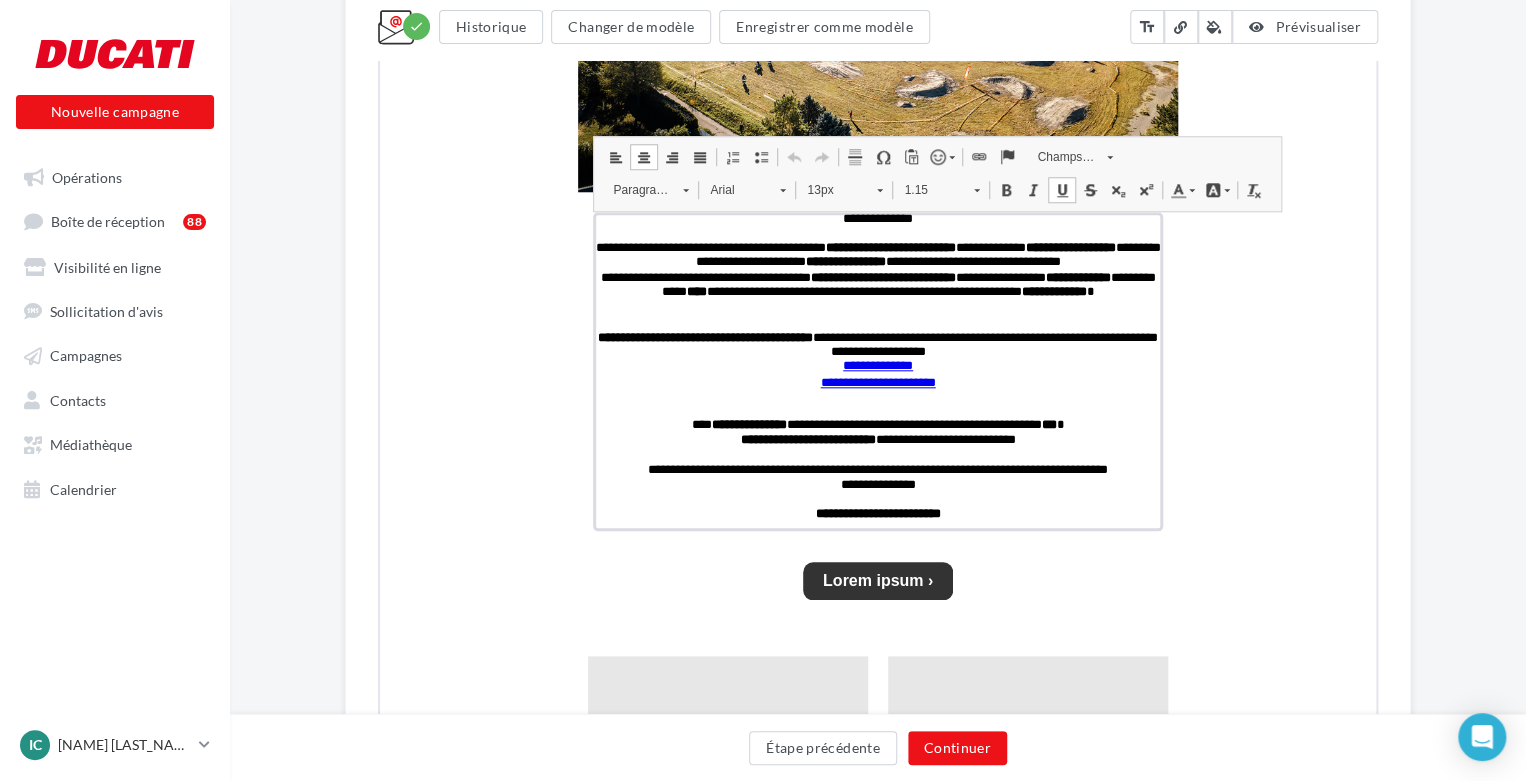 click at bounding box center (977, 155) 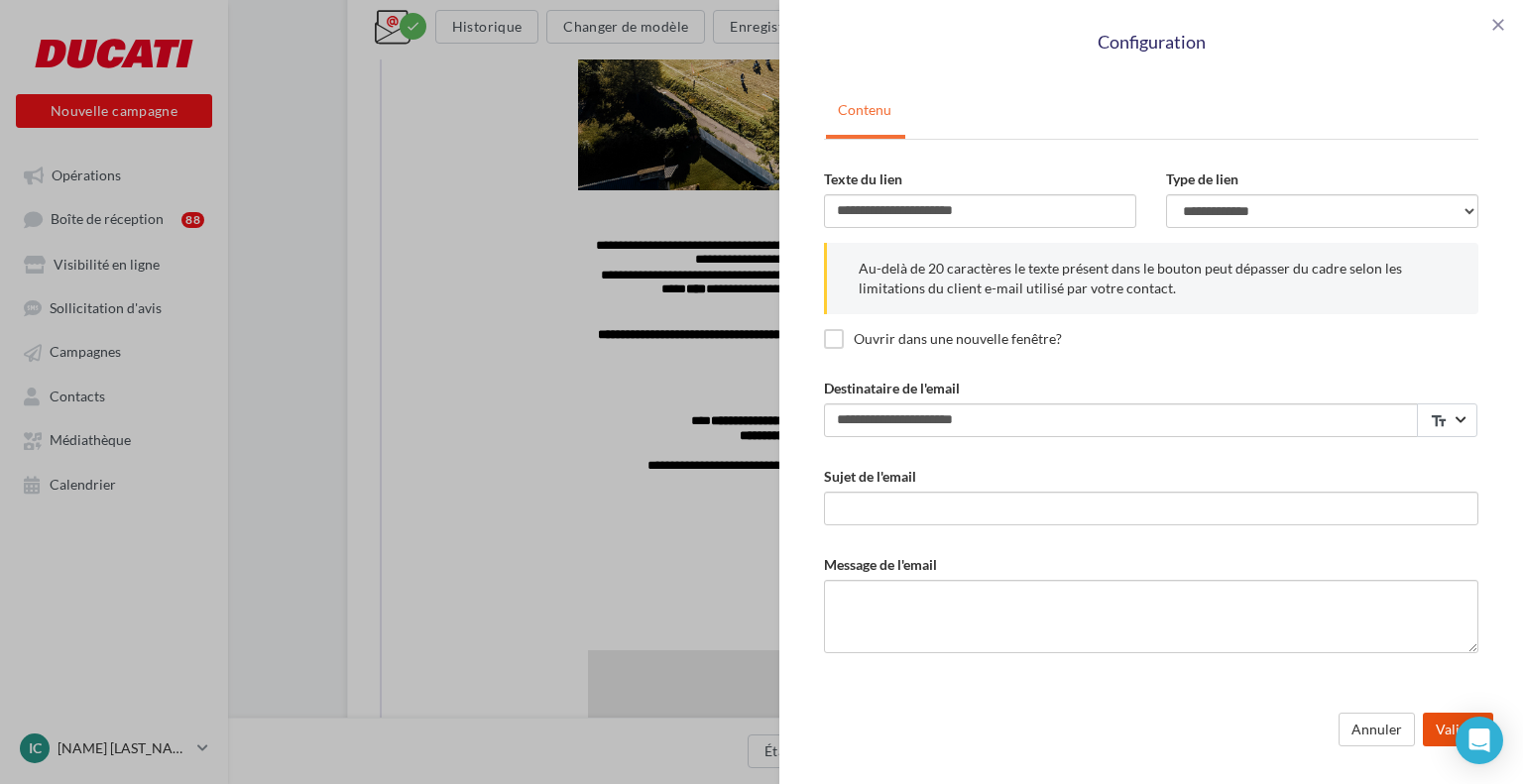 click on "Valider" at bounding box center (1458, 729) 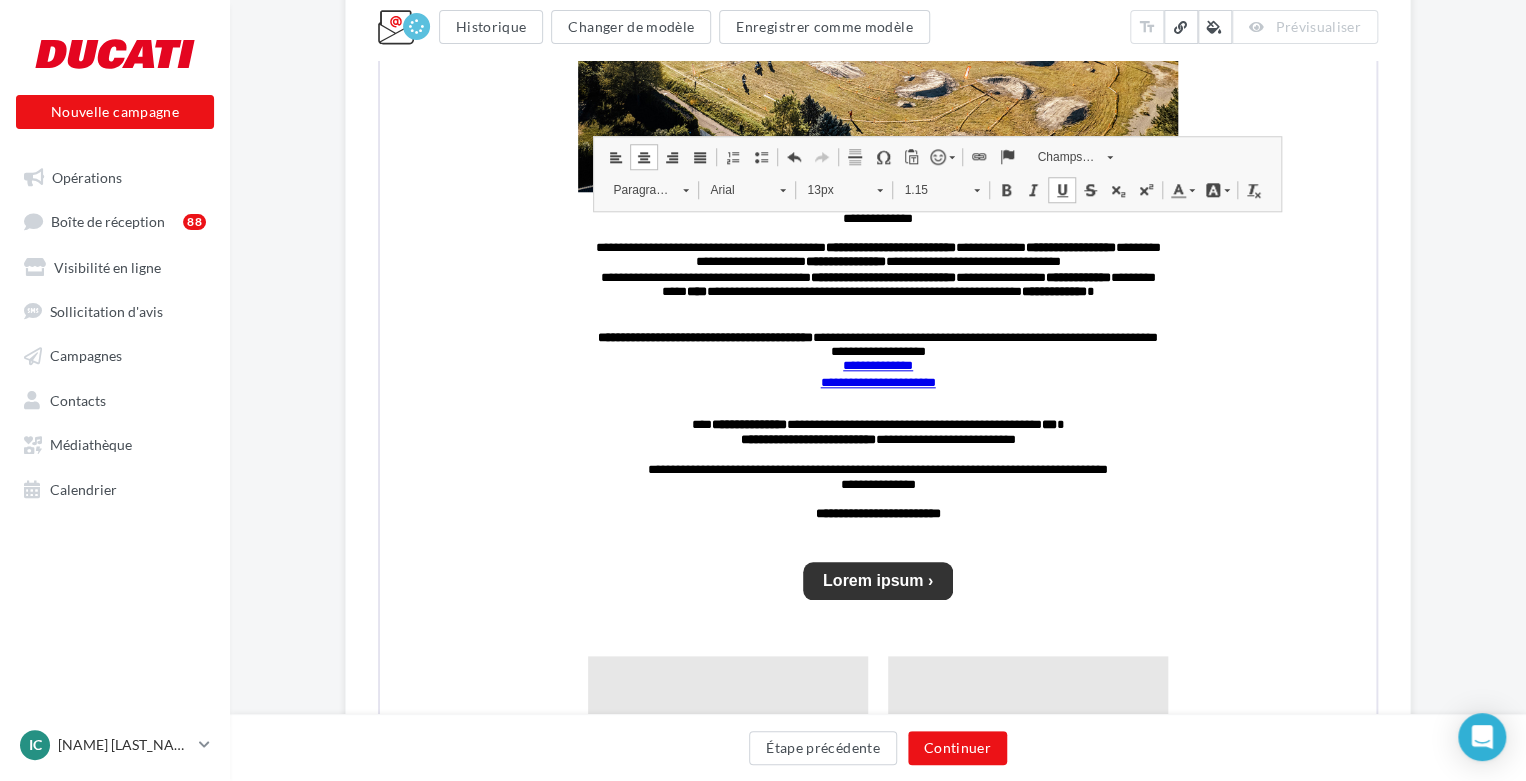 click on "edit" at bounding box center [378, -388] 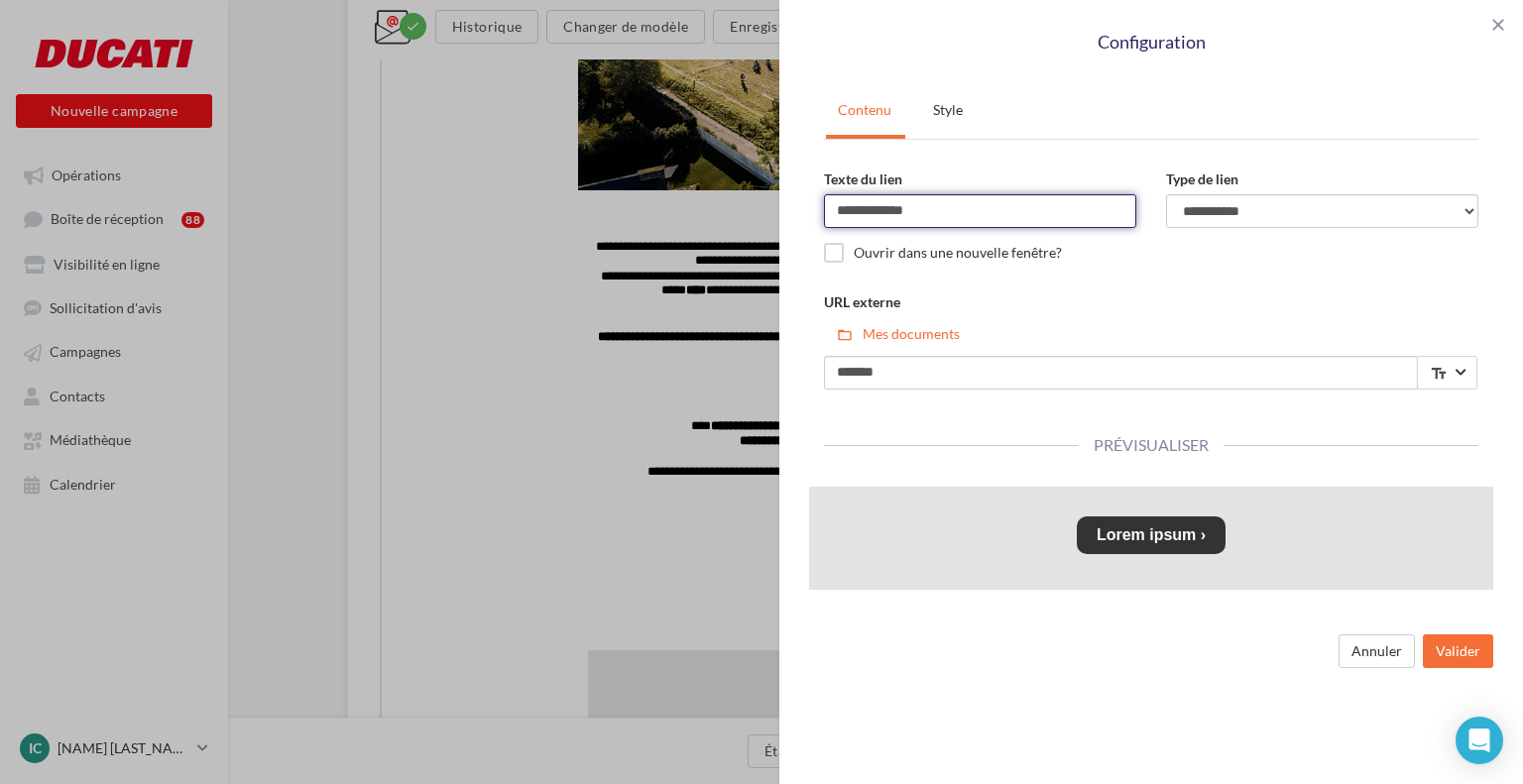 click on "**********" at bounding box center (980, 211) 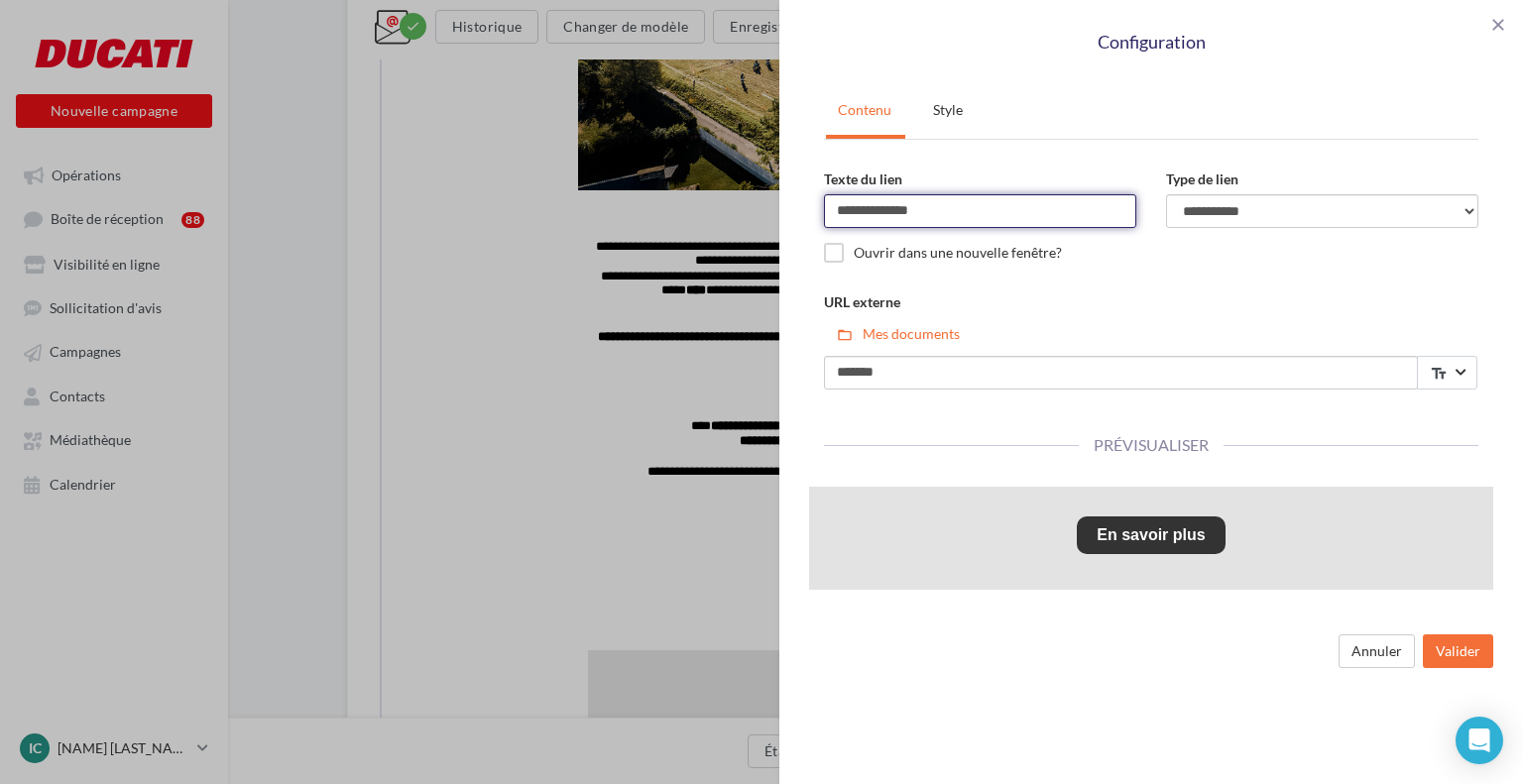 type on "**********" 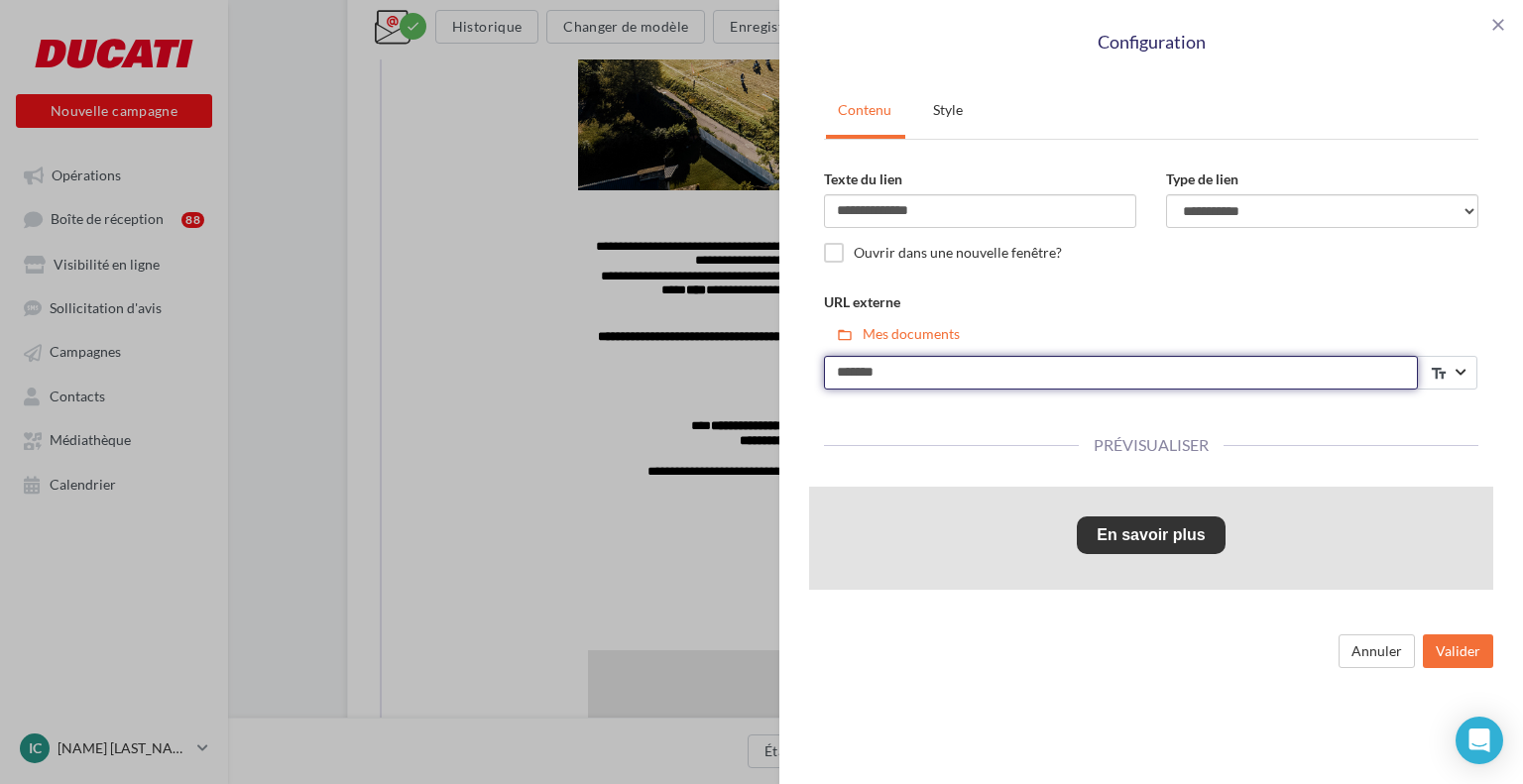 click on "*******" at bounding box center (1120, 373) 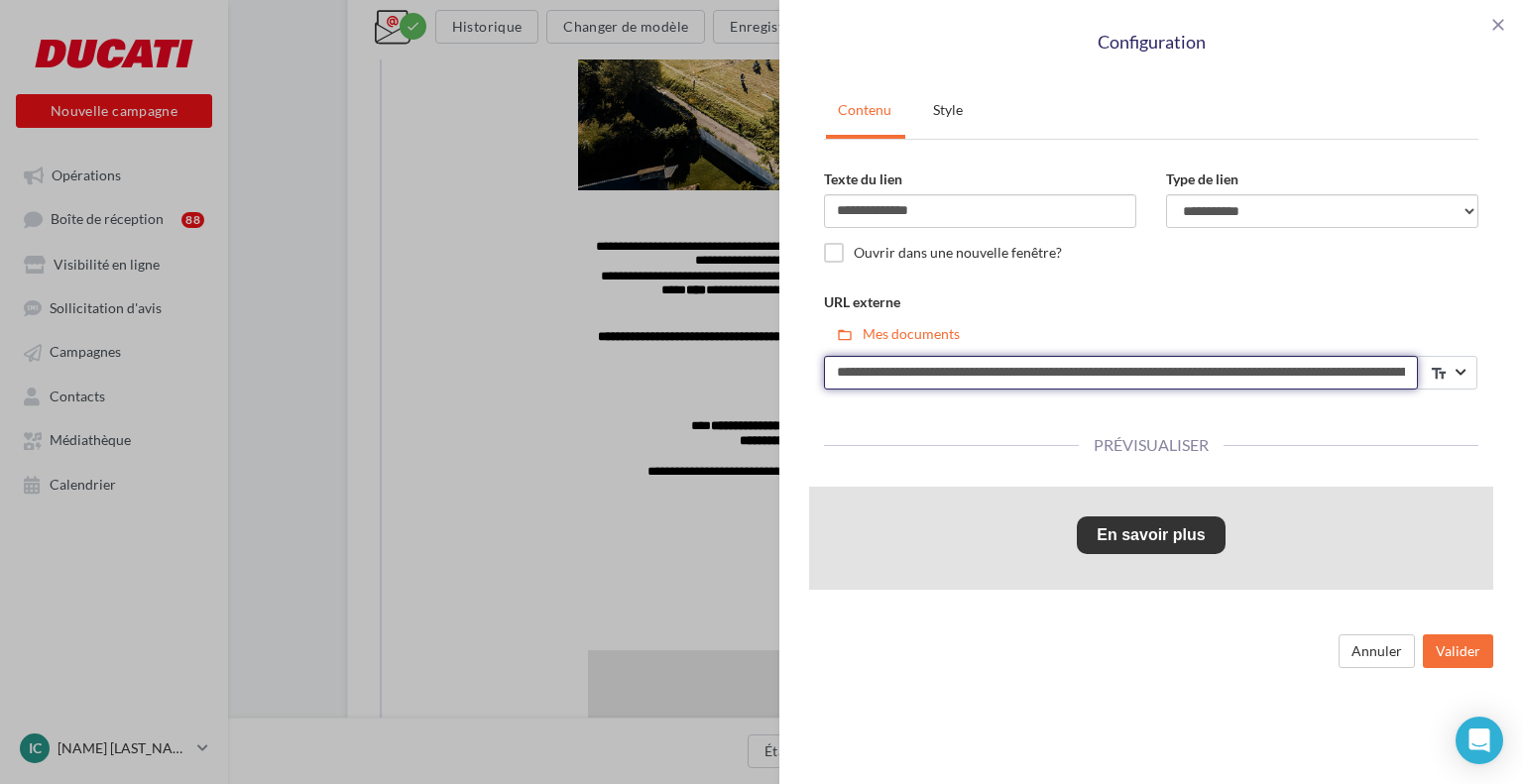 scroll, scrollTop: 0, scrollLeft: 1224, axis: horizontal 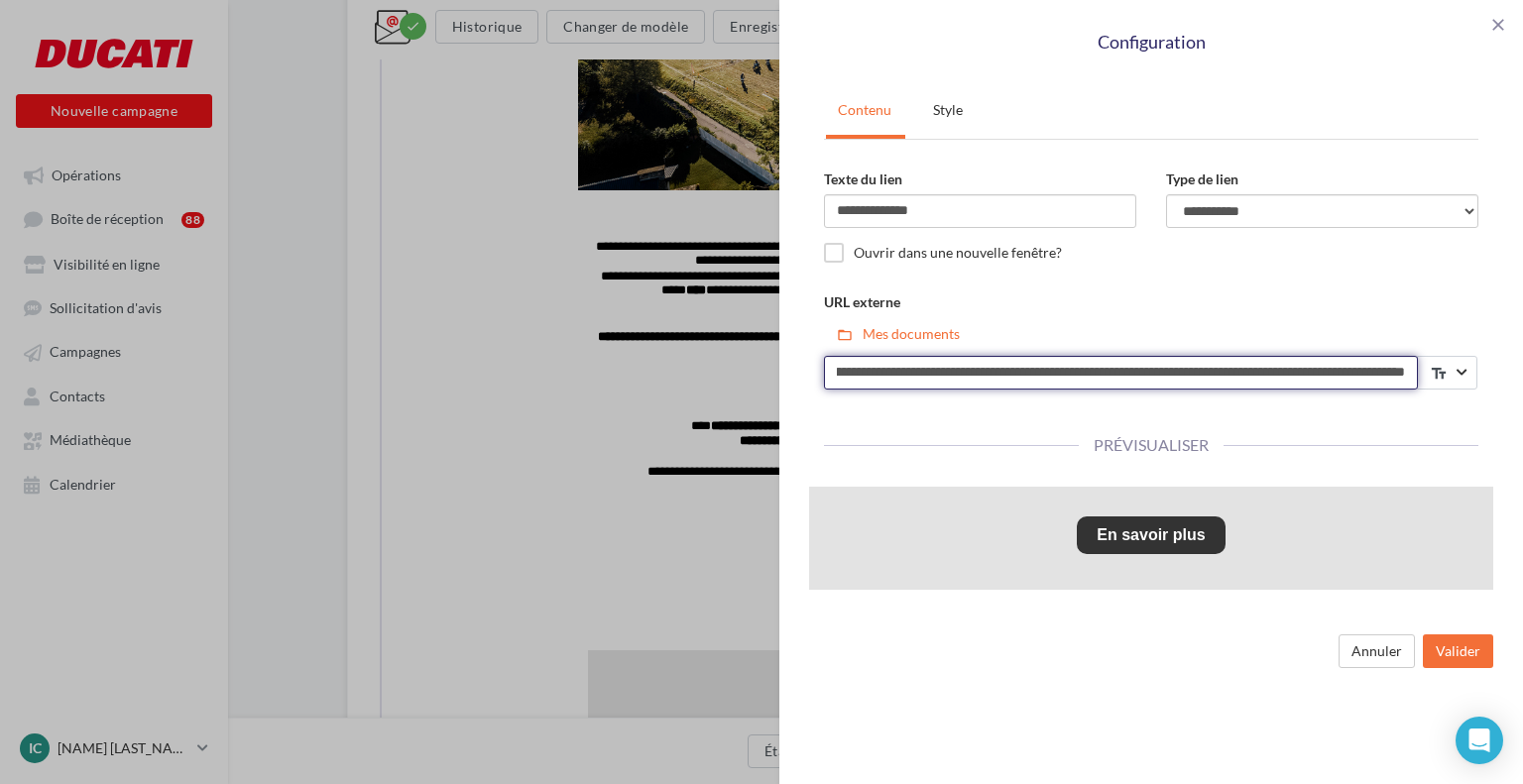 click on "**********" at bounding box center [1120, 373] 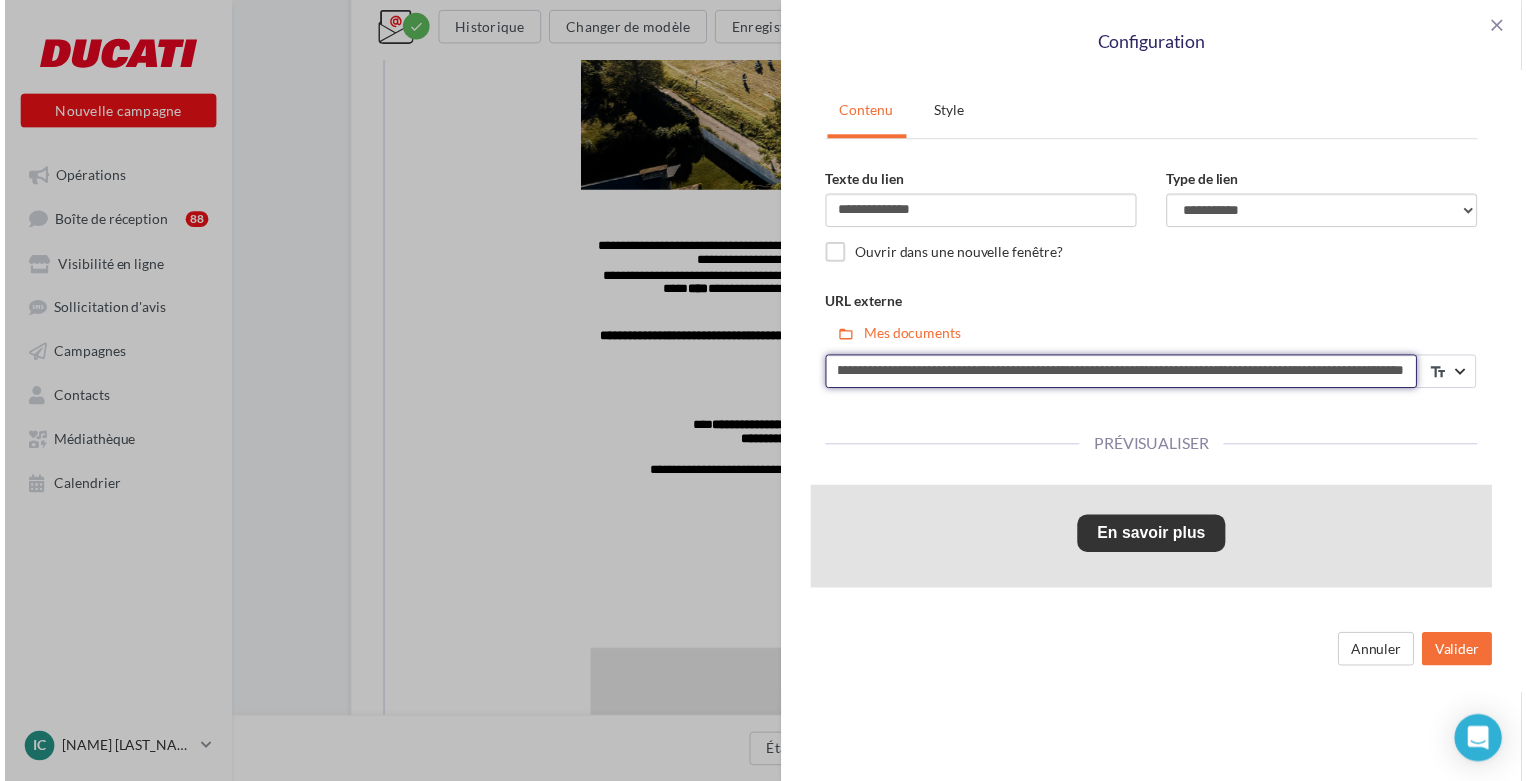 scroll, scrollTop: 0, scrollLeft: 0, axis: both 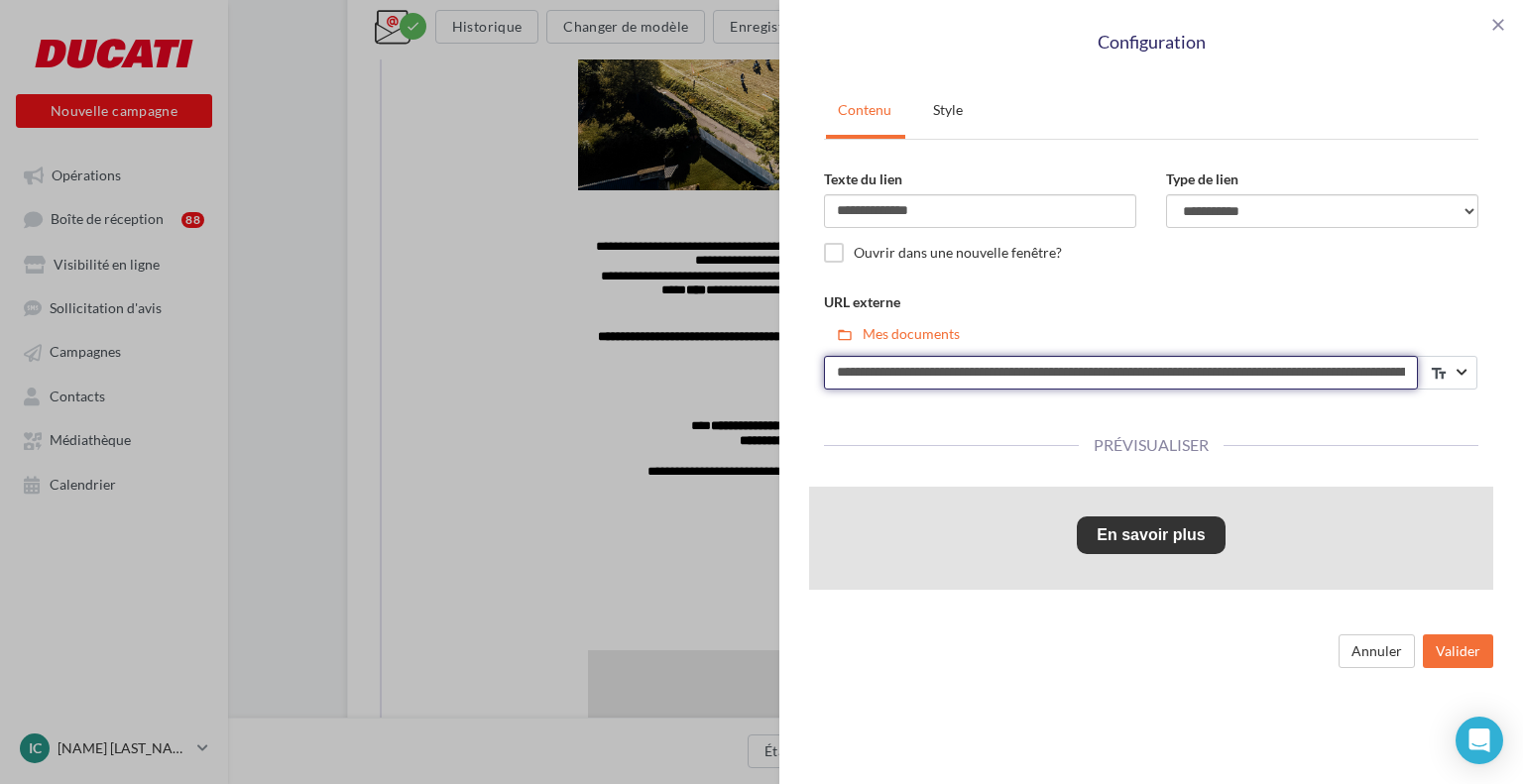drag, startPoint x: 997, startPoint y: 381, endPoint x: 417, endPoint y: 487, distance: 589.60665 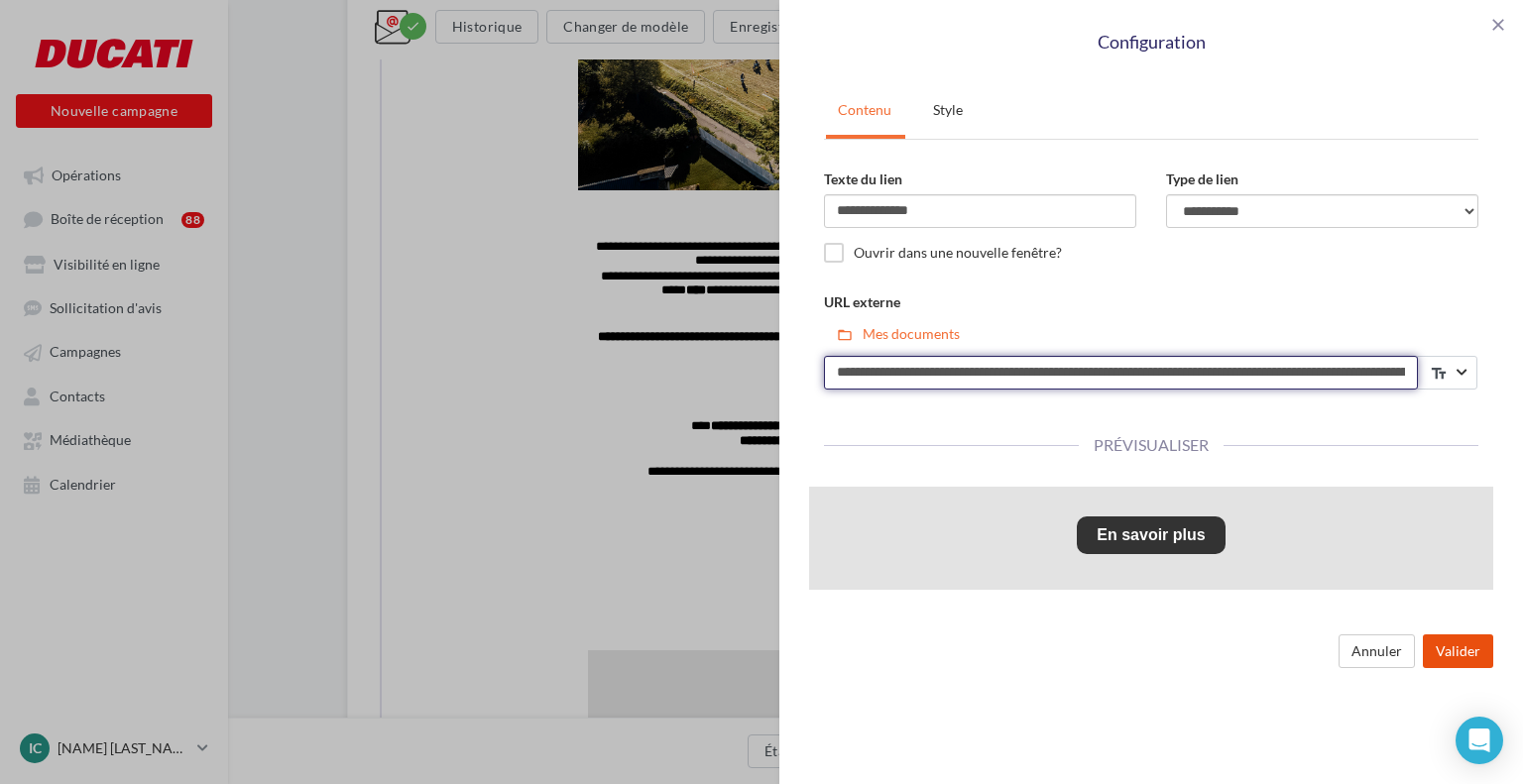 type on "**********" 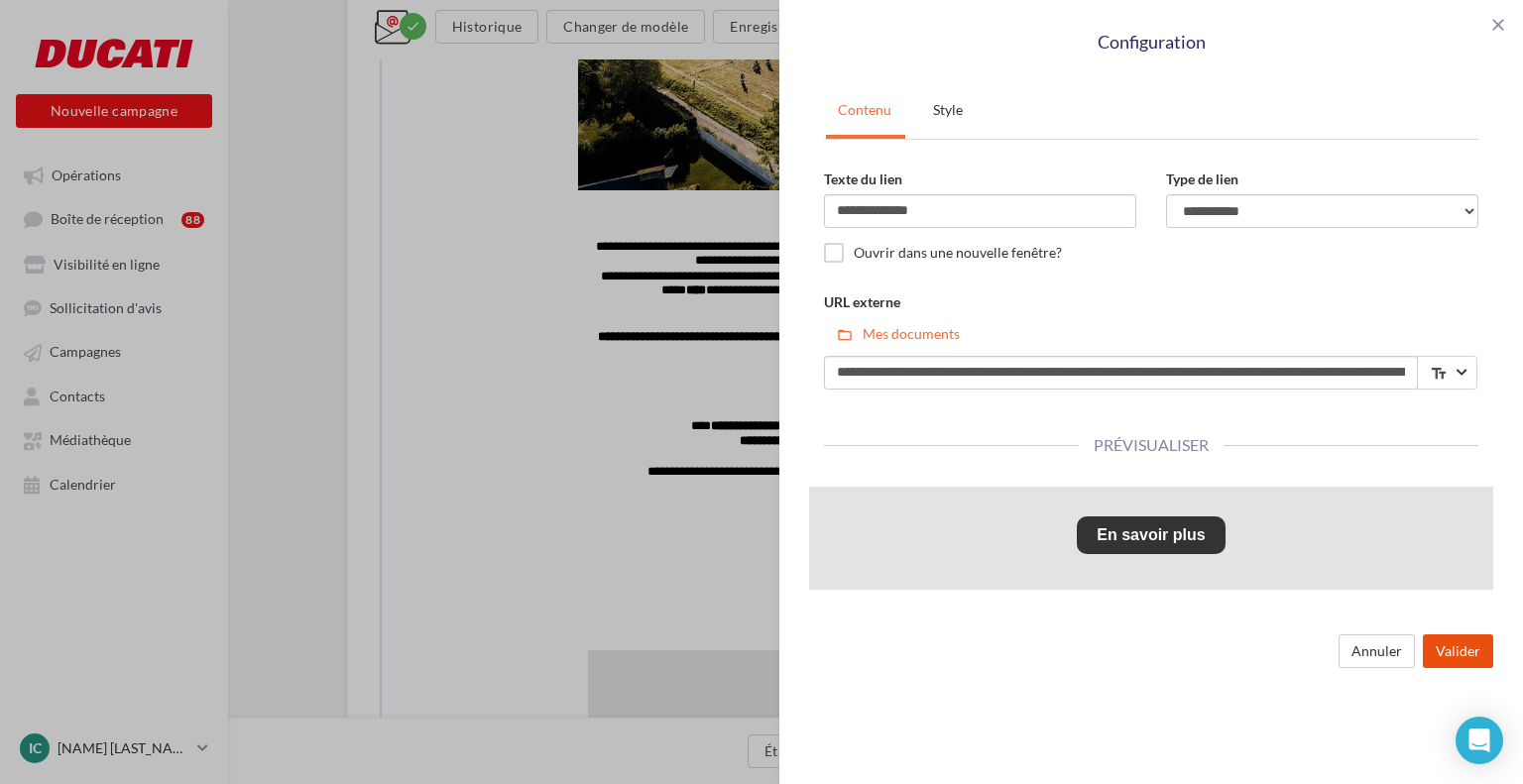 click on "Valider" at bounding box center (1458, 651) 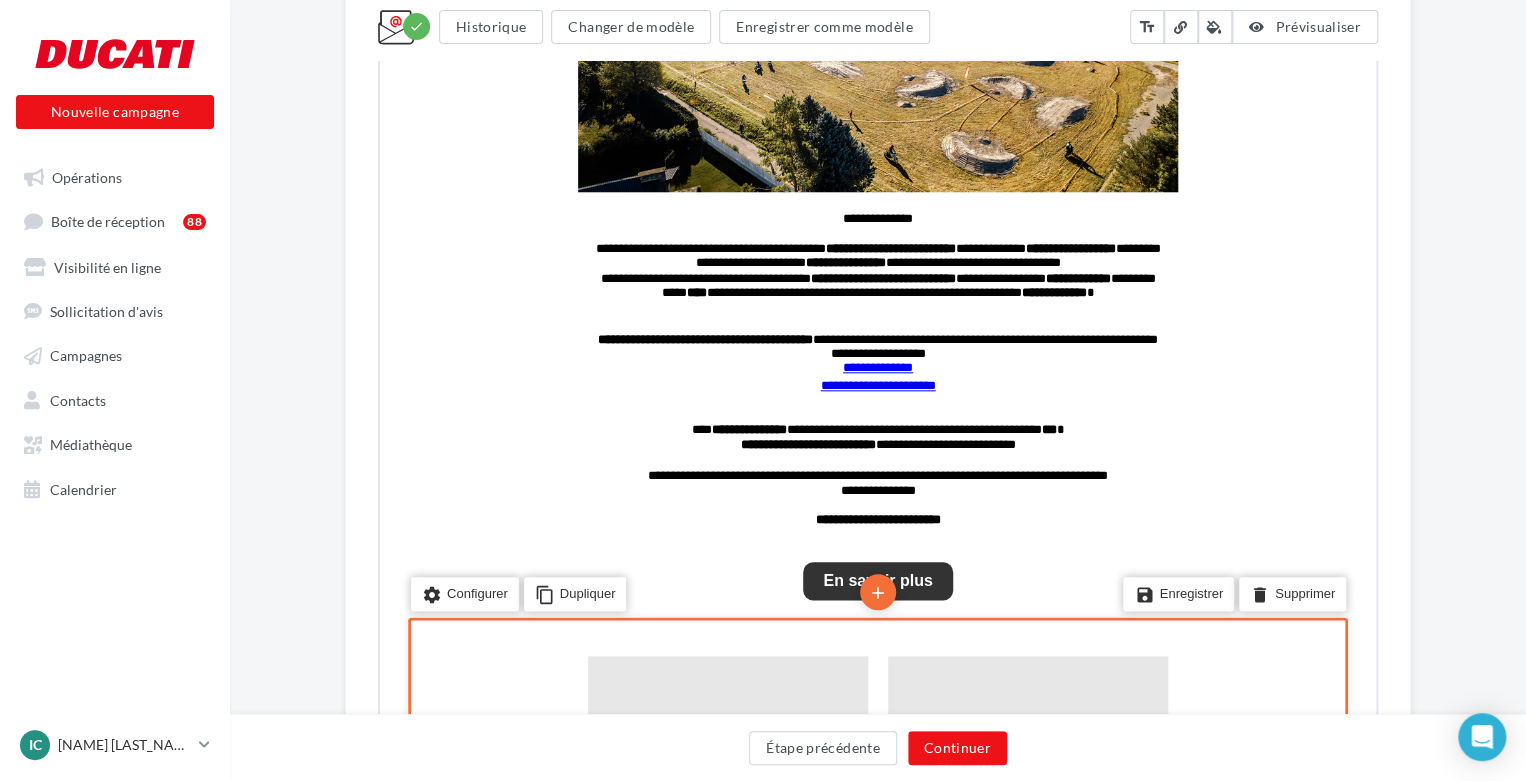 click on "settings Configurer content_copy Dupliquer add add save Enregistrer delete Supprimer" at bounding box center [876, 809] 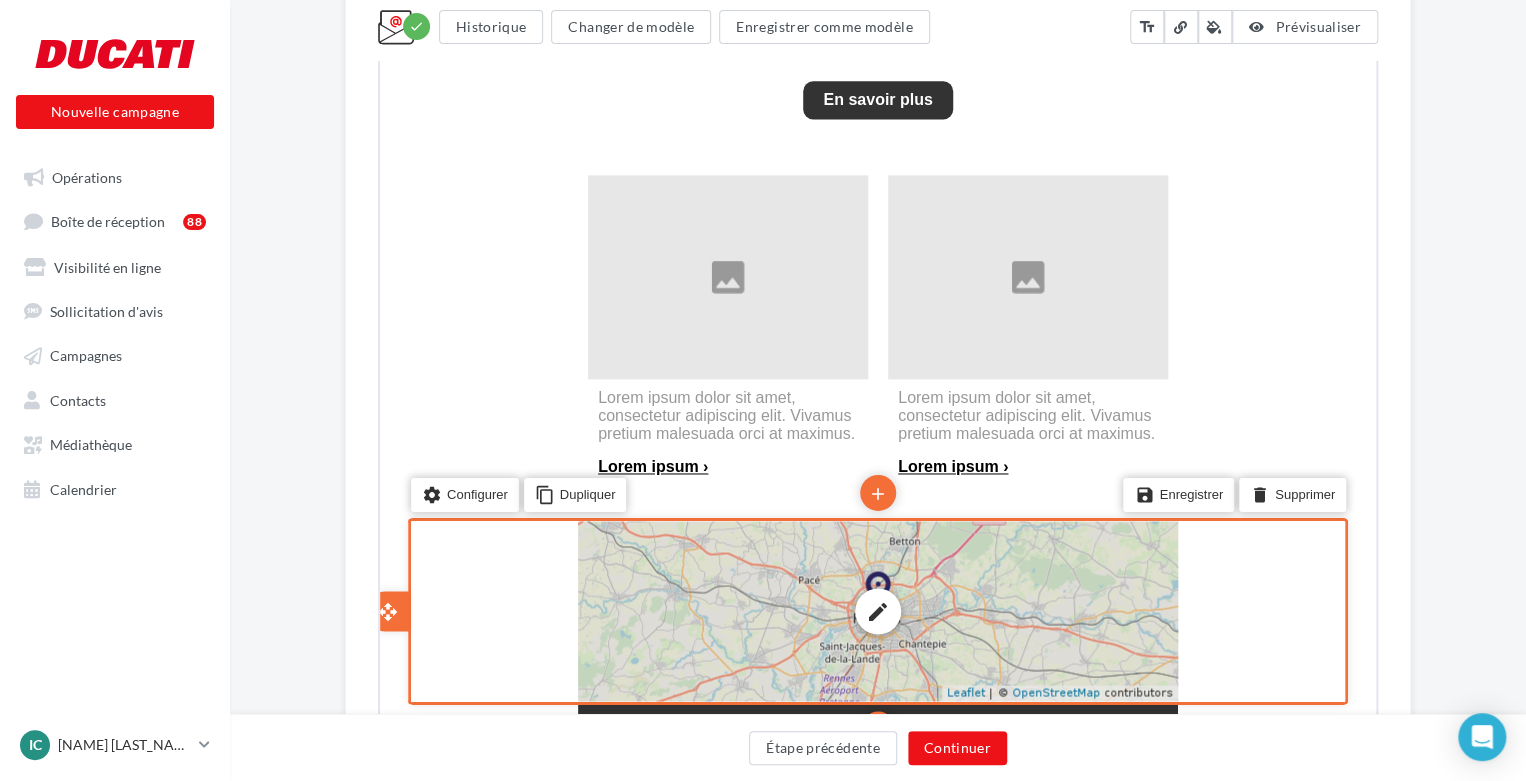 scroll, scrollTop: 1363, scrollLeft: 0, axis: vertical 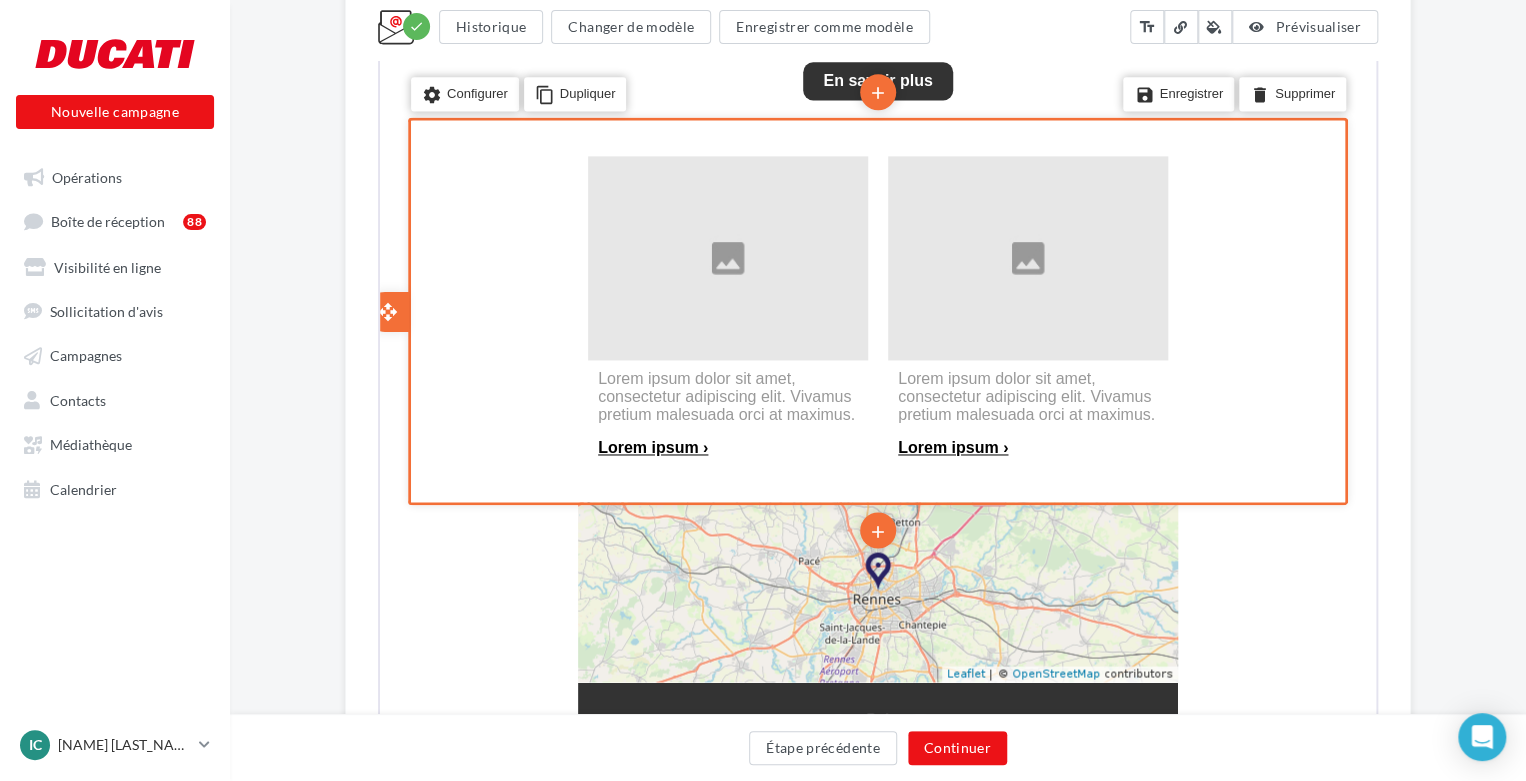 click on "settings Configurer content_copy Dupliquer add add save Enregistrer delete Supprimer" at bounding box center [876, 309] 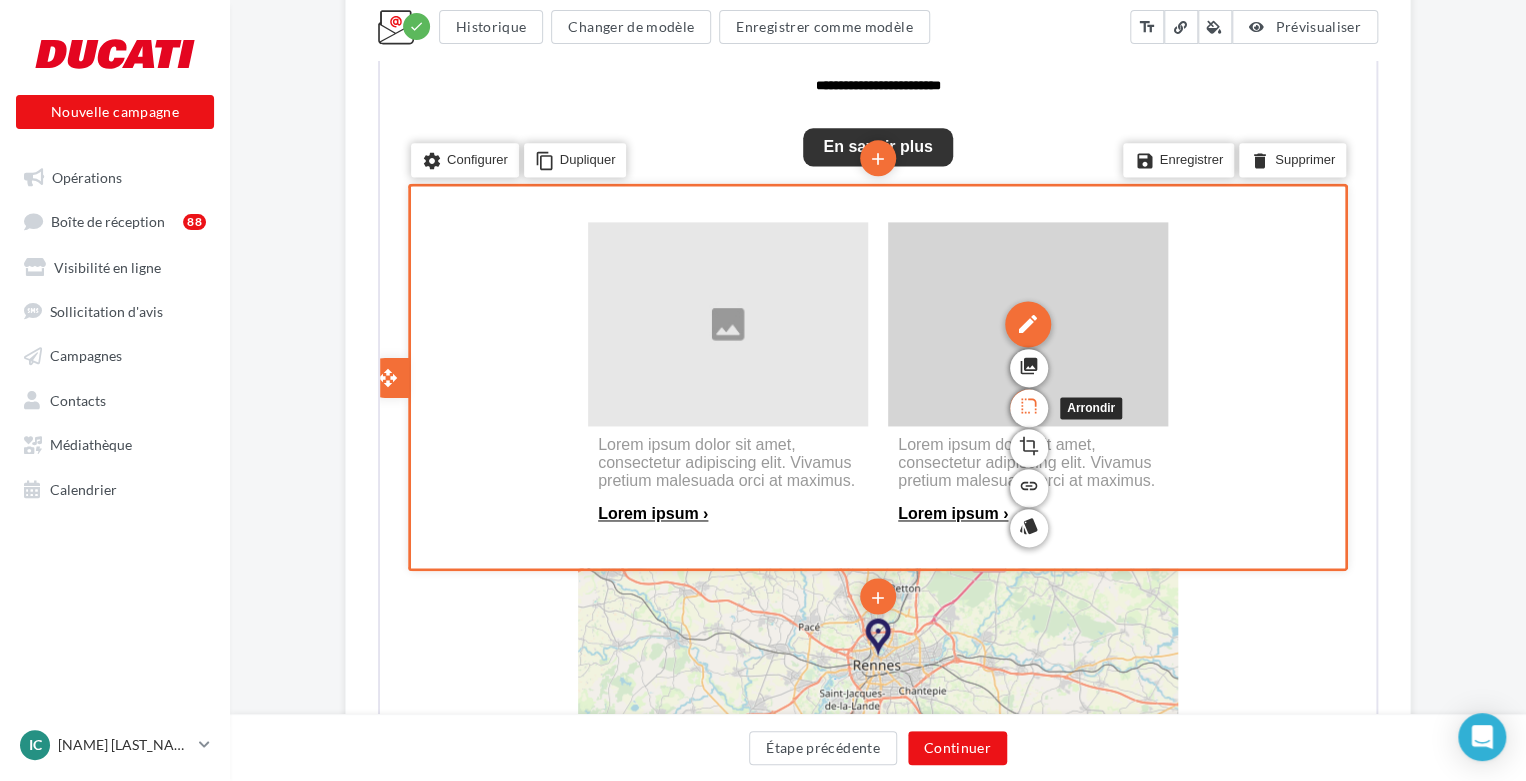 scroll, scrollTop: 1263, scrollLeft: 0, axis: vertical 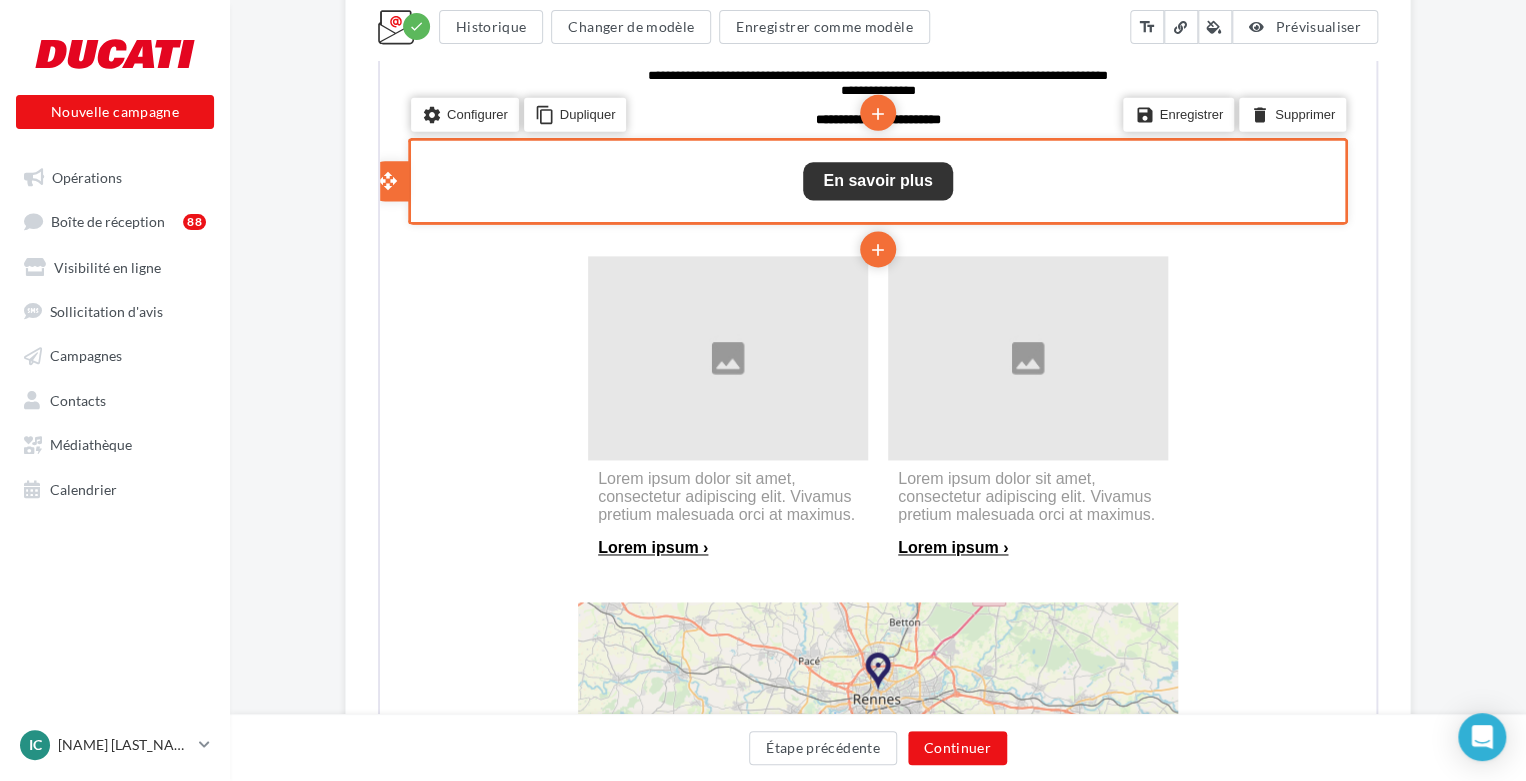 click on "En savoir plus                   edit" at bounding box center [876, 179] 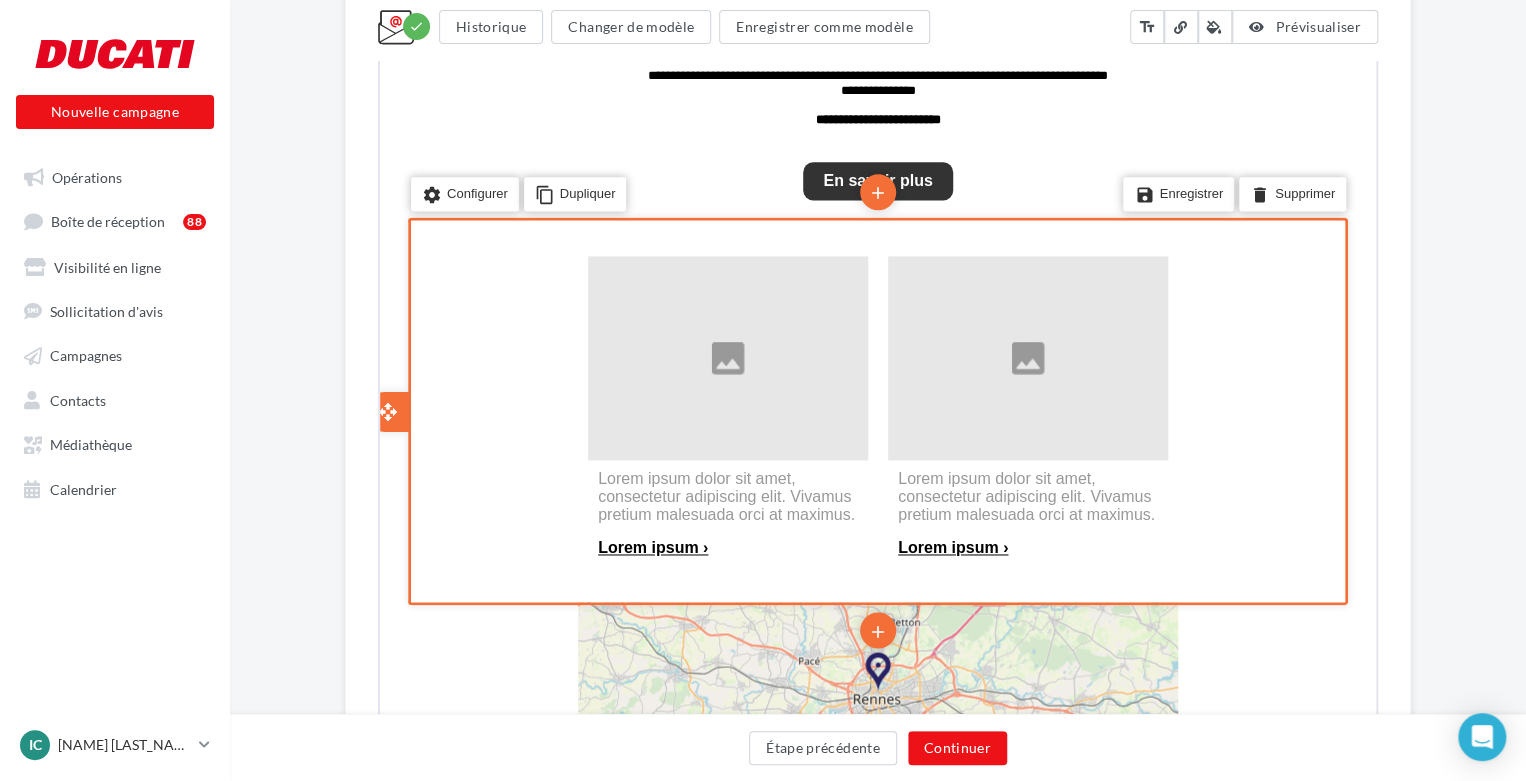 click on "open_with" at bounding box center (409, 409) 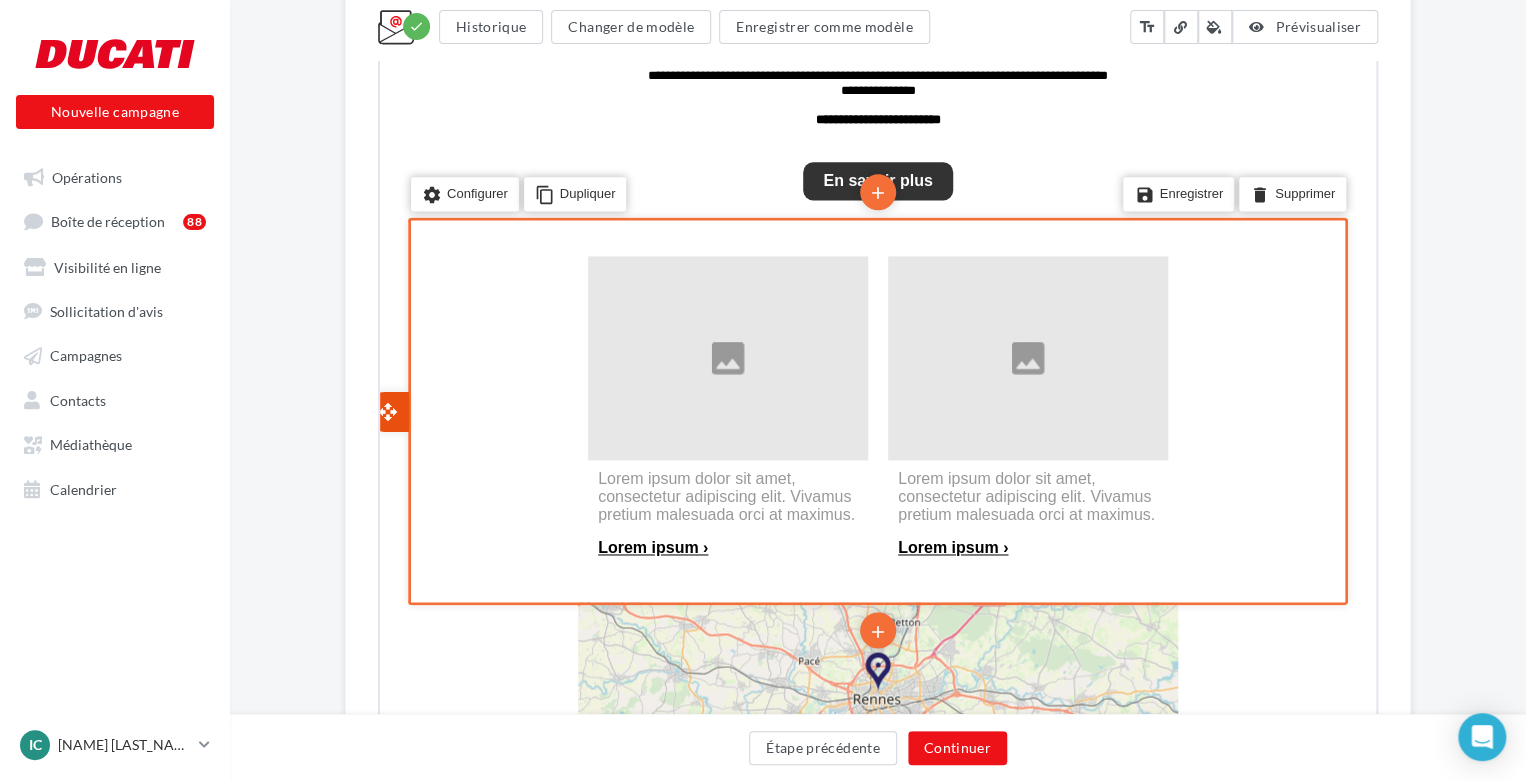 click on "open_with" at bounding box center (386, 409) 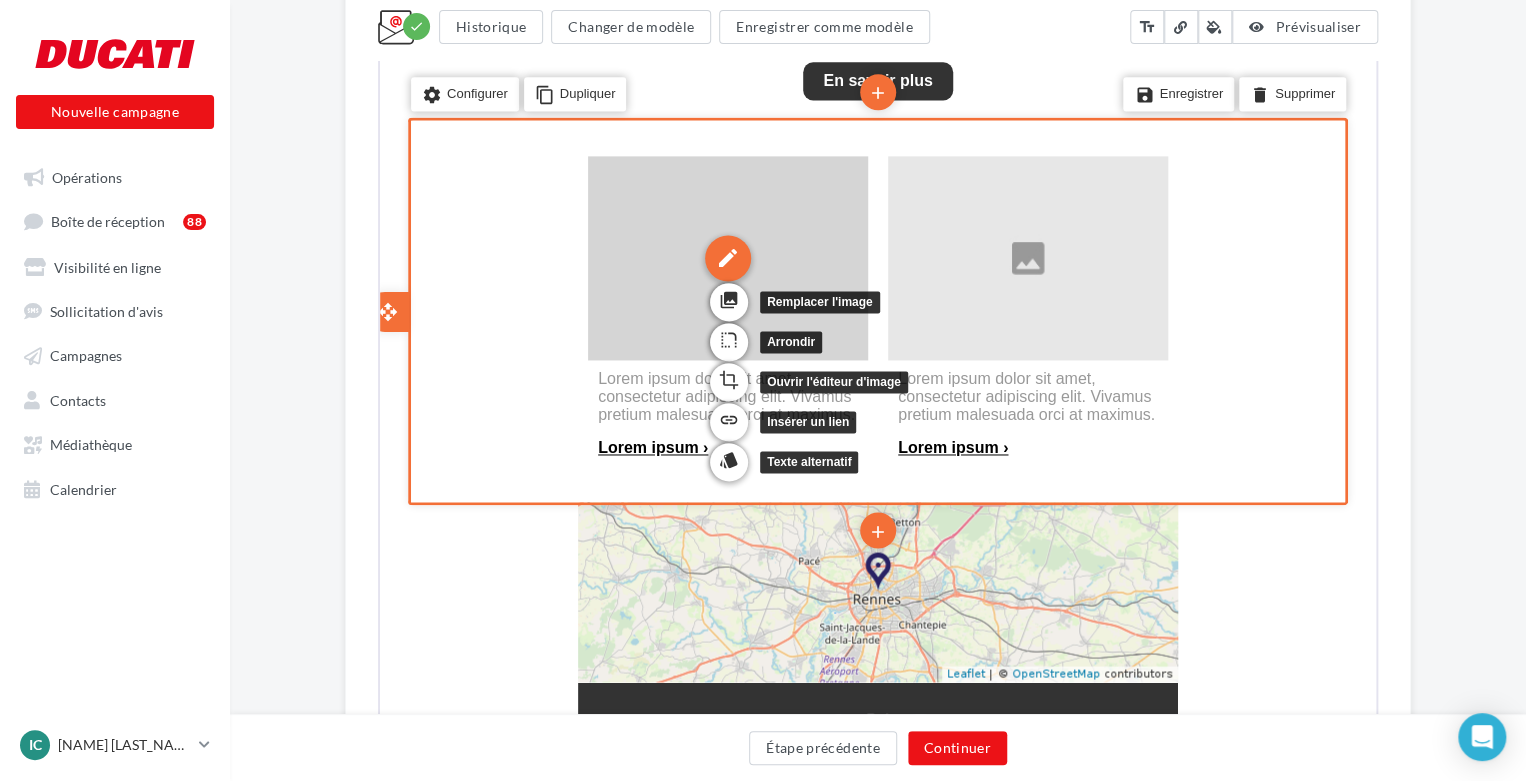 scroll, scrollTop: 1763, scrollLeft: 0, axis: vertical 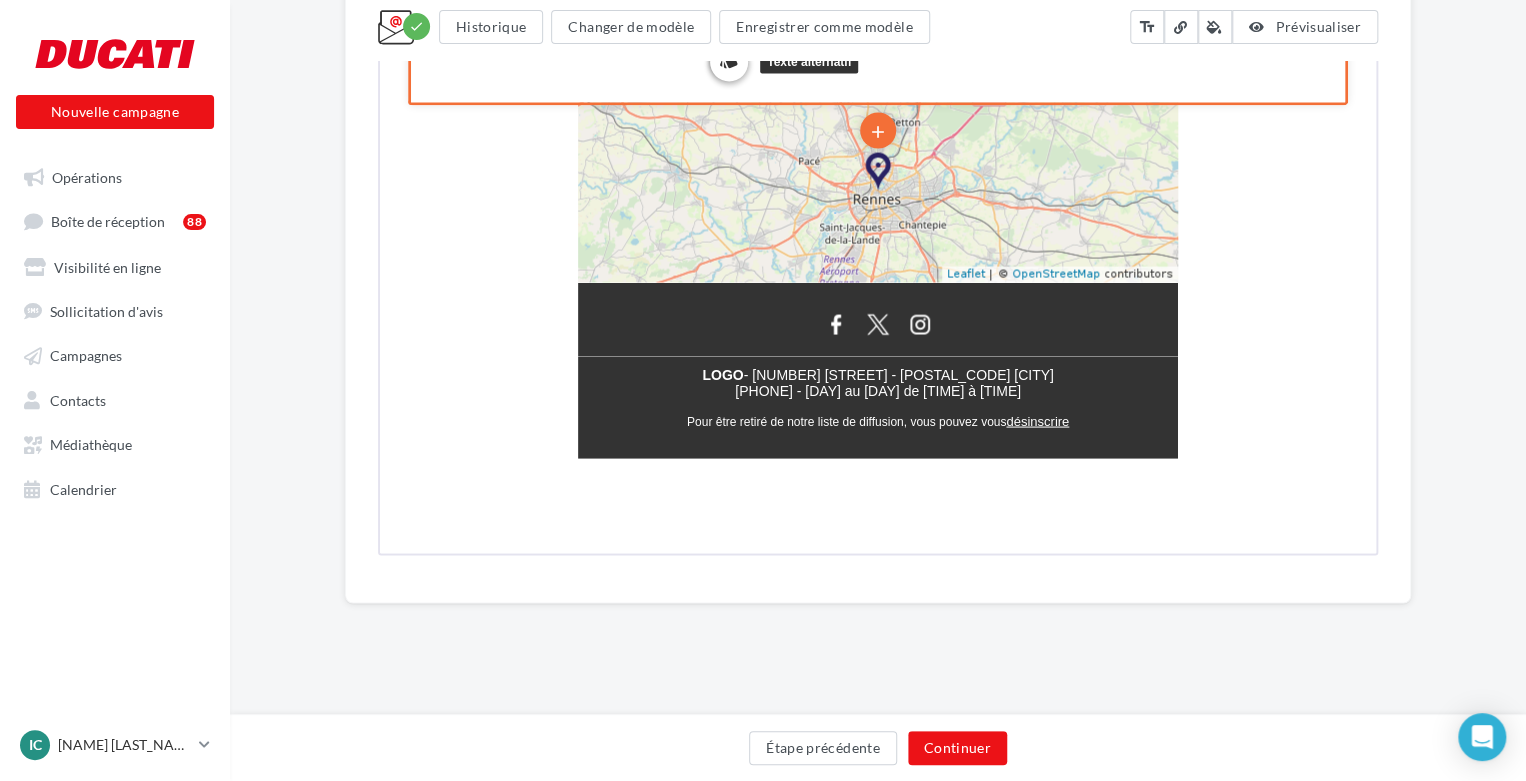 click on "edit" at bounding box center (876, 322) 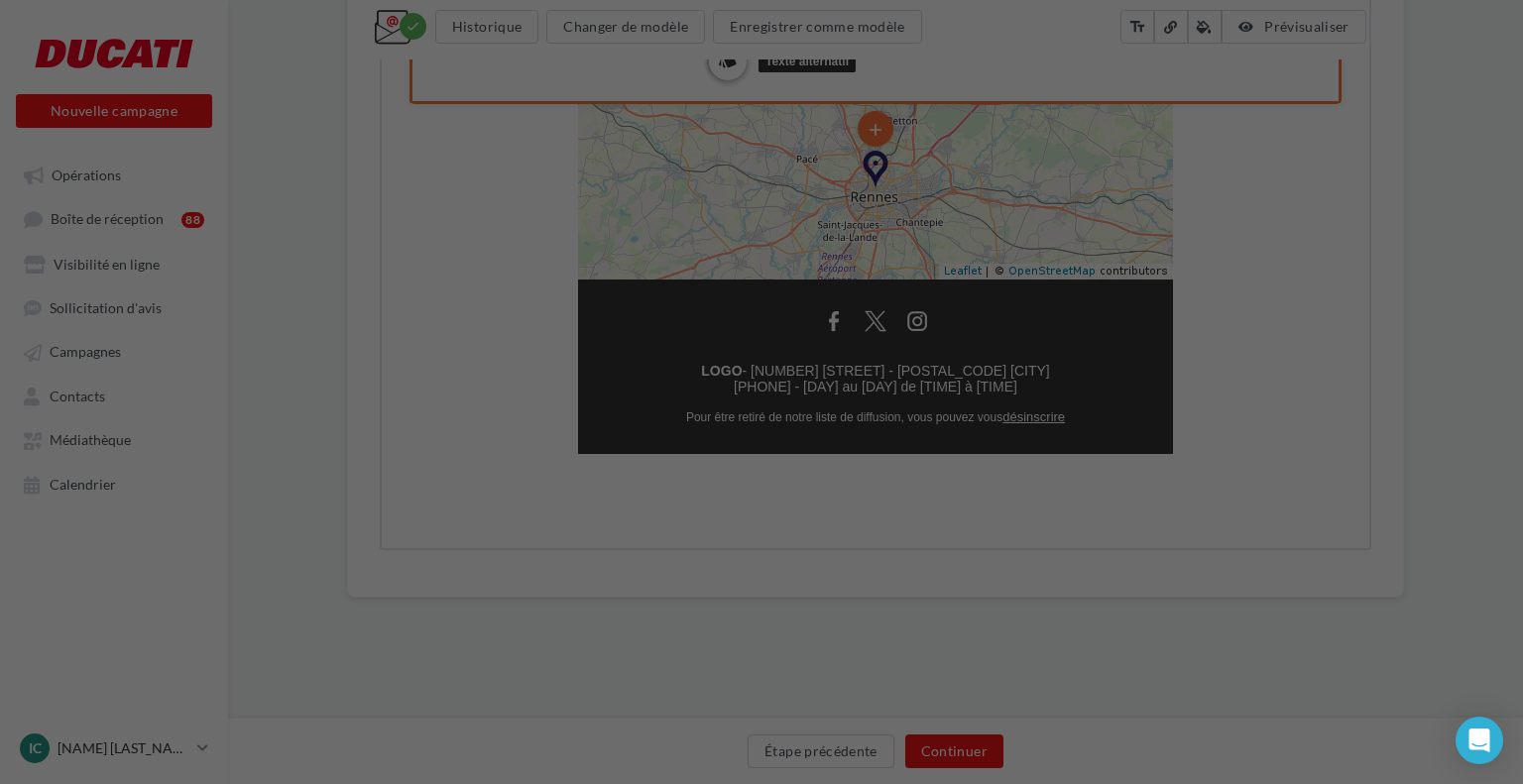 type on "**********" 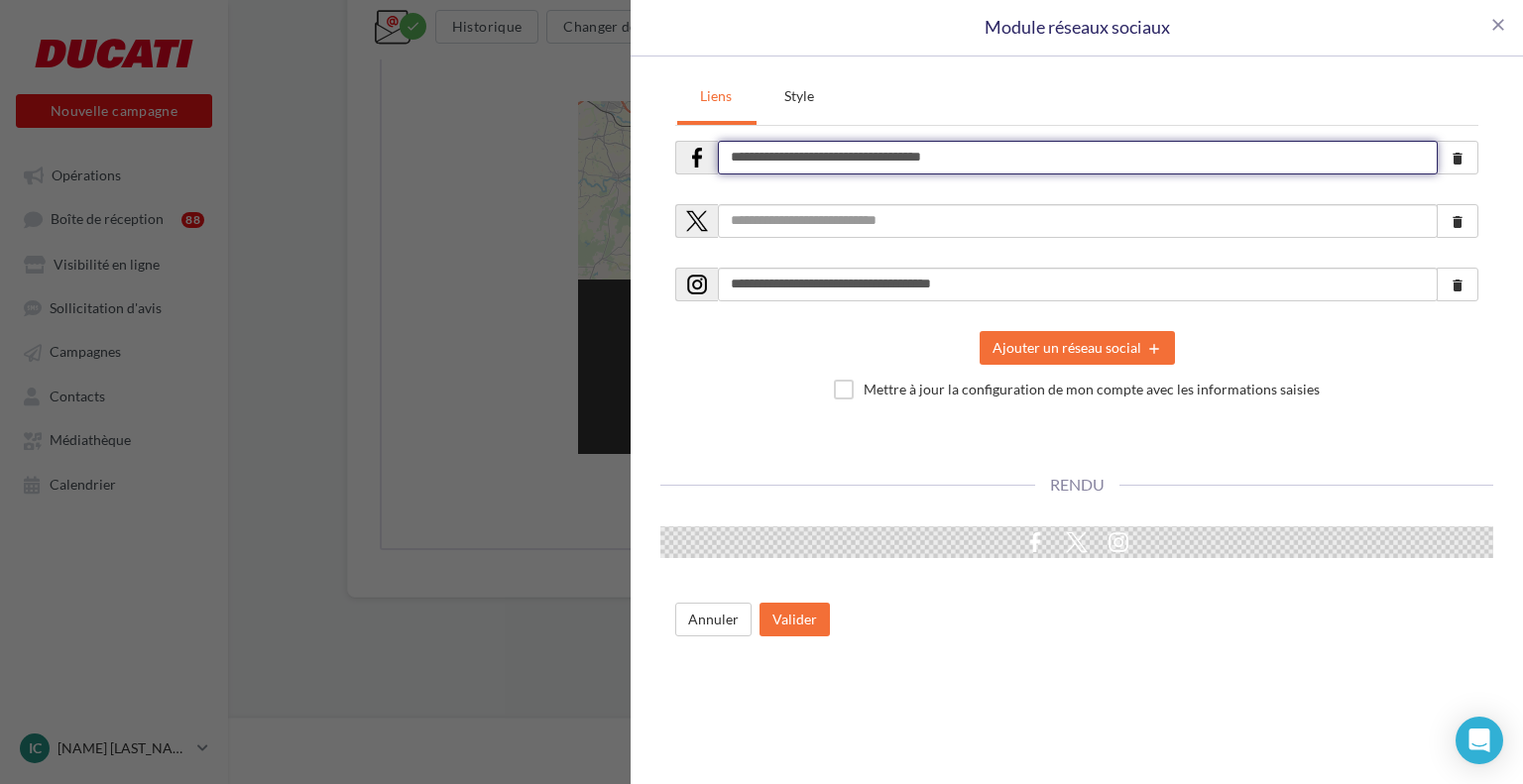 click on "**********" at bounding box center [1078, 158] 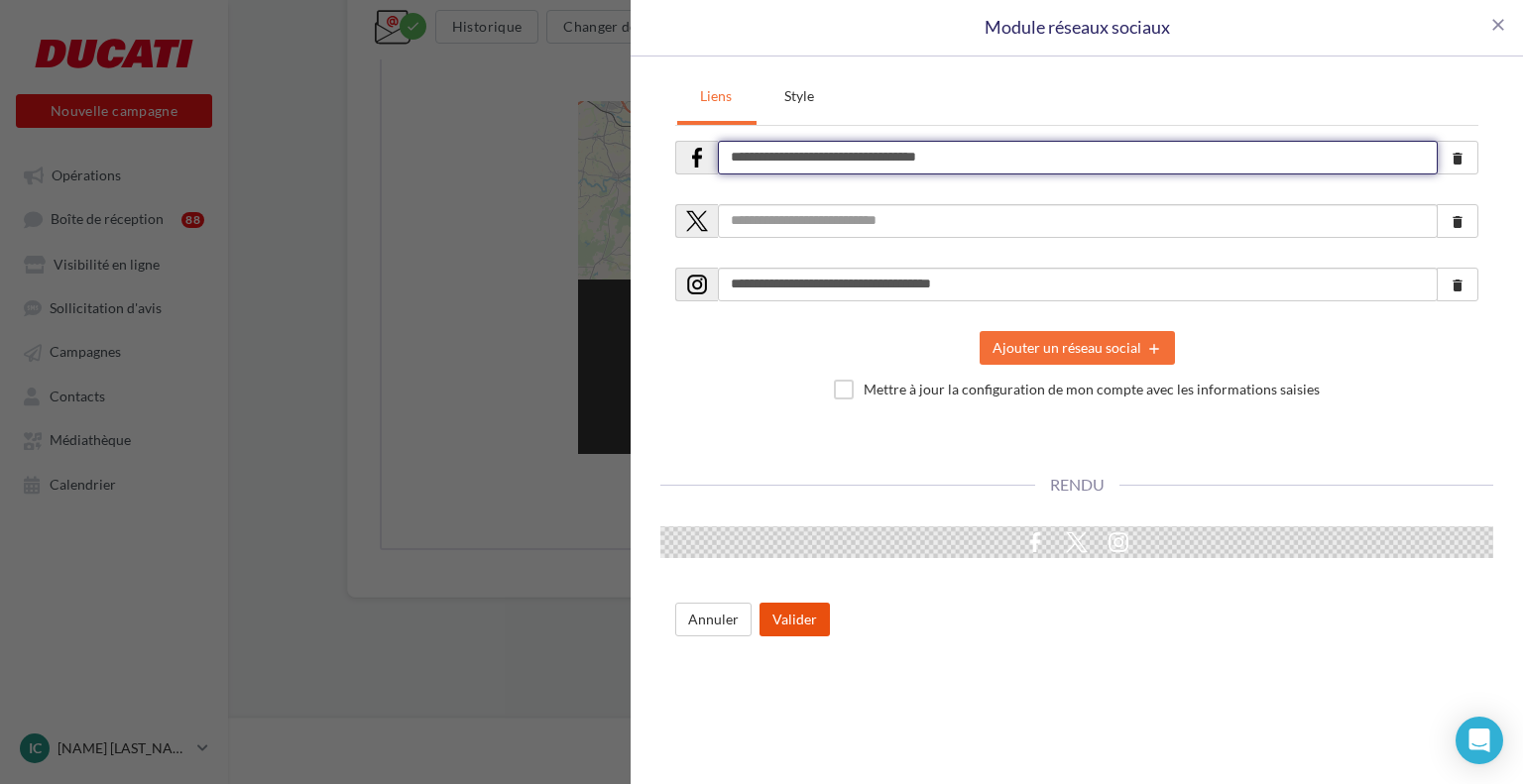 type on "**********" 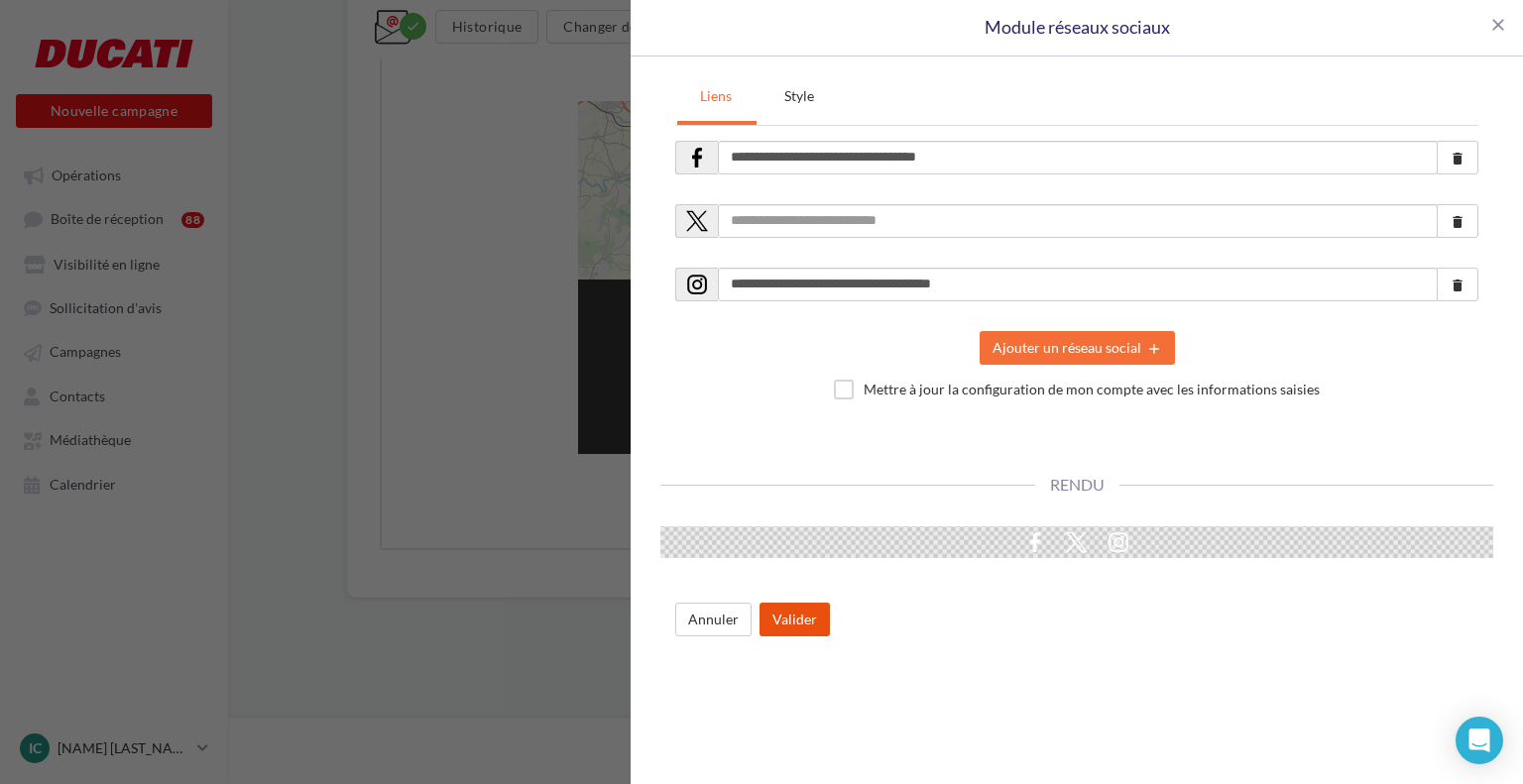 click on "Valider" at bounding box center [794, 619] 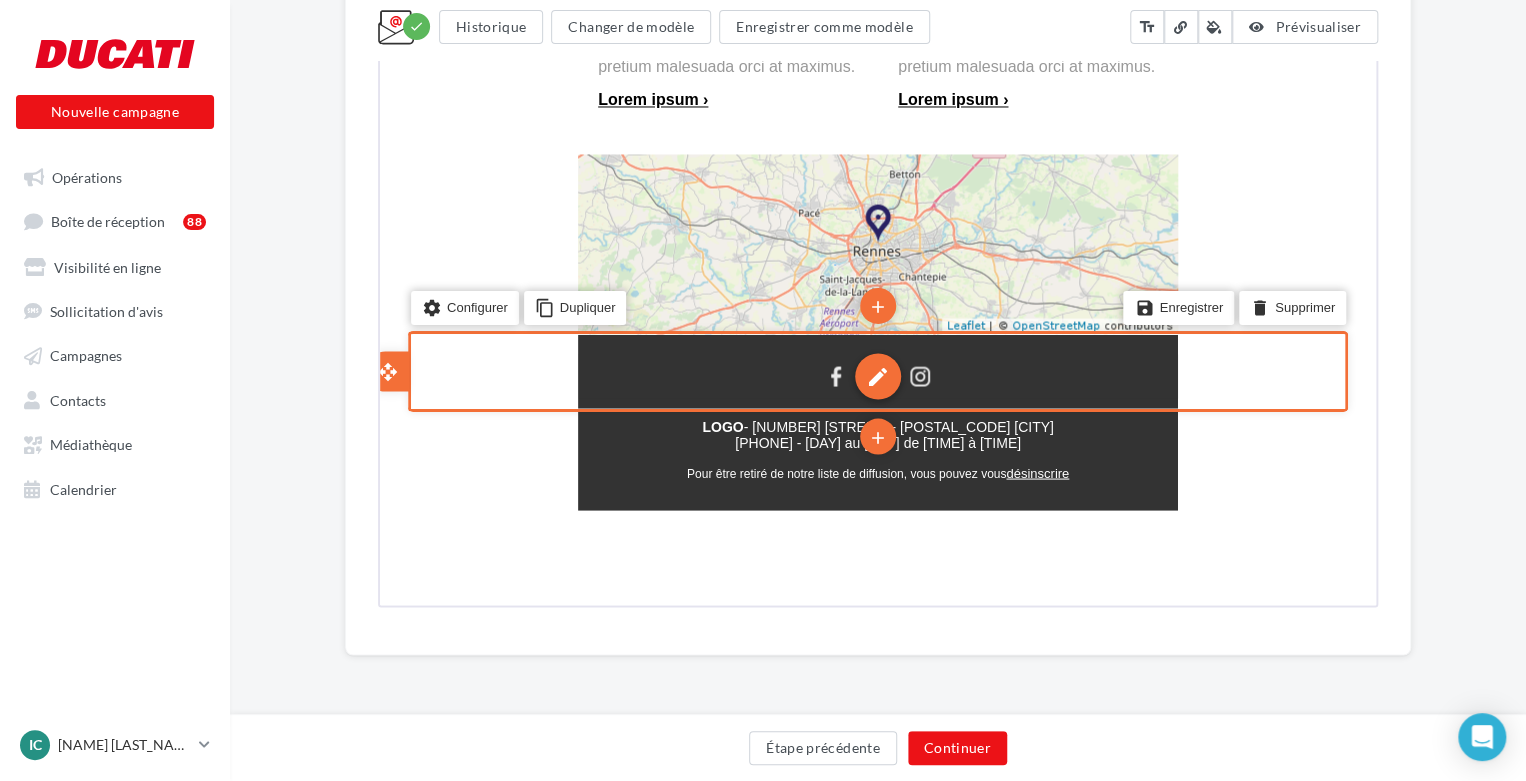 scroll, scrollTop: 1663, scrollLeft: 0, axis: vertical 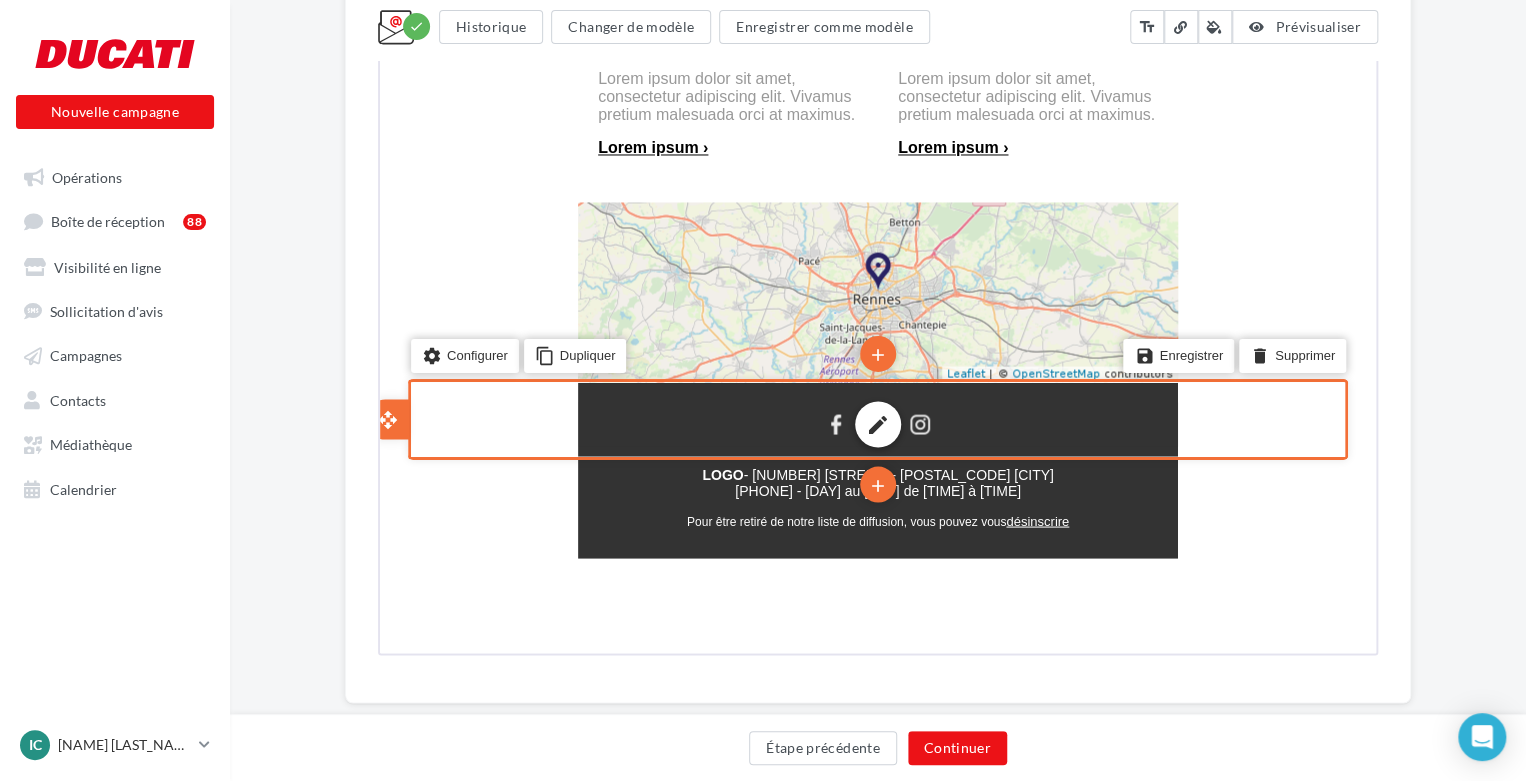 click on "edit" at bounding box center [876, 422] 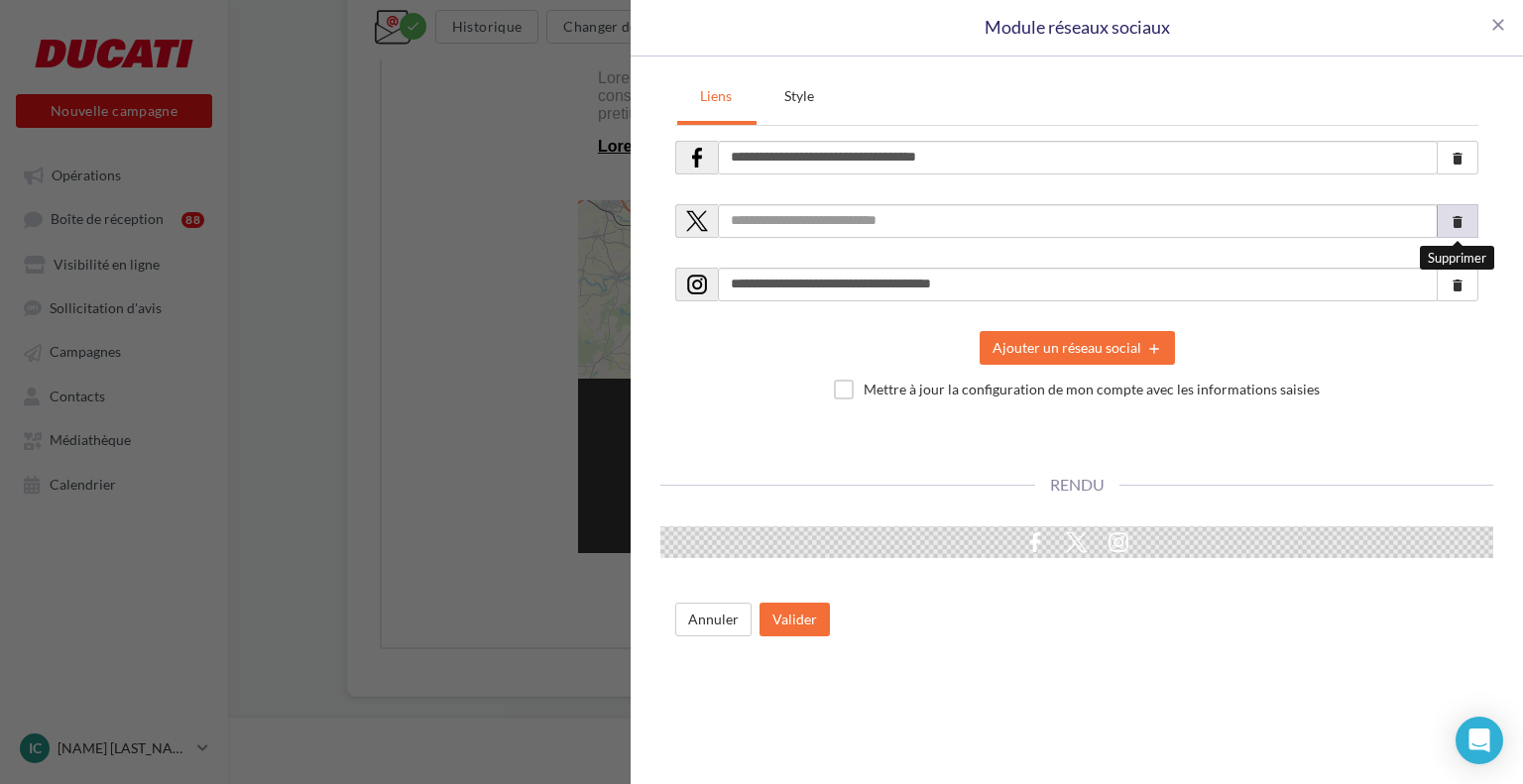 click on "delete" at bounding box center (1458, 221) 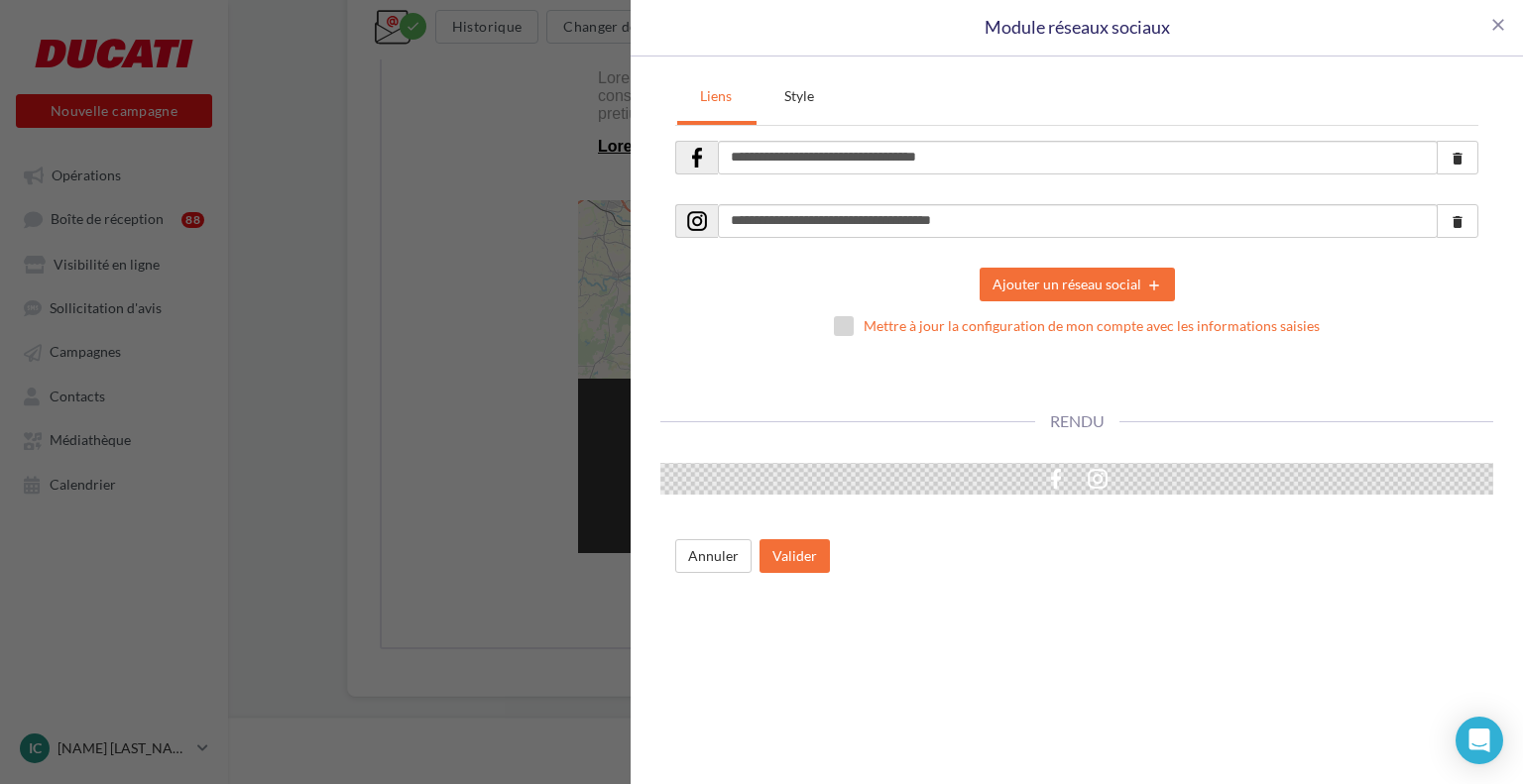 click on "Mettre à jour la configuration de mon compte avec les informations saisies" at bounding box center [1077, 326] 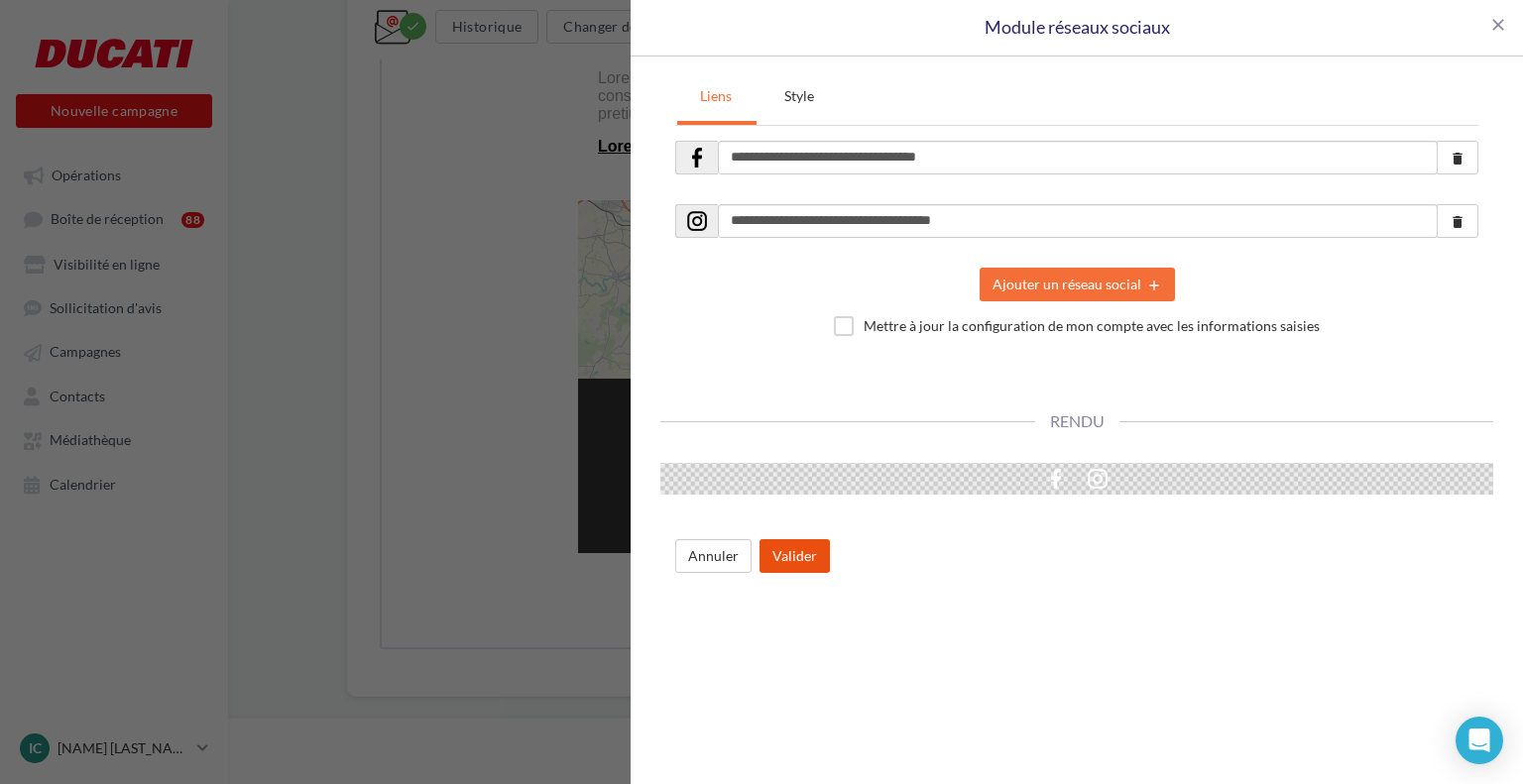 click on "Valider" at bounding box center (794, 556) 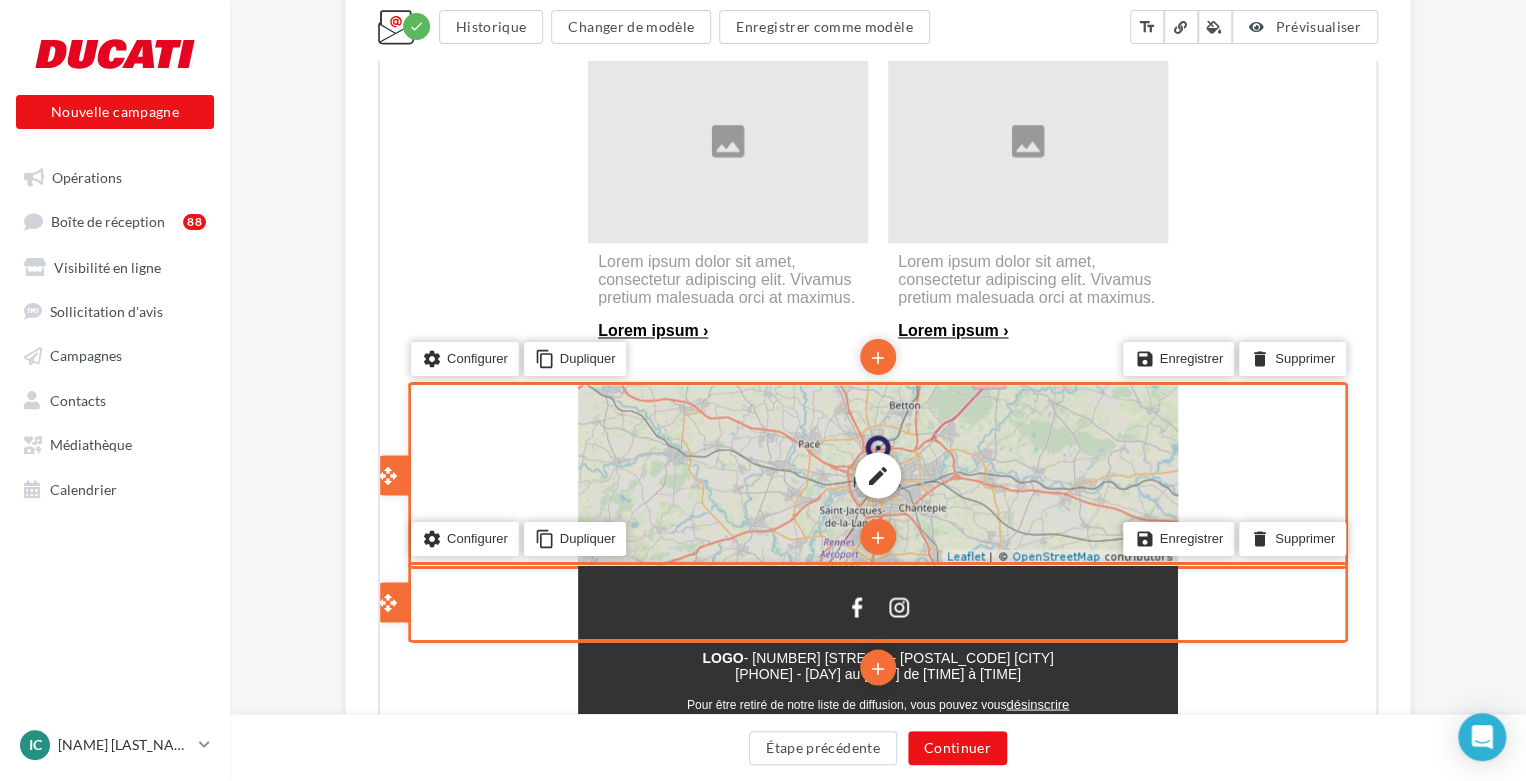 scroll, scrollTop: 1463, scrollLeft: 0, axis: vertical 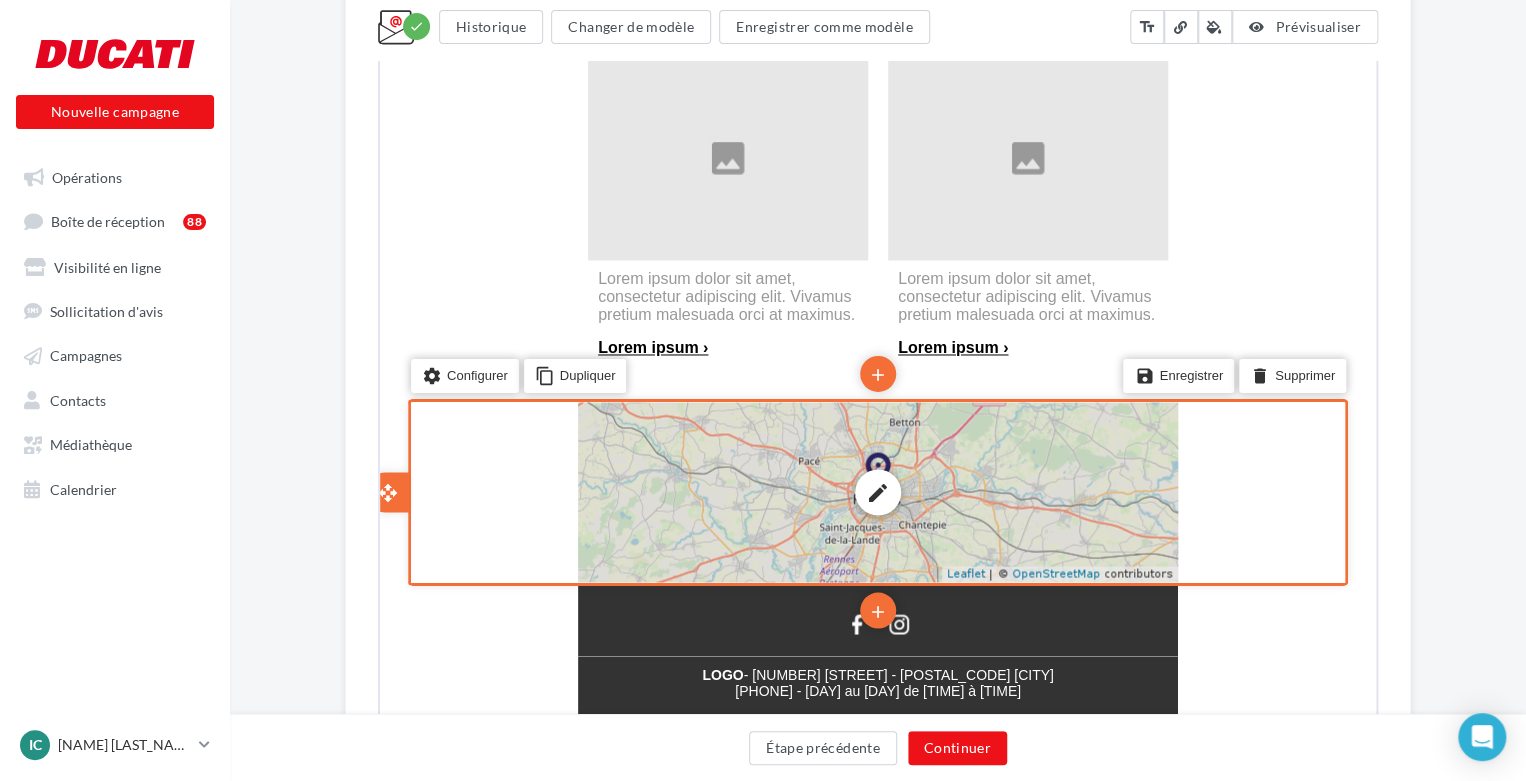 click on "edit" at bounding box center [876, 490] 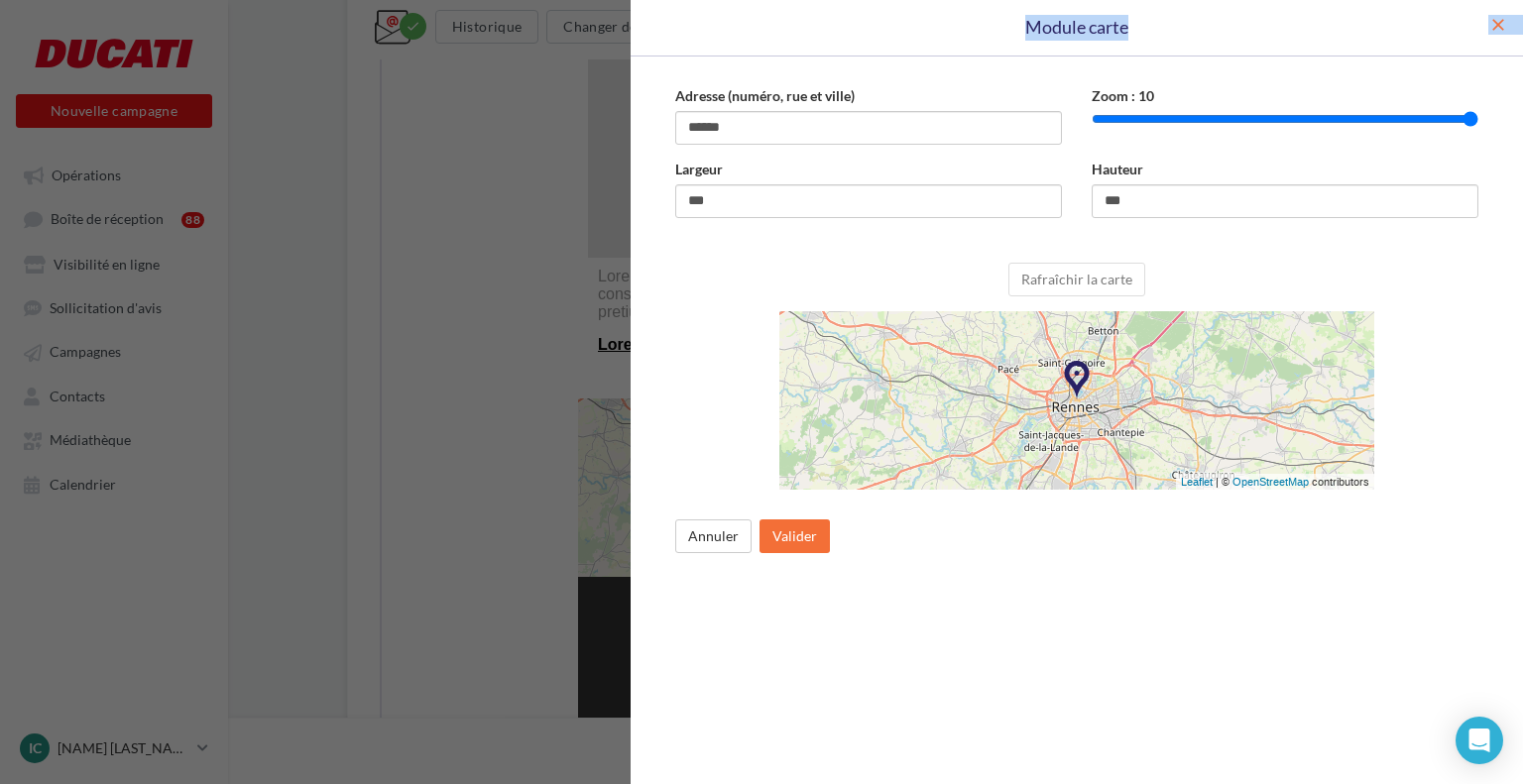 click on "close Module carte" at bounding box center [1077, 28] 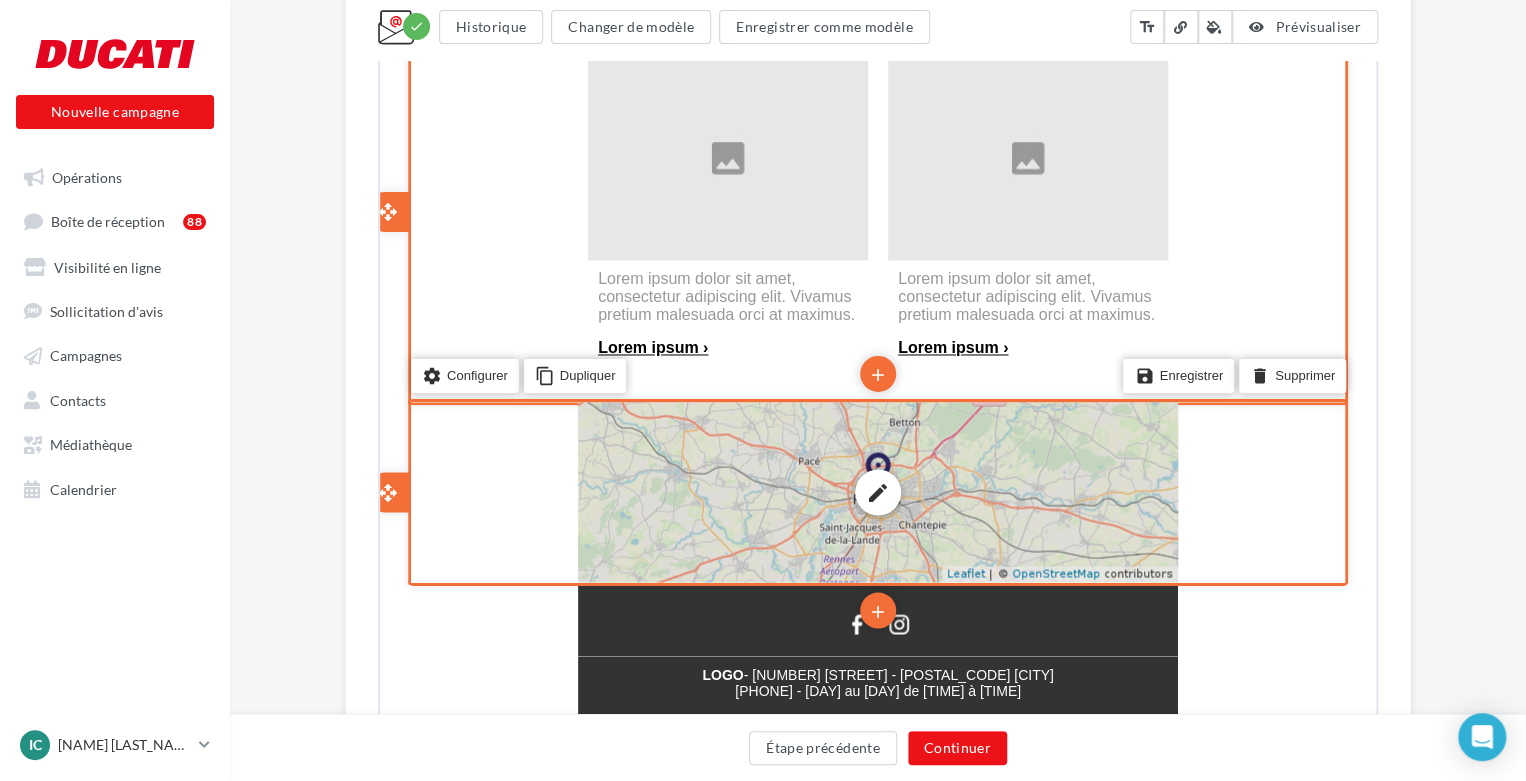 click on "edit" at bounding box center [876, 490] 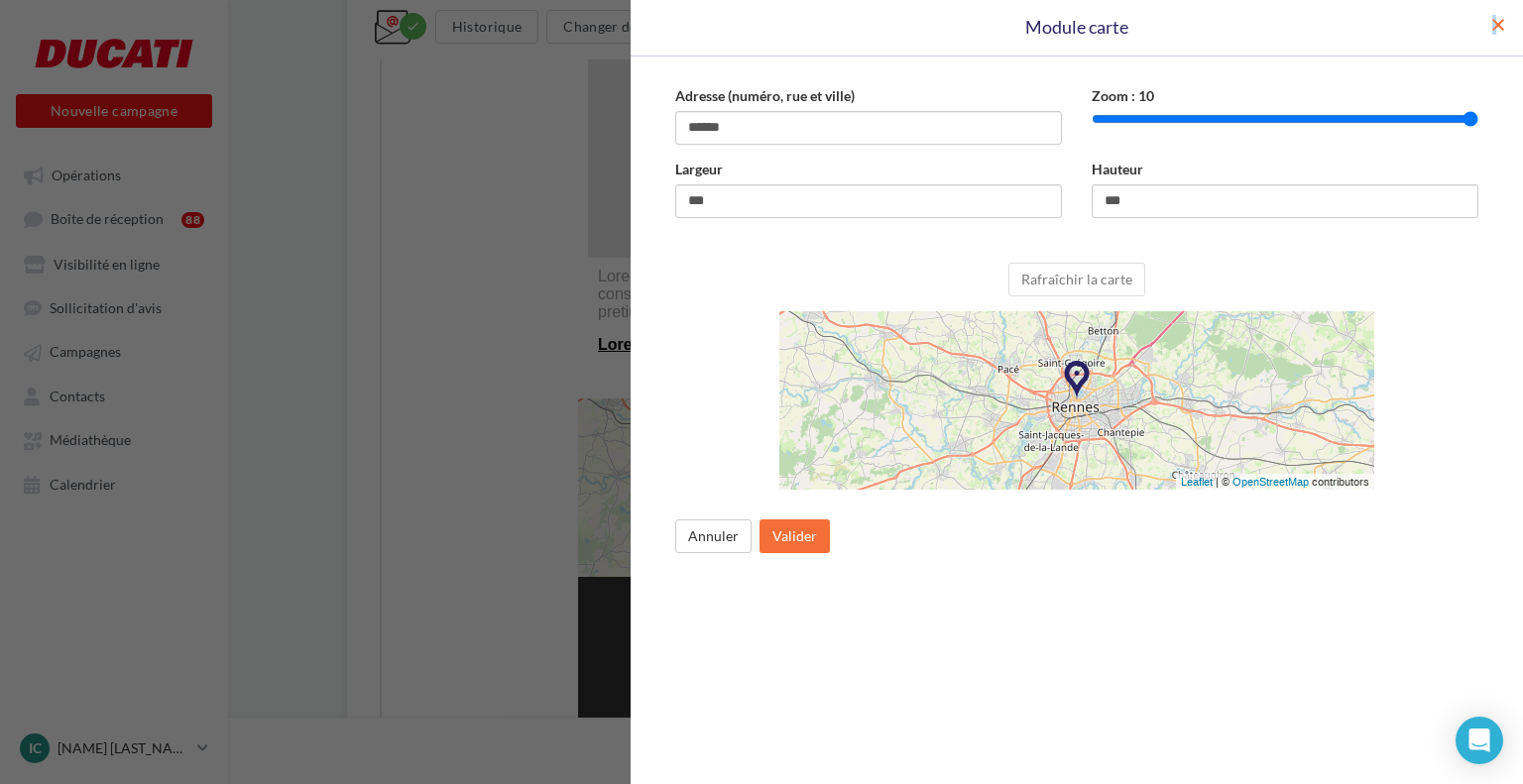 click on "close" at bounding box center (1498, 25) 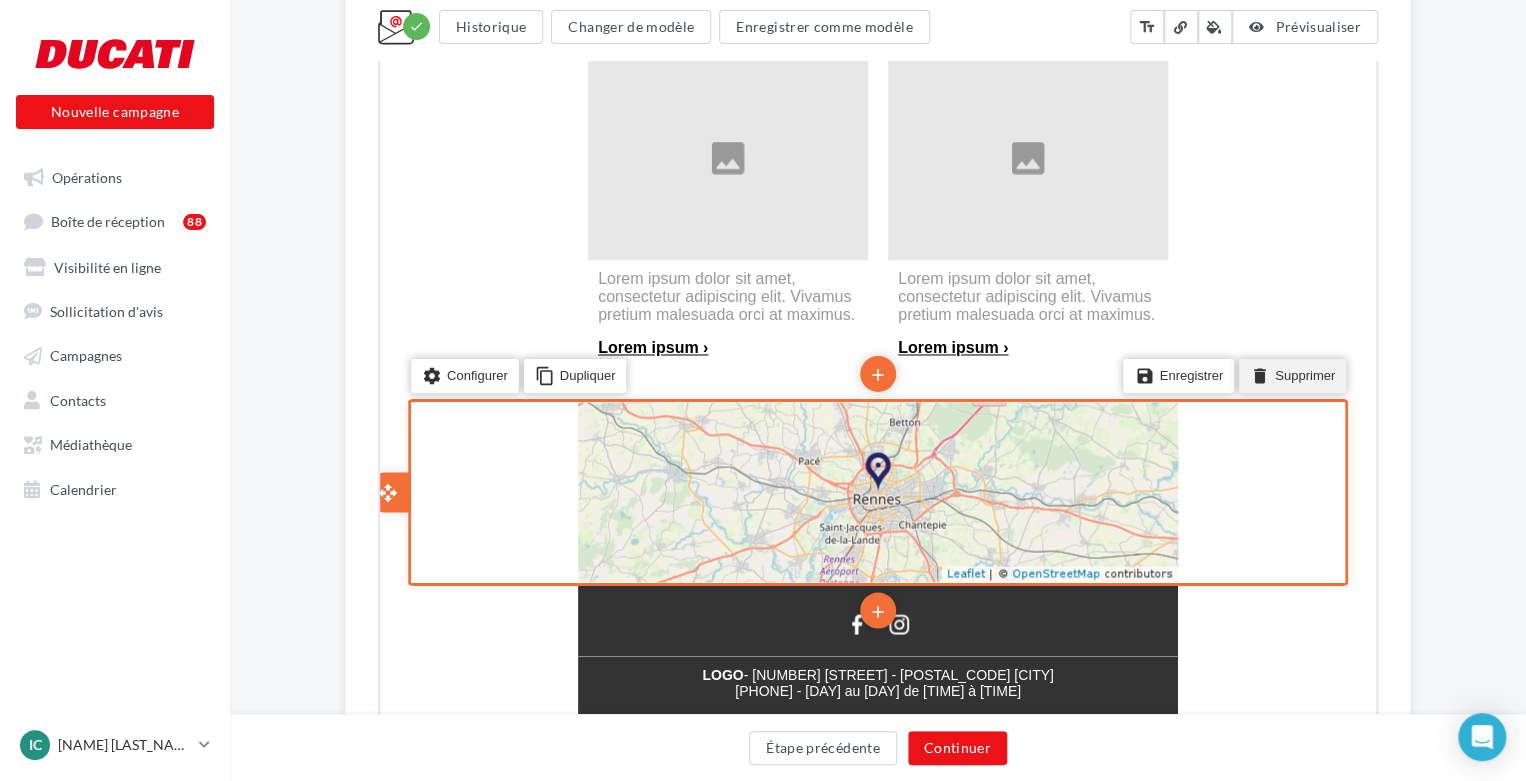 click on "delete Supprimer" at bounding box center (1290, 373) 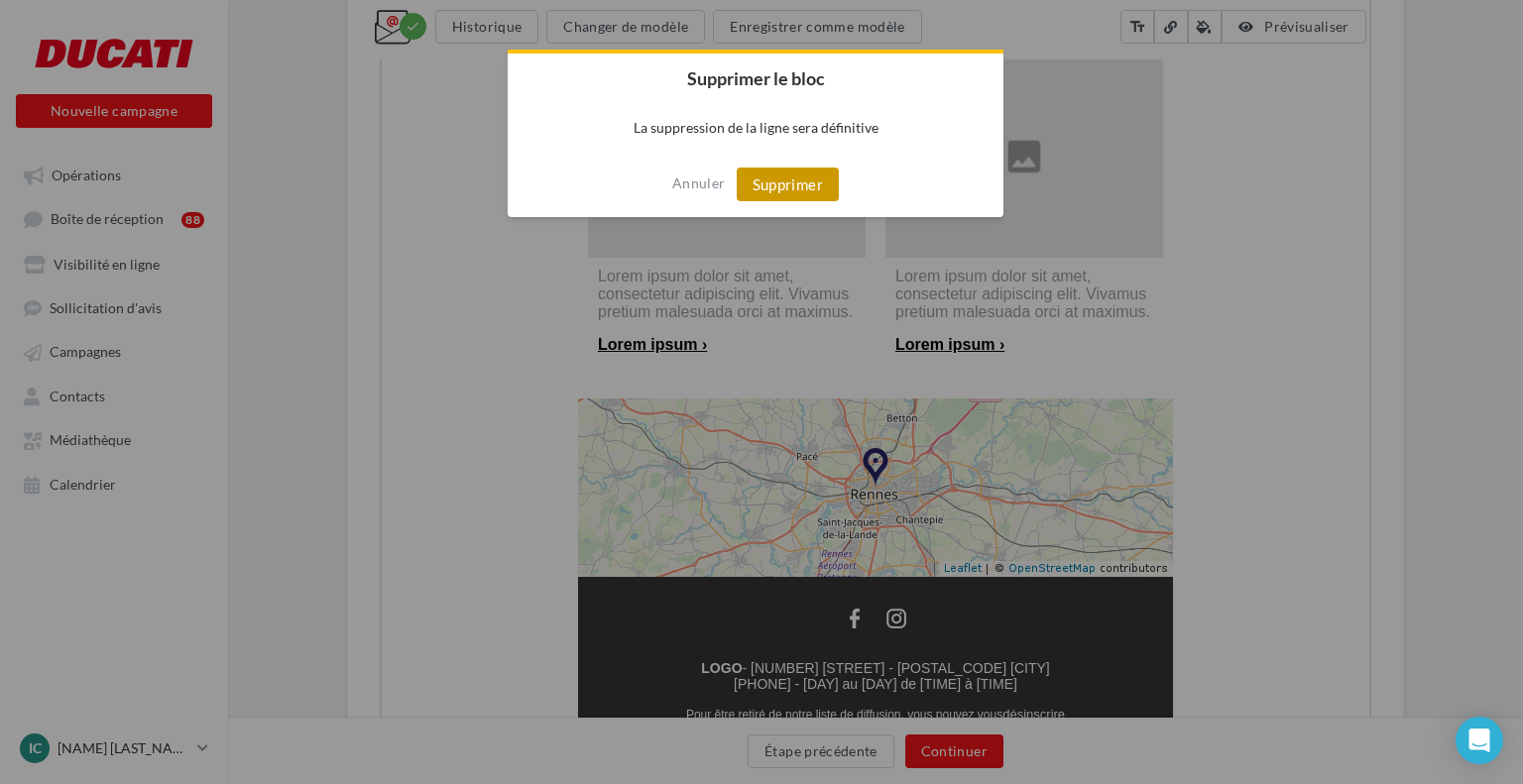 click on "Supprimer" at bounding box center [787, 184] 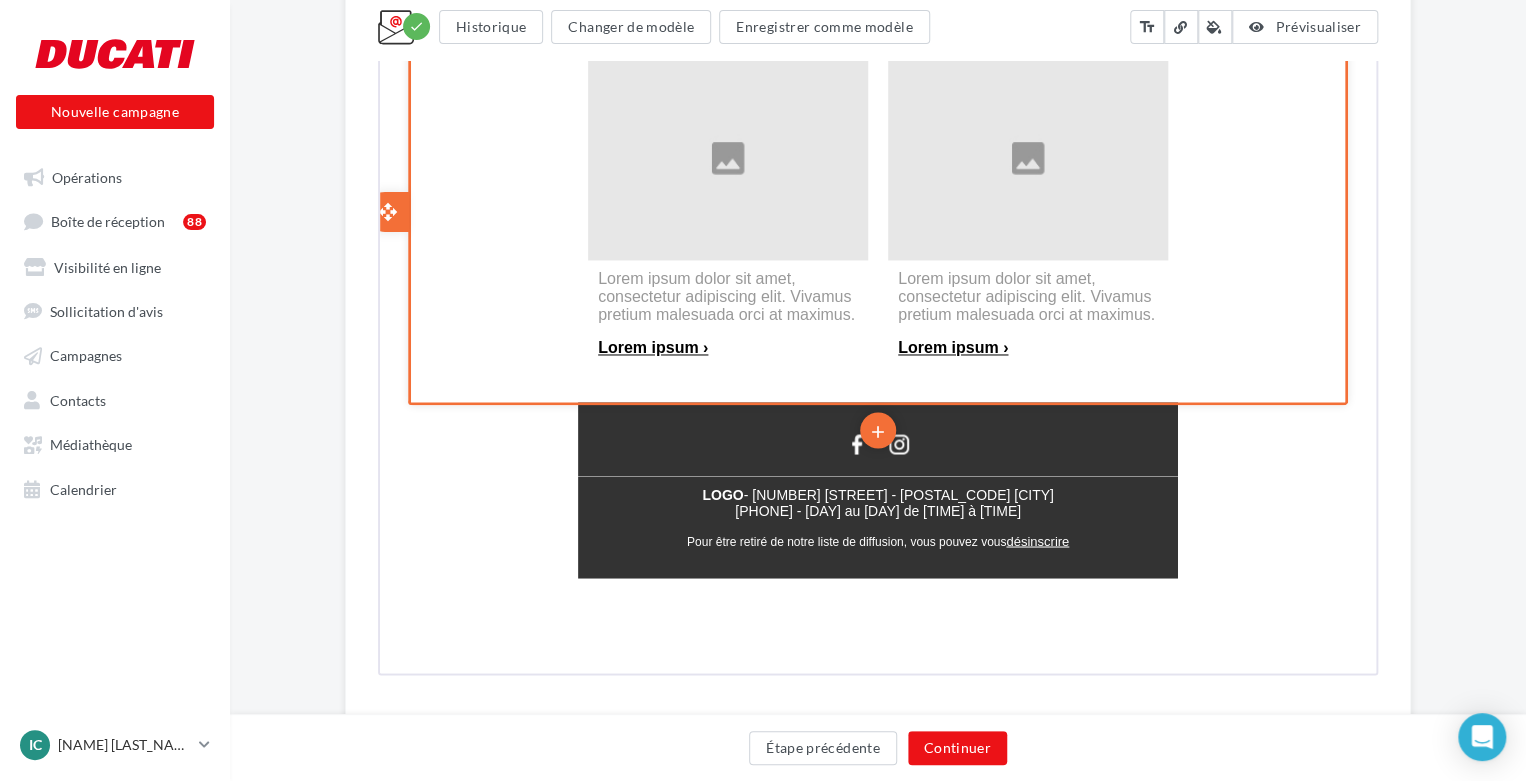 click on "settings Configurer content_copy Dupliquer add add save Enregistrer delete Supprimer" at bounding box center (876, 209) 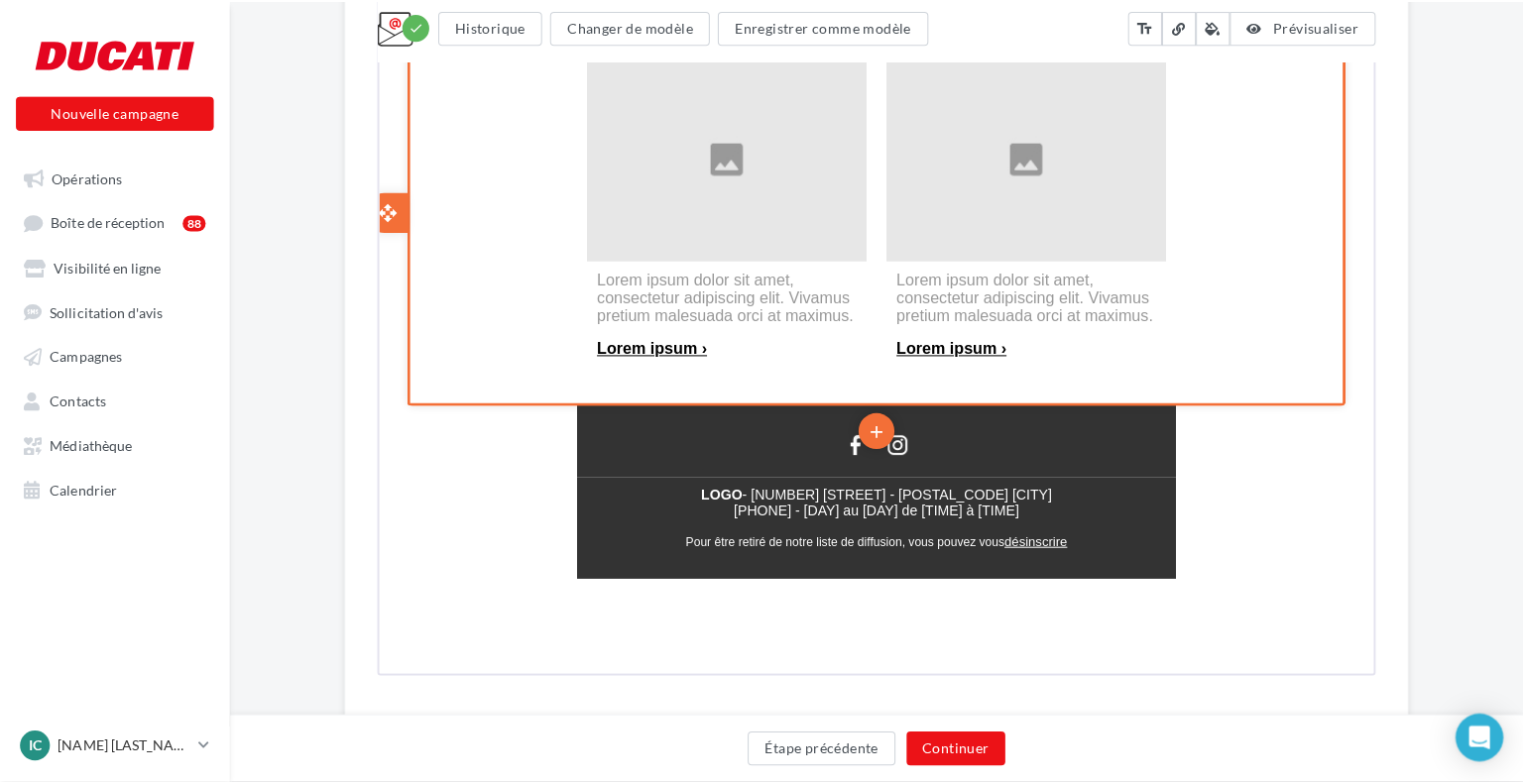scroll, scrollTop: 1252, scrollLeft: 0, axis: vertical 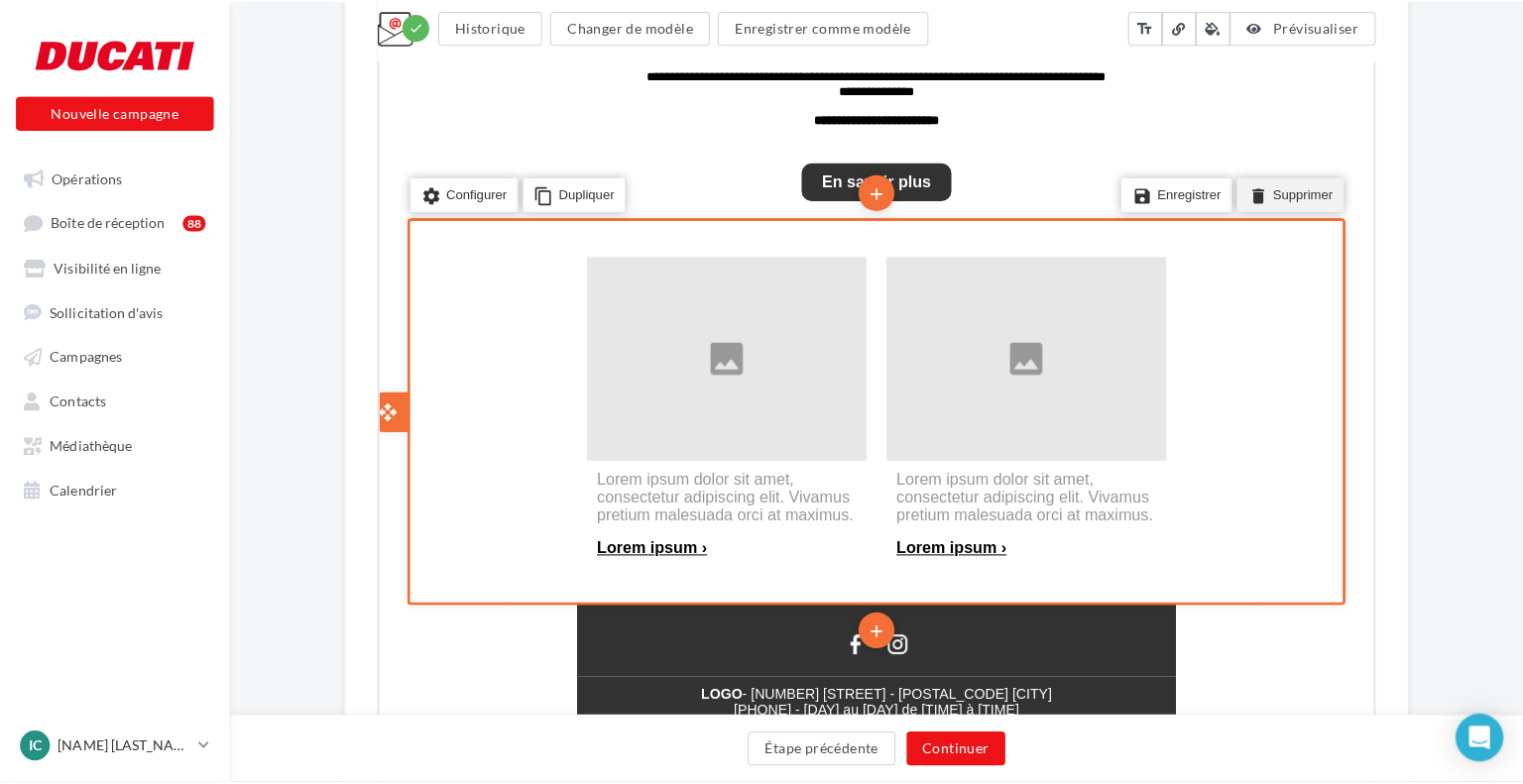 drag, startPoint x: 1265, startPoint y: 196, endPoint x: 1642, endPoint y: -580, distance: 862.73113 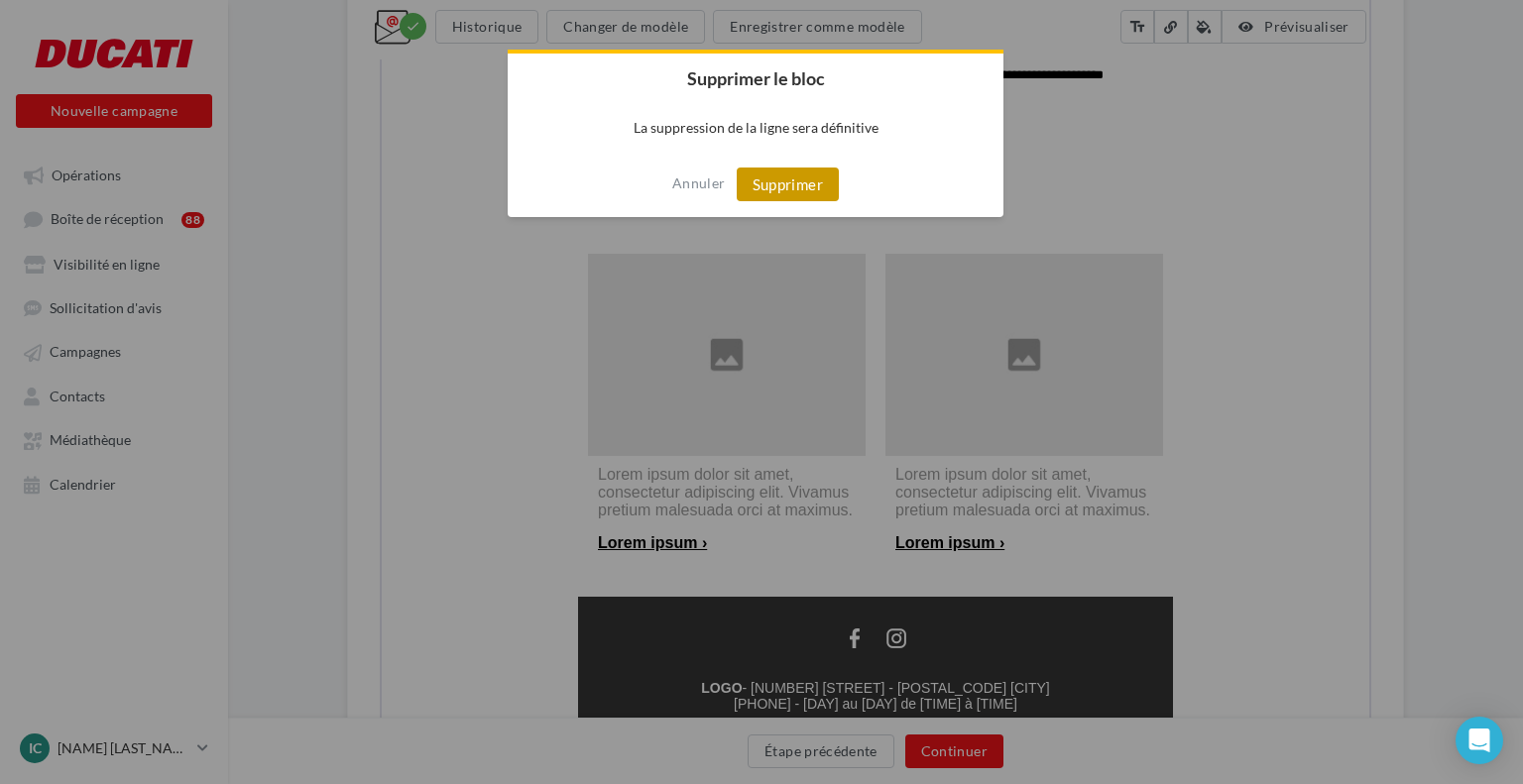 click on "Supprimer" at bounding box center [787, 184] 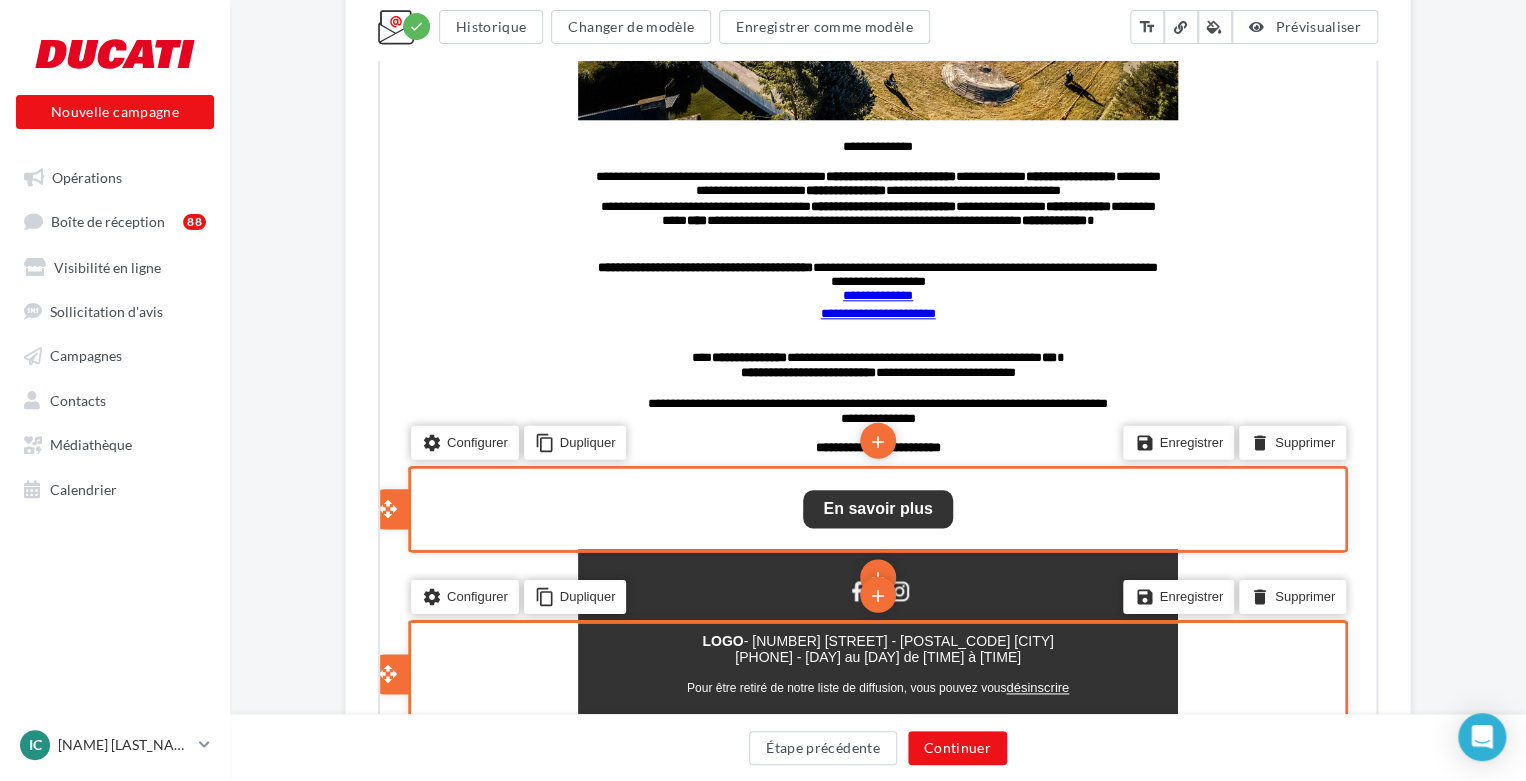 scroll, scrollTop: 1039, scrollLeft: 0, axis: vertical 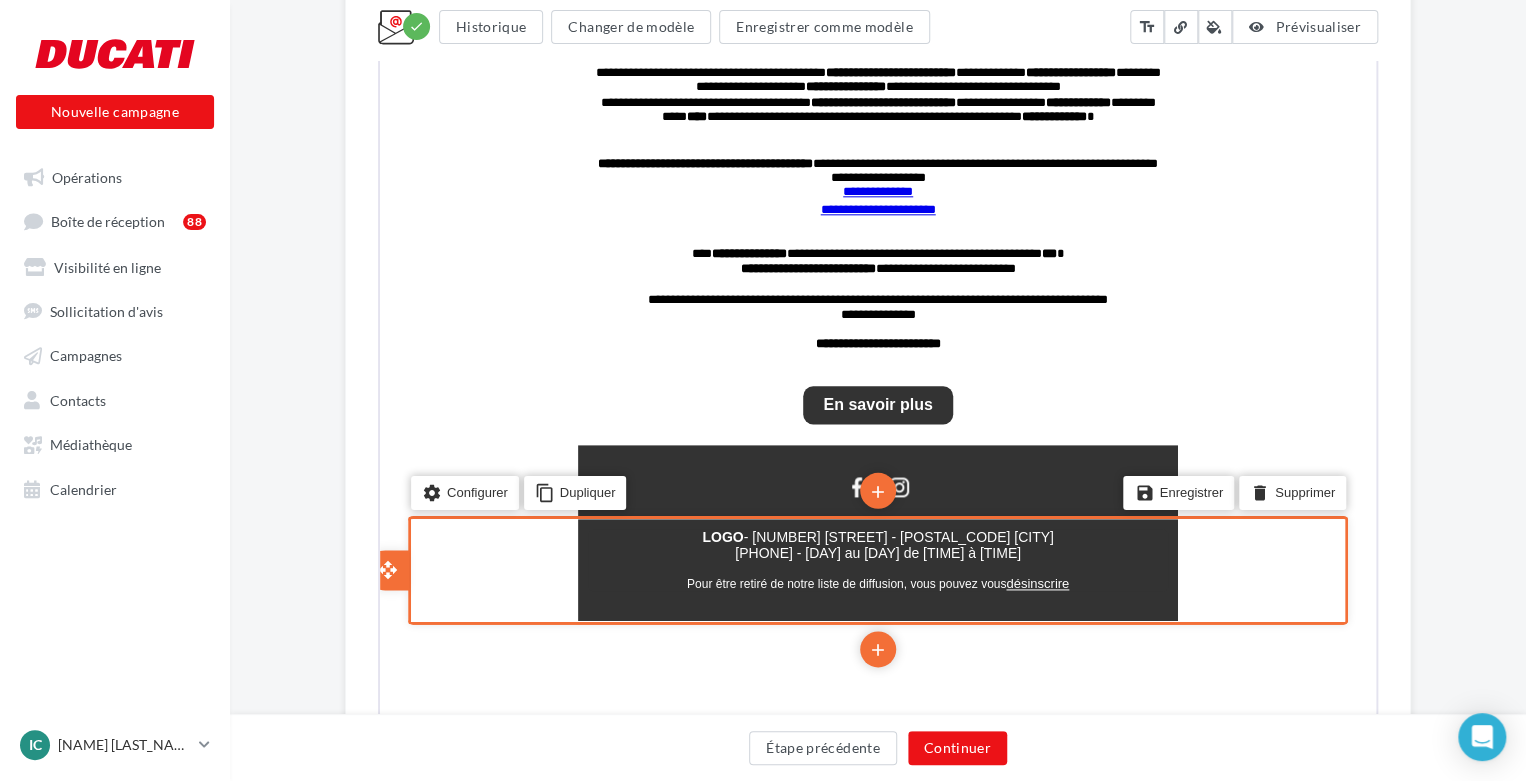 click on "LOGO   - 3 rue du canvas - 35000 RENNES" at bounding box center [875, 535] 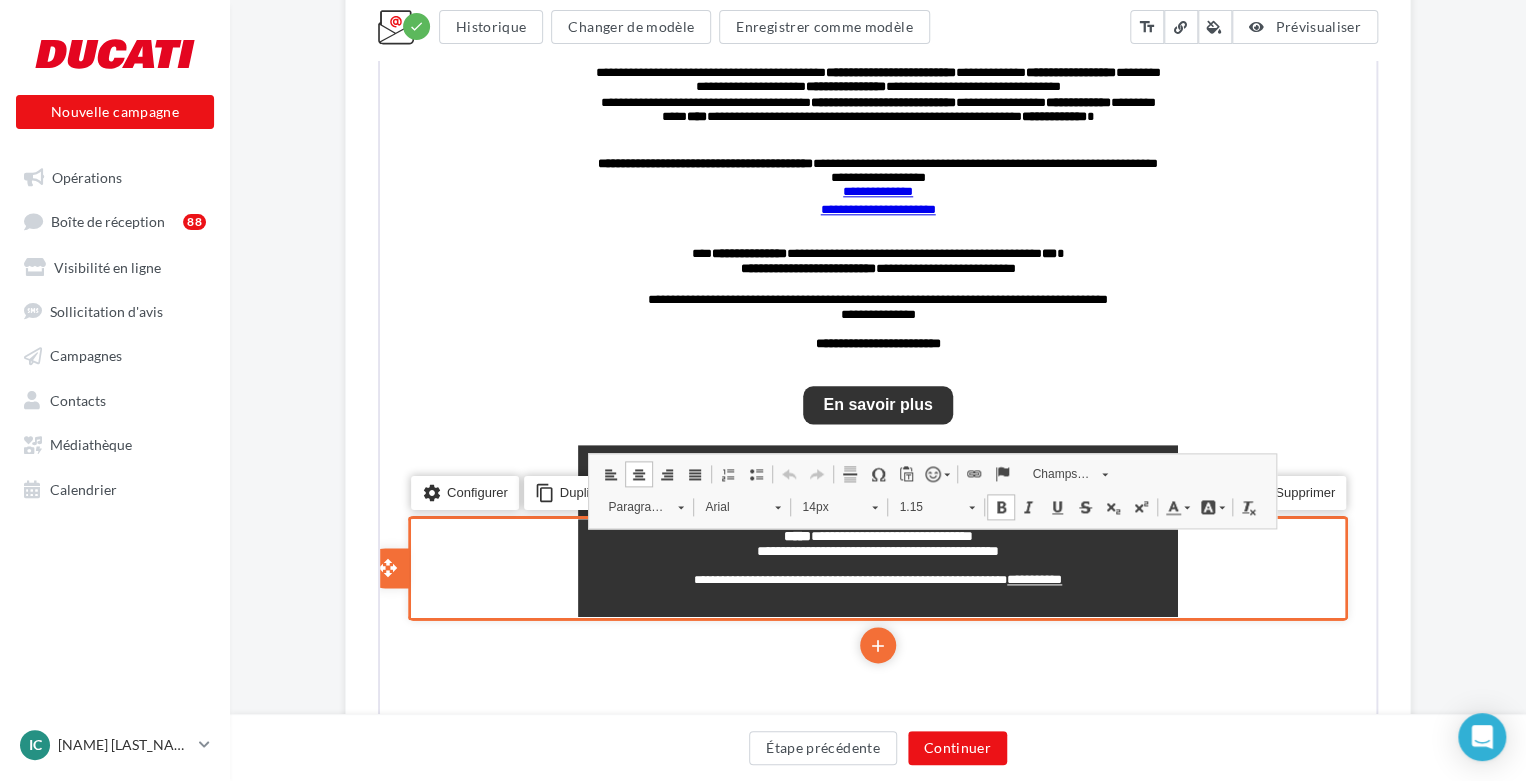 click on "**********" at bounding box center (876, 534) 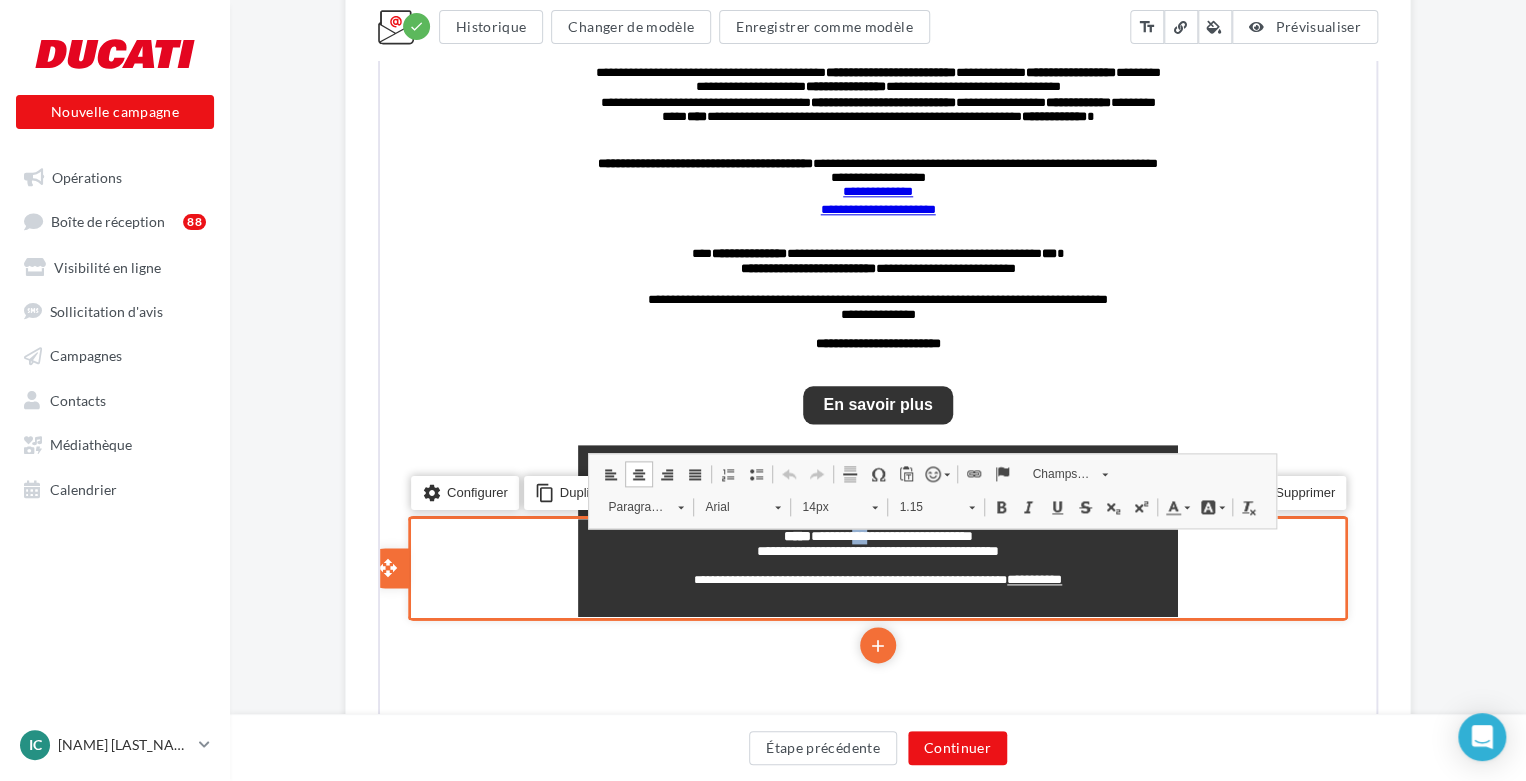 click on "**********" at bounding box center [876, 534] 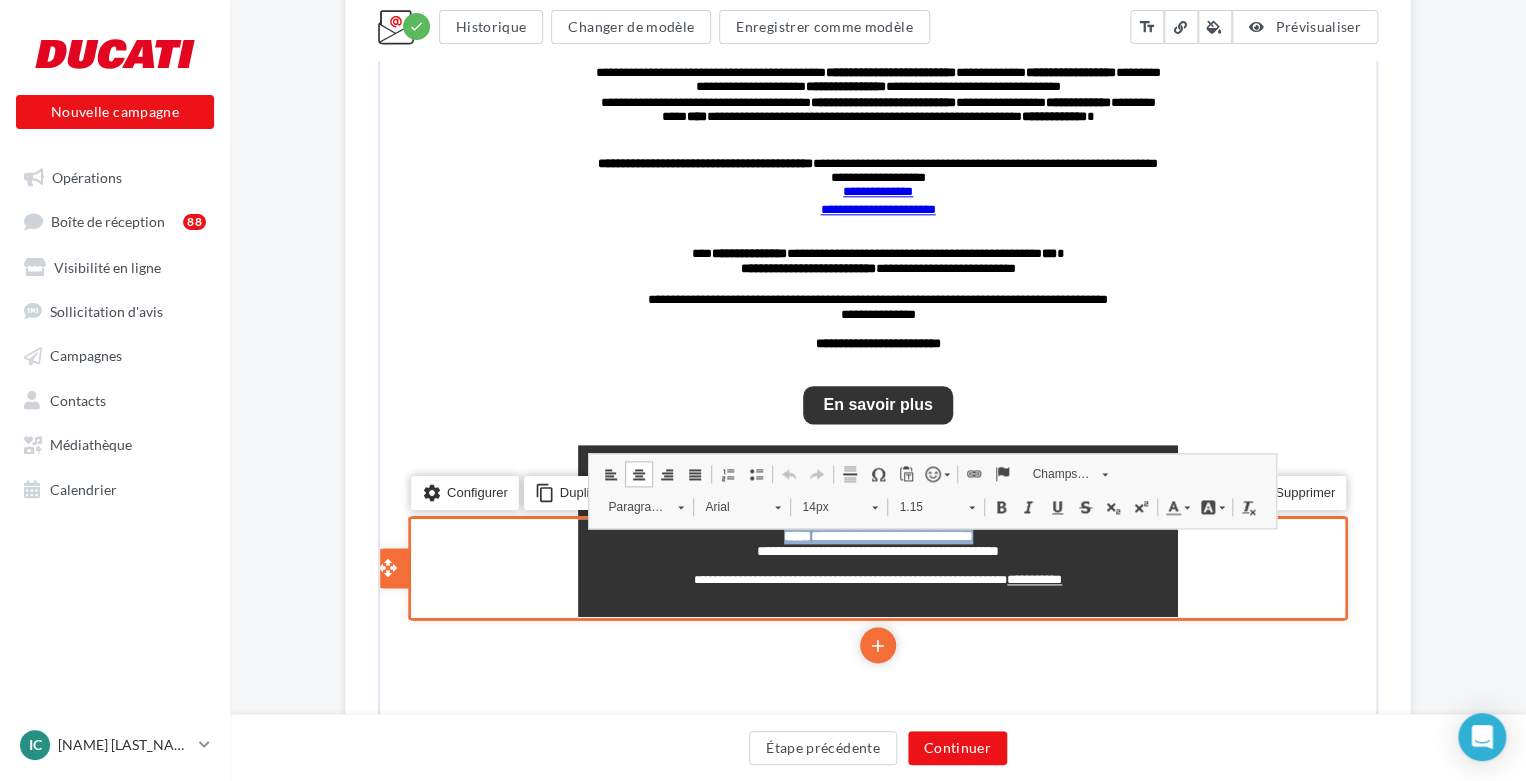 click on "**********" at bounding box center (876, 534) 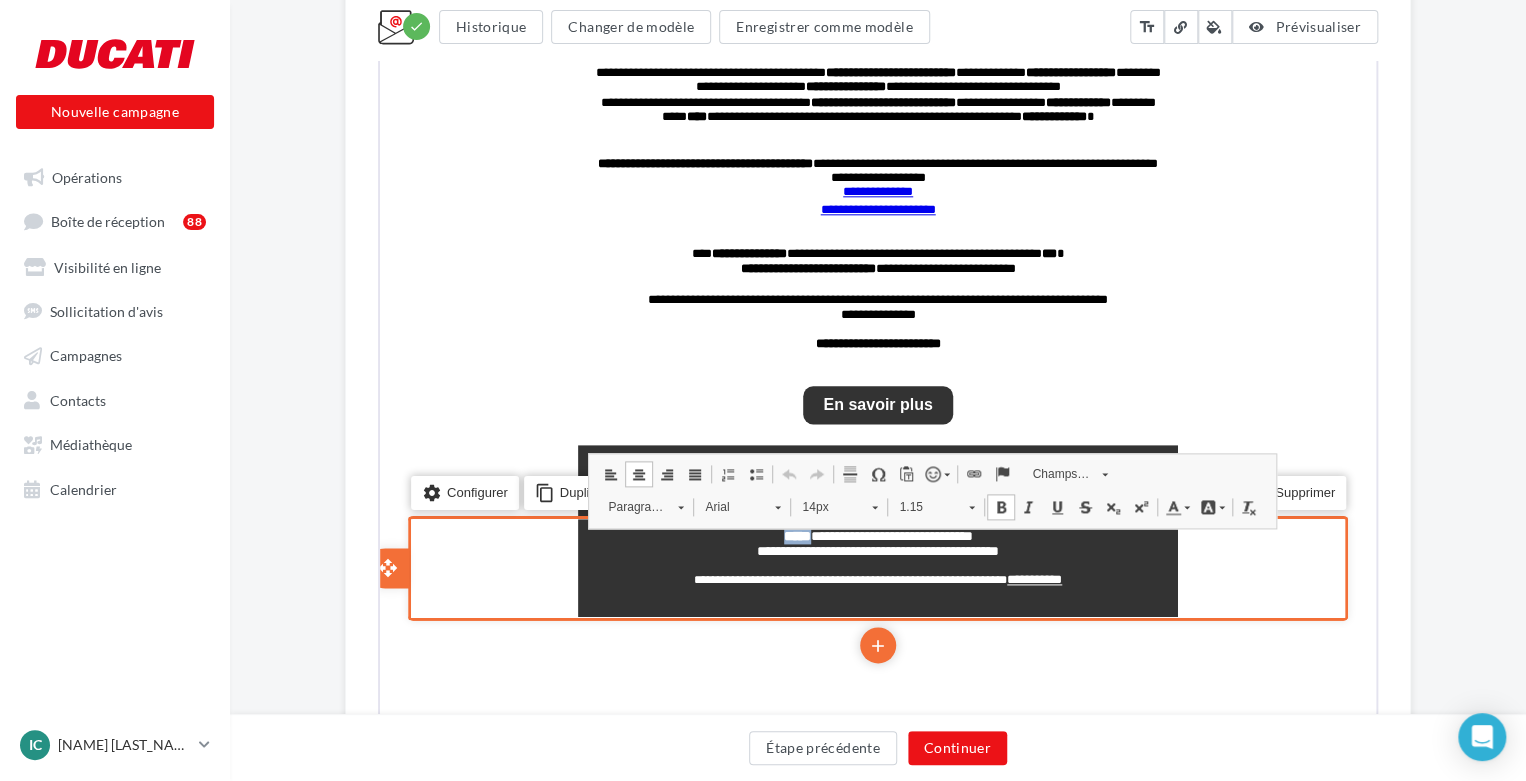 type 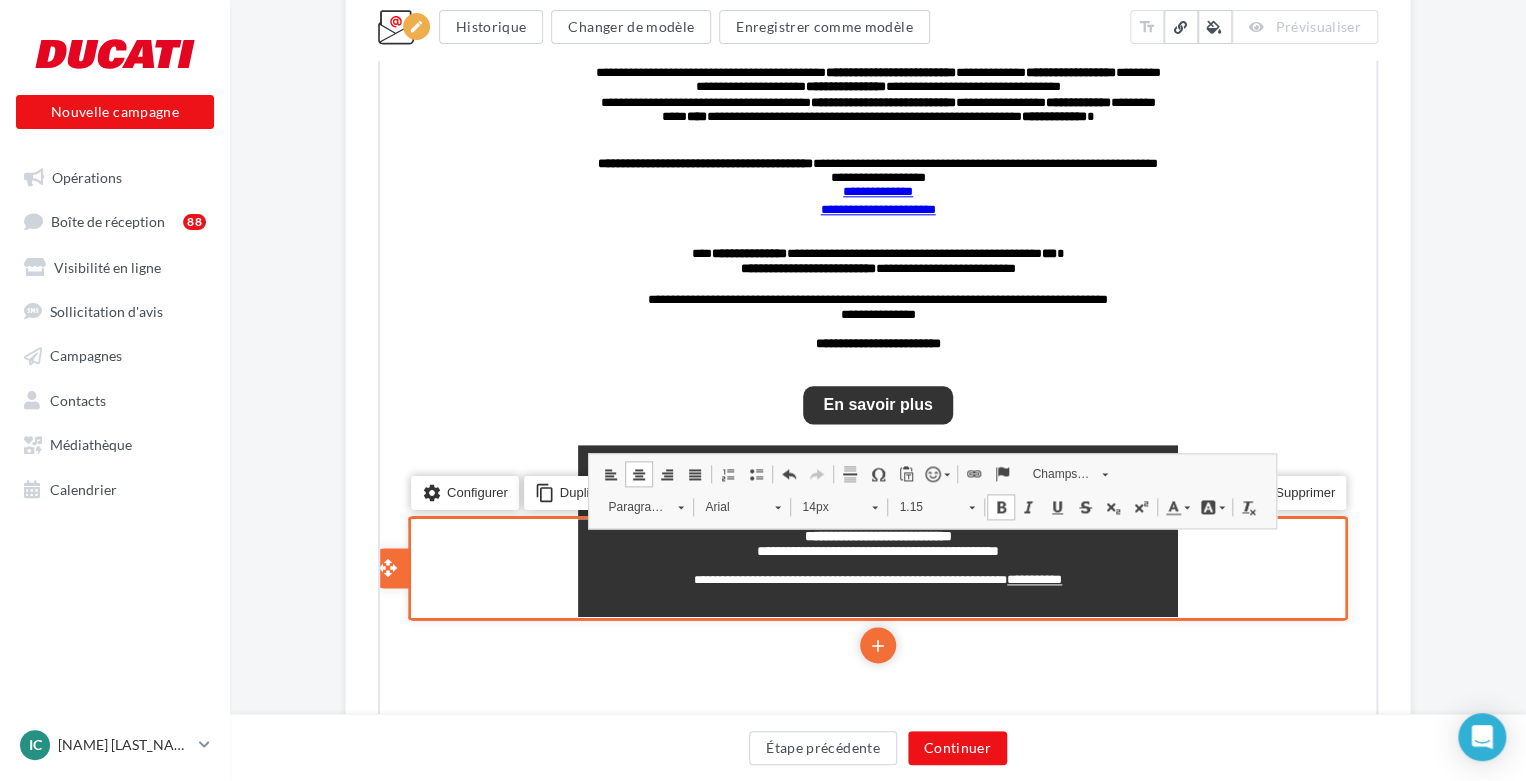 click on "**********" at bounding box center (876, 549) 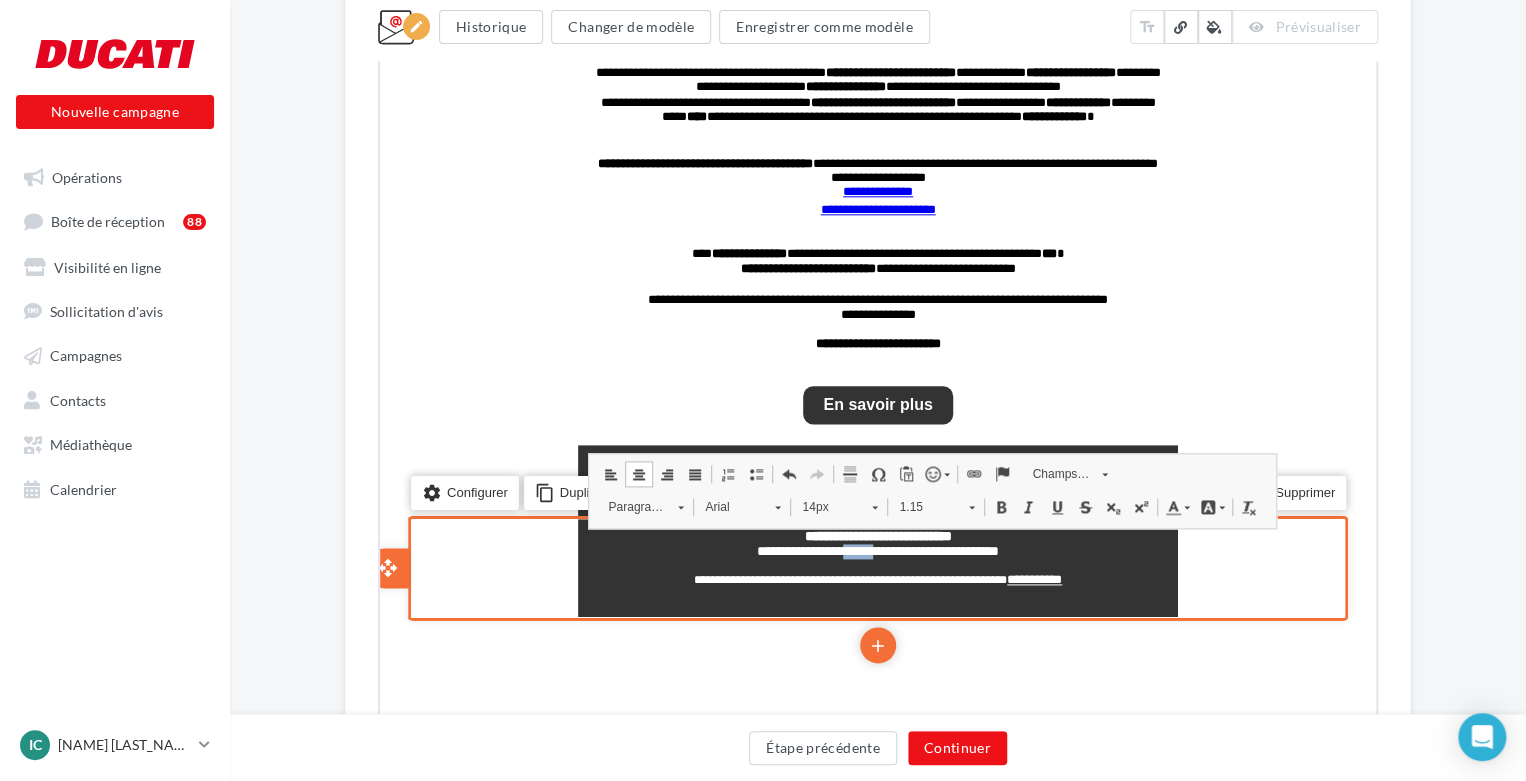 click on "**********" at bounding box center [876, 549] 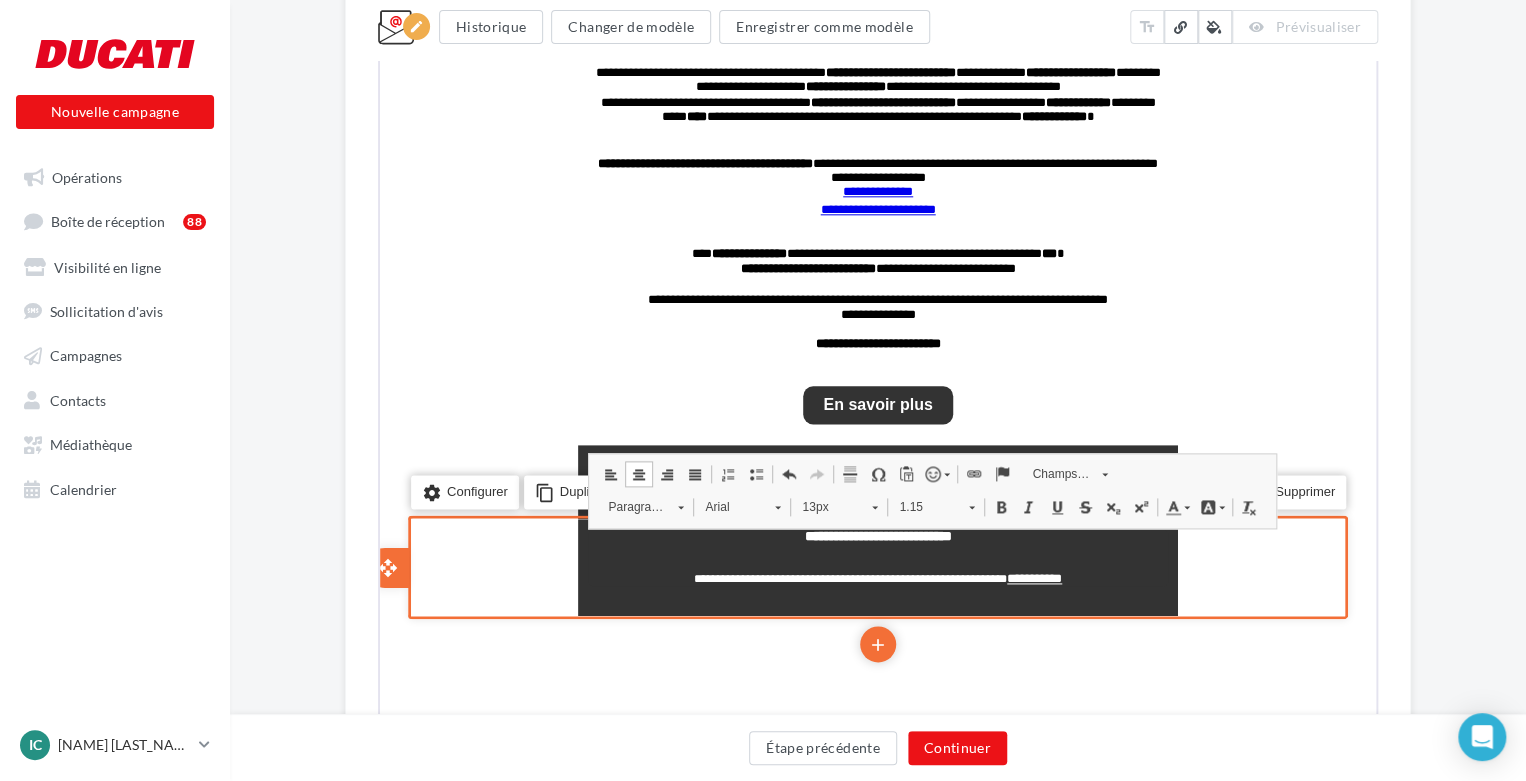 click on "**********" at bounding box center (876, 534) 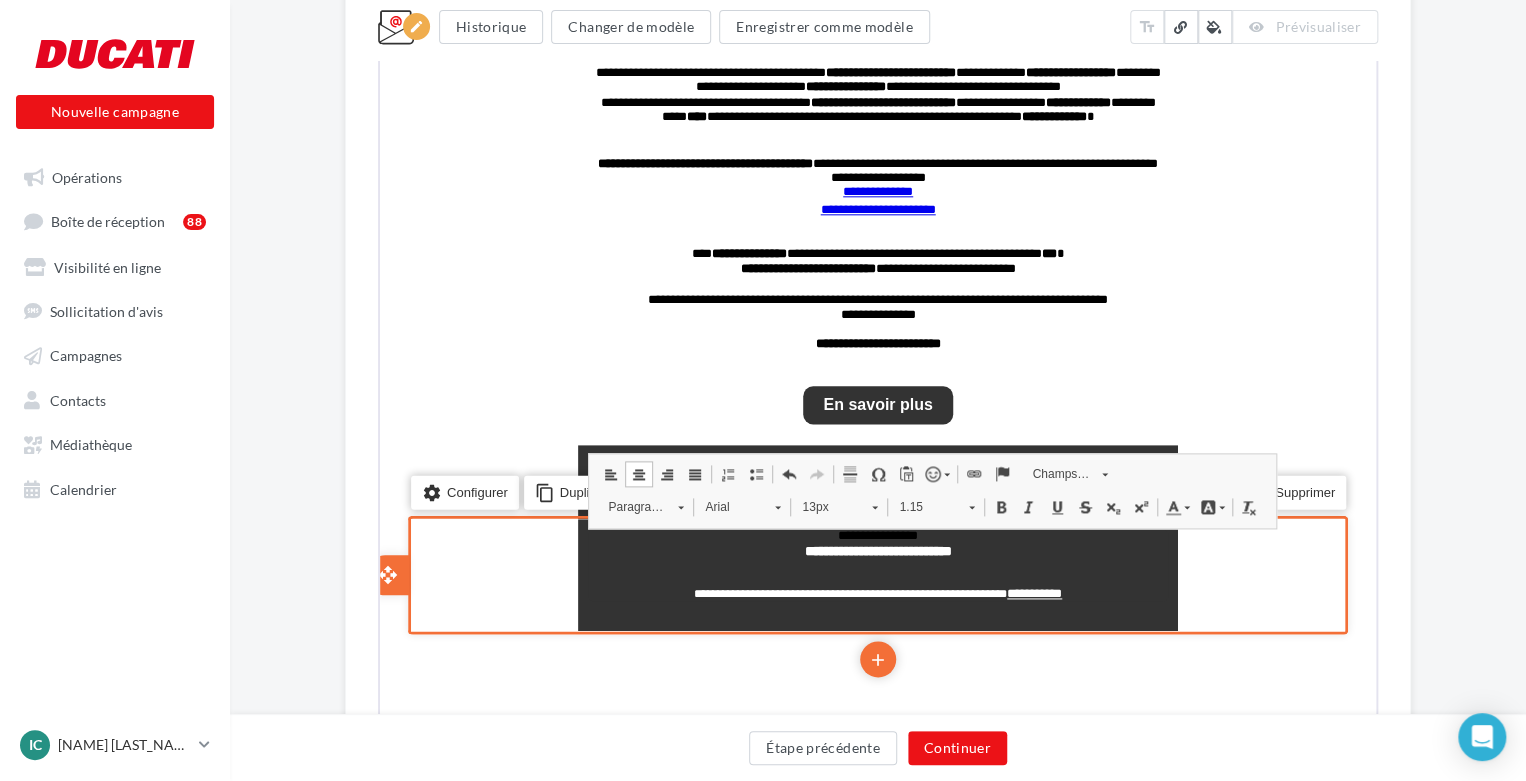 click on "**********" at bounding box center (876, 534) 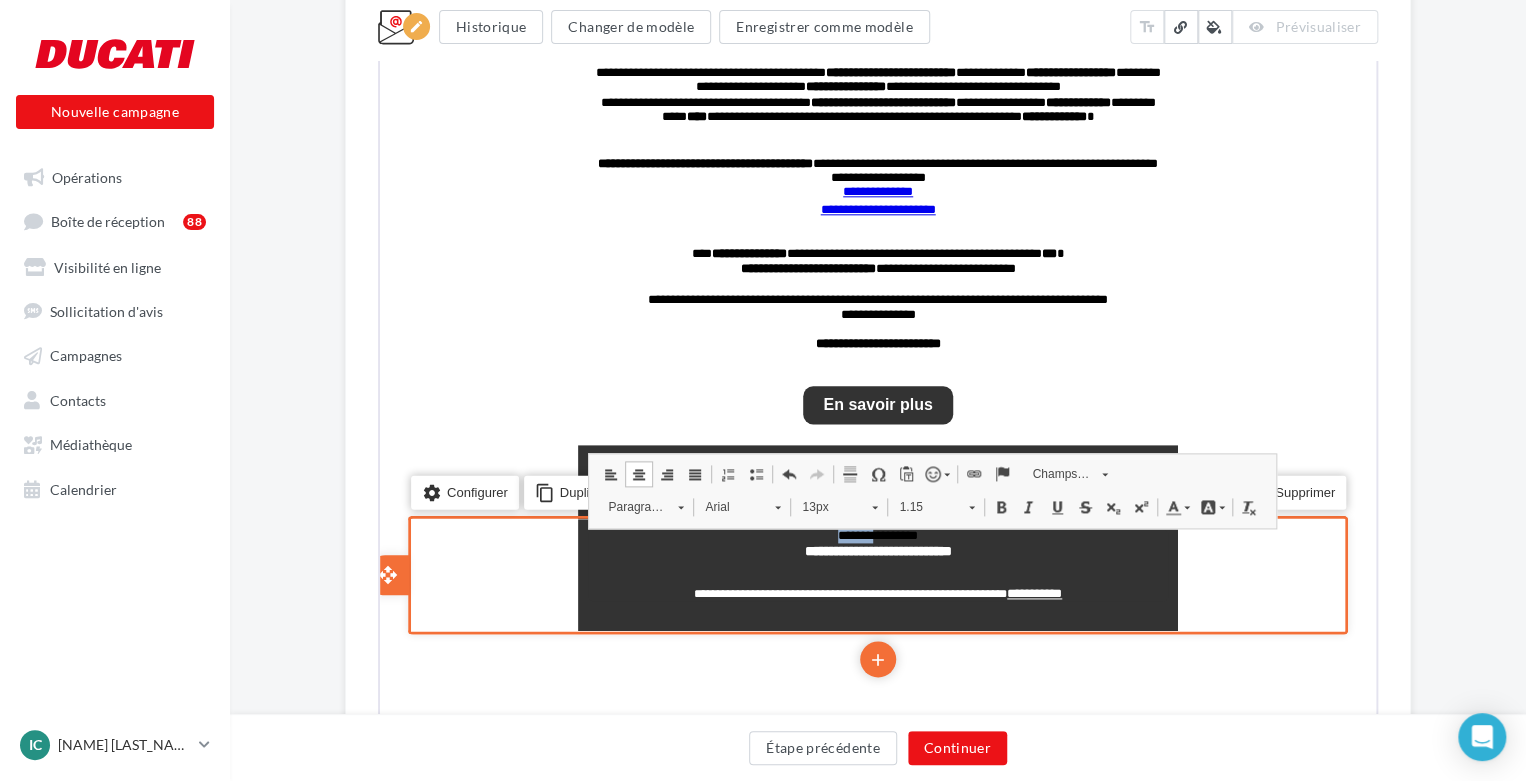 click on "**********" at bounding box center (876, 534) 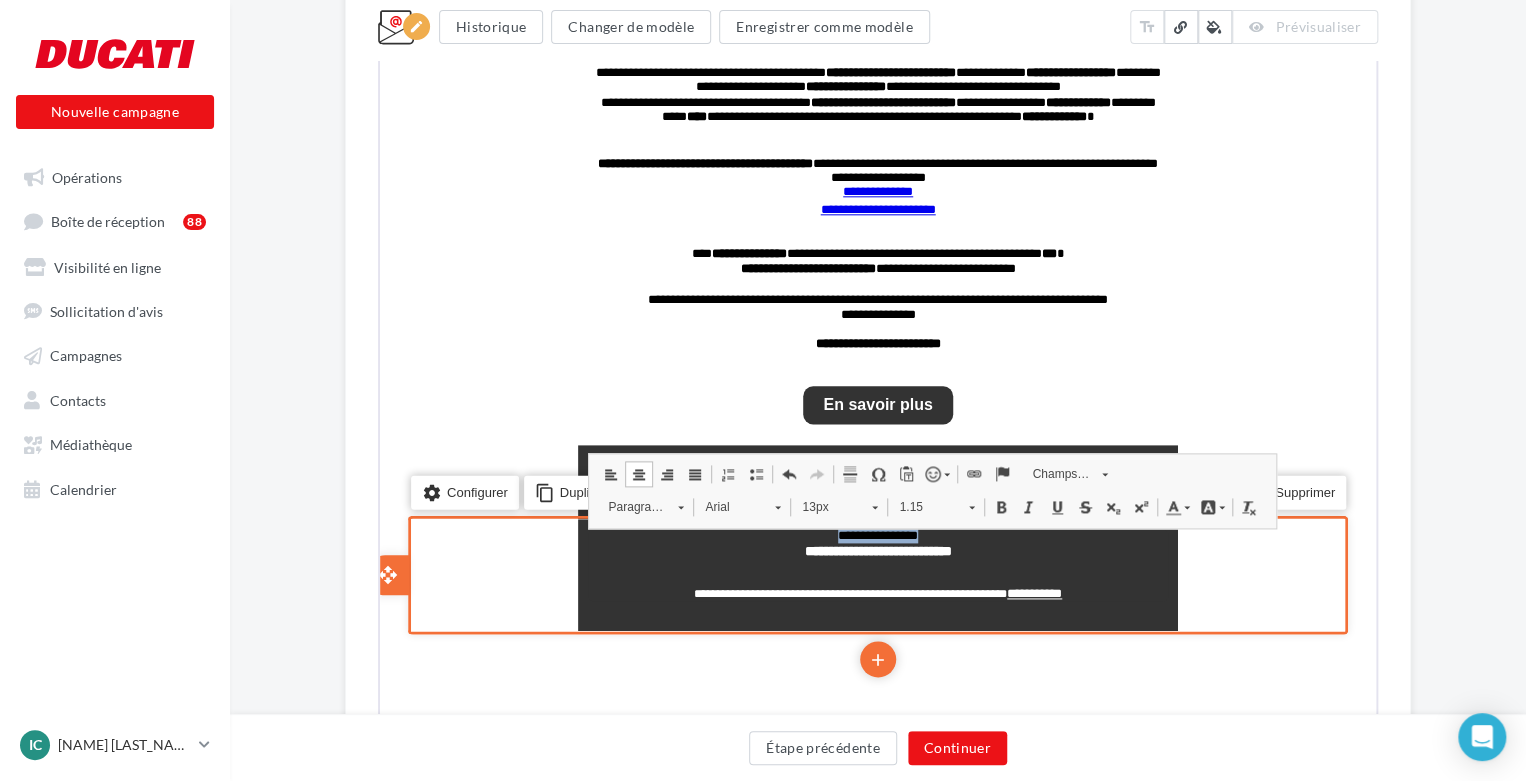 click on "**********" at bounding box center [876, 534] 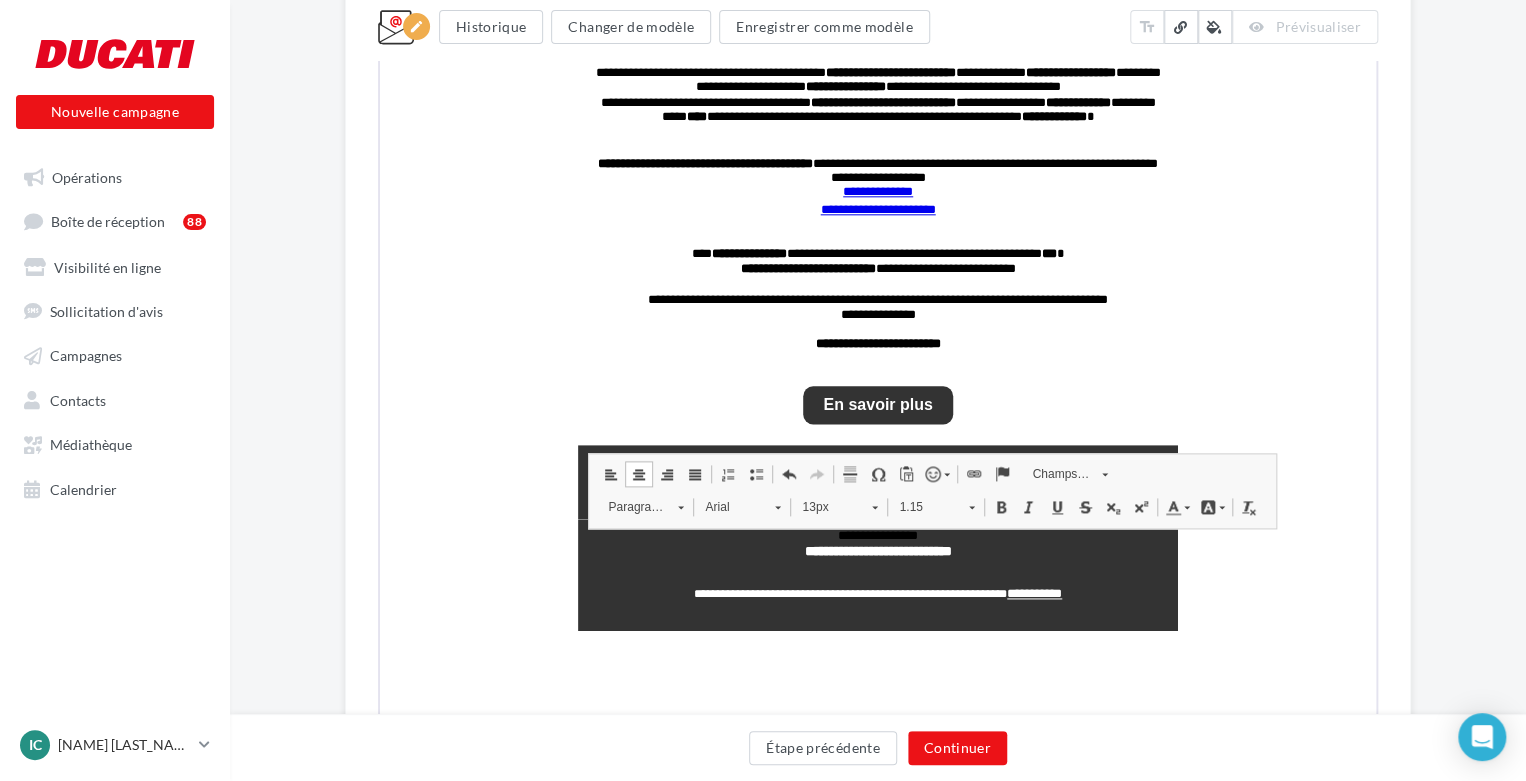 click on "Gras  Raccourci clavier Ctrl+B" at bounding box center [999, 505] 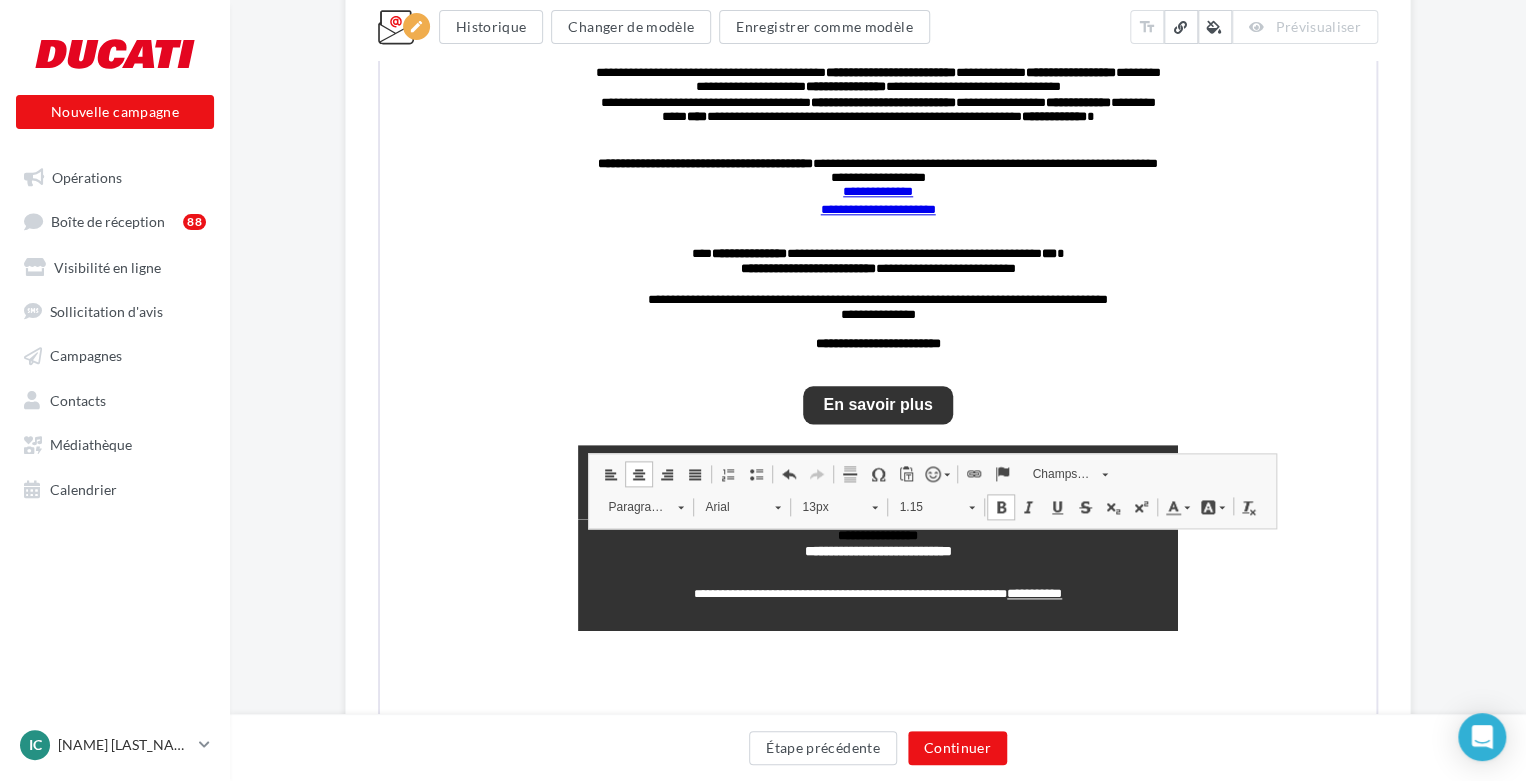click on "Couleur d'arrière-plan" at bounding box center (1210, 505) 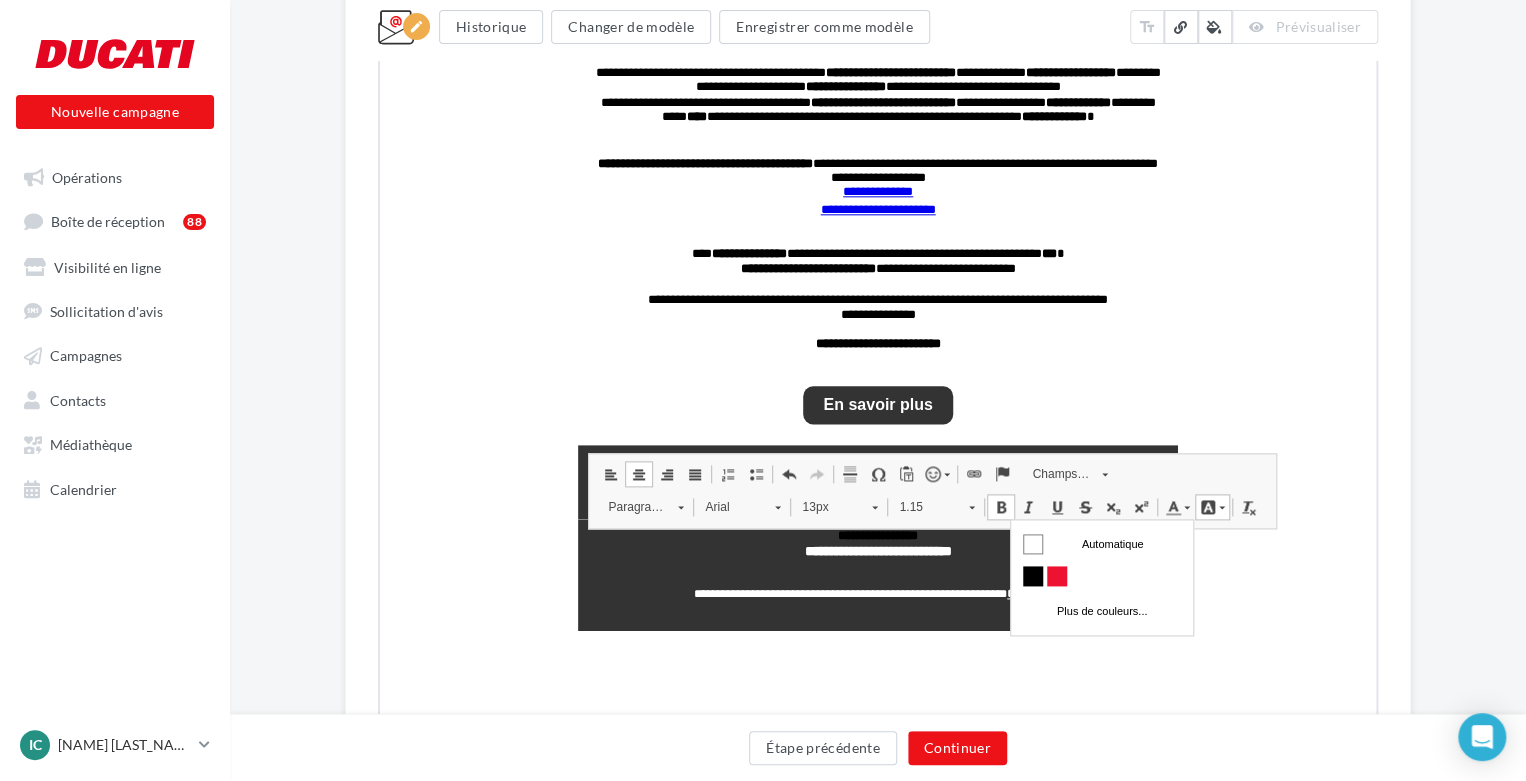 scroll, scrollTop: 0, scrollLeft: 0, axis: both 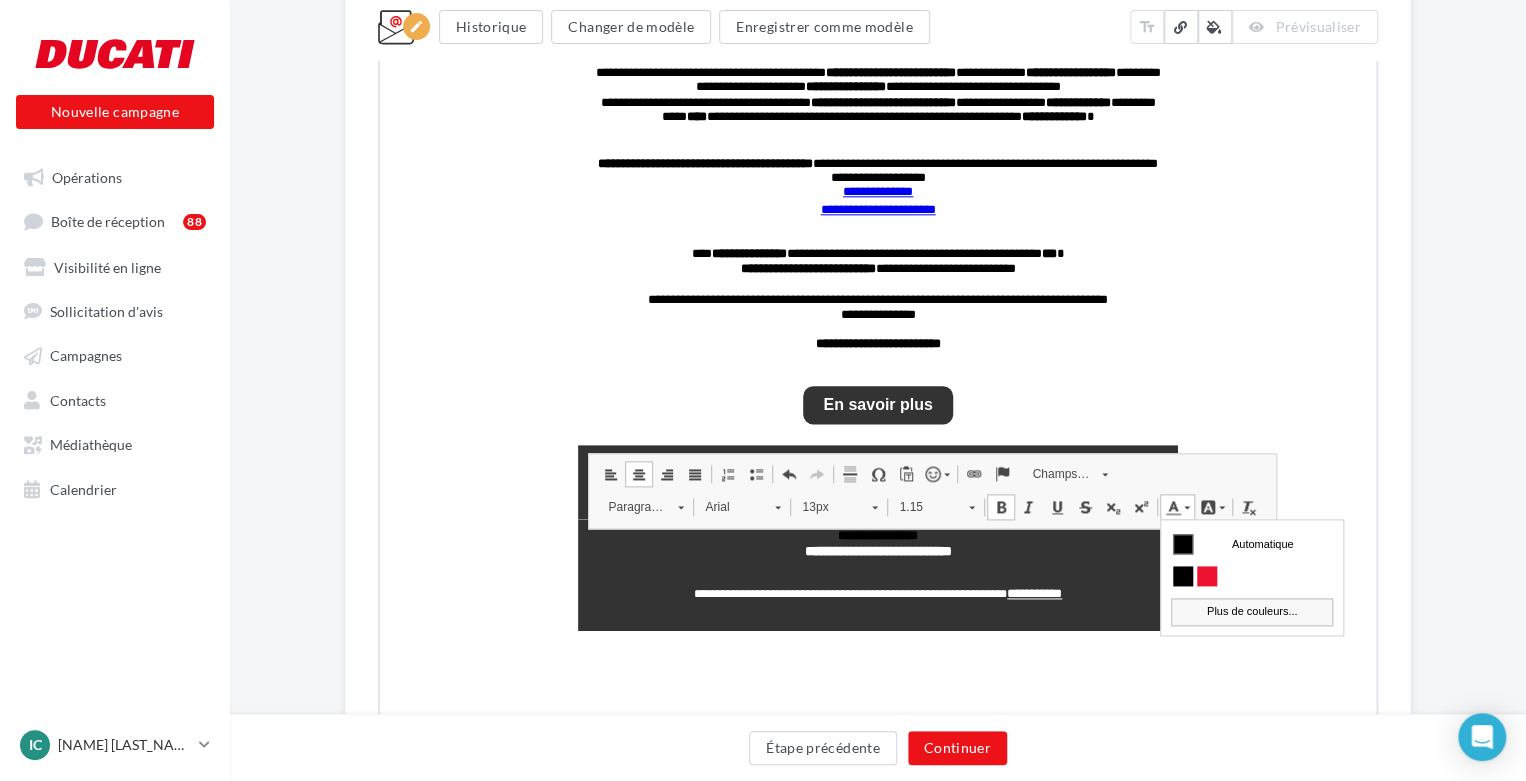 click on "Plus de couleurs..." at bounding box center (1252, 612) 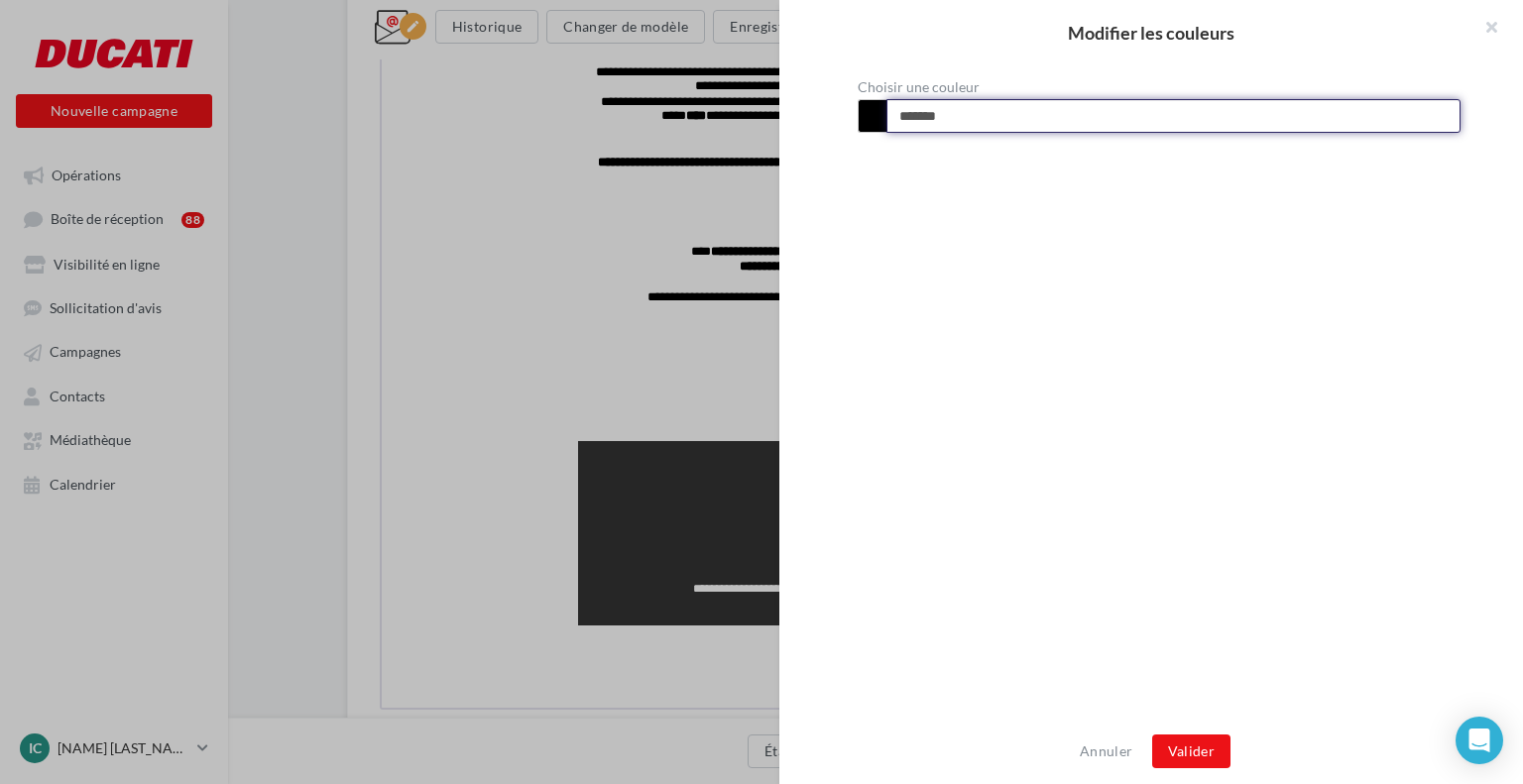 click on "*******" at bounding box center (1173, 116) 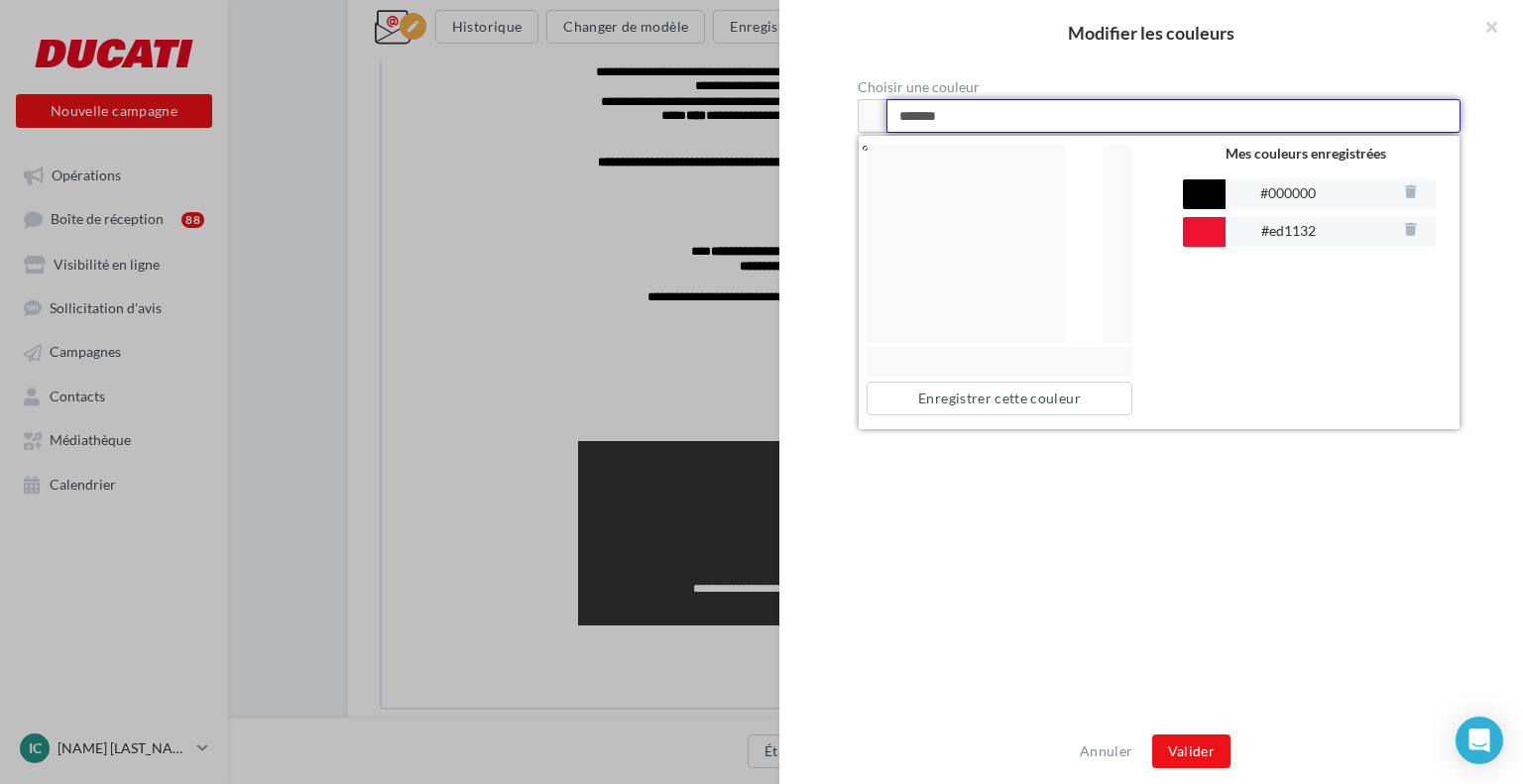 type on "*******" 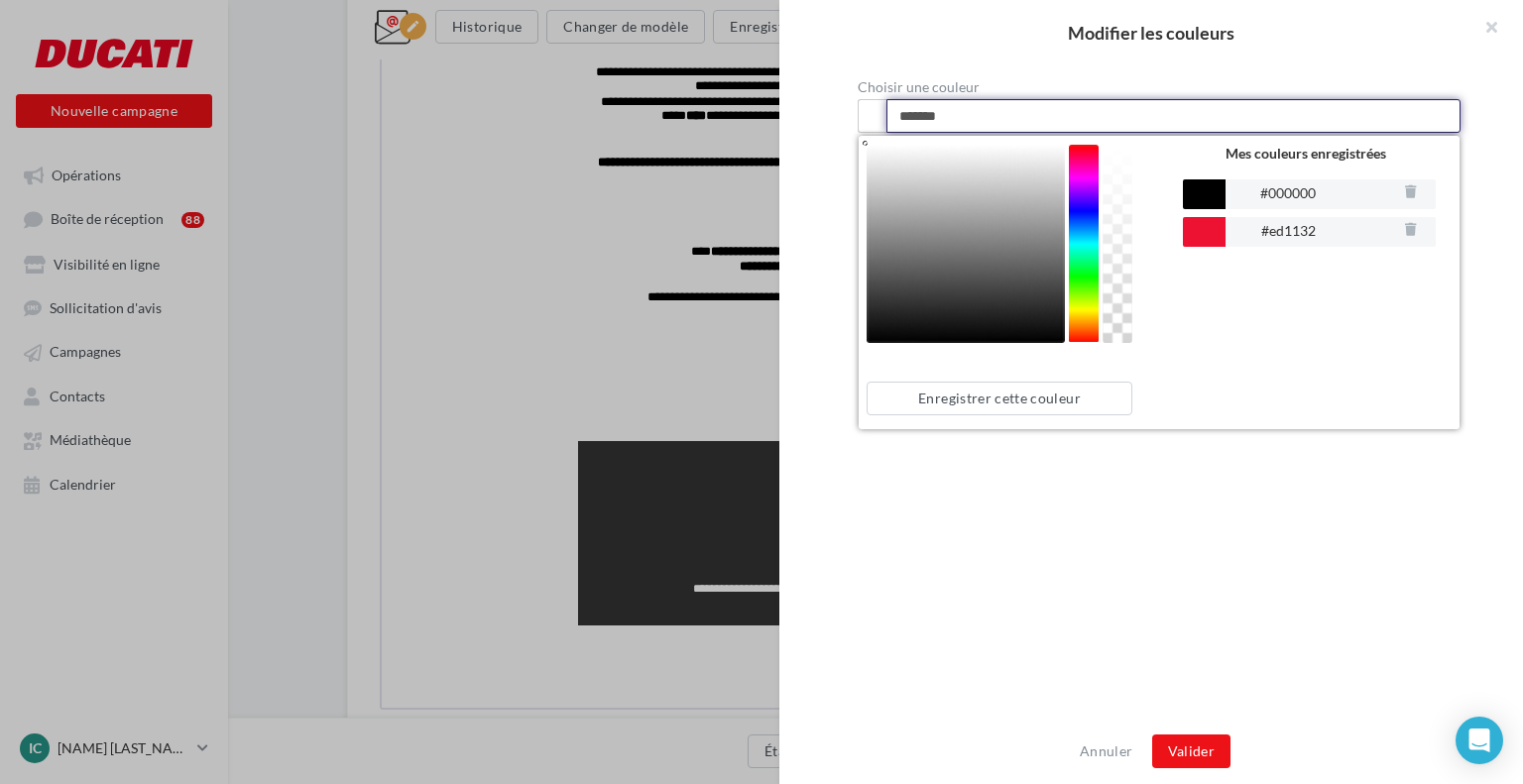 drag, startPoint x: 1038, startPoint y: 206, endPoint x: 844, endPoint y: 135, distance: 206.58412 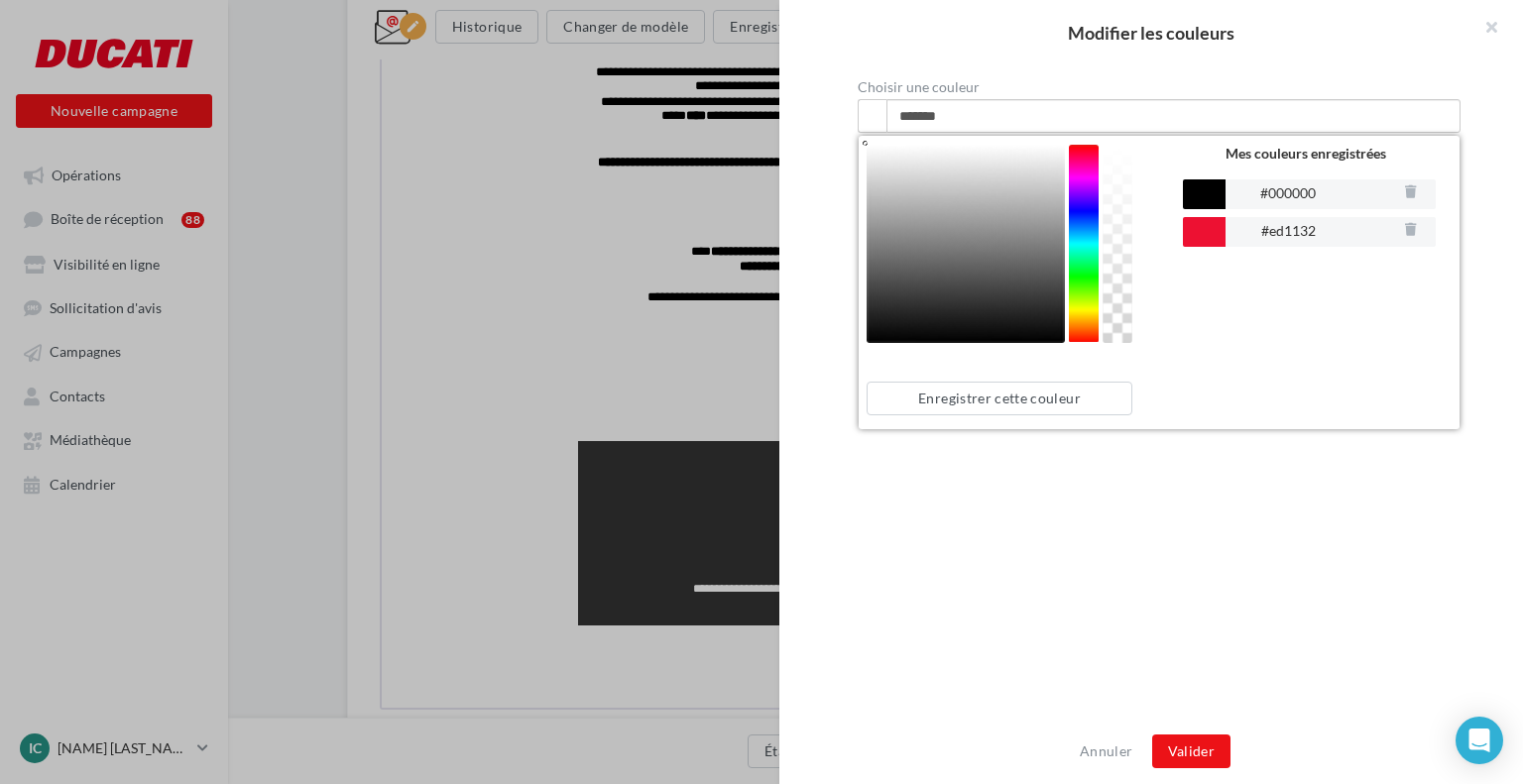 click on "Annuler   Valider" at bounding box center [1151, 751] 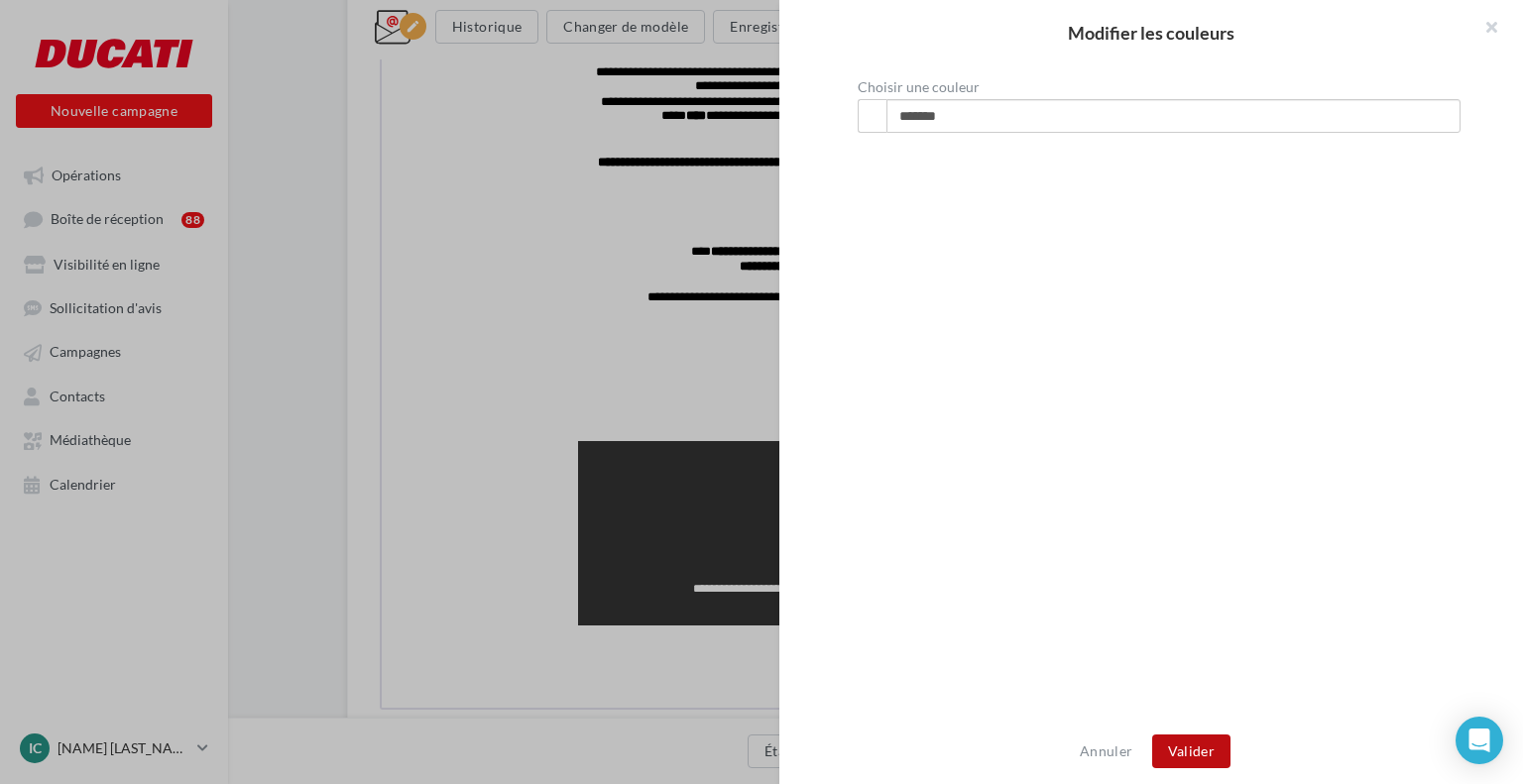 click on "Valider" at bounding box center [1191, 751] 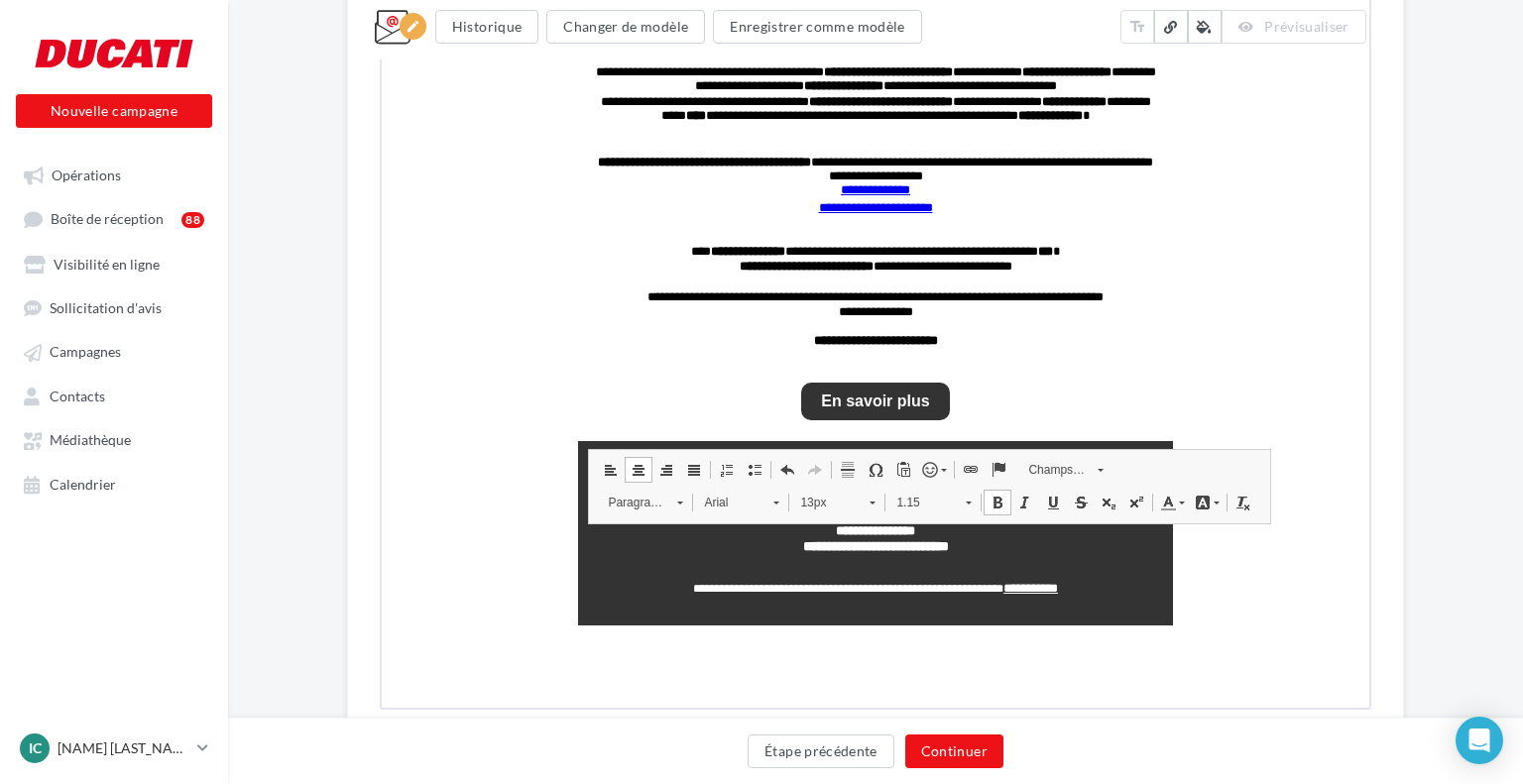 click on "Modifier les couleurs Choisir une couleur     ******* Enregistrer cette couleur Mes couleurs enregistrées #000000 #ed1132 Annuler   Valider" at bounding box center (762, 392) 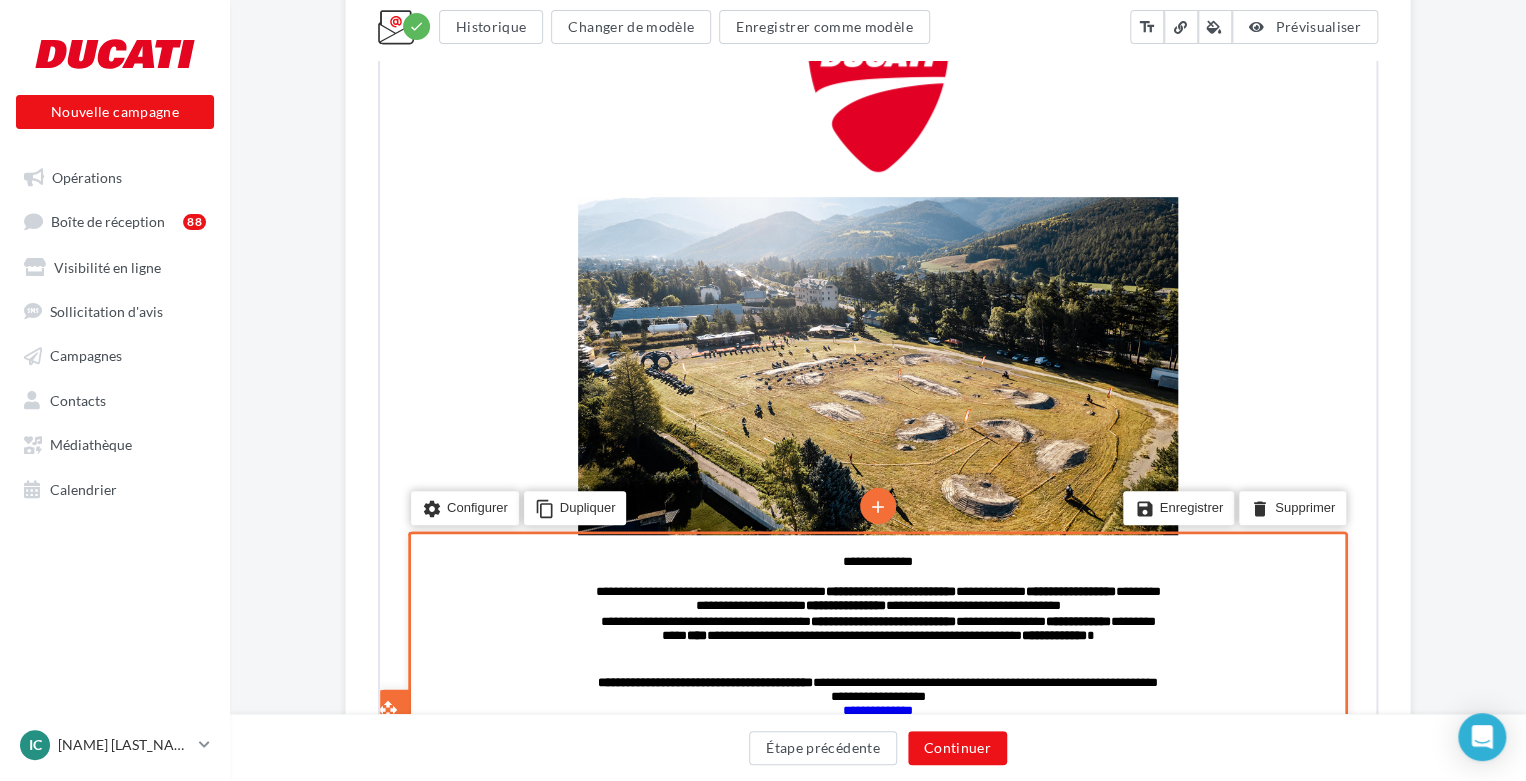 scroll, scrollTop: 239, scrollLeft: 0, axis: vertical 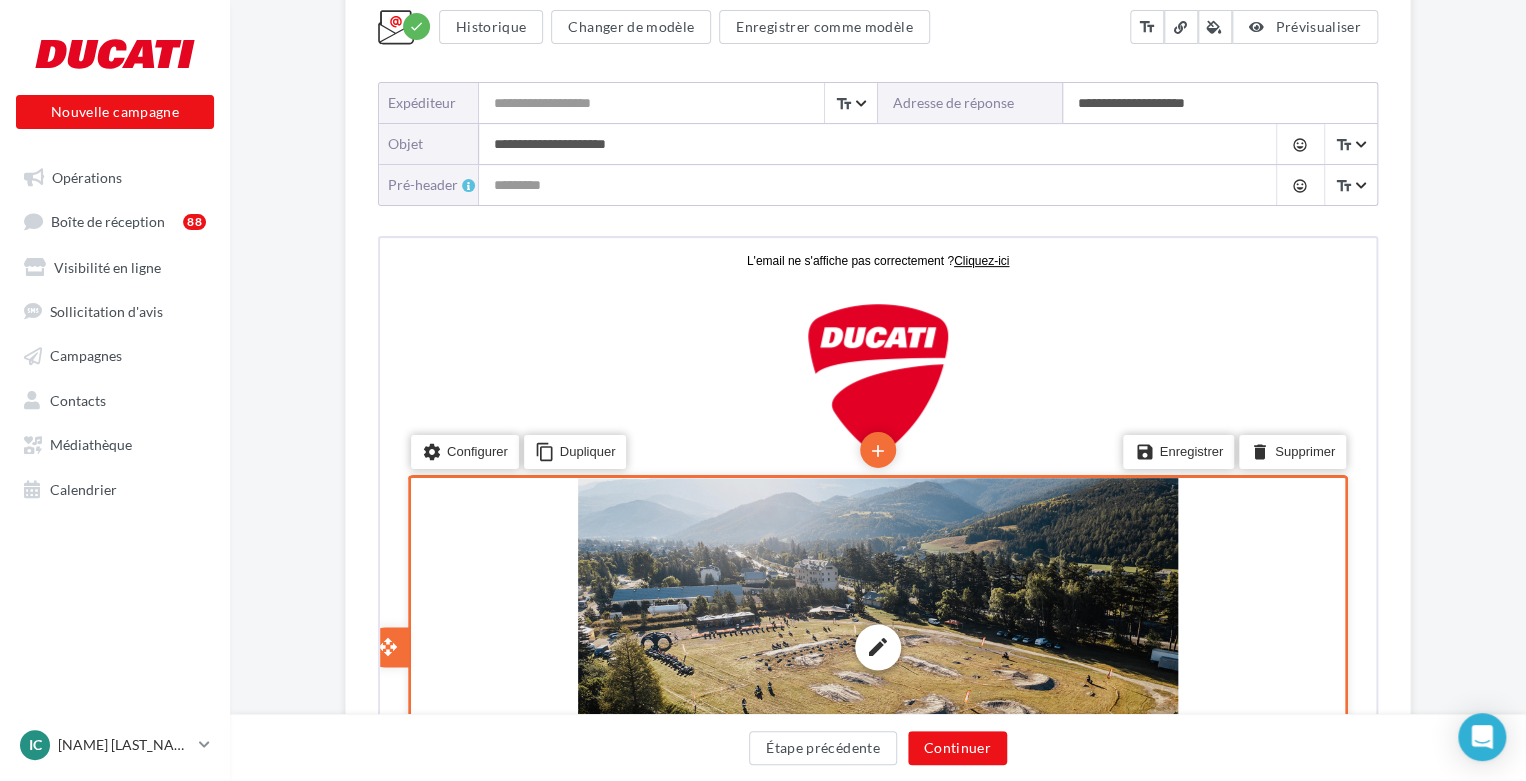 click on "edit               photo_library           rounded_corner      crop      link      style" at bounding box center (876, 645) 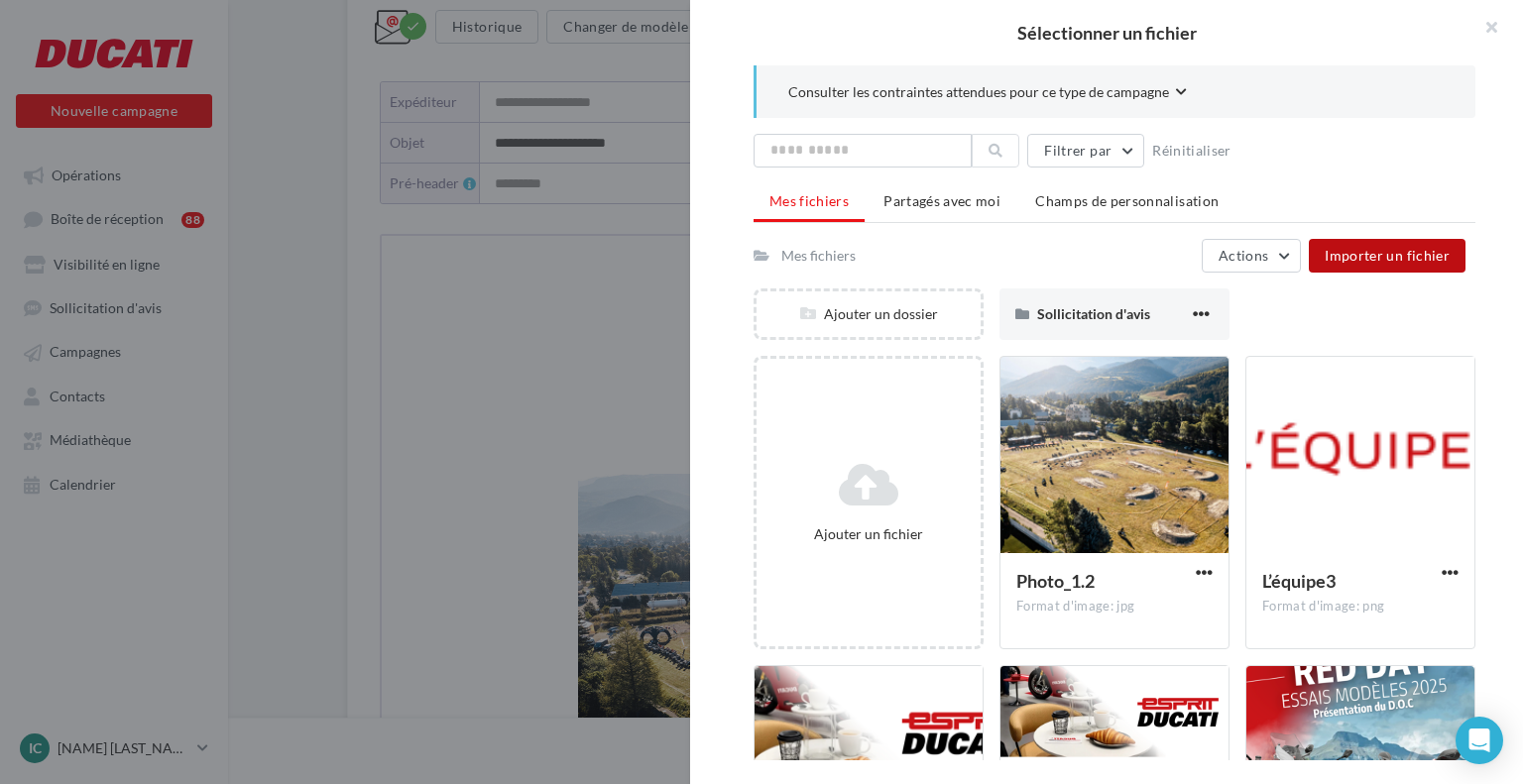 click on "Importer un fichier" at bounding box center (1387, 255) 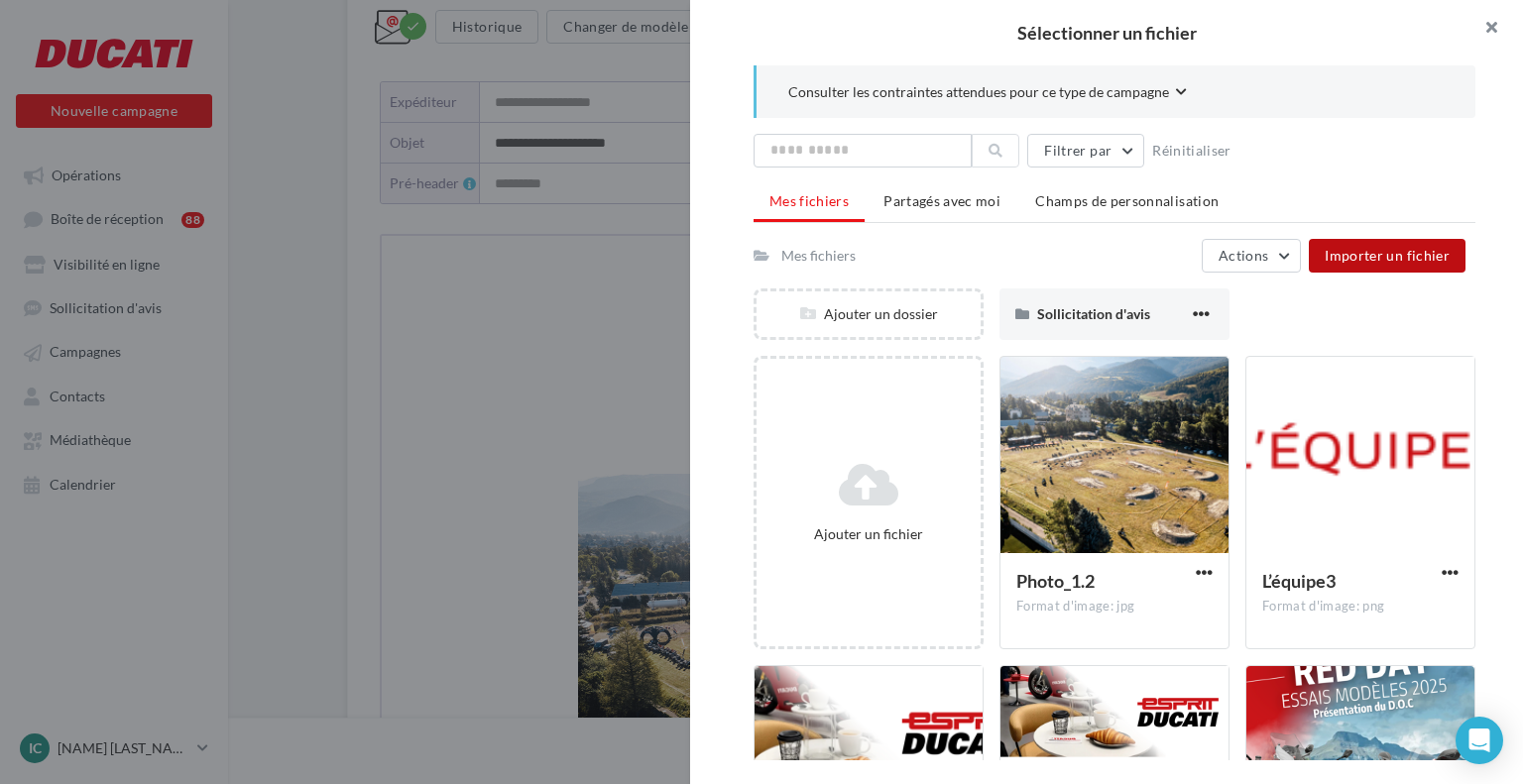 click at bounding box center (1483, 30) 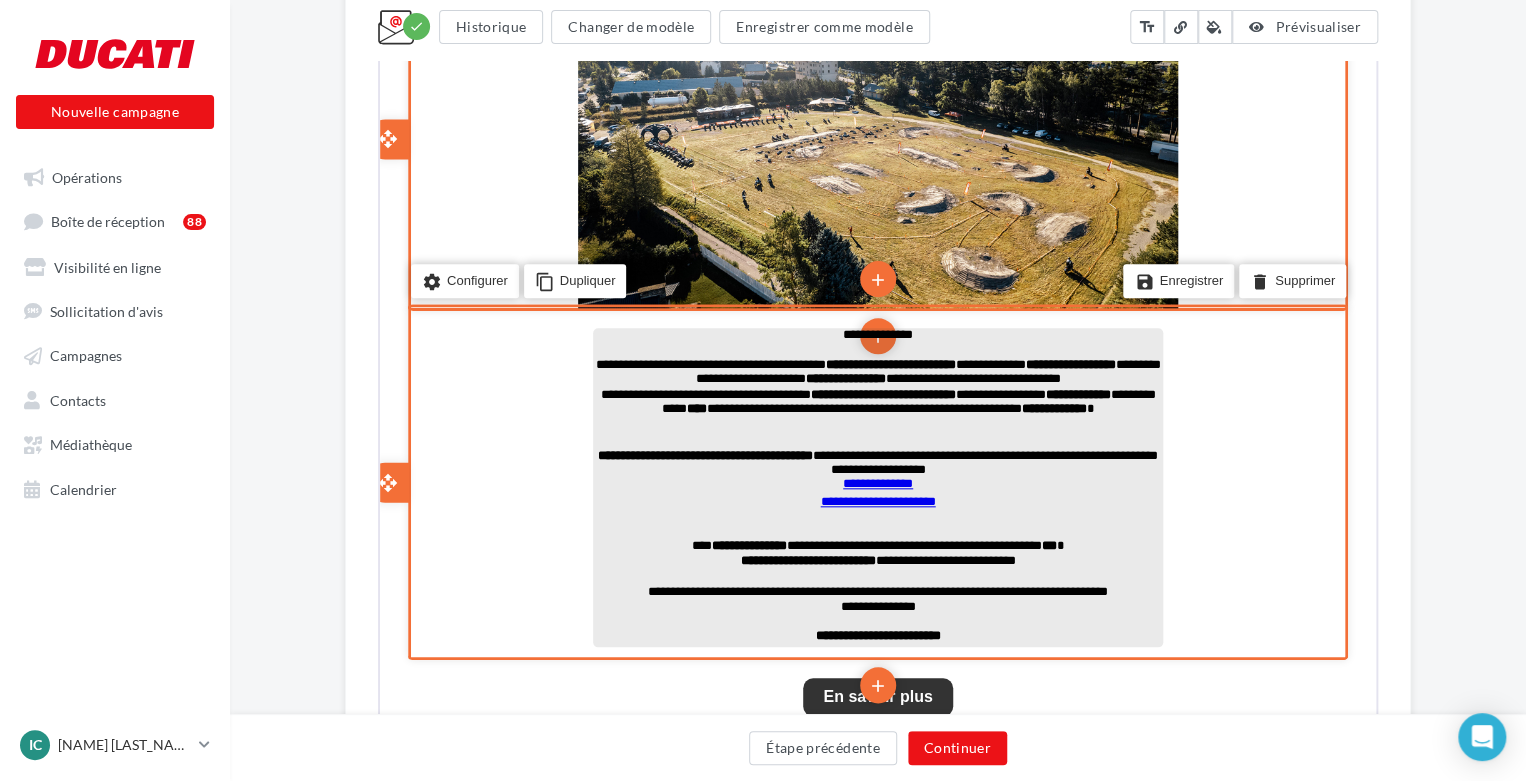 scroll, scrollTop: 1039, scrollLeft: 0, axis: vertical 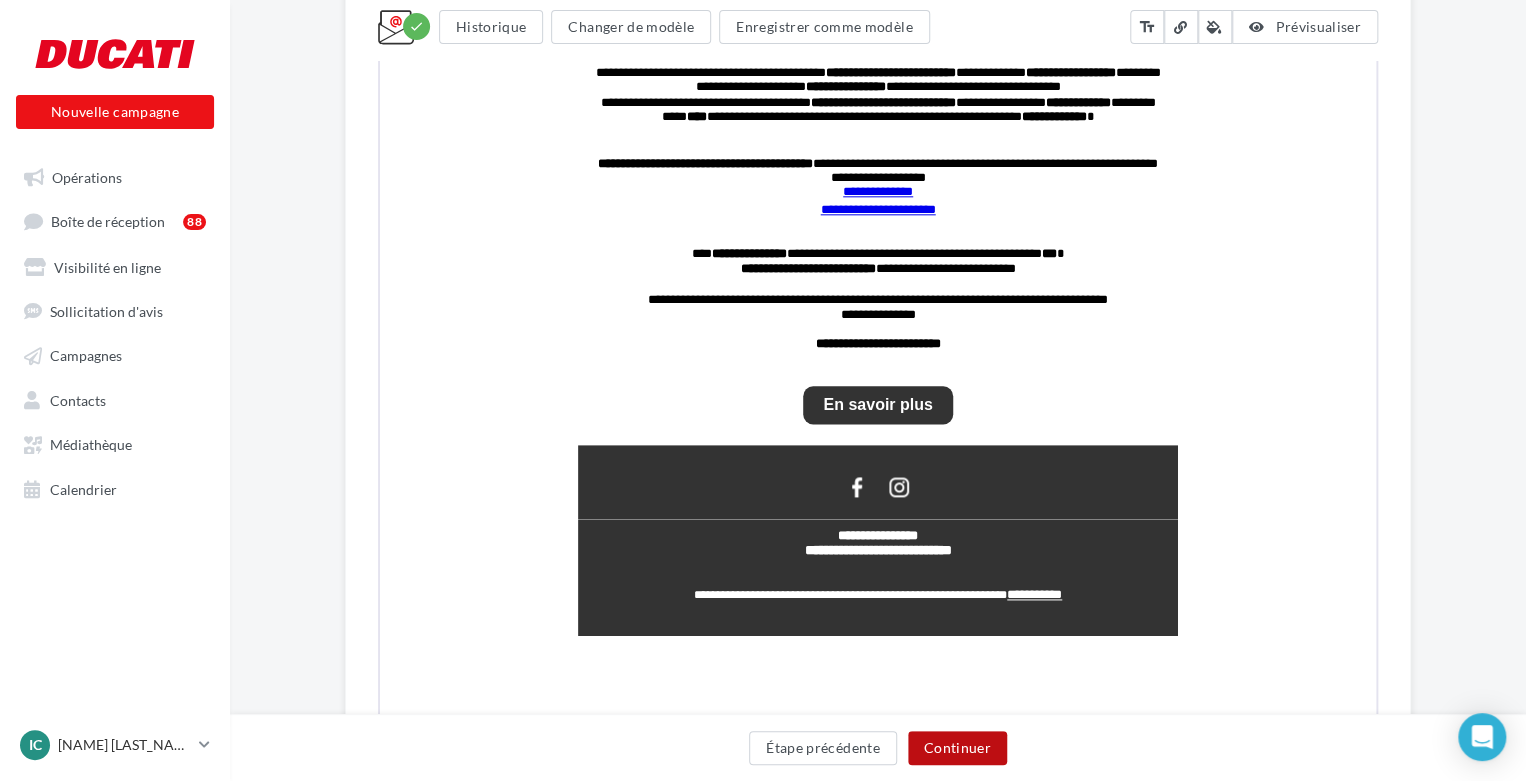 click on "Continuer" at bounding box center [957, 748] 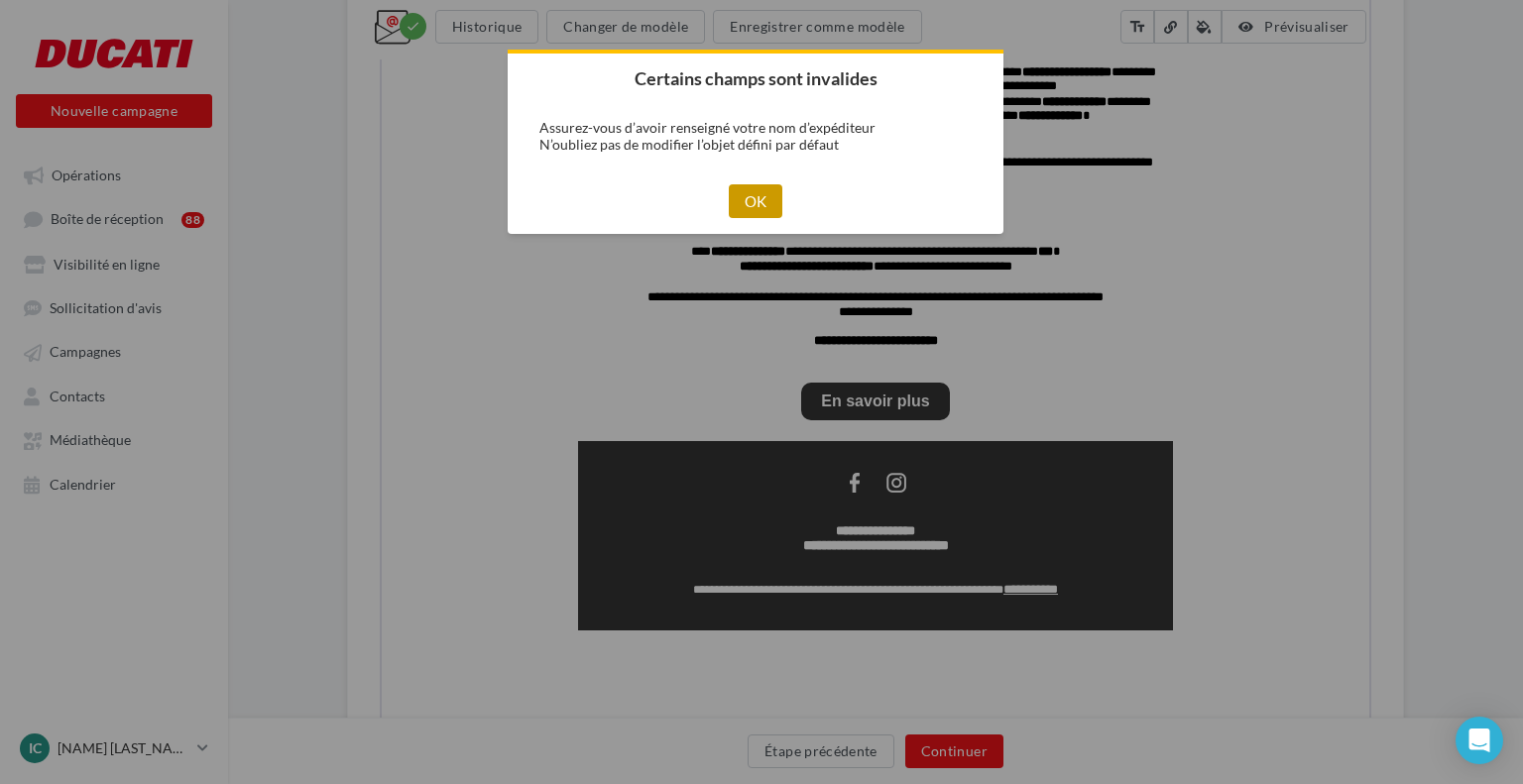 click on "OK" at bounding box center [756, 201] 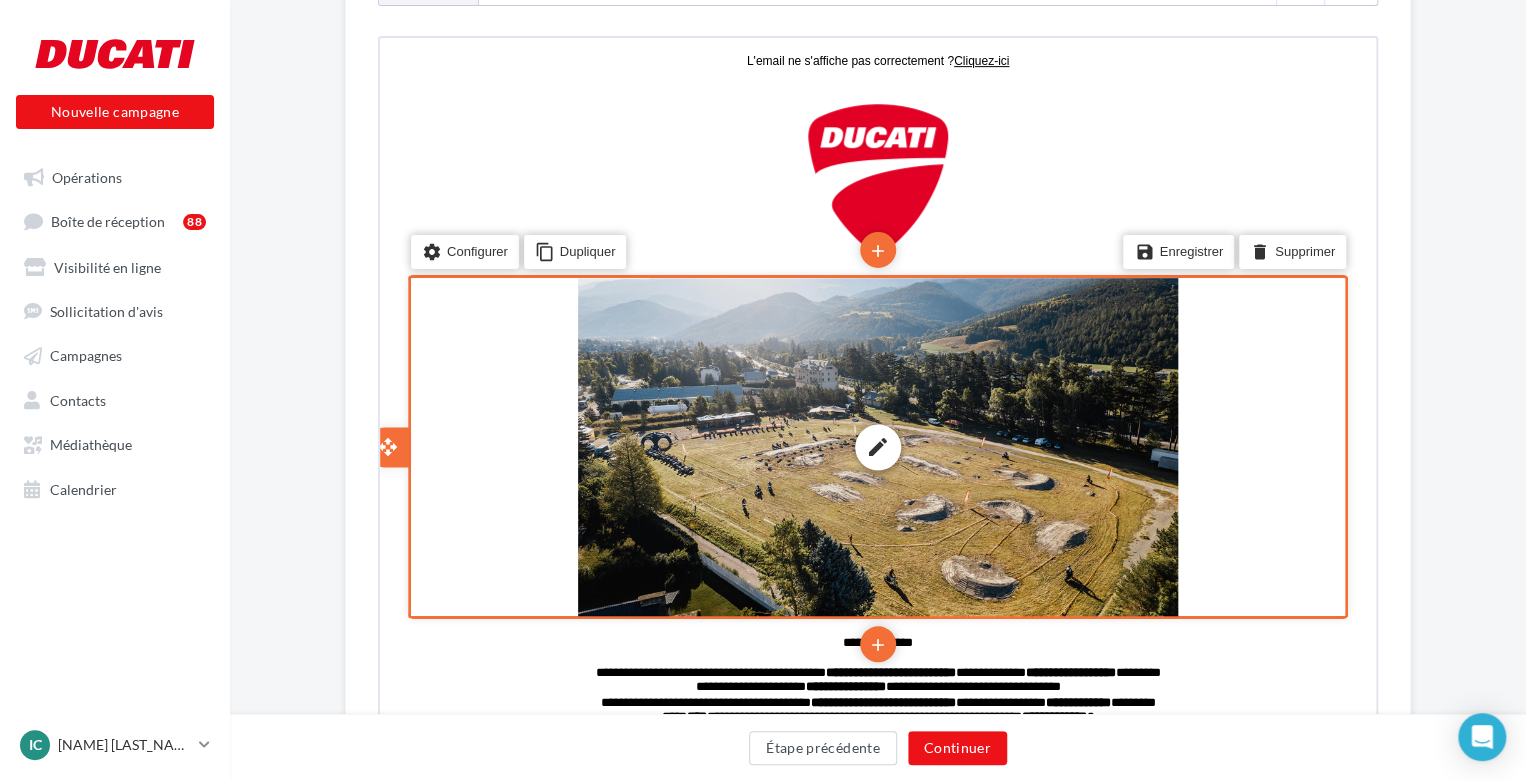 scroll, scrollTop: 0, scrollLeft: 0, axis: both 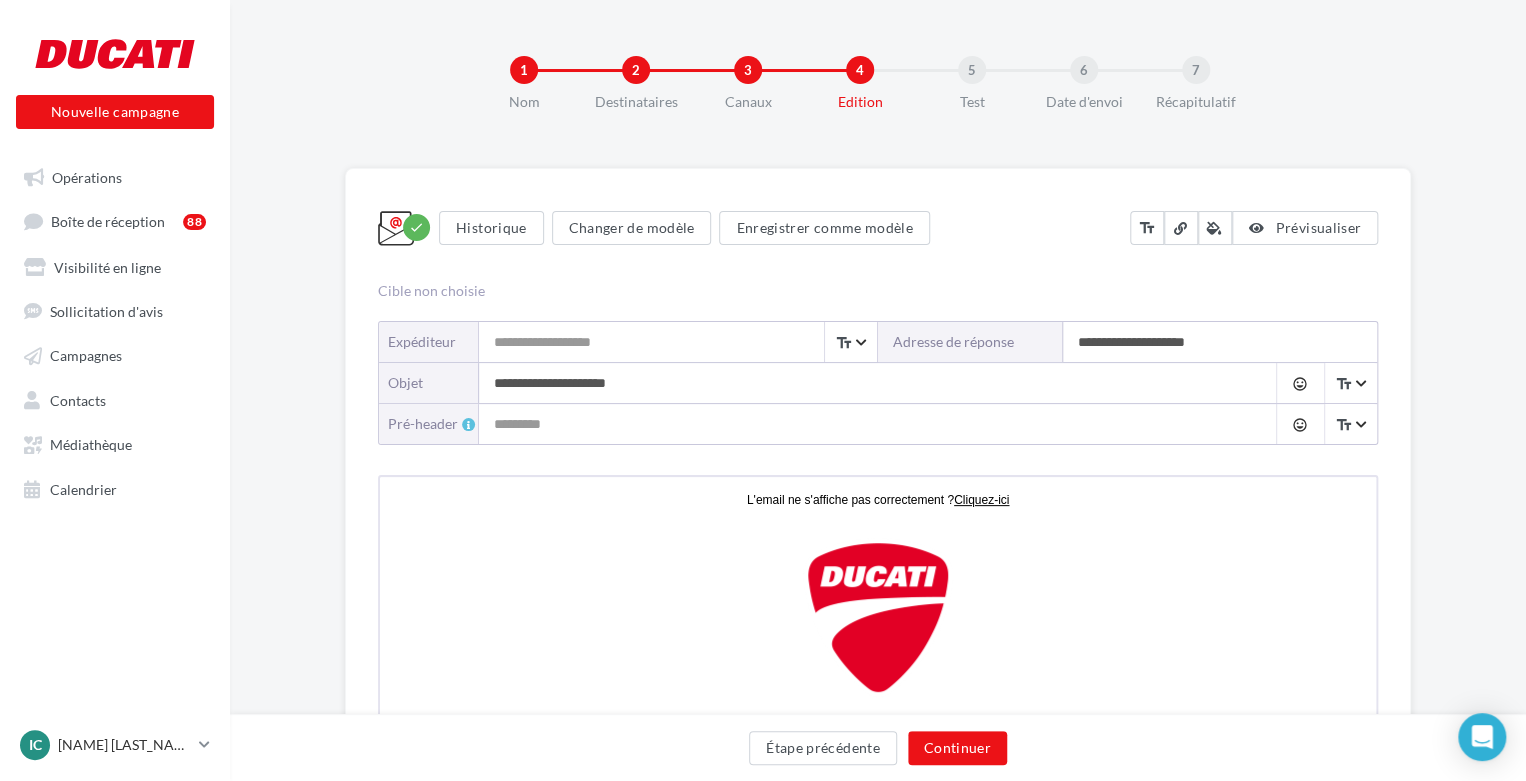 click on "**********" at bounding box center (858, 383) 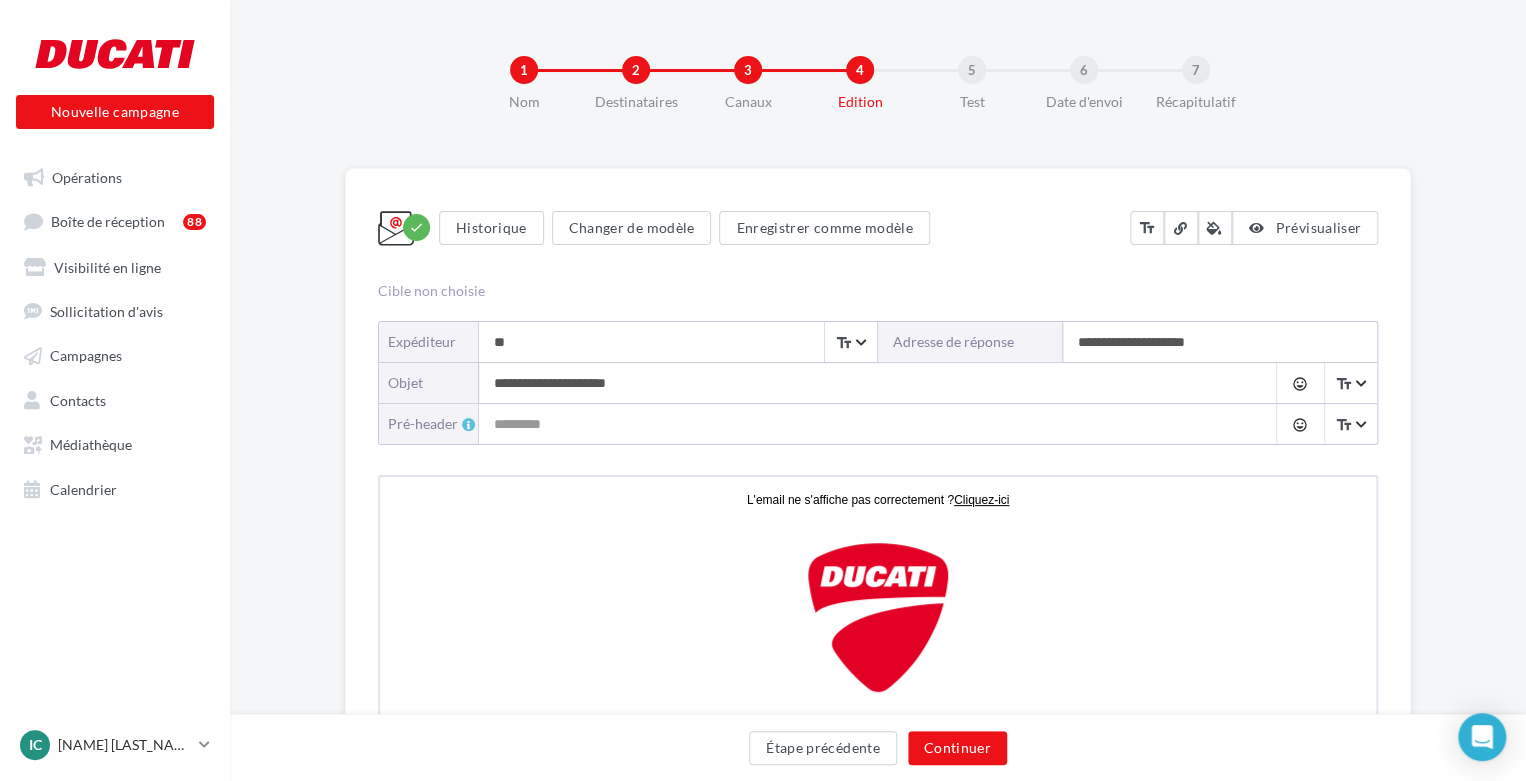 type on "*" 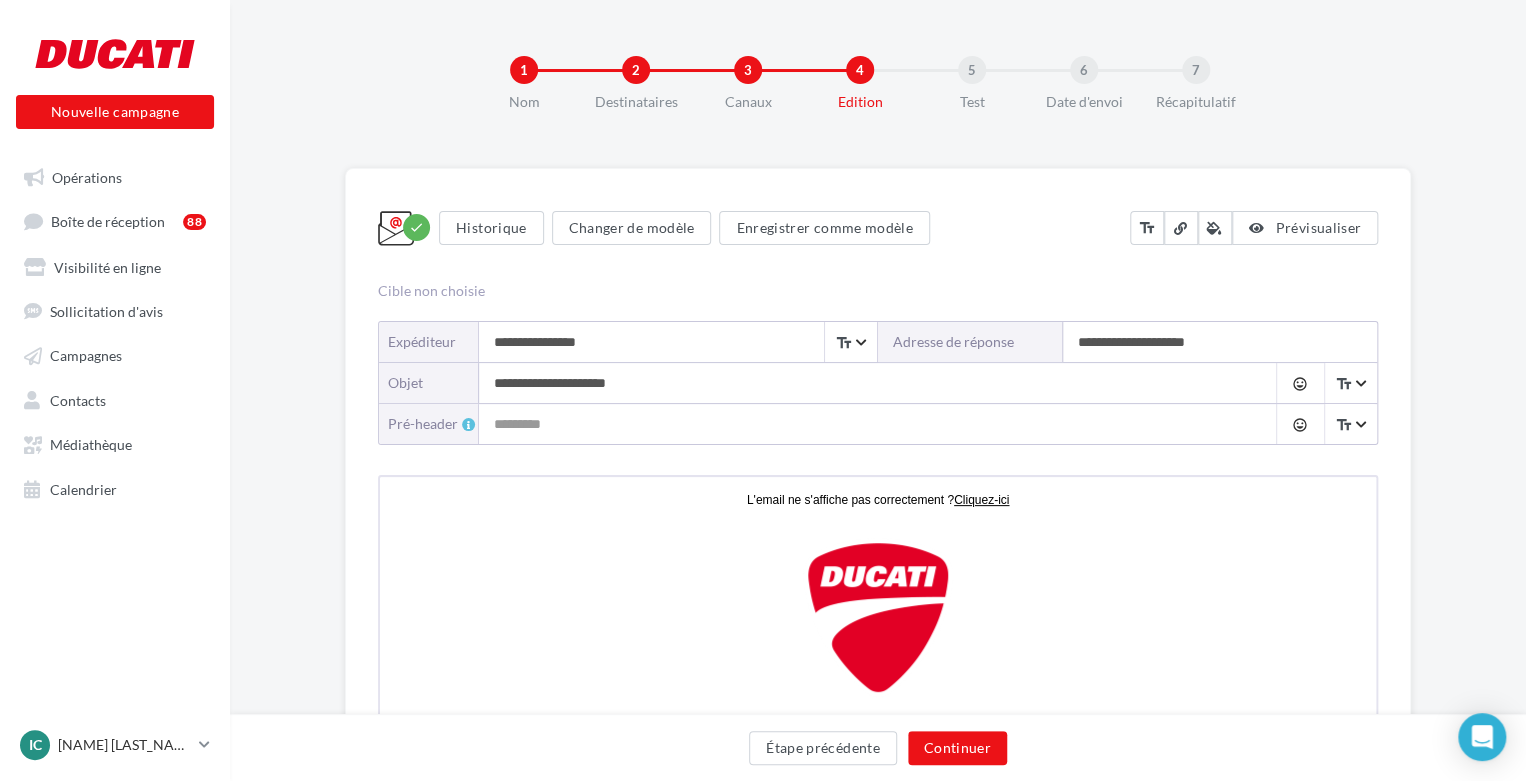 type on "**********" 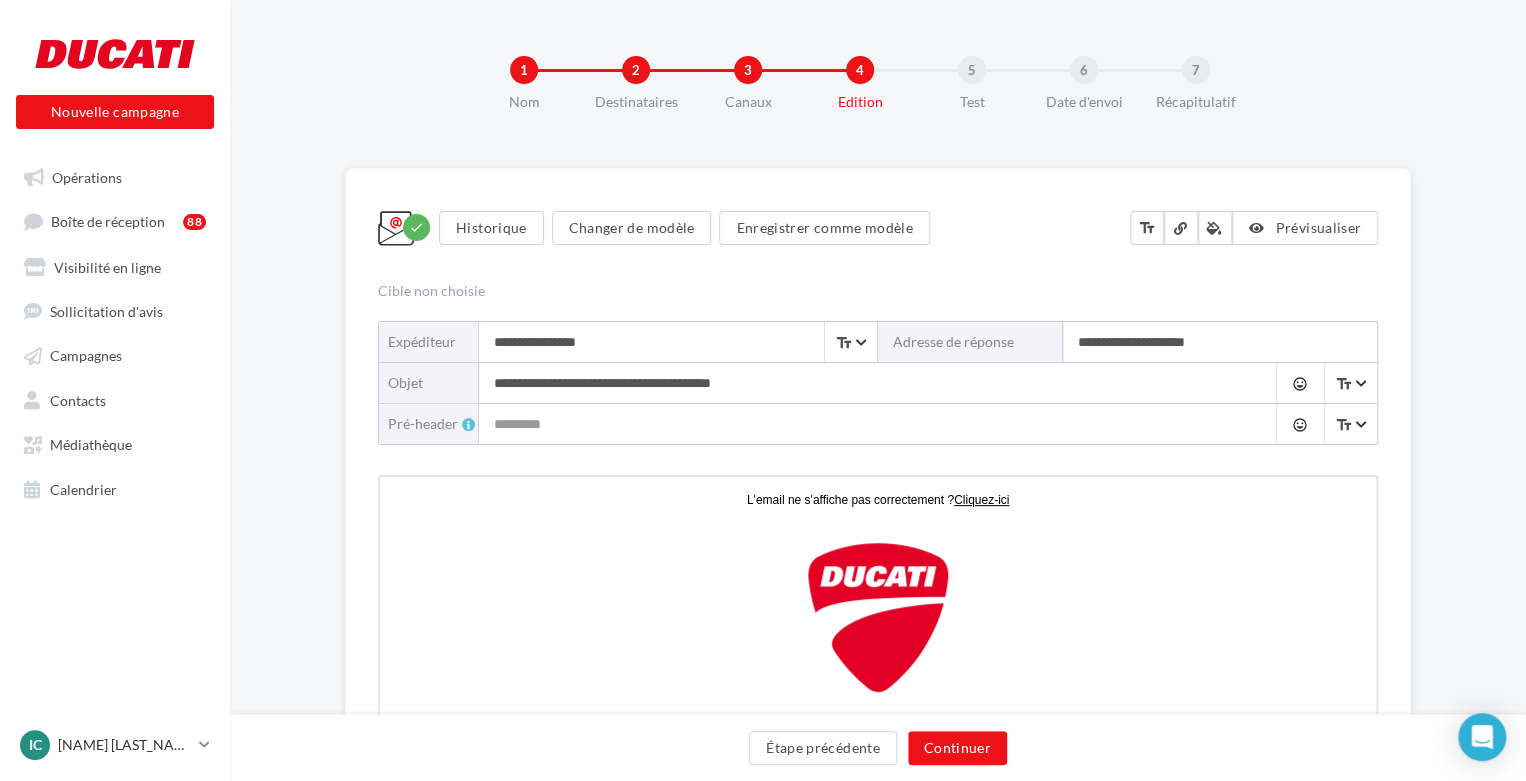 drag, startPoint x: 667, startPoint y: 379, endPoint x: 815, endPoint y: 362, distance: 148.97314 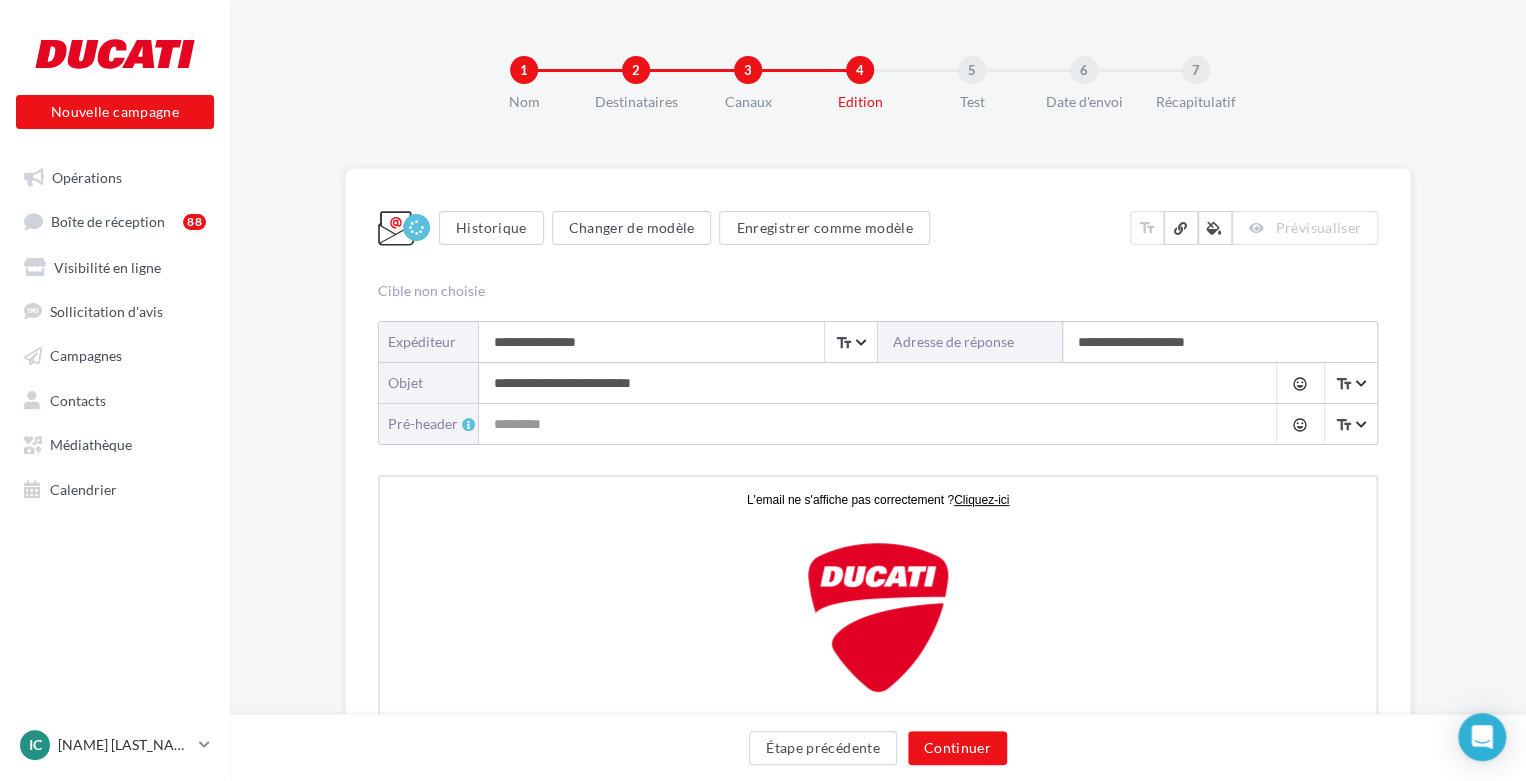 click on "**********" at bounding box center [858, 383] 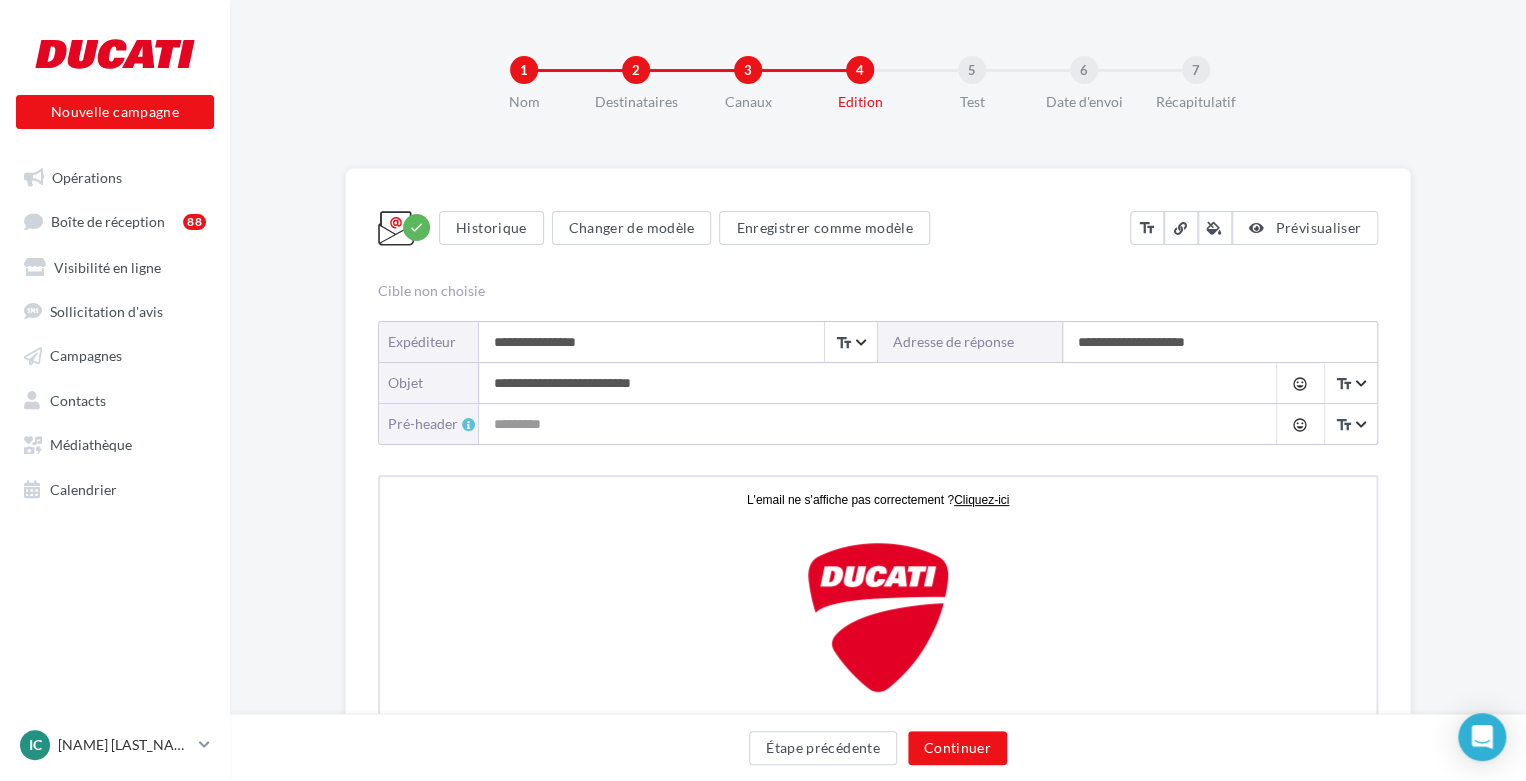 click on "**********" at bounding box center (858, 383) 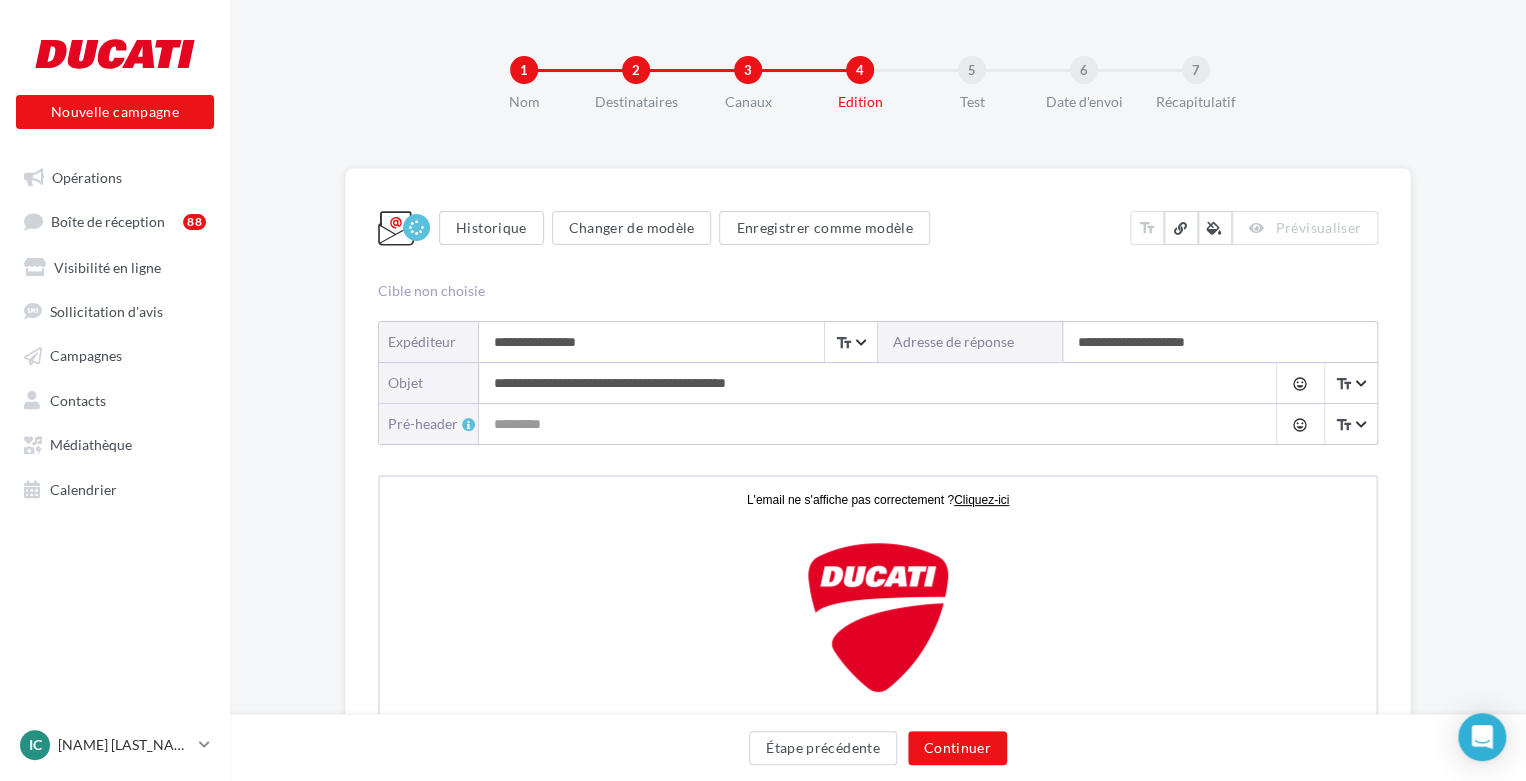 type on "**********" 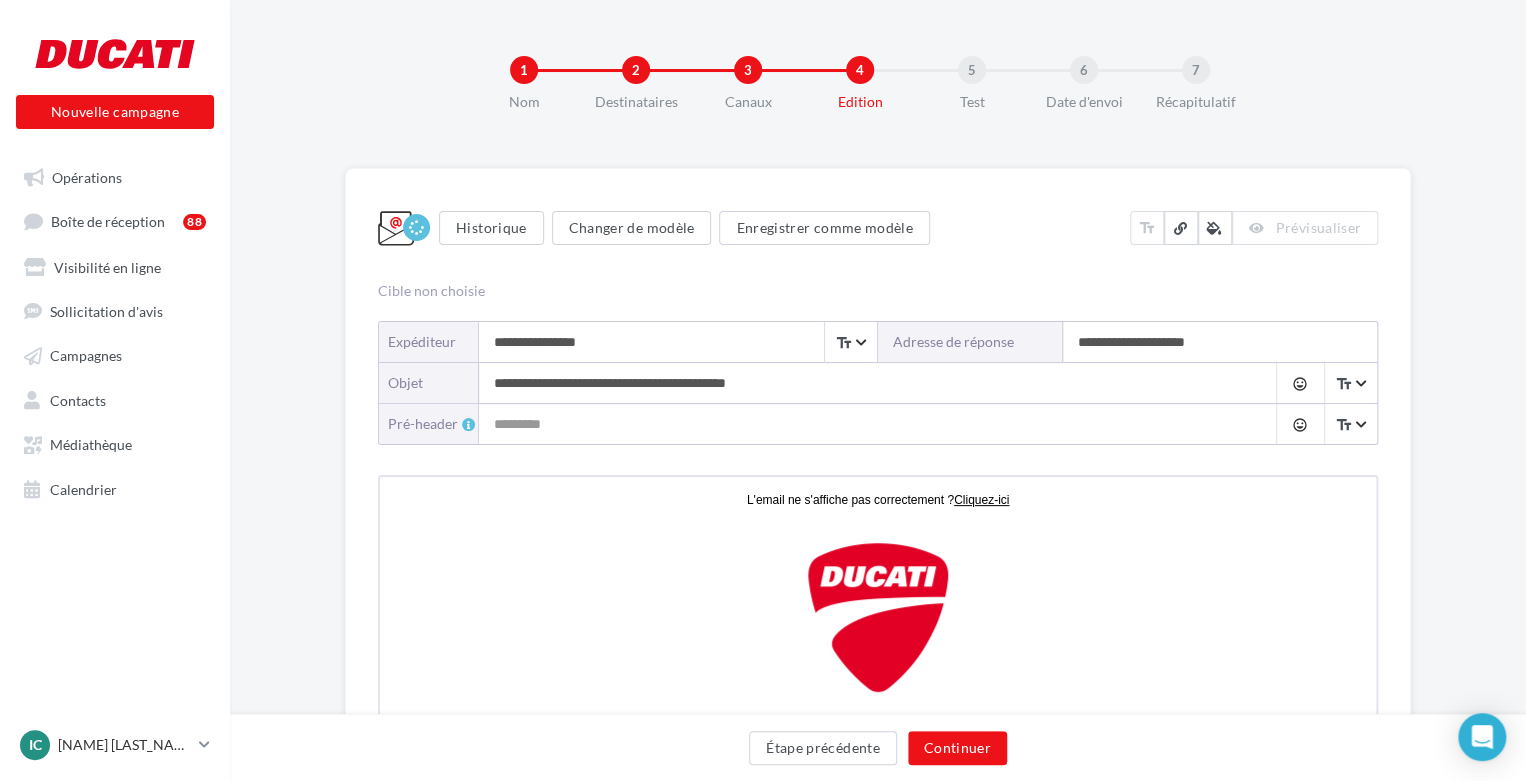 click on "Pré-header" at bounding box center (858, 424) 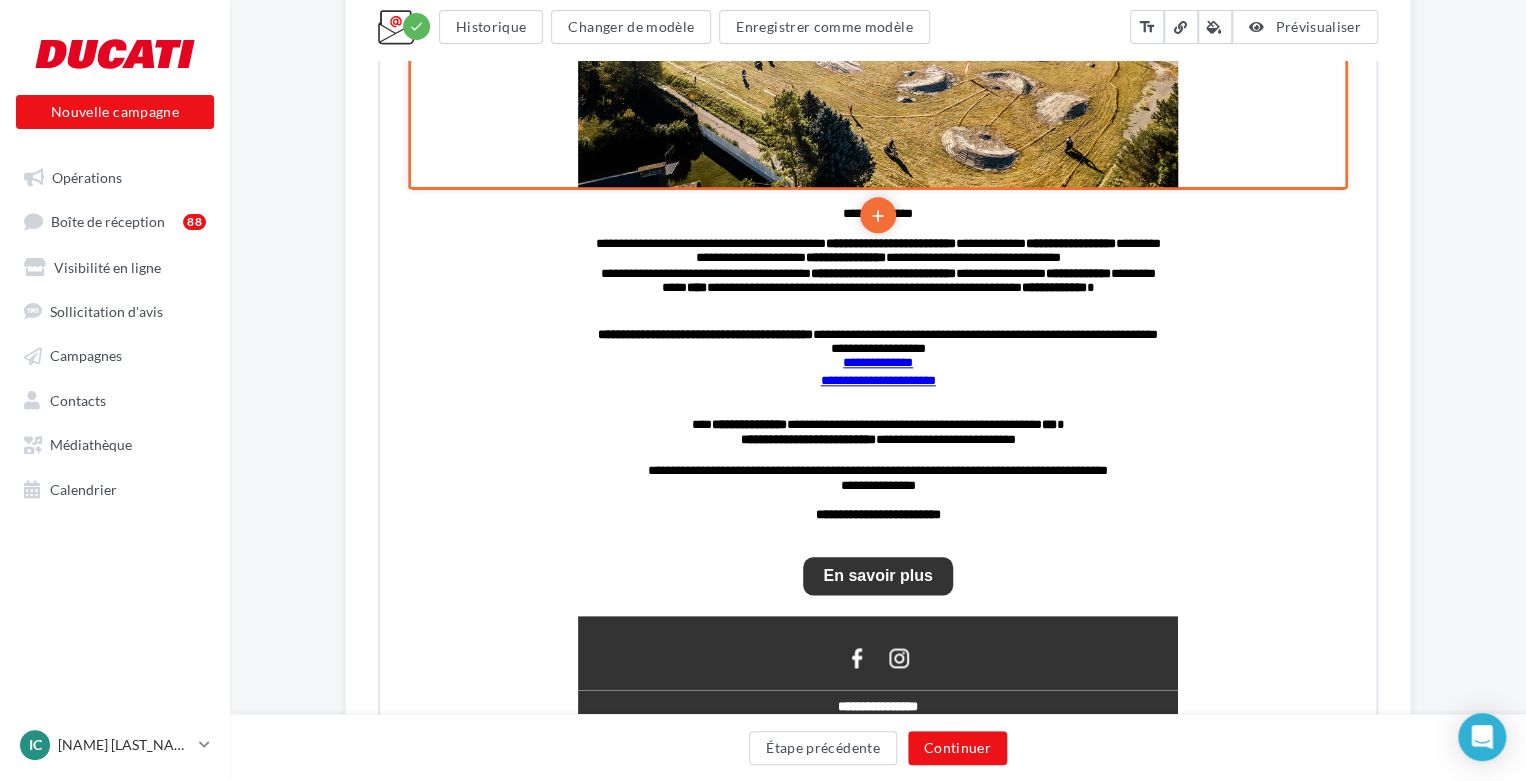 scroll, scrollTop: 800, scrollLeft: 0, axis: vertical 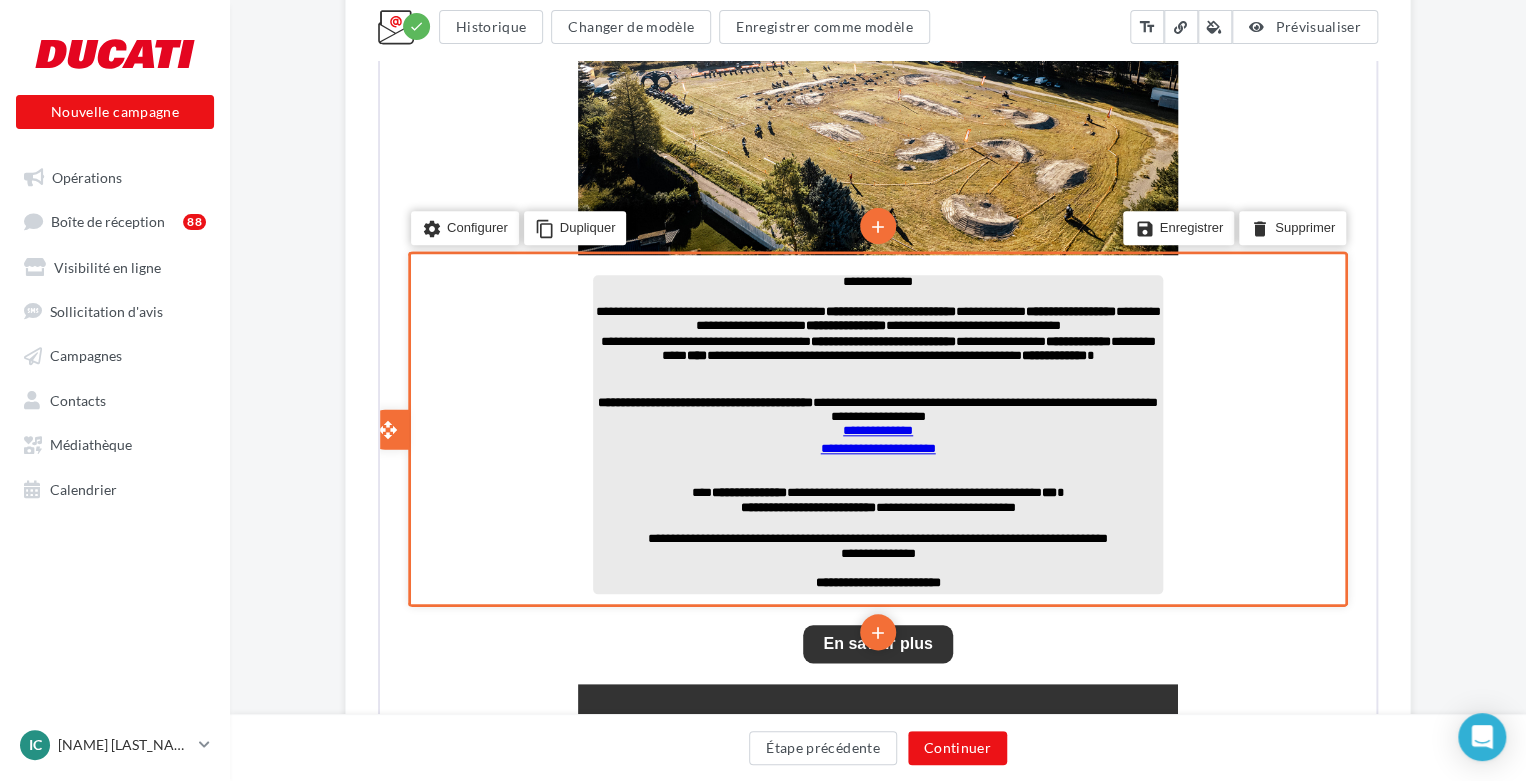 click on "**********" at bounding box center (876, 417) 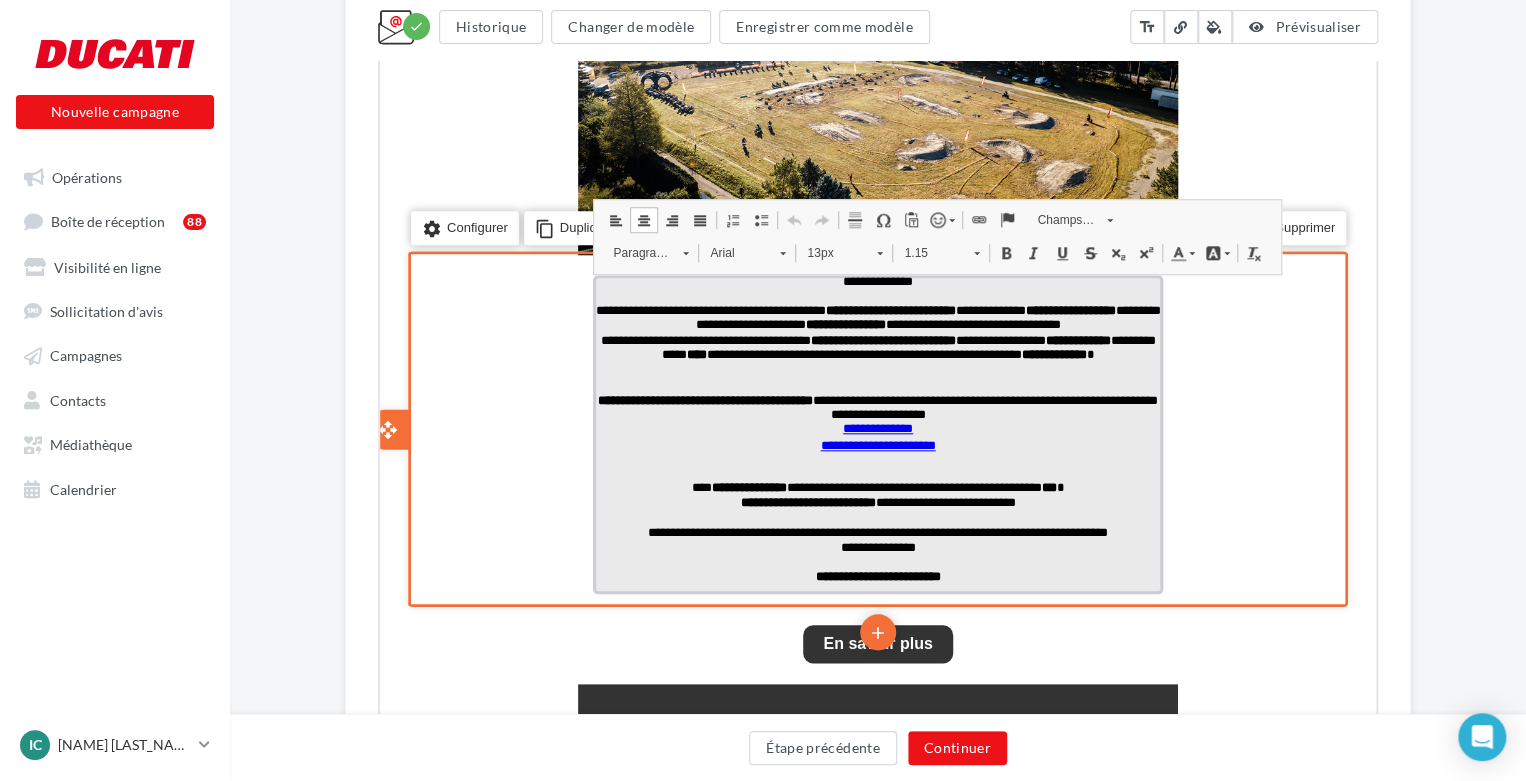 click on "****" at bounding box center (695, 352) 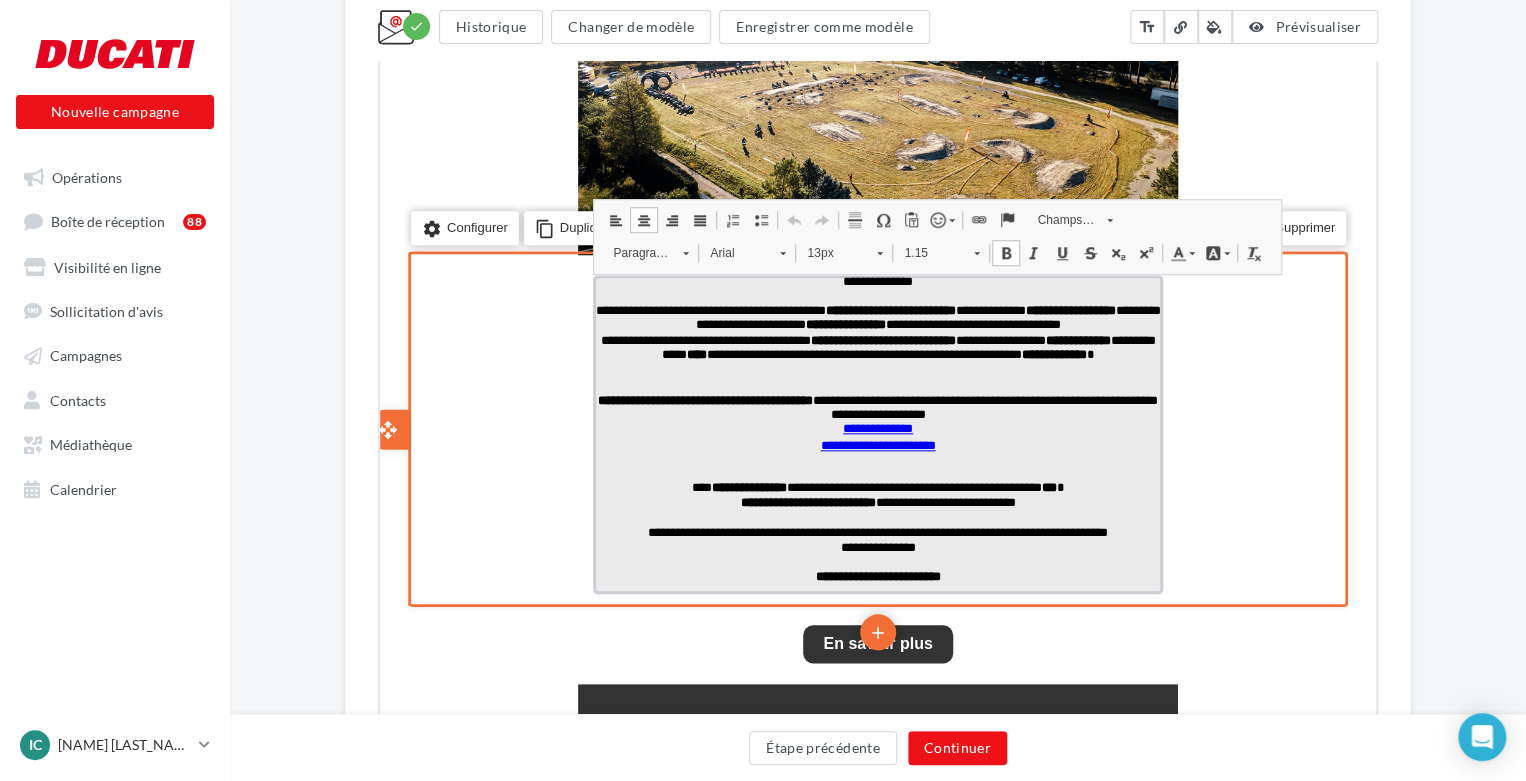 click on "**********" at bounding box center [876, 355] 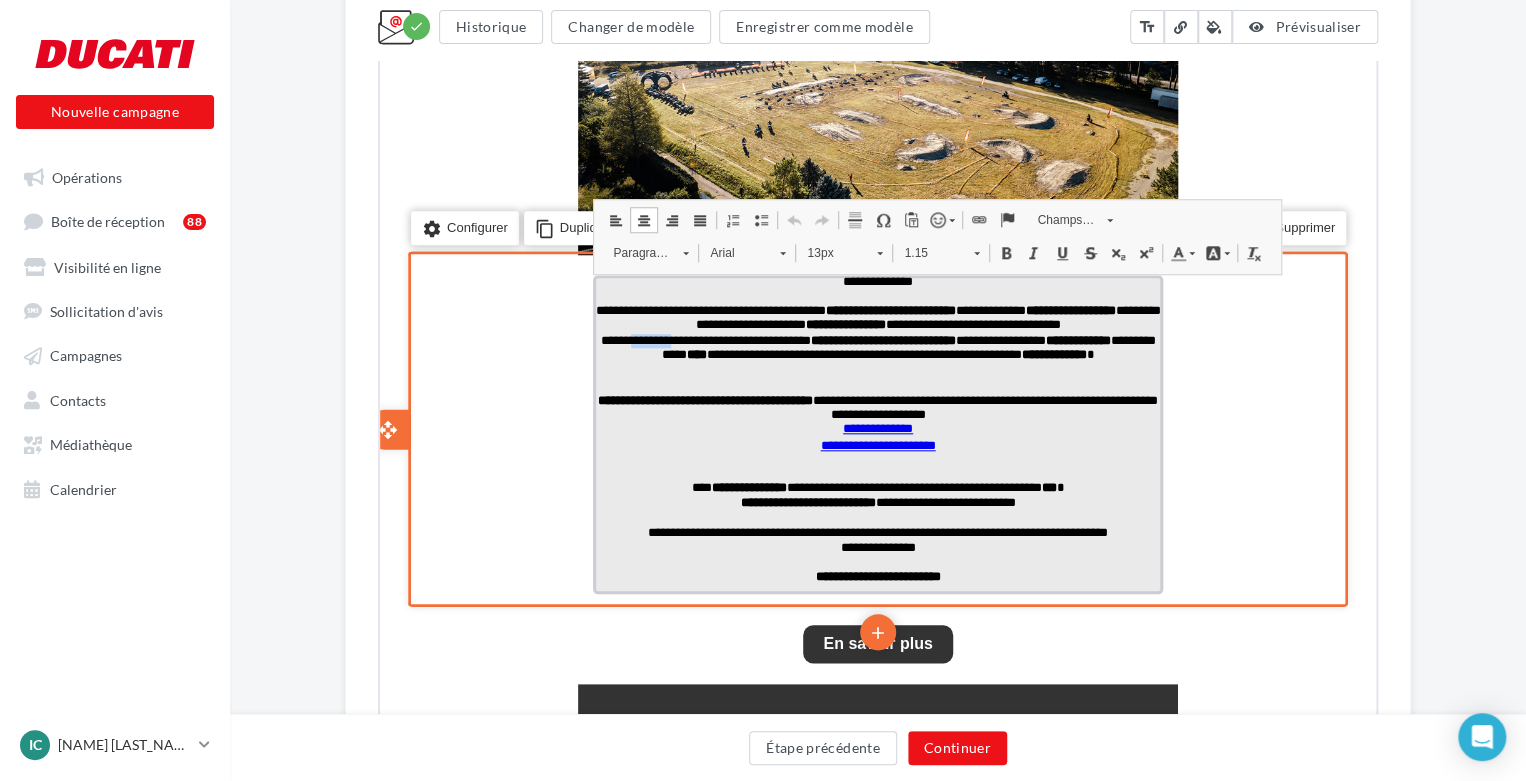 click on "**********" at bounding box center (876, 355) 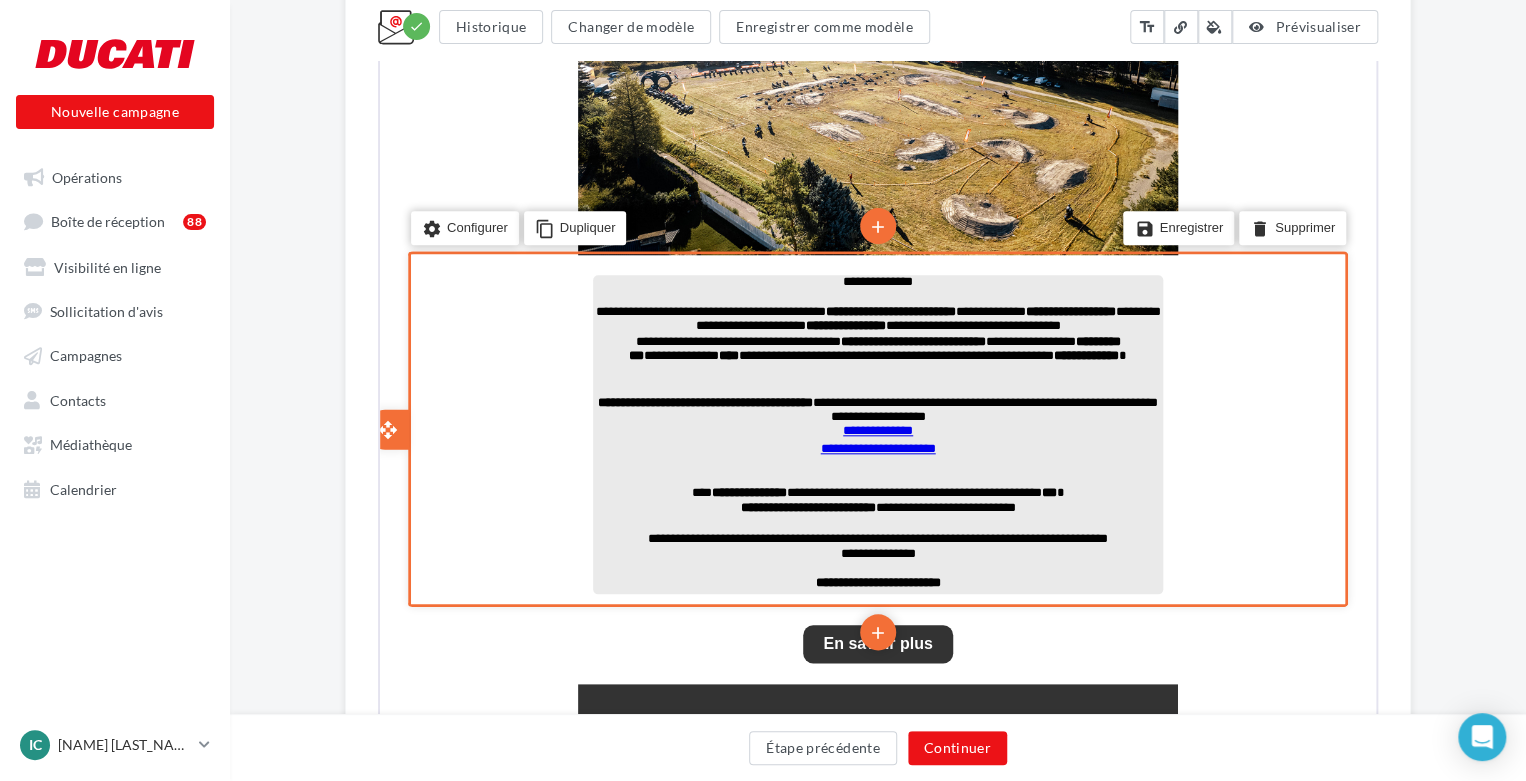 click on "**********" at bounding box center [876, 537] 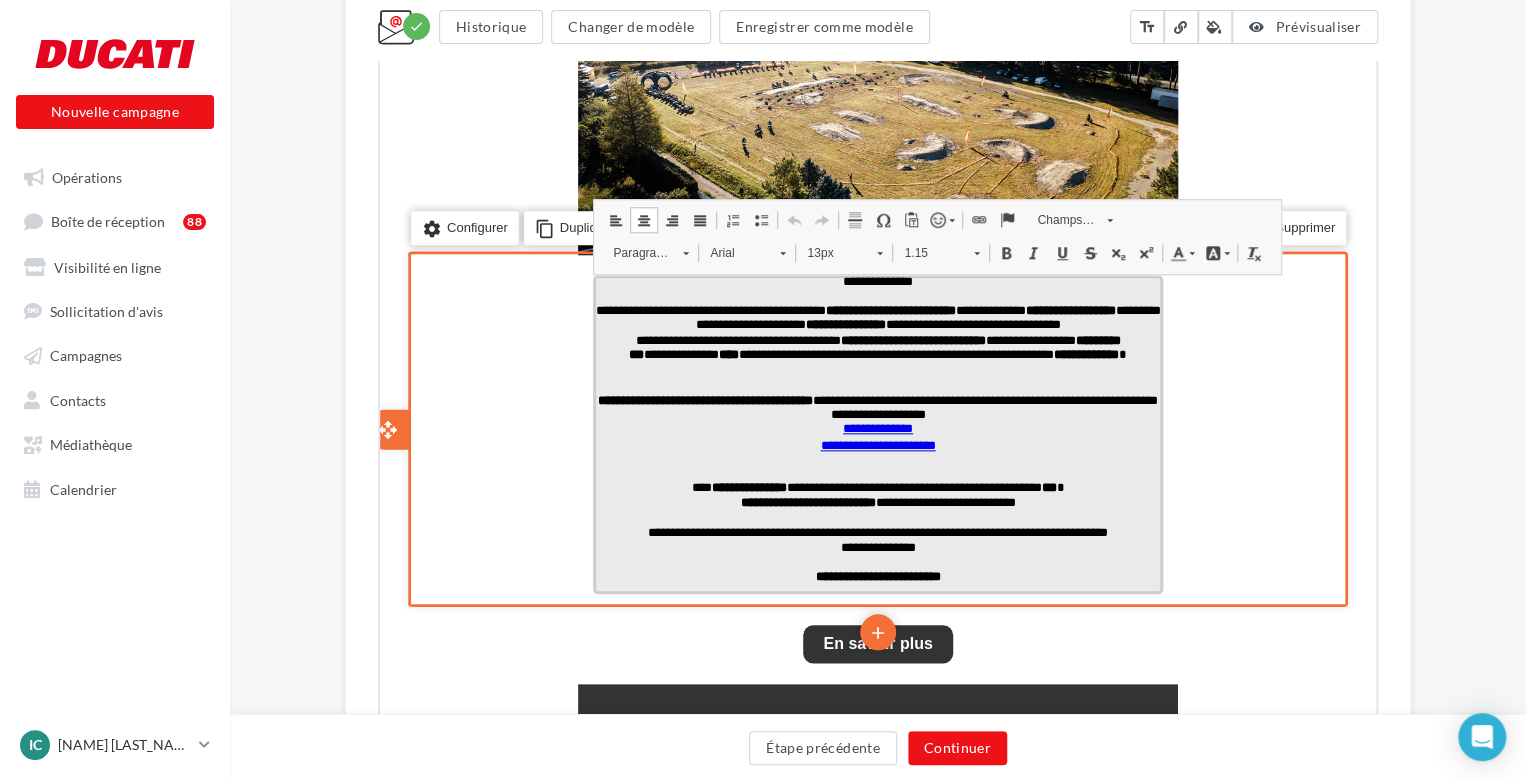 click on "**********" at bounding box center (876, 317) 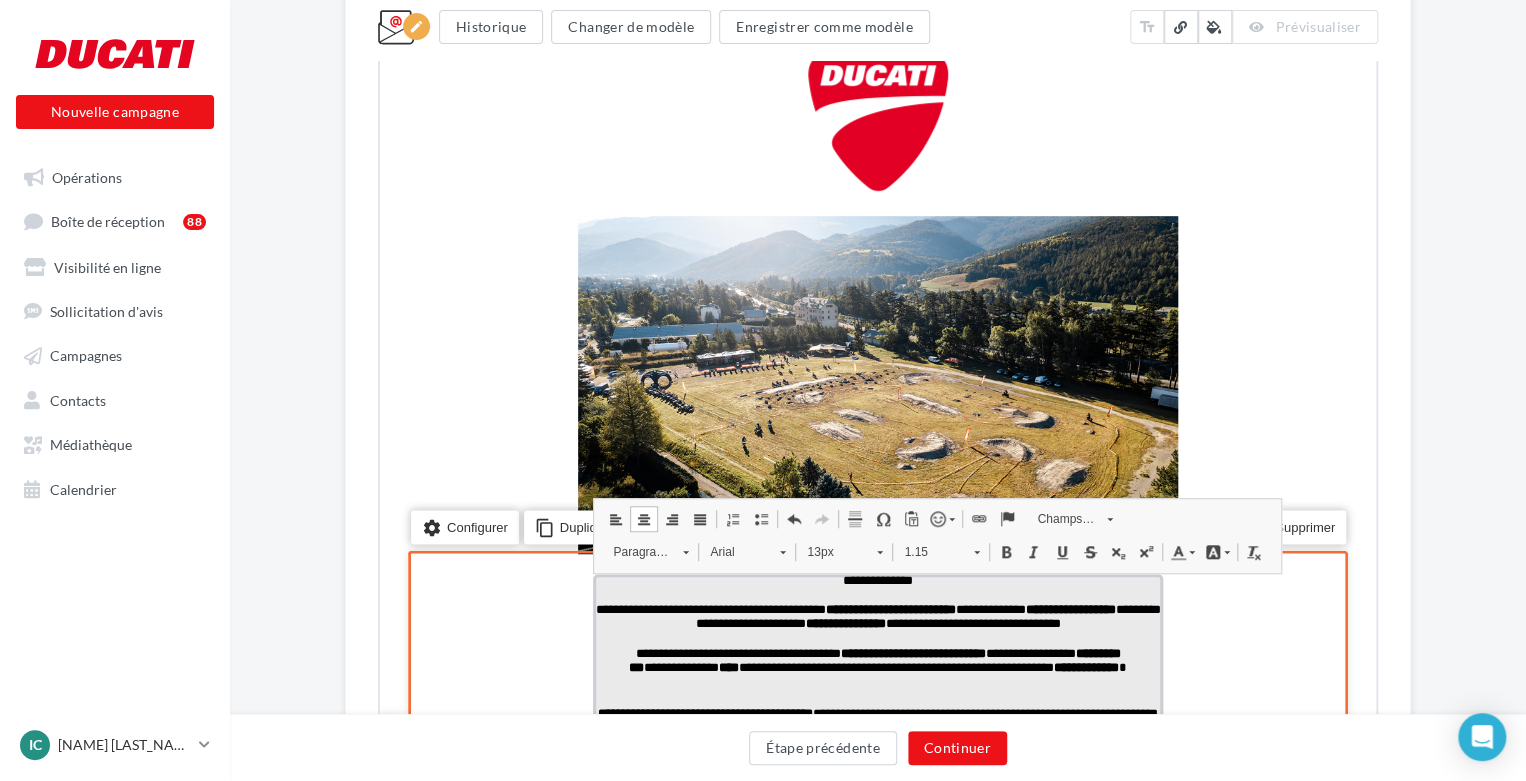 scroll, scrollTop: 500, scrollLeft: 0, axis: vertical 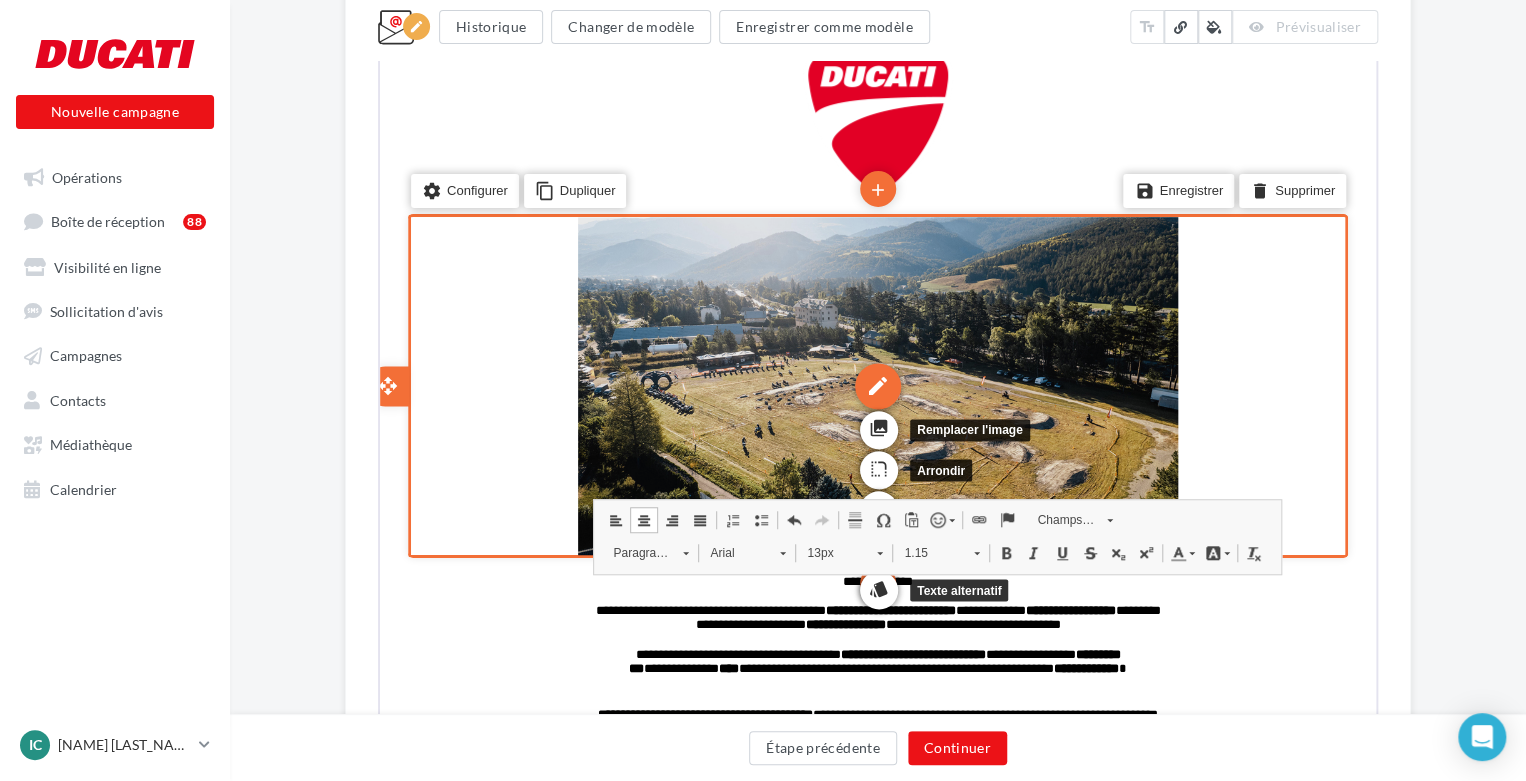 click on "edit" at bounding box center (876, 384) 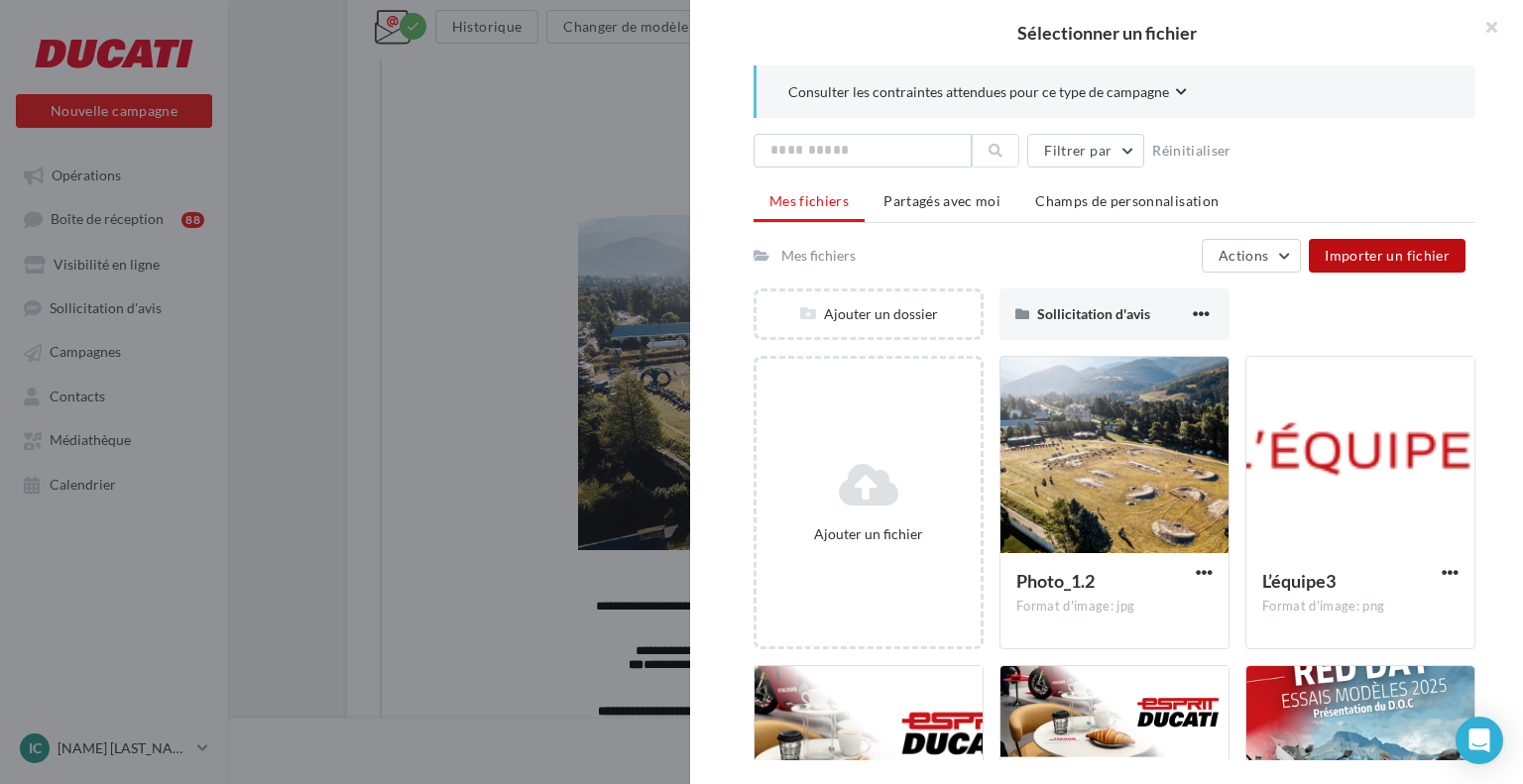 click on "Importer un fichier" at bounding box center (1387, 255) 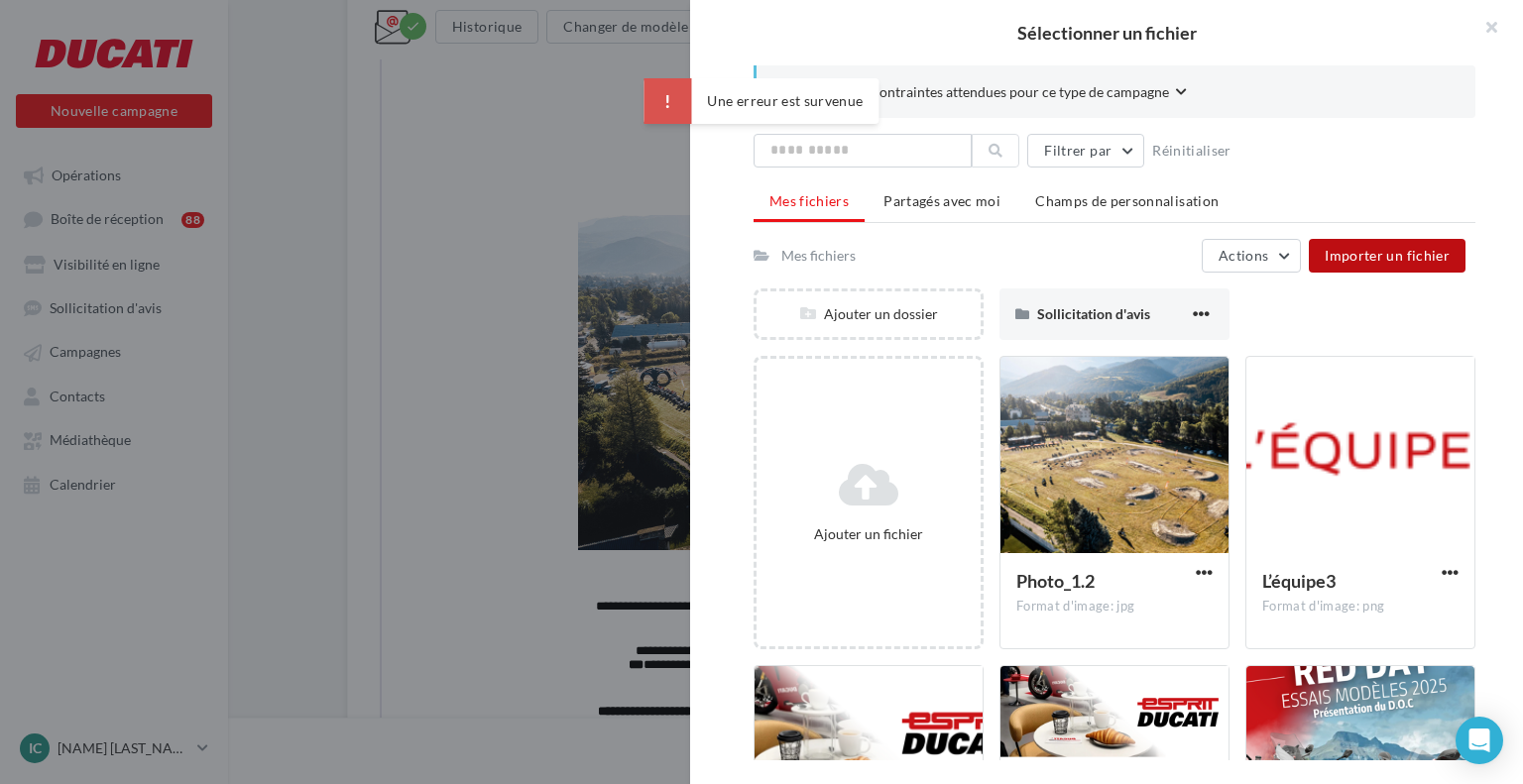 click on "Une erreur est survenue" at bounding box center (761, 101) 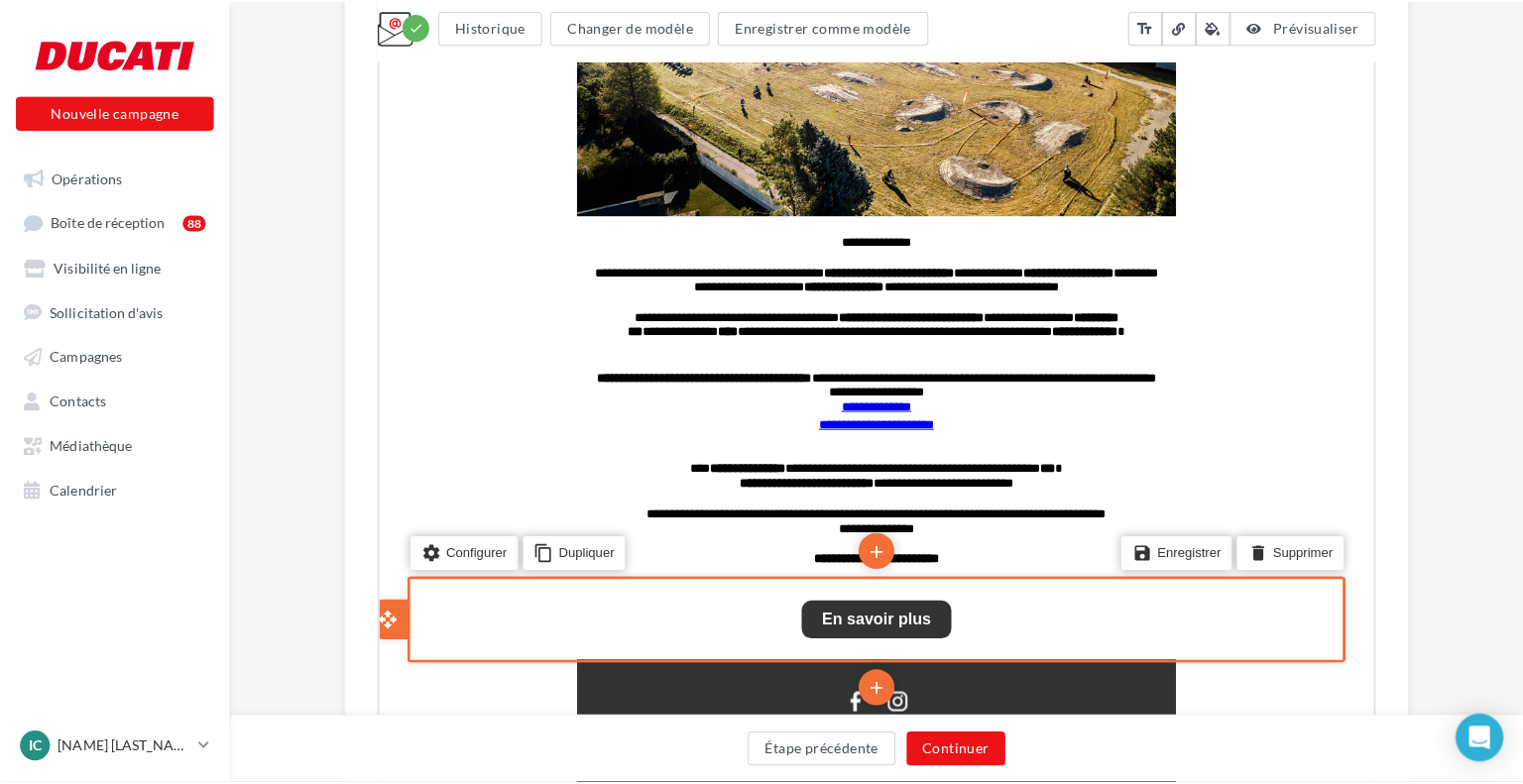 scroll, scrollTop: 654, scrollLeft: 0, axis: vertical 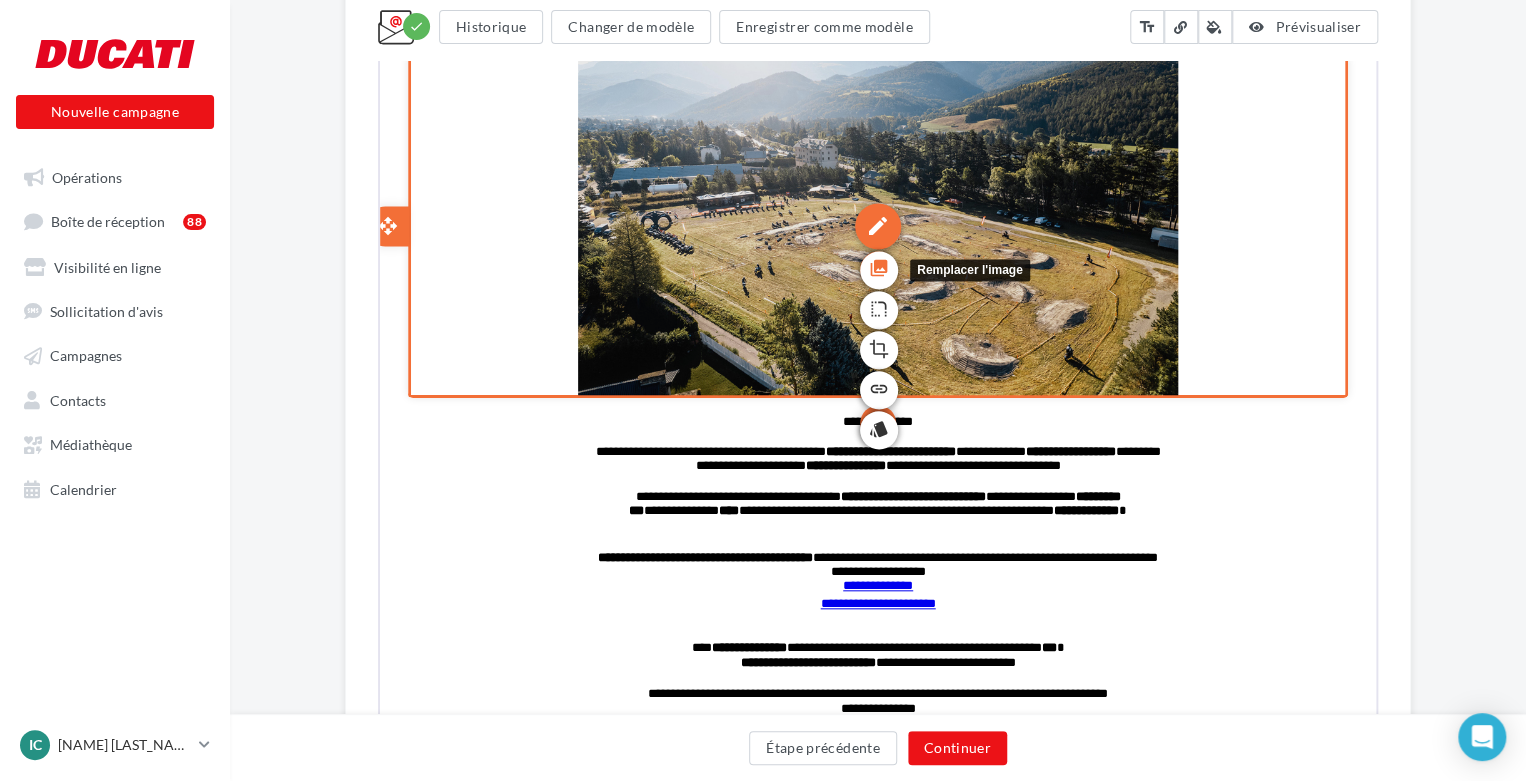 click on "photo_library" at bounding box center (877, 266) 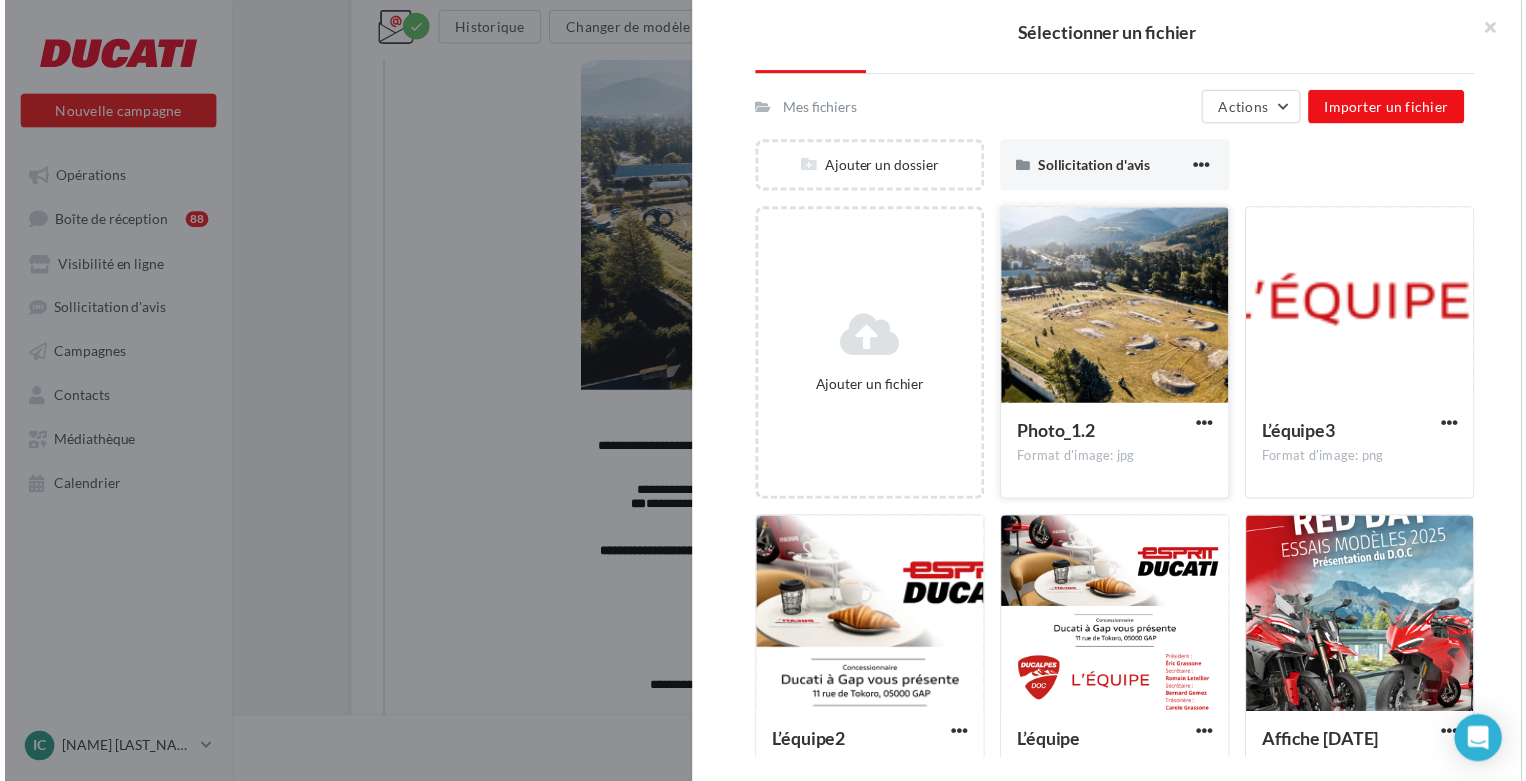 scroll, scrollTop: 0, scrollLeft: 0, axis: both 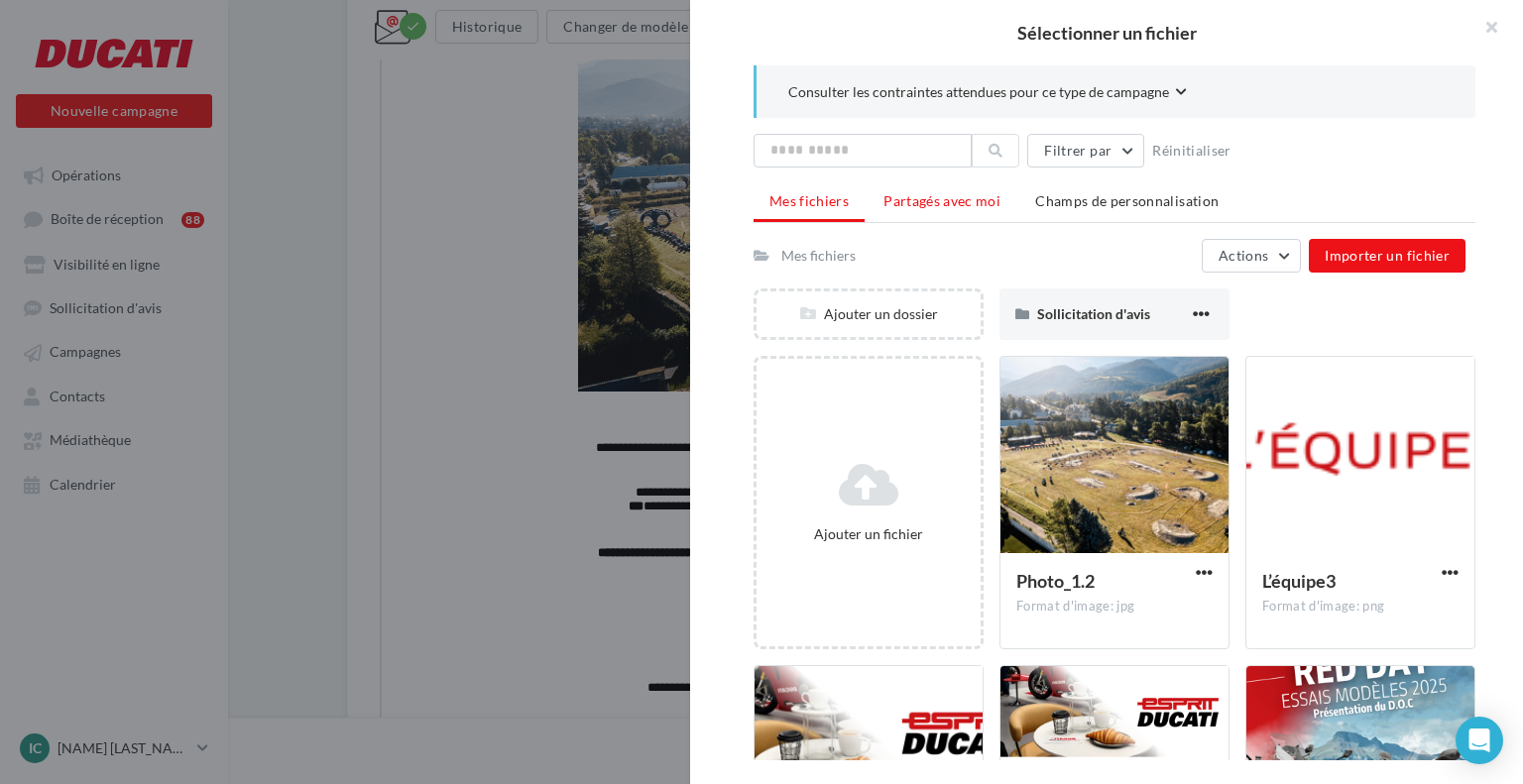 click on "Partagés avec moi" at bounding box center (942, 200) 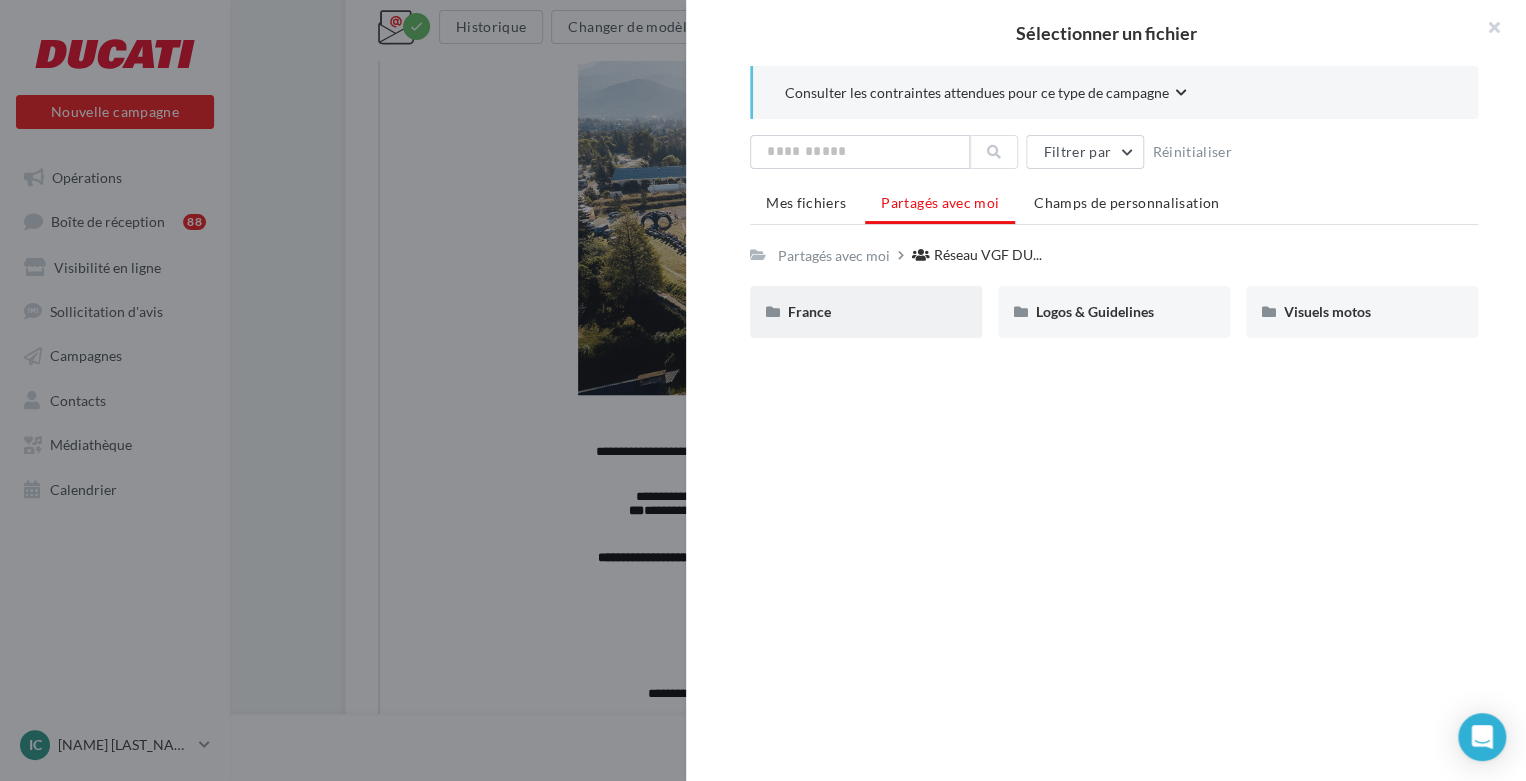 click on "France" at bounding box center (866, 312) 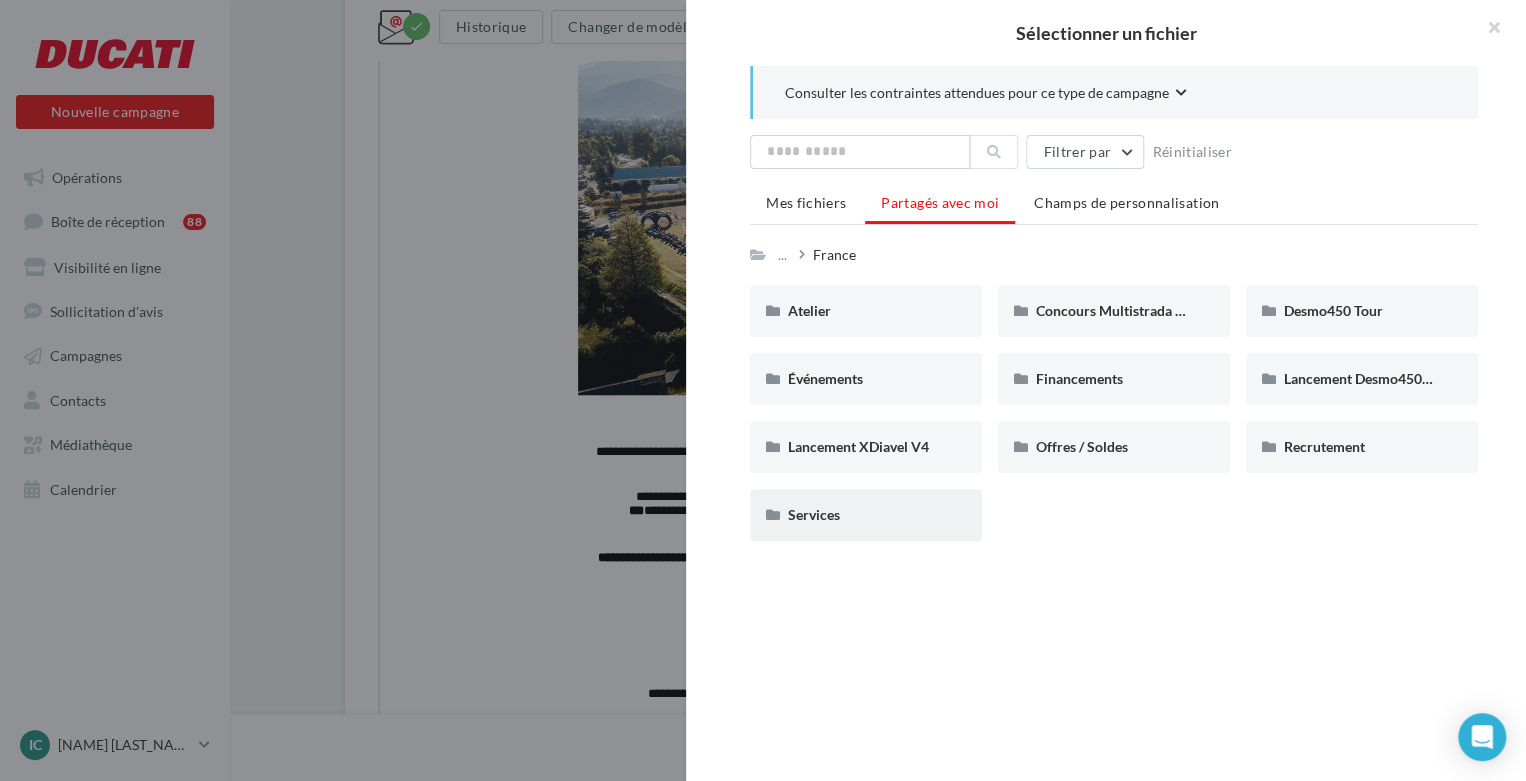 click on "Services" at bounding box center [866, 515] 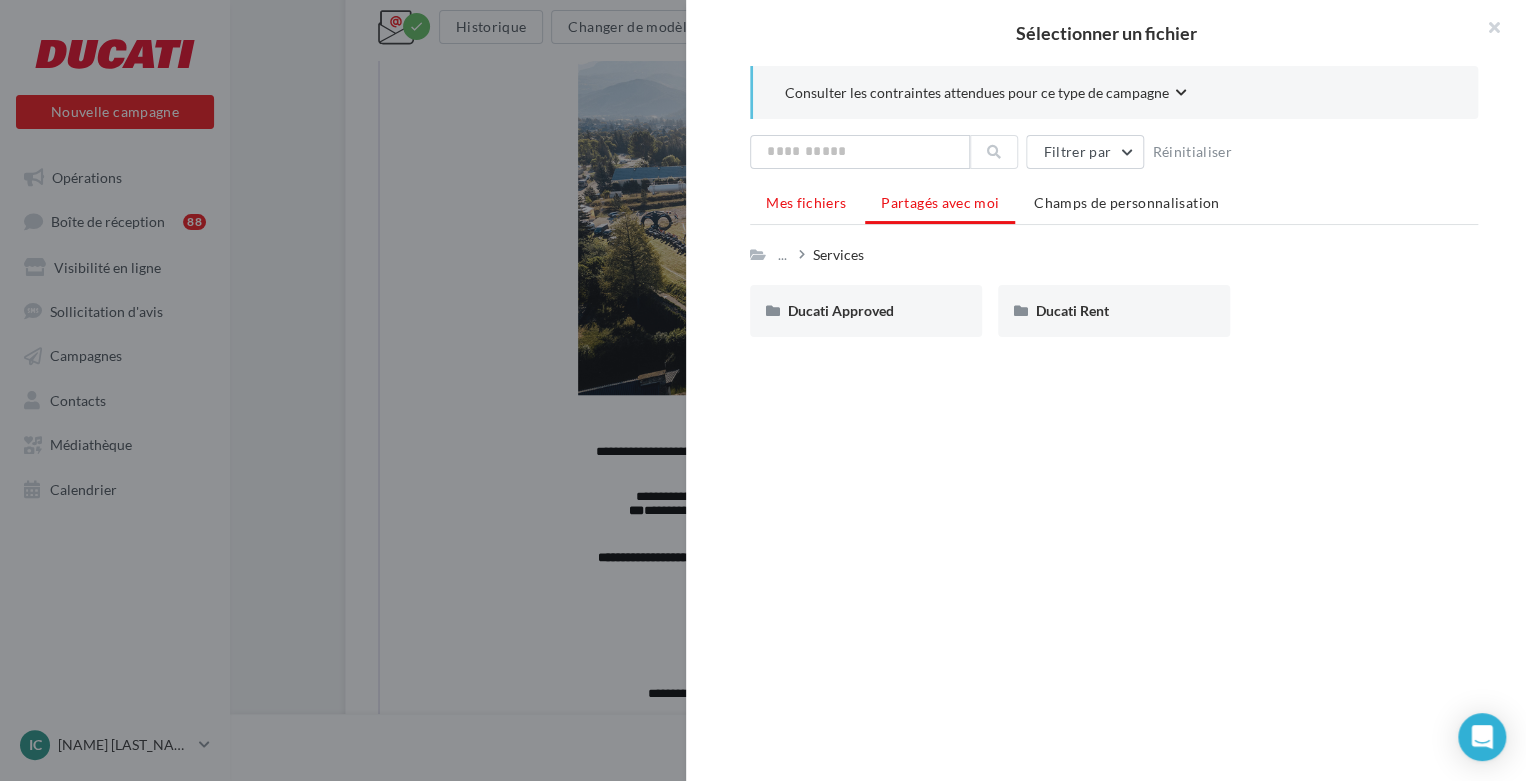 click on "Mes fichiers" at bounding box center [806, 203] 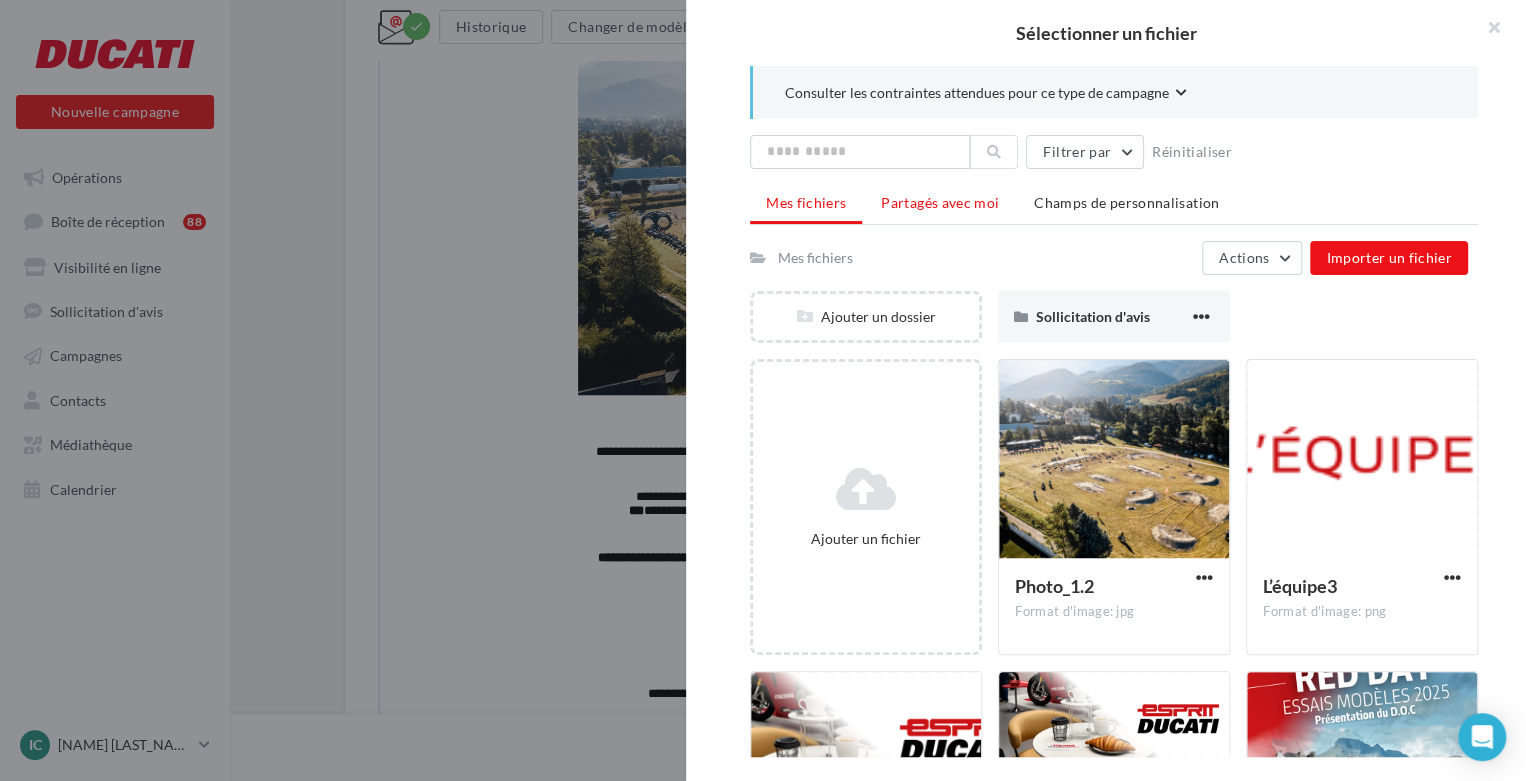 click on "Partagés avec moi" at bounding box center (940, 203) 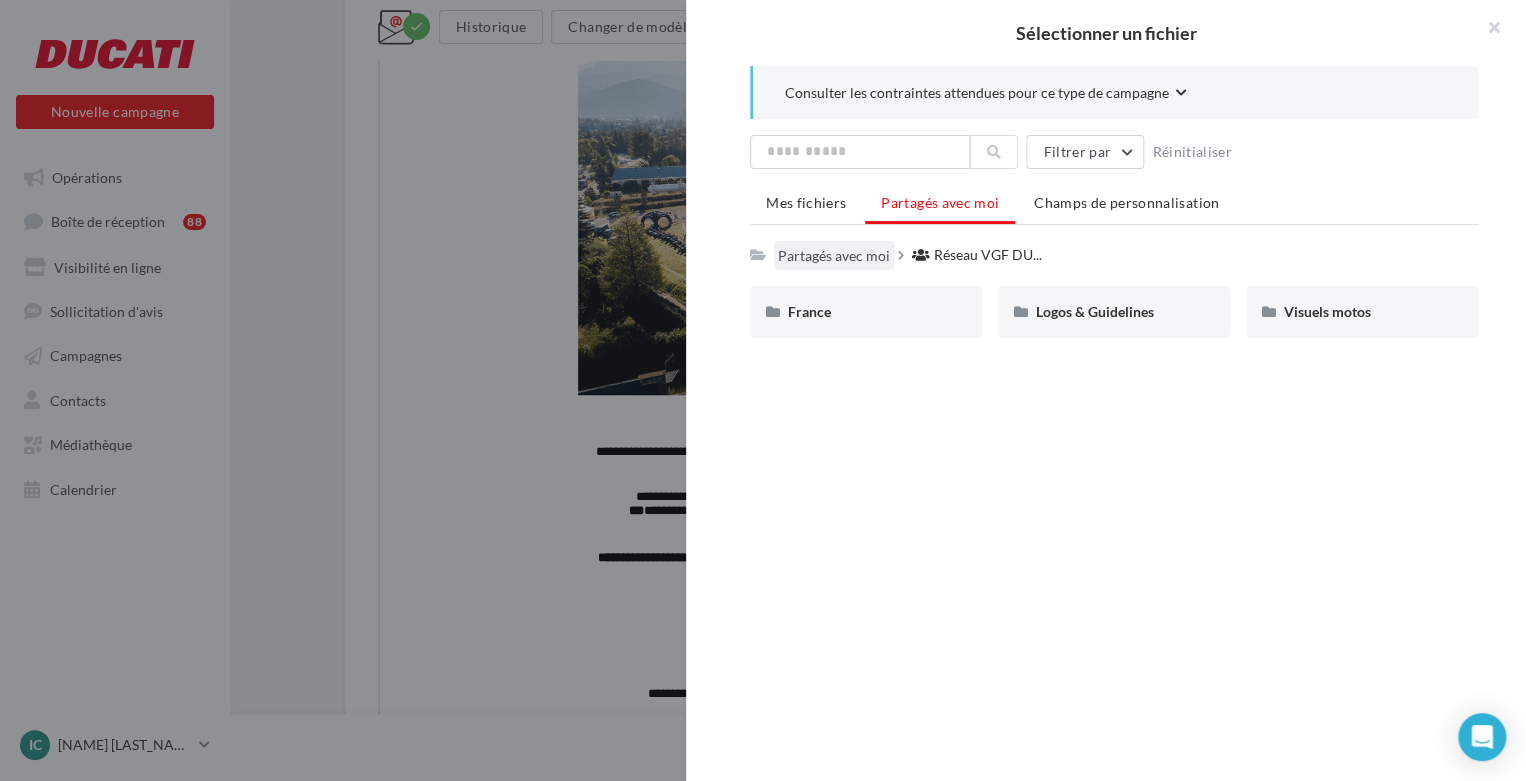 click on "Partagés avec moi" at bounding box center (834, 256) 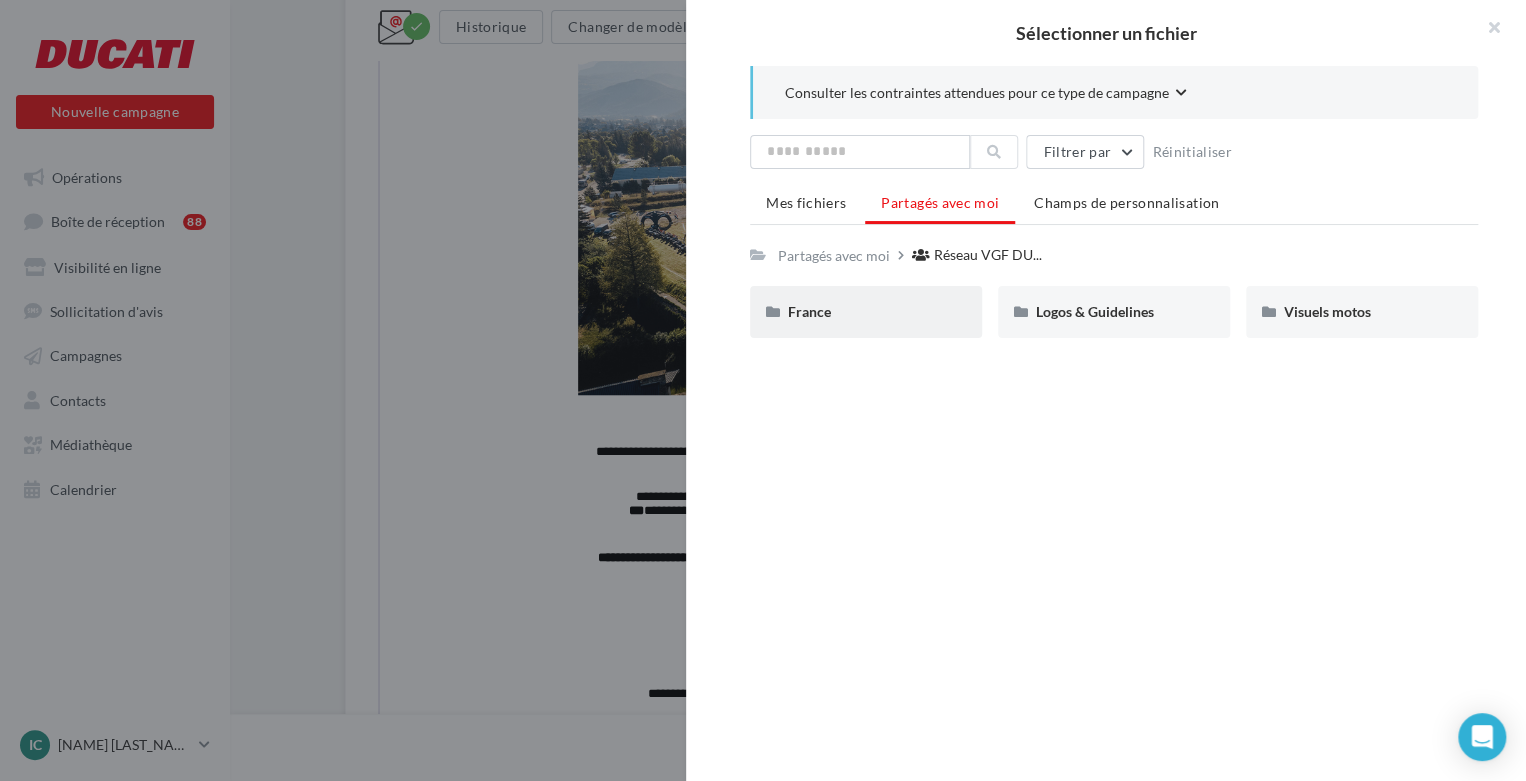 click on "France" at bounding box center [866, 312] 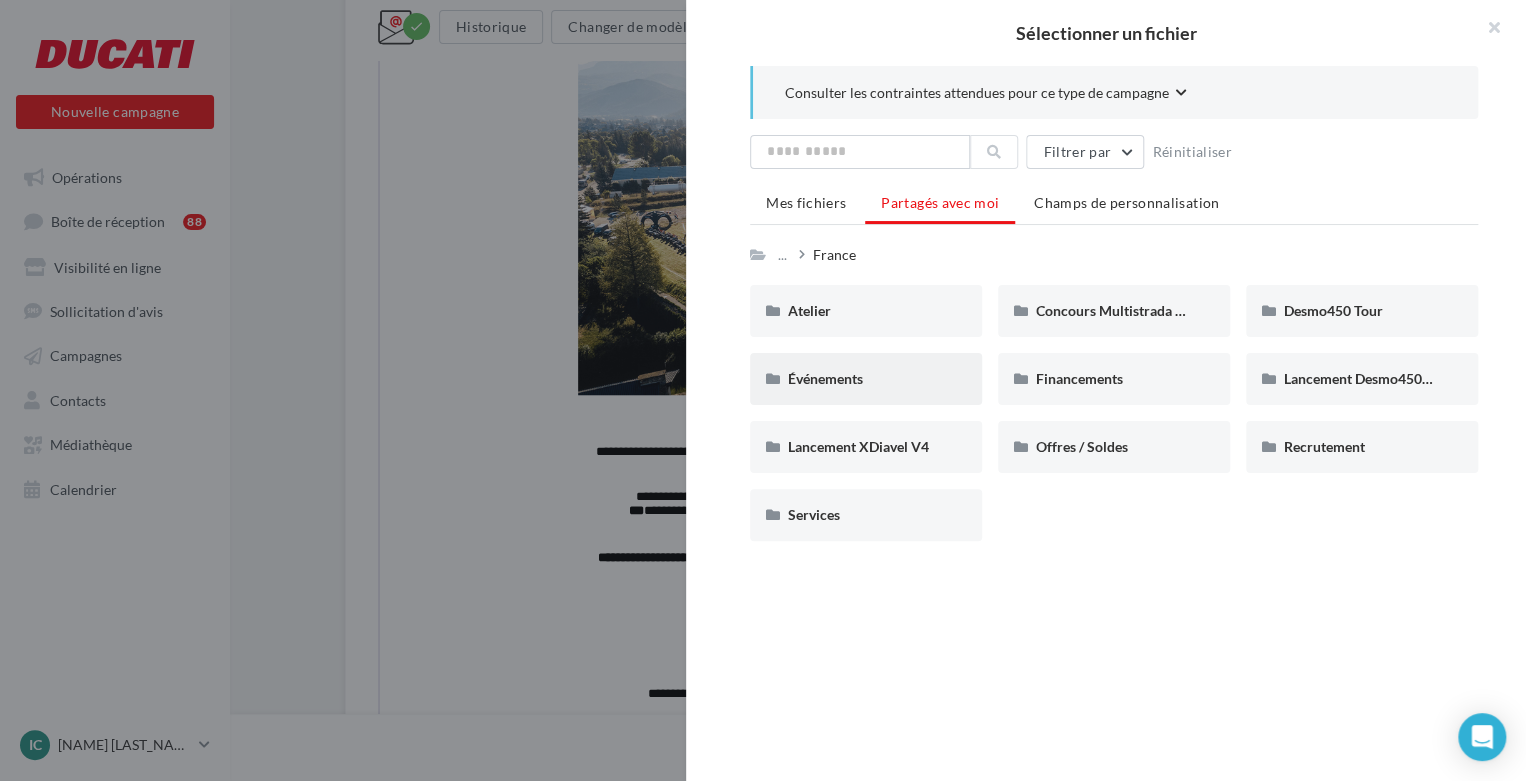 click on "Événements" at bounding box center [866, 379] 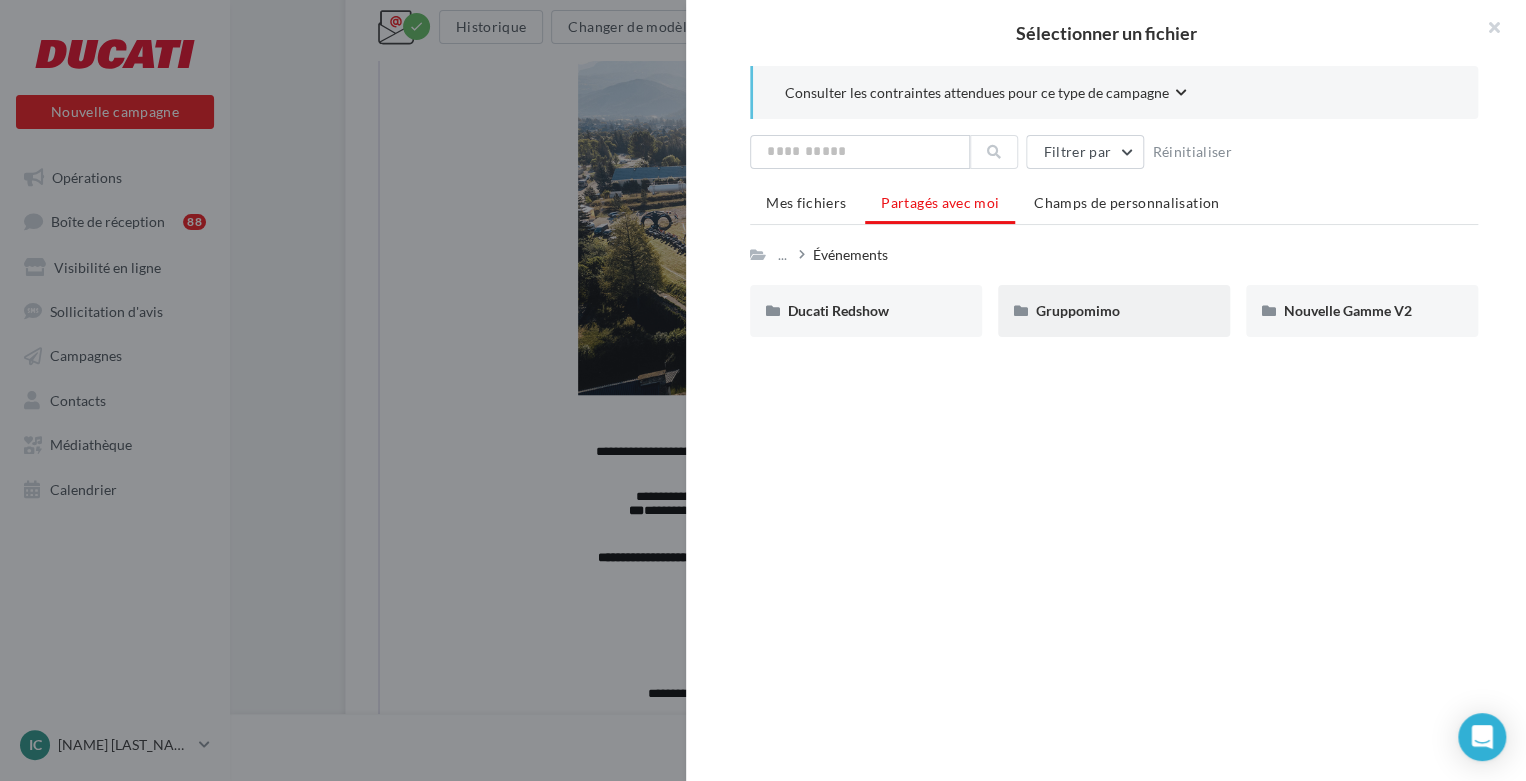 click on "Gruppomimo" at bounding box center (1114, 311) 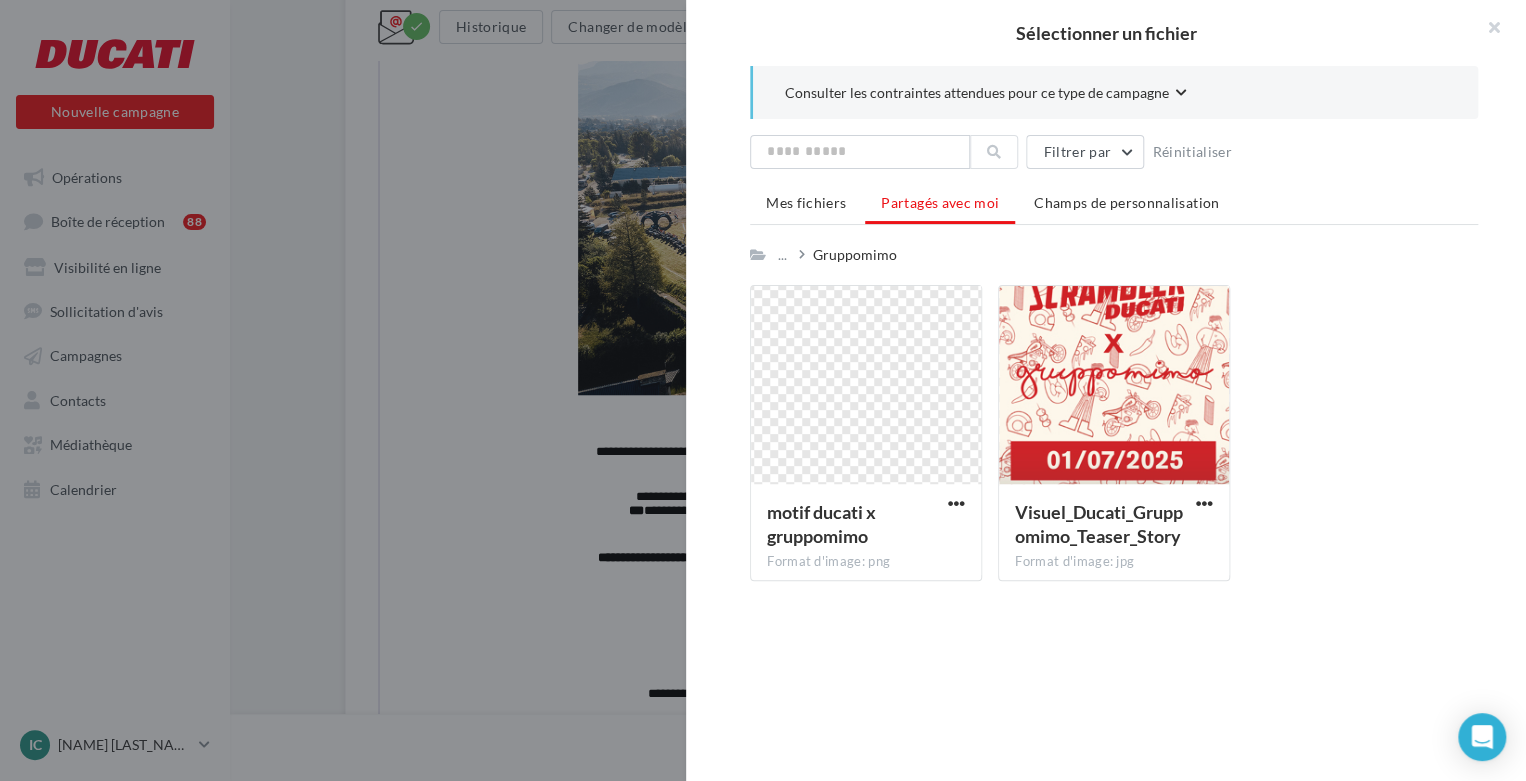 click on "Gruppomimo" at bounding box center (855, 255) 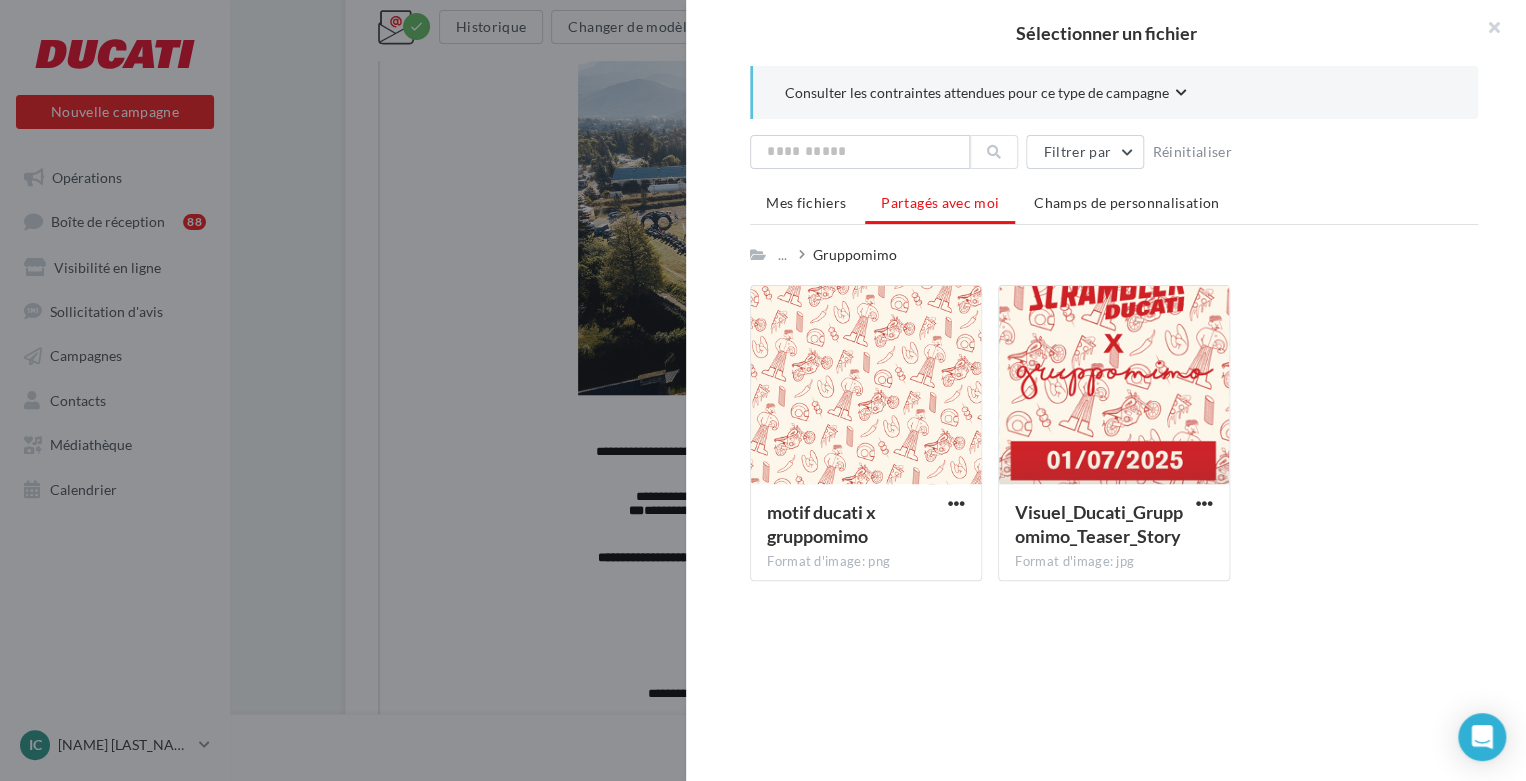 click on "..." at bounding box center [786, 255] 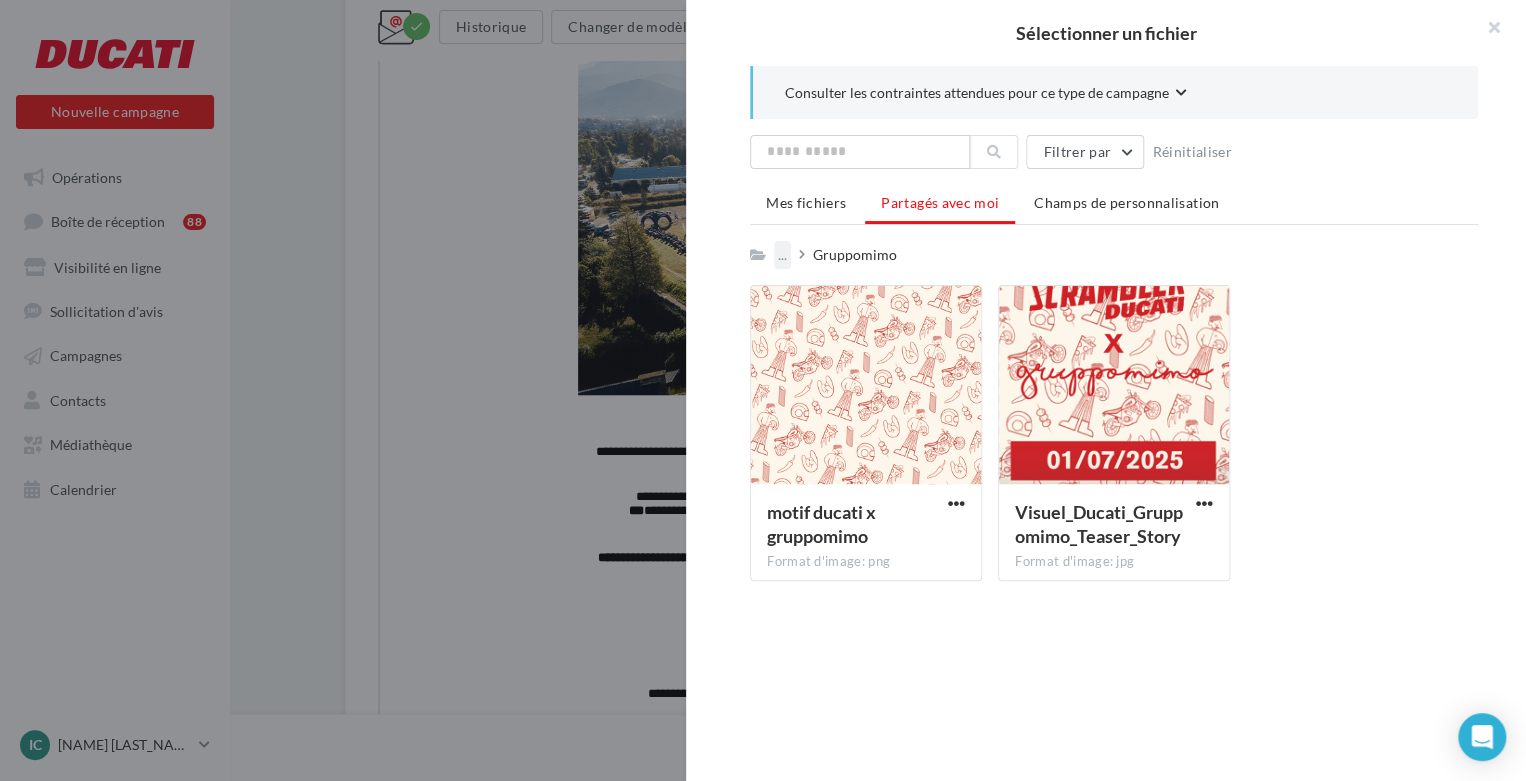 click on "..." at bounding box center [782, 255] 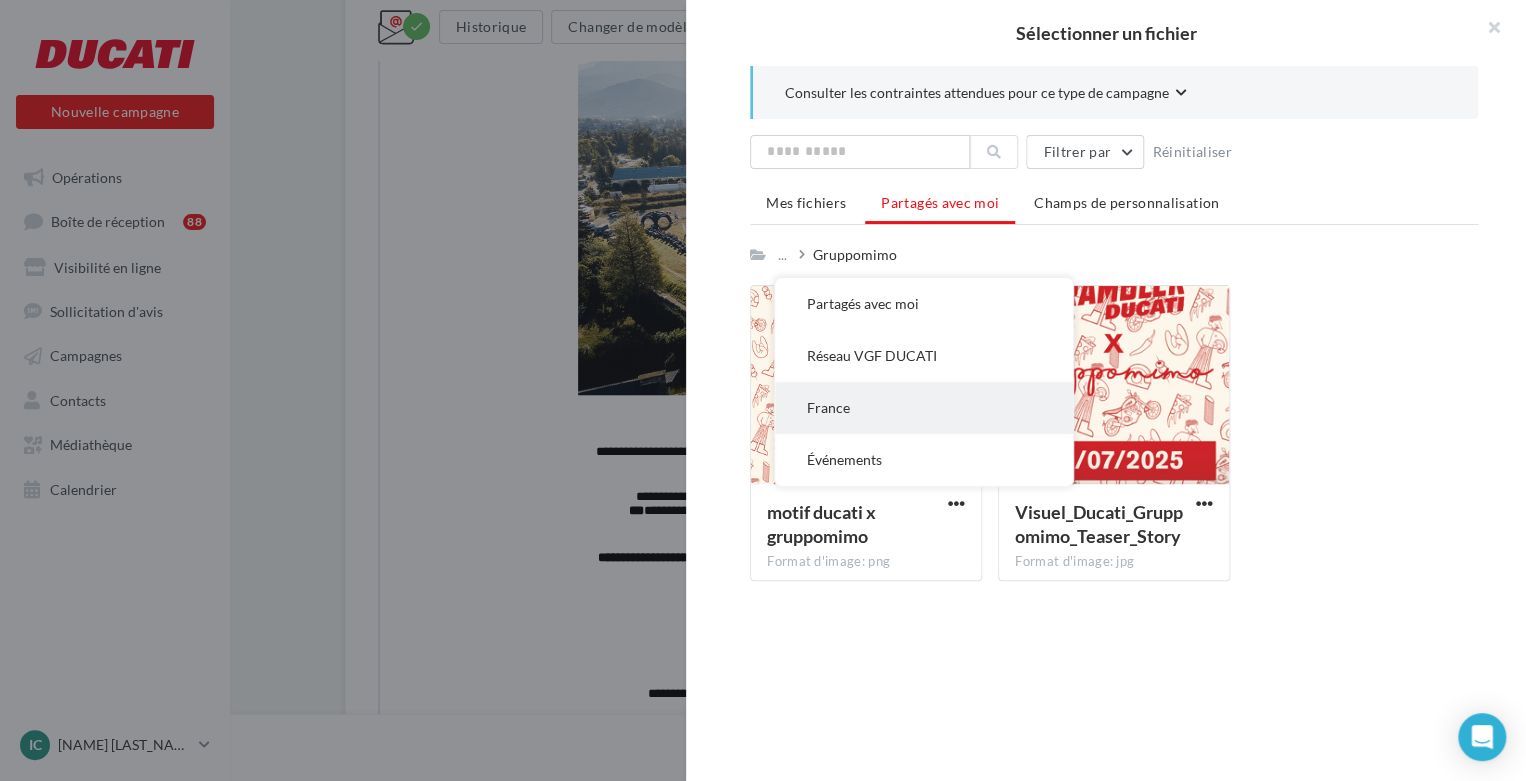 click on "France" at bounding box center (924, 408) 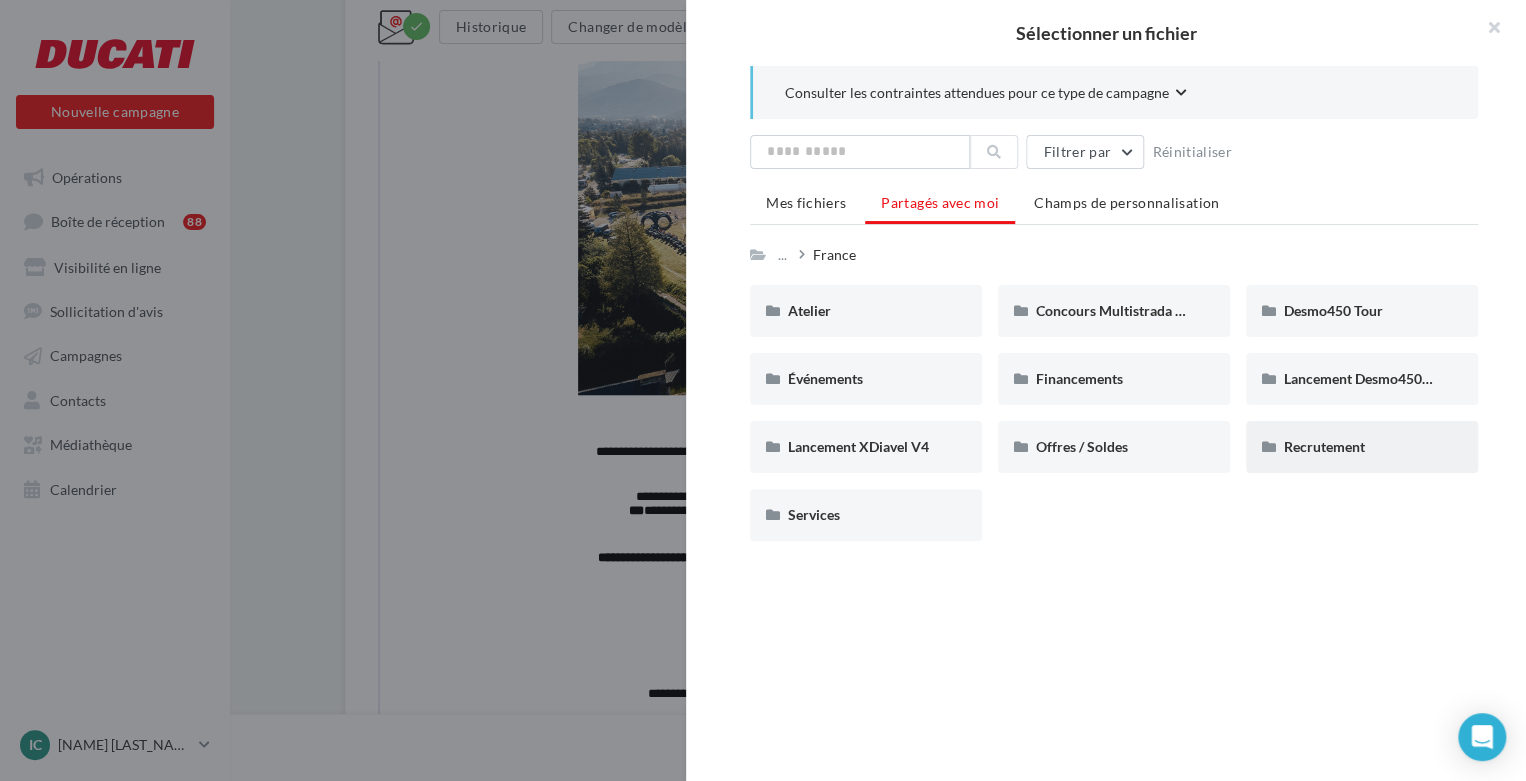 click on "Recrutement" at bounding box center [1362, 447] 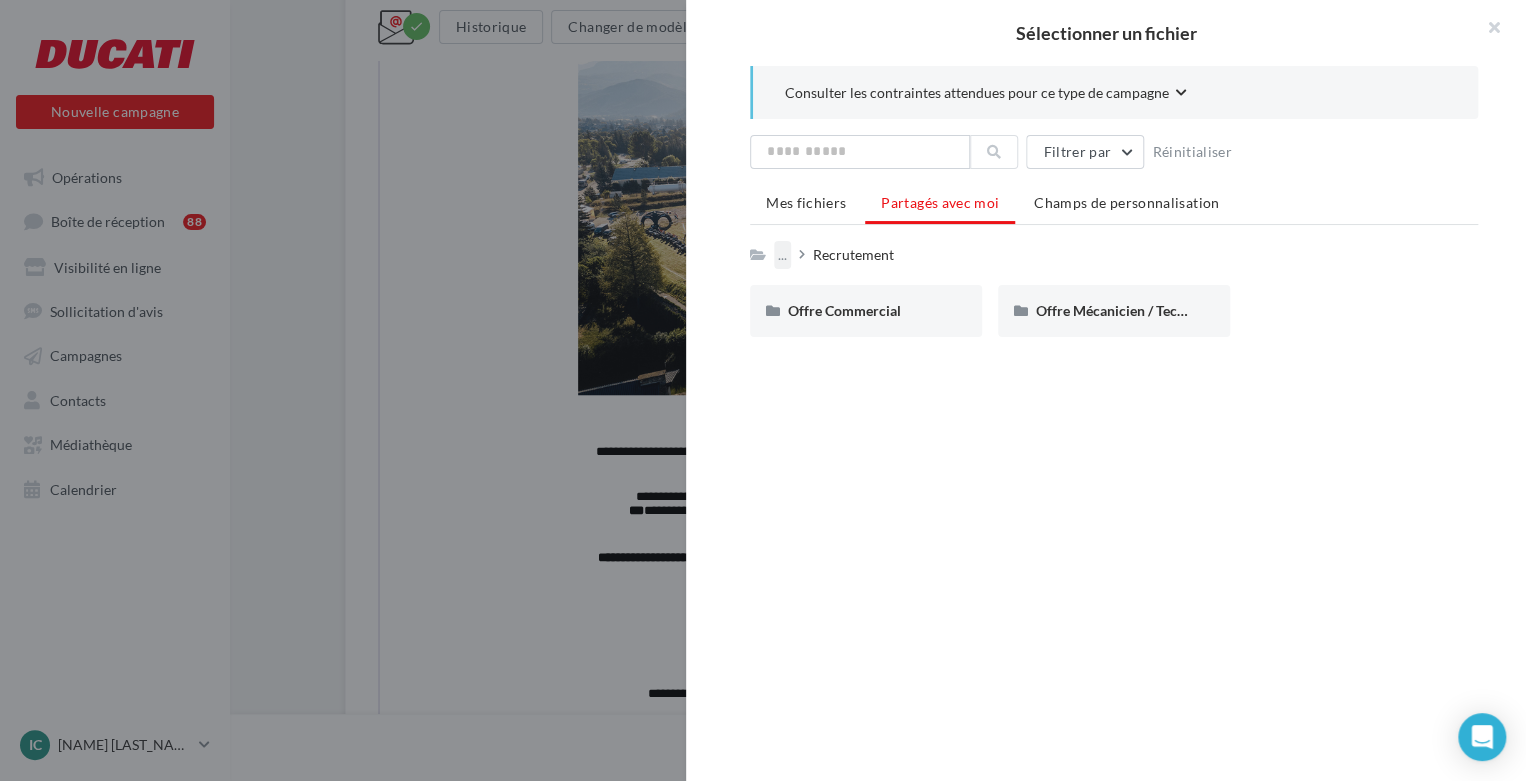 click on "..." at bounding box center (782, 255) 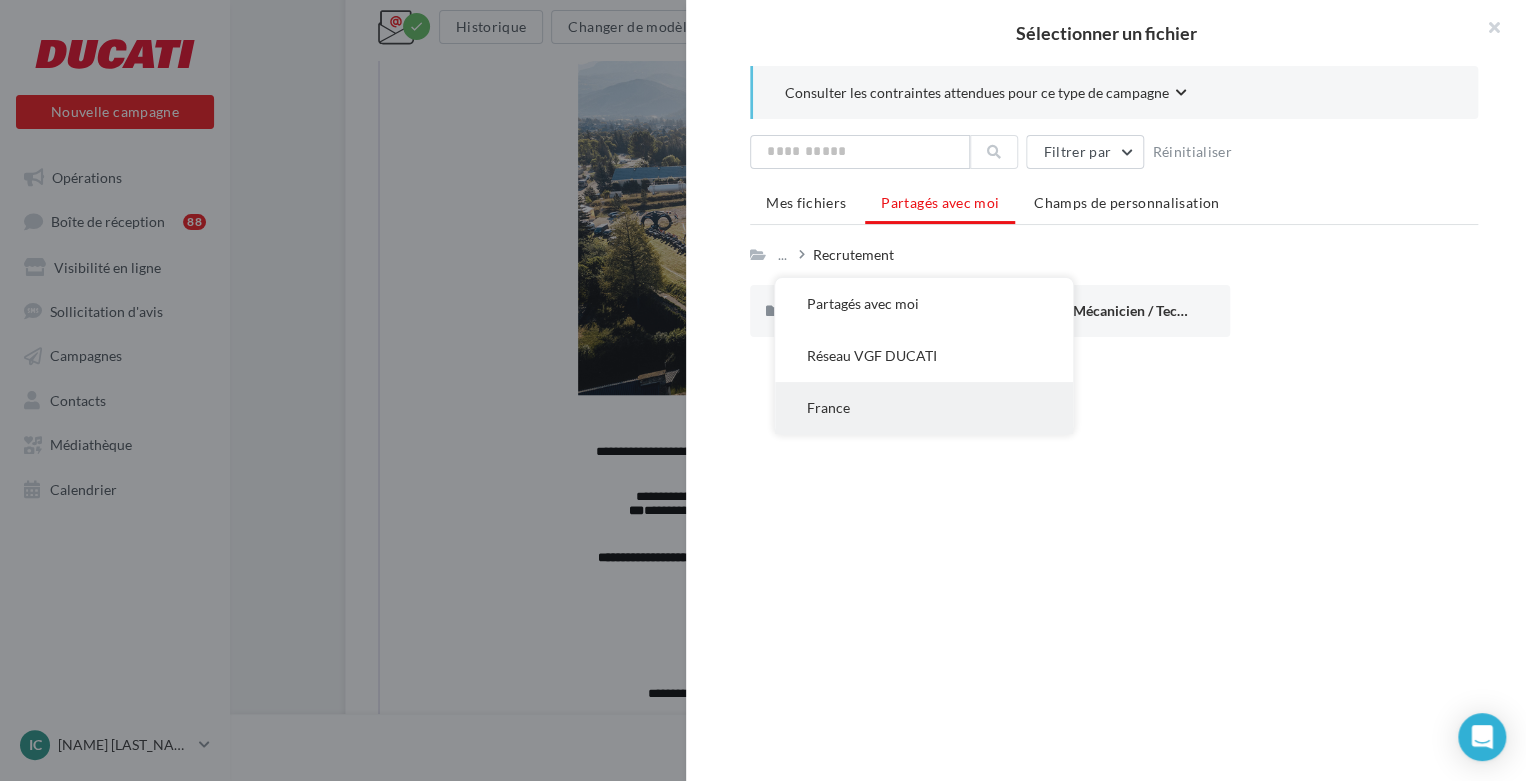 click on "France" at bounding box center (924, 408) 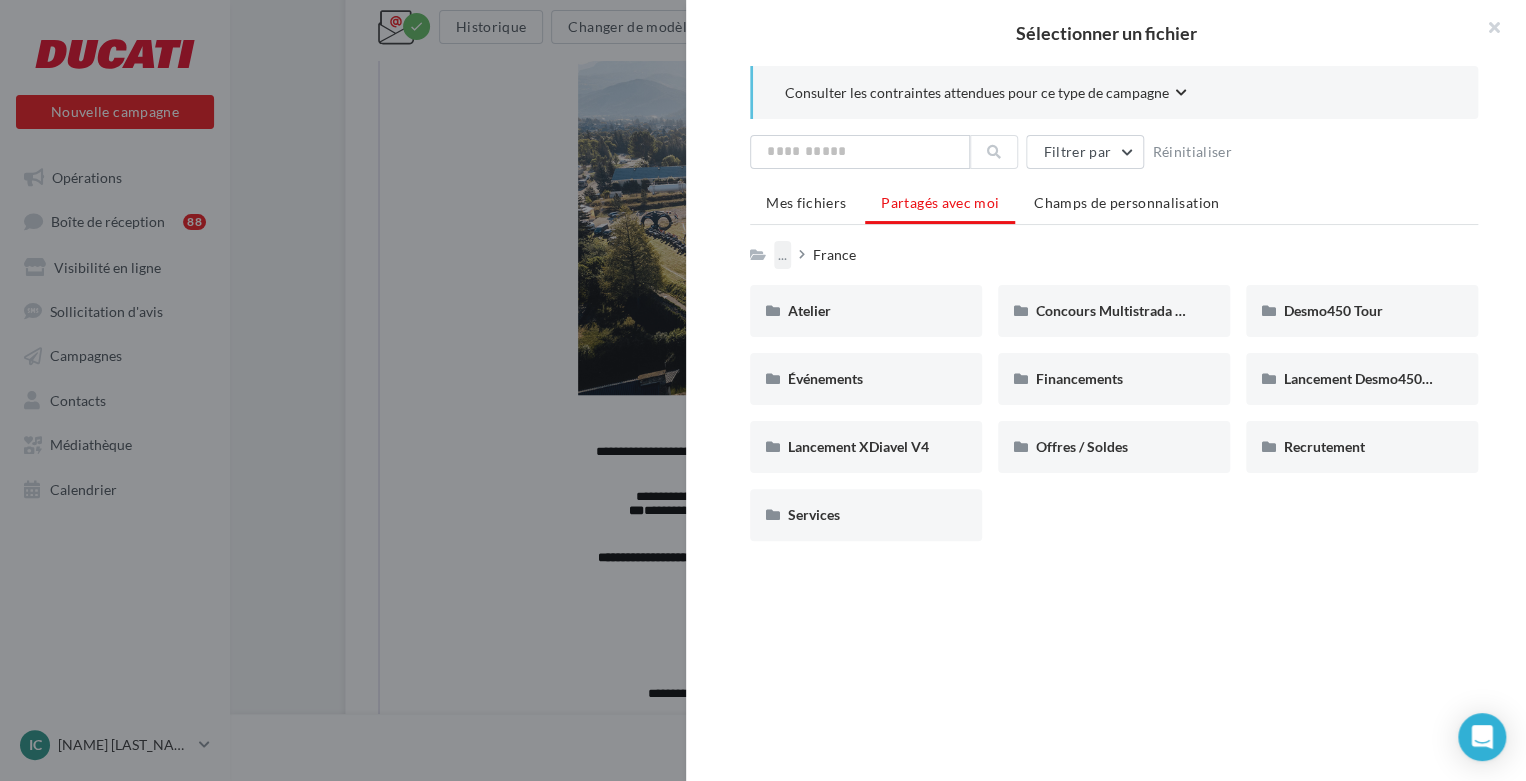 click on "..." at bounding box center (782, 255) 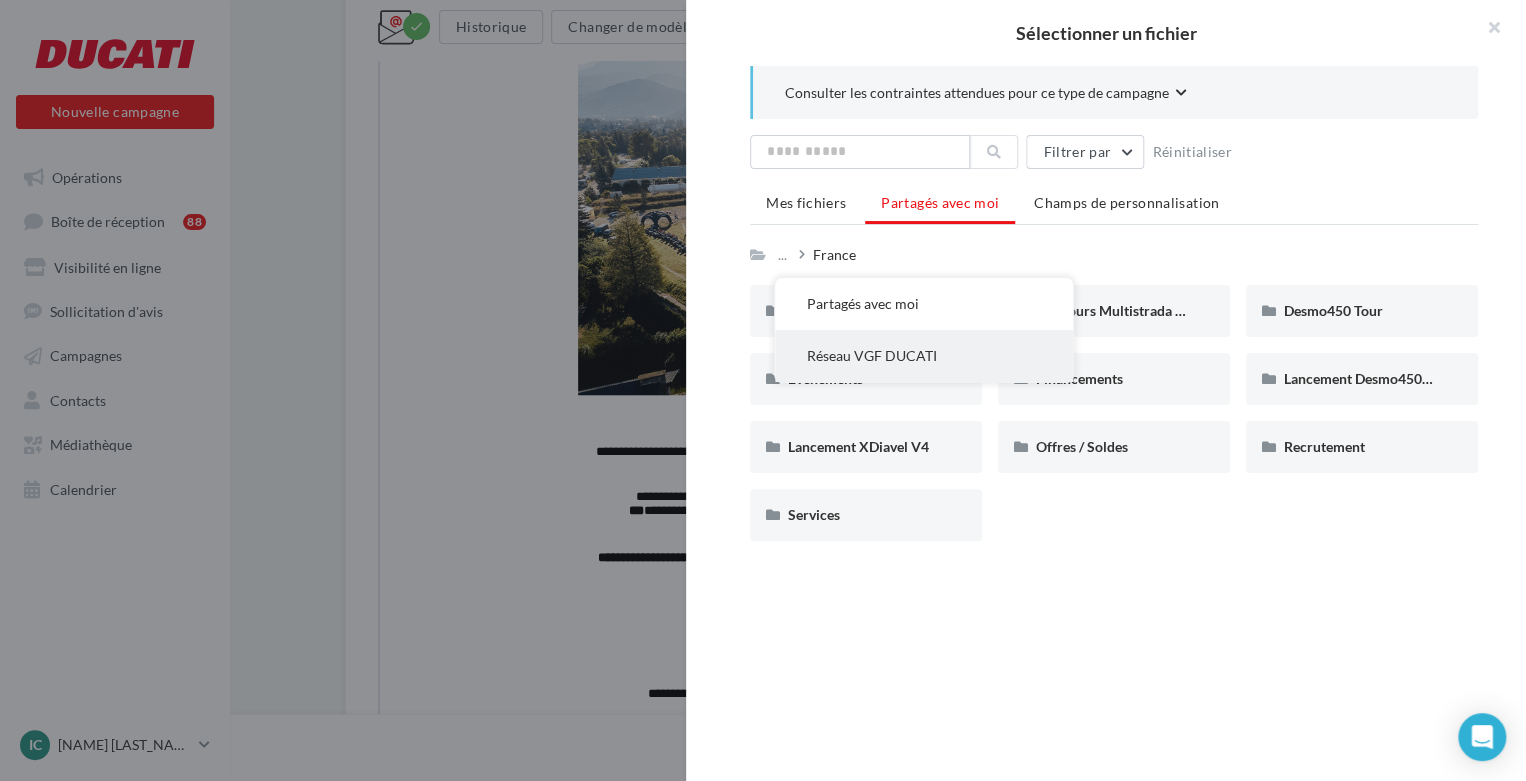 click on "Réseau VGF DUCATI" at bounding box center [924, 356] 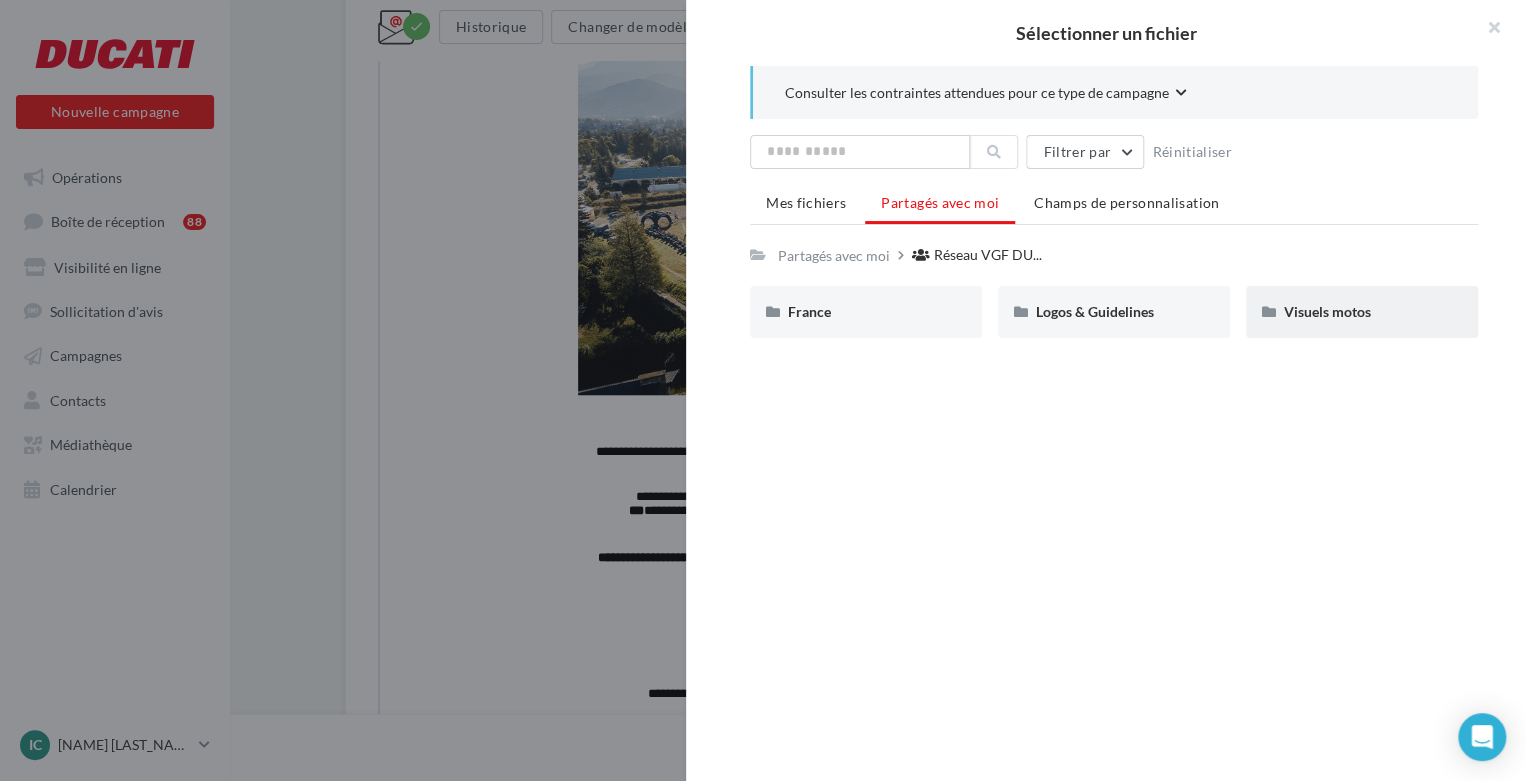 click on "Visuels motos" at bounding box center (1362, 312) 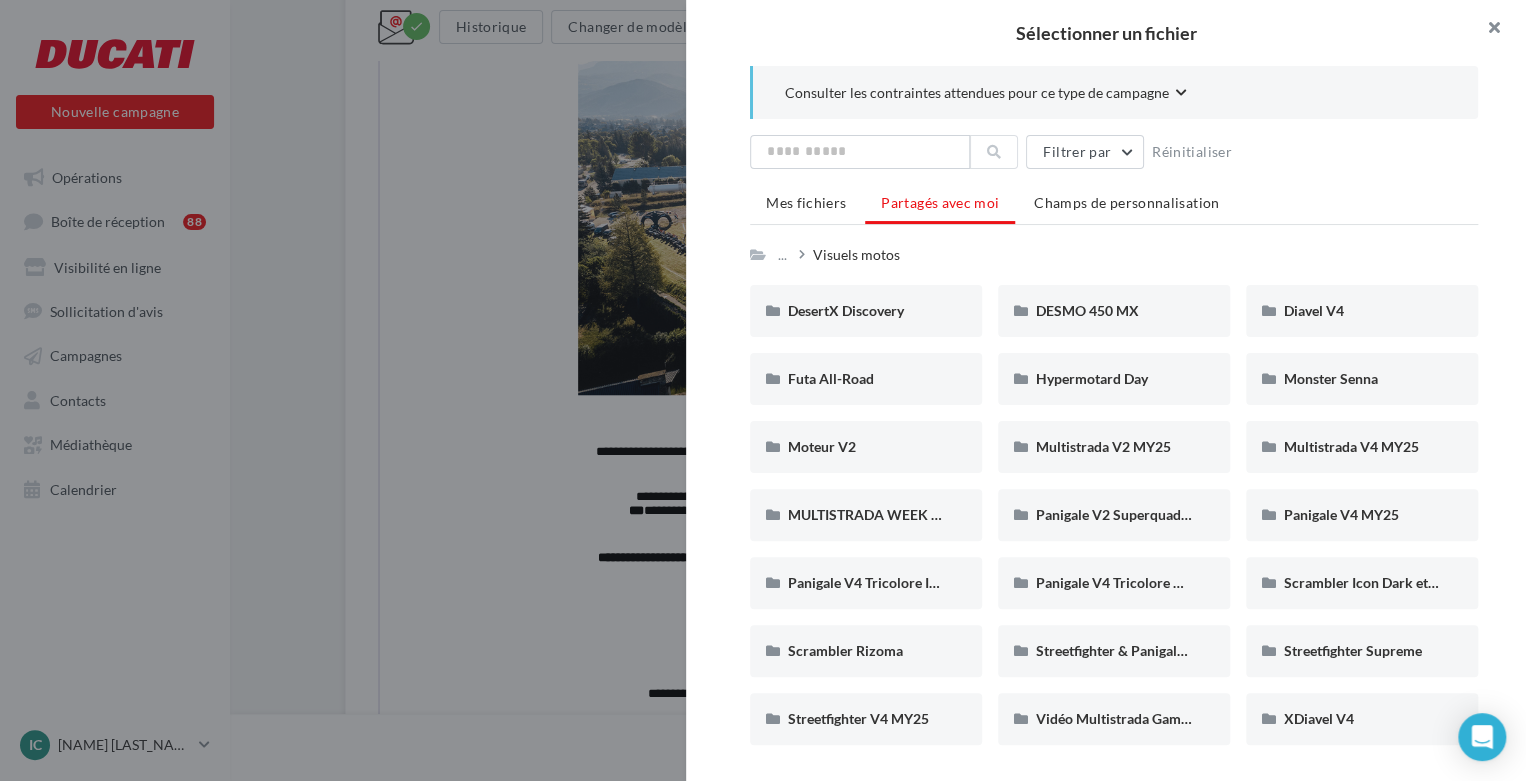 click at bounding box center (1486, 30) 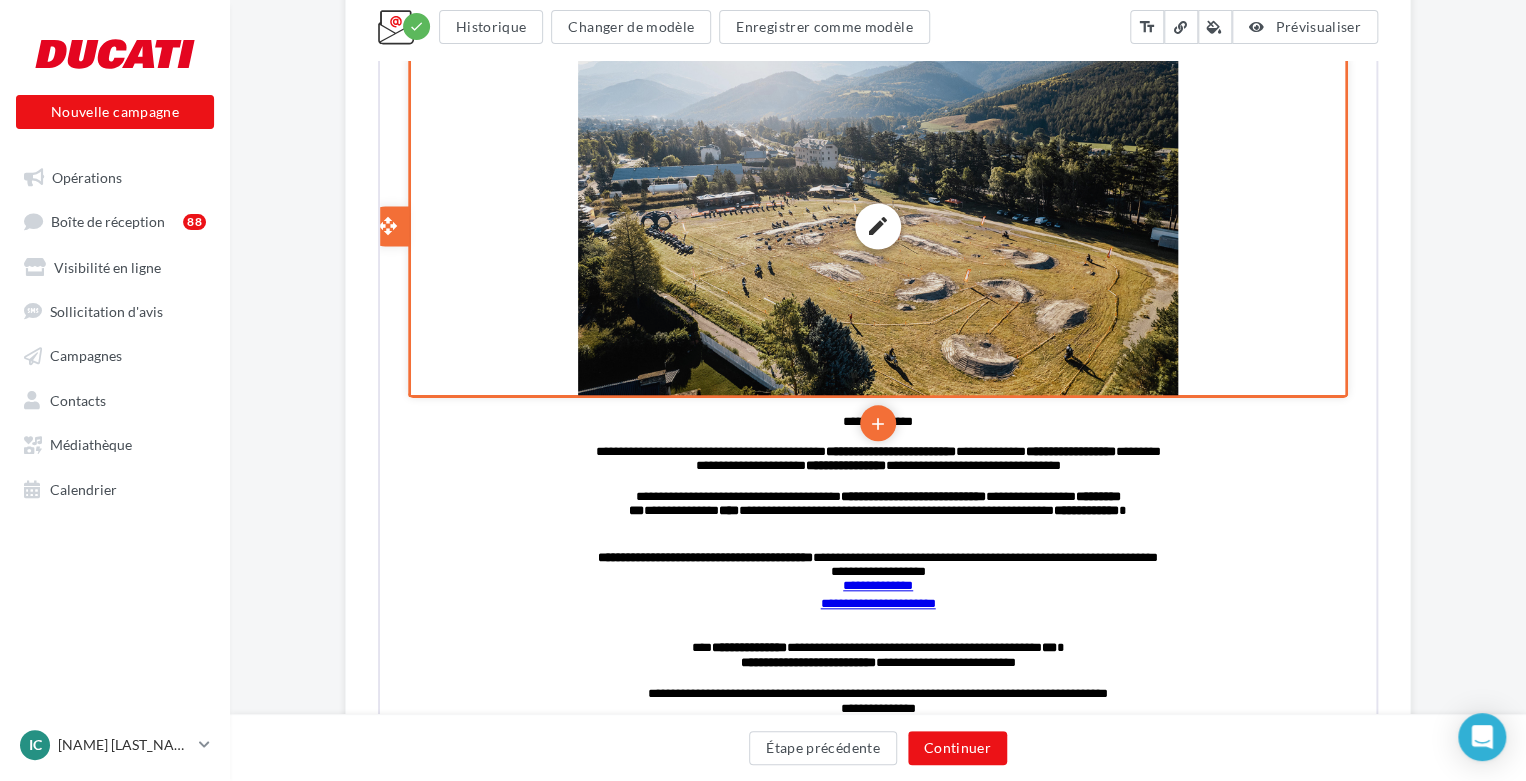 click on "edit               photo_library           rounded_corner      crop      link      style" at bounding box center (876, 224) 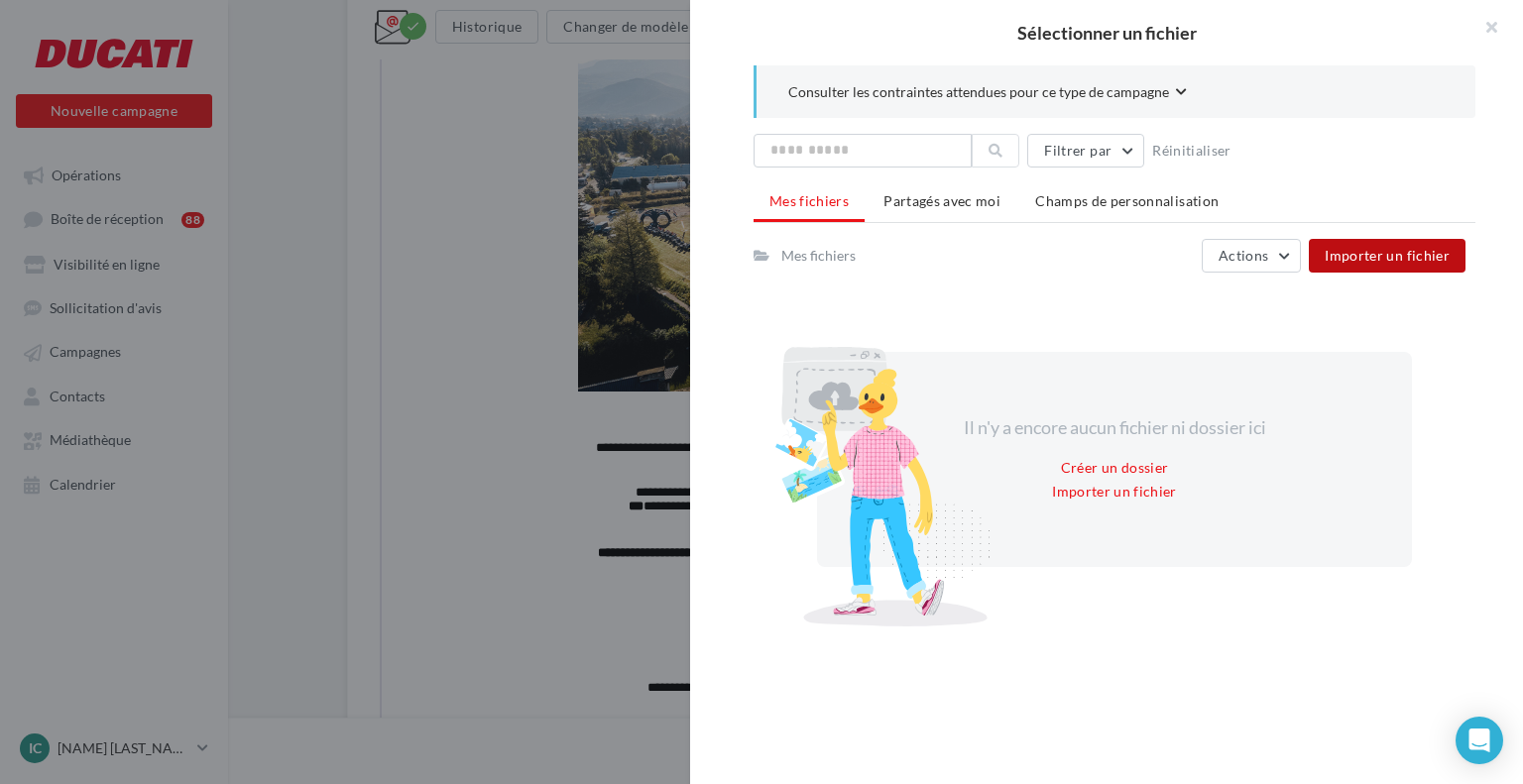 click on "Importer un fichier" at bounding box center (1387, 255) 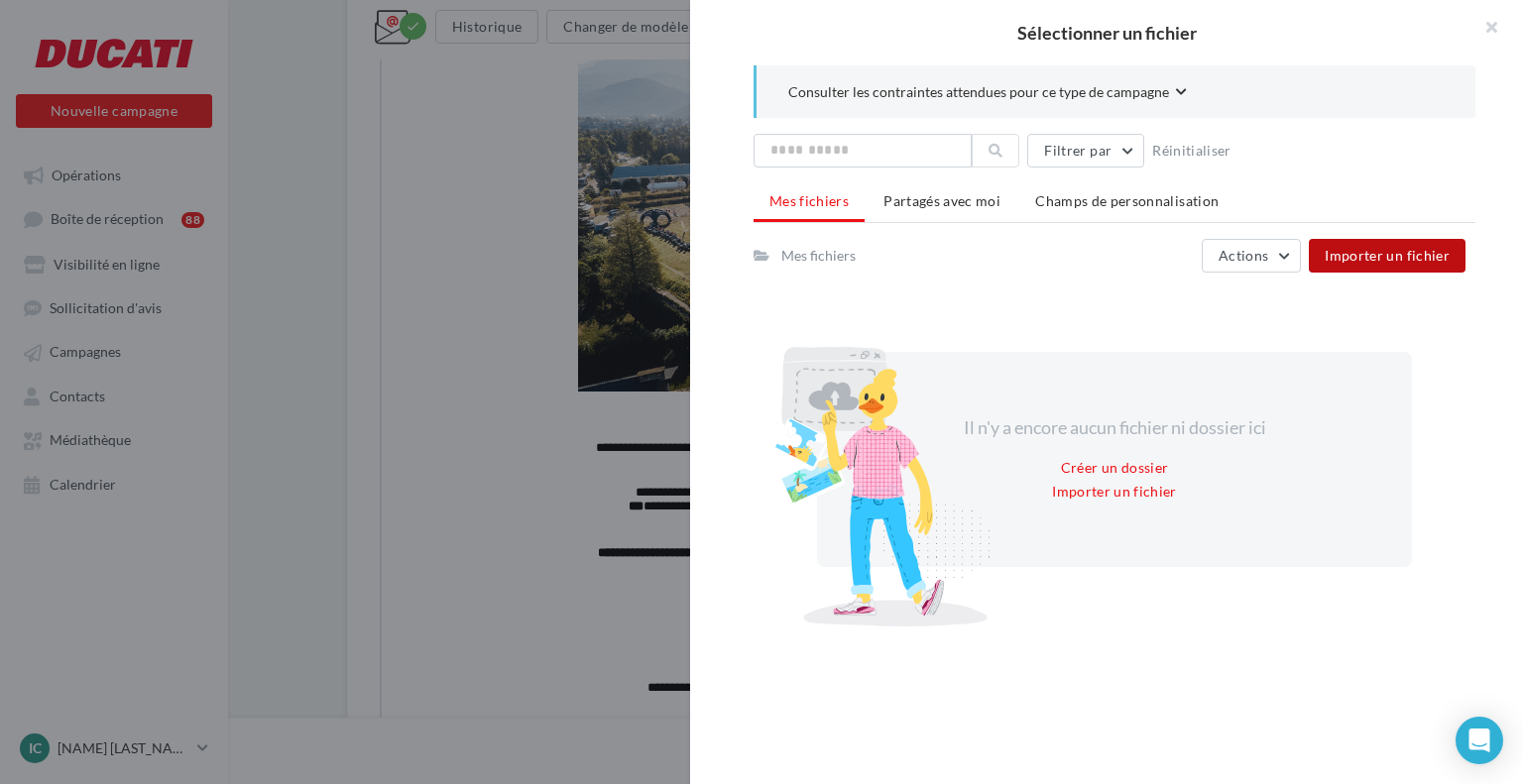 click on "Importer un fichier" at bounding box center (1387, 256) 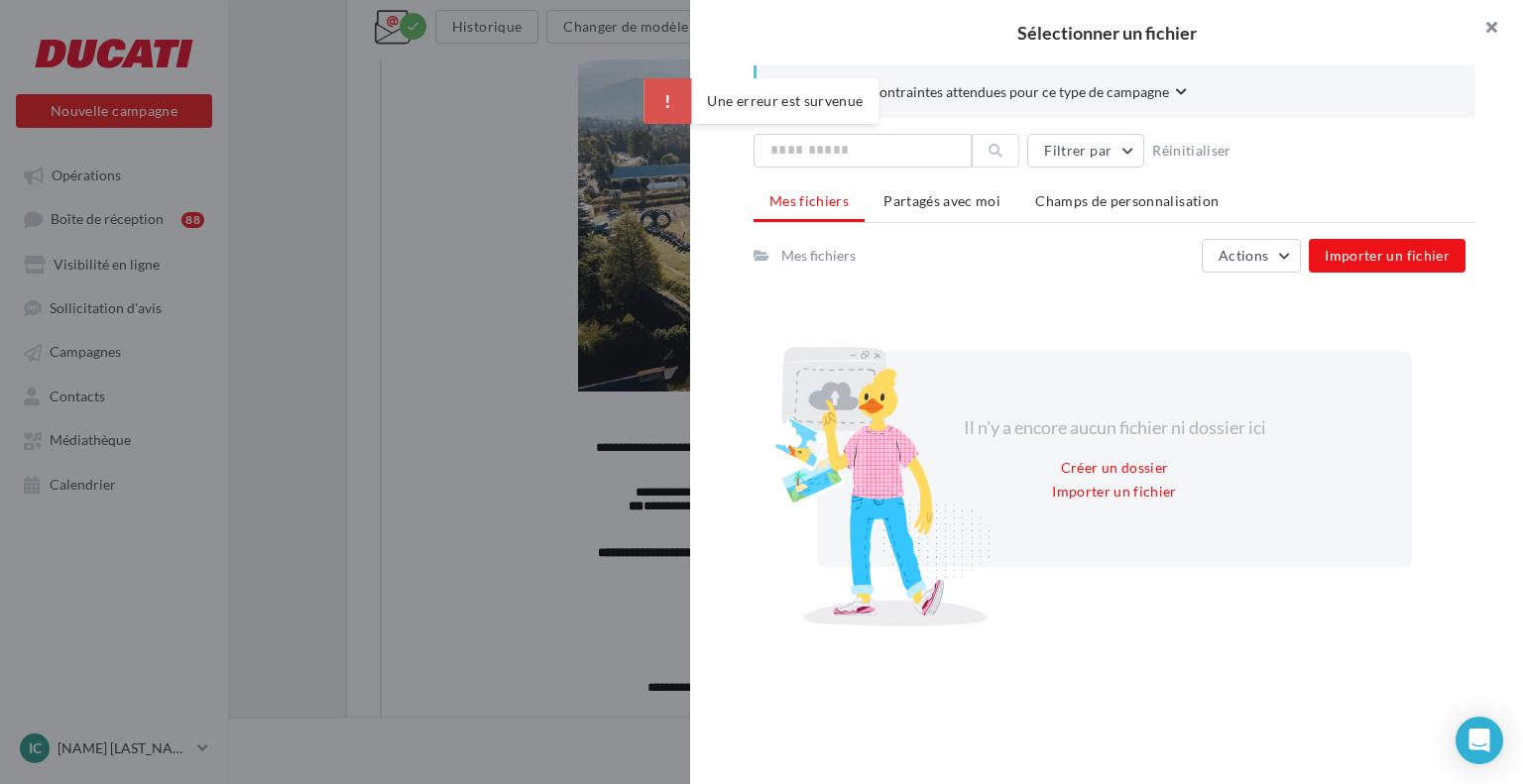 click at bounding box center [1483, 30] 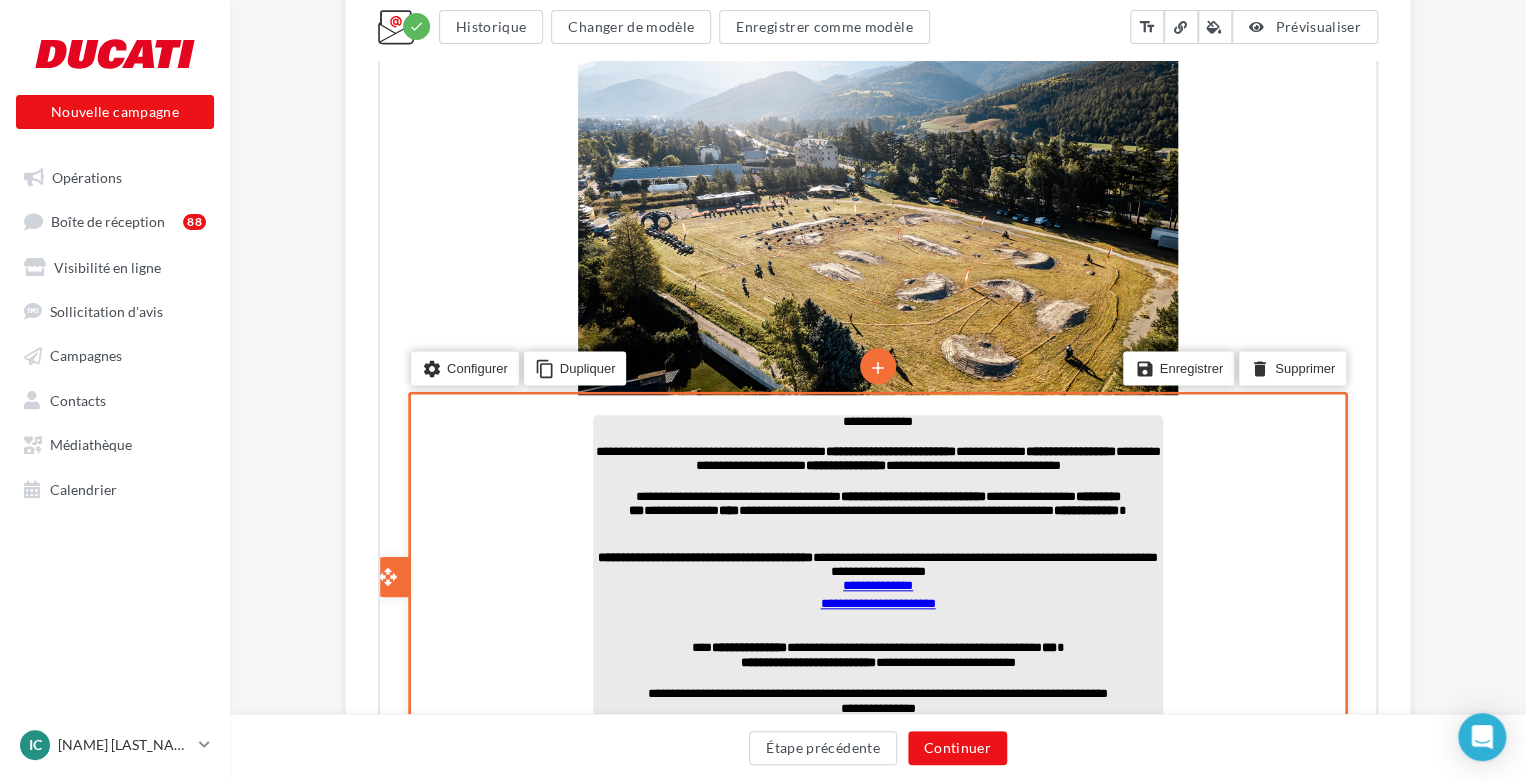 scroll, scrollTop: 1060, scrollLeft: 0, axis: vertical 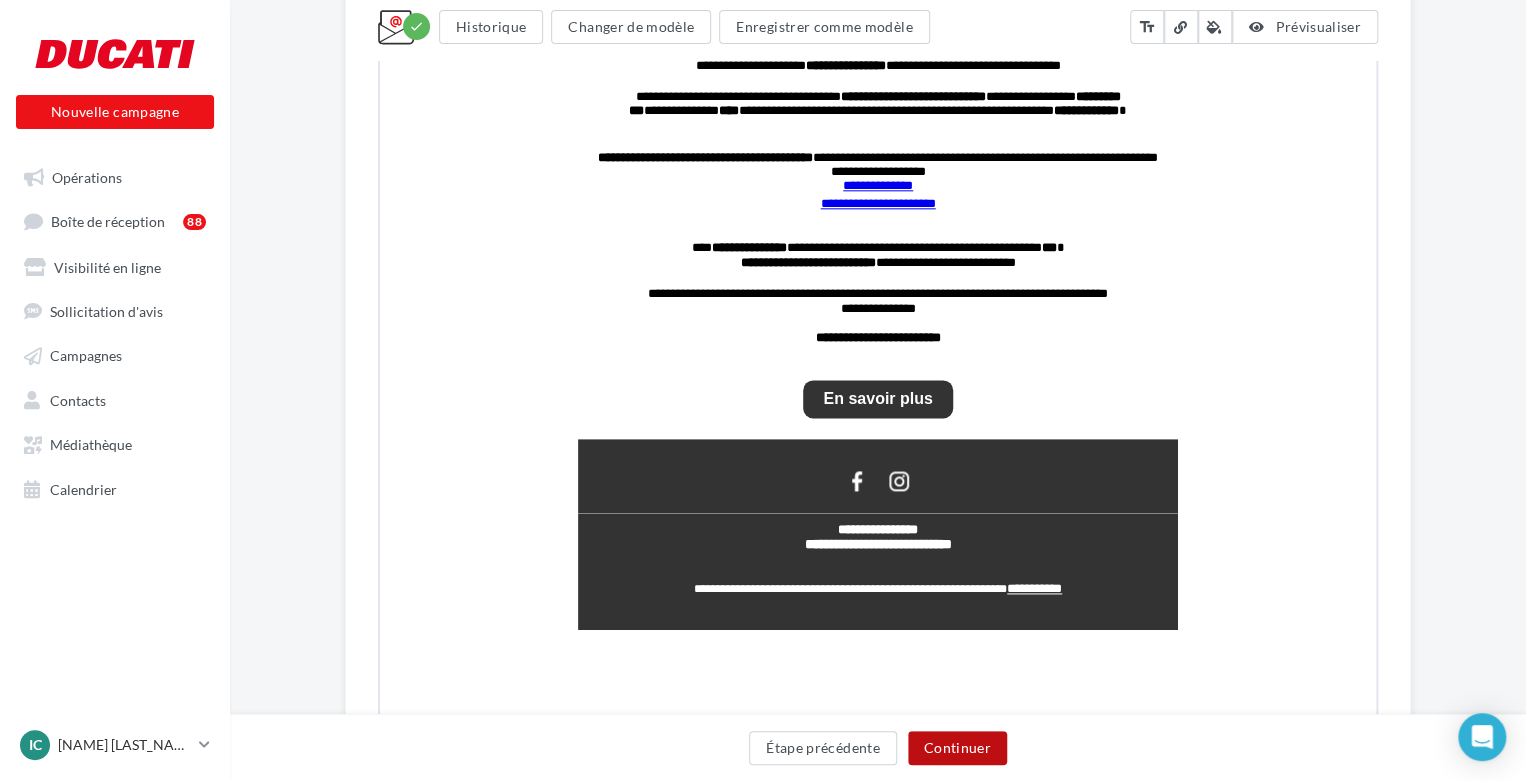 click on "Continuer" at bounding box center [957, 748] 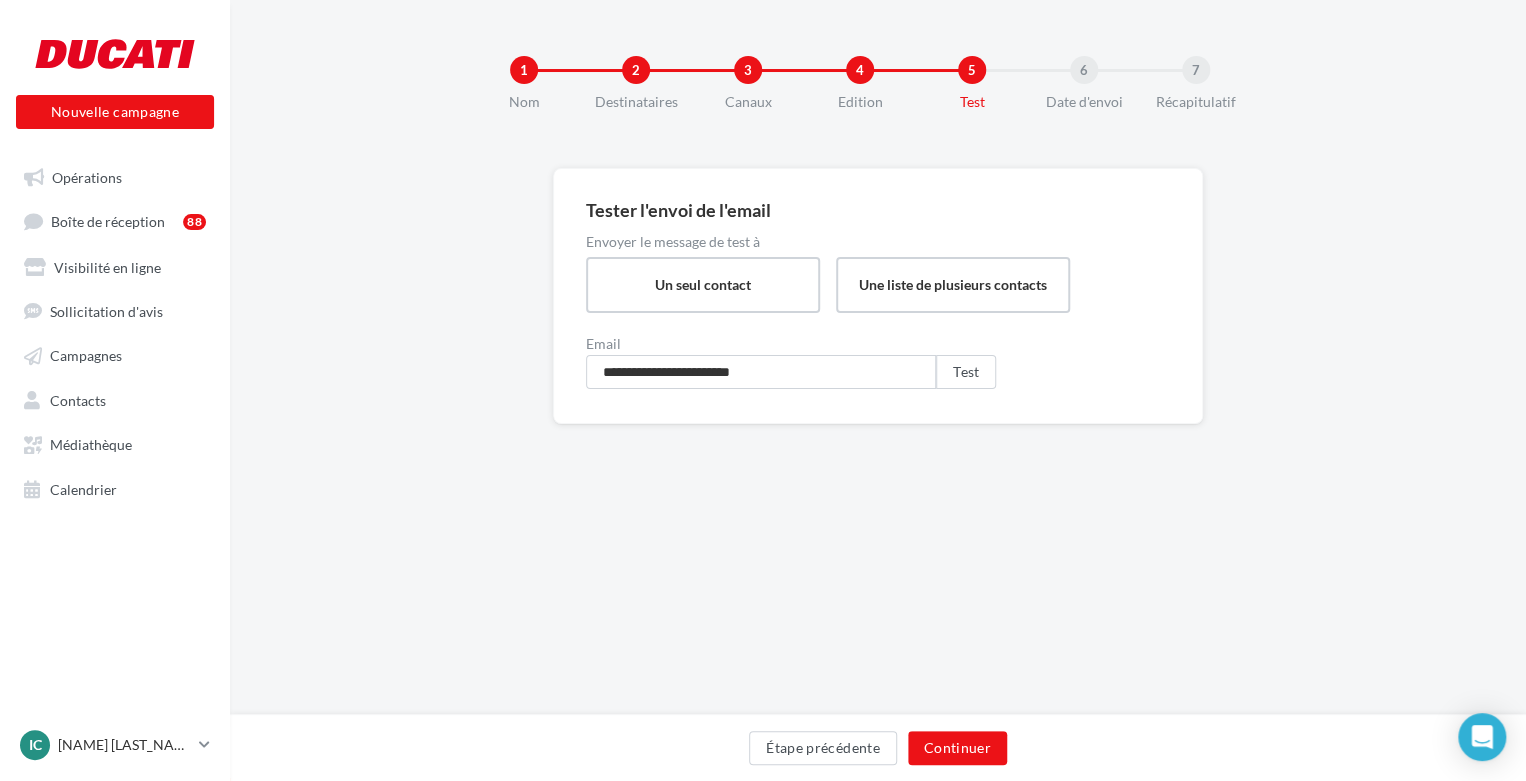 scroll, scrollTop: 0, scrollLeft: 0, axis: both 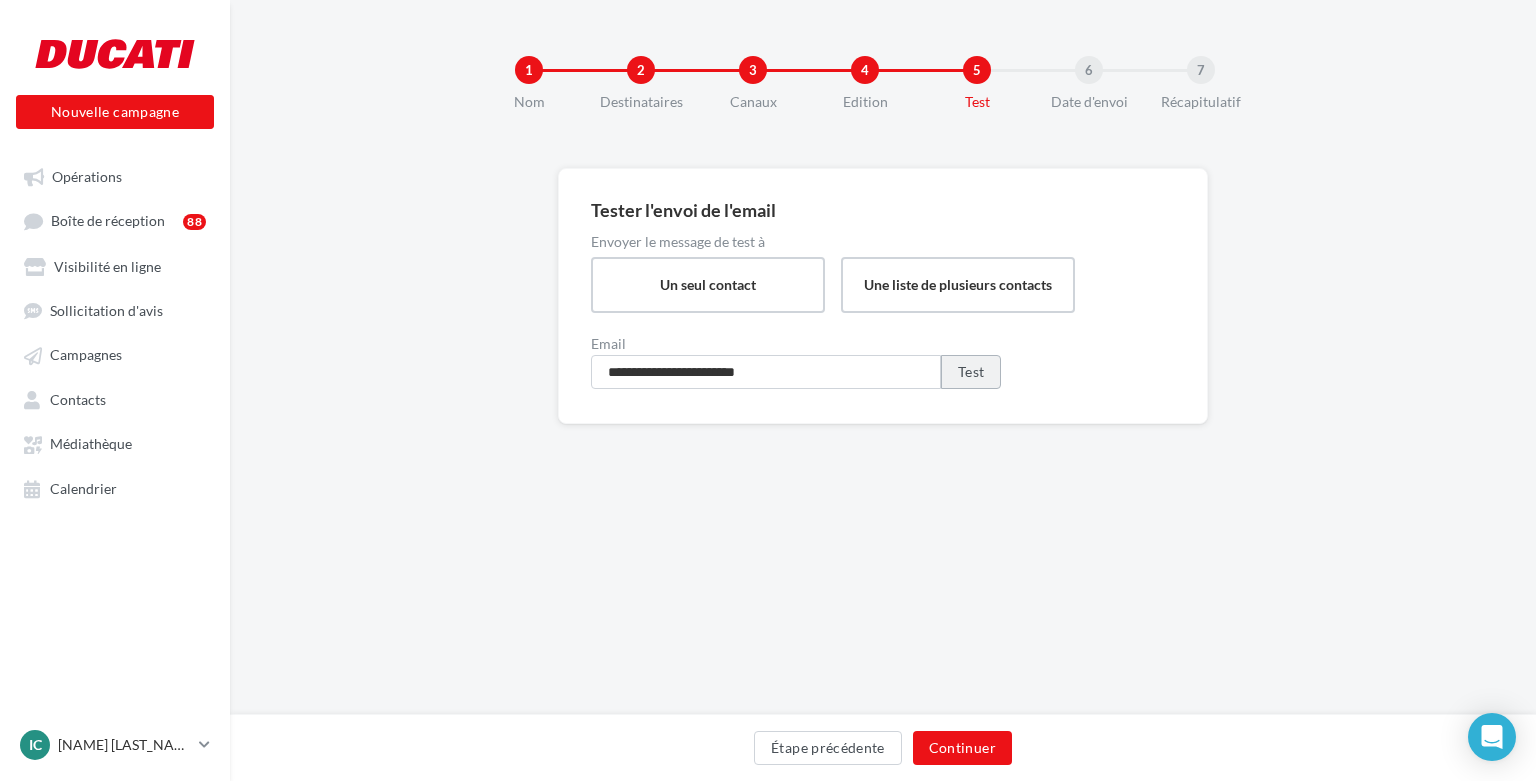 click on "Test" at bounding box center (971, 372) 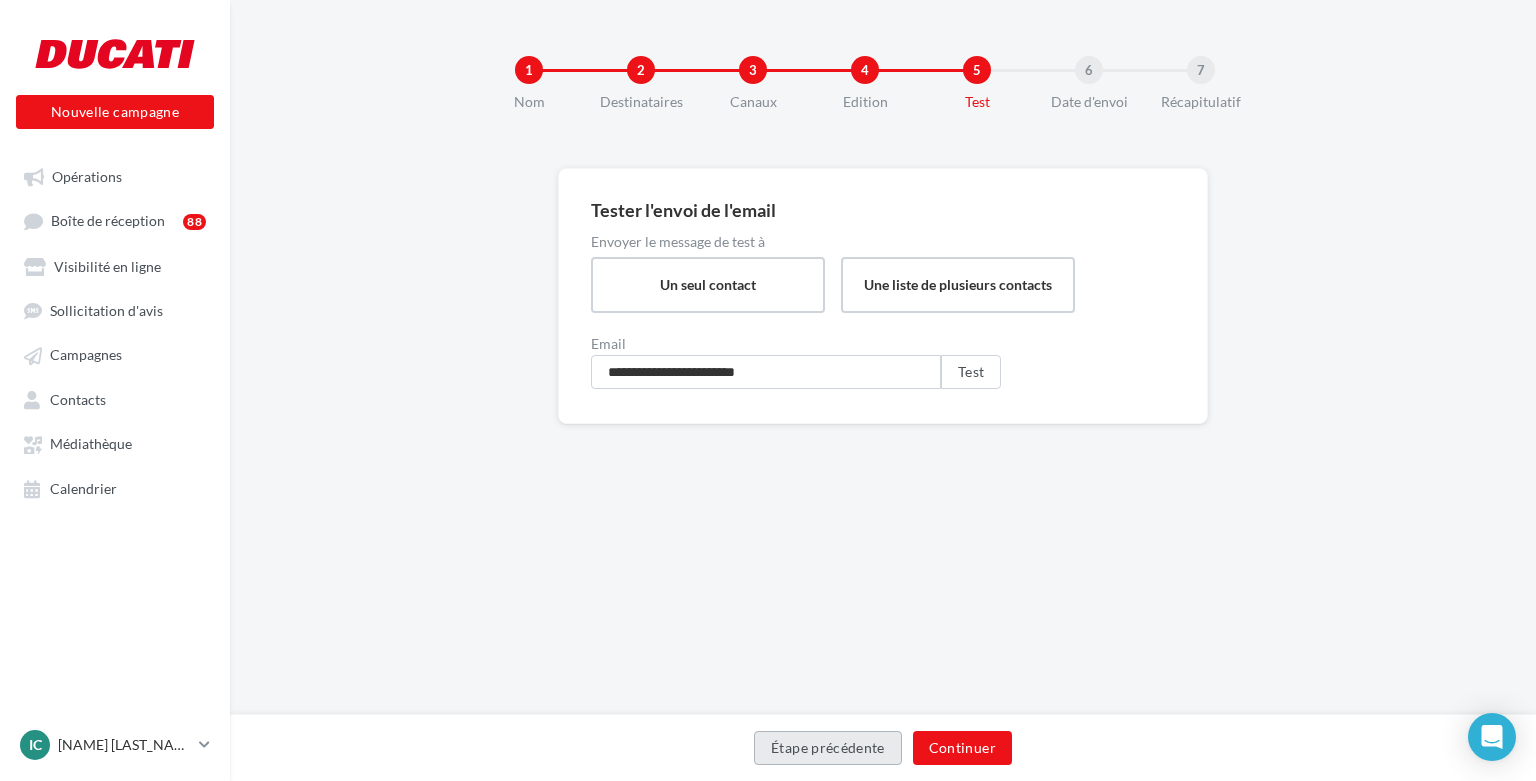 click on "Étape précédente" at bounding box center [828, 748] 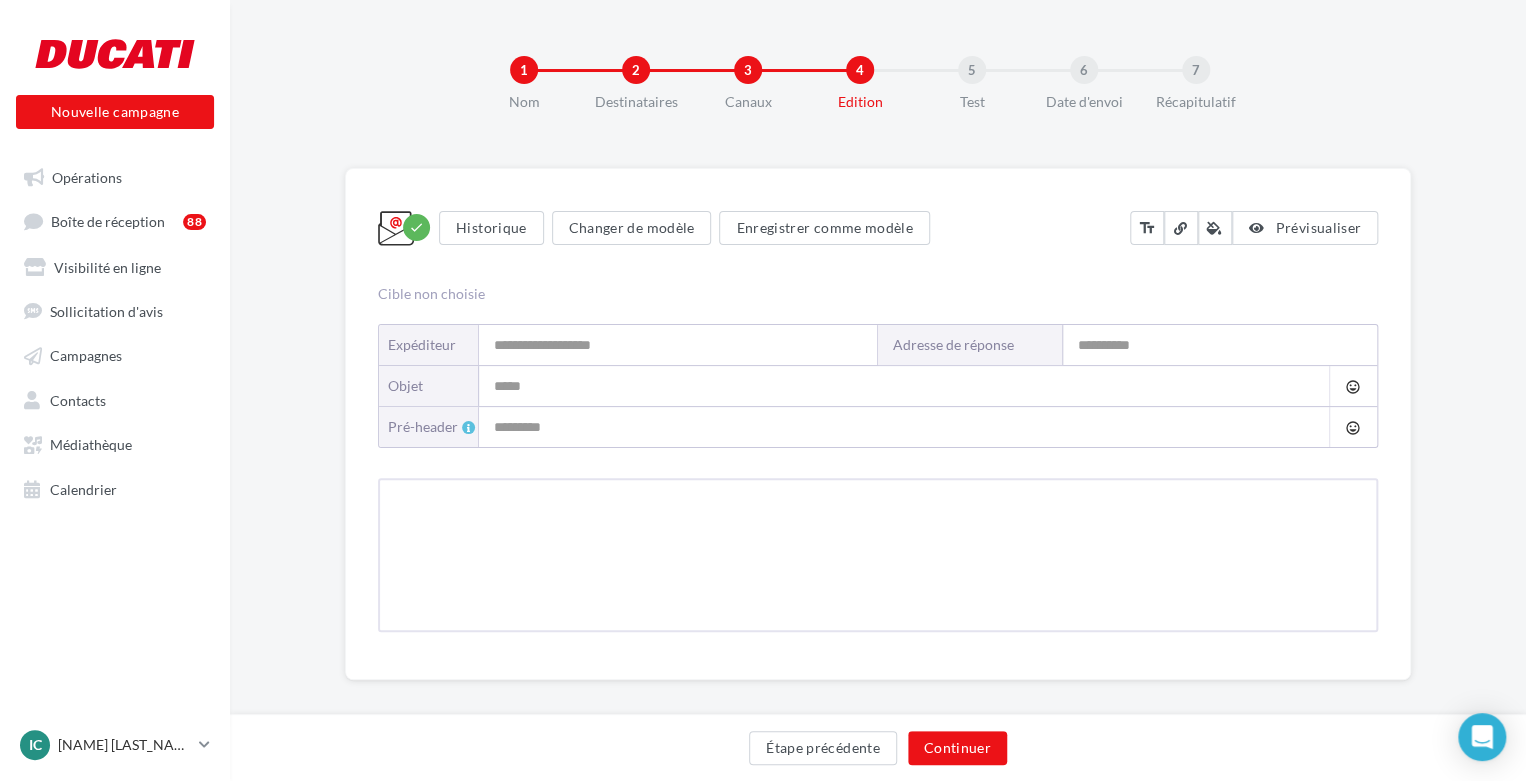 type on "**********" 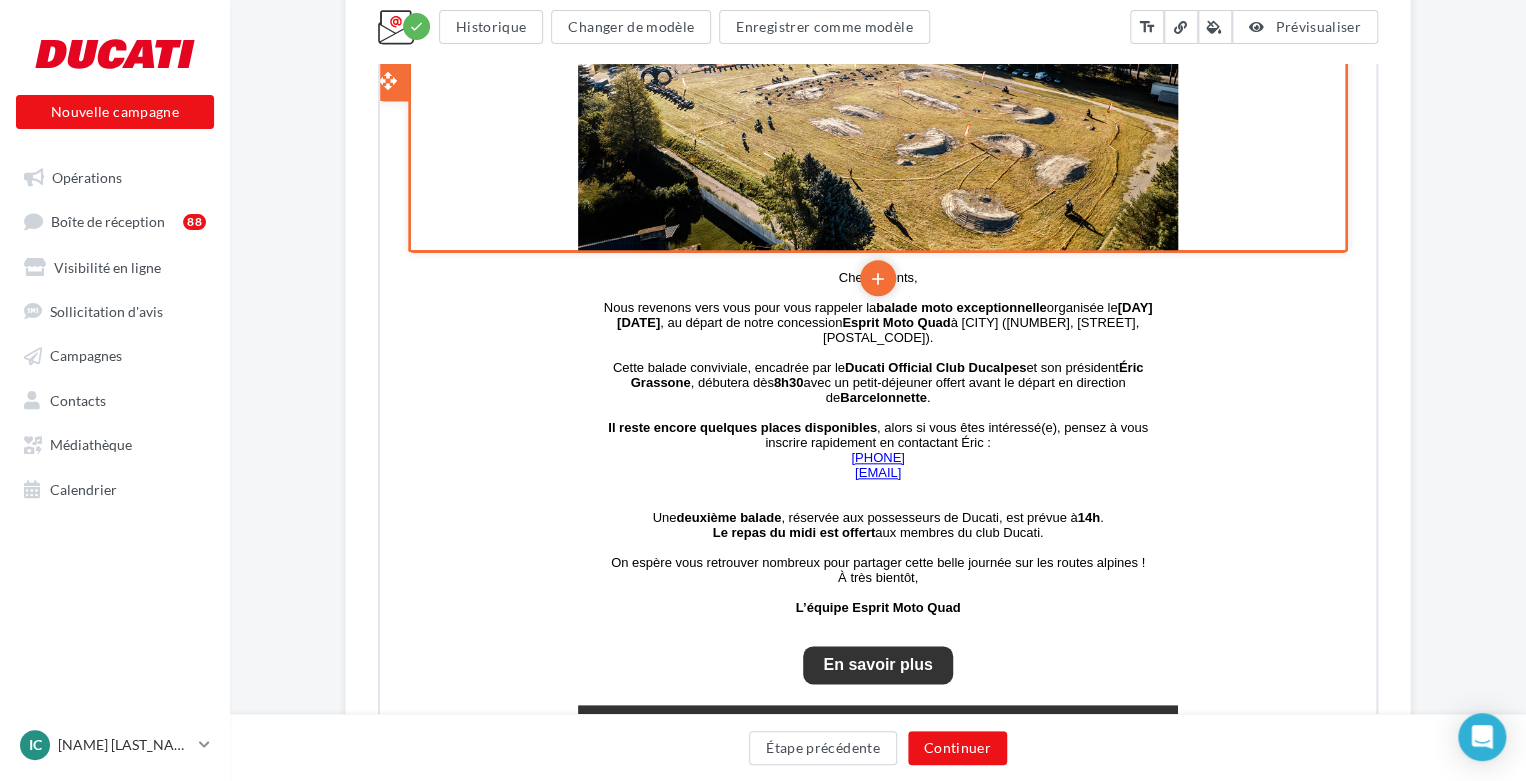 scroll, scrollTop: 815, scrollLeft: 0, axis: vertical 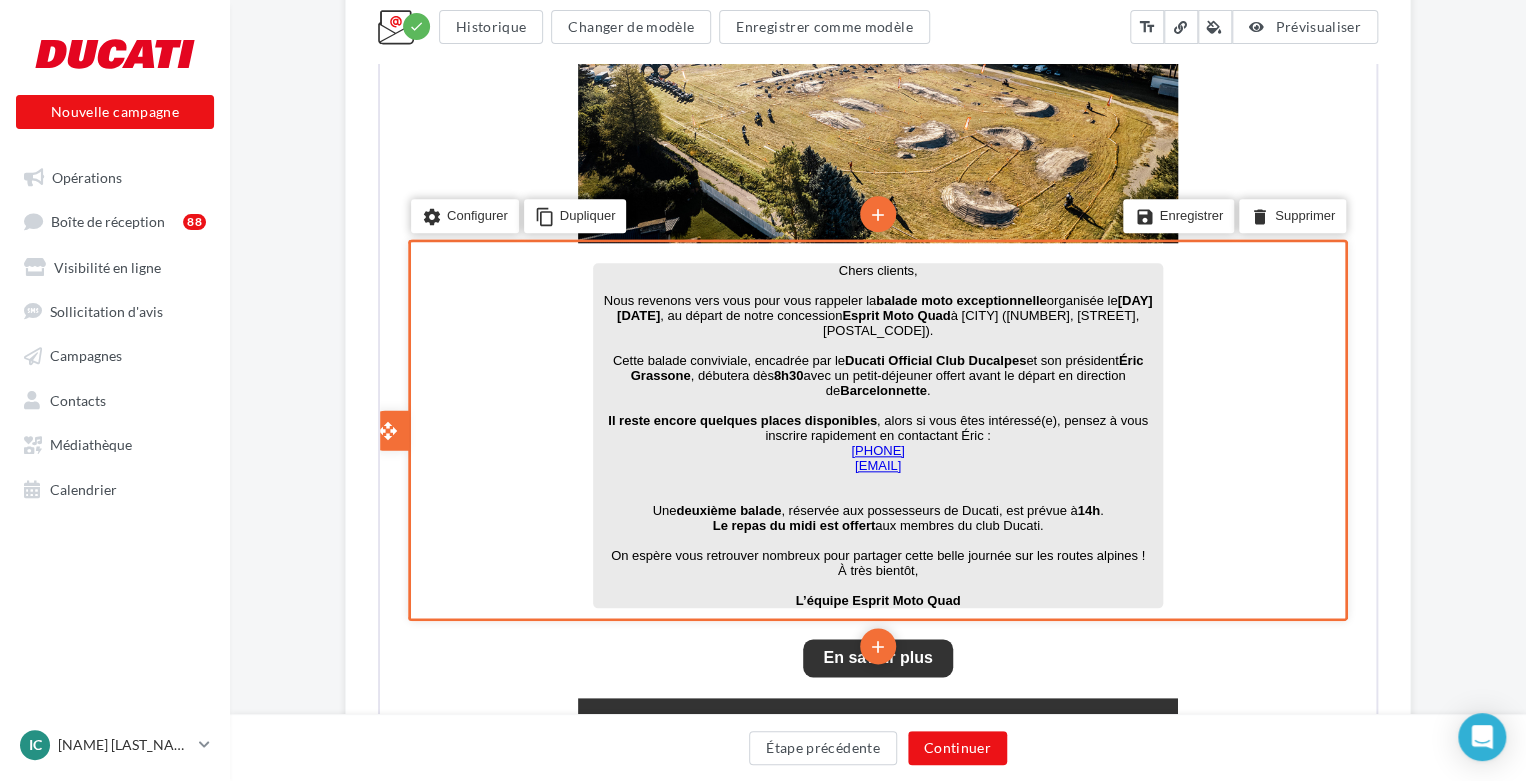 click on "Cette balade conviviale, encadrée par le  Ducati Official Club Ducalpes  et son président  Éric Grassone , débutera dès  8h30  avec un petit-déjeuner offert avant le départ en direction de  Barcelonnette ." at bounding box center (876, 373) 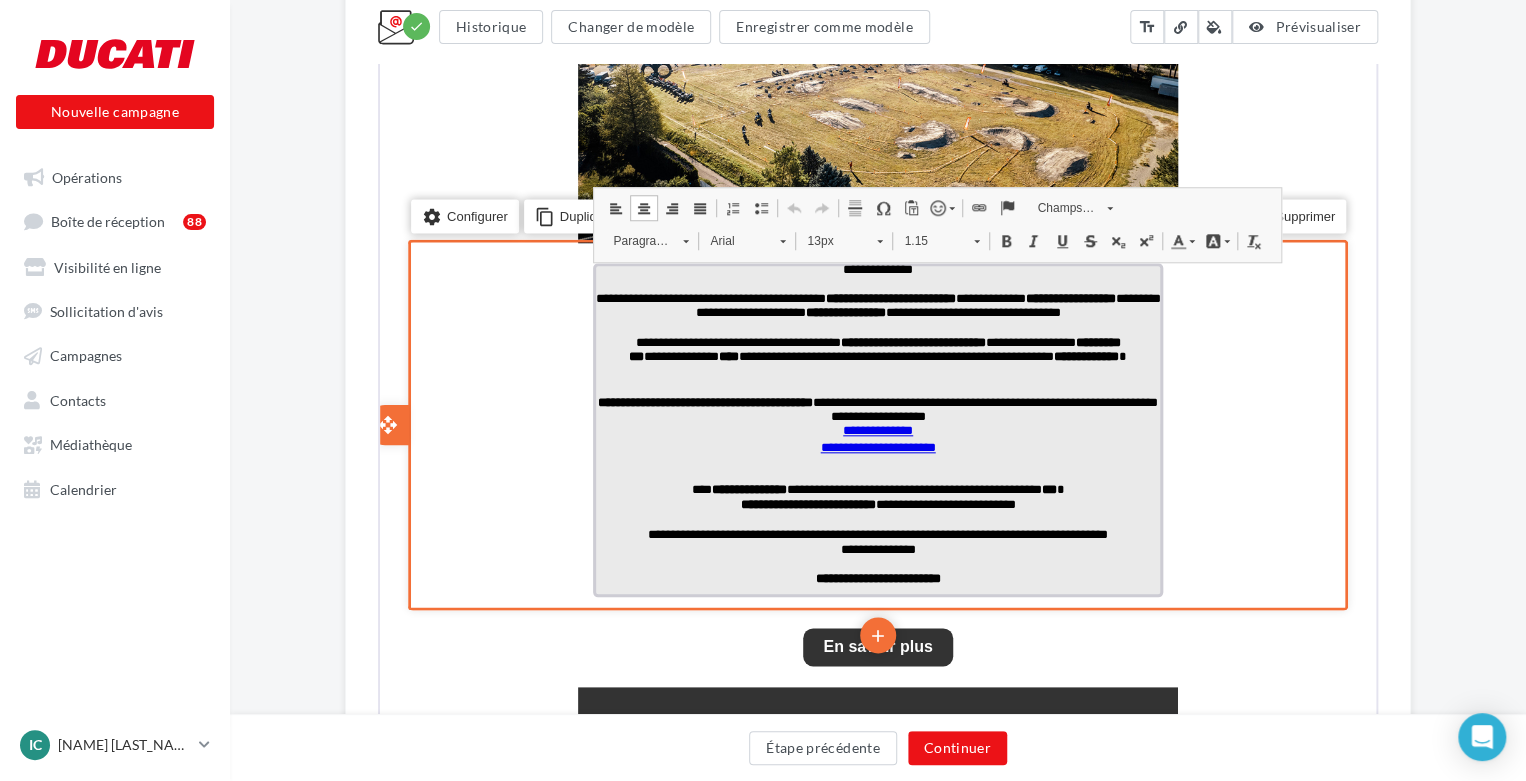 click at bounding box center [876, 283] 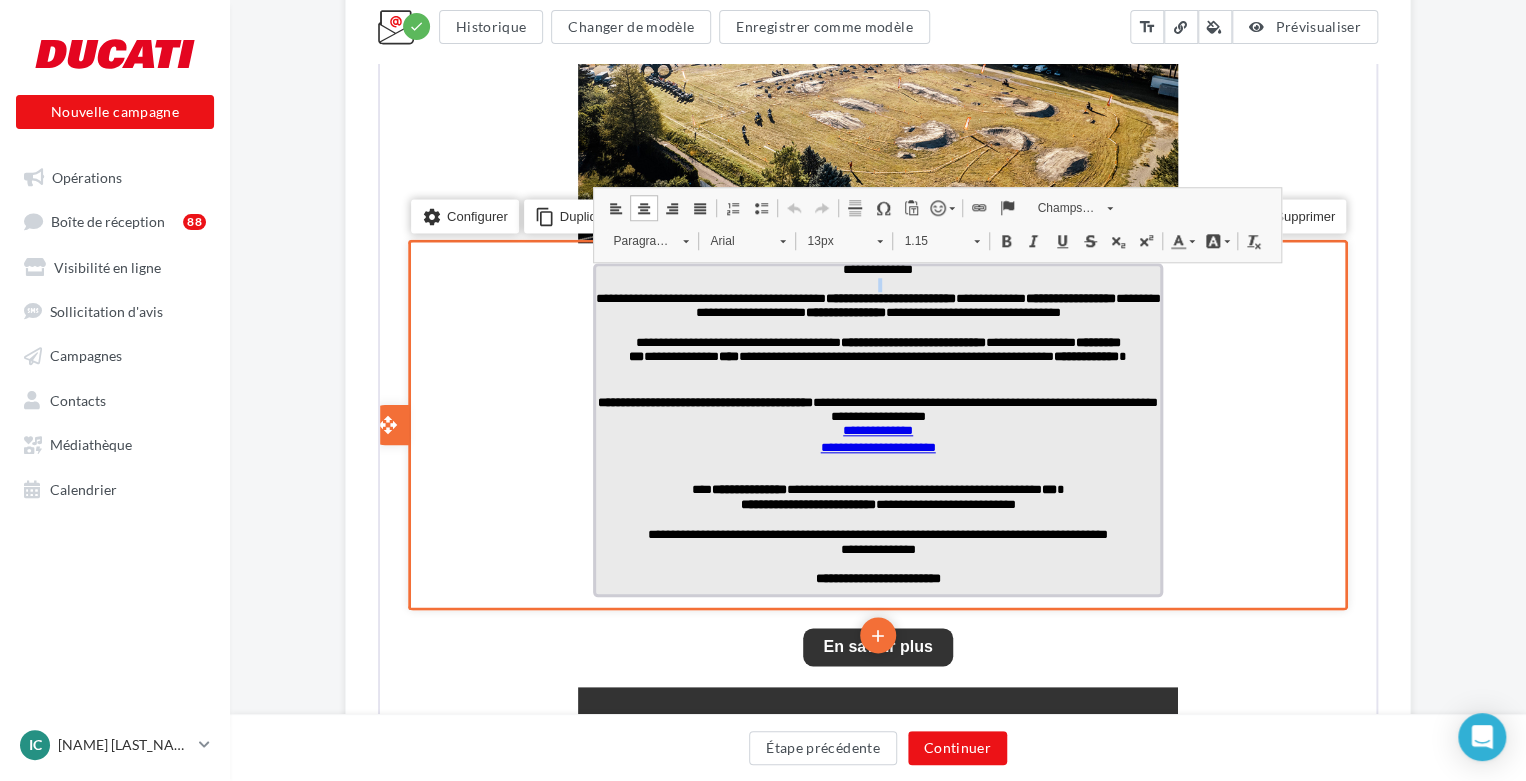 click at bounding box center [876, 283] 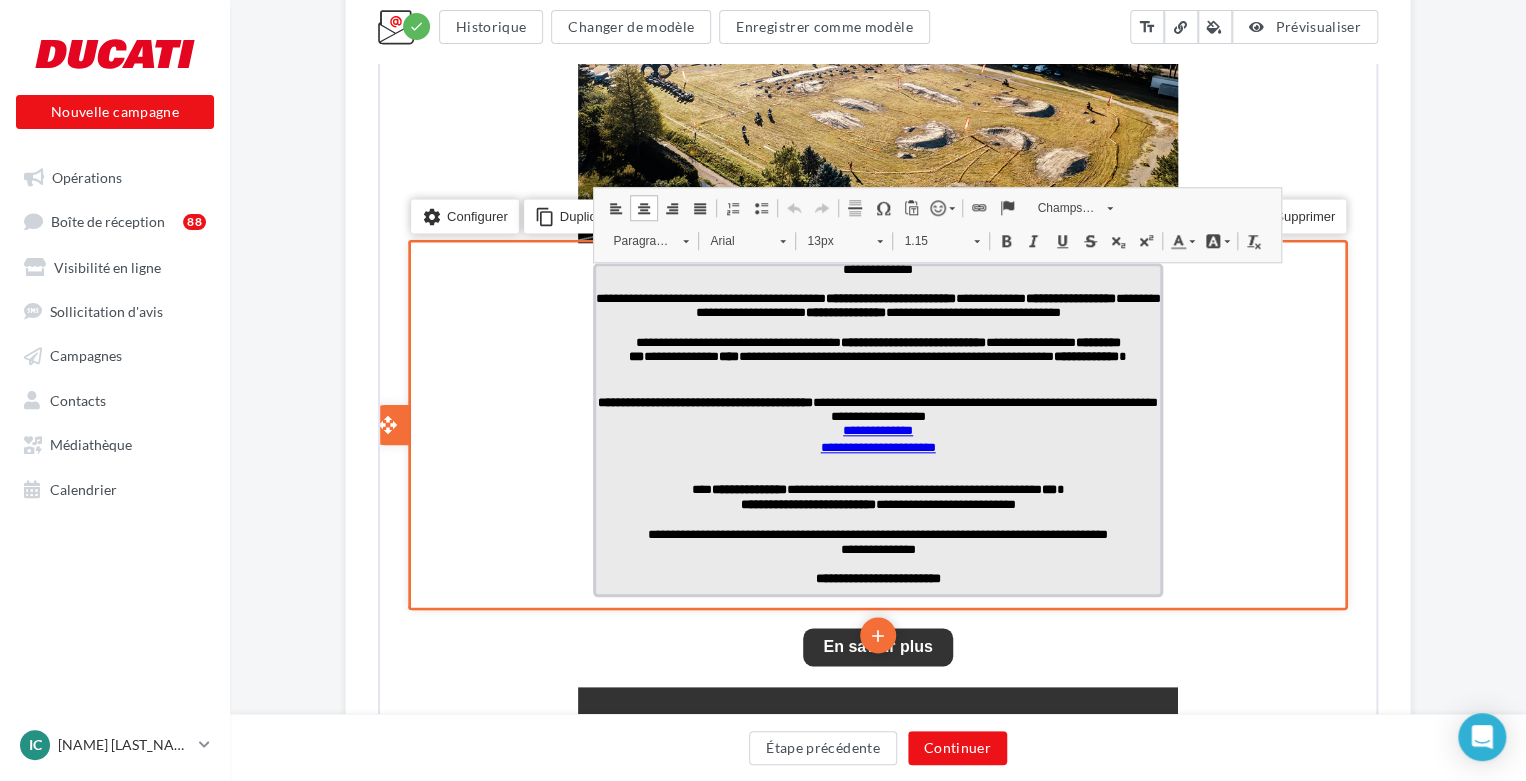 click on "**********" at bounding box center [889, 296] 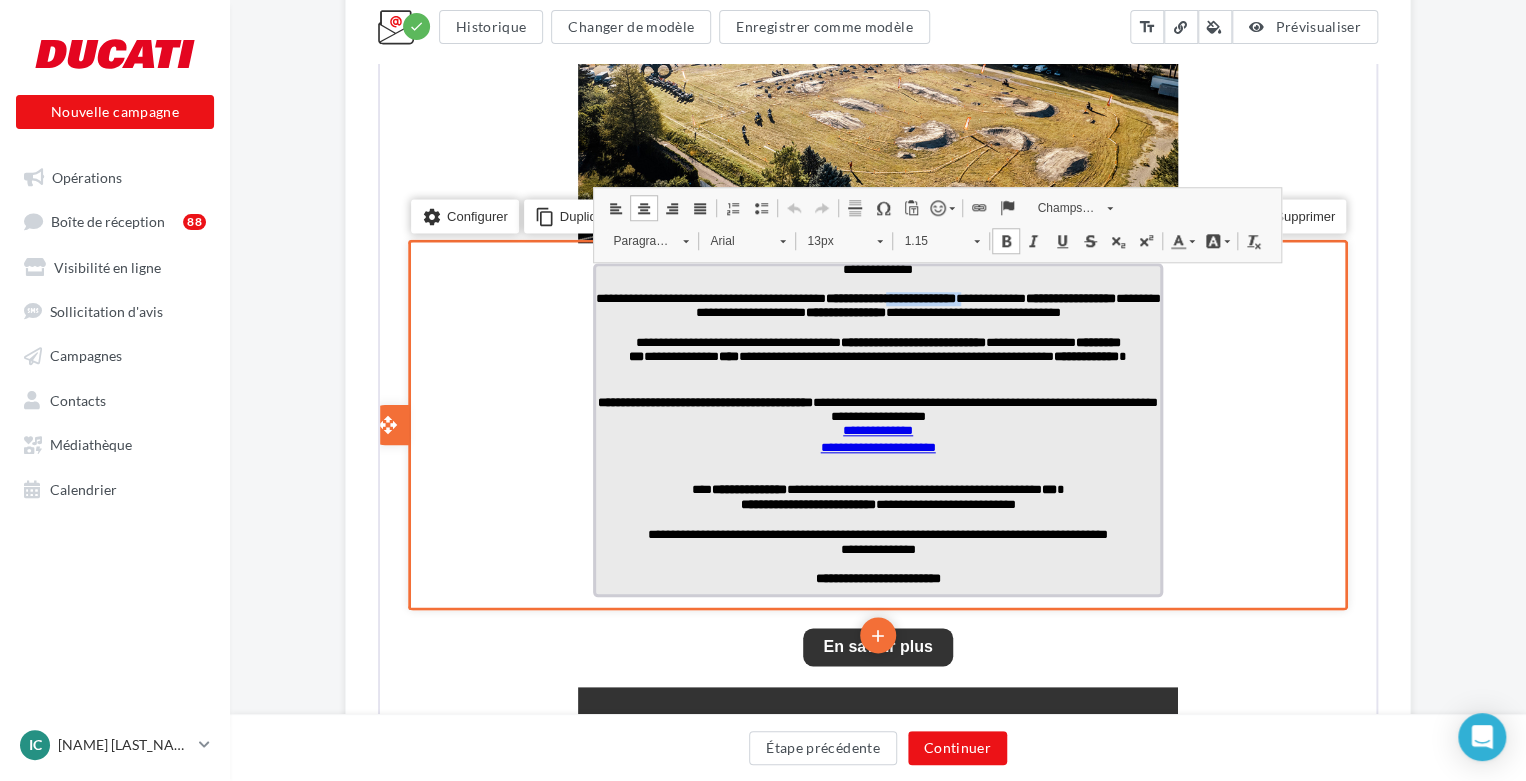 type 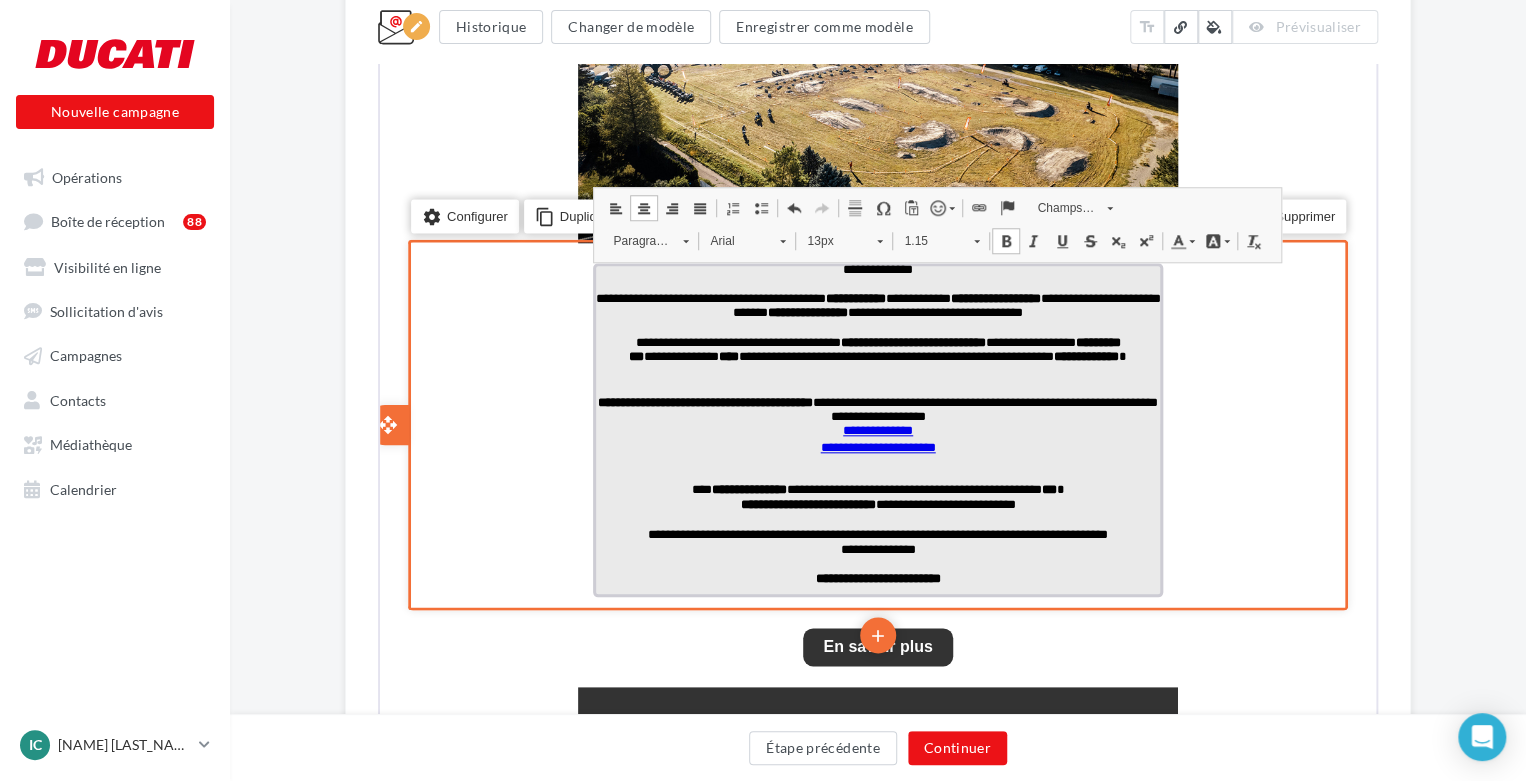 click on "**********" at bounding box center (876, 357) 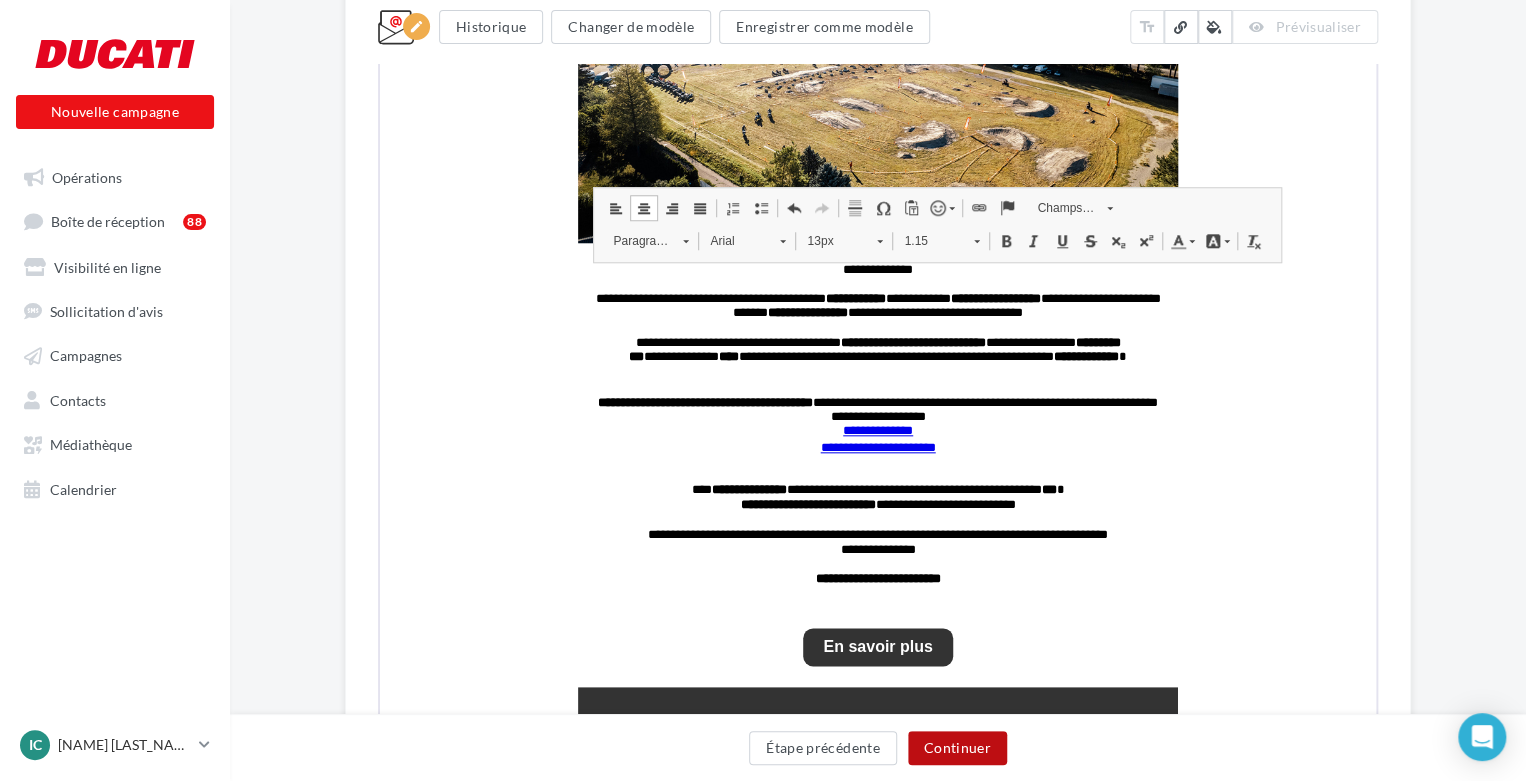 click on "Continuer" at bounding box center [957, 748] 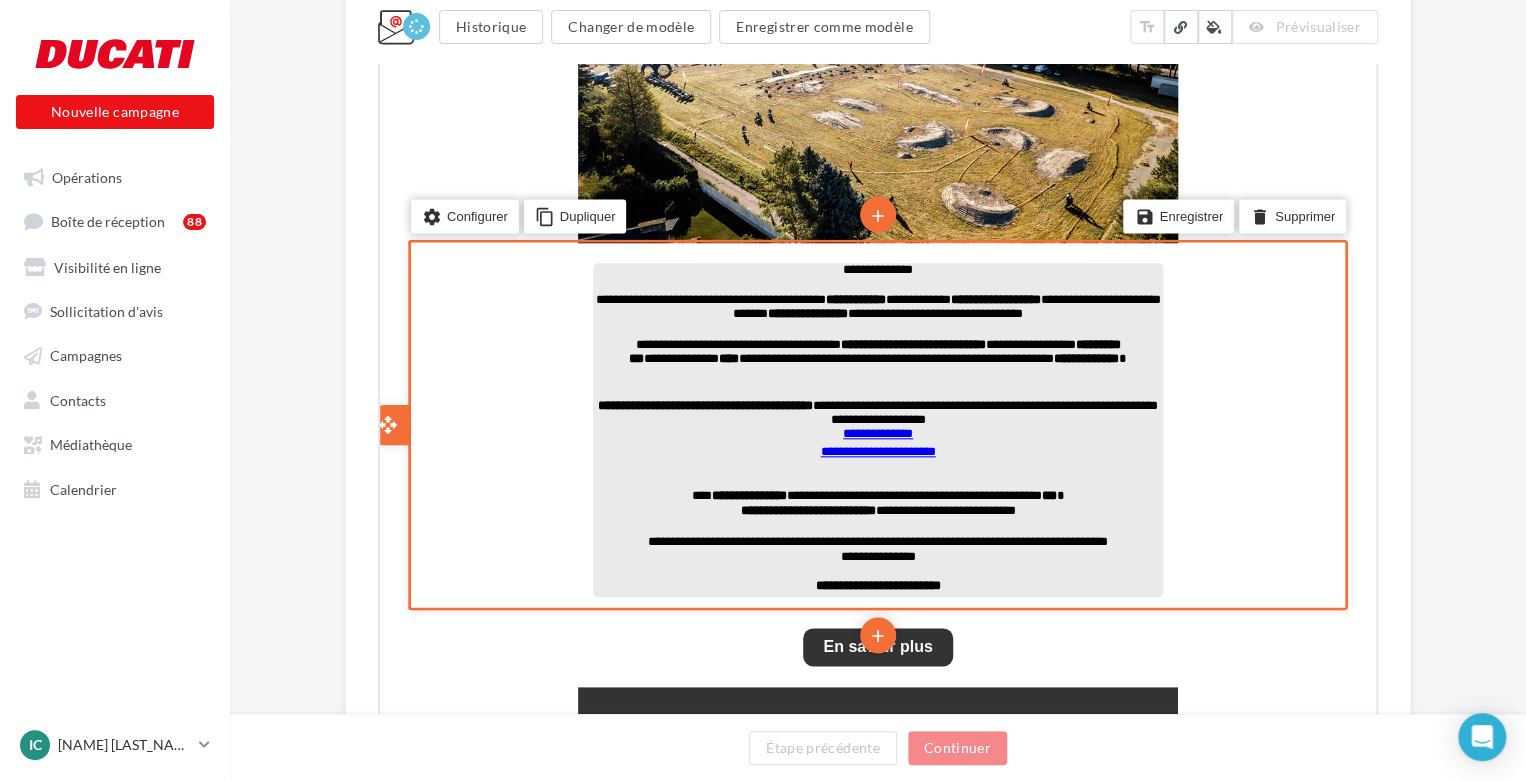 scroll, scrollTop: 0, scrollLeft: 0, axis: both 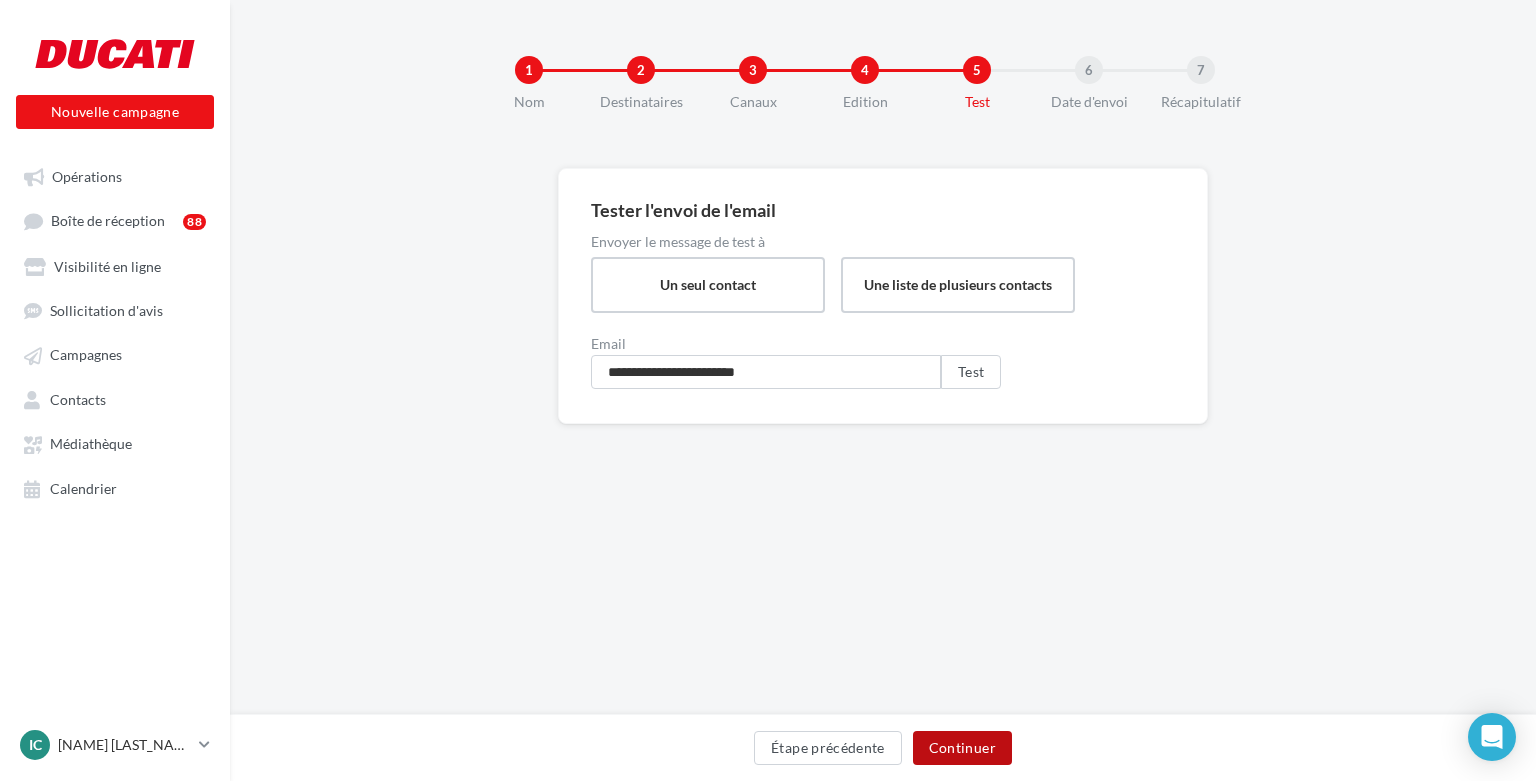 click on "Continuer" at bounding box center (962, 748) 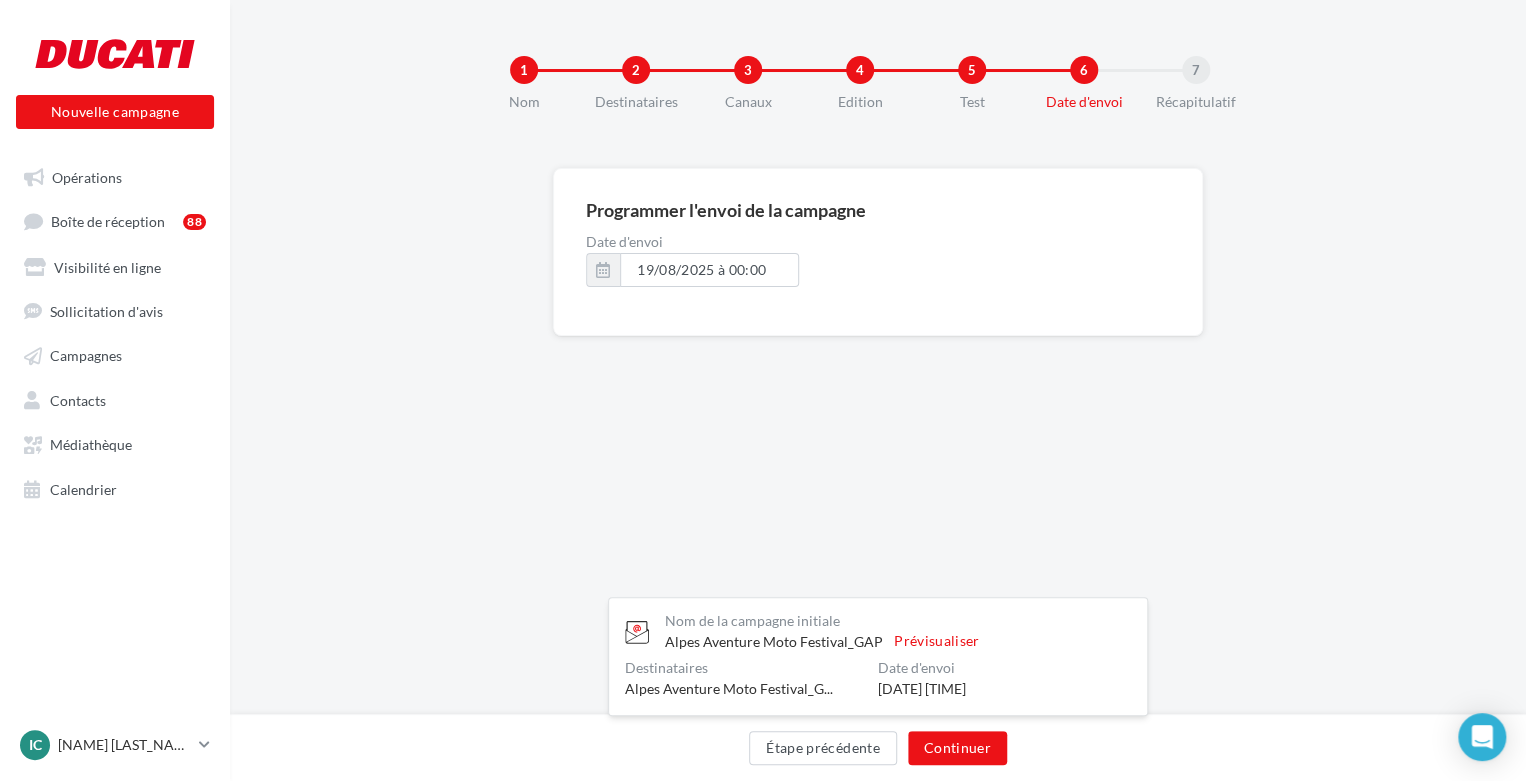 click on "Date d'envoi" at bounding box center (878, 242) 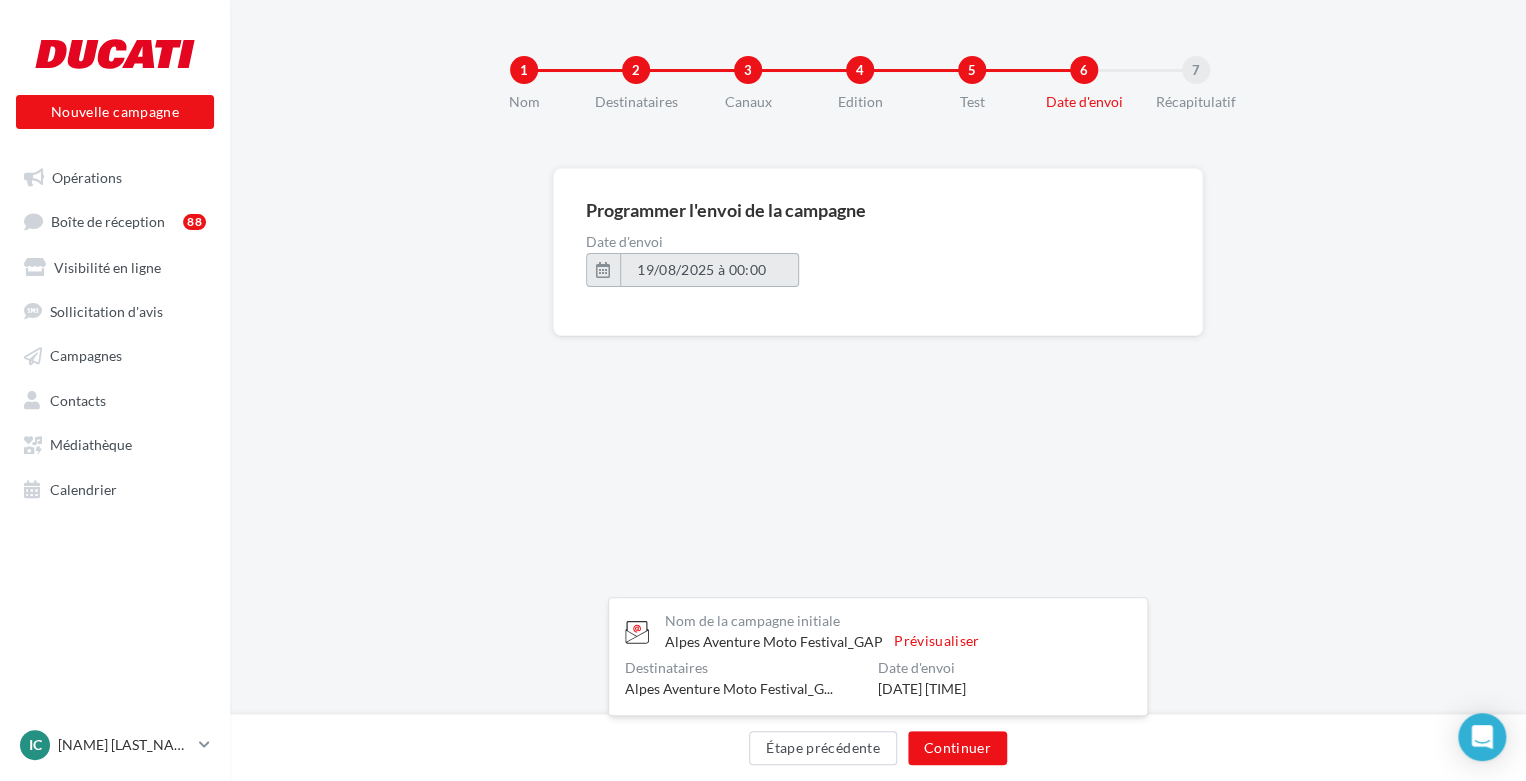 click on "19/08/2025 à 00:00" at bounding box center [709, 270] 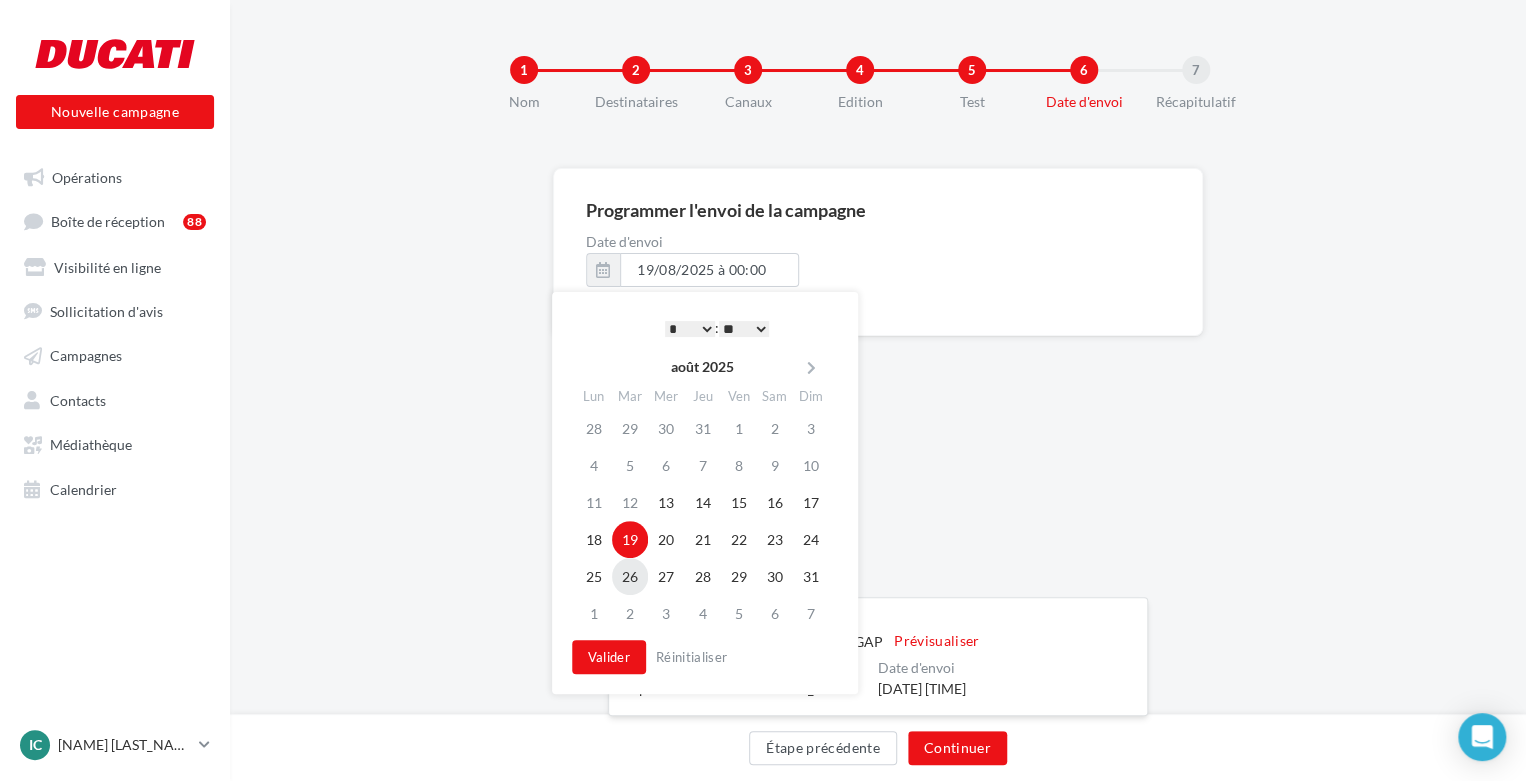 click on "26" at bounding box center (630, 576) 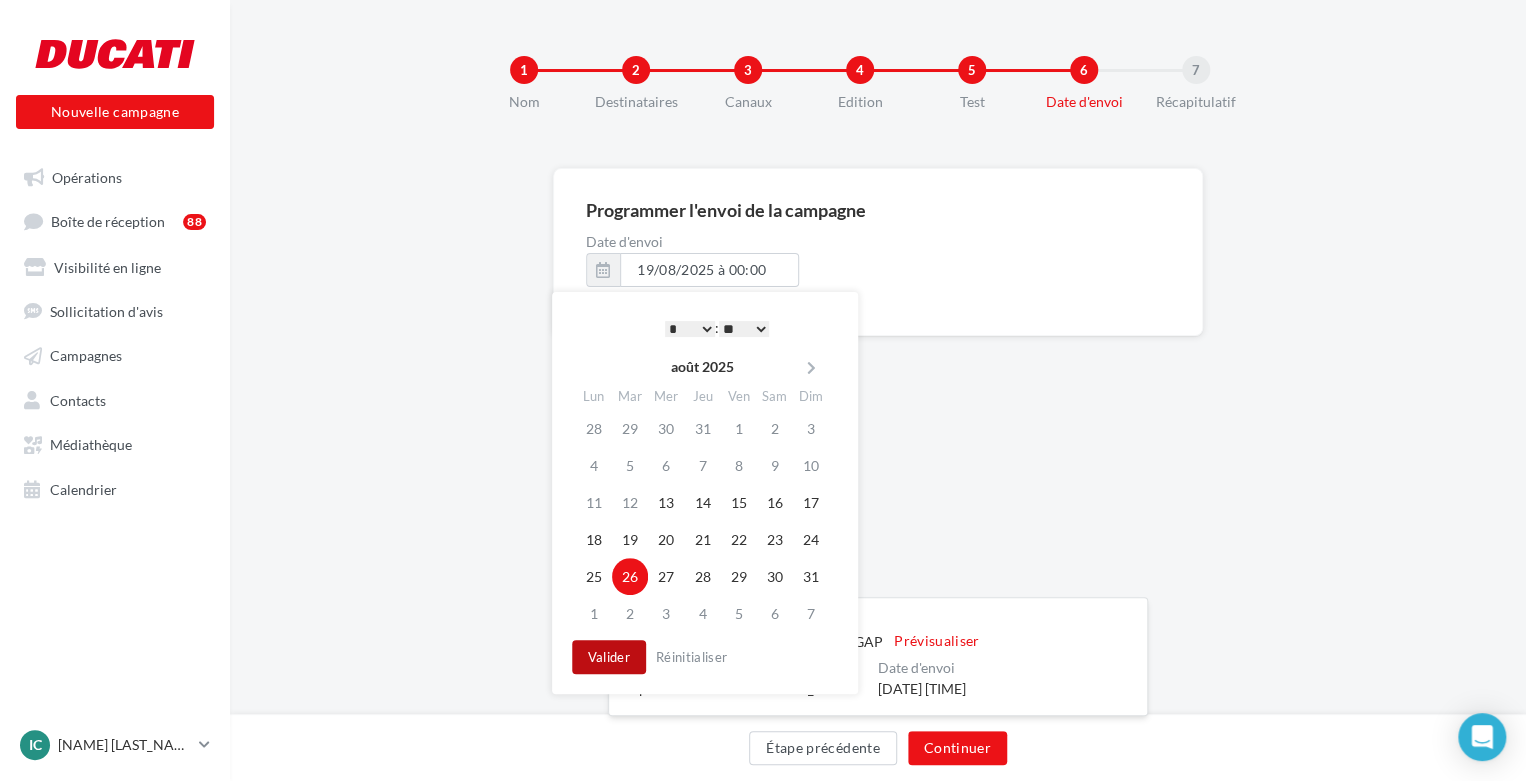 click on "Valider" at bounding box center (609, 657) 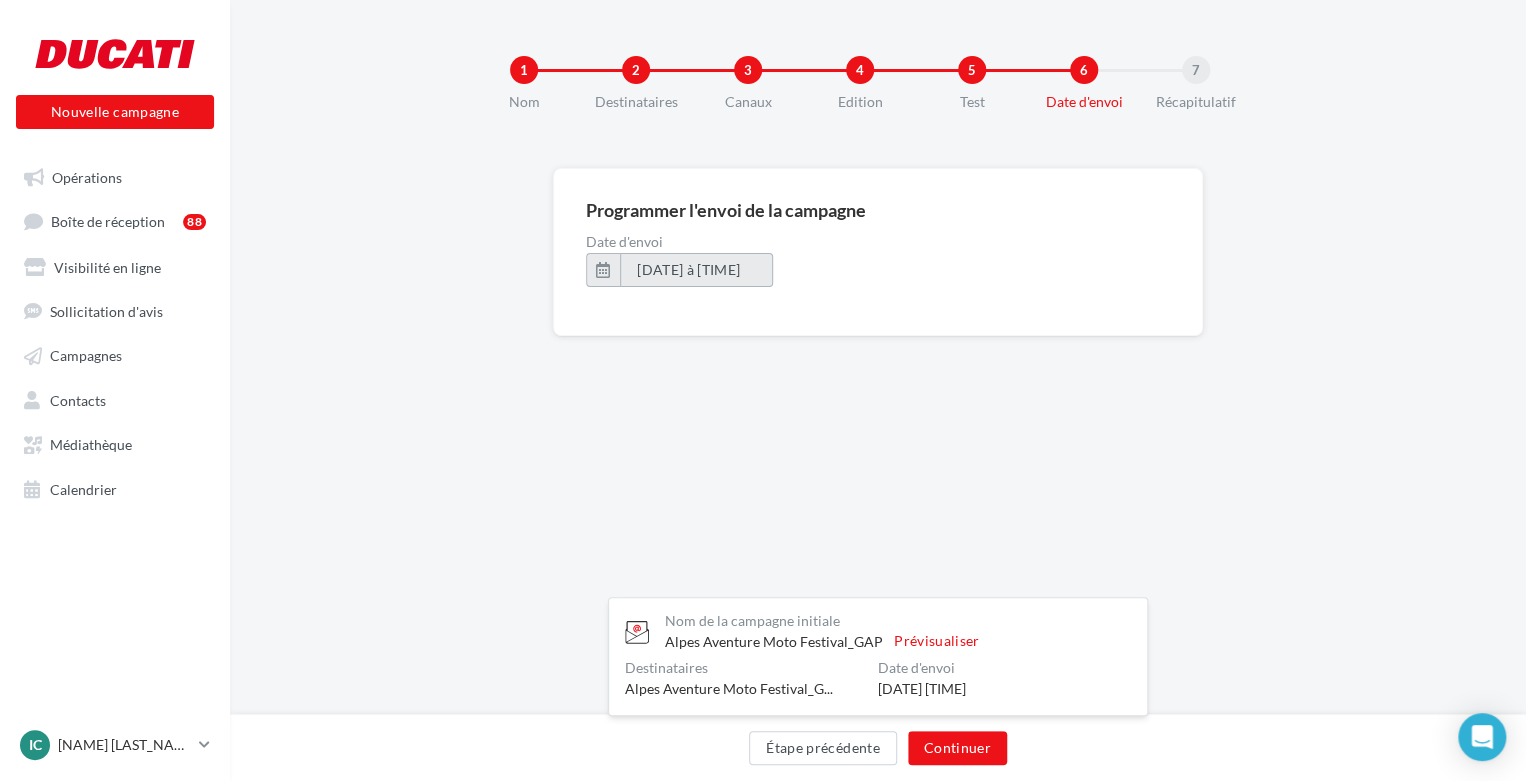 click on "26/08/2025 à 00:00" at bounding box center [696, 269] 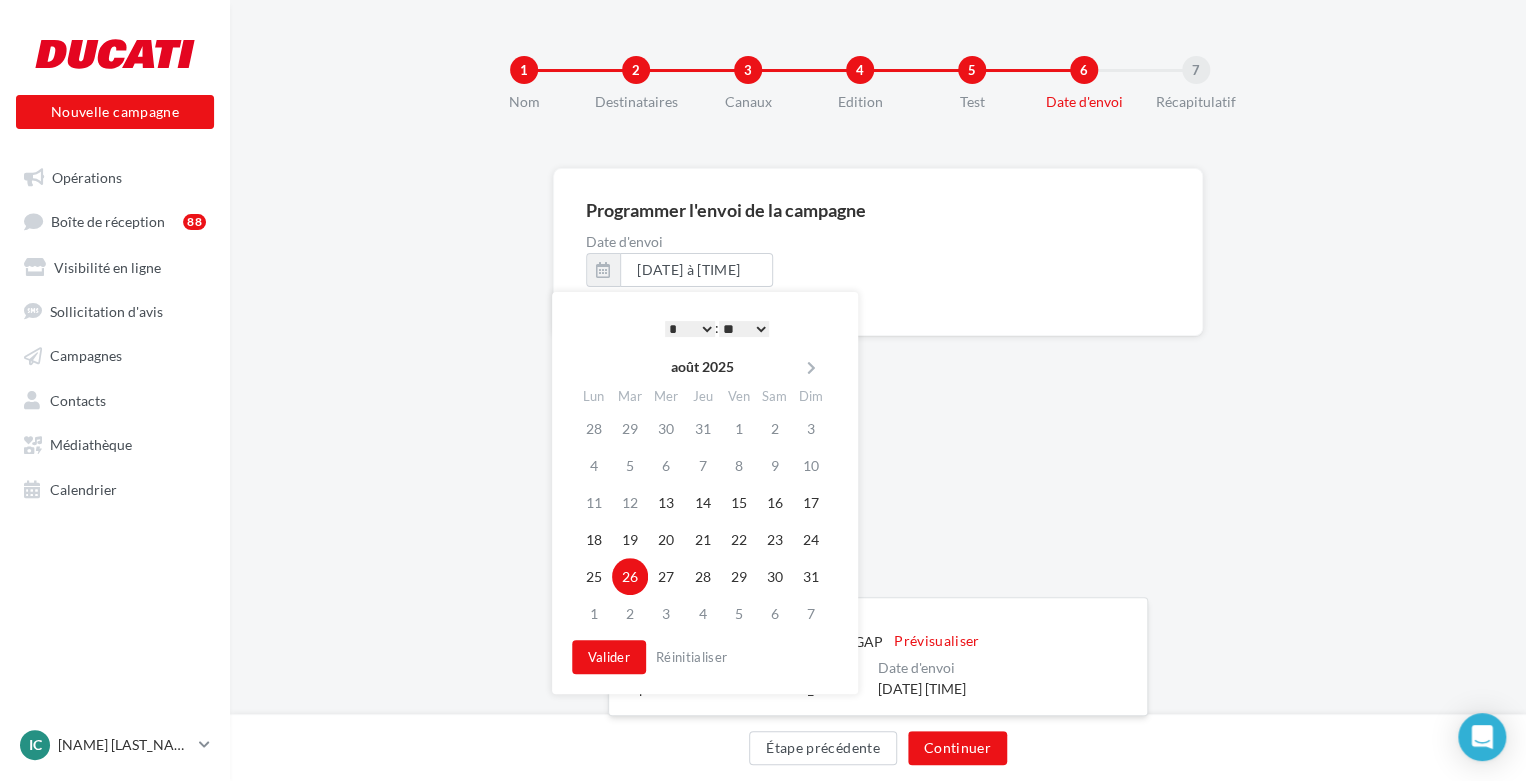 click on "* * * * * * * * * * ** ** ** ** ** ** ** ** ** ** ** ** ** **" at bounding box center [690, 329] 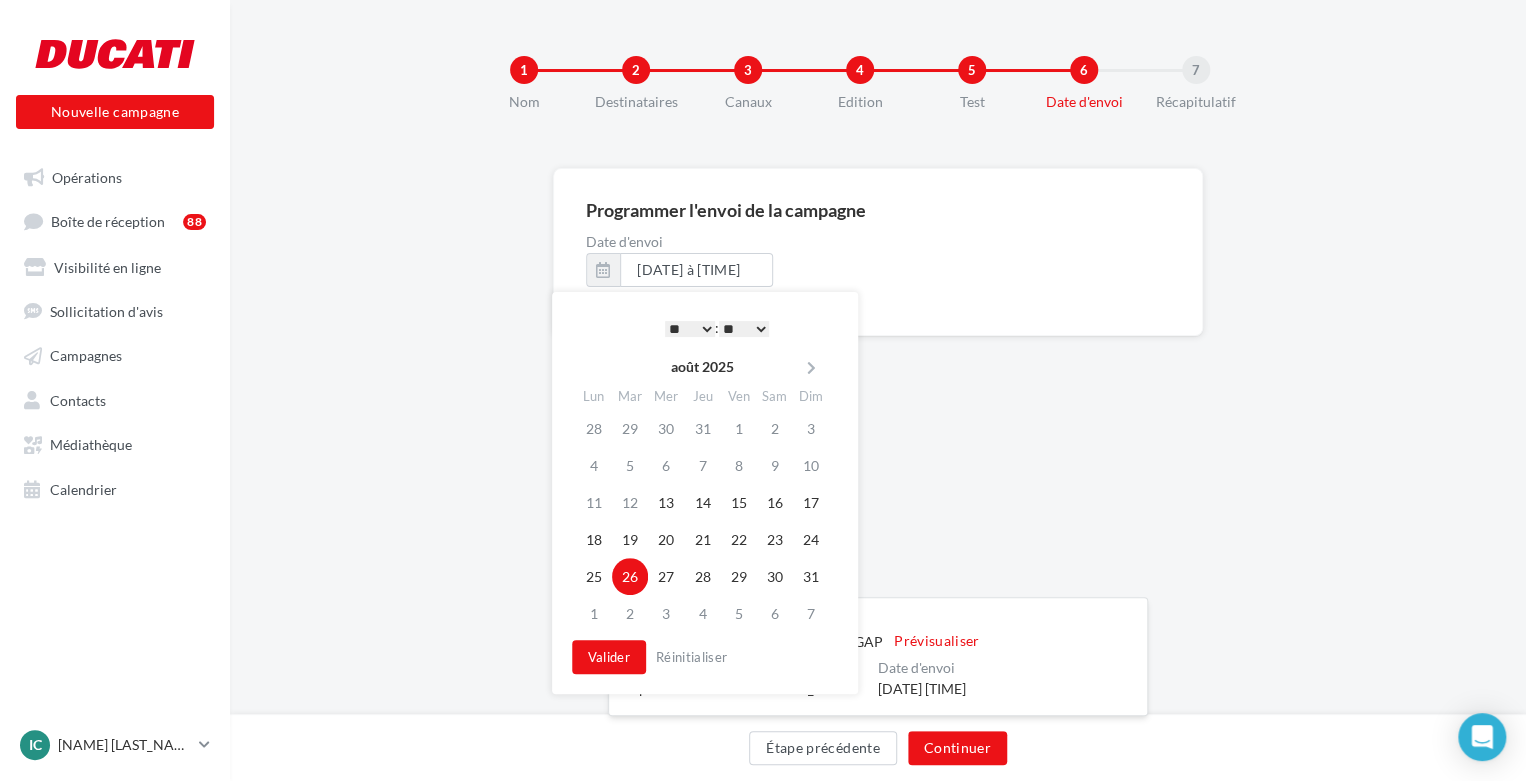 click on "Programmer l'envoi de la campagne Date d'envoi   26/08/2025 à 00:00 Nom de la campagne initiale Alpes Aventure Moto Festival_GAP    Prévisualiser Destinataires Alpes Aventure Moto Festival_G  ... Date d'envoi 12/08/2025 10:00 Étape précédente   Continuer" at bounding box center [878, 244] 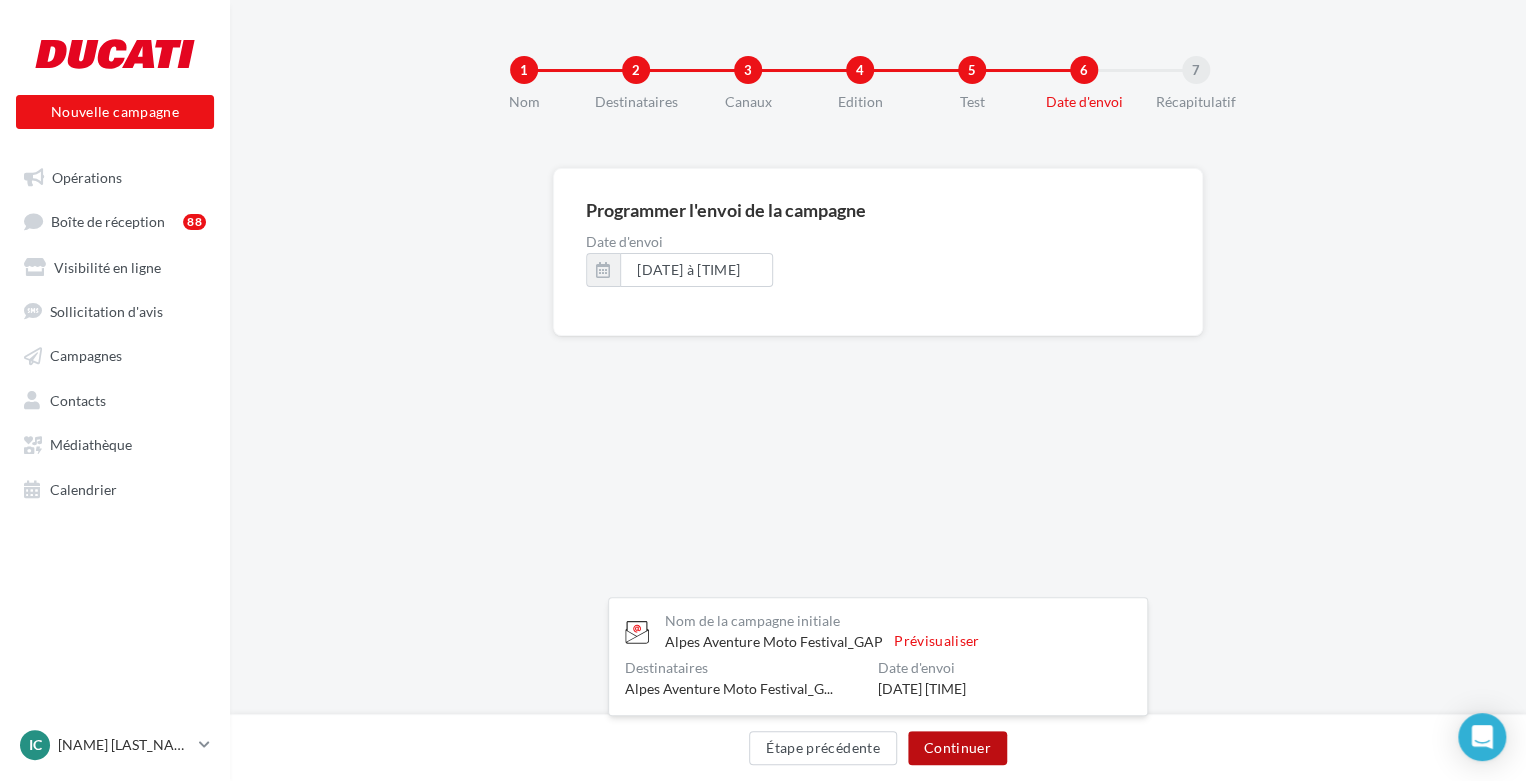 click on "Continuer" at bounding box center (957, 748) 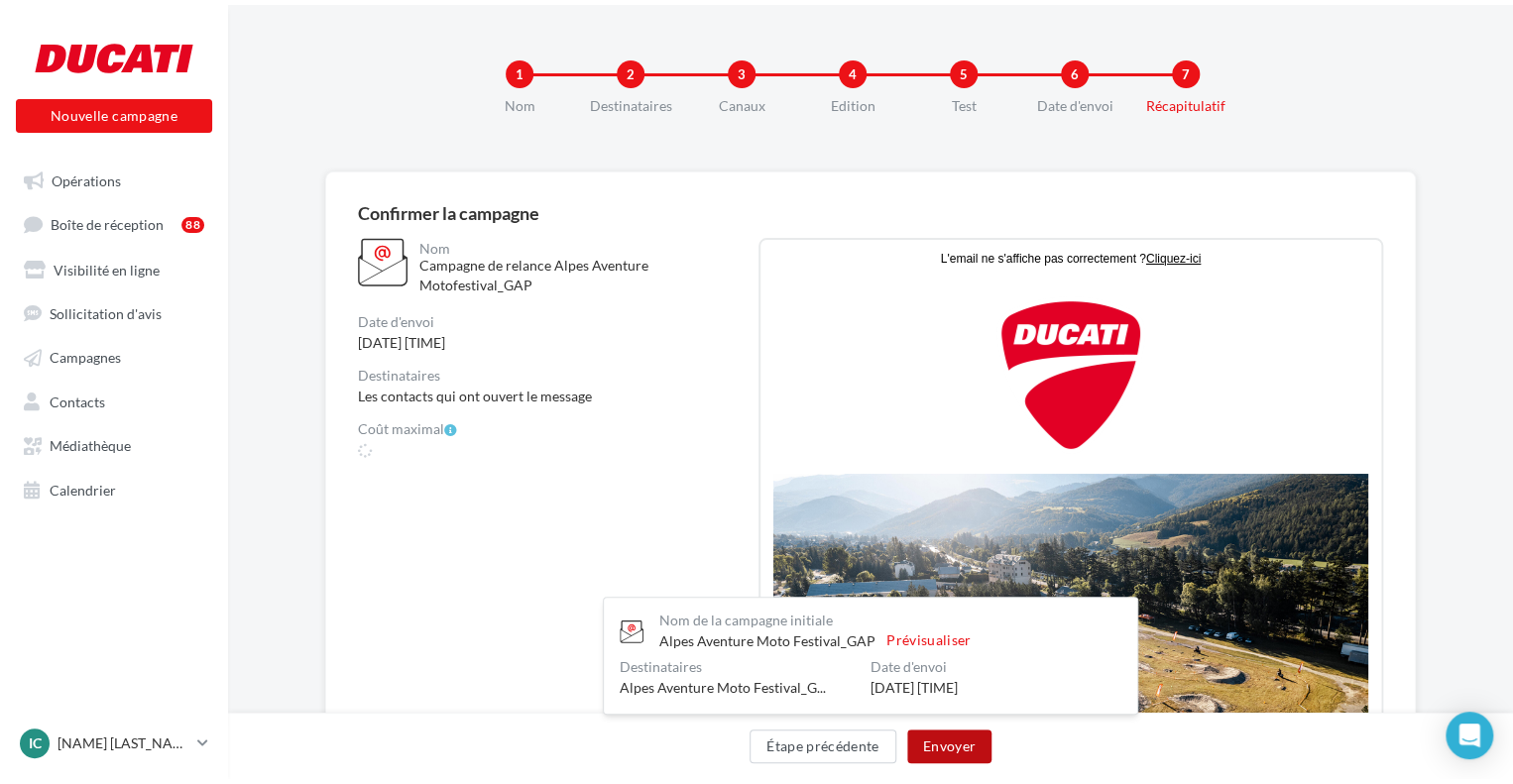 scroll, scrollTop: 0, scrollLeft: 0, axis: both 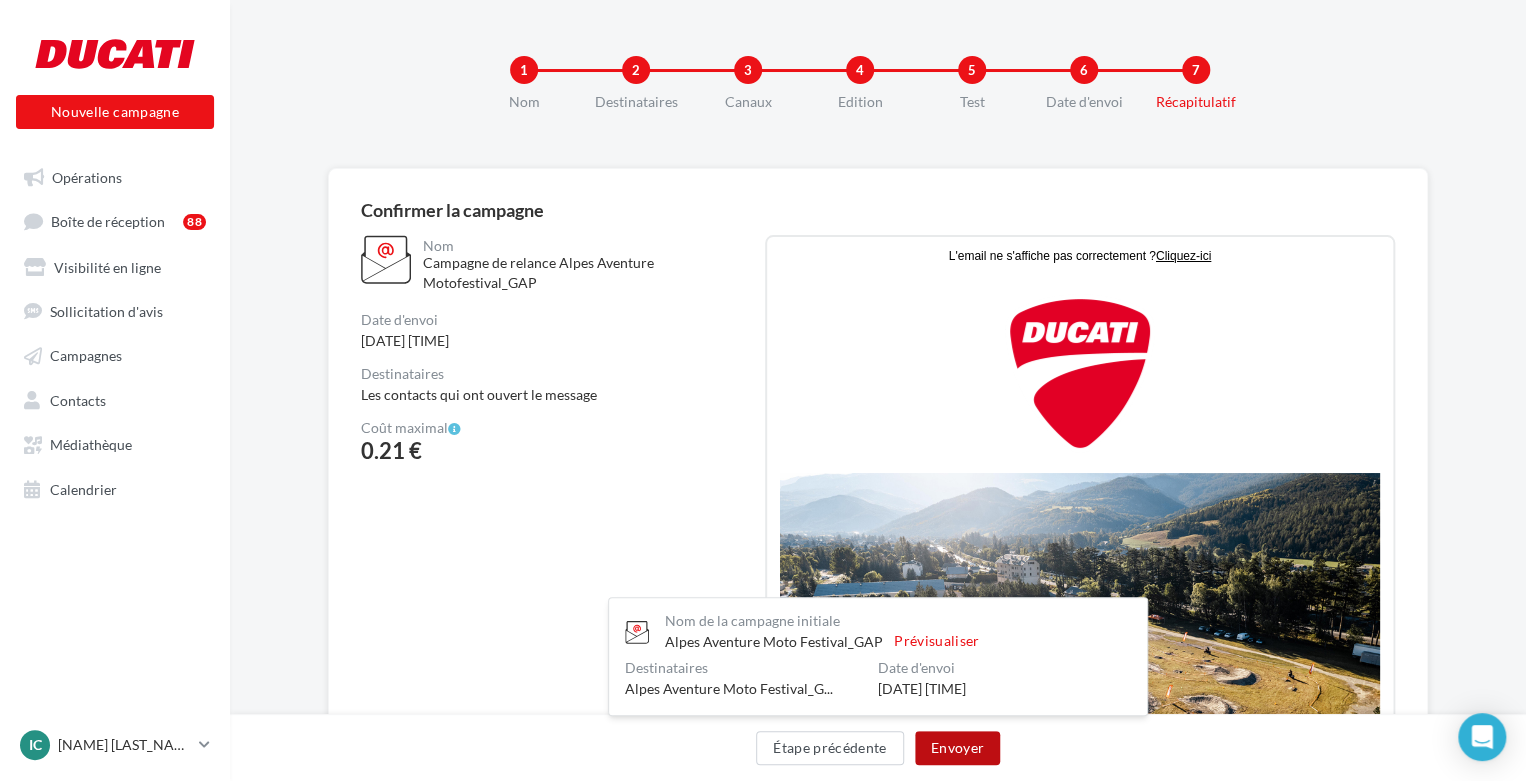 click on "Envoyer" at bounding box center (957, 748) 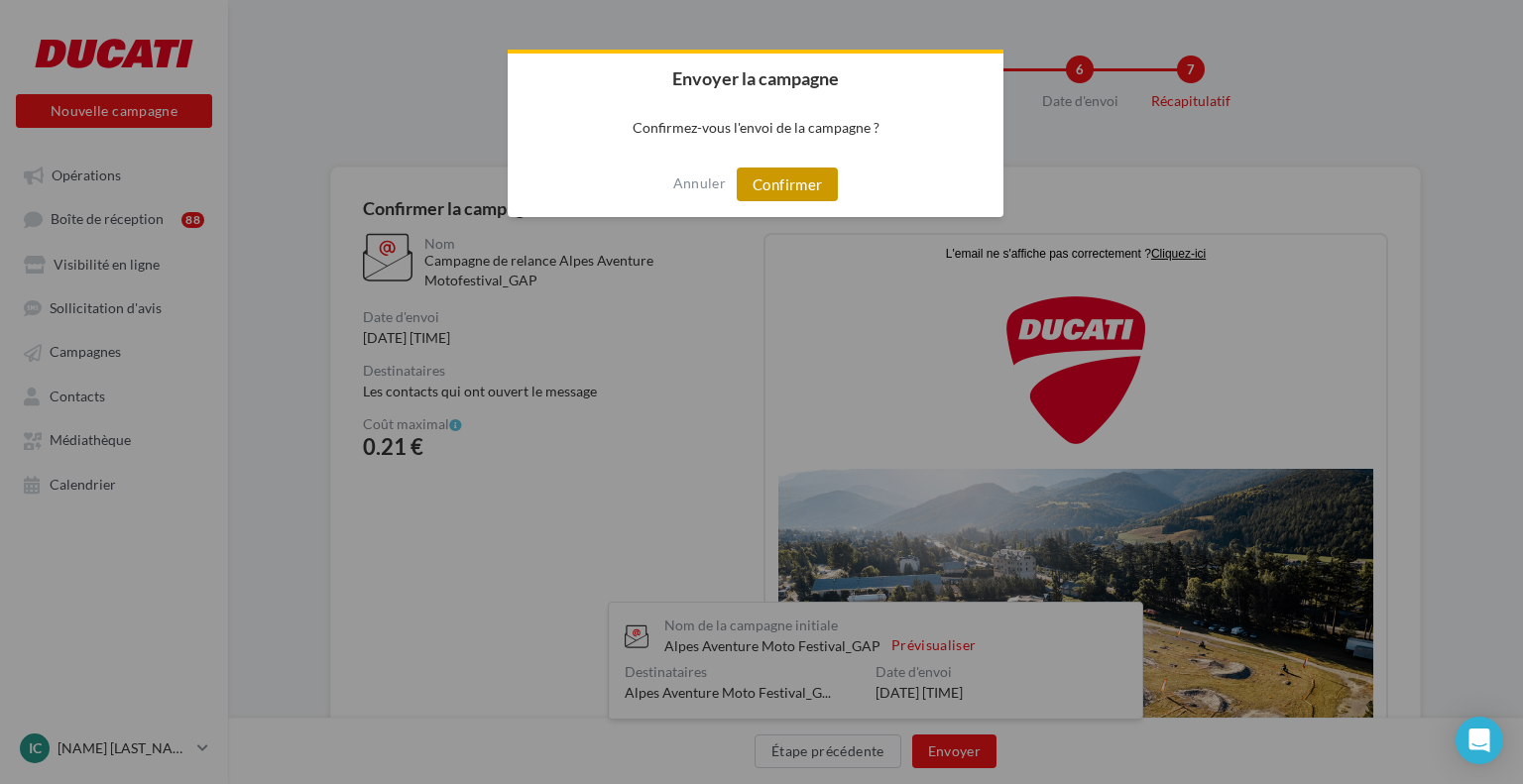 click on "Confirmer" at bounding box center [787, 184] 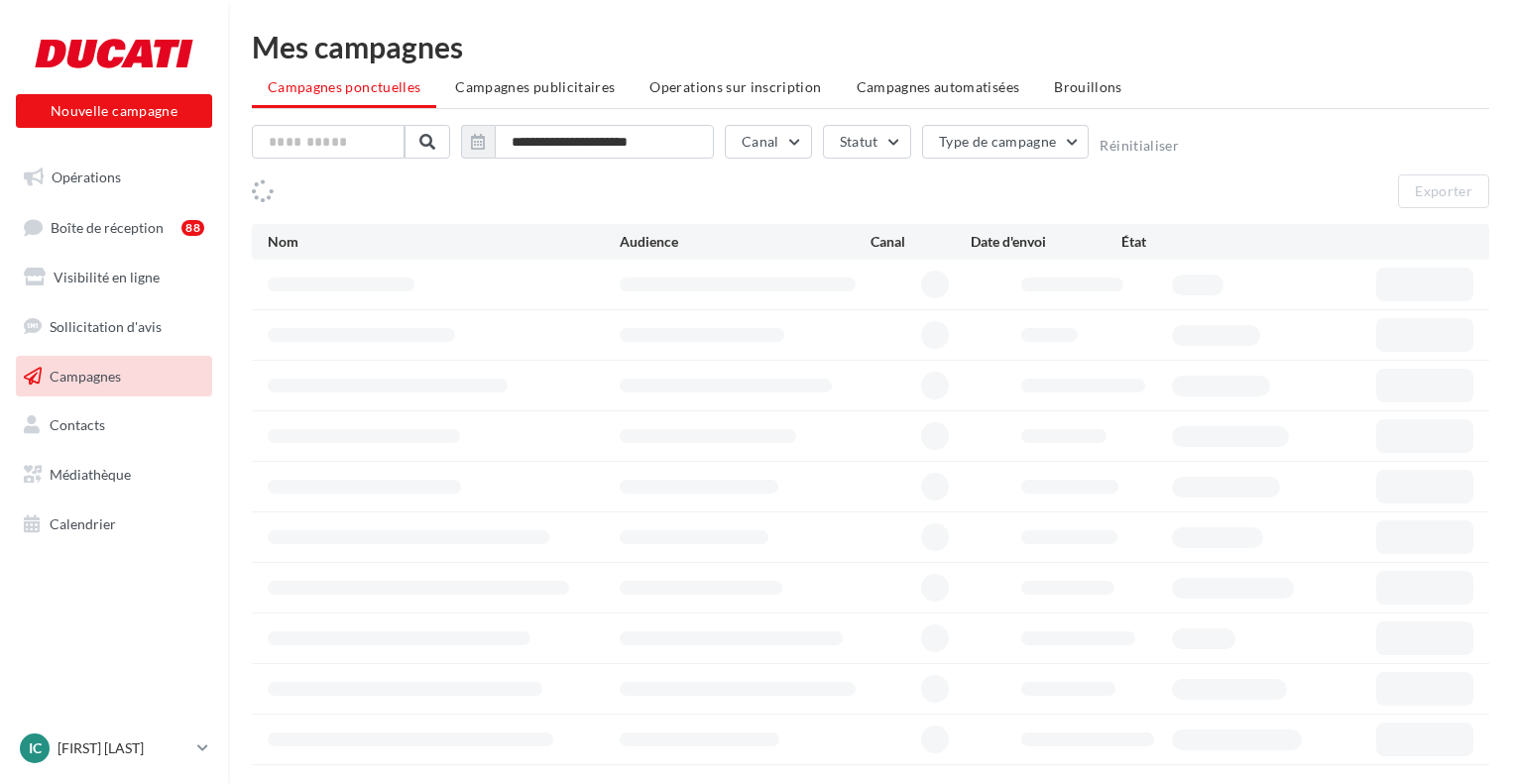 scroll, scrollTop: 0, scrollLeft: 0, axis: both 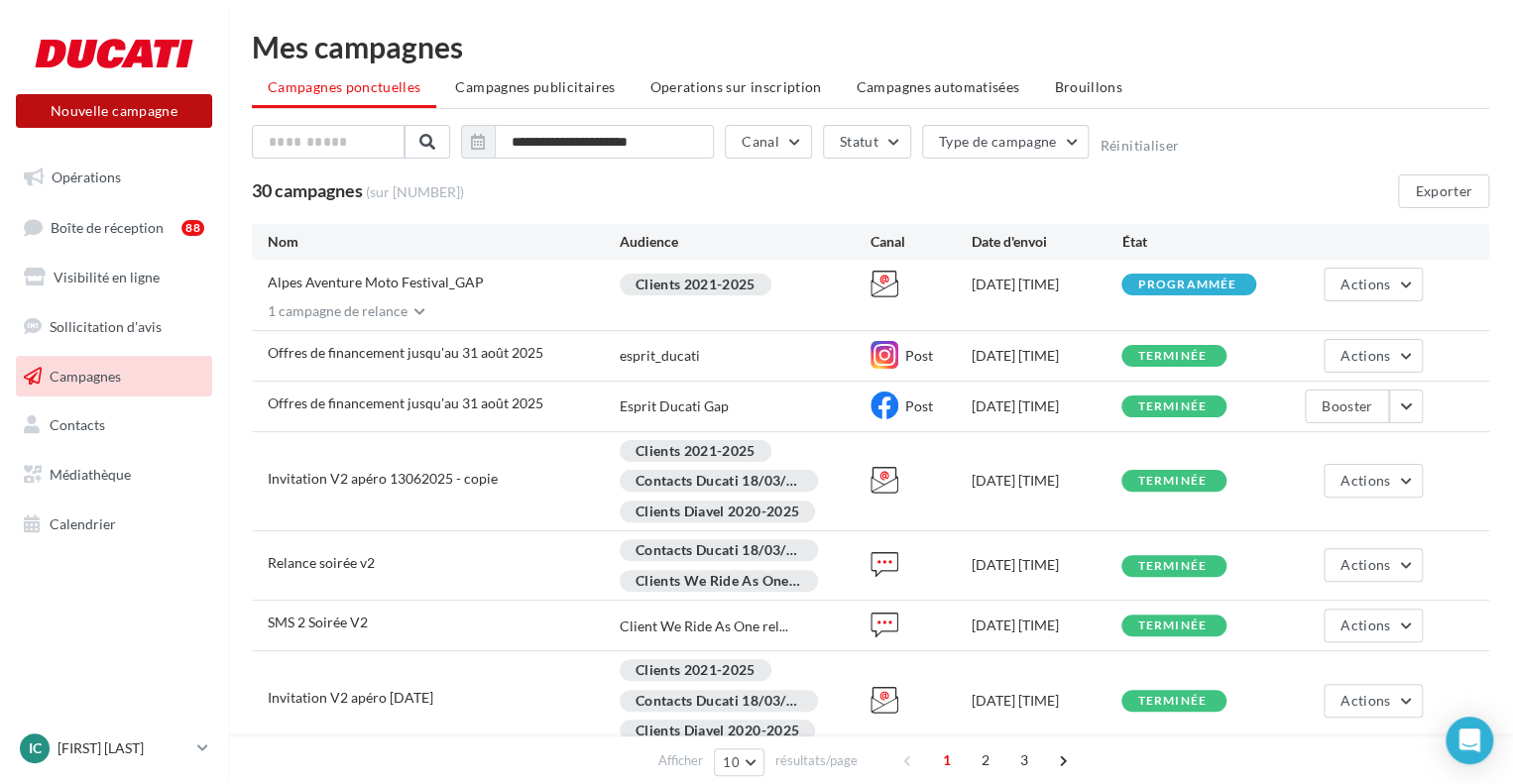 click on "Nouvelle campagne" at bounding box center [114, 111] 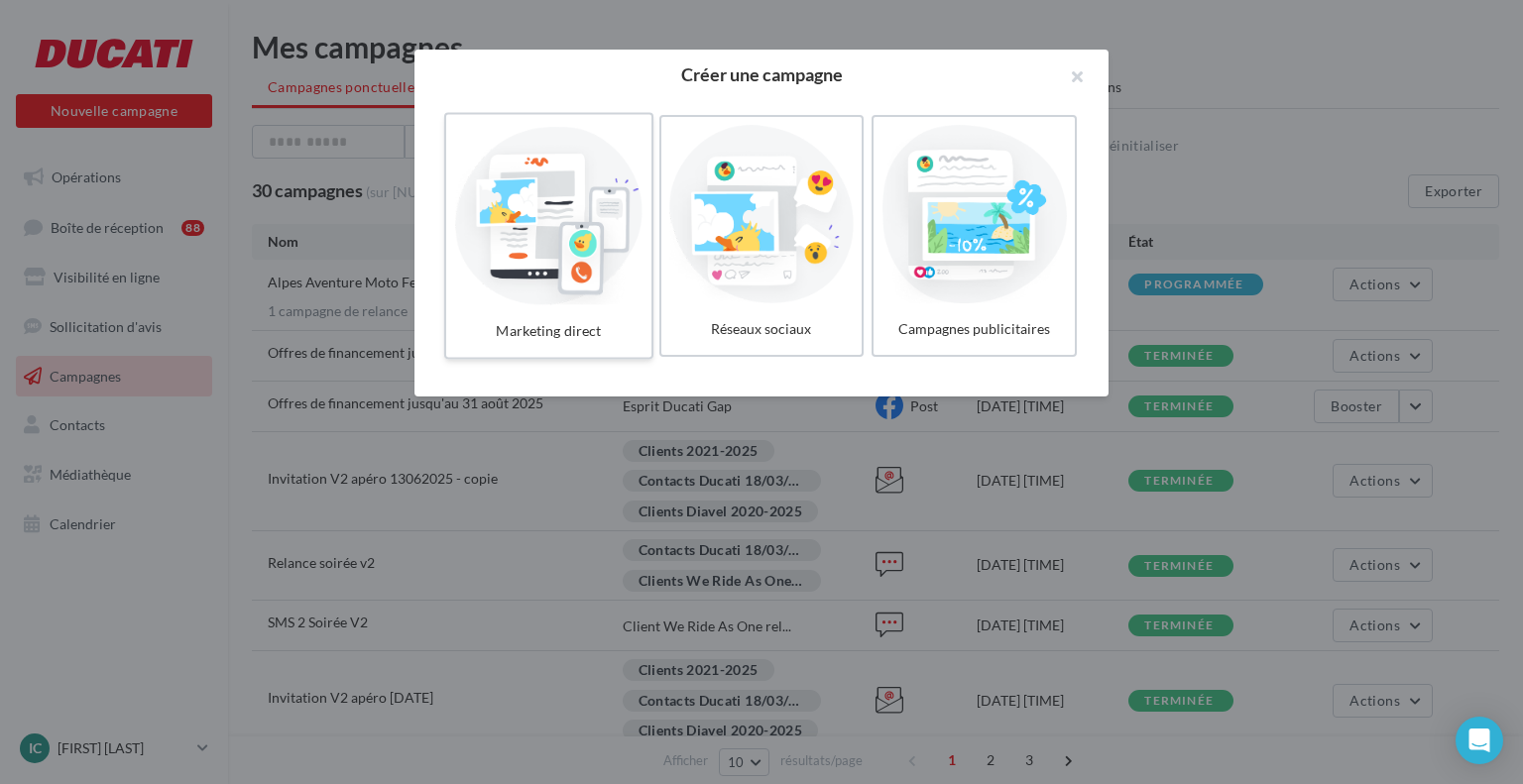 click at bounding box center (548, 214) 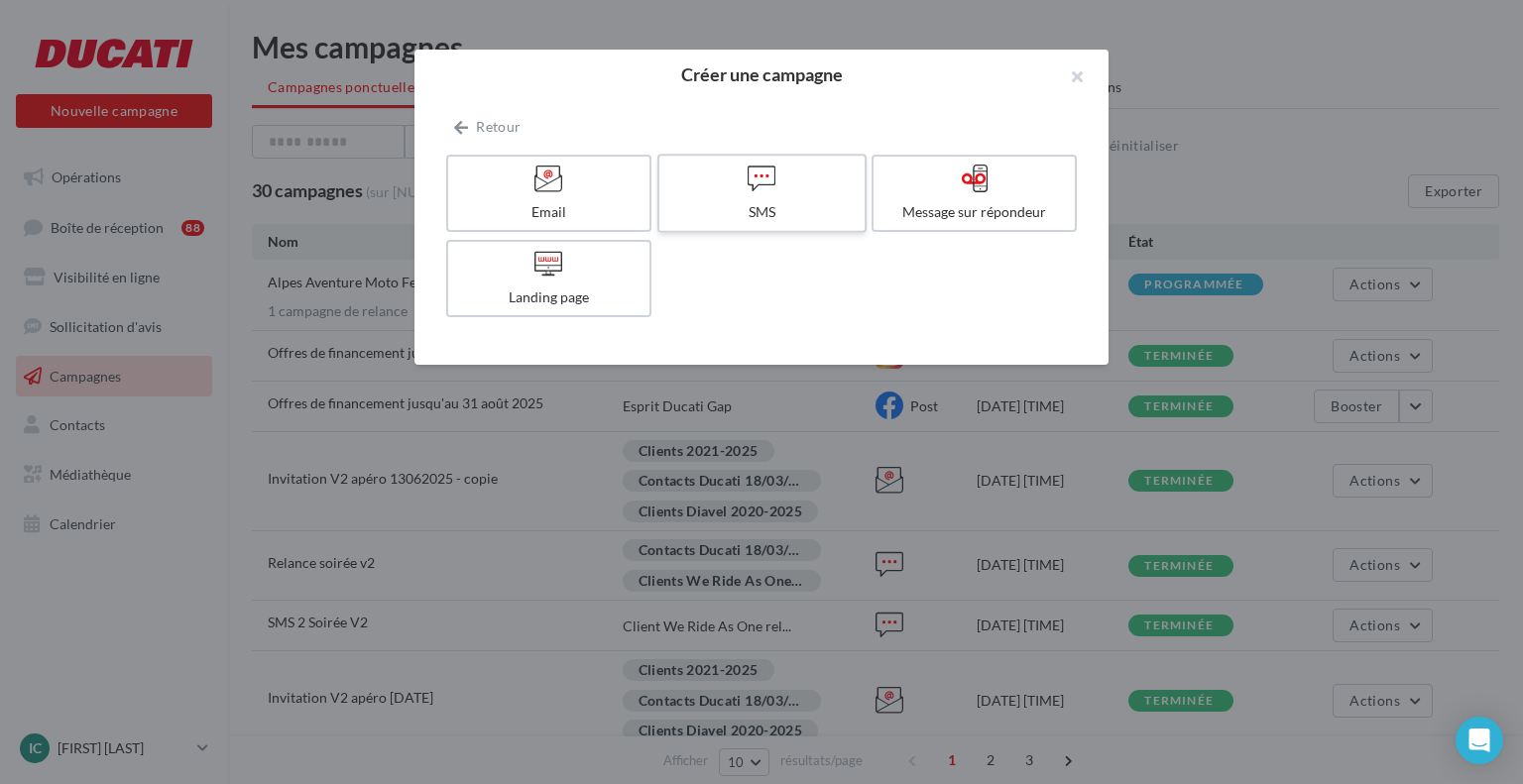 drag, startPoint x: 818, startPoint y: 227, endPoint x: 803, endPoint y: 209, distance: 23.43075 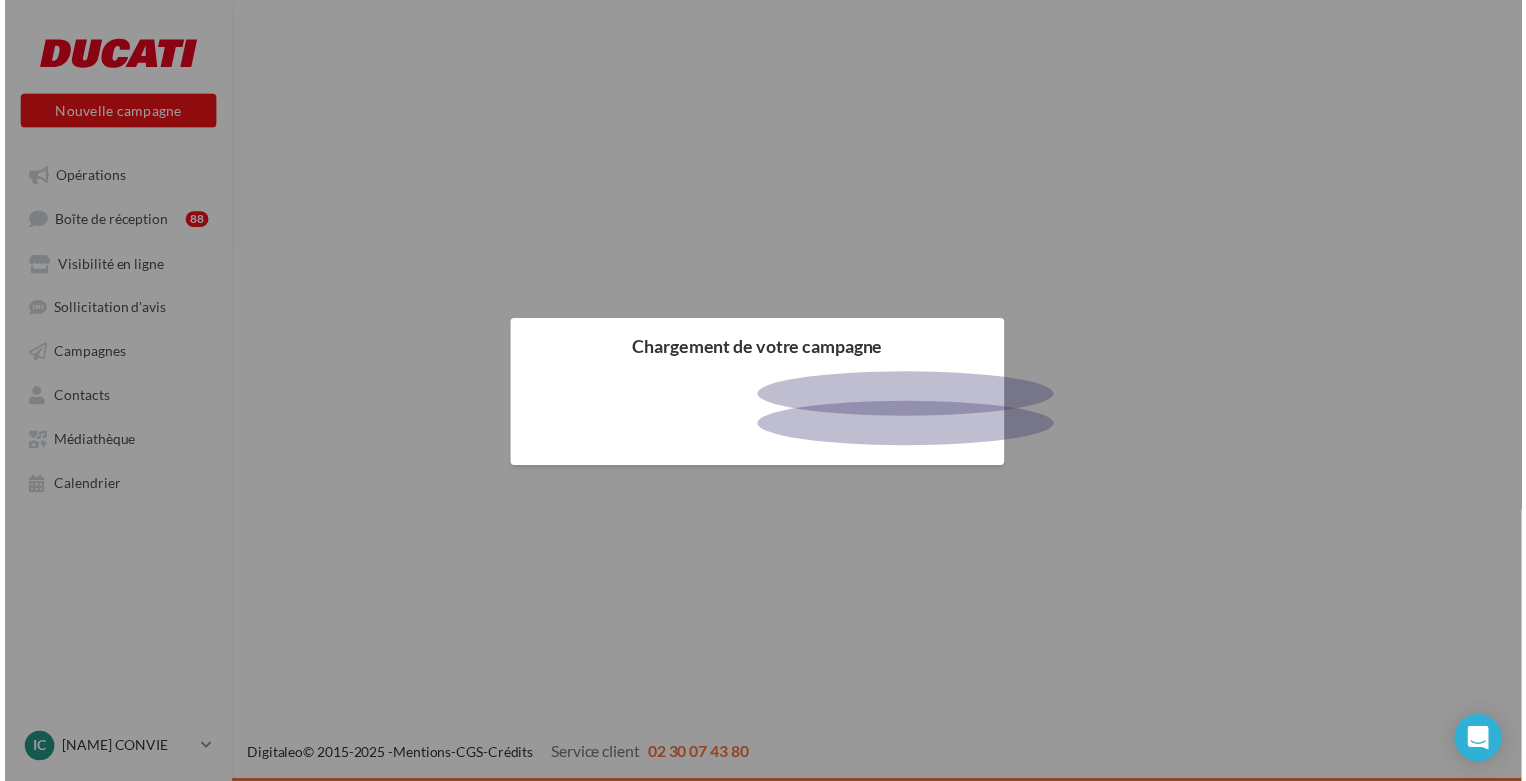 scroll, scrollTop: 0, scrollLeft: 0, axis: both 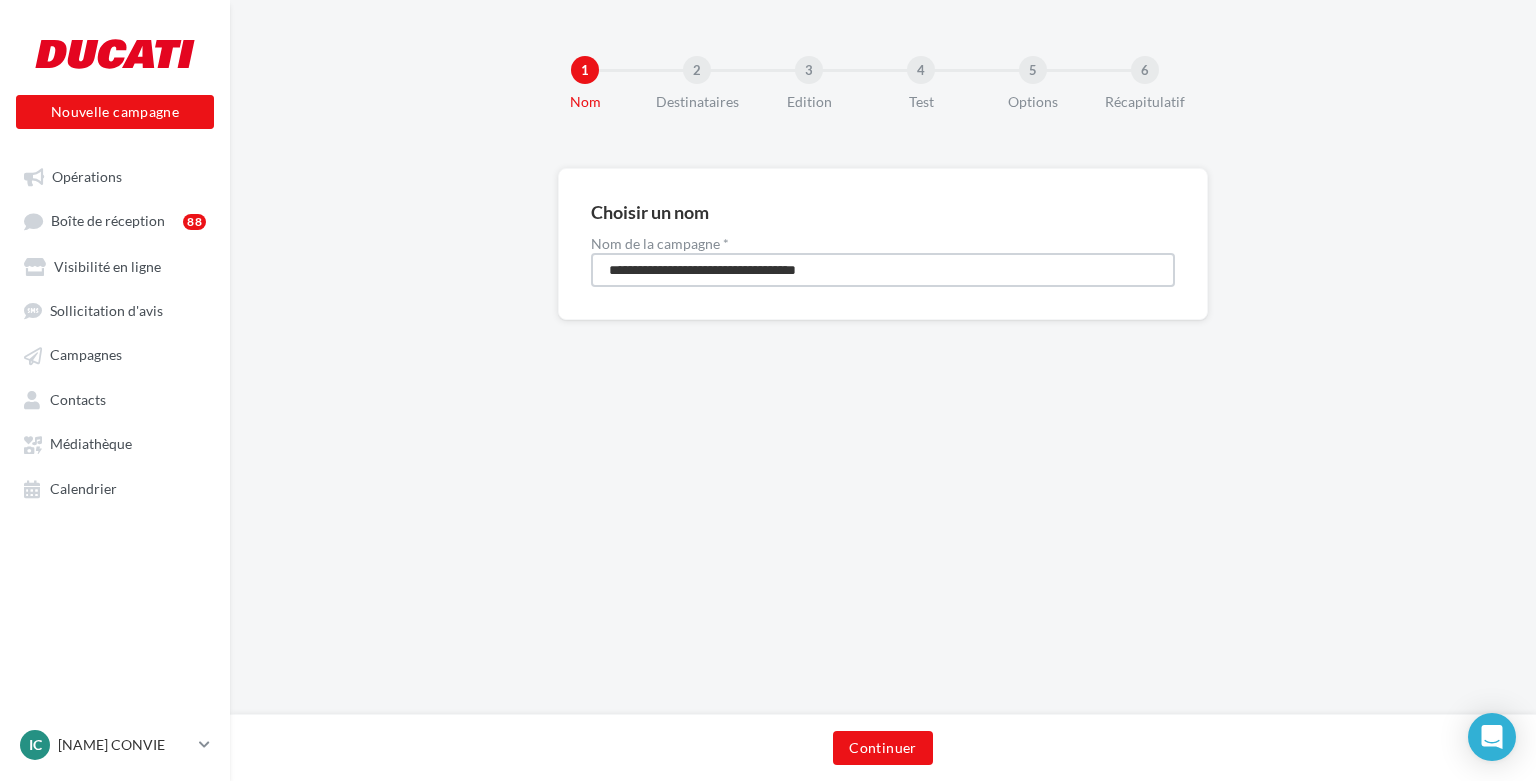 click on "**********" at bounding box center (883, 270) 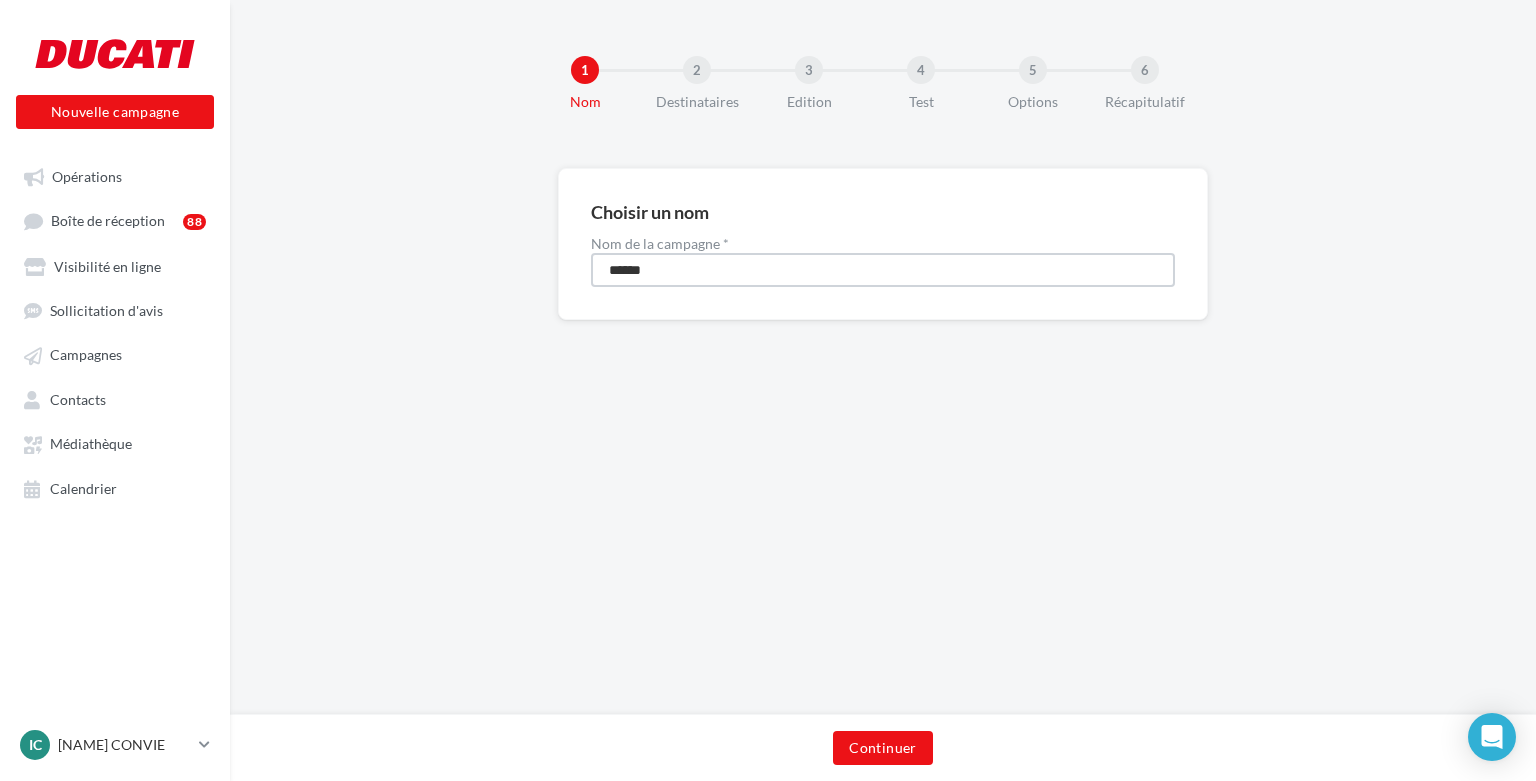 type on "**********" 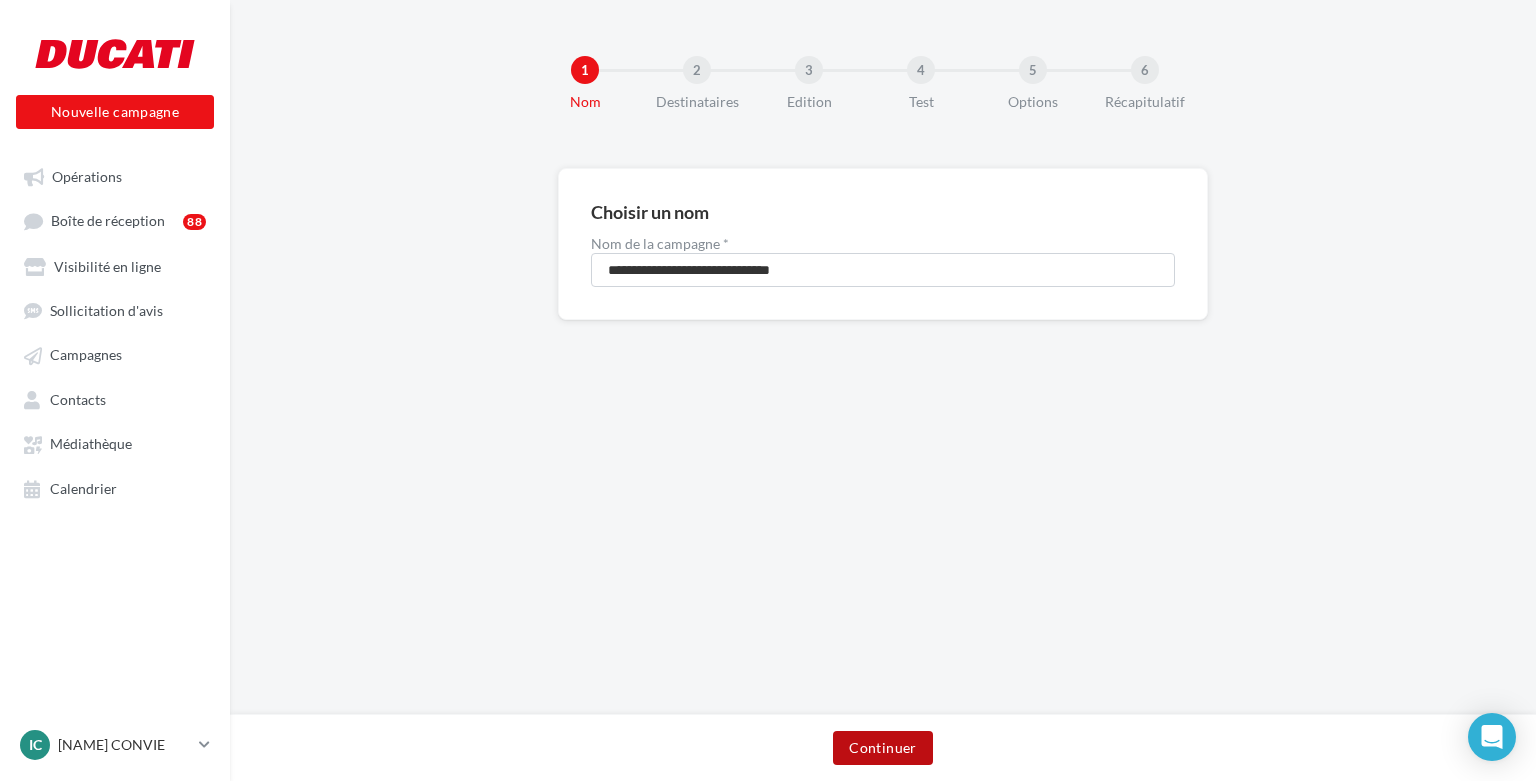 click on "Continuer" at bounding box center (882, 748) 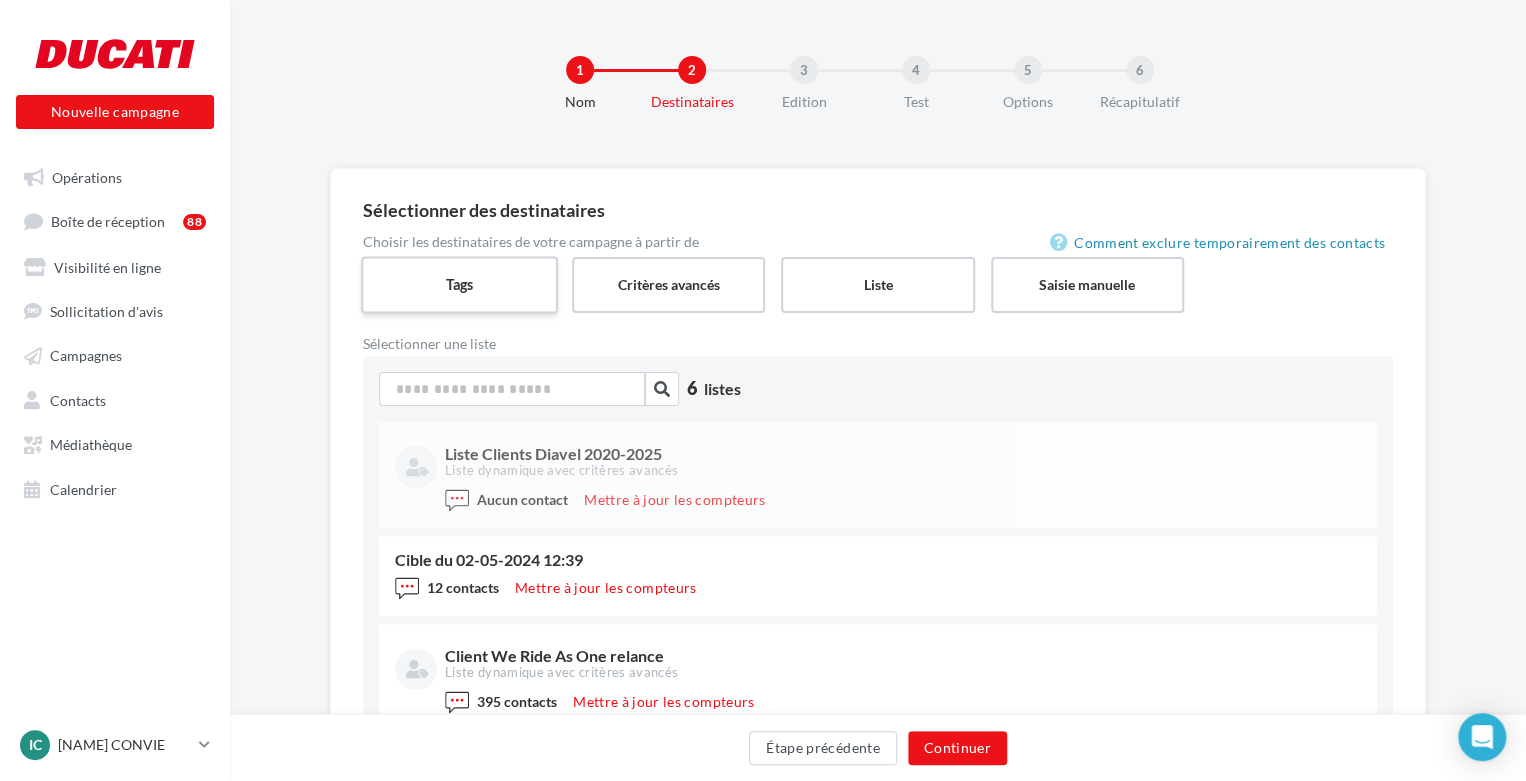 click on "Tags" at bounding box center (459, 284) 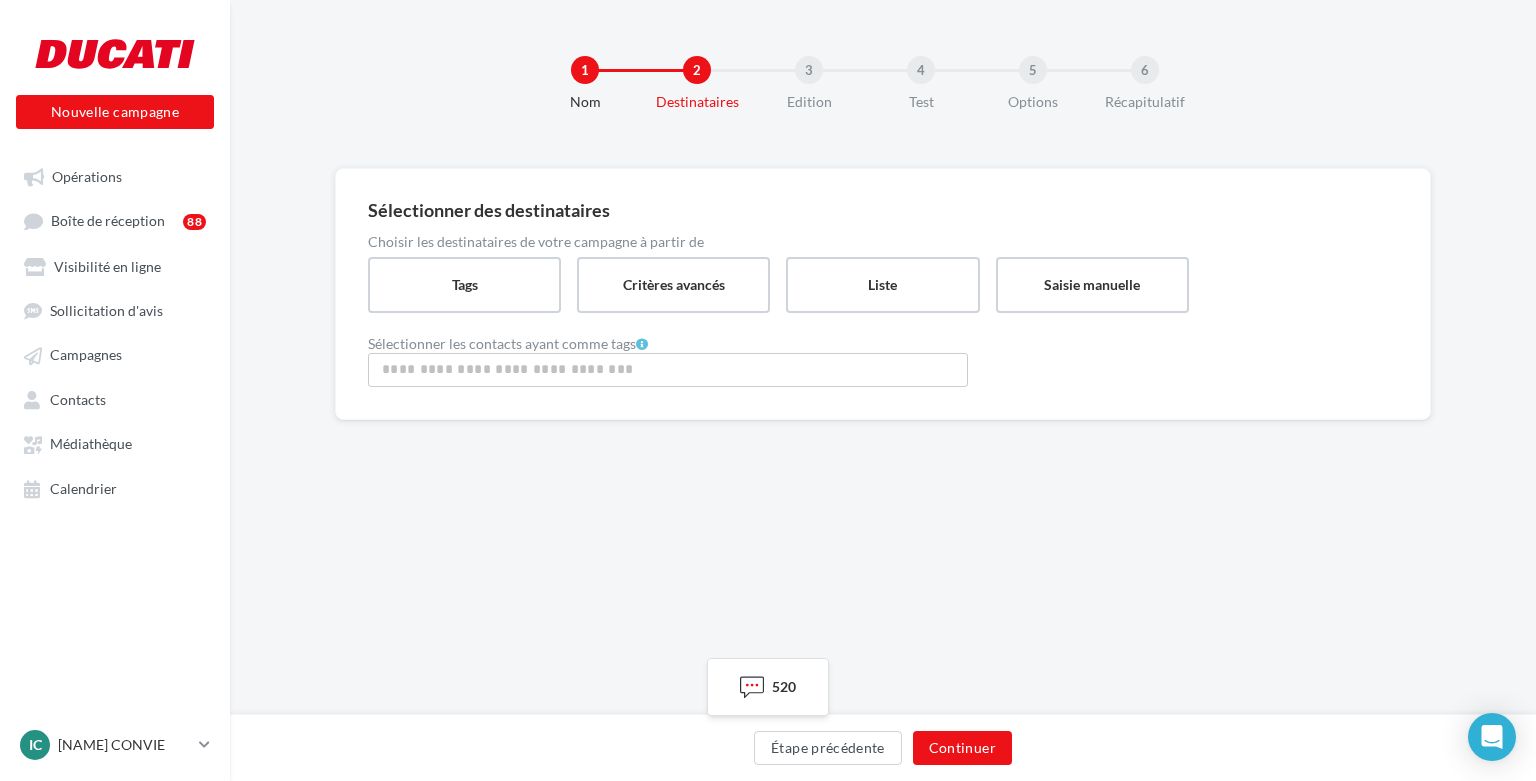 click at bounding box center [668, 369] 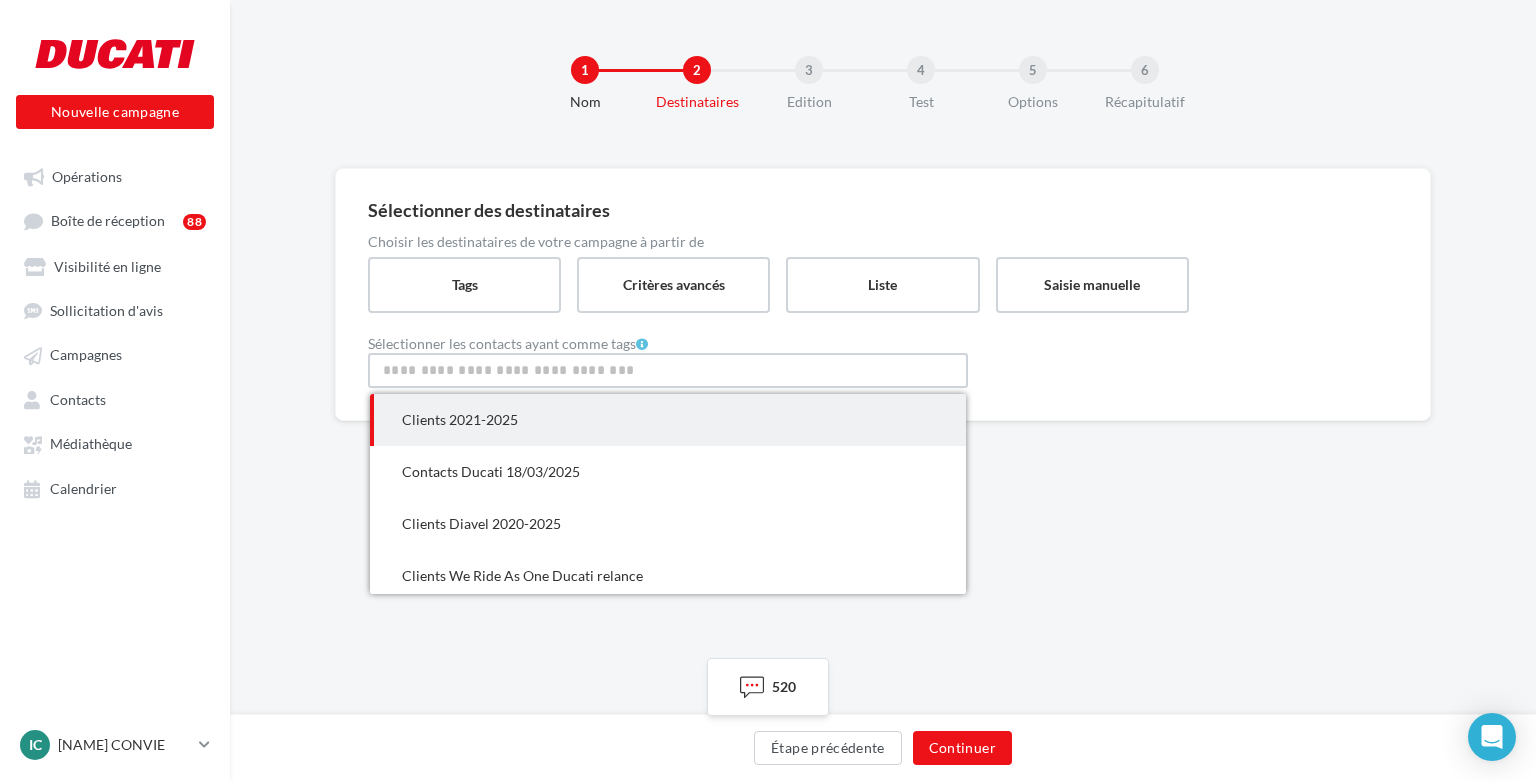 click on "Clients 2021-2025" at bounding box center [668, 420] 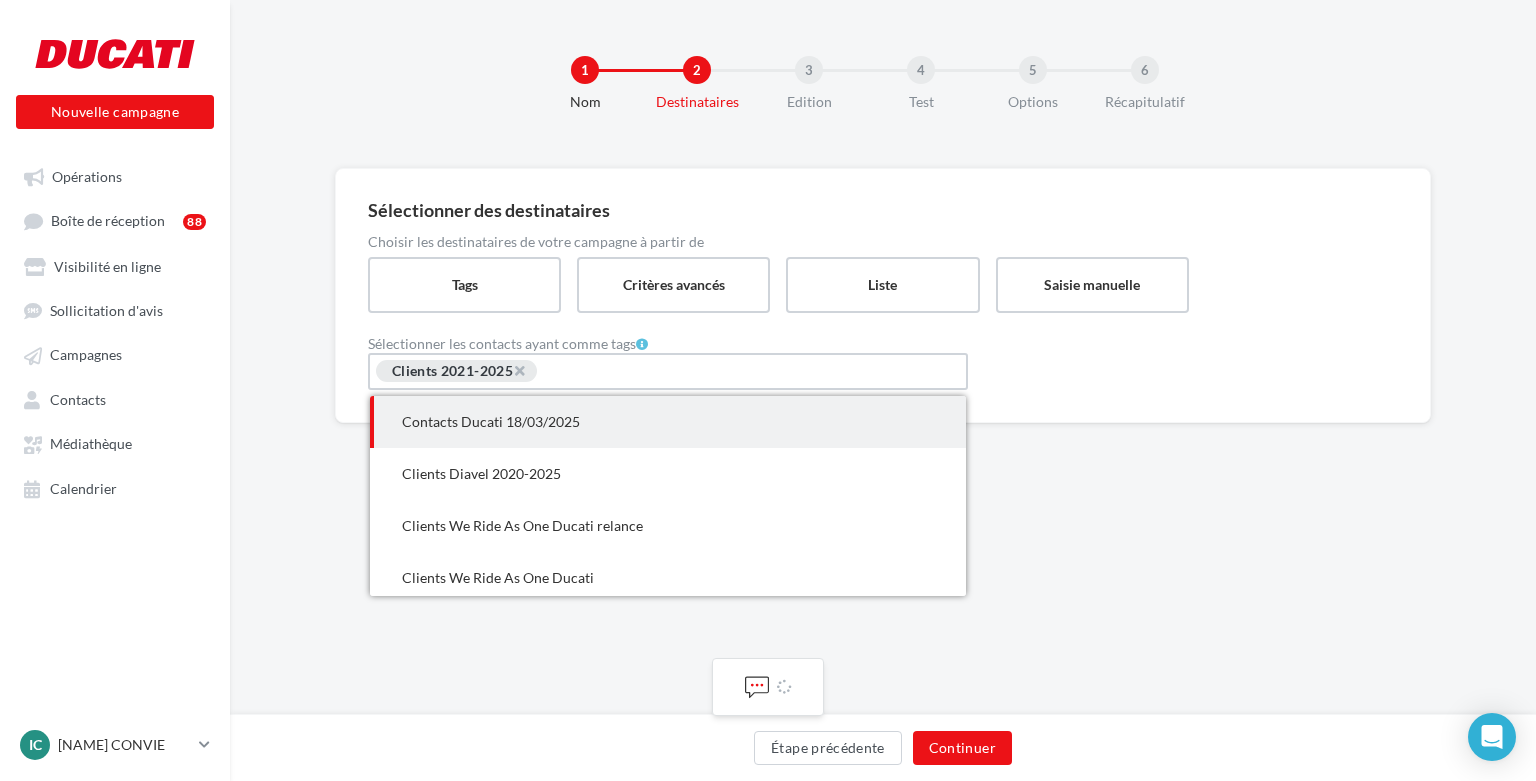 click on "1 Nom 2 Destinataires 3 Edition 4 Test 5 Options 6 Récapitulatif Sélectionner des destinataires Choisir les destinataires de votre campagne à partir de Tags Critères avancés Liste Saisie manuelle Sélectionner une liste 6 listes Liste Clients Diavel 2020-2025 Liste dynamique avec critères avancés Aucun contact Mettre à jour les compteurs Cible du [DATE] 12 contacts Mettre à jour les compteurs Client We Ride As One relance Liste dynamique avec critères avancés 395 contacts Mettre à jour les compteurs Clients We Ride As One Ducati Liste dynamique avec critères avancés 124 contacts Mettre à jour les compteurs Fichier prospects - campagne Multistrada Liste dynamique avec critères avancés 109 contacts Mettre à jour les compteurs ‹ 1 2 › Sélectionner les contacts ayant comme tags × Clients 2021-2025 Contacts Ducati [DATE] Clients Diavel 2020-2025 Clients We Ride As One Ducati relance Clients We Ride As One Ducati Clients campagne Multistrada" at bounding box center (883, 357) 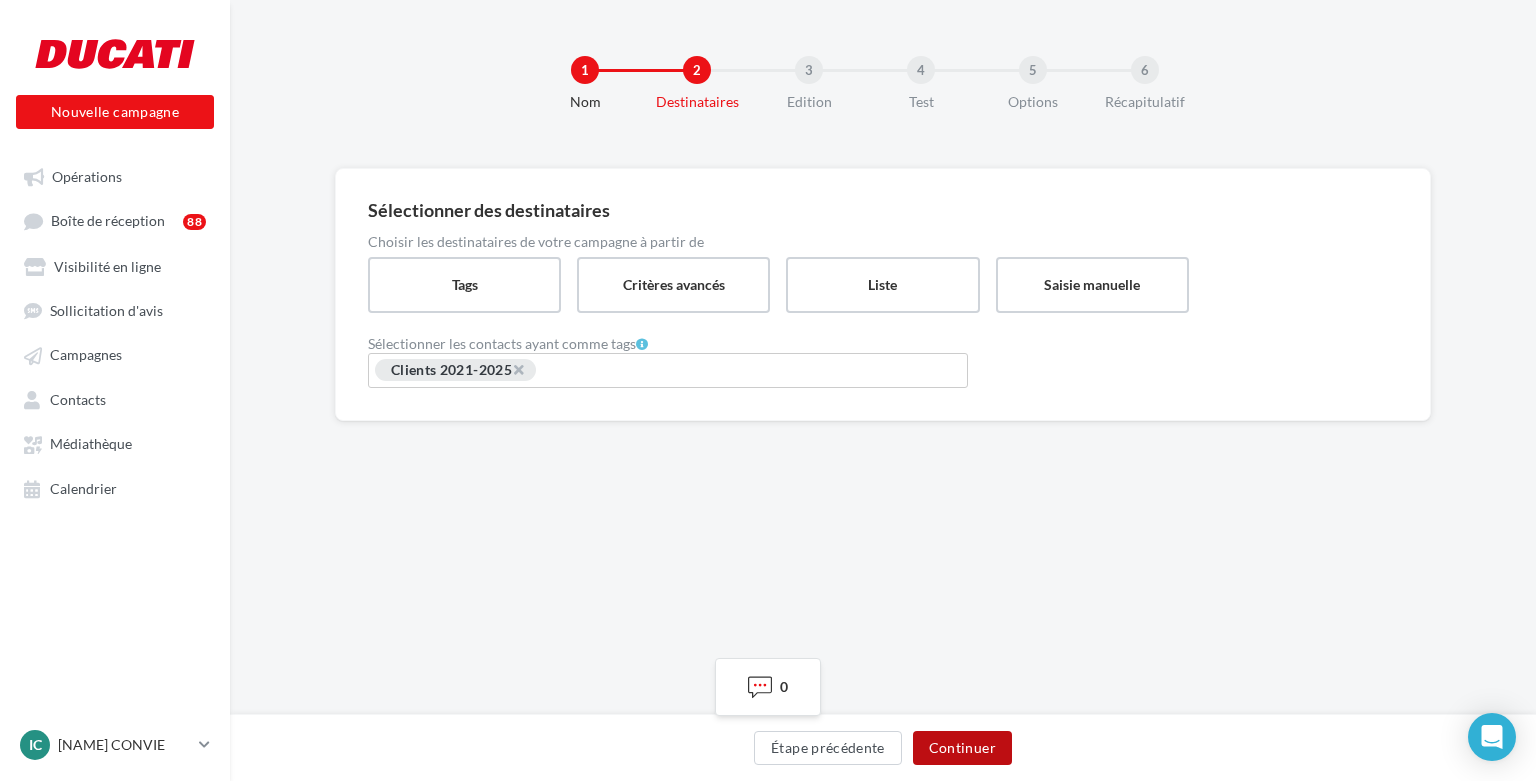 drag, startPoint x: 1149, startPoint y: 628, endPoint x: 1000, endPoint y: 741, distance: 187.00267 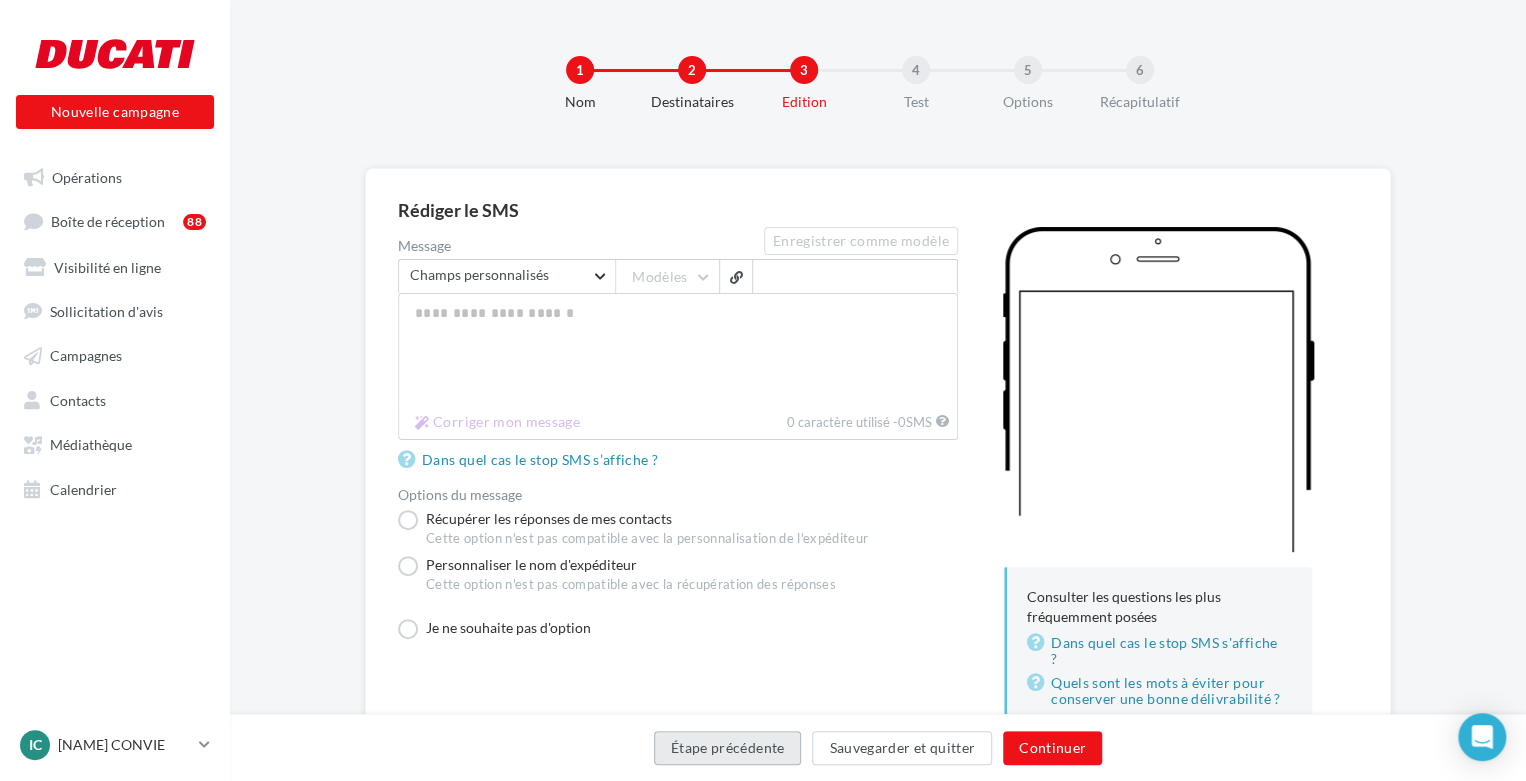 click on "Étape précédente" at bounding box center (728, 748) 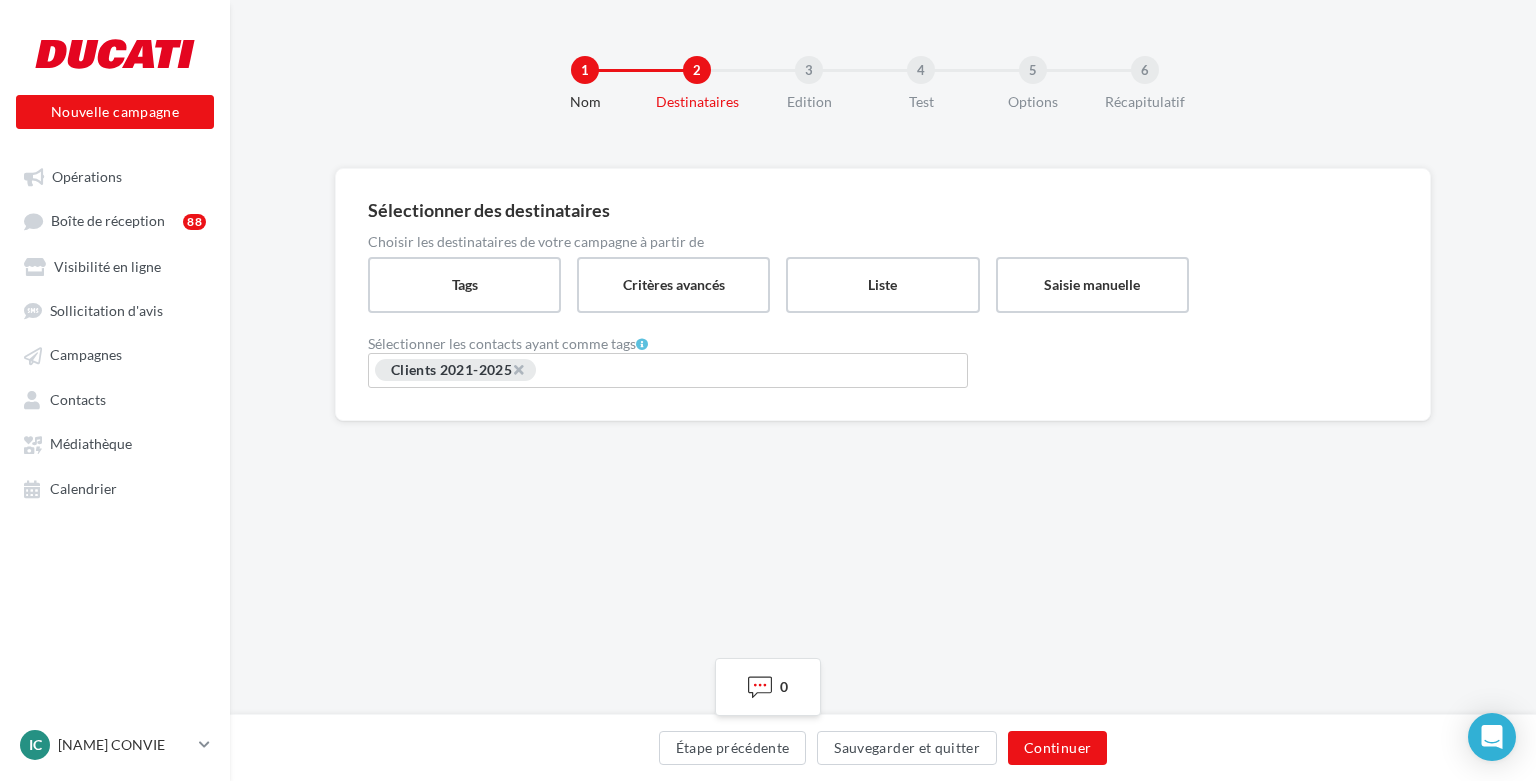 click on "Clients 2021-2025" at bounding box center [451, 369] 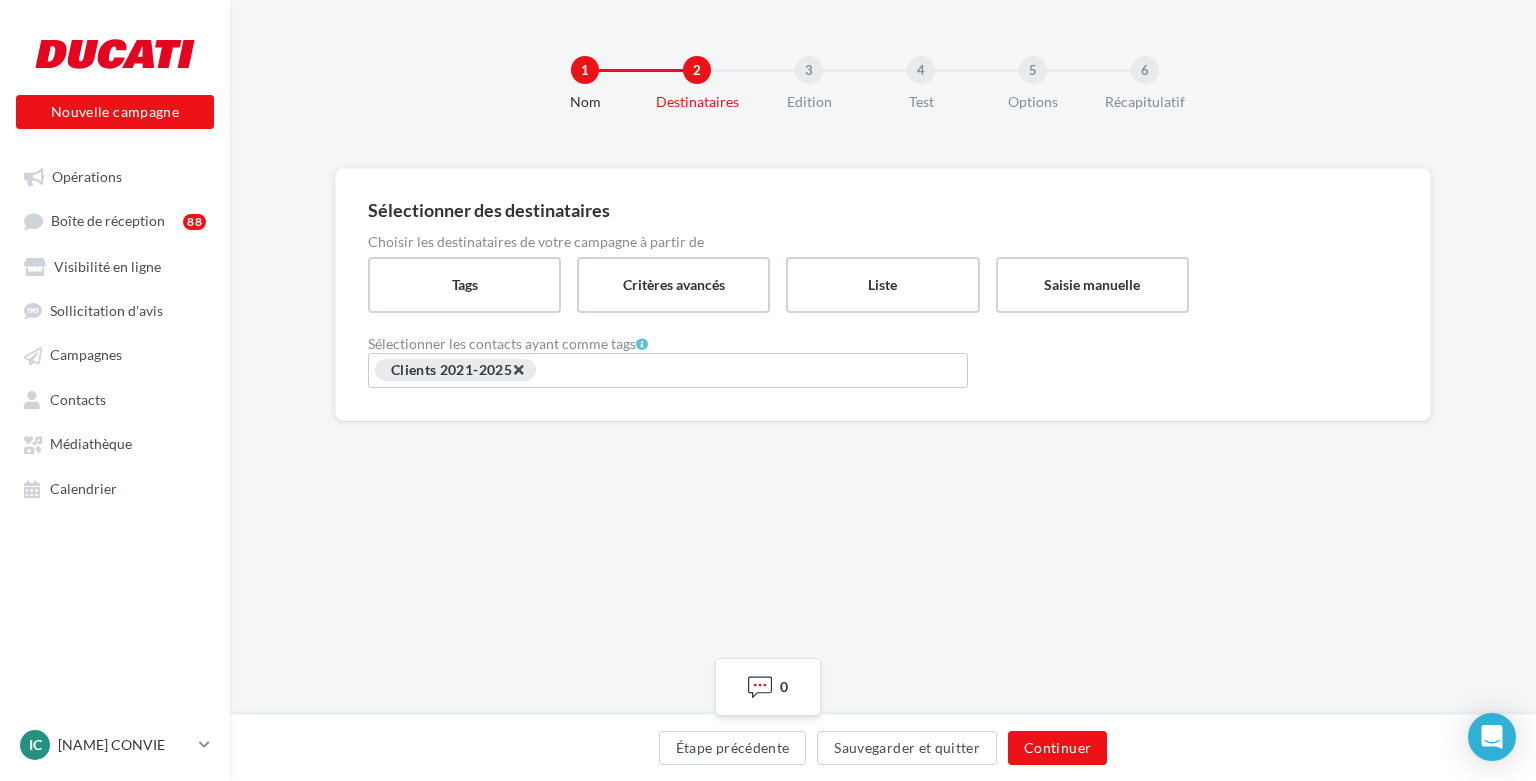 click on "×" at bounding box center (518, 369) 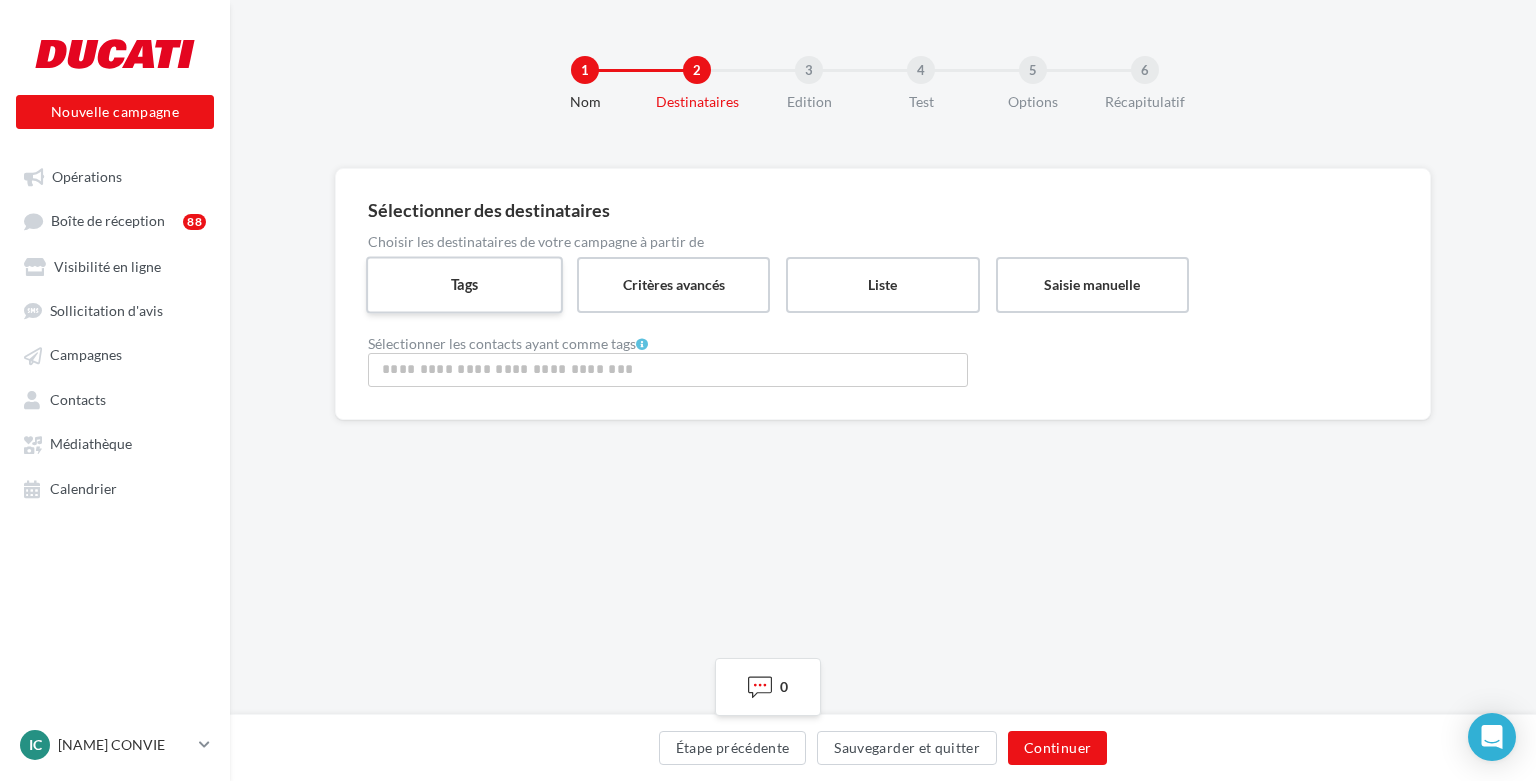 click on "Tags" at bounding box center [464, 284] 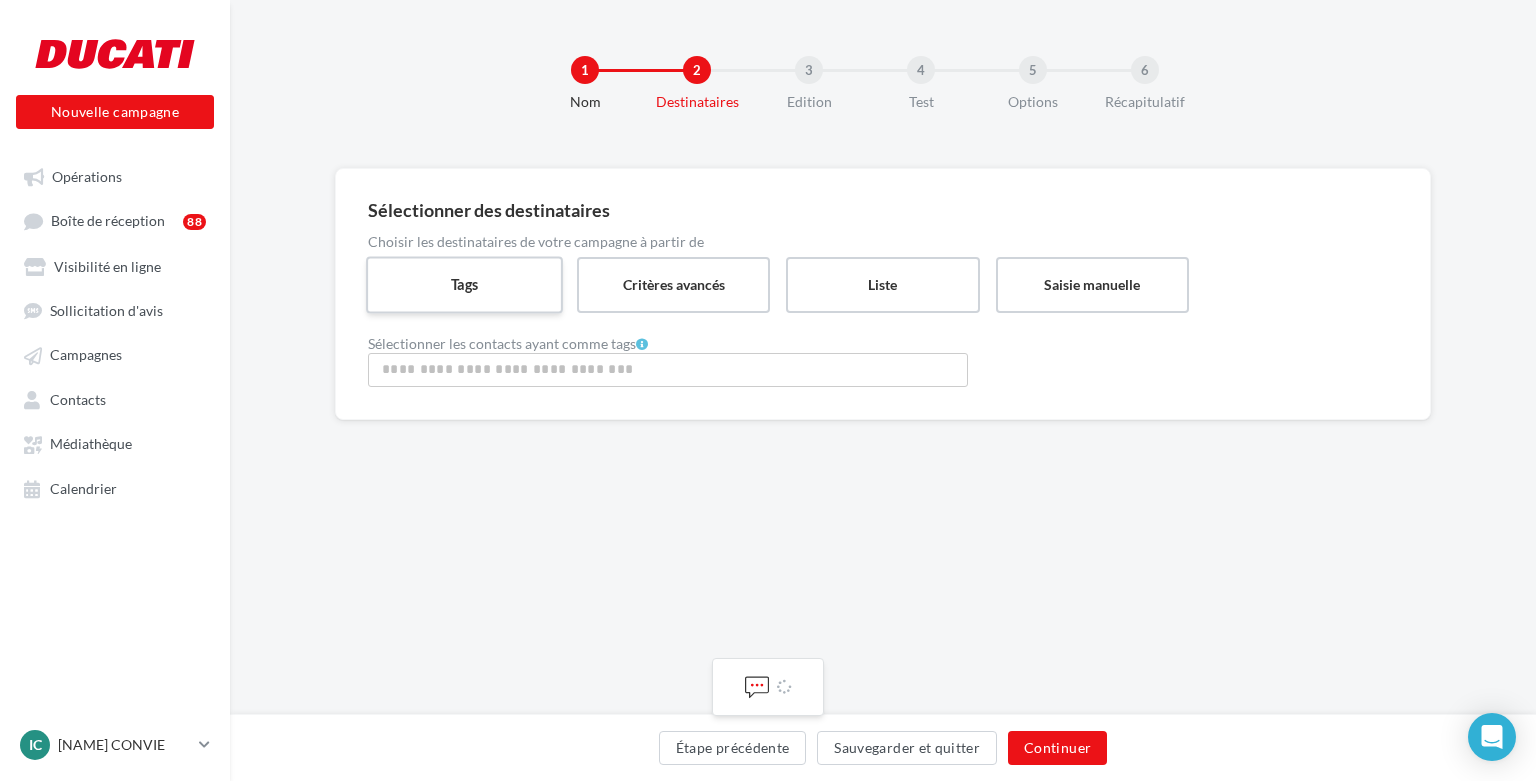 click on "Tags" at bounding box center [464, 284] 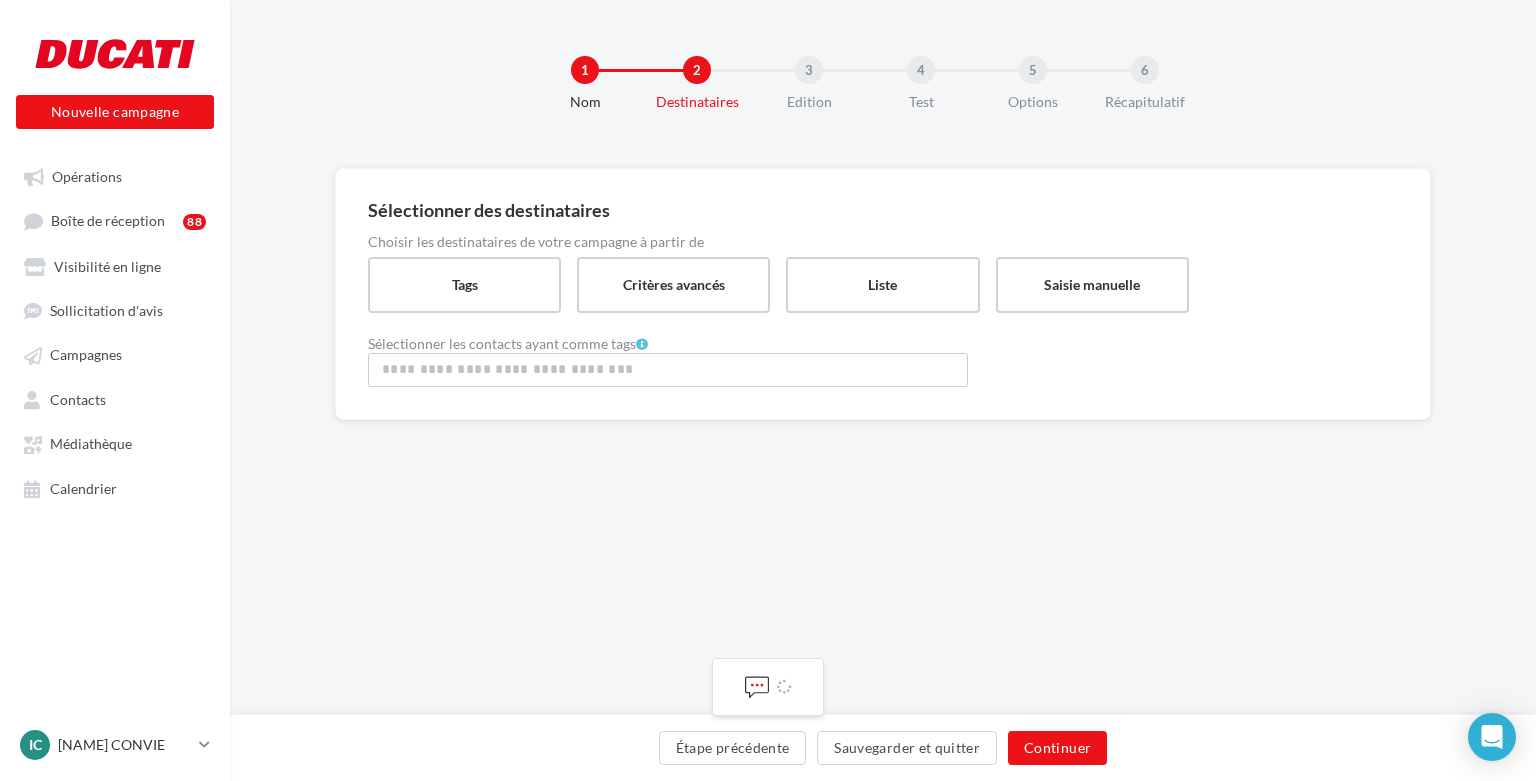 click at bounding box center (668, 369) 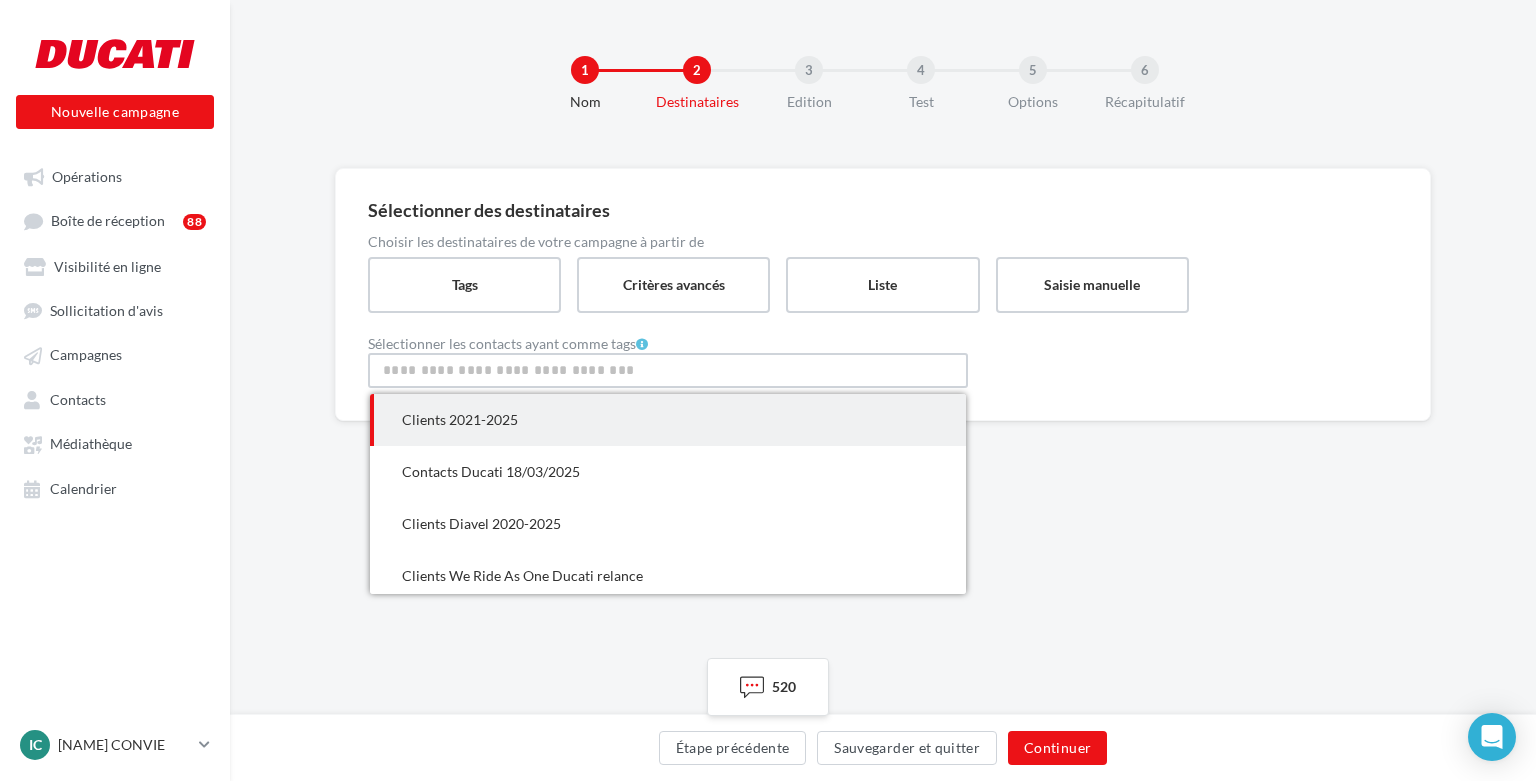 click on "Clients 2021-2025" at bounding box center [668, 420] 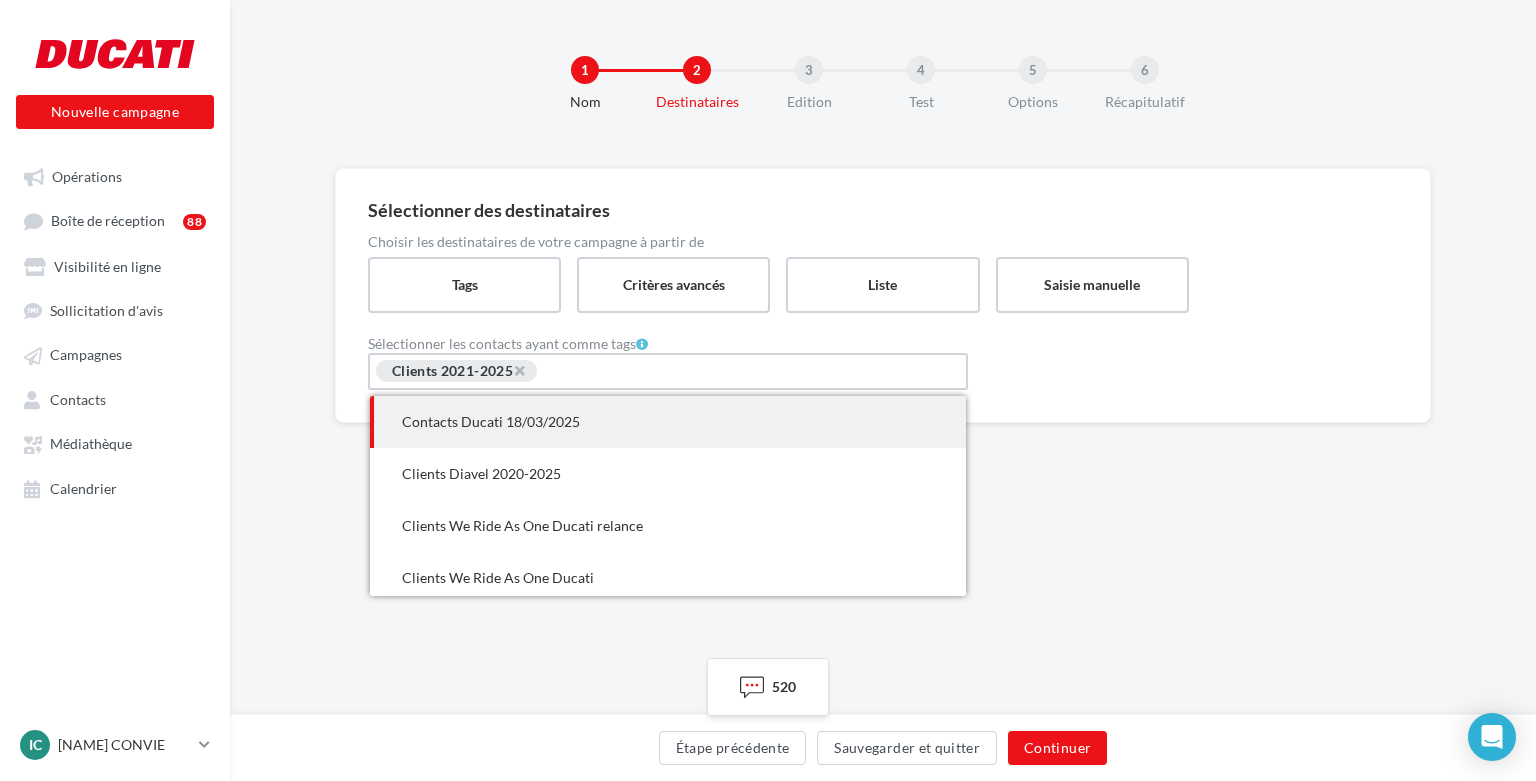 click on "Nom de la liste Chargement" at bounding box center [883, 357] 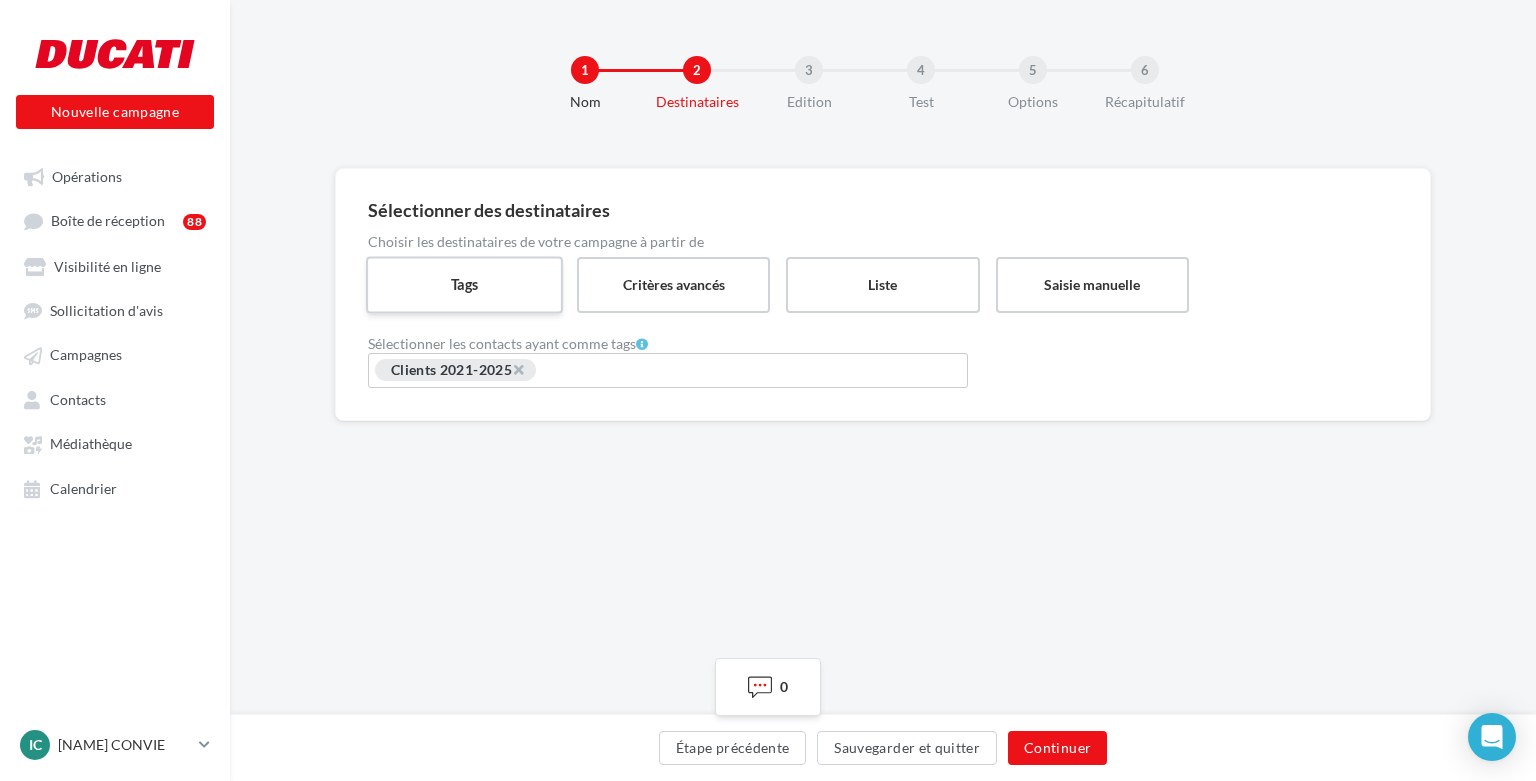 click on "Tags" at bounding box center (464, 284) 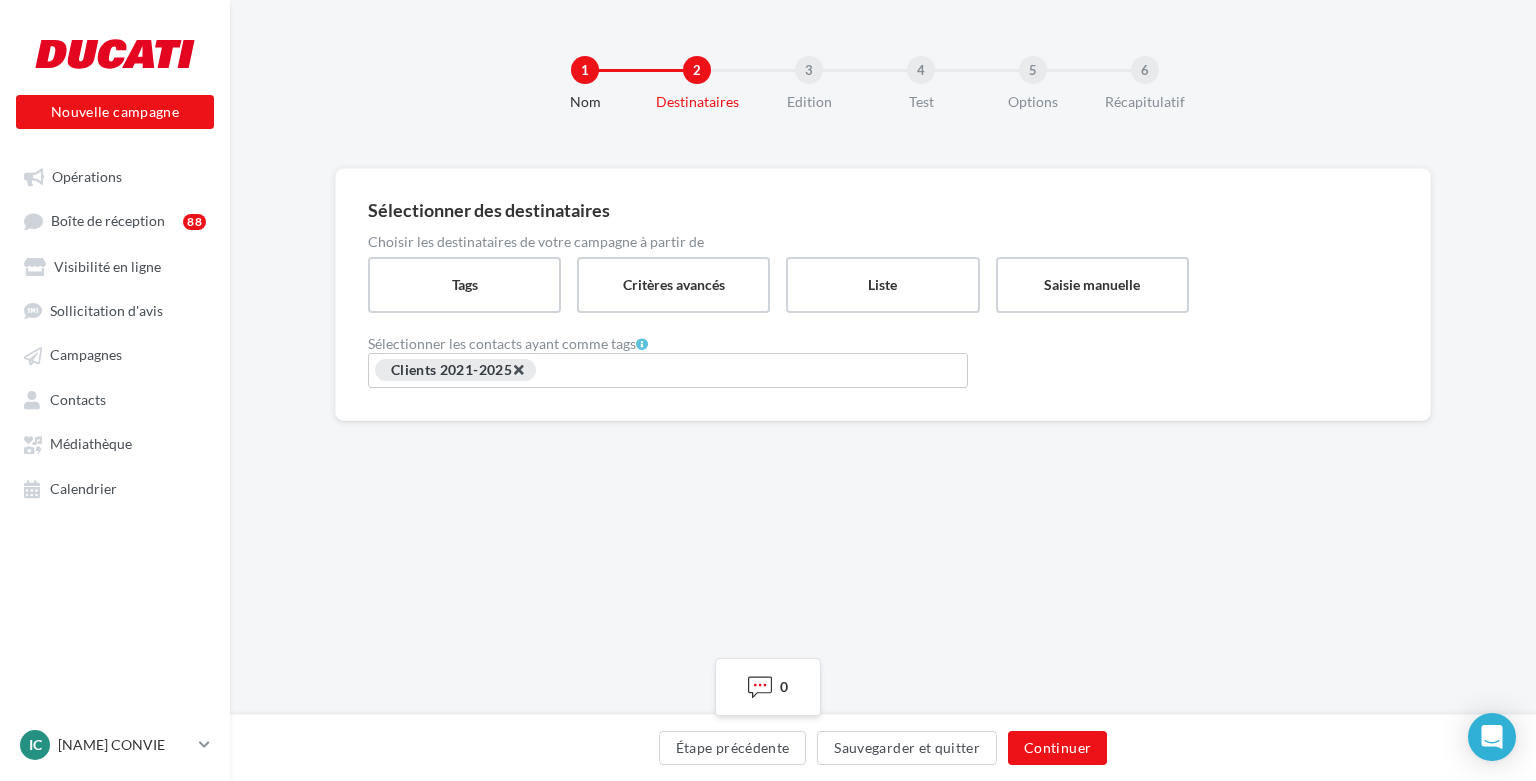 click on "×" at bounding box center (518, 369) 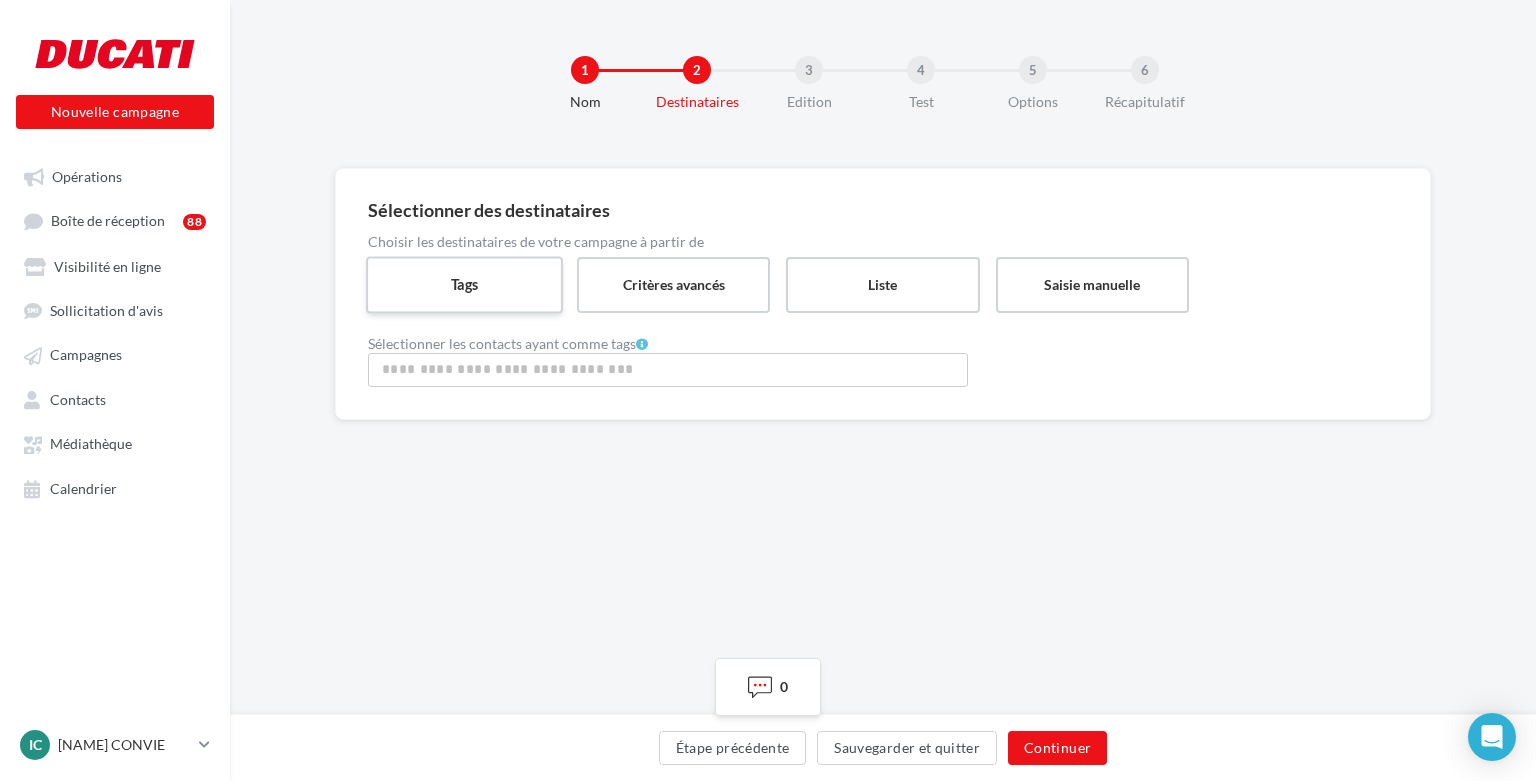 click on "Tags" at bounding box center [464, 284] 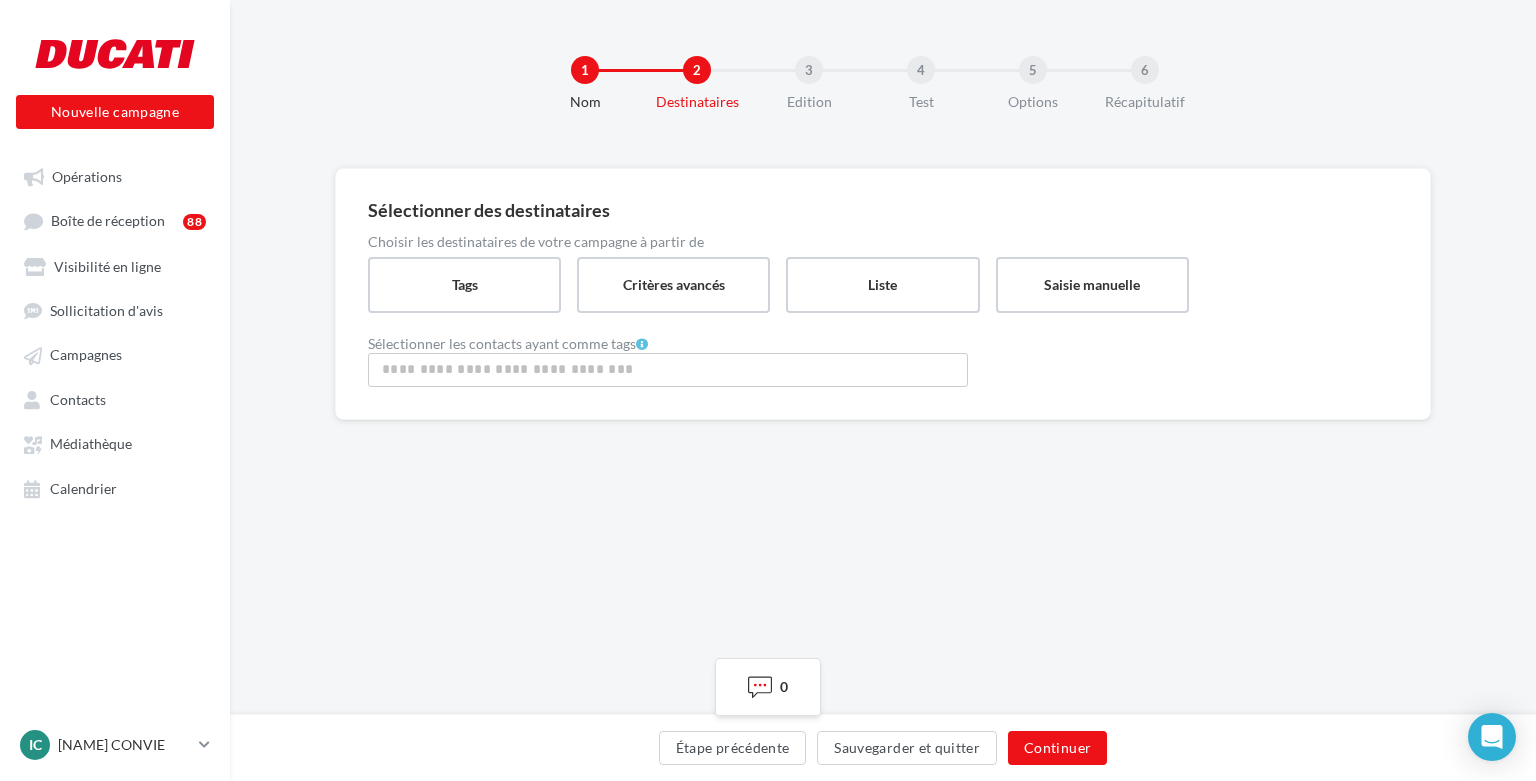 click at bounding box center [668, 369] 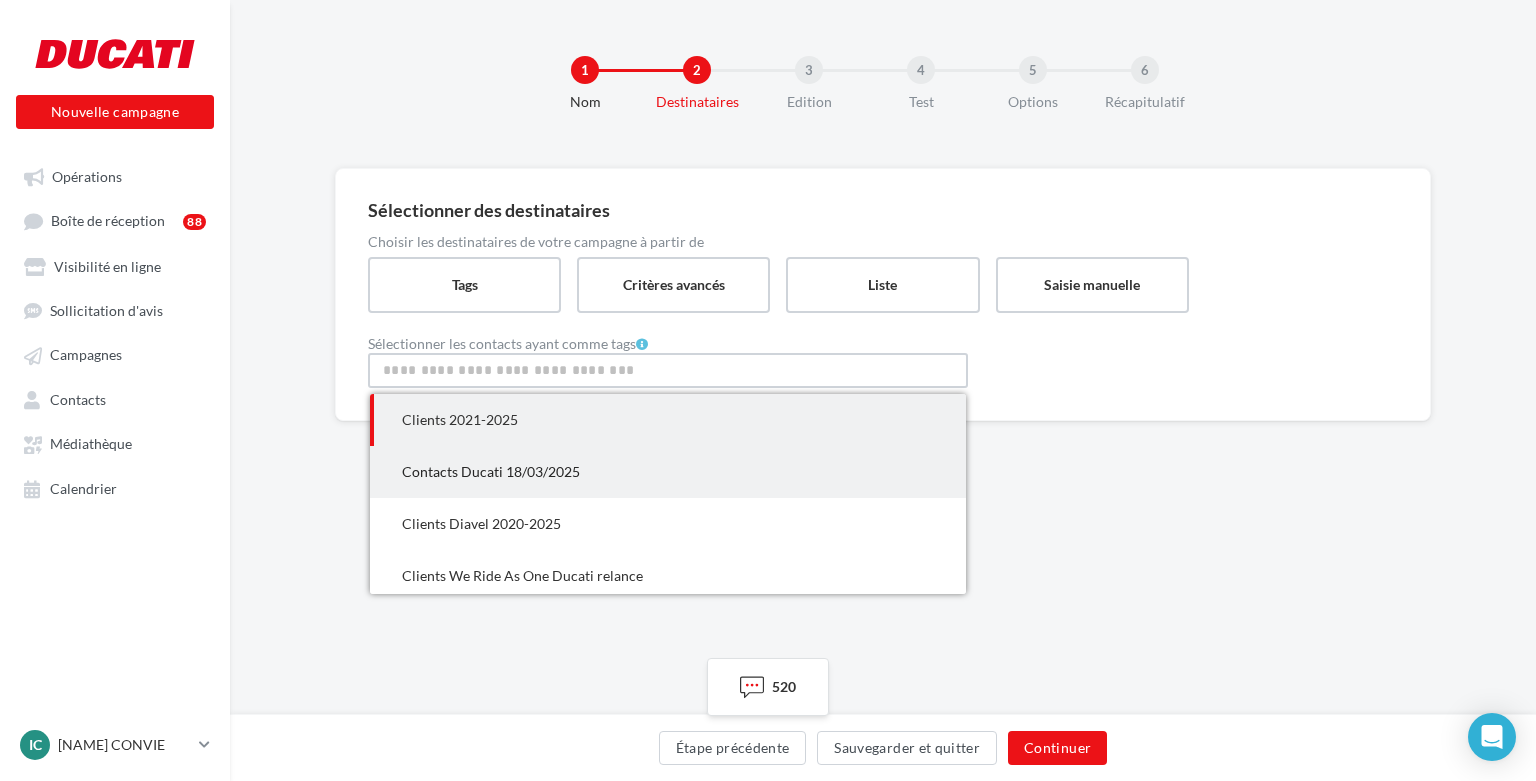 click on "Contacts Ducati 18/03/2025" at bounding box center (668, 472) 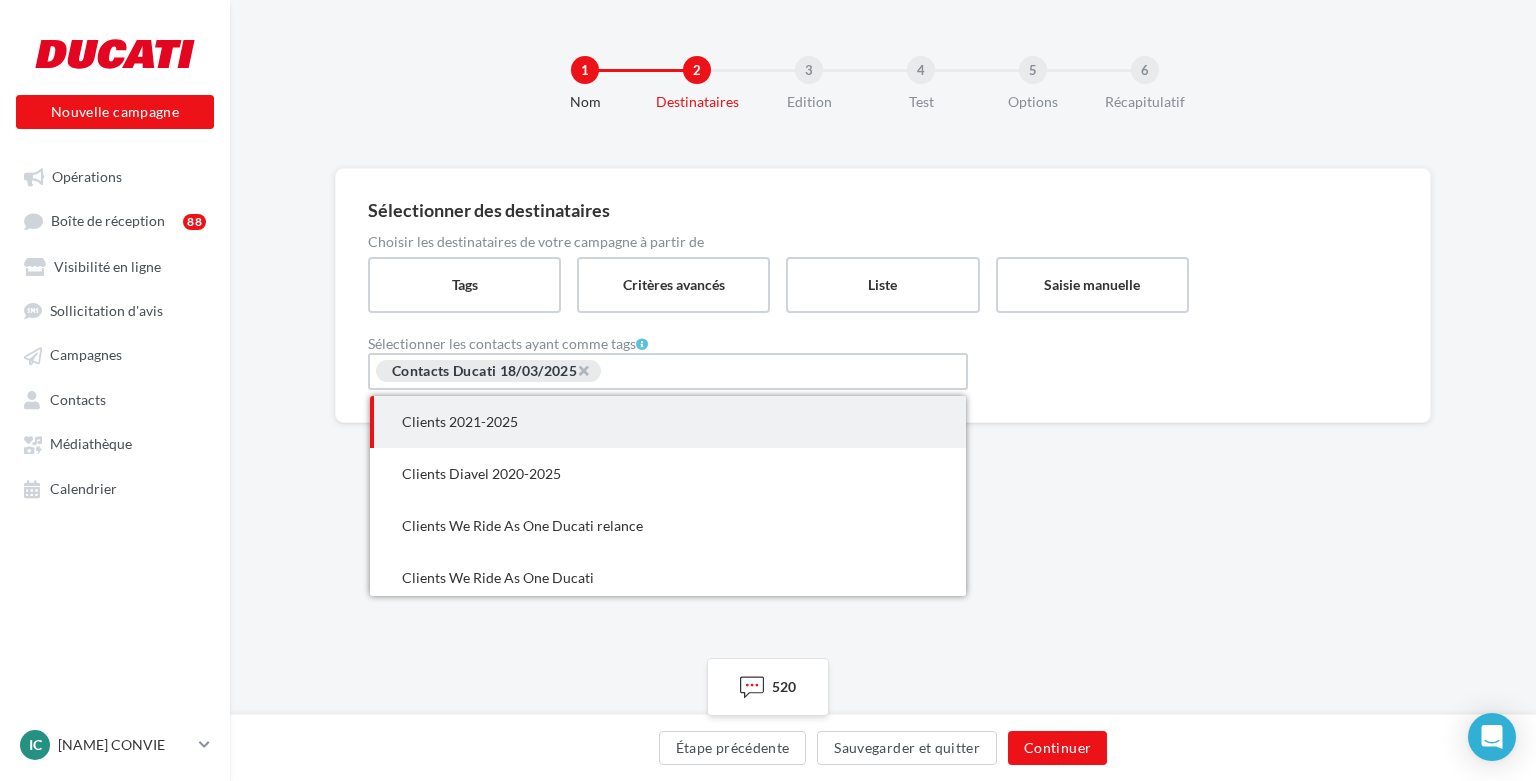 click on "Aucun tag ne correspond à votre recherche. 520 Nom de la liste Chargement" at bounding box center [883, 327] 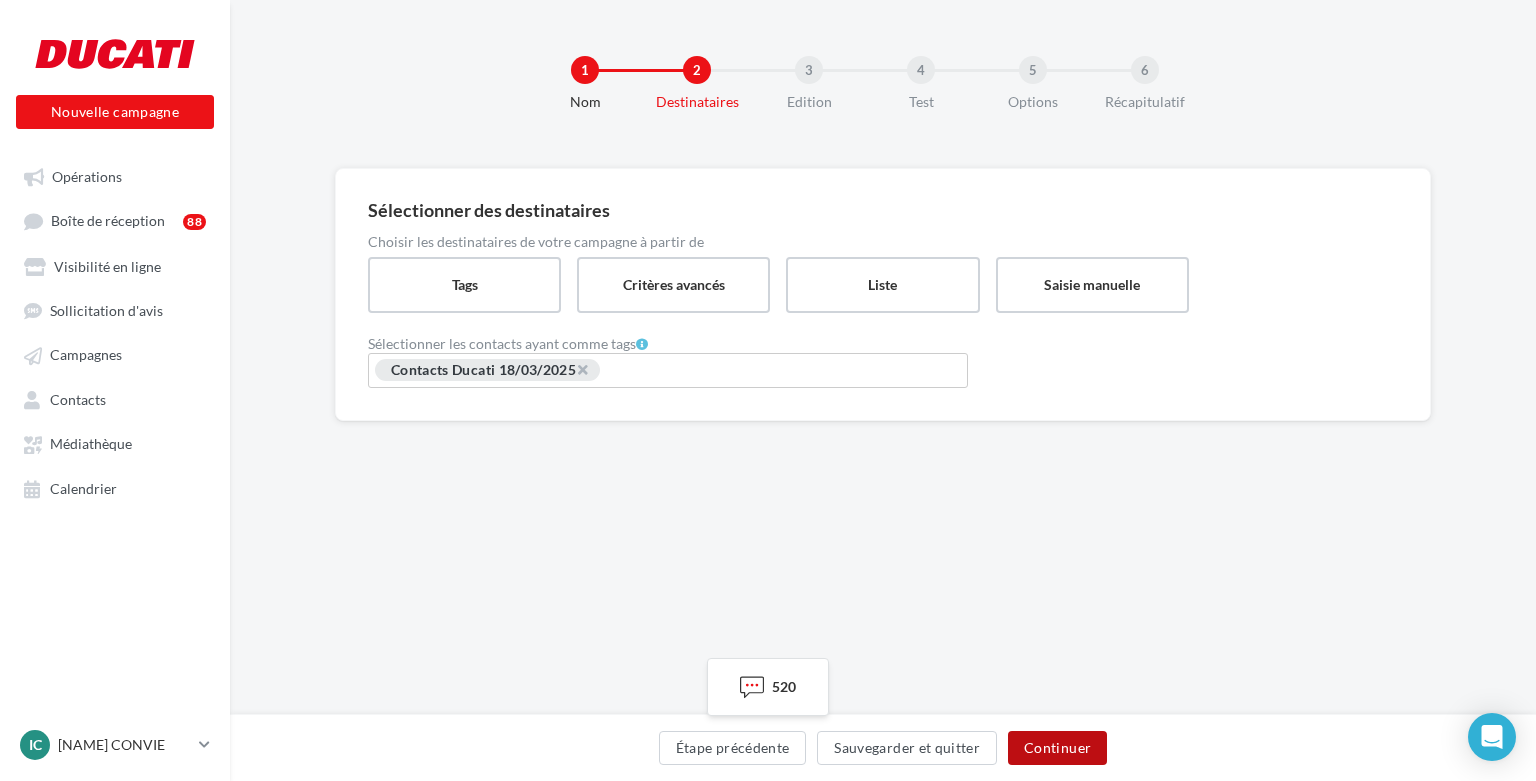 click on "Continuer" at bounding box center (1057, 748) 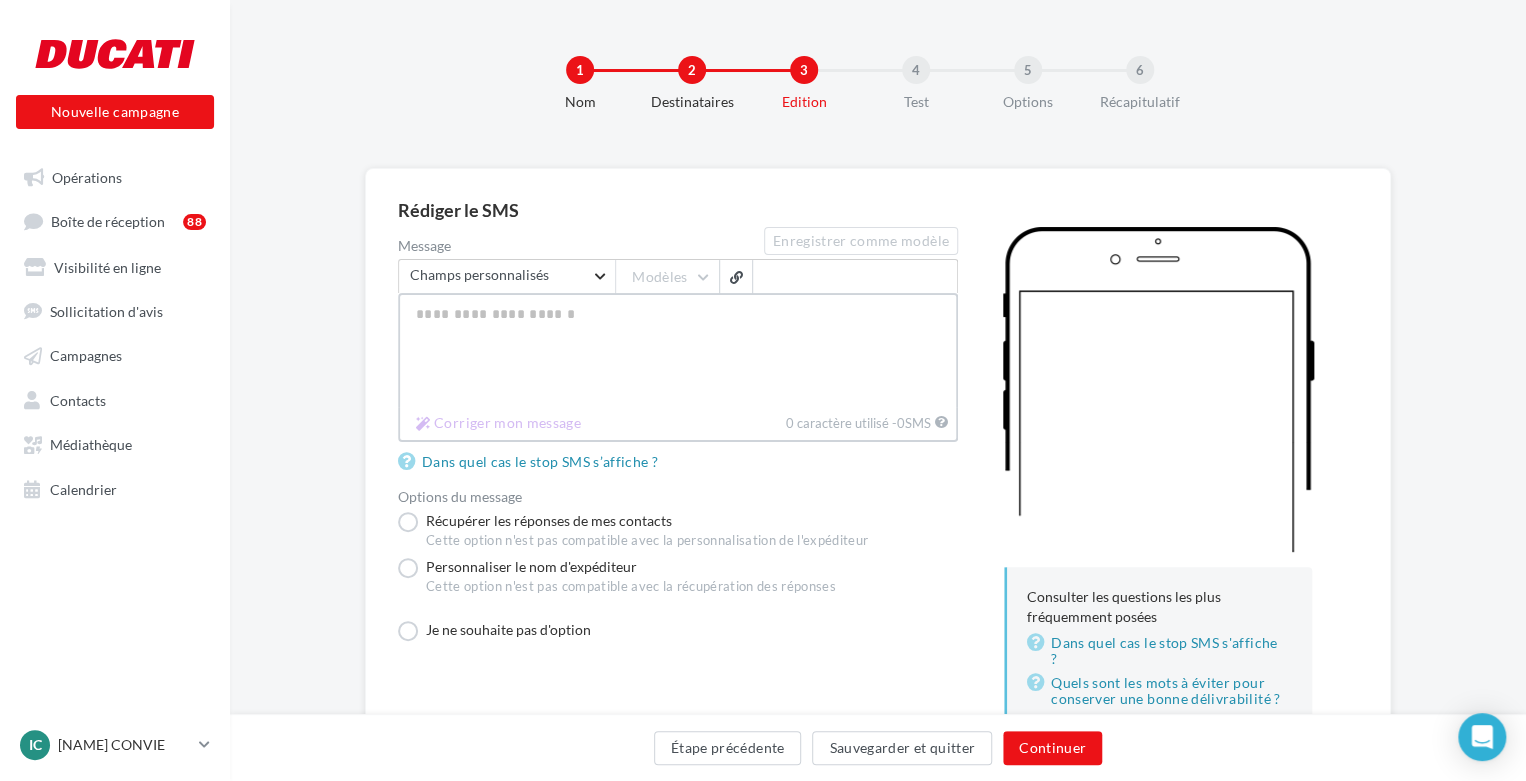 click on "Message" at bounding box center (678, 350) 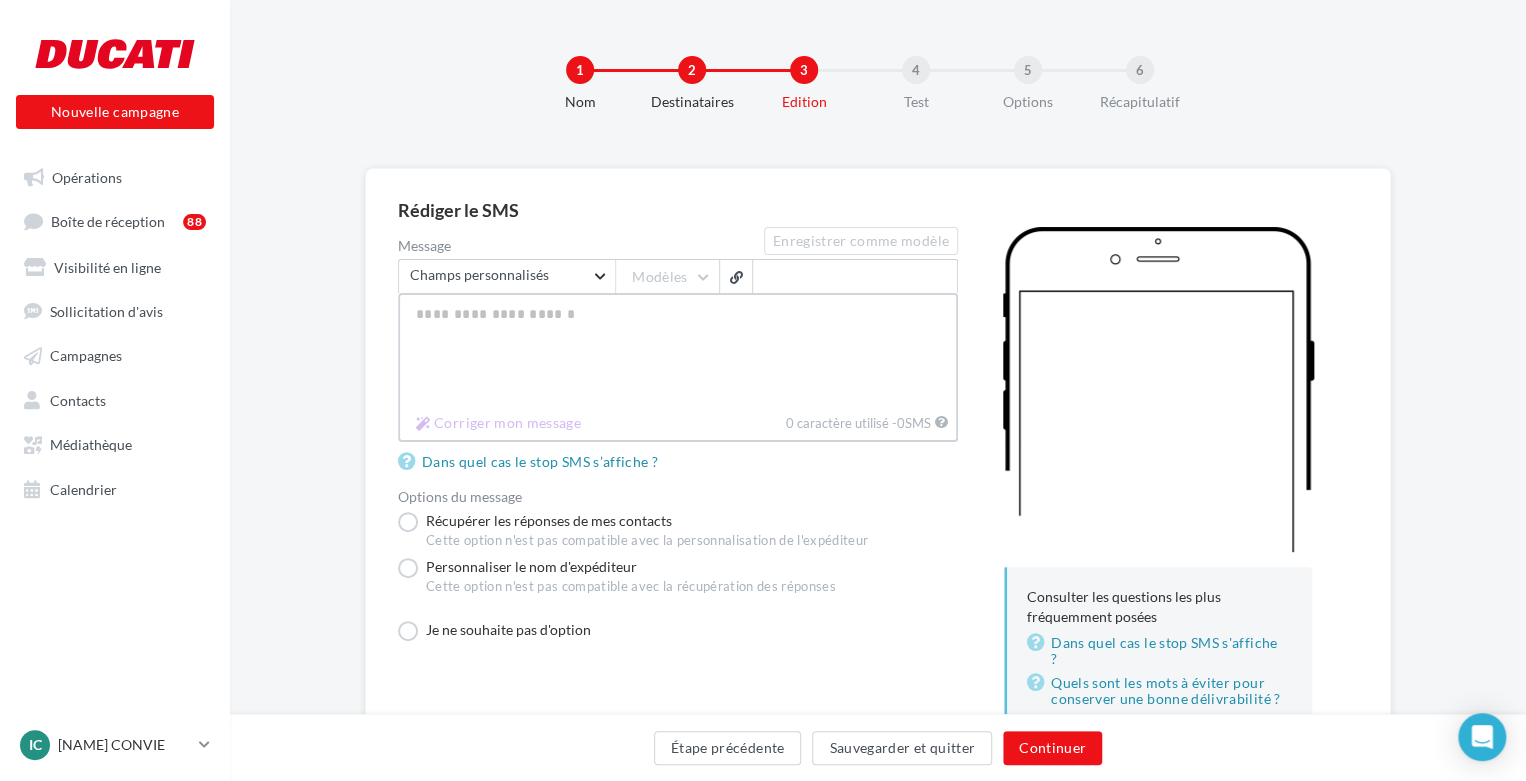 paste on "**********" 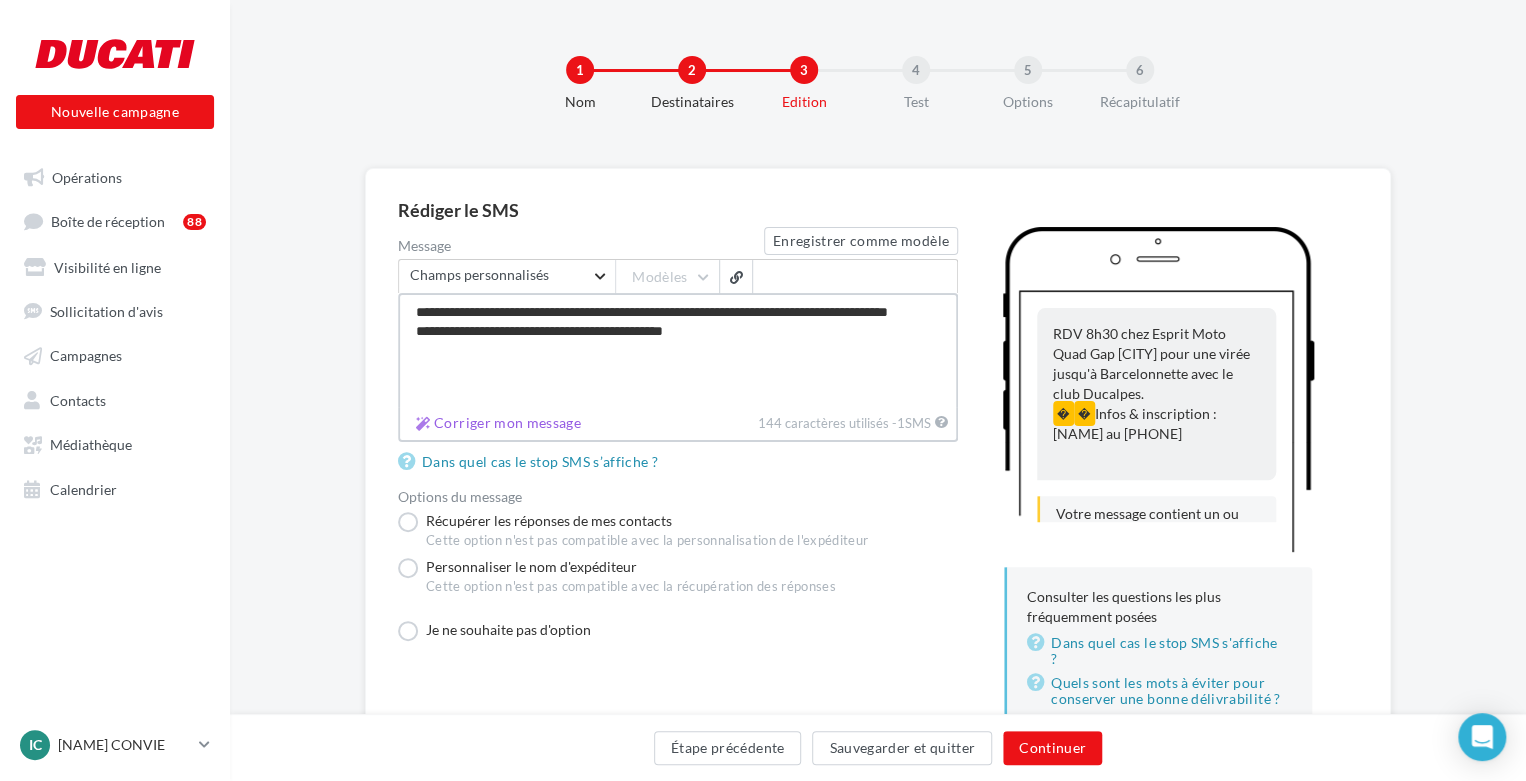drag, startPoint x: 440, startPoint y: 351, endPoint x: 397, endPoint y: 333, distance: 46.615448 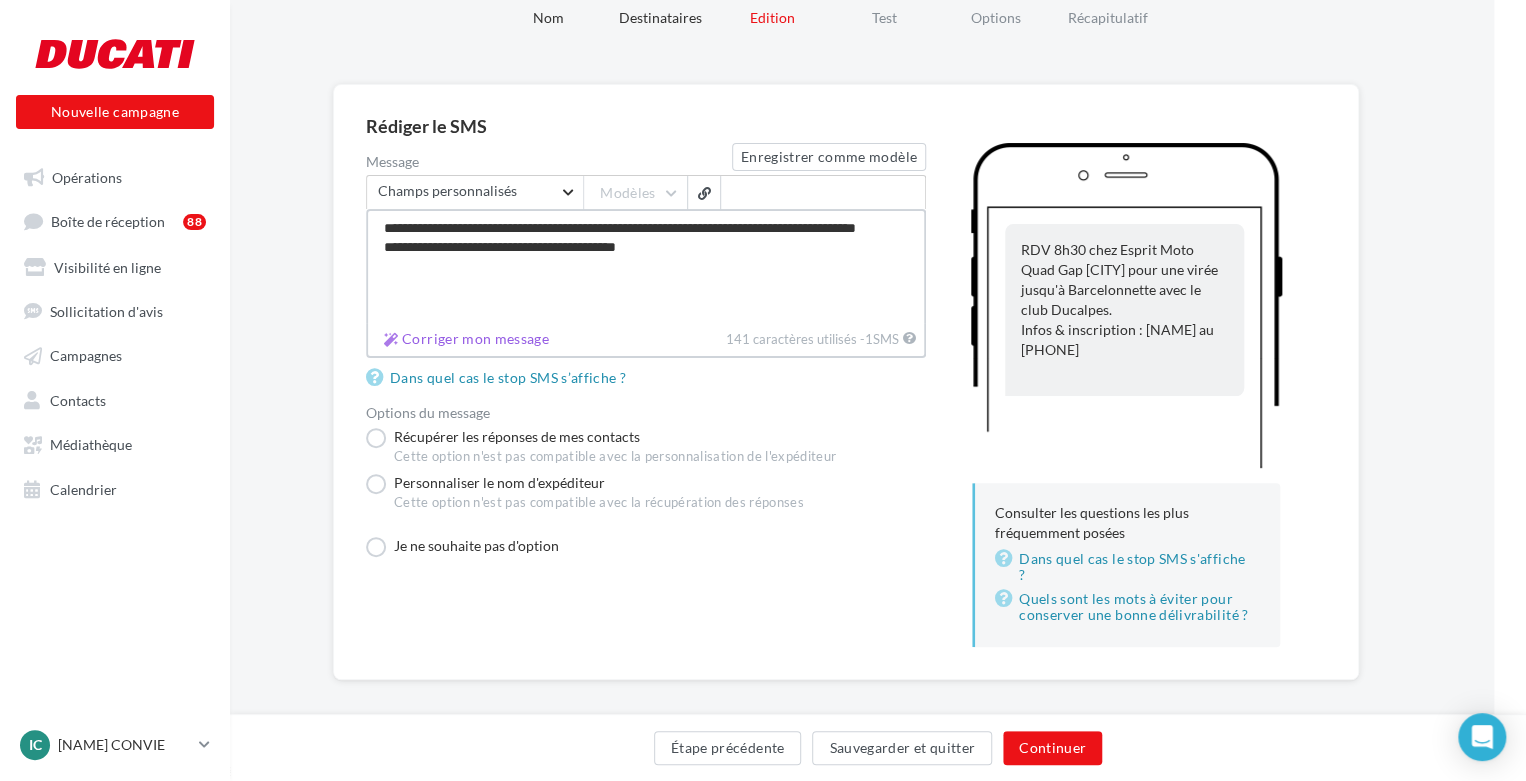 click on "**********" at bounding box center (646, 266) 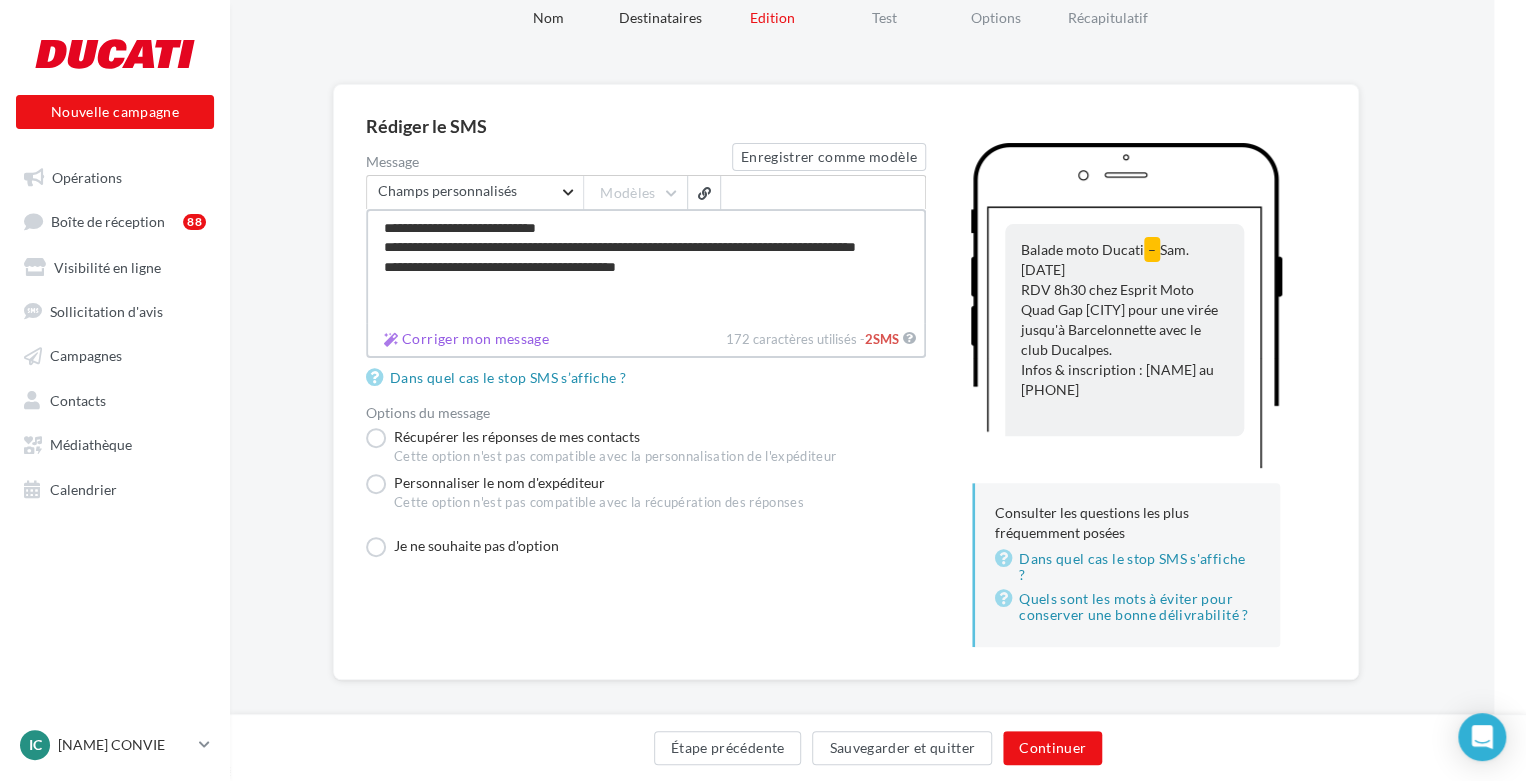 click on "**********" at bounding box center [646, 266] 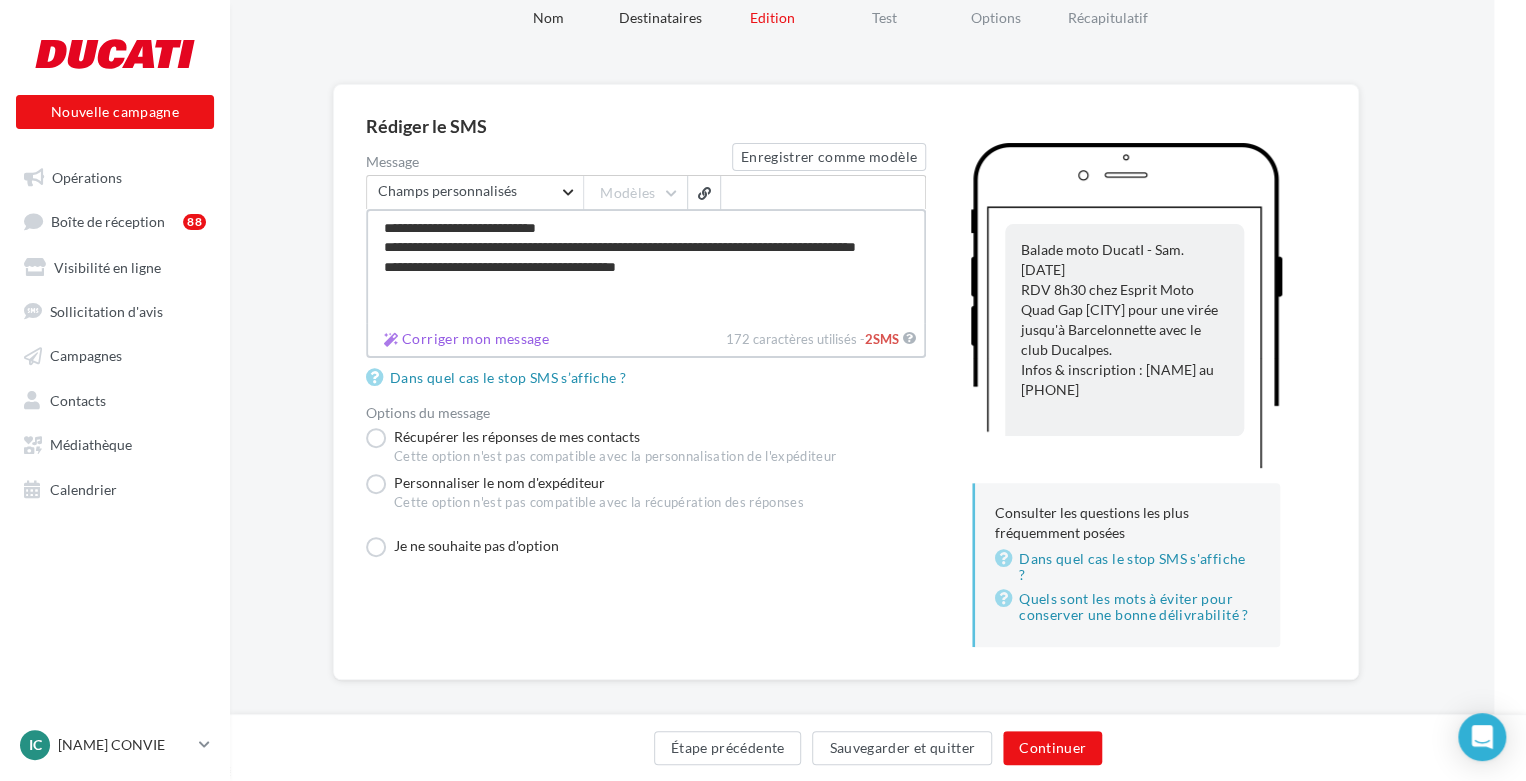click on "**********" at bounding box center [646, 266] 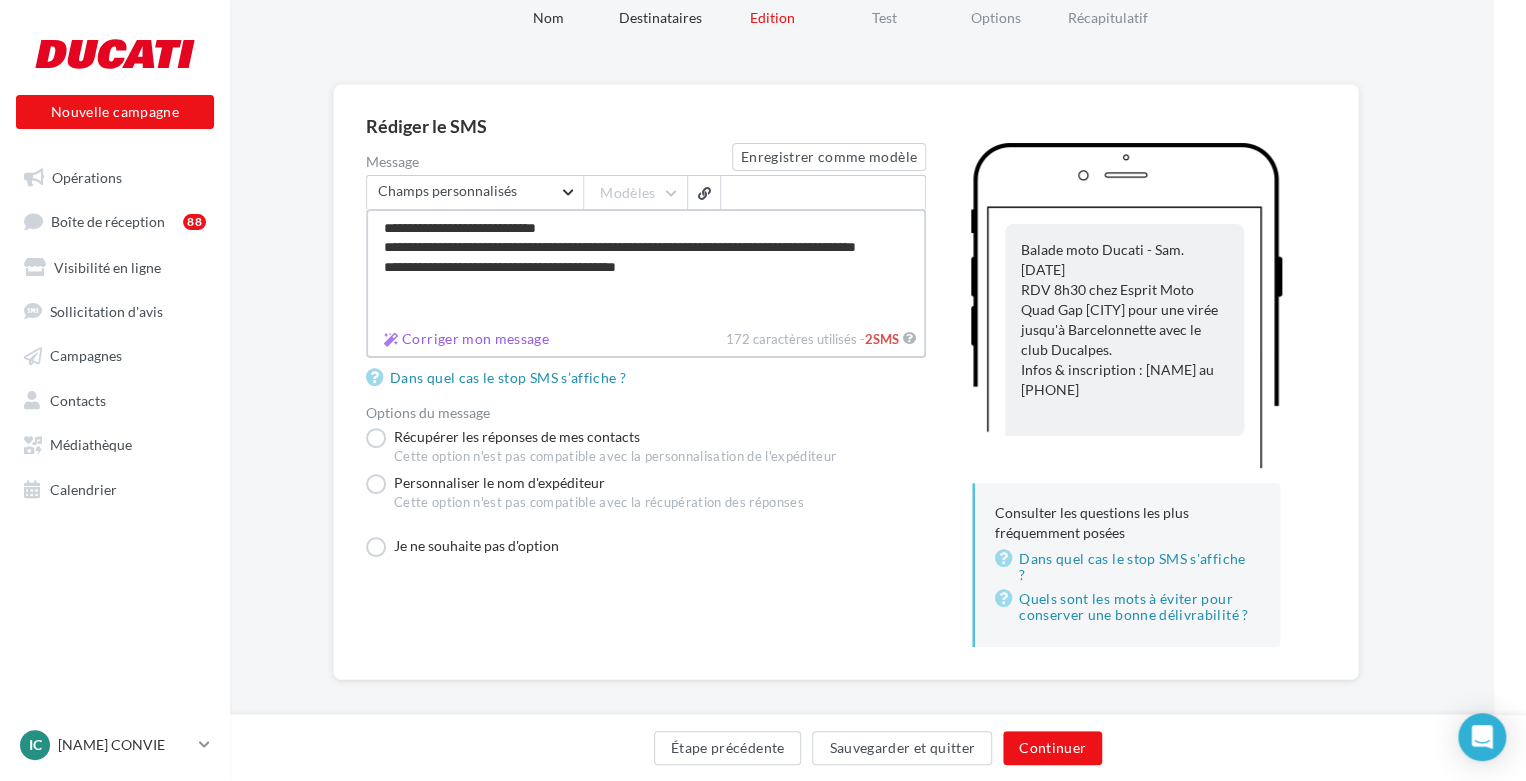 click on "**********" at bounding box center [646, 266] 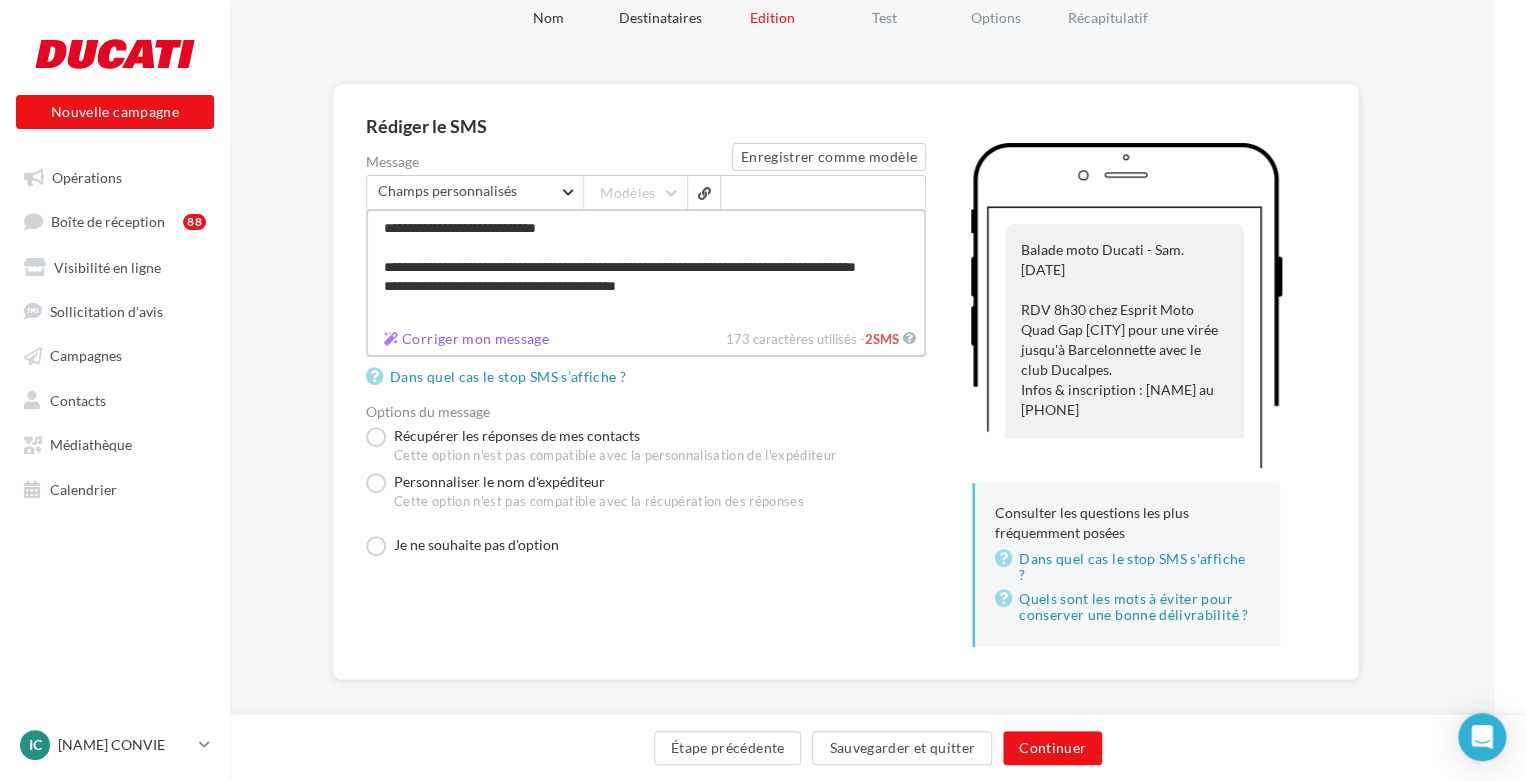 scroll, scrollTop: 0, scrollLeft: 0, axis: both 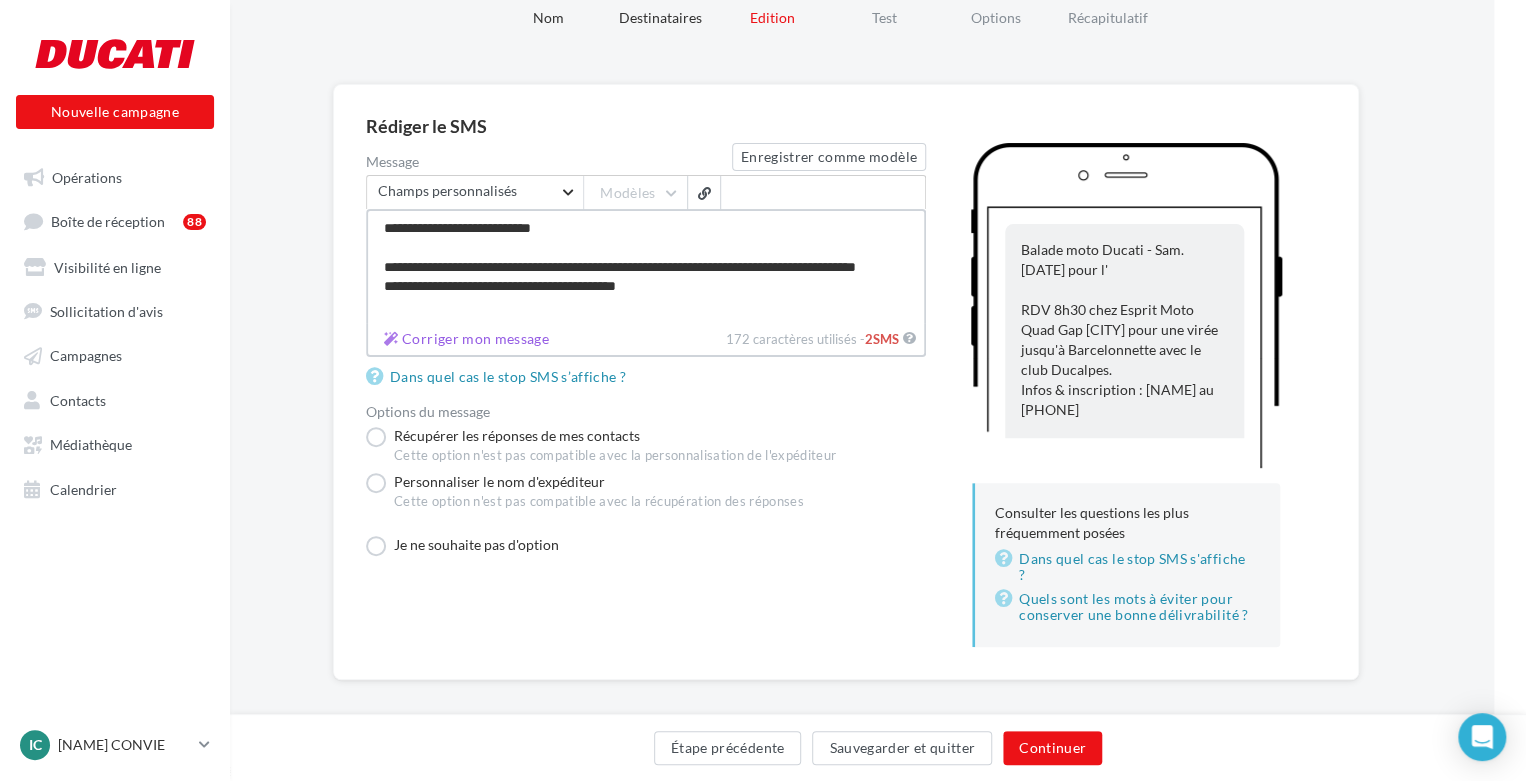 click on "**********" at bounding box center (646, 266) 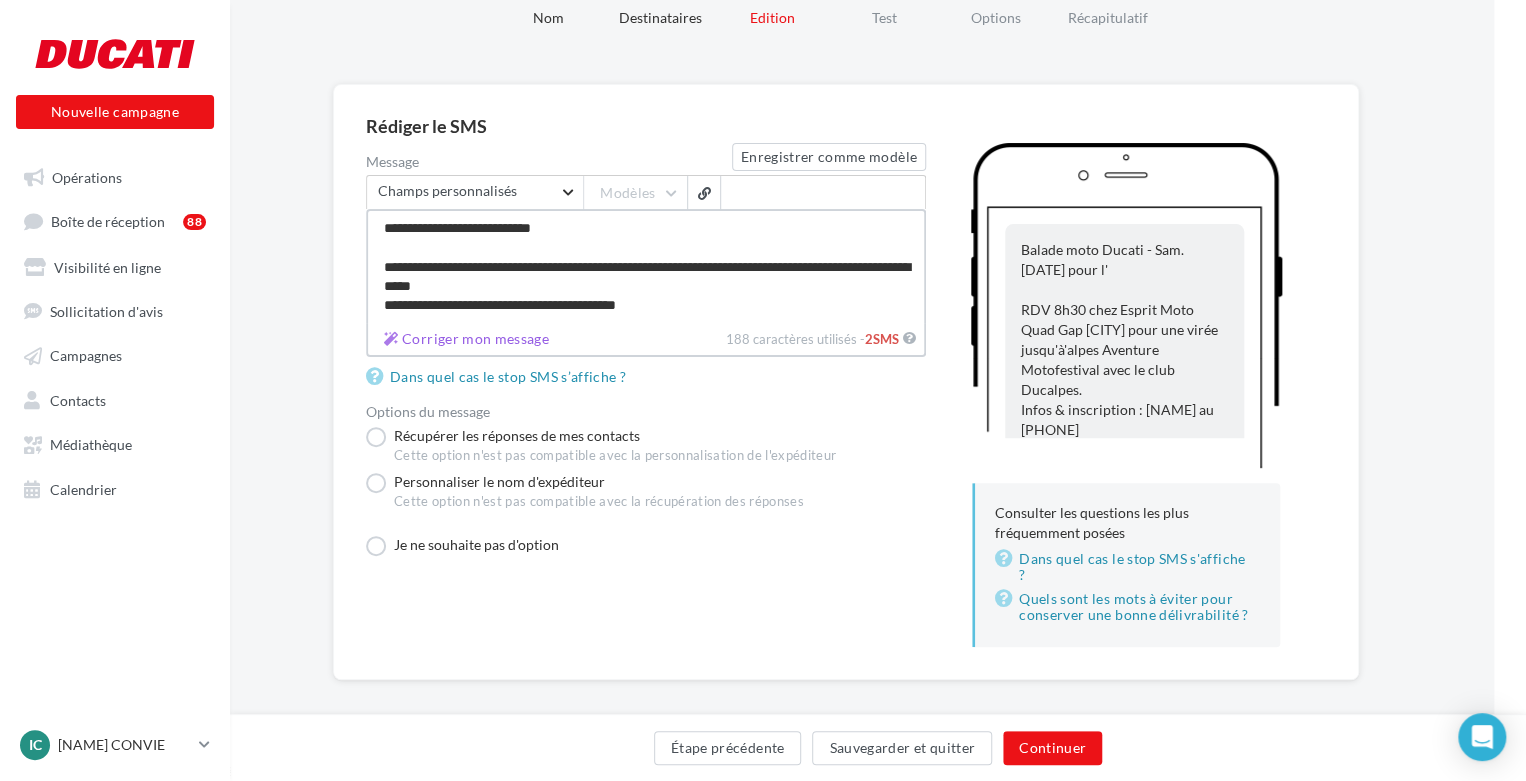 click on "**********" at bounding box center (646, 266) 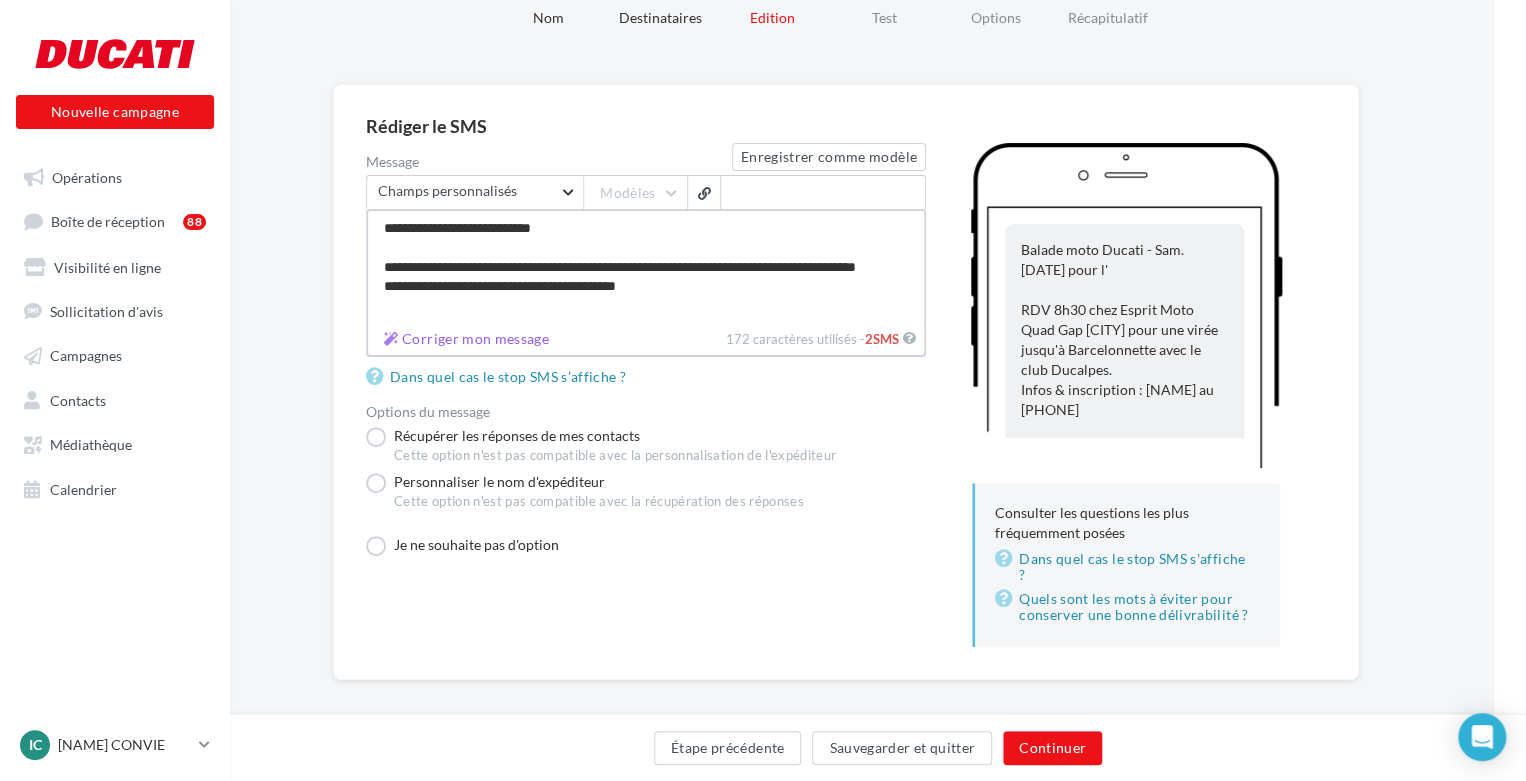 click on "**********" at bounding box center (646, 266) 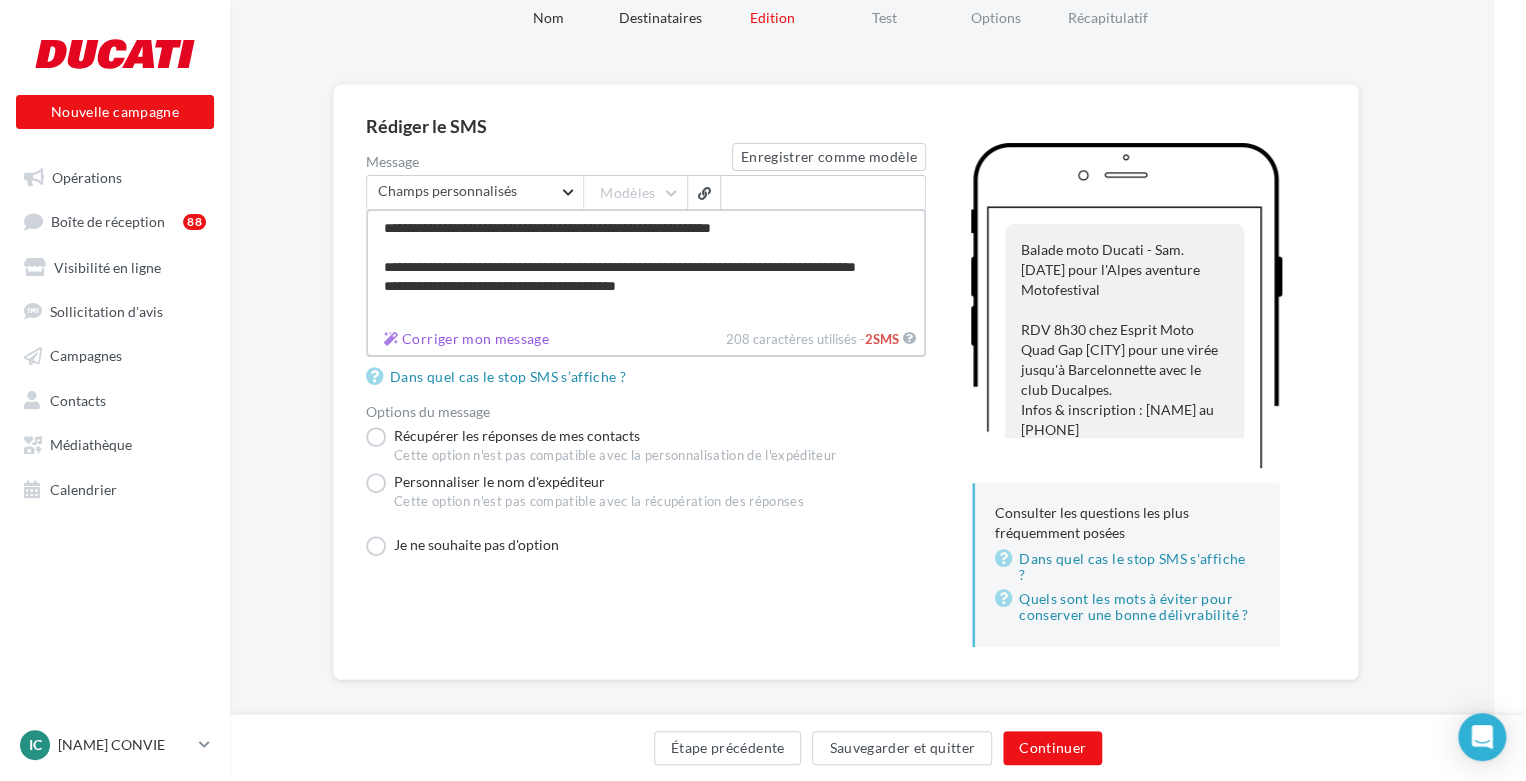 click on "**********" at bounding box center (646, 266) 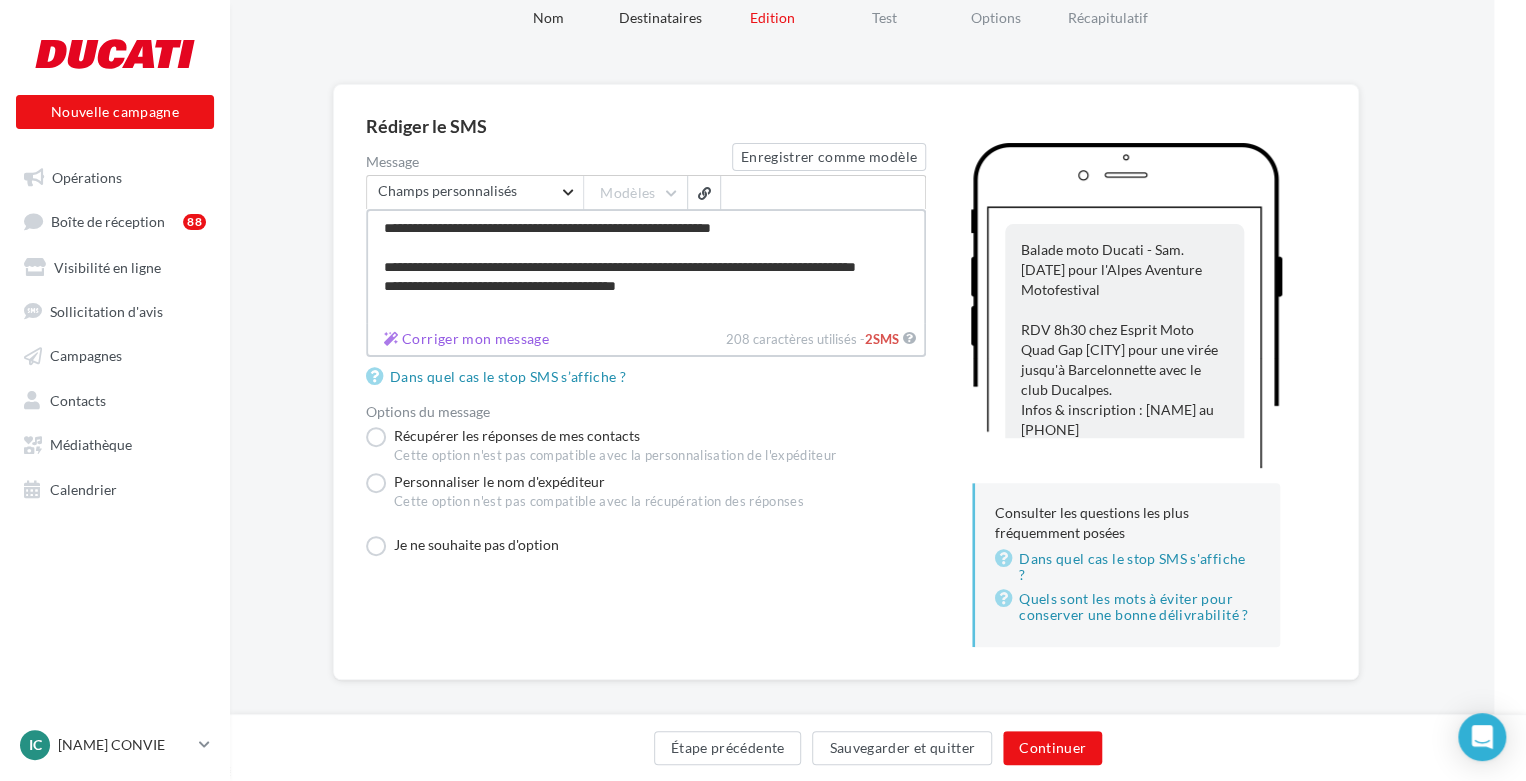 click on "**********" at bounding box center (646, 266) 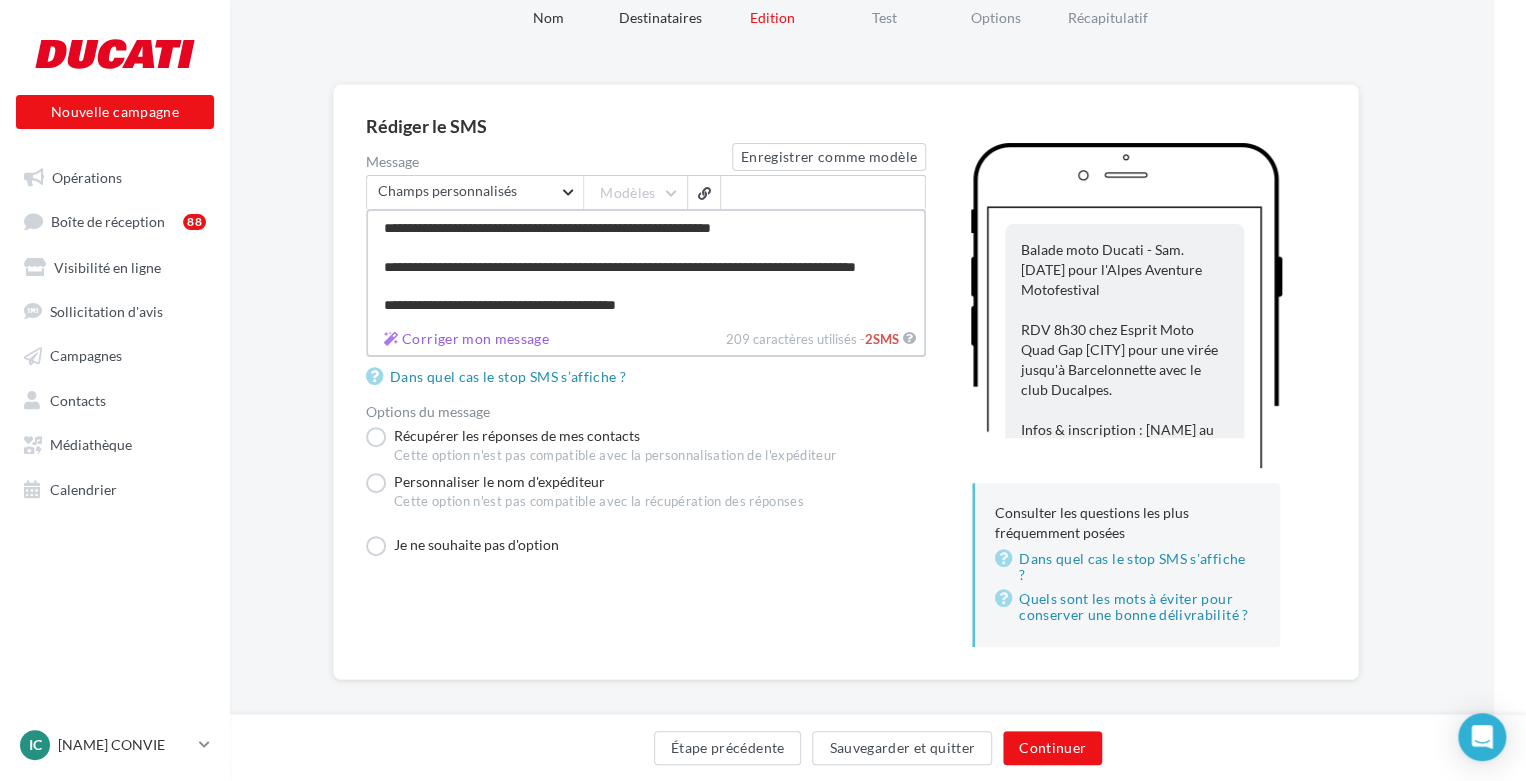 click on "**********" at bounding box center [646, 266] 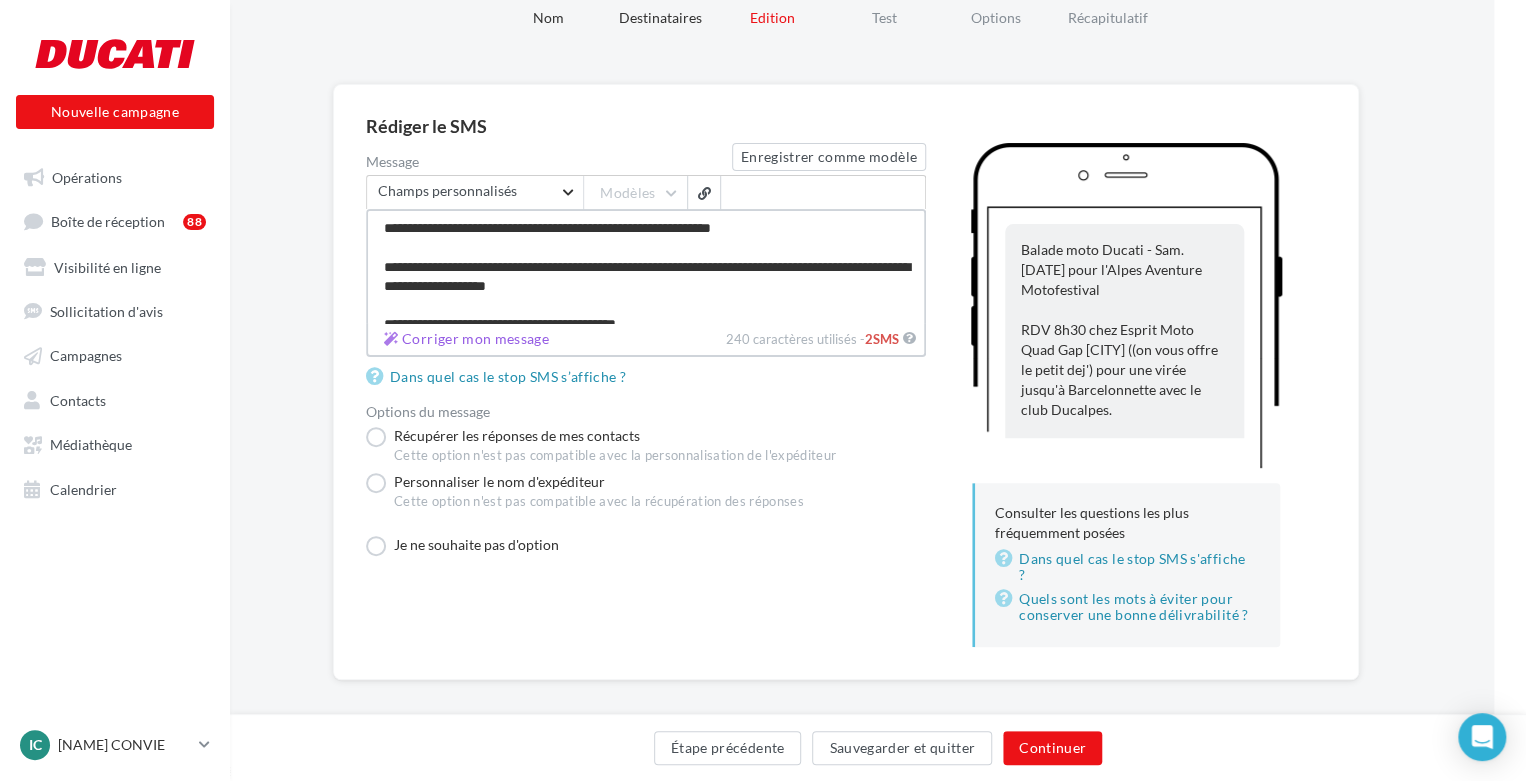 scroll, scrollTop: 58, scrollLeft: 0, axis: vertical 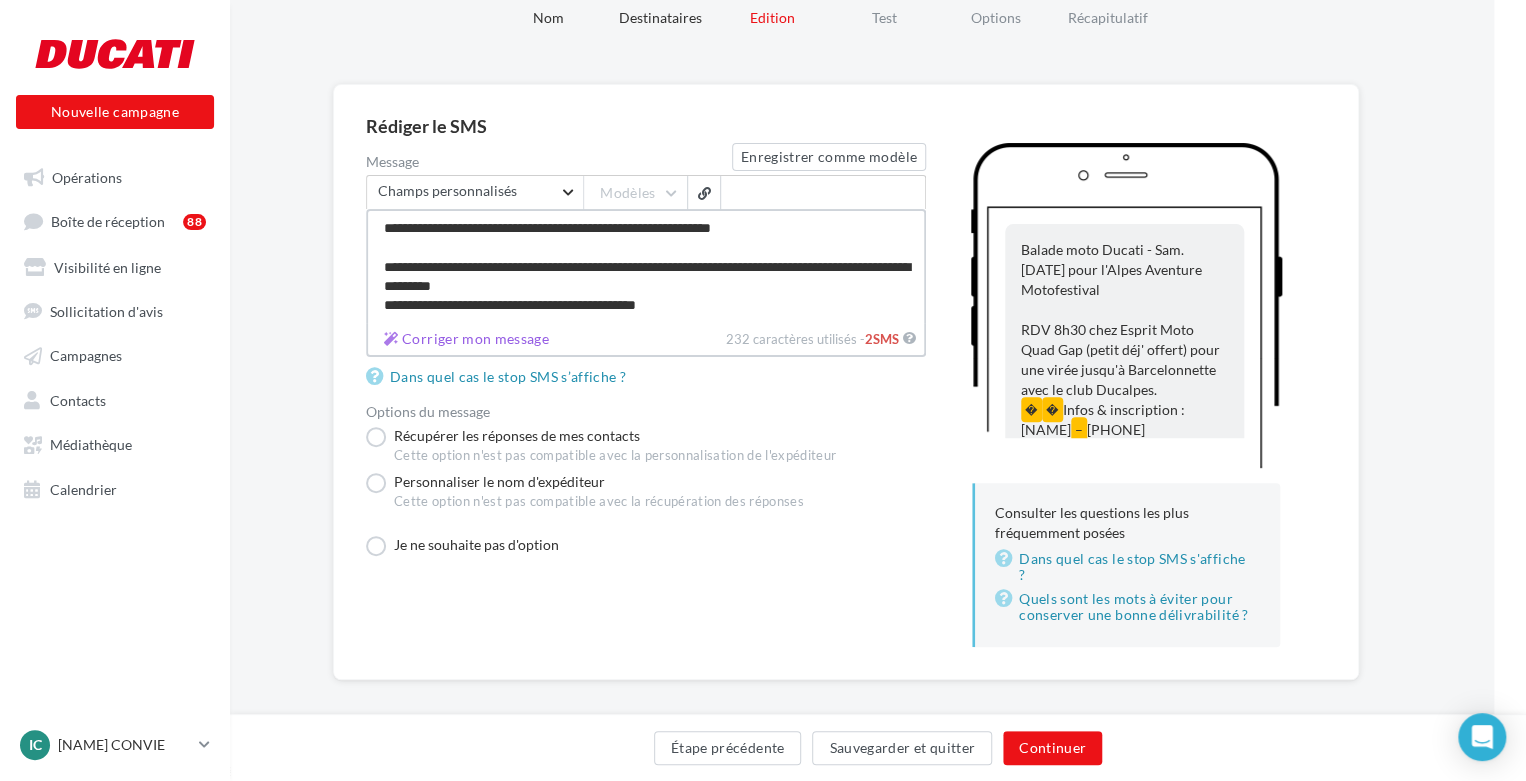 click on "**********" at bounding box center (646, 266) 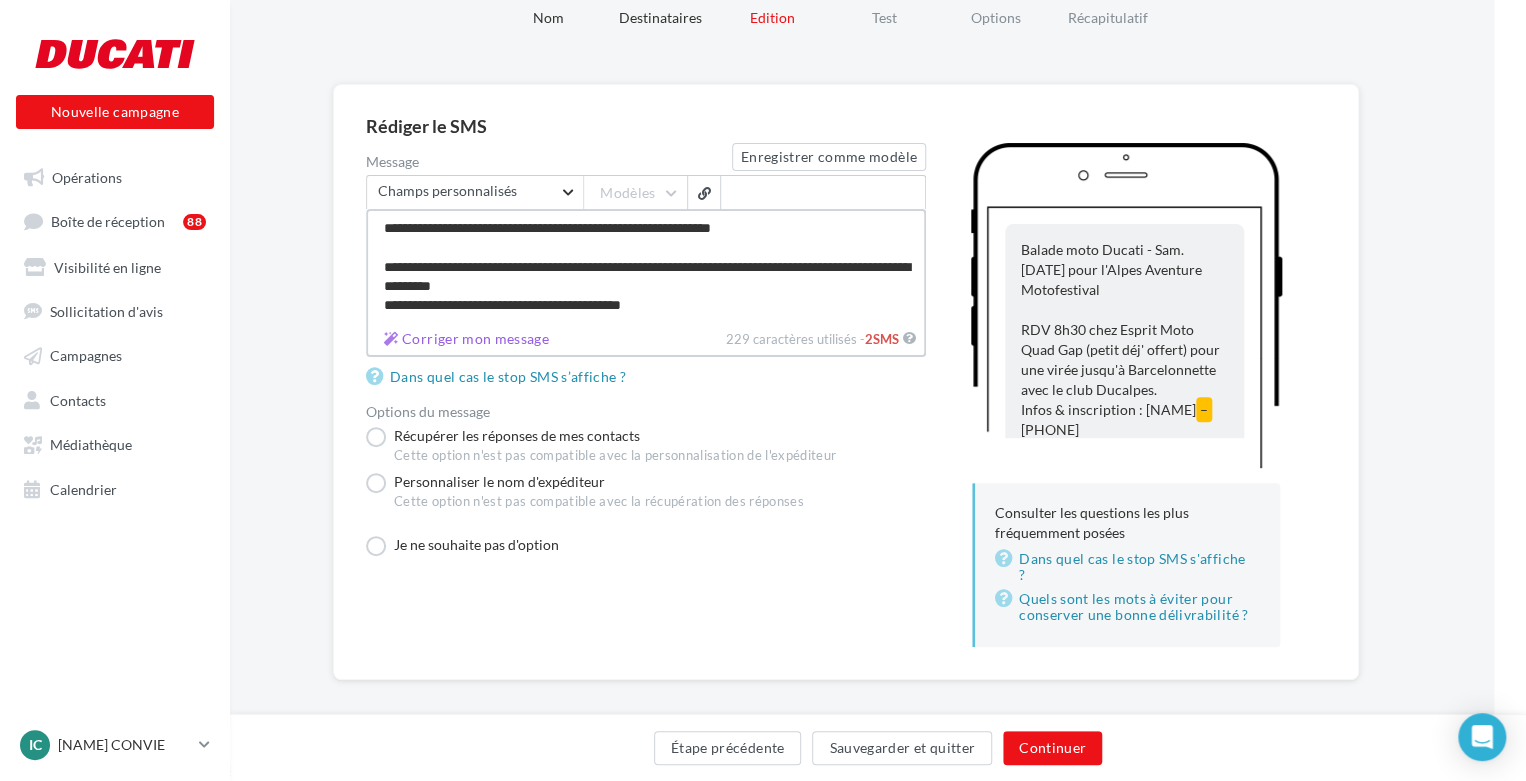 click on "**********" at bounding box center (646, 266) 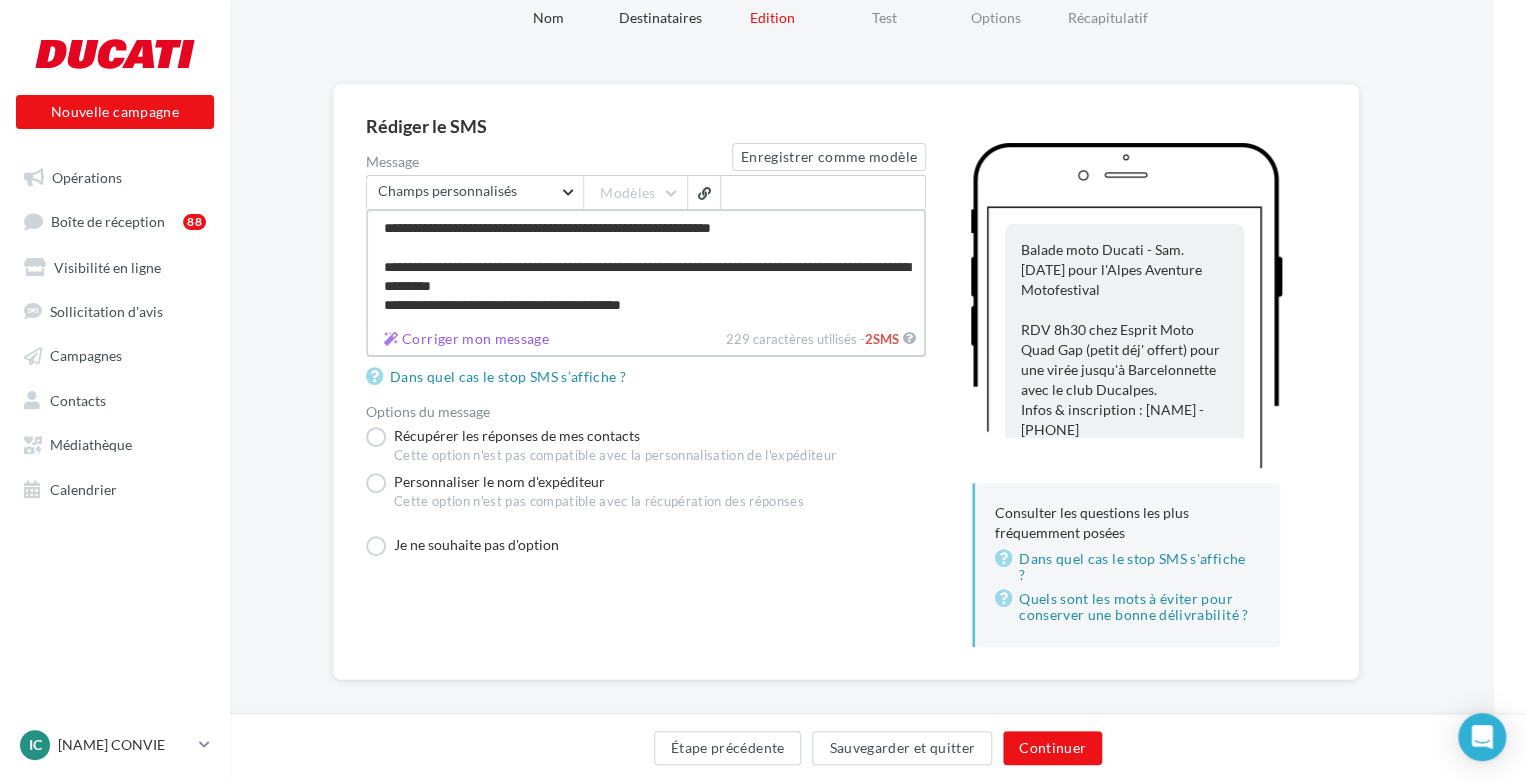 click on "**********" at bounding box center [646, 266] 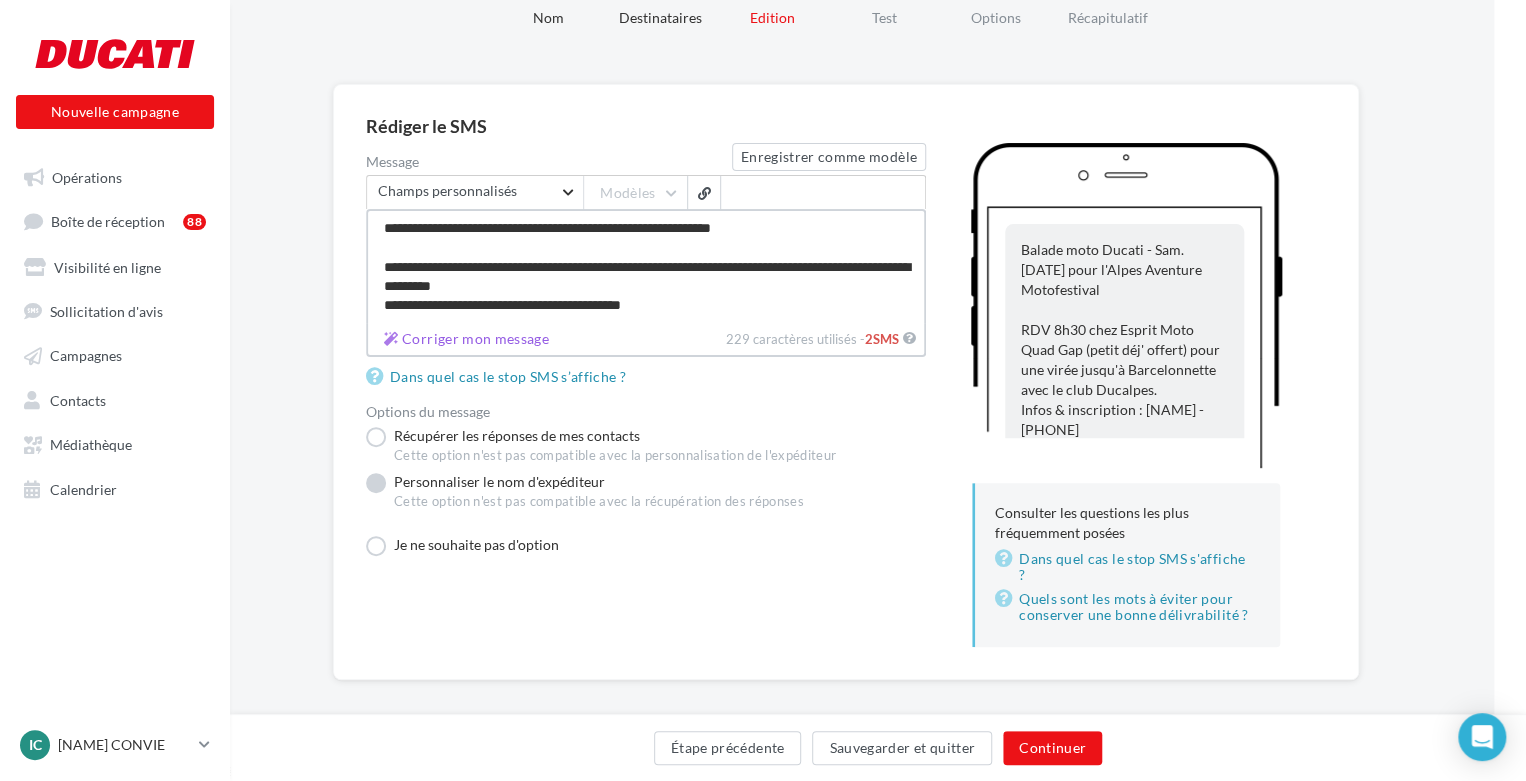 type on "**********" 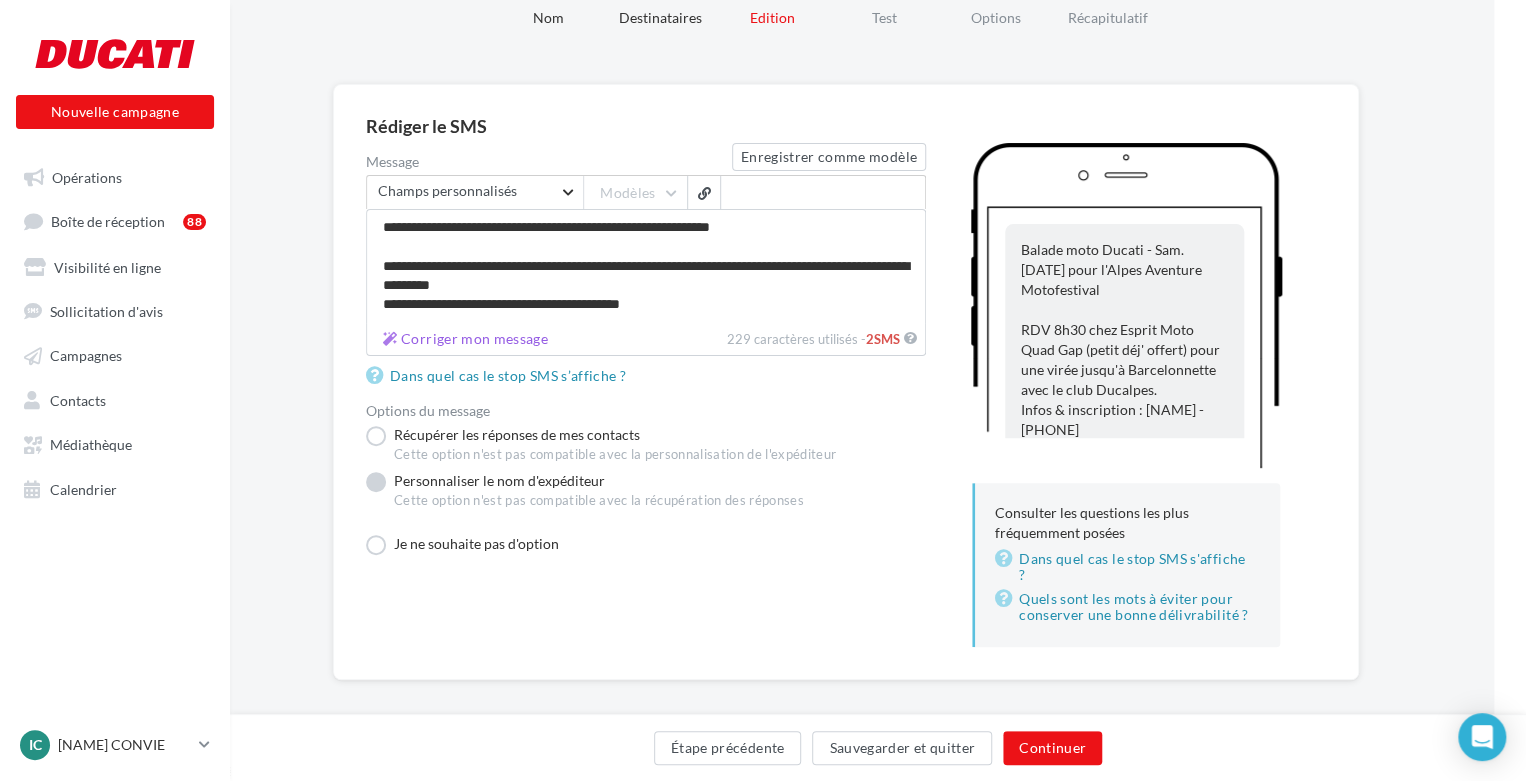 click on "Personnaliser le nom d'expéditeur Cette option n'est pas compatible avec la récupération des réponses" at bounding box center (585, 495) 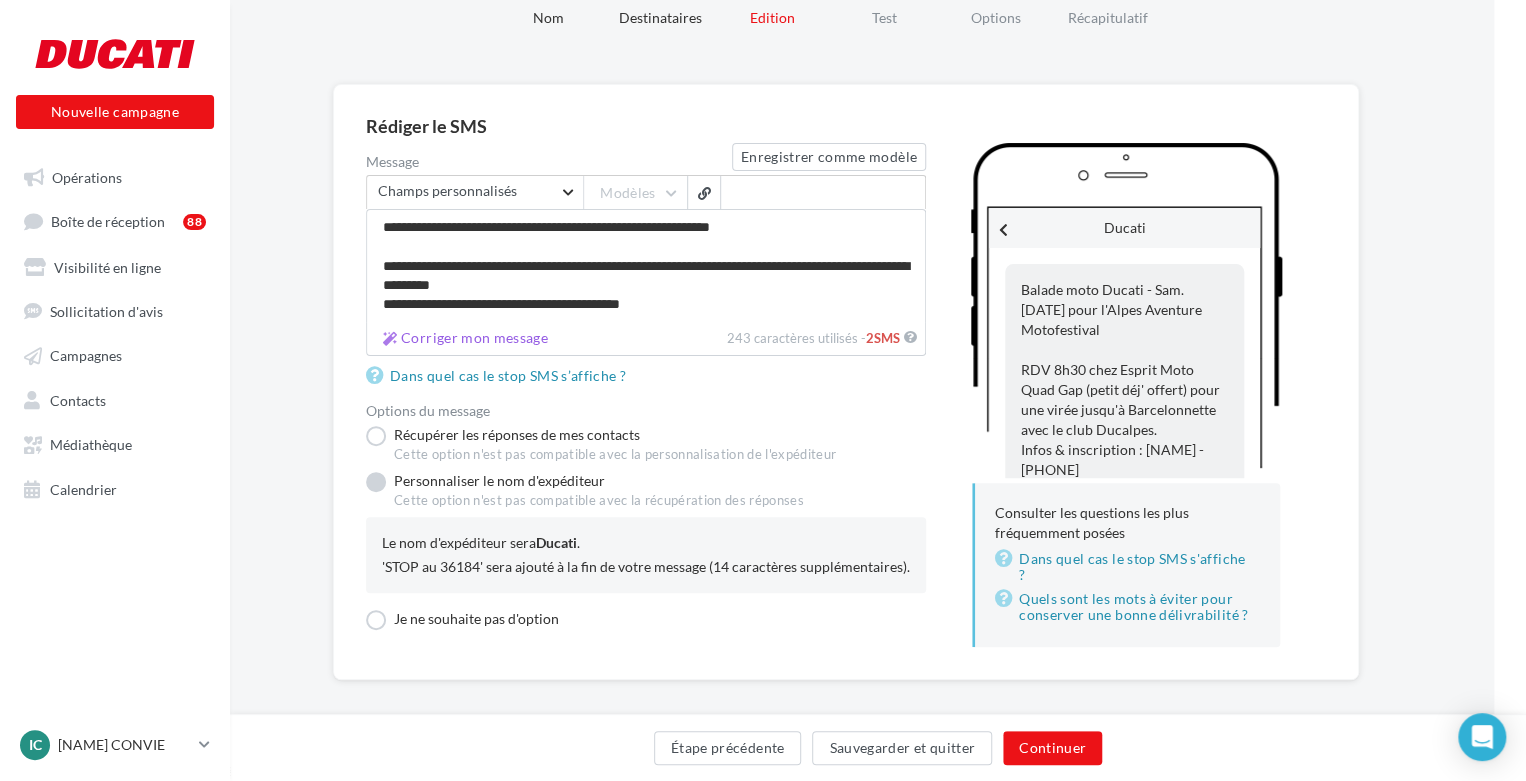 scroll, scrollTop: 76, scrollLeft: 0, axis: vertical 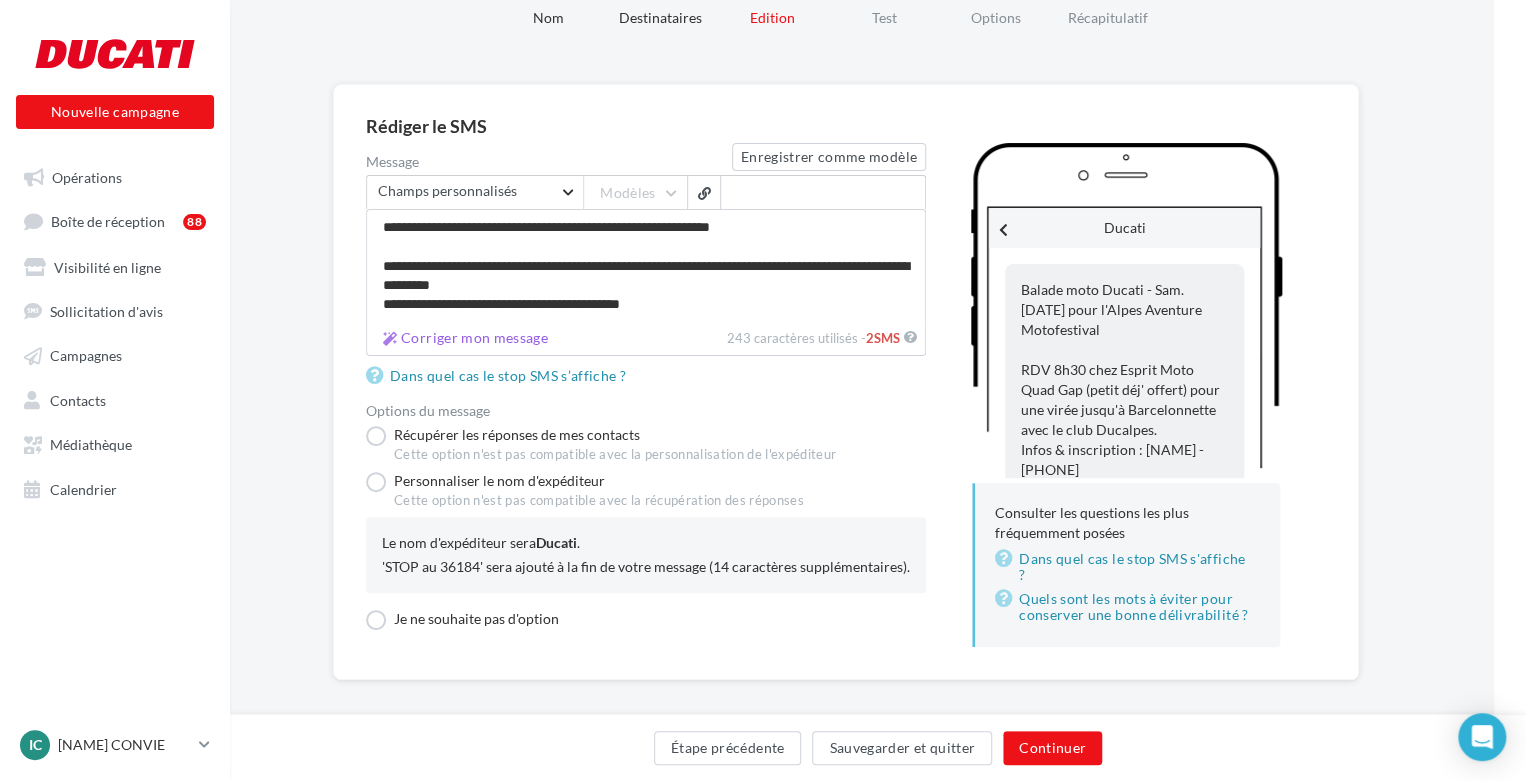 click on "Champs personnalisés" at bounding box center (468, 191) 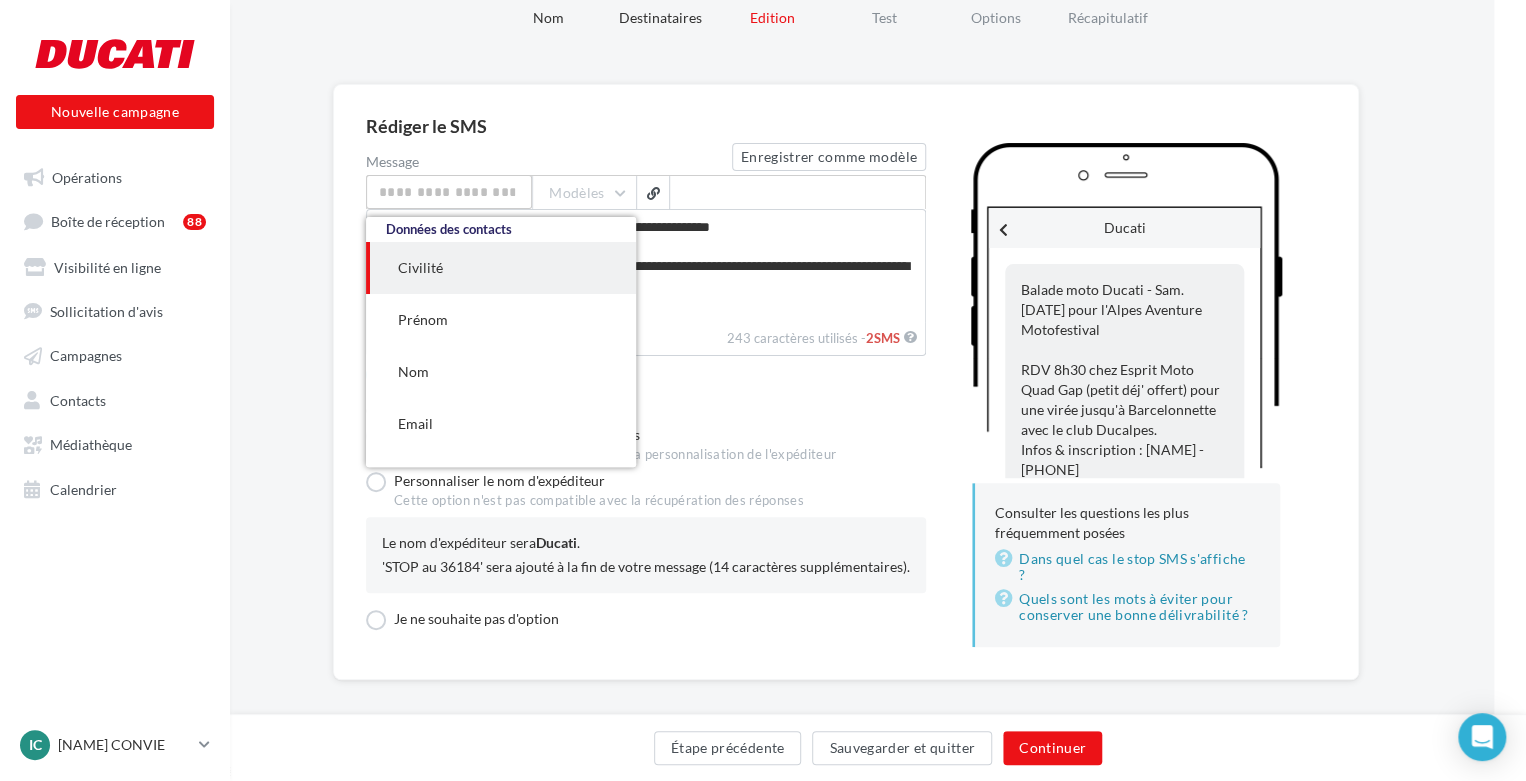 click on "Message Enregistrer comme modèle" at bounding box center [646, 157] 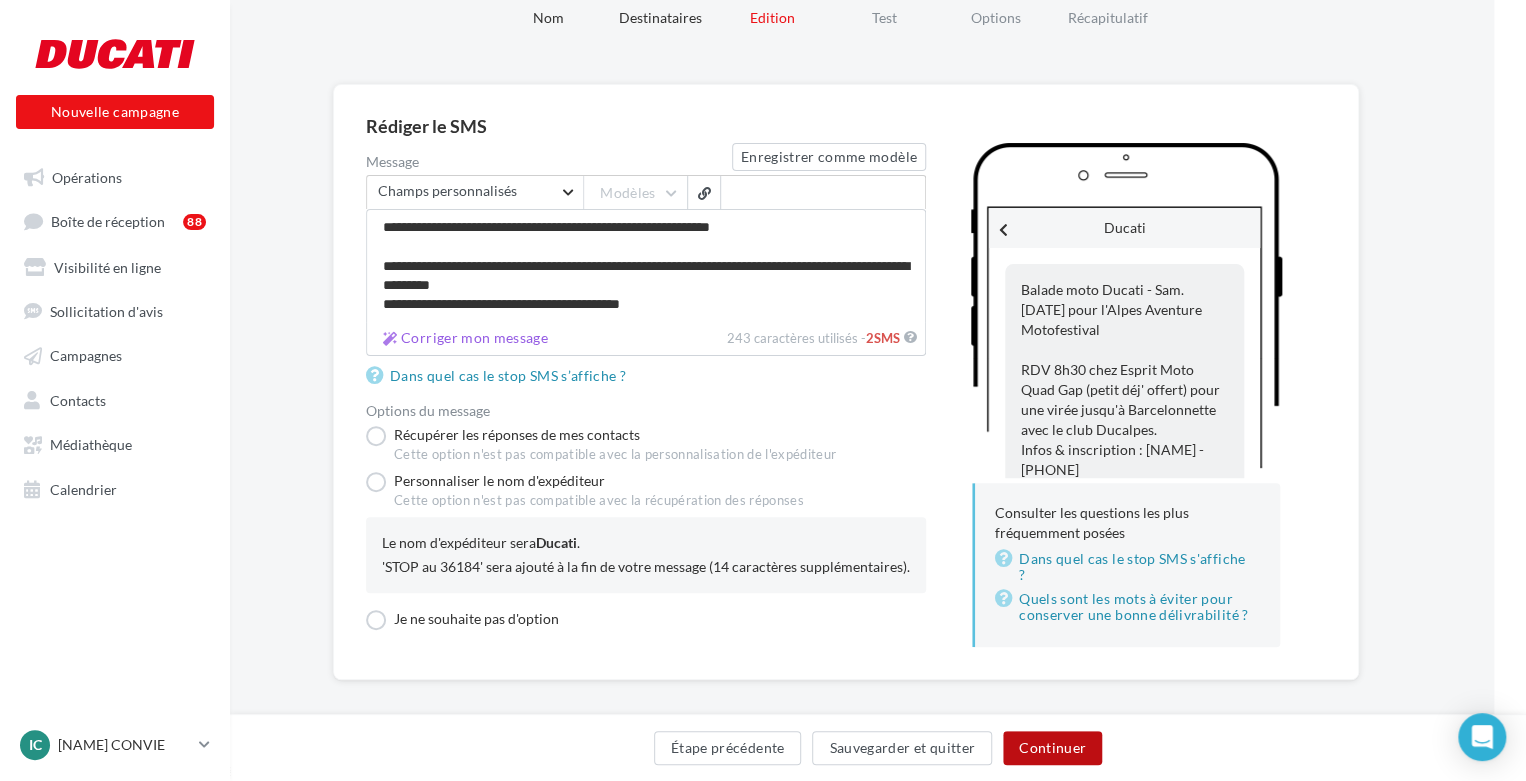 click on "Continuer" at bounding box center (1052, 748) 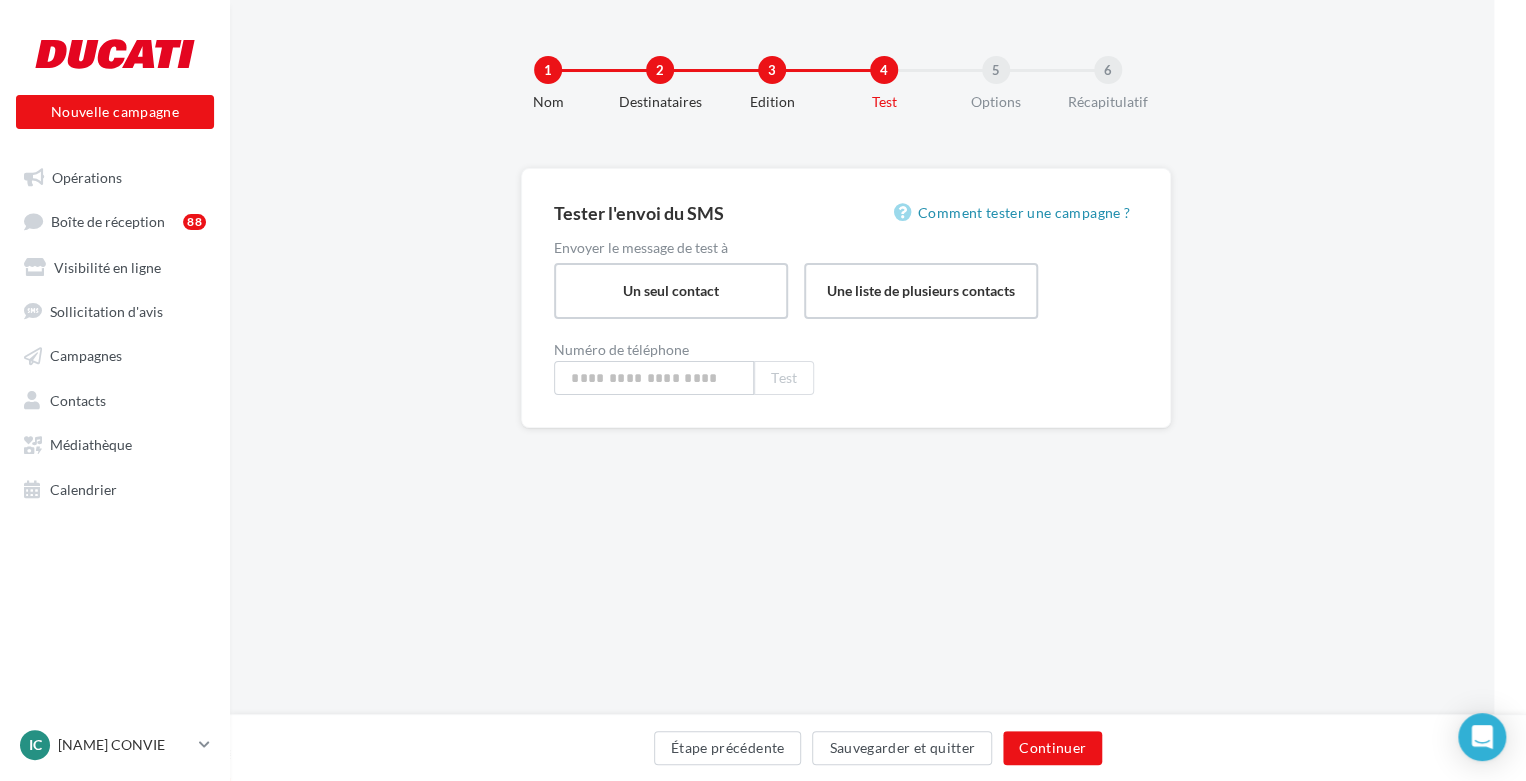 scroll, scrollTop: 0, scrollLeft: 32, axis: horizontal 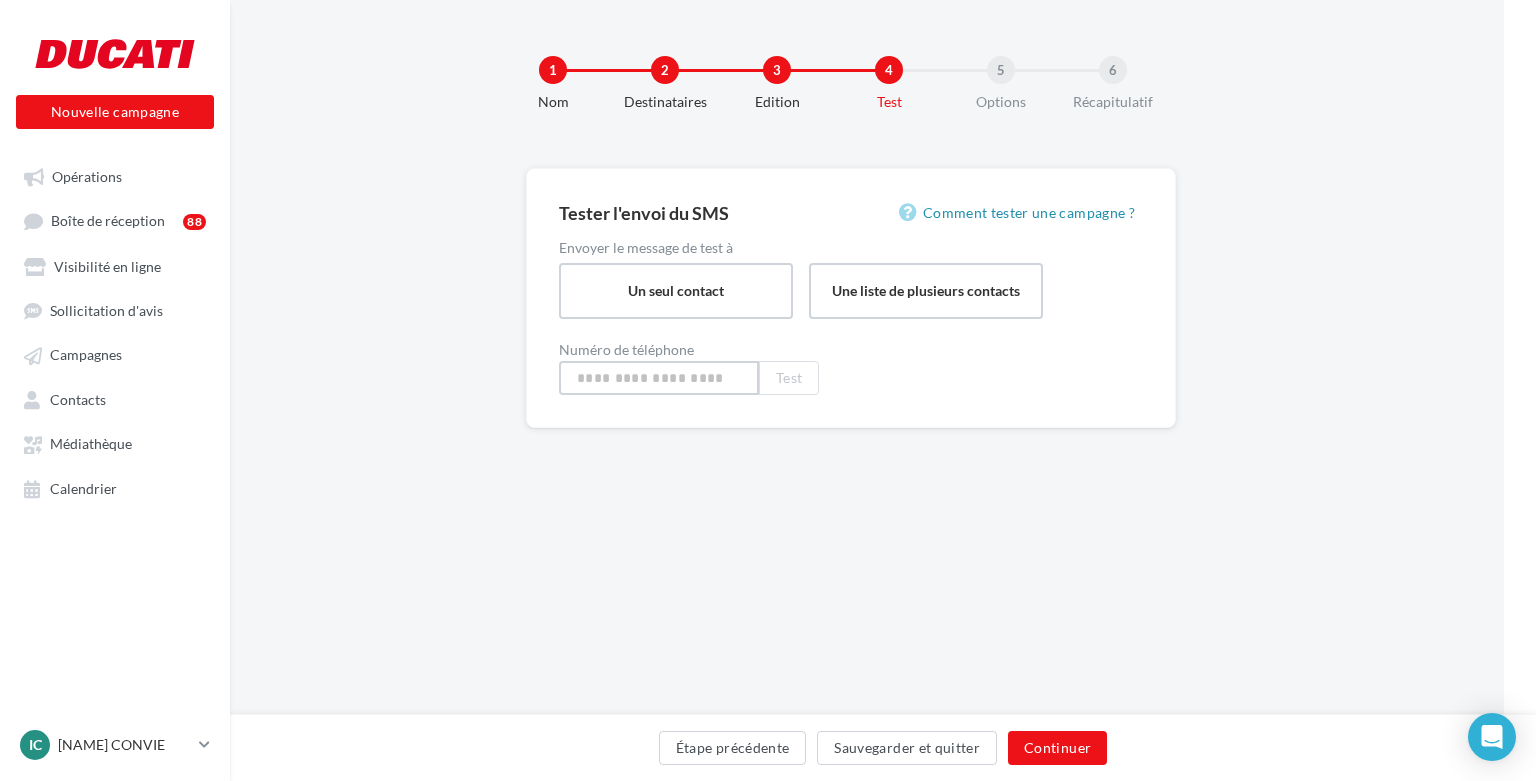 click at bounding box center (659, 378) 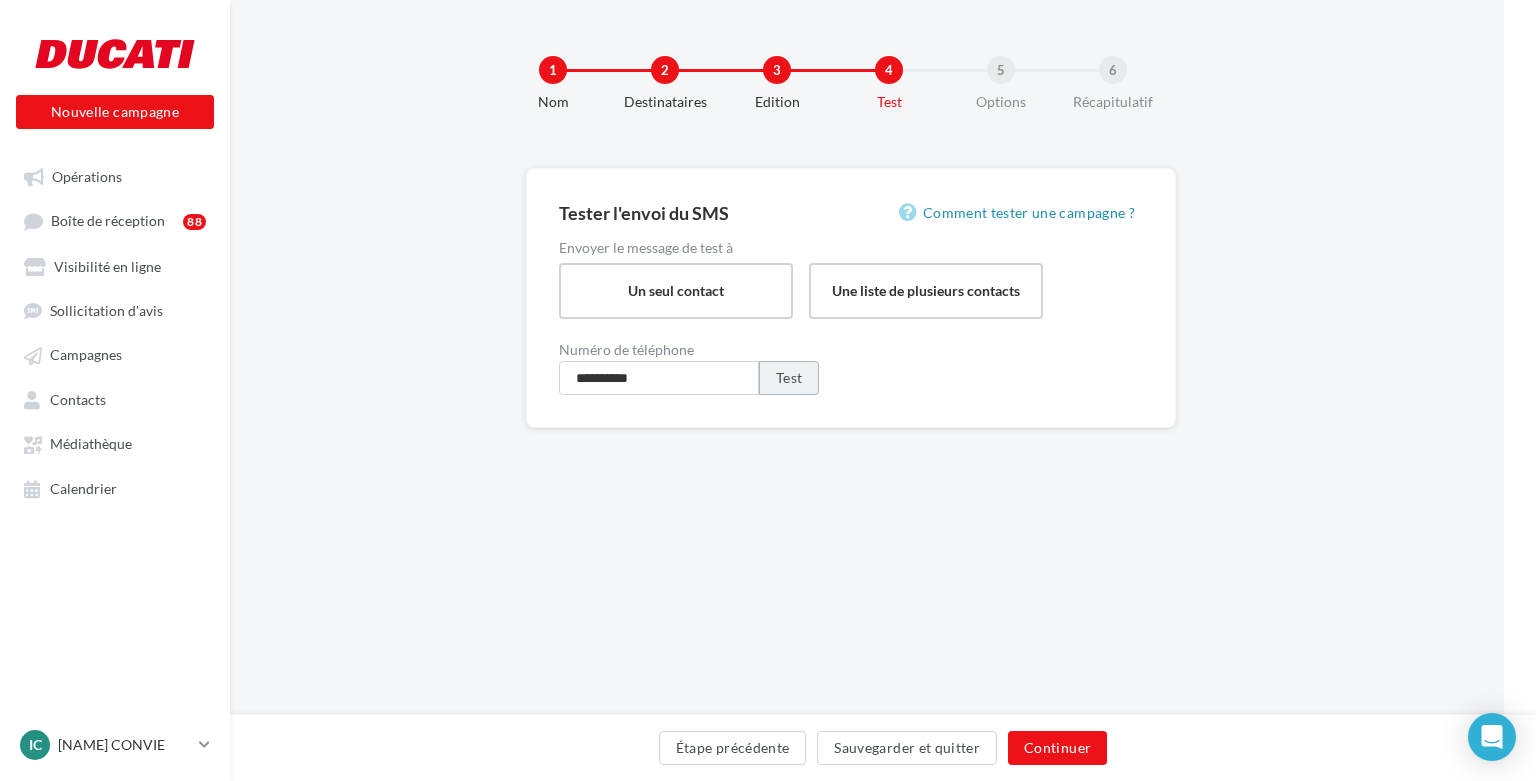 click on "Test" at bounding box center (789, 378) 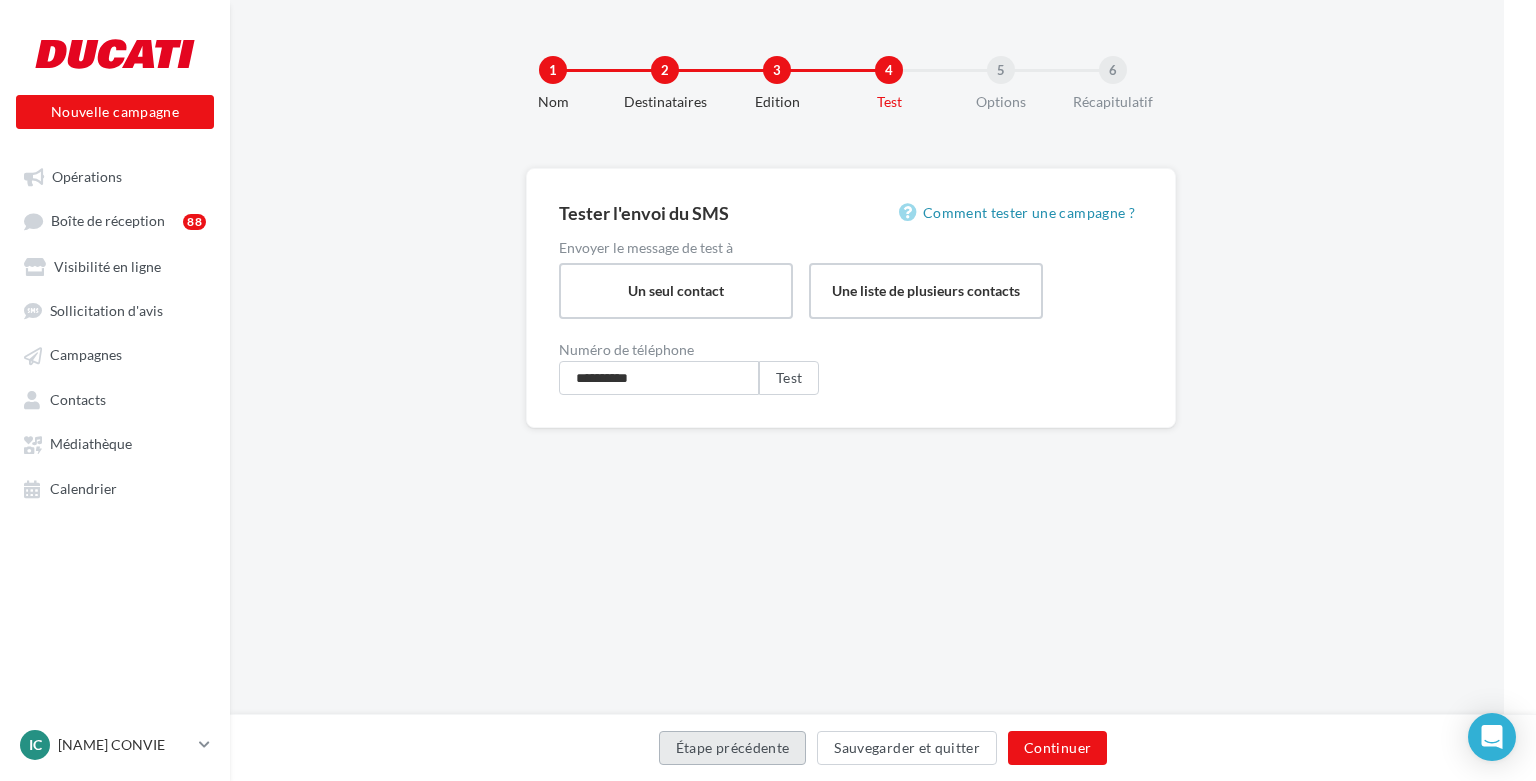 click on "Étape précédente" at bounding box center (733, 748) 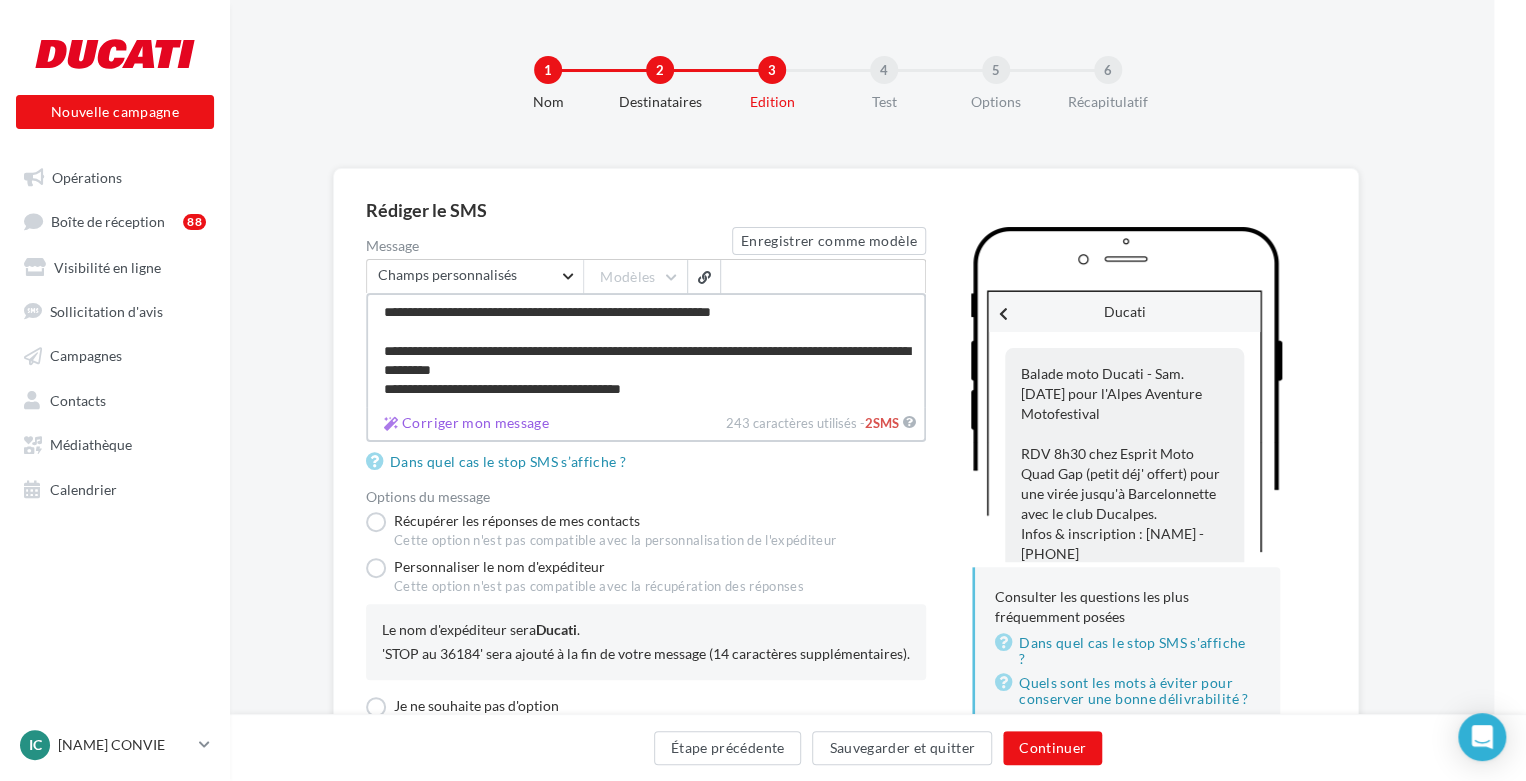 click on "**********" at bounding box center [646, 350] 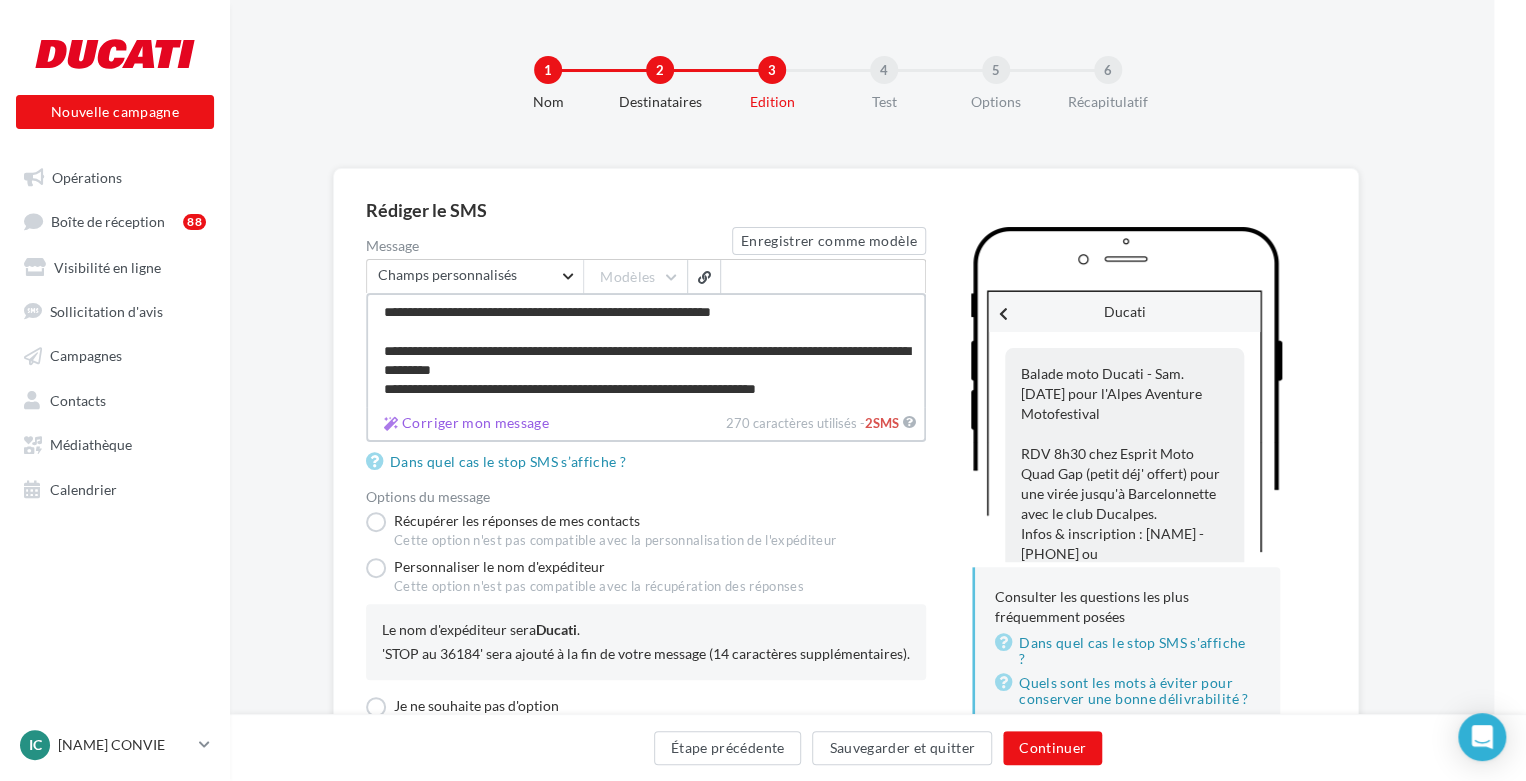 scroll, scrollTop: 77, scrollLeft: 0, axis: vertical 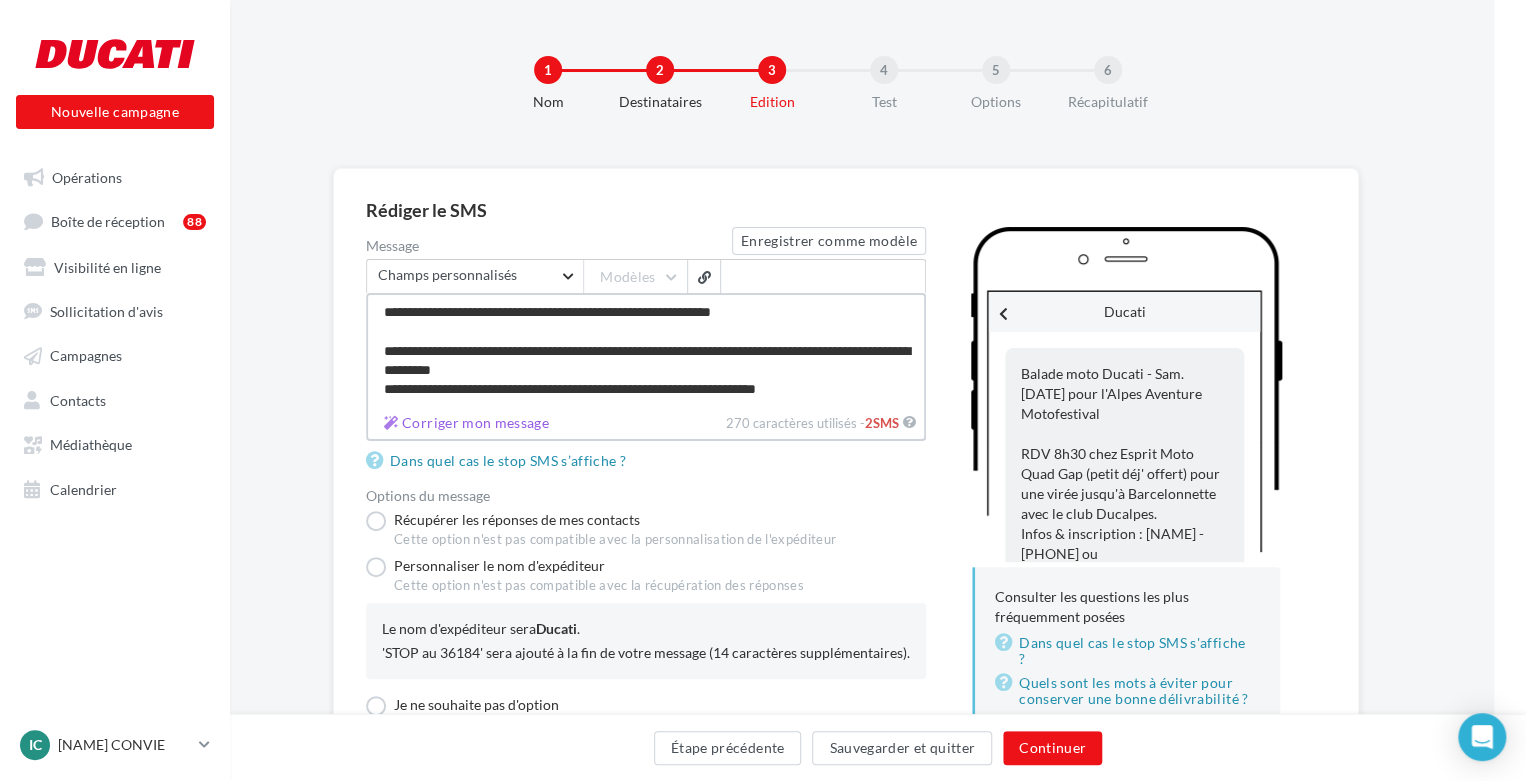 click on "**********" at bounding box center [646, 350] 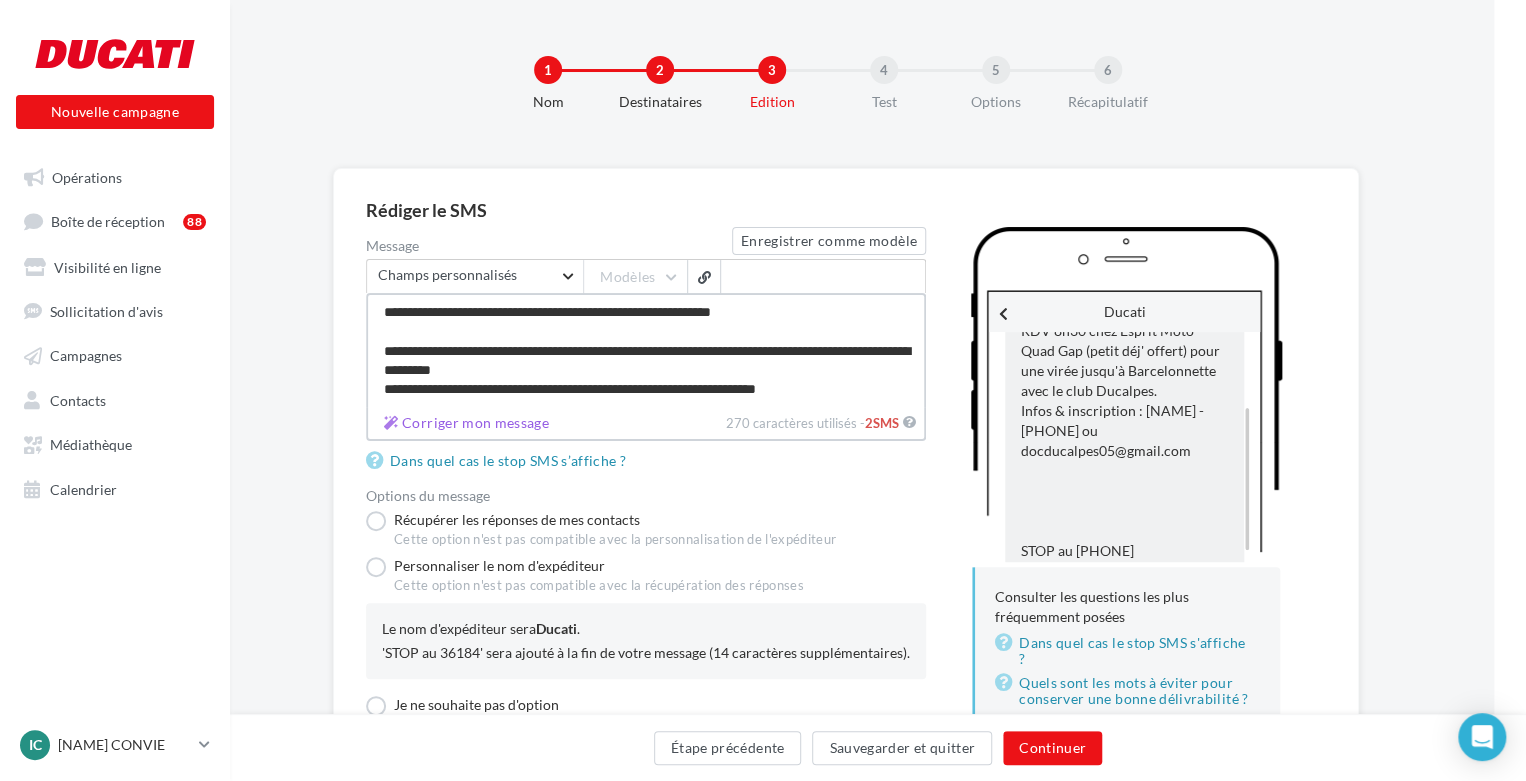 scroll, scrollTop: 132, scrollLeft: 0, axis: vertical 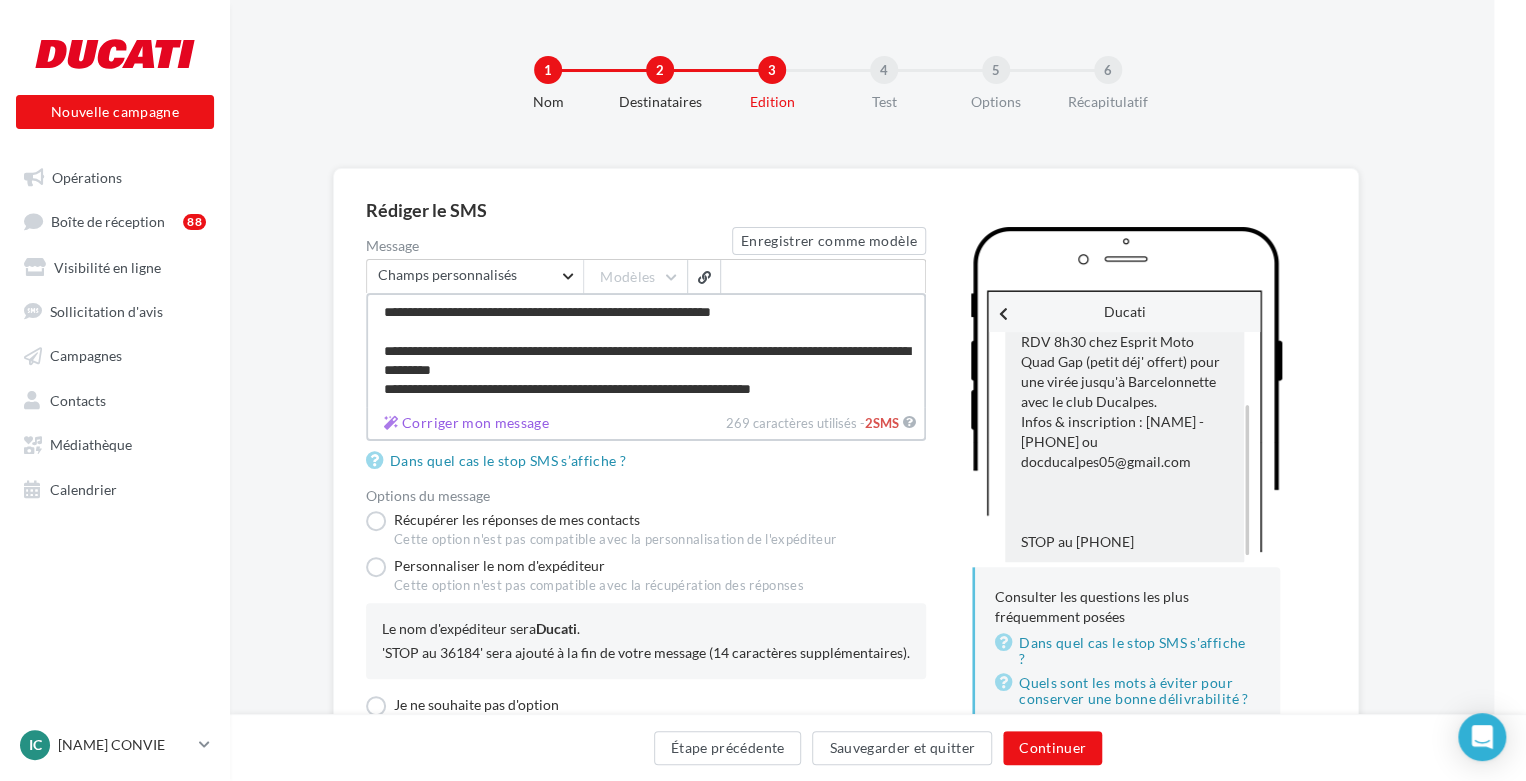 click on "**********" at bounding box center [646, 350] 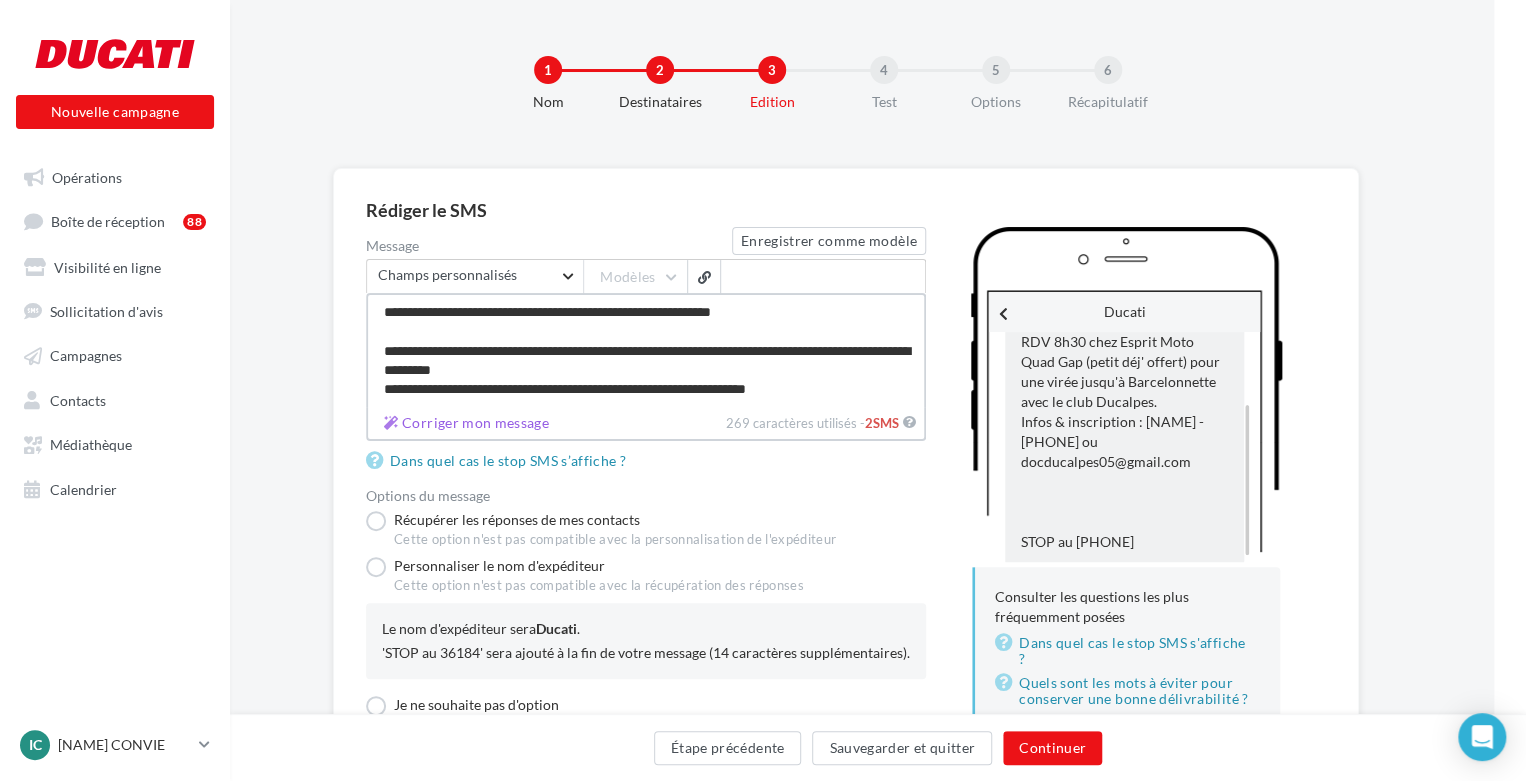 scroll, scrollTop: 38, scrollLeft: 0, axis: vertical 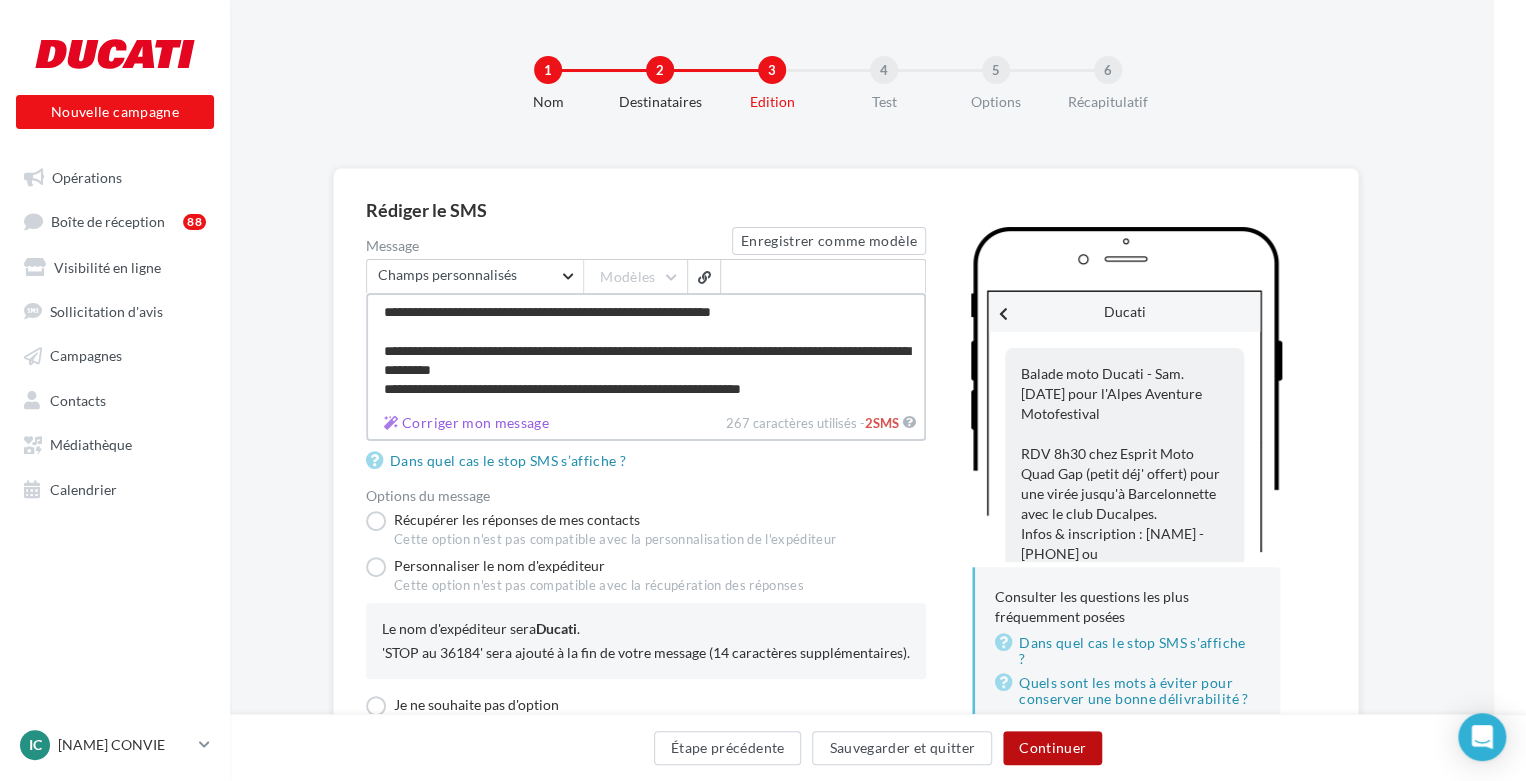 type on "**********" 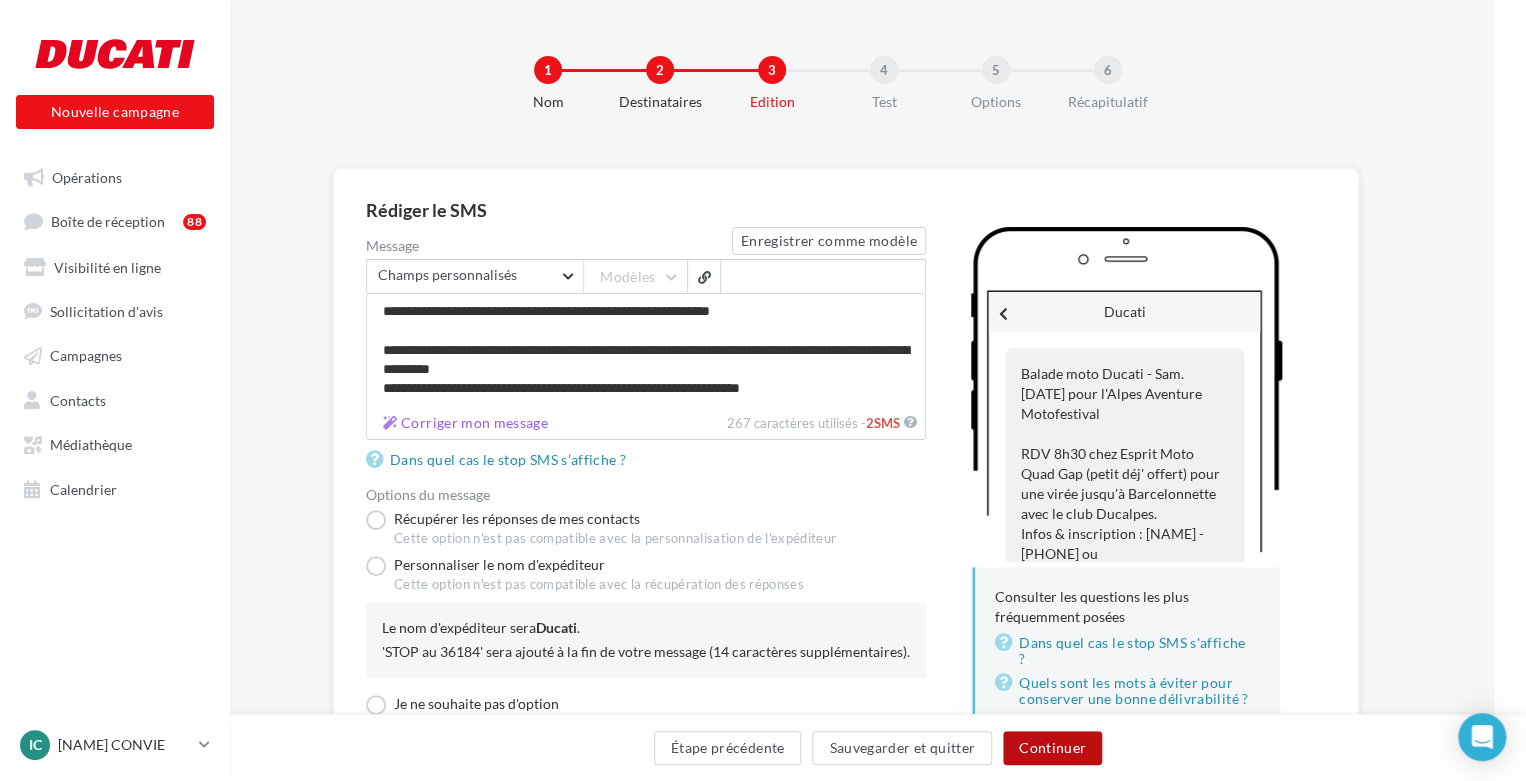 click on "Continuer" at bounding box center [1052, 748] 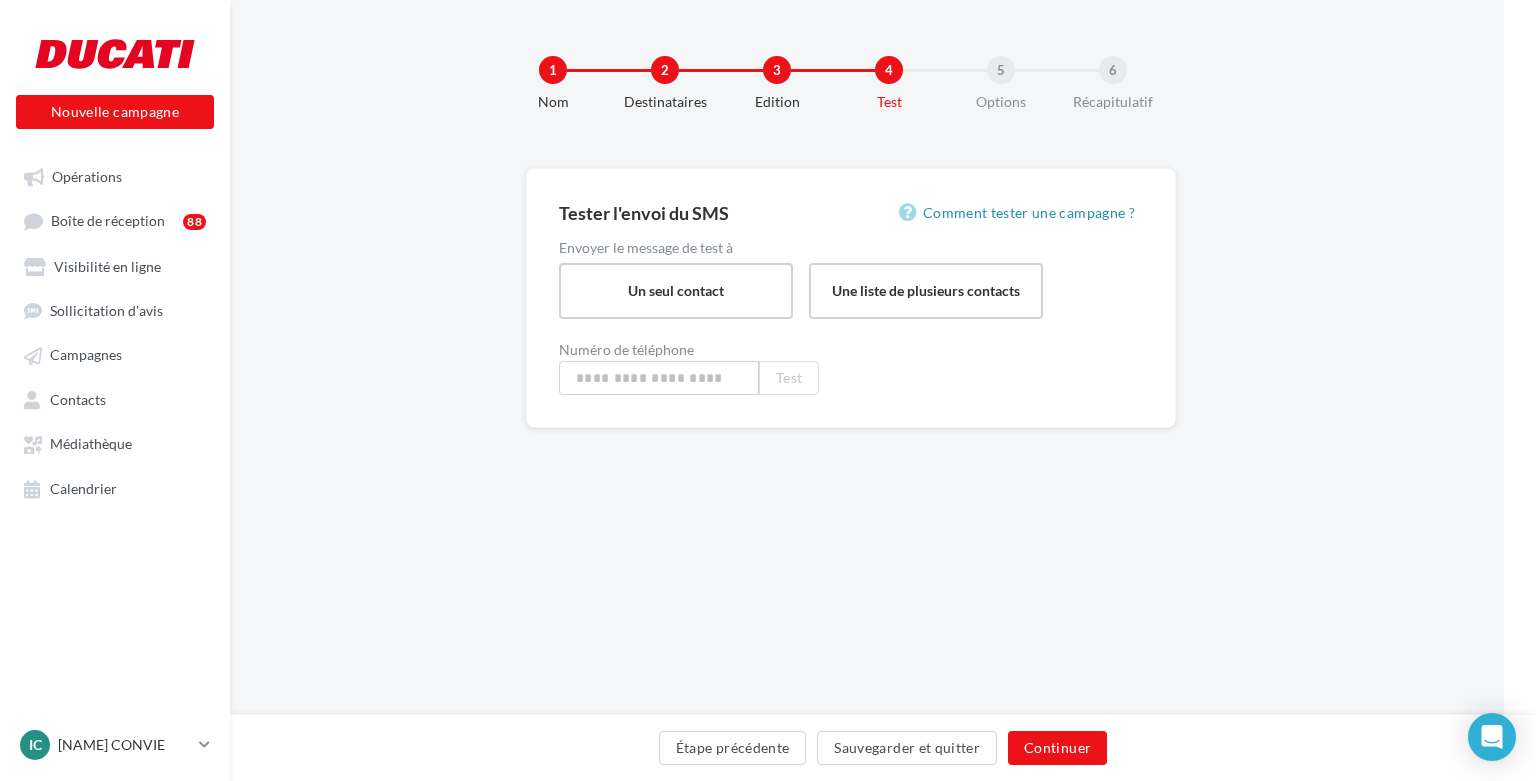 click on "Numéro de téléphone     Test" at bounding box center (851, 369) 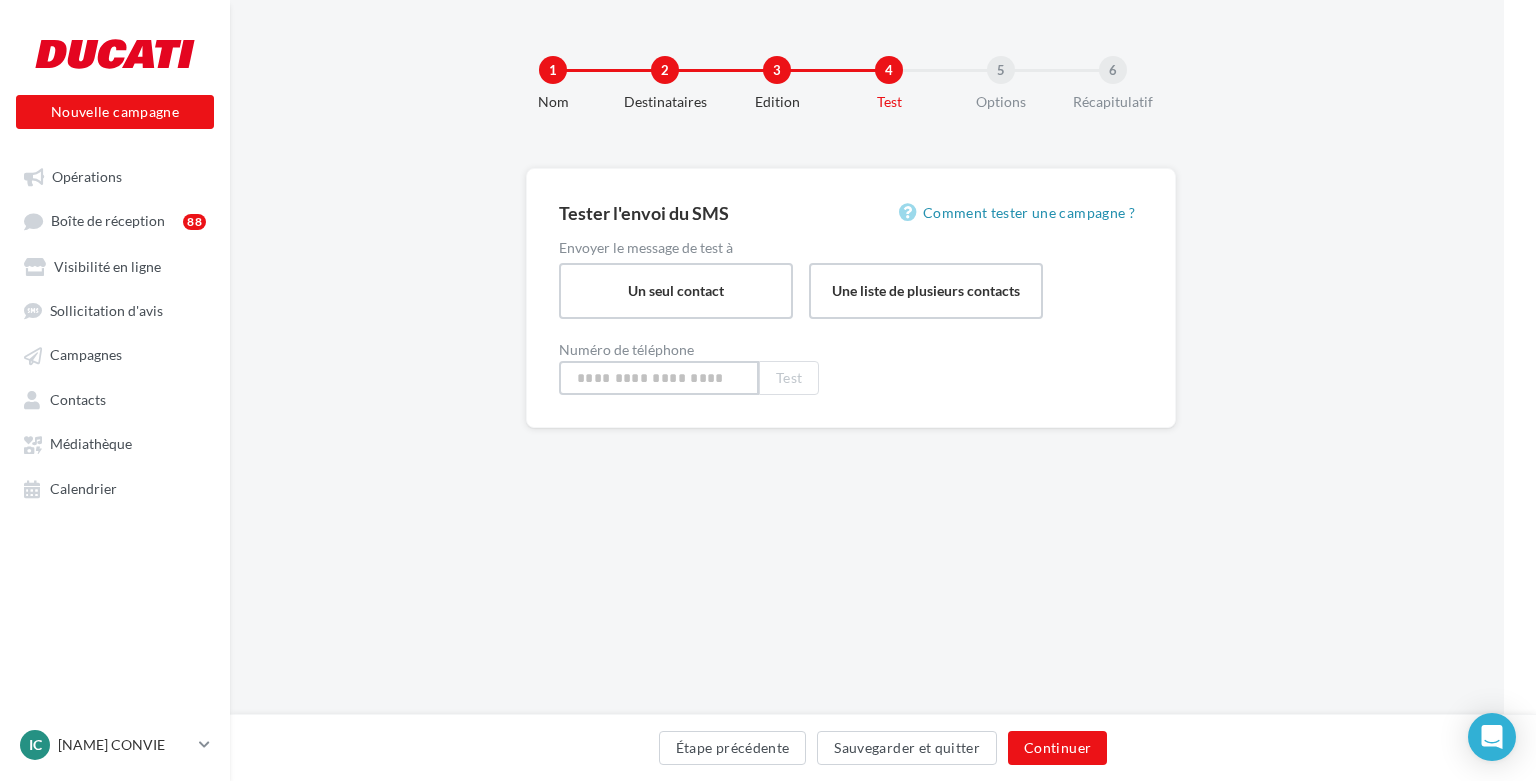 click at bounding box center [659, 378] 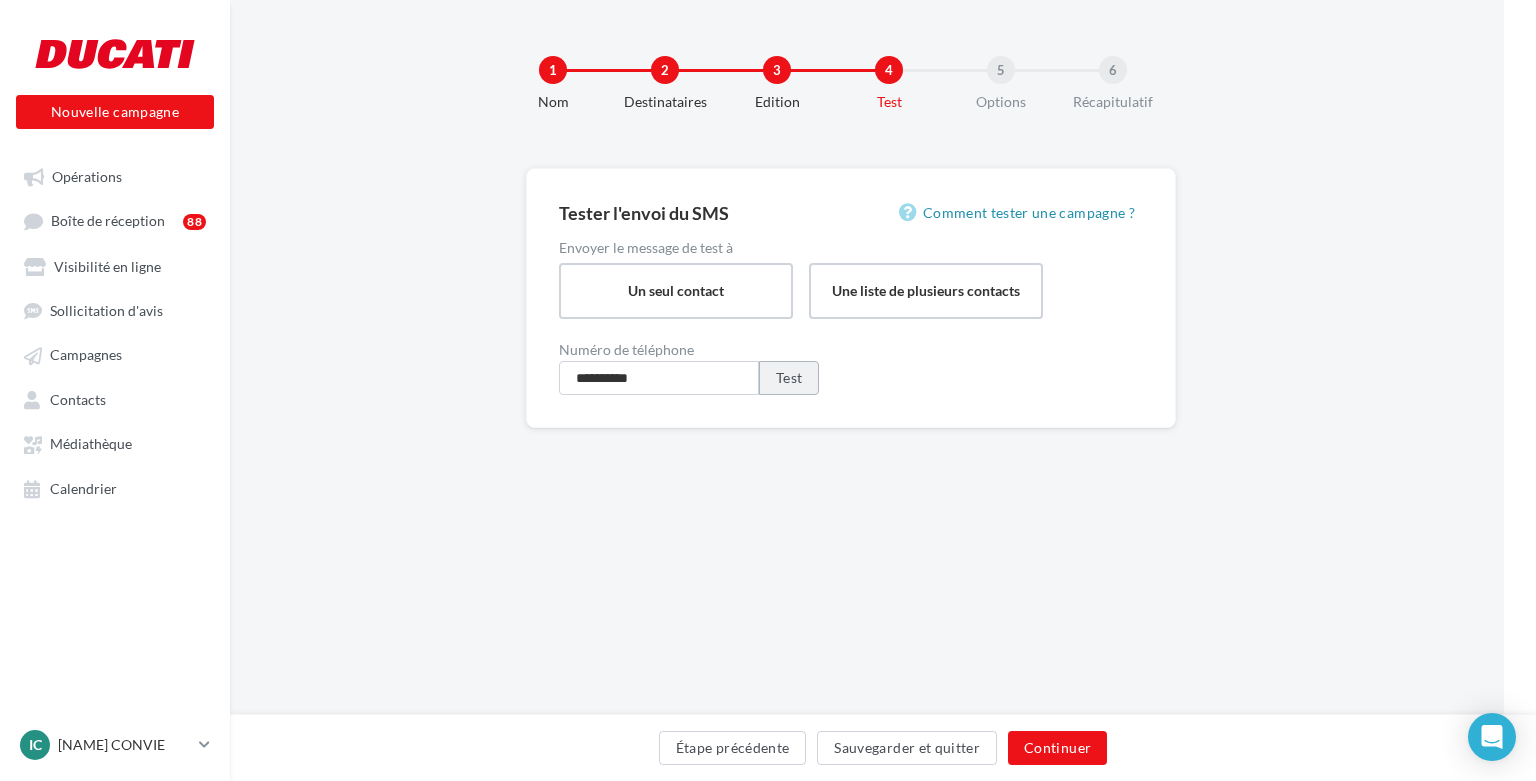 click on "Test" at bounding box center [789, 378] 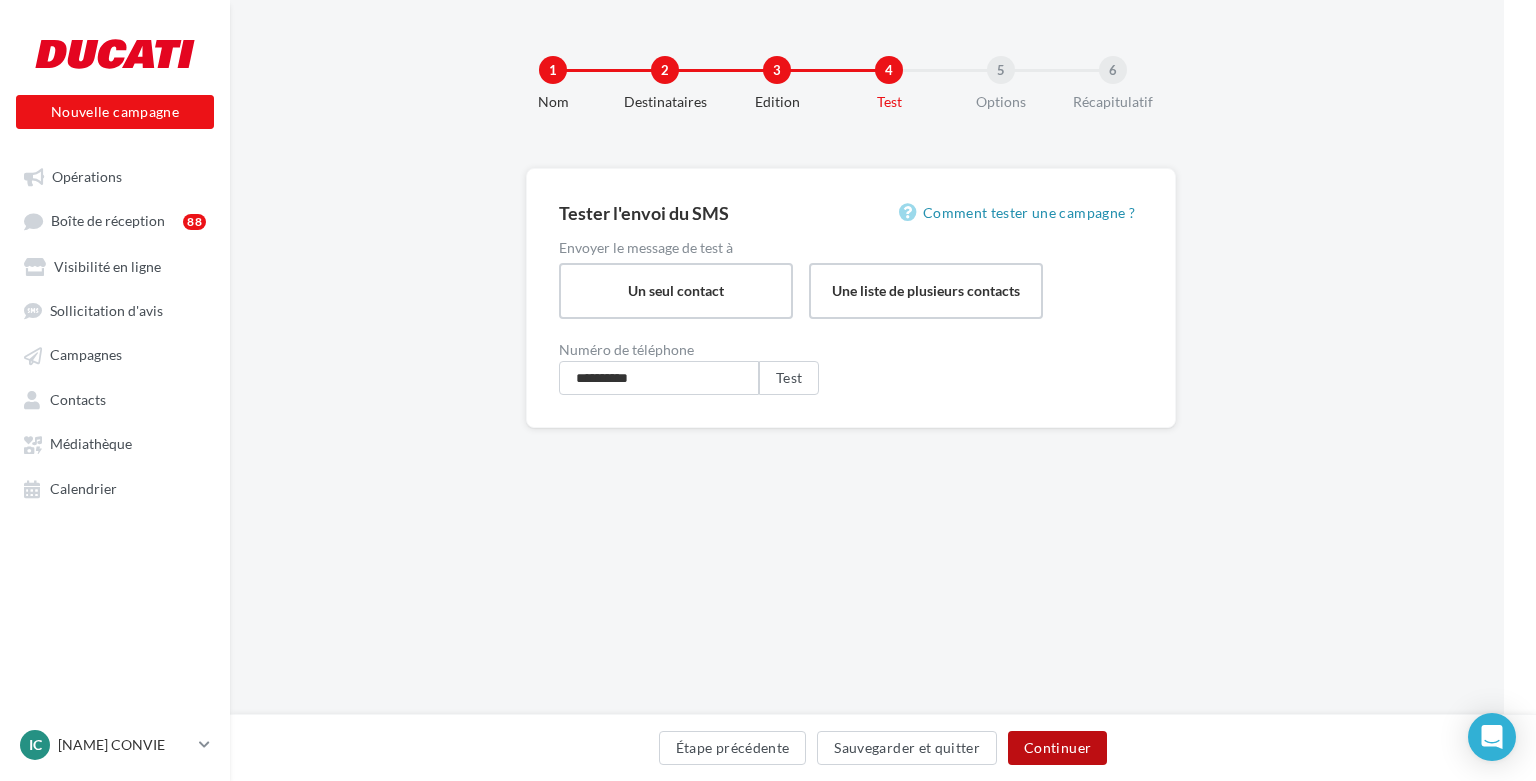 click on "Continuer" at bounding box center [1057, 748] 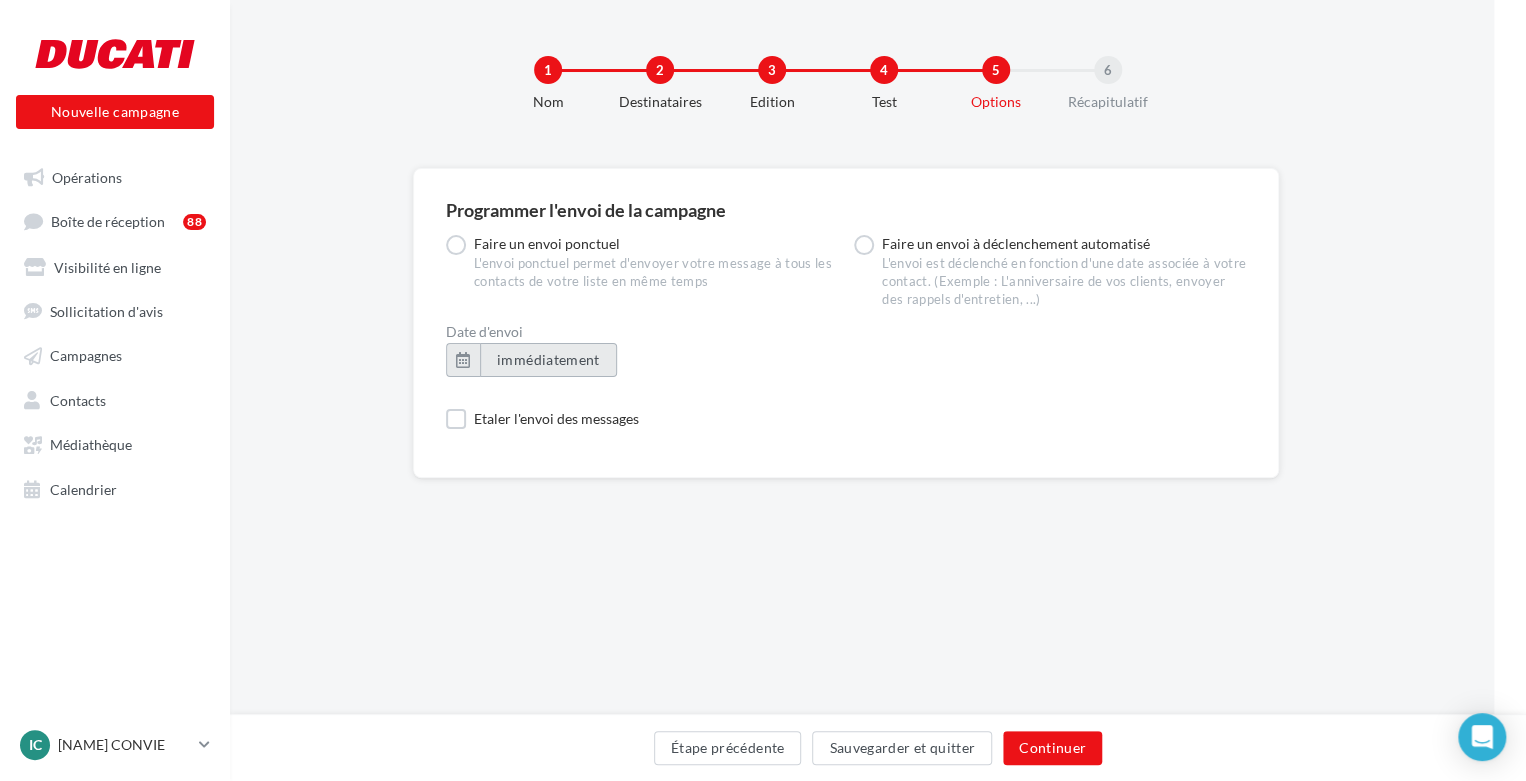click on "immédiatement" at bounding box center (548, 359) 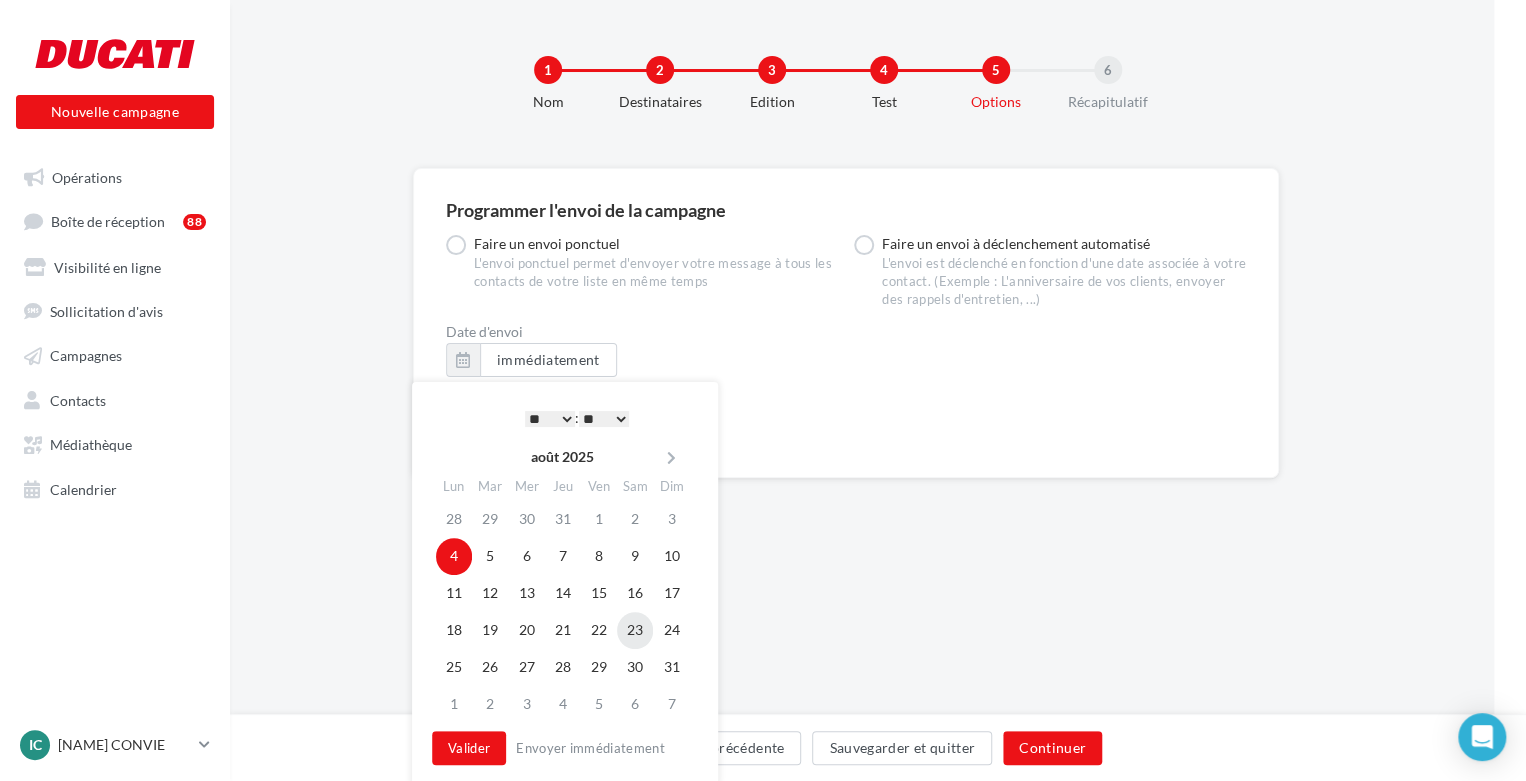 click on "23" at bounding box center [635, 630] 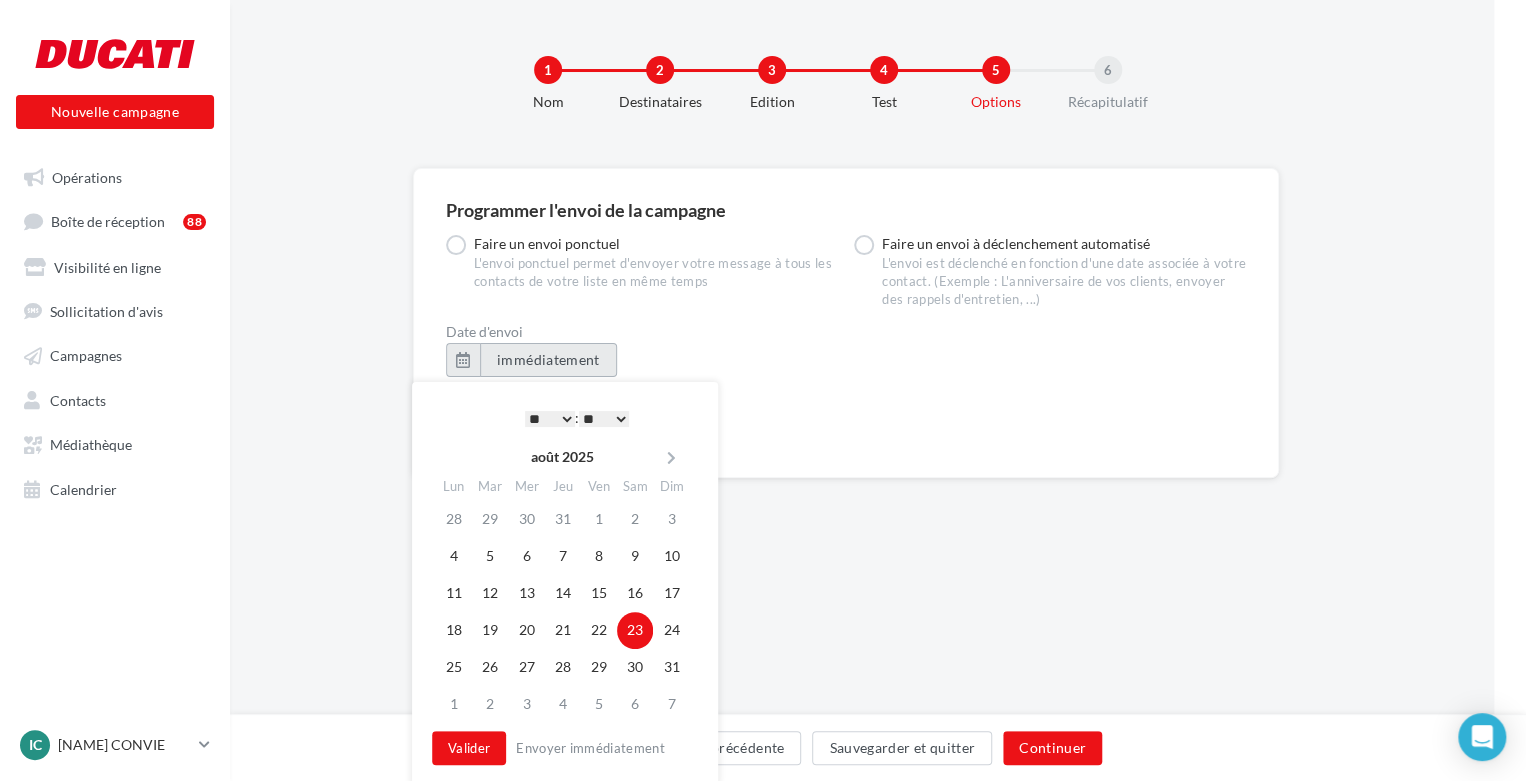 click on "immédiatement" at bounding box center (548, 360) 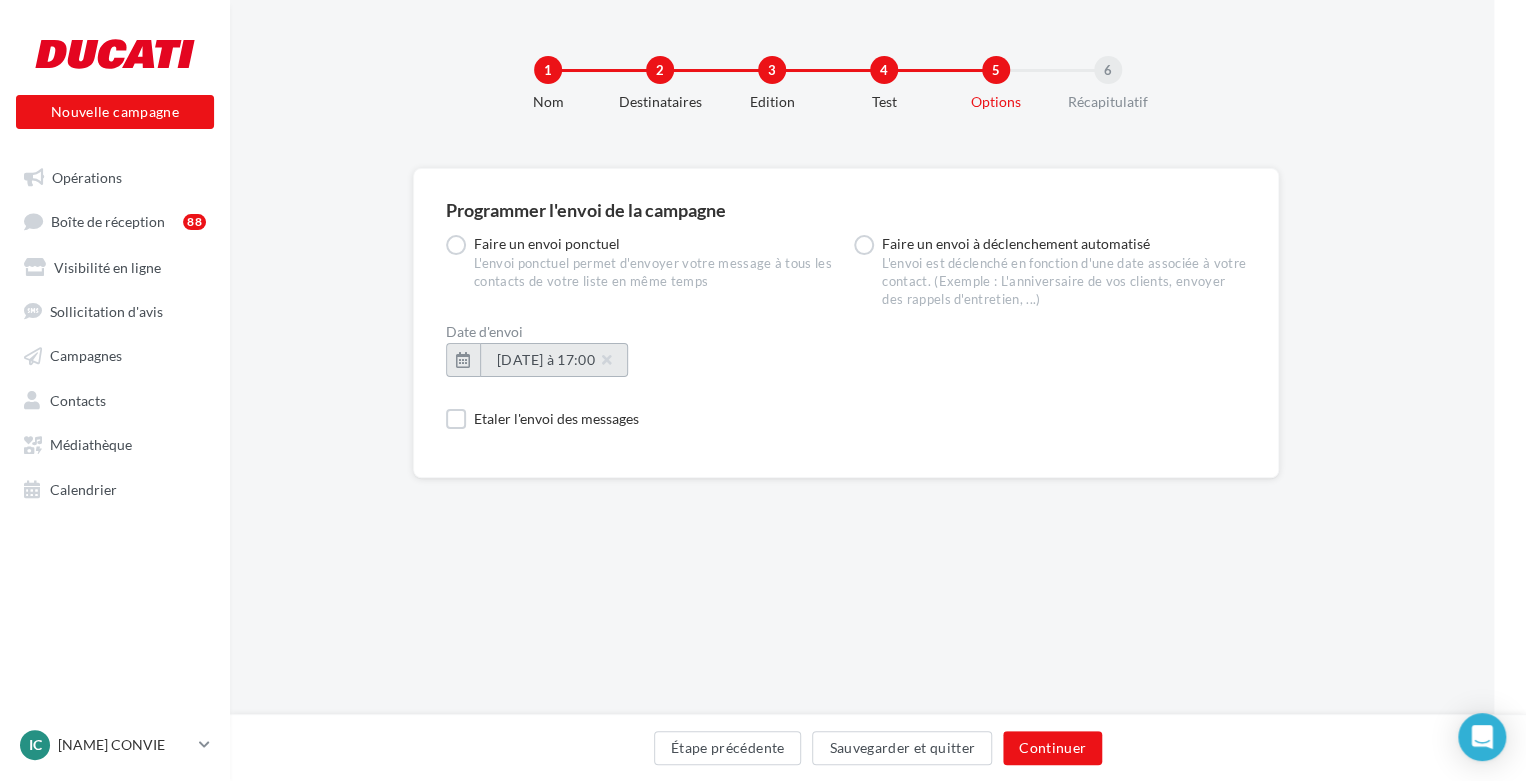 click on "23/08/2025 à 17:00" at bounding box center [554, 359] 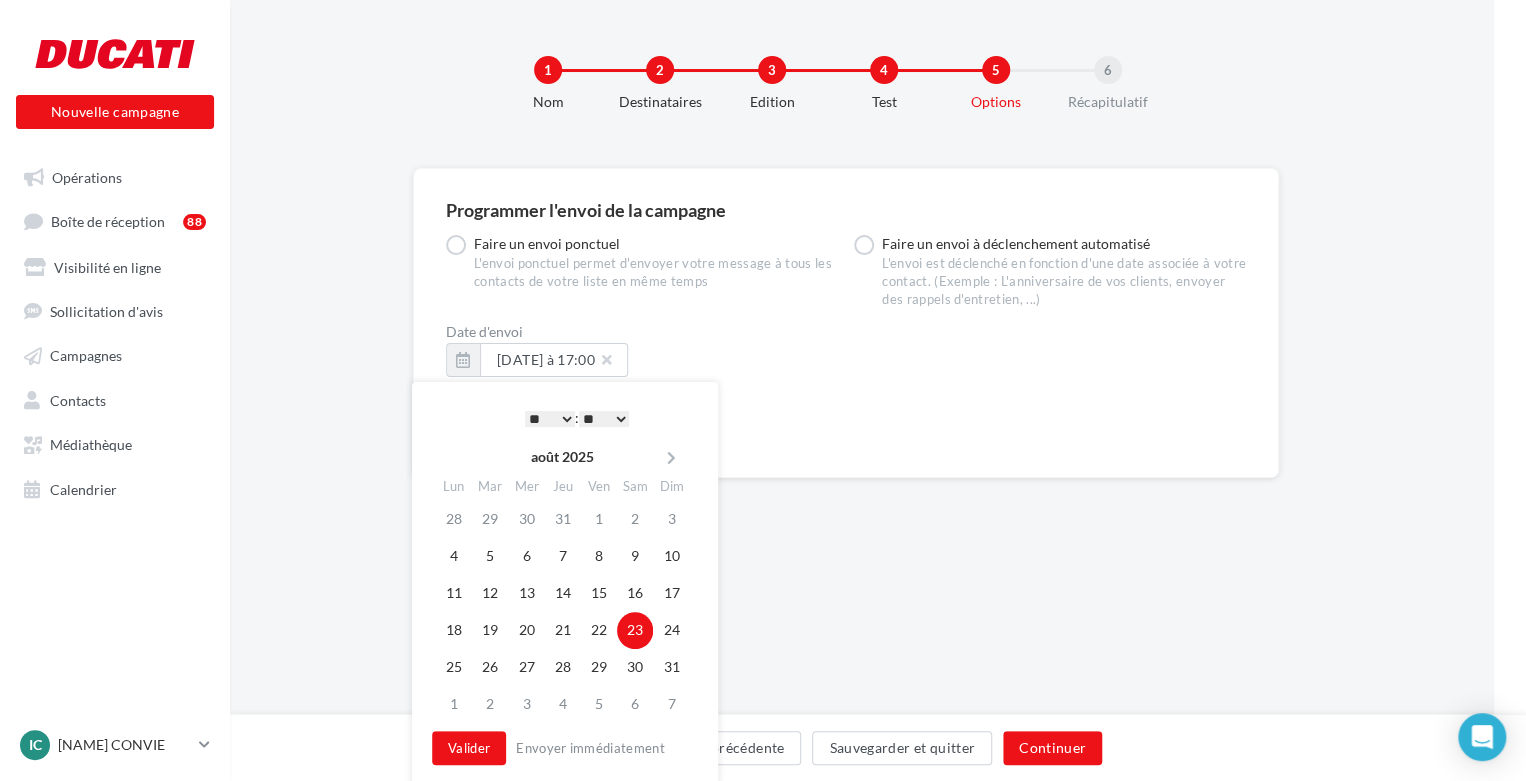 click on "** ** ** ** ** **" at bounding box center [604, 419] 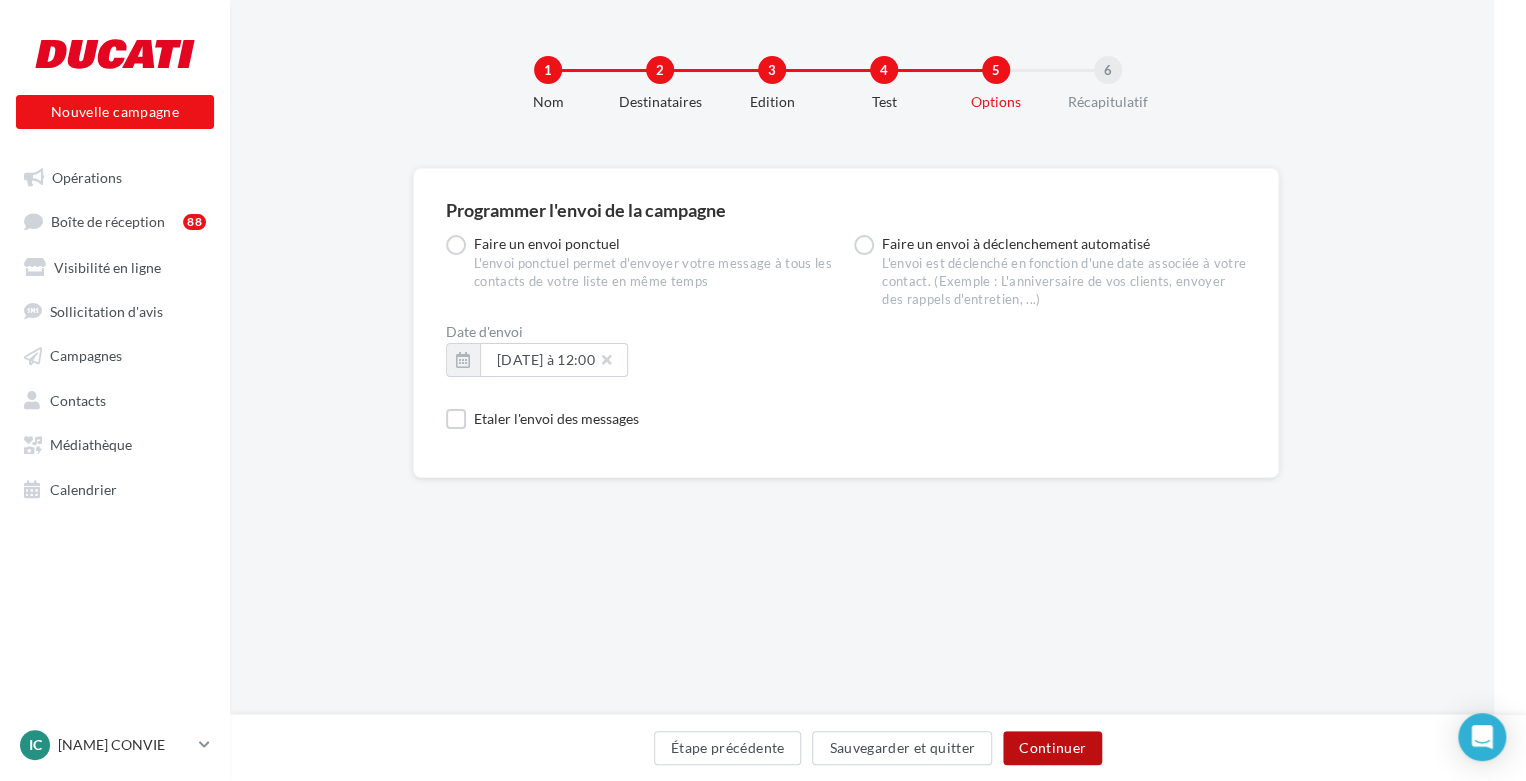 click on "Continuer" at bounding box center (1052, 748) 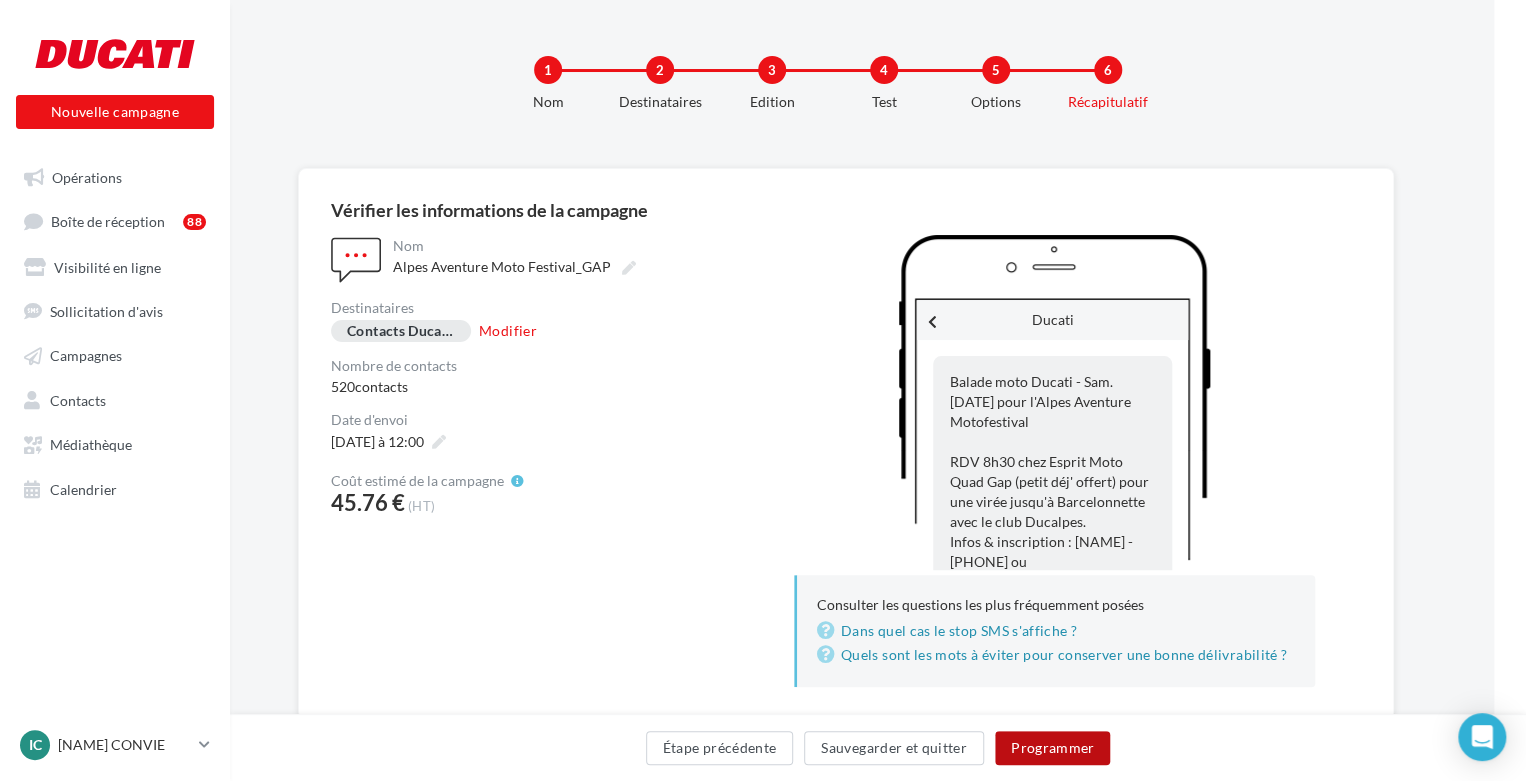 click on "Programmer" at bounding box center (1053, 748) 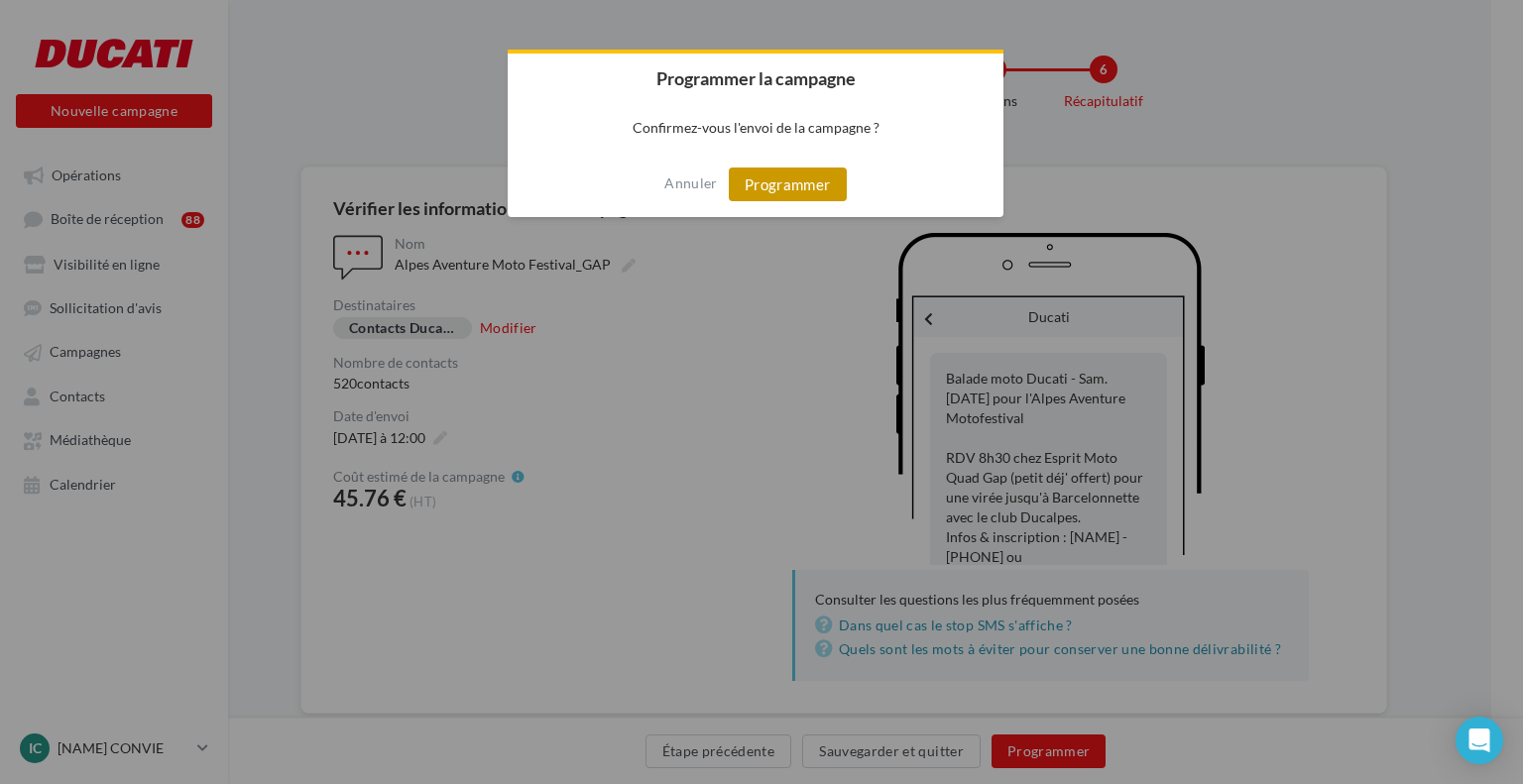 click on "Programmer" at bounding box center (787, 184) 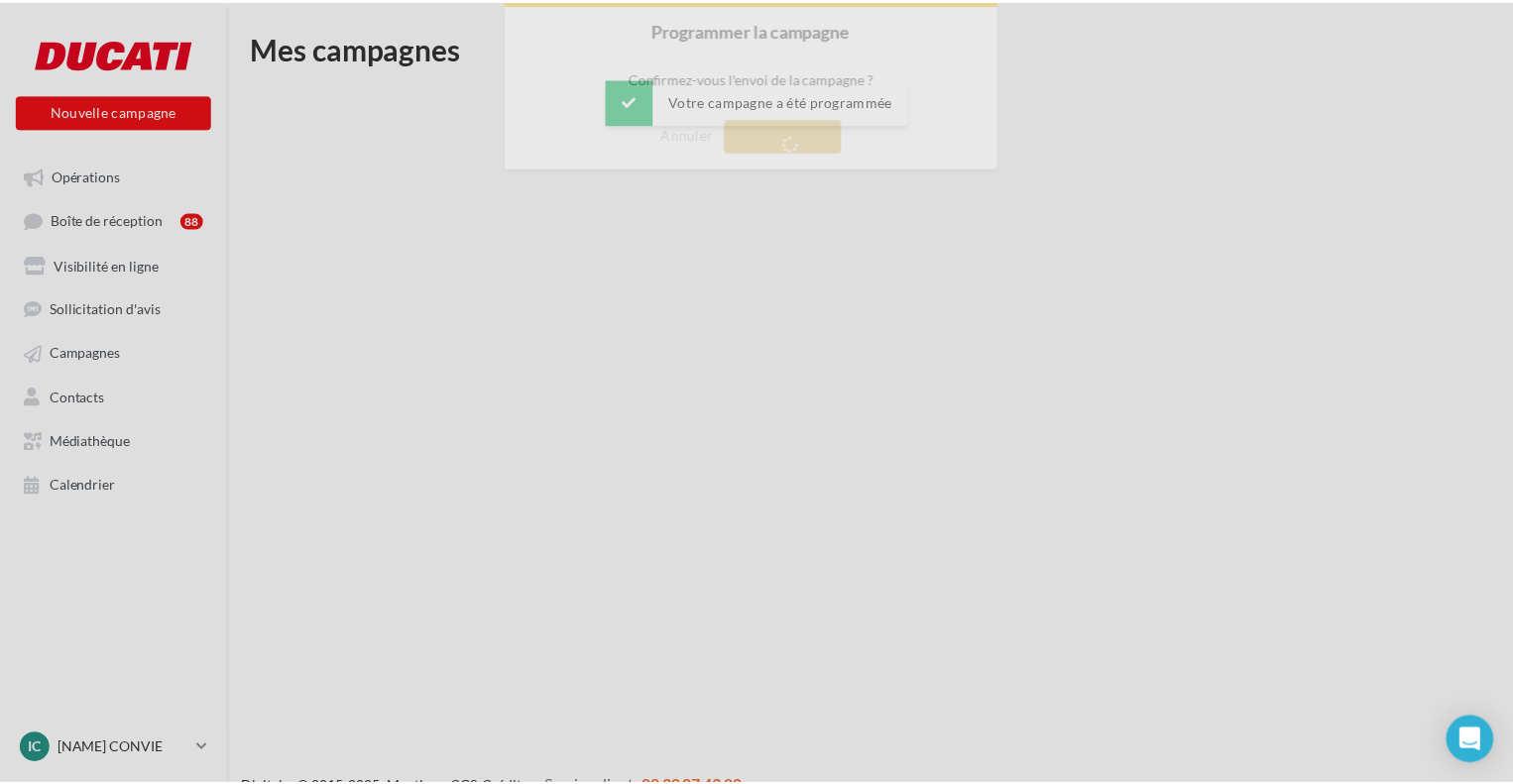 scroll, scrollTop: 0, scrollLeft: 0, axis: both 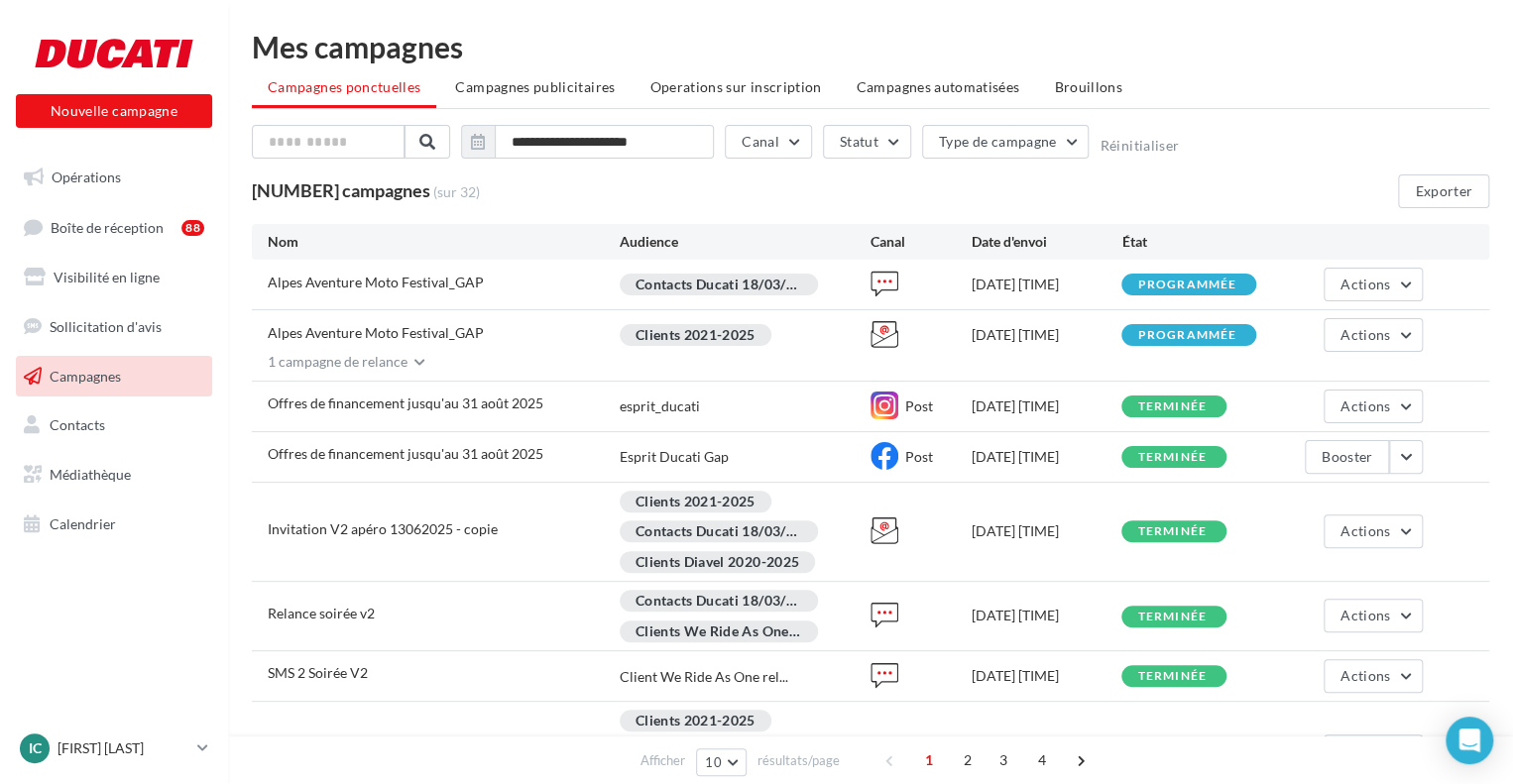 click on "1 campagne de relance" at bounding box center [329, 362] 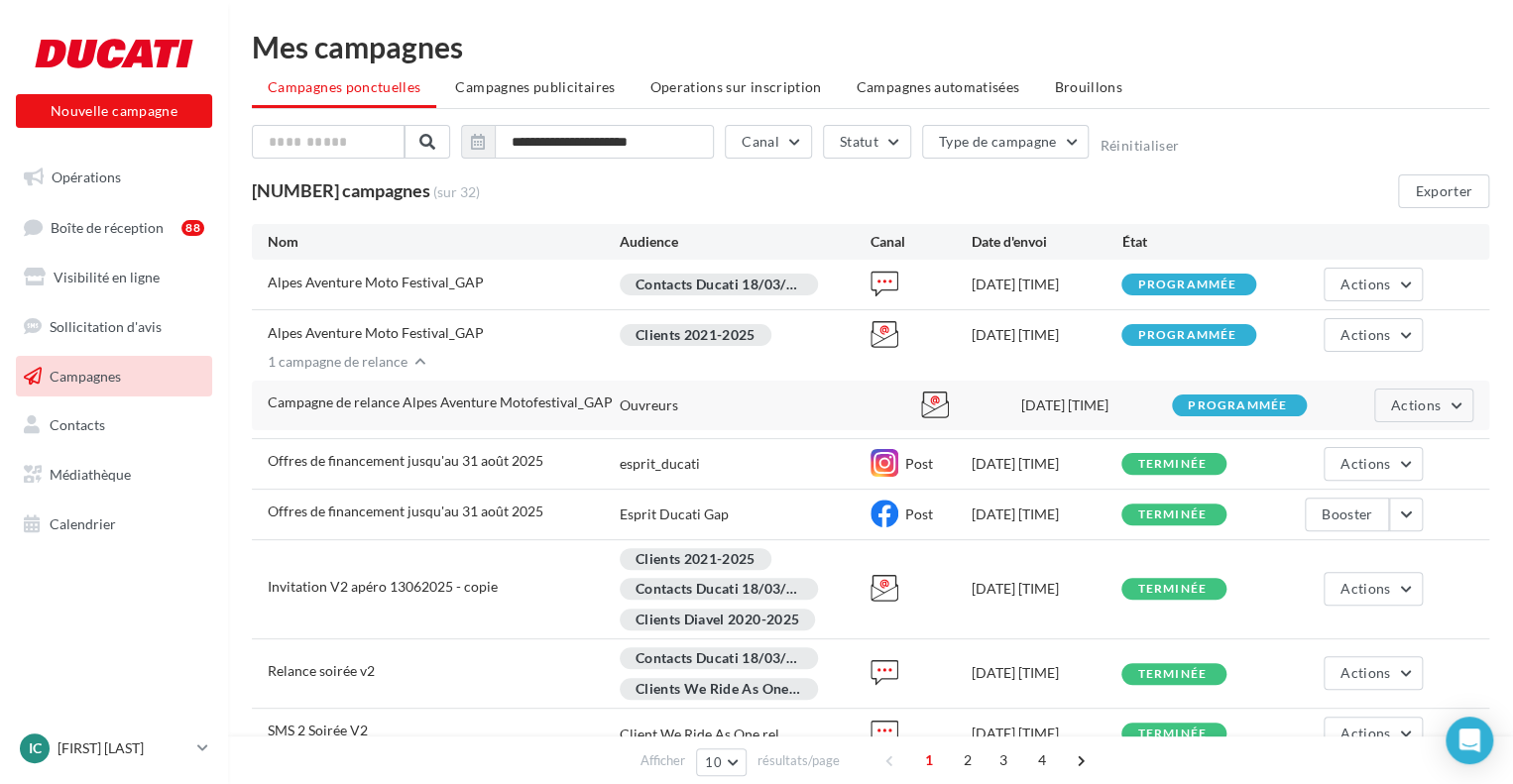 click on "31 campagnes
(sur 32)
Exporter" at bounding box center (871, 191) 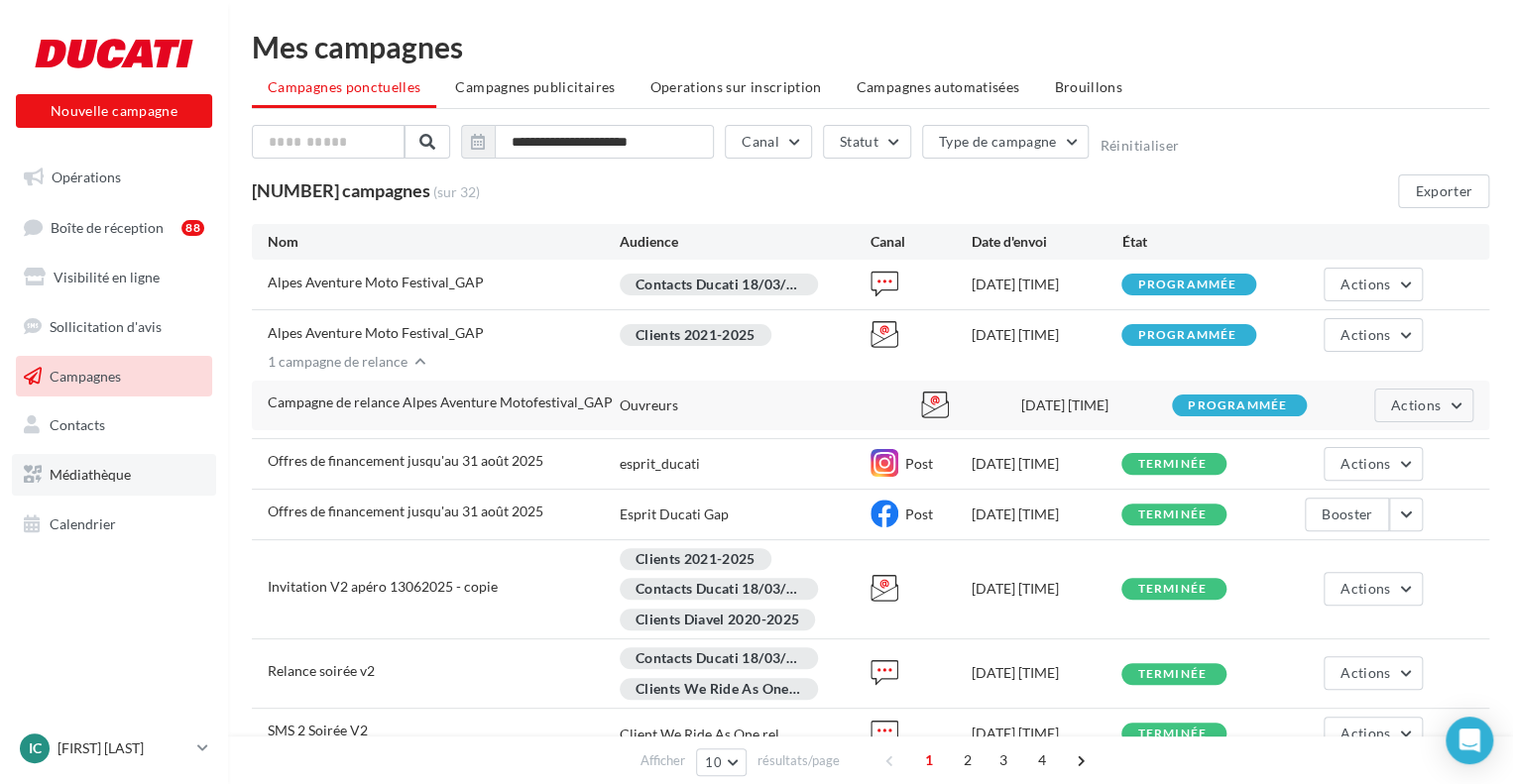 click on "Médiathèque" at bounding box center [114, 475] 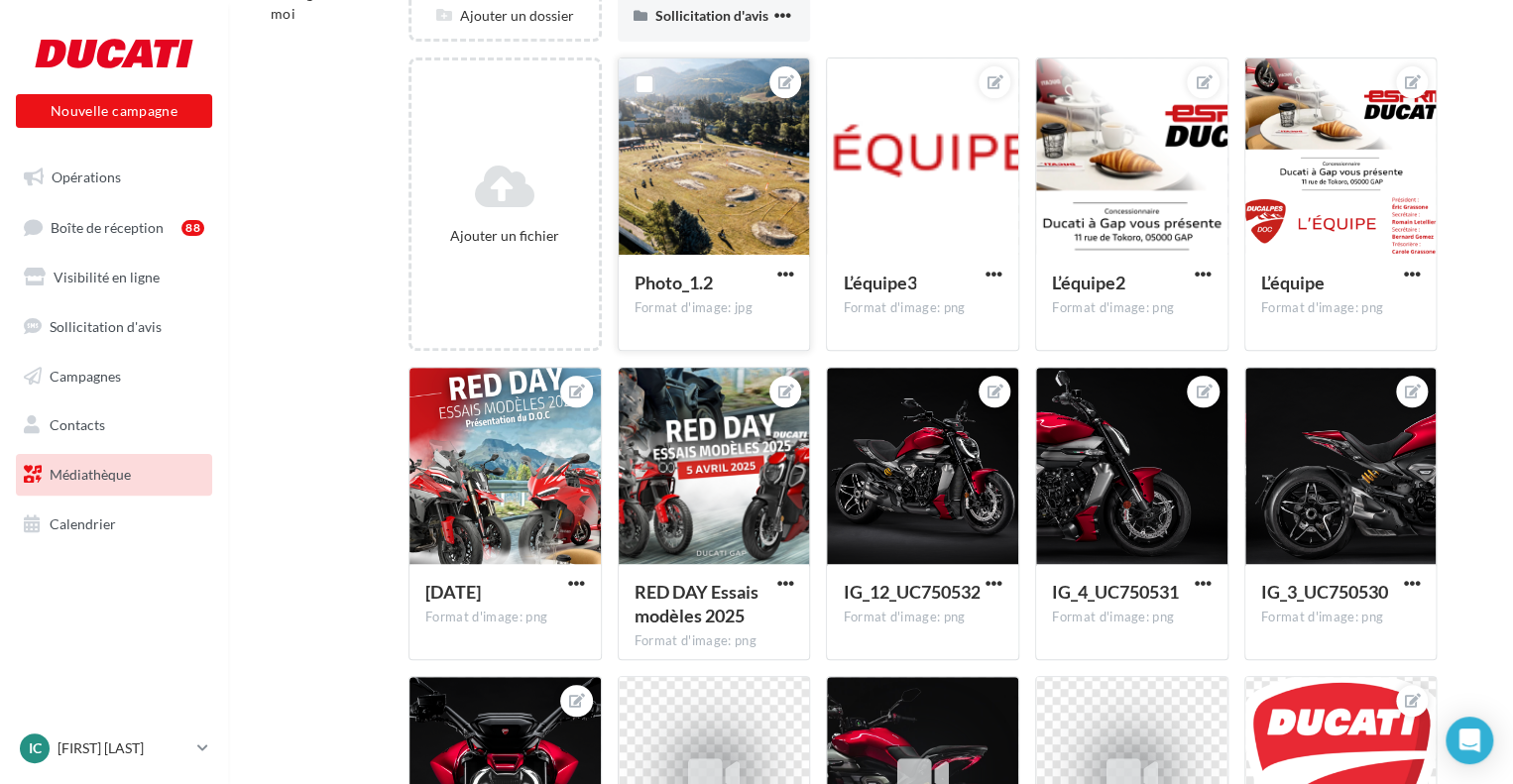 scroll, scrollTop: 0, scrollLeft: 0, axis: both 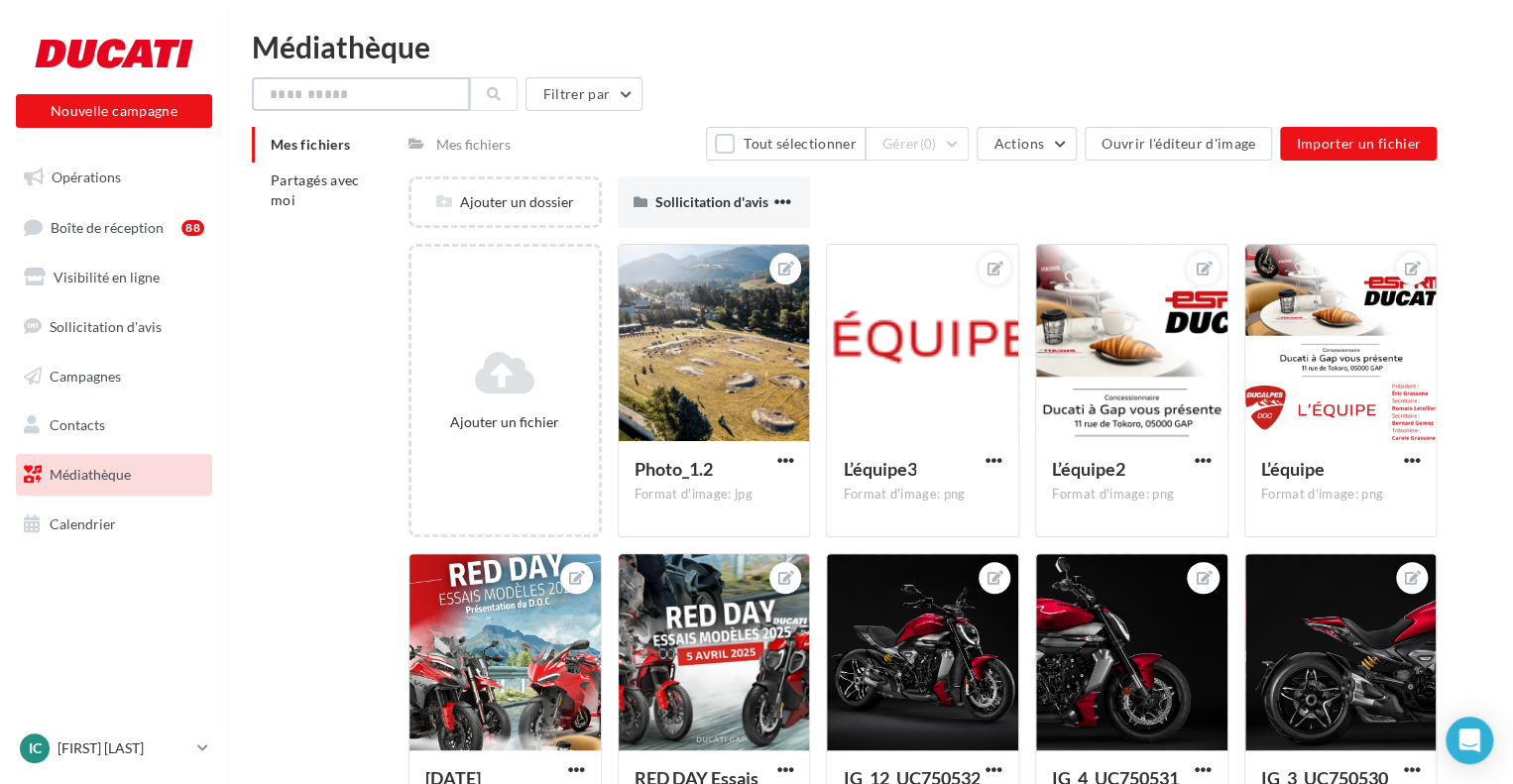 click at bounding box center [361, 94] 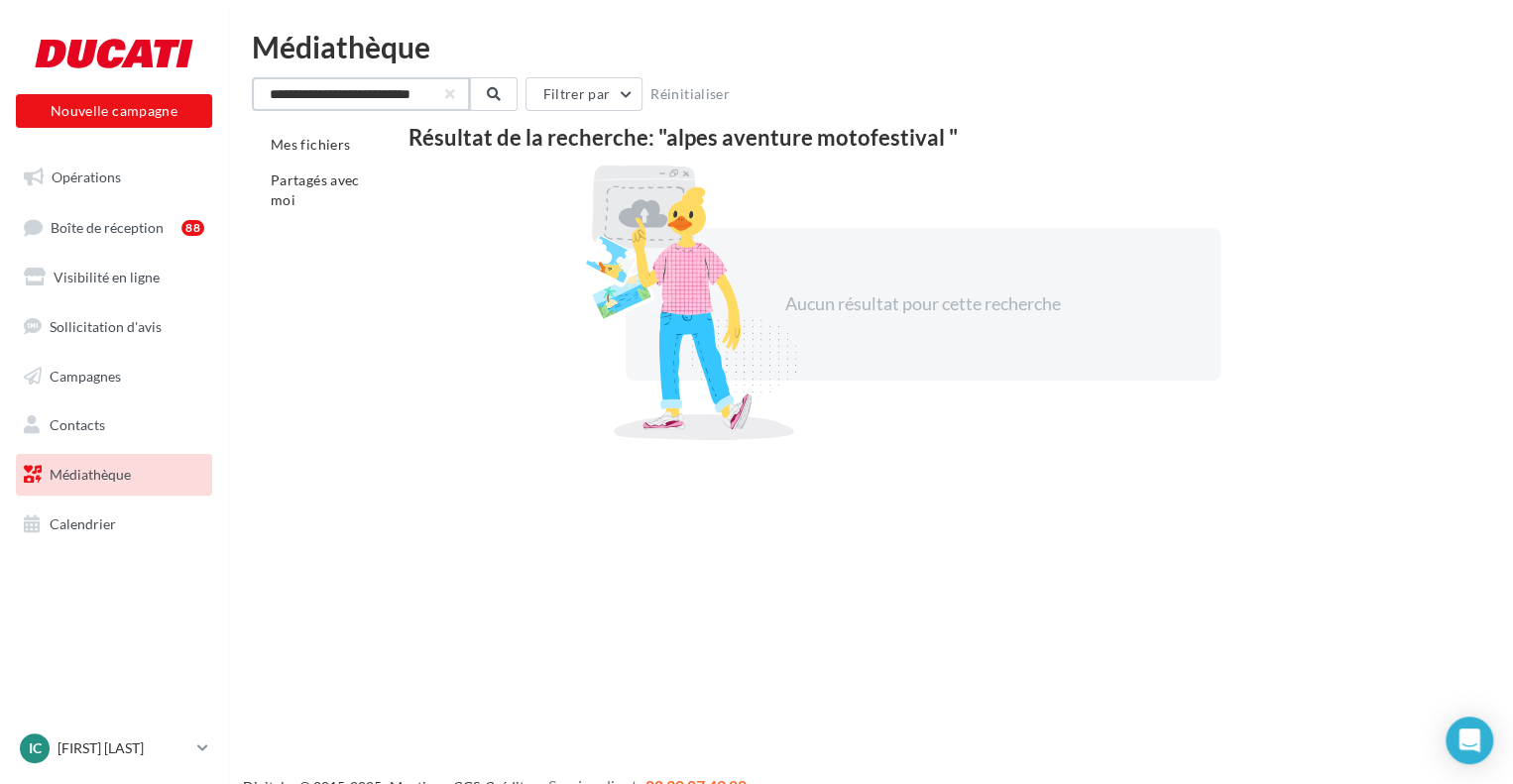type on "**********" 